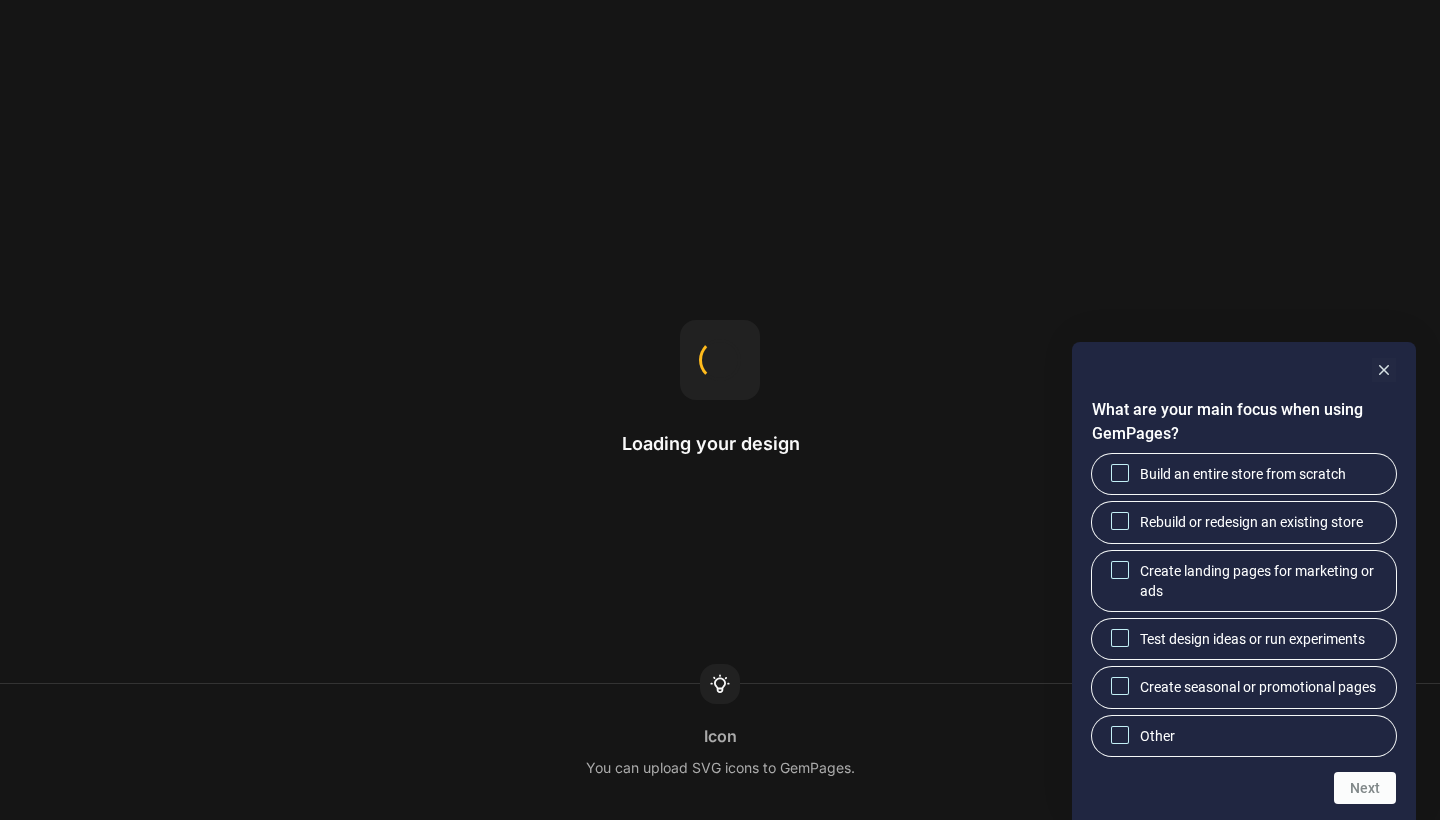 scroll, scrollTop: 0, scrollLeft: 0, axis: both 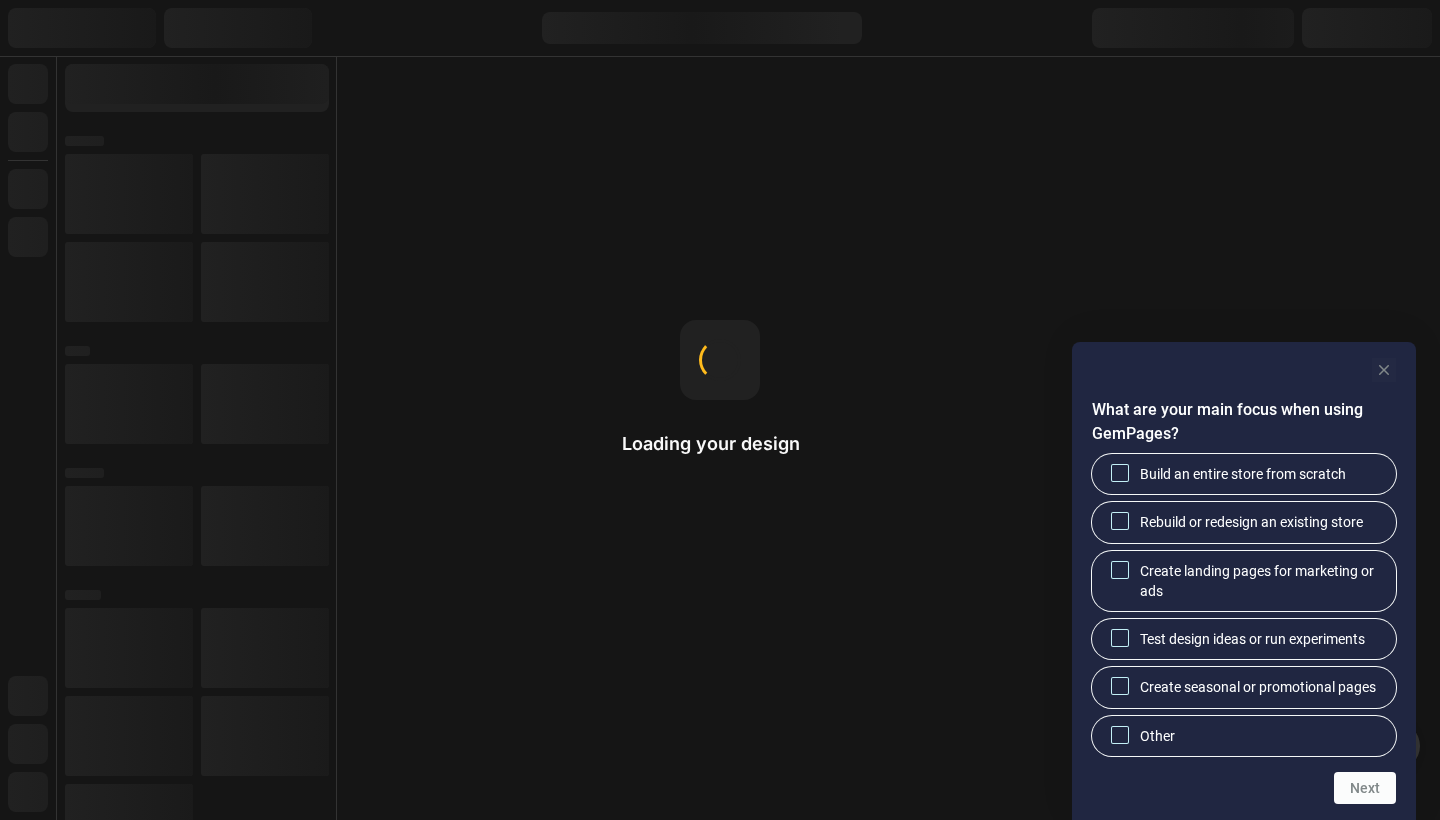 click 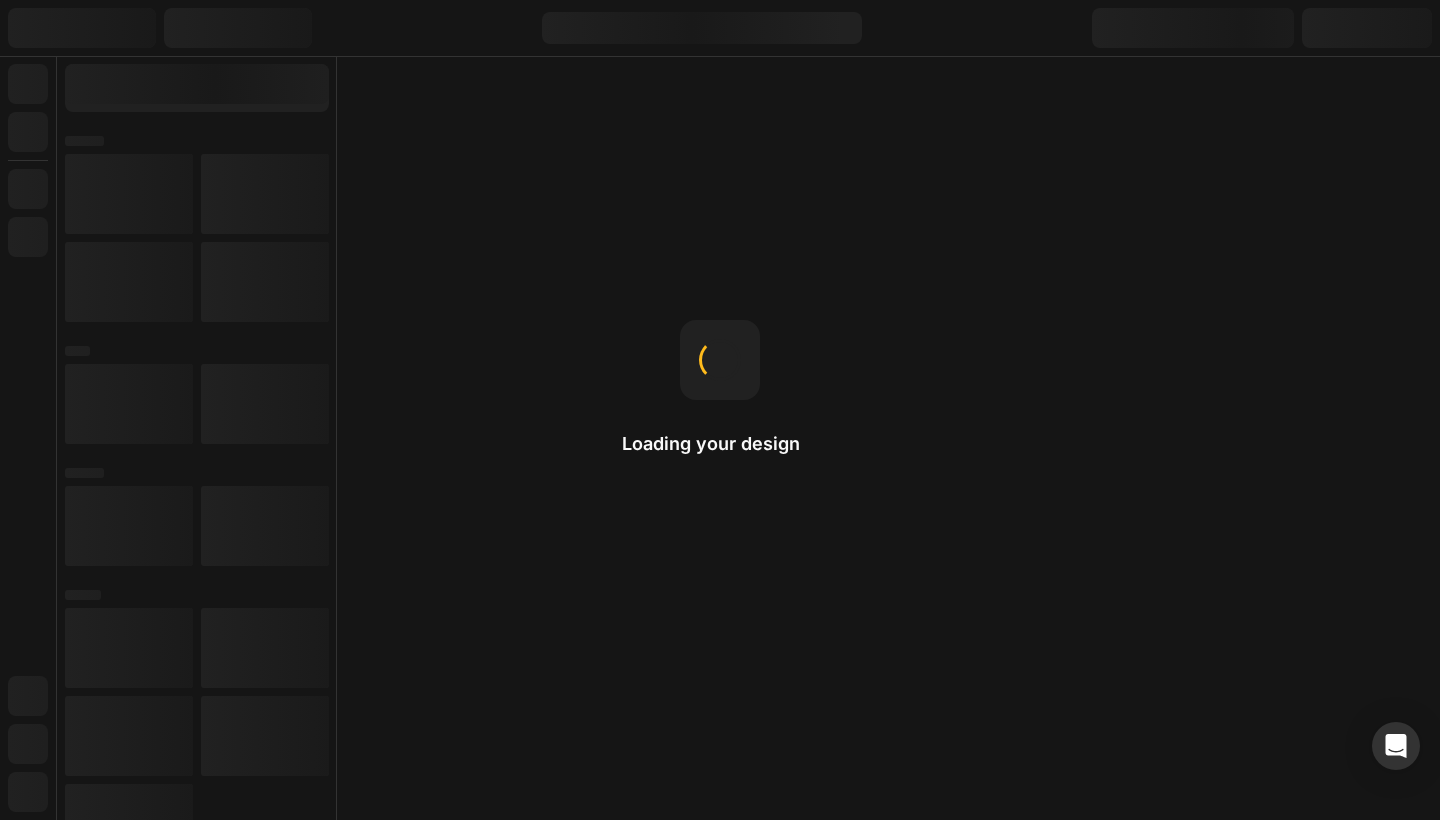 scroll, scrollTop: 0, scrollLeft: 0, axis: both 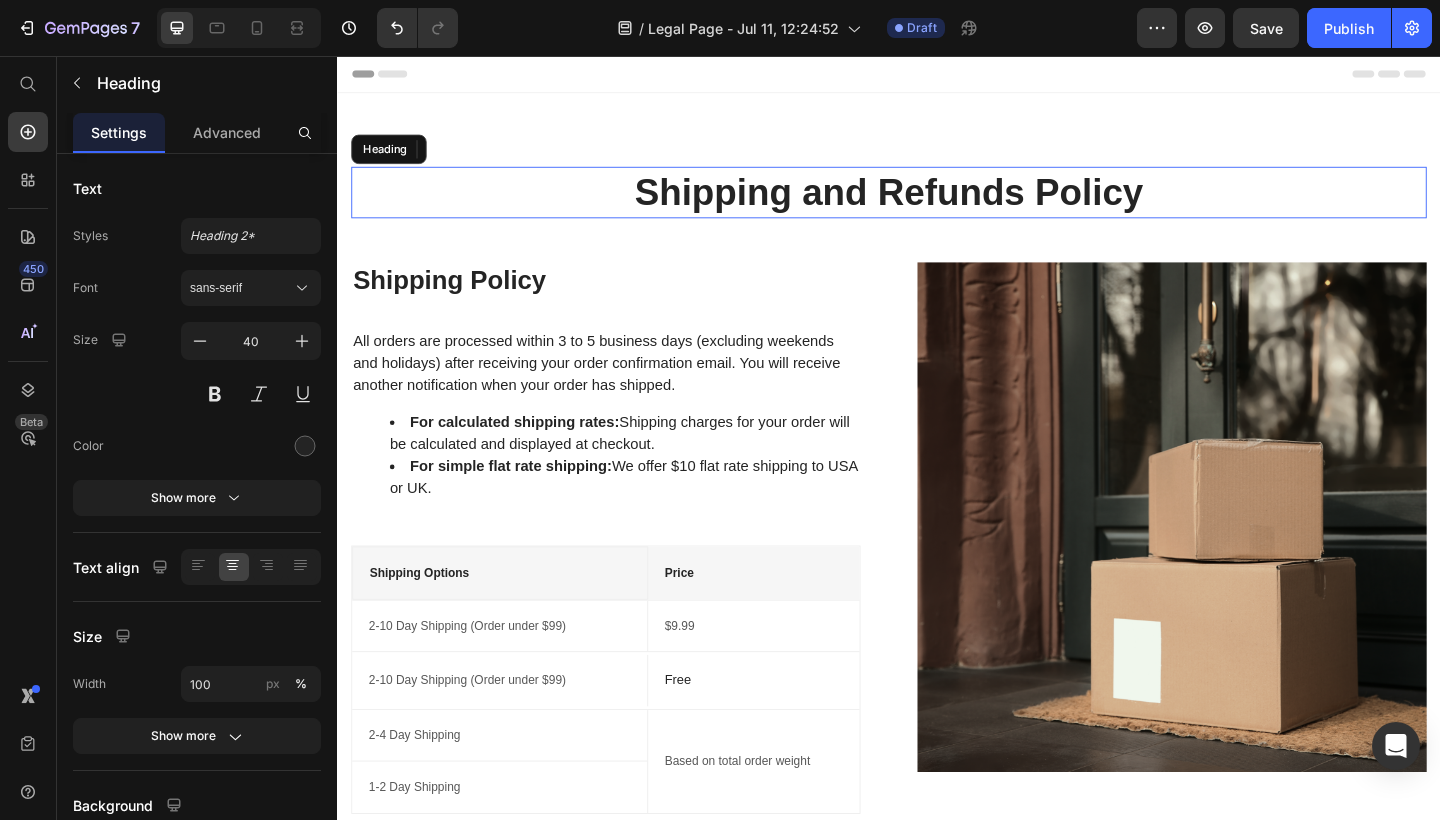 click on "Shipping and Refunds Policy" at bounding box center [937, 205] 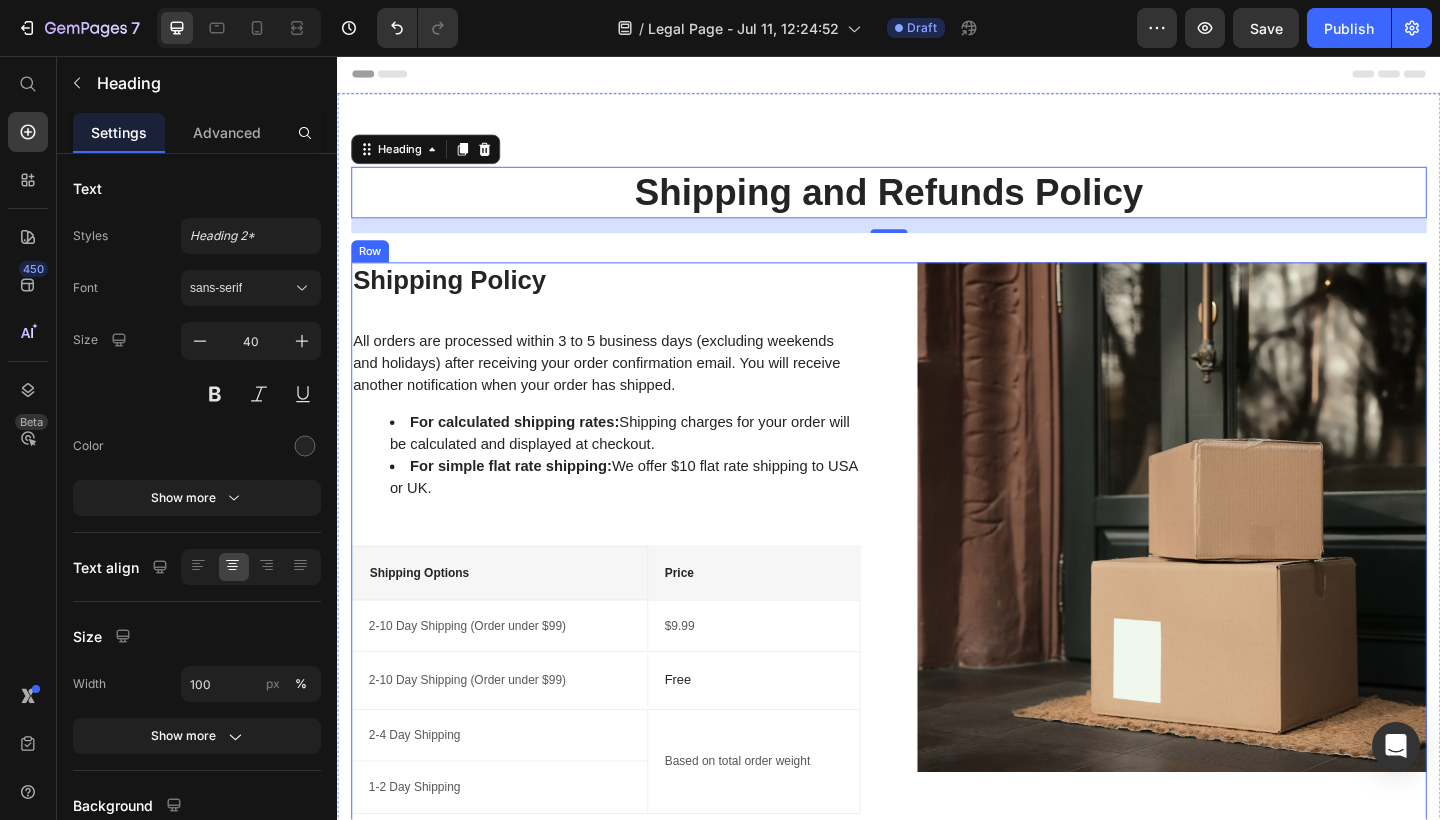 click on "All orders are processed within 3 to 5 business days (excluding weekends and holidays) after receiving your order confirmation email. You will receive another notification when your order has shipped.  For calculated shipping rates:  Shipping charges for your order will be calculated and displayed at checkout.  For simple flat rate shipping:  We offer $10 flat rate shipping to [COUNTRY] or [COUNTRY]. Text block Shipping Options Text block Price Text block Row 2-10 Day Shipping (Order under $99) Text block $9.99 Text block Row 2-10 Day Shipping (Order under $99) Text block Free Text block Row 2-4 Day Shipping Text block 1-2 Day Shipping Text block Row Based on total order weight Text block Row Row NOTE: We are not responsible for shipping carrier delays. Text block Image Row" at bounding box center (937, 600) 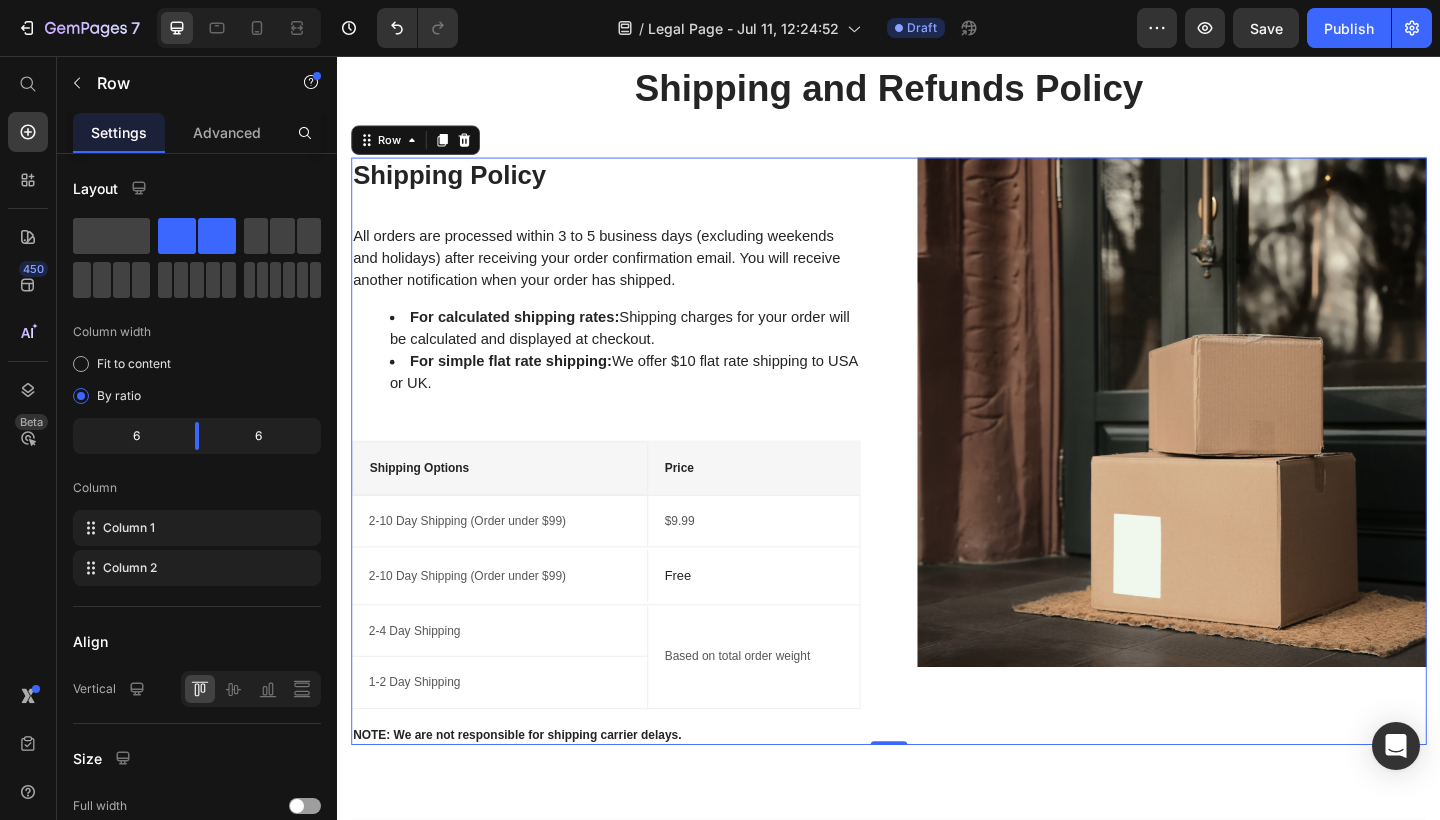 scroll, scrollTop: 111, scrollLeft: 0, axis: vertical 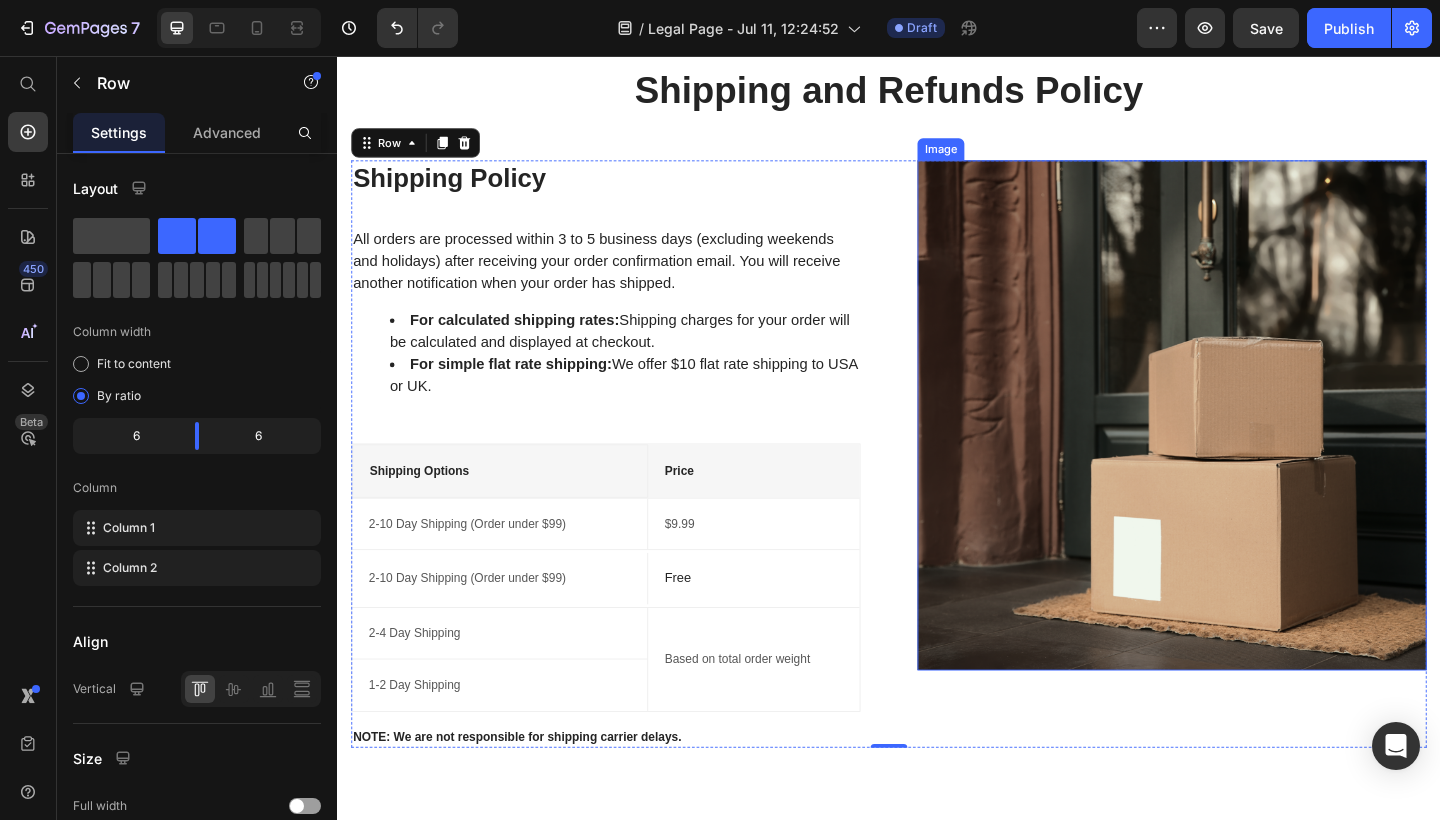 click at bounding box center (1245, 447) 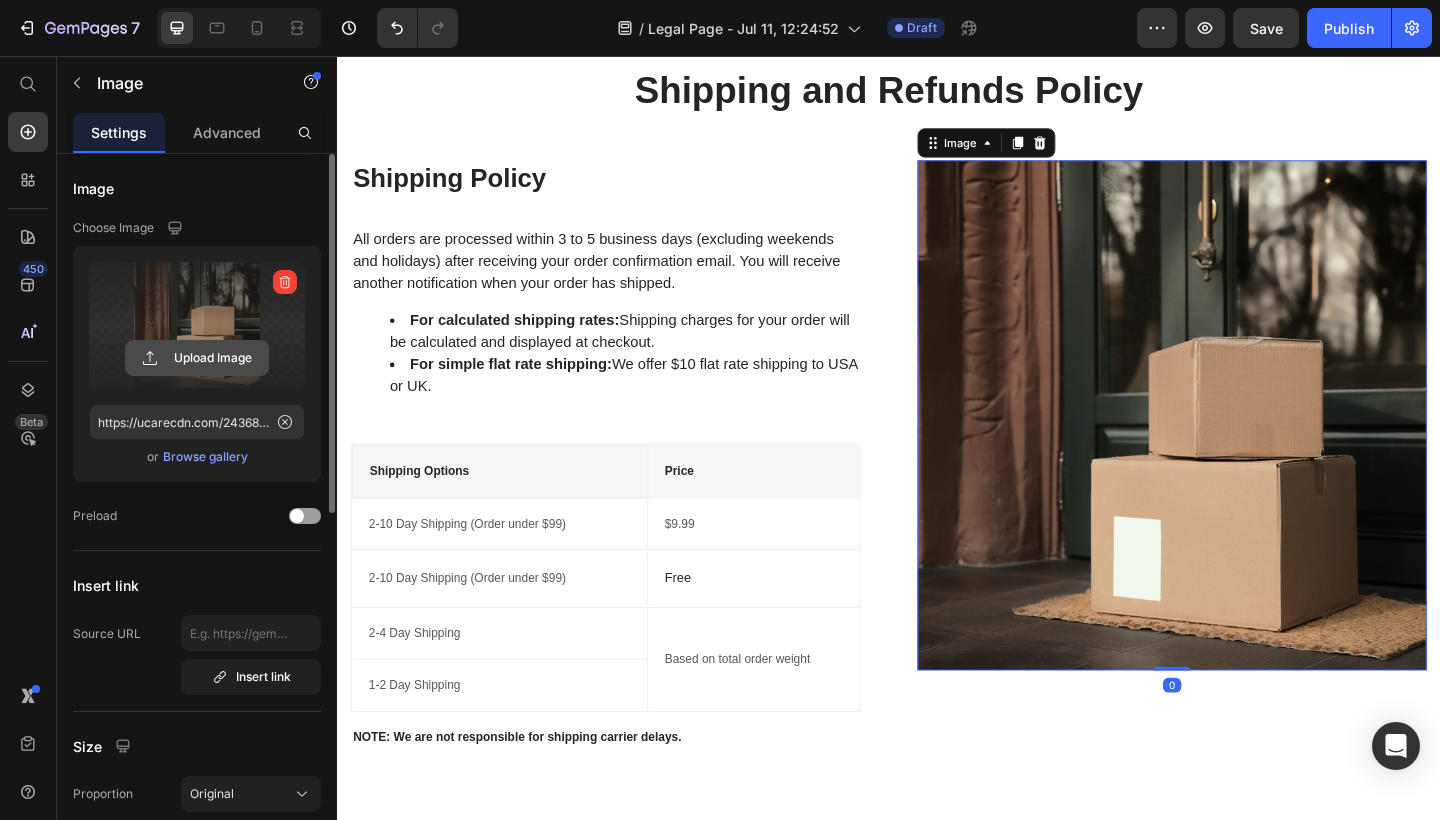 click 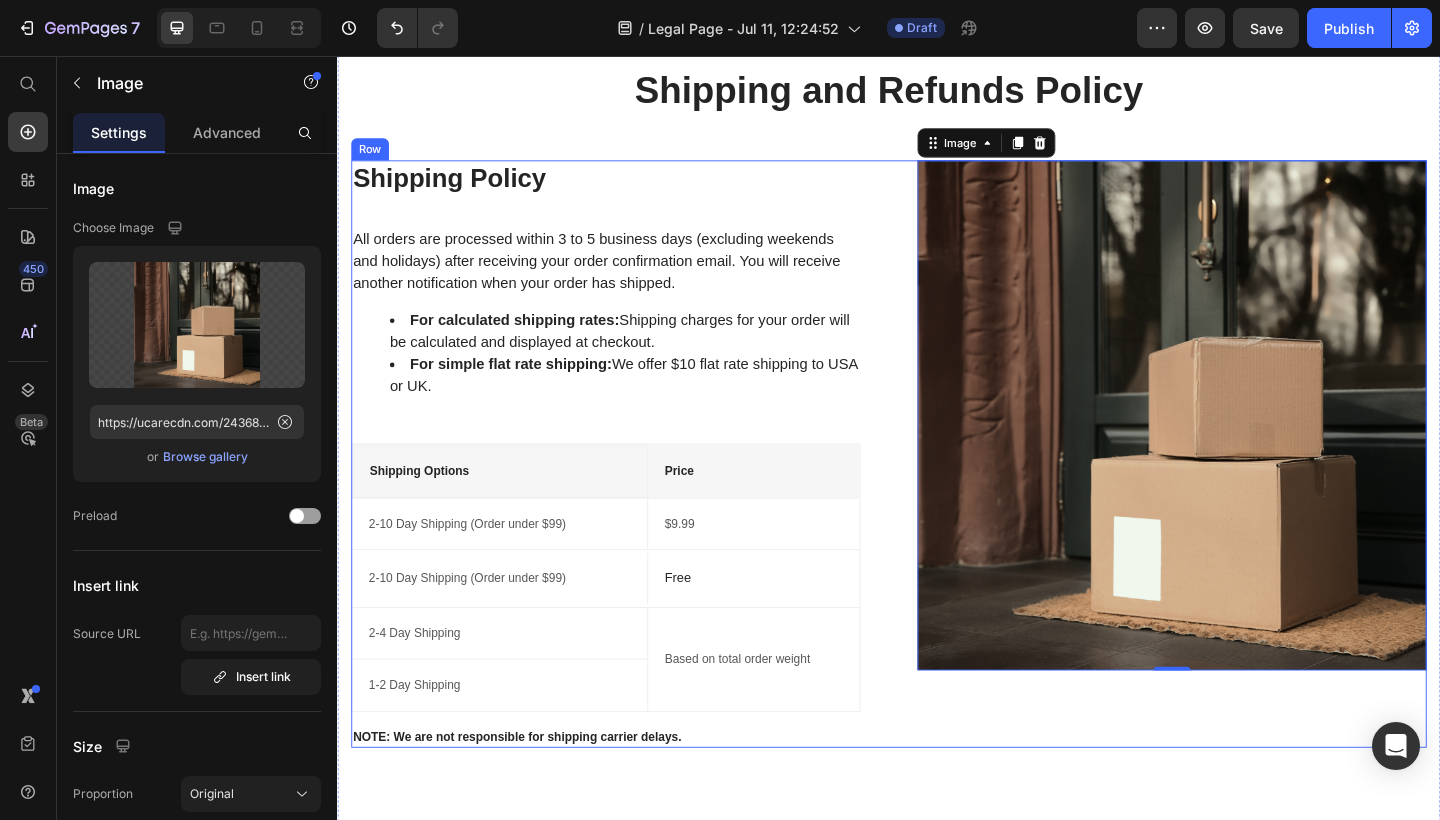 click on "All orders are processed within 3 to 5 business days (excluding weekends and holidays) after receiving your order confirmation email. You will receive another notification when your order has shipped.  For calculated shipping rates:  Shipping charges for your order will be calculated and displayed at checkout.  For simple flat rate shipping:  We offer $10 flat rate shipping to [COUNTRY] or [COUNTRY]. Text block Shipping Options Text block Price Text block Row 2-10 Day Shipping (Order under $99) Text block $9.99 Text block Row 2-10 Day Shipping (Order under $99) Text block Free Text block Row 2-4 Day Shipping Text block 1-2 Day Shipping Text block Row Based on total order weight Text block Row Row NOTE: We are not responsible for shipping carrier delays. Text block" at bounding box center (629, 489) 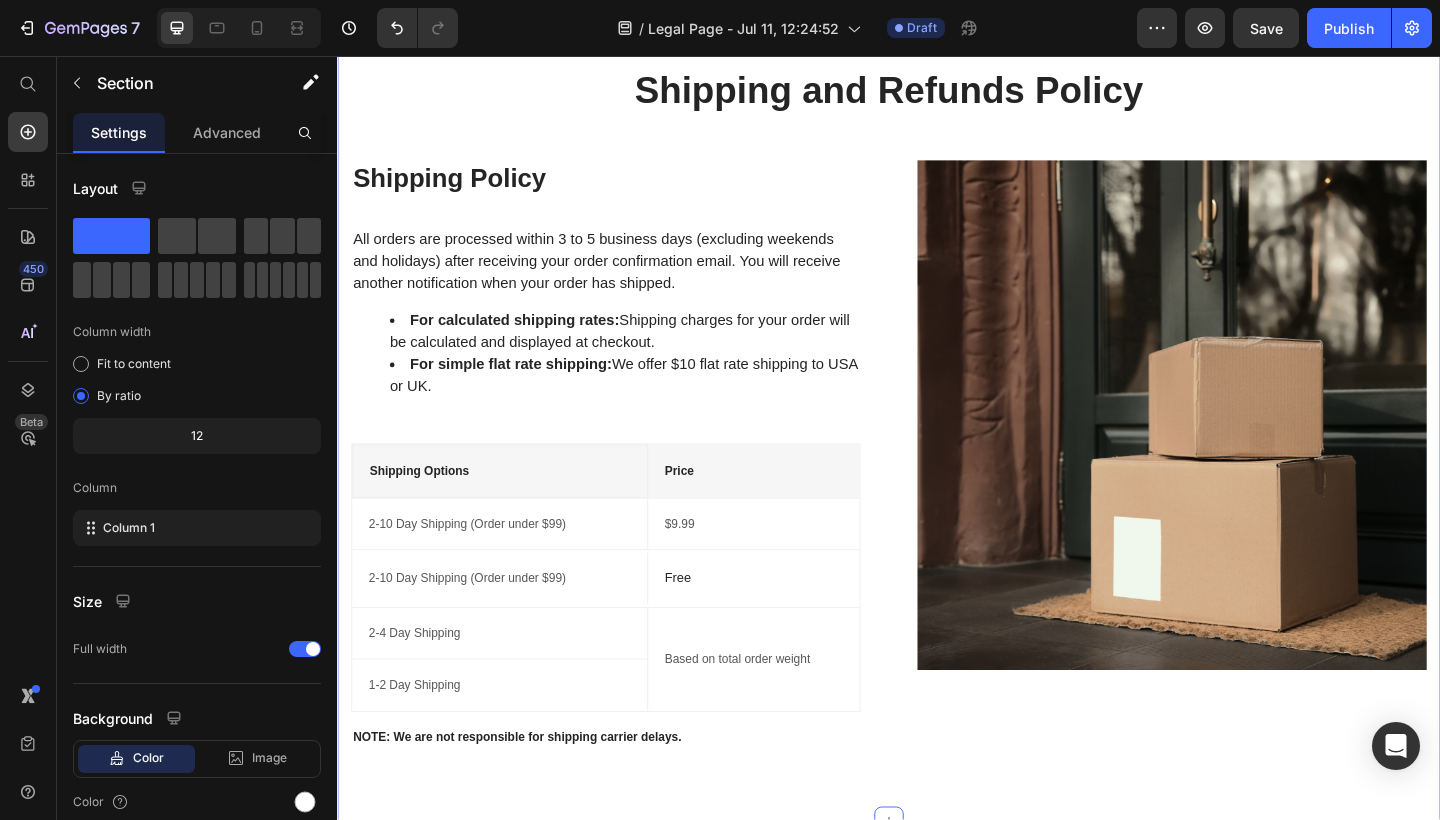click on "Row Shipping Policy Heading All orders are processed within 3 to 5 business days (excluding weekends and holidays) after receiving your order confirmation email. You will receive another notification when your order has shipped.  For calculated shipping rates:  Shipping charges for your order will be calculated and displayed at checkout.  For simple flat rate shipping:  We offer $10 flat rate shipping to [COUNTRY] or [COUNTRY]. Text block Shipping Options Text block Price Text block Row 2-10 Day Shipping (Order under $99) Text block $9.99 Text block Row 2-10 Day Shipping (Order under $99) Text block Free Text block Row 2-4 Day Shipping Text block 1-2 Day Shipping Text block Row Based on total order weight Text block Row Row NOTE: We are not responsible for shipping carrier delays. Text block Image Row   0 Section 1" at bounding box center [937, 437] 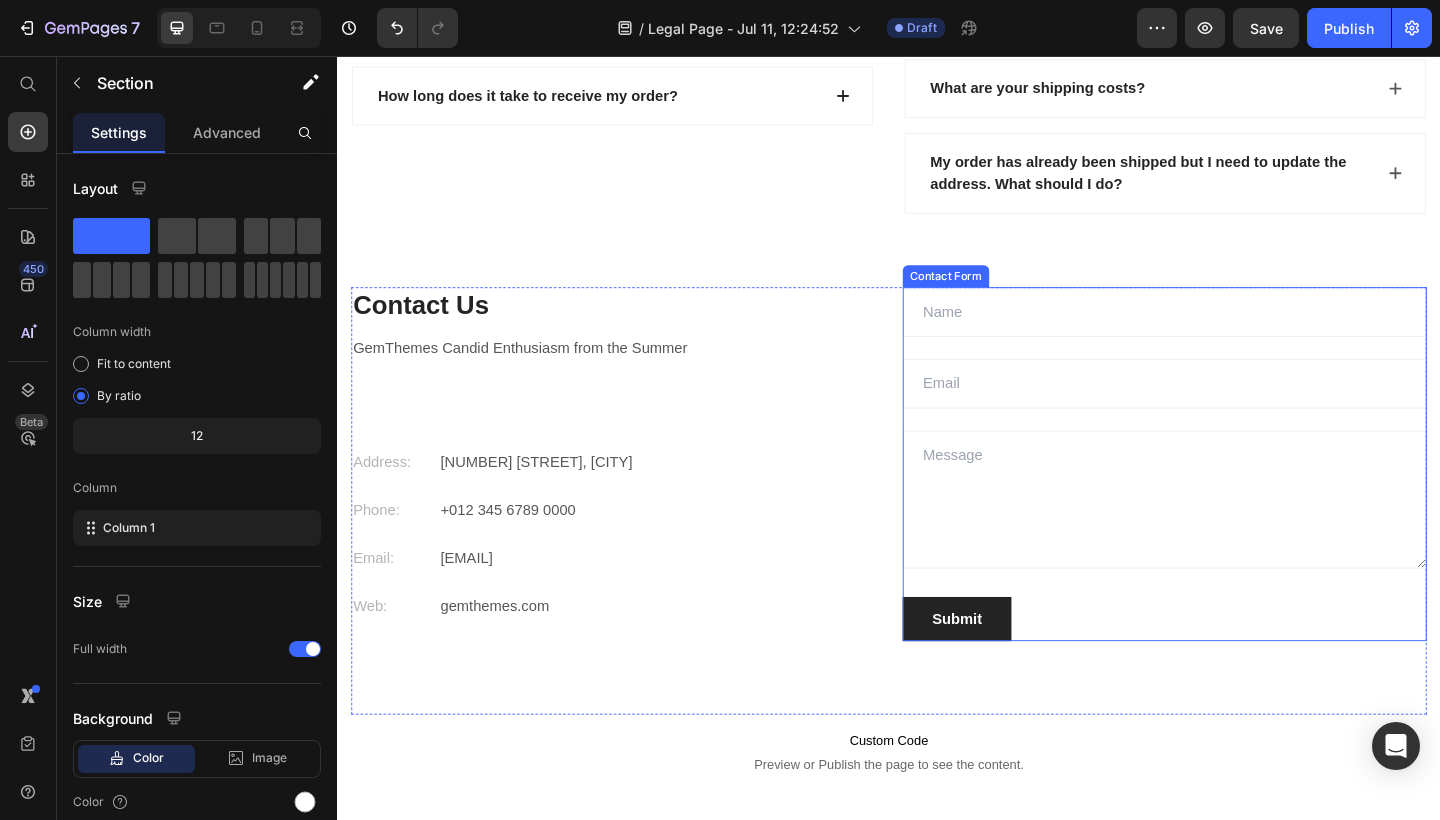 scroll, scrollTop: 2879, scrollLeft: 0, axis: vertical 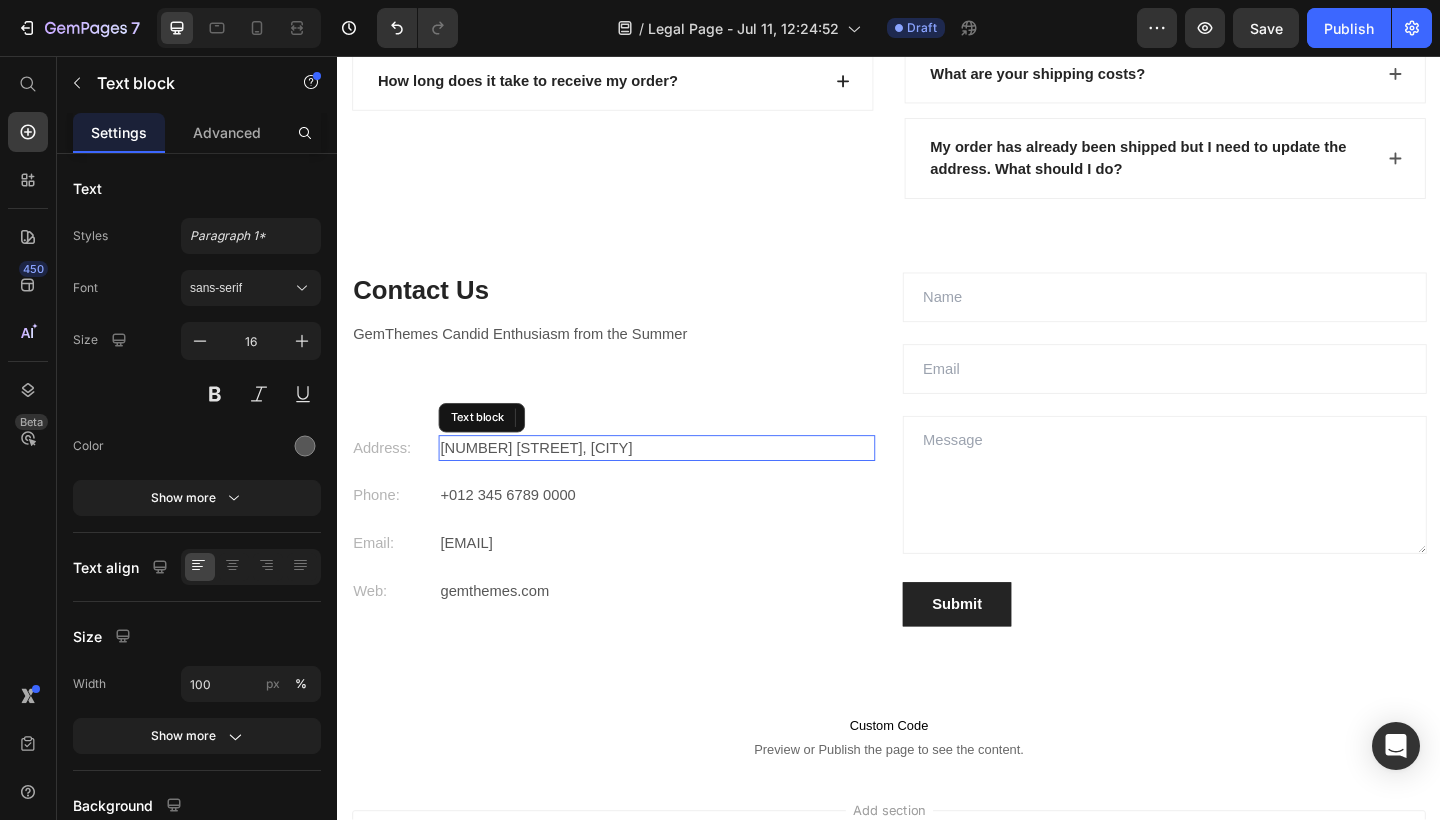 click on "[NUMBER] [STREET], [CITY]" at bounding box center (684, 483) 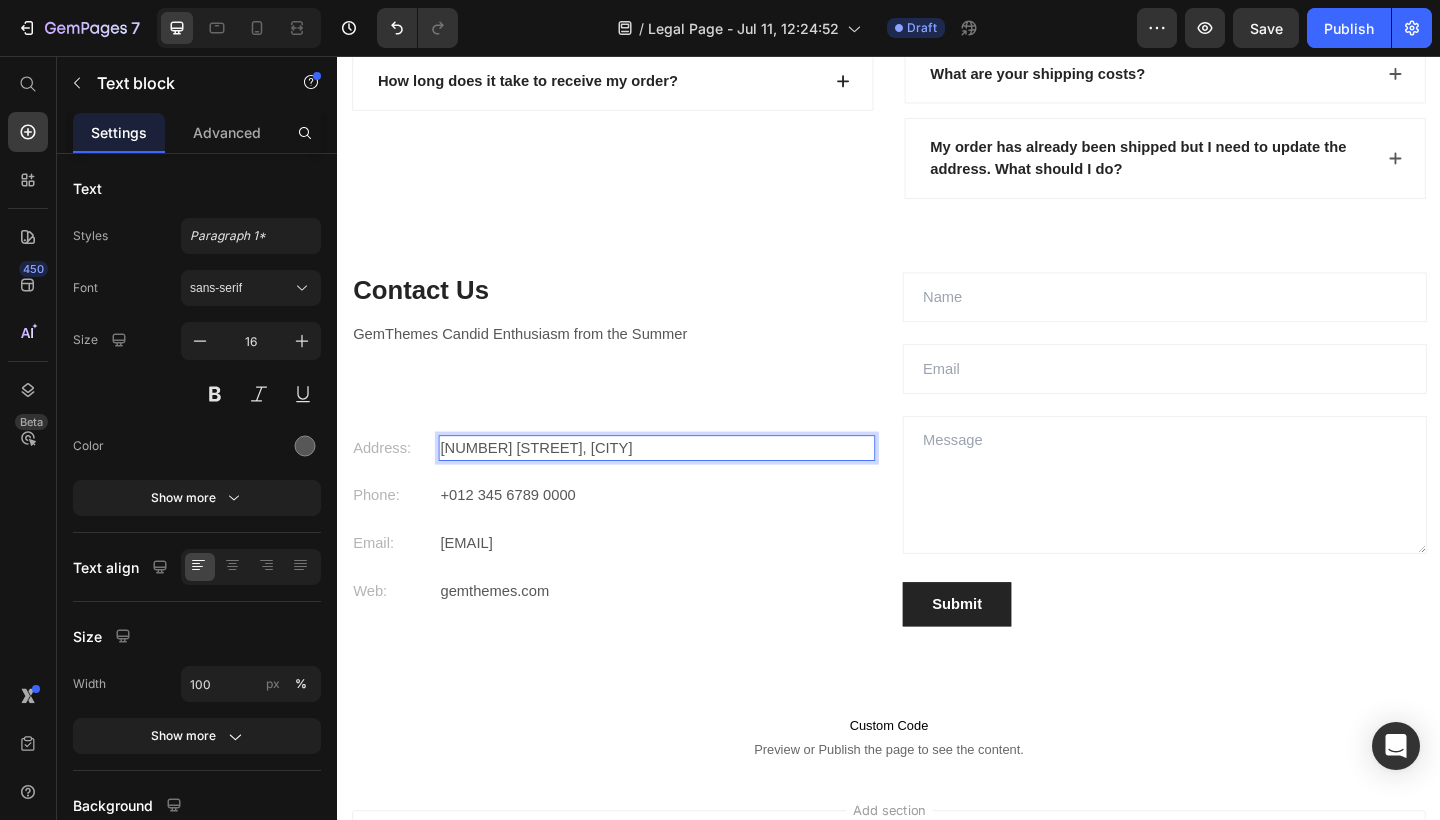 click on "[NUMBER] [STREET], [CITY]" at bounding box center (684, 483) 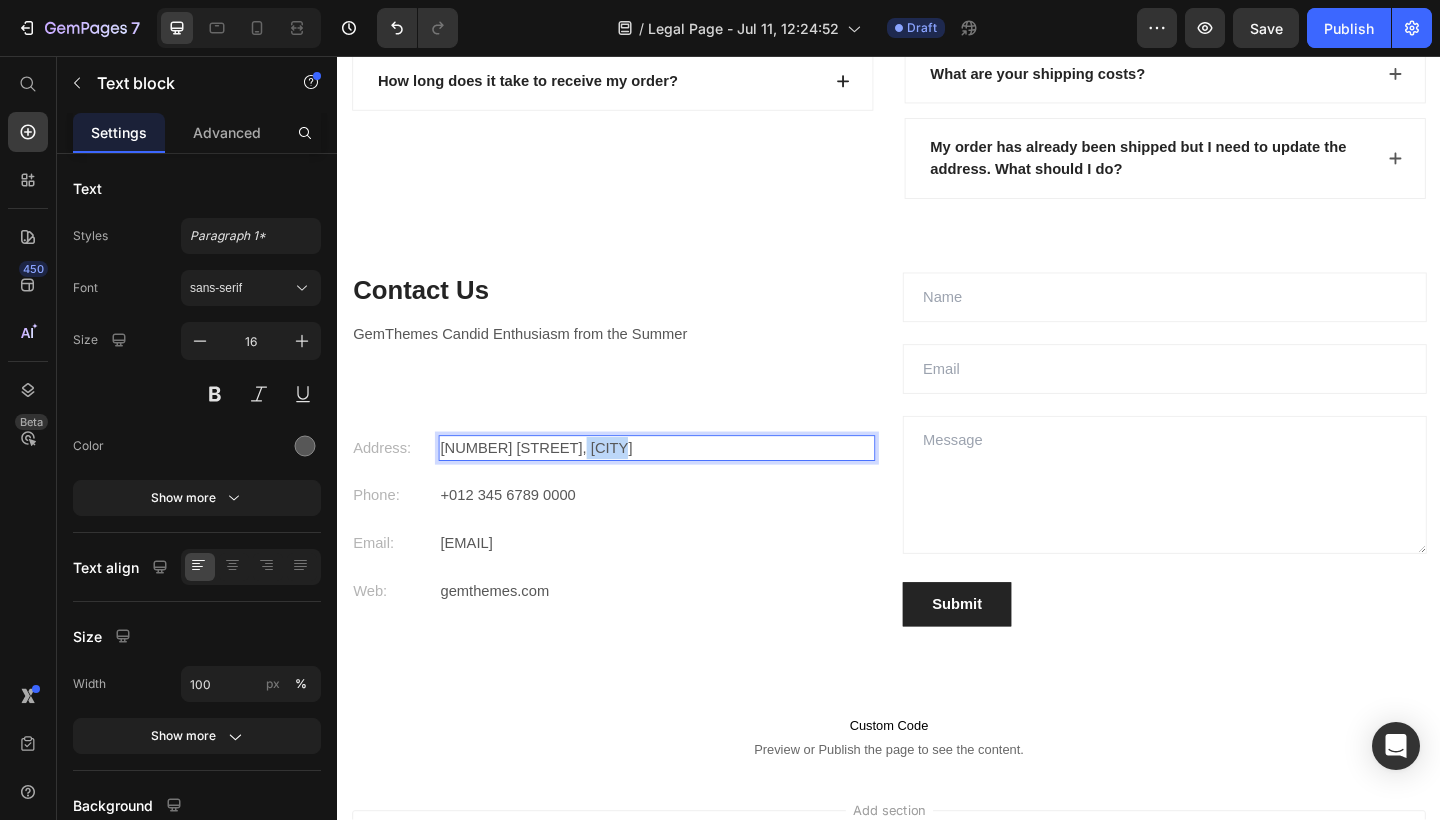 click on "[NUMBER] [STREET], [CITY]" at bounding box center [684, 483] 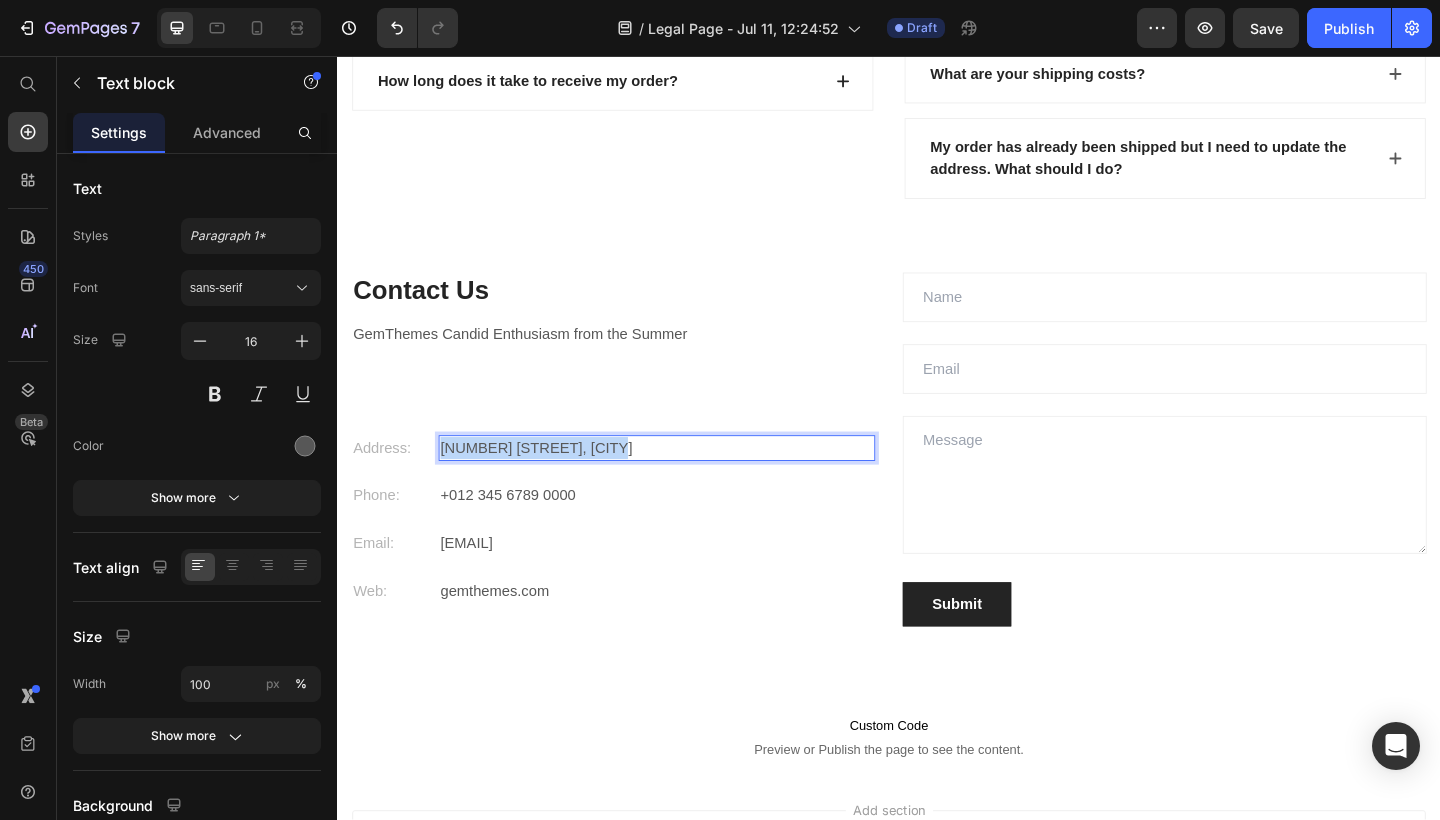 click on "[NUMBER] [STREET], [CITY]" at bounding box center (684, 483) 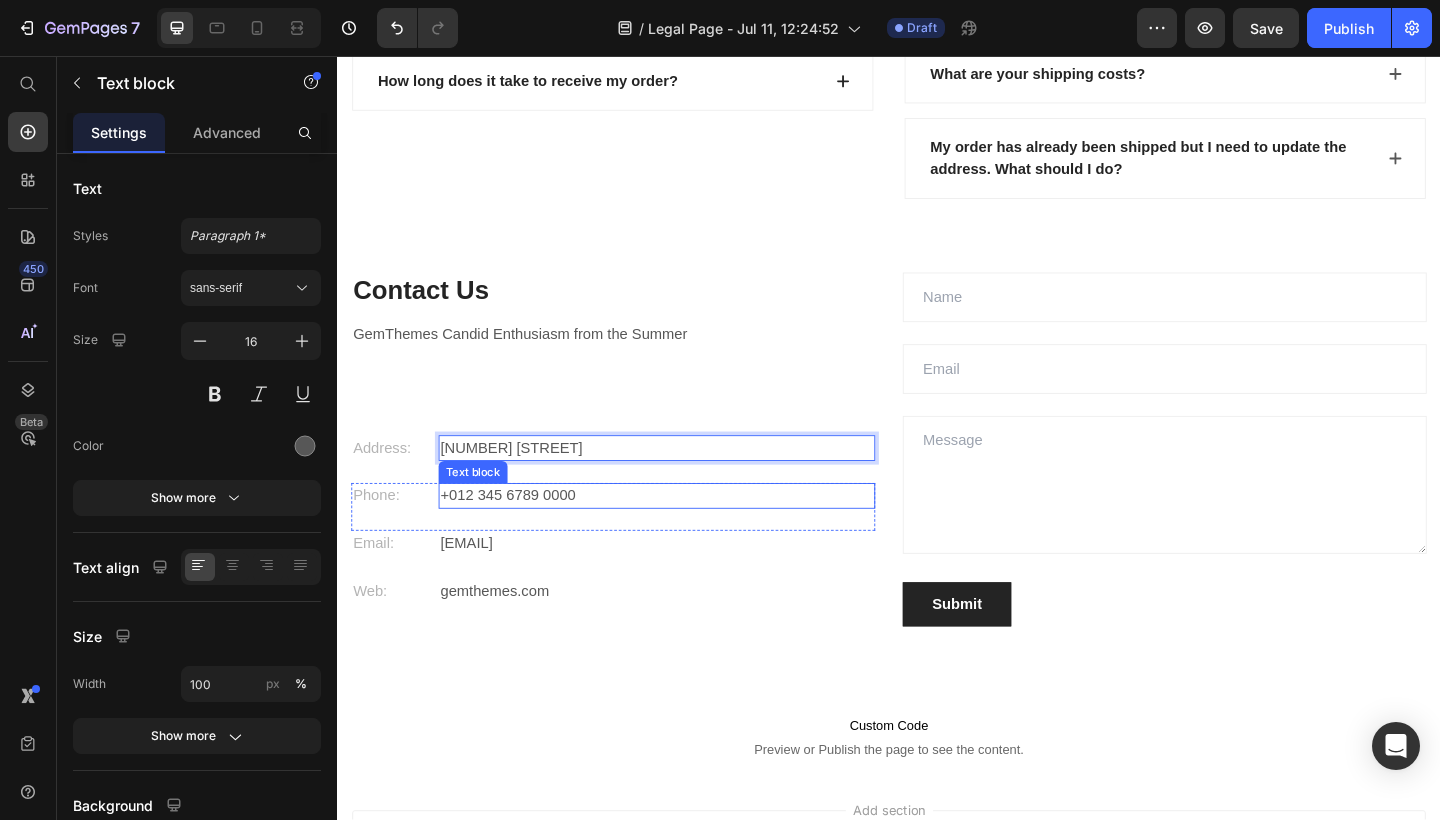click on "+012 345 6789 0000" at bounding box center [684, 535] 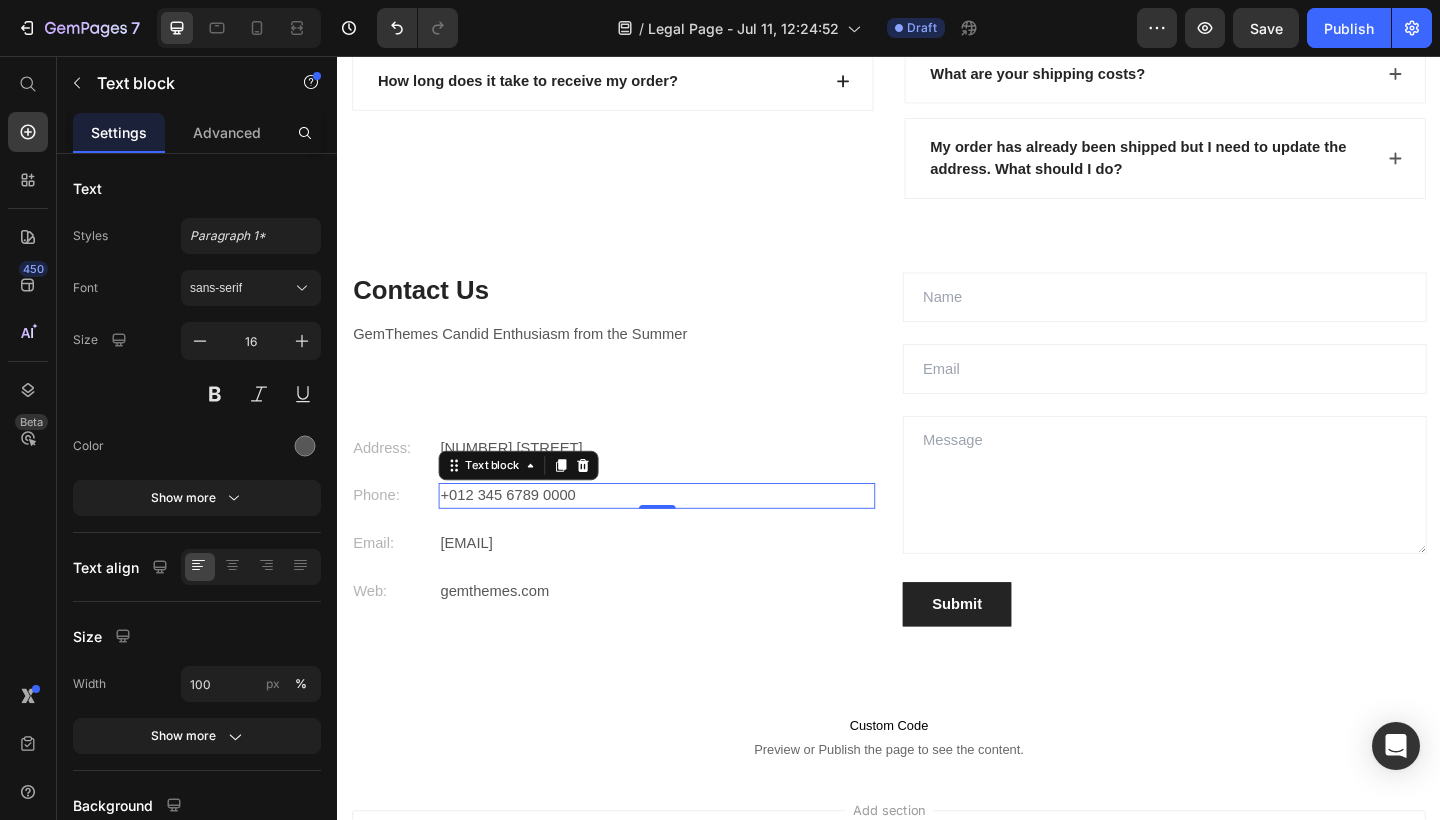 click on "+012 345 6789 0000" at bounding box center [684, 535] 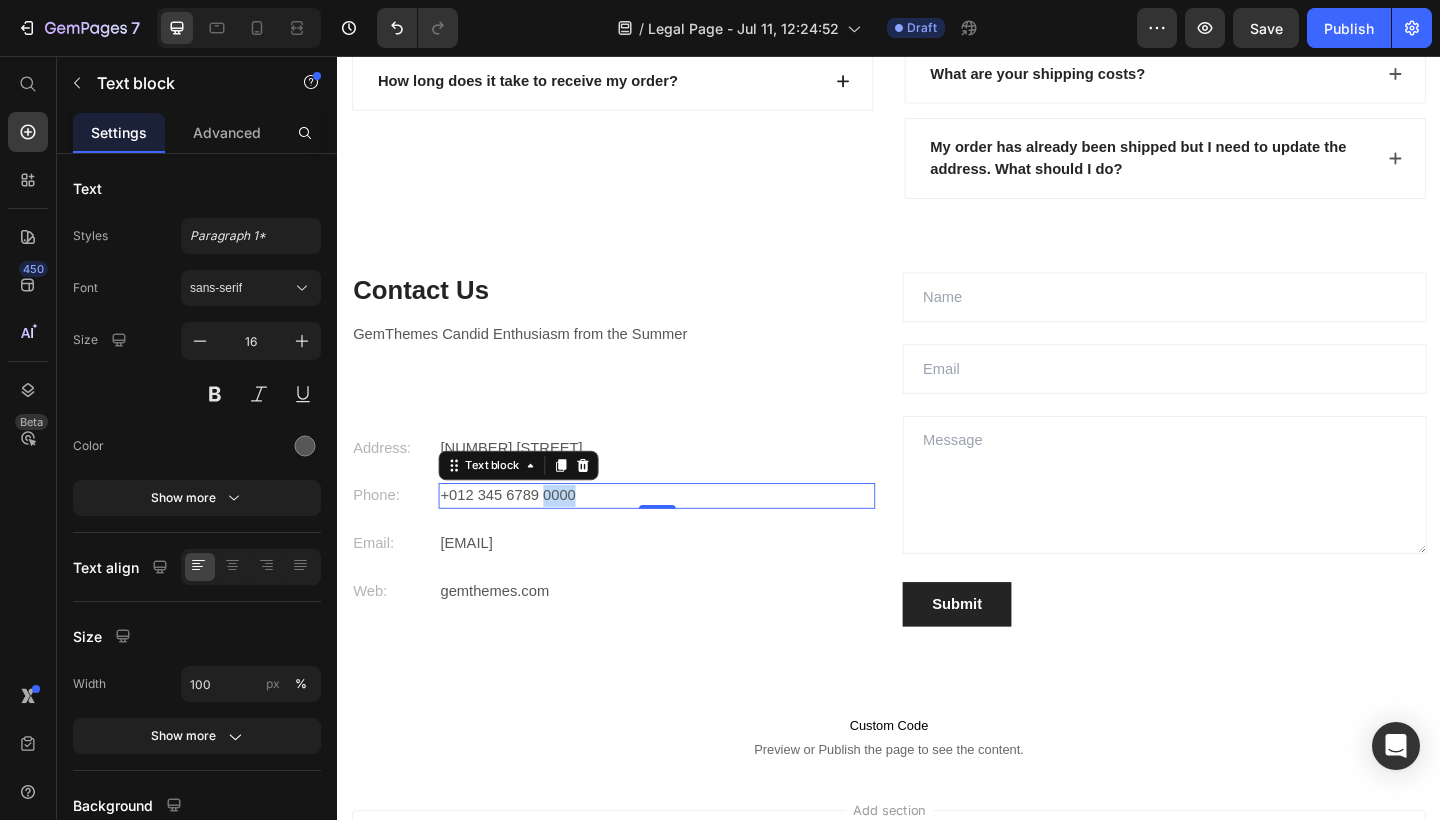 click on "+012 345 6789 0000" at bounding box center (684, 535) 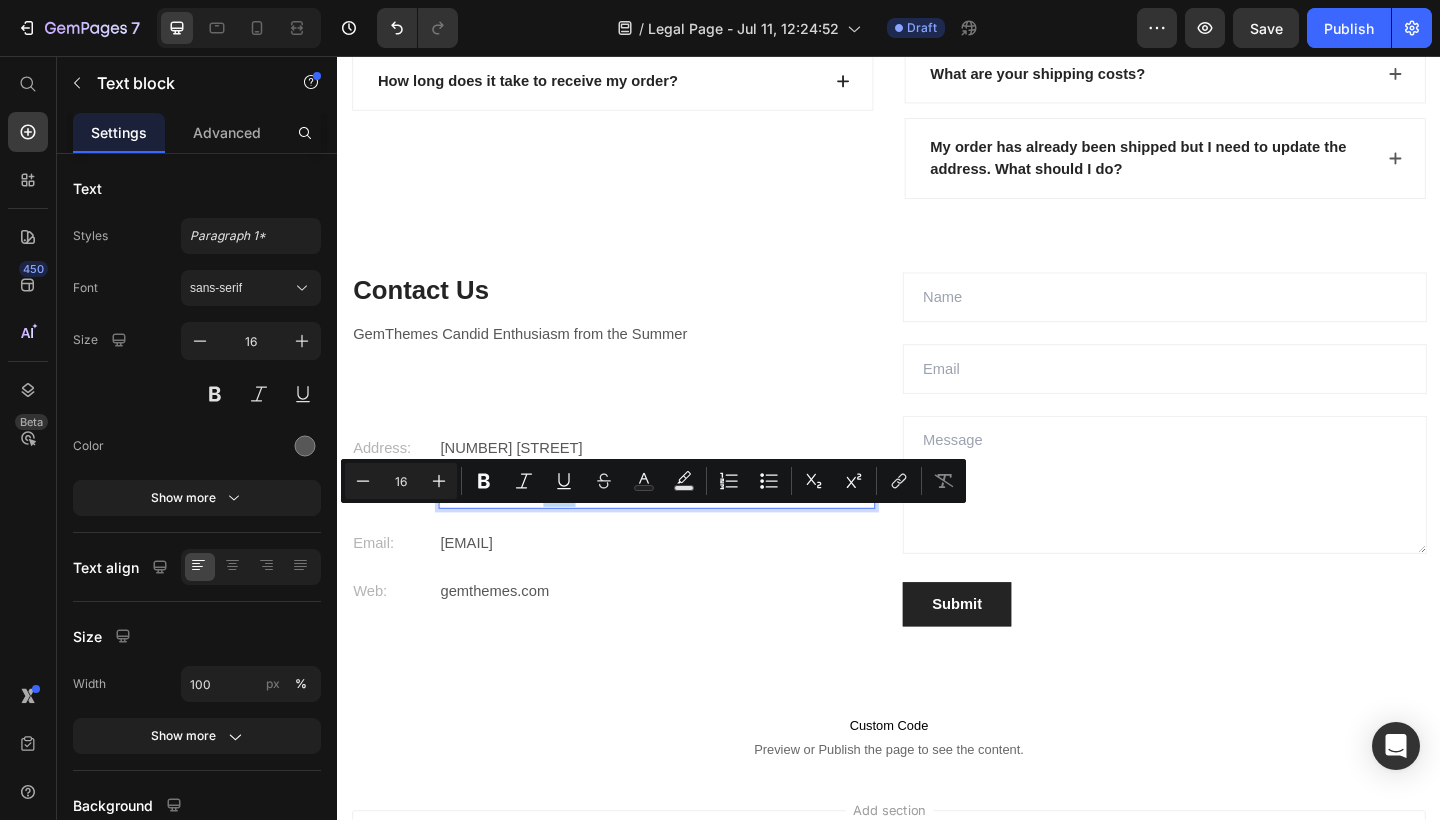 click on "+012 345 6789 0000" at bounding box center (684, 535) 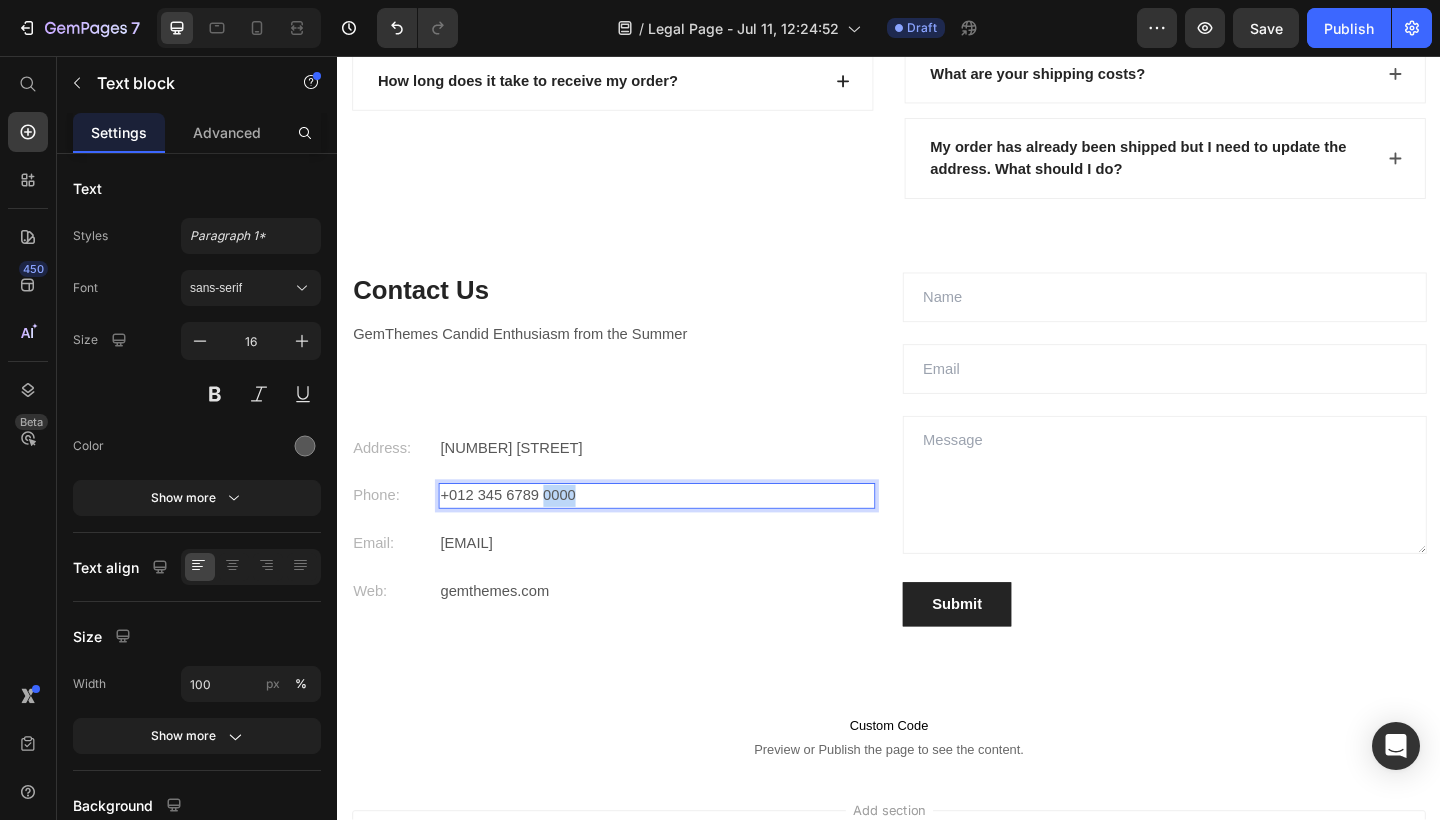 click on "+012 345 6789 0000" at bounding box center [684, 535] 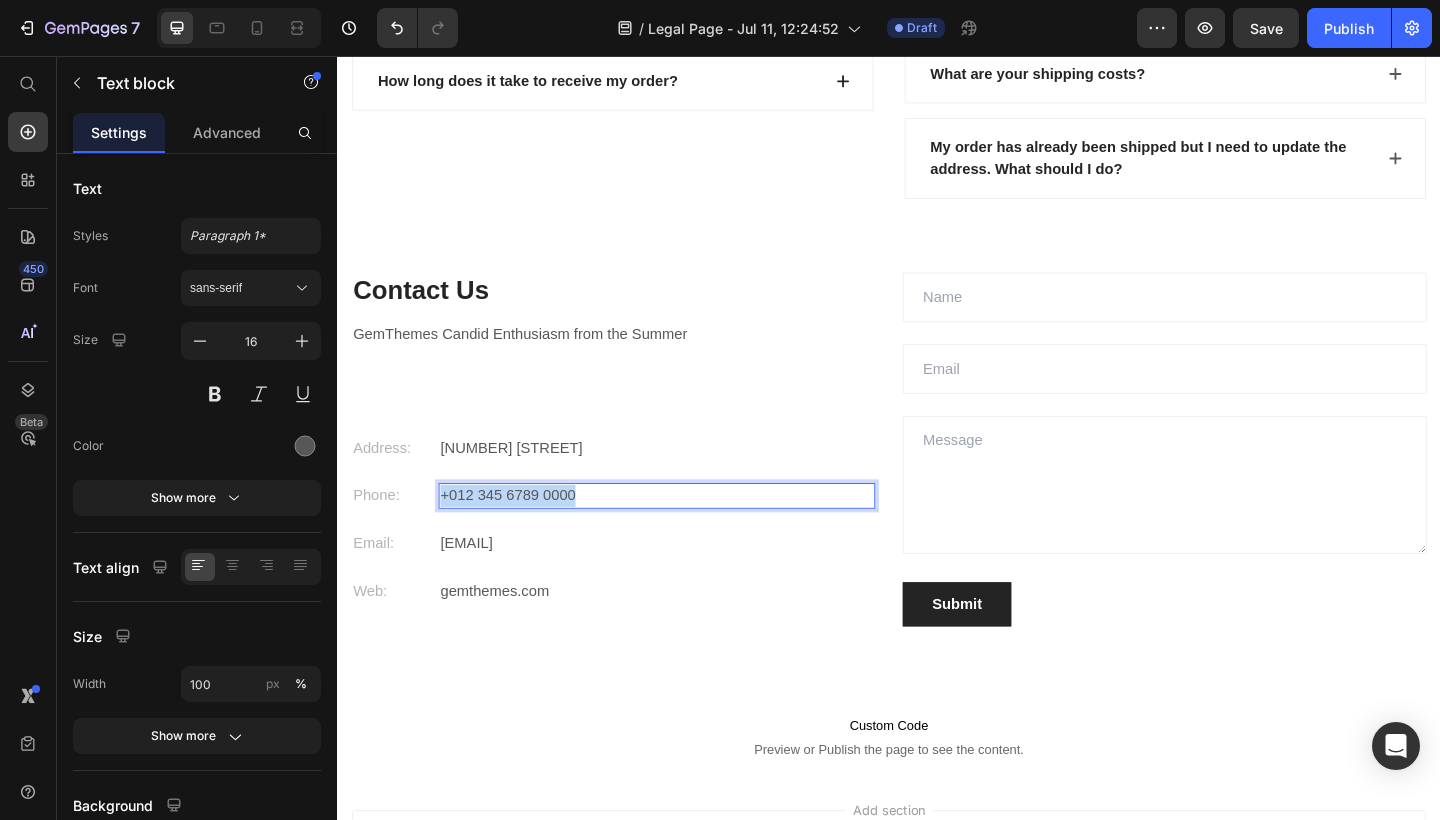 click on "+012 345 6789 0000" at bounding box center [684, 535] 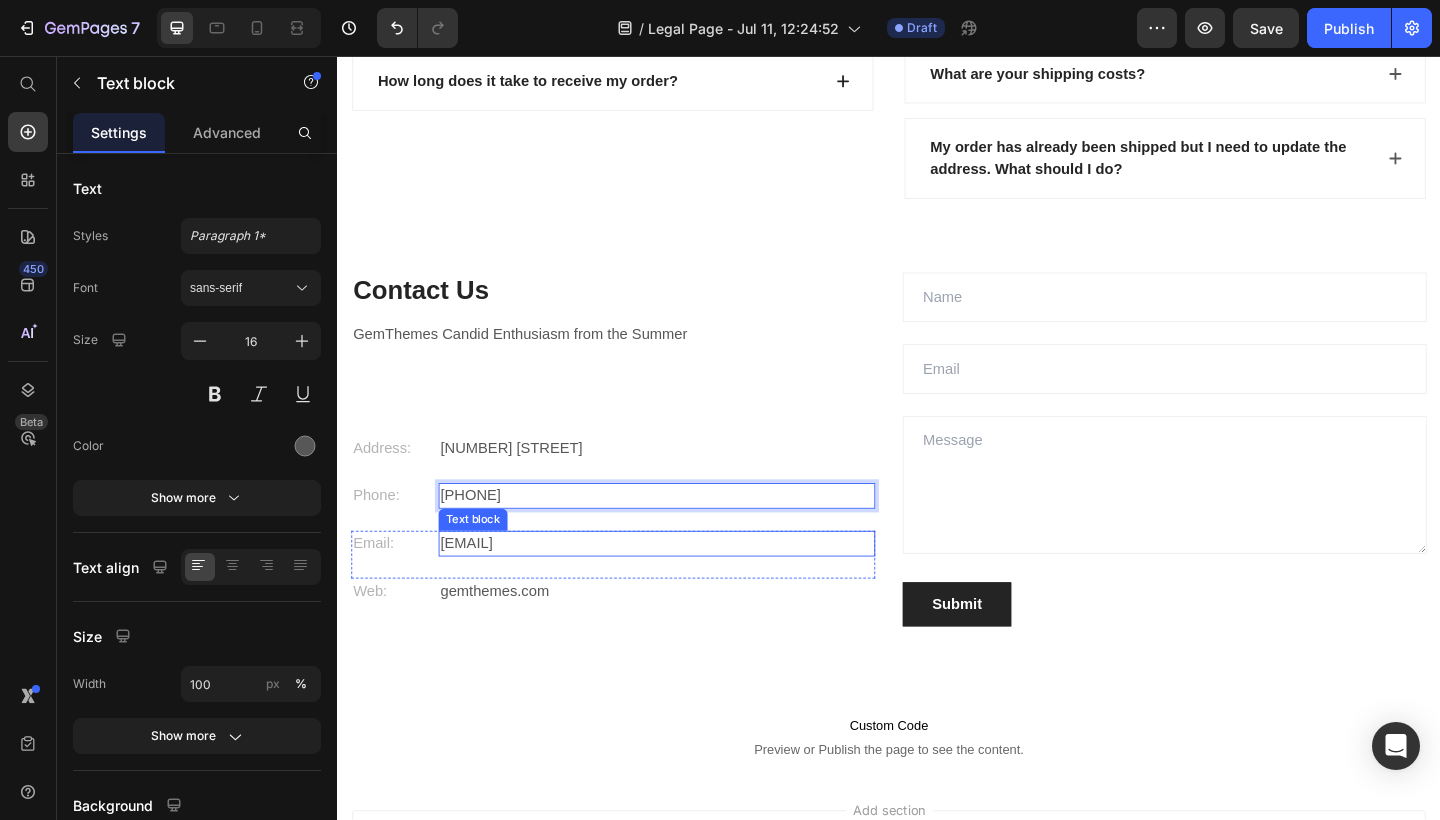 click on "[EMAIL]" at bounding box center [684, 587] 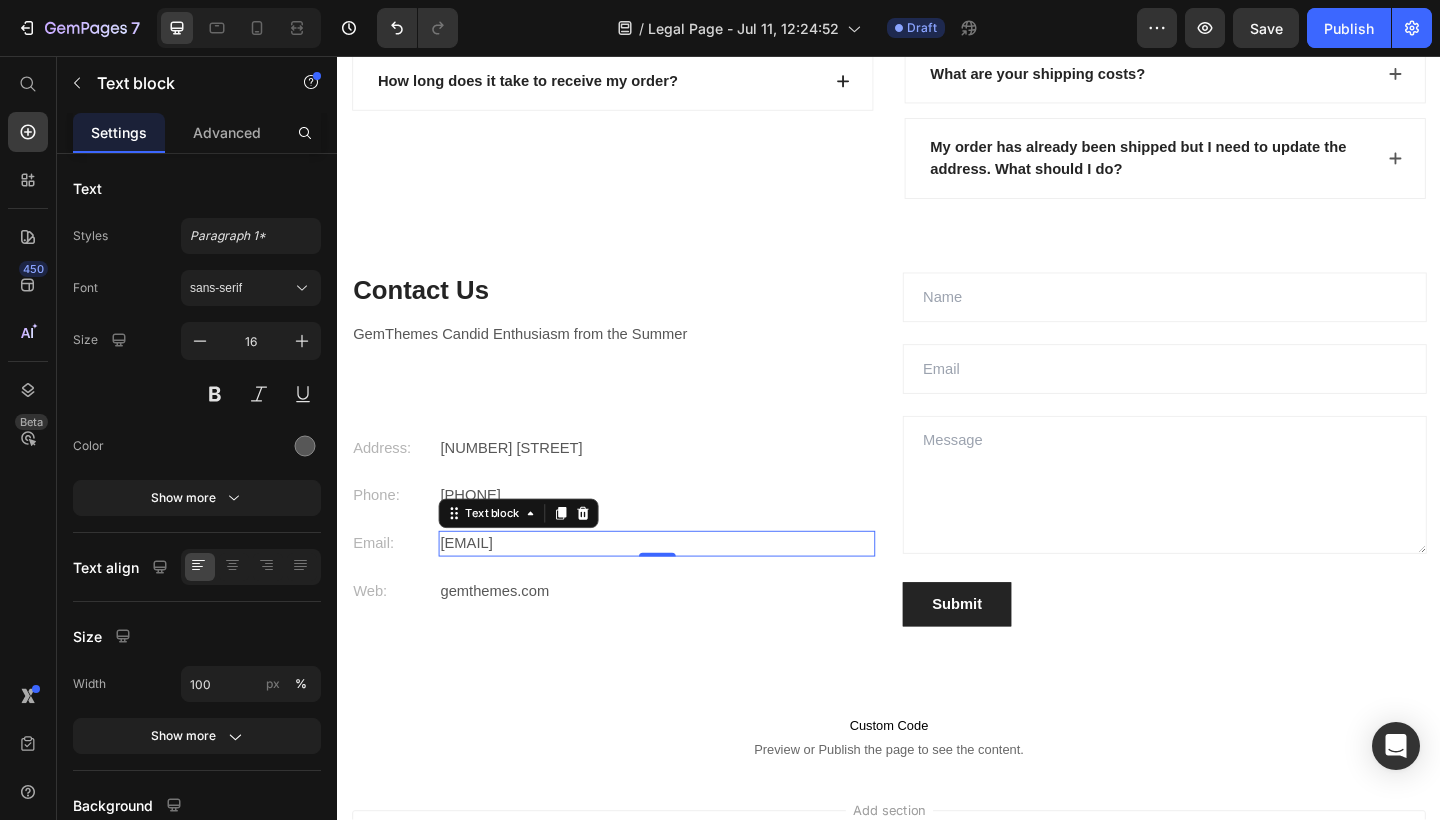 click on "[EMAIL]" at bounding box center [684, 587] 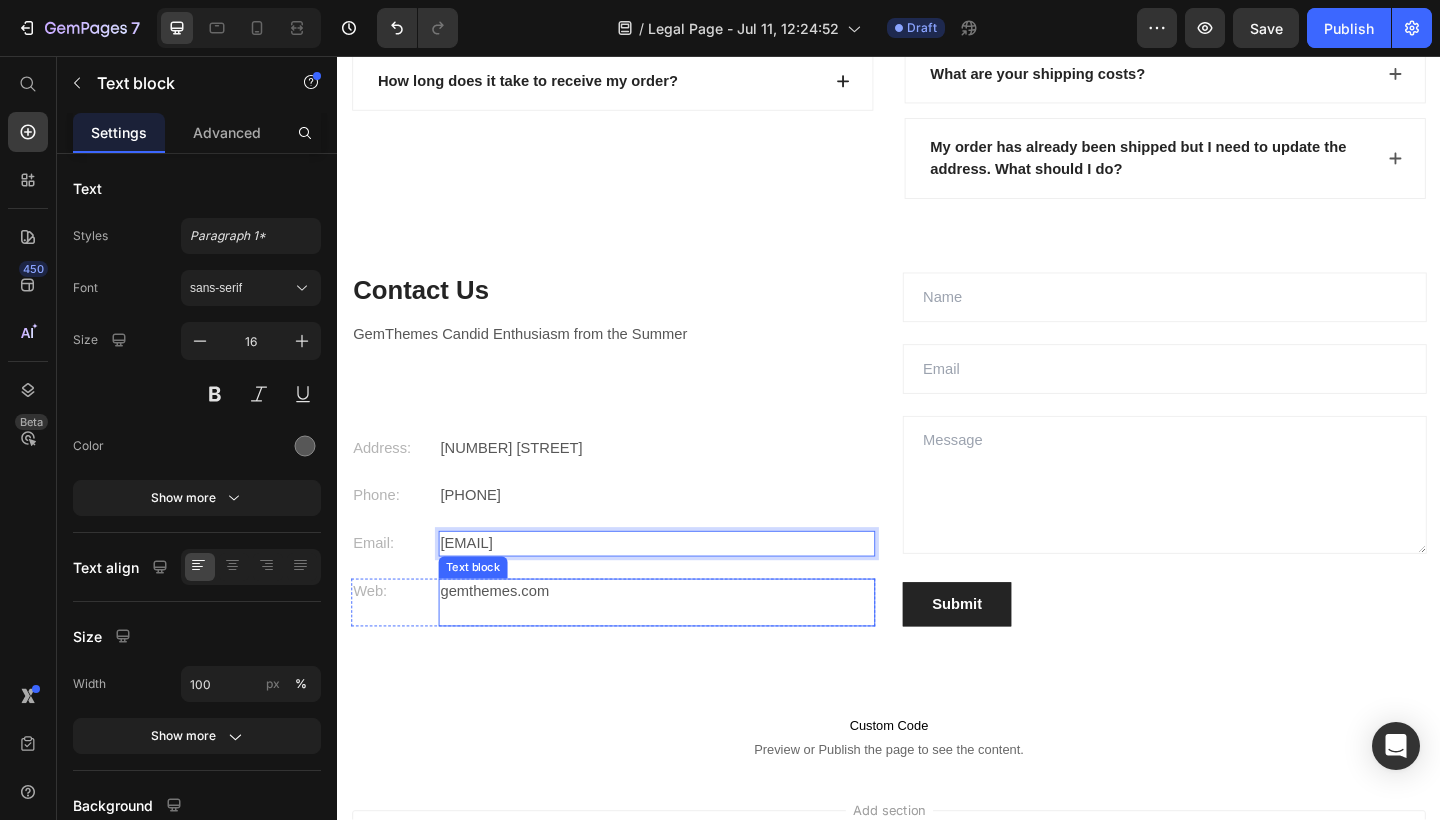 click on "gemthemes.com" at bounding box center [684, 639] 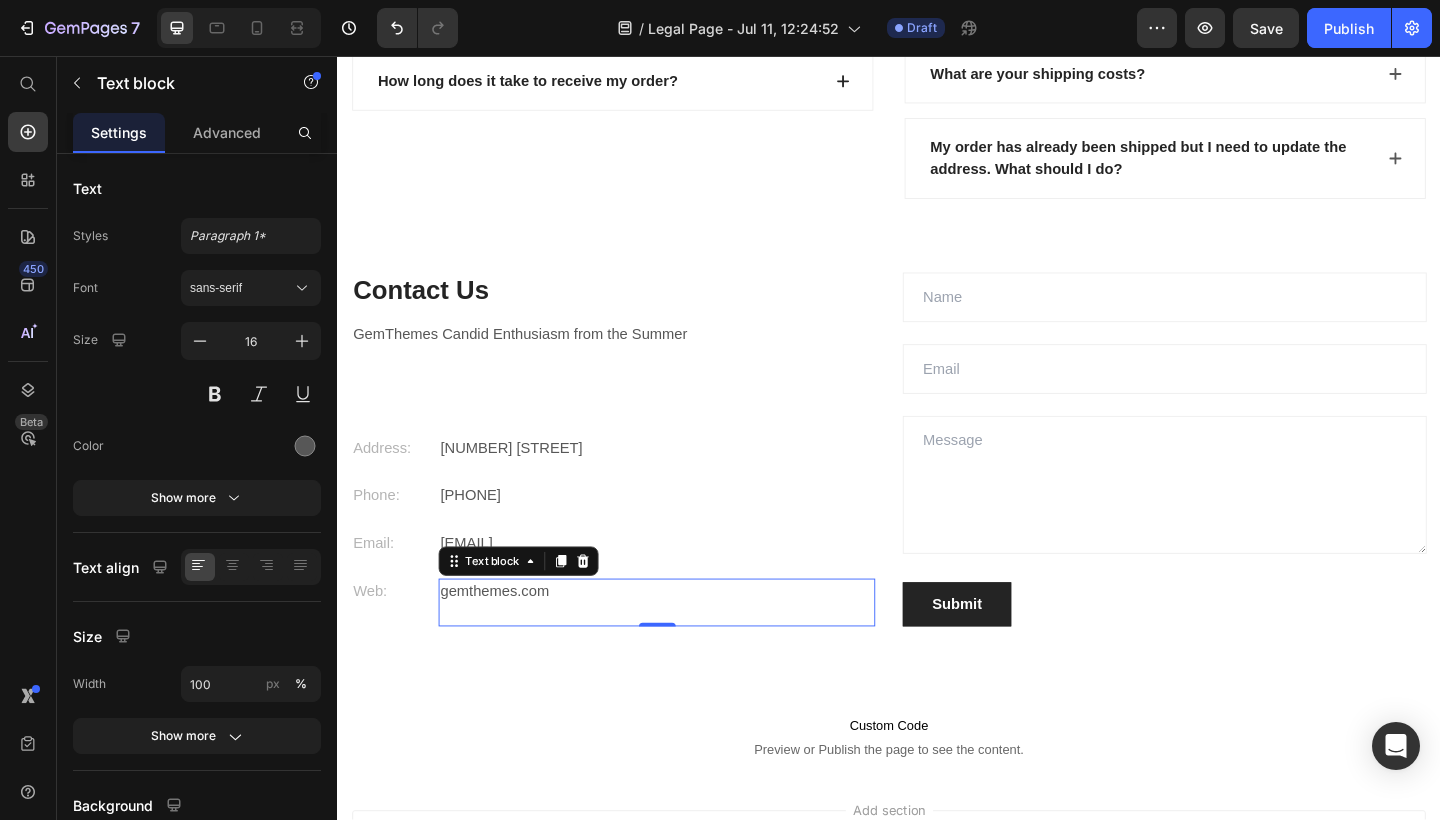 click on "gemthemes.com" at bounding box center (684, 639) 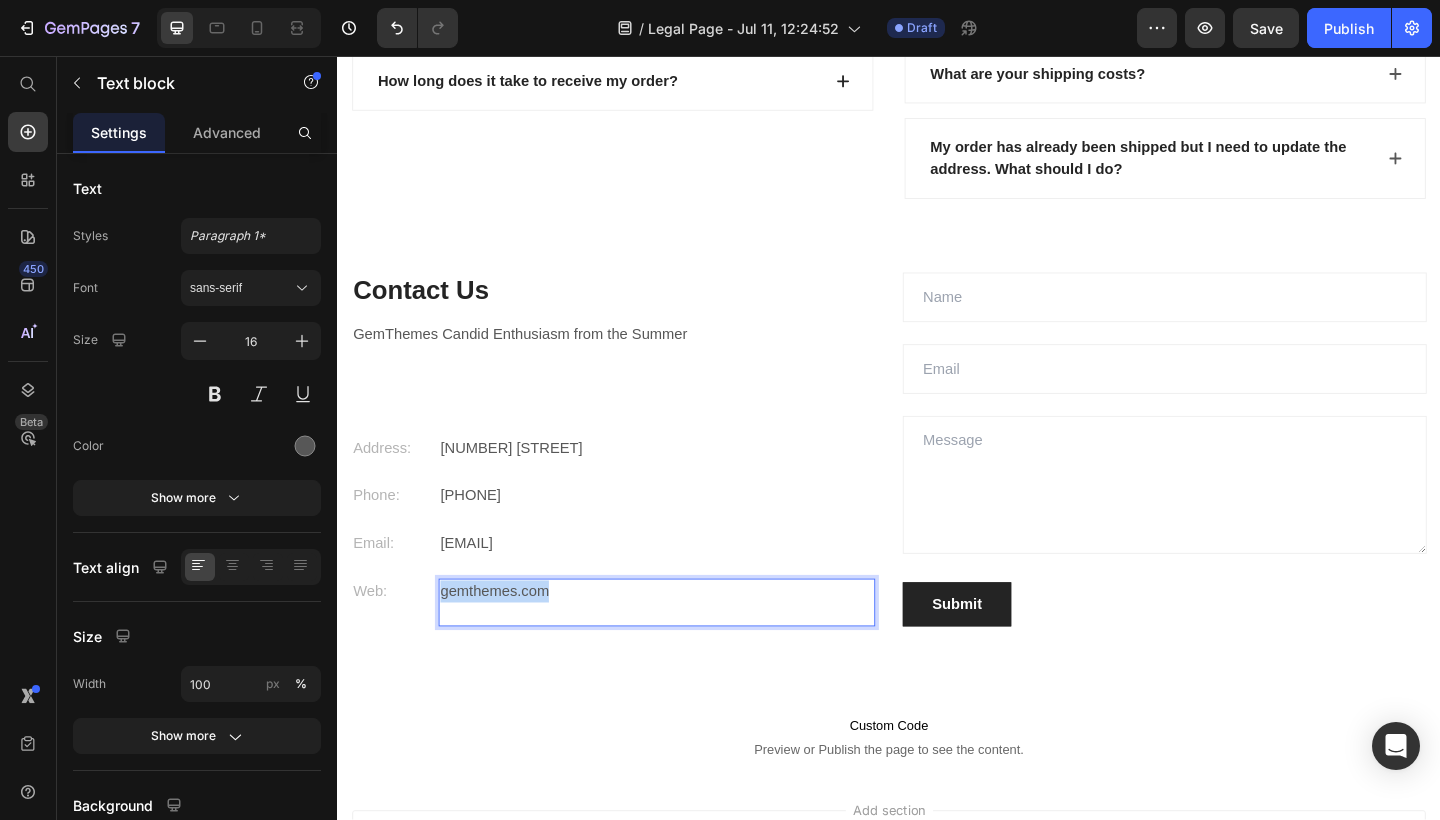 click on "gemthemes.com" at bounding box center [684, 639] 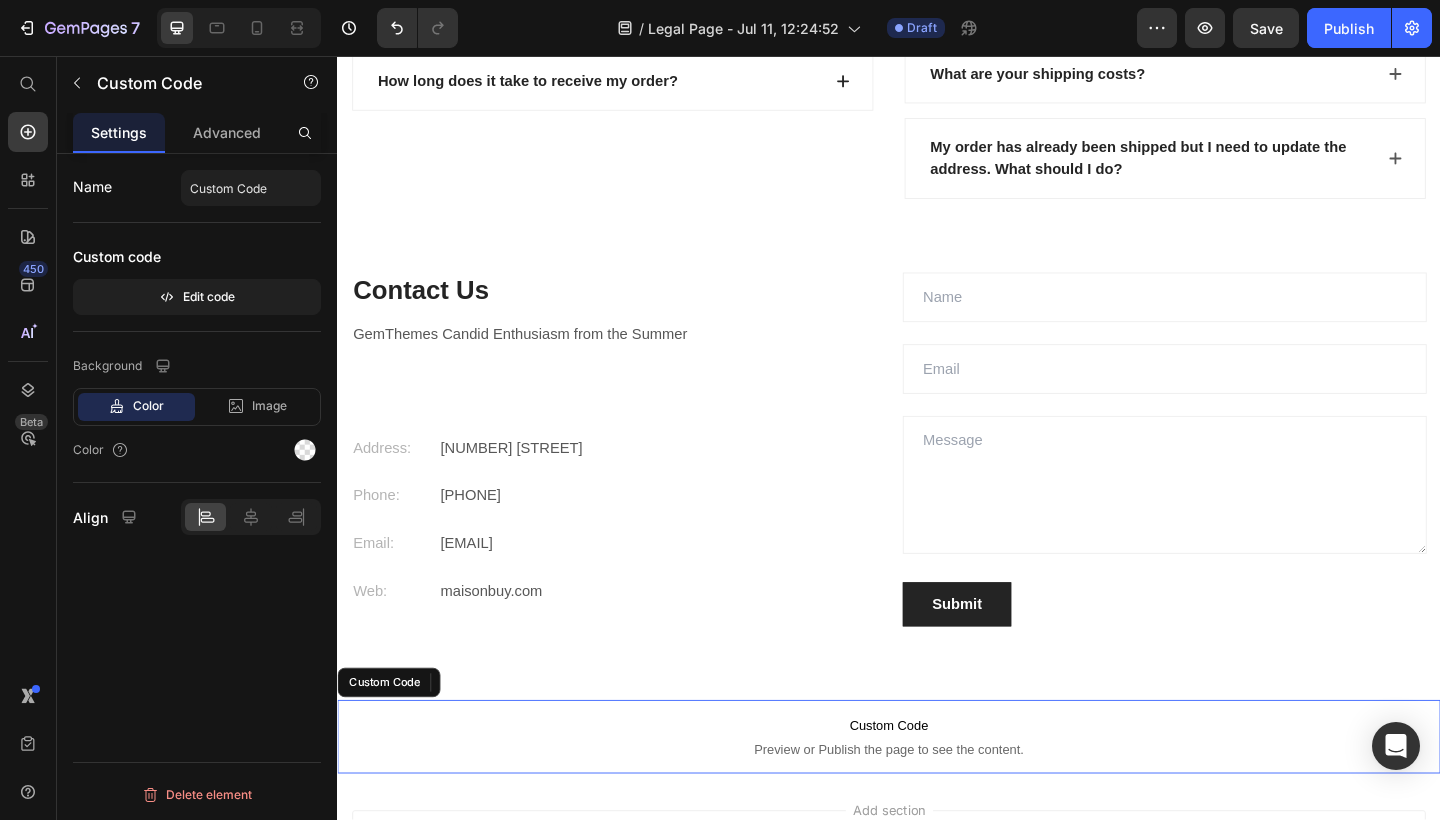 click on "Custom Code" at bounding box center [937, 785] 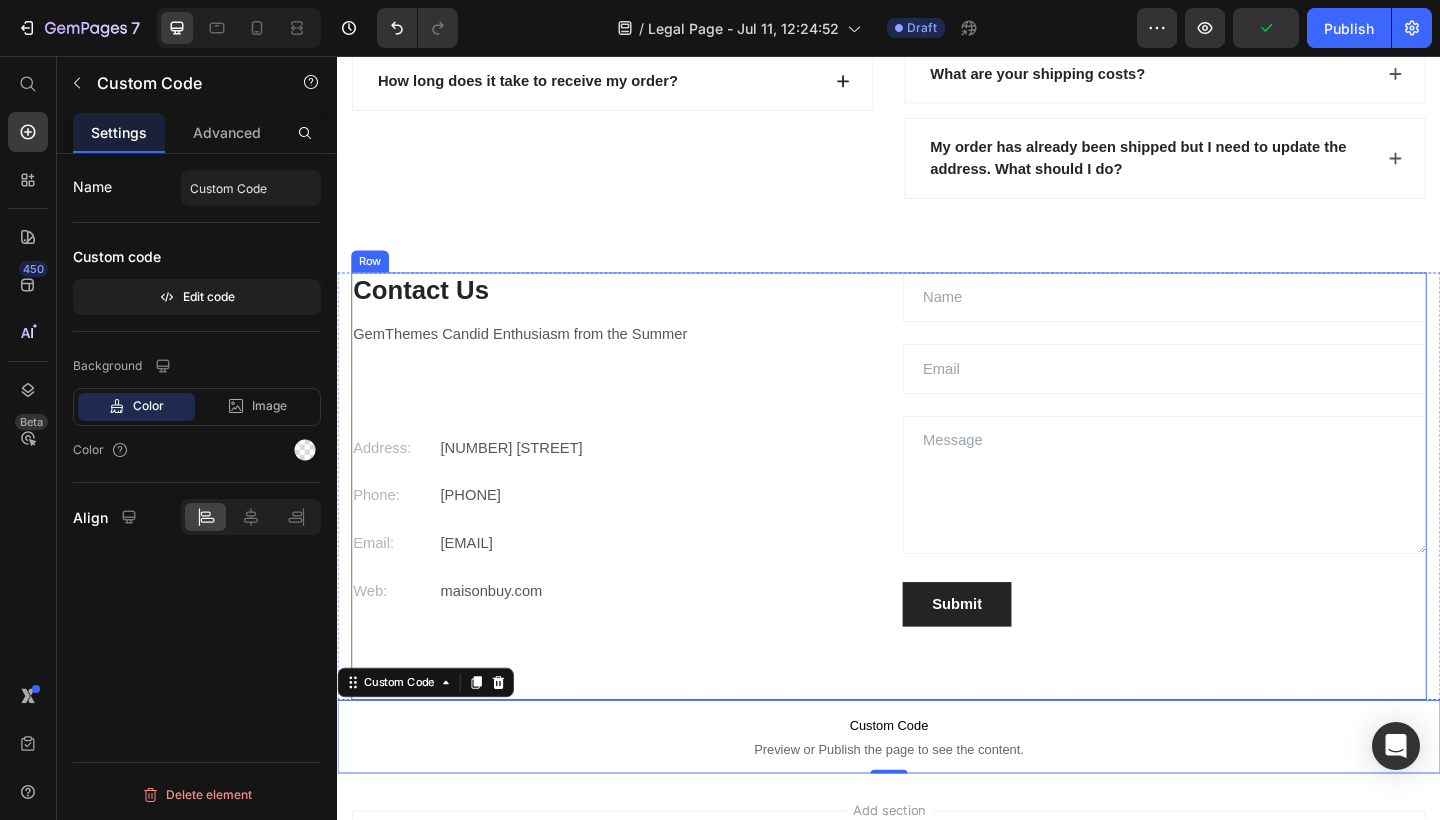 click on "Address: Text block [NUMBER] [STREET] Text block Row Phone: Text block [PHONE] Text block Row Email: Text block [EMAIL] Text block Row Web: Text block [DOMAIN] Text block Row Text Field Email Field Text Area Submit Submit Button Contact Form Row" at bounding box center (937, 524) 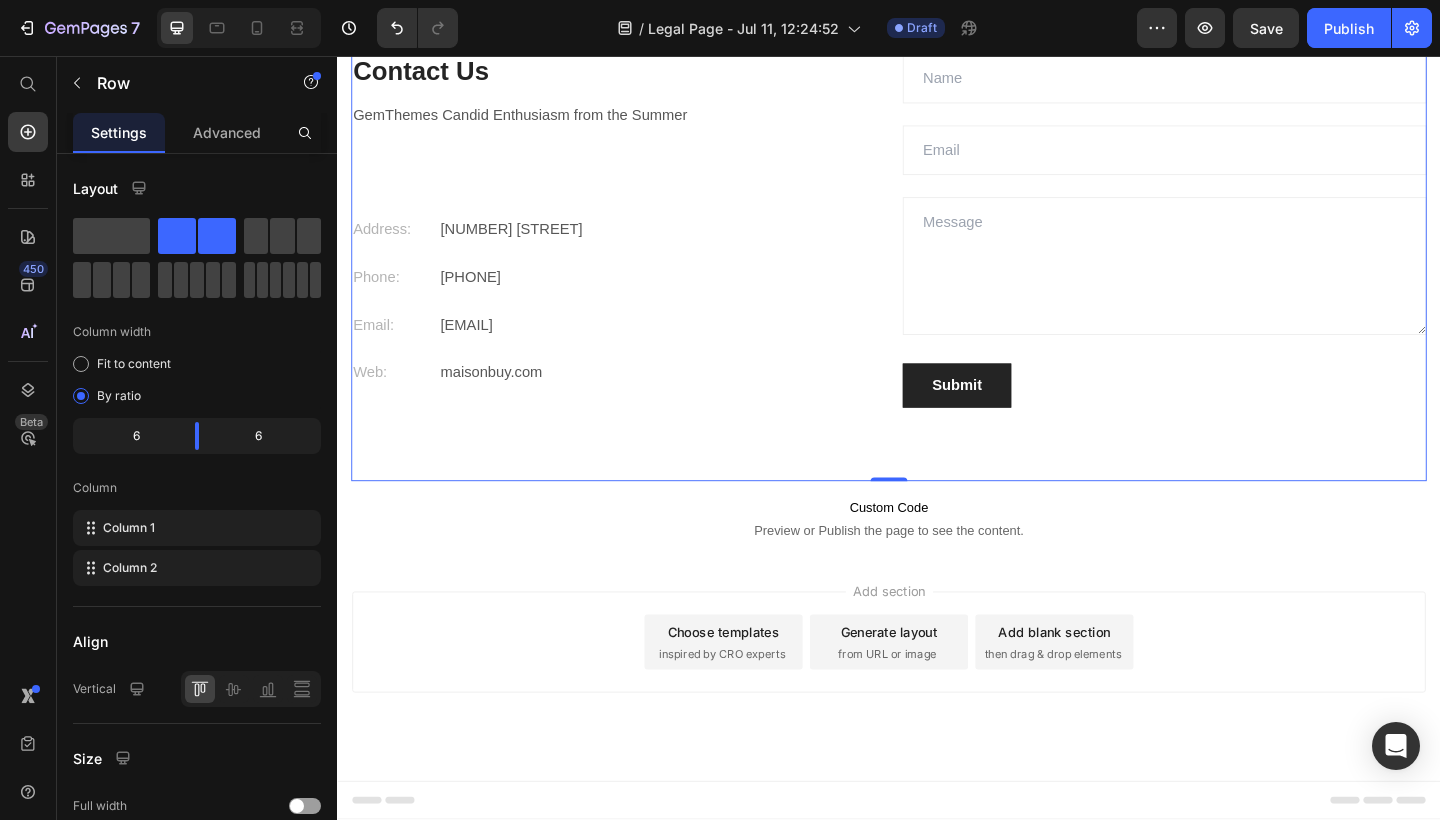 scroll, scrollTop: 3142, scrollLeft: 0, axis: vertical 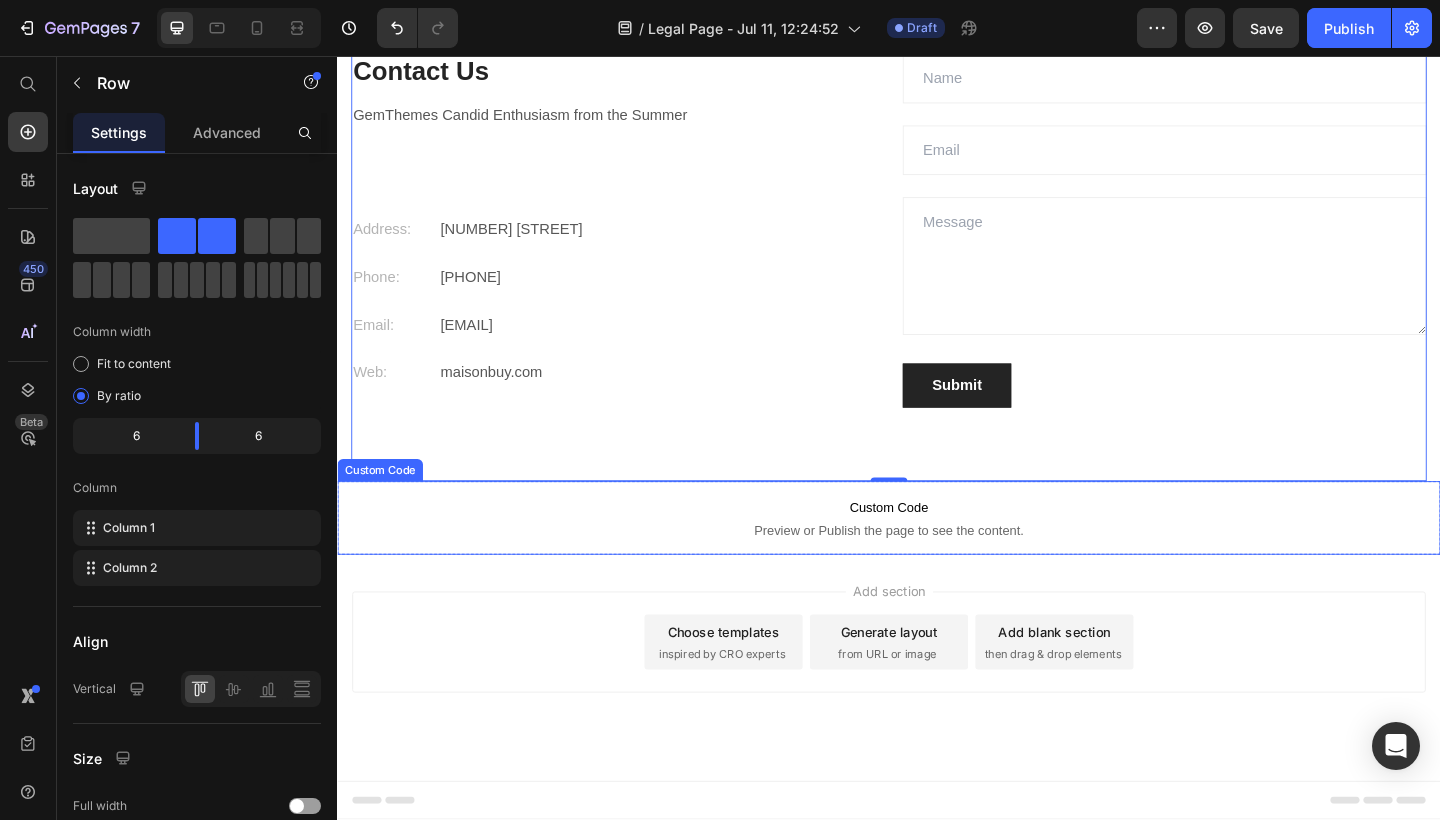 click on "Preview or Publish the page to see the content." at bounding box center (937, 573) 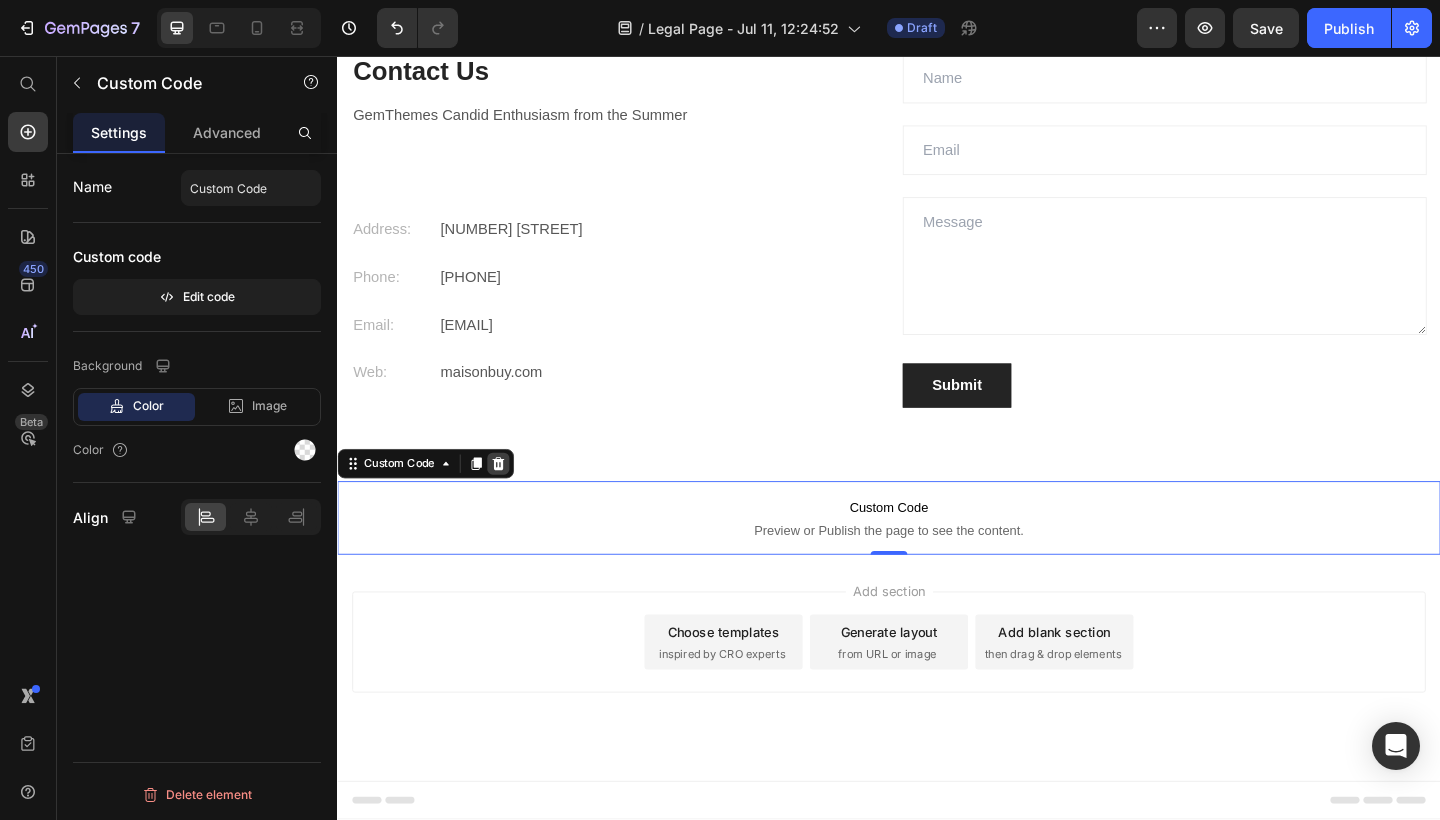 click 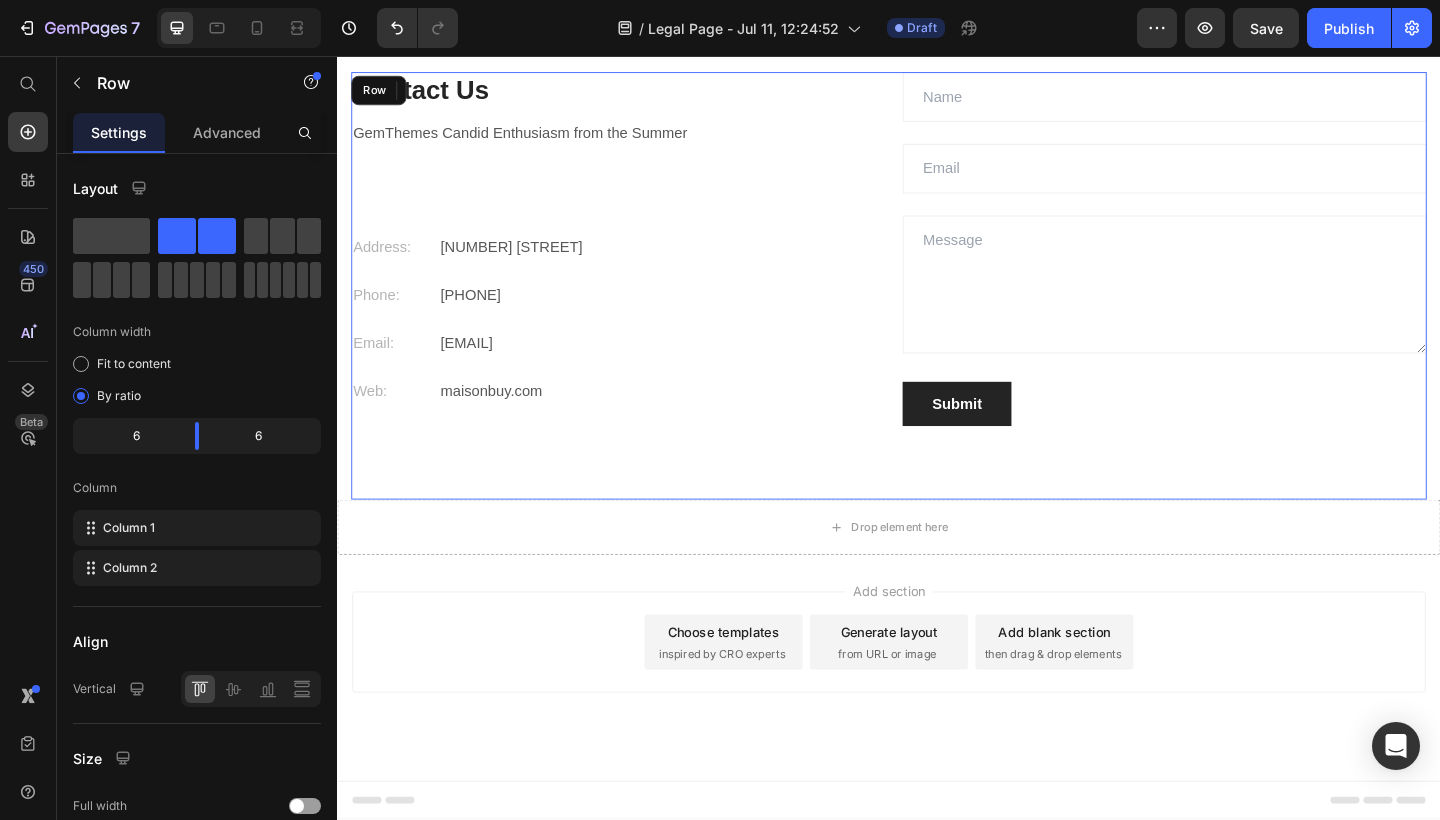 click on "Address: Text block [NUMBER] [STREET] Text block Row Phone: Text block [PHONE] Text block Row Email: Text block [EMAIL] Text block Row Web: Text block [DOMAIN] Text block Row Text Field Email Field Text Area Submit Submit Button Contact Form Row" at bounding box center (937, 306) 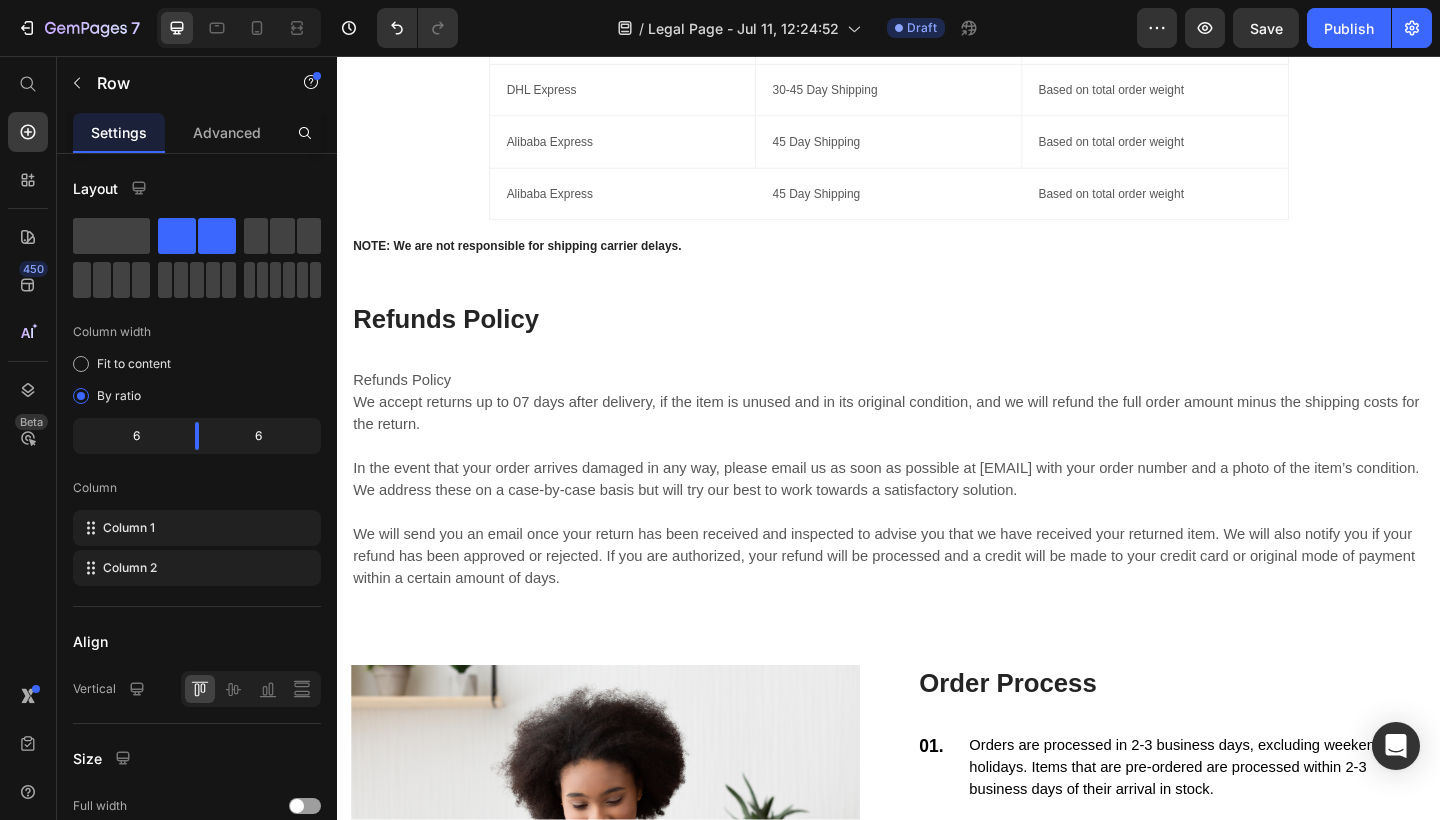 scroll, scrollTop: 1497, scrollLeft: 0, axis: vertical 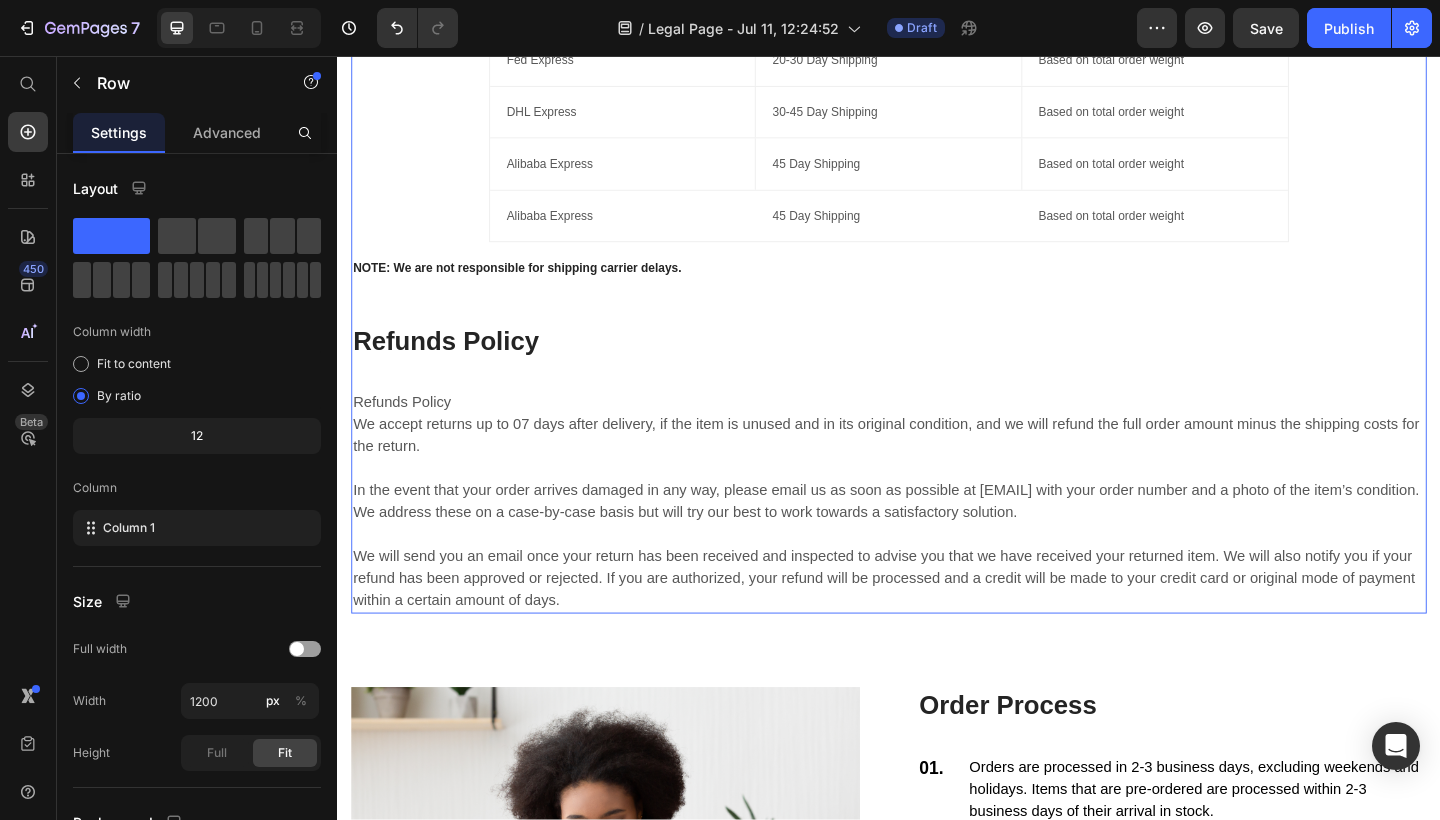 click on "International Shipping Policy Heading We process orders within 2-3 business days, excluding weekends and holidays. Pre-ordered items are processed within 2-3 business days of arrival in stock. Successfully placed orders will receive an e-mail confirmation with the order details. If you do not receive an e-mail, please check your spam filter or contact us for confirmation. If you need any assistance with your order, please contact us immediately. We will not be able to make changes to your order after it has shipped. Please review and ensure that you have entered the correct address. We are not responsible for non-delivery due to errors in the address that you provide. If an order is returned due to an incorrect address, we will refund the original order (excluding the shipping fee) and ask that you re-submit your order. Text block Shipping Options Text block Estimated delivery time Text block Price Text block Row Fed Express Text block 20-30 Day Shipping Text block Based on total order weight Text block Row" at bounding box center (937, 180) 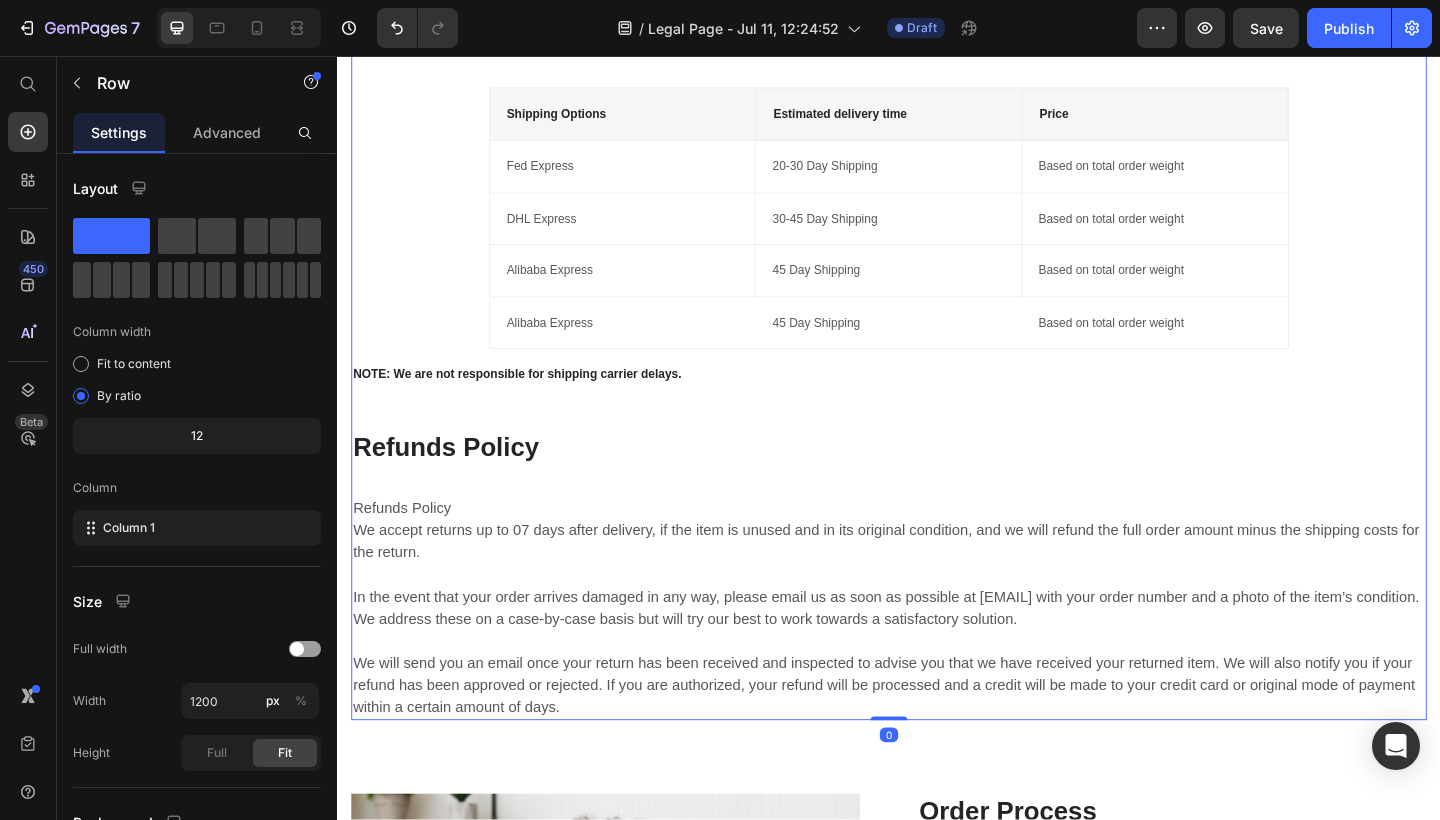 scroll, scrollTop: 1377, scrollLeft: 0, axis: vertical 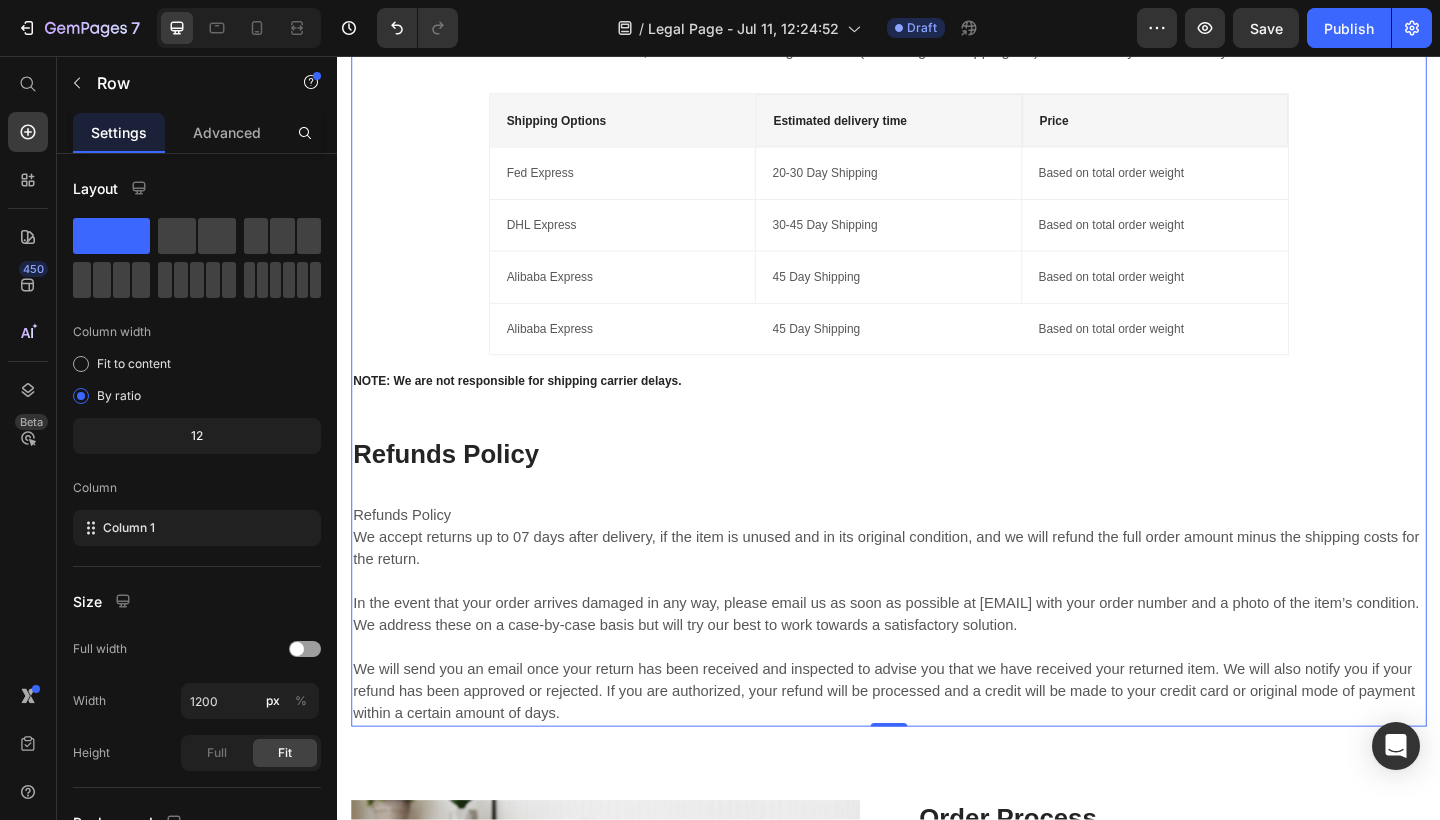 click on "International Shipping Policy Heading We process orders within 2-3 business days, excluding weekends and holidays. Pre-ordered items are processed within 2-3 business days of arrival in stock. Successfully placed orders will receive an e-mail confirmation with the order details. If you do not receive an e-mail, please check your spam filter or contact us for confirmation. If you need any assistance with your order, please contact us immediately. We will not be able to make changes to your order after it has shipped. Please review and ensure that you have entered the correct address. We are not responsible for non-delivery due to errors in the address that you provide. If an order is returned due to an incorrect address, we will refund the original order (excluding the shipping fee) and ask that you re-submit your order. Text block Shipping Options Text block Estimated delivery time Text block Price Text block Row Fed Express Text block 20-30 Day Shipping Text block Based on total order weight Text block Row" at bounding box center [937, 304] 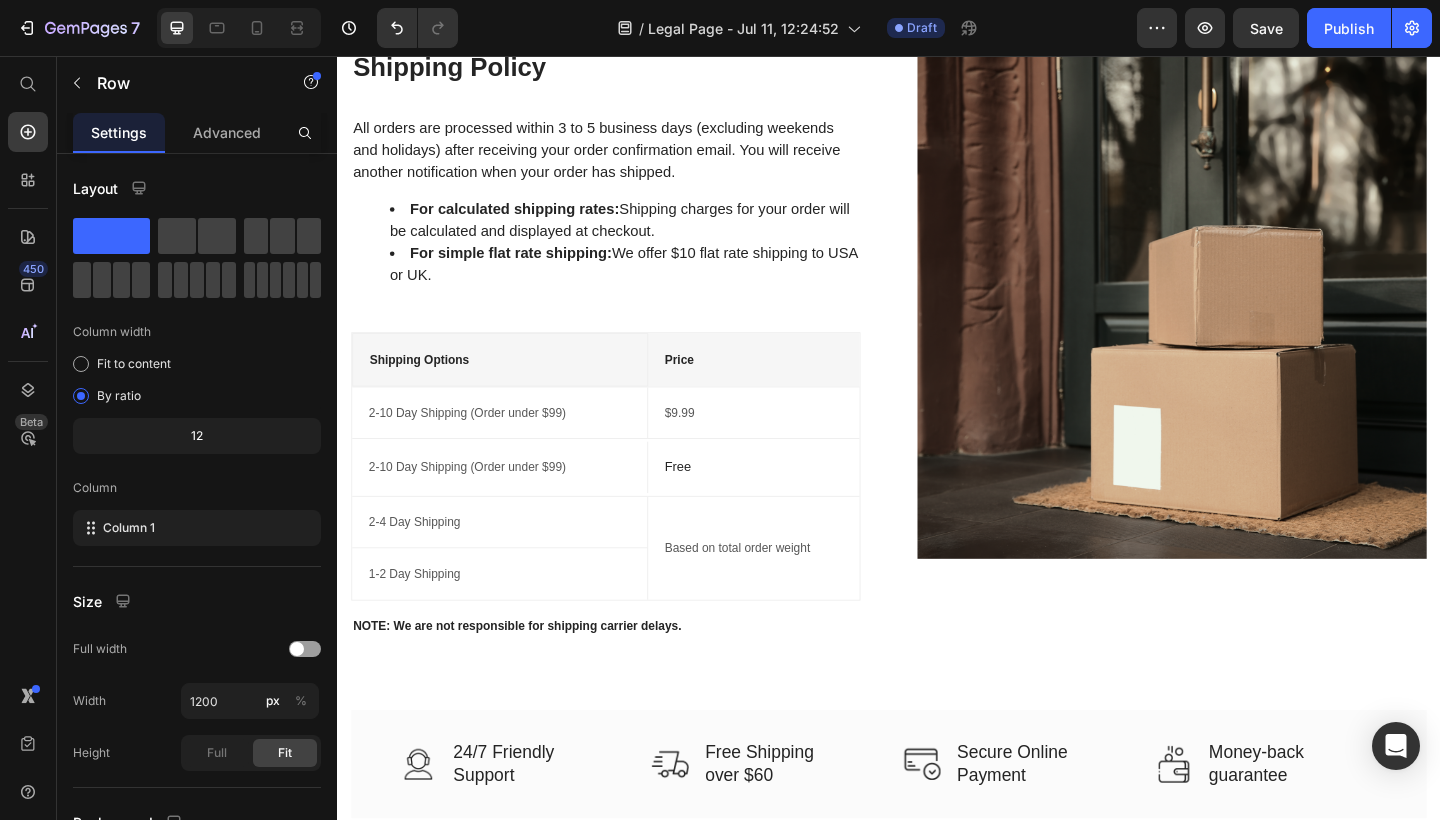 scroll, scrollTop: 201, scrollLeft: 0, axis: vertical 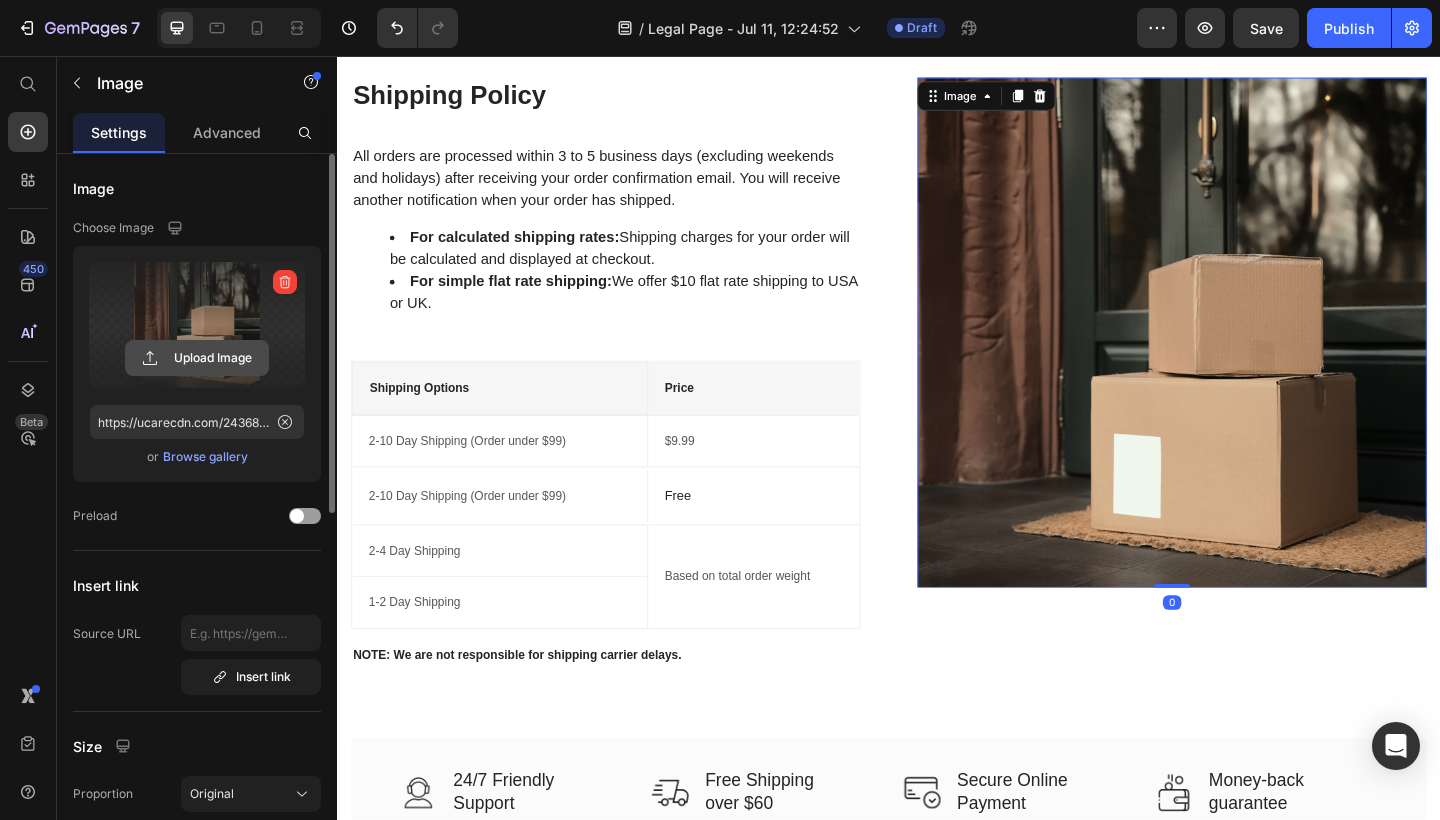 click 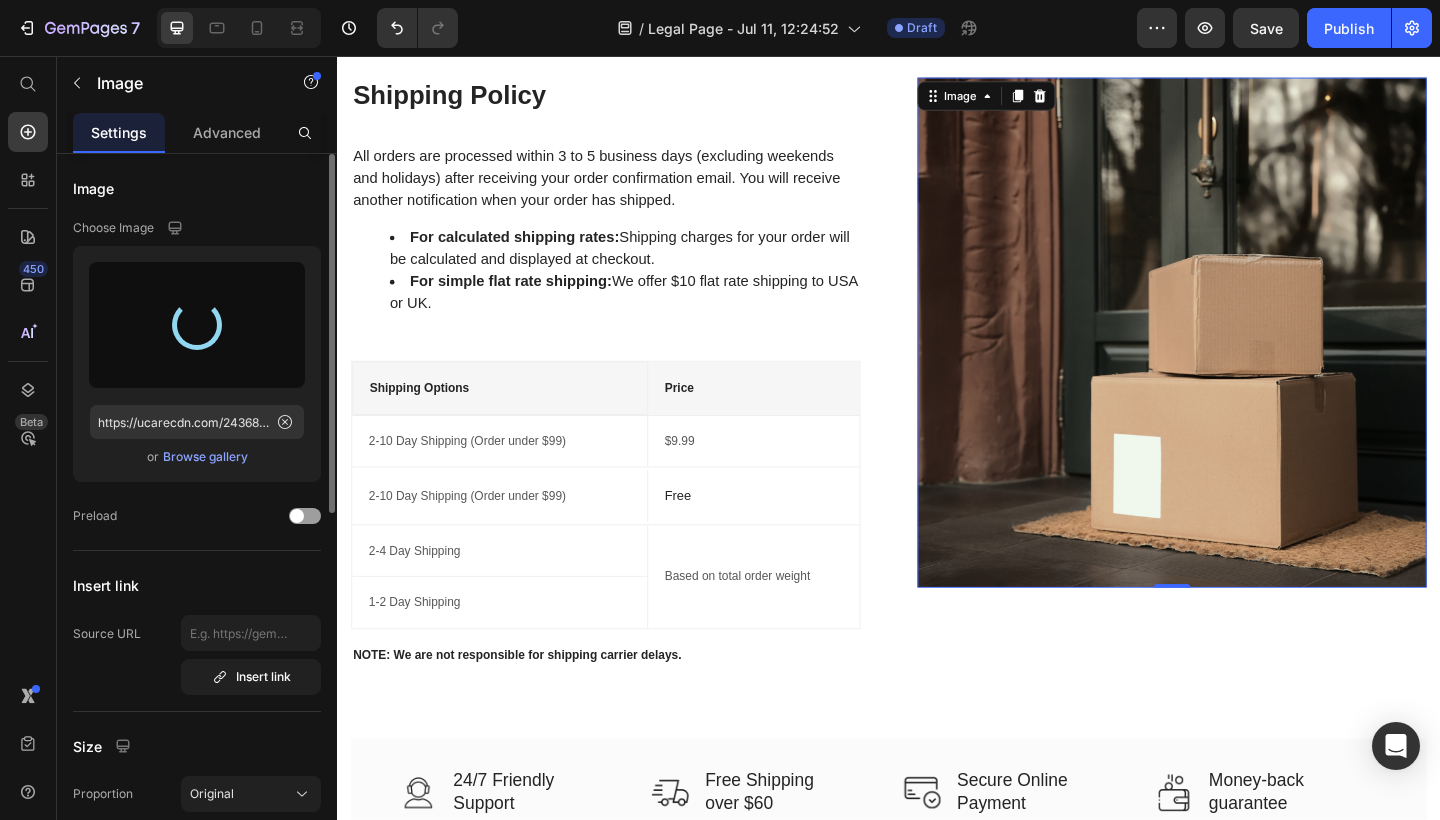 type on "https://cdn.shopify.com/s/files/1/0686/8267/8435/files/gempages_572500944793634016-2ce44c10-30c6-4851-bf98-53531abd9f83.png" 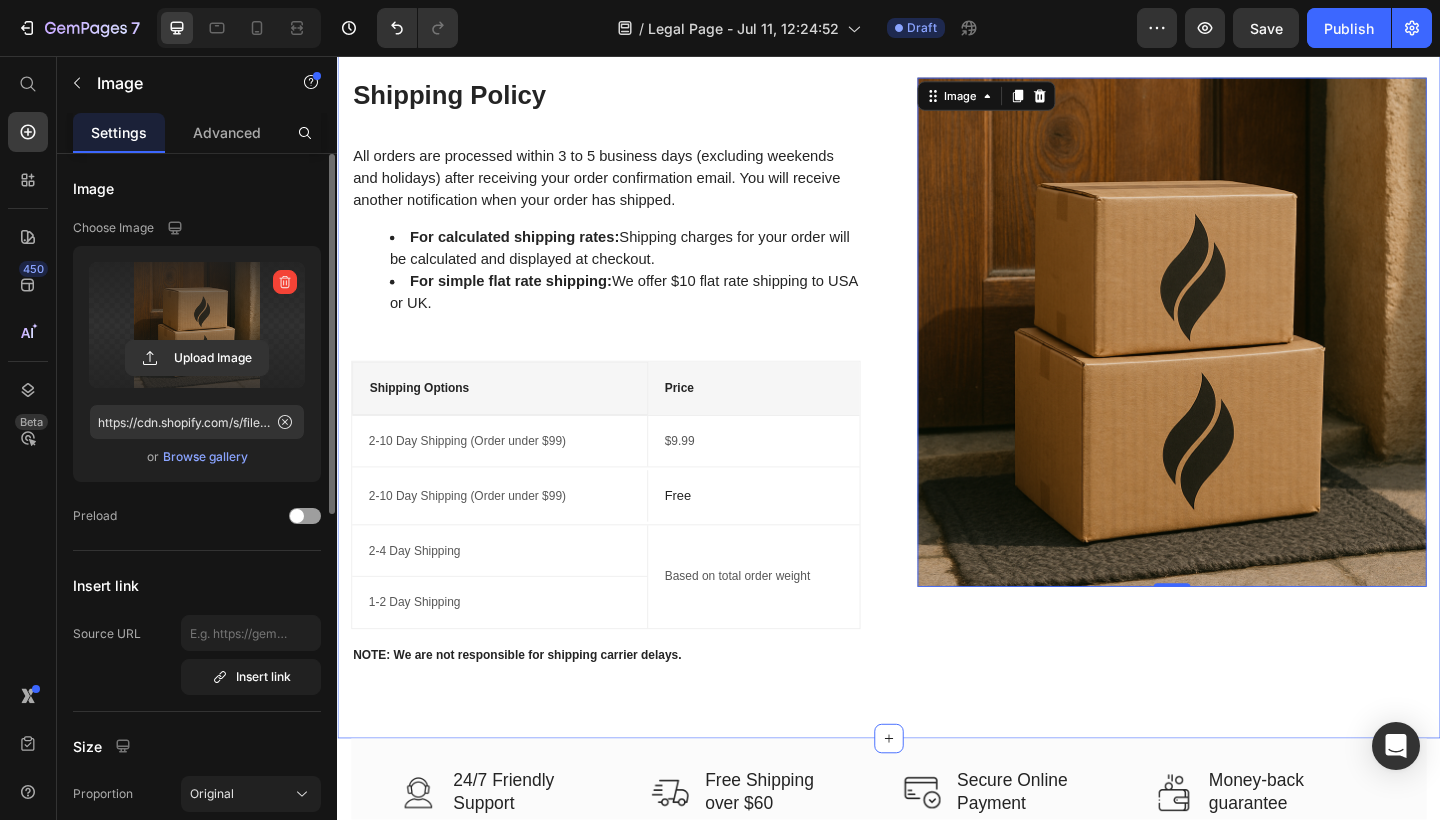 click on "Row Shipping Policy Heading All orders are processed within 3 to 5 business days (excluding weekends and holidays) after receiving your order confirmation email. You will receive another notification when your order has shipped.  For calculated shipping rates:  Shipping charges for your order will be calculated and displayed at checkout.  For simple flat rate shipping:  We offer $10 flat rate shipping to [COUNTRY] or [COUNTRY]. Text block Shipping Options Text block Price Text block Row 2-10 Day Shipping (Order under $99) Text block $9.99 Text block Row 2-10 Day Shipping (Order under $99) Text block Free Text block Row 2-4 Day Shipping Text block 1-2 Day Shipping Text block Row Based on total order weight Text block Row Row NOTE: We are not responsible for shipping carrier delays. Text block Image   0 Row Section 1" at bounding box center (937, 347) 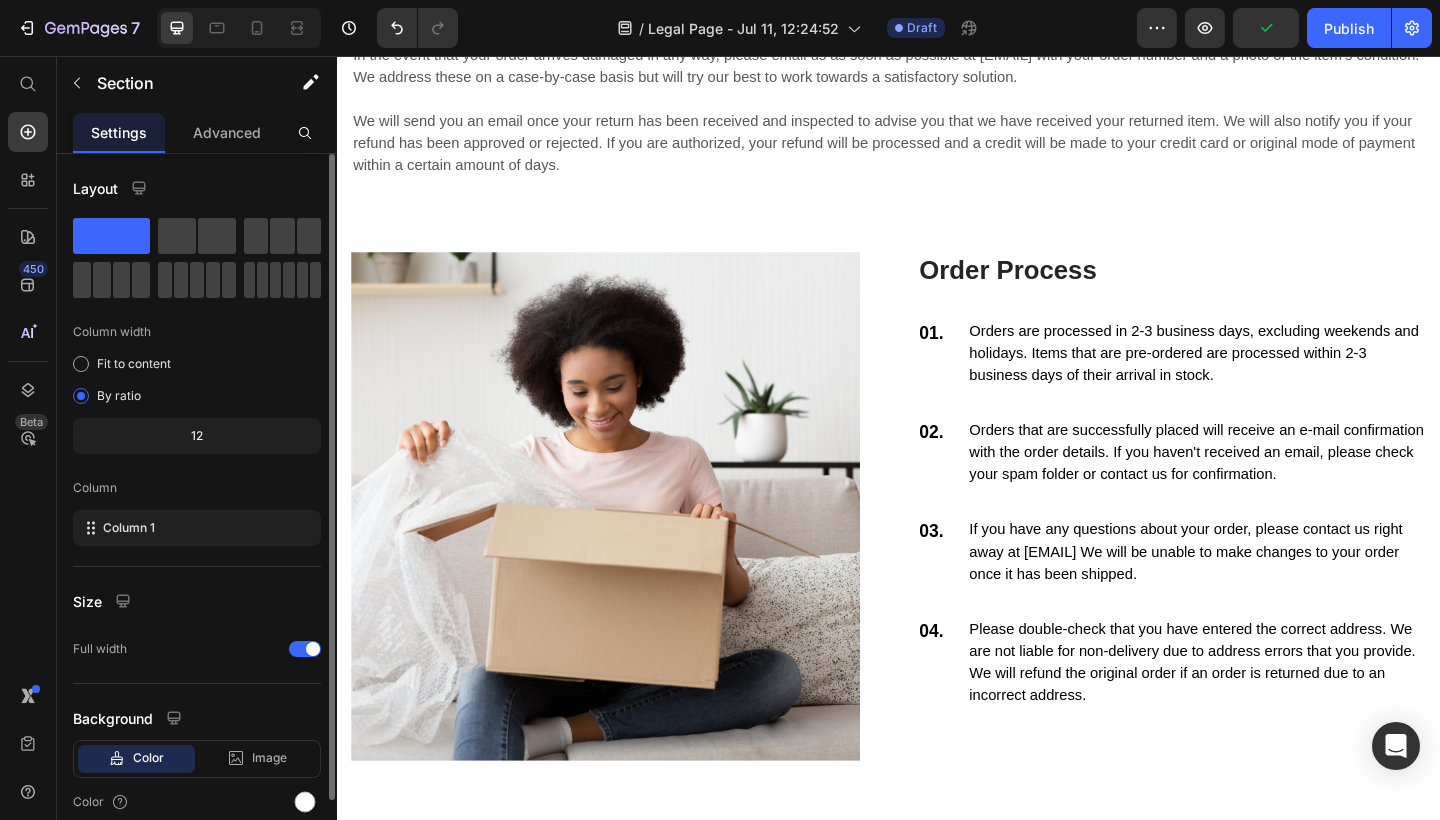 scroll, scrollTop: 1977, scrollLeft: 0, axis: vertical 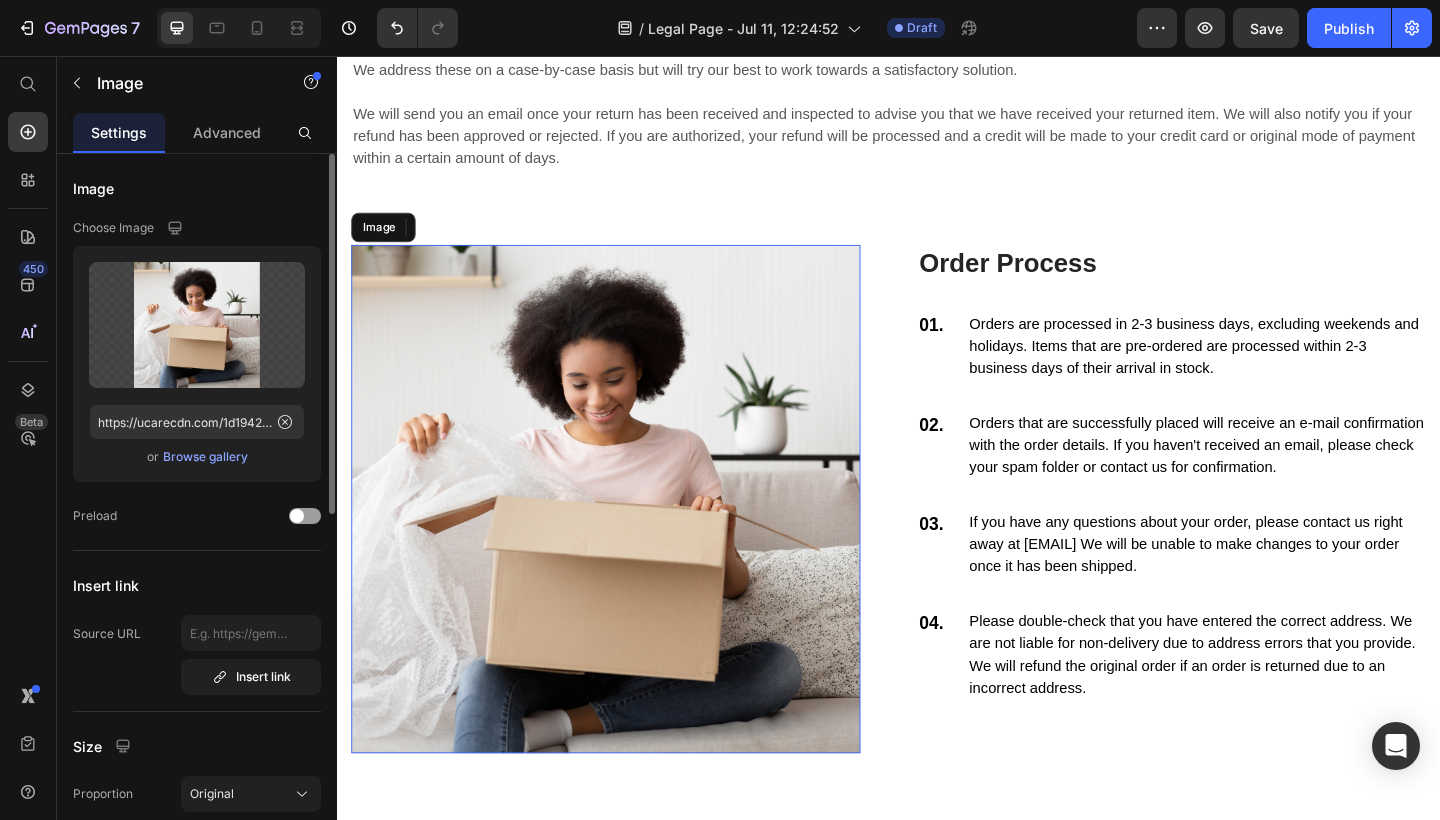 click at bounding box center (629, 538) 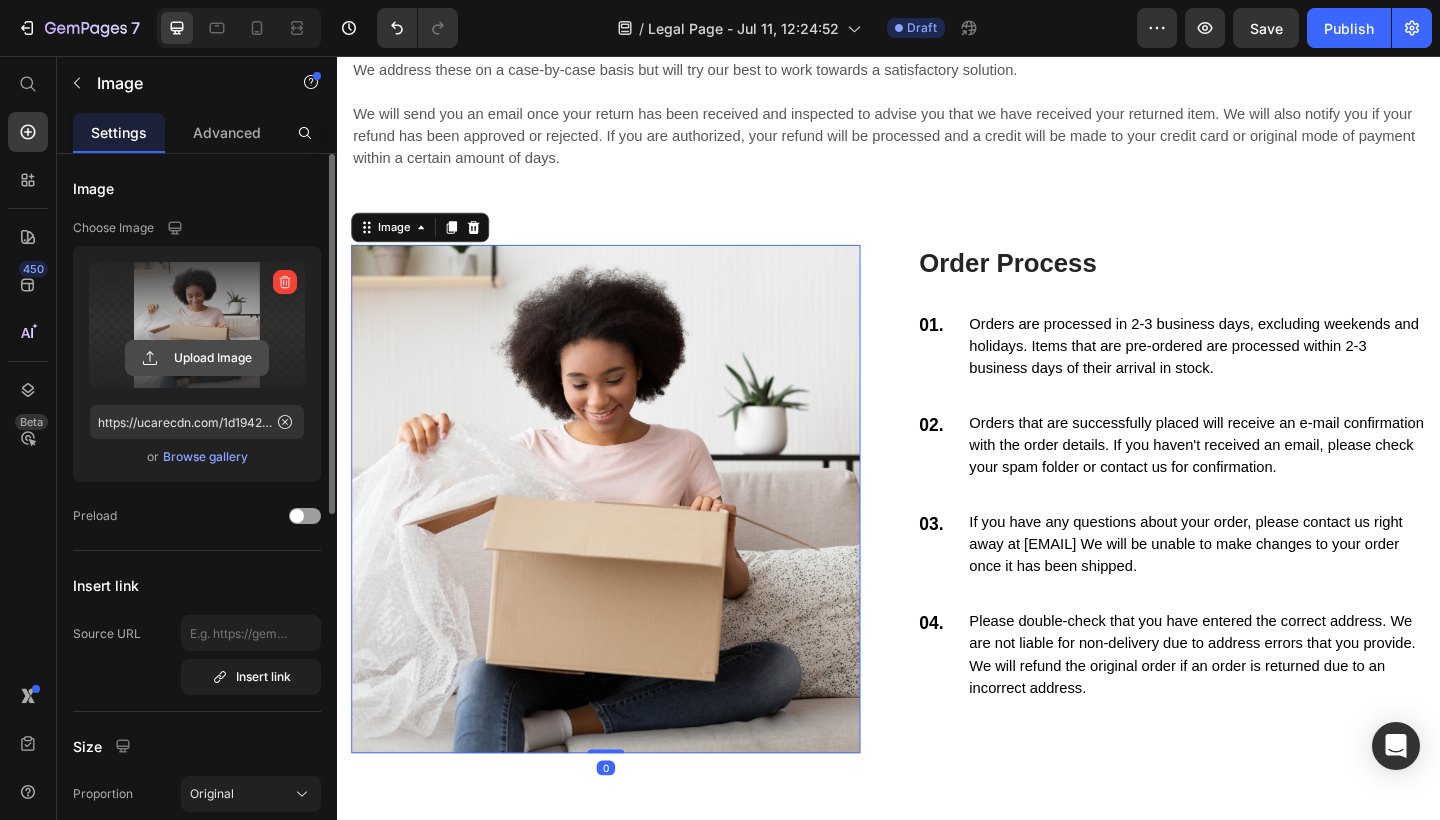 click 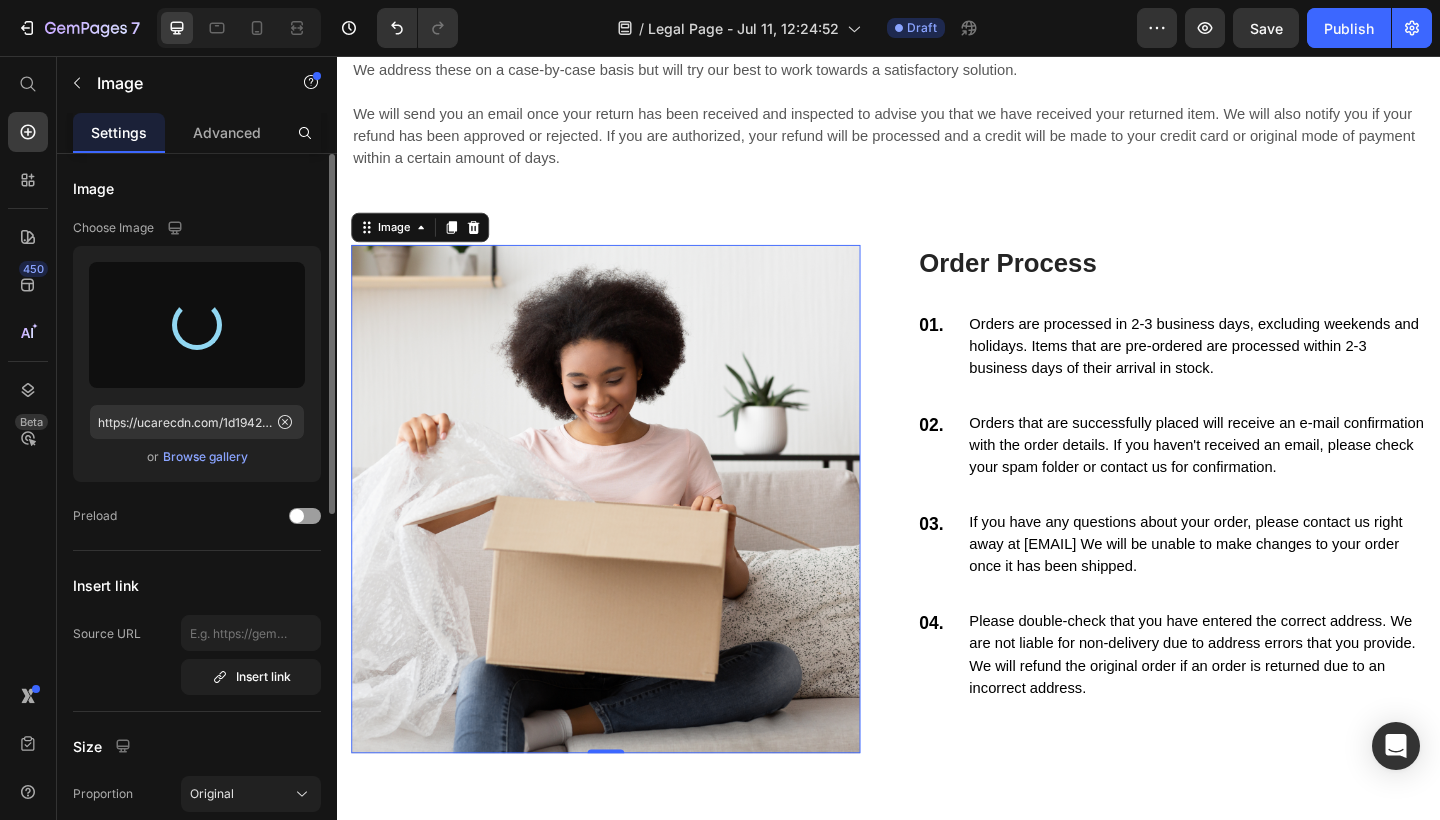 type on "https://cdn.shopify.com/s/files/1/0686/8267/8435/files/gempages_572500944793634016-1c8ce62c-4503-46f0-b124-afc7f4334078.png" 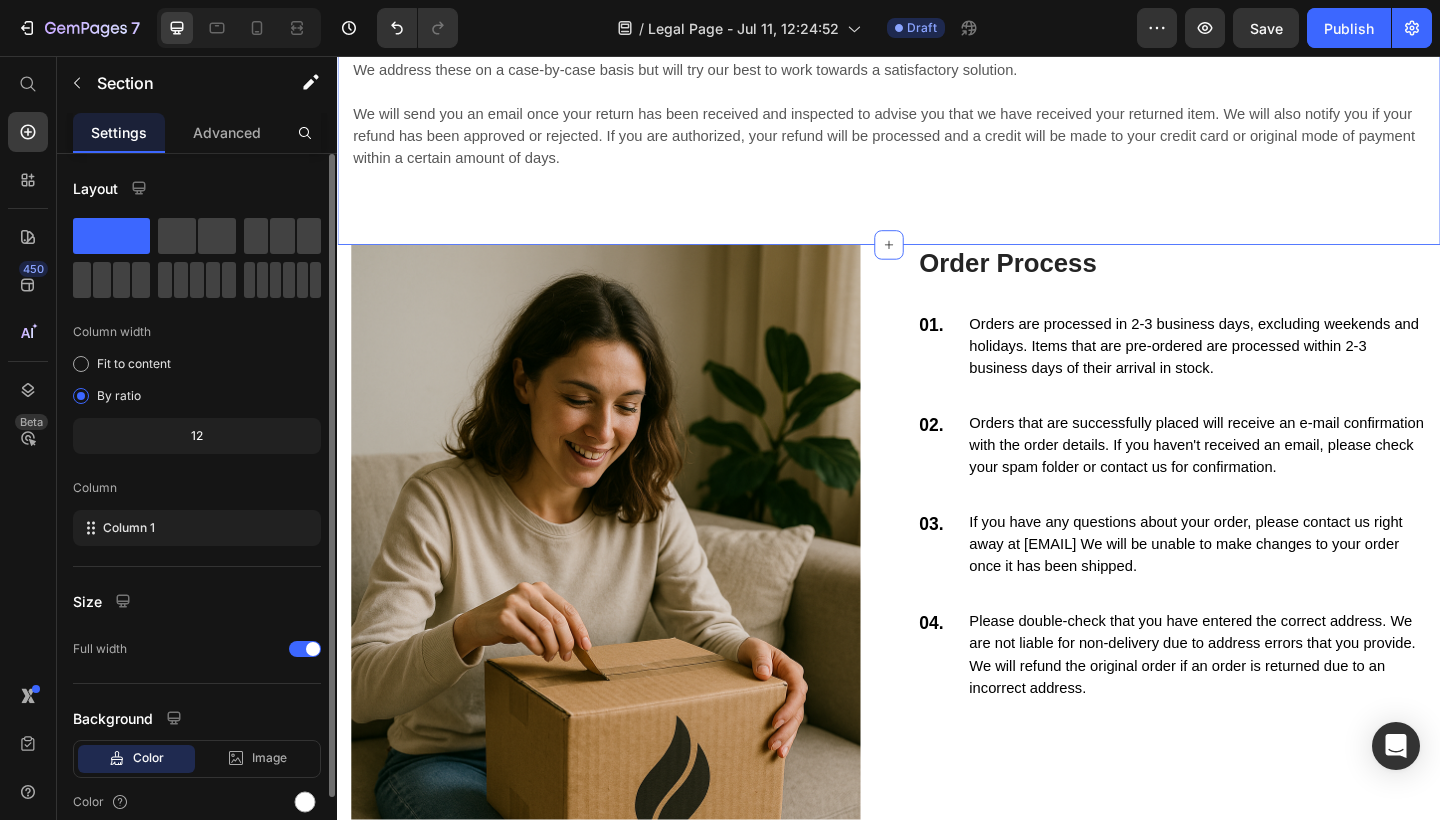 click on "International Shipping Policy Heading We process orders within 2-3 business days, excluding weekends and holidays. Pre-ordered items are processed within 2-3 business days of arrival in stock. Successfully placed orders will receive an e-mail confirmation with the order details. If you do not receive an e-mail, please check your spam filter or contact us for confirmation. If you need any assistance with your order, please contact us immediately. We will not be able to make changes to your order after it has shipped. Please review and ensure that you have entered the correct address. We are not responsible for non-delivery due to errors in the address that you provide. If an order is returned due to an incorrect address, we will refund the original order (excluding the shipping fee) and ask that you re-submit your order. Text block Shipping Options Text block Estimated delivery time Text block Price Text block Row Fed Express Text block 20-30 Day Shipping Text block Based on total order weight Text block Row" at bounding box center (937, -301) 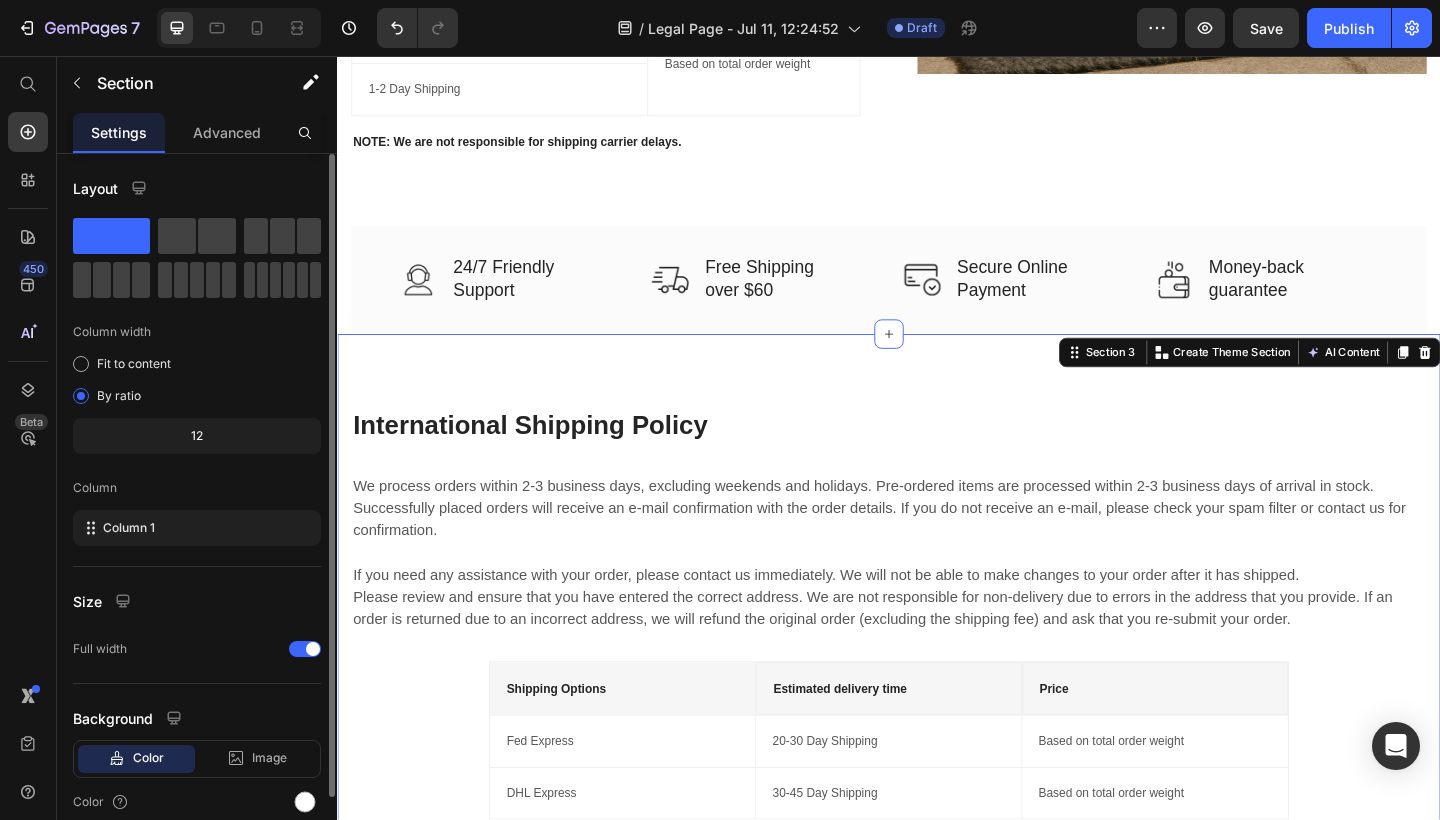 scroll, scrollTop: 751, scrollLeft: 0, axis: vertical 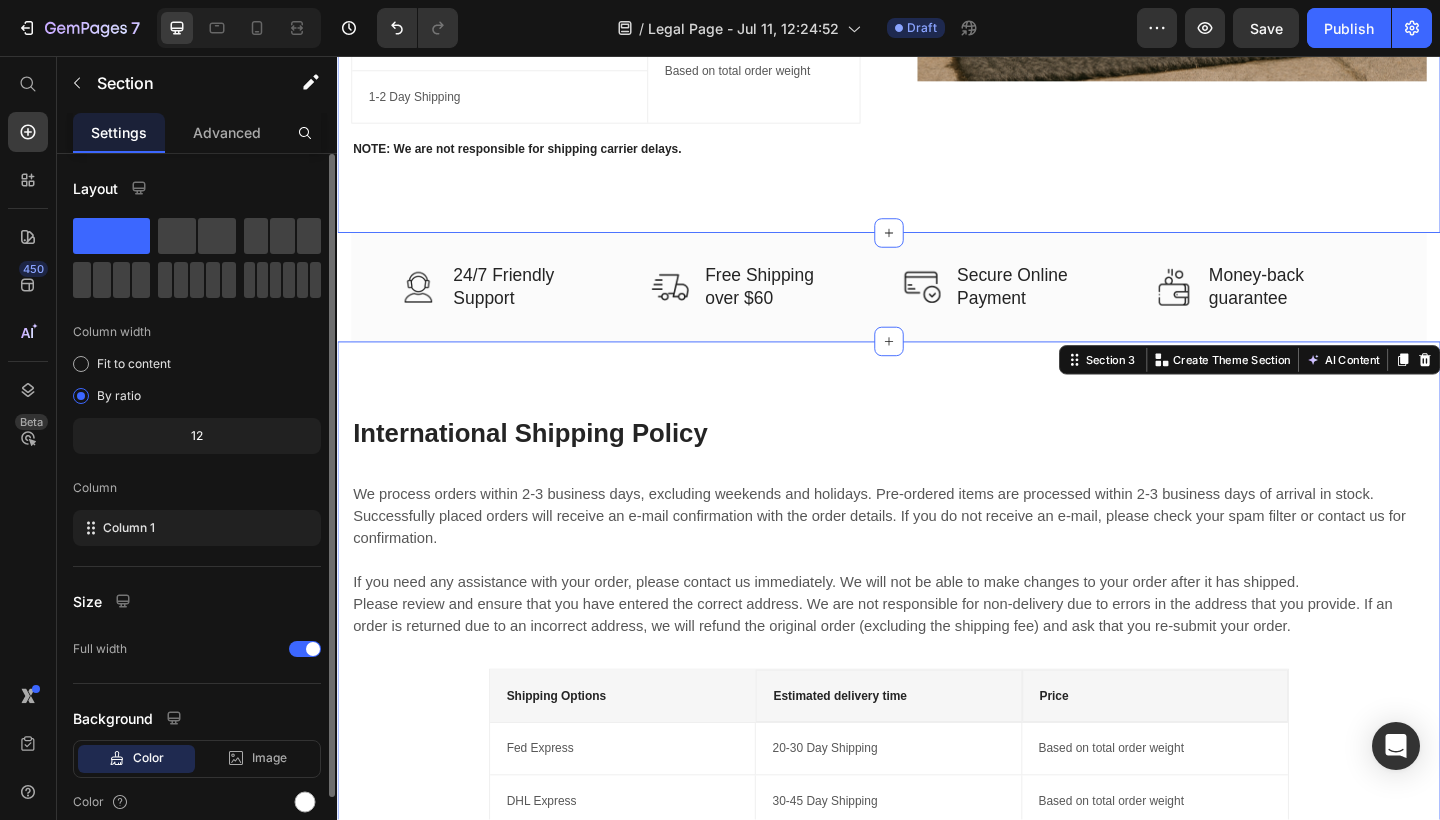 click on "Row Shipping Policy Heading All orders are processed within 3 to 5 business days (excluding weekends and holidays) after receiving your order confirmation email. You will receive another notification when your order has shipped.  For calculated shipping rates:  Shipping charges for your order will be calculated and displayed at checkout.  For simple flat rate shipping:  We offer $10 flat rate shipping to [COUNTRY] or [COUNTRY]. Text block Shipping Options Text block Price Text block Row 2-10 Day Shipping (Order under $99) Text block $9.99 Text block Row 2-10 Day Shipping (Order under $99) Text block Free Text block Row 2-4 Day Shipping Text block 1-2 Day Shipping Text block Row Based on total order weight Text block Row Row NOTE: We are not responsible for shipping carrier delays. Text block Image Row Section 1" at bounding box center (937, -203) 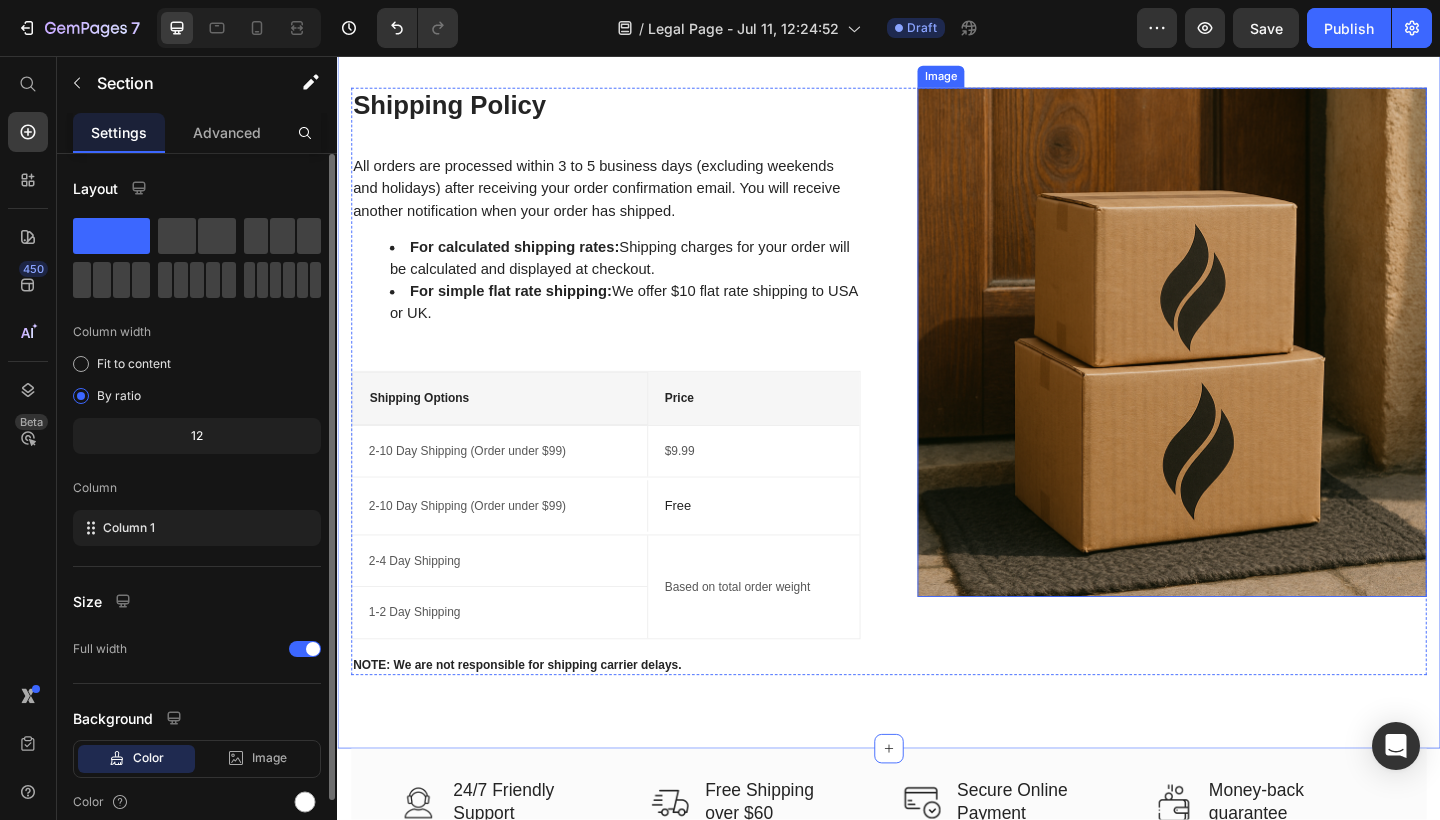 scroll, scrollTop: 193, scrollLeft: 0, axis: vertical 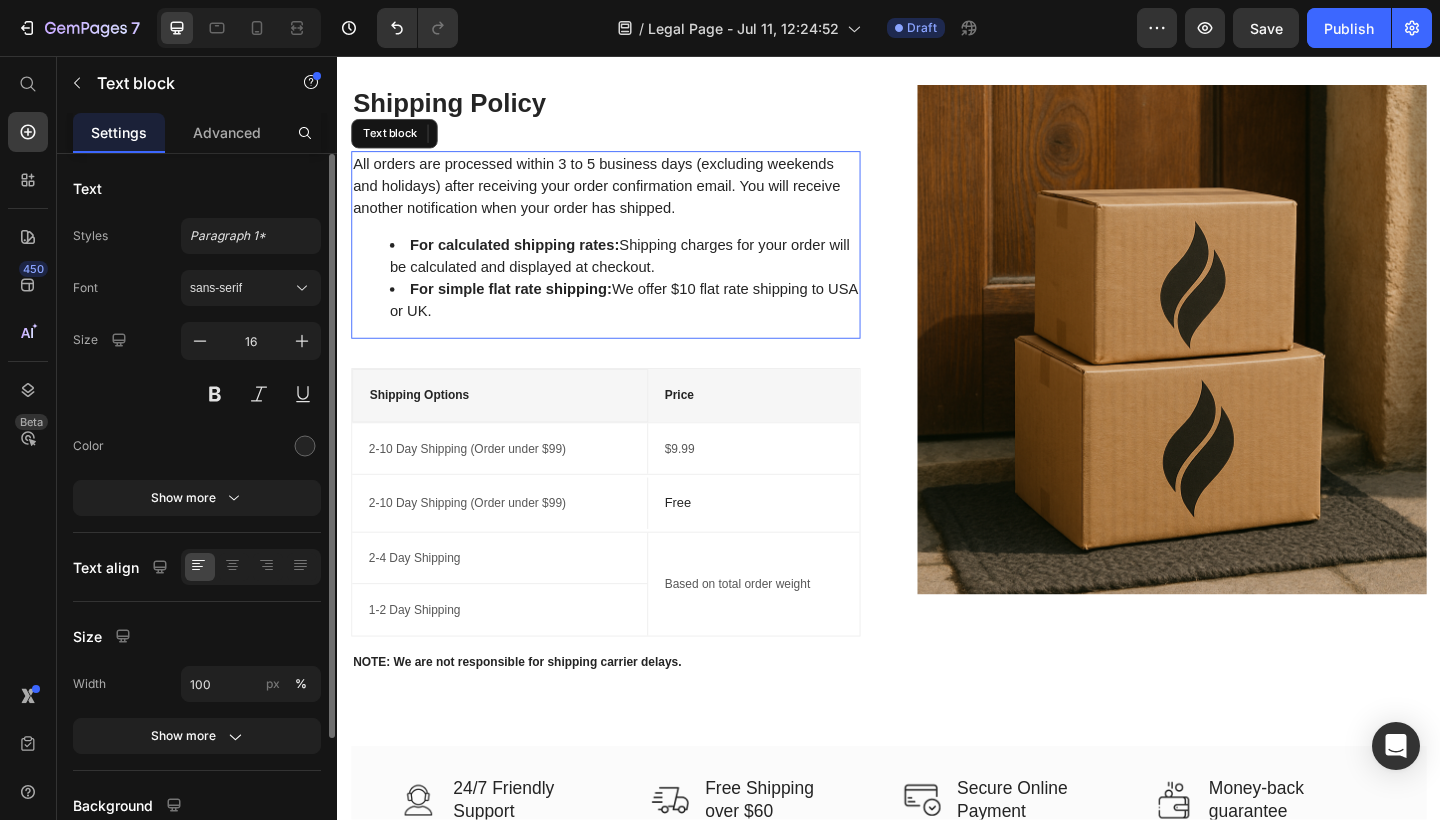 click on "All orders are processed within 3 to 5 business days (excluding weekends and holidays) after receiving your order confirmation email. You will receive another notification when your order has shipped." at bounding box center (629, 198) 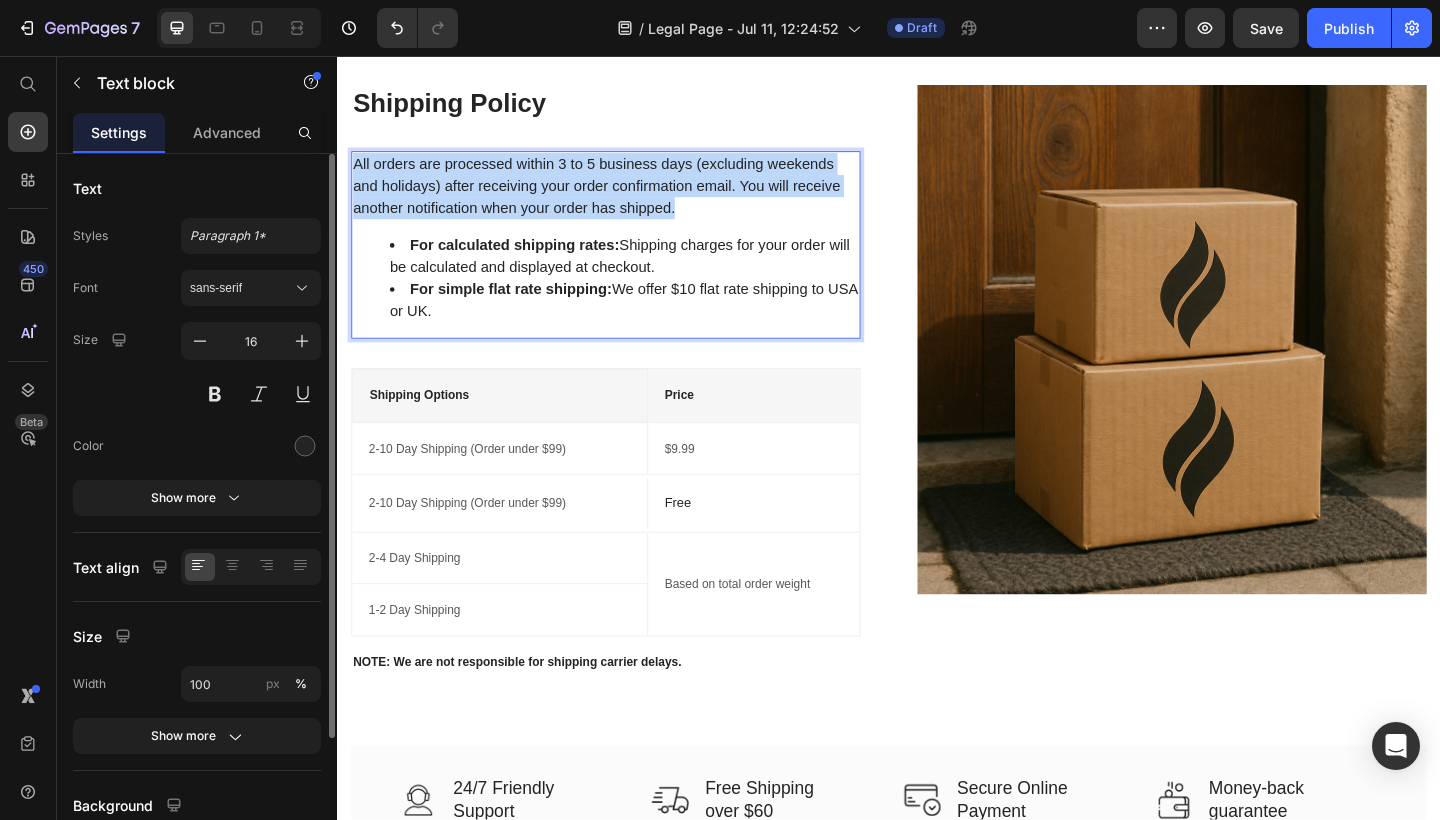 click on "All orders are processed within 3 to 5 business days (excluding weekends and holidays) after receiving your order confirmation email. You will receive another notification when your order has shipped." at bounding box center [629, 198] 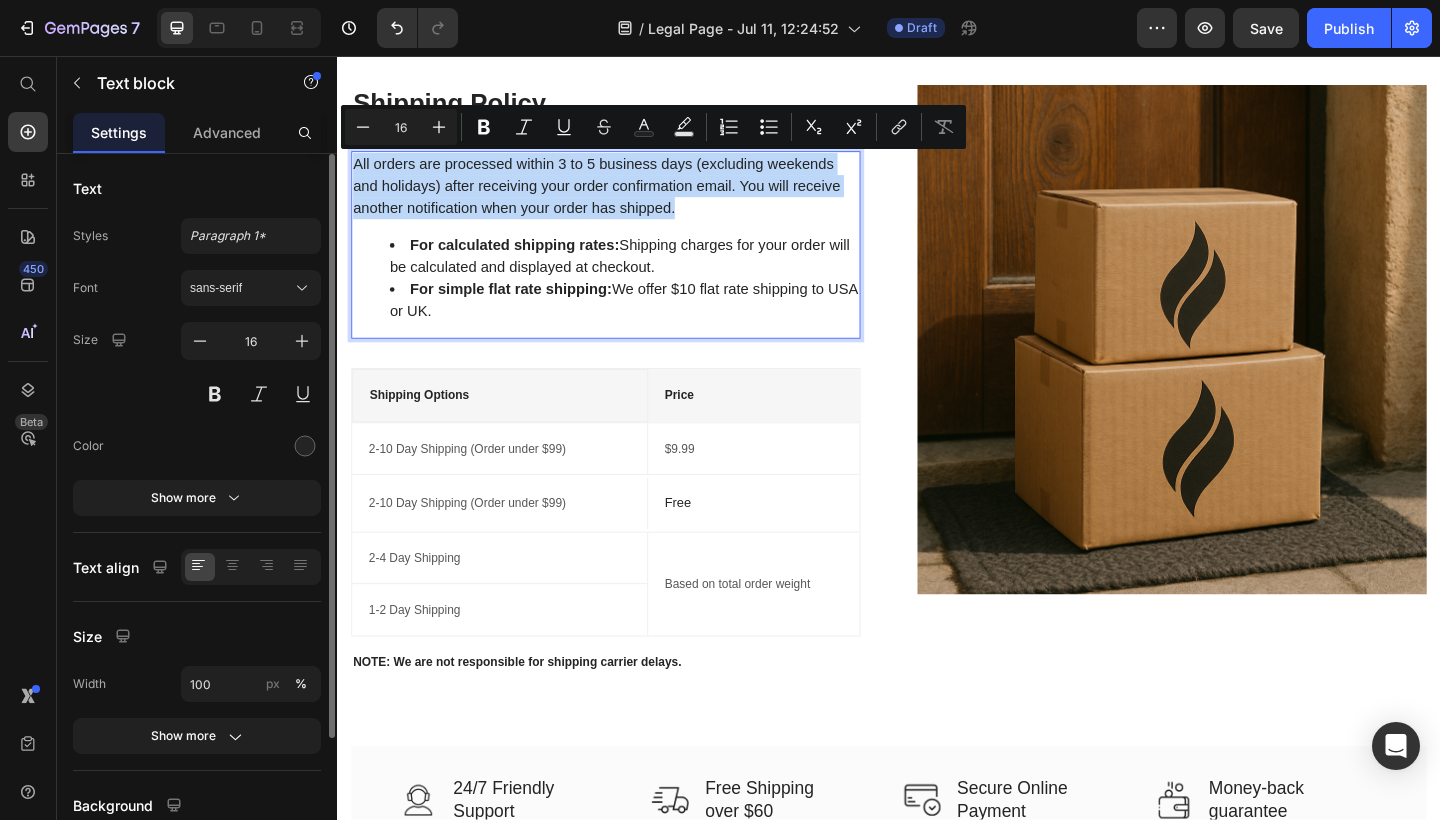 click on "All orders are processed within 3 to 5 business days (excluding weekends and holidays) after receiving your order confirmation email. You will receive another notification when your order has shipped." at bounding box center [629, 198] 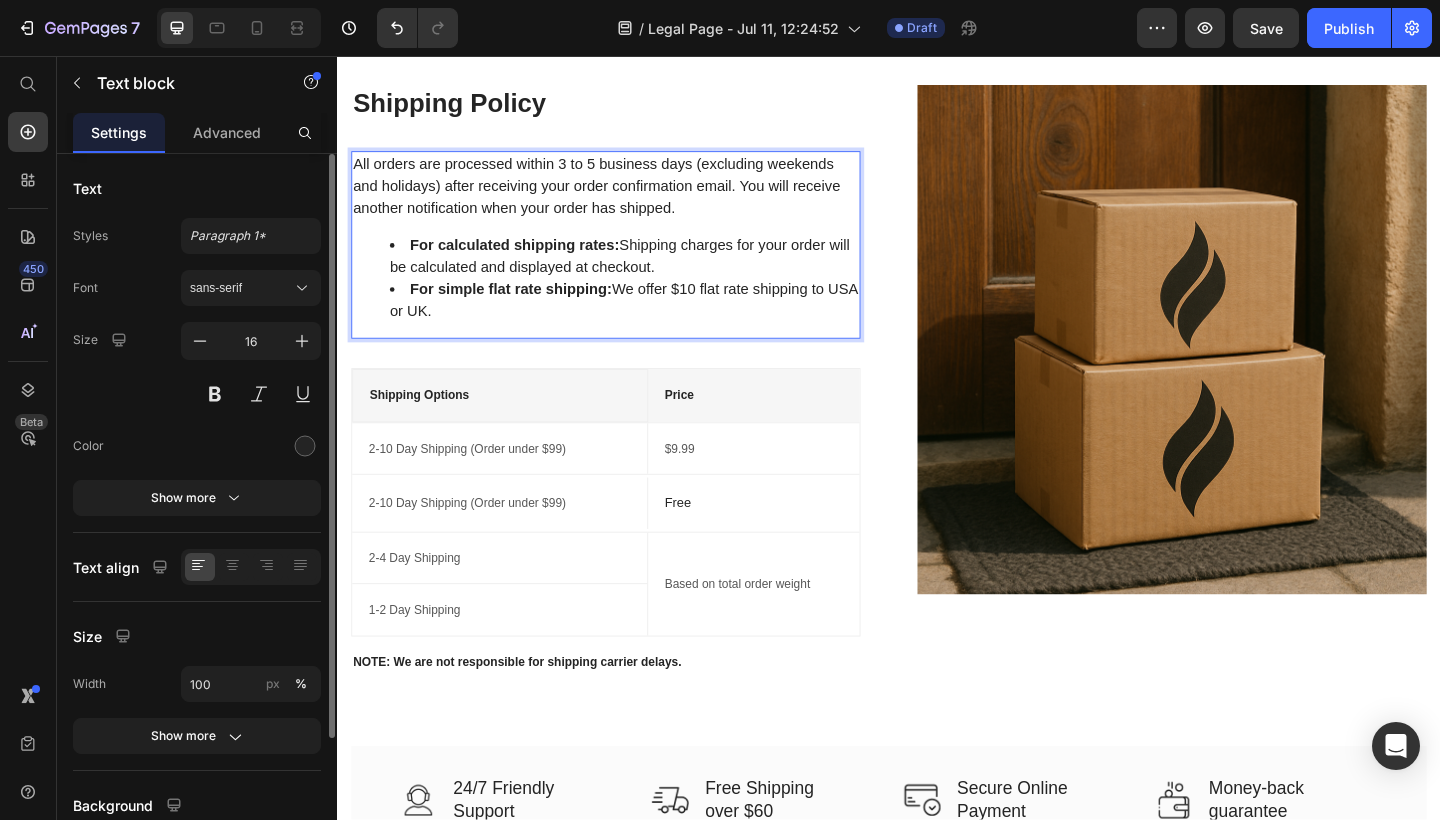 click on "All orders are processed within 3 to 5 business days (excluding weekends and holidays) after receiving your order confirmation email. You will receive another notification when your order has shipped." at bounding box center [629, 198] 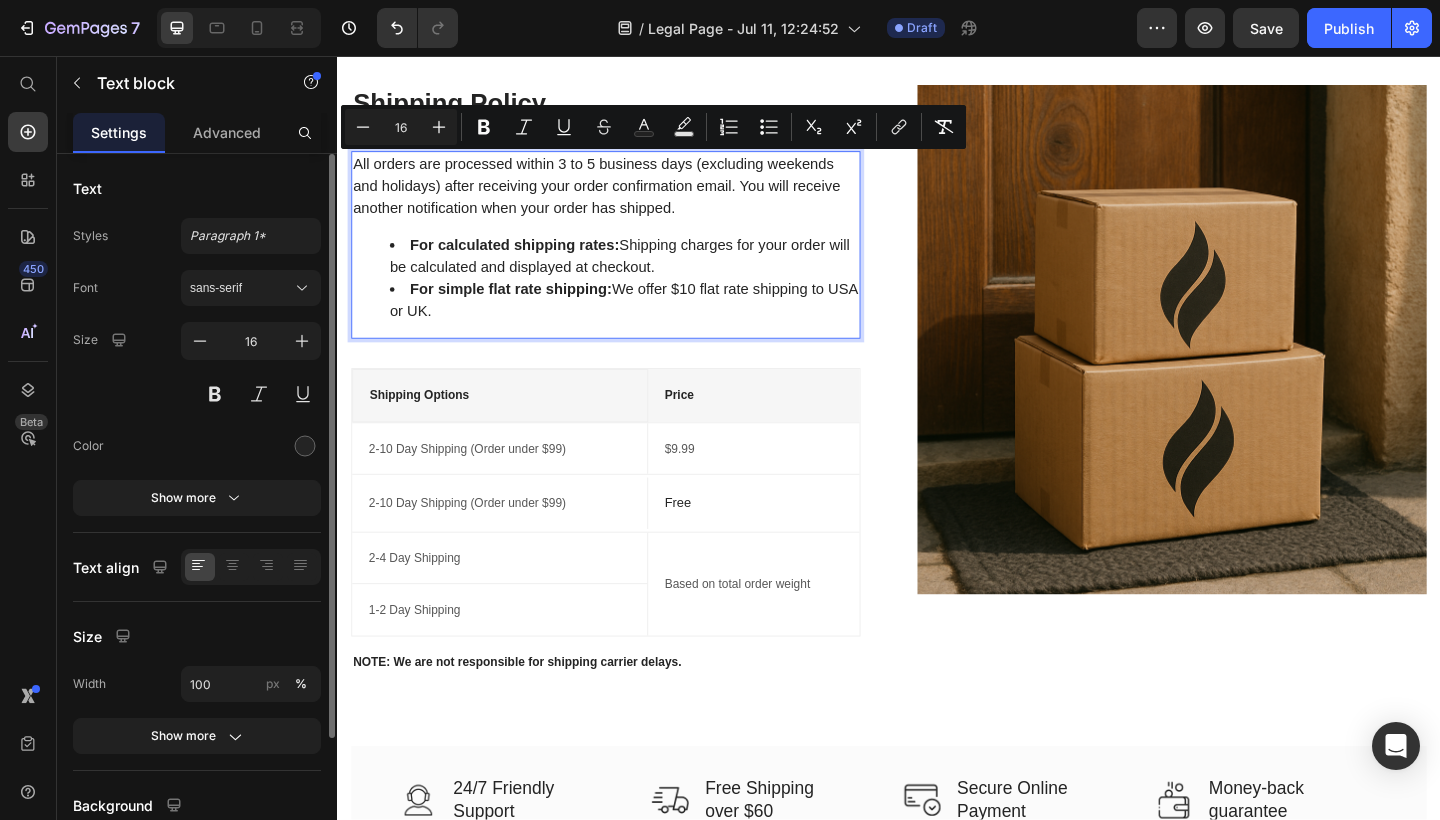 drag, startPoint x: 355, startPoint y: 171, endPoint x: 619, endPoint y: 330, distance: 308.18338 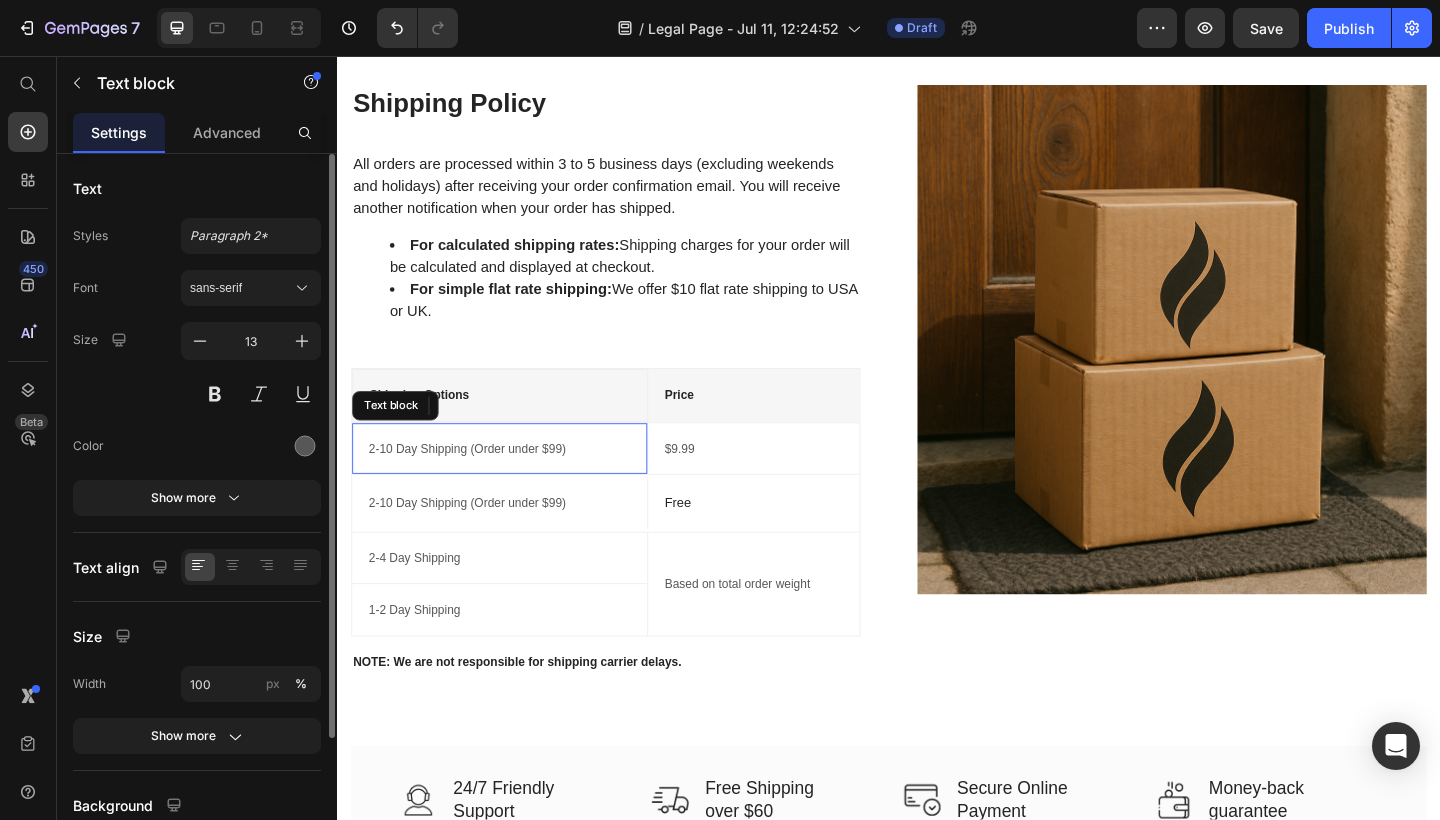 click on "2-10 Day Shipping (Order under $99)" at bounding box center [513, 484] 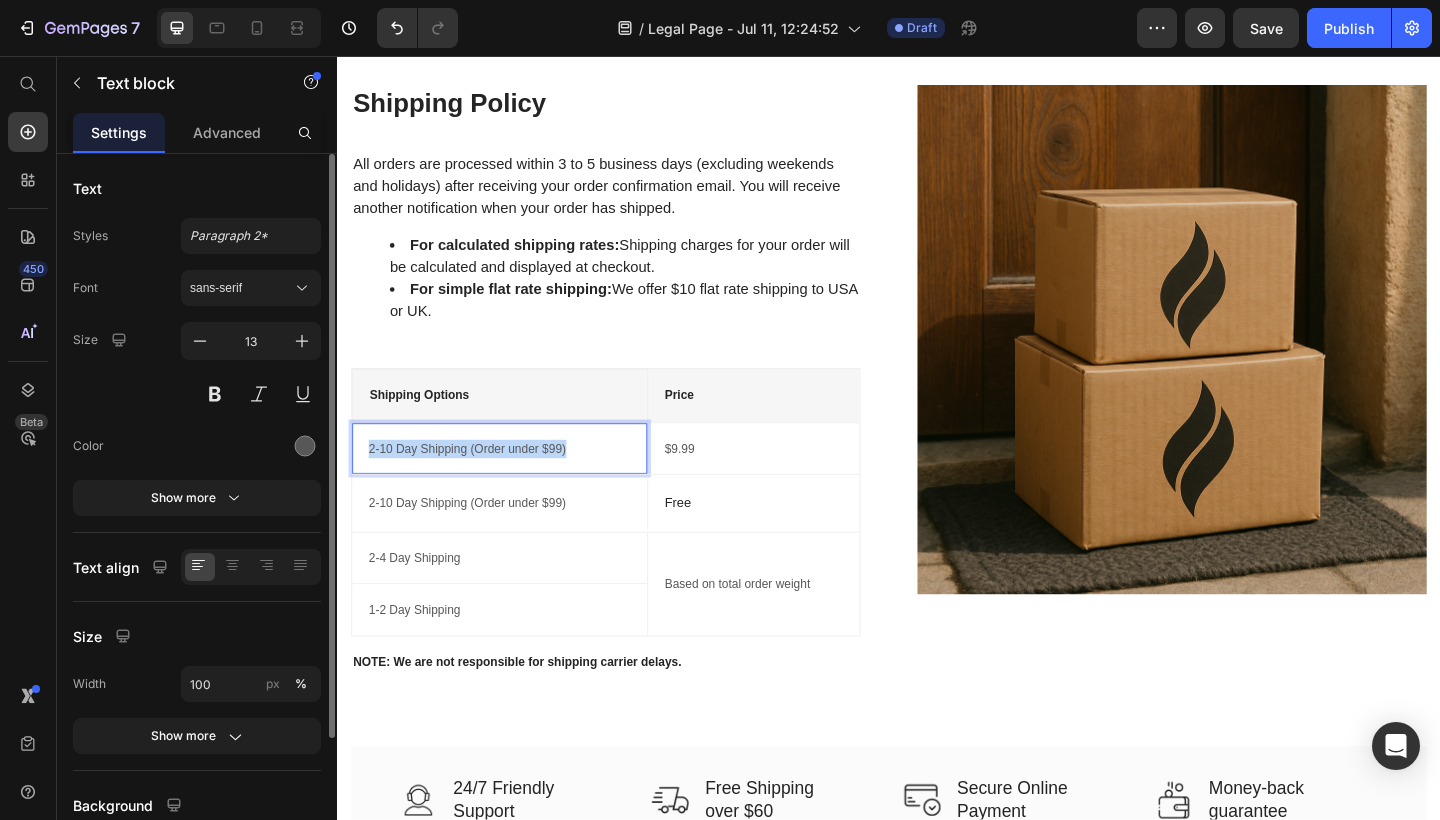 click on "2-10 Day Shipping (Order under $99)" at bounding box center (513, 484) 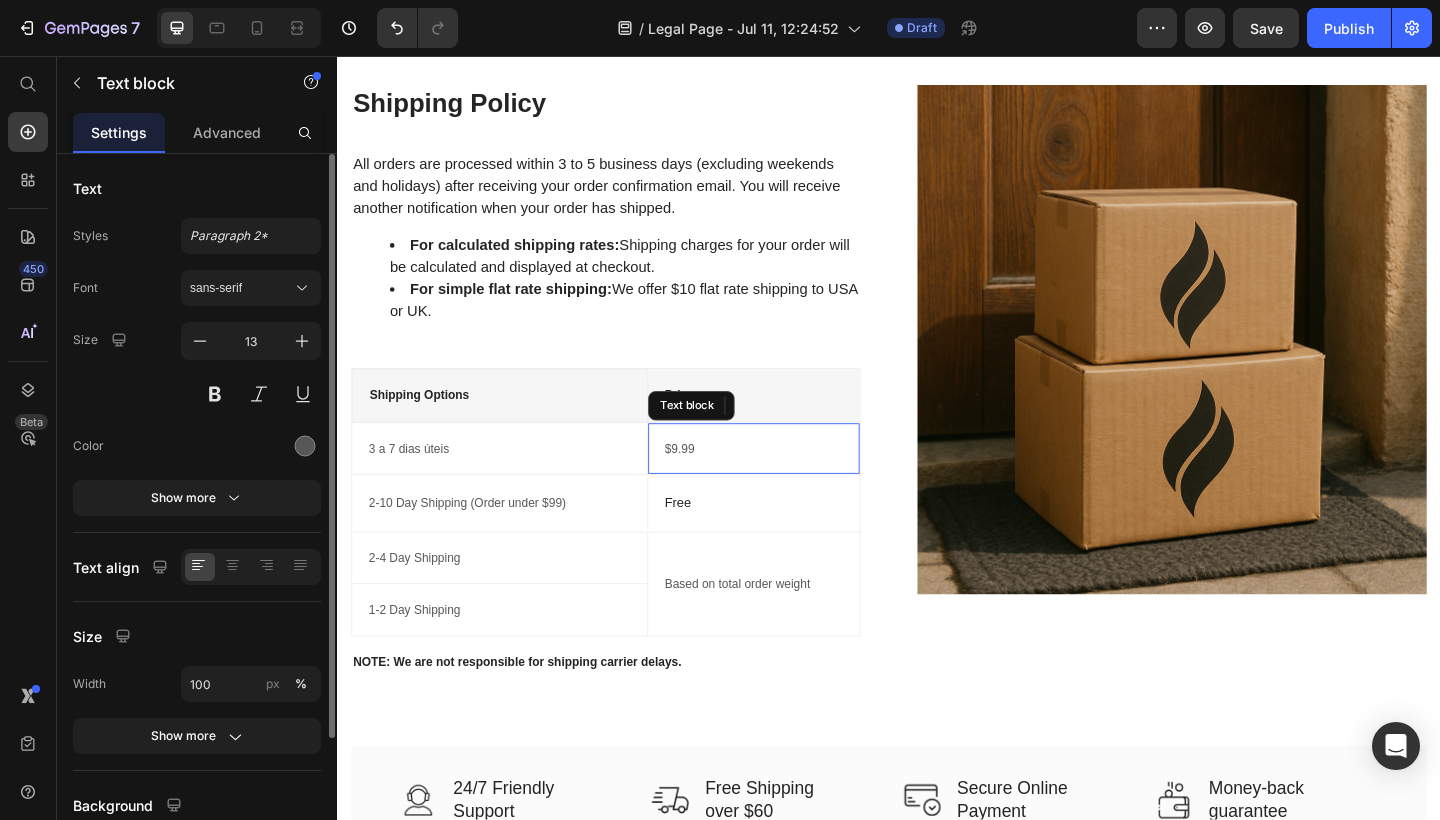 click on "$9.99" at bounding box center [790, 484] 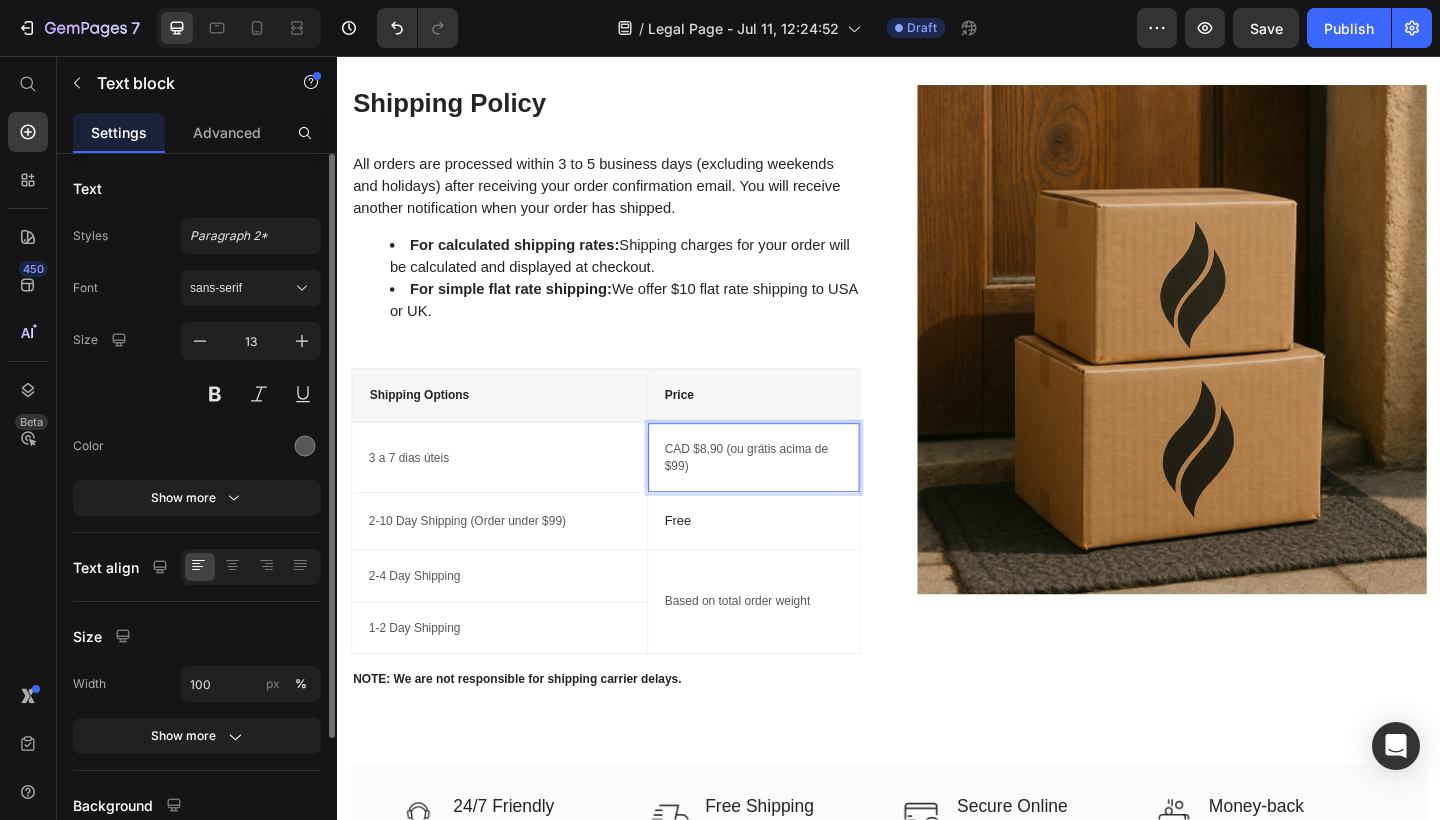 click on "CAD $8,90 (ou grátis acima de $99)" at bounding box center [790, 493] 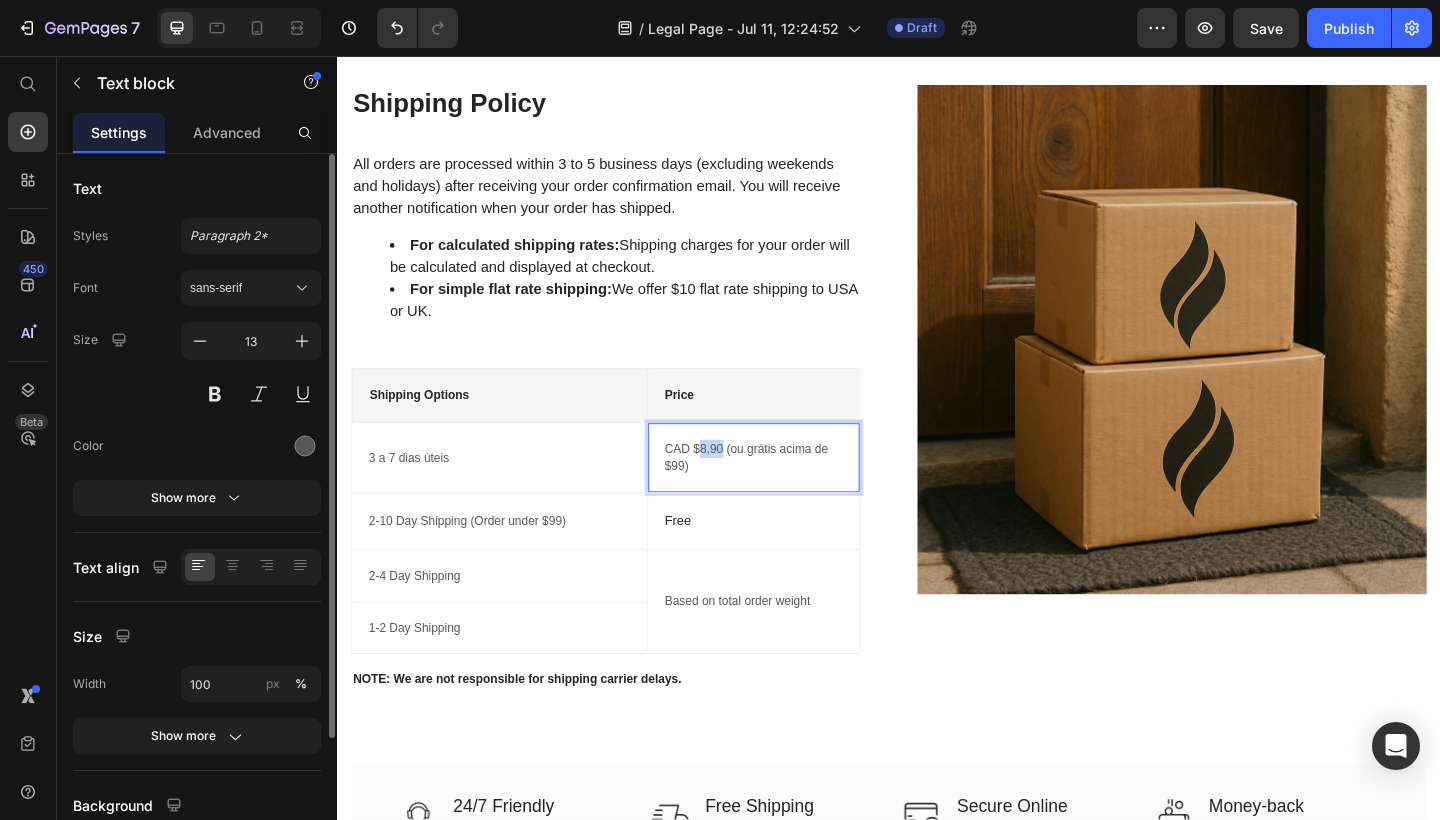 click on "CAD $8,90 (ou grátis acima de $99)" at bounding box center [790, 493] 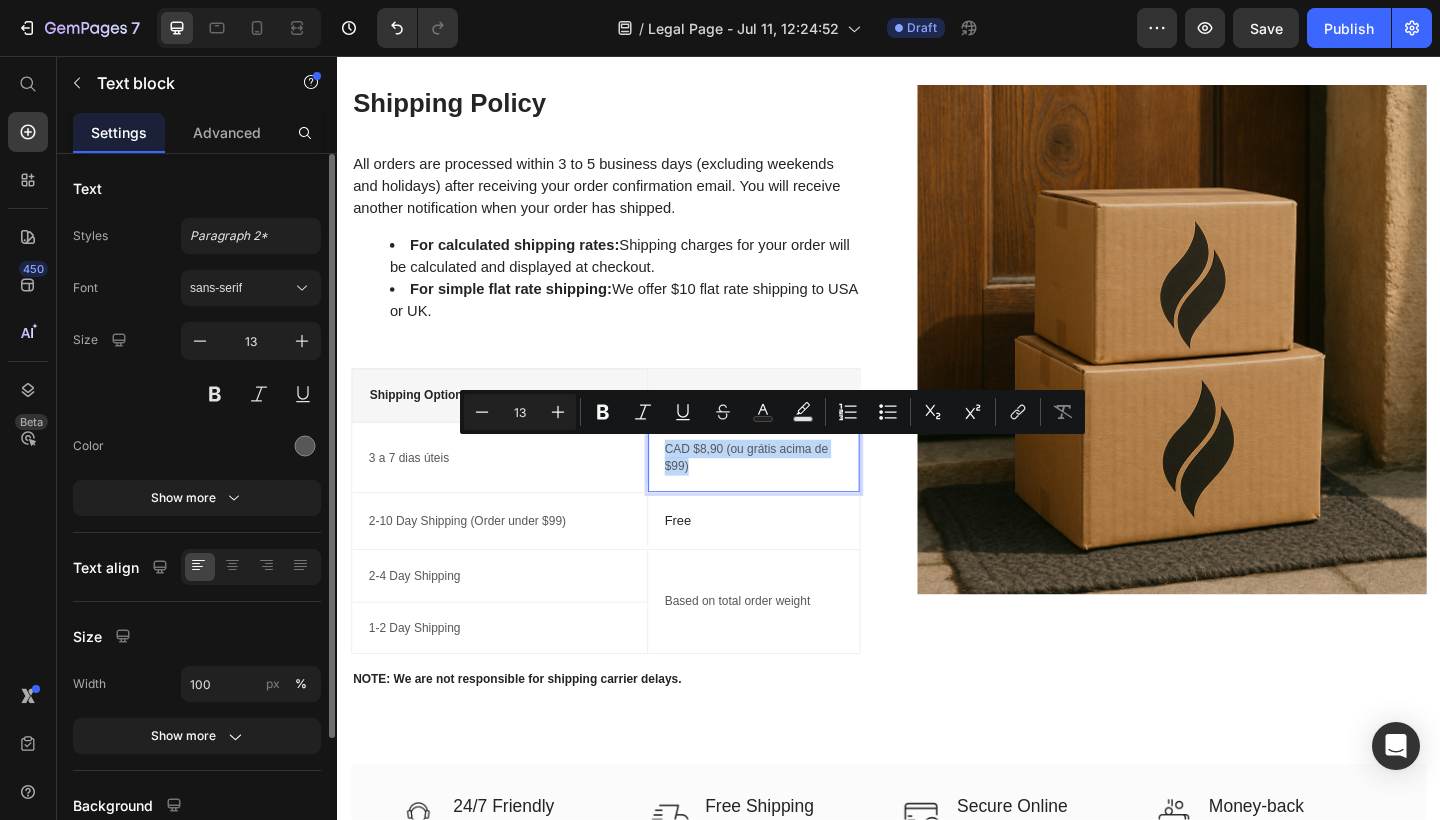 copy on "CAD $8,90 (ou grátis acima de $99)" 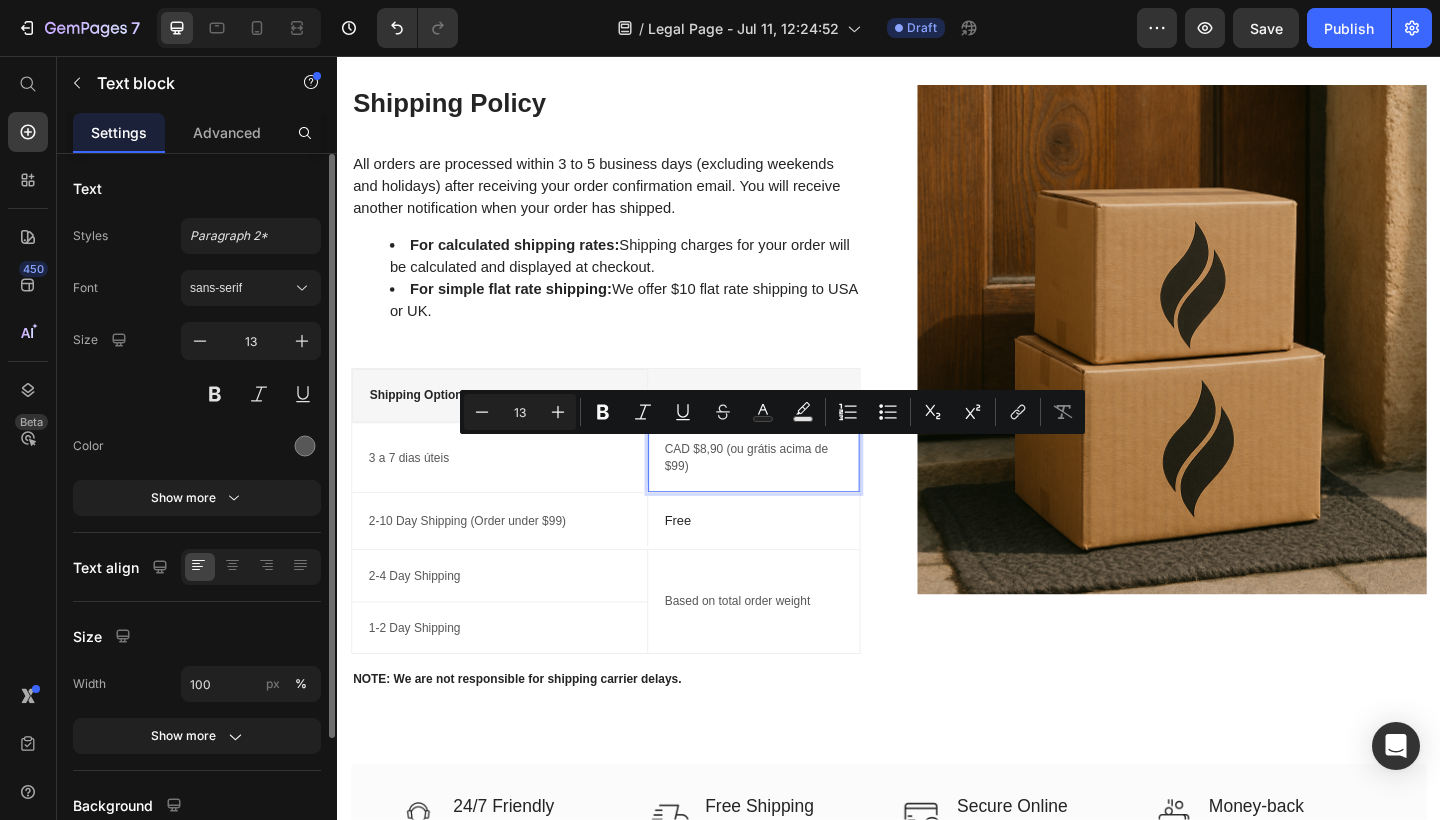 click on "CAD $8,90 (ou grátis acima de $99)" at bounding box center (790, 493) 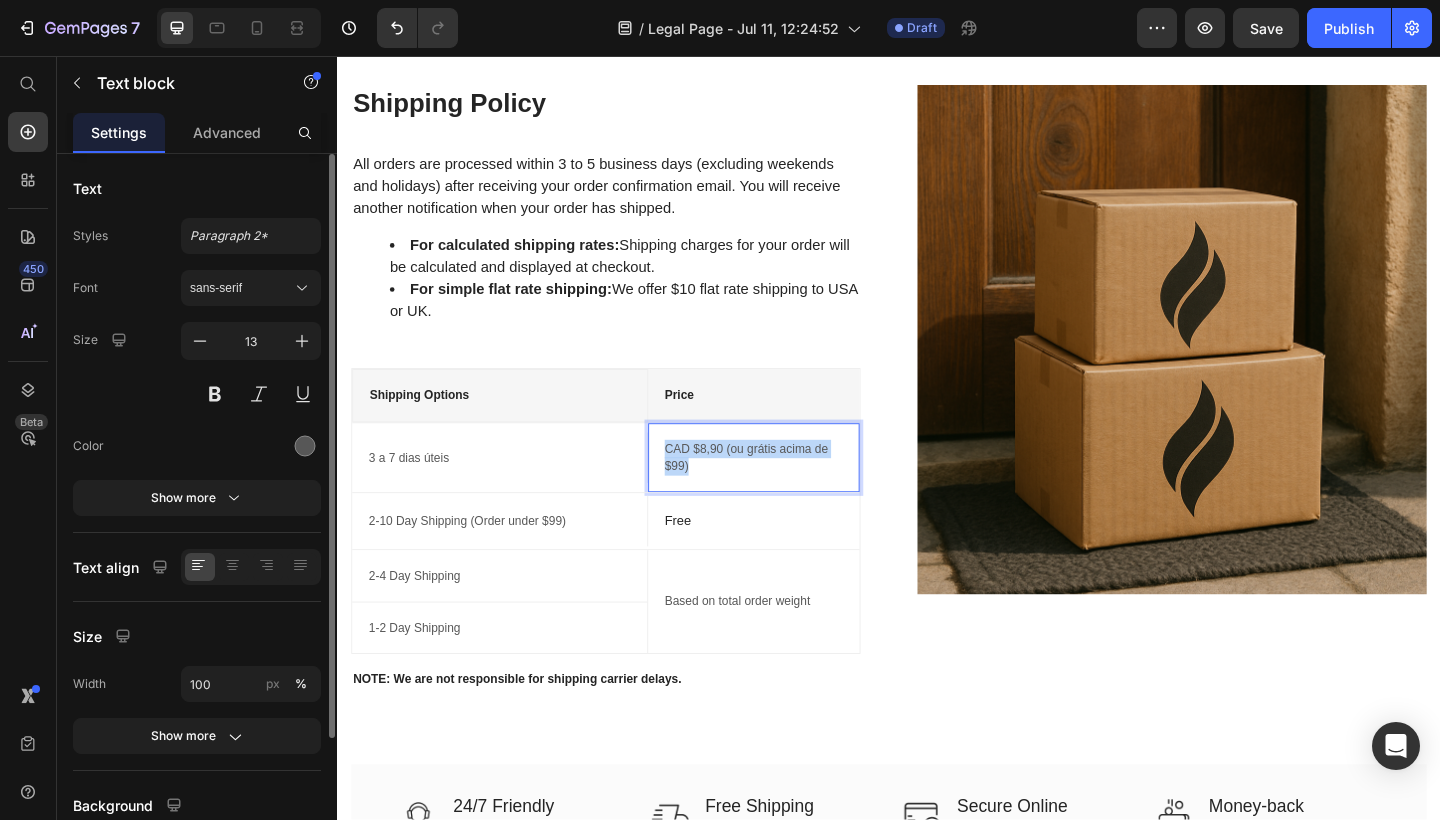 click on "CAD $8,90 (ou grátis acima de $99)" at bounding box center (790, 493) 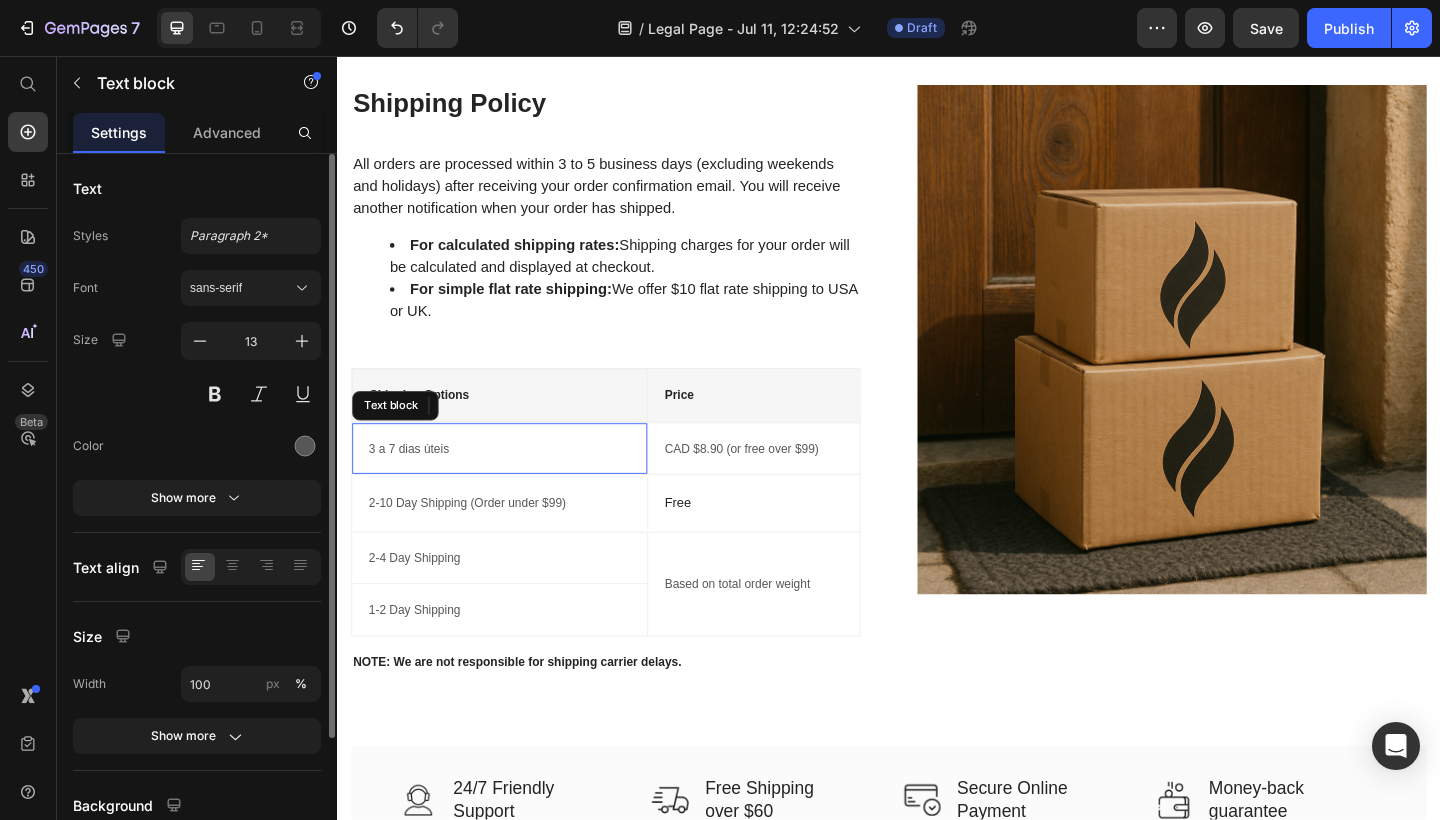 click on "3 a 7 dias úteis" at bounding box center [513, 484] 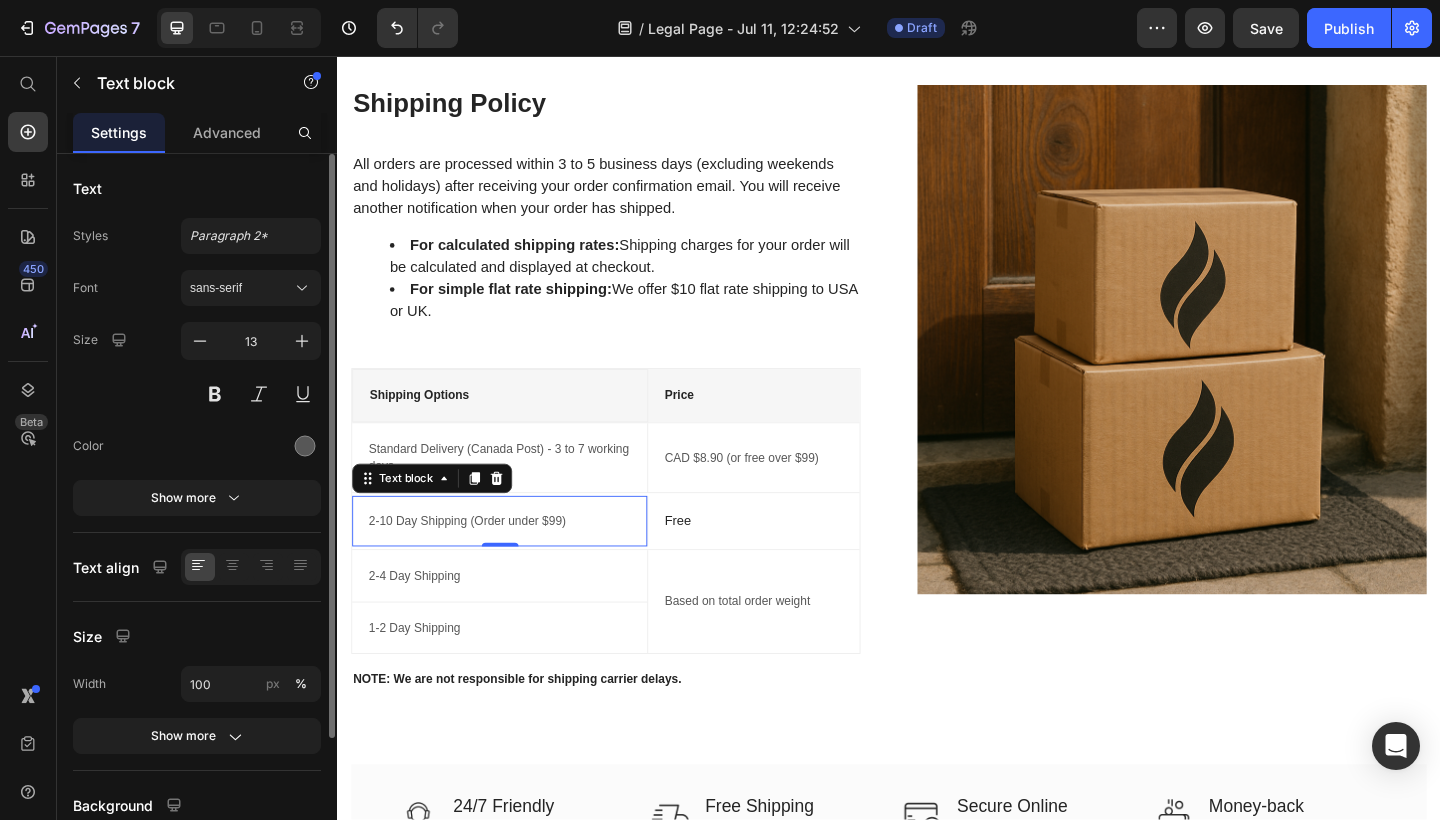 click on "2-10 Day Shipping (Order under $99)" at bounding box center (513, 563) 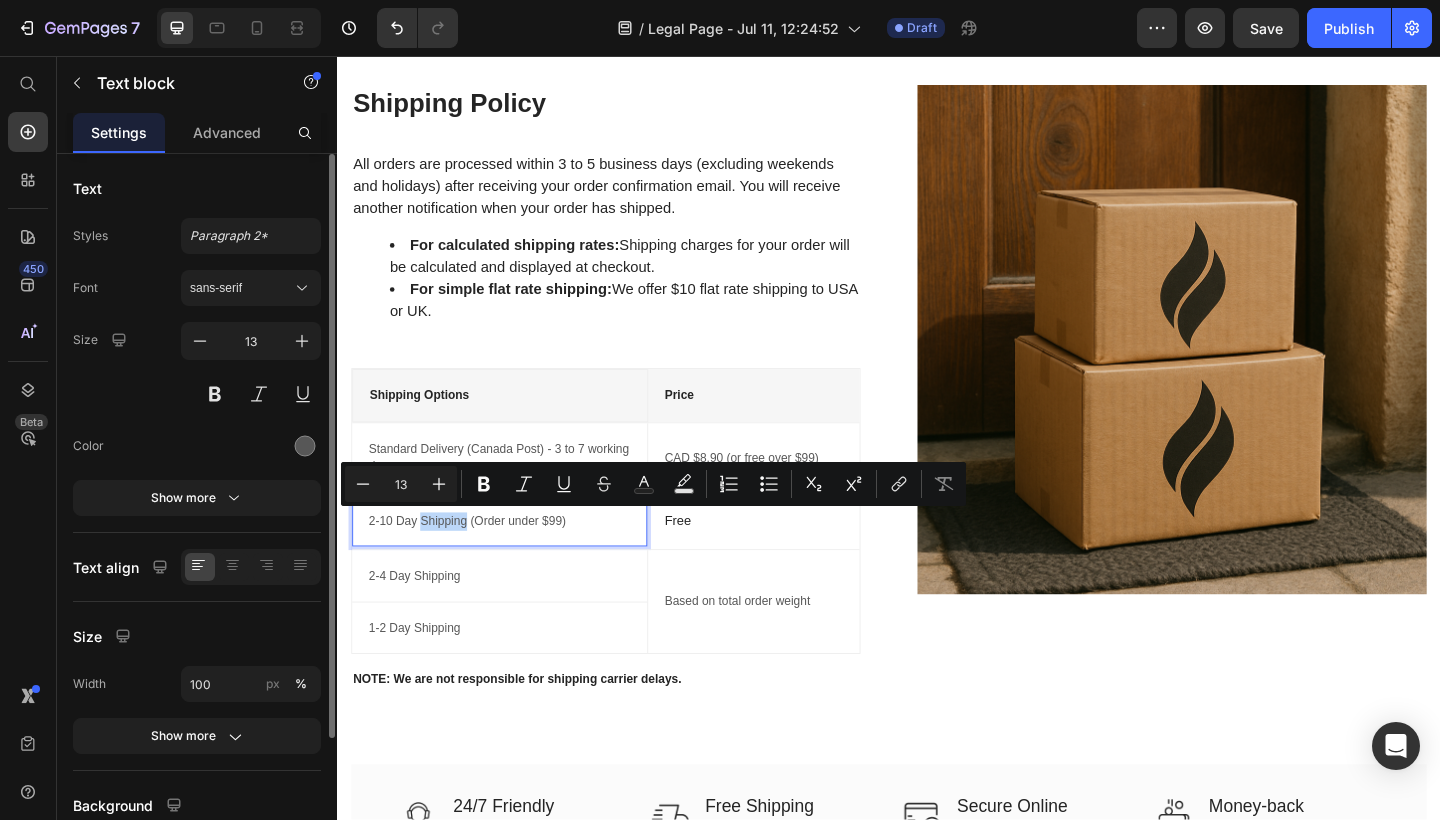 click on "2-10 Day Shipping (Order under $99)" at bounding box center [513, 563] 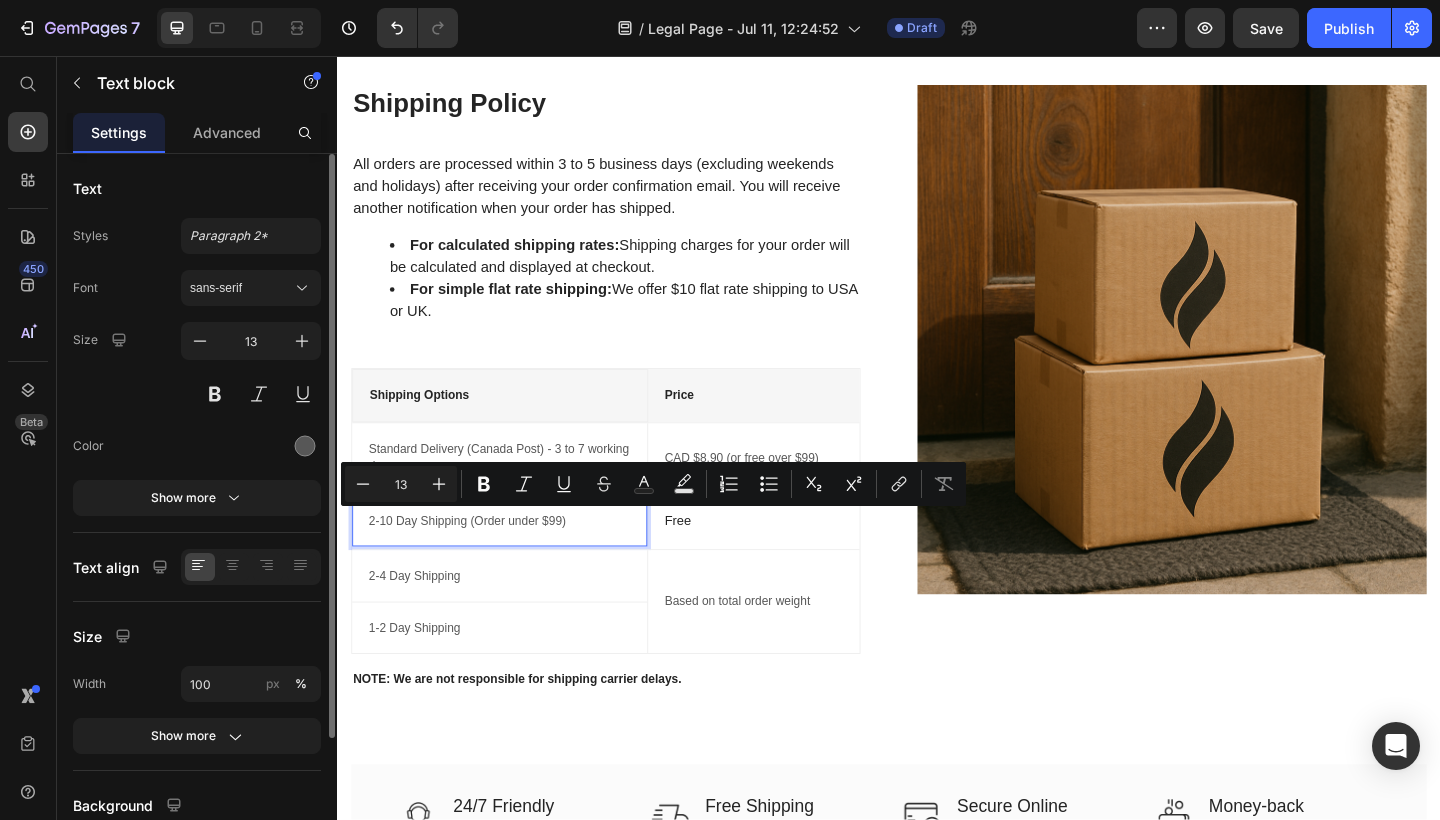 click on "2-10 Day Shipping (Order under $99)" at bounding box center (513, 563) 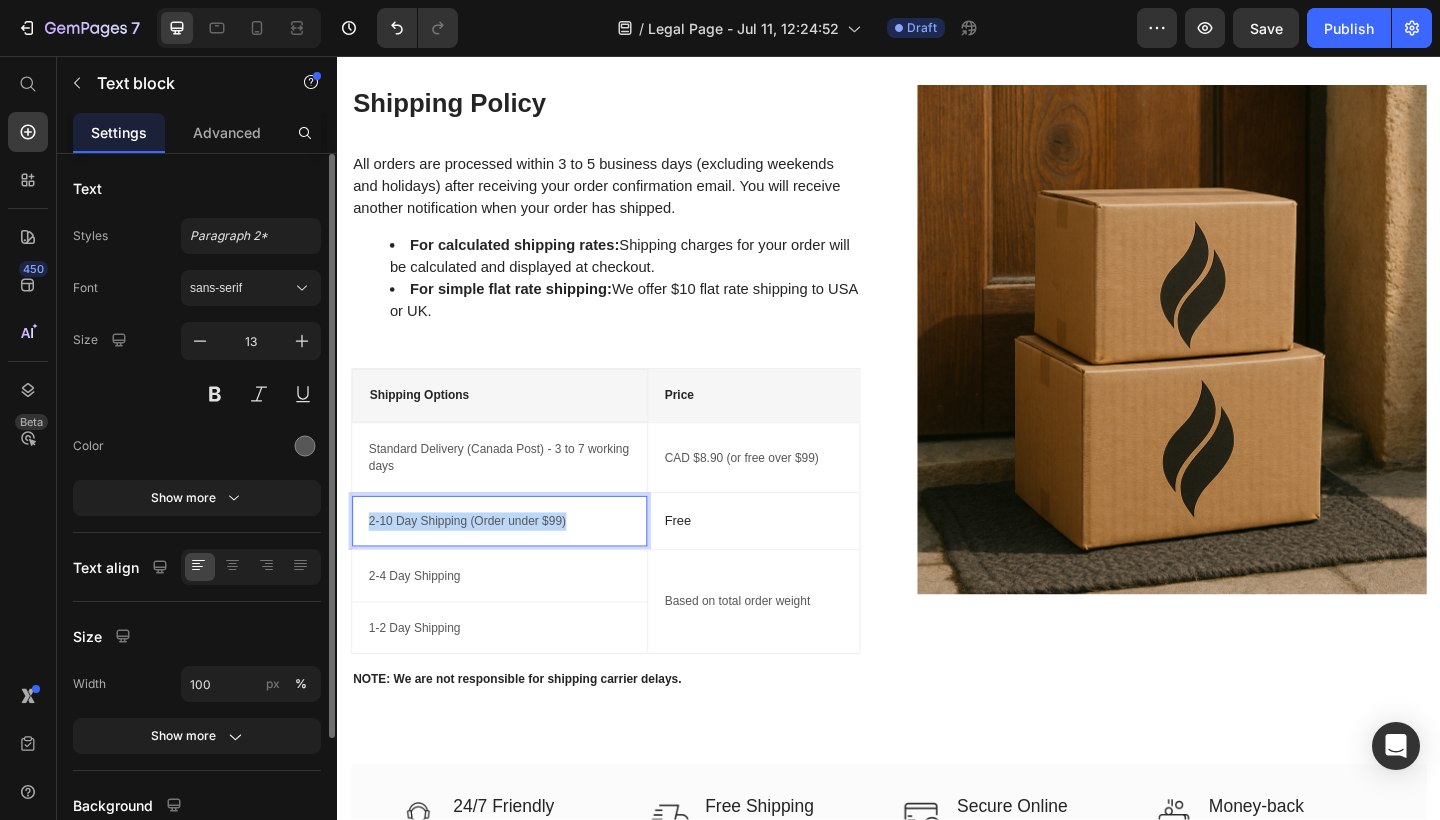click on "2-10 Day Shipping (Order under $99)" at bounding box center (513, 563) 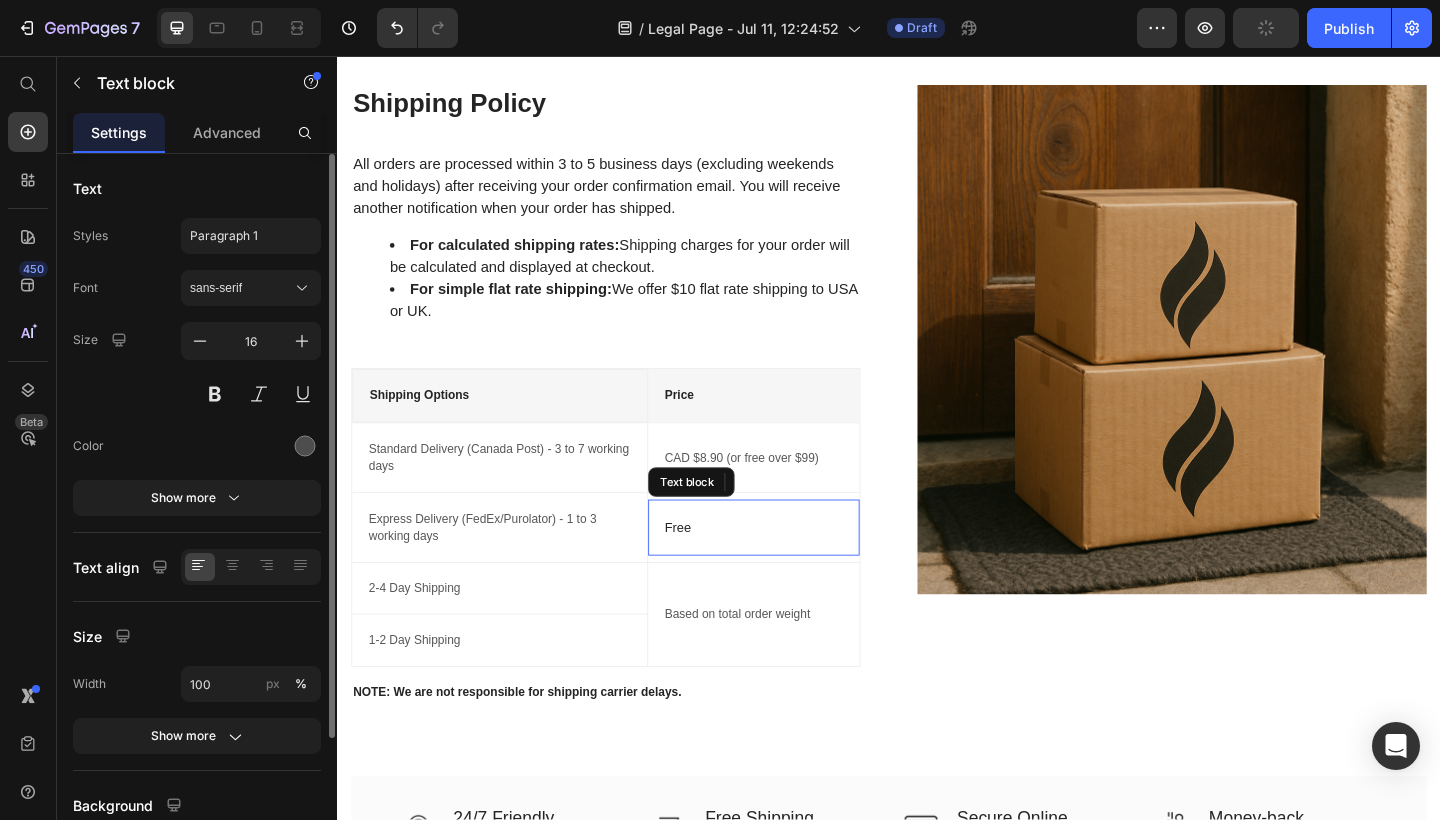 click on "Free" at bounding box center [790, 569] 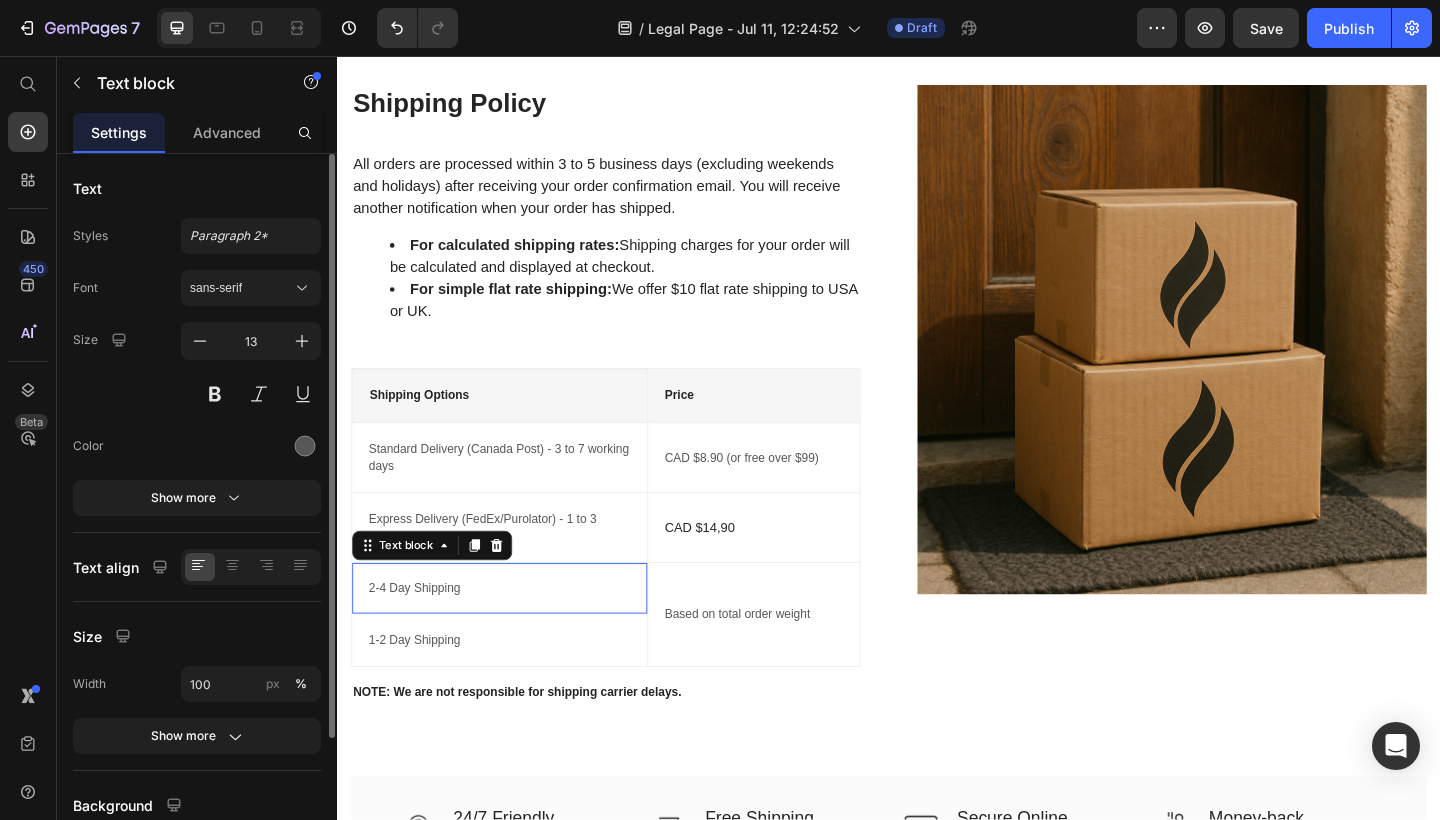 click on "2-4 Day Shipping" at bounding box center (513, 636) 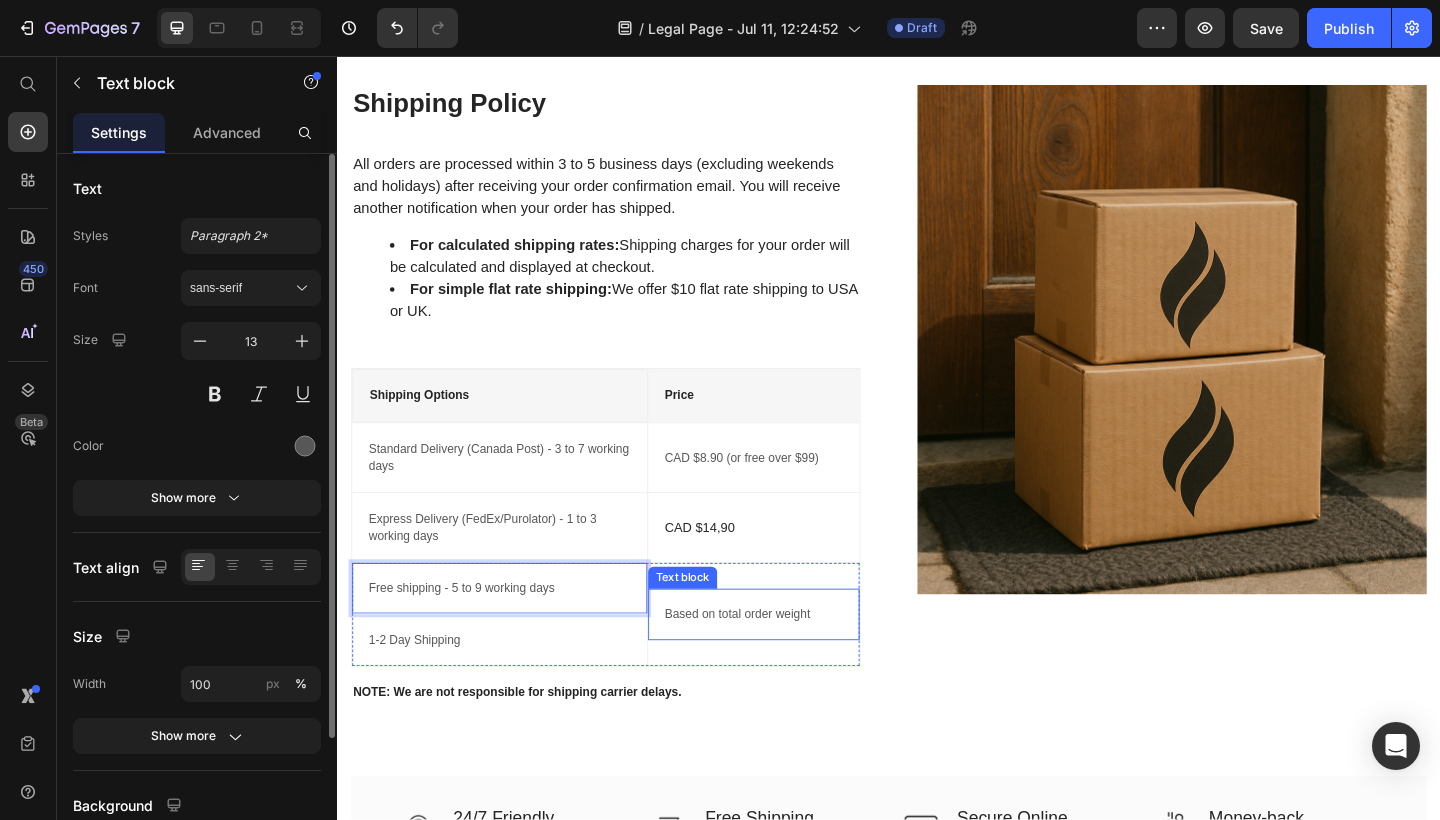 click on "Based on total order weight" at bounding box center (790, 664) 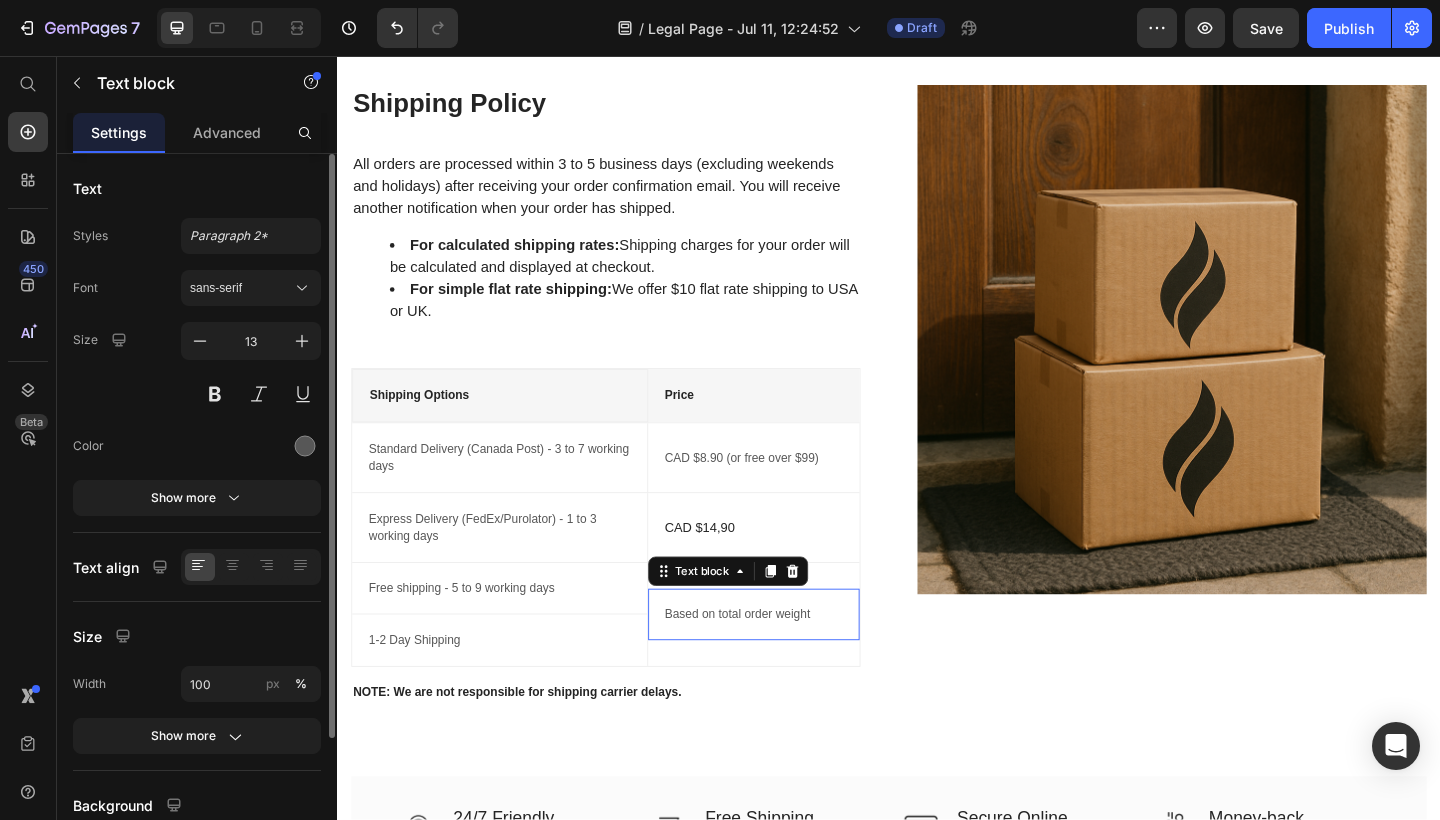 click on "Based on total order weight" at bounding box center [790, 664] 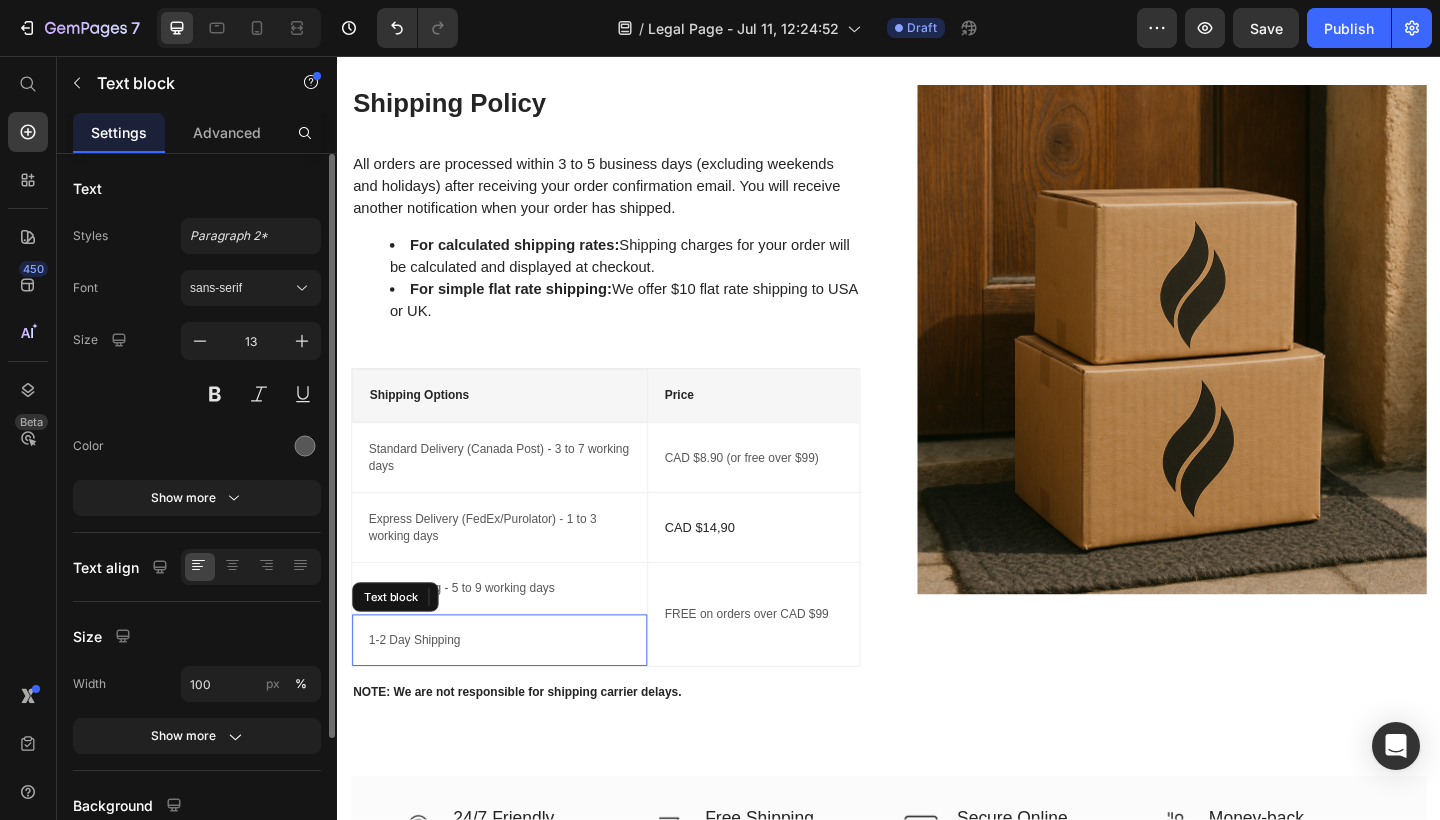click on "1-2 Day Shipping" at bounding box center [513, 692] 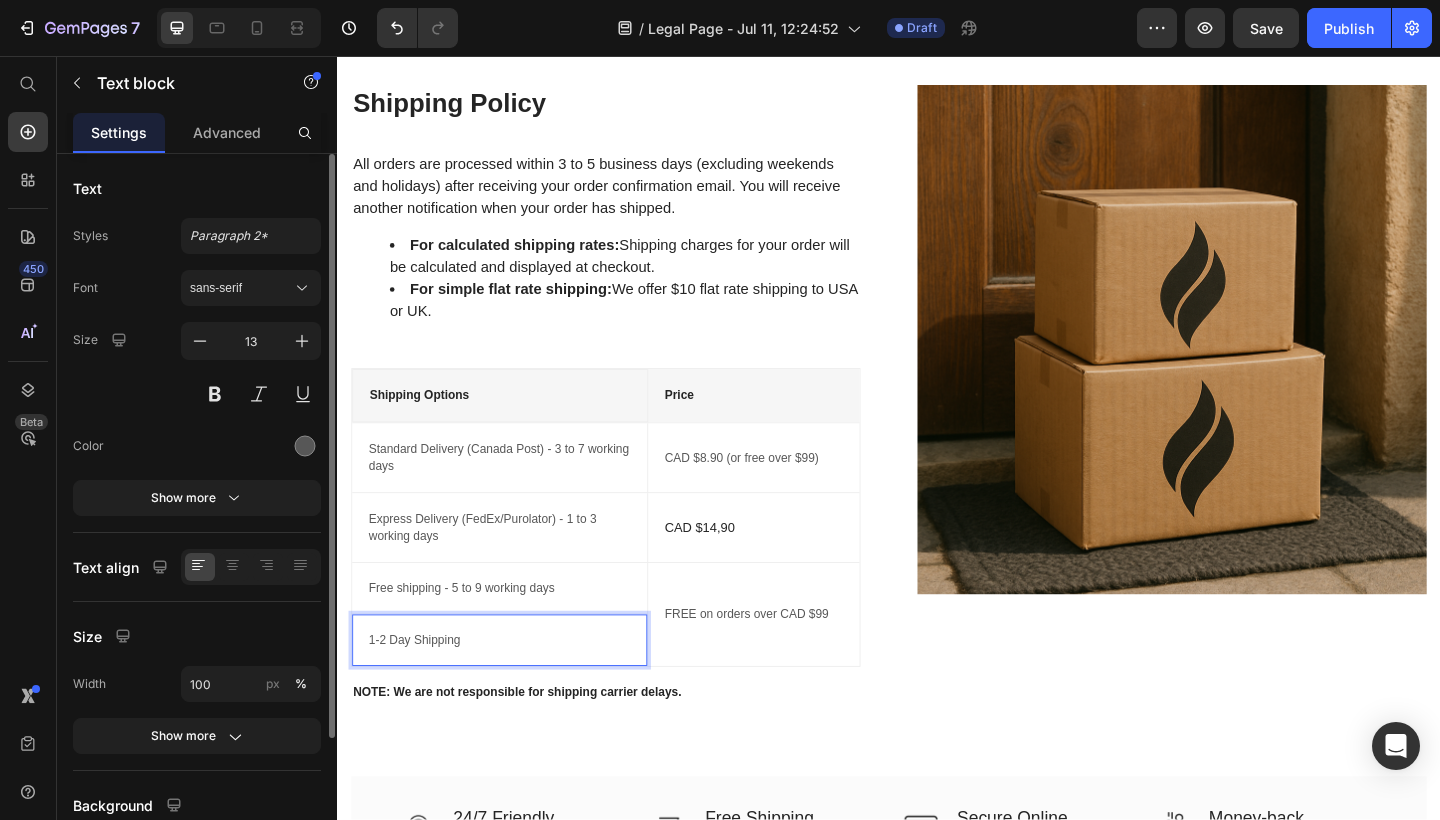 click on "1-2 Day Shipping" at bounding box center [513, 692] 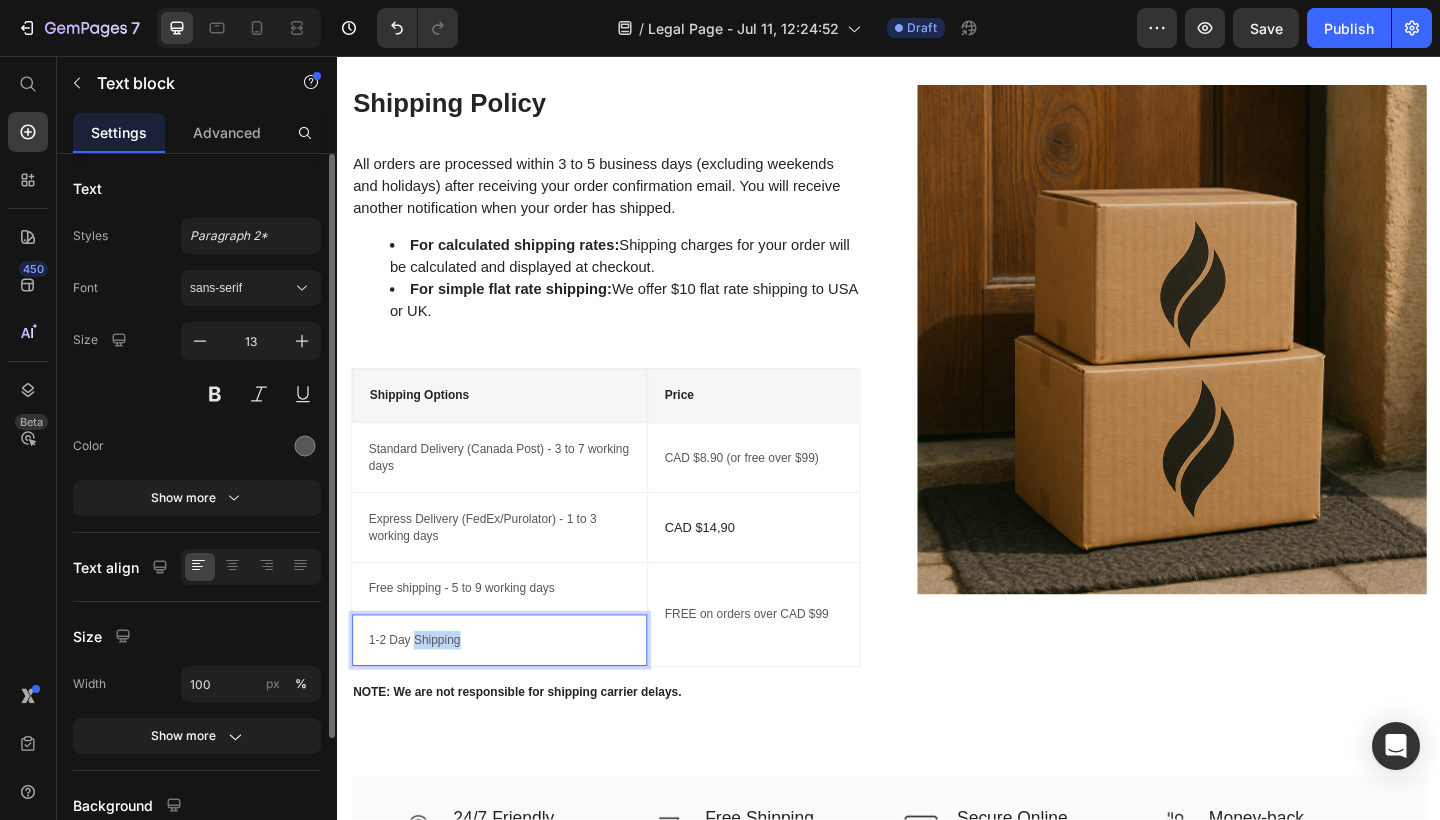 click on "1-2 Day Shipping" at bounding box center [513, 692] 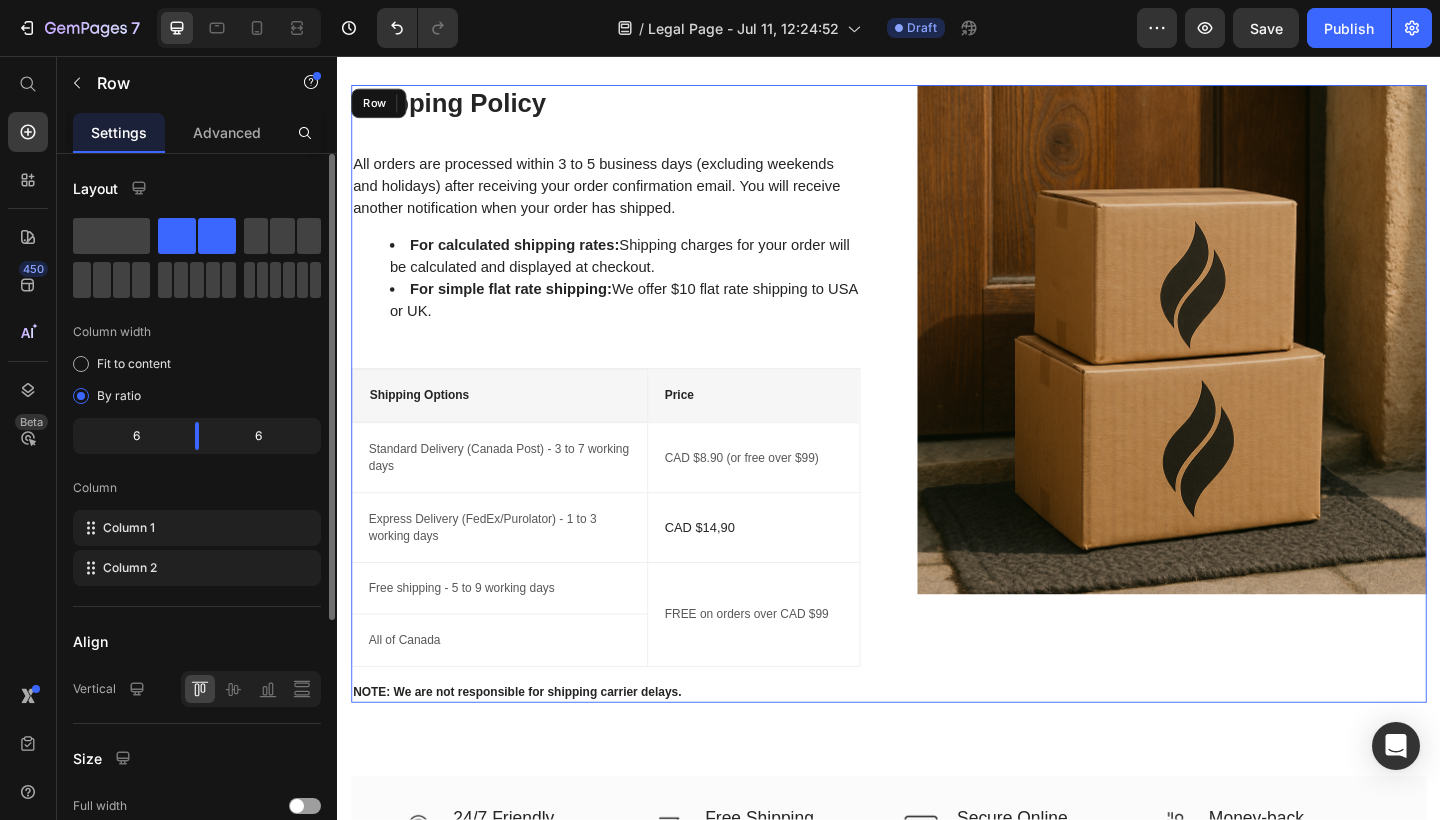 click on "Image" at bounding box center [1245, 424] 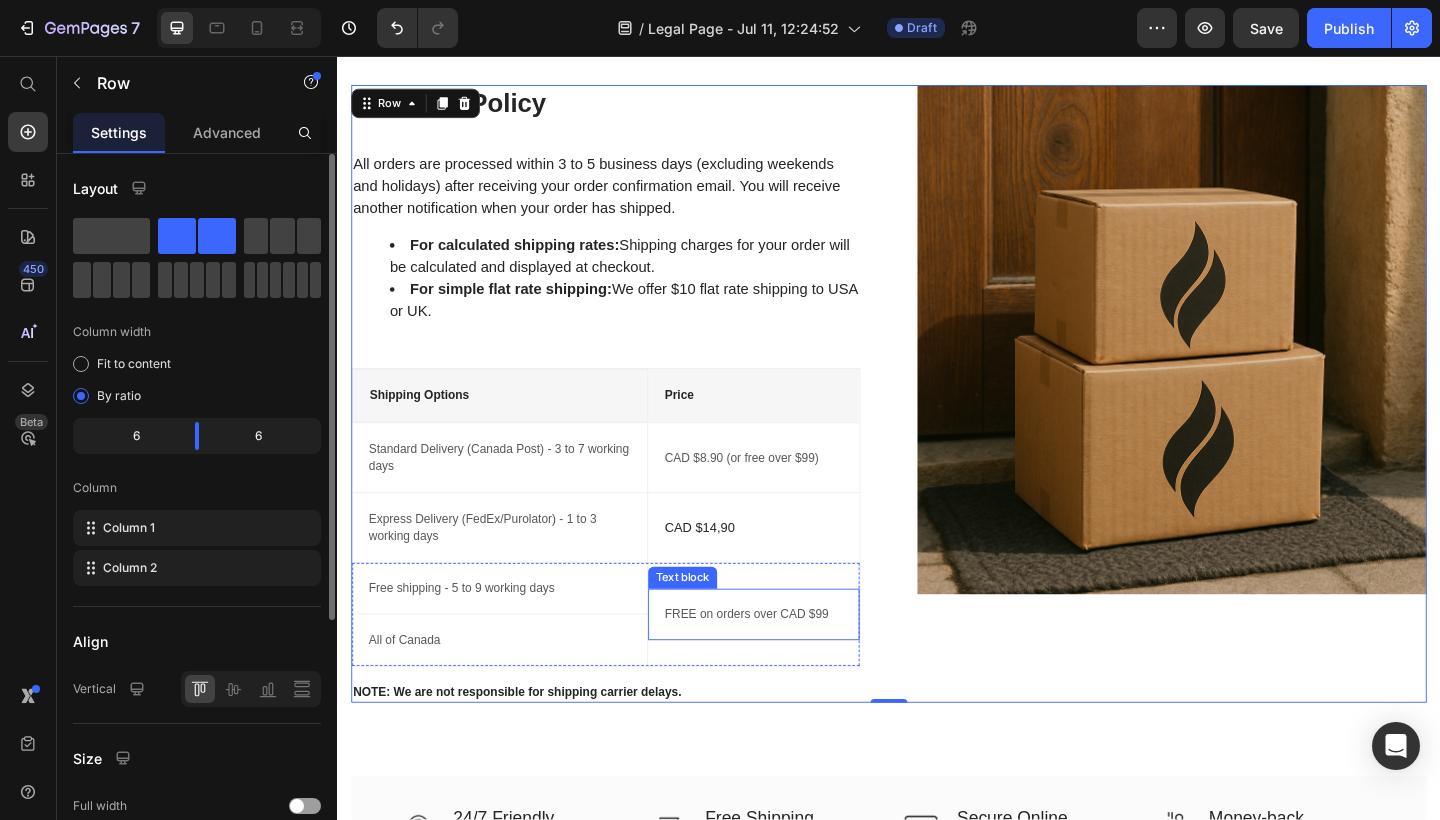 click on "FREE on orders over CAD $99" at bounding box center (790, 664) 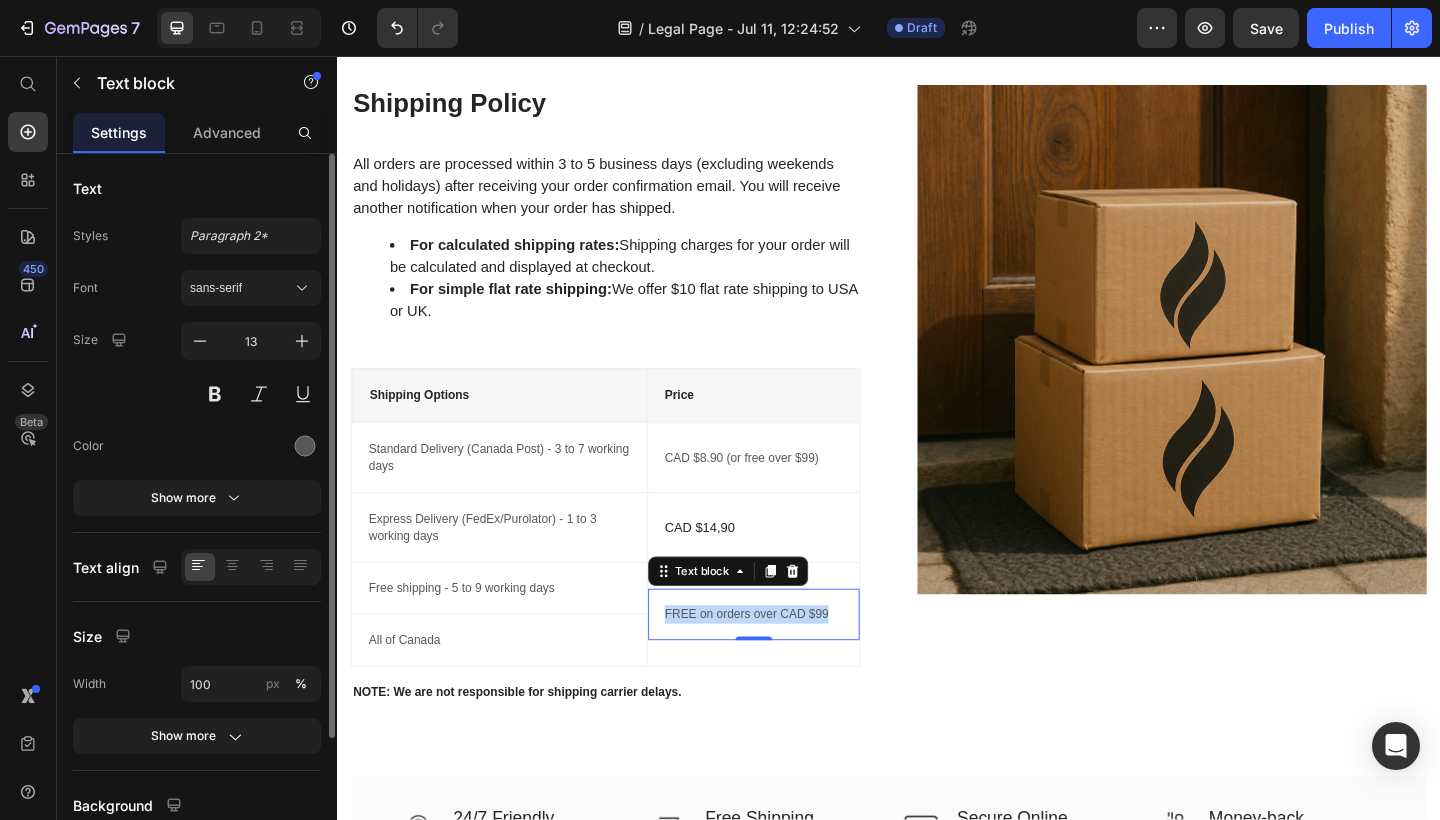 click on "FREE on orders over CAD $99" at bounding box center (790, 664) 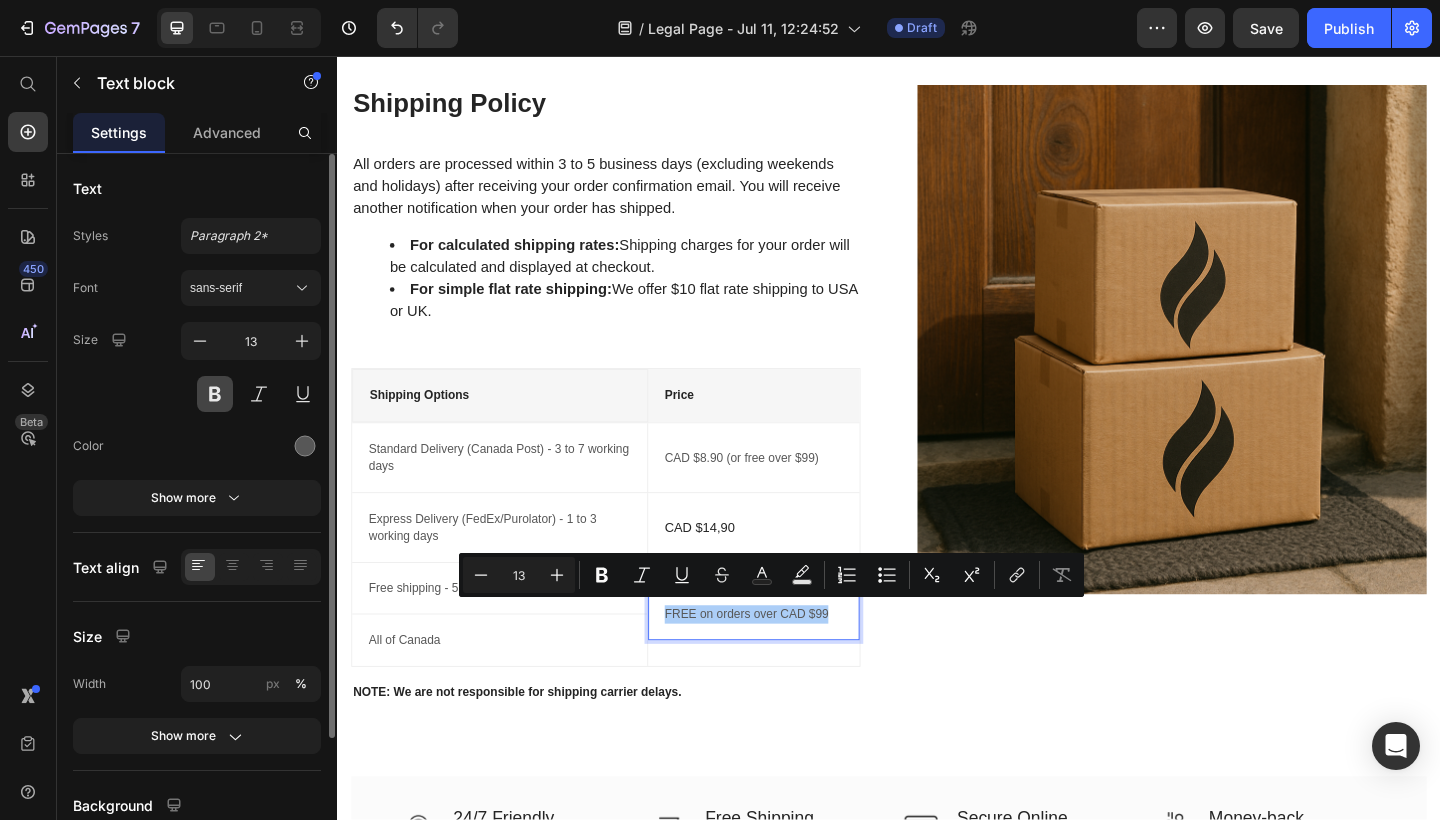 click at bounding box center [215, 394] 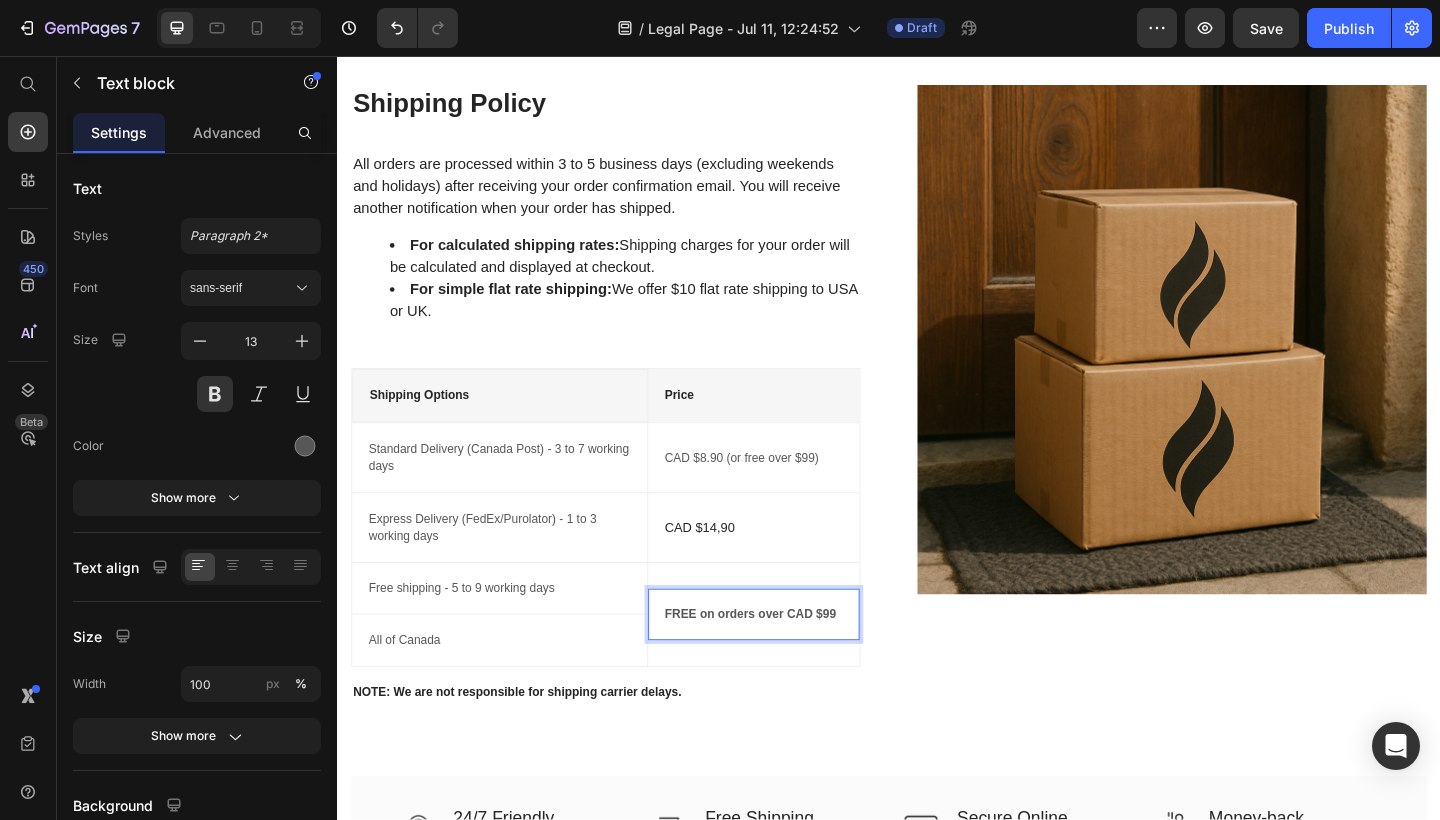 click on "FREE on orders over CAD $99" at bounding box center (790, 664) 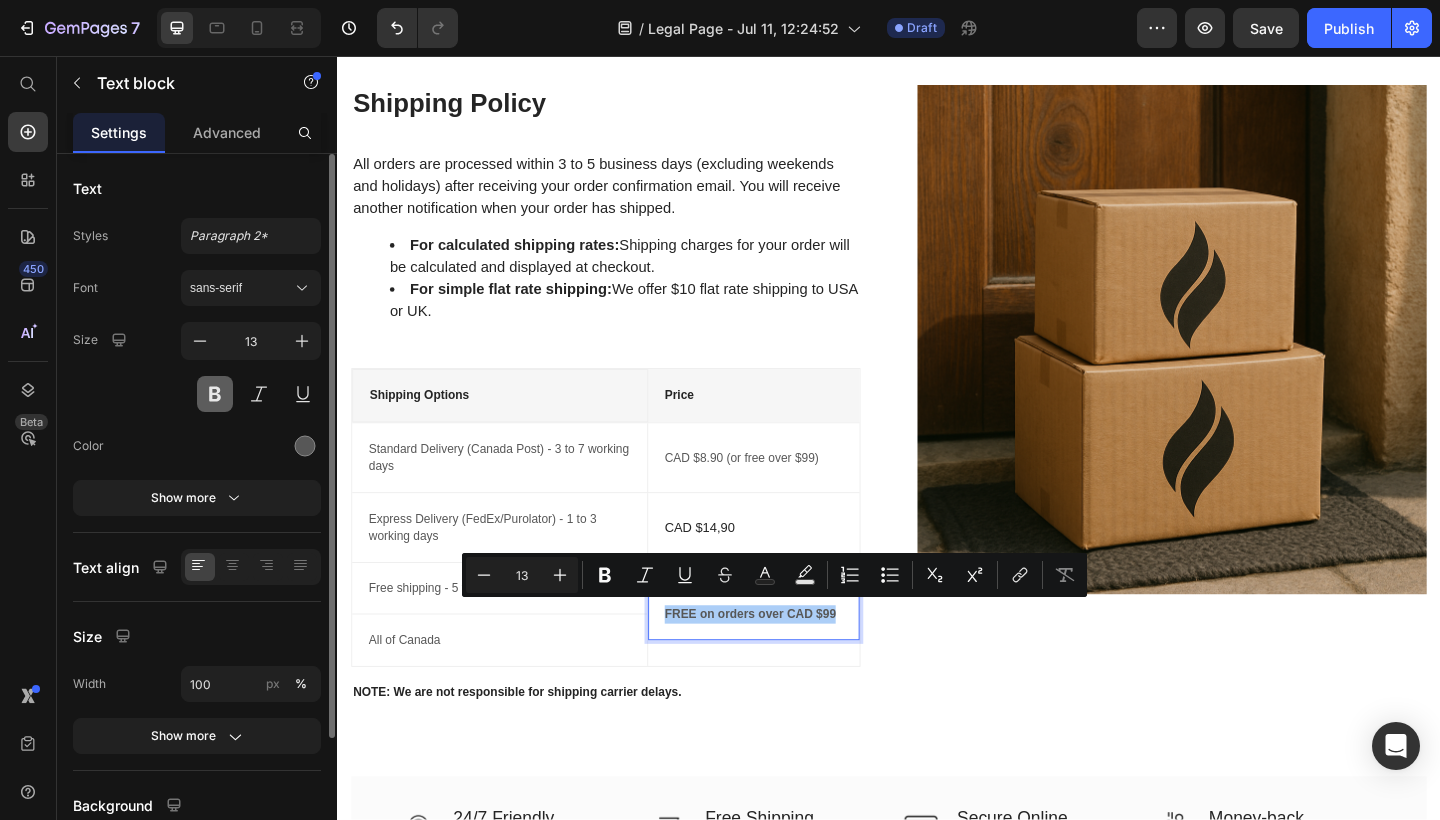 click at bounding box center [215, 394] 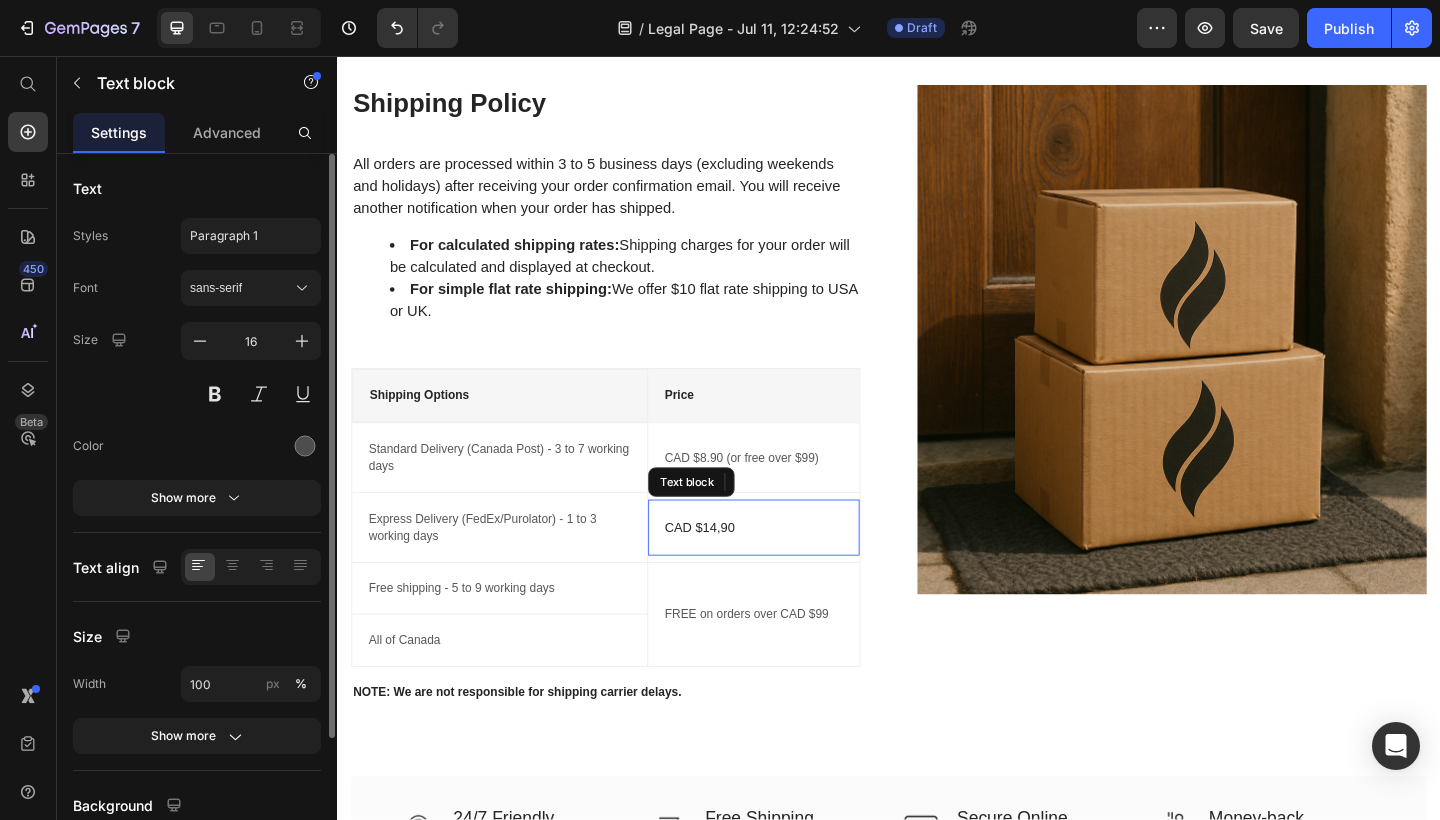 click on "CAD $14,90" at bounding box center [790, 569] 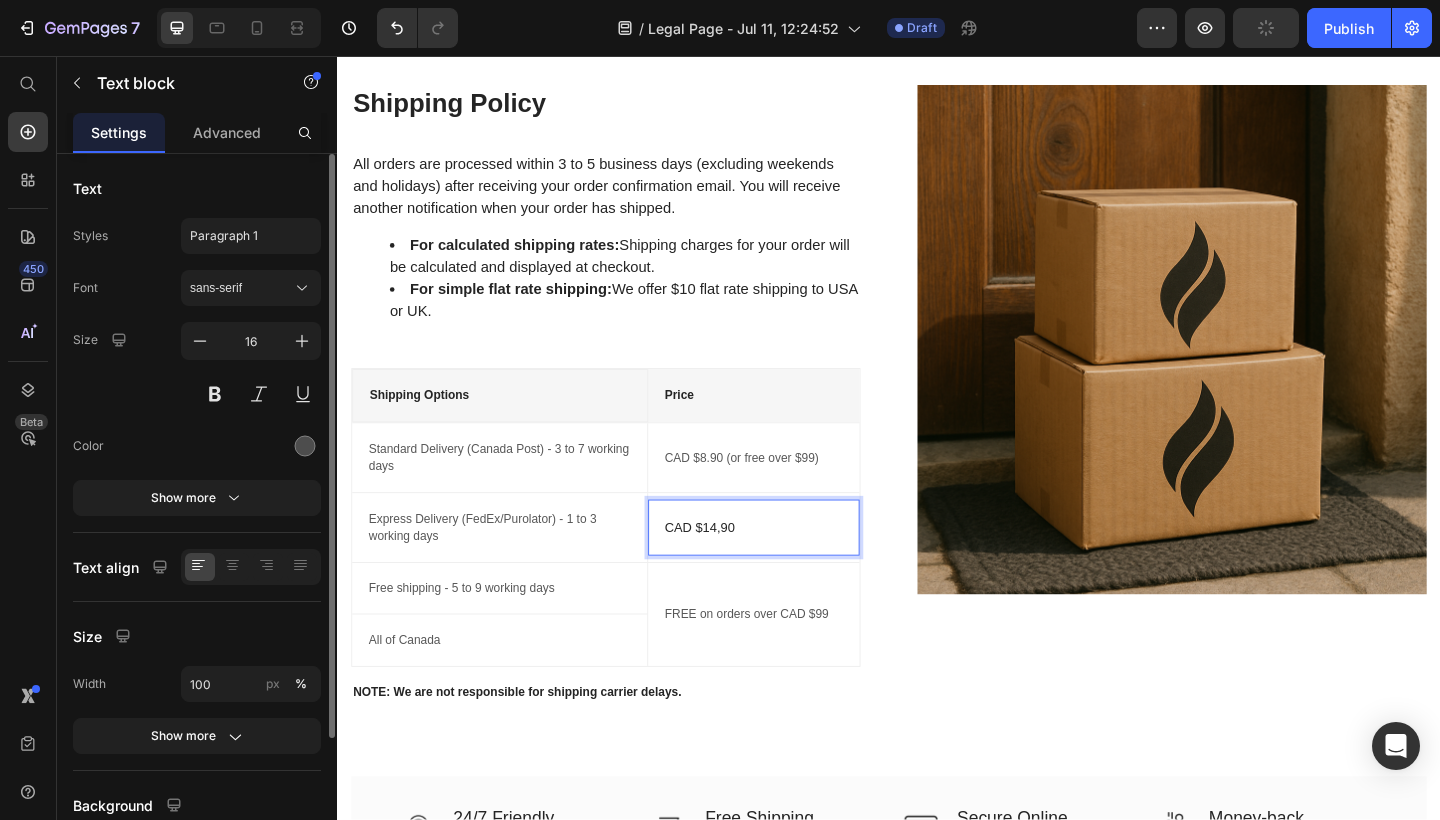 click on "CAD $14,90" at bounding box center (790, 569) 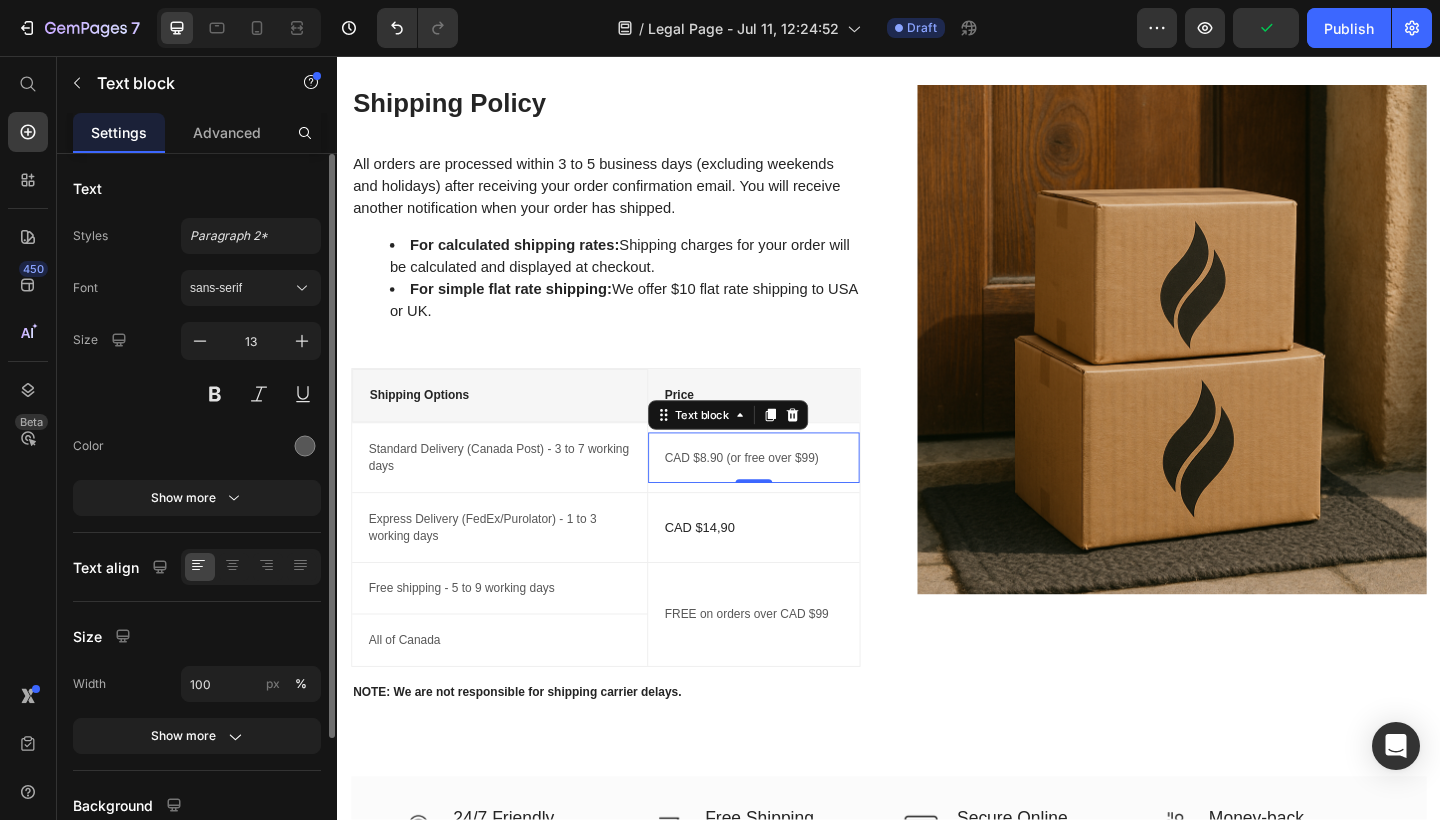 click on "CAD $8.90 (or free over $99)" at bounding box center [790, 494] 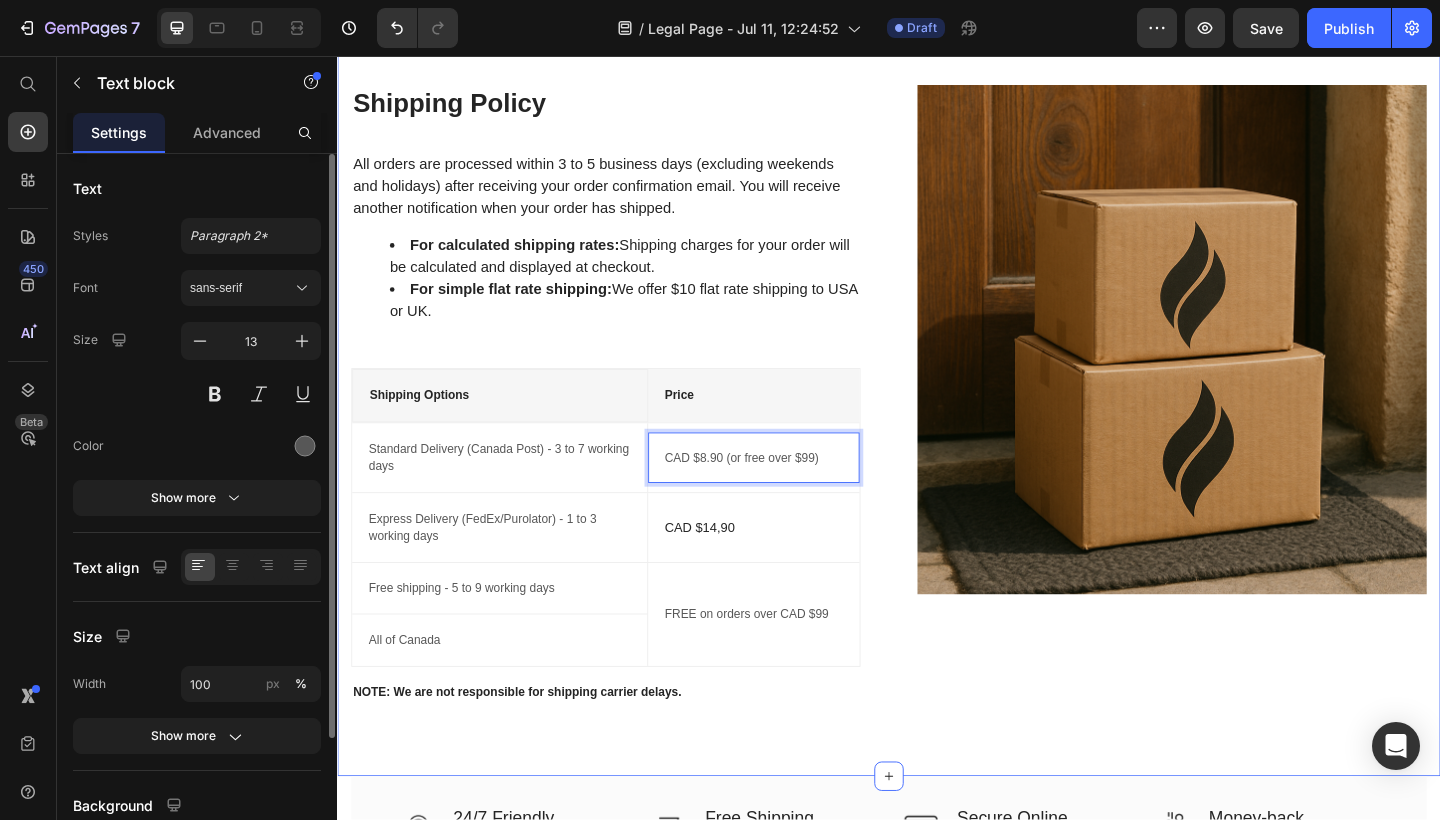 click on "Image" at bounding box center (1245, 424) 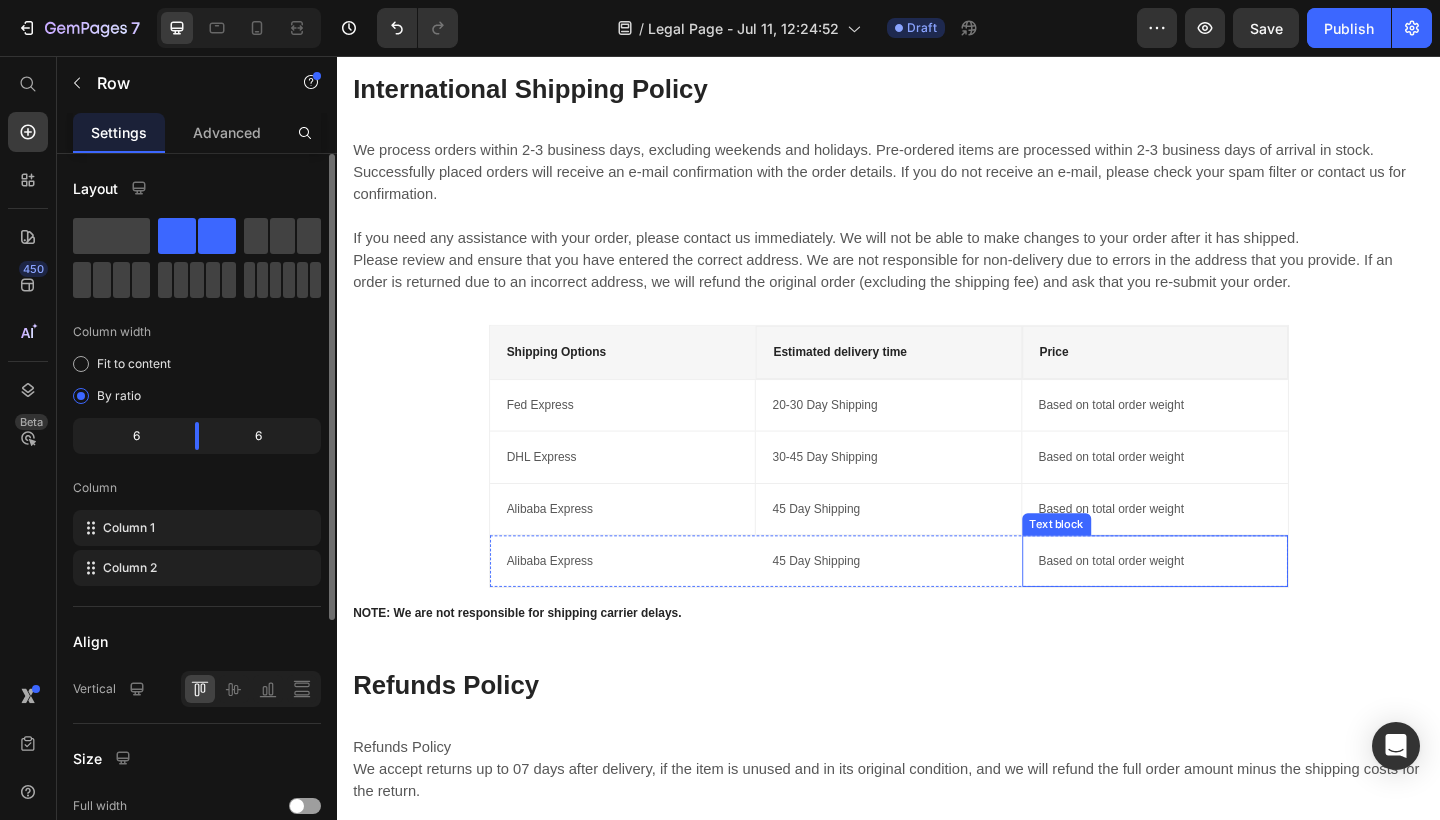 scroll, scrollTop: 1173, scrollLeft: 0, axis: vertical 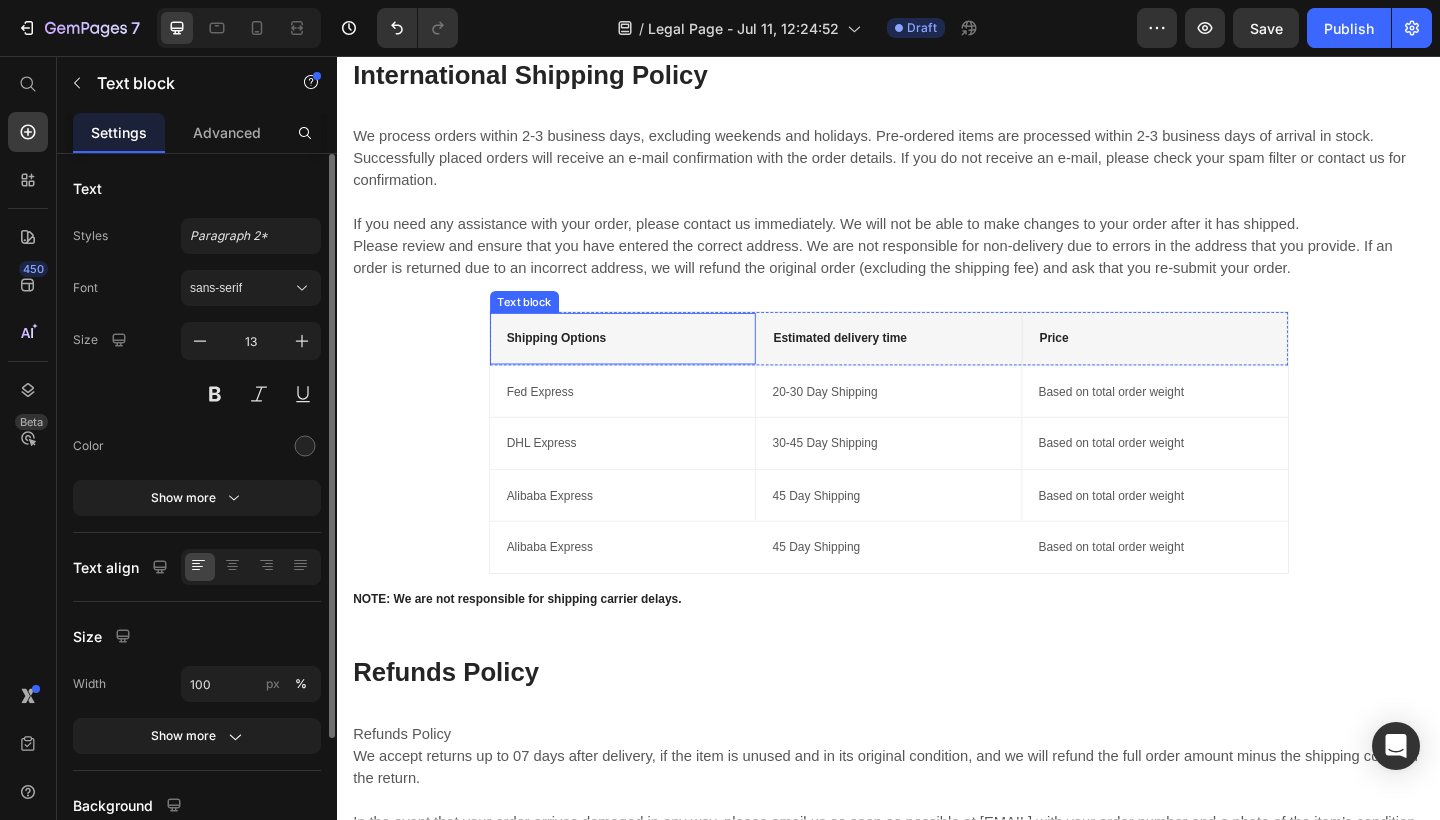 click on "Shipping Options" at bounding box center [647, 364] 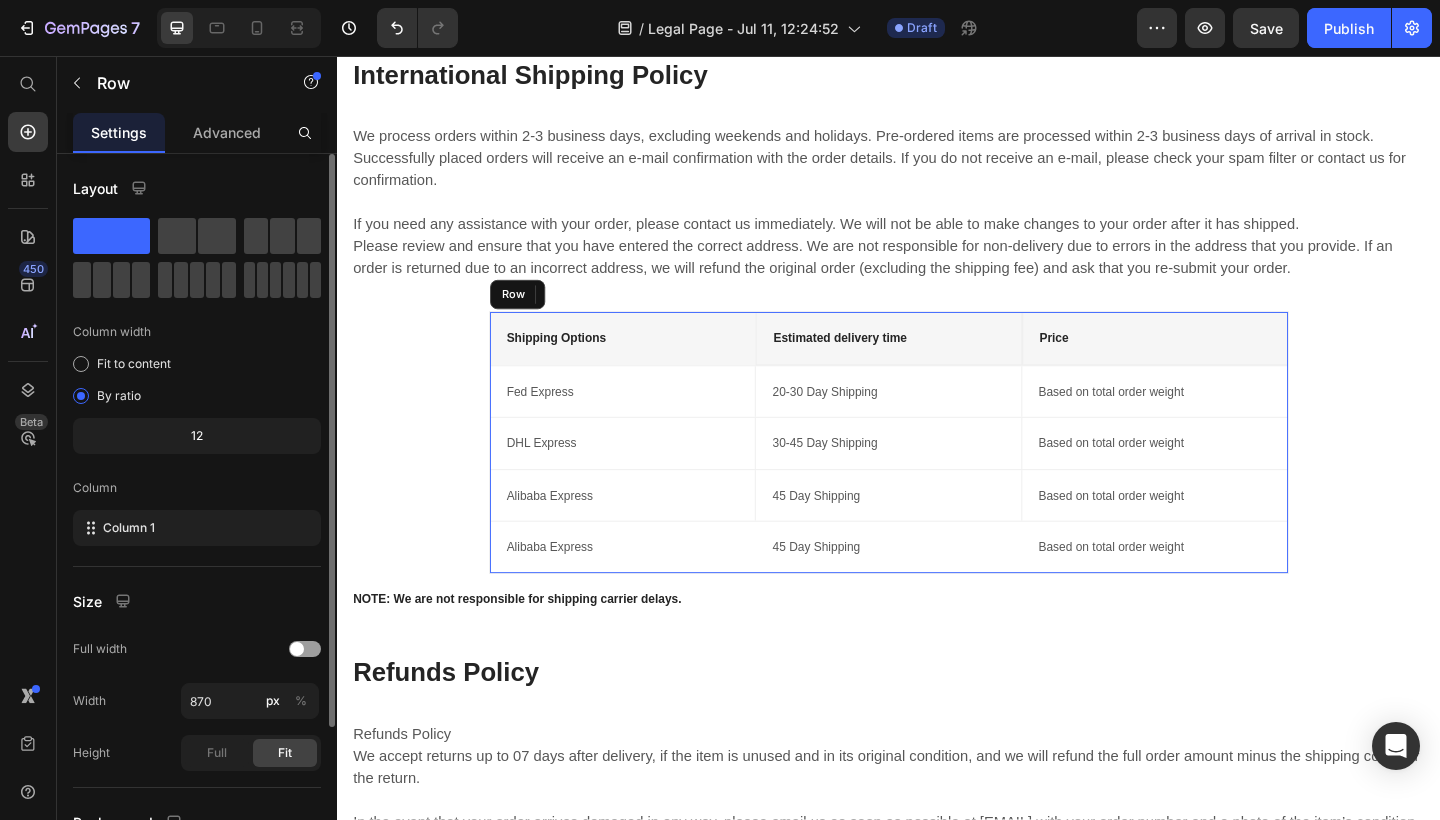 click on "Shipping Options Text block Estimated delivery time Text block Price Text block Row Fed Express Text block 20-30 Day Shipping Text block Based on total order weight Text block Row DHL Express Text block 30-45 Day Shipping Text block Based on total order weight Text block Row Alibaba Express Text block 45 Day Shipping Text block Based on total order weight Text block Row Alibaba Express Text block   0 45 Day Shipping Text block Based on total order weight Text block Row Row" at bounding box center [937, 477] 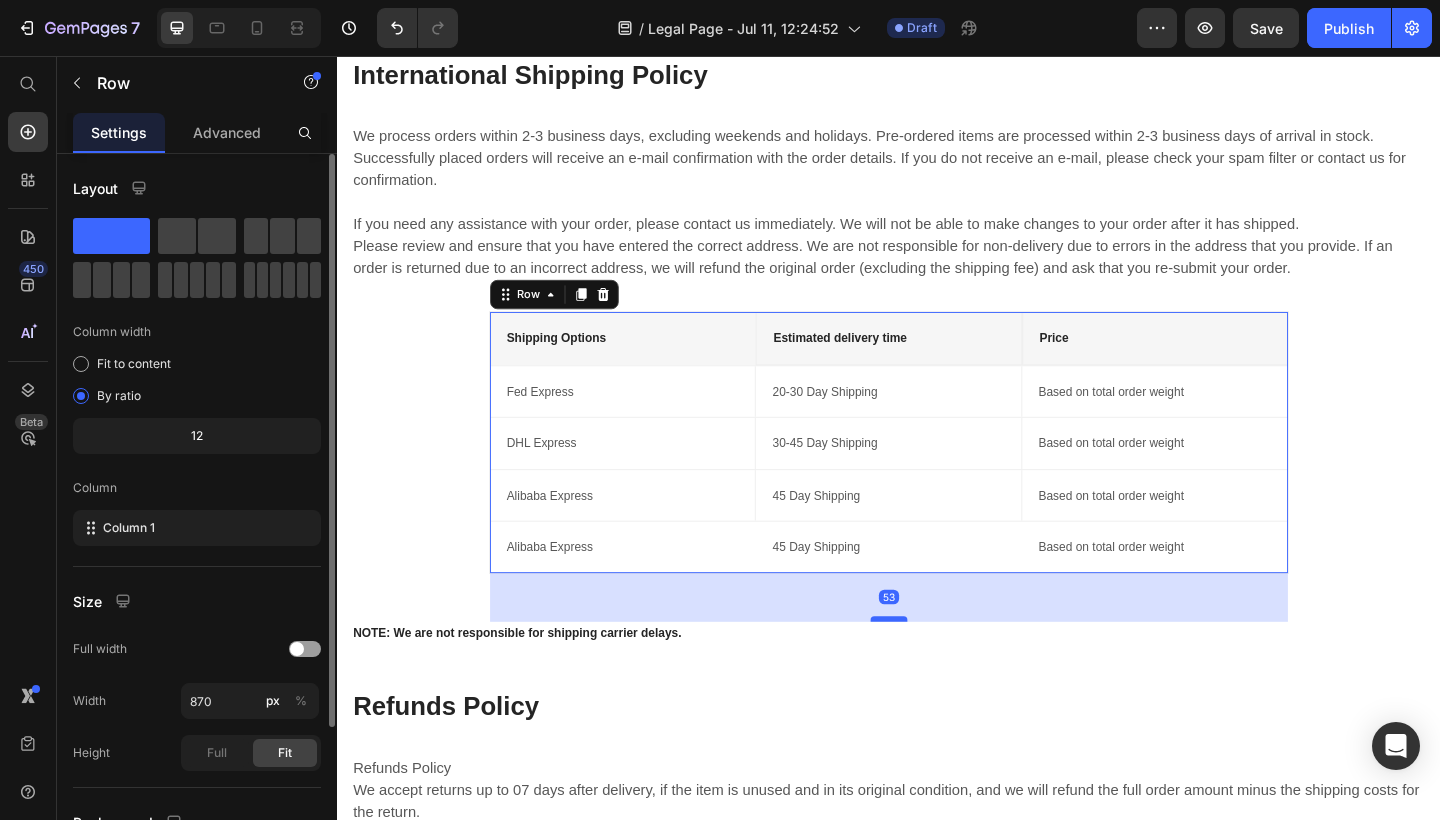 drag, startPoint x: 944, startPoint y: 623, endPoint x: 944, endPoint y: 660, distance: 37 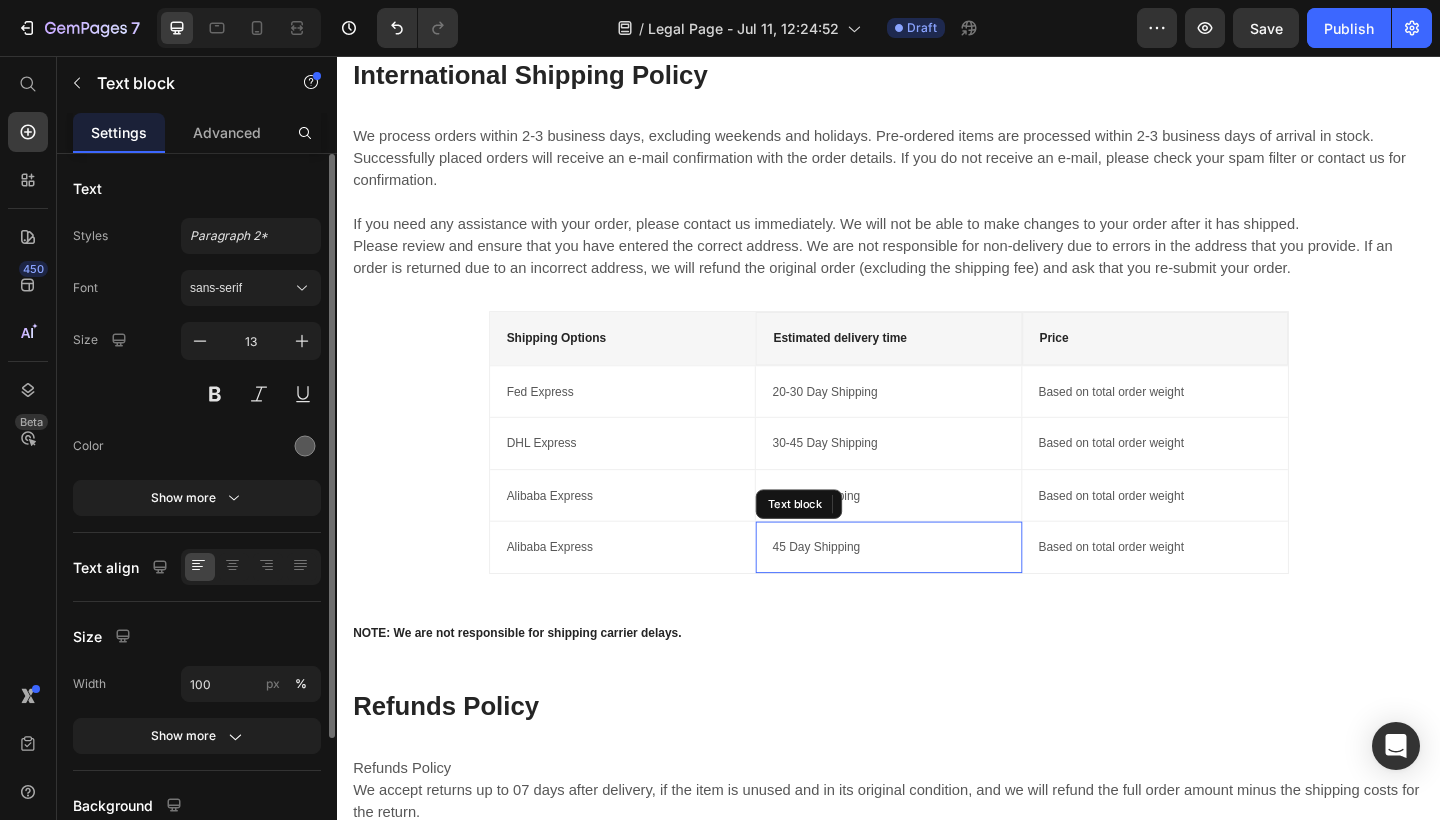 click on "45 Day Shipping Text block" at bounding box center [936, 591] 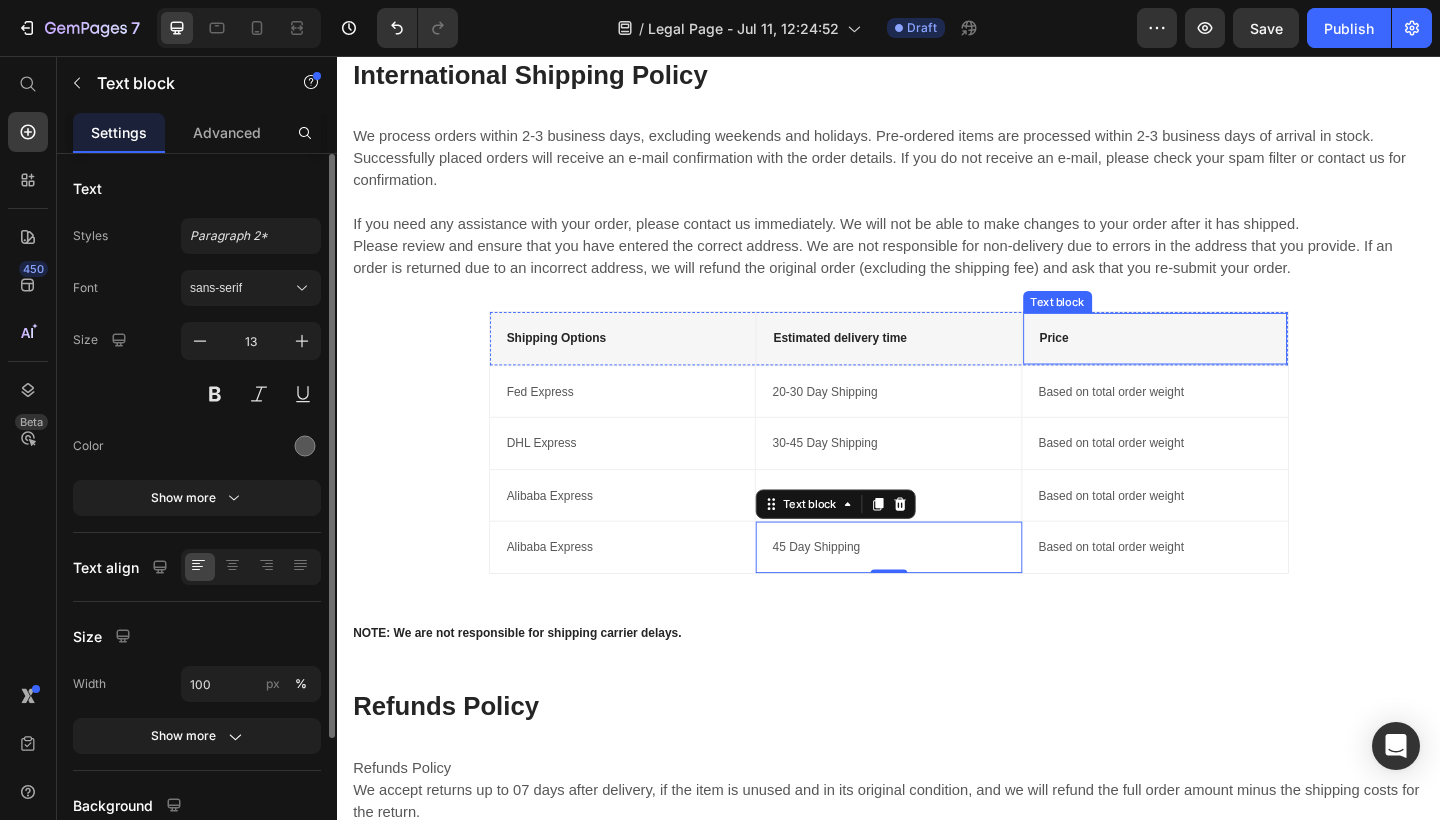 click on "Price Text block" at bounding box center (1226, 364) 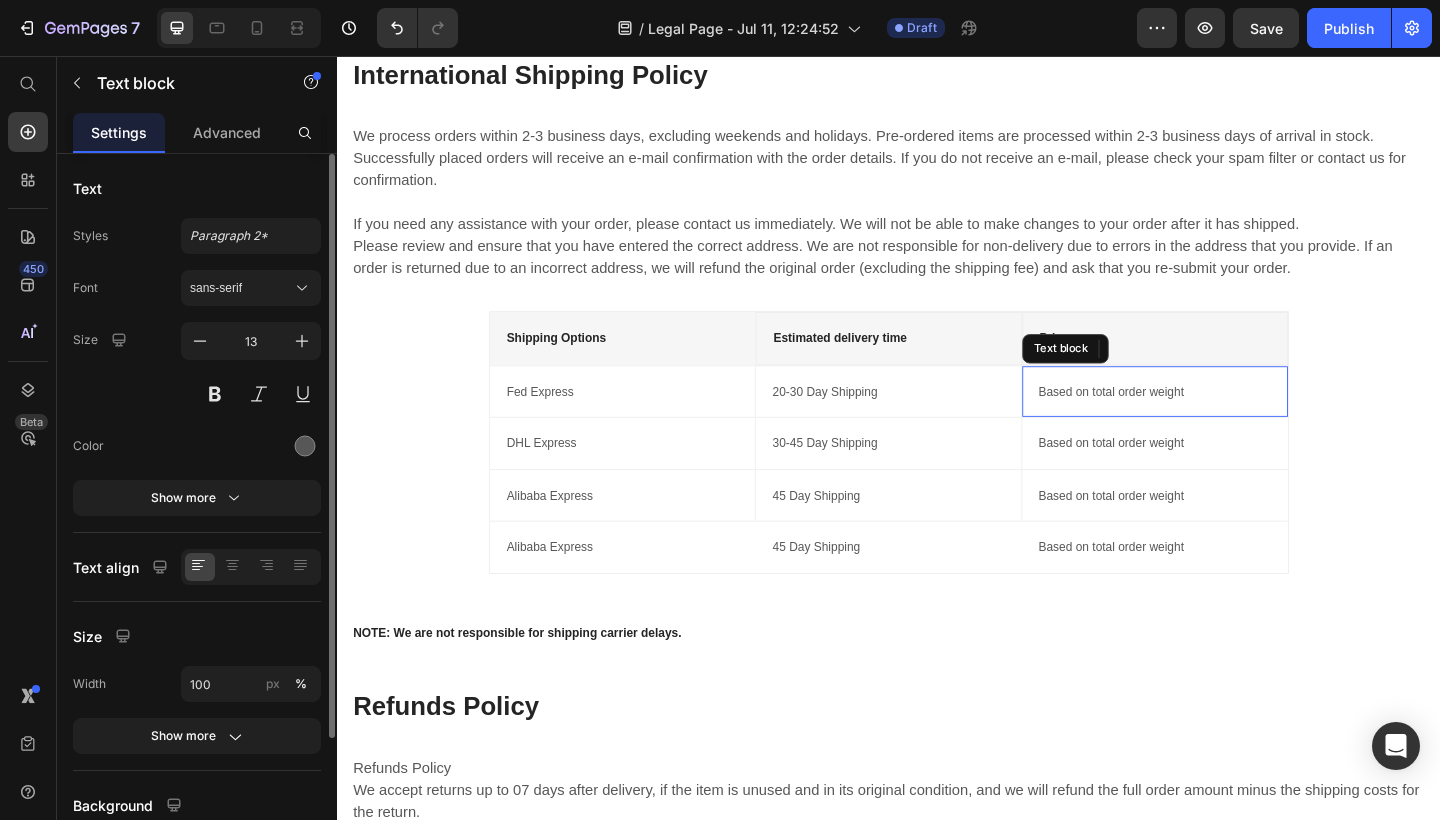 click on "Based on total order weight Text block" at bounding box center [1226, 422] 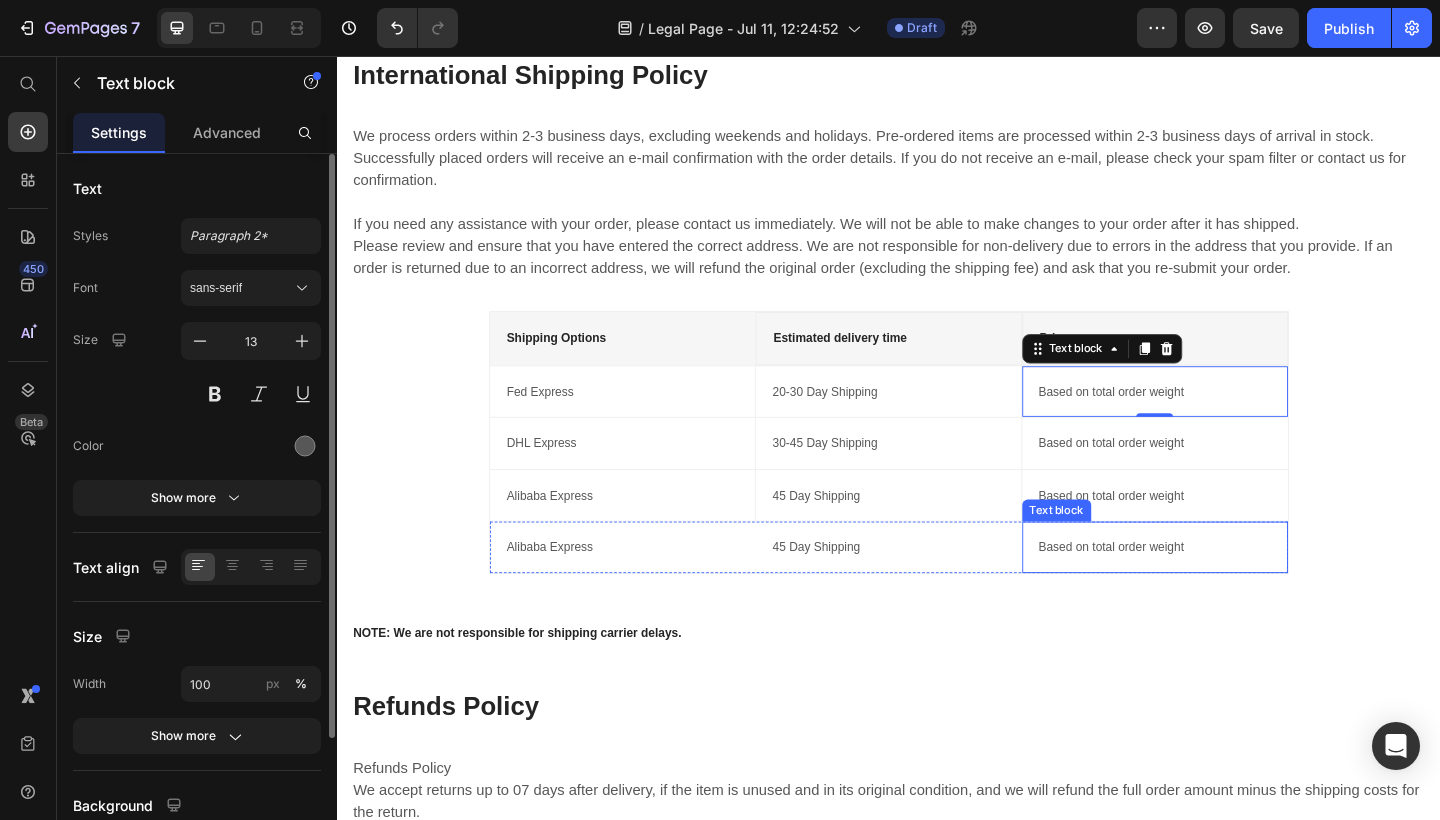 click on "Based on total order weight" at bounding box center [1226, 591] 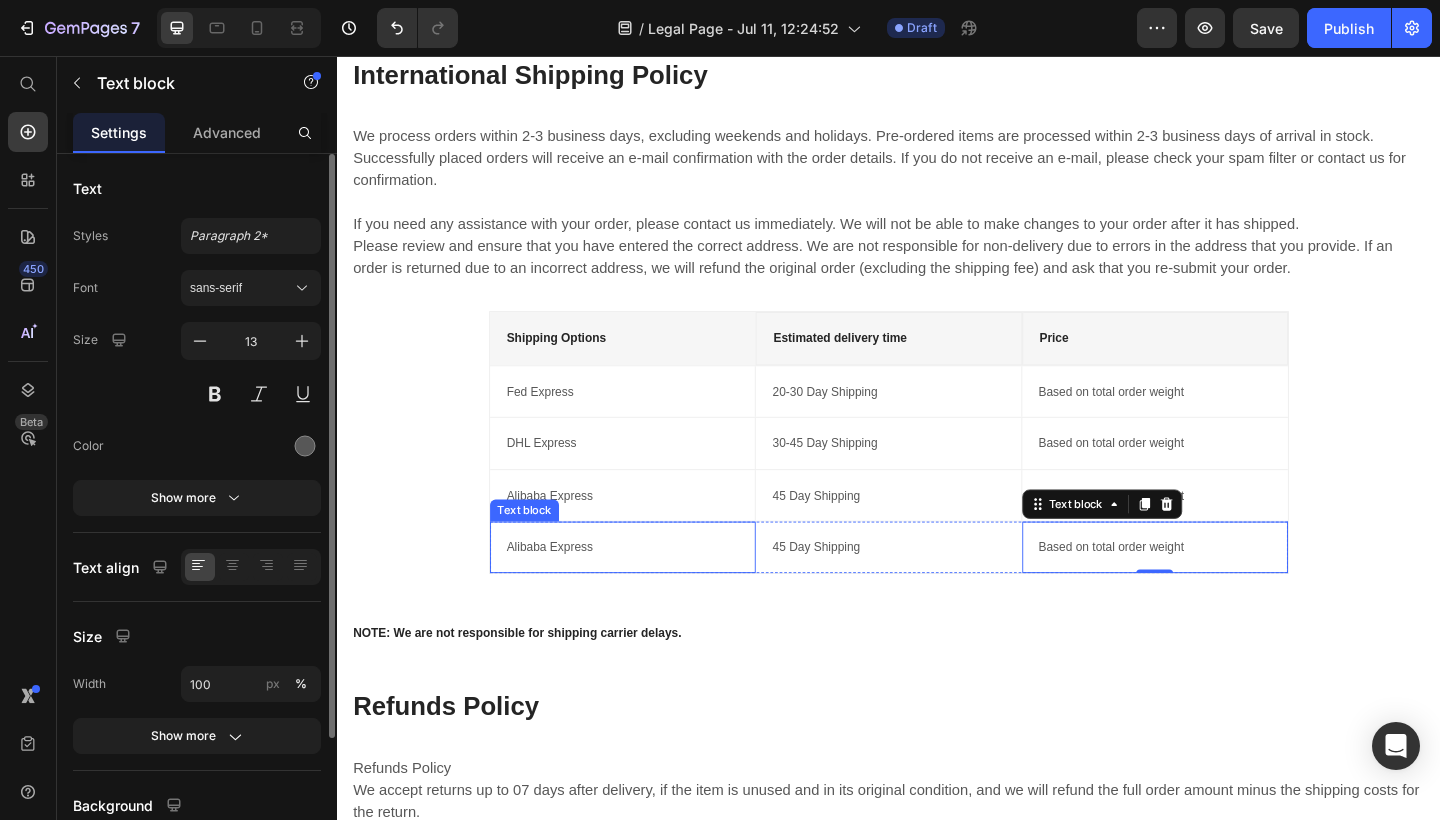 click on "Alibaba Express" at bounding box center (647, 591) 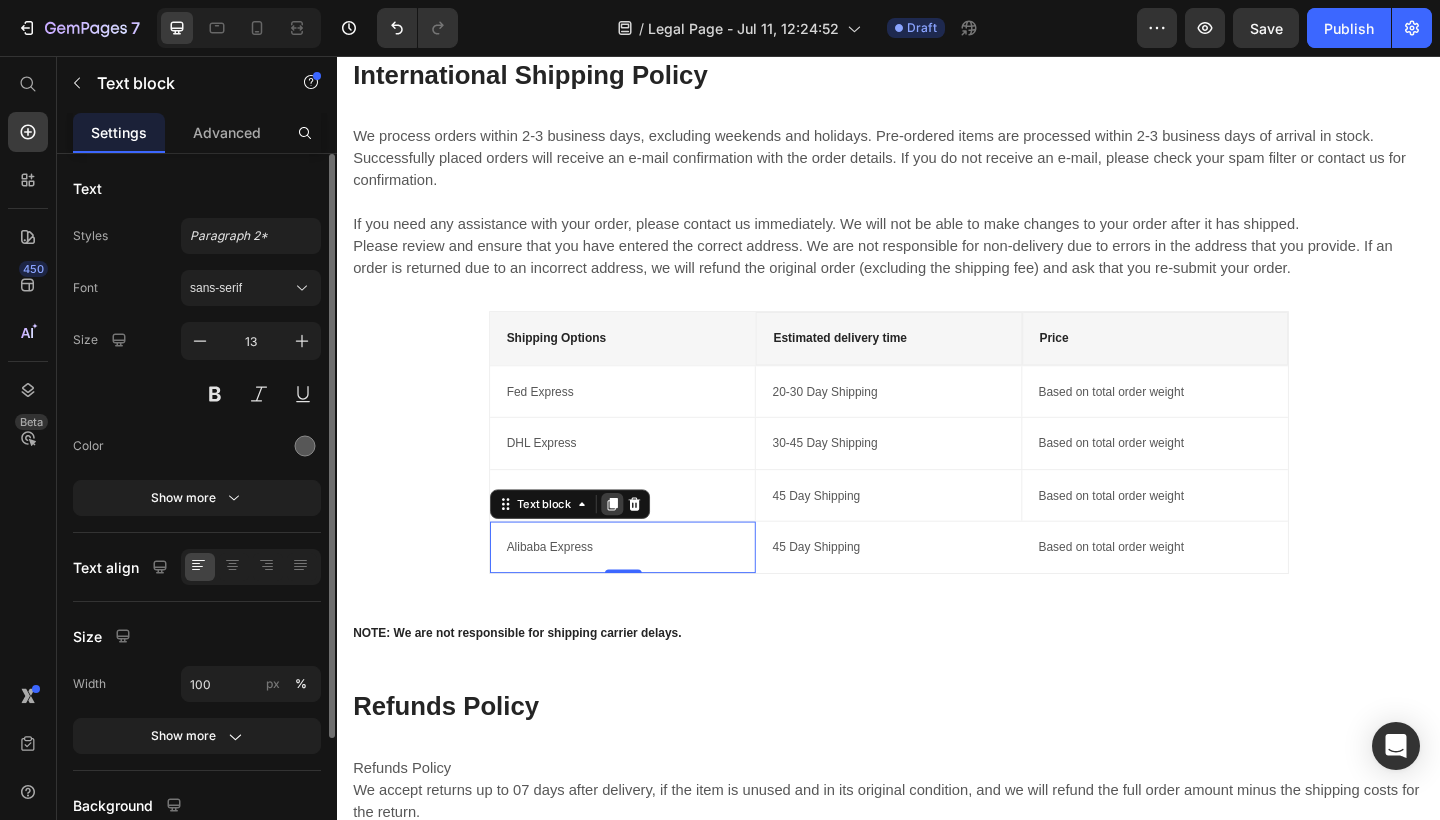 click 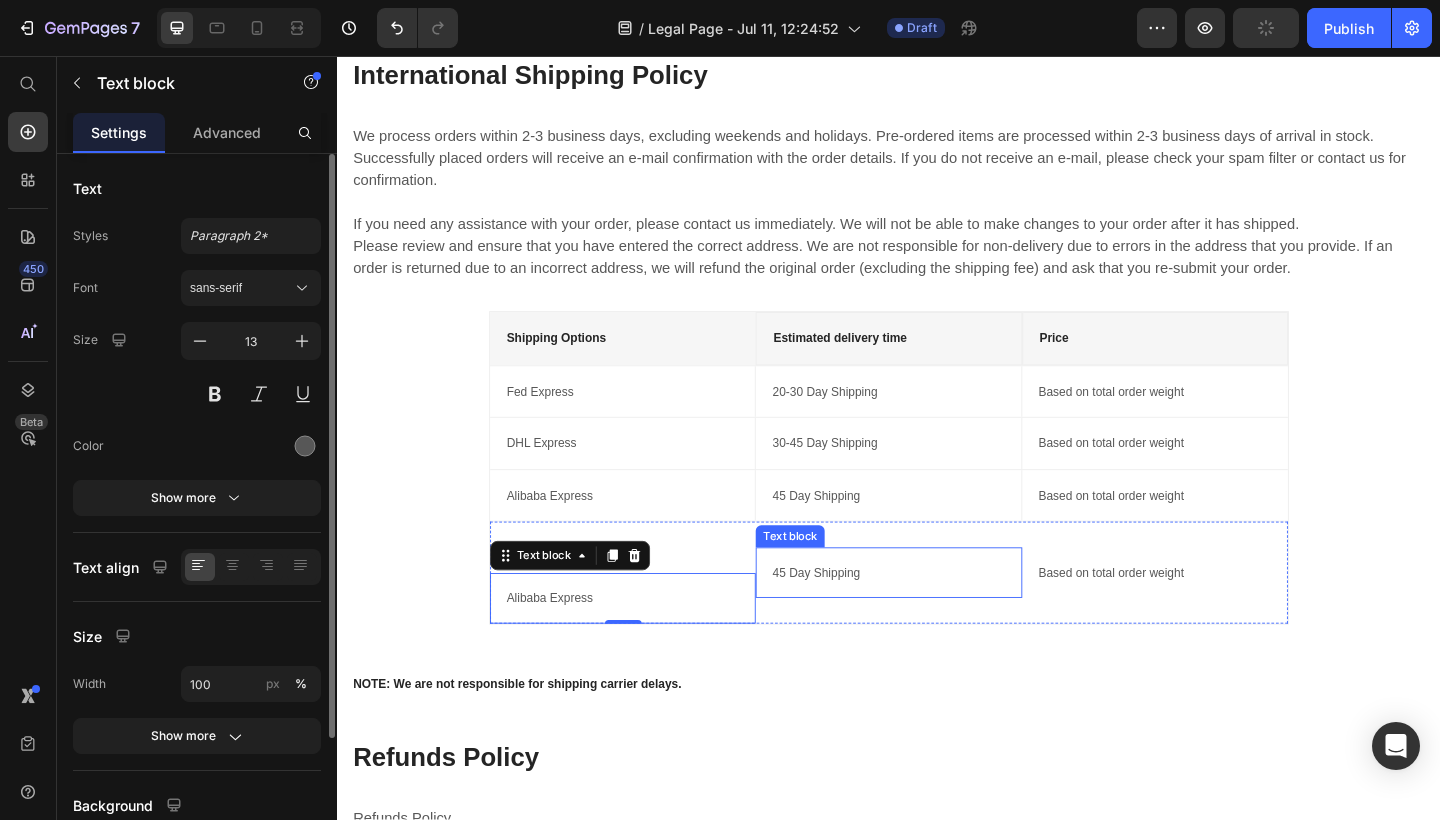 click on "45 Day Shipping" at bounding box center [936, 619] 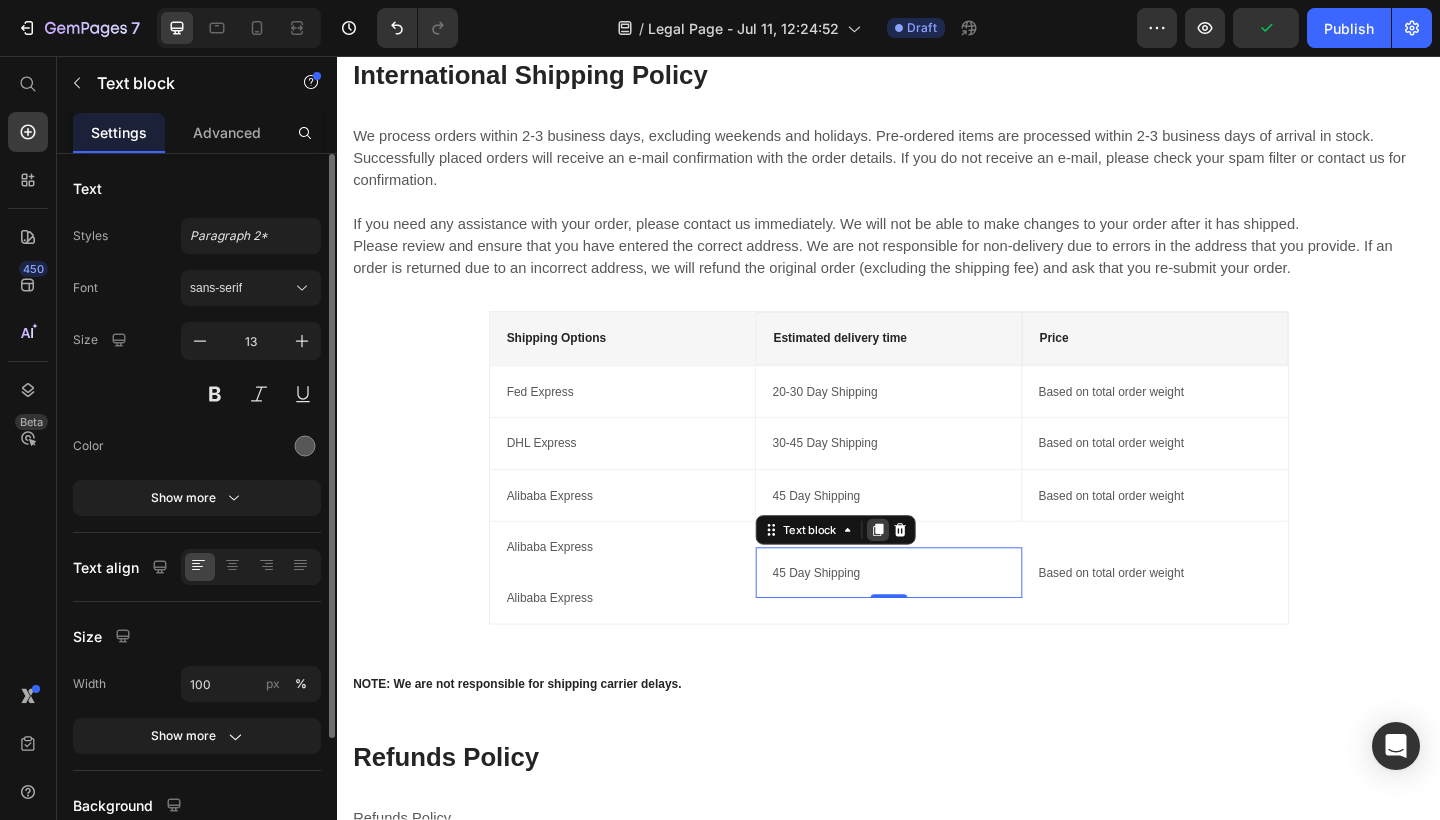 click 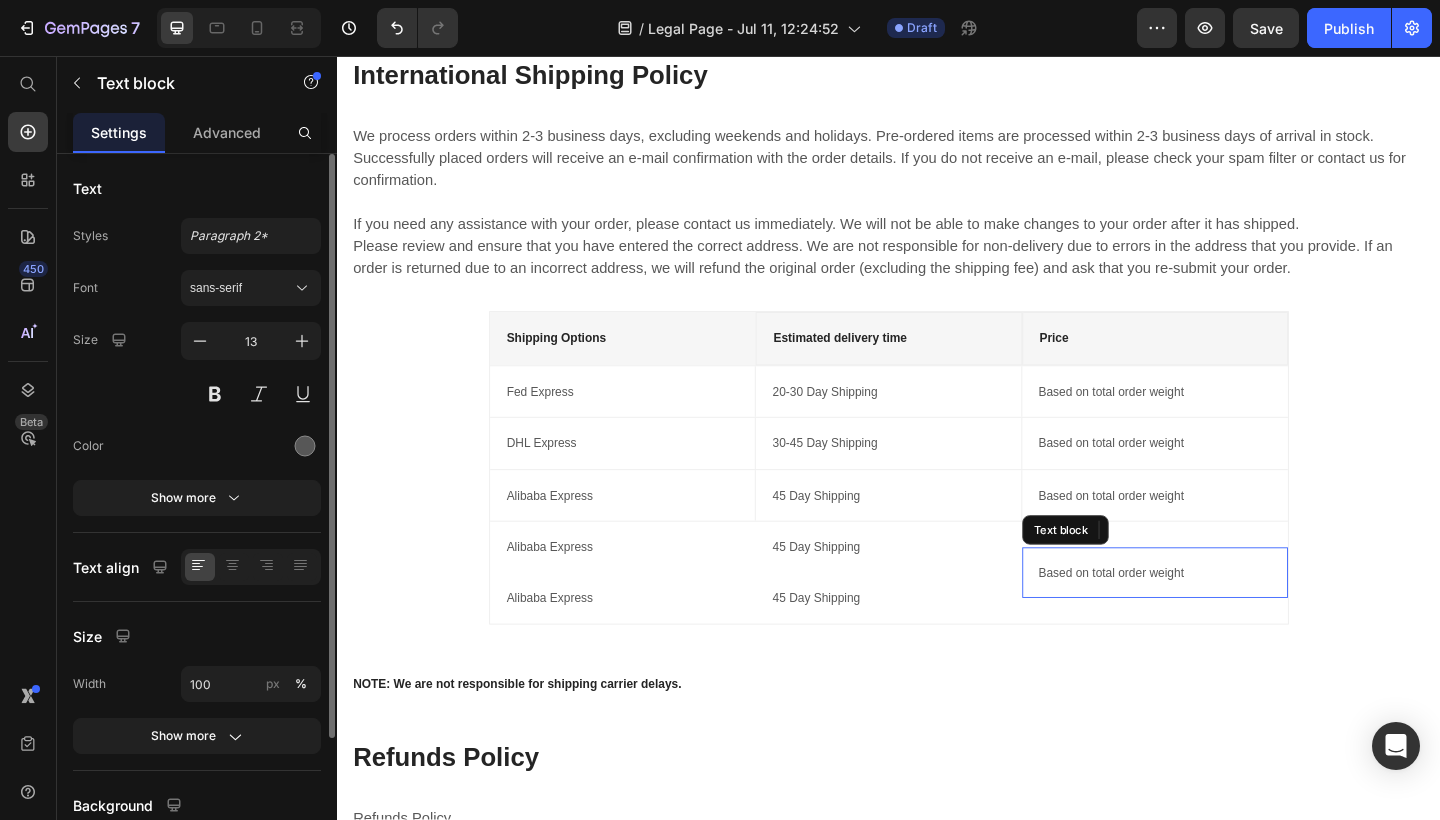 click on "Based on total order weight" at bounding box center [1226, 619] 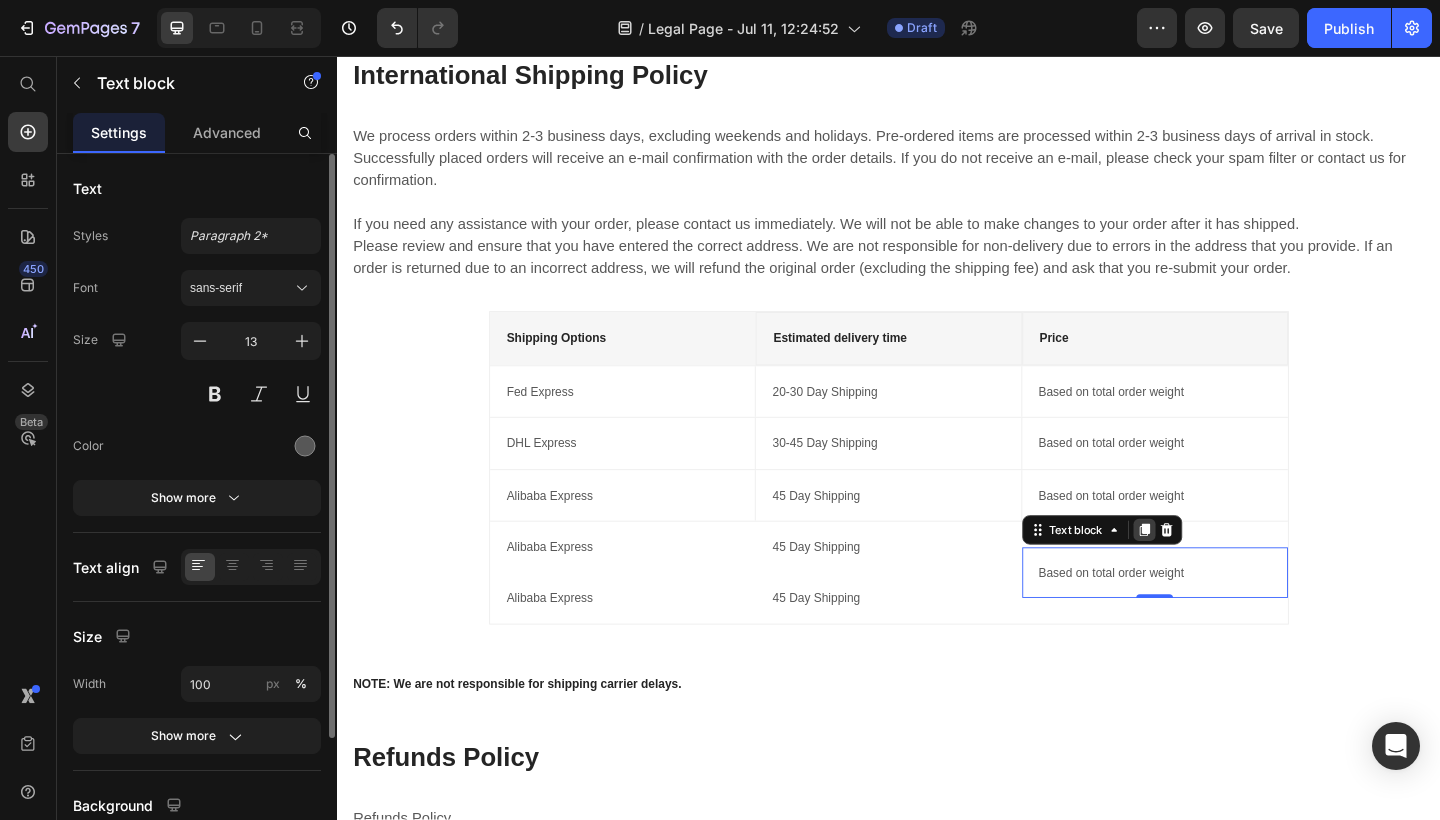 click 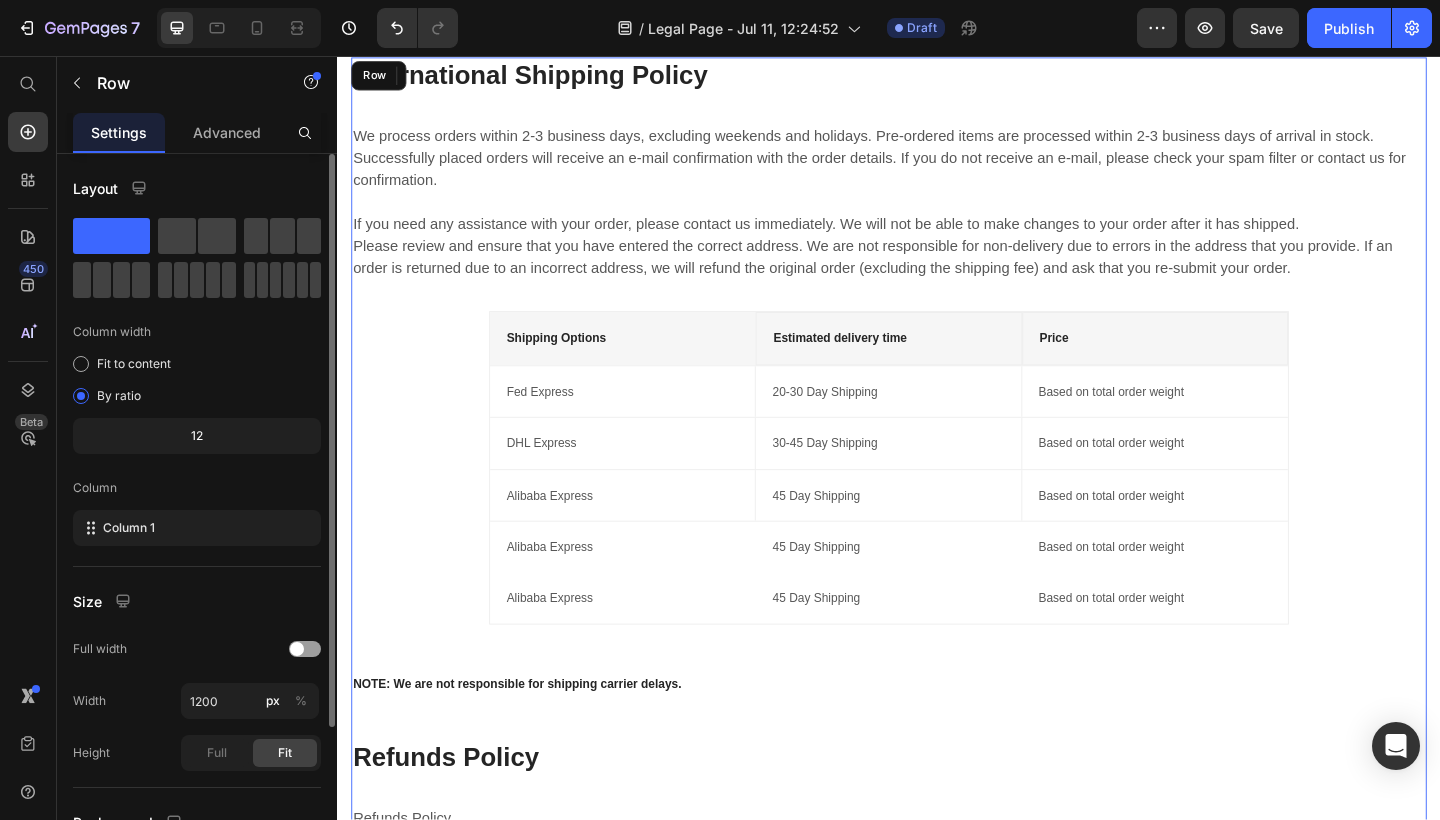 click on "International Shipping Policy Heading We process orders within 2-3 business days, excluding weekends and holidays. Pre-ordered items are processed within 2-3 business days of arrival in stock. Successfully placed orders will receive an e-mail confirmation with the order details. If you do not receive an e-mail, please check your spam filter or contact us for confirmation. If you need any assistance with your order, please contact us immediately. We will not be able to make changes to your order after it has shipped. Please review and ensure that you have entered the correct address. We are not responsible for non-delivery due to errors in the address that you provide. If an order is returned due to an incorrect address, we will refund the original order (excluding the shipping fee) and ask that you re-submit your order. Text block Shipping Options Text block Estimated delivery time Text block Price Text block Row Fed Express Text block 20-30 Day Shipping Text block Based on total order weight Text block Row" at bounding box center (937, 587) 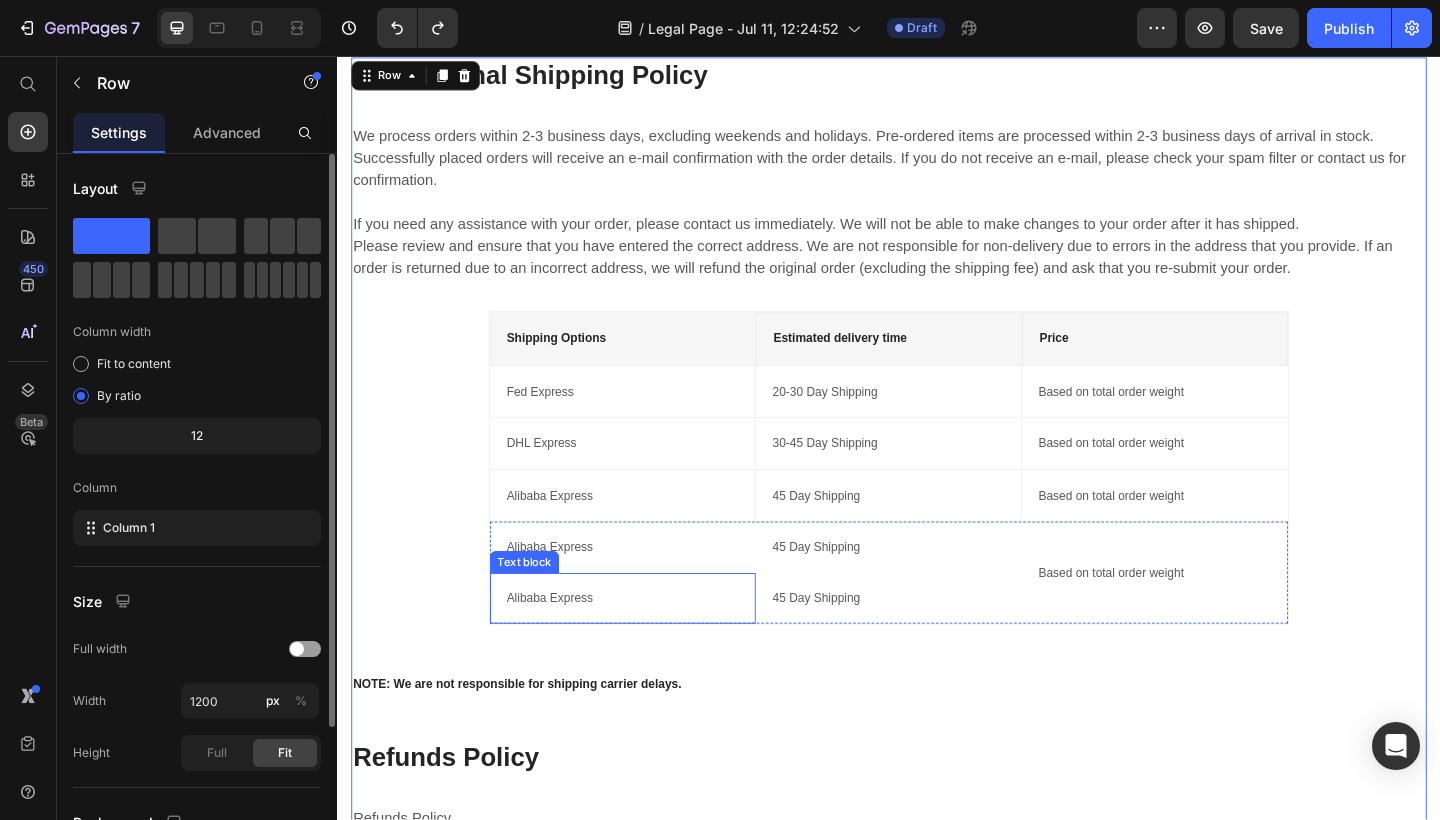click on "Alibaba Express Text block" at bounding box center [647, 647] 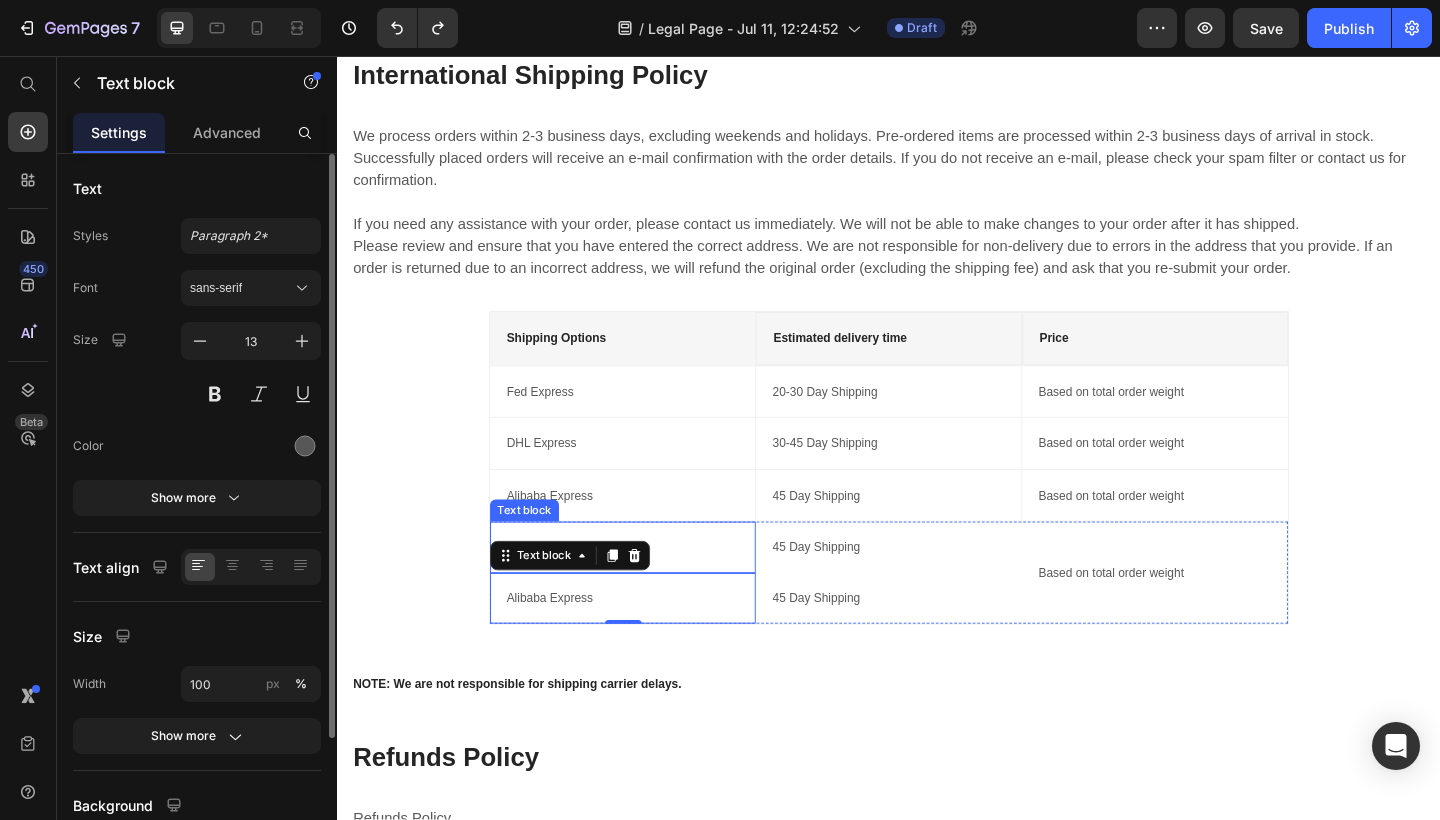 click on "Alibaba Express Text block" at bounding box center [647, 591] 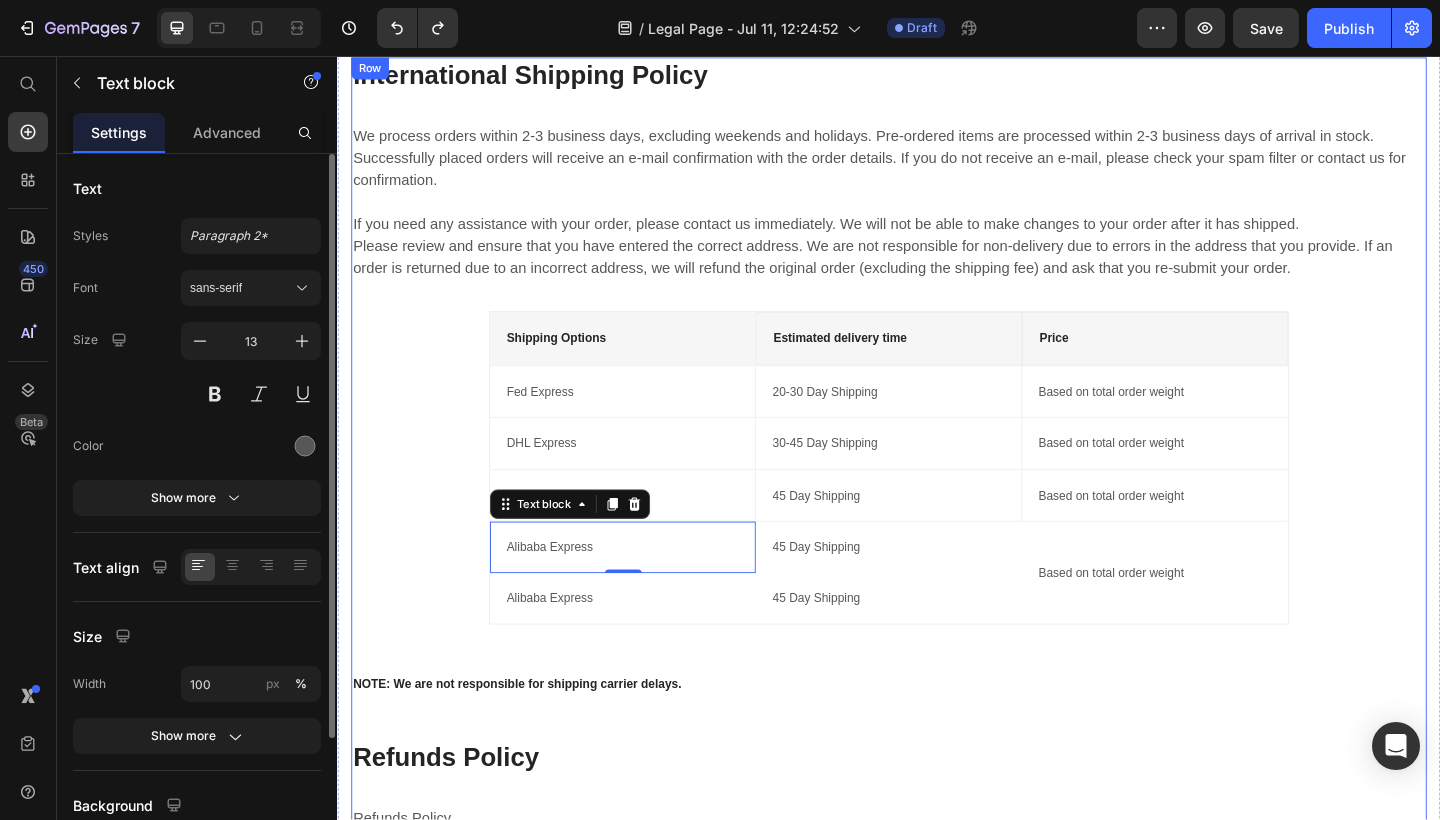 click on "NOTE: We are not responsible for shipping carrier delays." at bounding box center [937, 740] 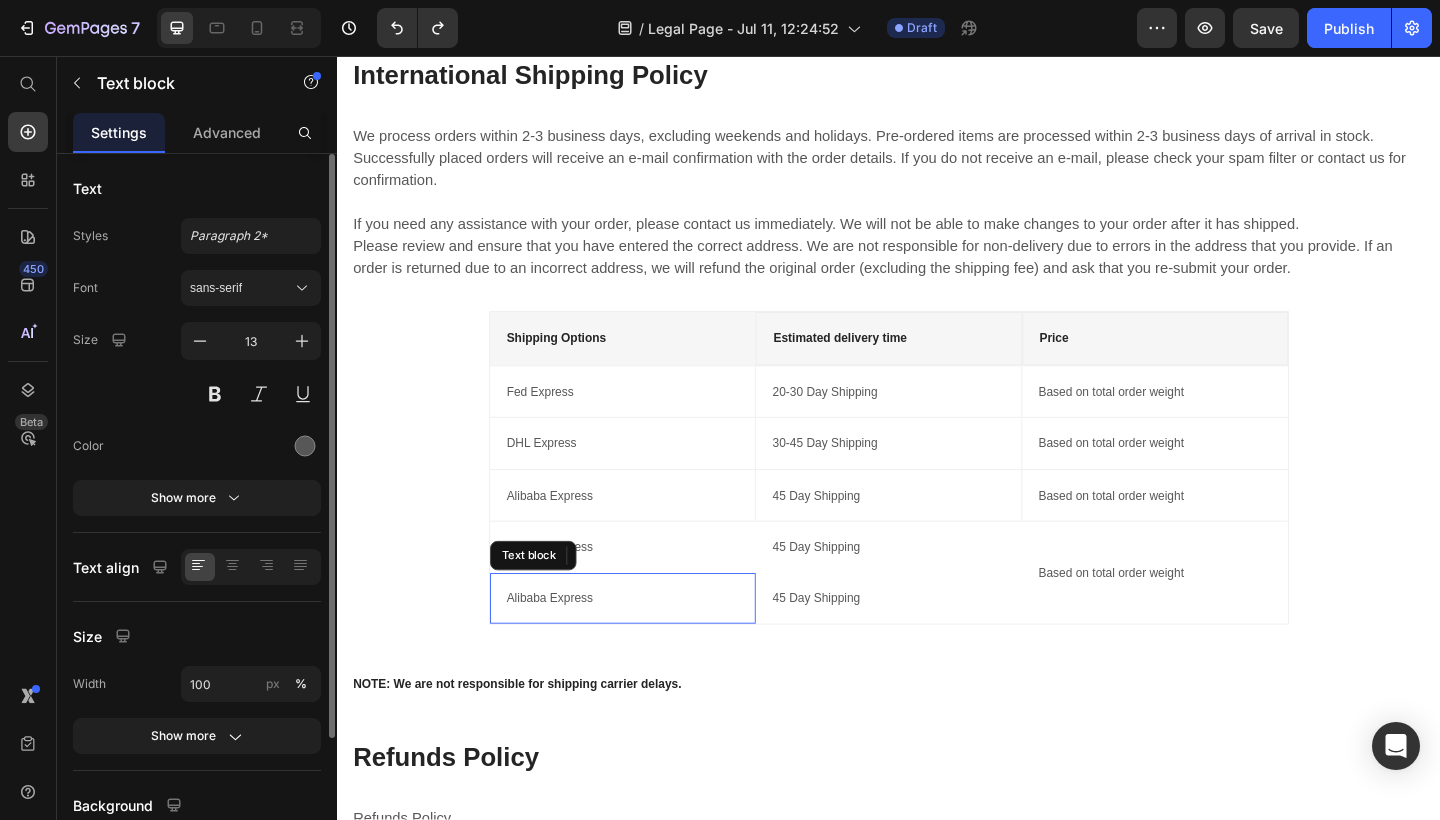 click on "Alibaba Express" at bounding box center [647, 647] 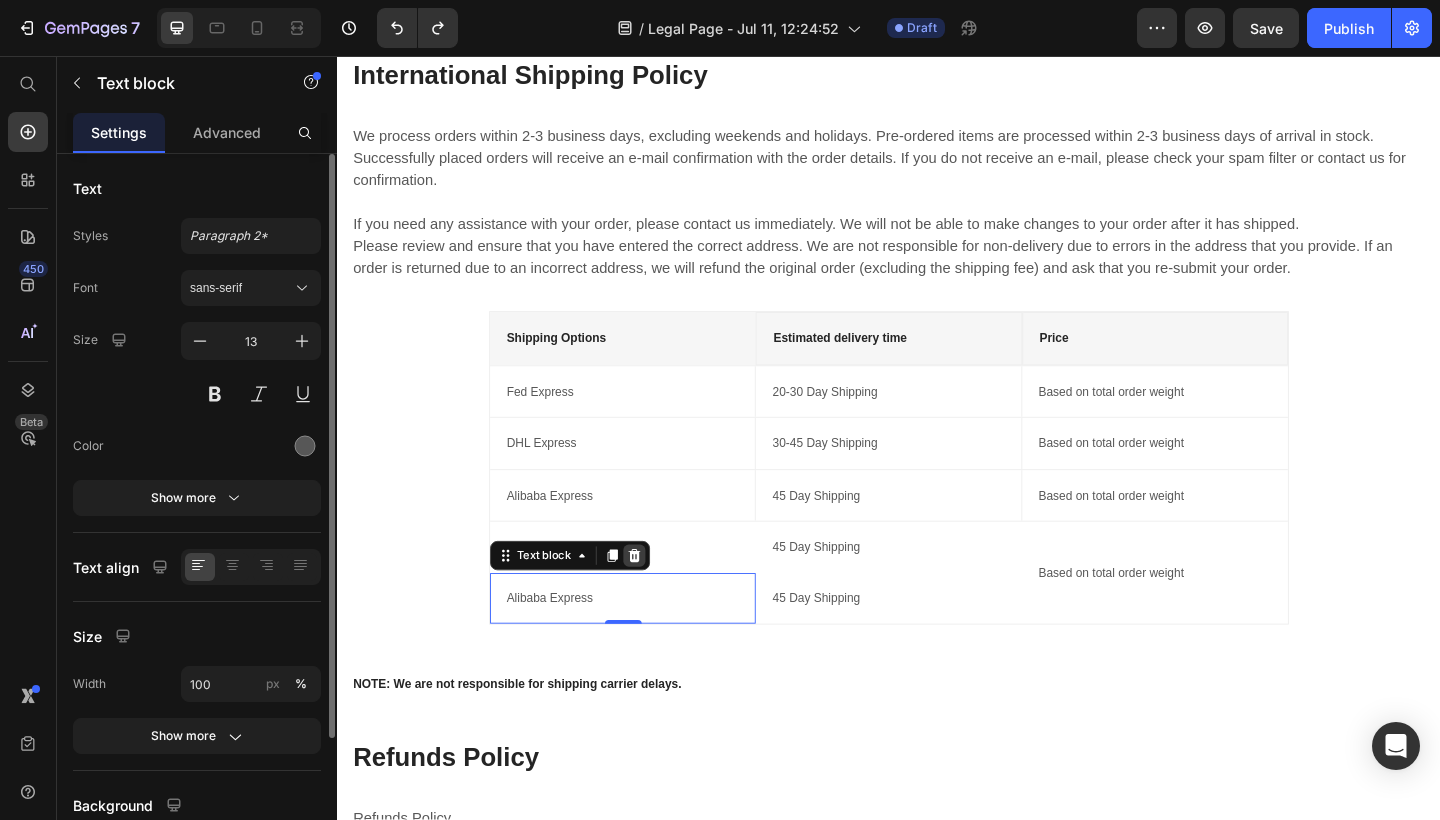 click 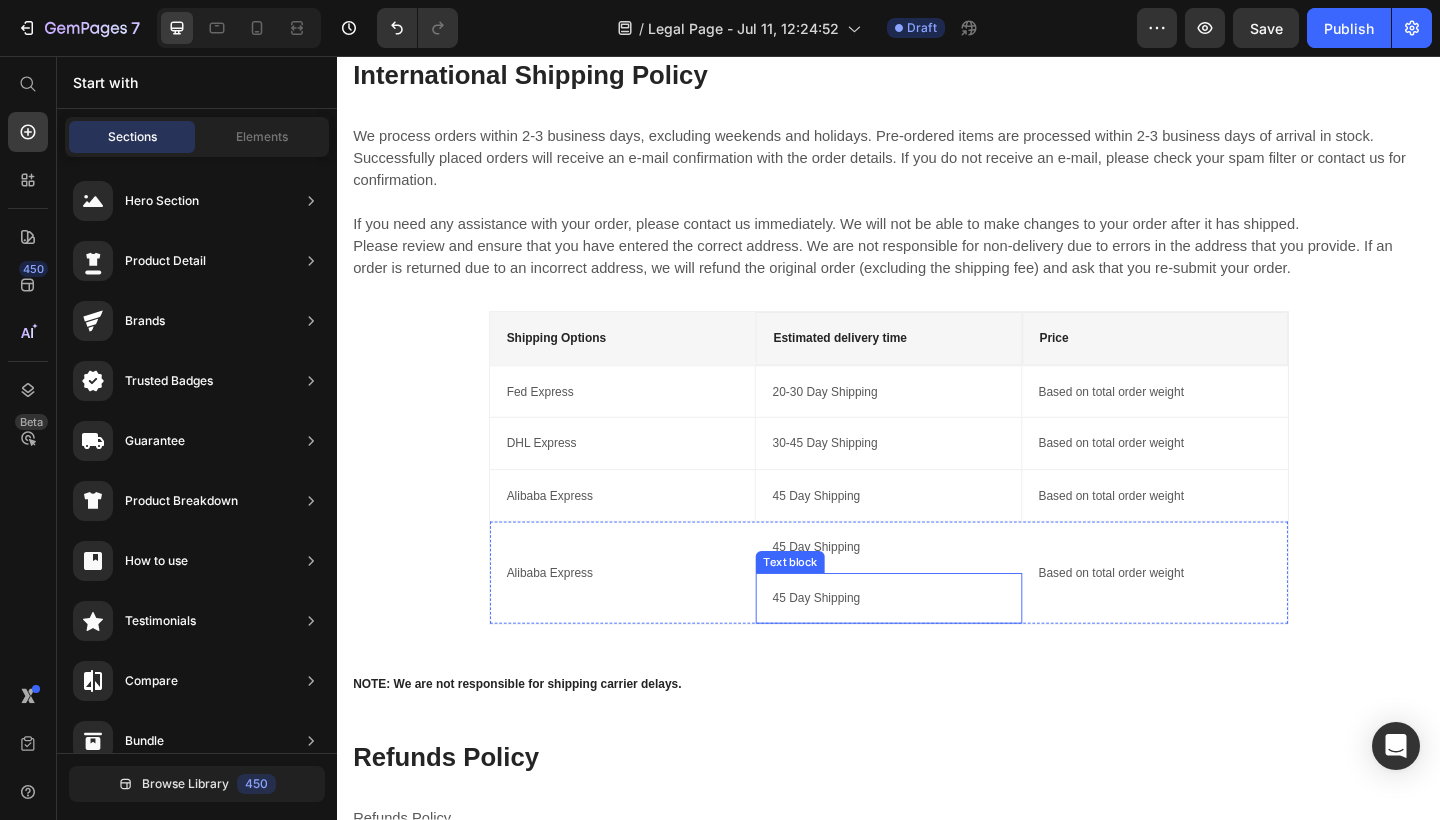 click on "45 Day Shipping" at bounding box center [936, 647] 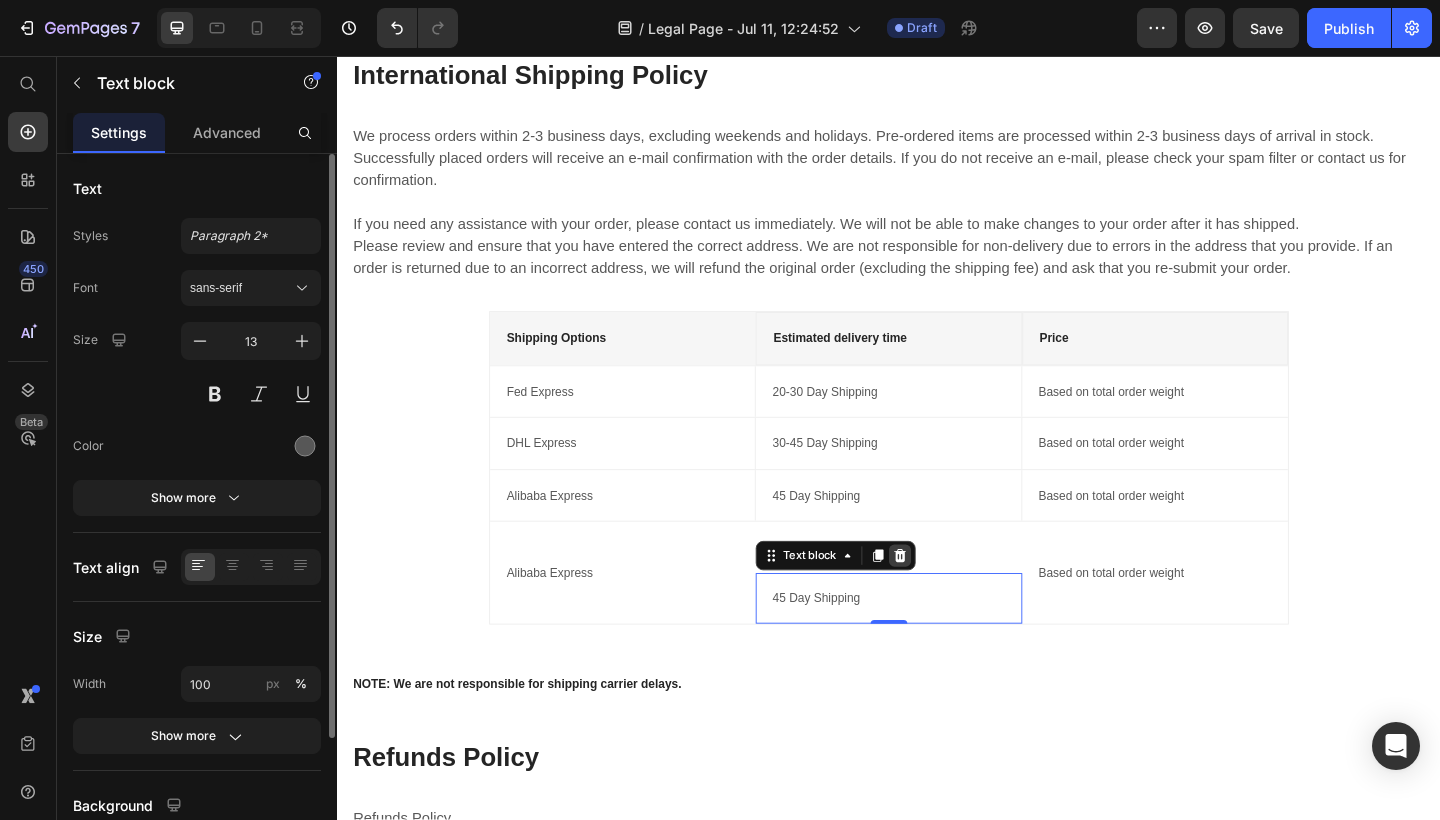 click 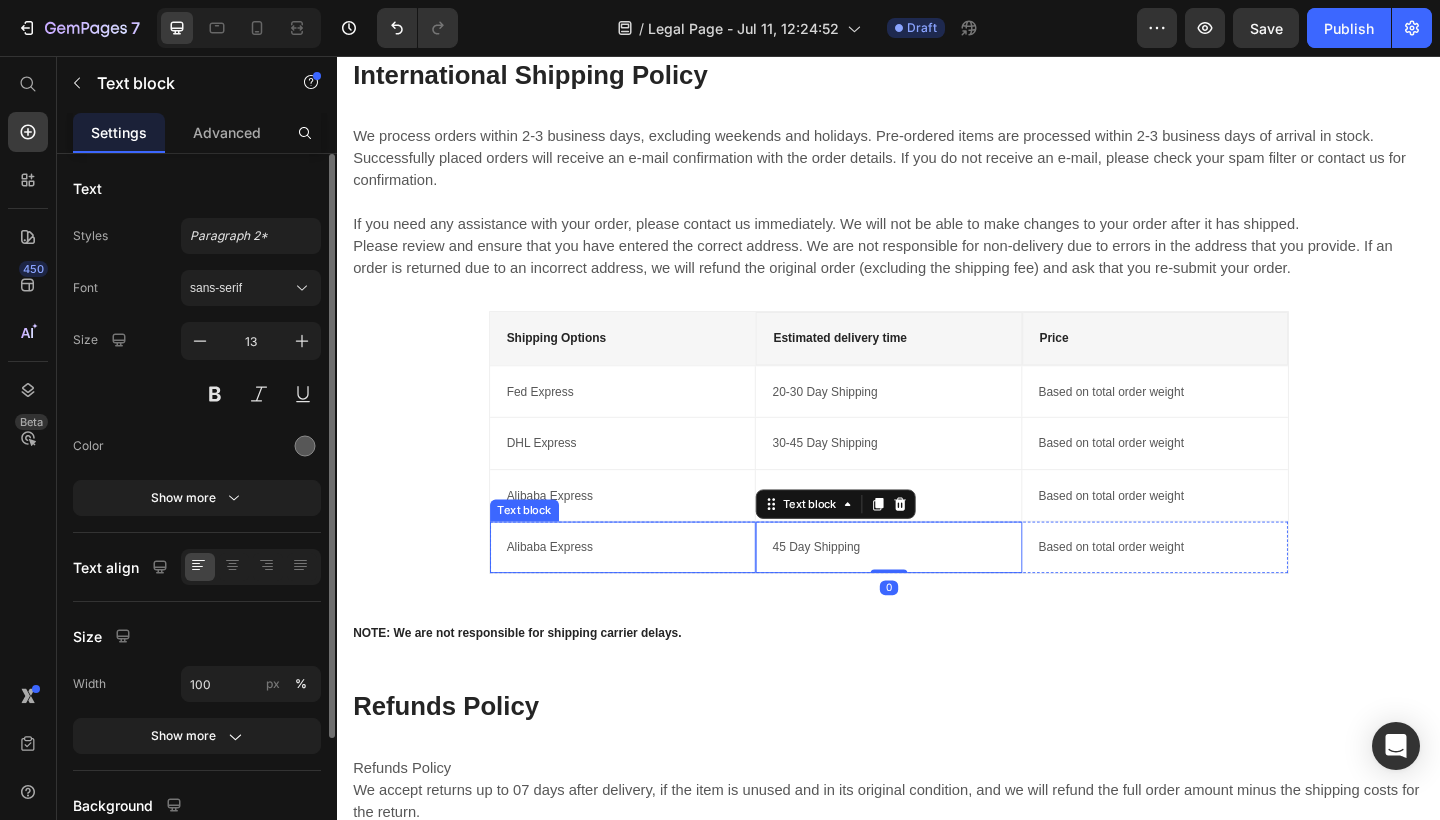 click on "Alibaba Express" at bounding box center (647, 591) 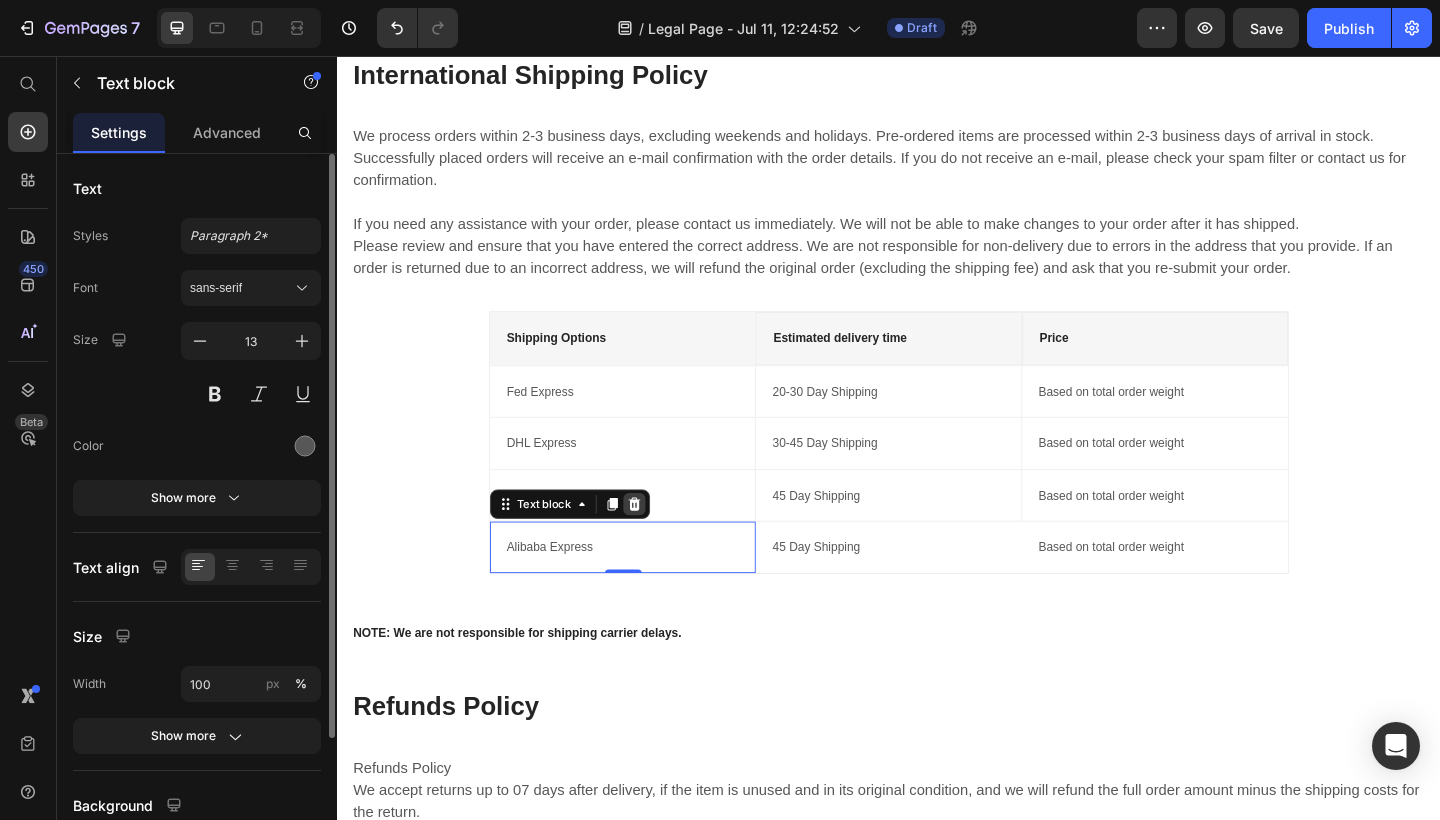 click at bounding box center (660, 544) 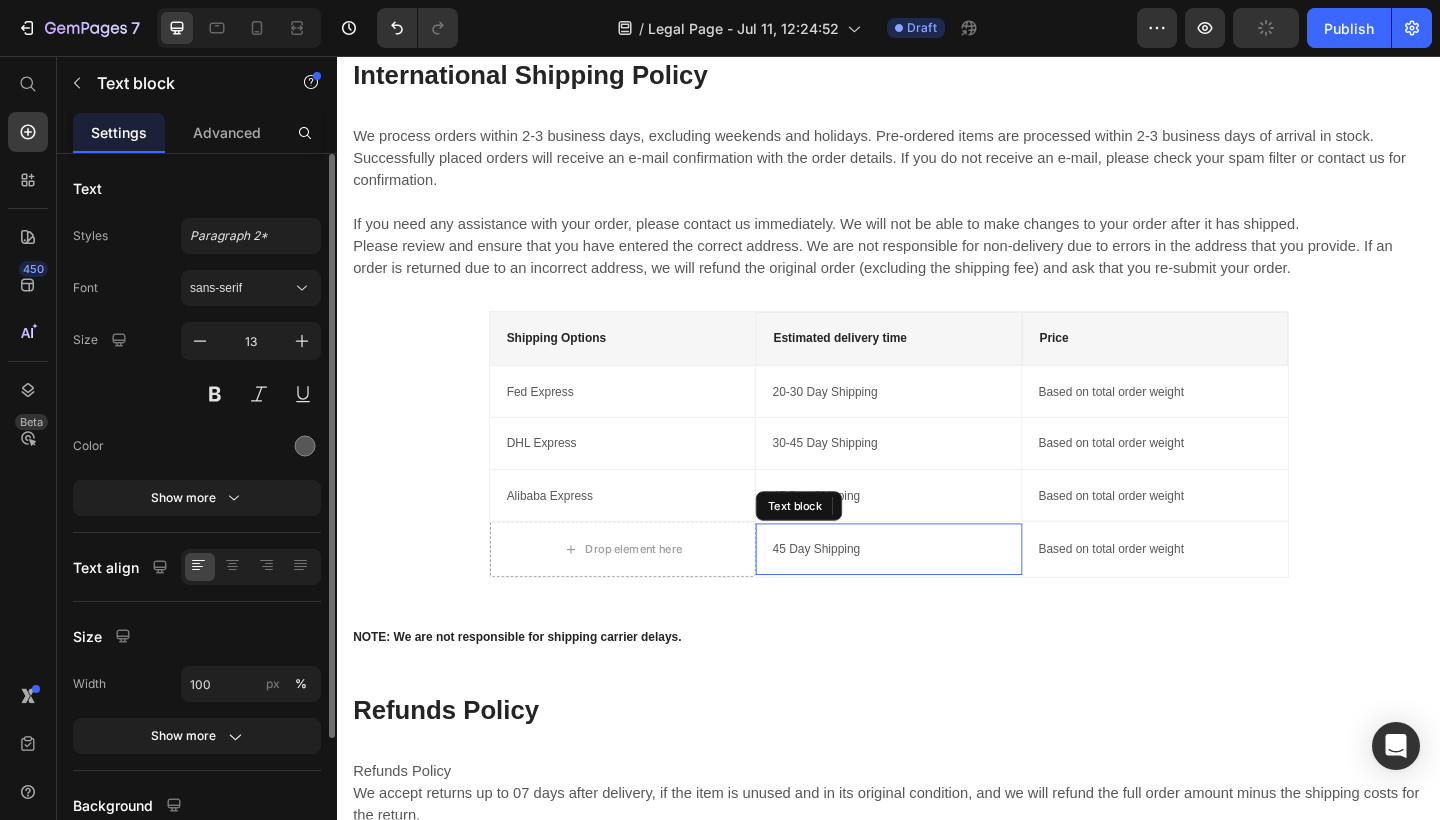 click on "45 Day Shipping" at bounding box center [936, 593] 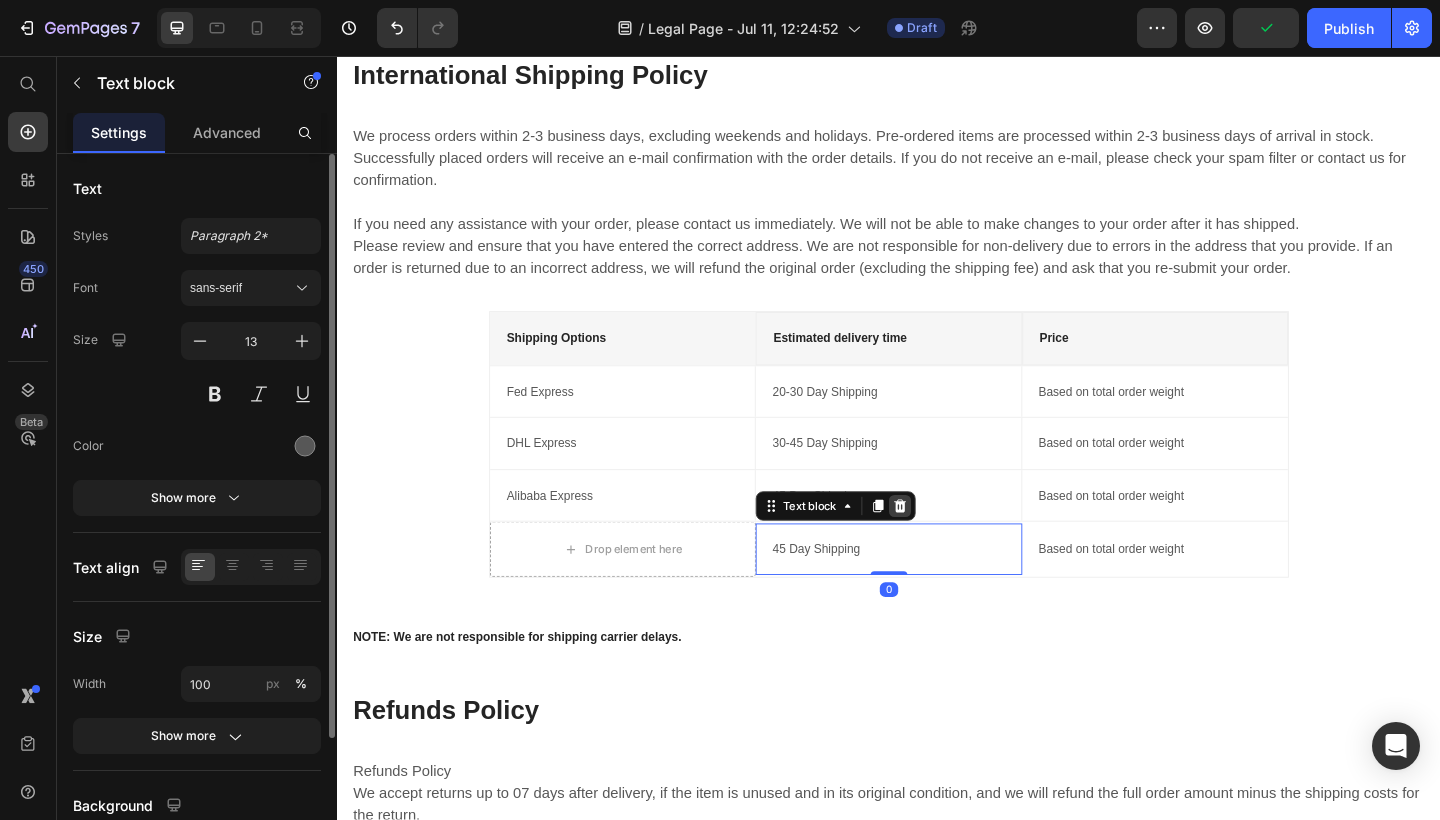 click 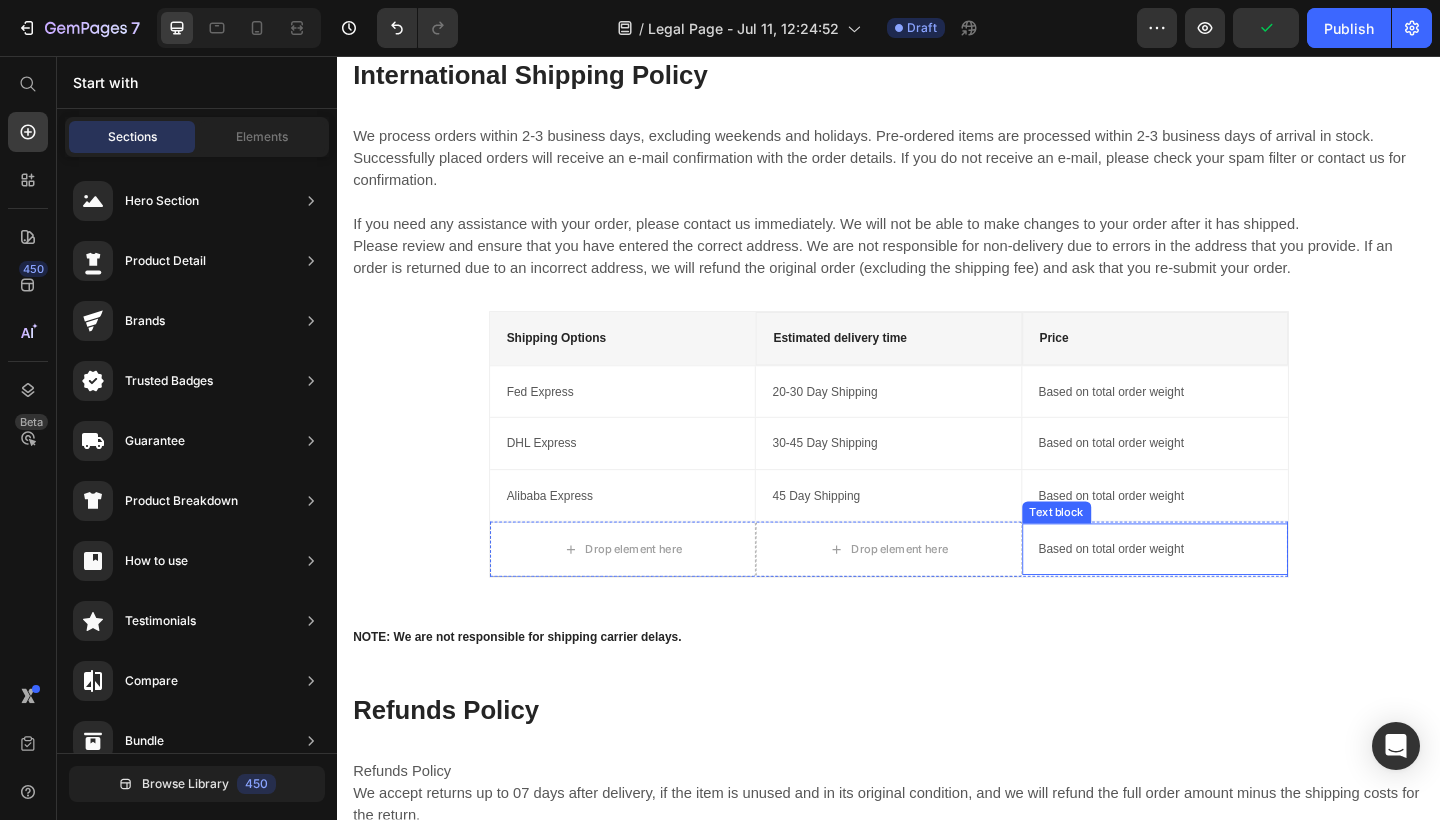 click on "Based on total order weight" at bounding box center [1226, 593] 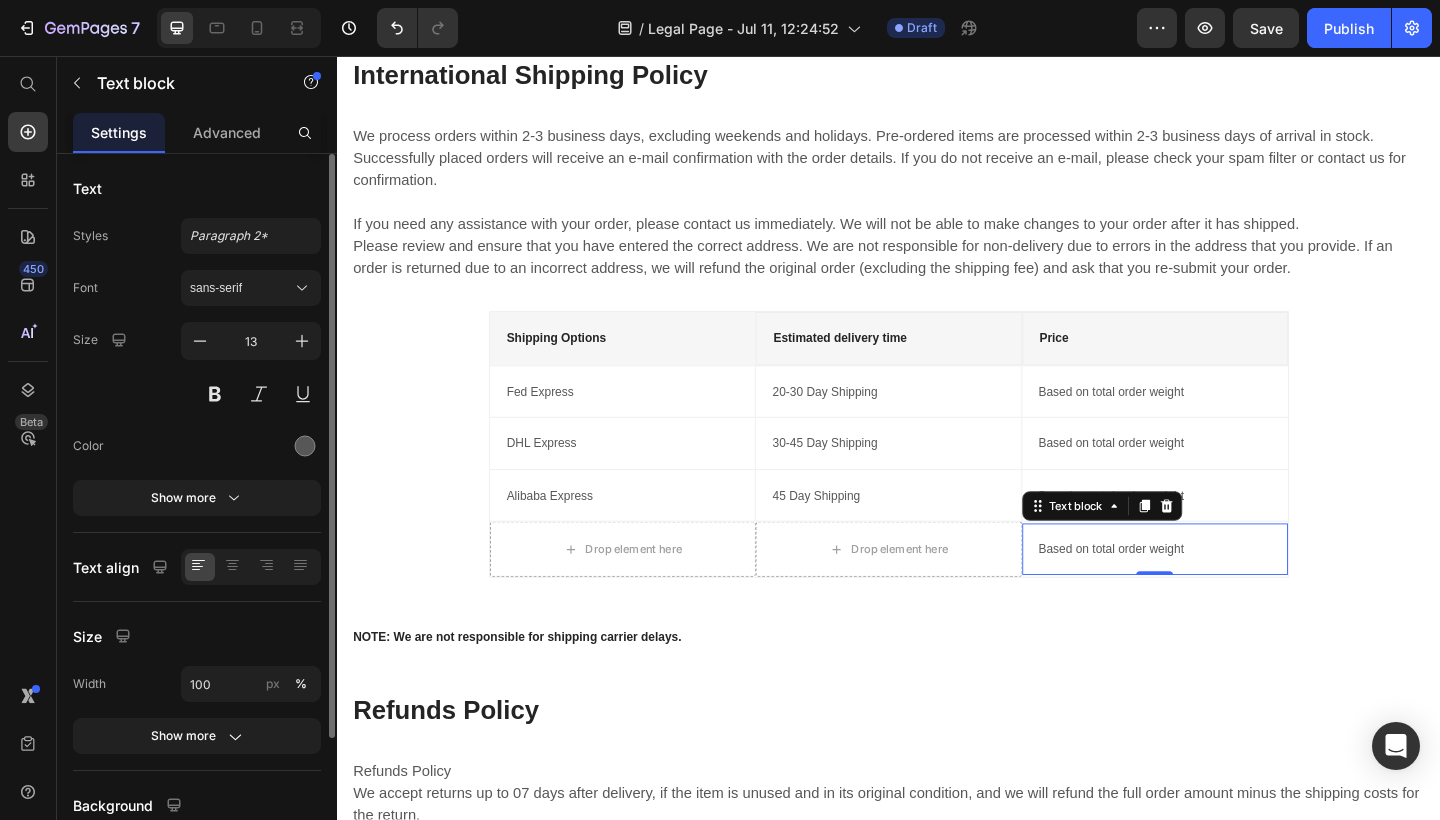 click on "Text block" at bounding box center [1169, 546] 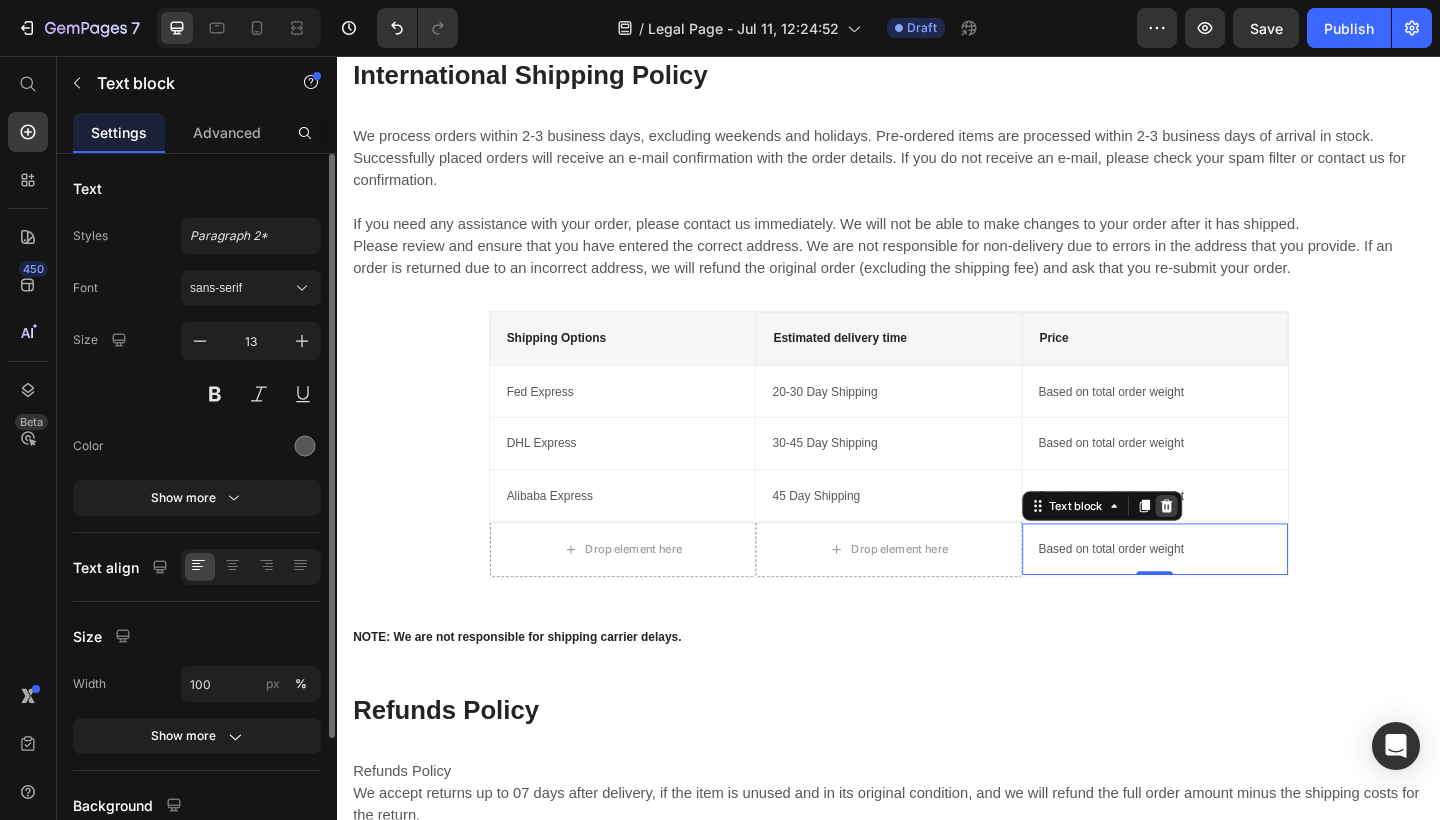 click 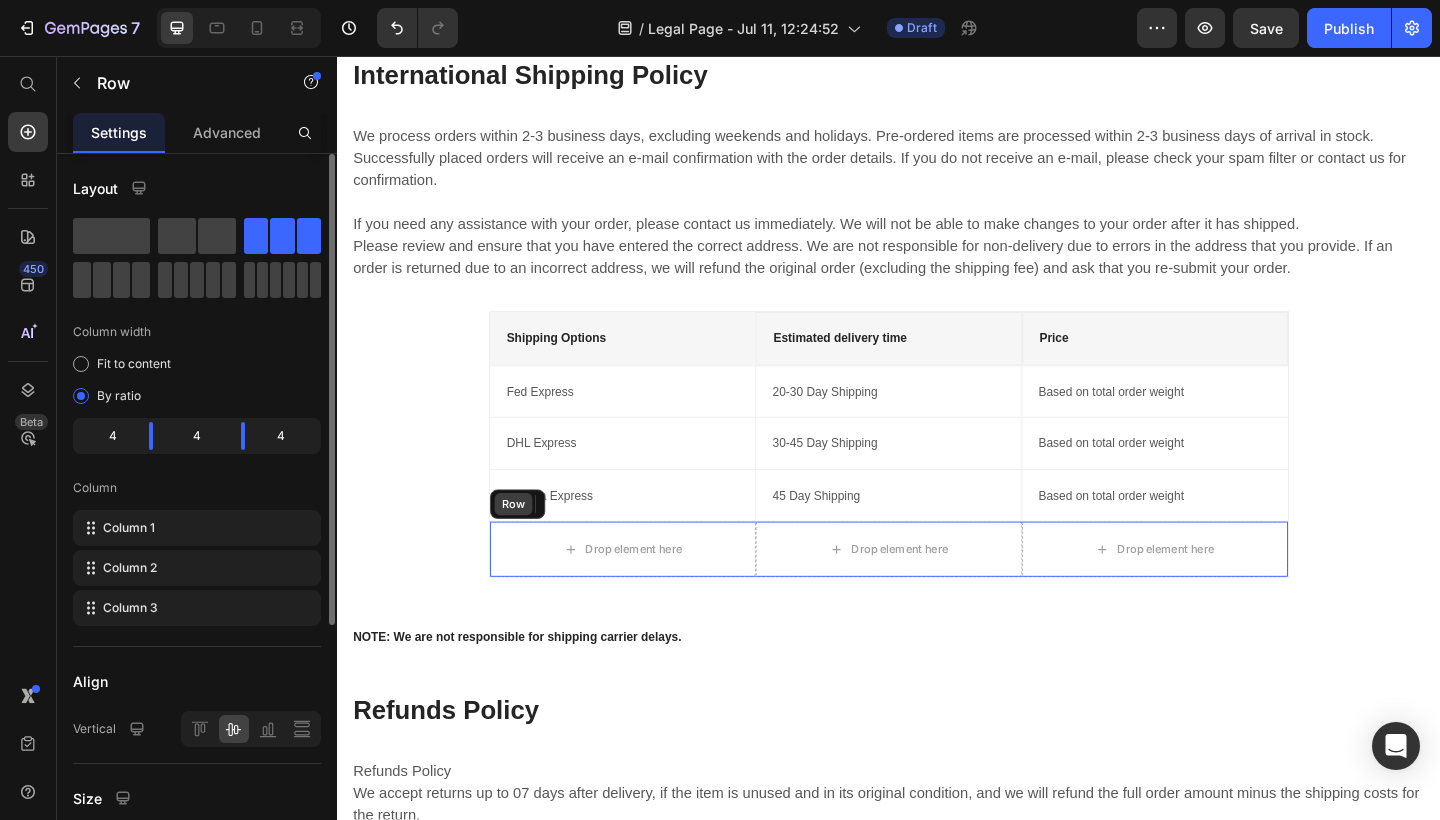 click on "Row" at bounding box center (533, 544) 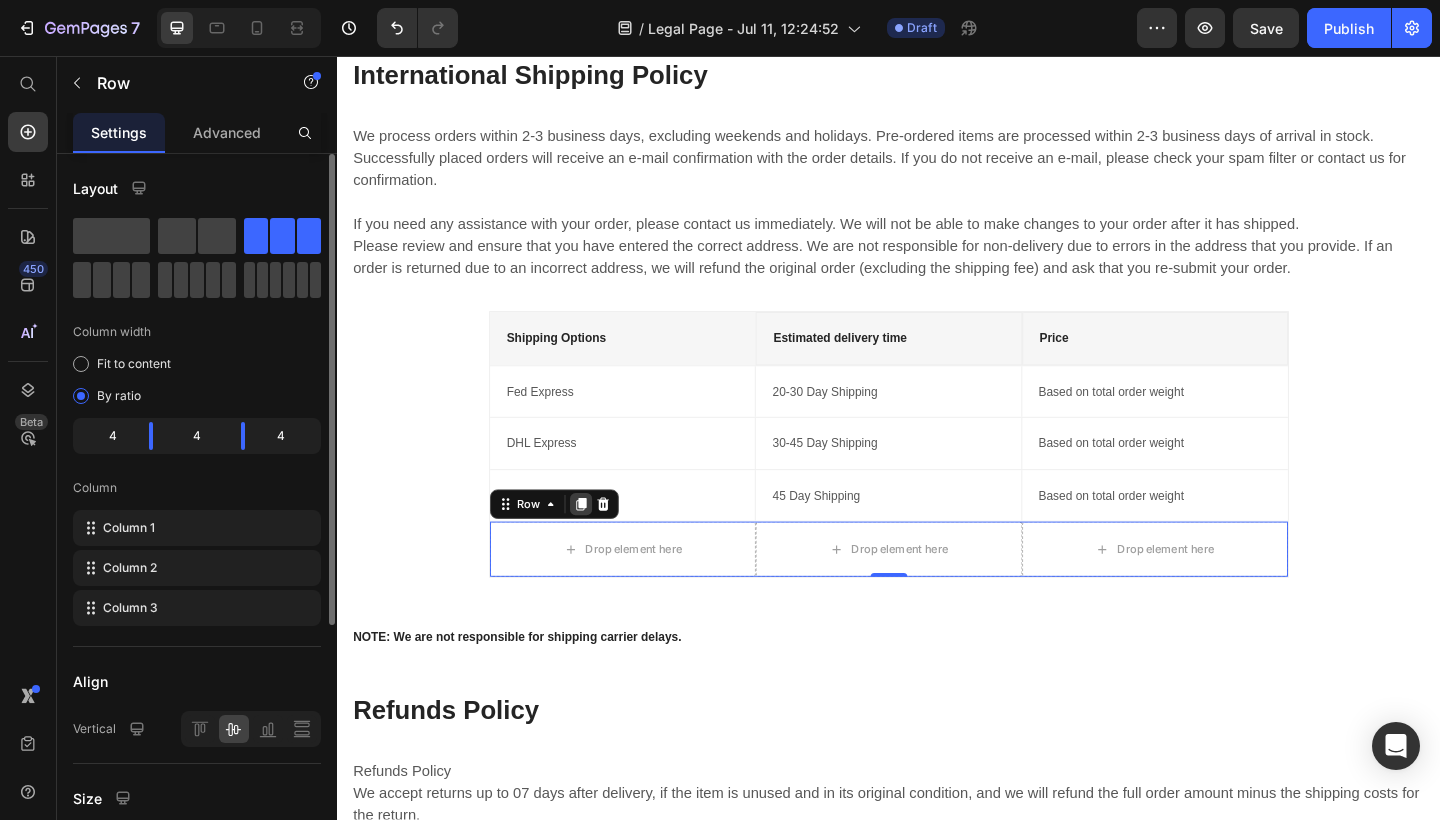 click at bounding box center [602, 544] 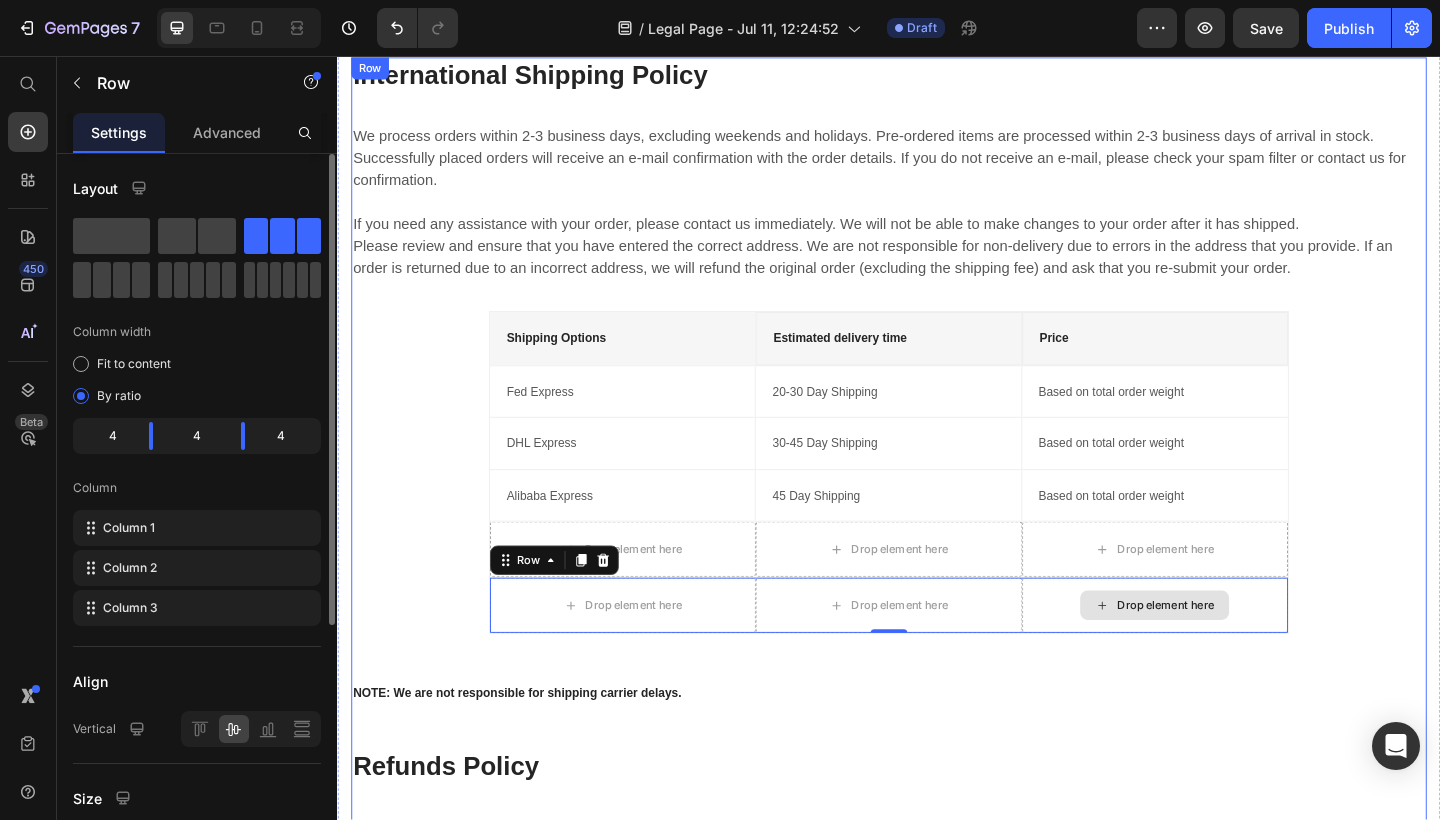 click on "International Shipping Policy Heading We process orders within 2-3 business days, excluding weekends and holidays. Pre-ordered items are processed within 2-3 business days of arrival in stock. Successfully placed orders will receive an e-mail confirmation with the order details. If you do not receive an e-mail, please check your spam filter or contact us for confirmation. If you need any assistance with your order, please contact us immediately. We will not be able to make changes to your order after it has shipped. Please review and ensure that you have entered the correct address. We are not responsible for non-delivery due to errors in the address that you provide. If an order is returned due to an incorrect address, we will refund the original order (excluding the shipping fee) and ask that you re-submit your order. Text block Shipping Options Text block Estimated delivery time Text block Price Text block Row Fed Express Text block 20-30 Day Shipping Text block Based on total order weight Text block Row" at bounding box center (937, 592) 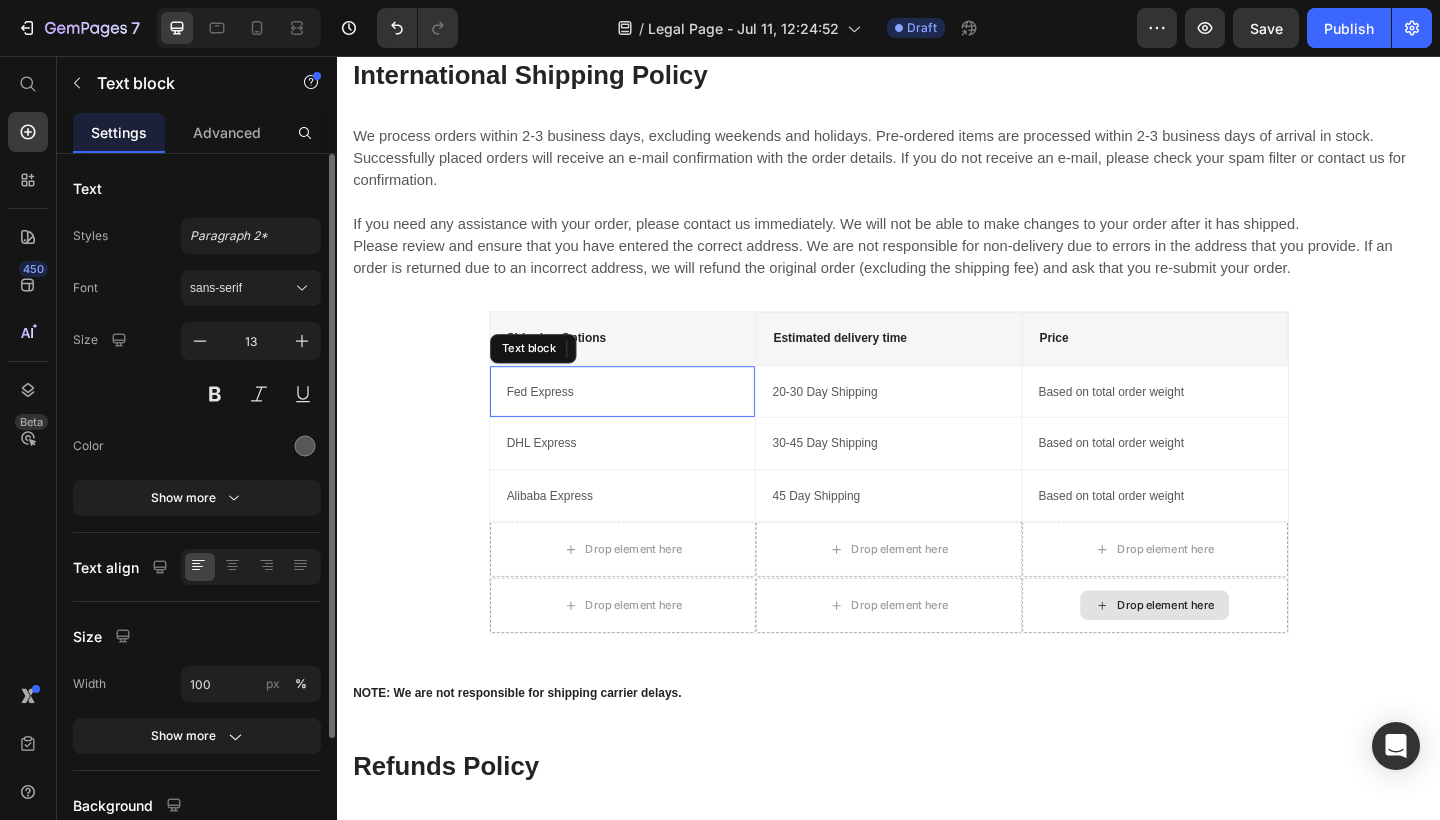click on "Fed Express" at bounding box center [647, 422] 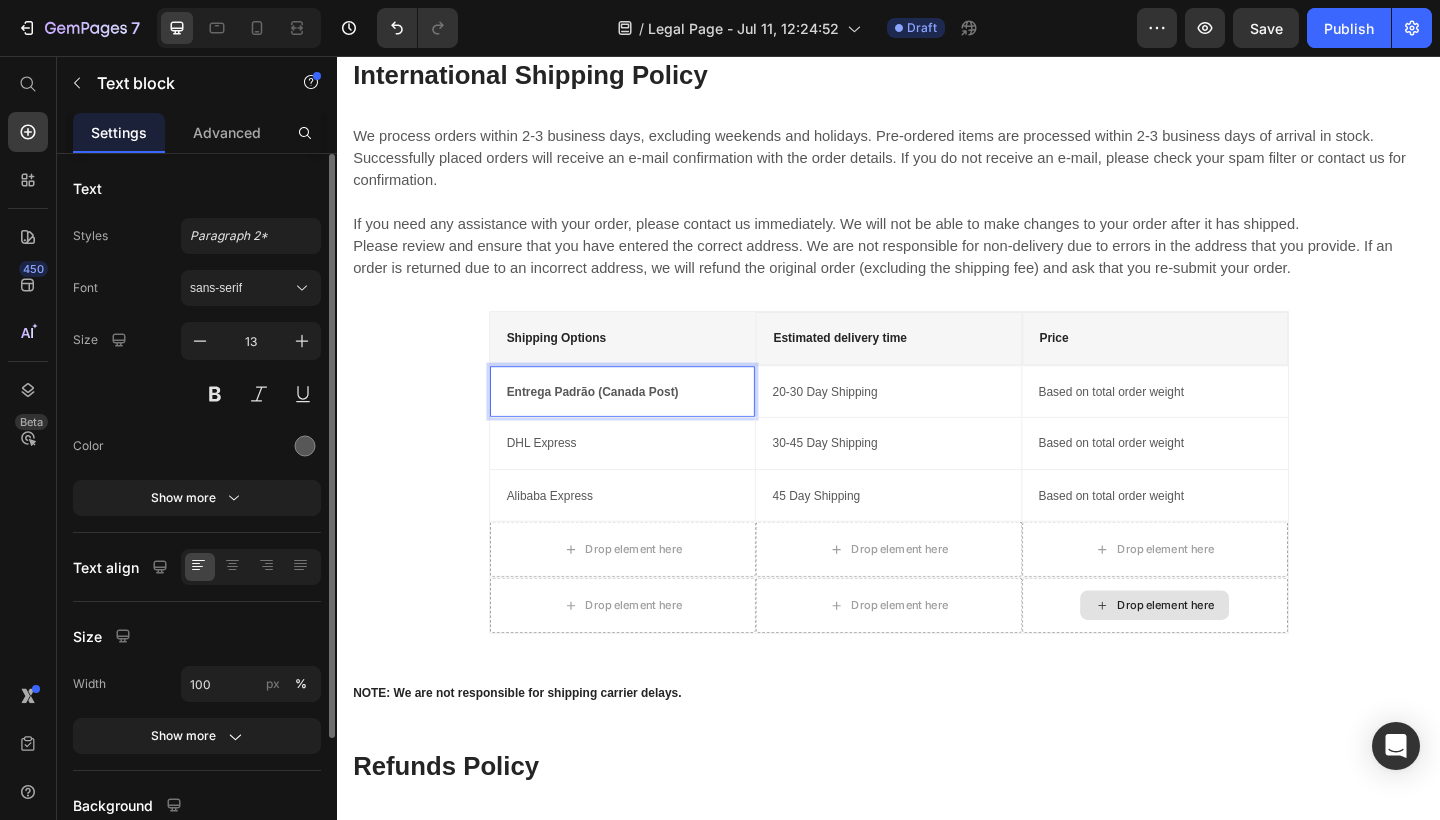 click on "Entrega Padrão (Canada Post)" at bounding box center [614, 421] 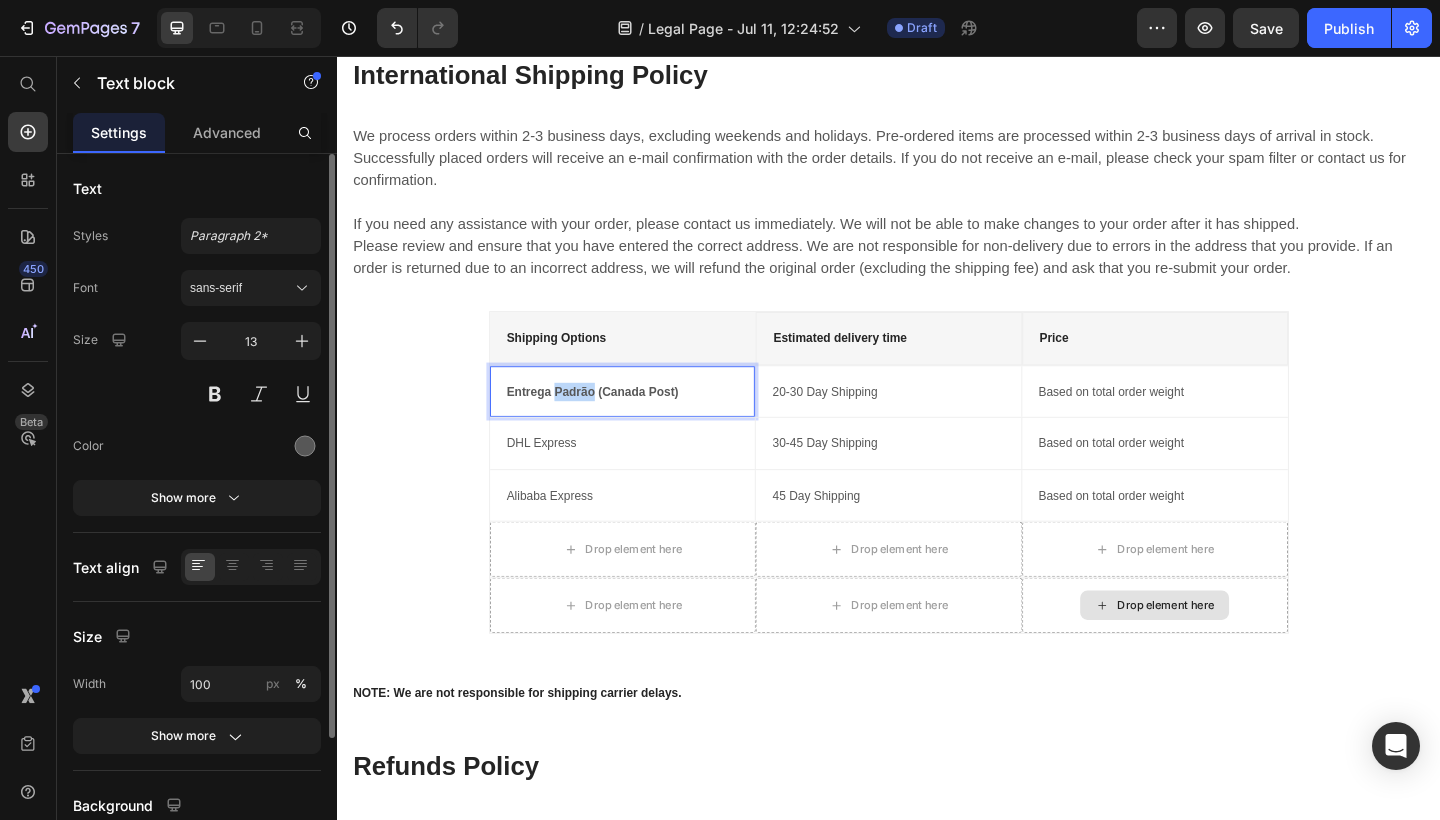 click on "Entrega Padrão (Canada Post)" at bounding box center [614, 421] 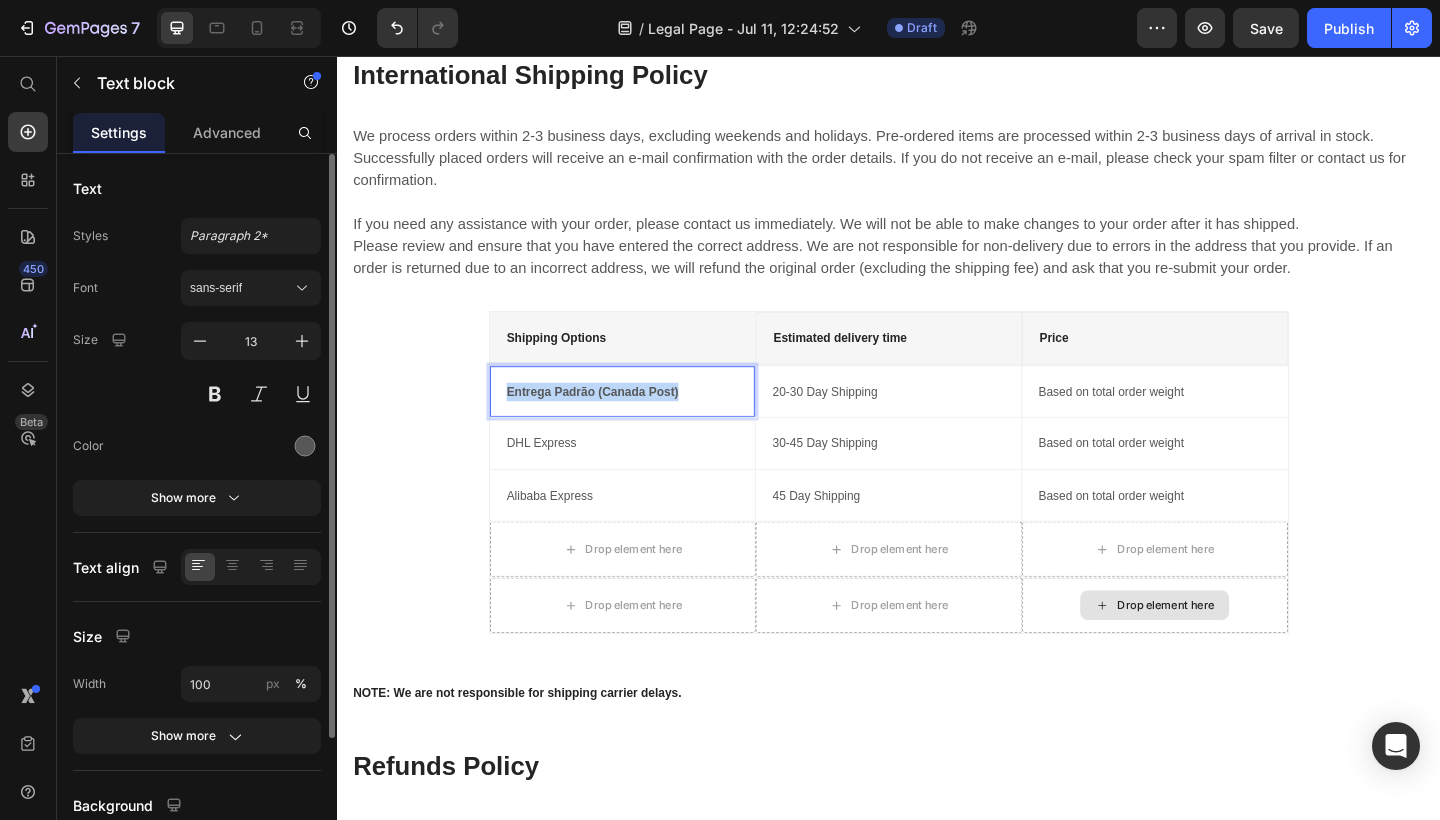 click on "Entrega Padrão (Canada Post)" at bounding box center [614, 421] 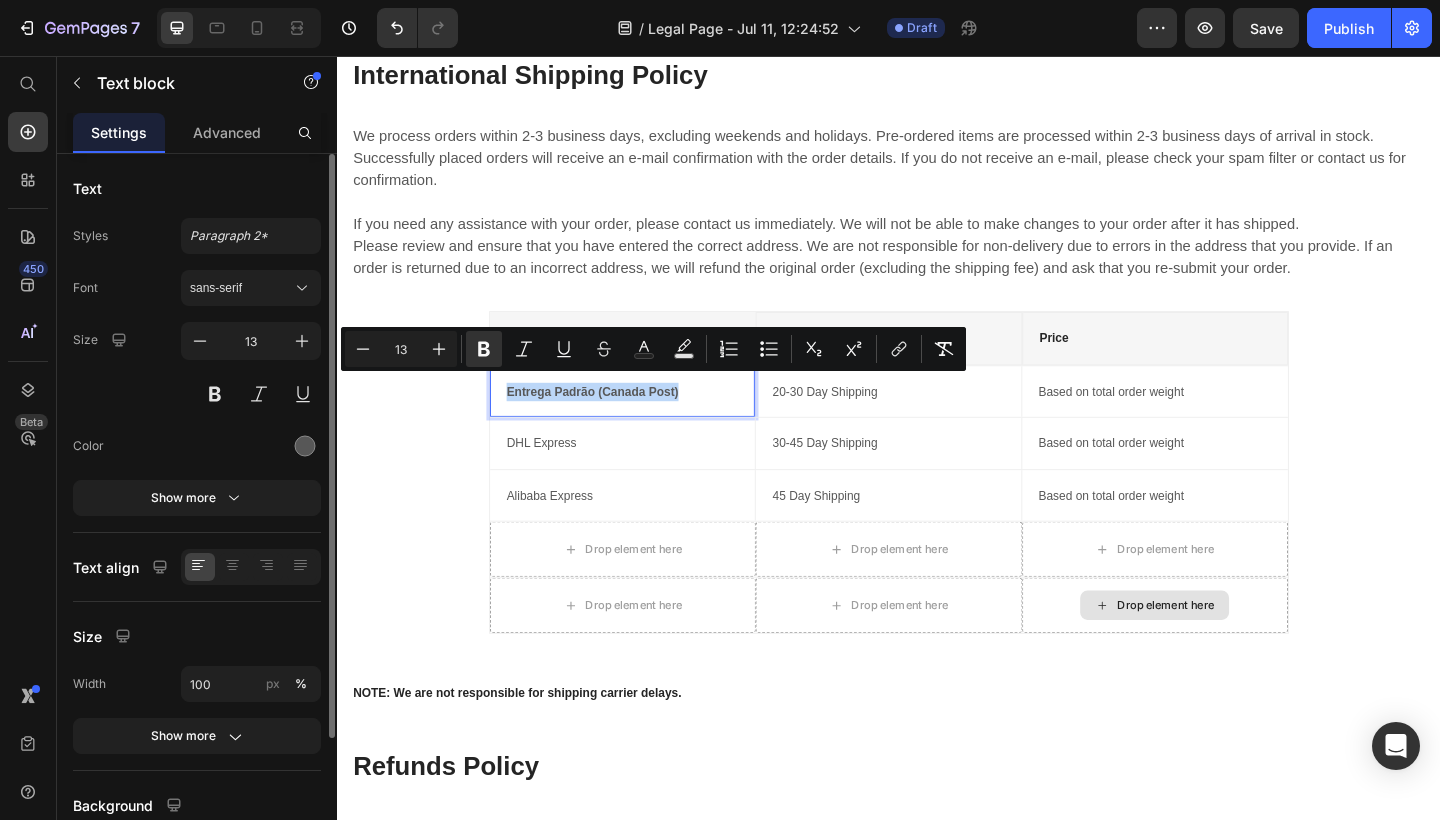 copy on "Entrega Padrão (Canada Post)" 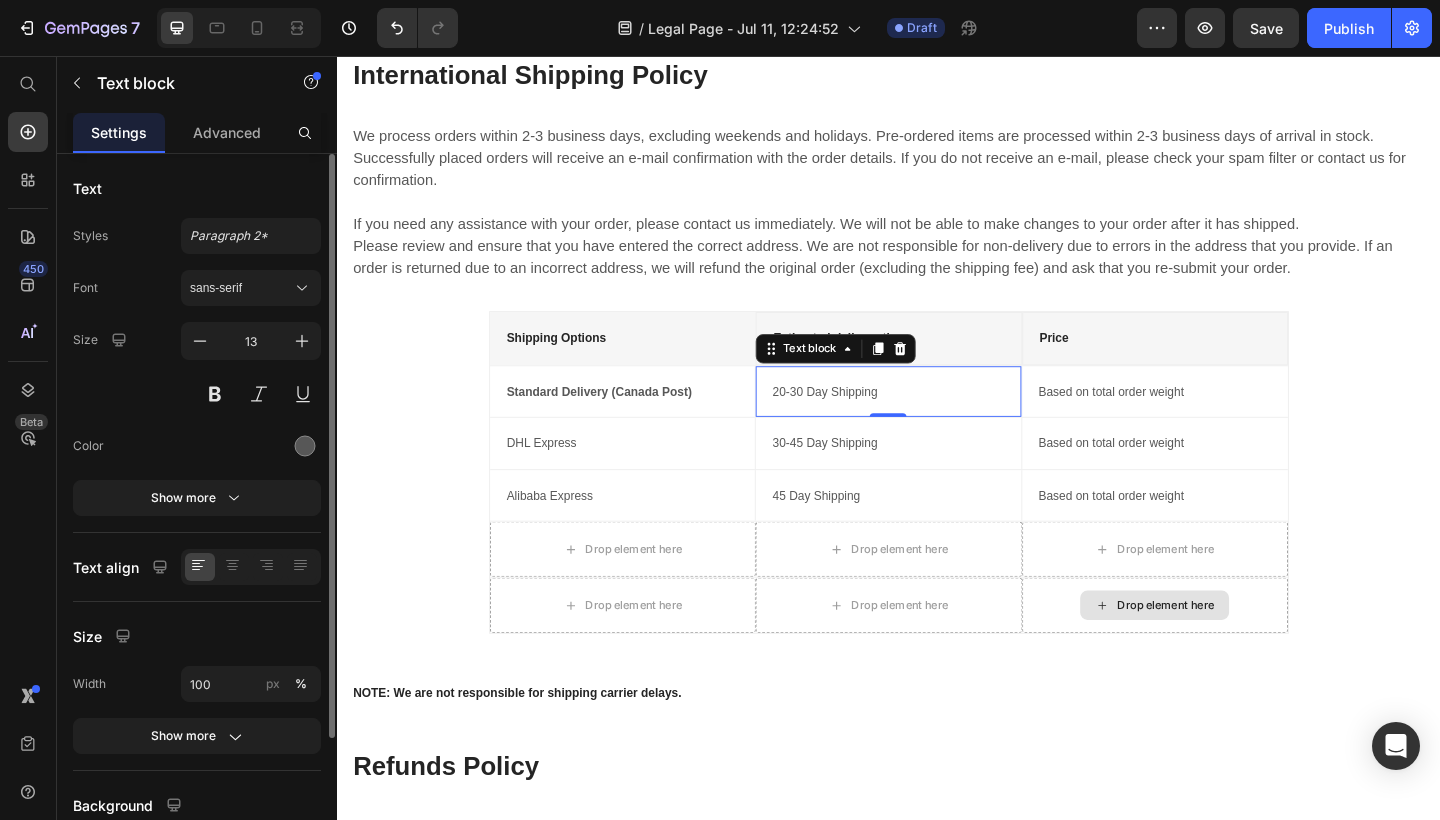 click on "20-30 Day Shipping" at bounding box center [936, 422] 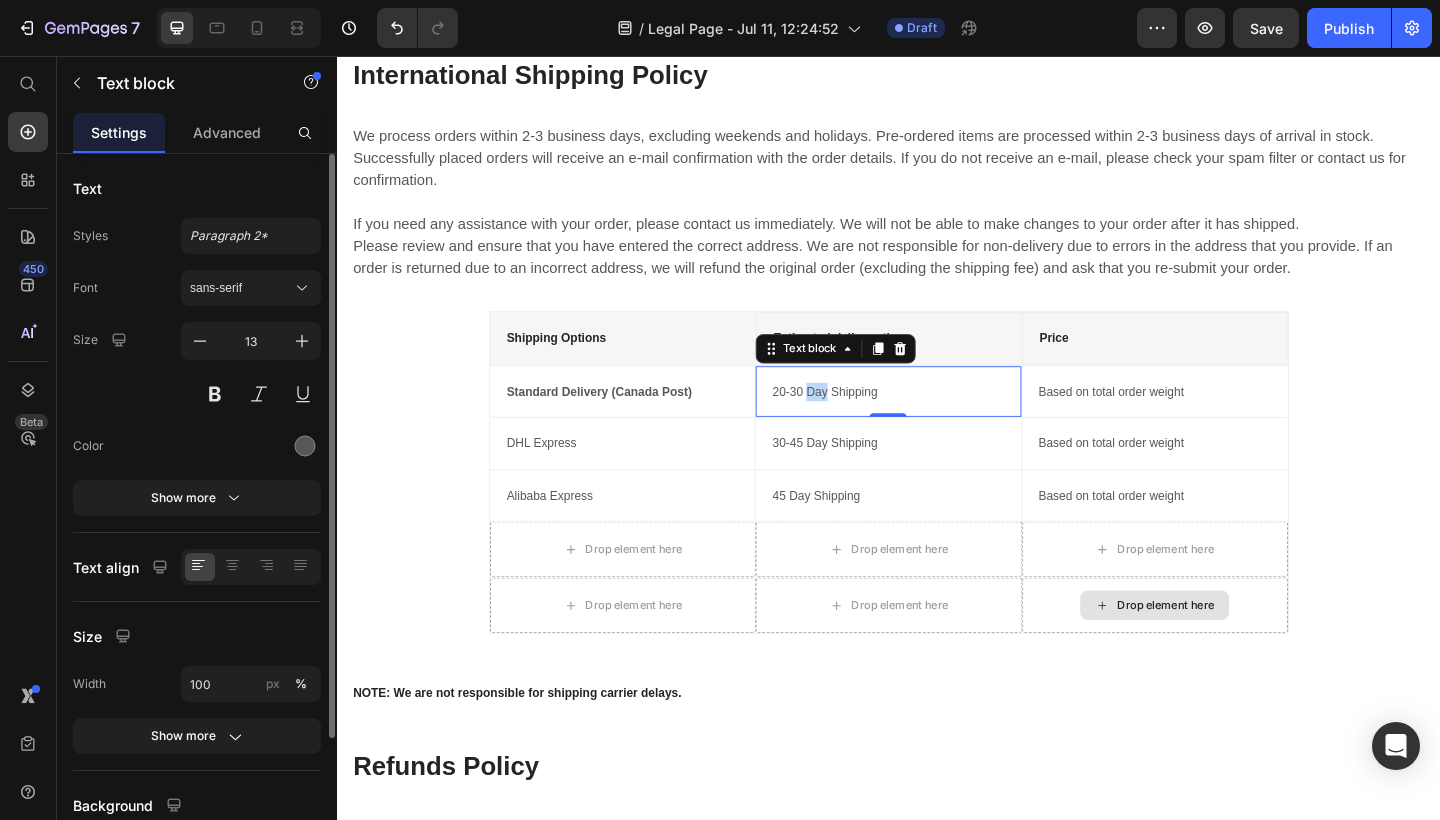 click on "20-30 Day Shipping" at bounding box center (936, 422) 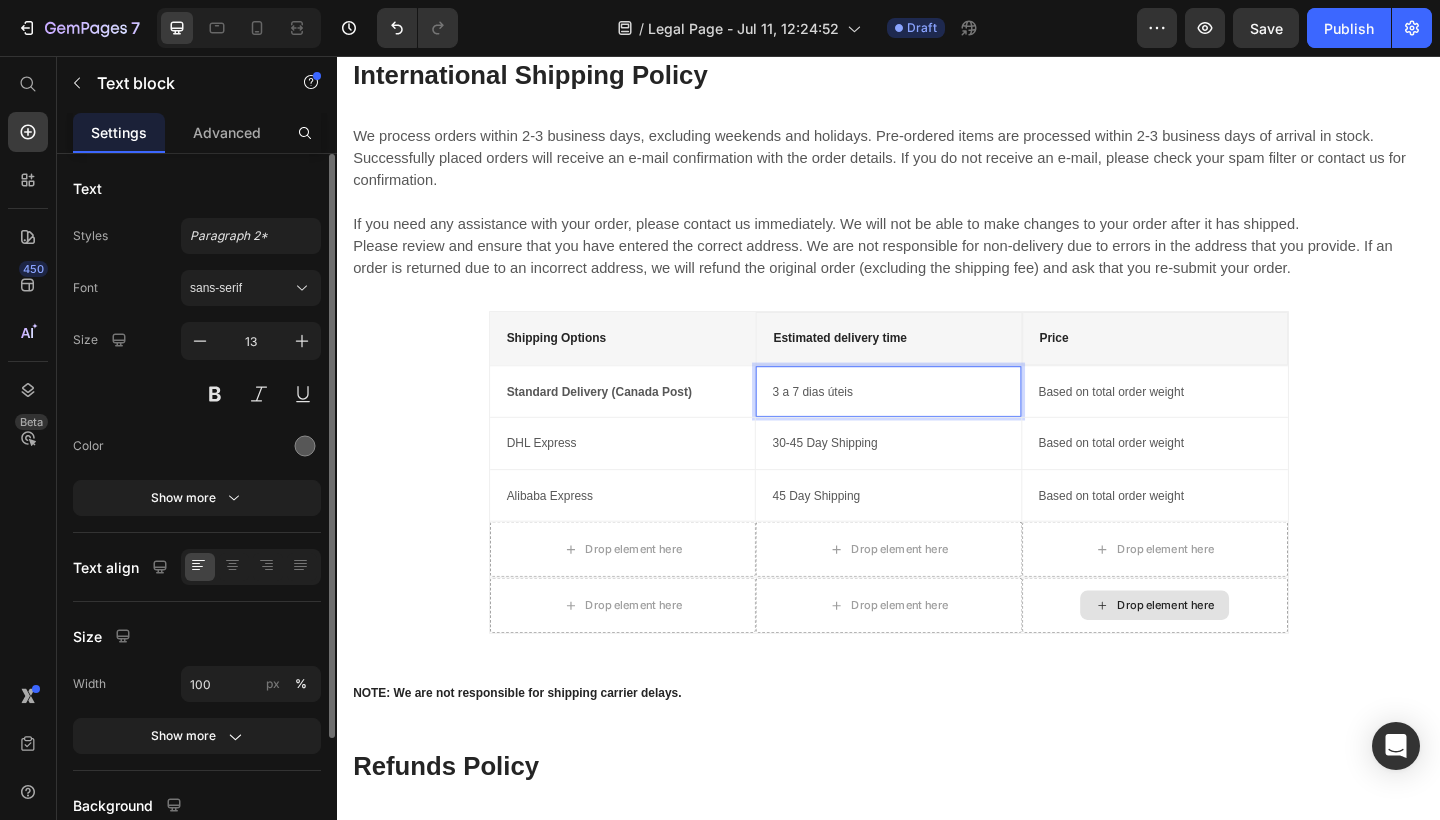 click on "3 a 7 dias úteis" at bounding box center [936, 422] 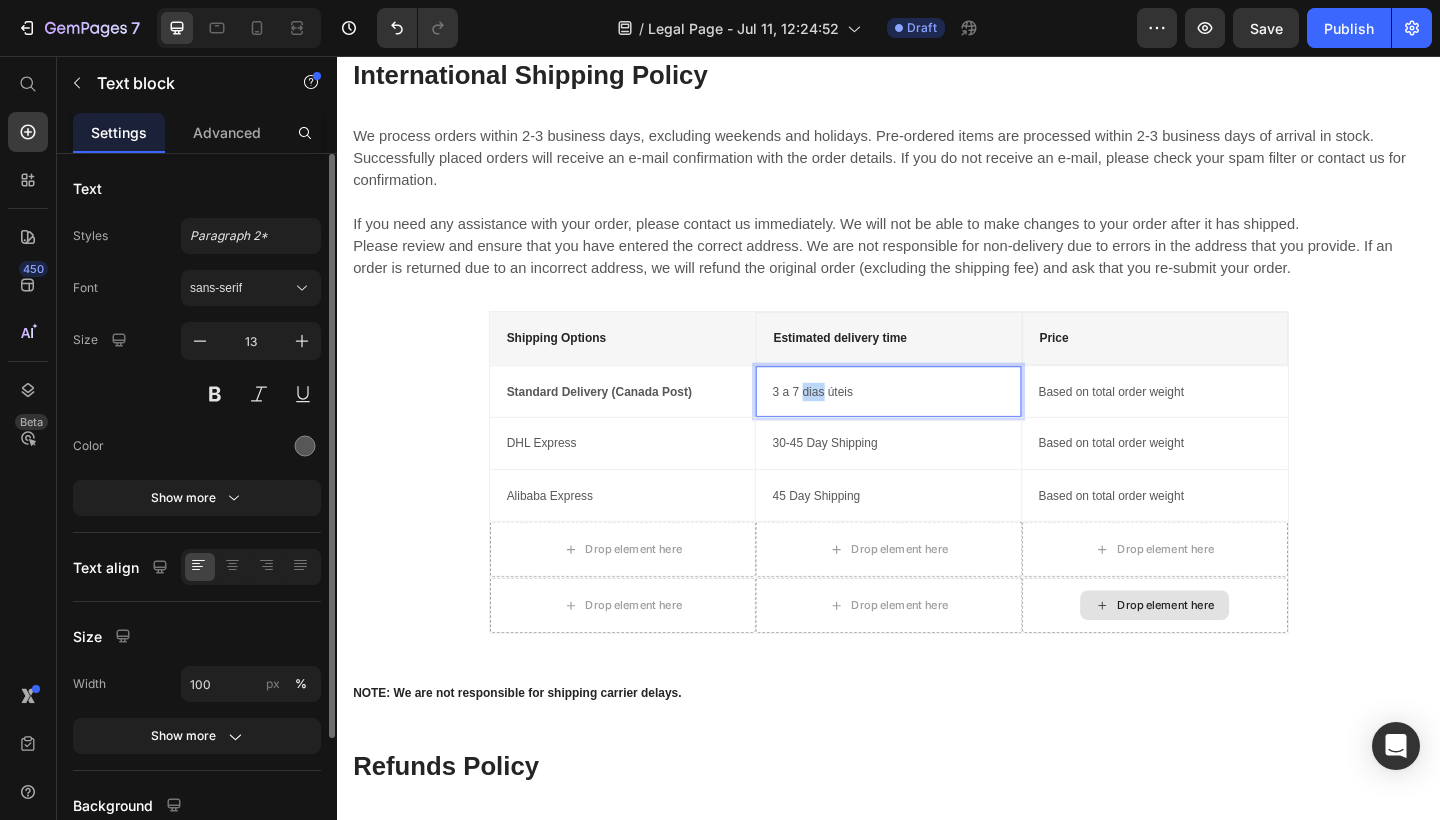 click on "3 a 7 dias úteis" at bounding box center (936, 422) 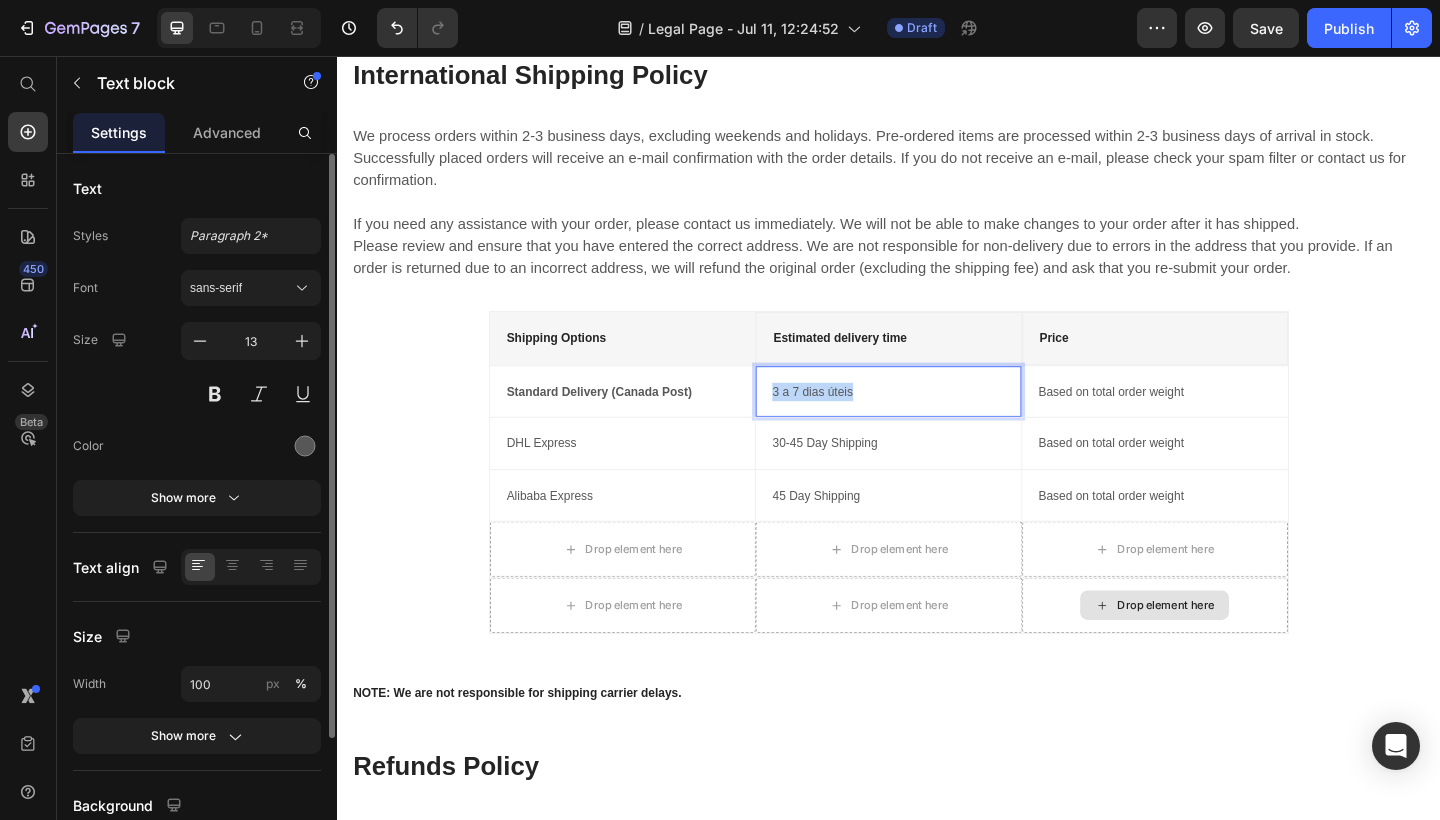 click on "3 a 7 dias úteis" at bounding box center [936, 422] 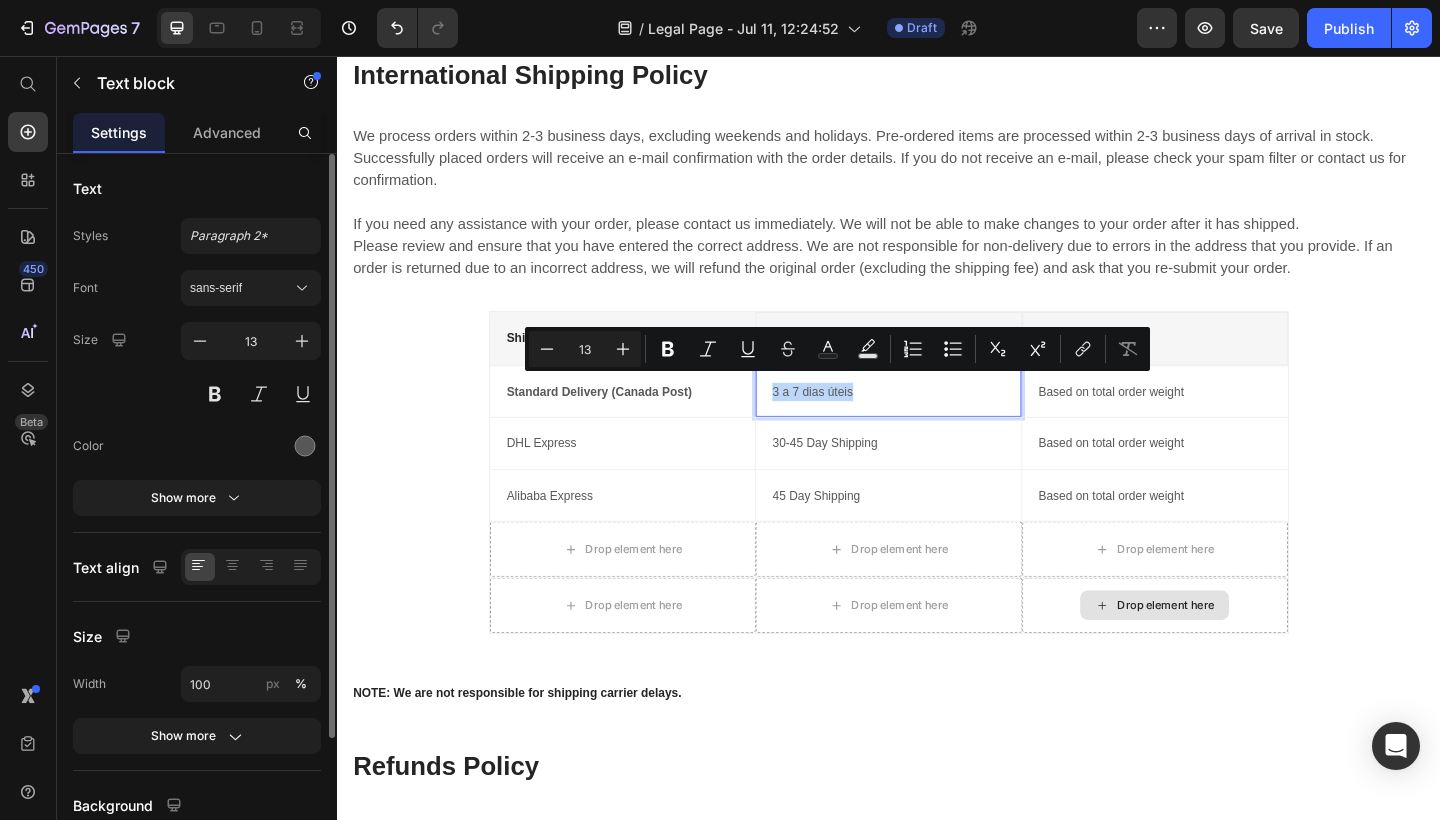 copy on "3 a 7 dias úteis" 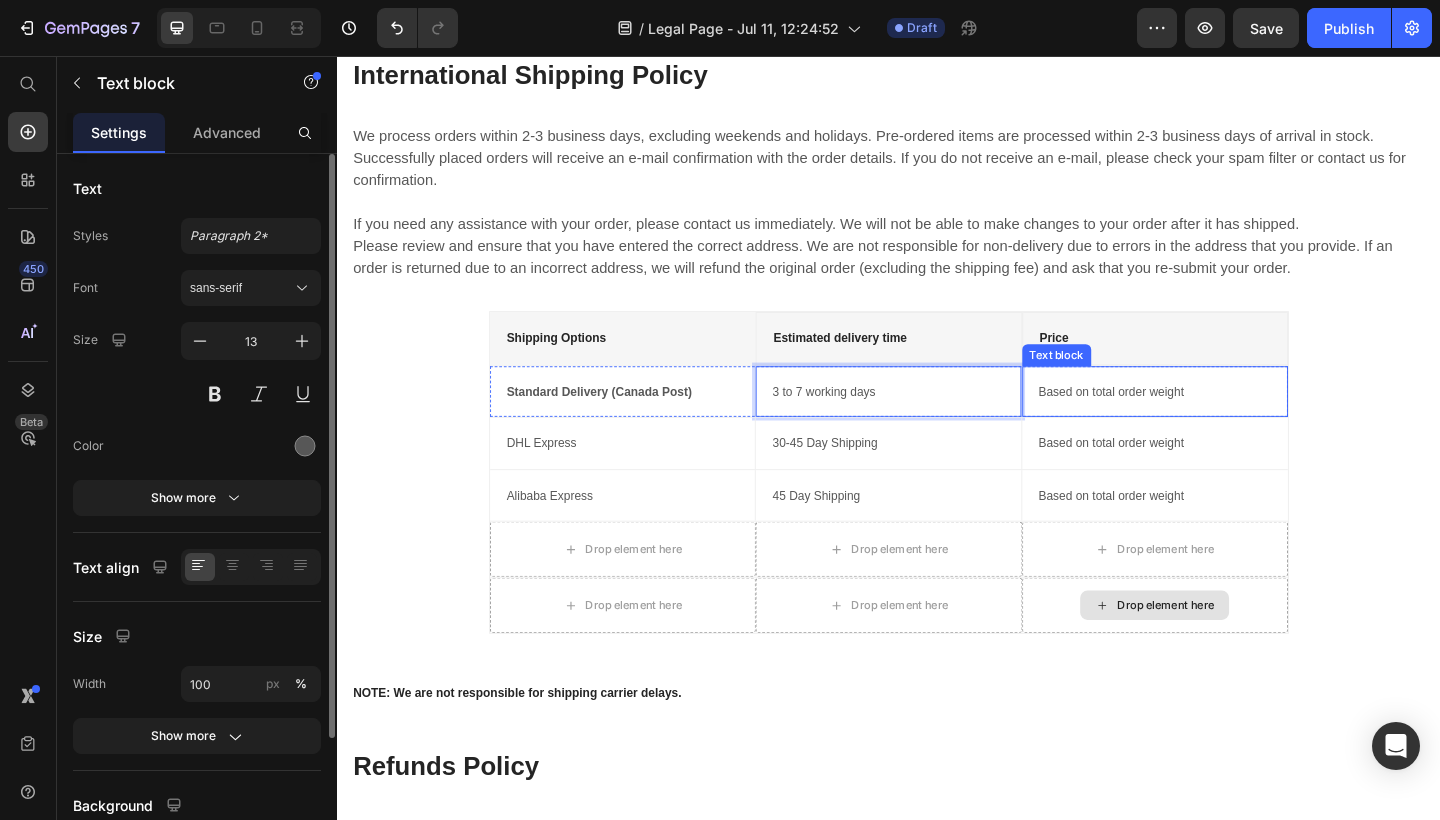 click on "Based on total order weight" at bounding box center (1226, 422) 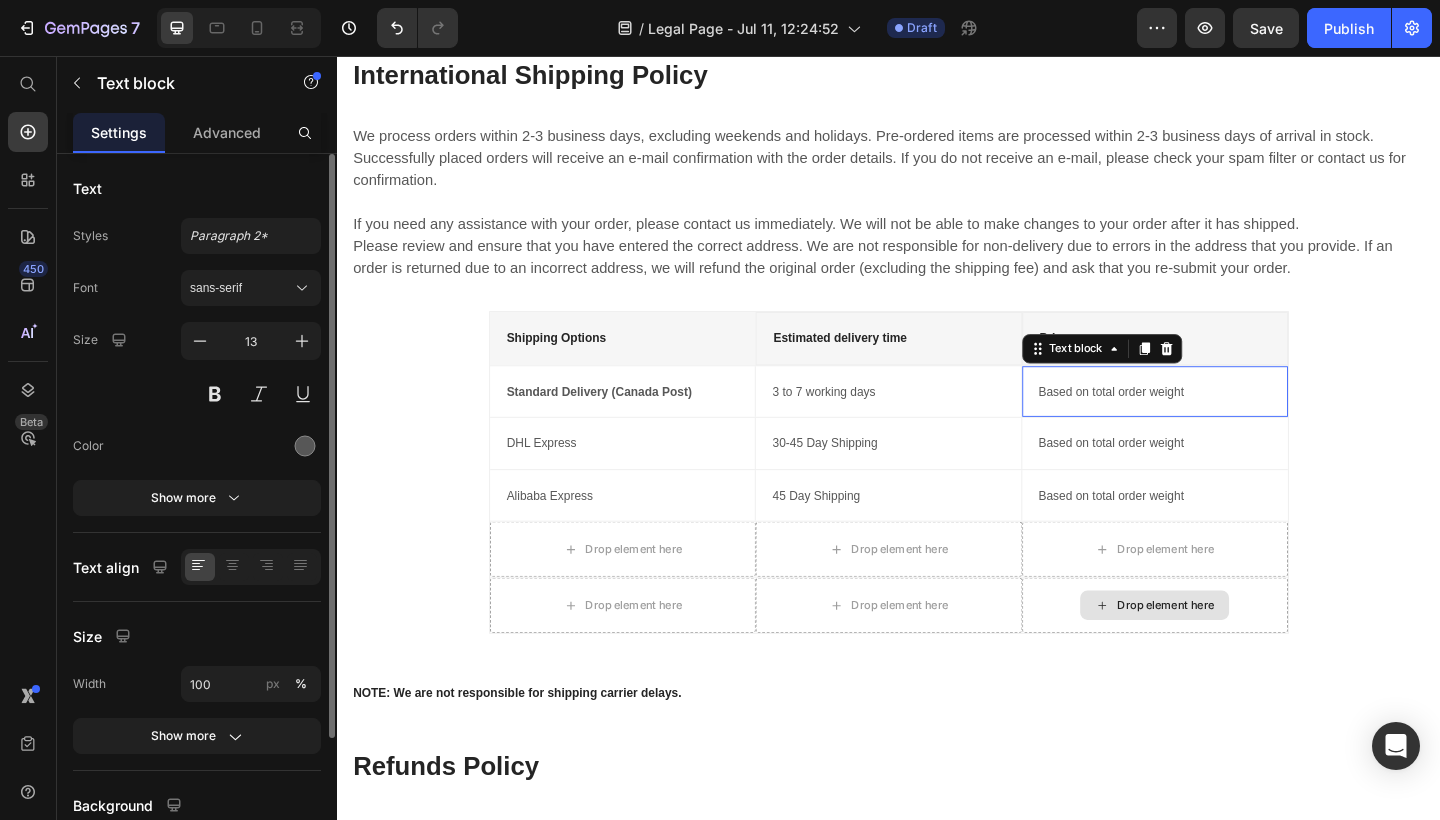 click on "Based on total order weight" at bounding box center (1226, 422) 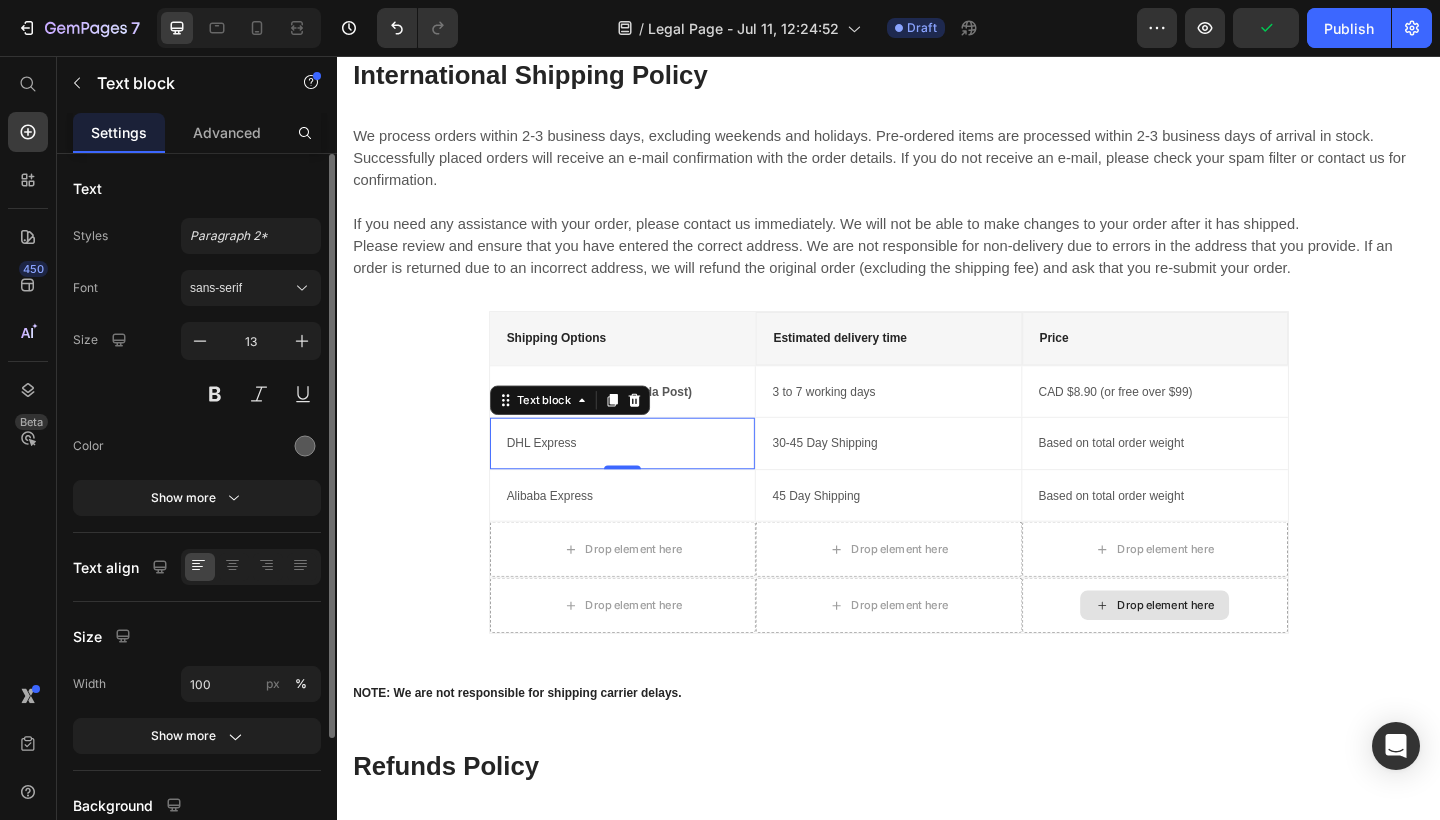 click on "DHL Express" at bounding box center [647, 478] 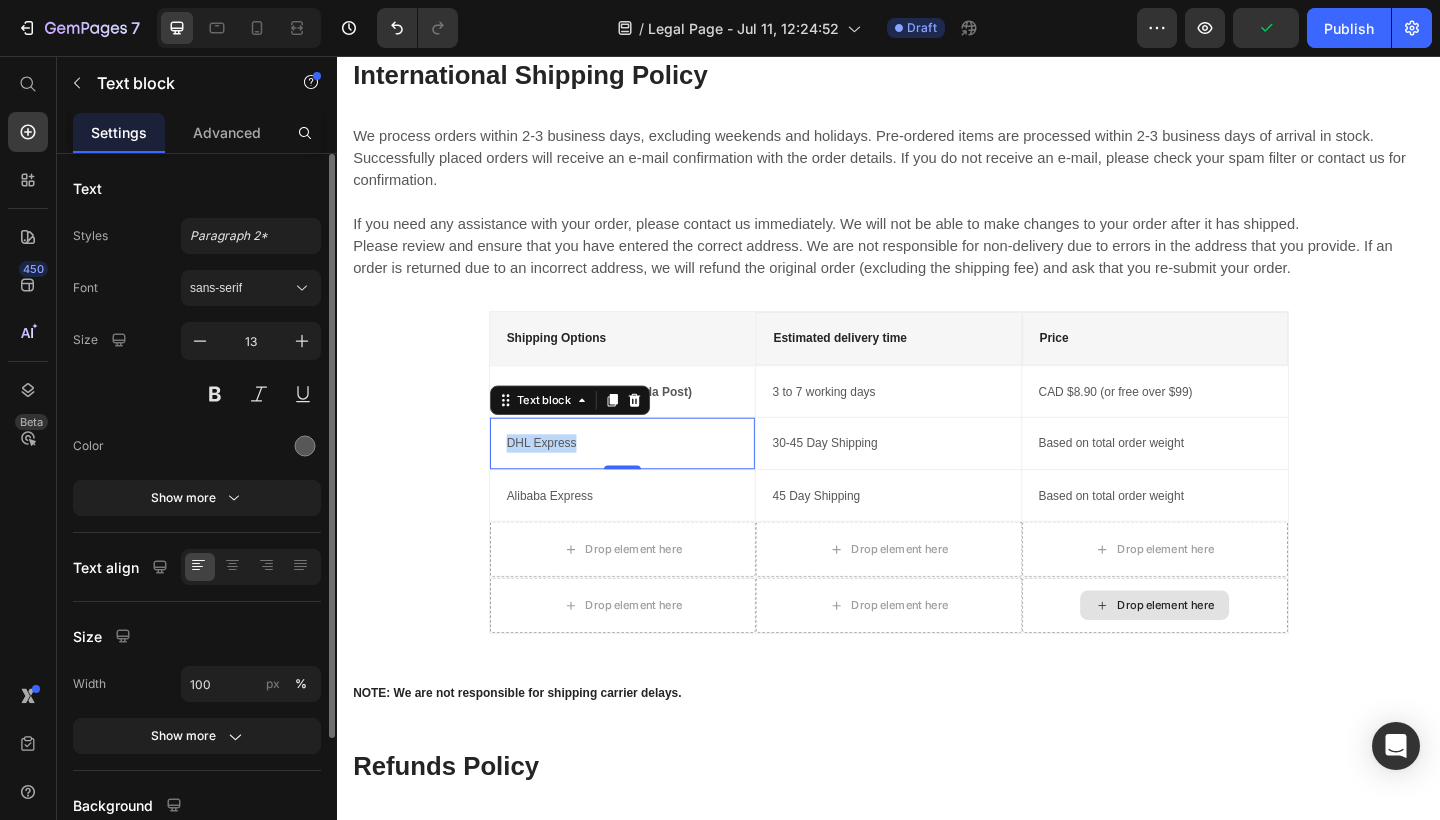 click on "DHL Express" at bounding box center (647, 478) 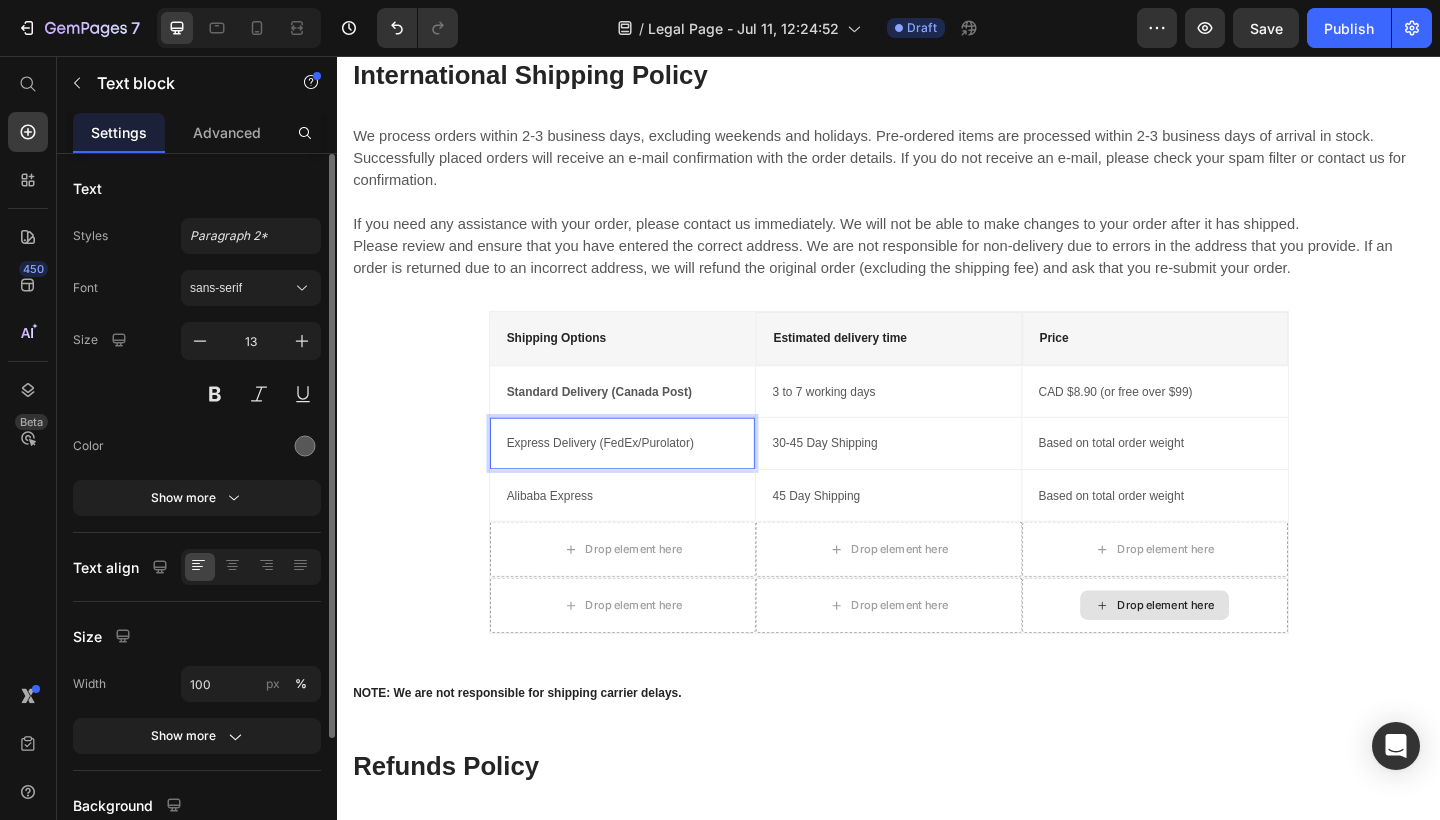 click on "Express Delivery (FedEx/Purolator)" at bounding box center (647, 478) 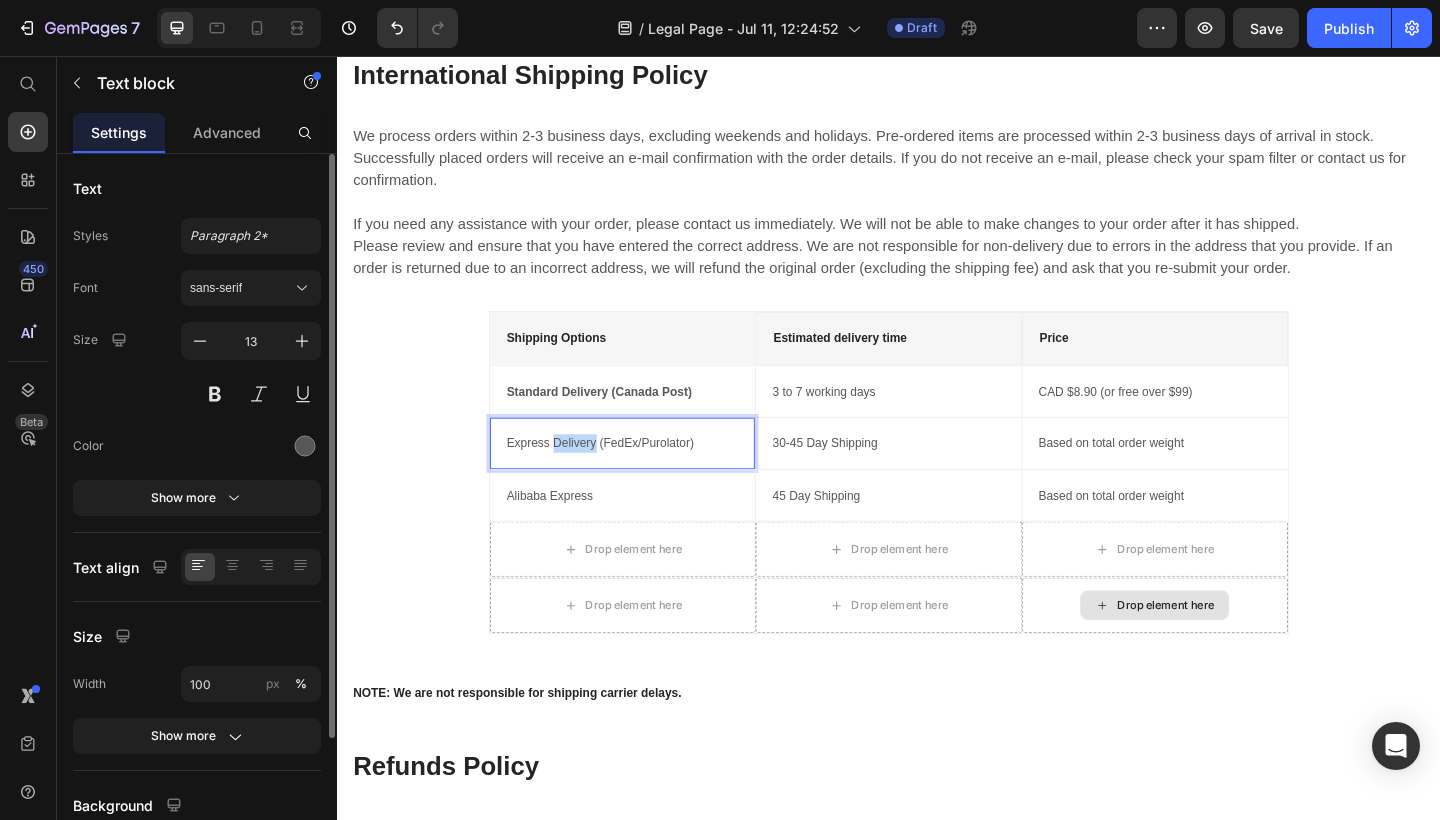 click on "Express Delivery (FedEx/Purolator)" at bounding box center (647, 478) 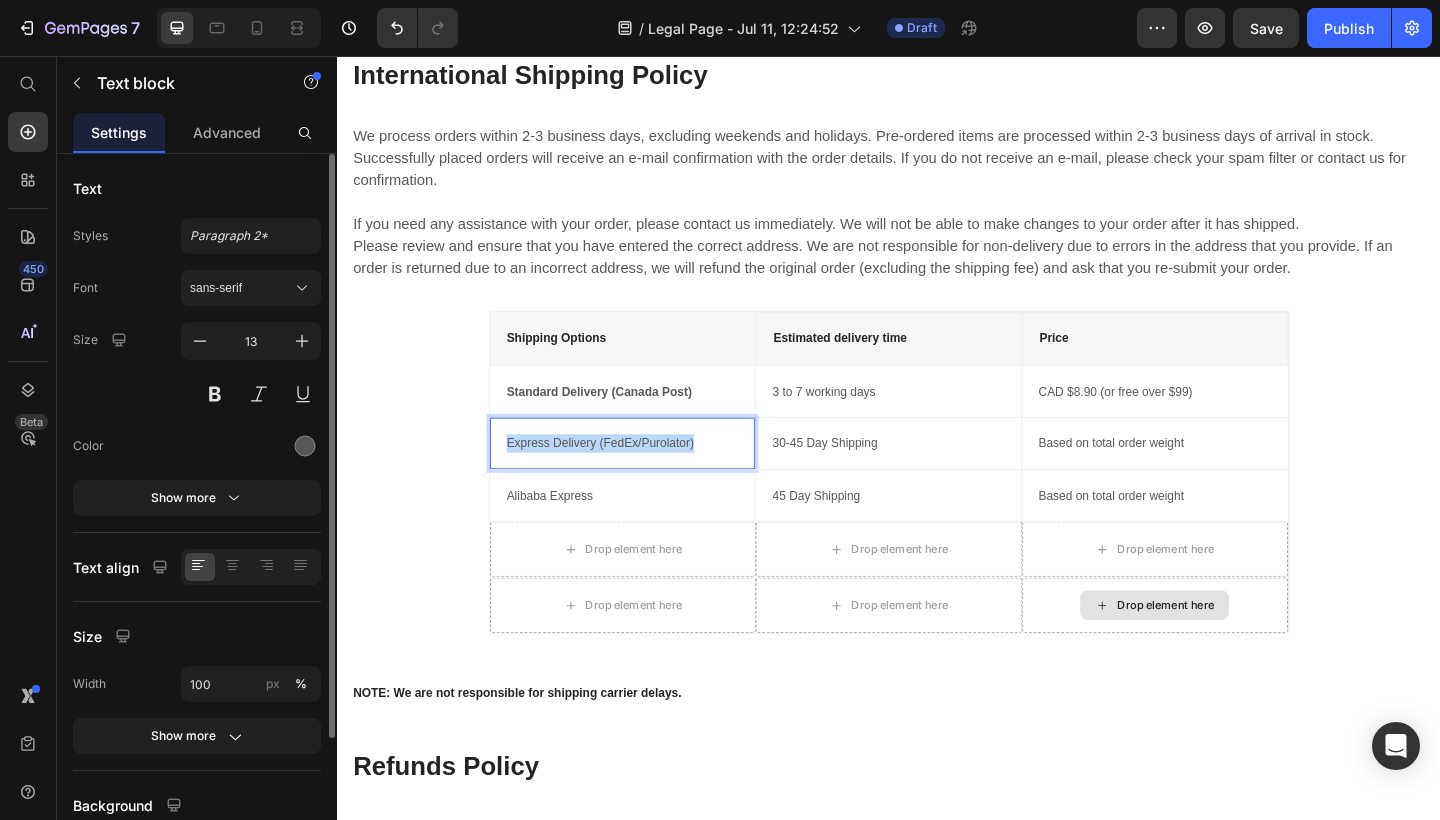 click on "Express Delivery (FedEx/Purolator)" at bounding box center [647, 478] 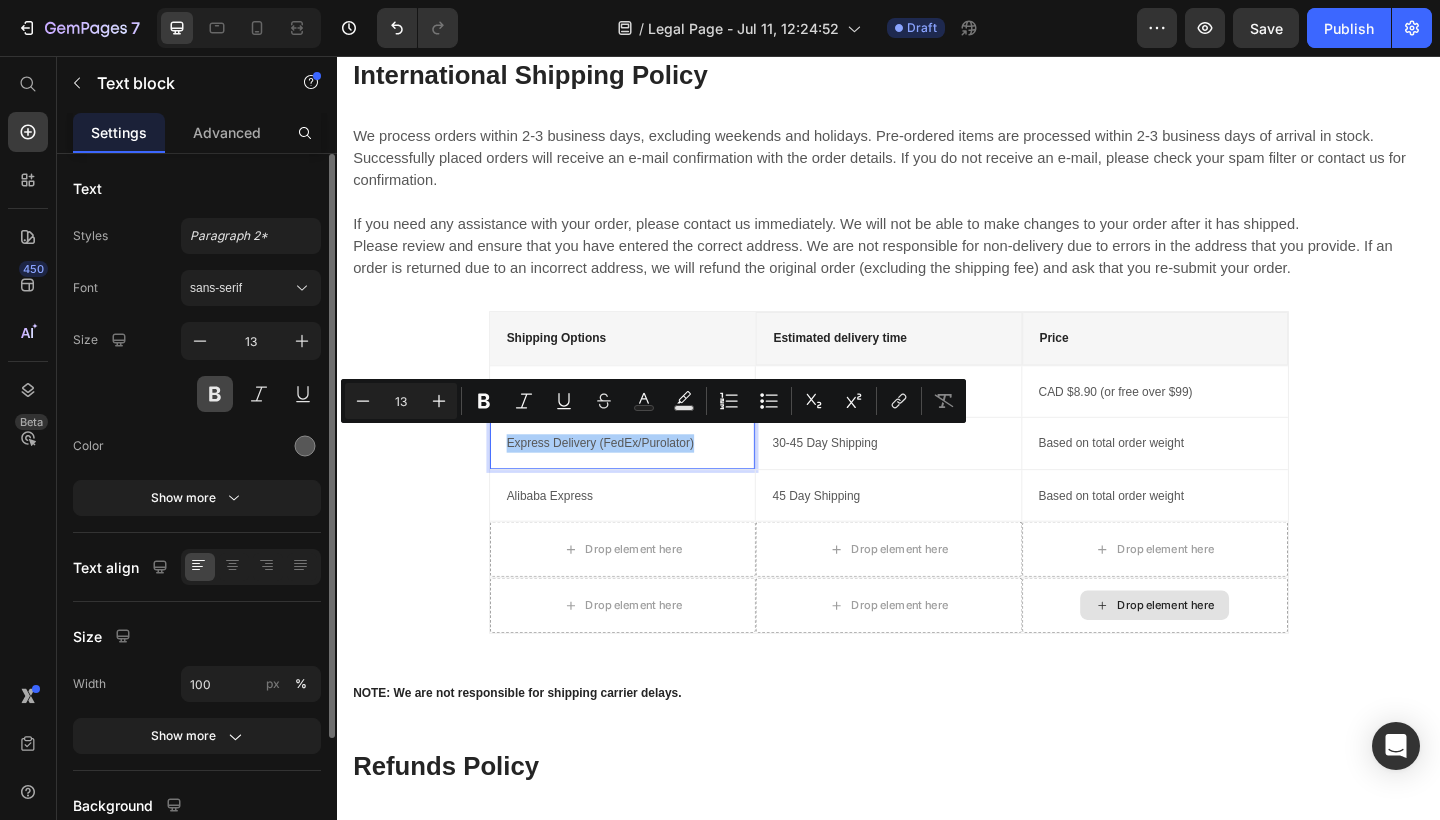 click at bounding box center [215, 394] 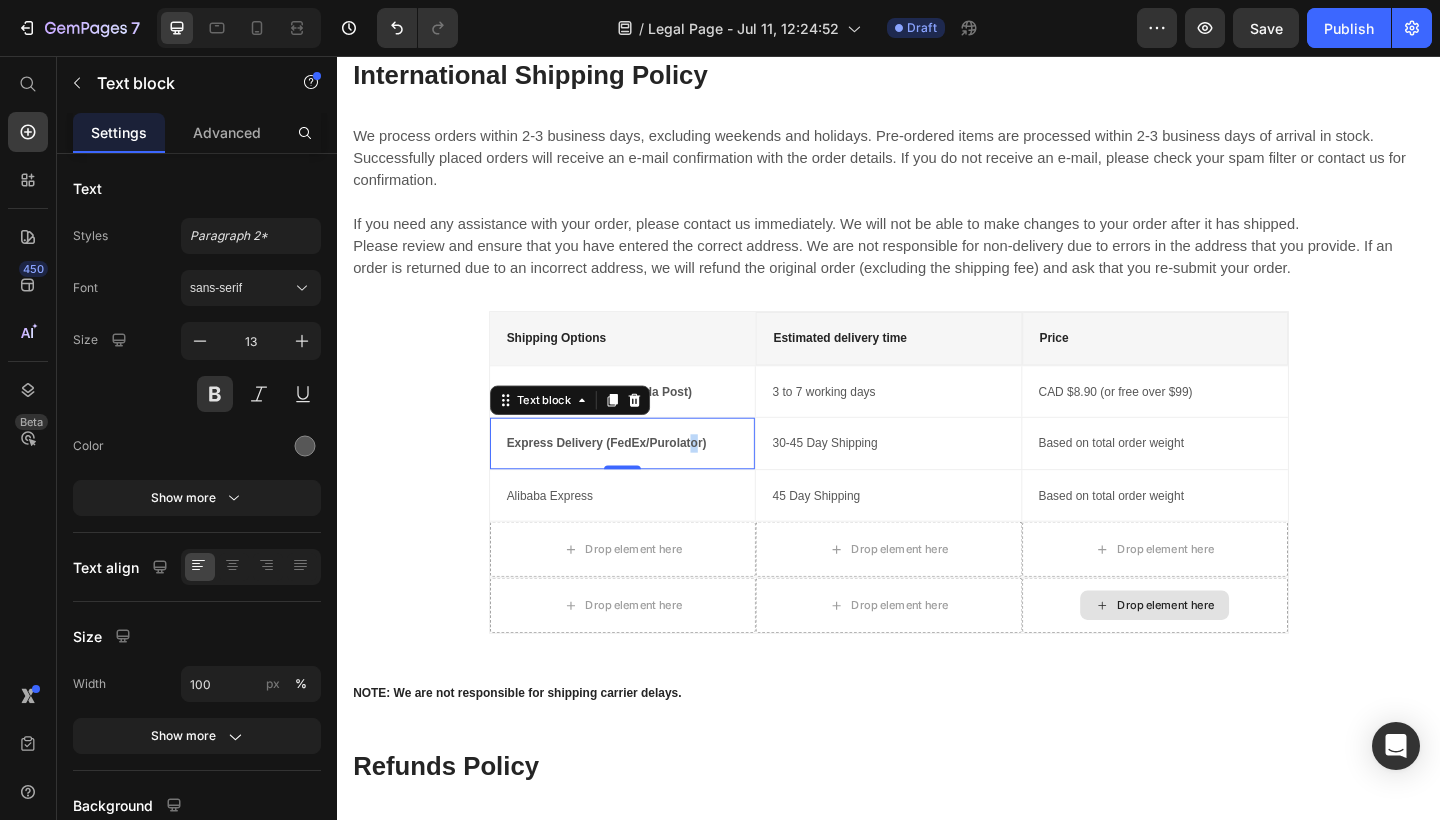 click on "Express Delivery (FedEx/Purolator)" at bounding box center (647, 478) 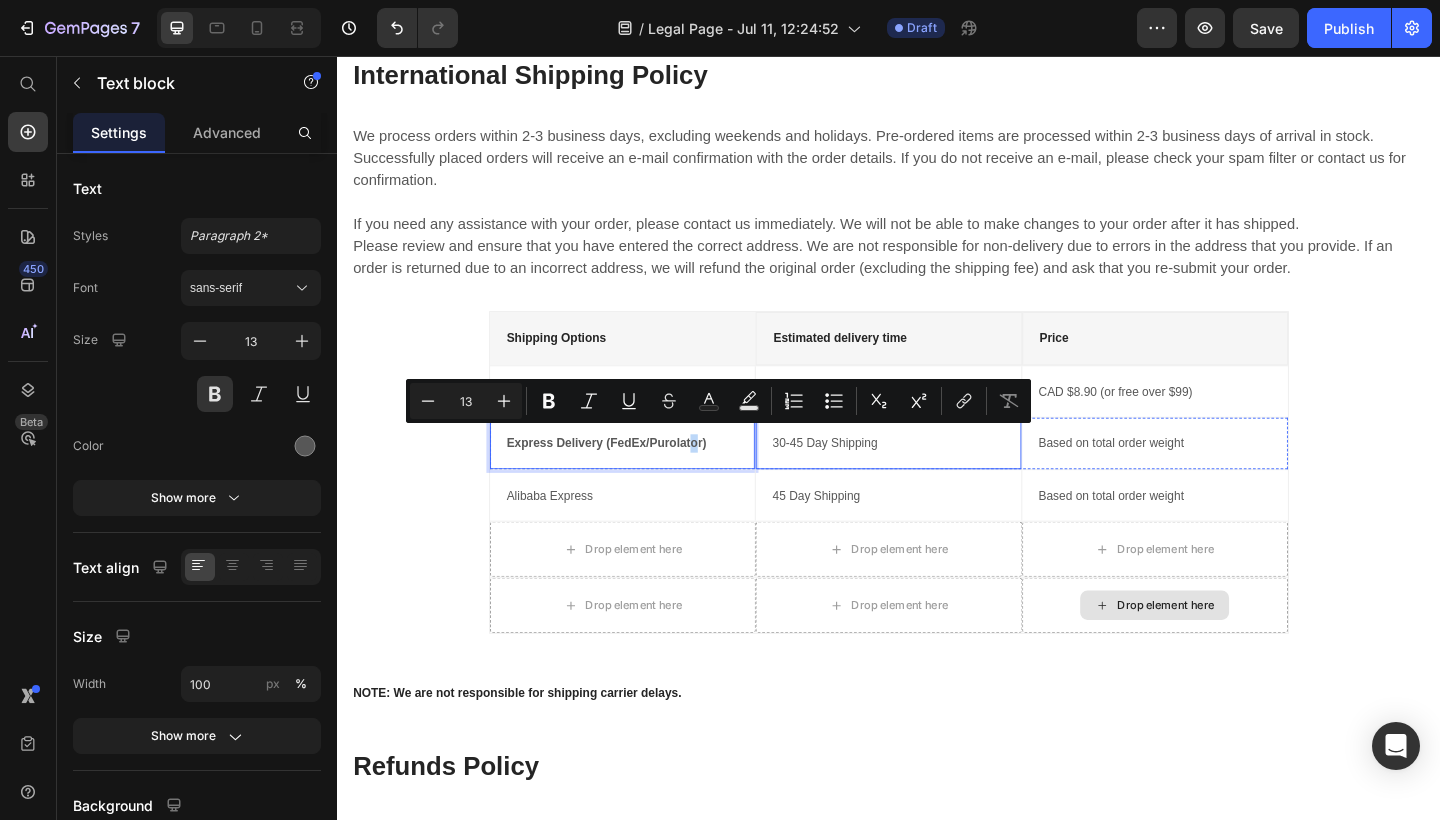 click on "30-45 Day Shipping" at bounding box center (936, 478) 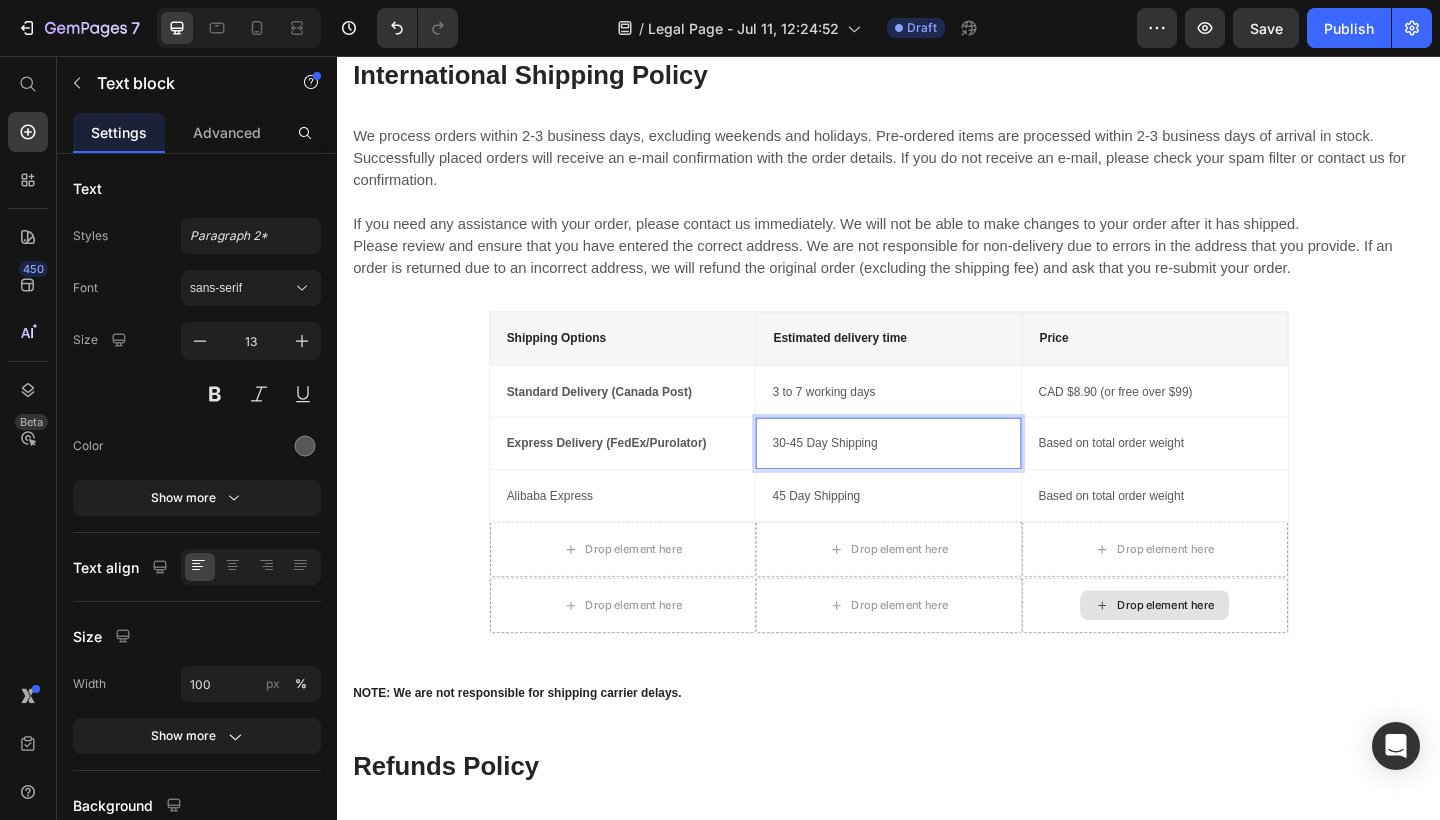 click on "30-45 Day Shipping" at bounding box center [936, 478] 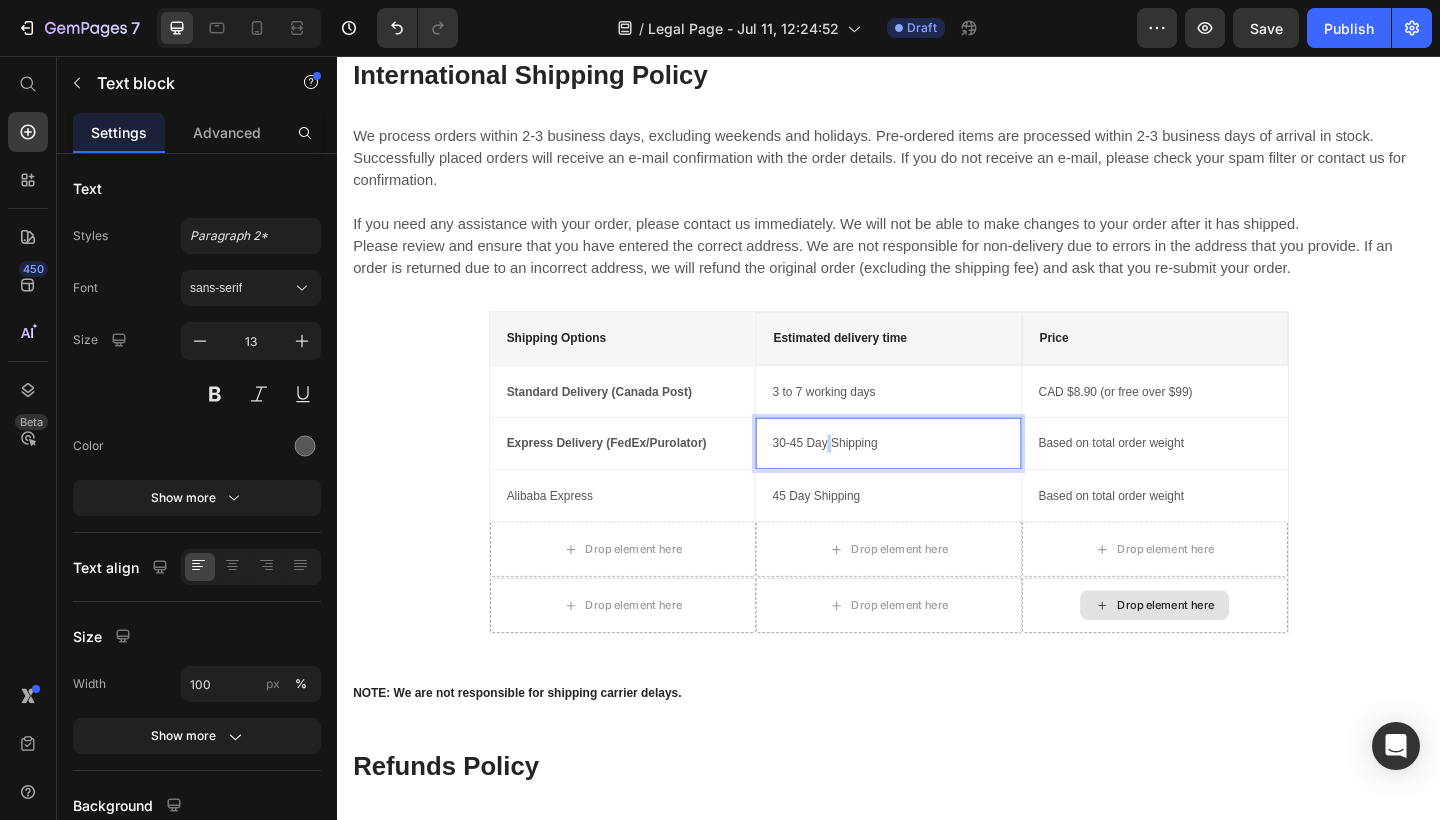 click on "30-45 Day Shipping" at bounding box center [936, 478] 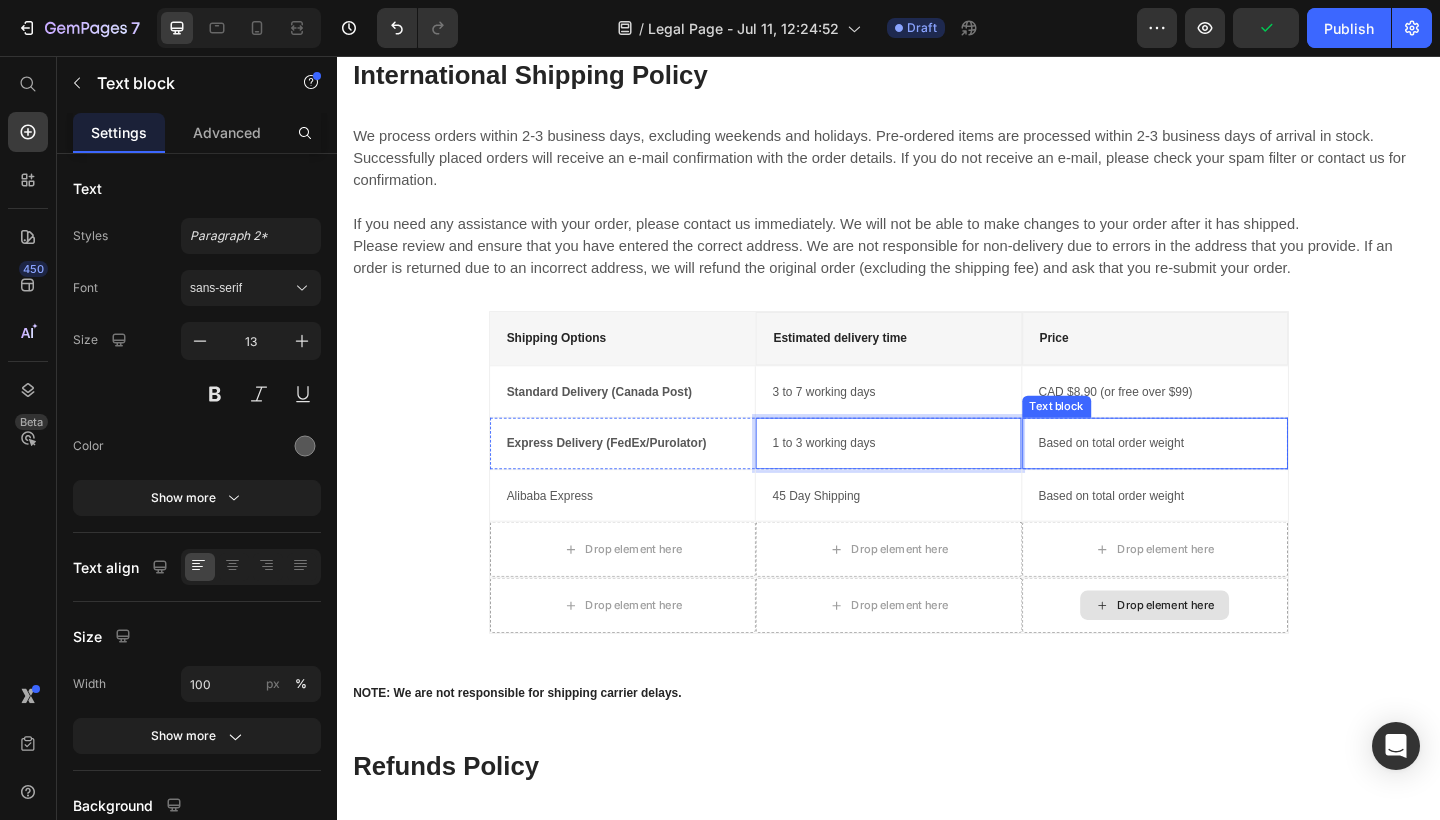 click on "Based on total order weight" at bounding box center (1226, 478) 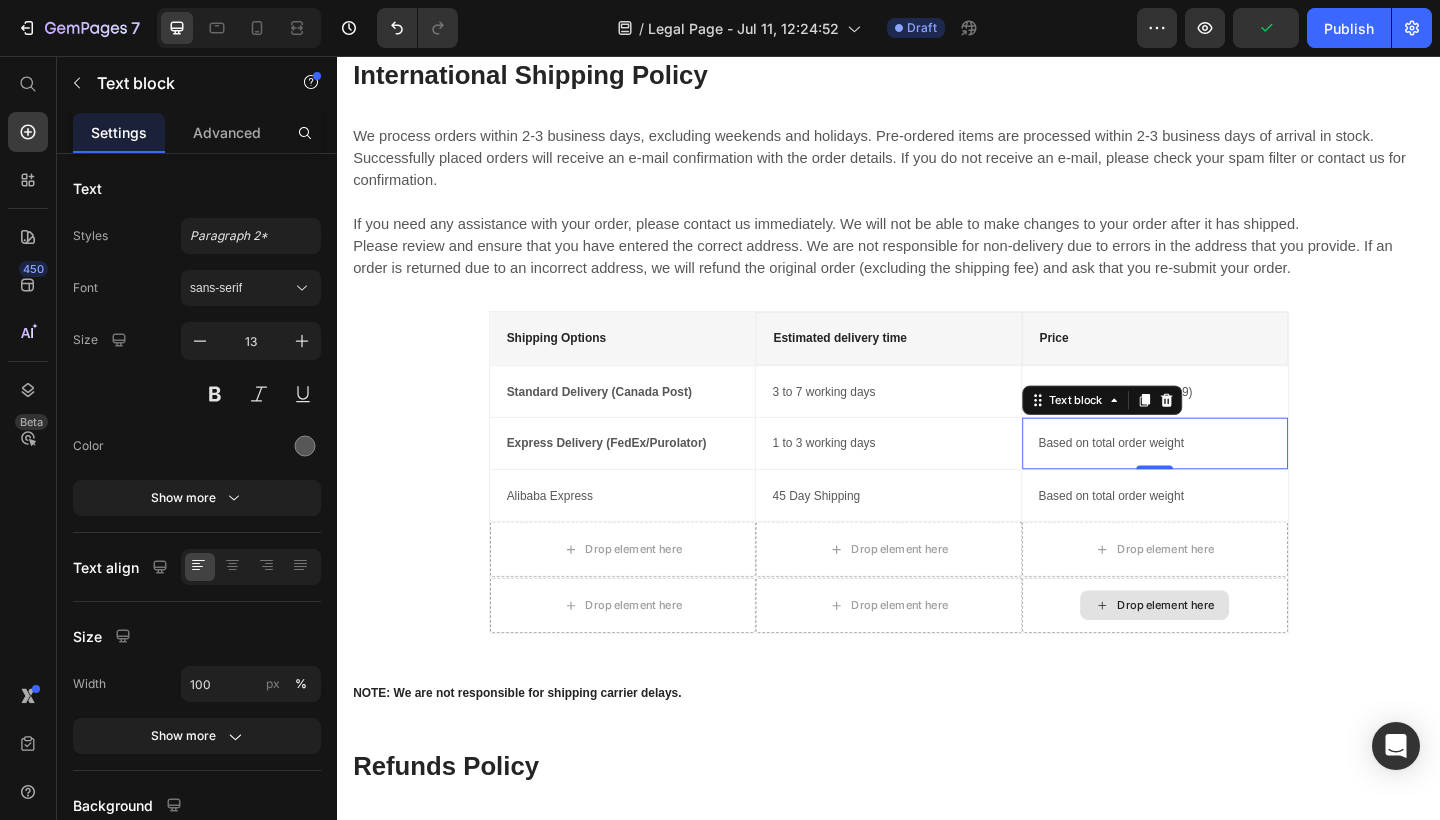 click on "Based on total order weight" at bounding box center (1226, 478) 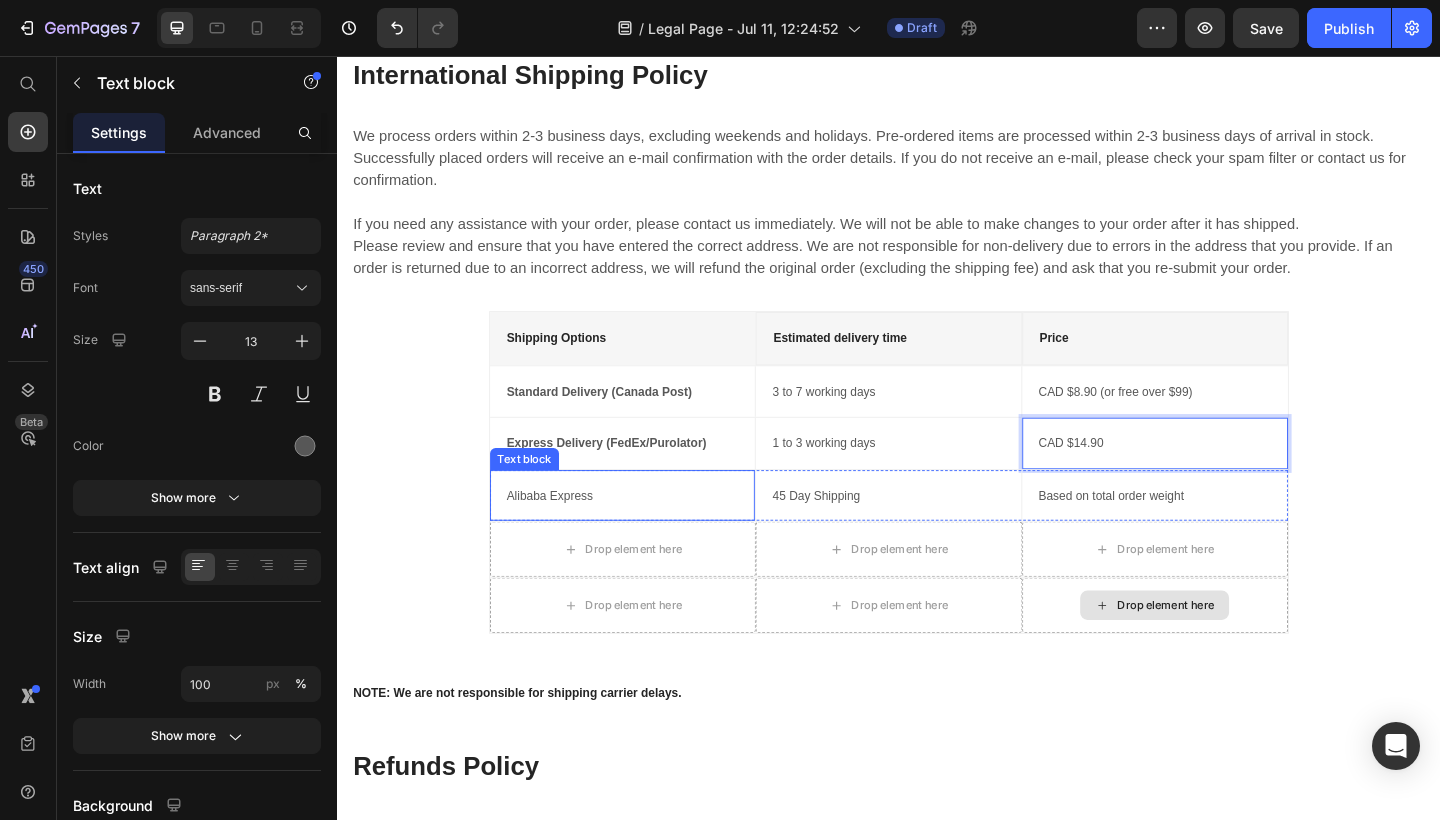 click on "Alibaba Express" at bounding box center [647, 535] 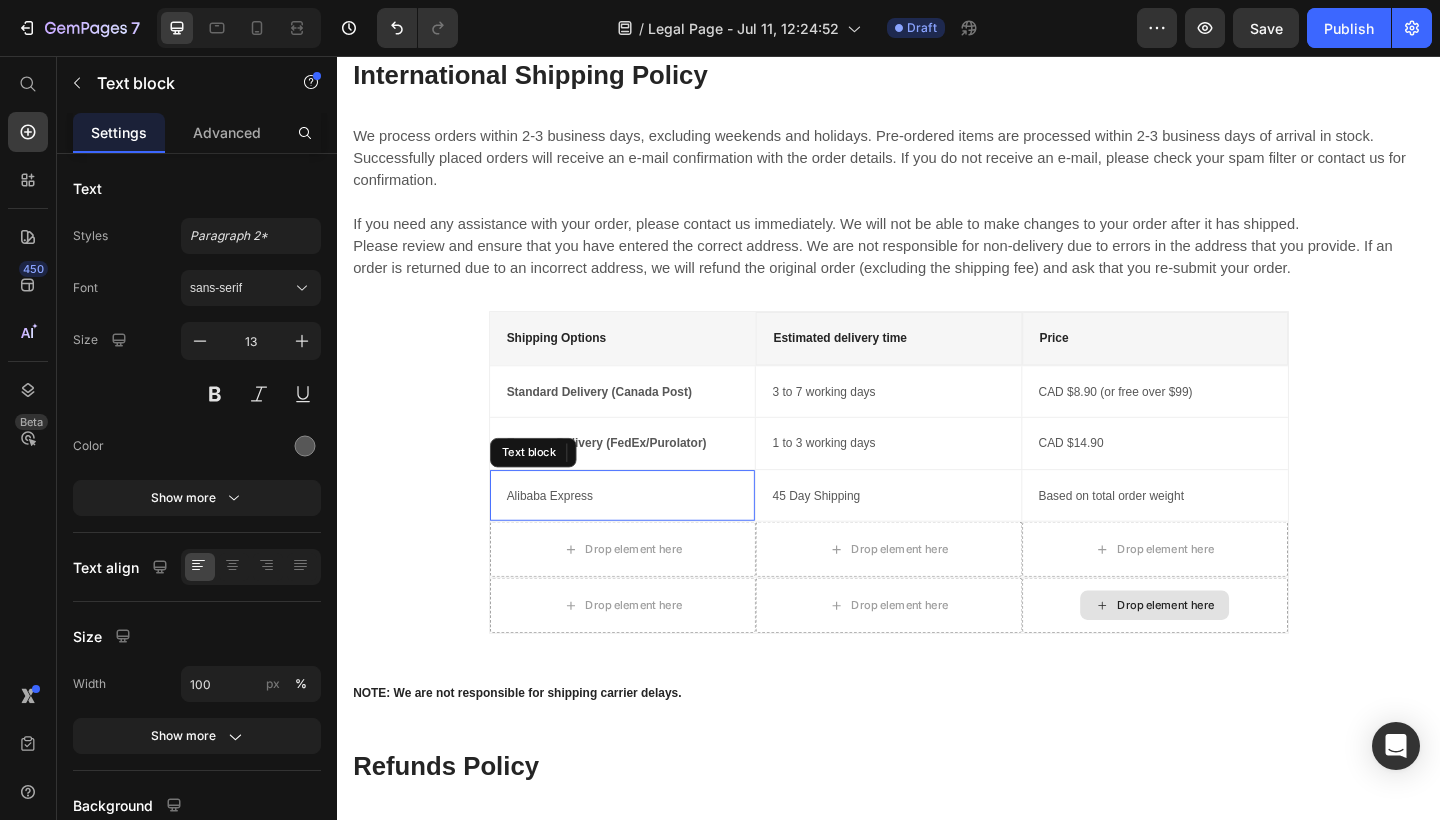 click on "Alibaba Express" at bounding box center [647, 535] 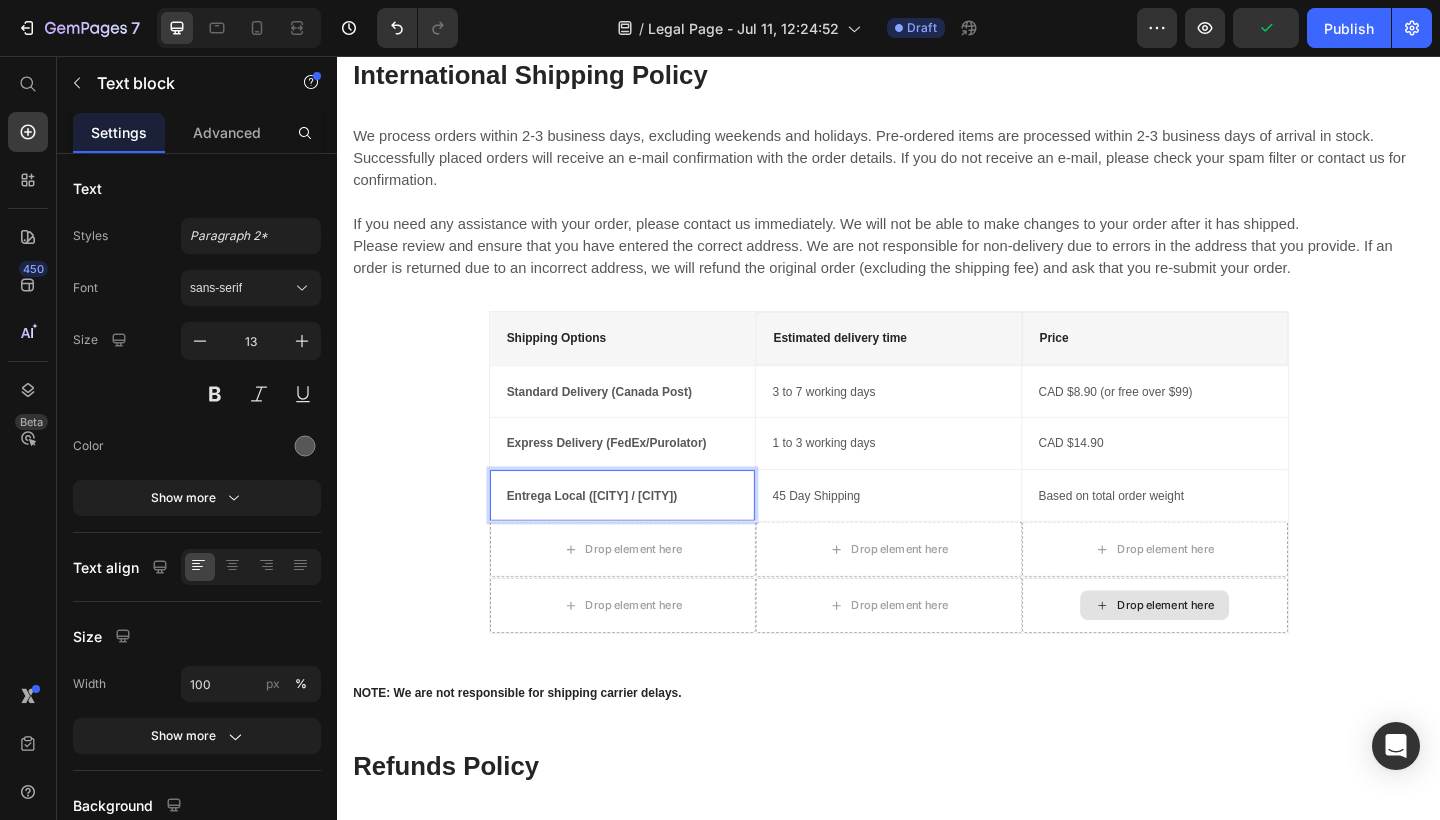 click on "Entrega Local ([CITY] / [CITY])" at bounding box center (614, 534) 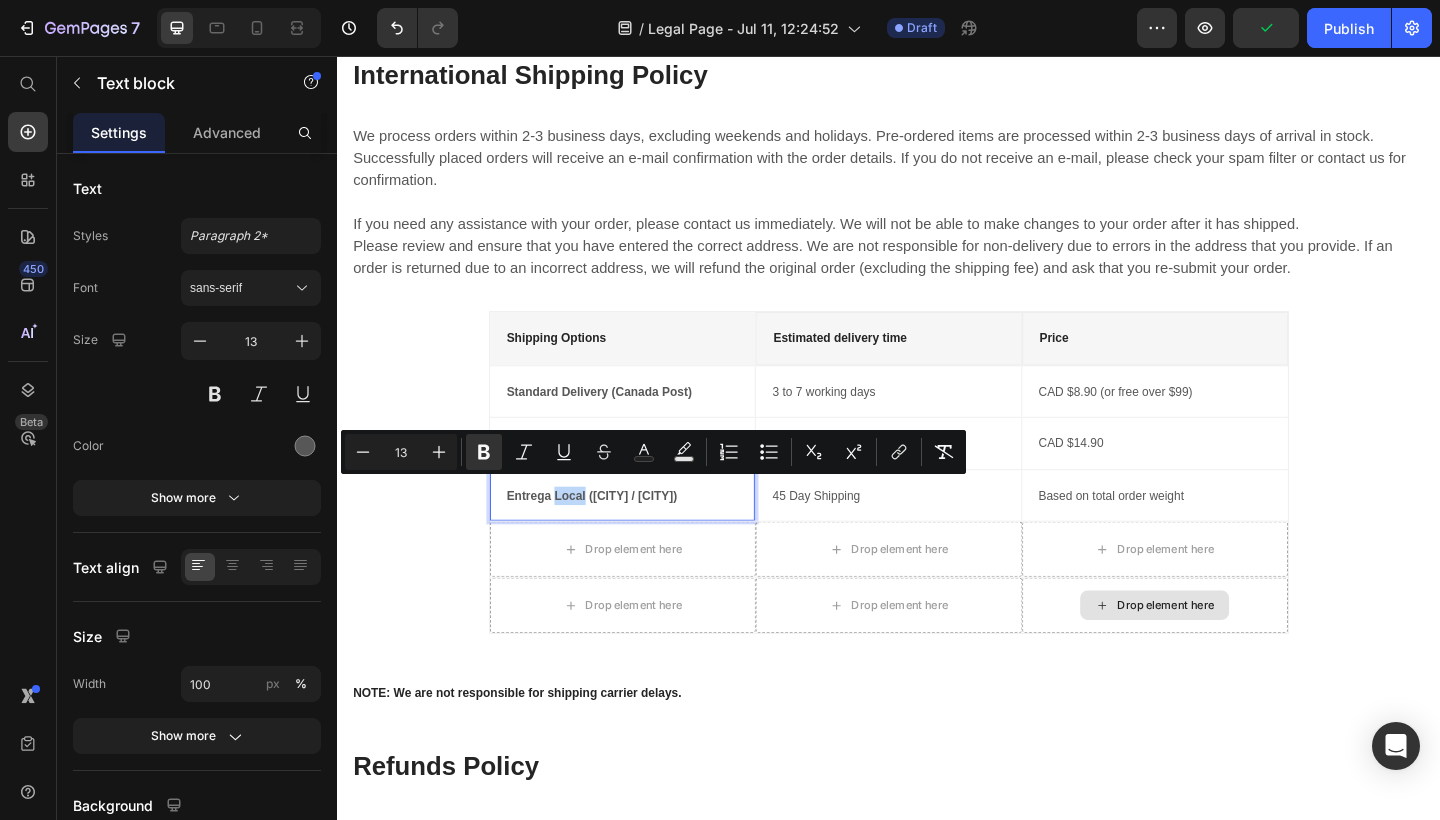 click on "Entrega Local ([CITY] / [CITY])" at bounding box center [614, 534] 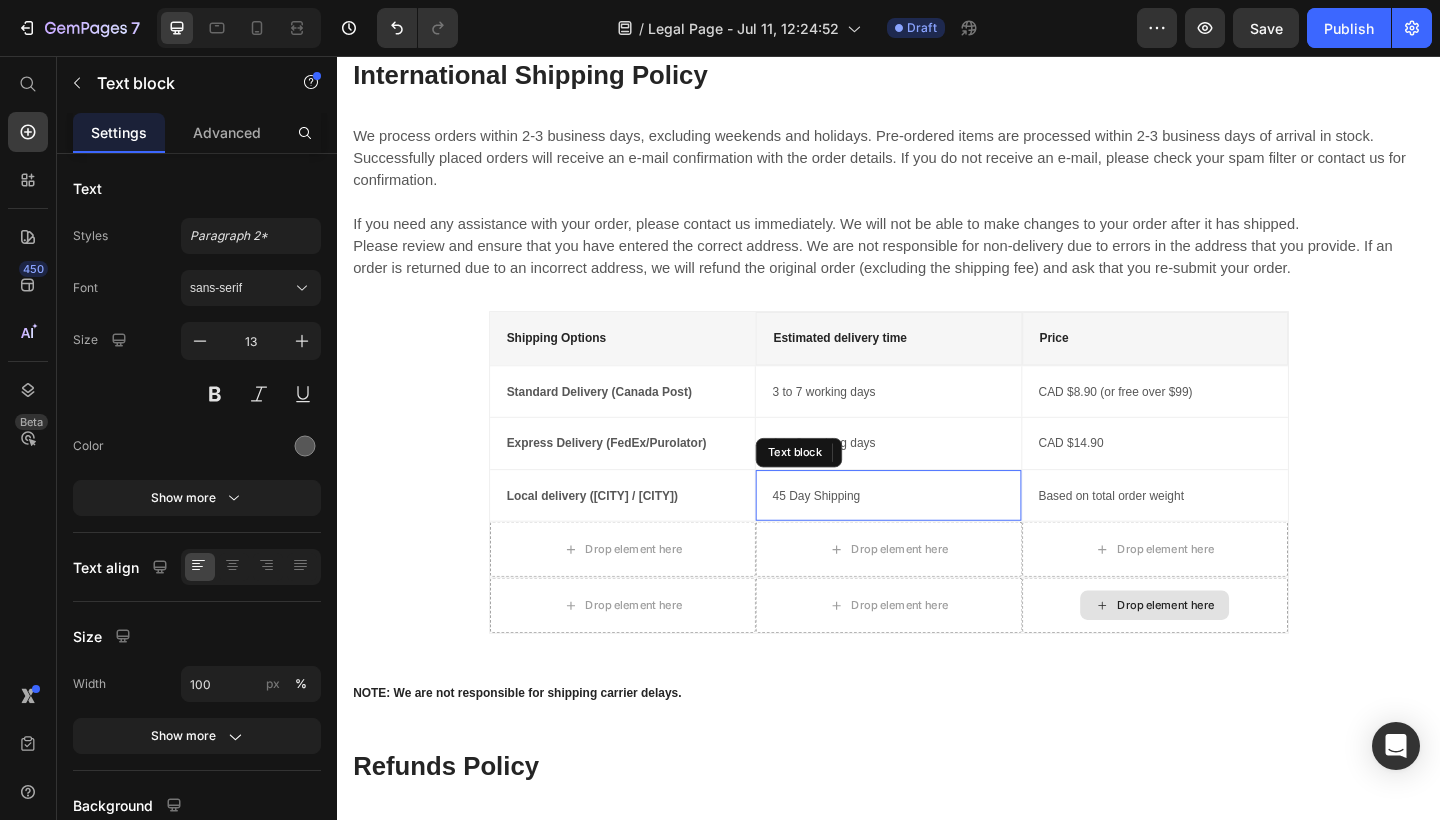 click on "45 Day Shipping" at bounding box center [936, 535] 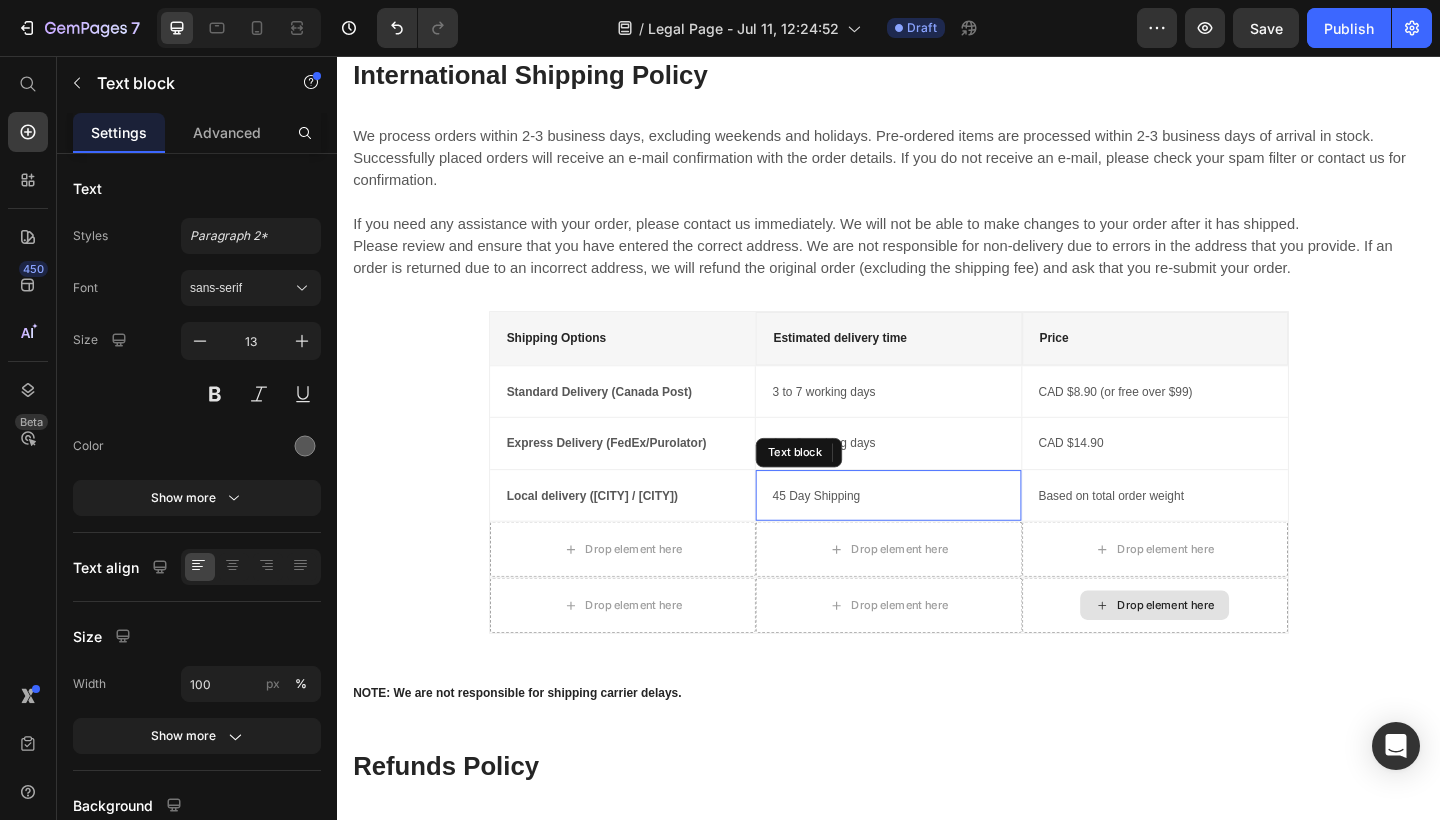 click on "45 Day Shipping" at bounding box center [936, 535] 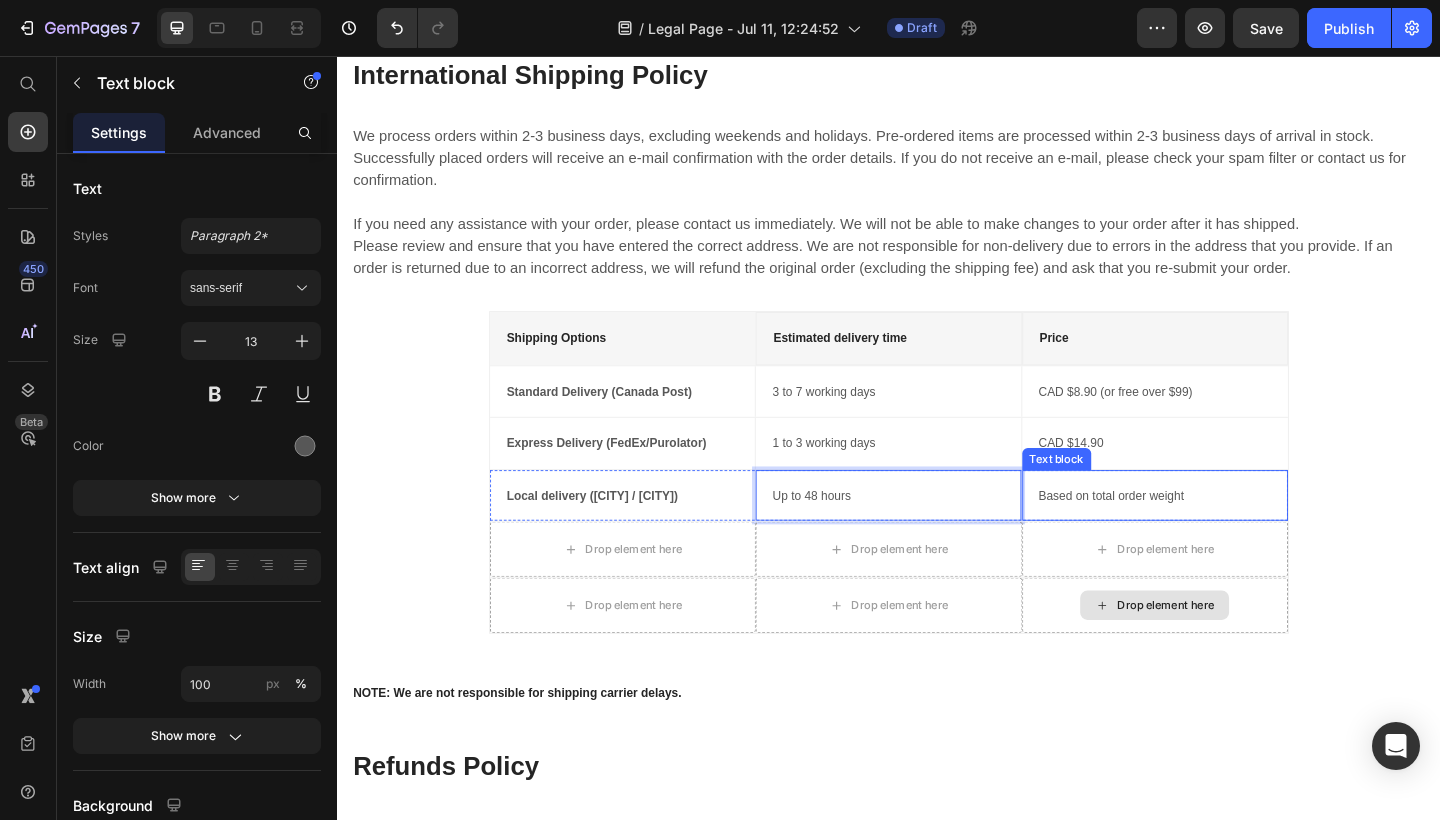 click on "Based on total order weight" at bounding box center (1226, 535) 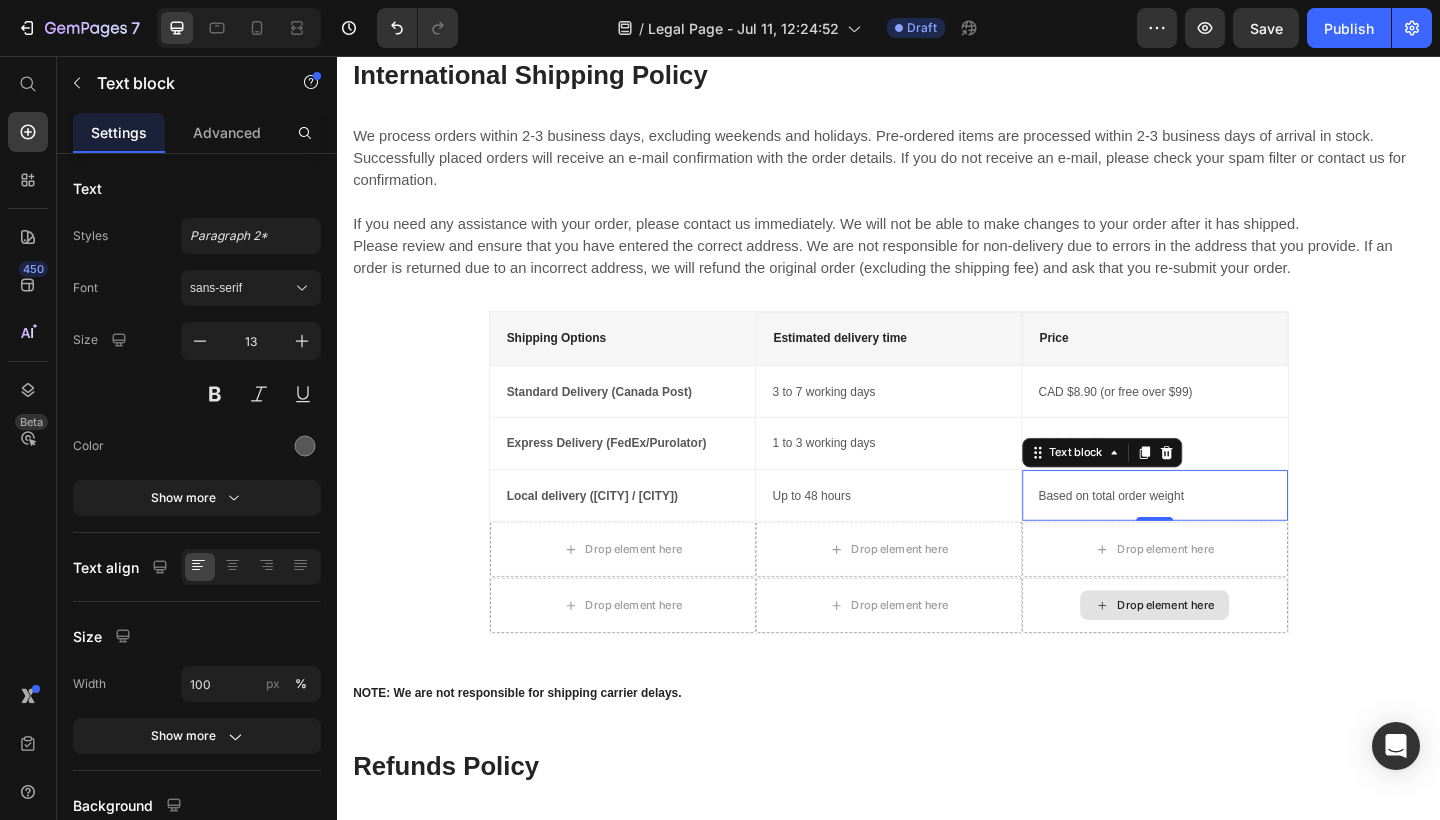 click on "Based on total order weight" at bounding box center [1226, 535] 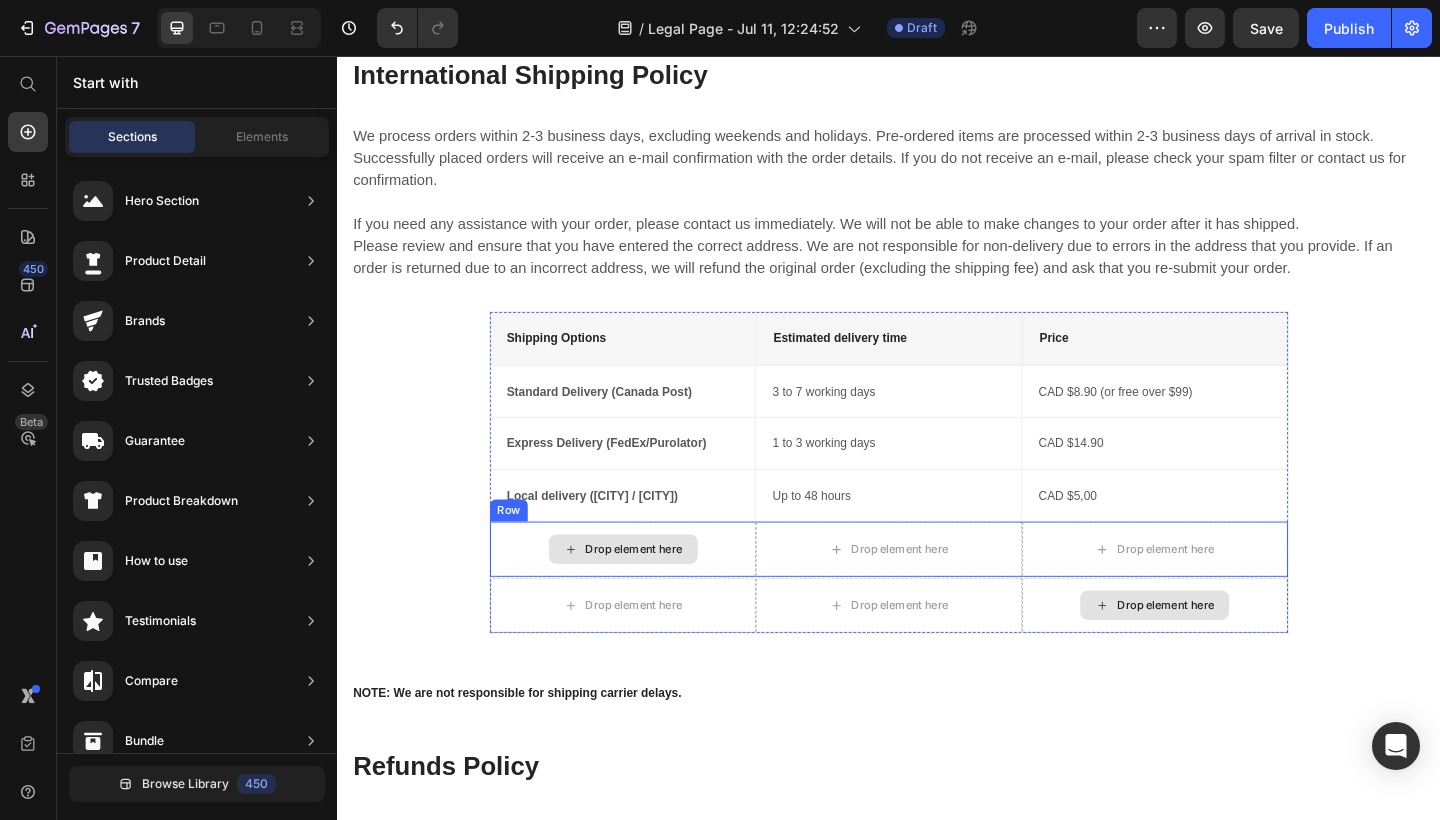 click on "Drop element here" at bounding box center (660, 593) 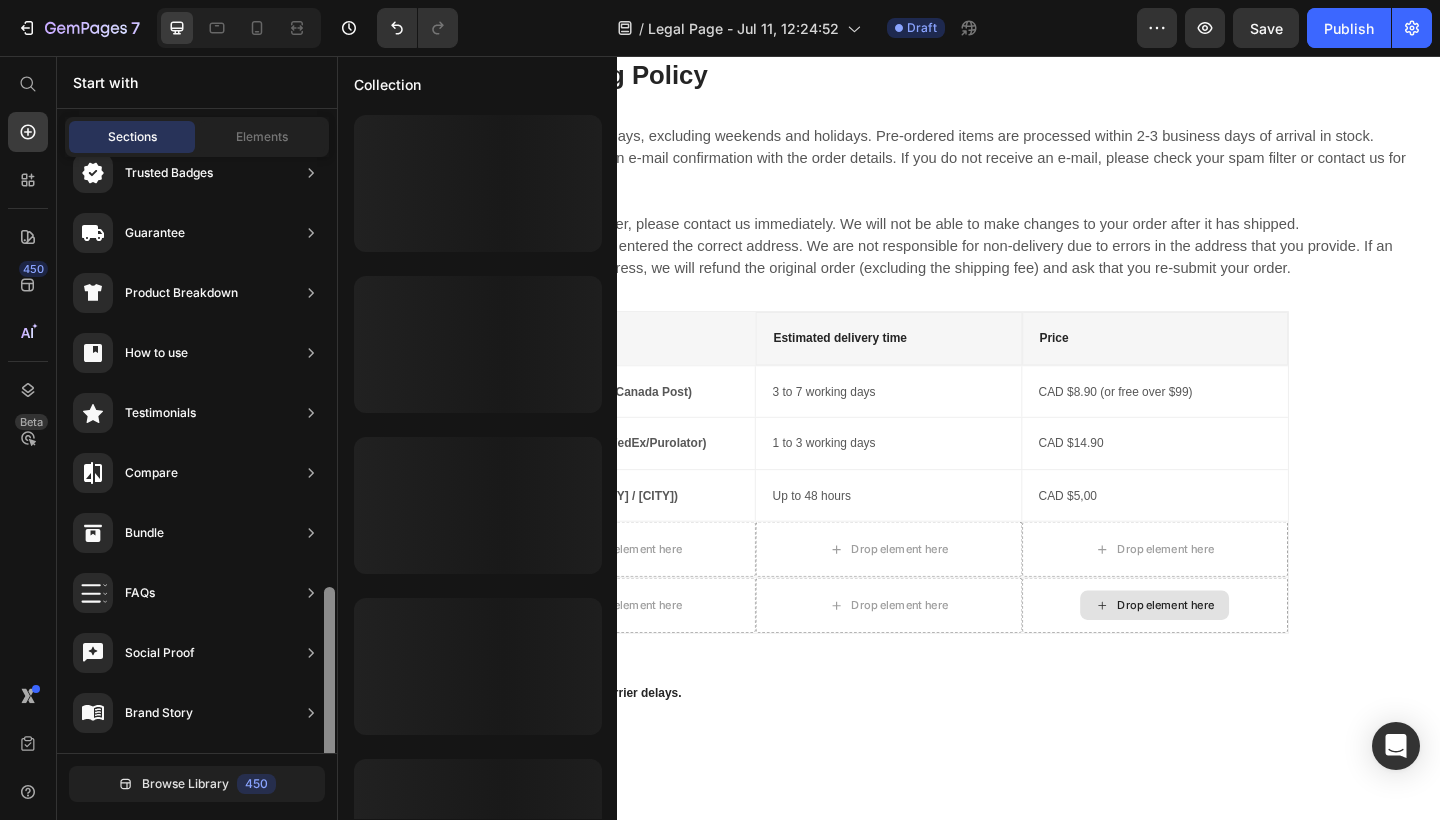 scroll, scrollTop: 0, scrollLeft: 0, axis: both 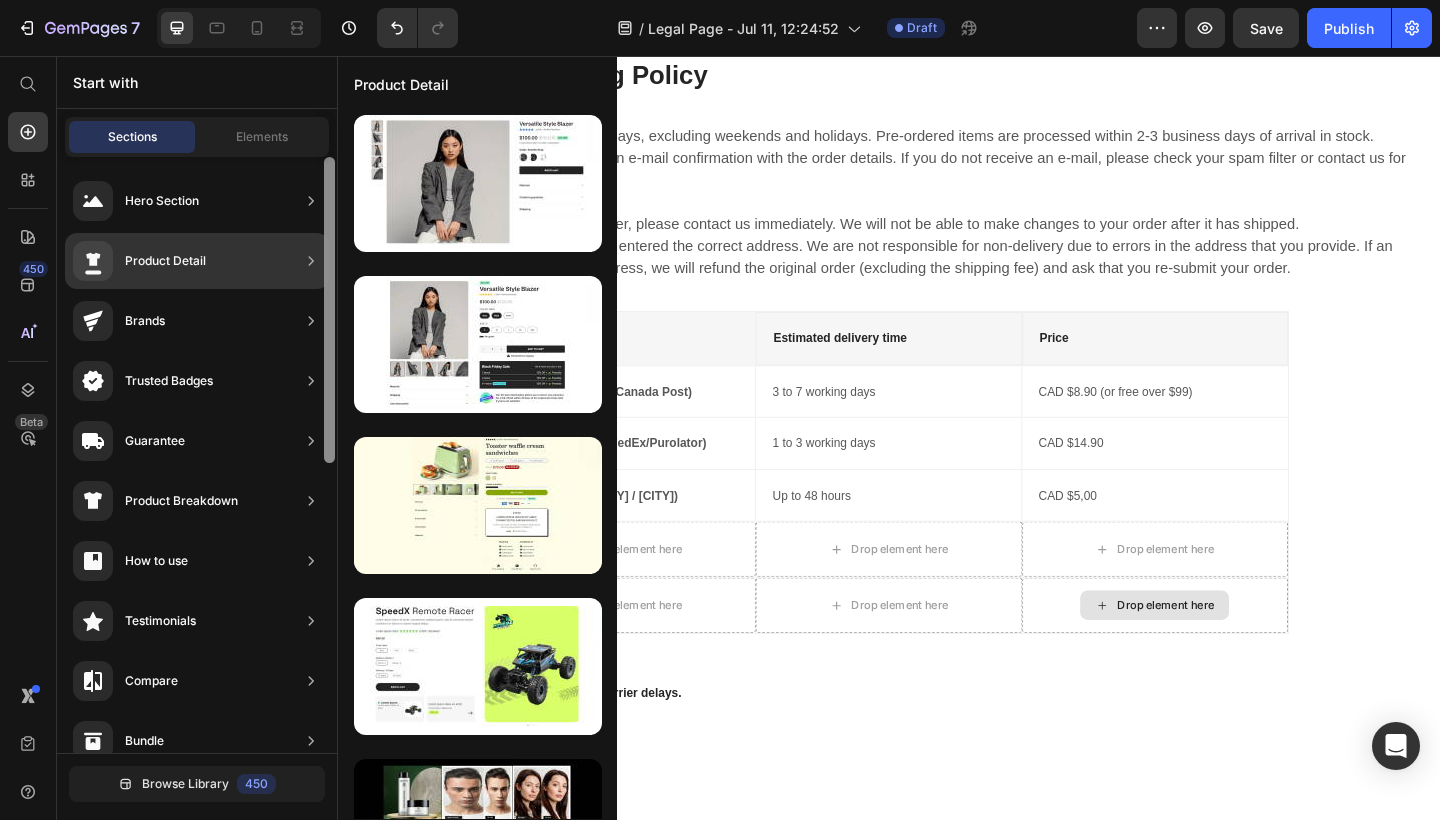 drag, startPoint x: 330, startPoint y: 356, endPoint x: 260, endPoint y: 258, distance: 120.432556 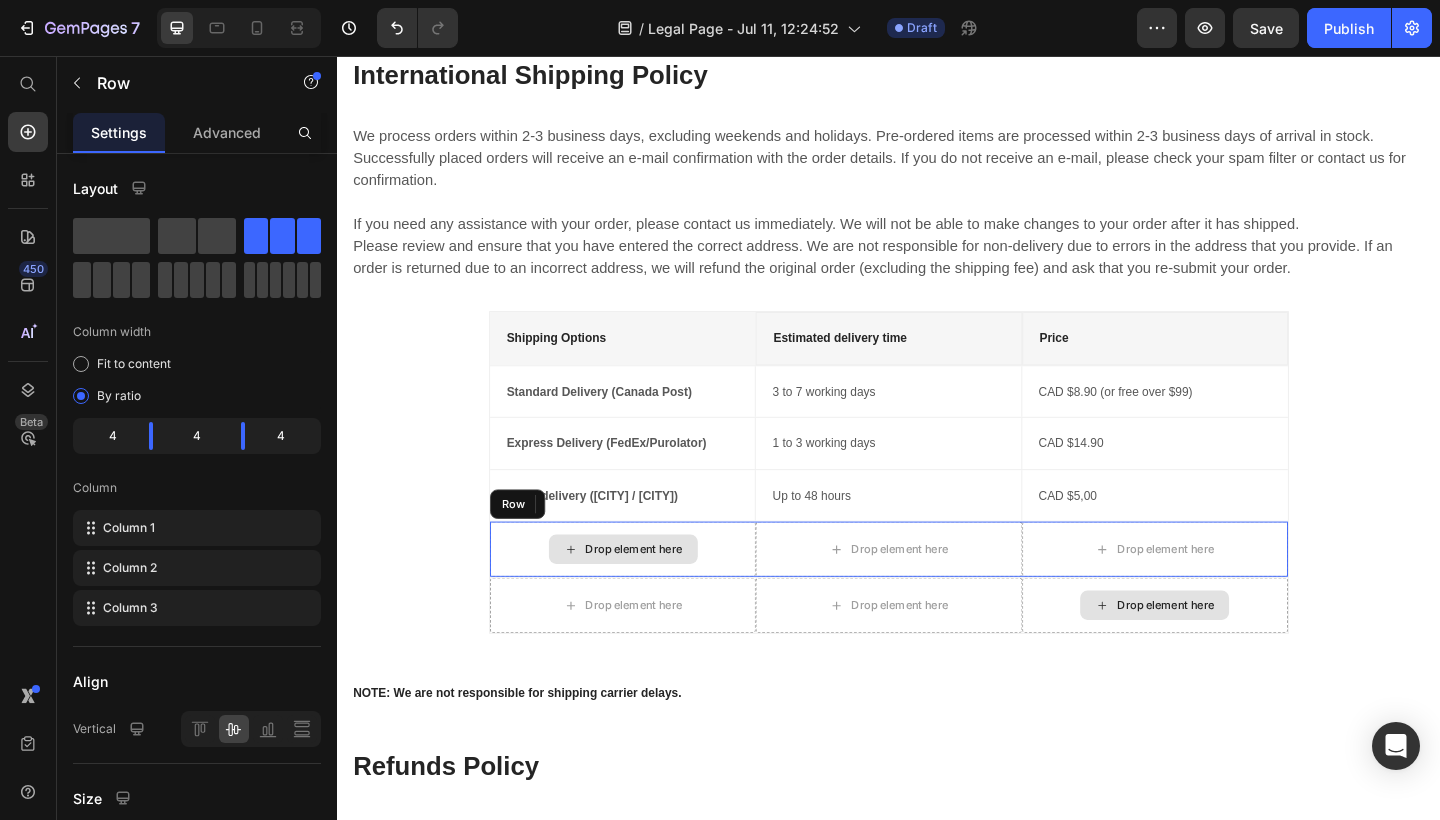 click on "Drop element here" at bounding box center (647, 593) 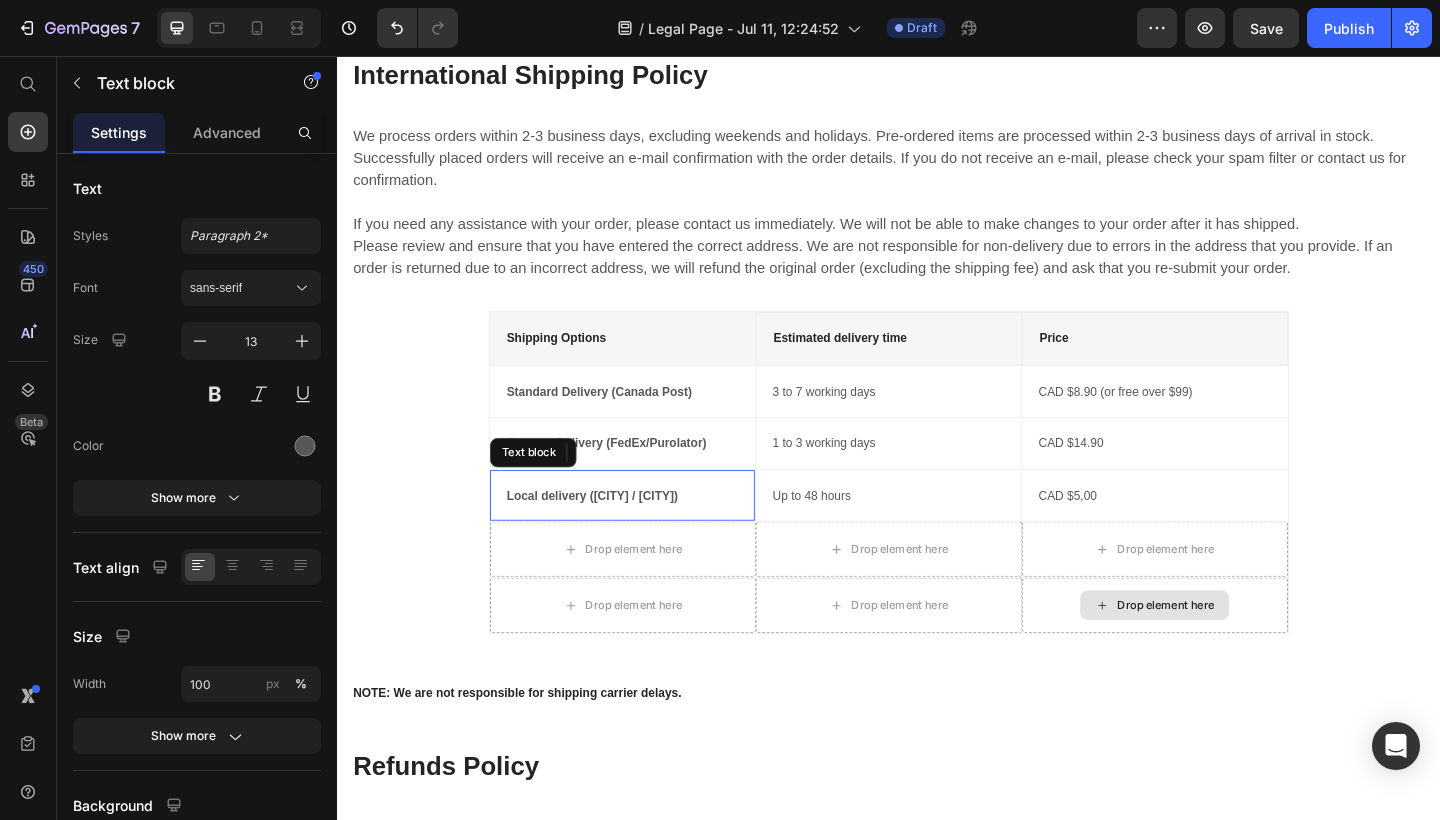 click on "Local delivery ([CITY] / [CITY])" at bounding box center [614, 534] 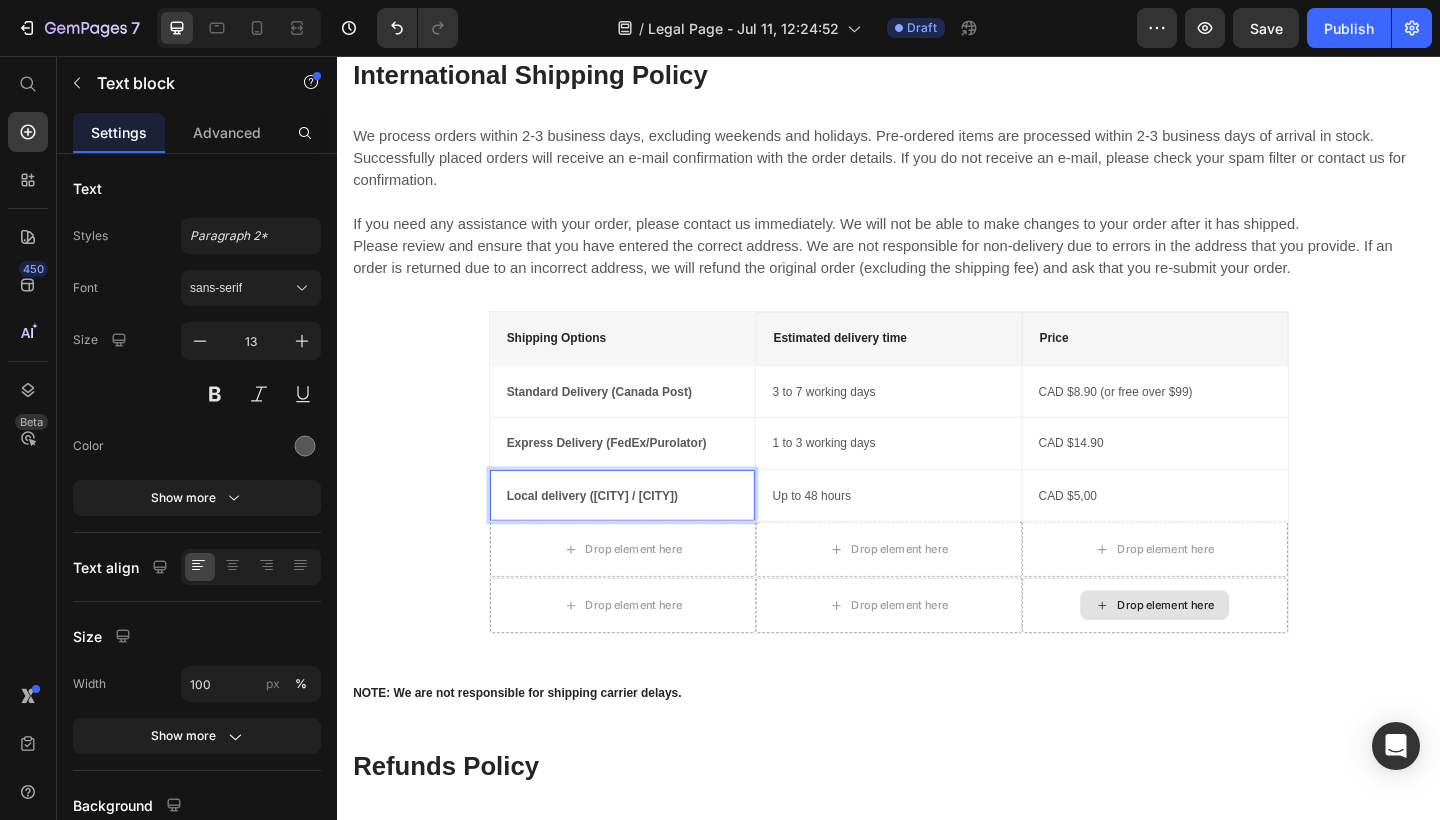 click on "Local delivery ([CITY] / [CITY])" at bounding box center [614, 534] 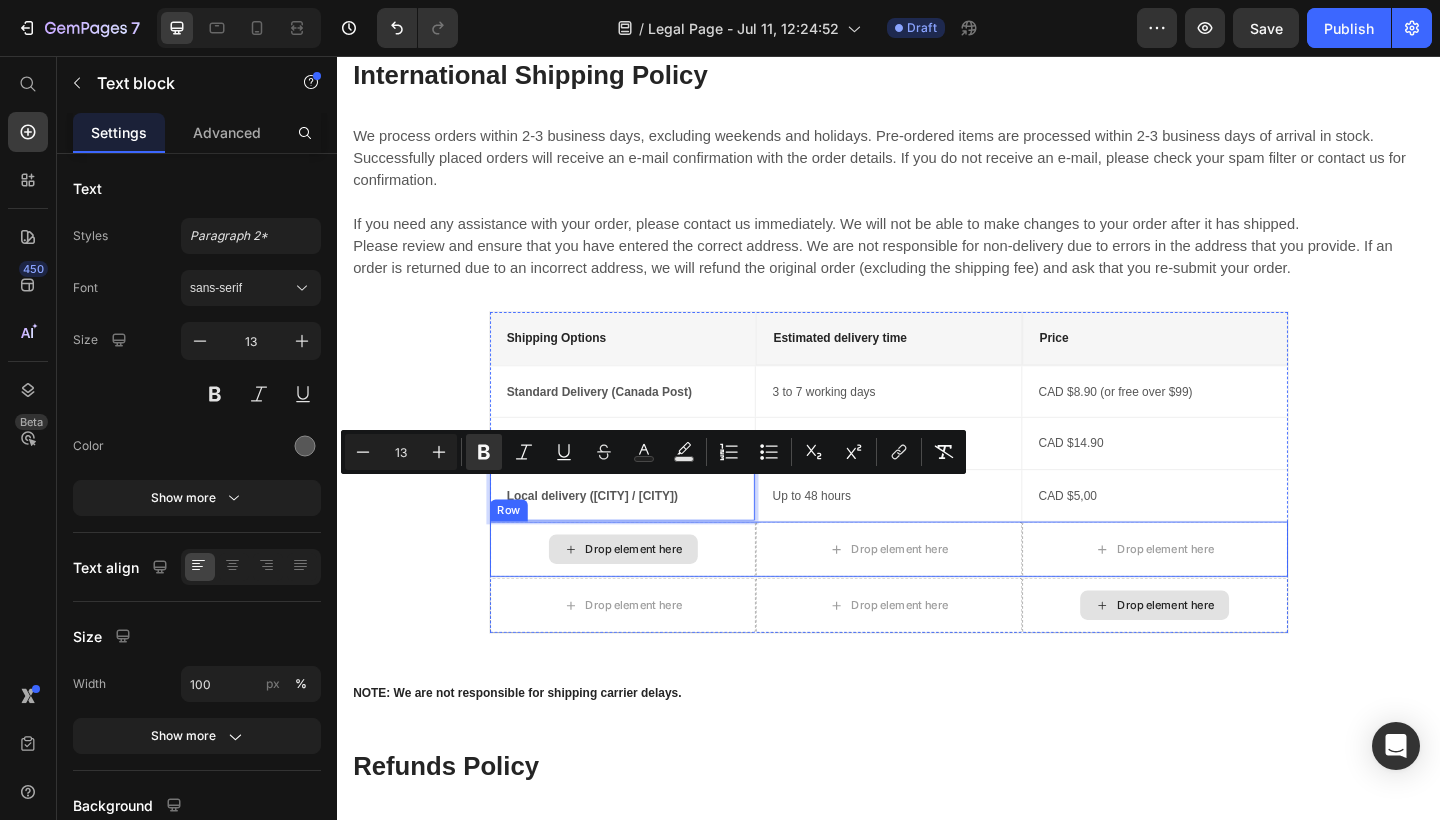 click on "Drop element here" at bounding box center (647, 593) 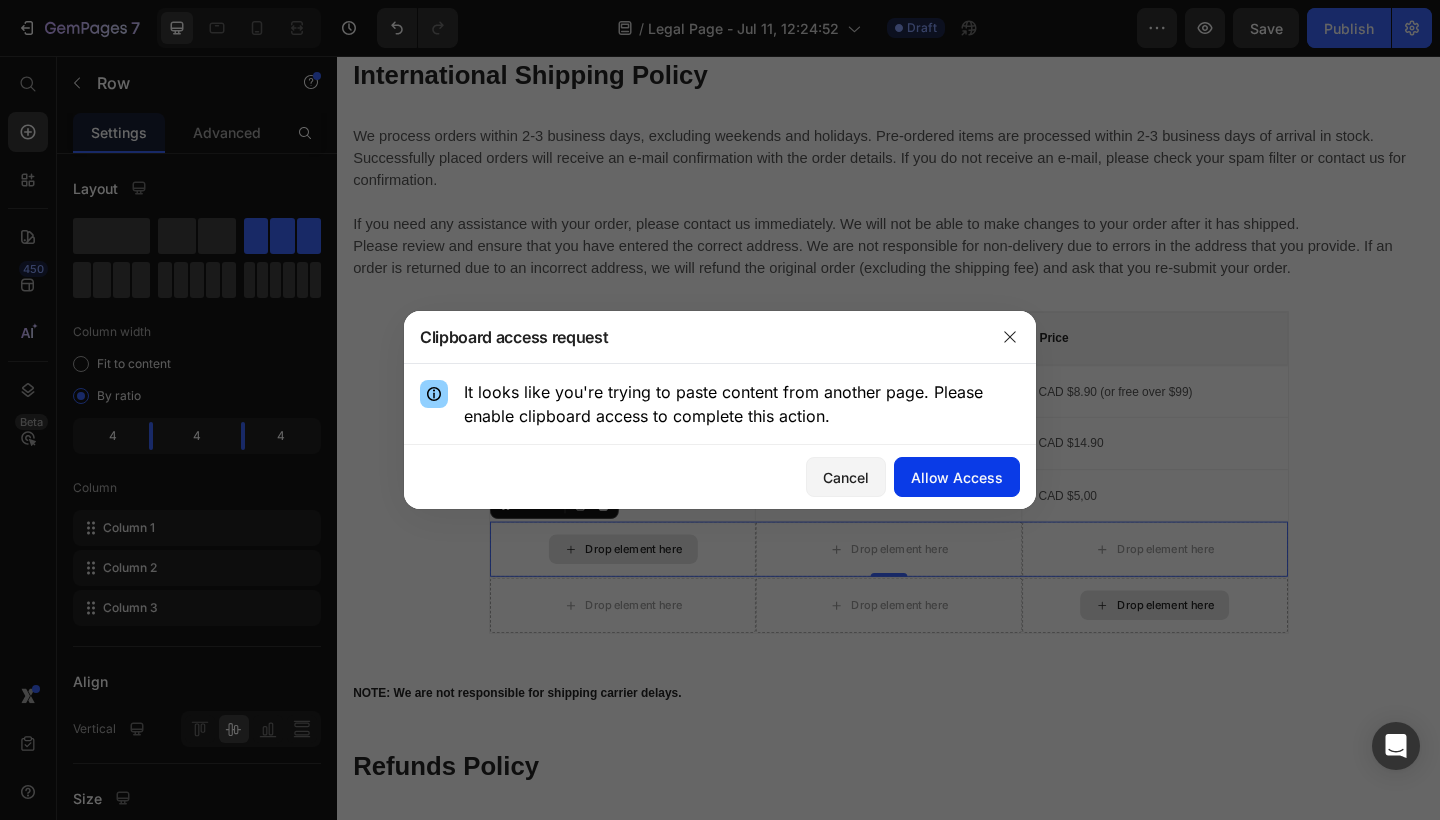 click on "Allow Access" at bounding box center (957, 477) 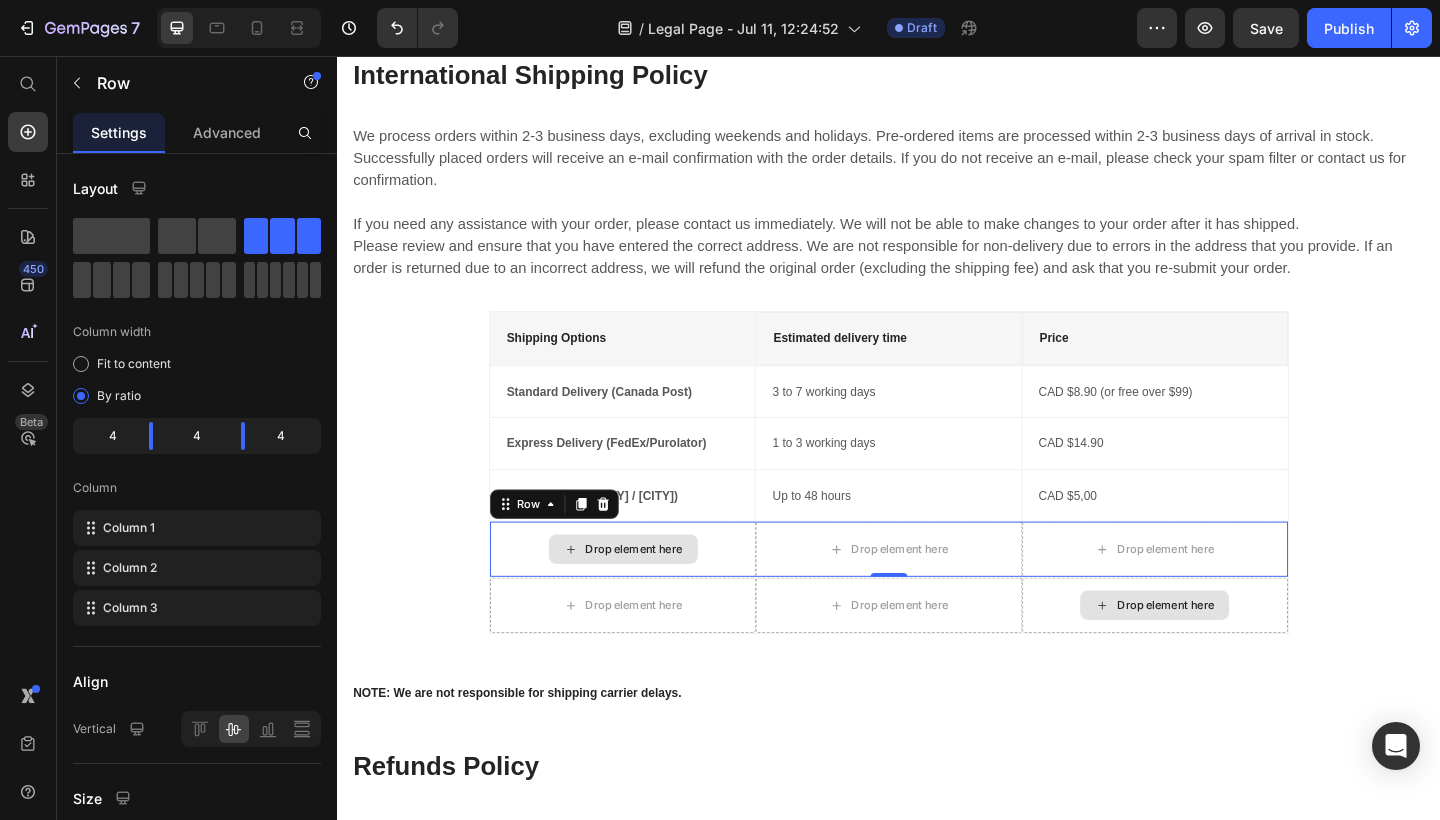 click on "Drop element here" at bounding box center (647, 593) 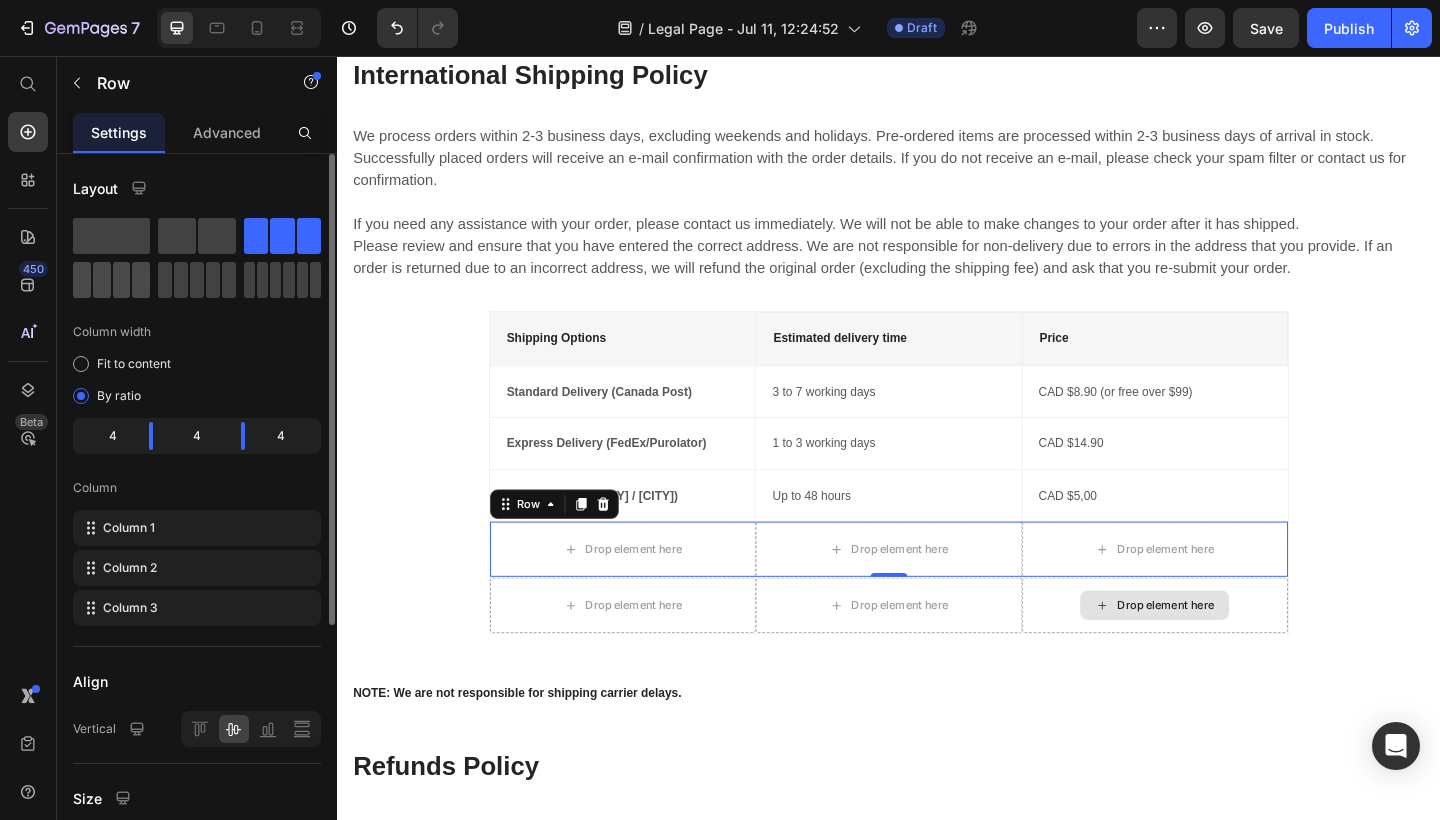 click 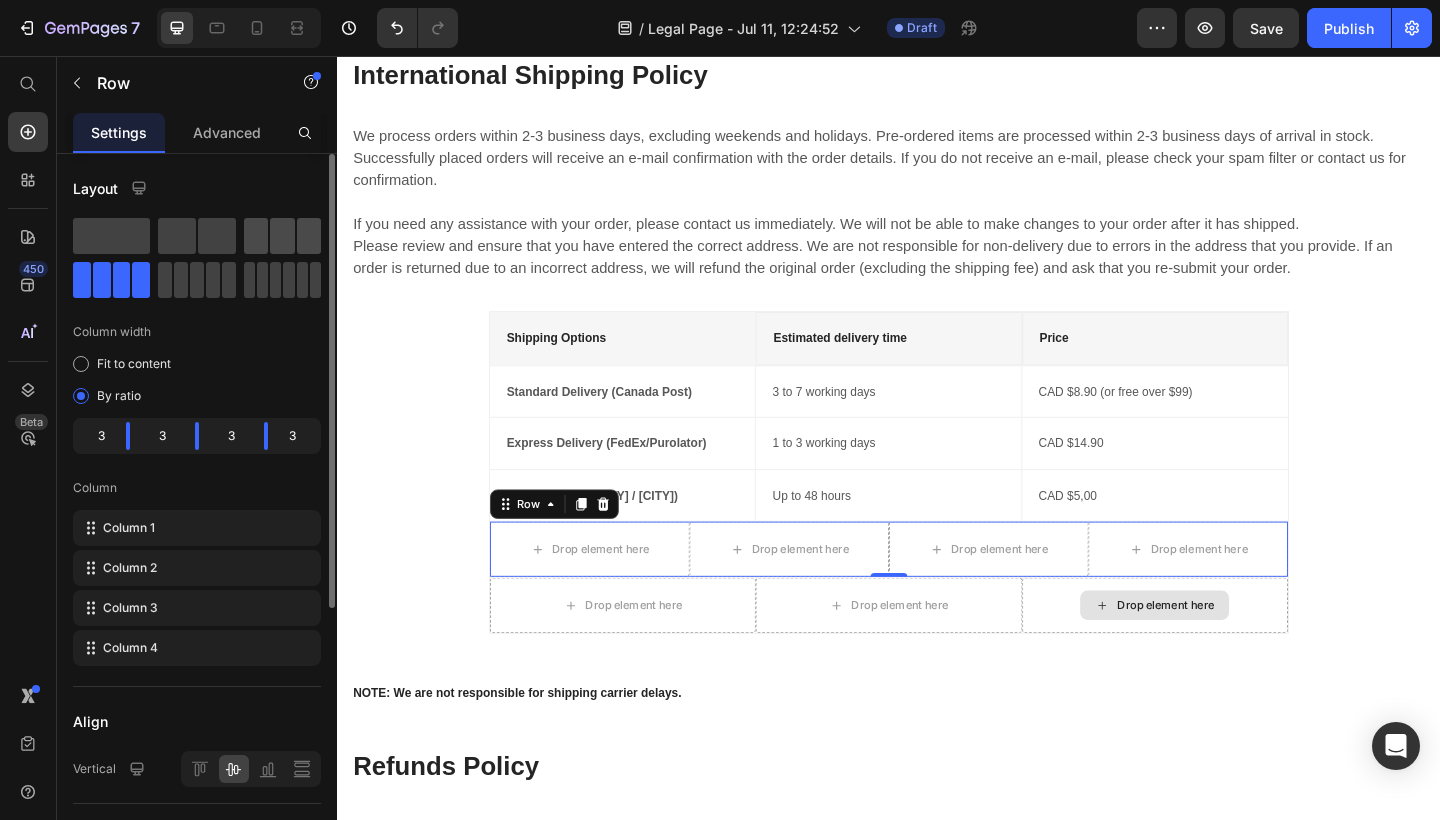 click 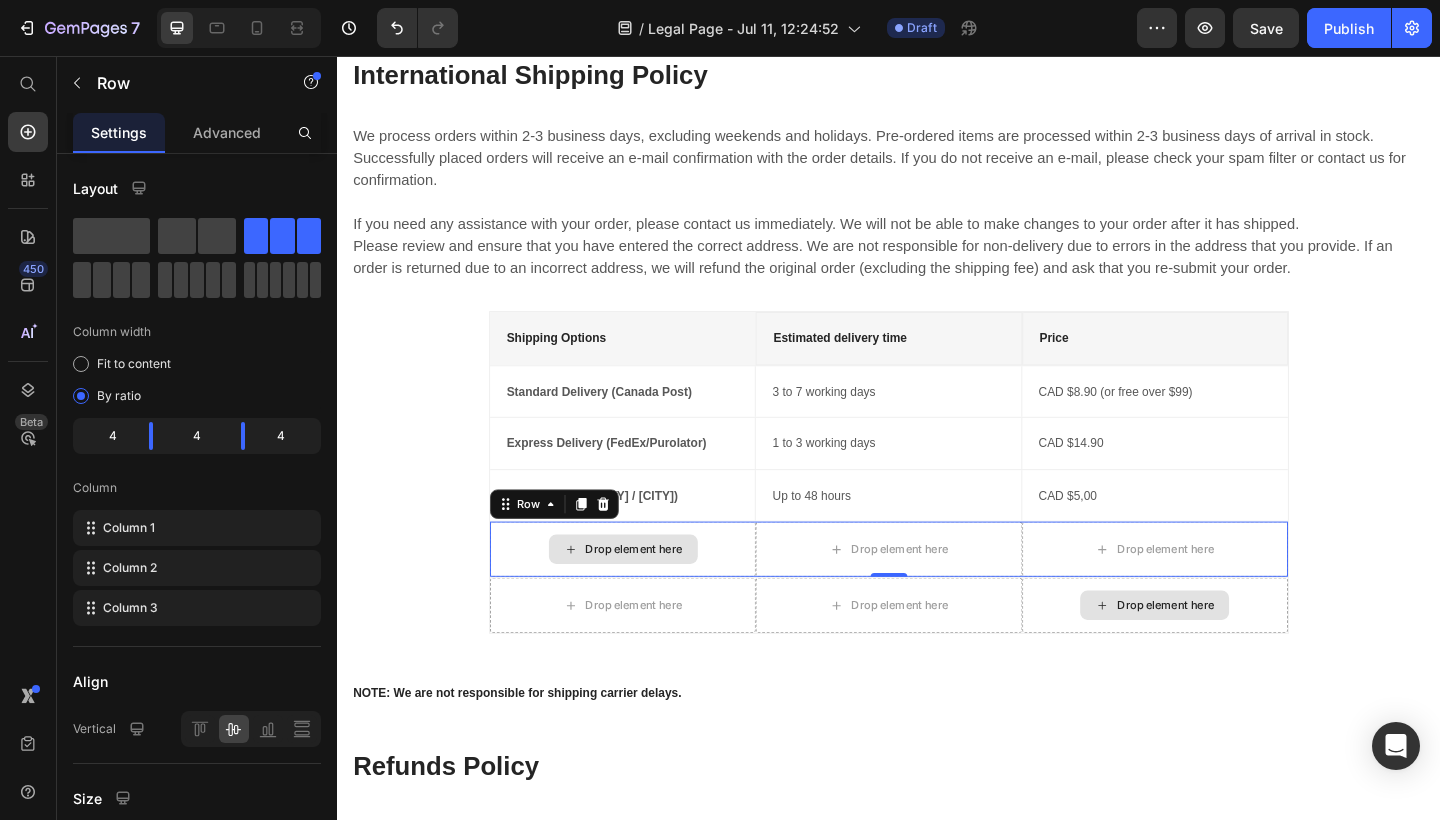 click on "Drop element here" at bounding box center [647, 593] 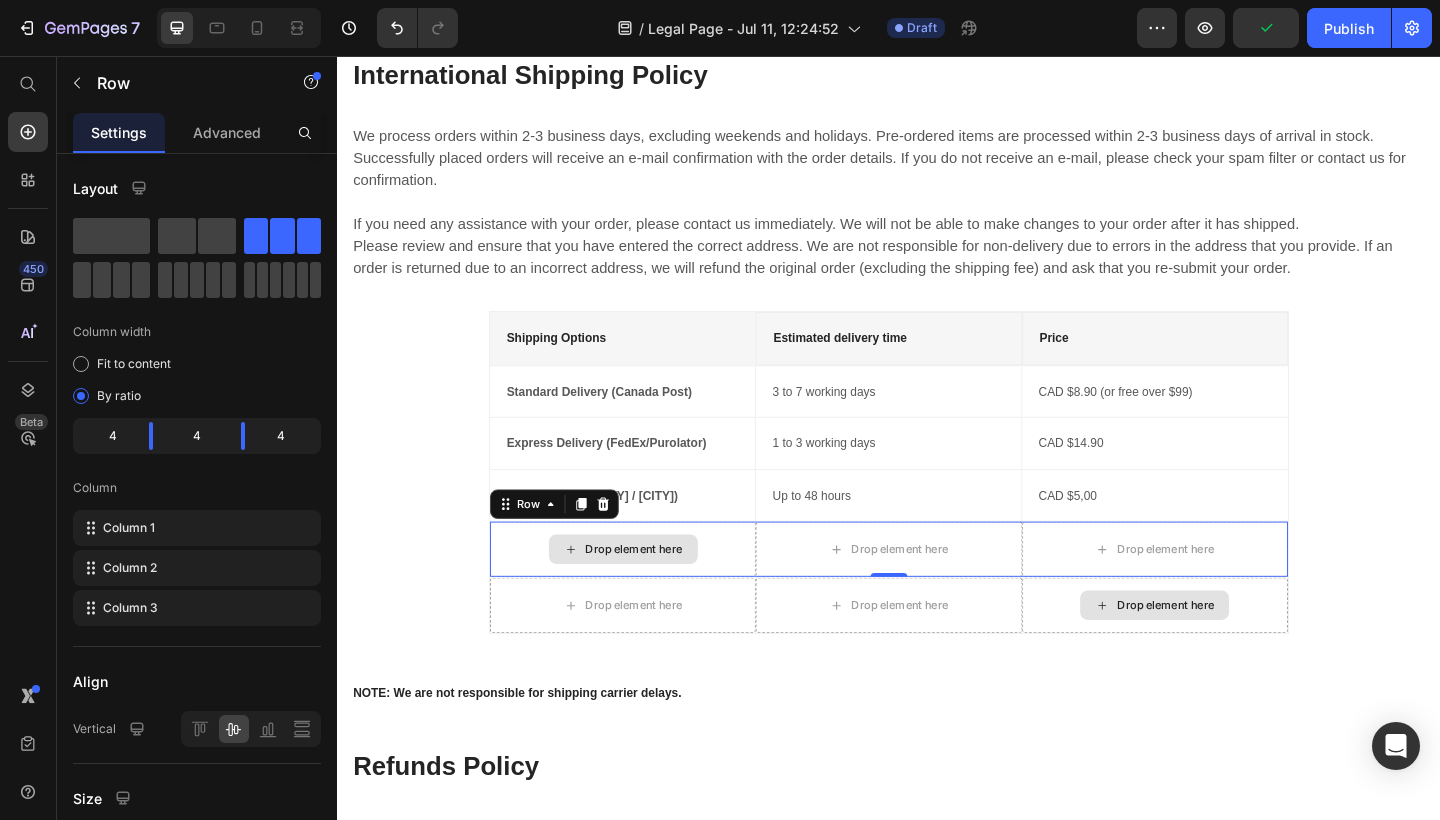 click on "Drop element here" at bounding box center (647, 593) 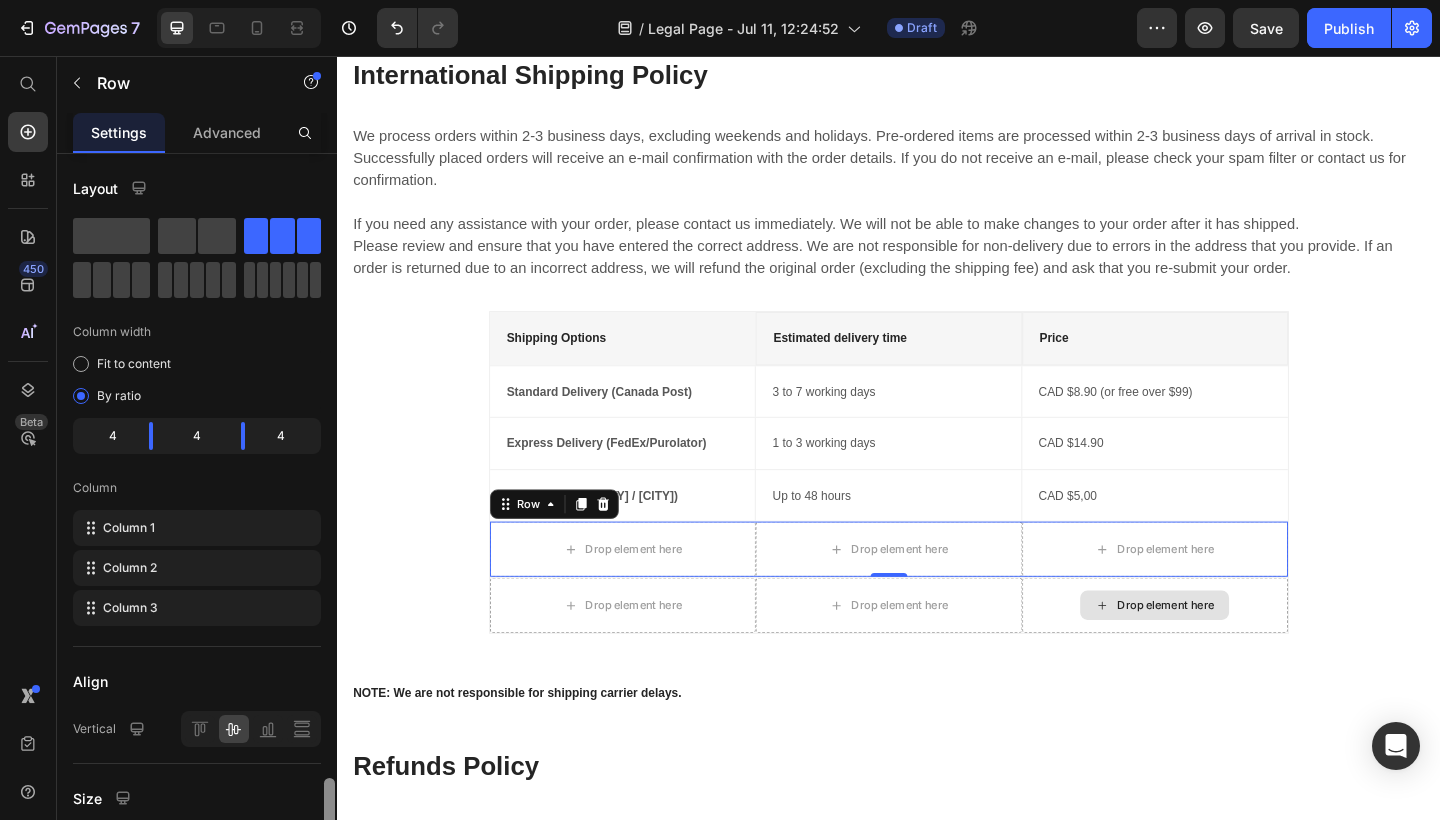 scroll, scrollTop: 386, scrollLeft: 0, axis: vertical 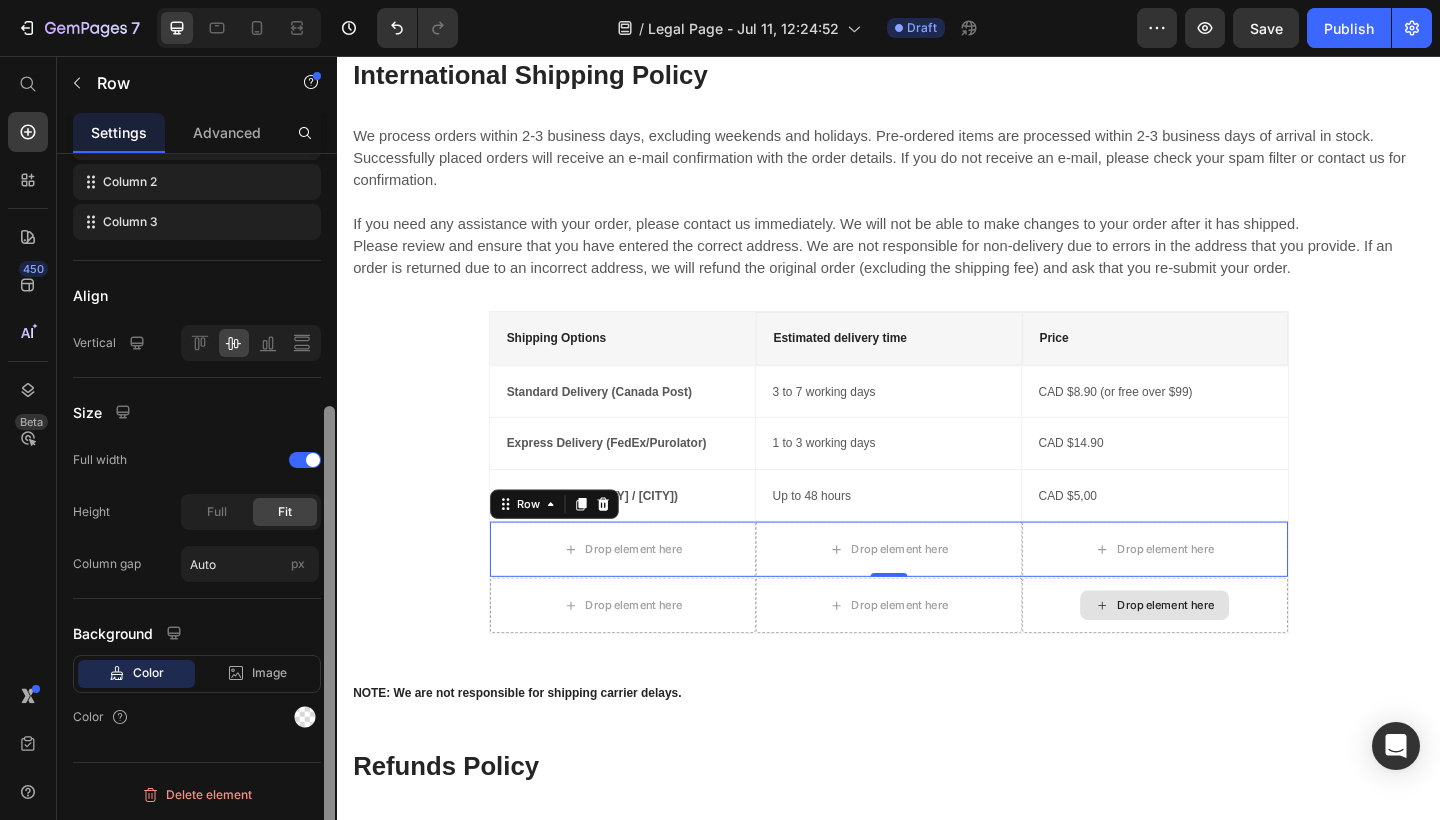 drag, startPoint x: 330, startPoint y: 395, endPoint x: 255, endPoint y: 739, distance: 352.08096 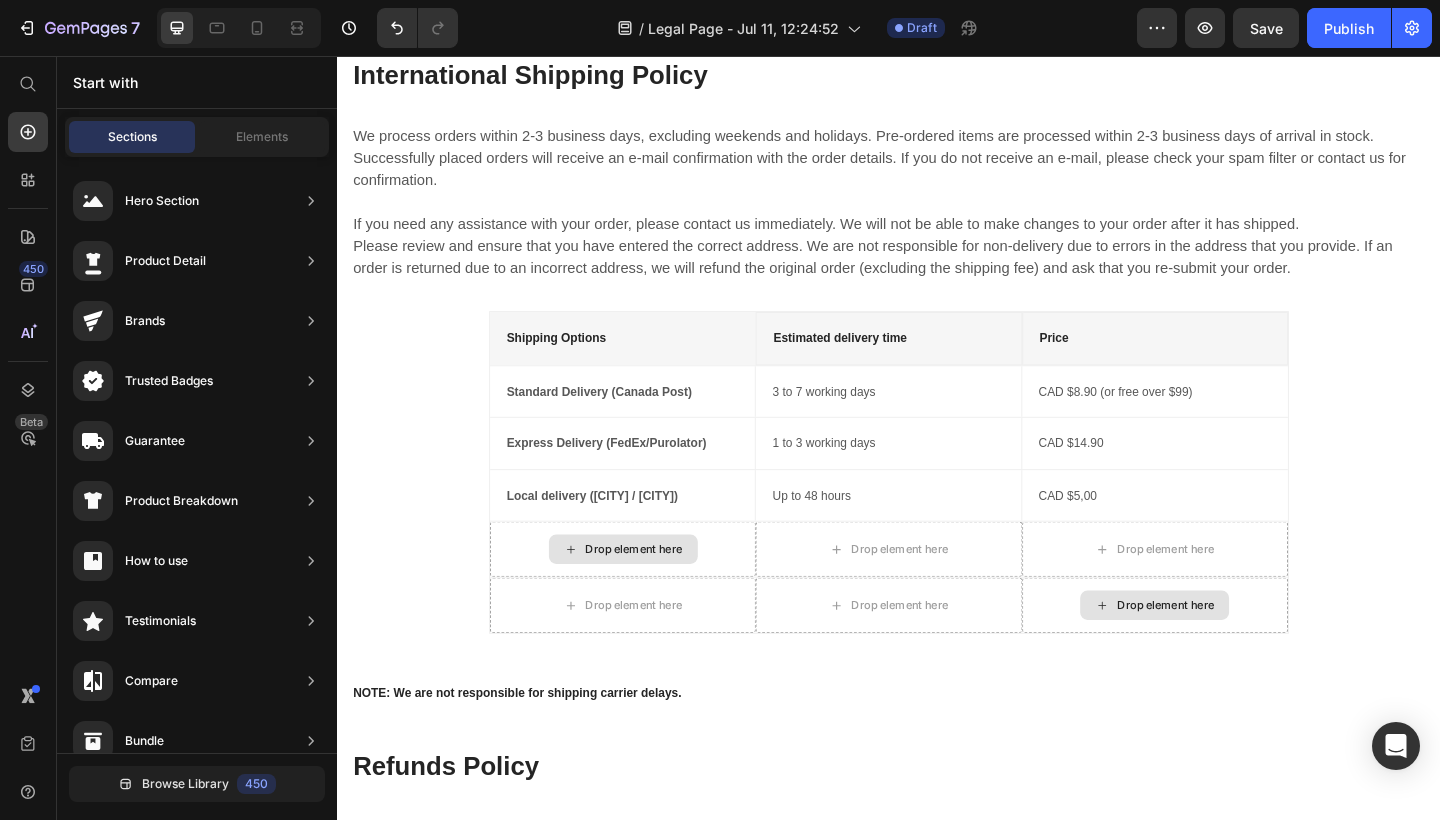 click on "Drop element here" at bounding box center (660, 593) 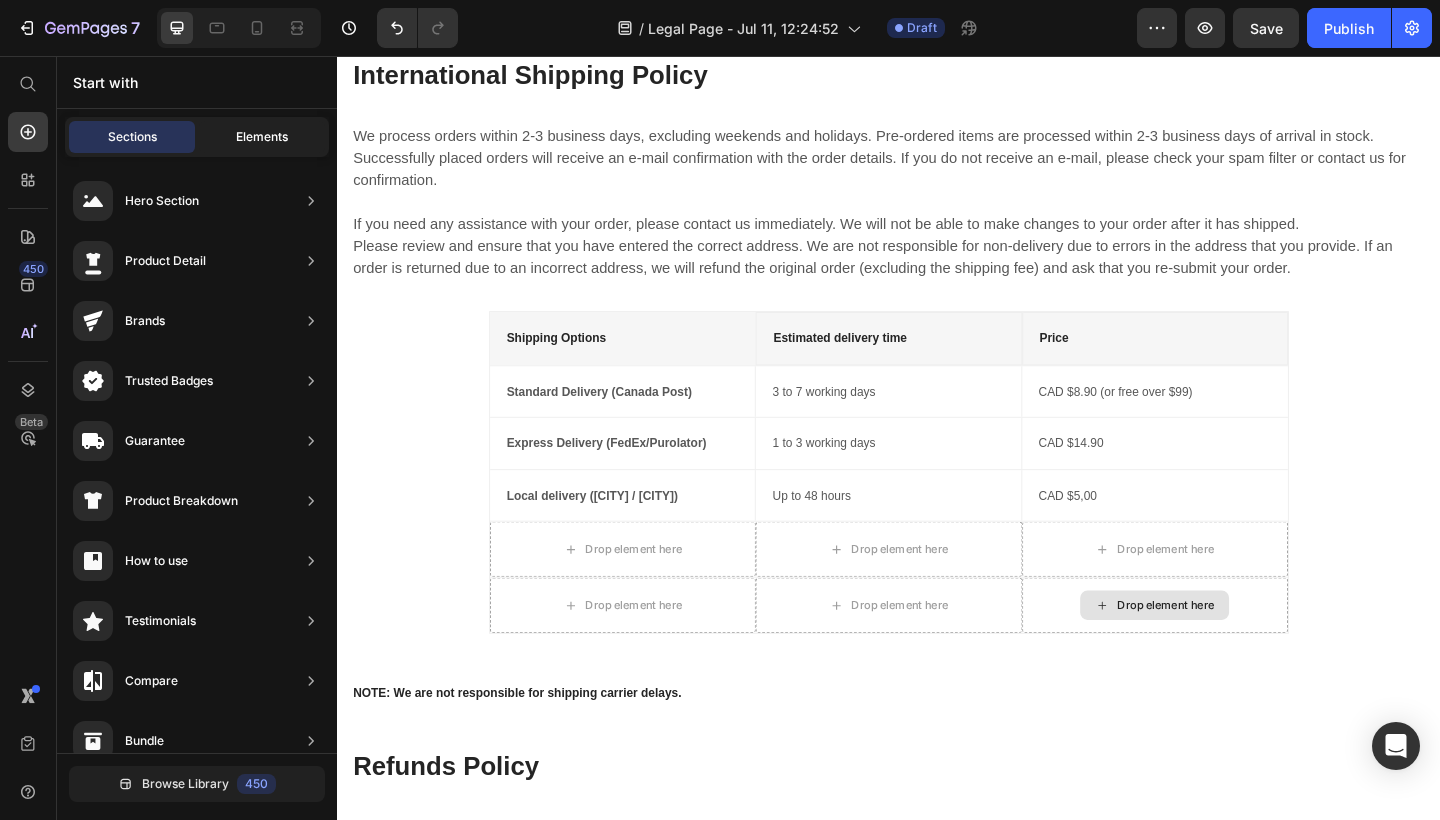 click on "Elements" at bounding box center [262, 137] 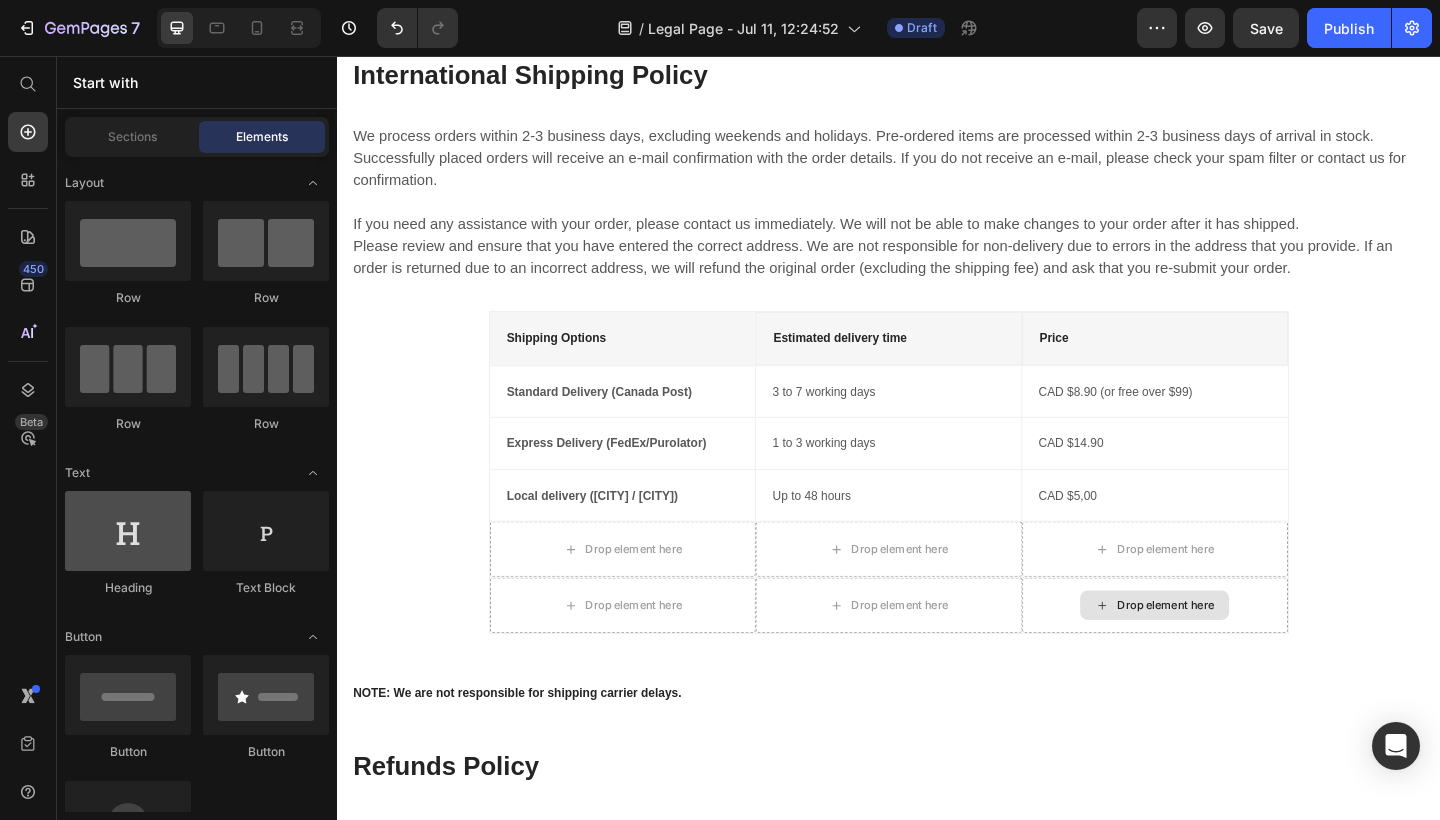 click at bounding box center (128, 531) 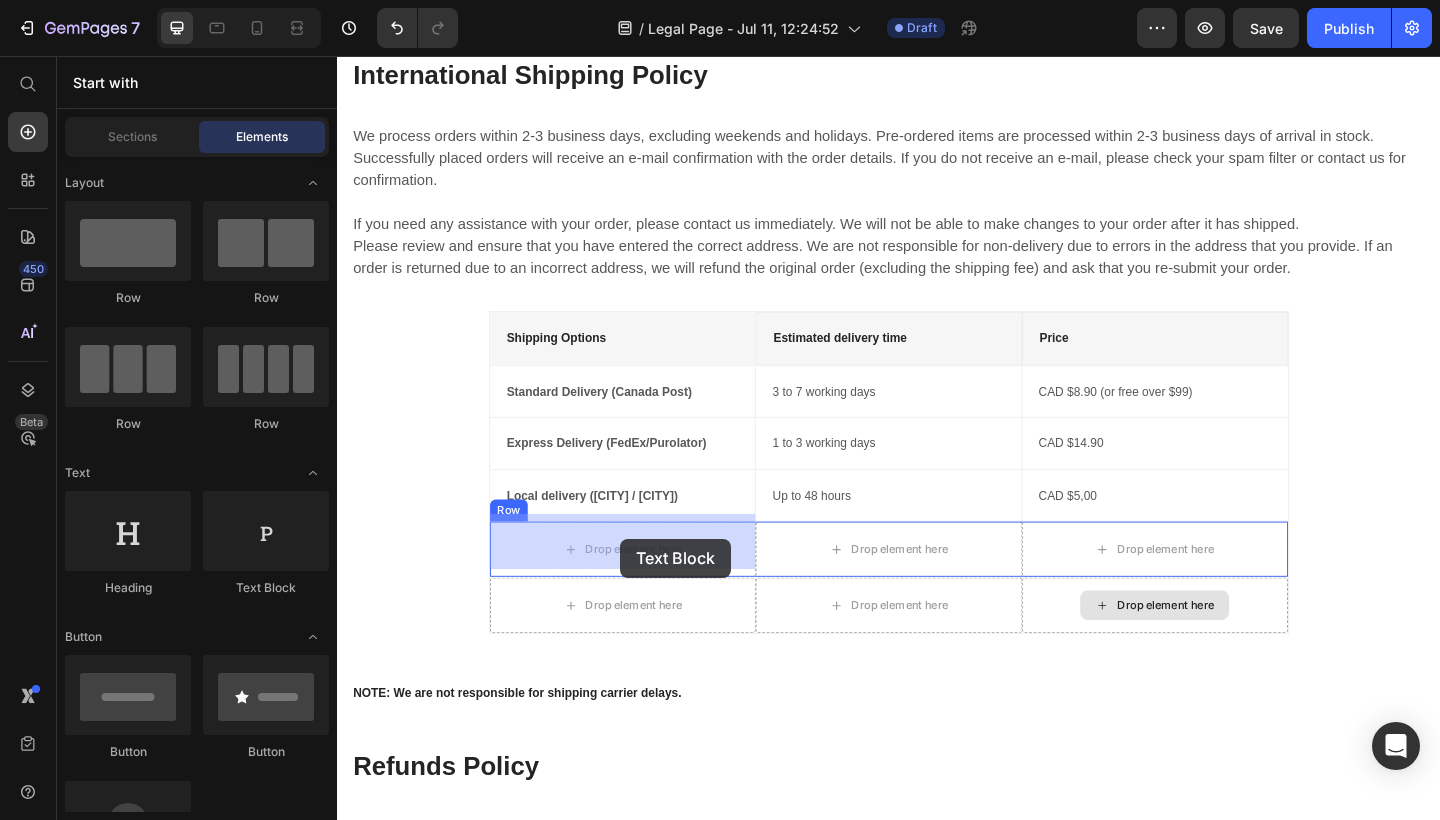 drag, startPoint x: 611, startPoint y: 591, endPoint x: 645, endPoint y: 581, distance: 35.44009 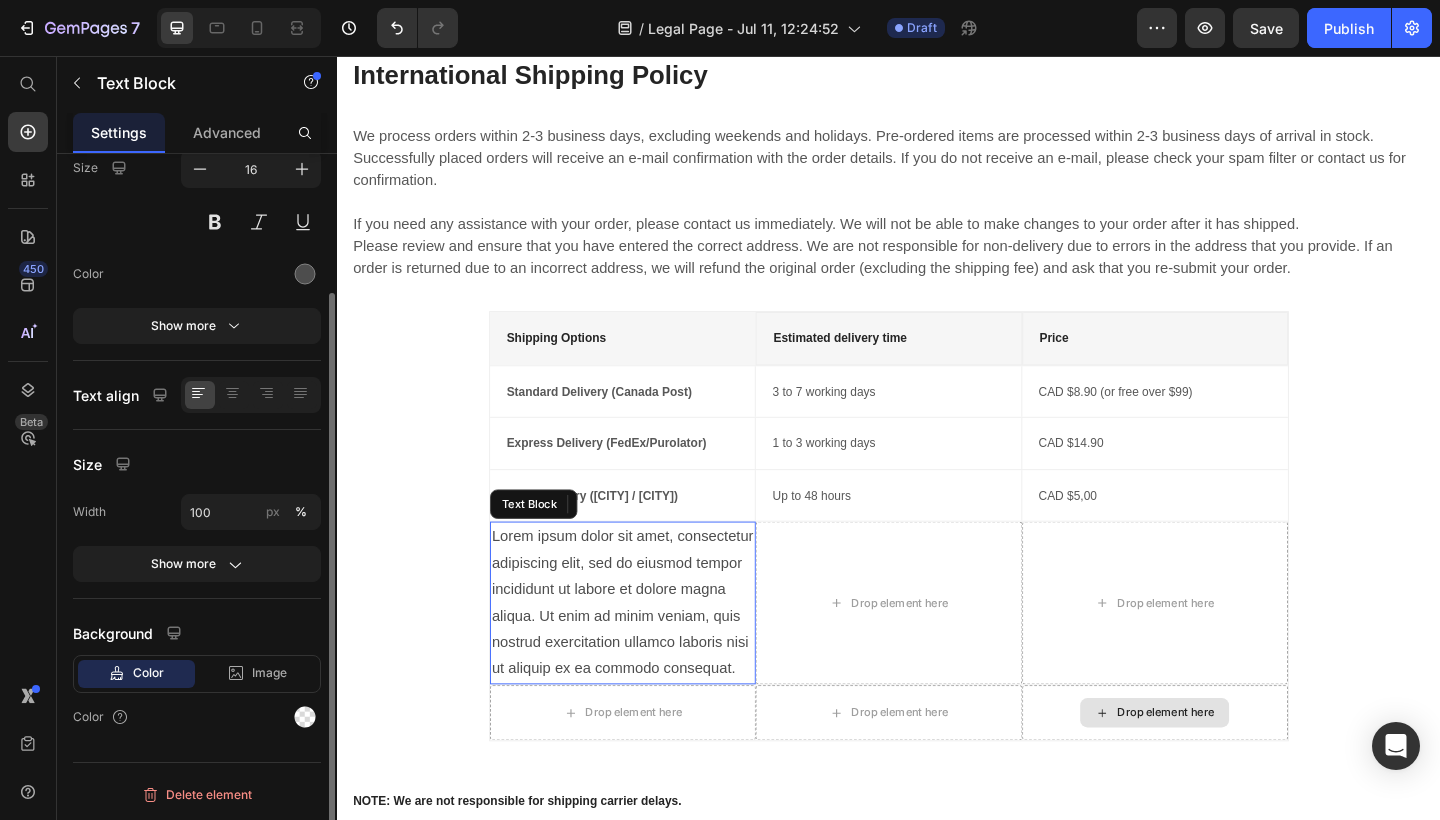 scroll, scrollTop: 0, scrollLeft: 0, axis: both 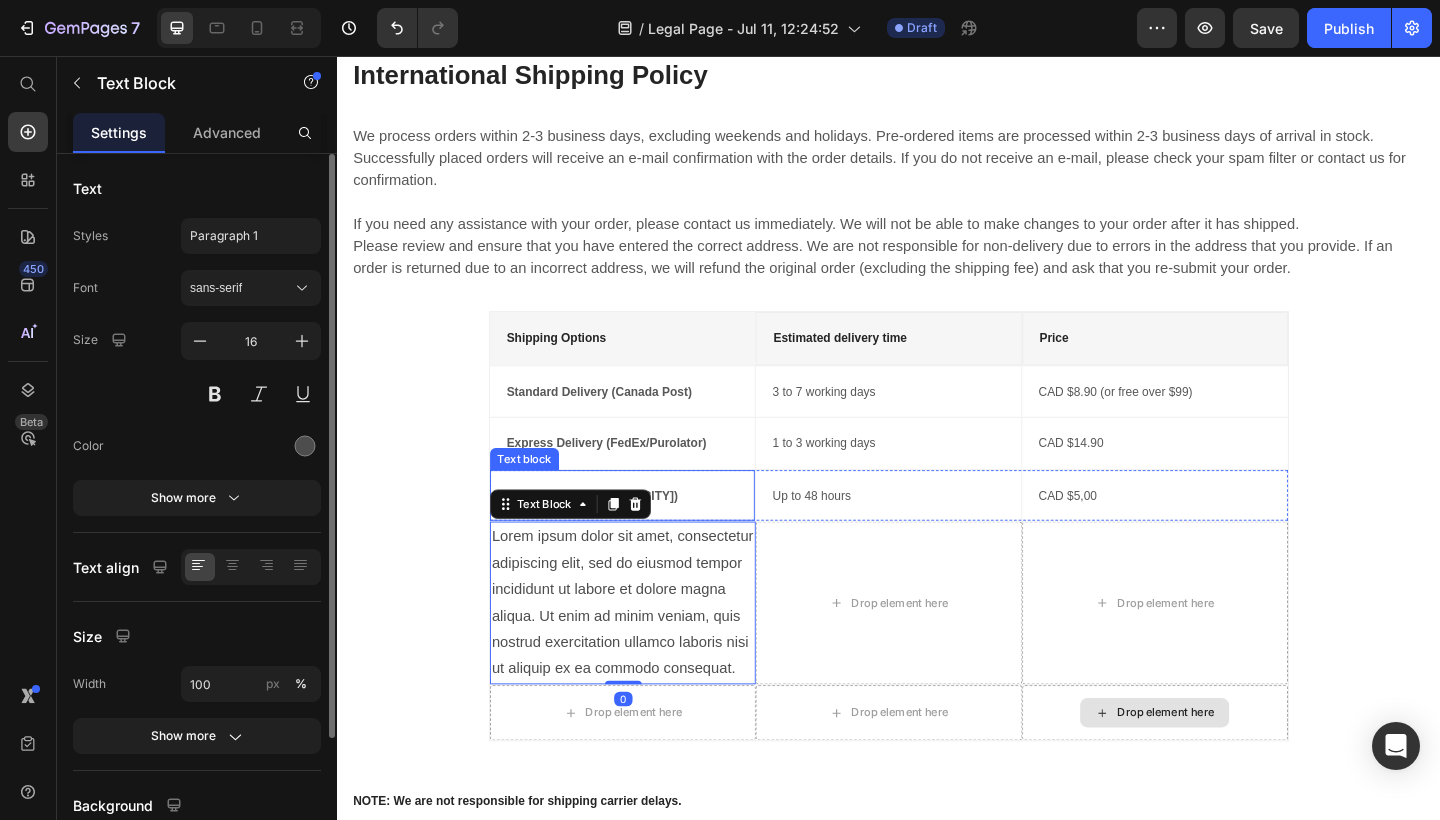 click on "Local delivery ([CITY] / [CITY])" at bounding box center [614, 534] 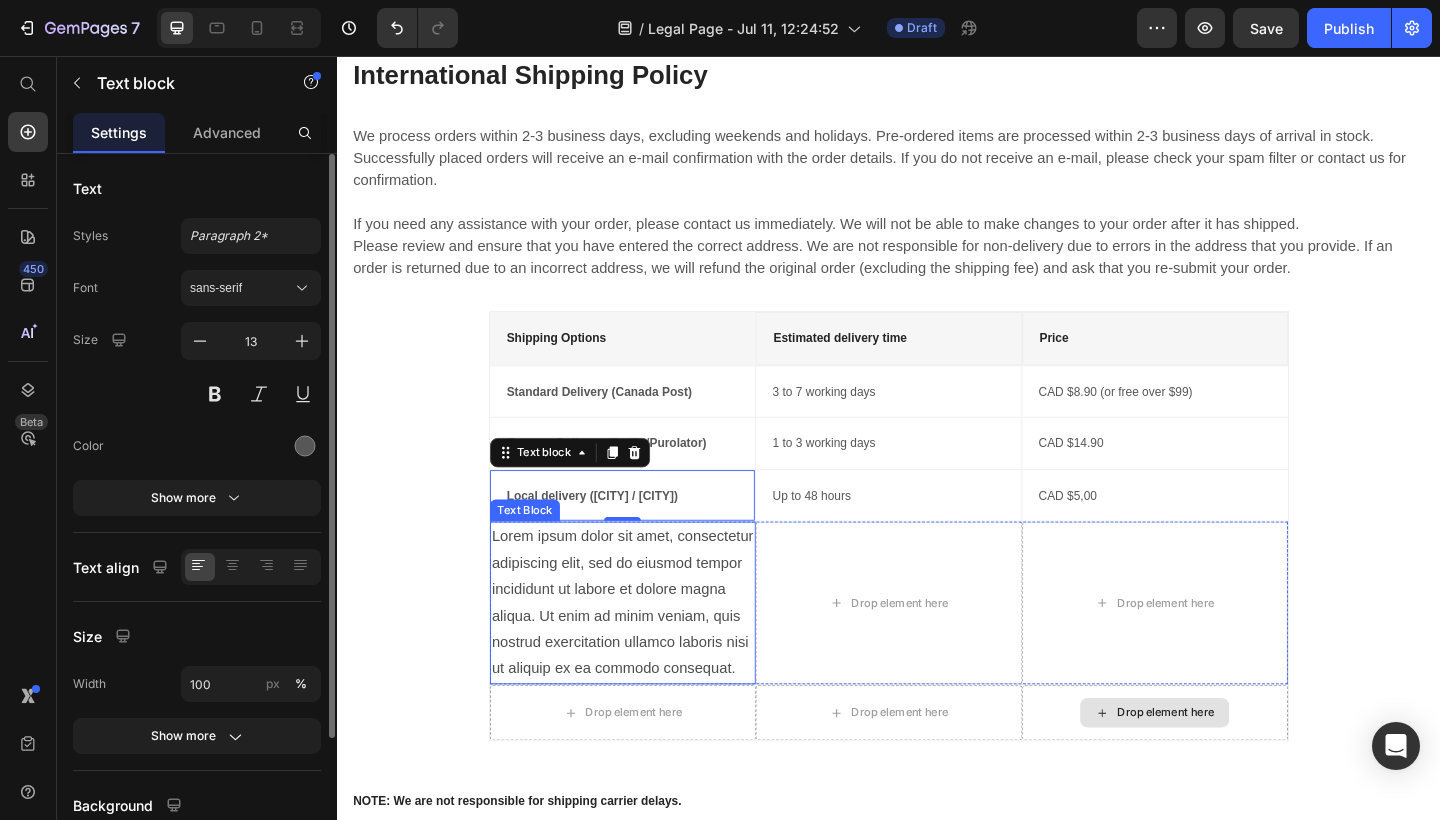 click on "Lorem ipsum dolor sit amet, consectetur adipiscing elit, sed do eiusmod tempor incididunt ut labore et dolore magna aliqua. Ut enim ad minim veniam, quis nostrud exercitation ullamco laboris nisi ut aliquip ex ea commodo consequat." at bounding box center [647, 651] 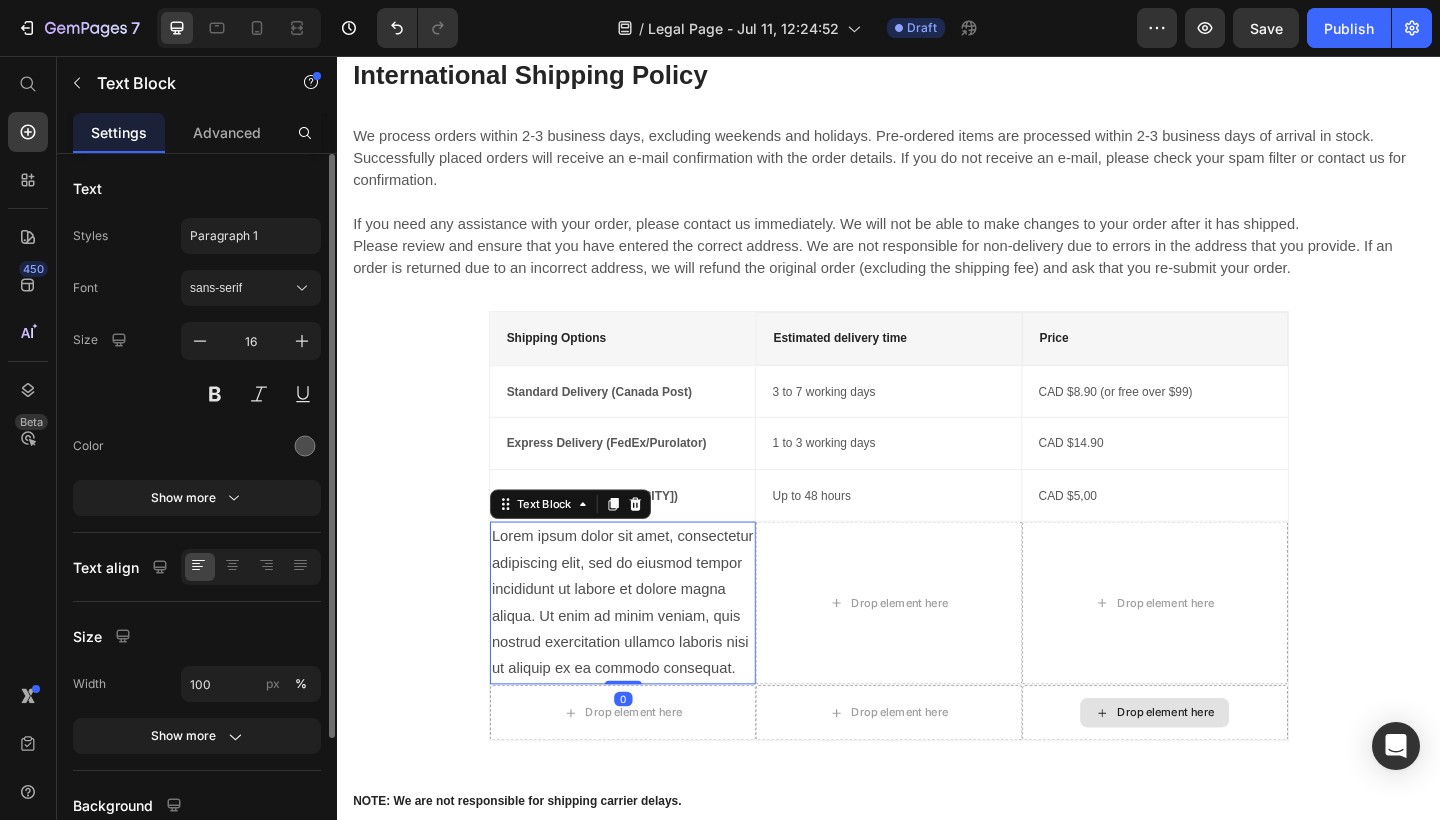 click on "Lorem ipsum dolor sit amet, consectetur adipiscing elit, sed do eiusmod tempor incididunt ut labore et dolore magna aliqua. Ut enim ad minim veniam, quis nostrud exercitation ullamco laboris nisi ut aliquip ex ea commodo consequat." at bounding box center (647, 651) 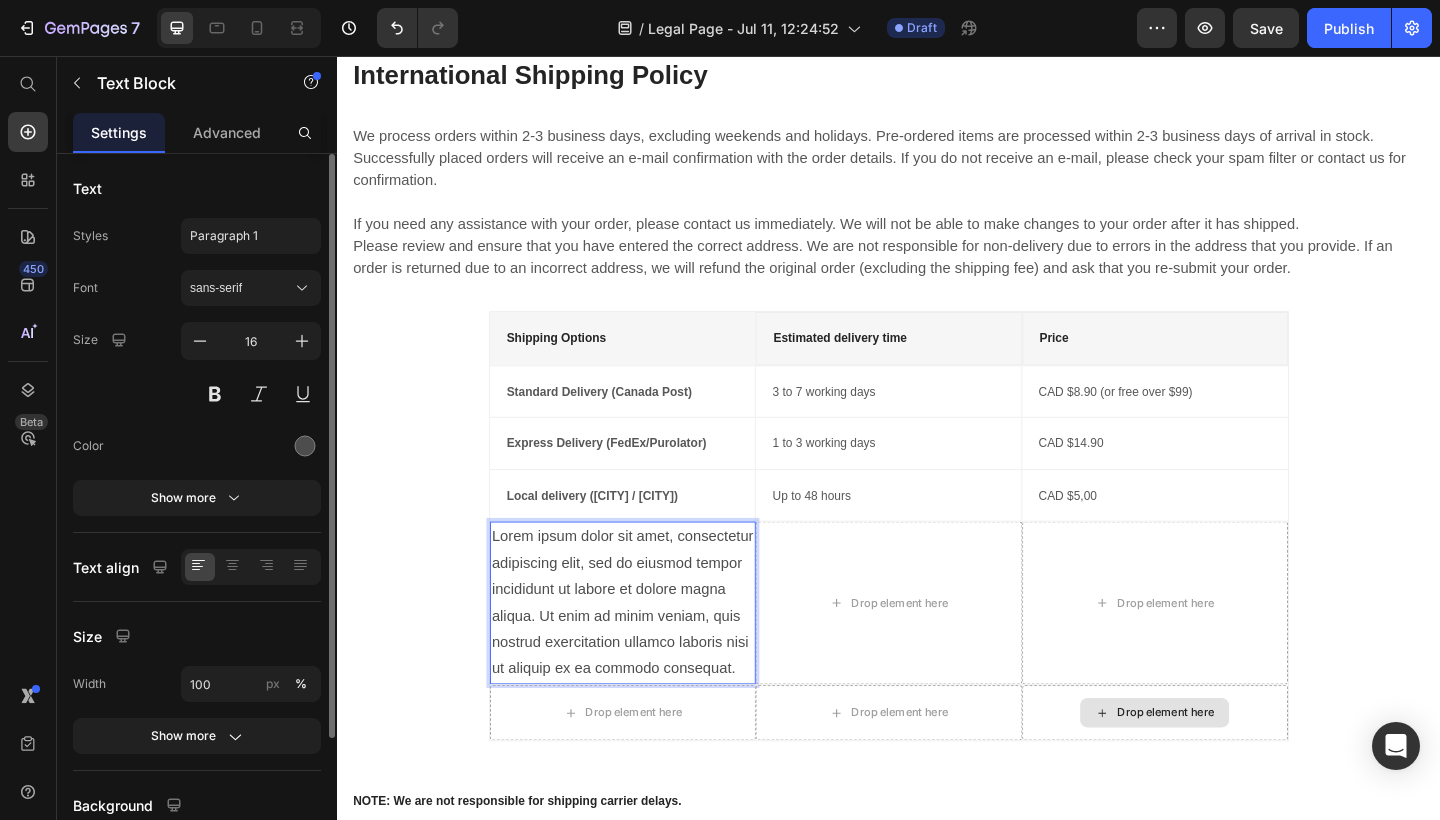 click on "Lorem ipsum dolor sit amet, consectetur adipiscing elit, sed do eiusmod tempor incididunt ut labore et dolore magna aliqua. Ut enim ad minim veniam, quis nostrud exercitation ullamco laboris nisi ut aliquip ex ea commodo consequat." at bounding box center [647, 651] 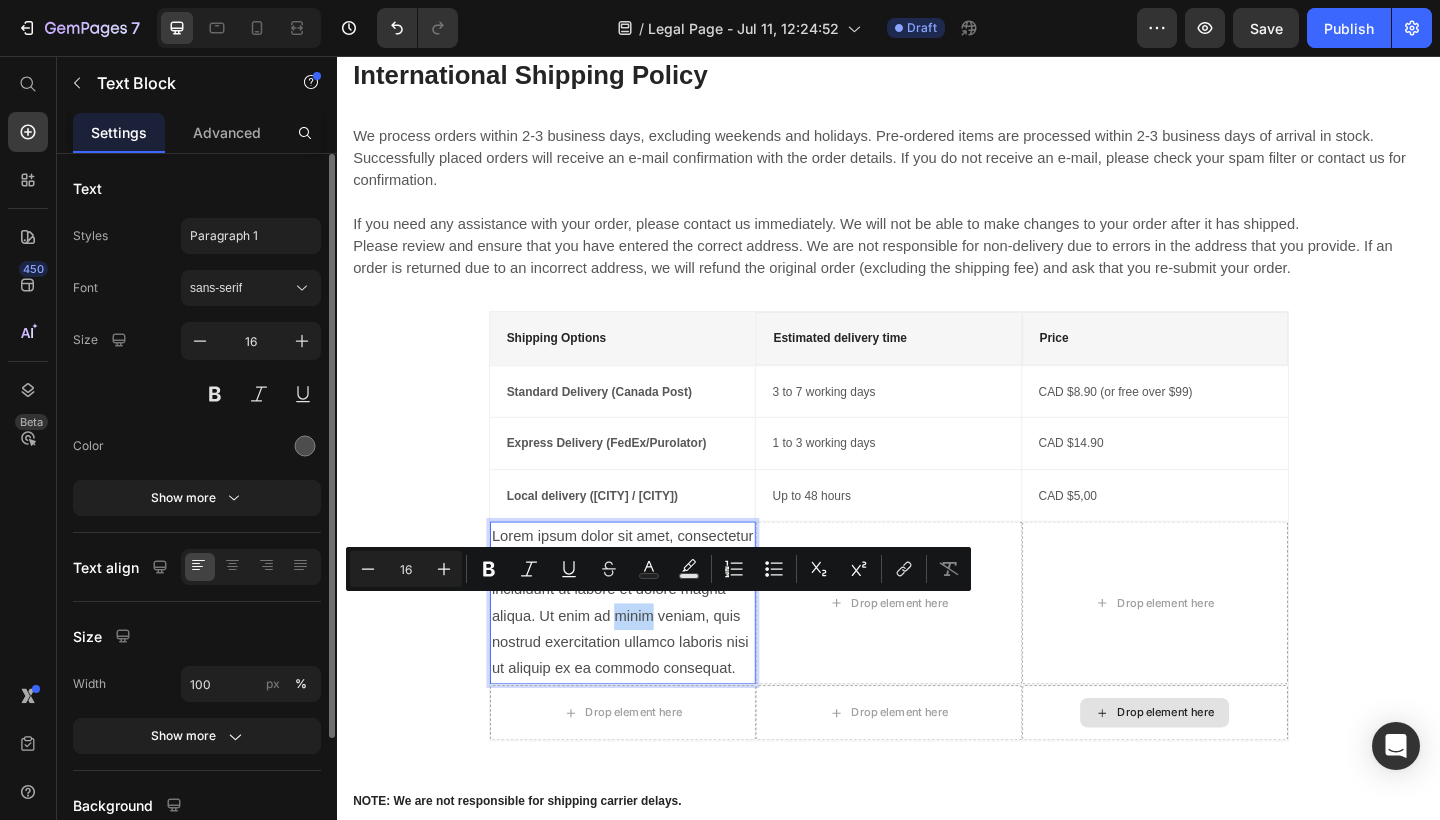 click on "Minus 16 Plus Bold Italic Underline       Strikethrough
Text Color
Text Background Color Numbered List Bulleted List Subscript Superscript       link Remove Format" at bounding box center [658, 569] 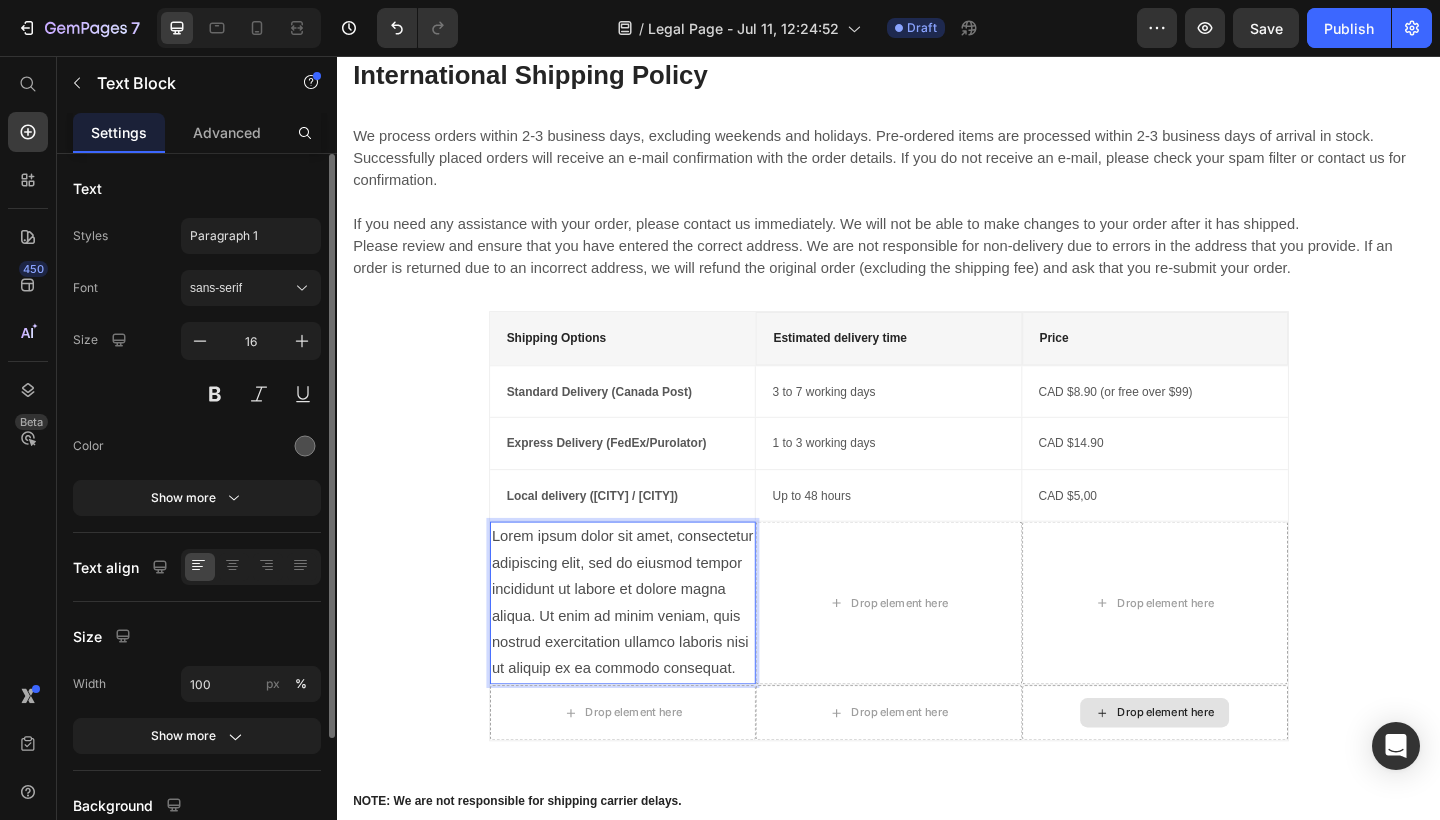 click on "Lorem ipsum dolor sit amet, consectetur adipiscing elit, sed do eiusmod tempor incididunt ut labore et dolore magna aliqua. Ut enim ad minim veniam, quis nostrud exercitation ullamco laboris nisi ut aliquip ex ea commodo consequat." at bounding box center (647, 651) 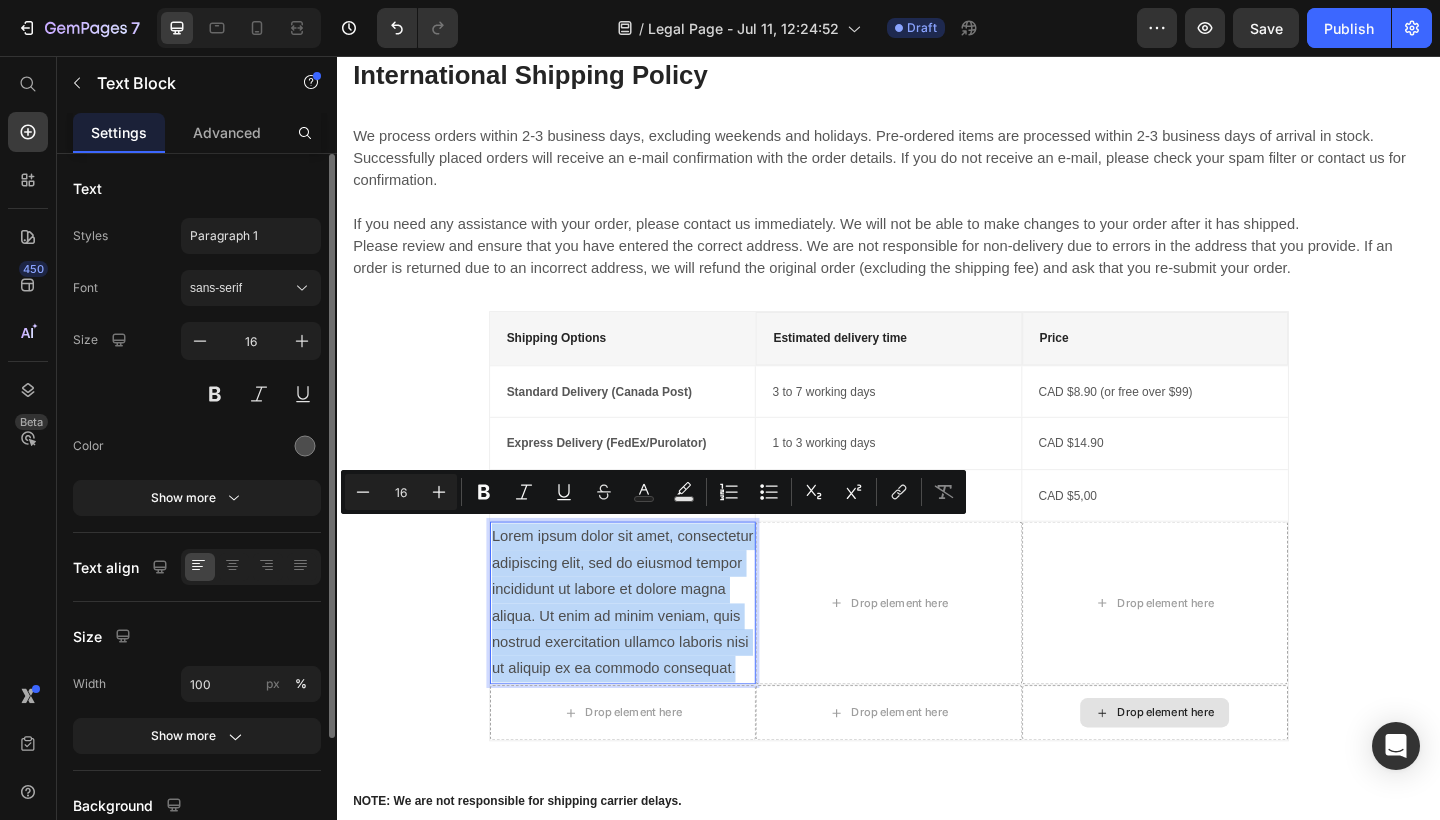 drag, startPoint x: 531, startPoint y: 630, endPoint x: 503, endPoint y: 559, distance: 76.321686 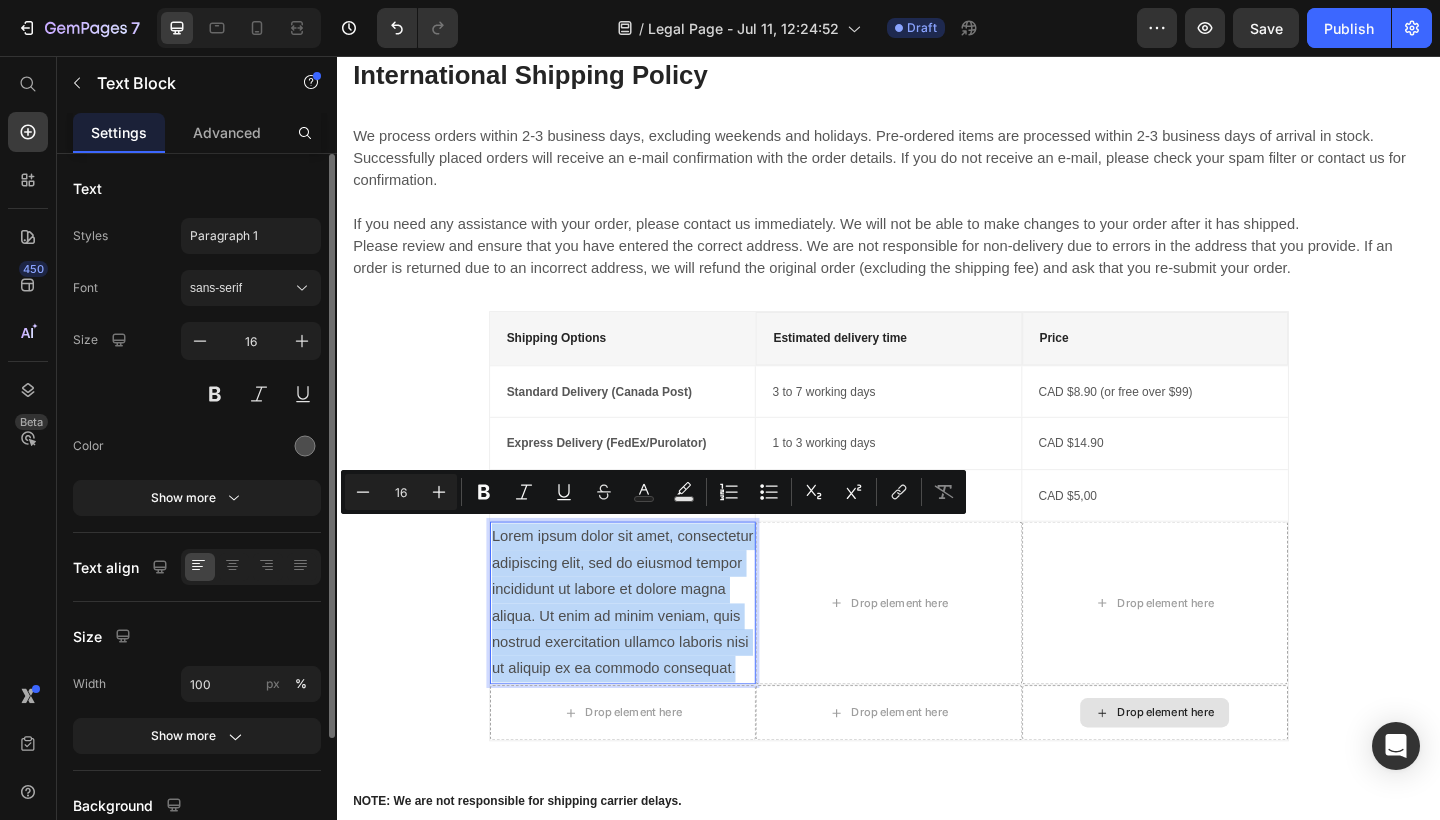 click on "Lorem ipsum dolor sit amet, consectetur adipiscing elit, sed do eiusmod tempor incididunt ut labore et dolore magna aliqua. Ut enim ad minim veniam, quis nostrud exercitation ullamco laboris nisi ut aliquip ex ea commodo consequat." at bounding box center [647, 651] 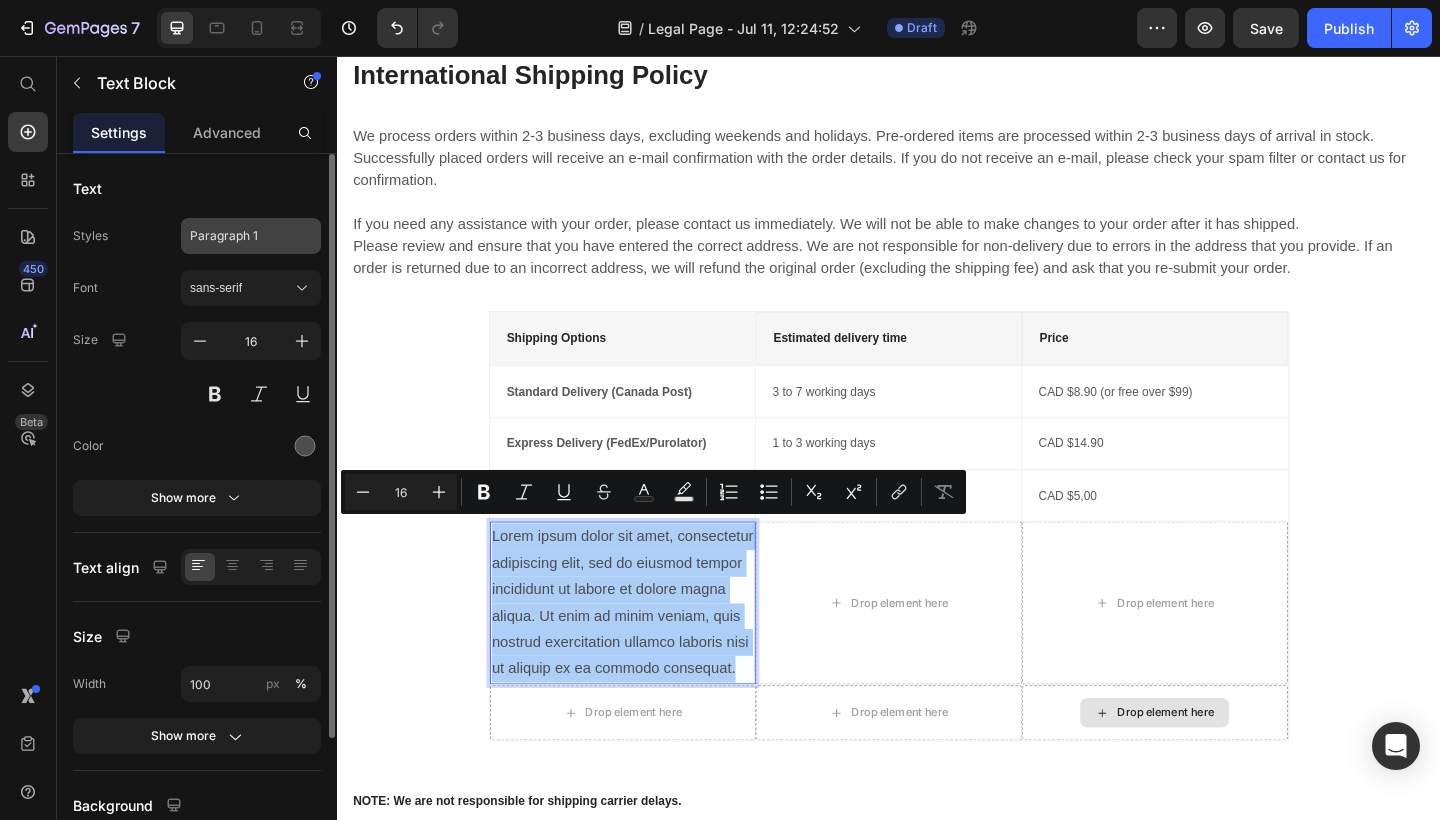 click on "Paragraph 1" at bounding box center (239, 236) 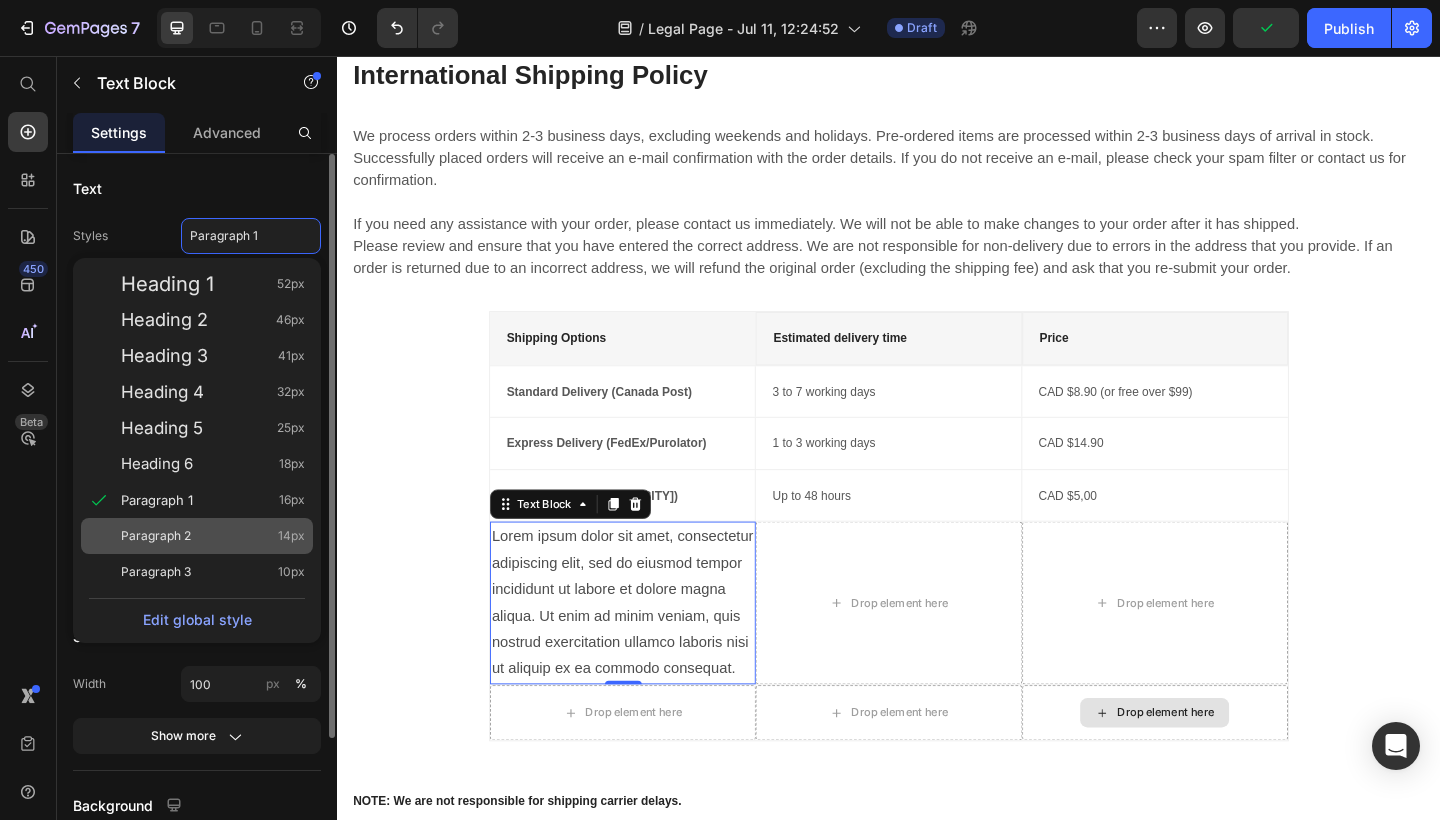 click on "Paragraph 2" at bounding box center [156, 536] 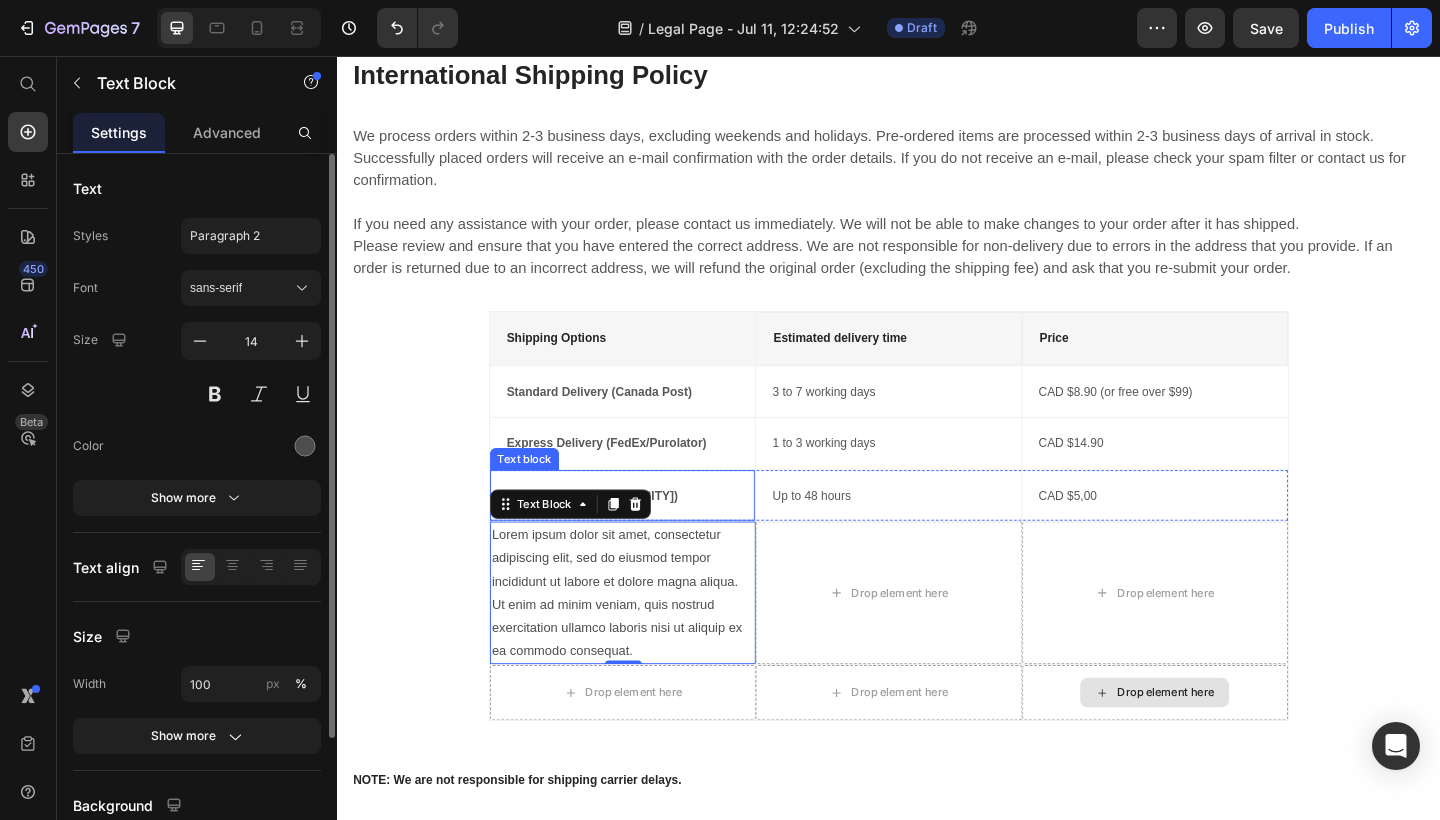 click on "Local delivery ([CITY] / [CITY])" at bounding box center [614, 534] 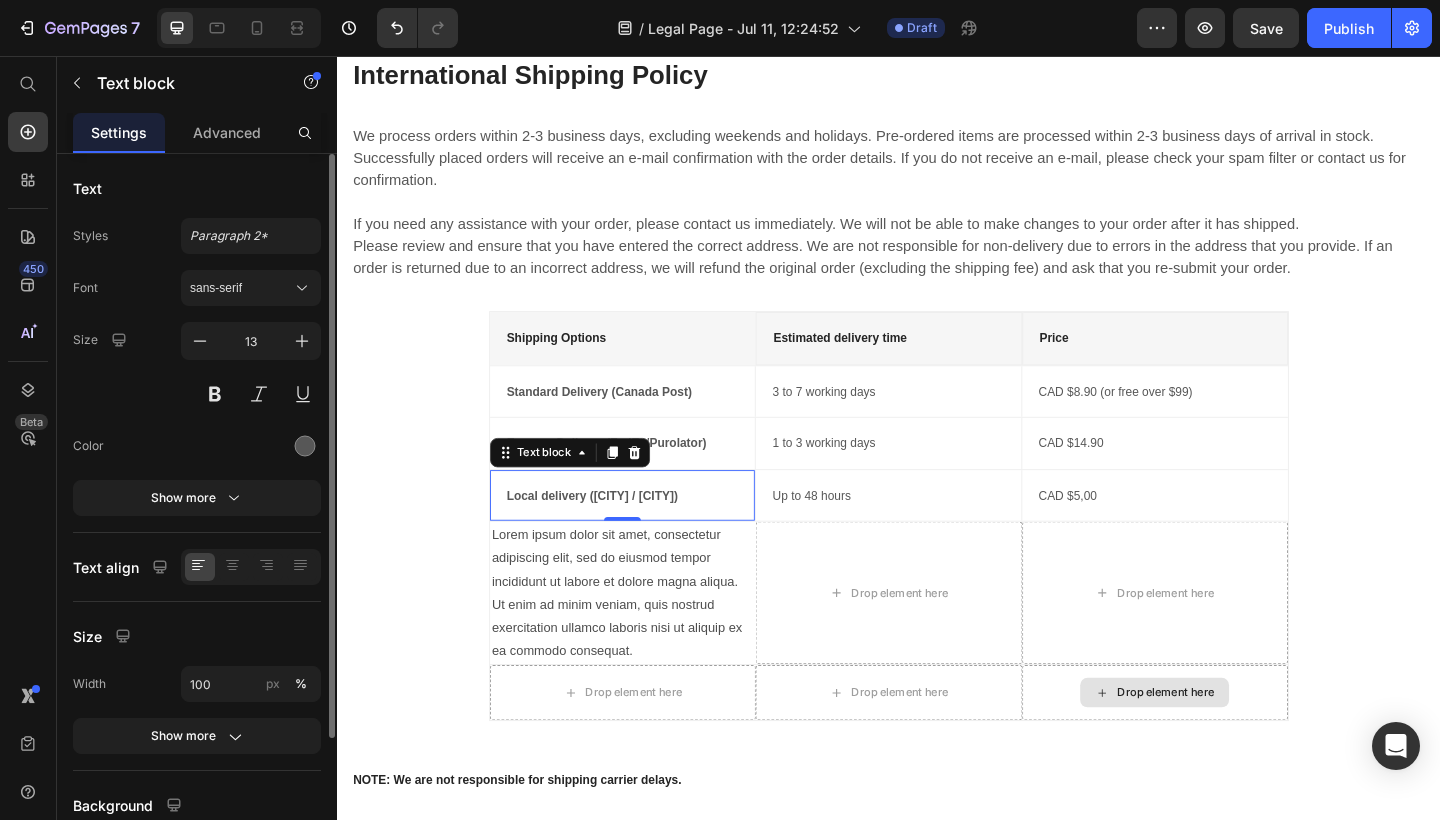 click on "Local delivery ([CITY] / [CITY])" at bounding box center [614, 534] 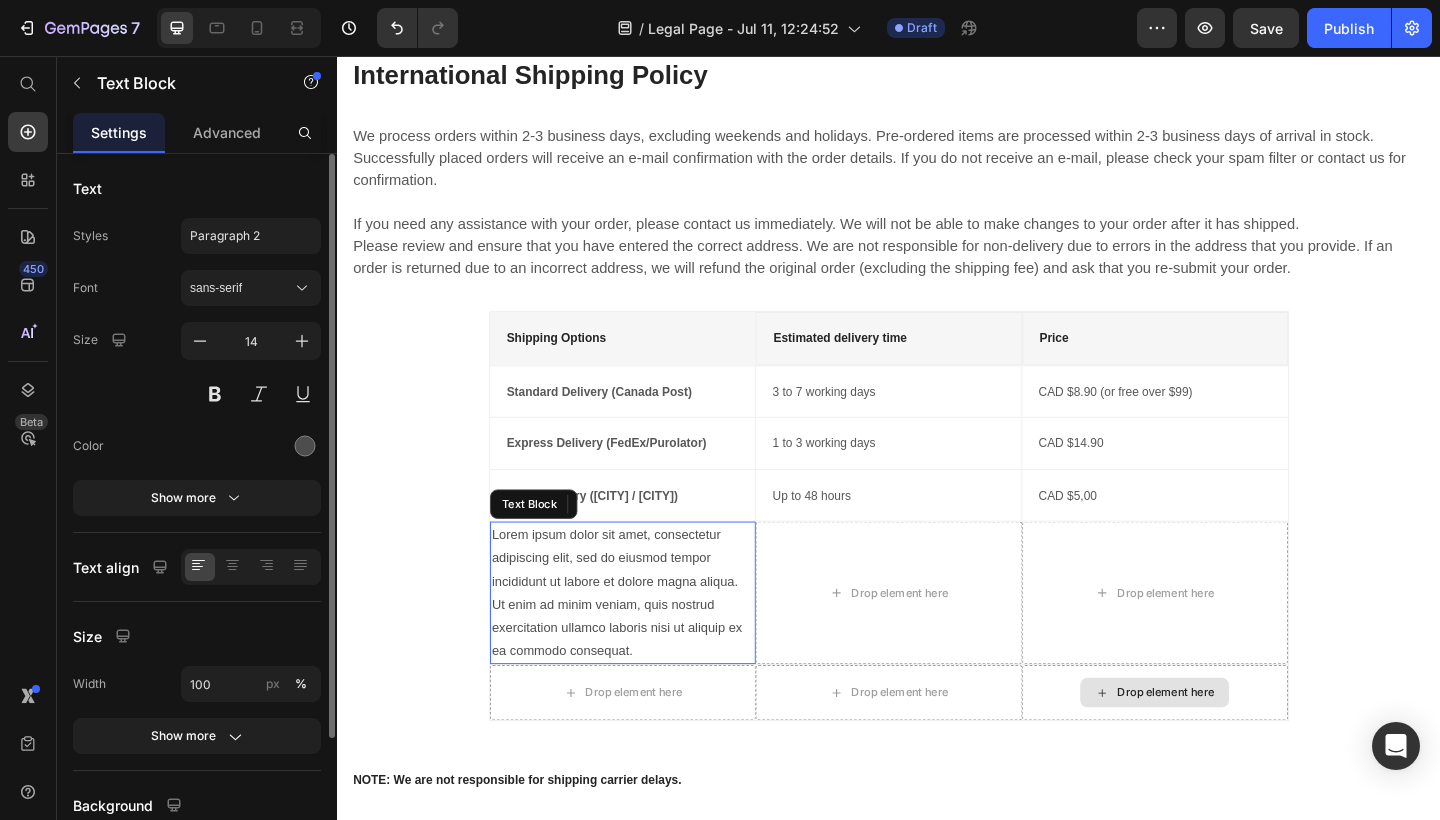 click on "Lorem ipsum dolor sit amet, consectetur adipiscing elit, sed do eiusmod tempor incididunt ut labore et dolore magna aliqua. Ut enim ad minim veniam, quis nostrud exercitation ullamco laboris nisi ut aliquip ex ea commodo consequat." at bounding box center [647, 640] 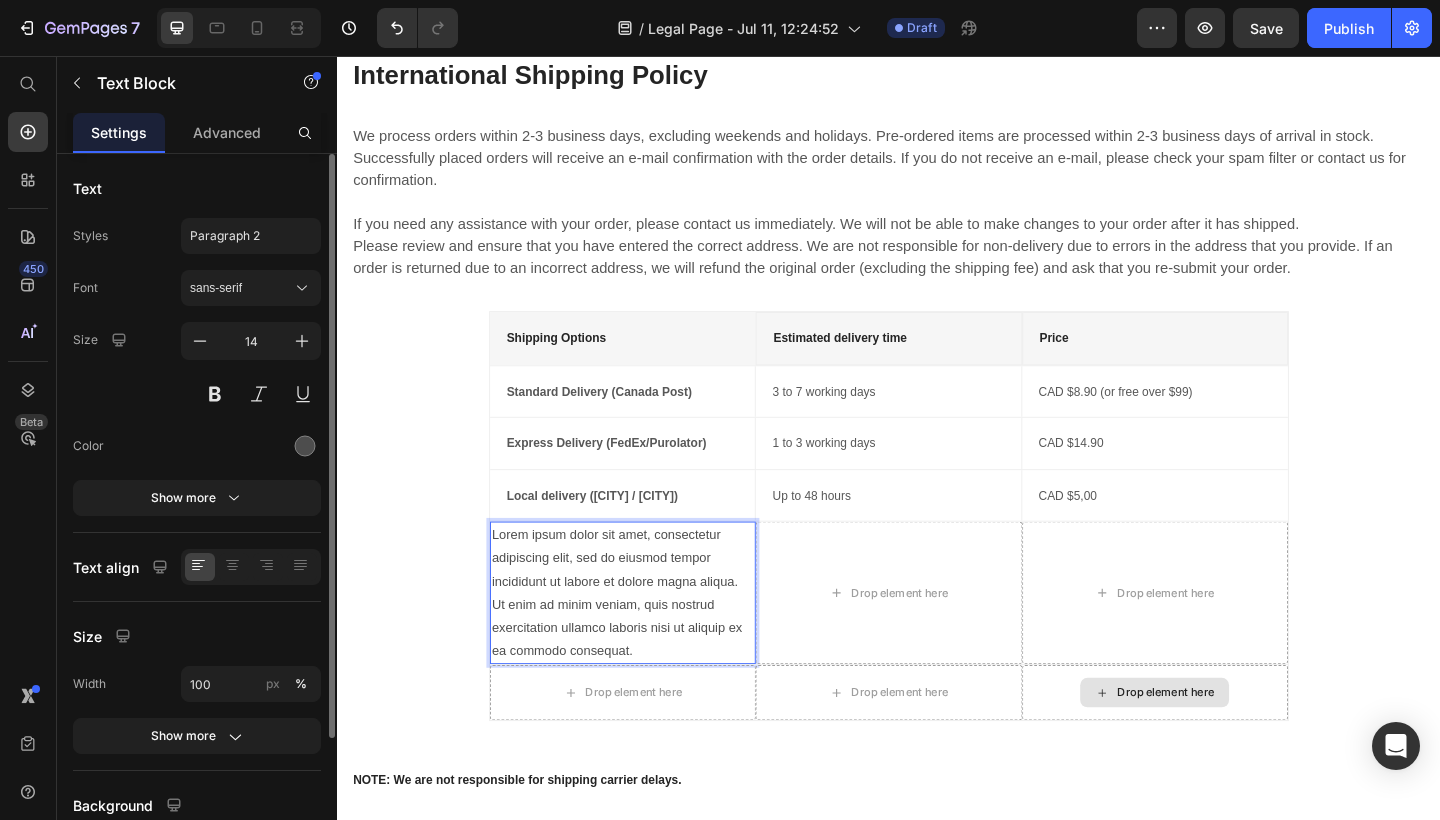 click on "Lorem ipsum dolor sit amet, consectetur adipiscing elit, sed do eiusmod tempor incididunt ut labore et dolore magna aliqua. Ut enim ad minim veniam, quis nostrud exercitation ullamco laboris nisi ut aliquip ex ea commodo consequat." at bounding box center (647, 640) 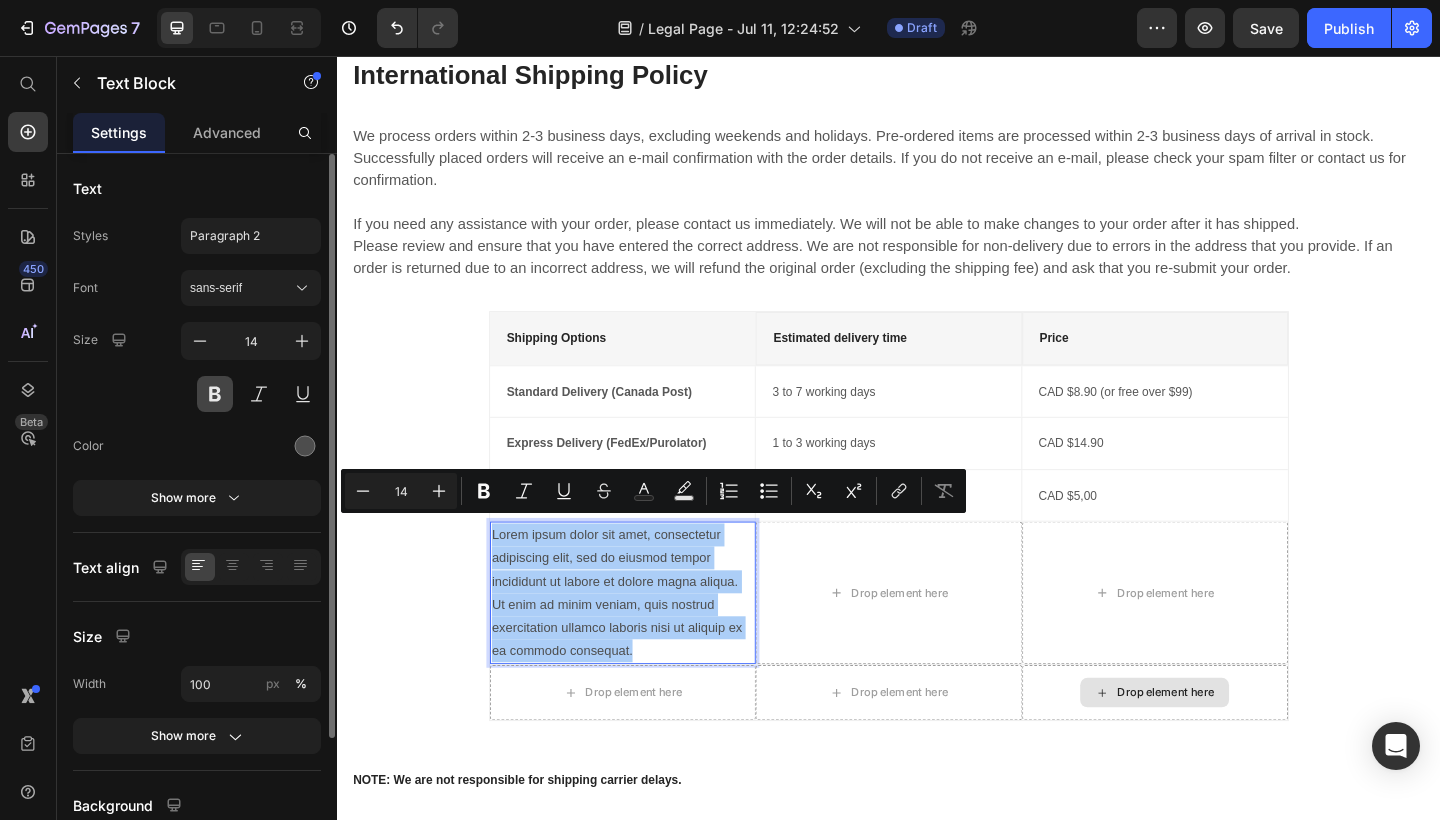 click at bounding box center [215, 394] 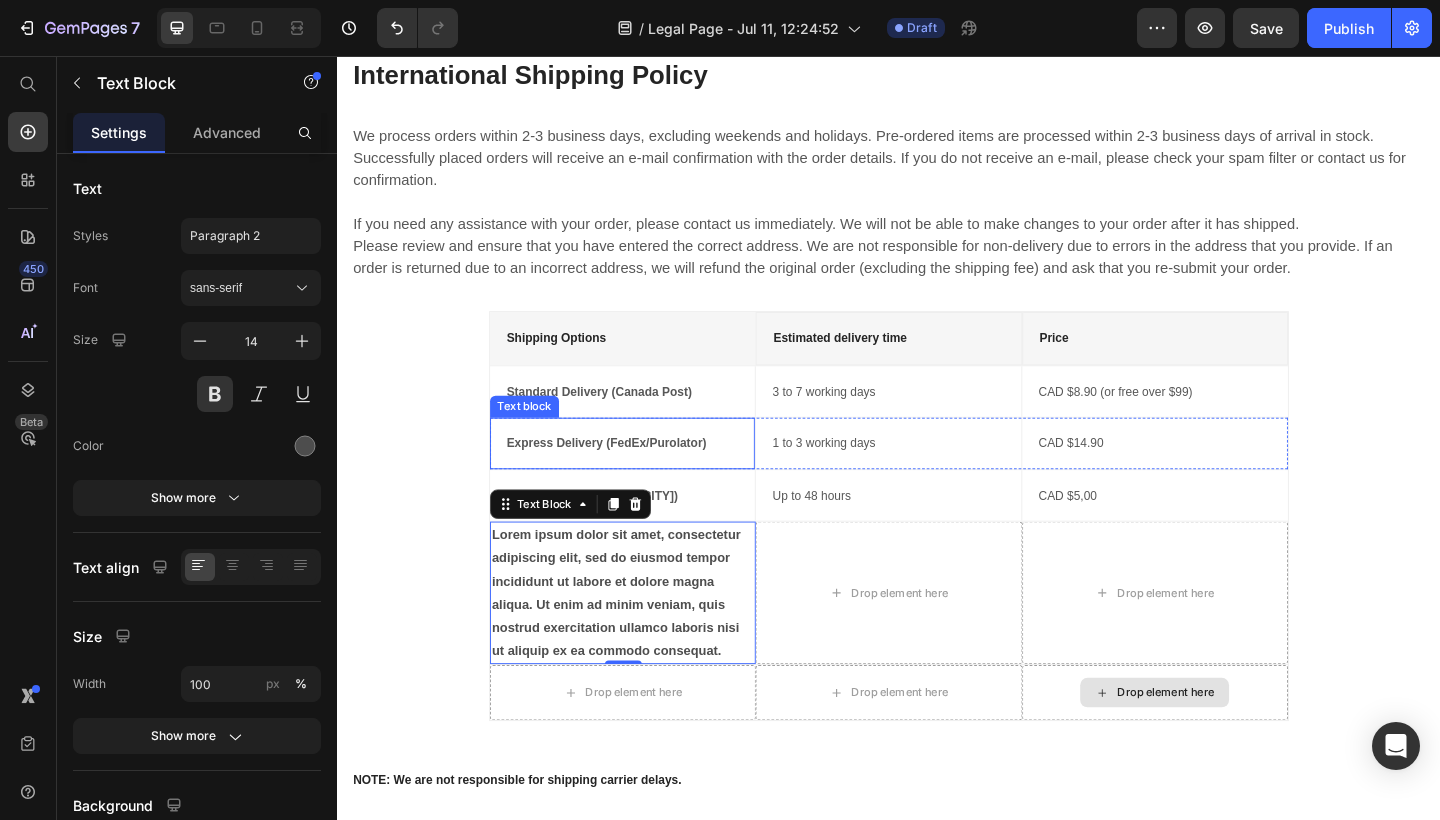 click on "Express Delivery (FedEx/Purolator)" at bounding box center (647, 478) 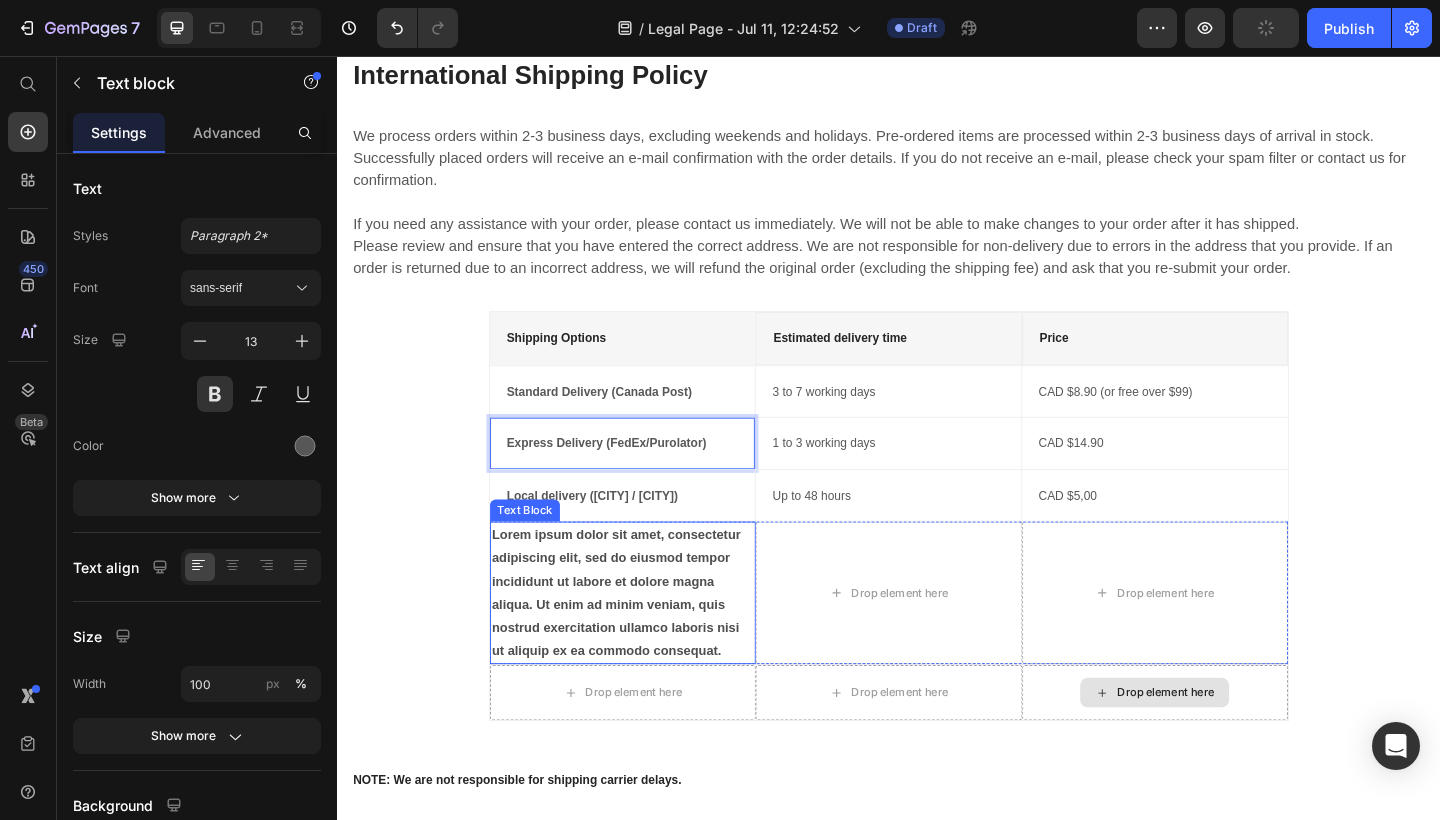 click on "Lorem ipsum dolor sit amet, consectetur adipiscing elit, sed do eiusmod tempor incididunt ut labore et dolore magna aliqua. Ut enim ad minim veniam, quis nostrud exercitation ullamco laboris nisi ut aliquip ex ea commodo consequat." at bounding box center [647, 640] 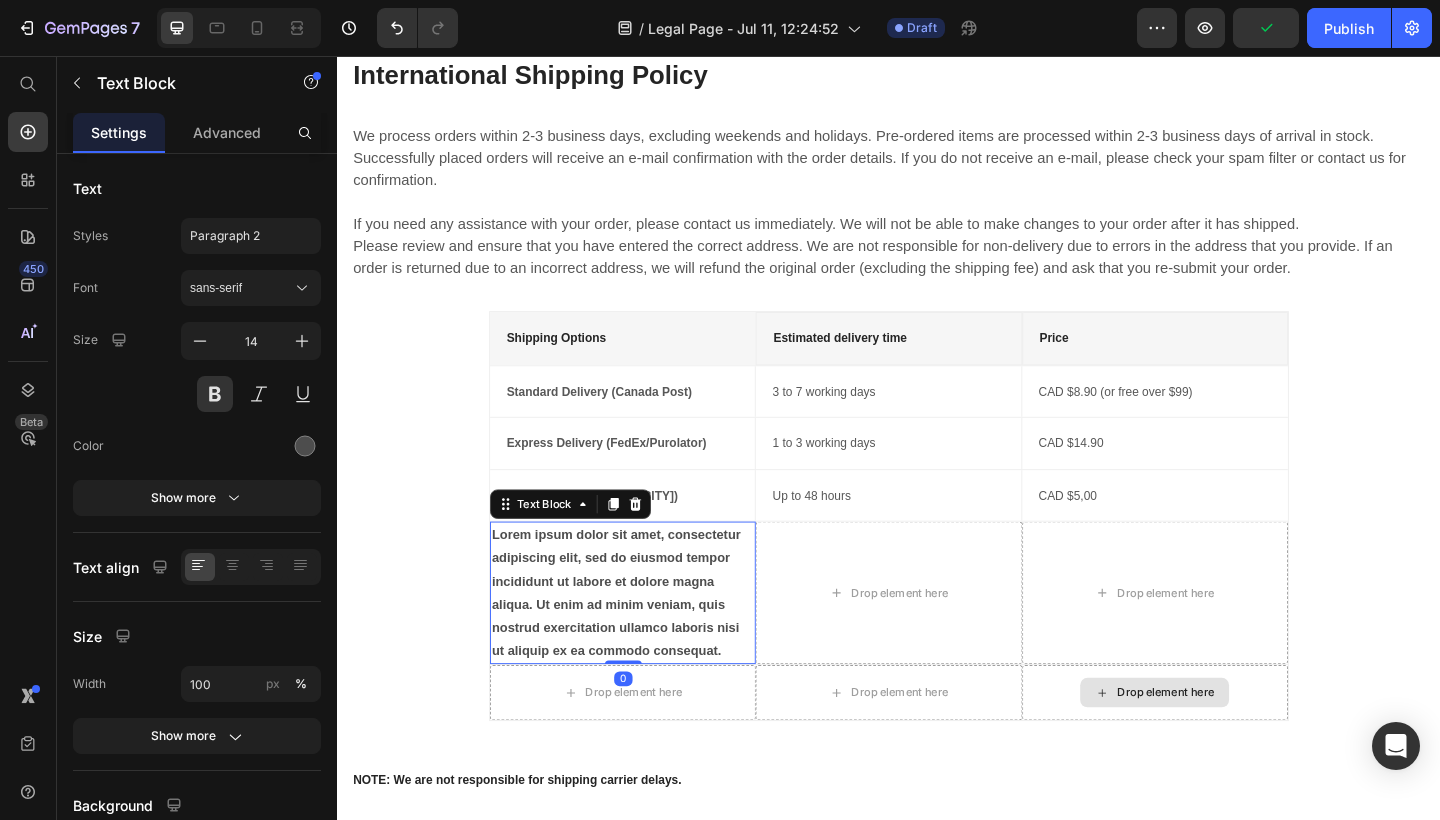click on "Lorem ipsum dolor sit amet, consectetur adipiscing elit, sed do eiusmod tempor incididunt ut labore et dolore magna aliqua. Ut enim ad minim veniam, quis nostrud exercitation ullamco laboris nisi ut aliquip ex ea commodo consequat." at bounding box center [647, 640] 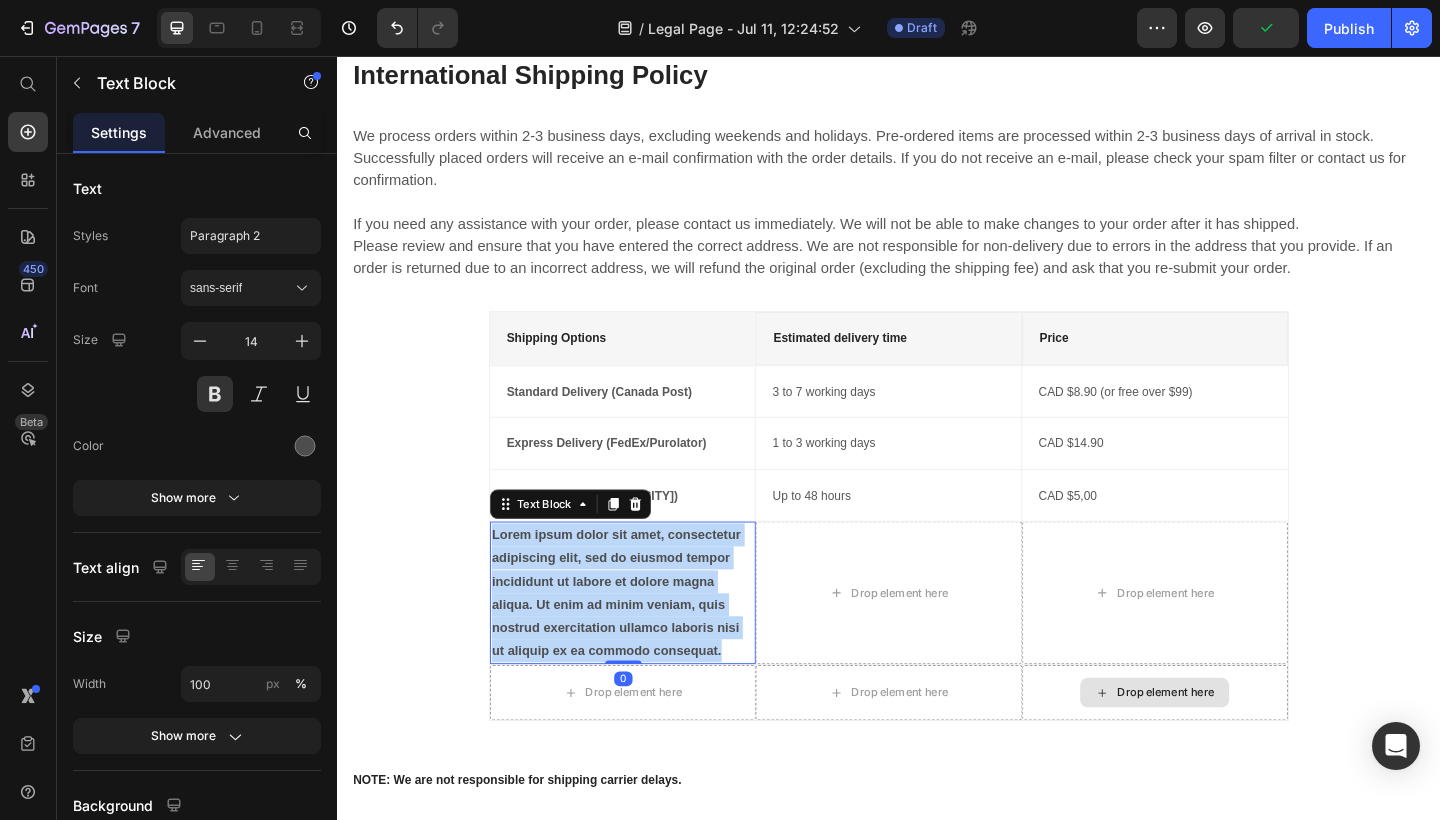 click on "Lorem ipsum dolor sit amet, consectetur adipiscing elit, sed do eiusmod tempor incididunt ut labore et dolore magna aliqua. Ut enim ad minim veniam, quis nostrud exercitation ullamco laboris nisi ut aliquip ex ea commodo consequat." at bounding box center (647, 640) 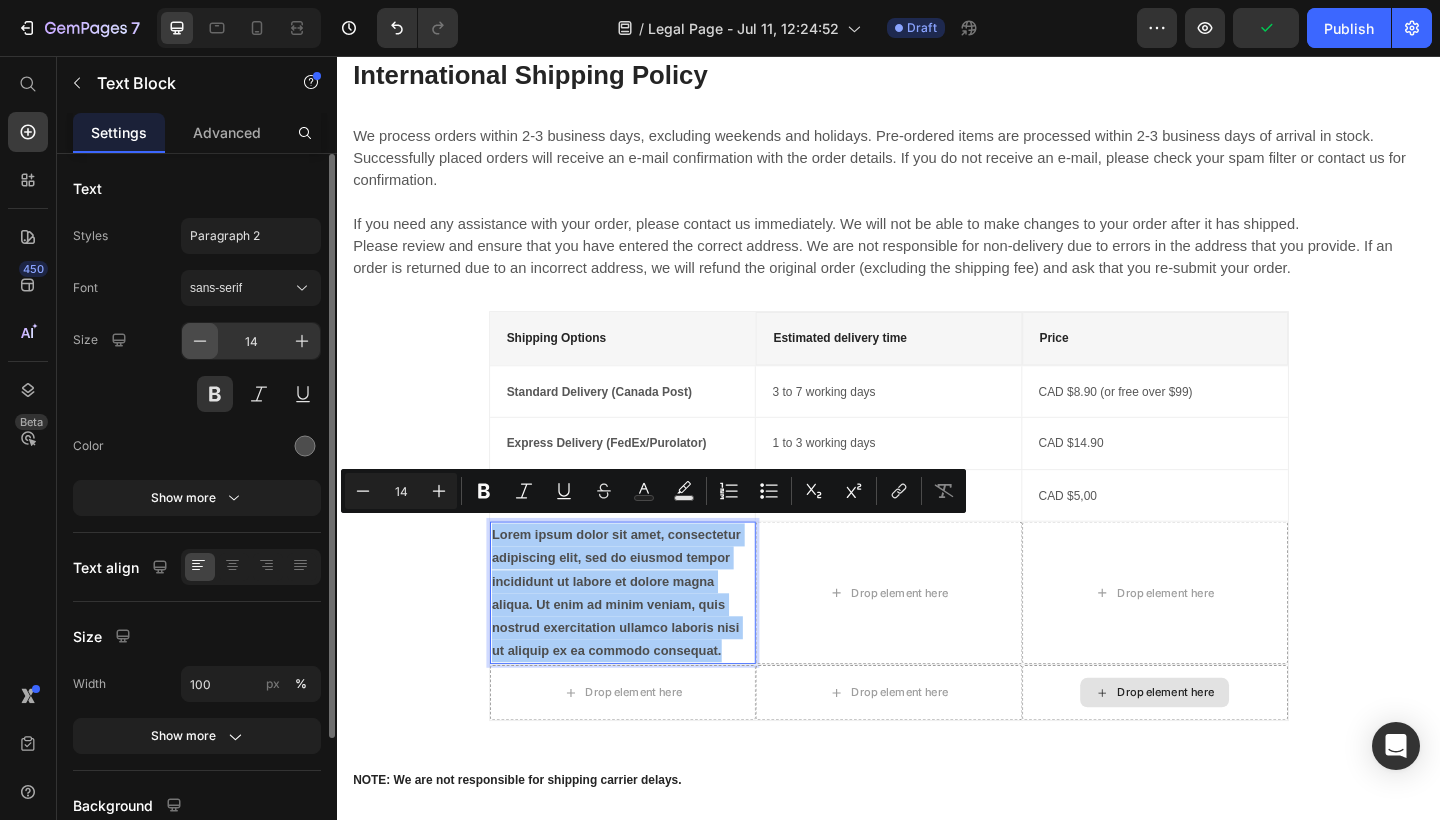 click 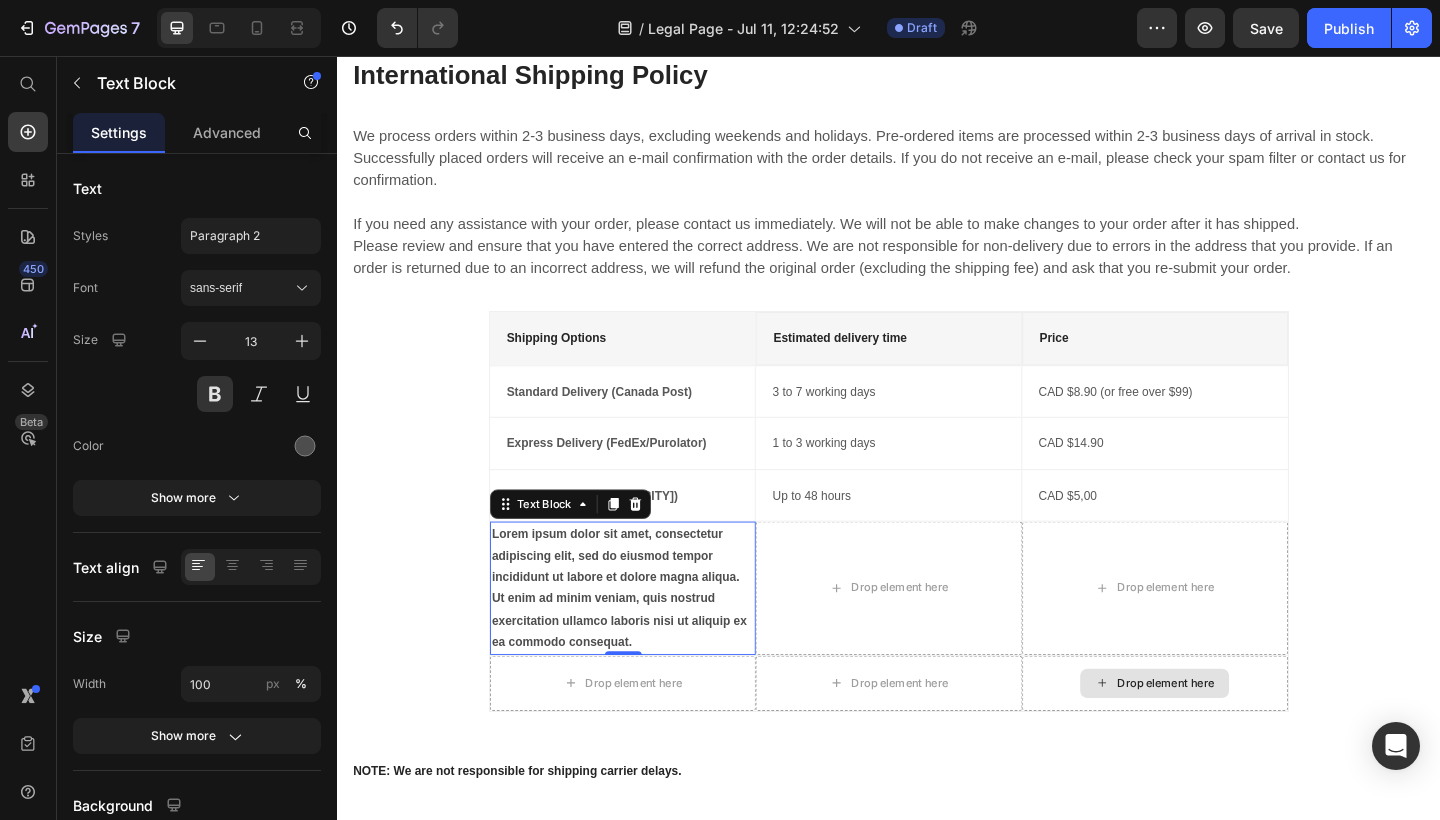 click on "Lorem ipsum dolor sit amet, consectetur adipiscing elit, sed do eiusmod tempor incididunt ut labore et dolore magna aliqua. Ut enim ad minim veniam, quis nostrud exercitation ullamco laboris nisi ut aliquip ex ea commodo consequat." at bounding box center [647, 635] 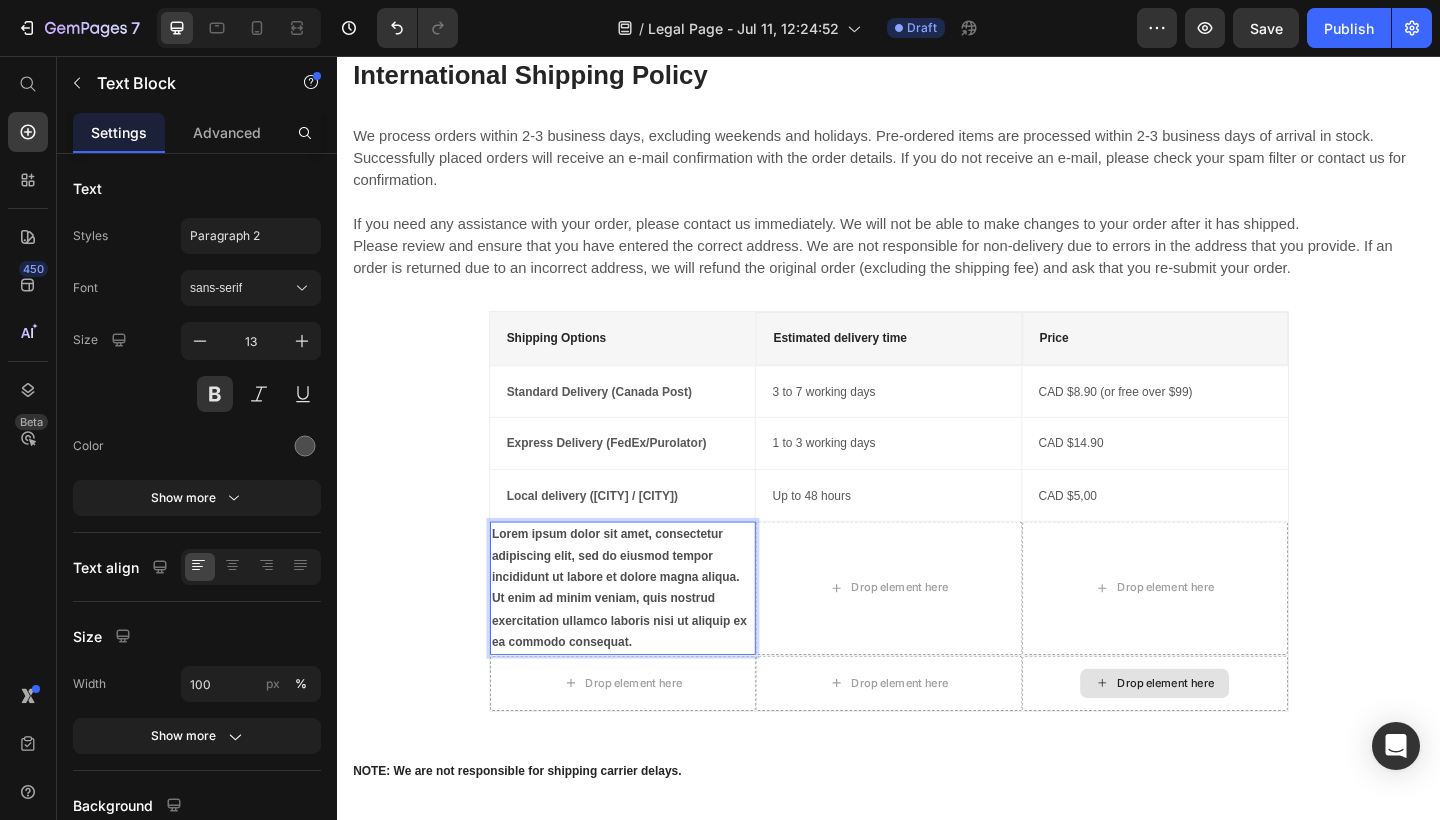 click on "Lorem ipsum dolor sit amet, consectetur adipiscing elit, sed do eiusmod tempor incididunt ut labore et dolore magna aliqua. Ut enim ad minim veniam, quis nostrud exercitation ullamco laboris nisi ut aliquip ex ea commodo consequat." at bounding box center [647, 635] 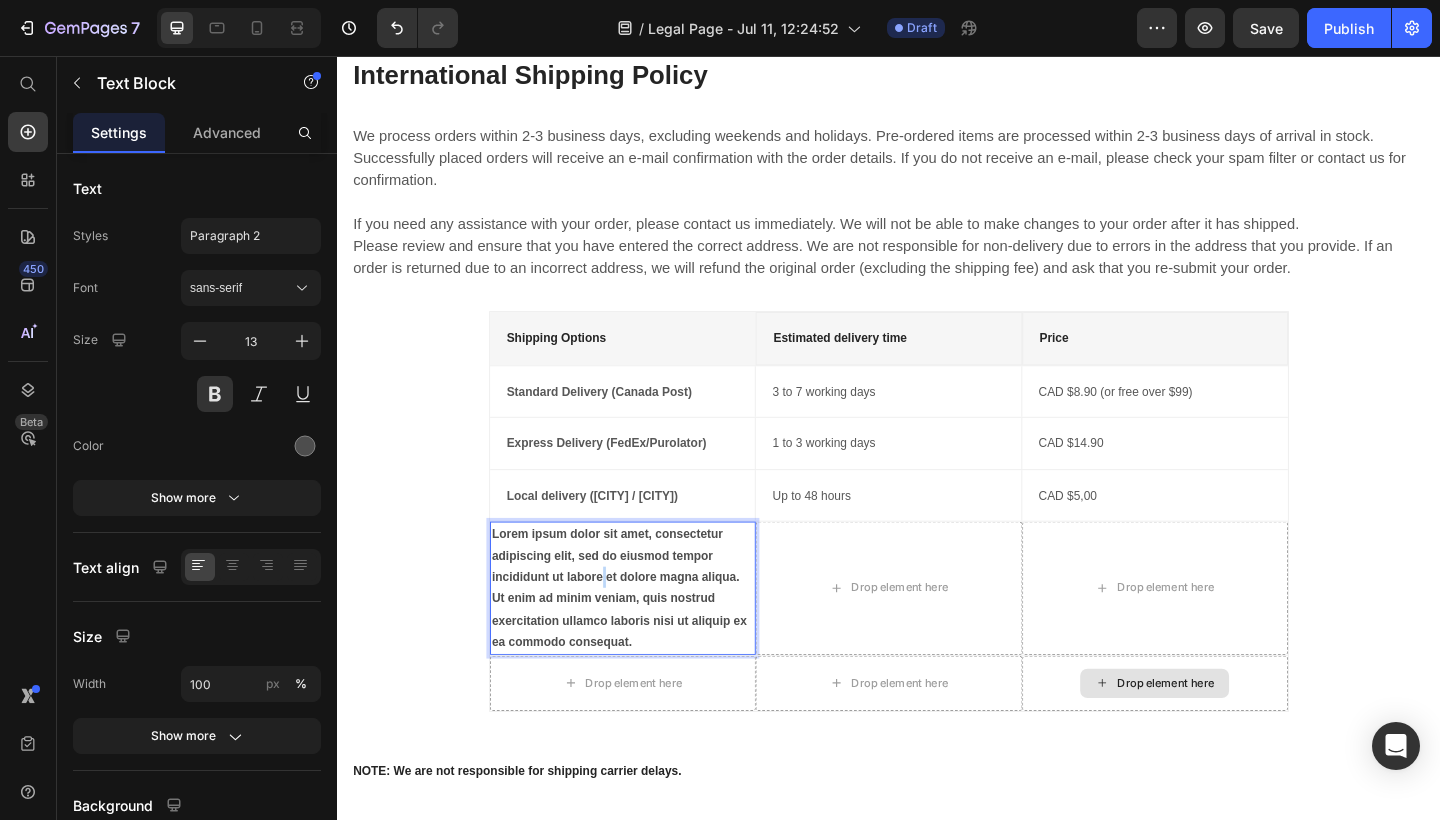 click on "Lorem ipsum dolor sit amet, consectetur adipiscing elit, sed do eiusmod tempor incididunt ut labore et dolore magna aliqua. Ut enim ad minim veniam, quis nostrud exercitation ullamco laboris nisi ut aliquip ex ea commodo consequat." at bounding box center [647, 635] 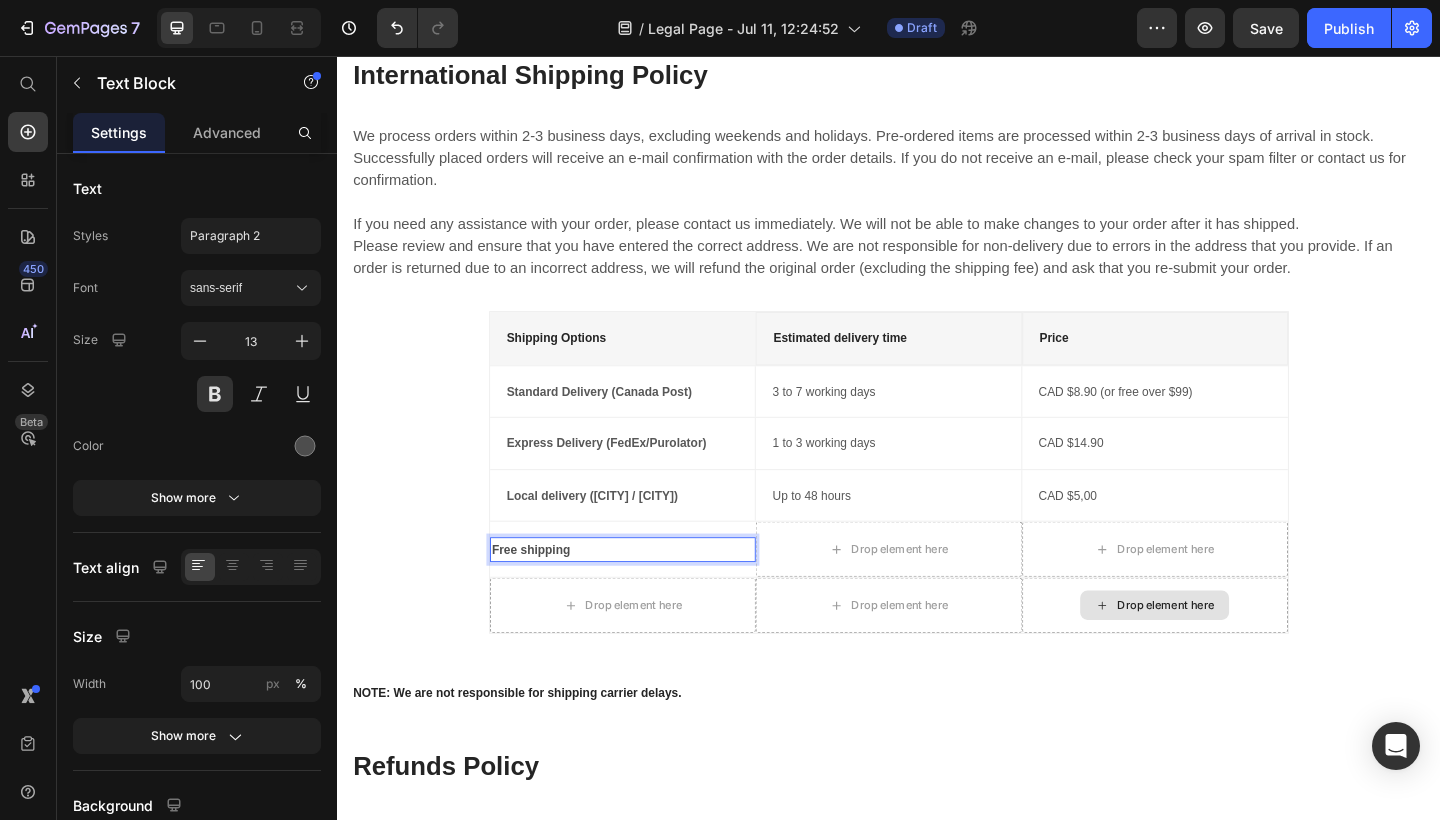 click on "Free shipping" at bounding box center (647, 593) 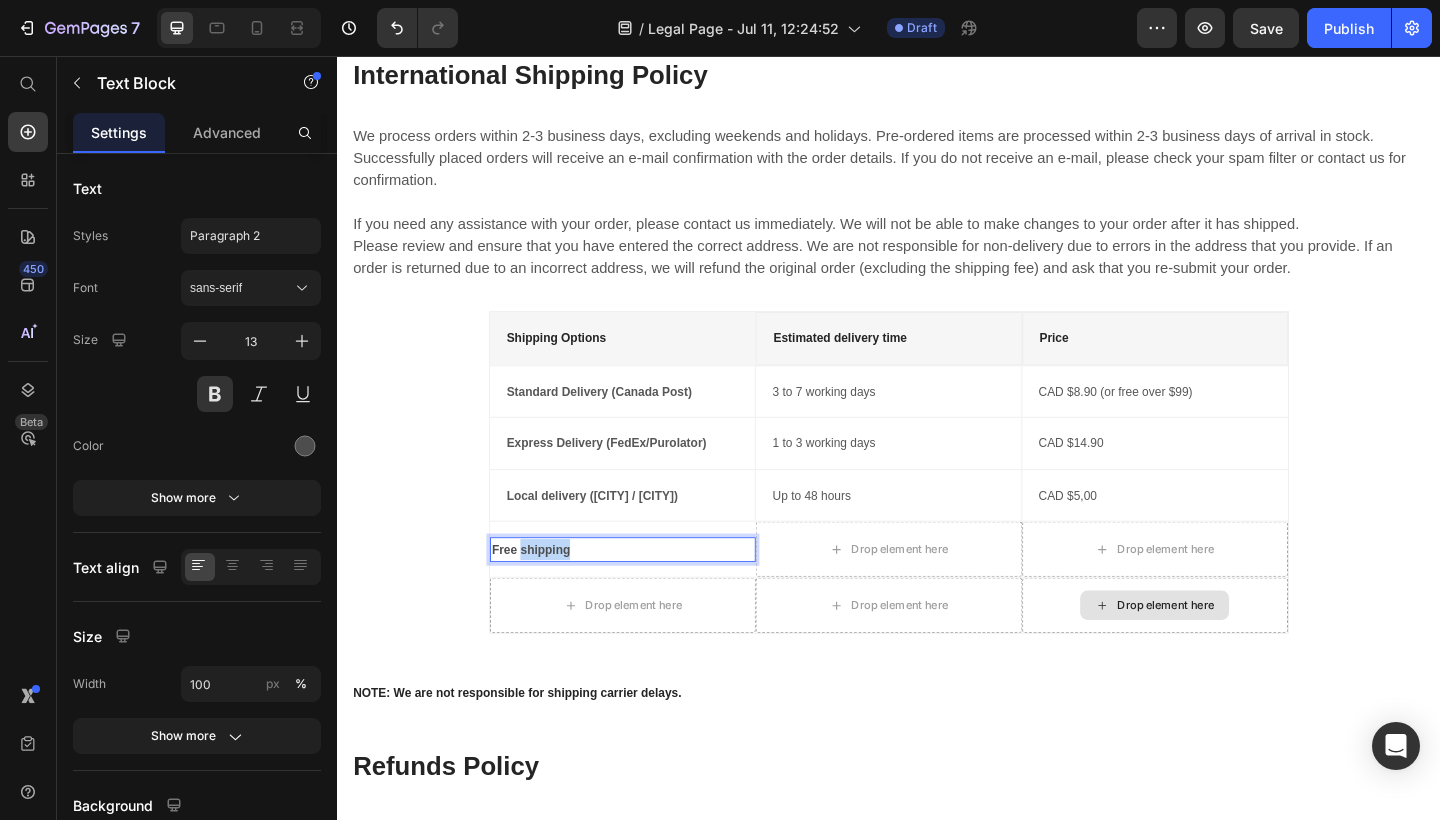 click on "Free shipping" at bounding box center [647, 593] 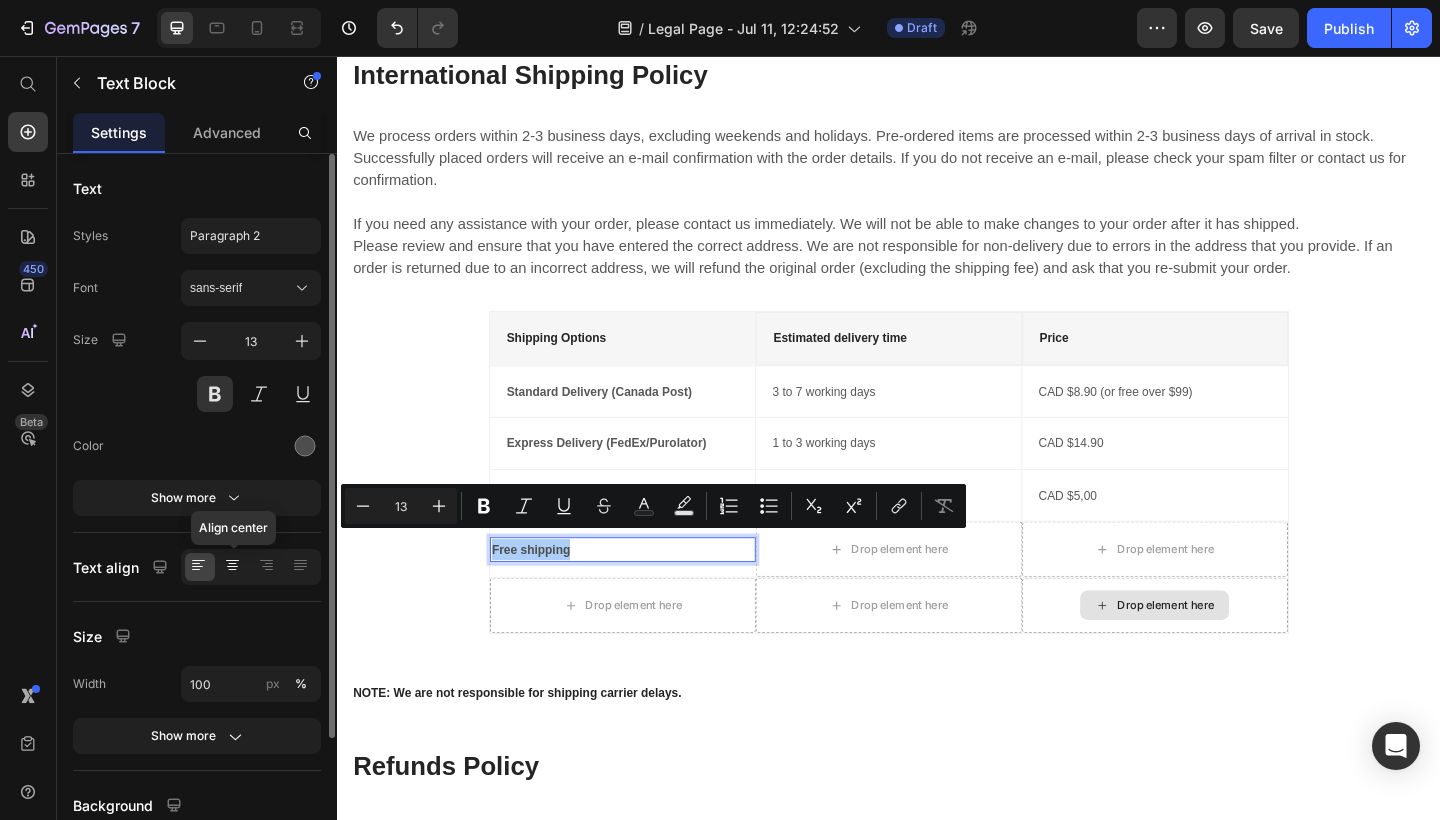click 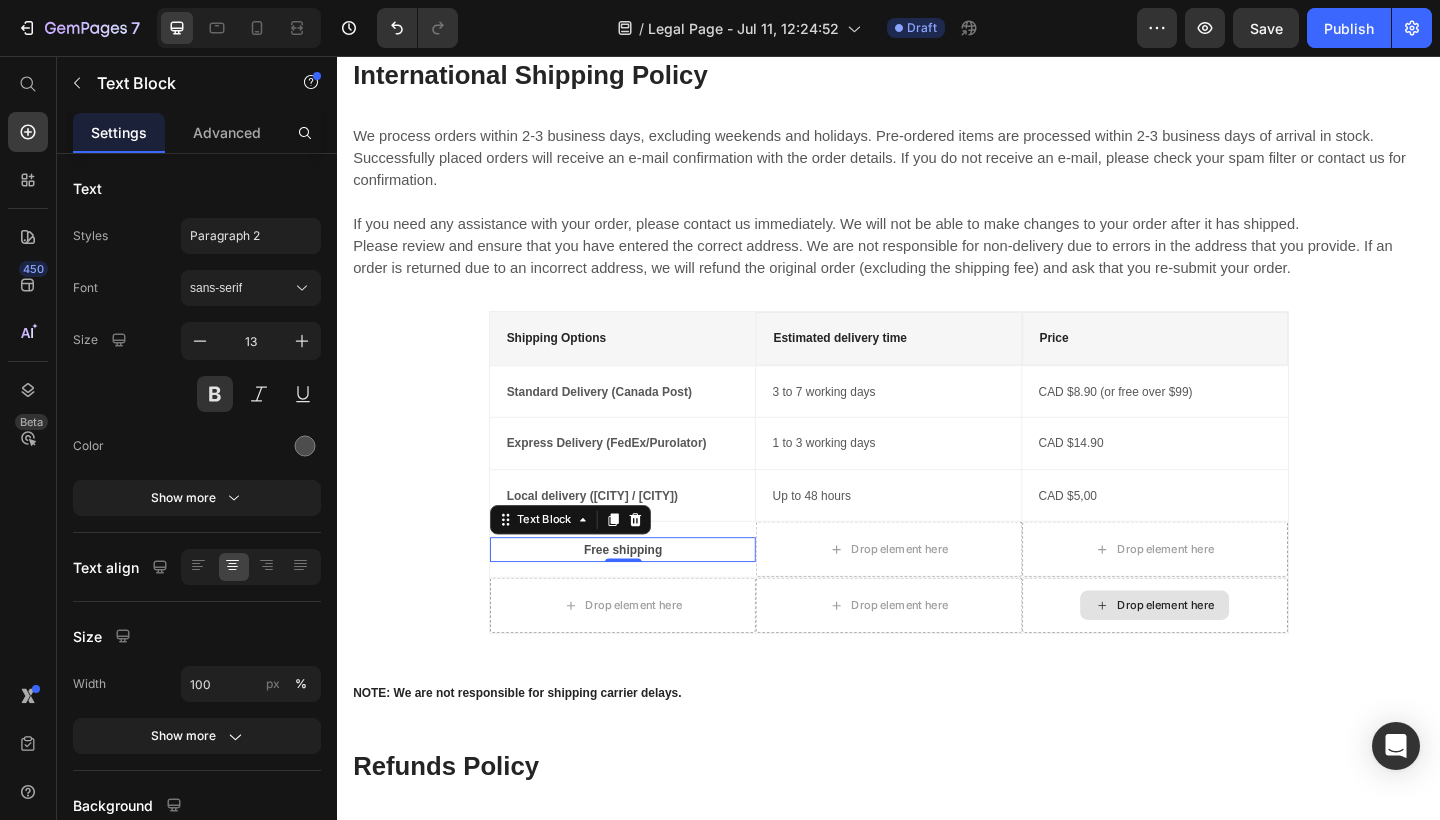 click on "Free shipping" at bounding box center [647, 593] 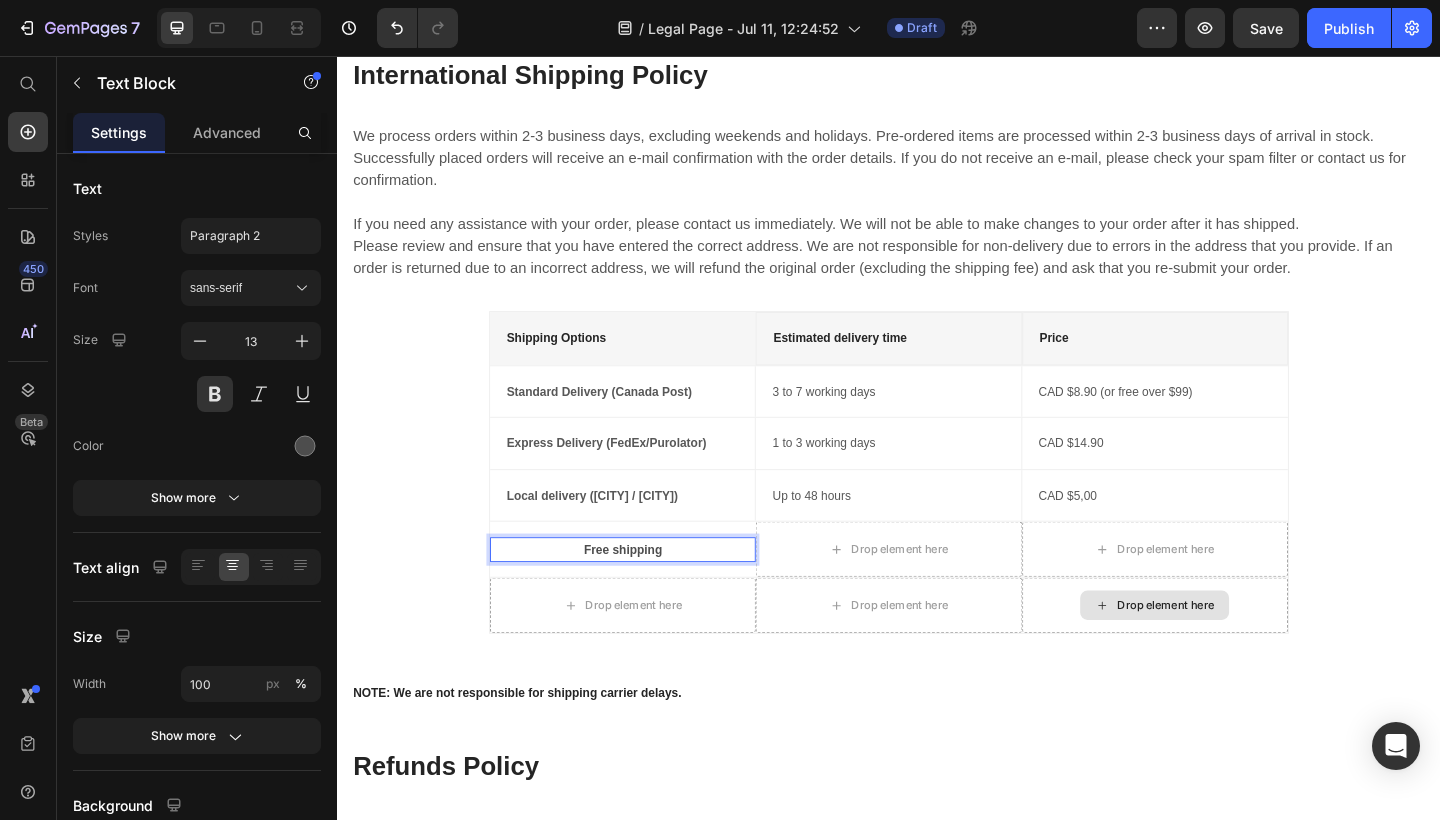 click on "Free shipping" at bounding box center [647, 593] 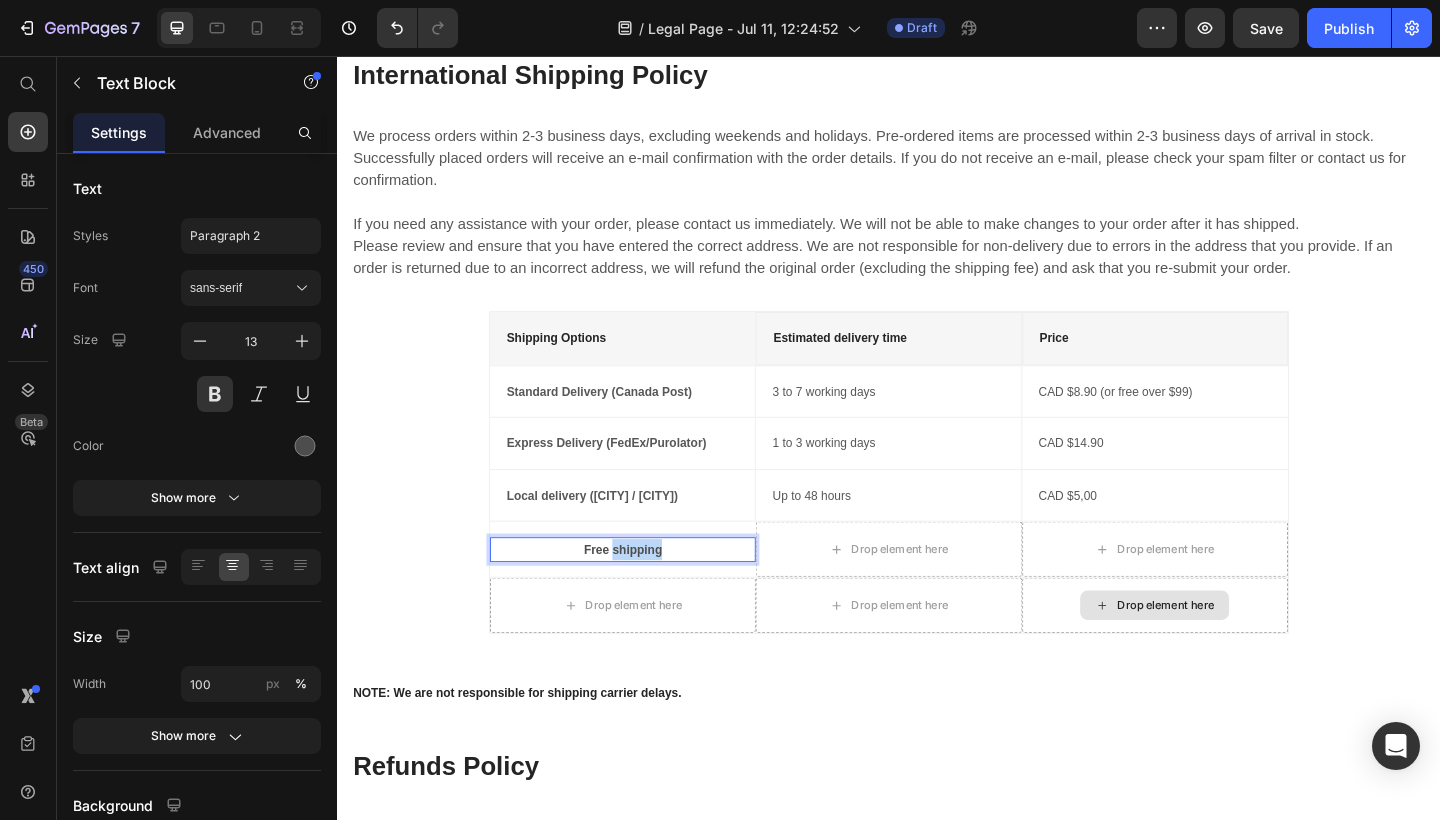 click on "Free shipping" at bounding box center [647, 593] 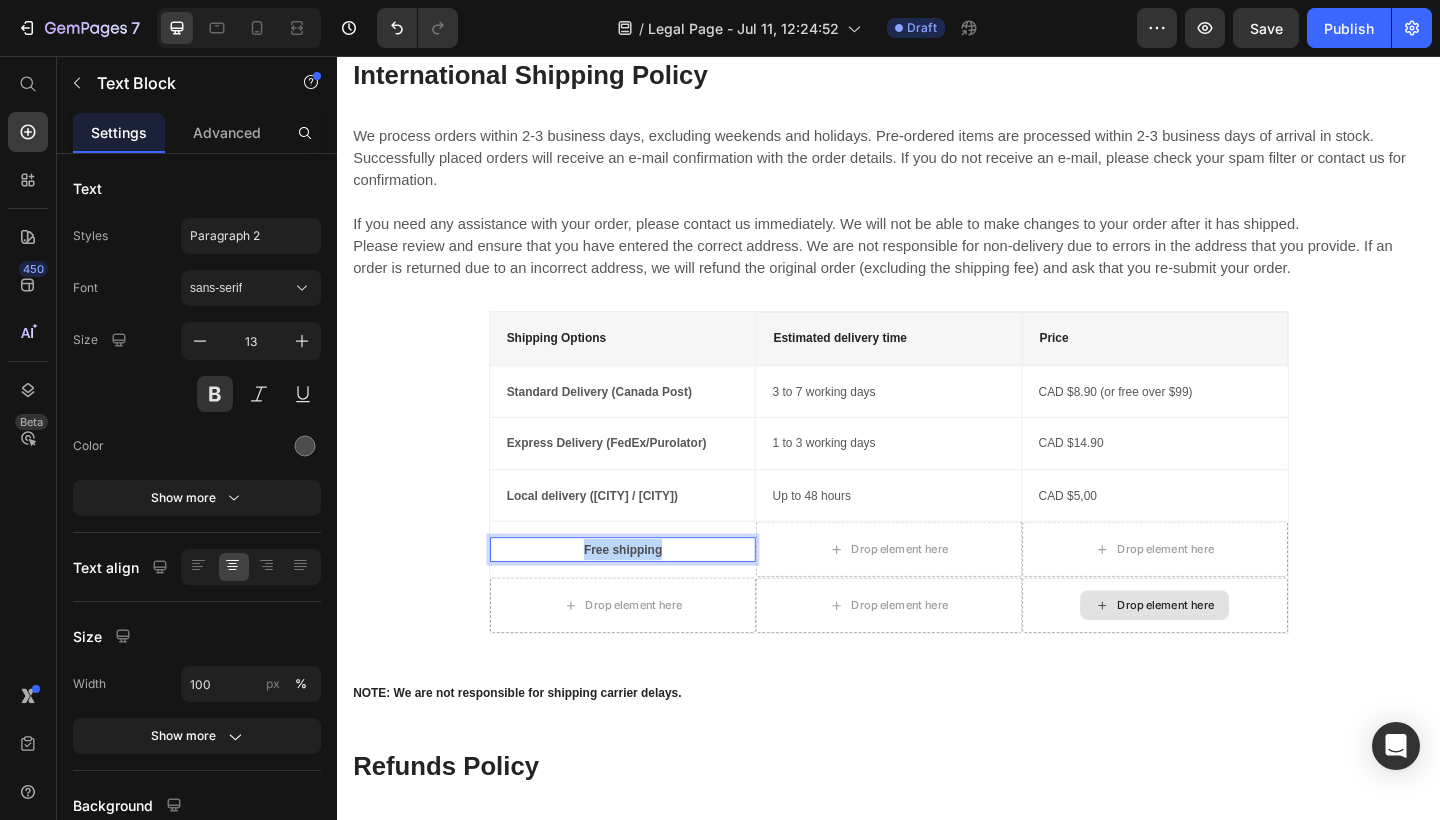 click on "Free shipping" at bounding box center (647, 593) 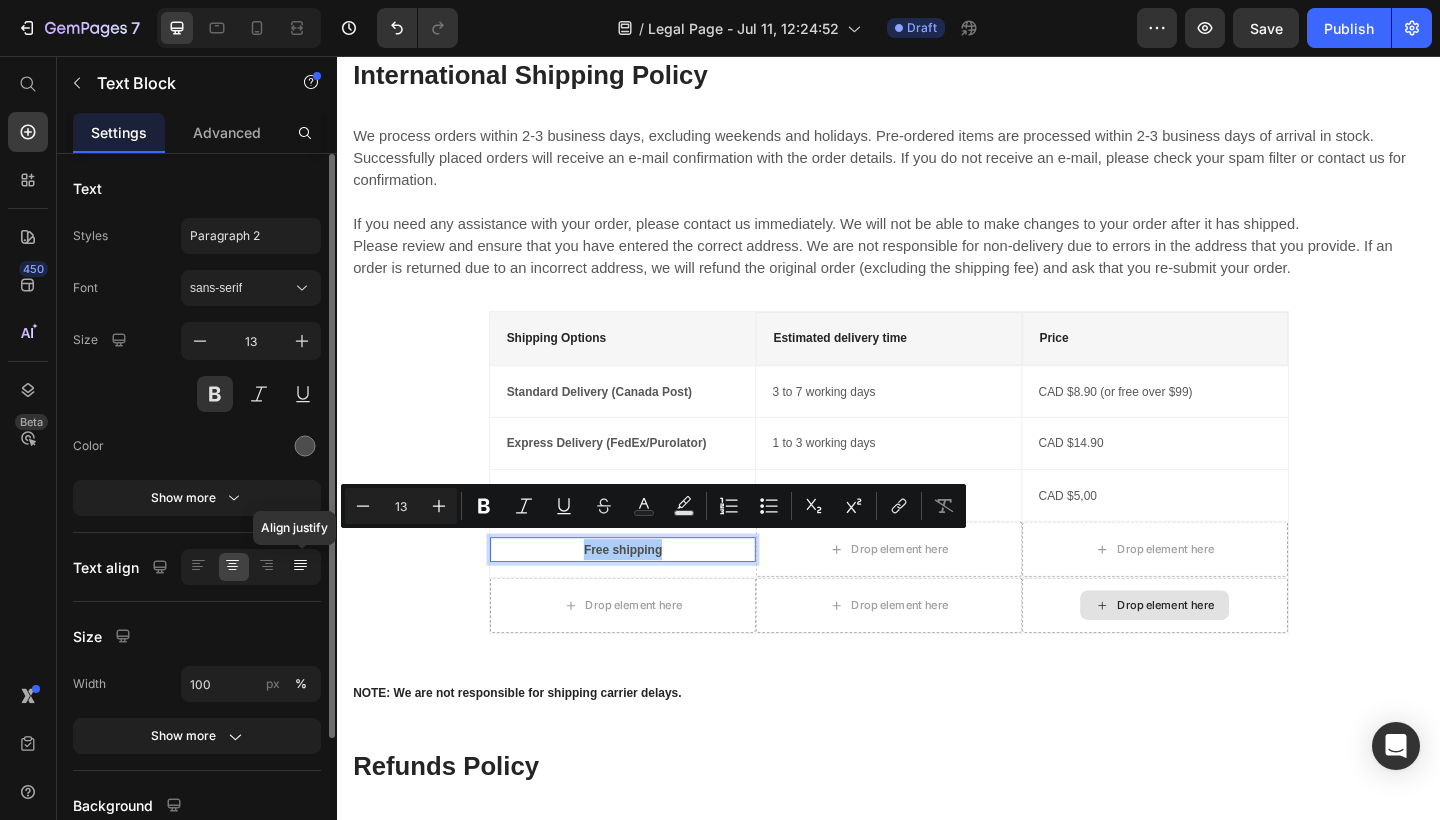 click 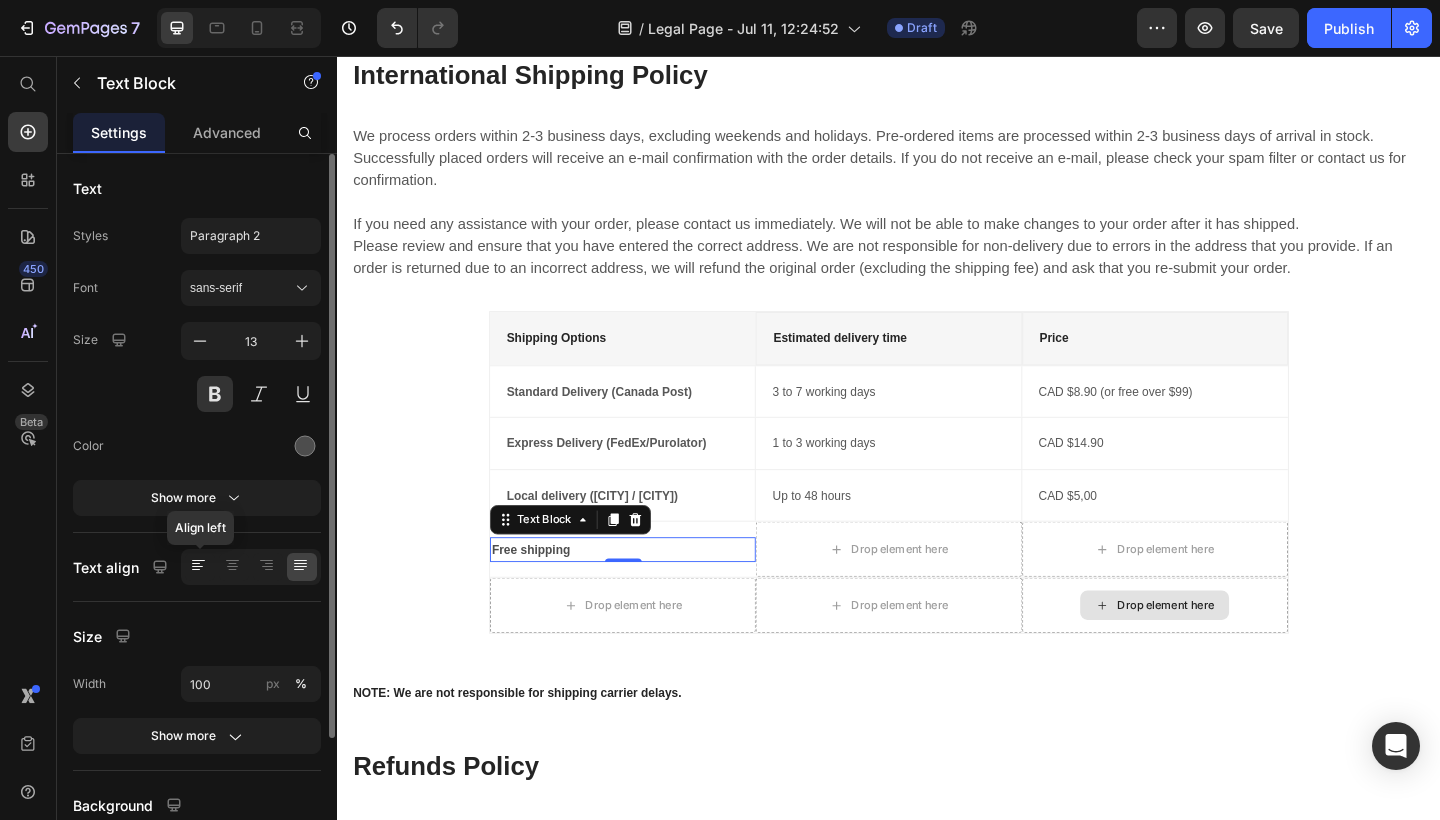 click 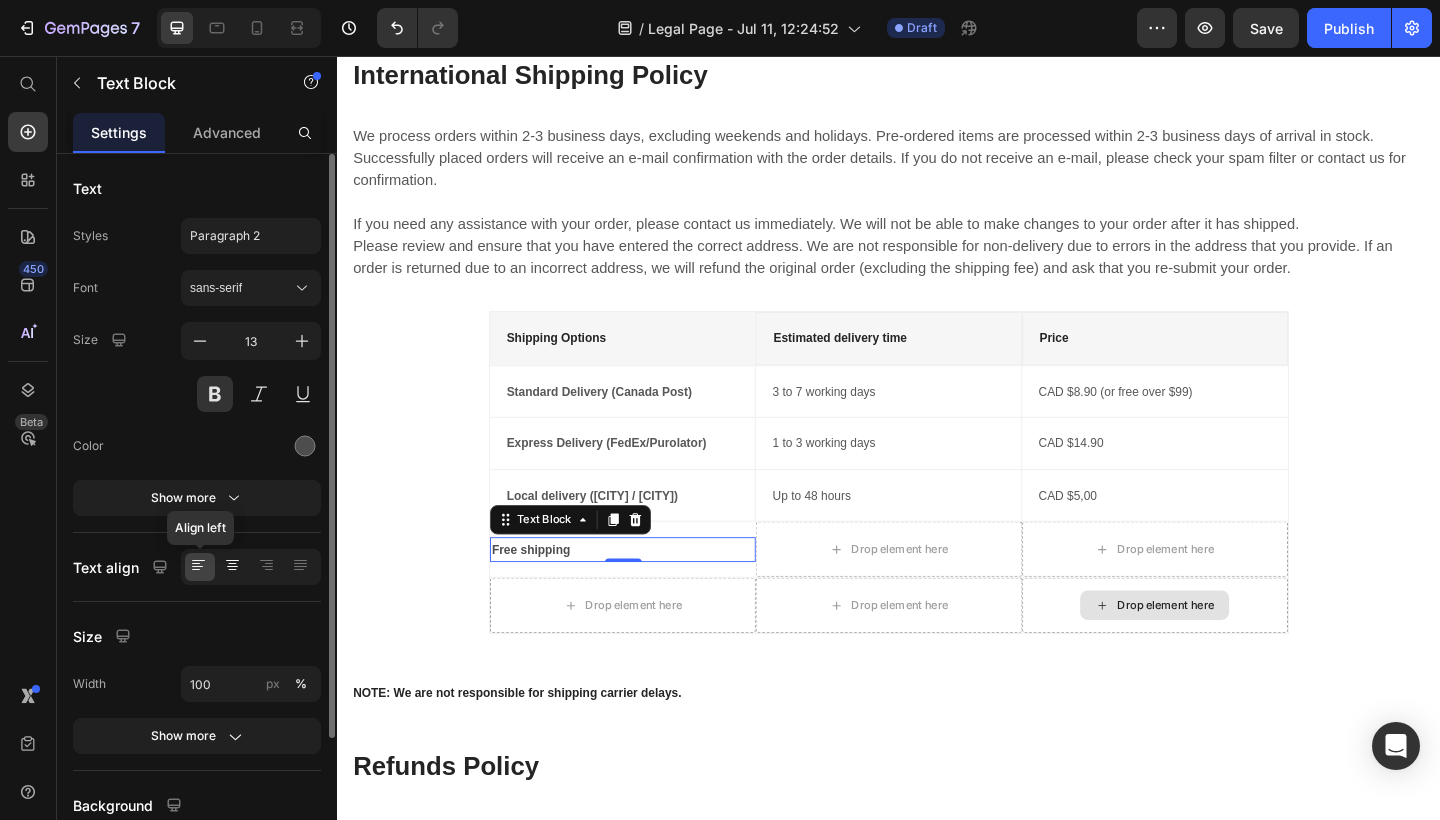 click 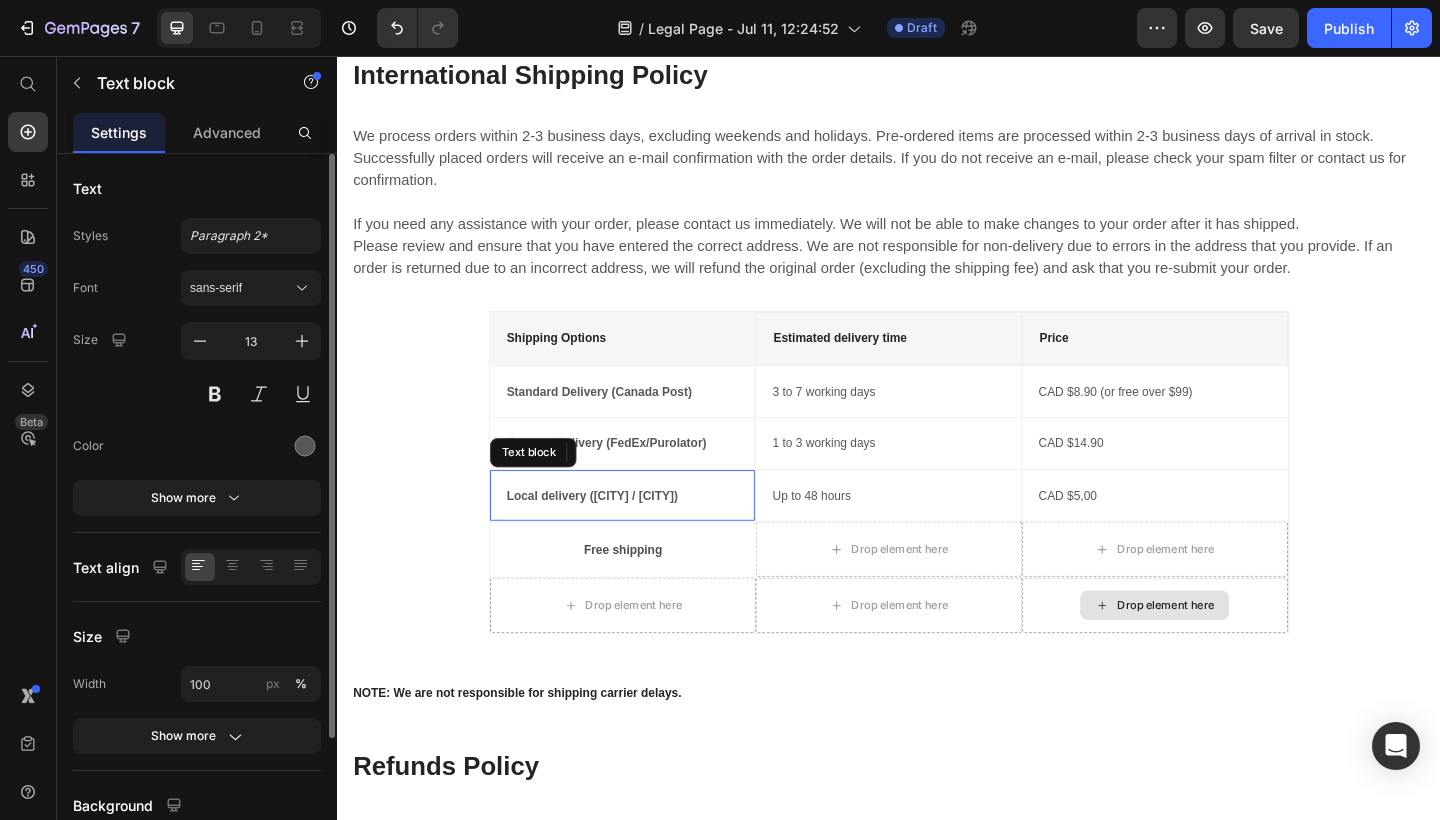 click on "Local delivery ([CITY] / [CITY])" at bounding box center (614, 534) 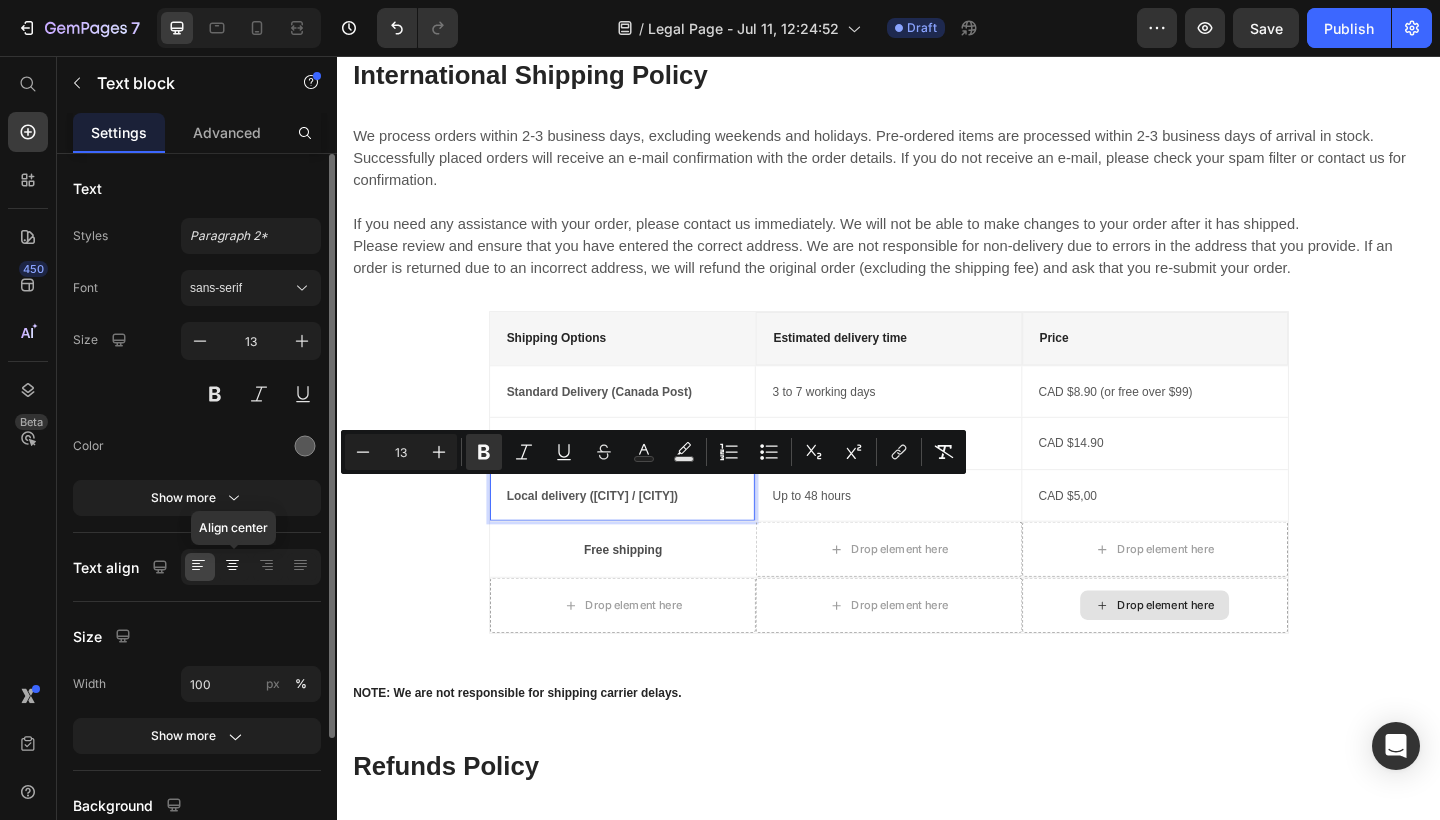 click 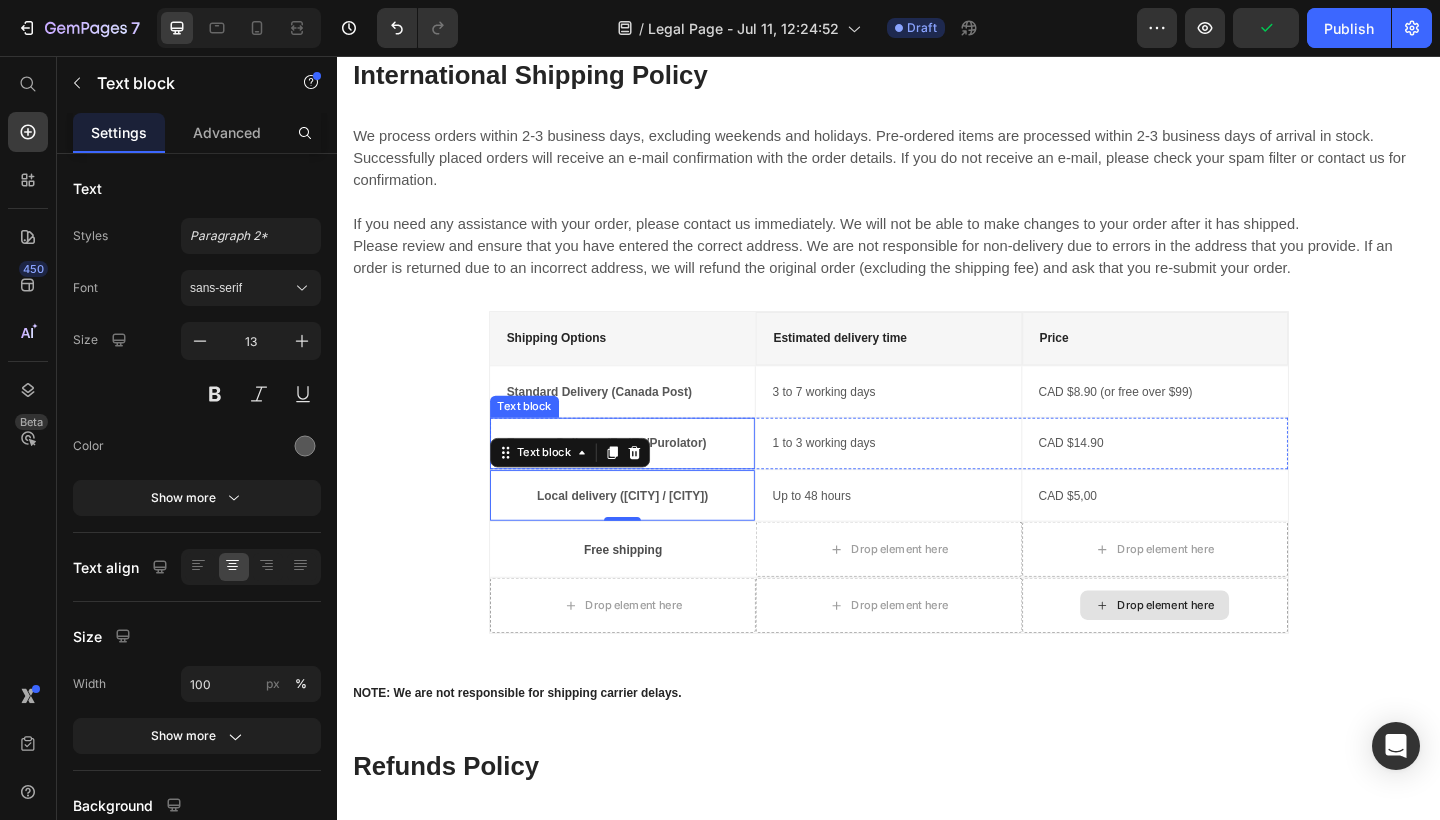 click on "Express Delivery (FedEx/Purolator)" at bounding box center (647, 478) 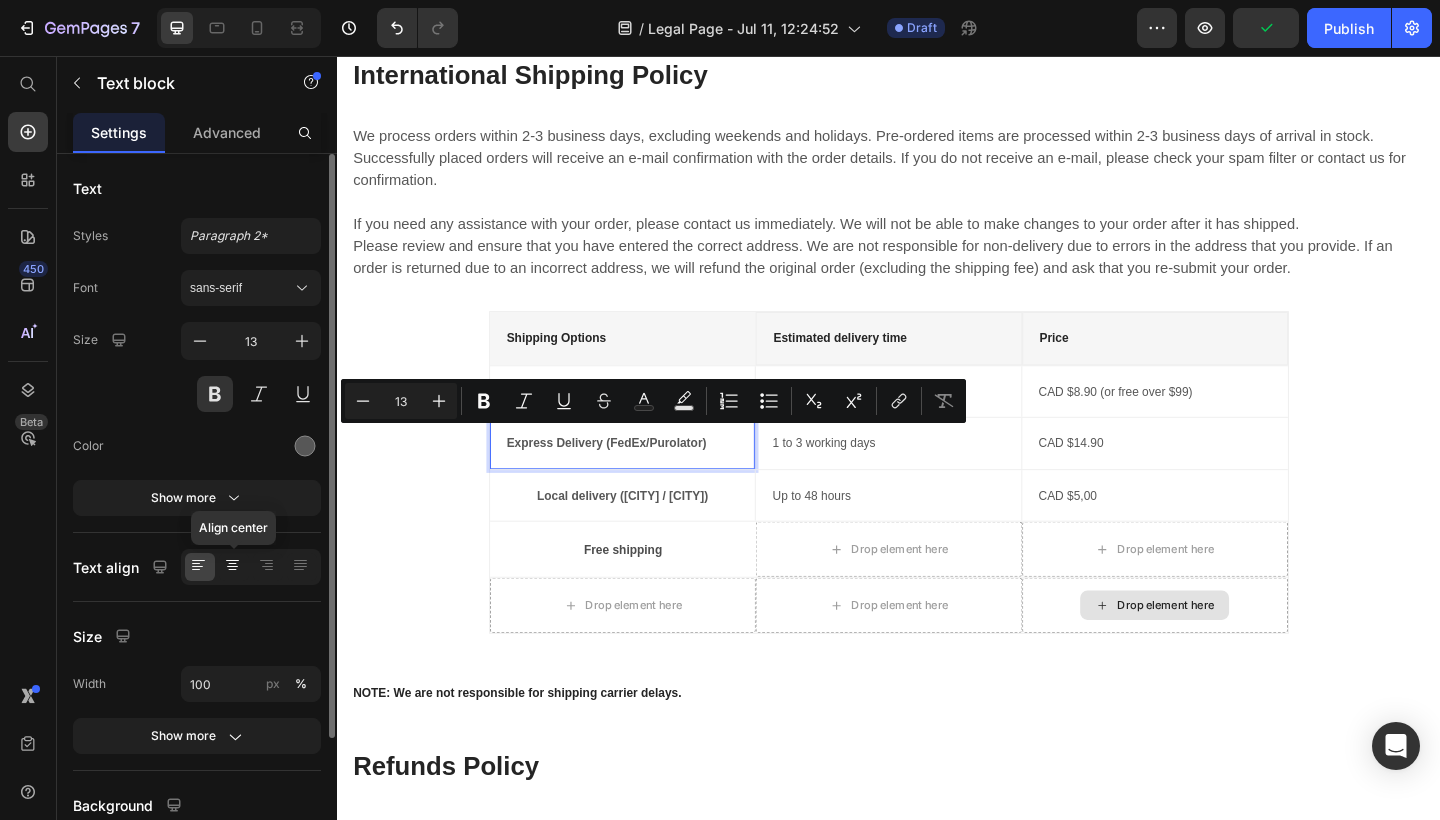 click 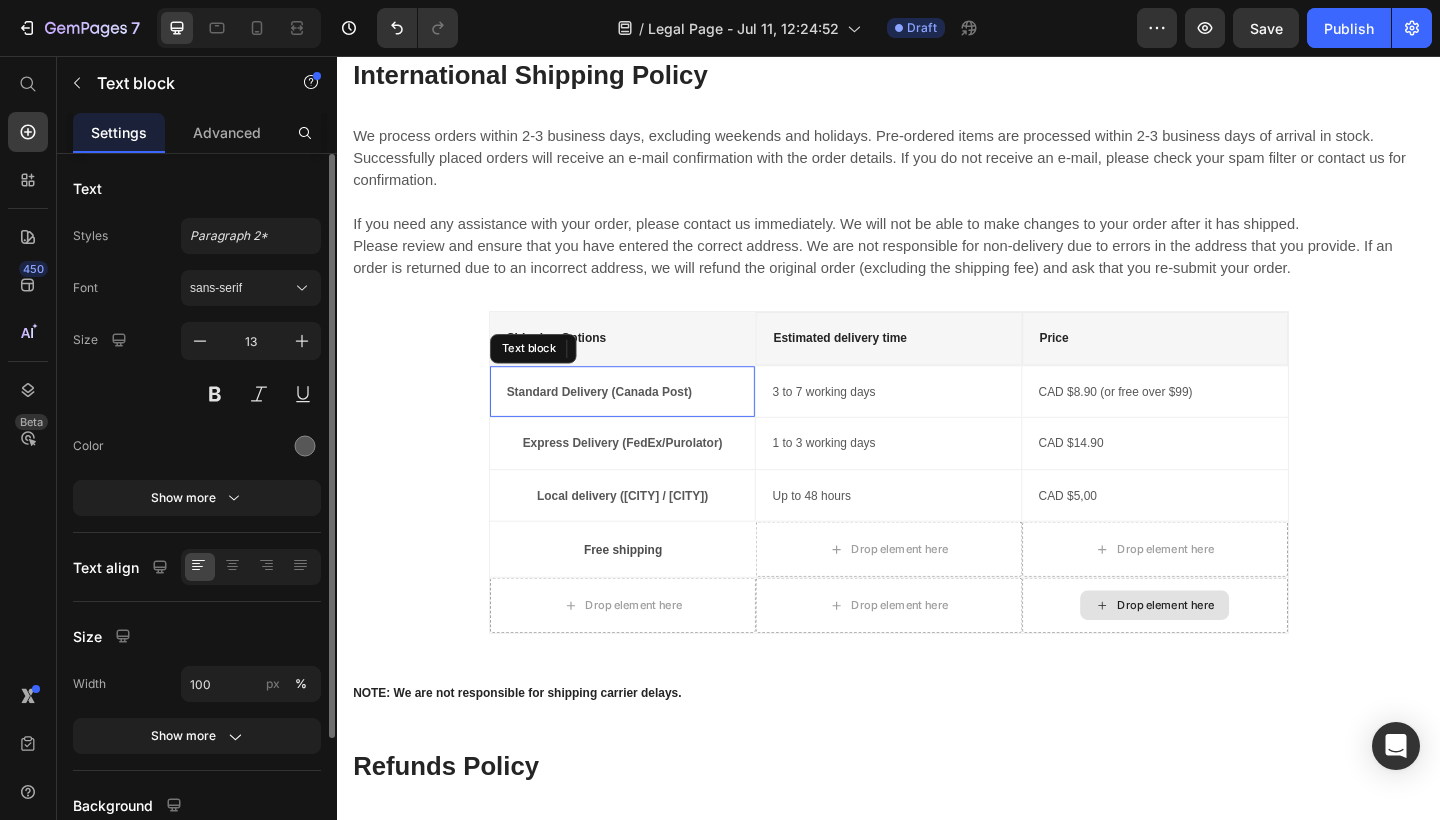 click on "Standard Delivery (Canada Post)" at bounding box center [647, 422] 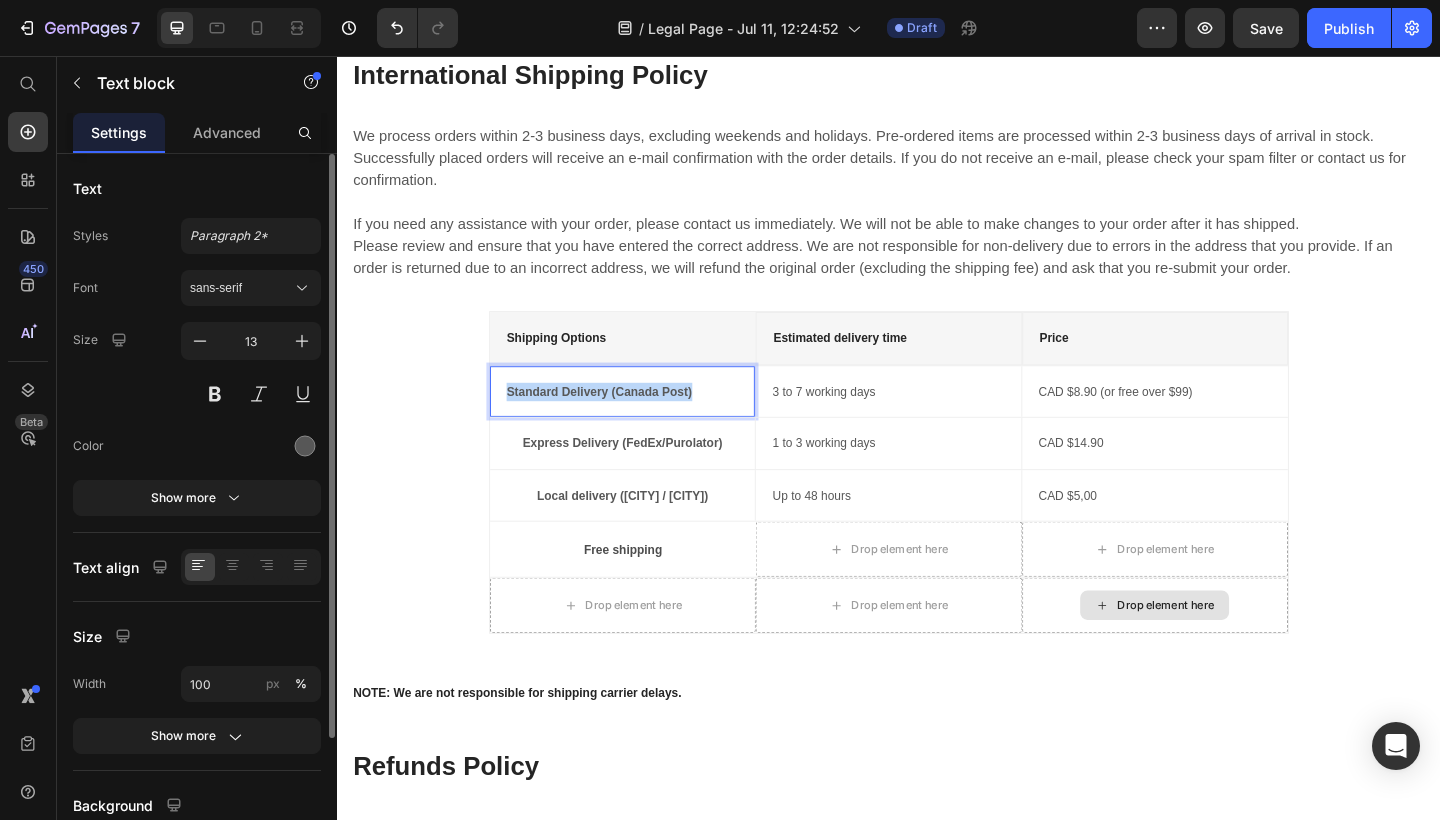 click on "Standard Delivery (Canada Post)" at bounding box center [647, 422] 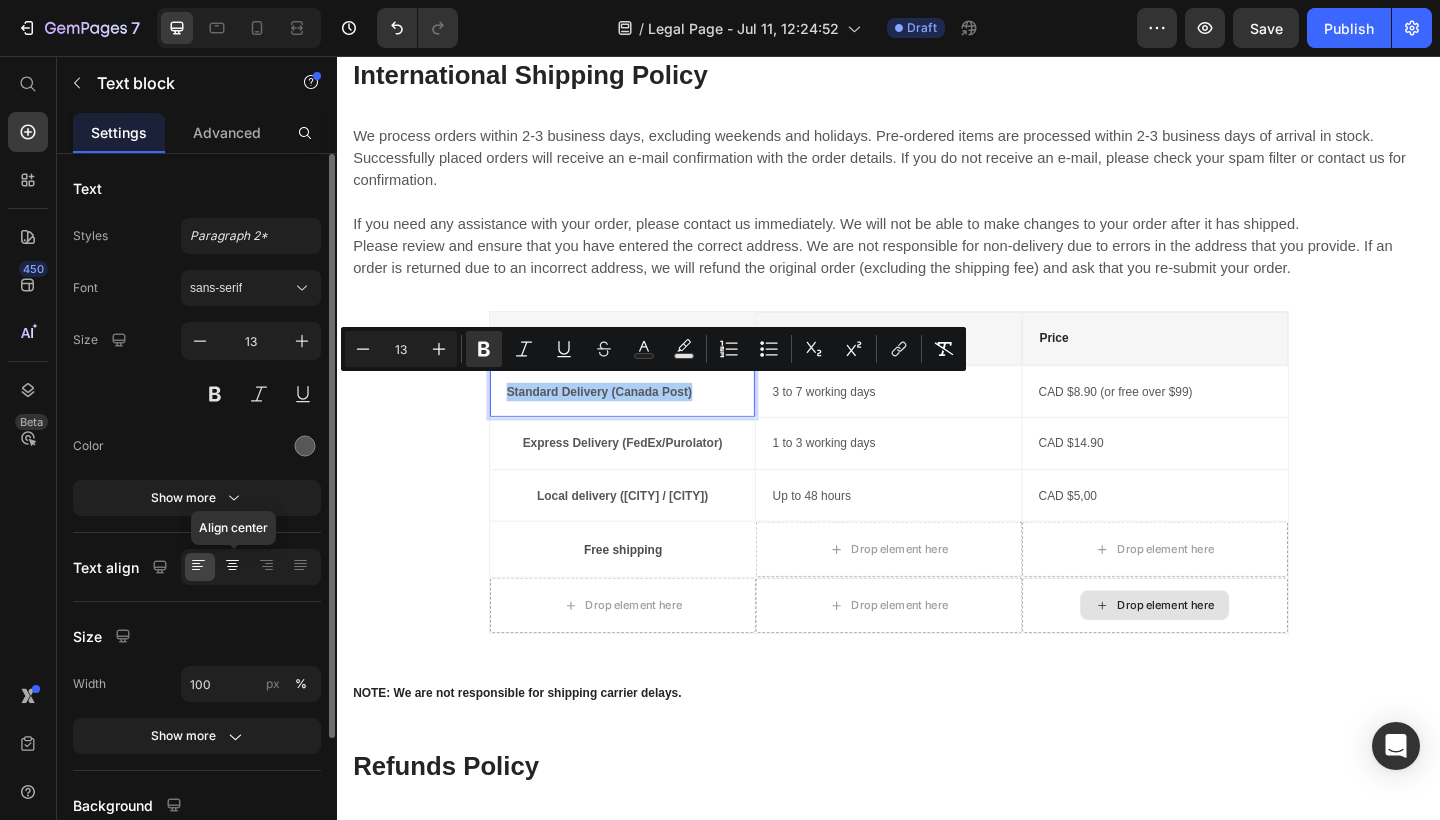 click 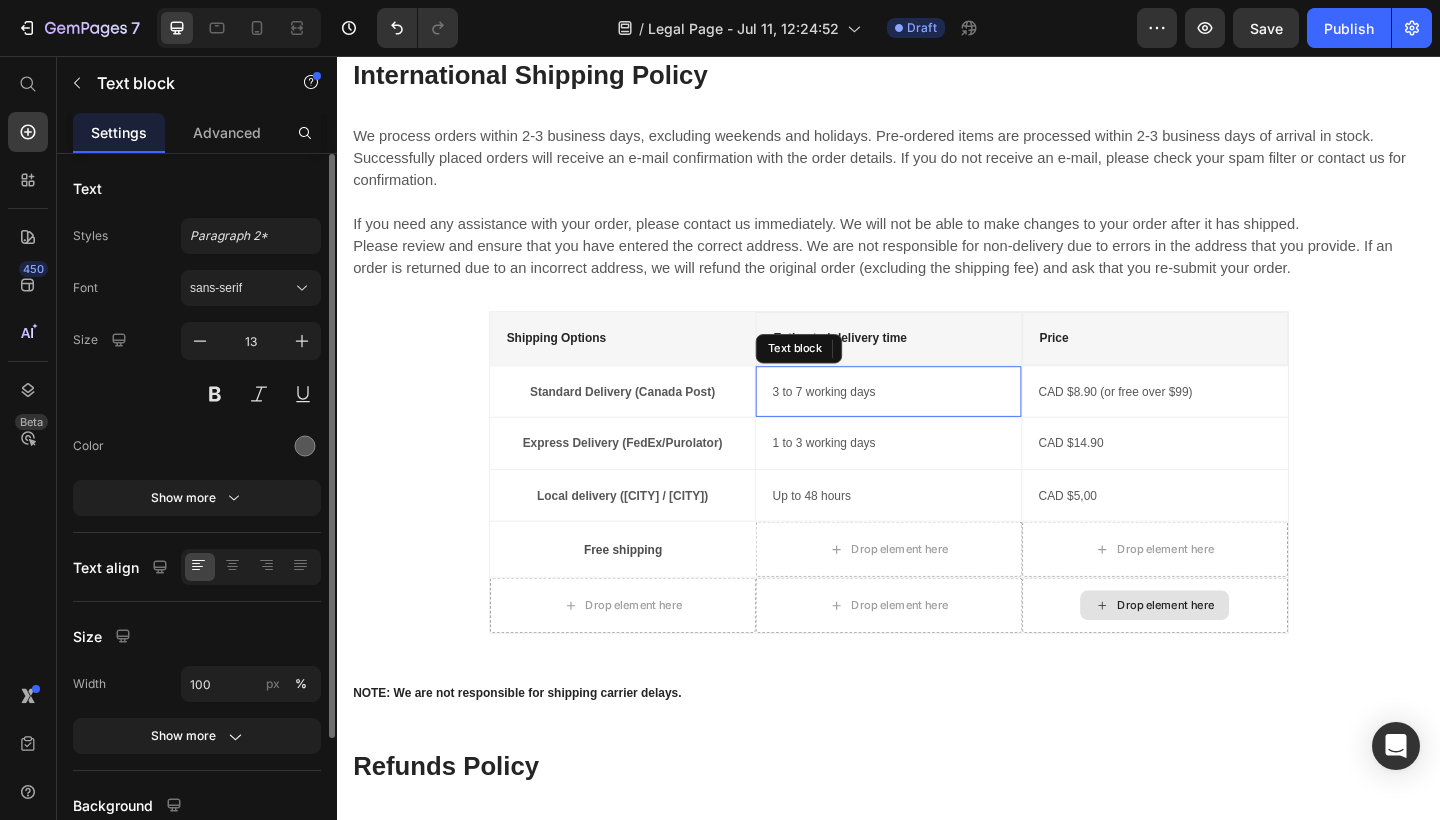 click on "3 to 7 working days" at bounding box center (936, 422) 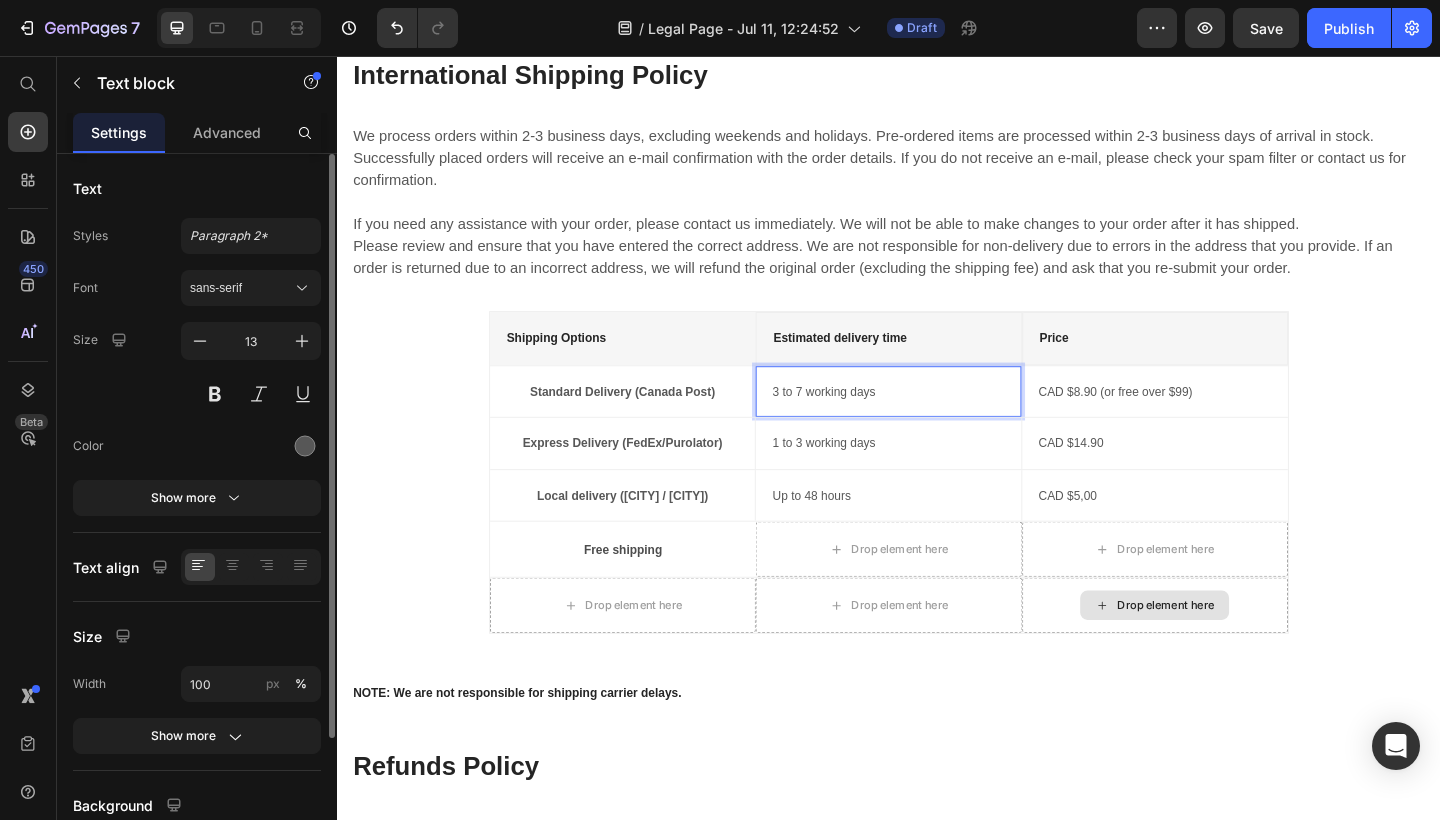 click on "3 to 7 working days" at bounding box center (936, 422) 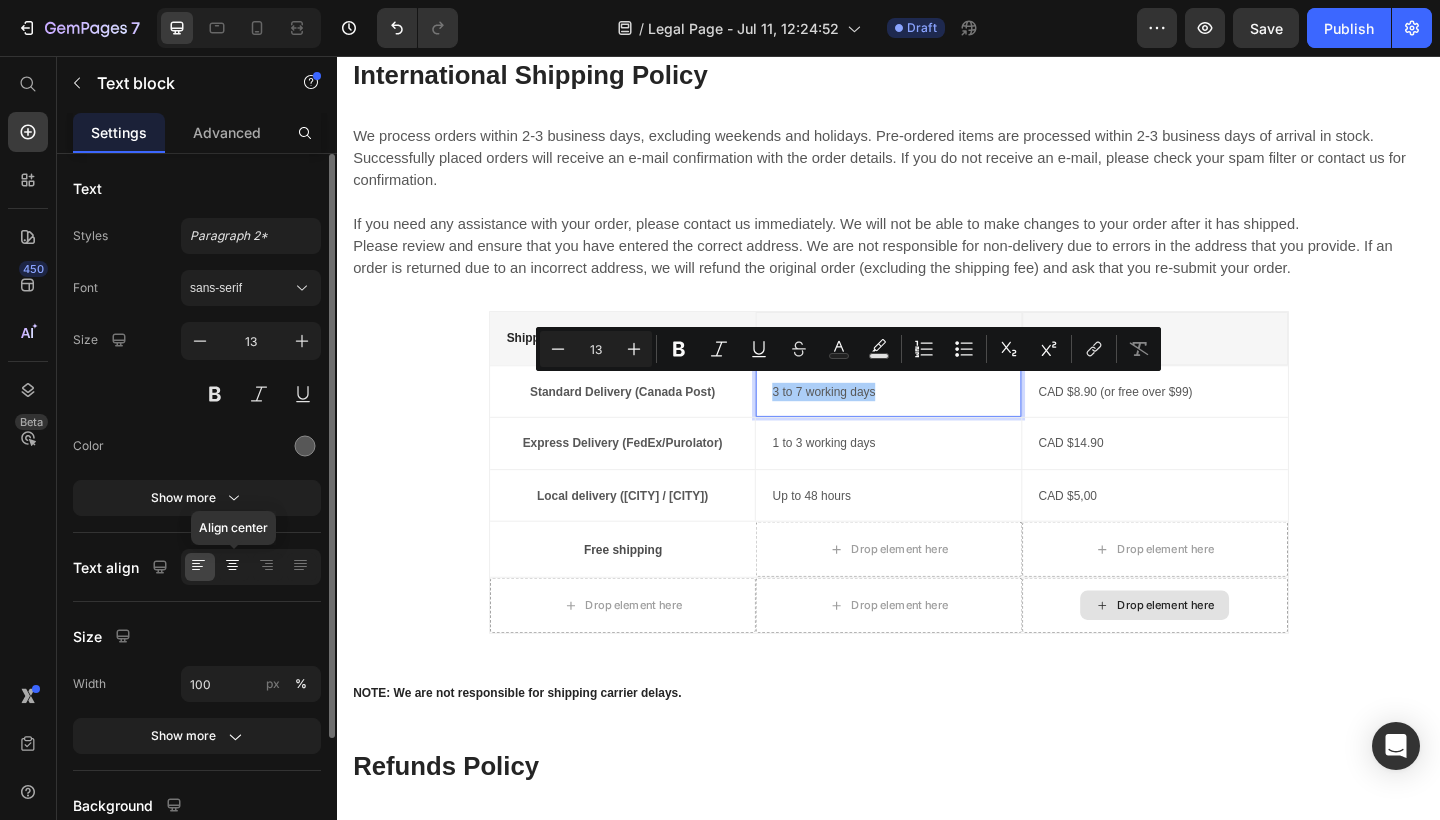 click 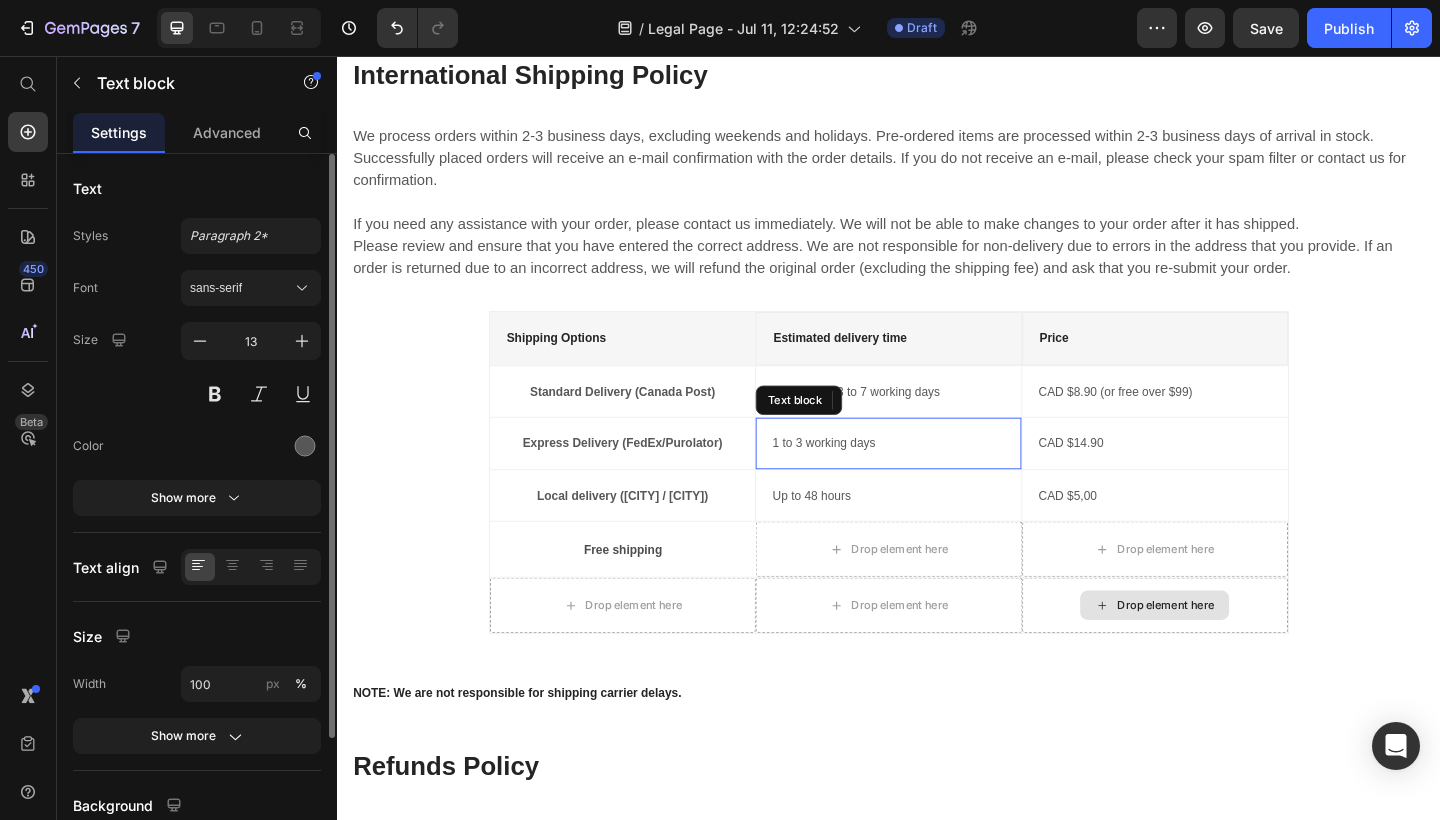 click on "1 to 3 working days" at bounding box center [936, 478] 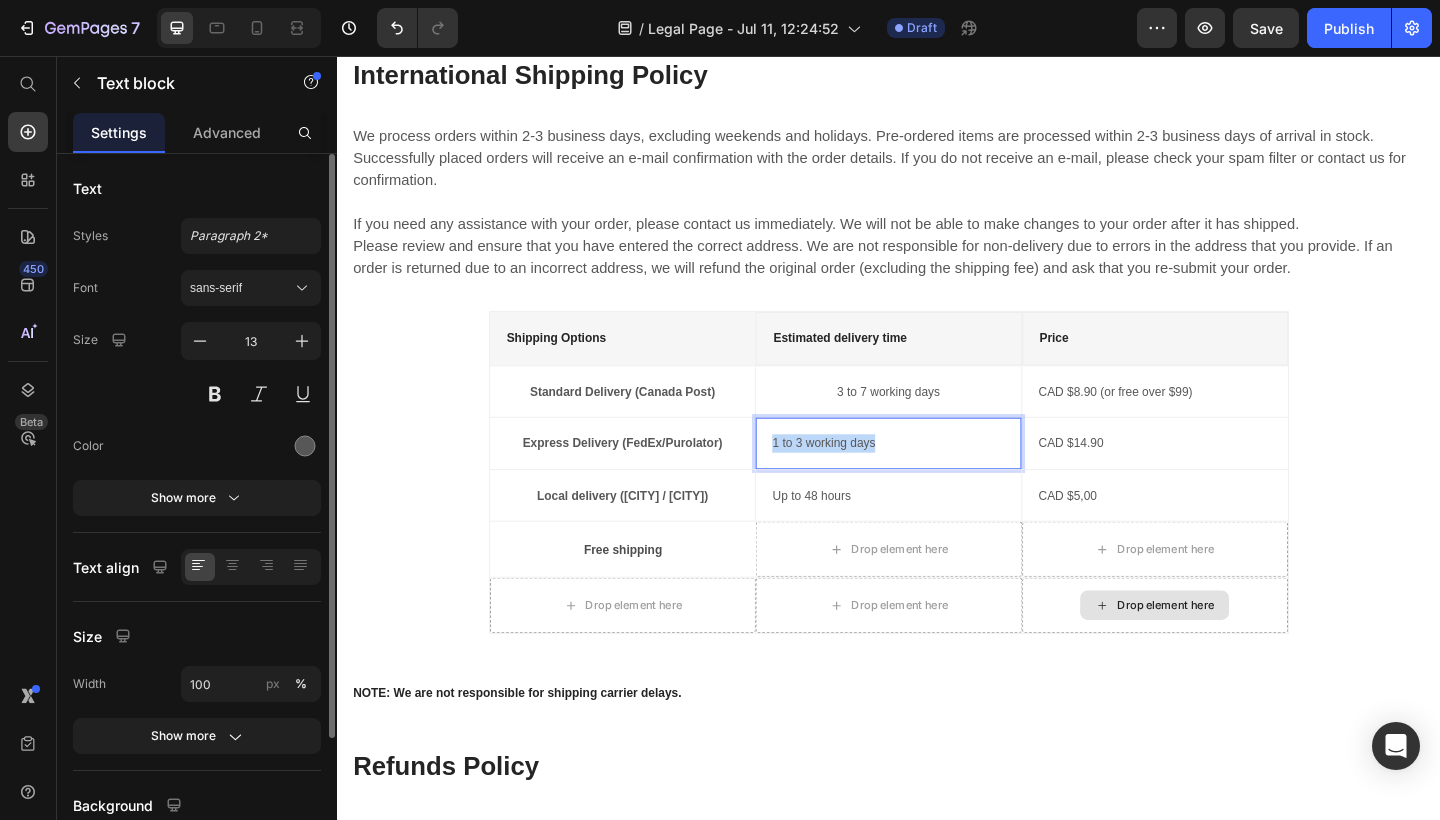 click on "1 to 3 working days" at bounding box center [936, 478] 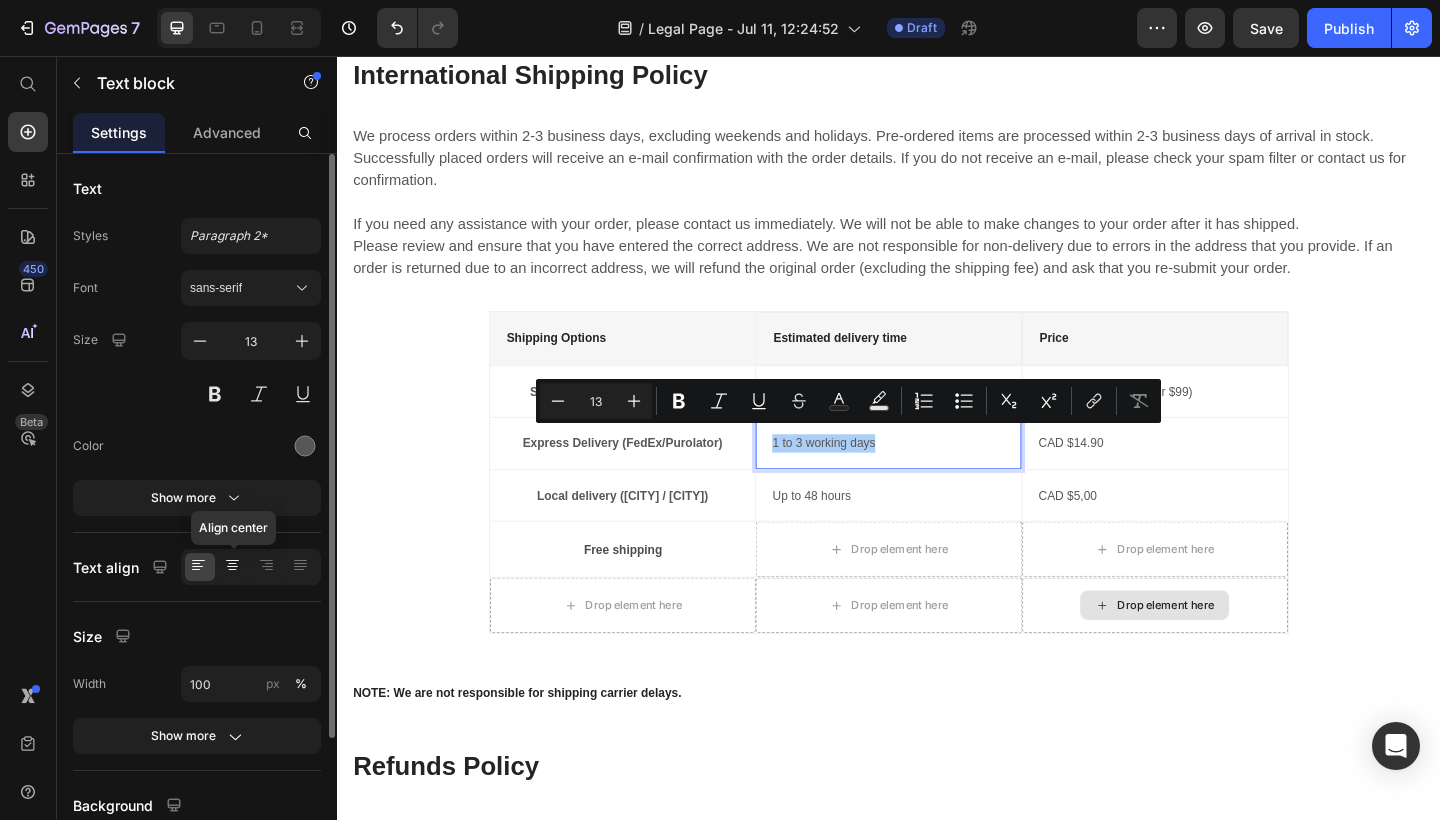 click 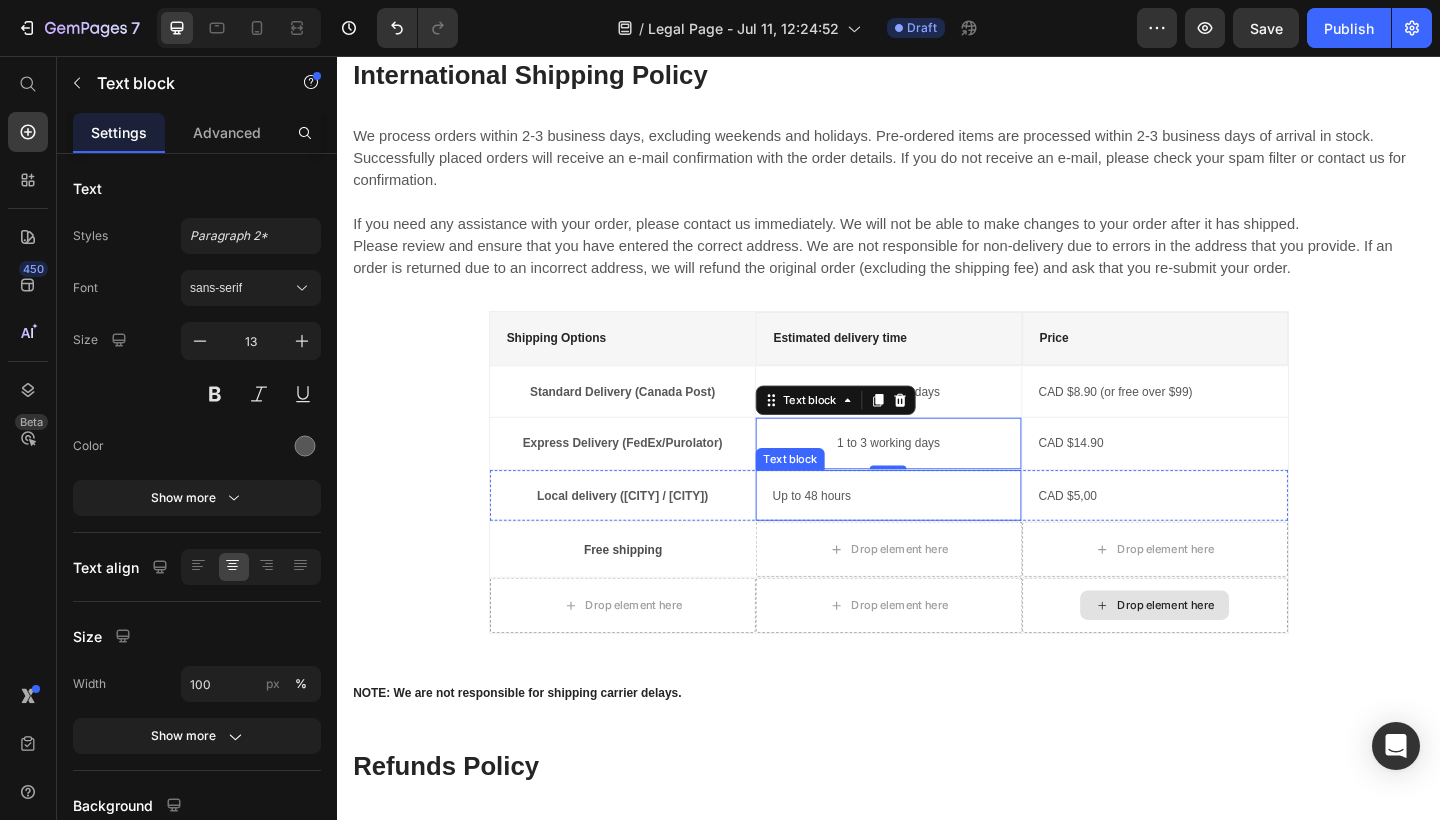 click on "Up to 48 hours" at bounding box center (936, 535) 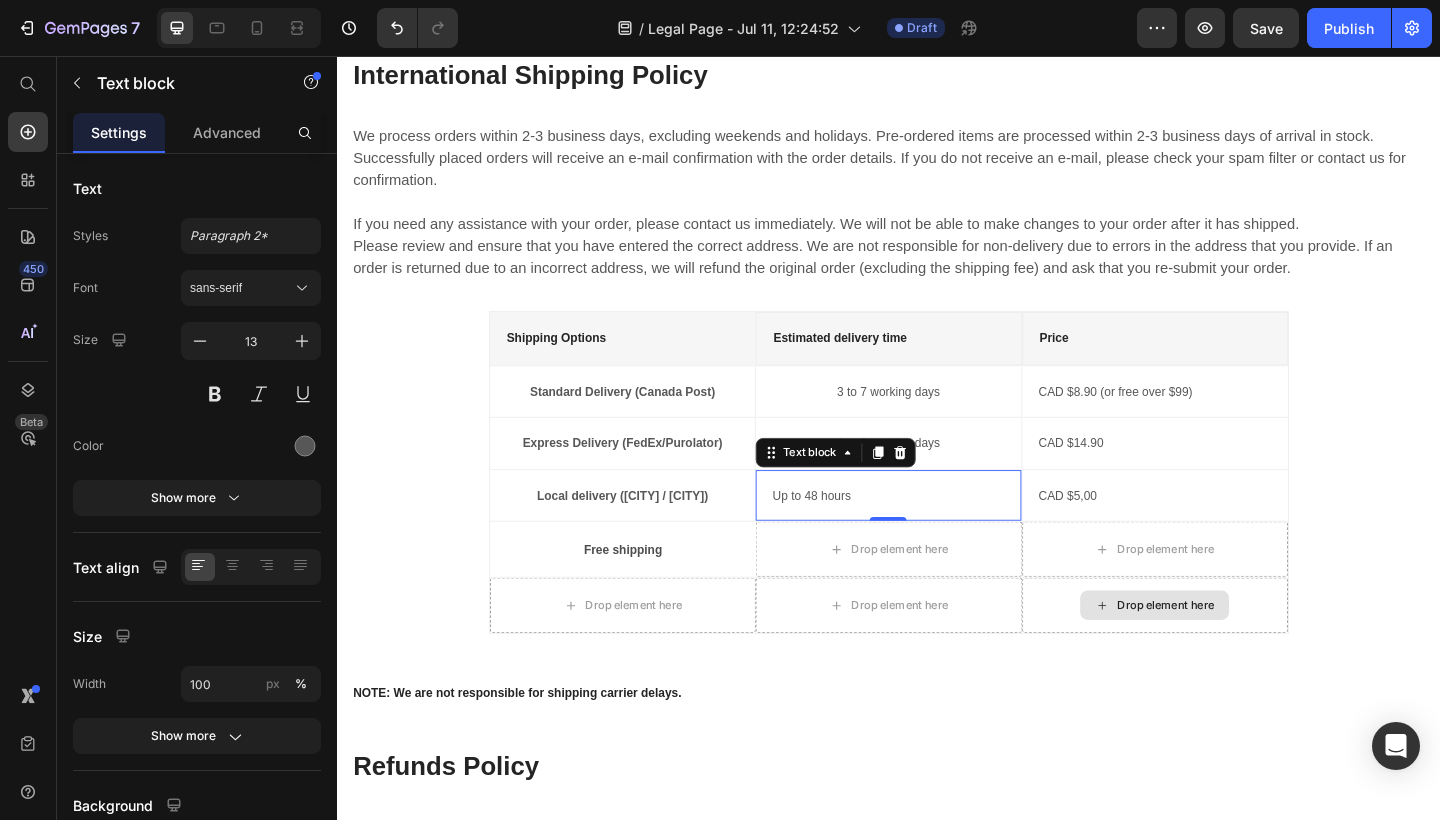 click on "Up to 48 hours" at bounding box center [936, 535] 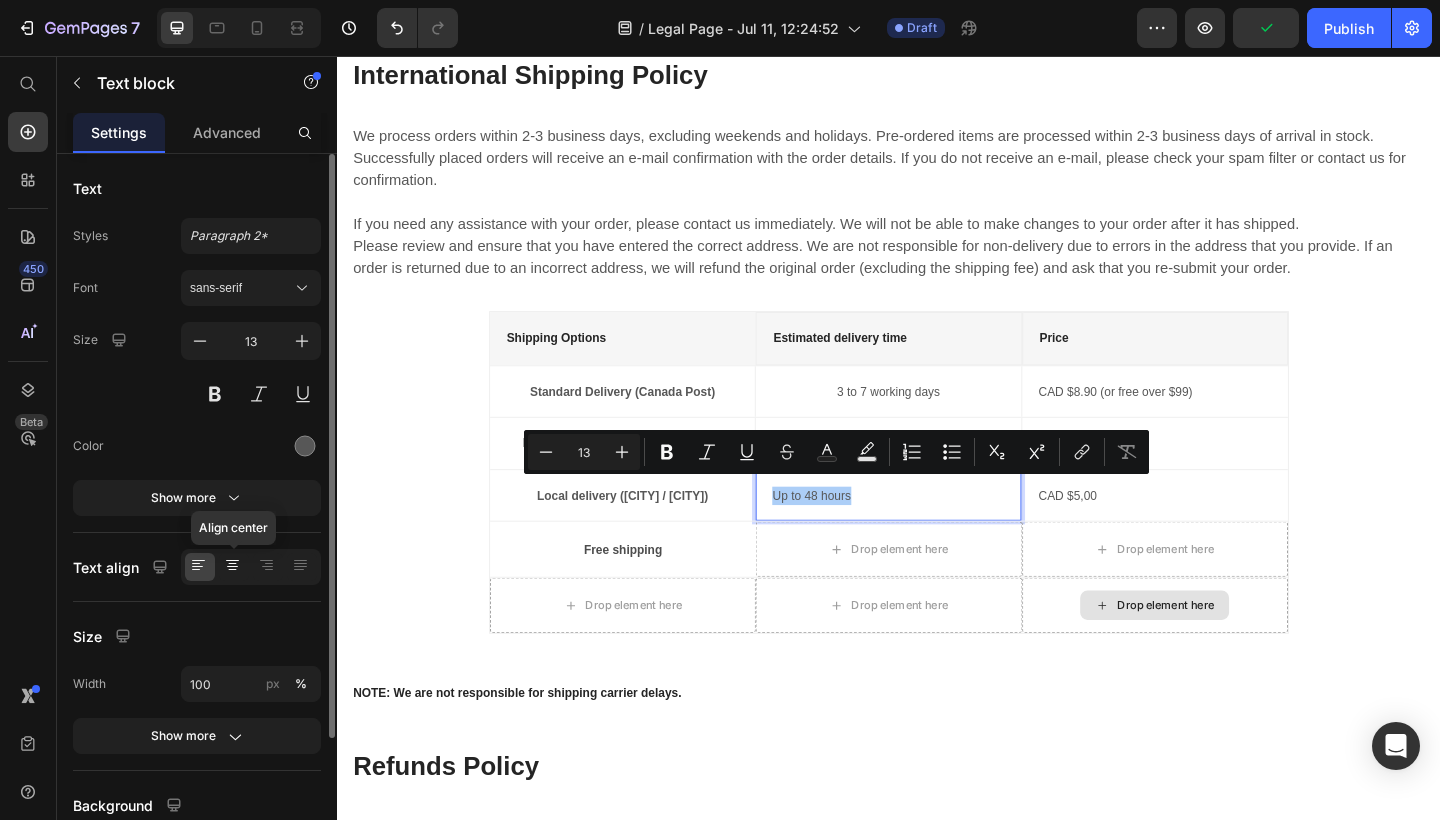 click 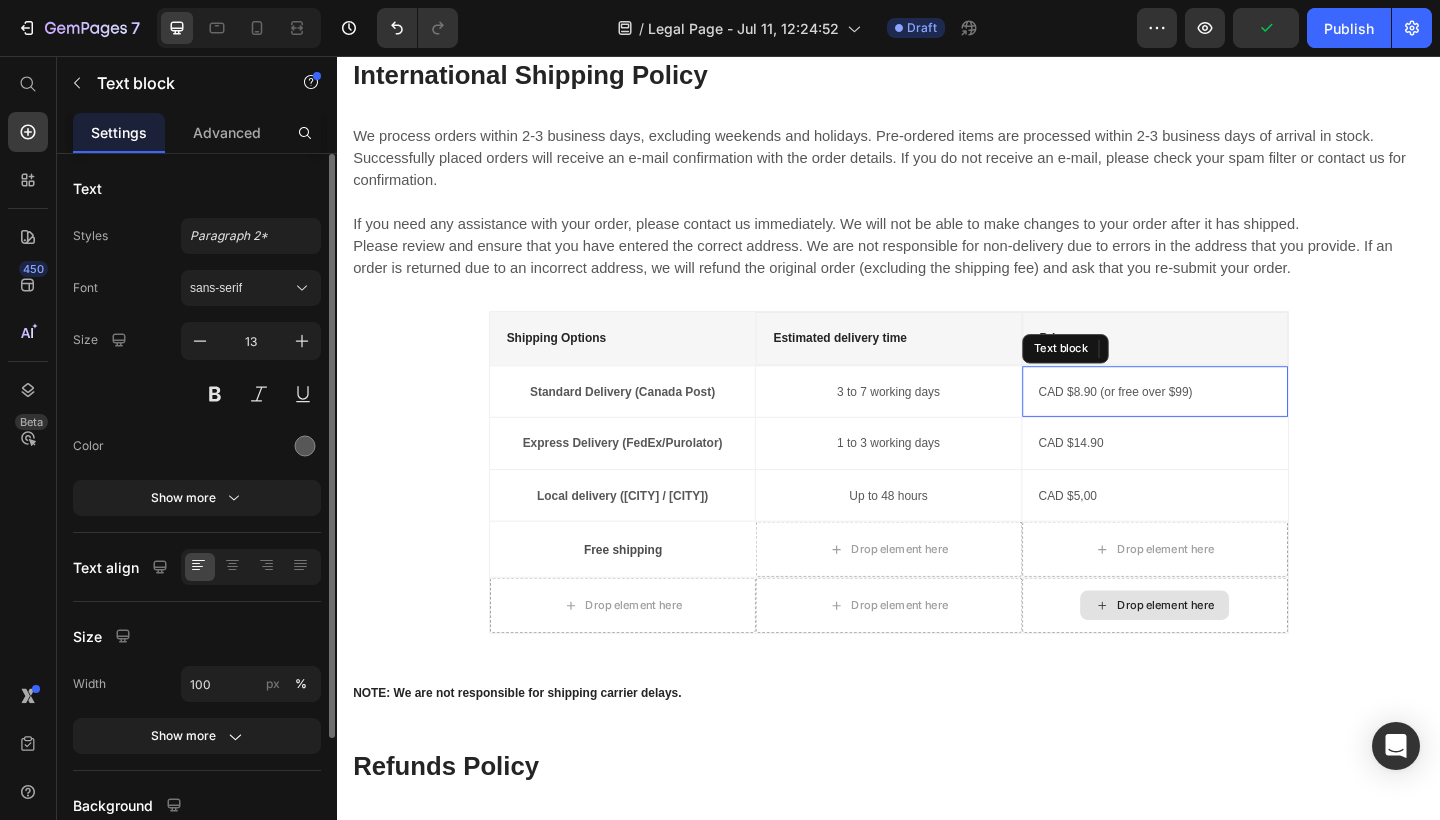 click on "CAD $8.90 (or free over $99)" at bounding box center [1226, 422] 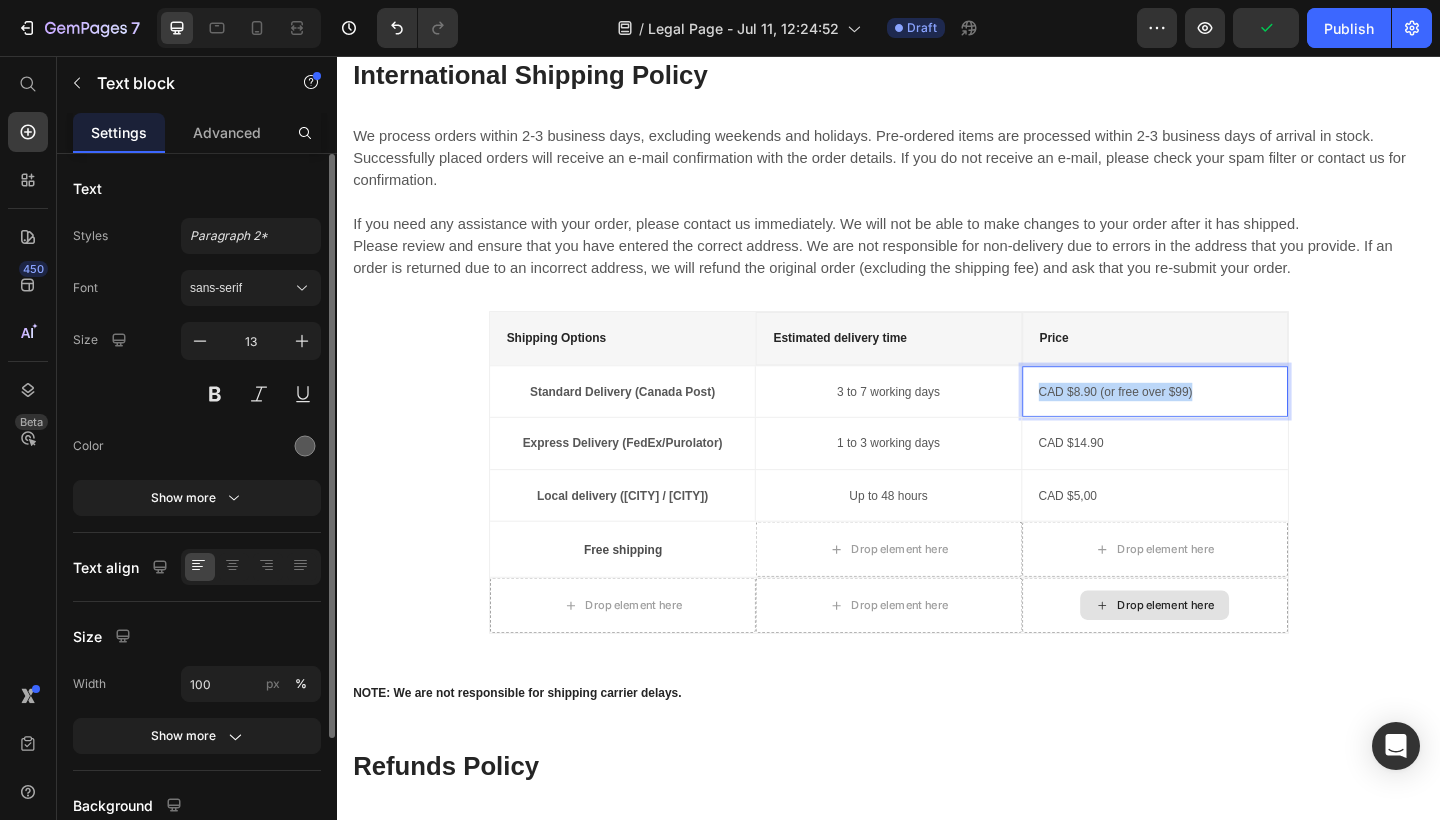 click on "CAD $8.90 (or free over $99)" at bounding box center (1226, 422) 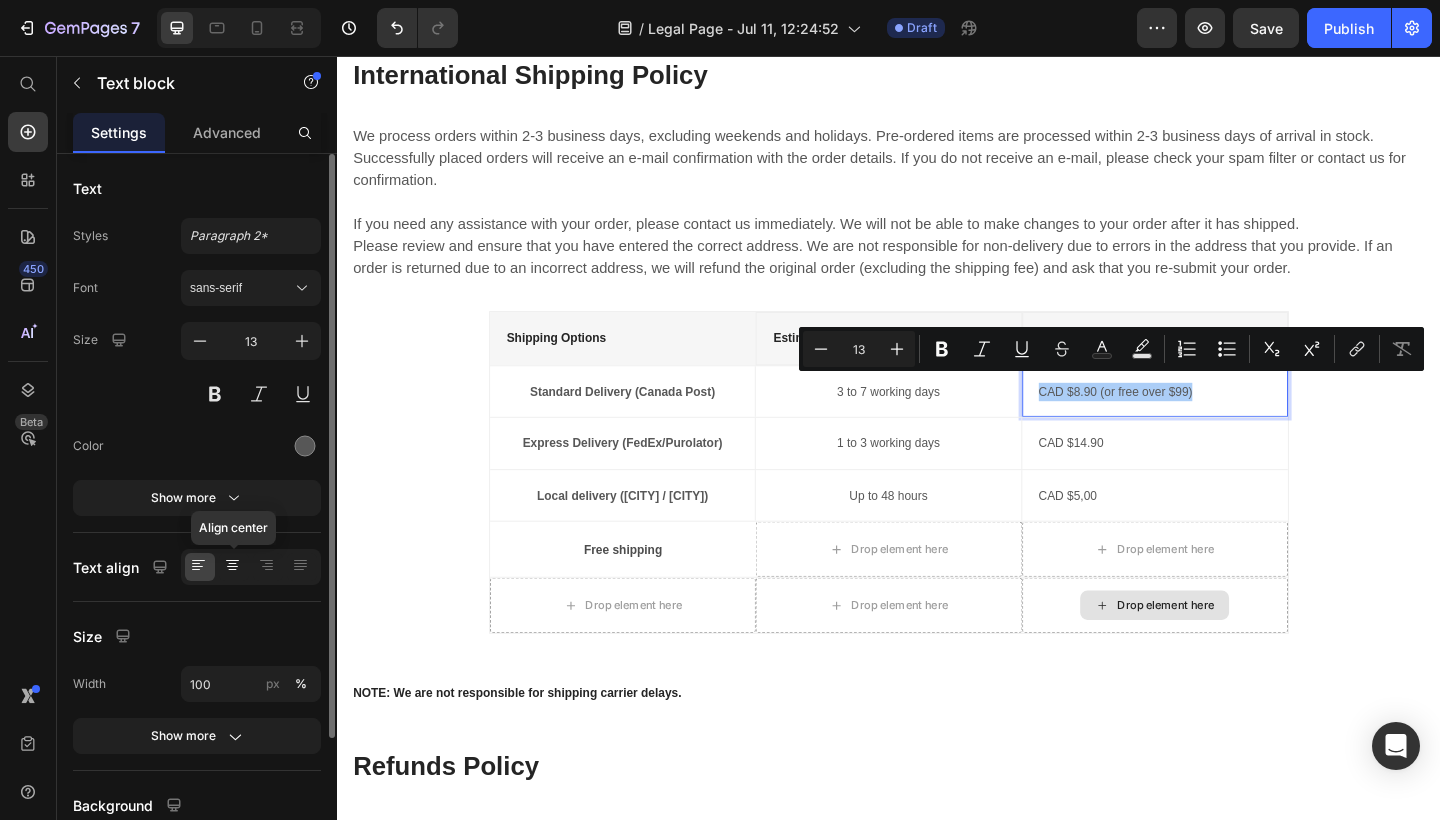 click 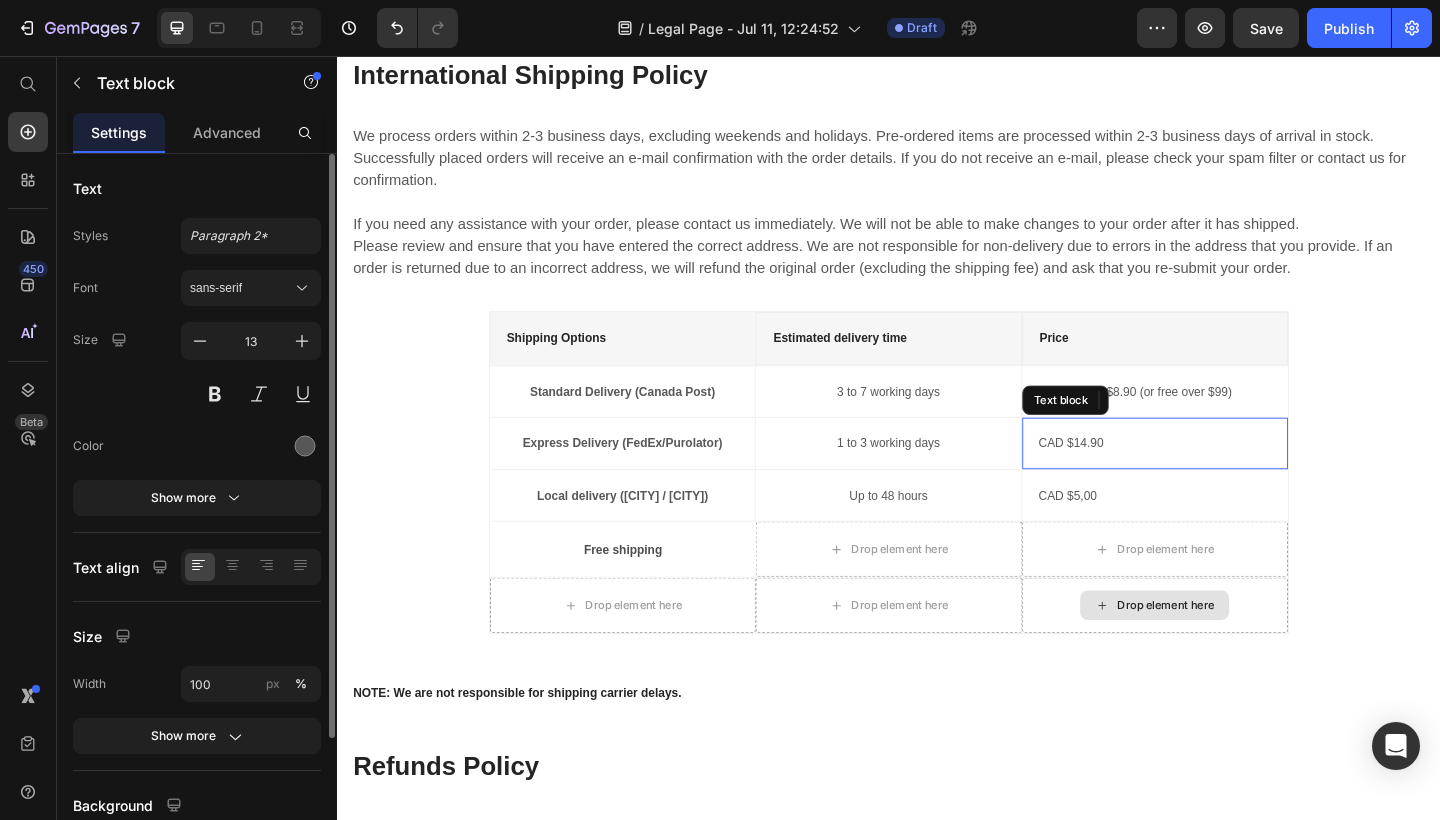 click on "CAD $14.90" at bounding box center (1226, 478) 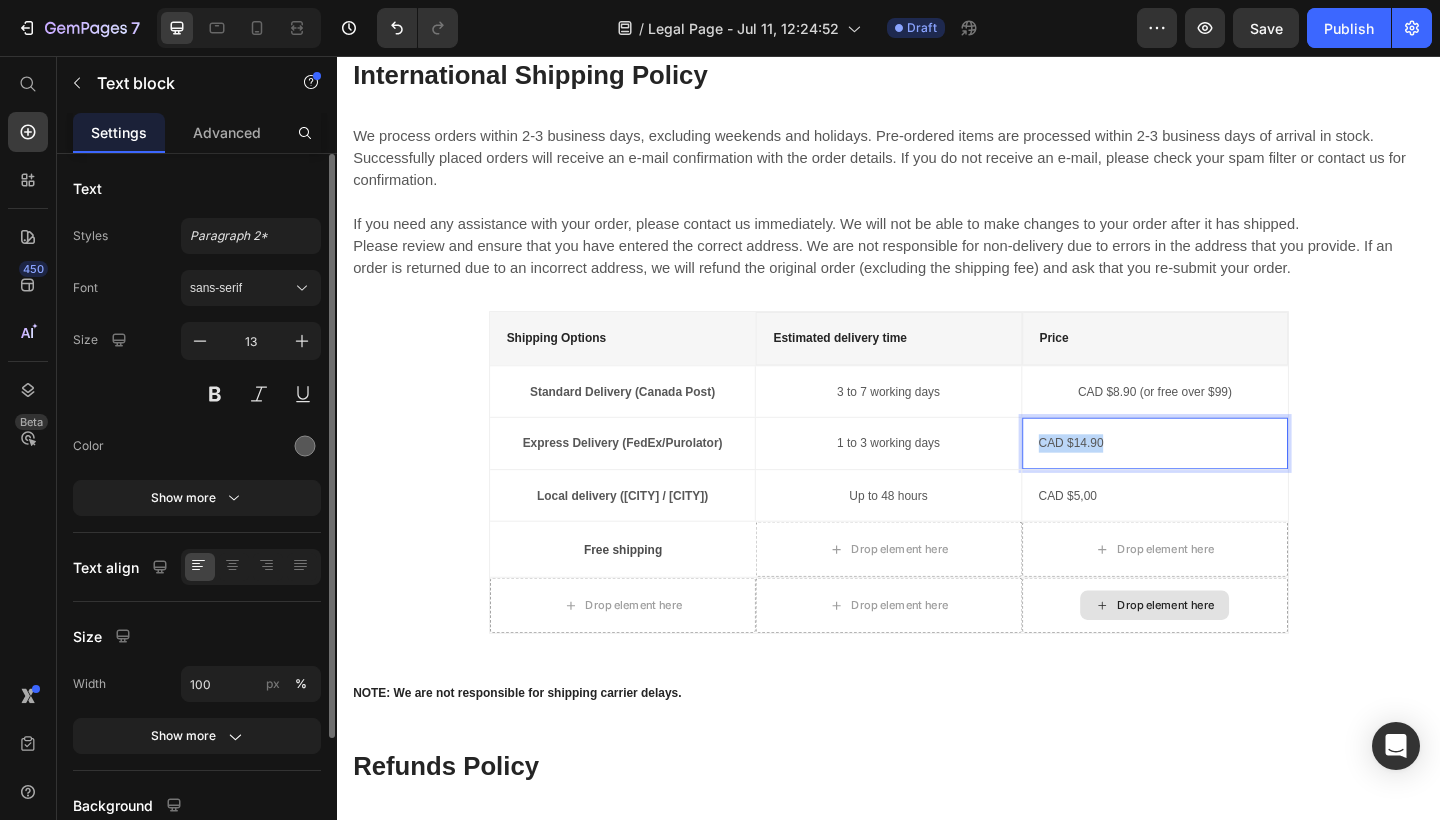 click on "CAD $14.90" at bounding box center (1226, 478) 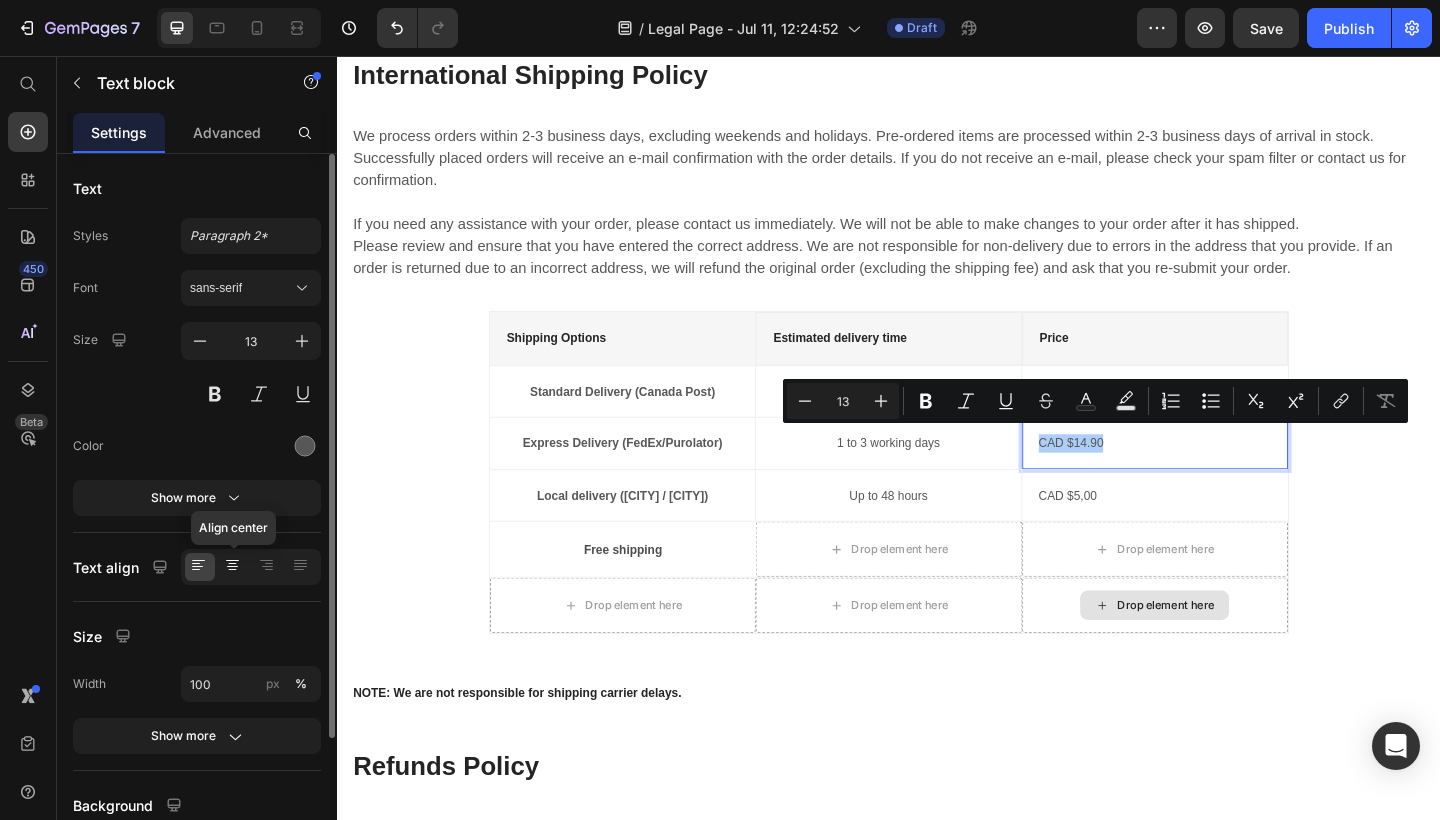 click 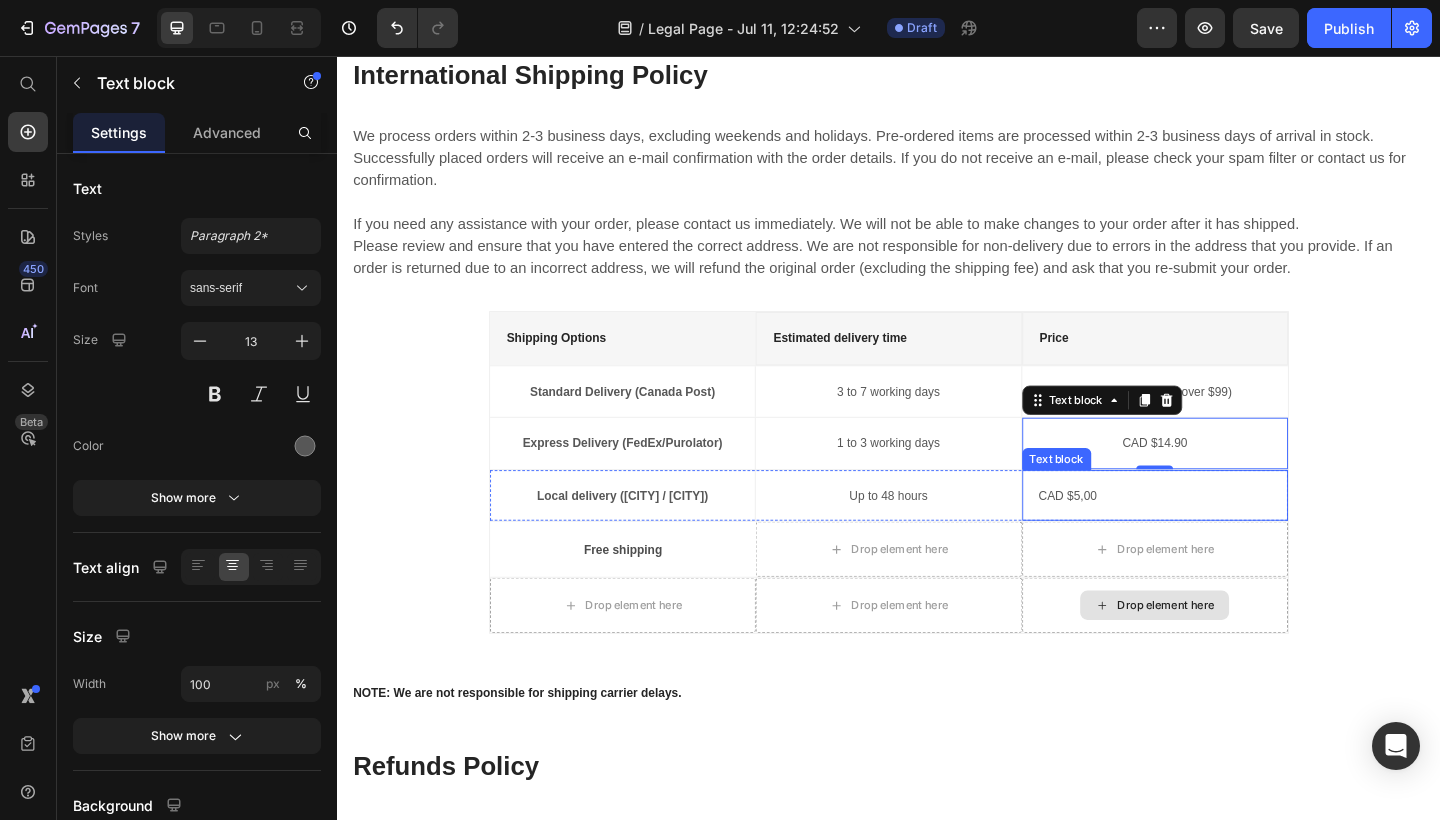 click on "CAD $5,00" at bounding box center [1226, 535] 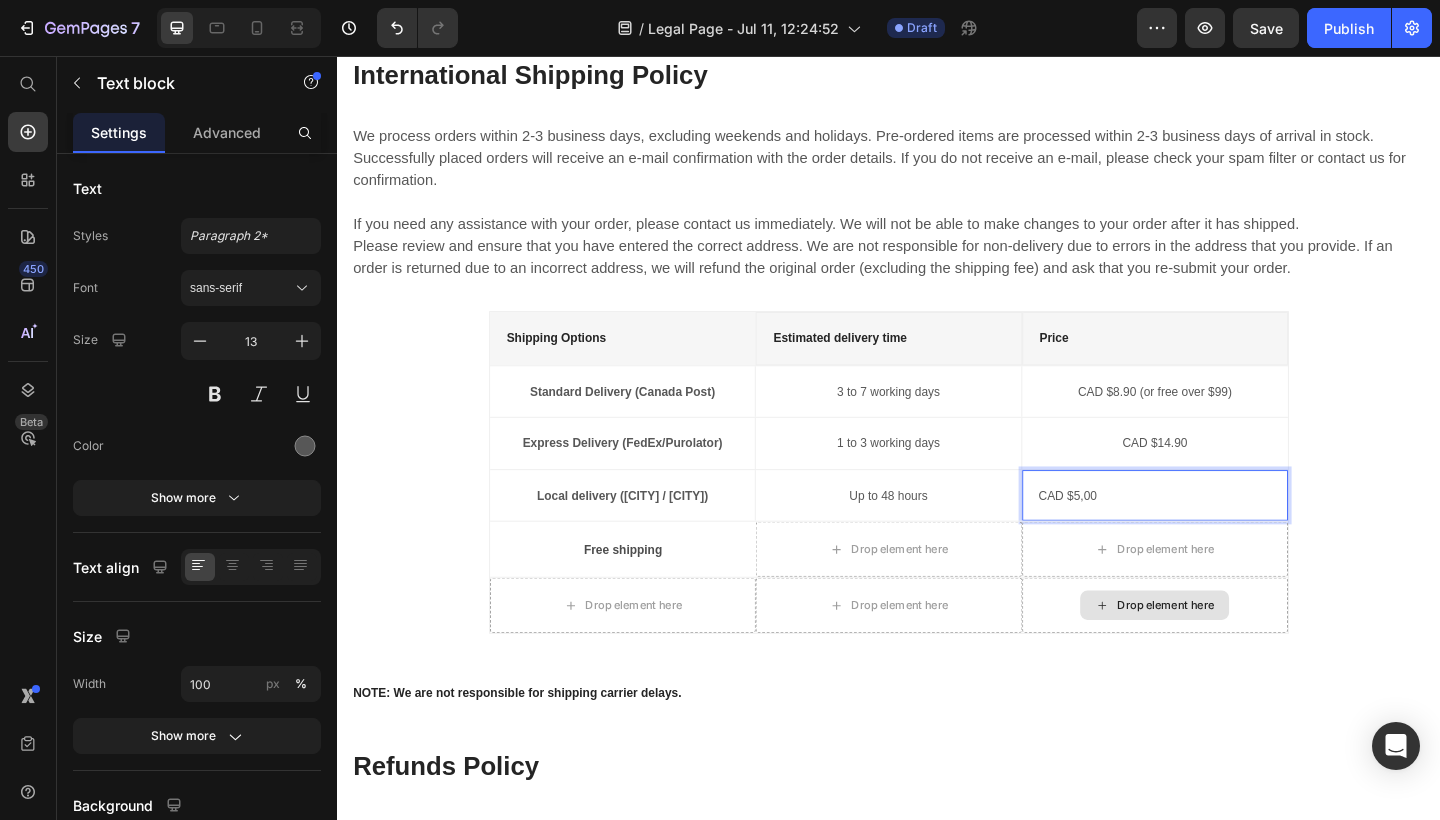 click on "CAD $5,00" at bounding box center [1226, 535] 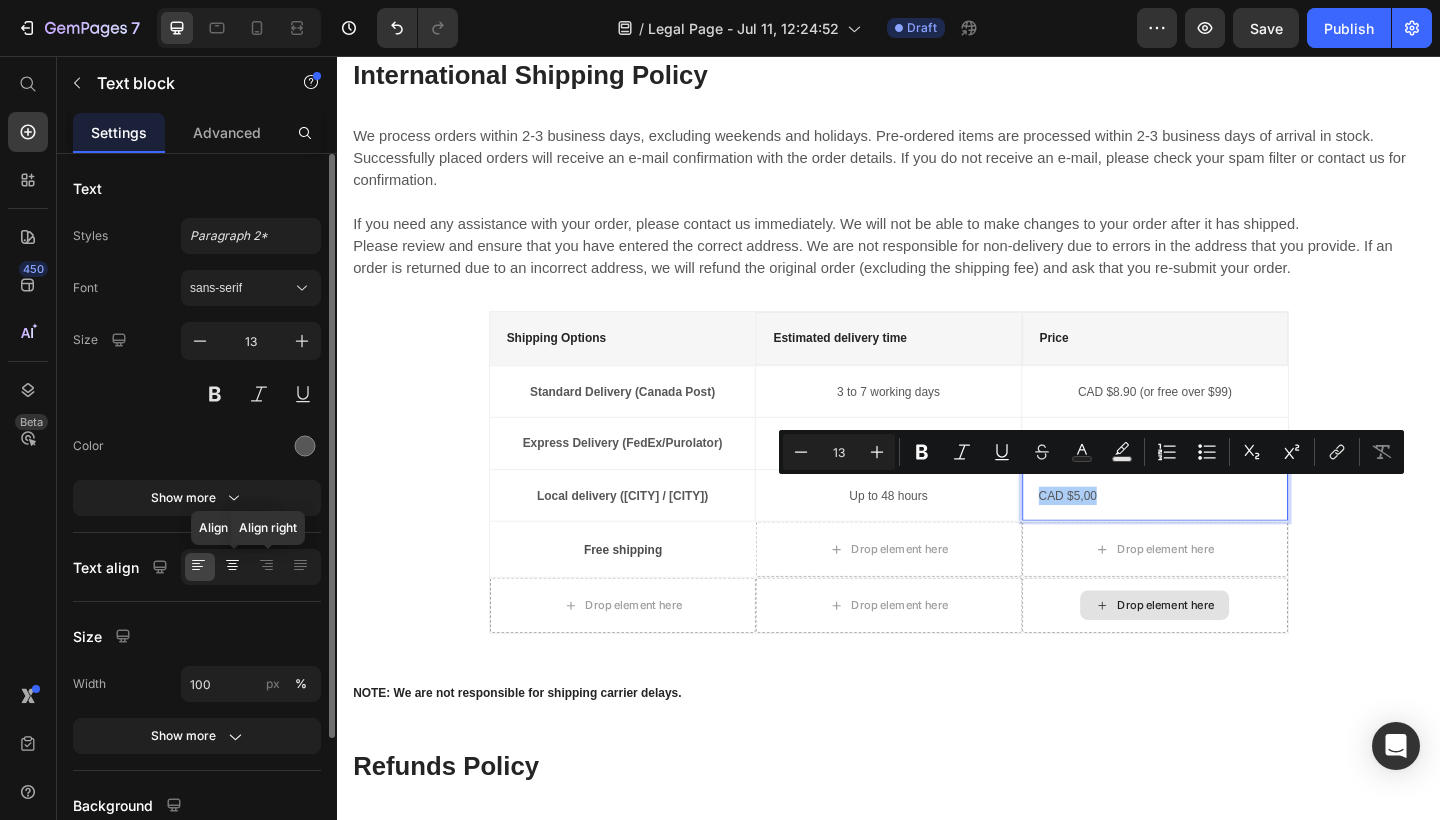click 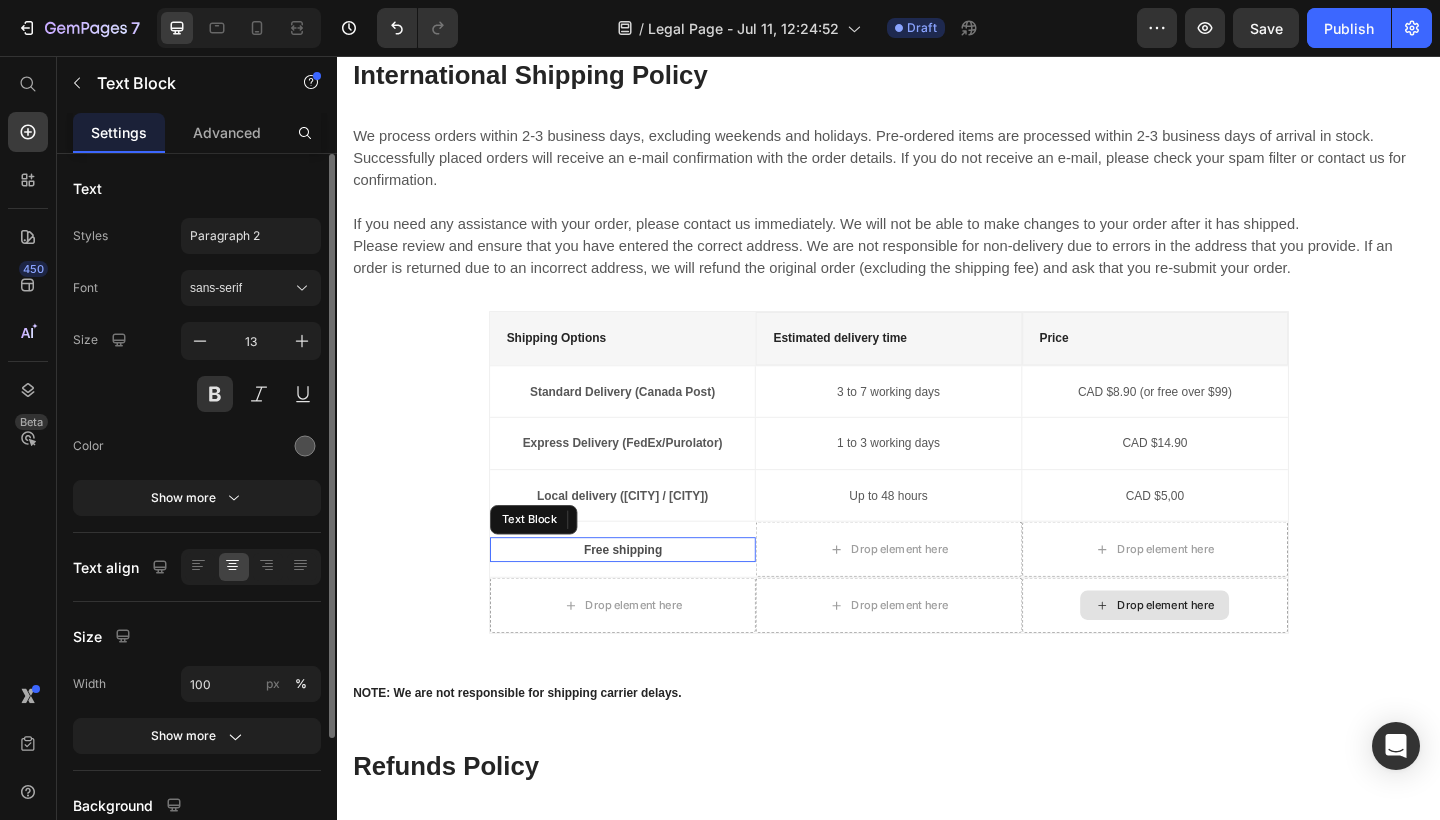 click on "Free shipping" at bounding box center (647, 593) 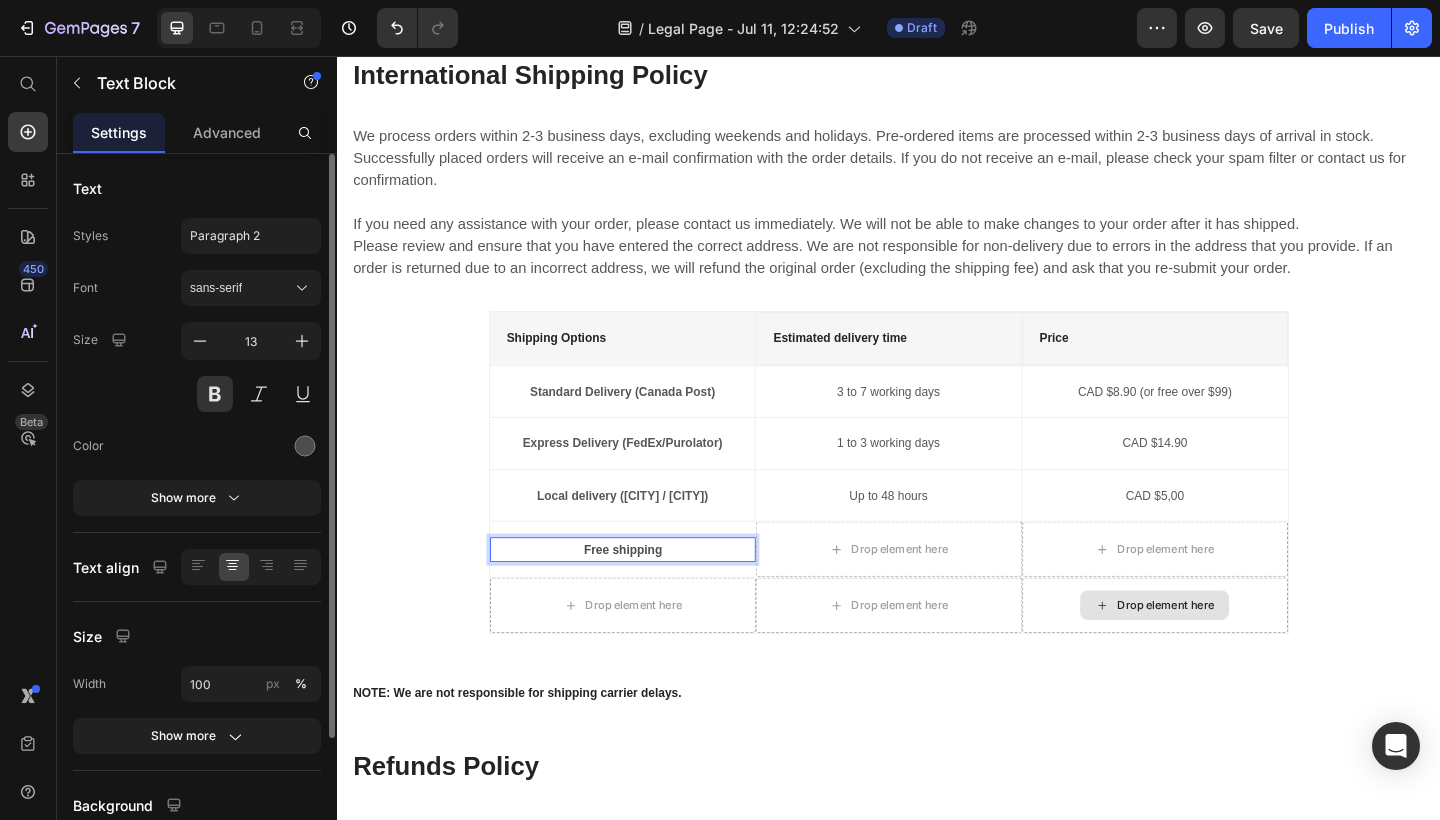 click on "Free shipping" at bounding box center [647, 593] 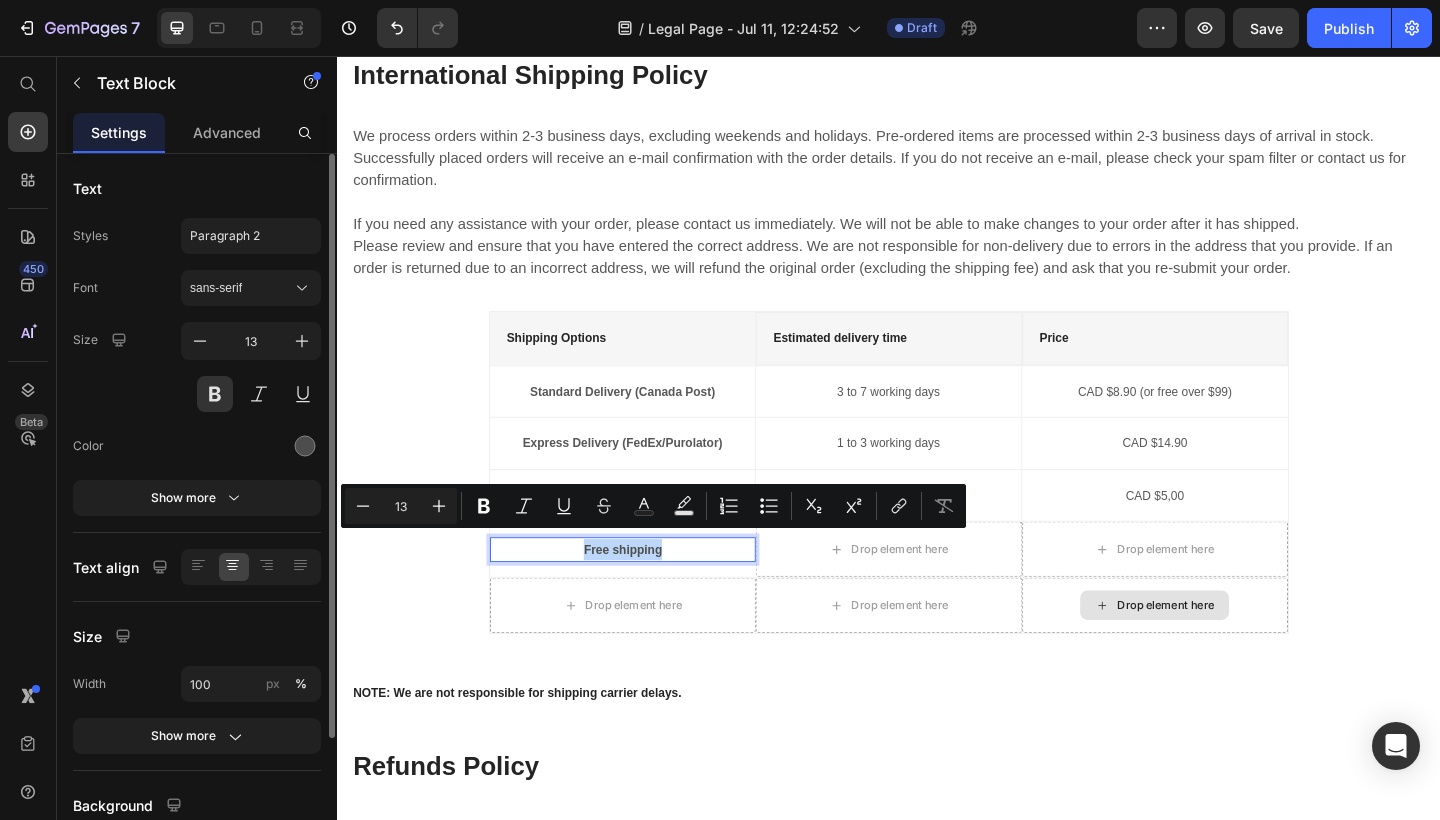 click on "Free shipping" at bounding box center (647, 593) 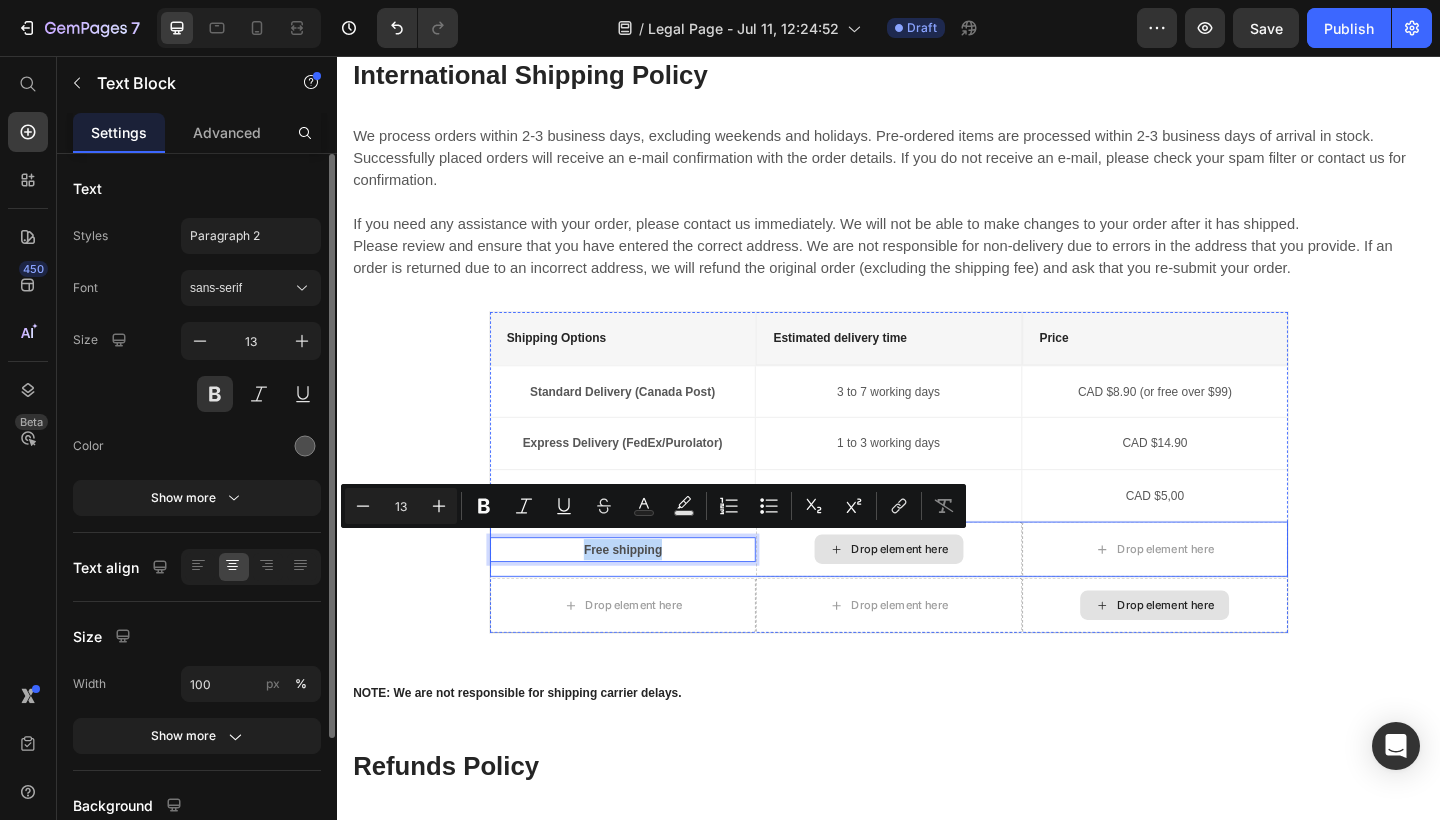 click on "Drop element here" at bounding box center [949, 593] 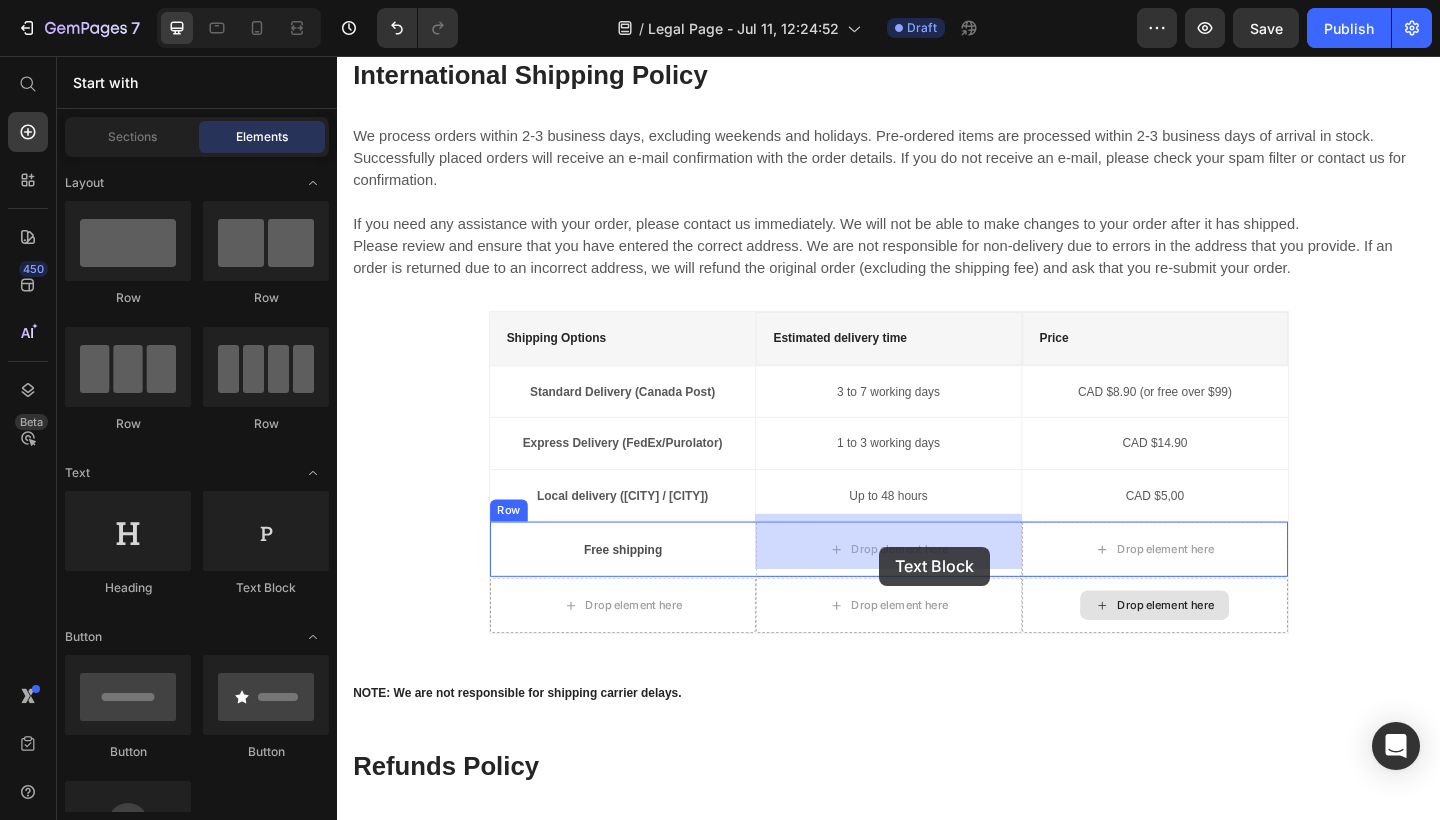 drag, startPoint x: 596, startPoint y: 607, endPoint x: 927, endPoint y: 590, distance: 331.43628 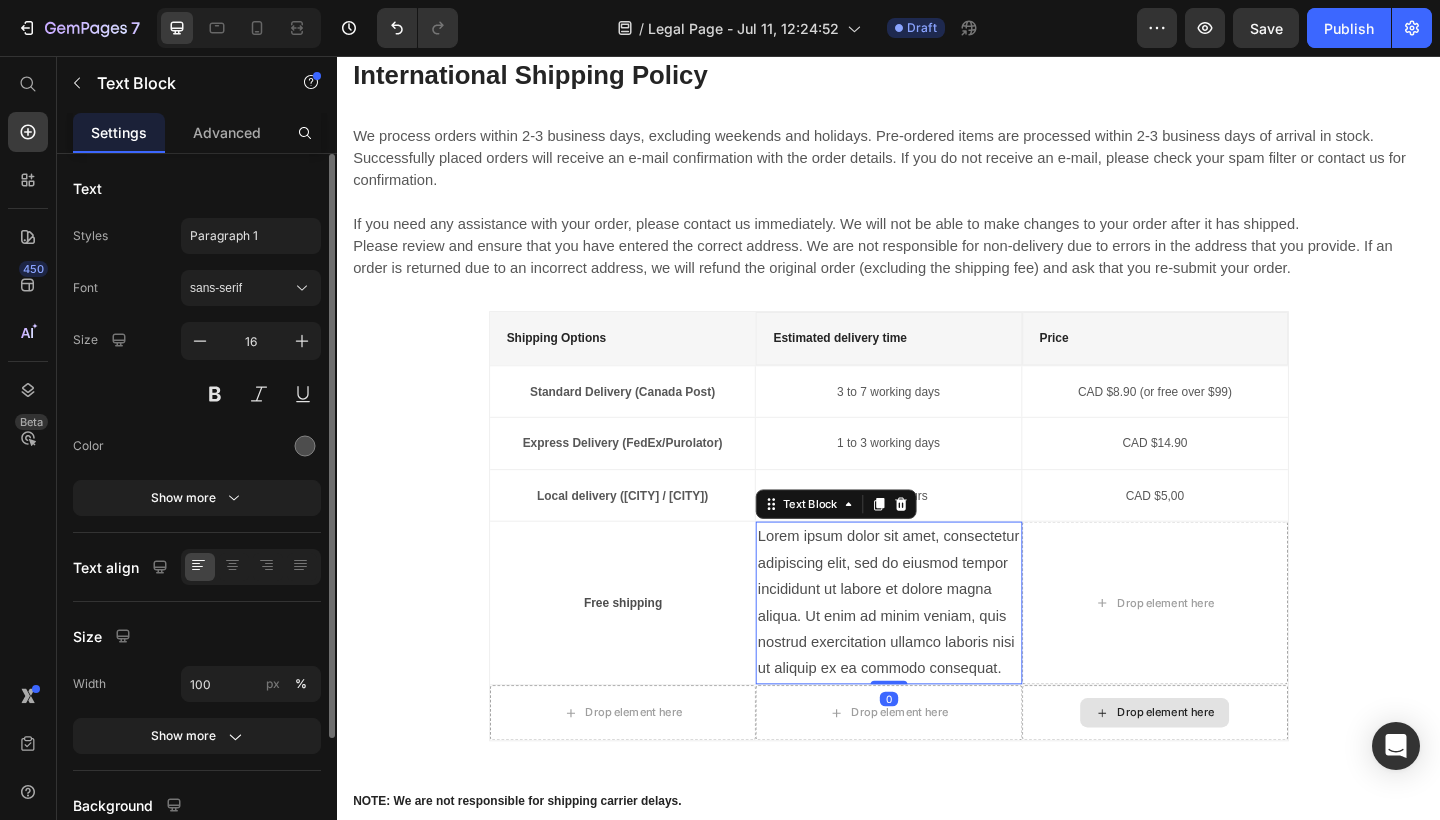 click on "Lorem ipsum dolor sit amet, consectetur adipiscing elit, sed do eiusmod tempor incididunt ut labore et dolore magna aliqua. Ut enim ad minim veniam, quis nostrud exercitation ullamco laboris nisi ut aliquip ex ea commodo consequat." at bounding box center [936, 651] 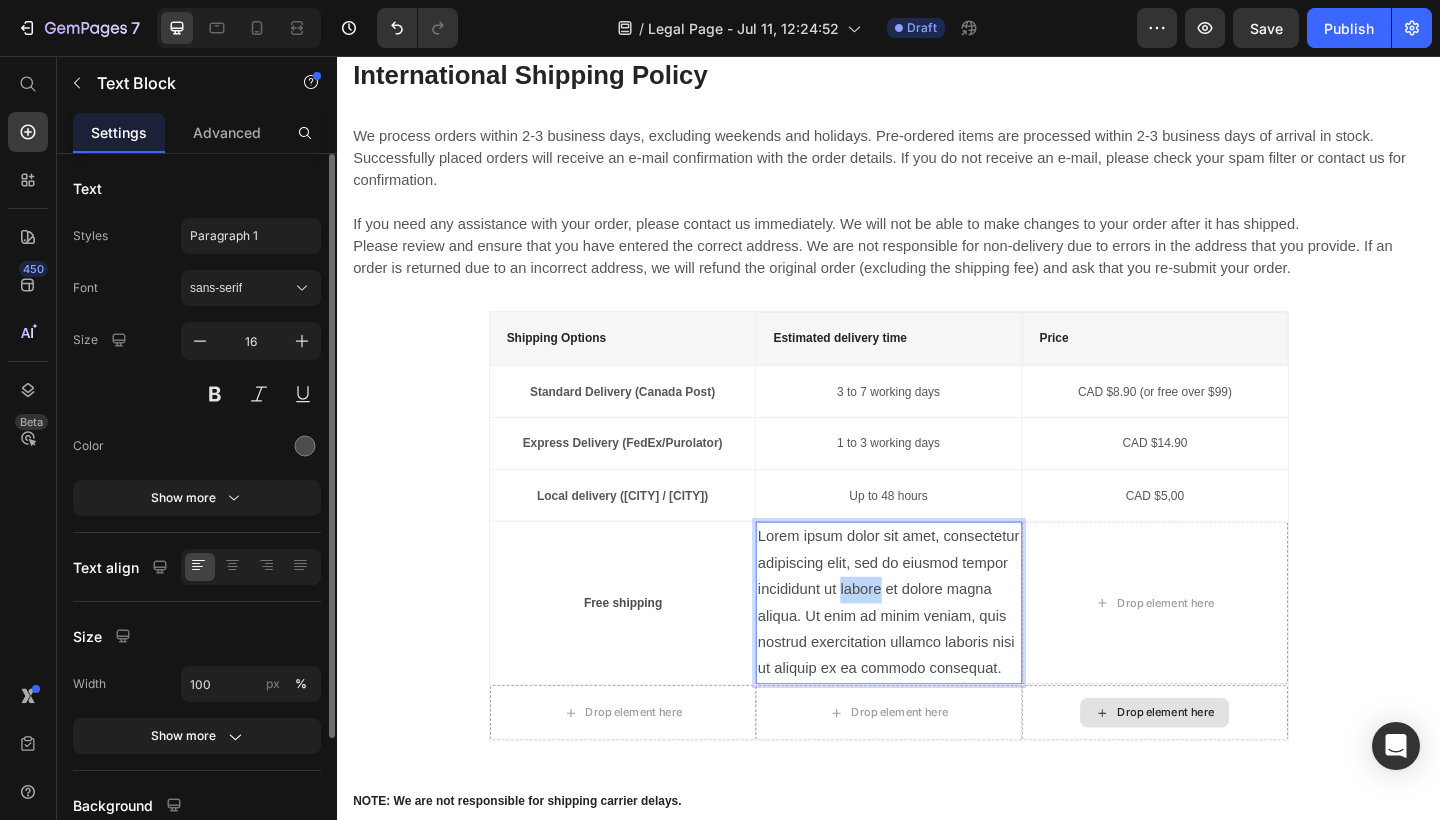 click on "Lorem ipsum dolor sit amet, consectetur adipiscing elit, sed do eiusmod tempor incididunt ut labore et dolore magna aliqua. Ut enim ad minim veniam, quis nostrud exercitation ullamco laboris nisi ut aliquip ex ea commodo consequat." at bounding box center (936, 651) 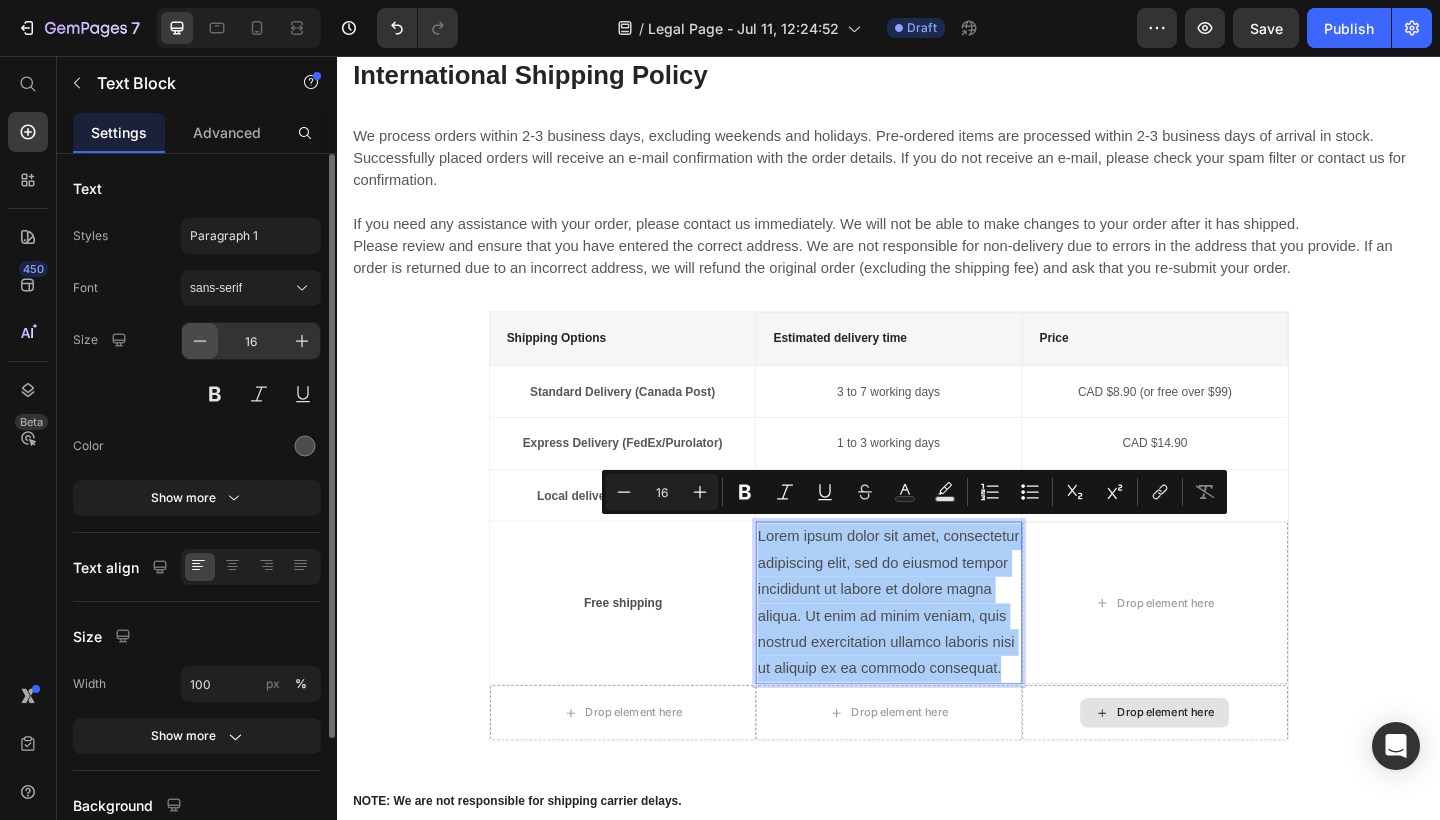 click at bounding box center (200, 341) 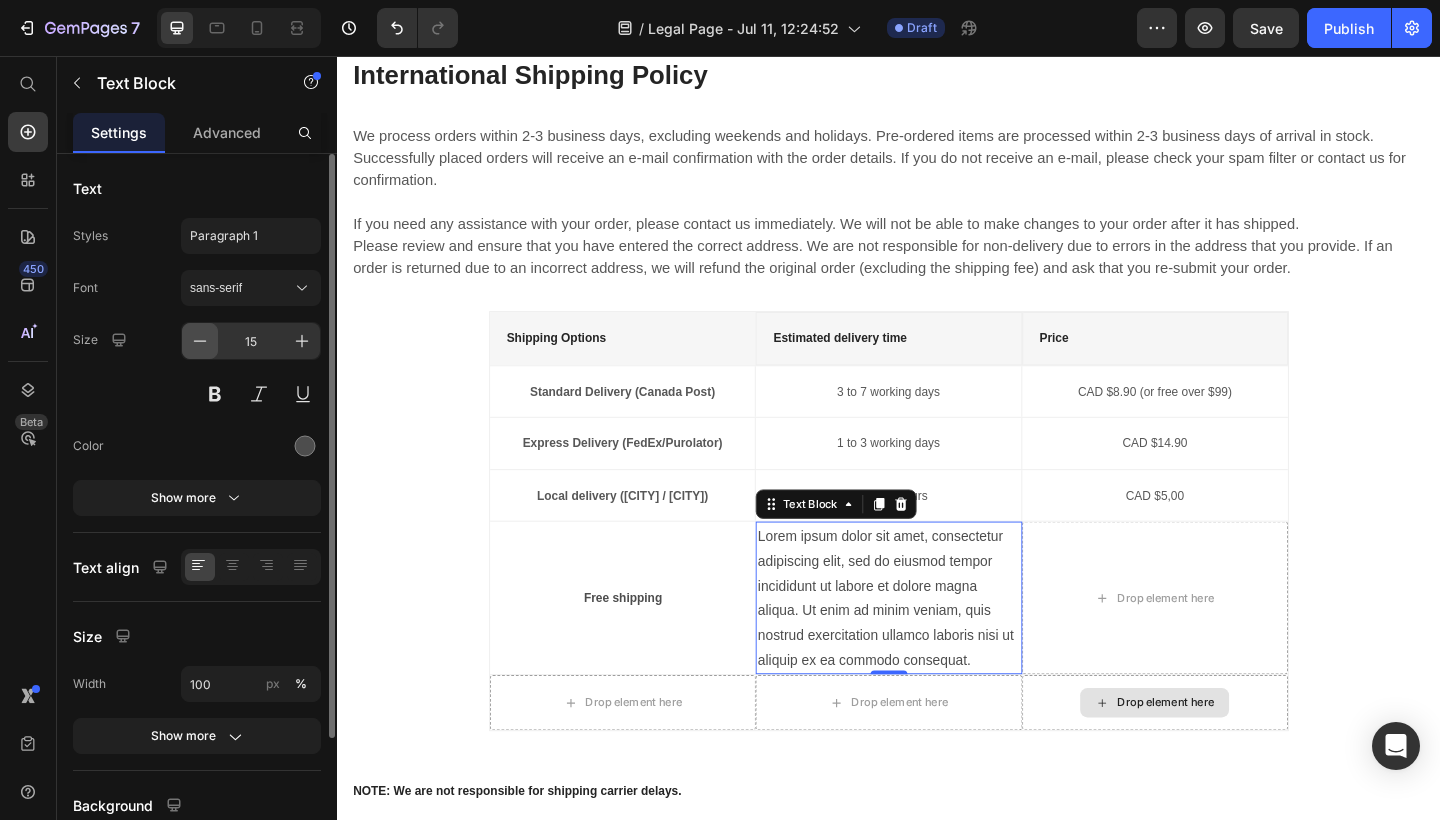 click at bounding box center [200, 341] 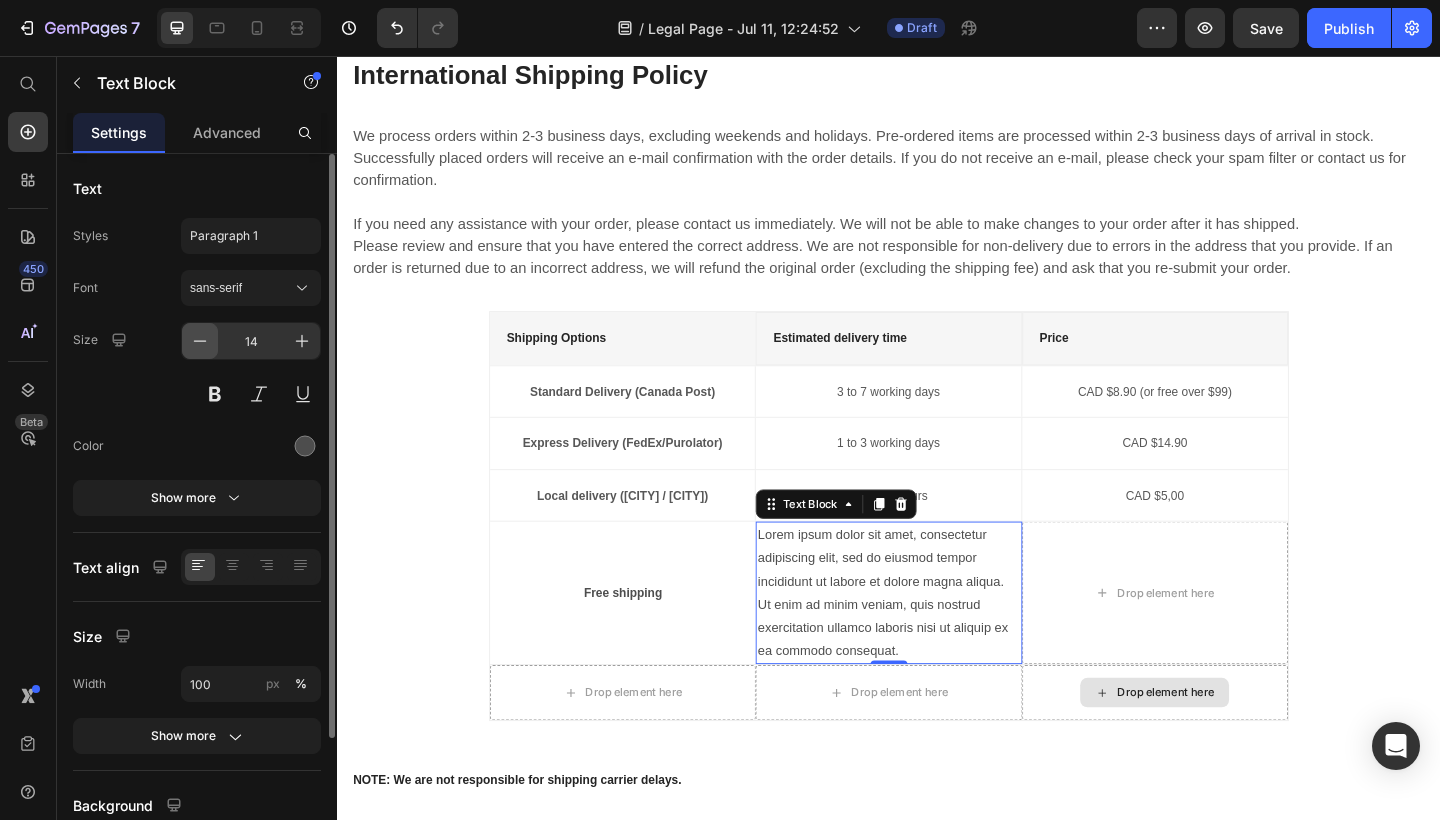 click at bounding box center [200, 341] 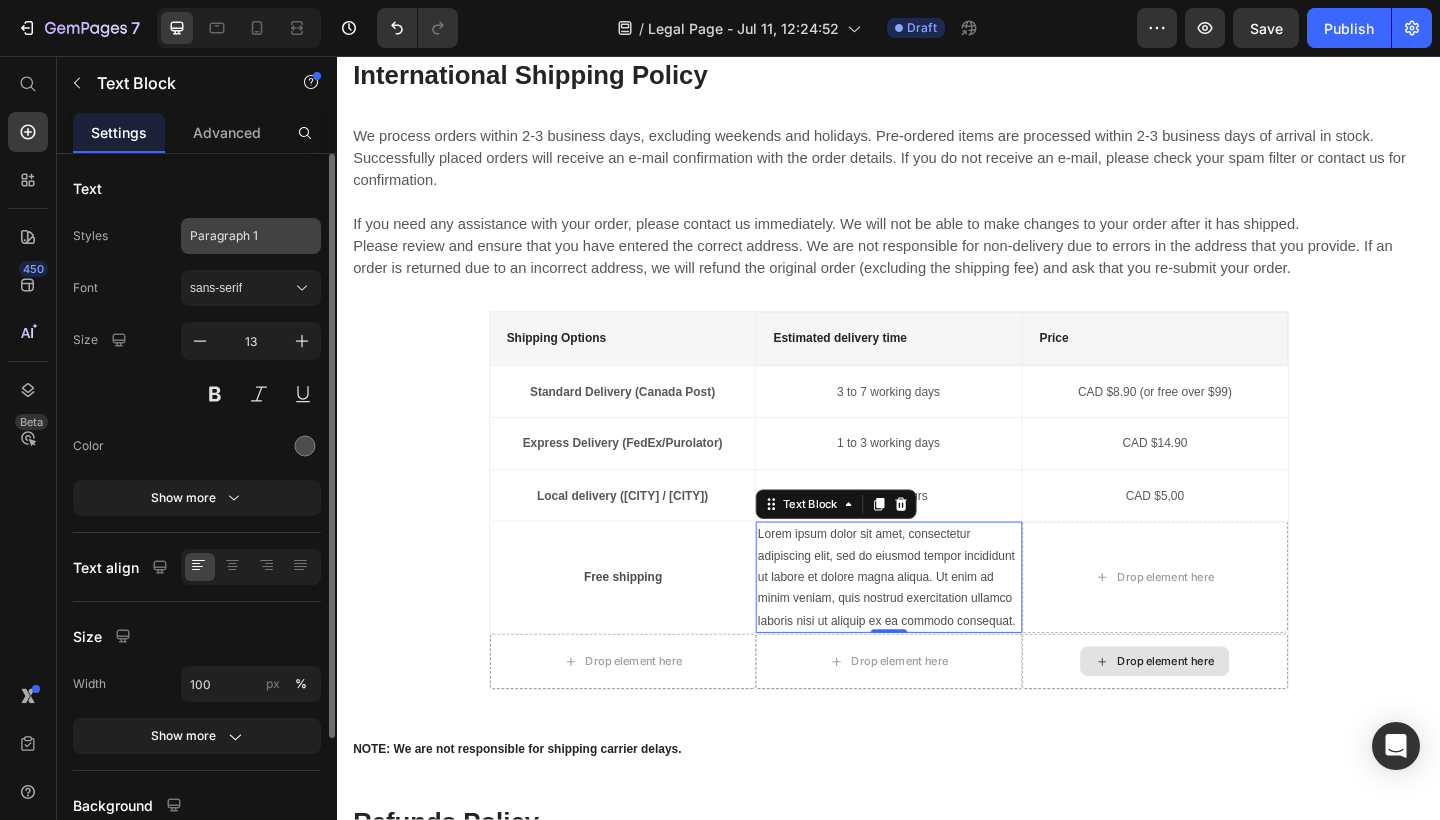 click on "Paragraph 1" at bounding box center [251, 236] 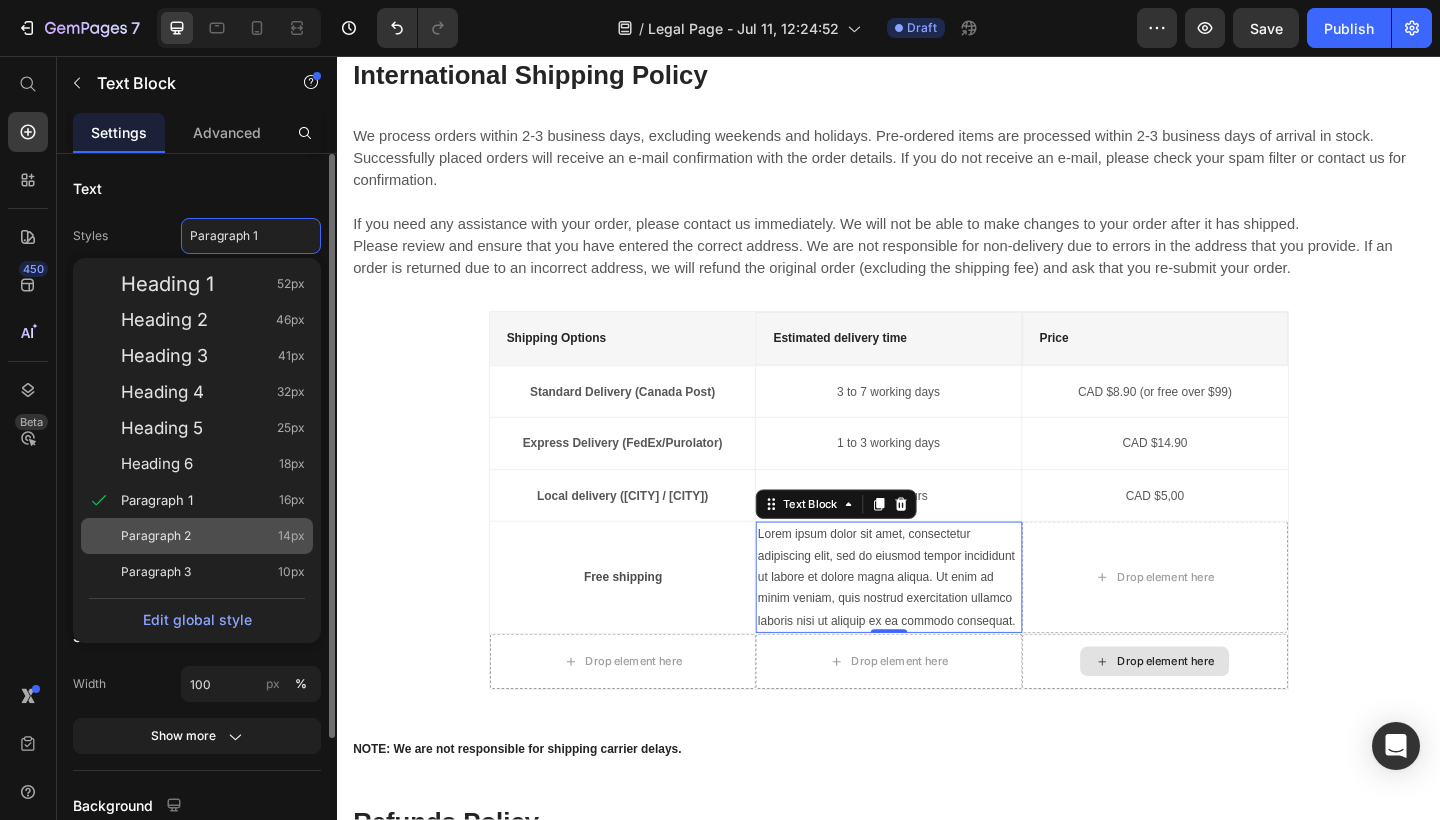 click on "Paragraph 2" at bounding box center (156, 536) 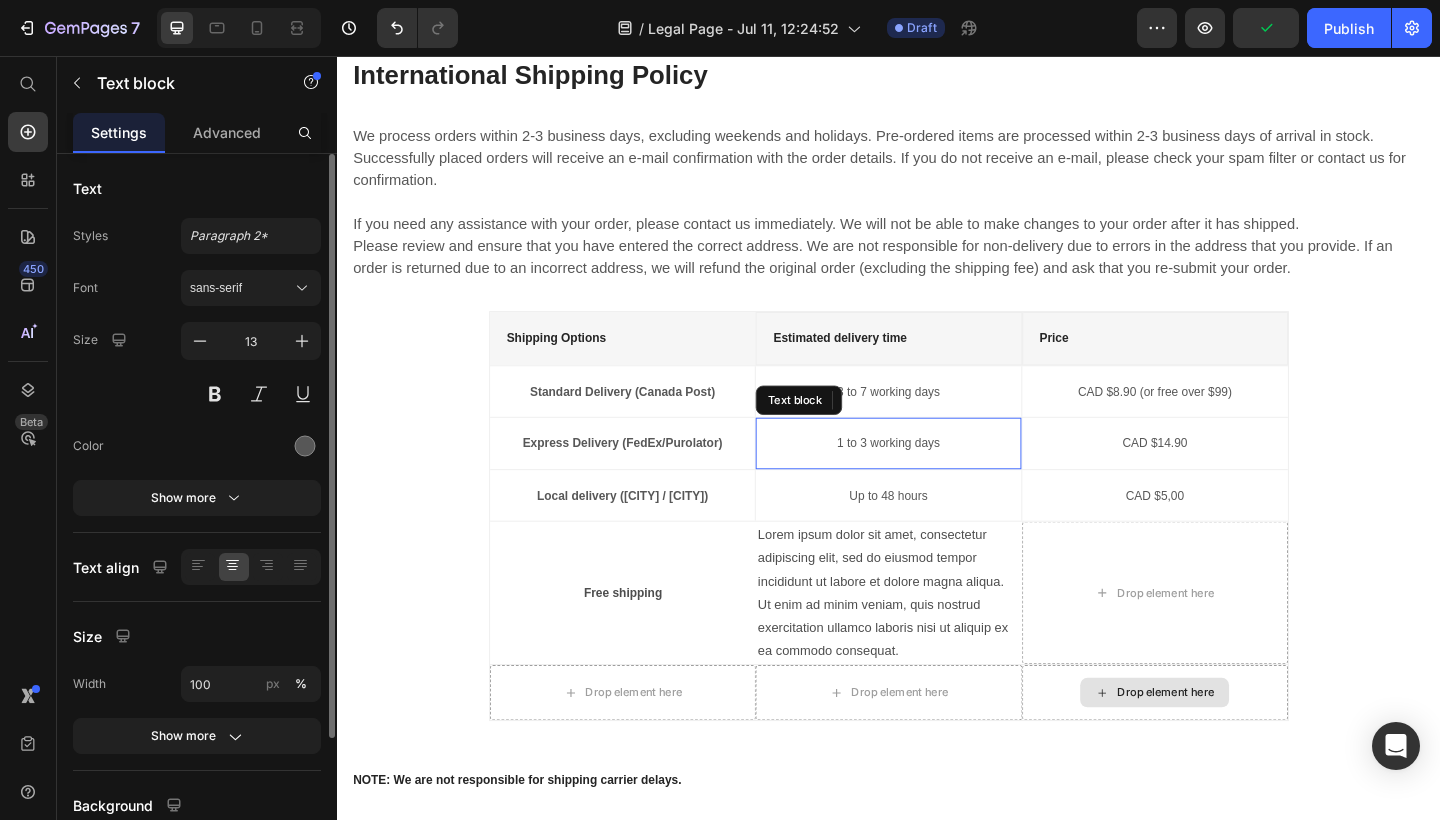 click on "1 to 3 working days" at bounding box center [936, 478] 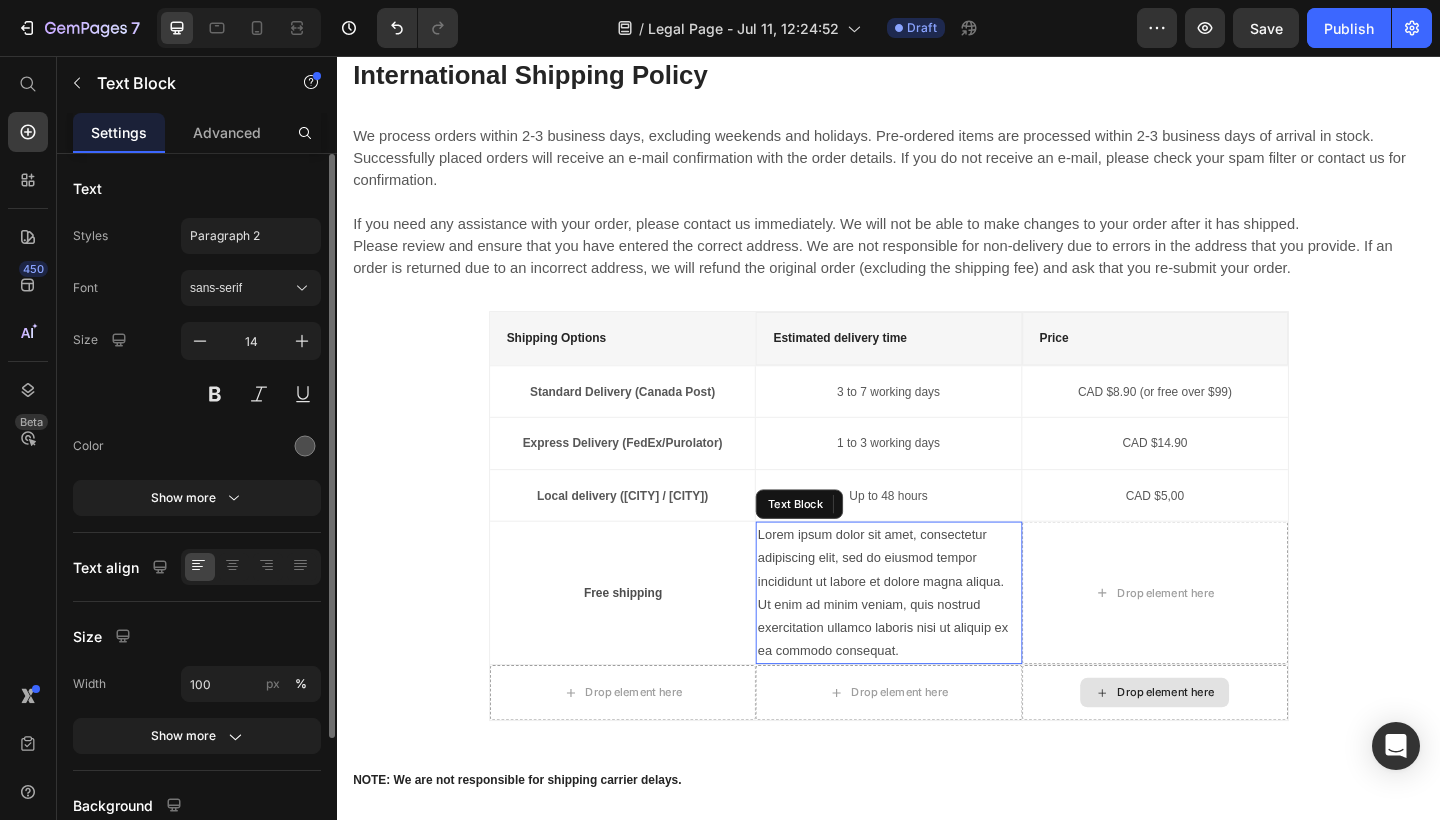 click on "Lorem ipsum dolor sit amet, consectetur adipiscing elit, sed do eiusmod tempor incididunt ut labore et dolore magna aliqua. Ut enim ad minim veniam, quis nostrud exercitation ullamco laboris nisi ut aliquip ex ea commodo consequat." at bounding box center [936, 640] 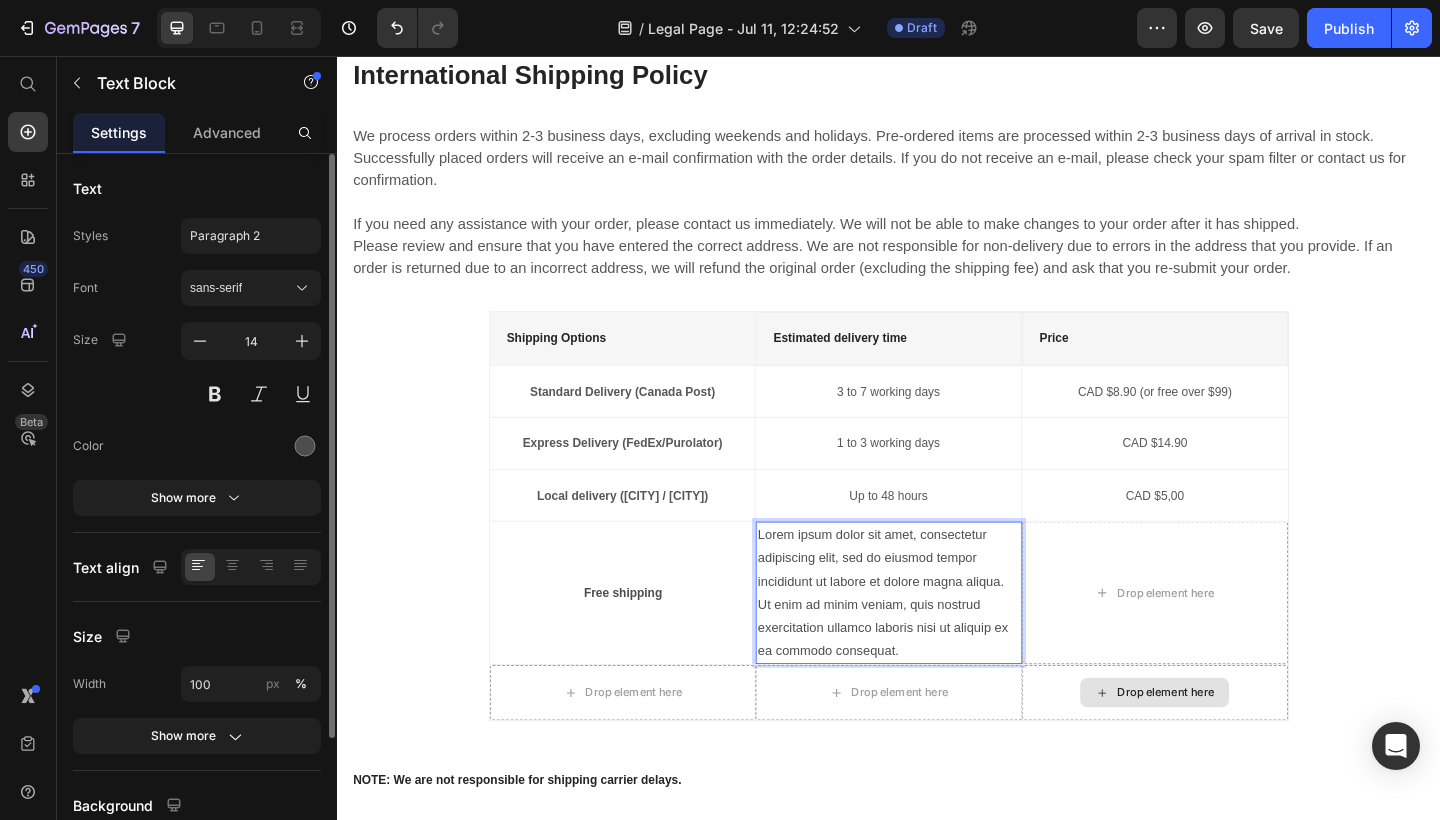click on "Lorem ipsum dolor sit amet, consectetur adipiscing elit, sed do eiusmod tempor incididunt ut labore et dolore magna aliqua. Ut enim ad minim veniam, quis nostrud exercitation ullamco laboris nisi ut aliquip ex ea commodo consequat." at bounding box center [936, 640] 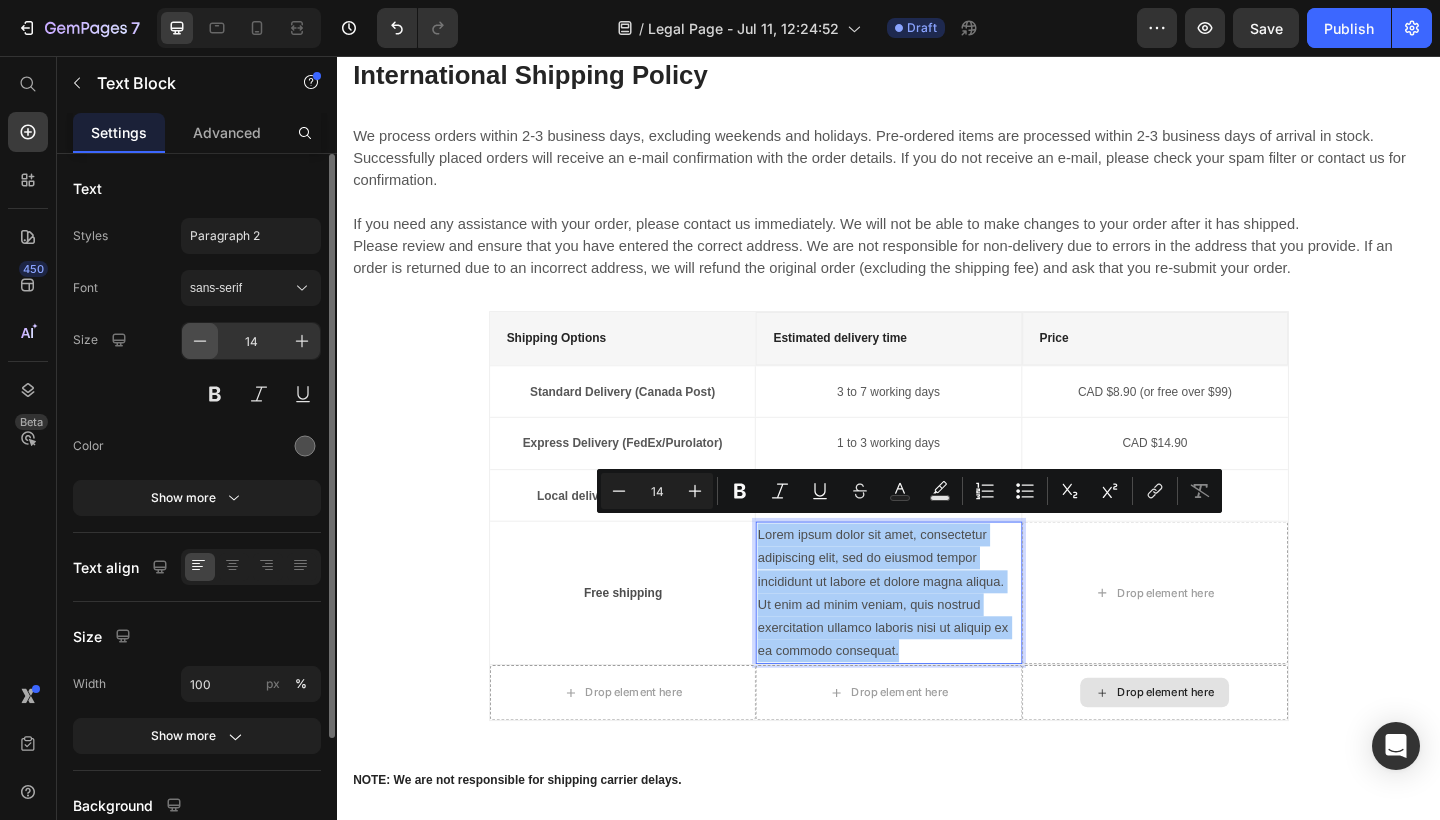 click 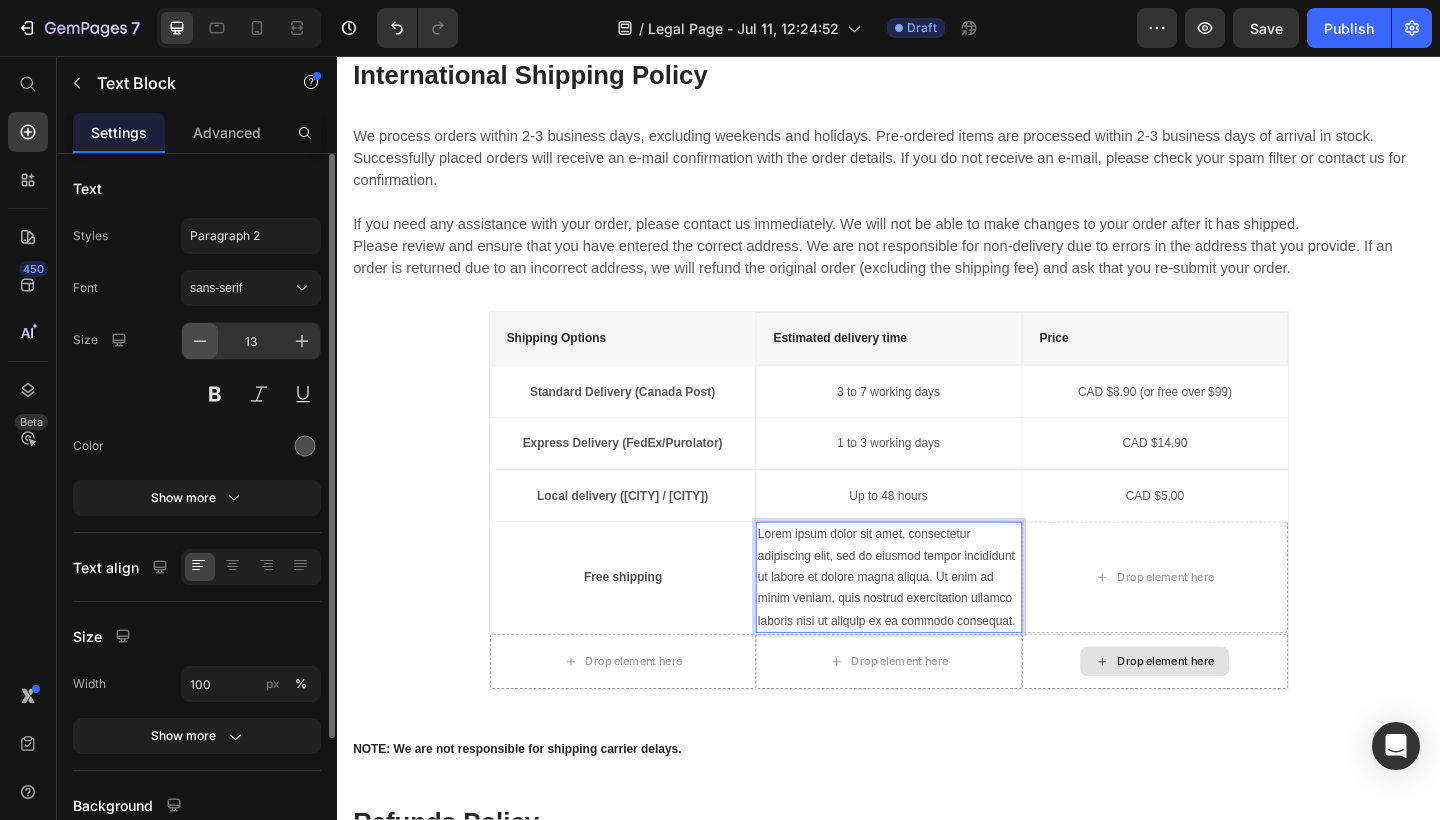 click on "Lorem ipsum dolor sit amet, consectetur adipiscing elit, sed do eiusmod tempor incididunt ut labore et dolore magna aliqua. Ut enim ad minim veniam, quis nostrud exercitation ullamco laboris nisi ut aliquip ex ea commodo consequat." at bounding box center [936, 623] 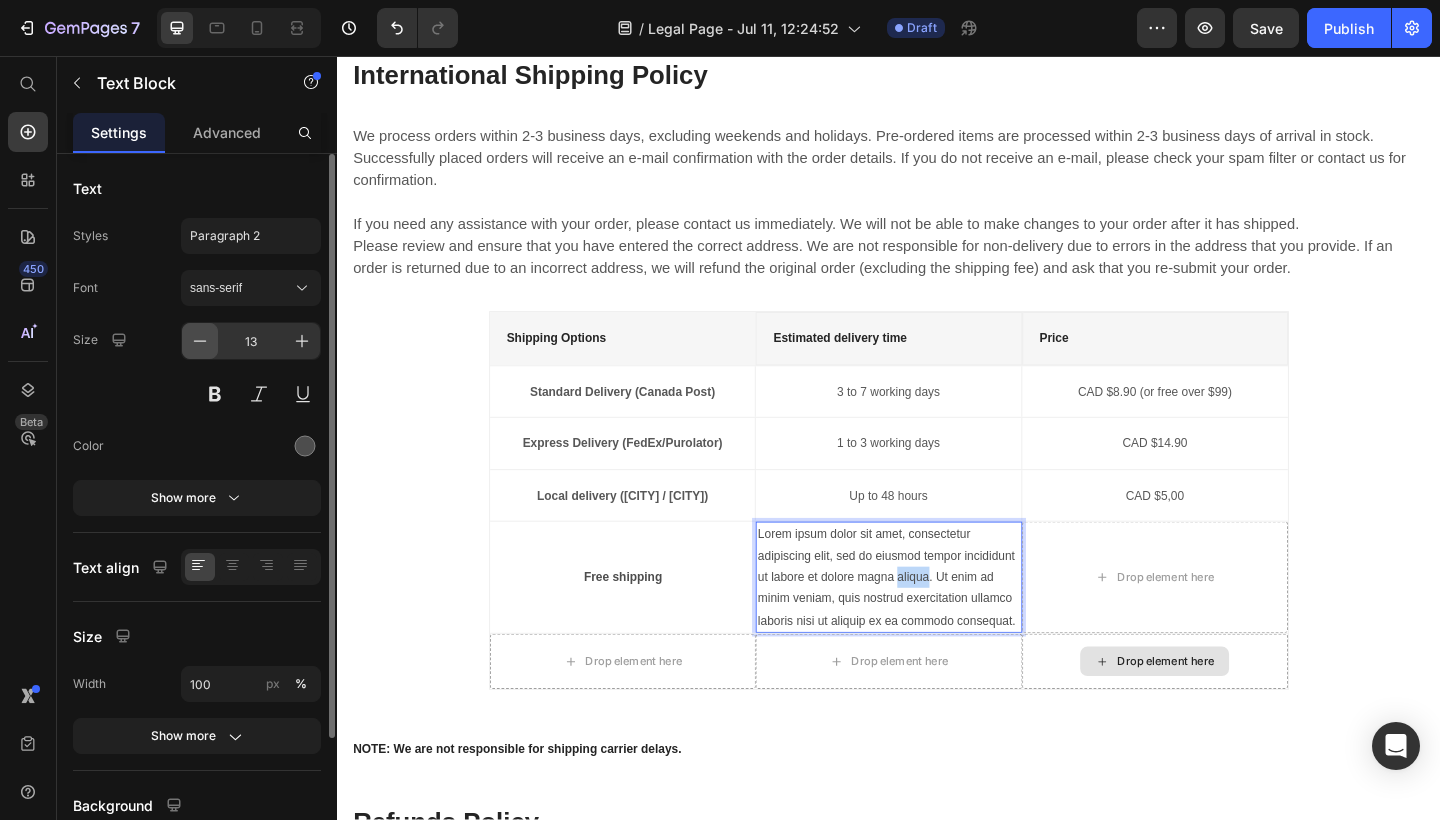 click on "Lorem ipsum dolor sit amet, consectetur adipiscing elit, sed do eiusmod tempor incididunt ut labore et dolore magna aliqua. Ut enim ad minim veniam, quis nostrud exercitation ullamco laboris nisi ut aliquip ex ea commodo consequat." at bounding box center [936, 623] 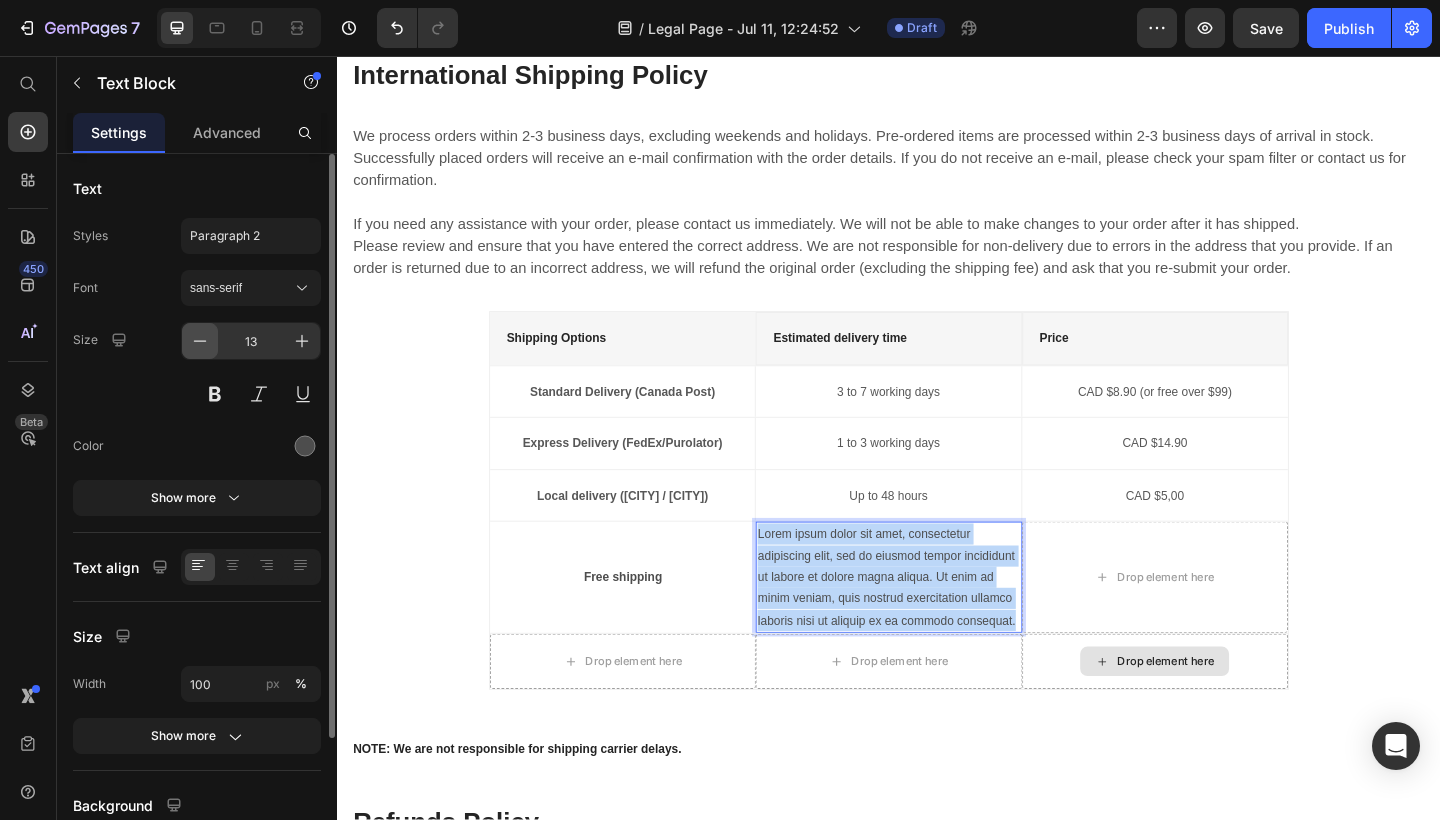 click on "Lorem ipsum dolor sit amet, consectetur adipiscing elit, sed do eiusmod tempor incididunt ut labore et dolore magna aliqua. Ut enim ad minim veniam, quis nostrud exercitation ullamco laboris nisi ut aliquip ex ea commodo consequat." at bounding box center [936, 623] 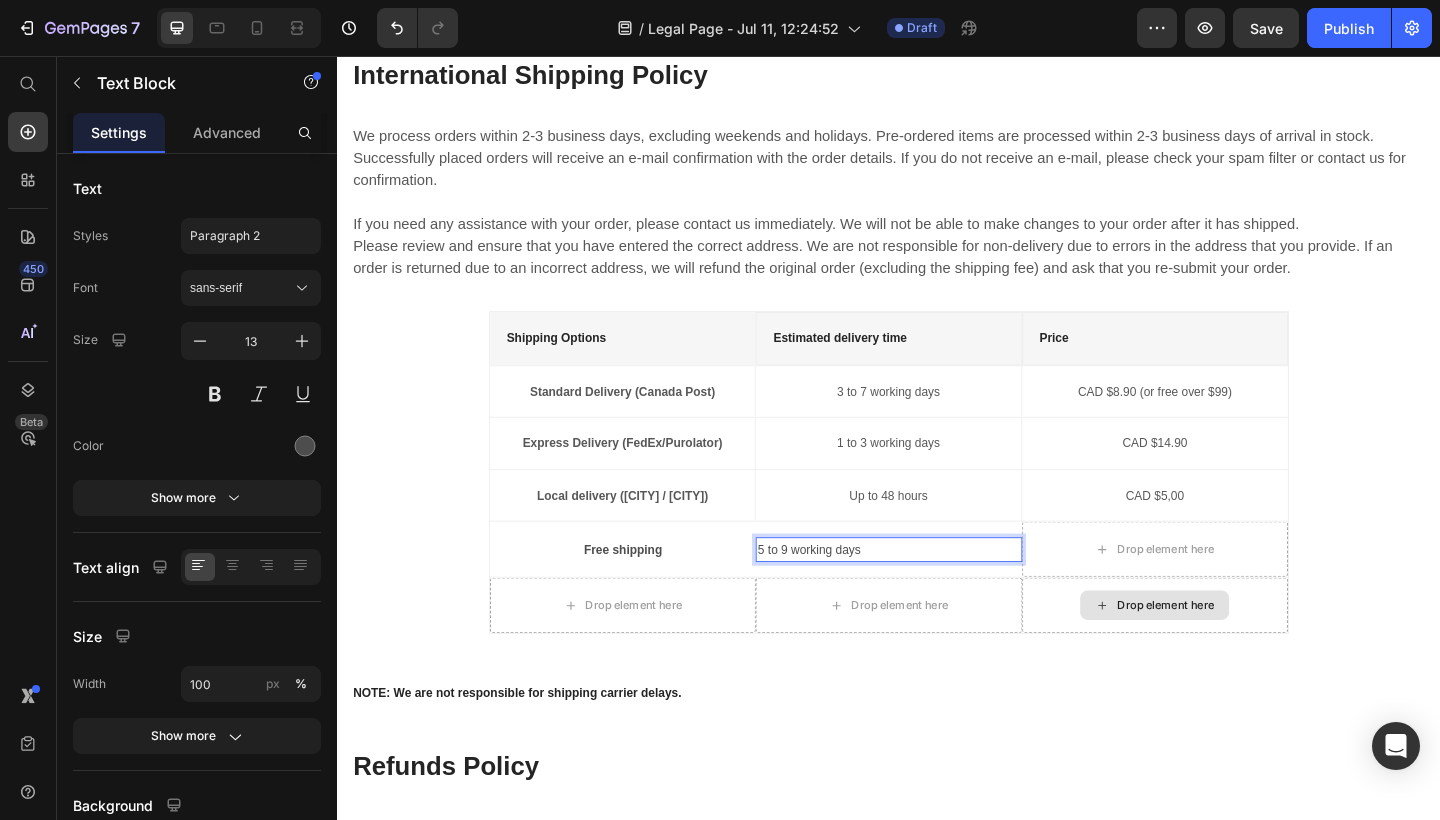 click on "5 to 9 working days" at bounding box center (936, 593) 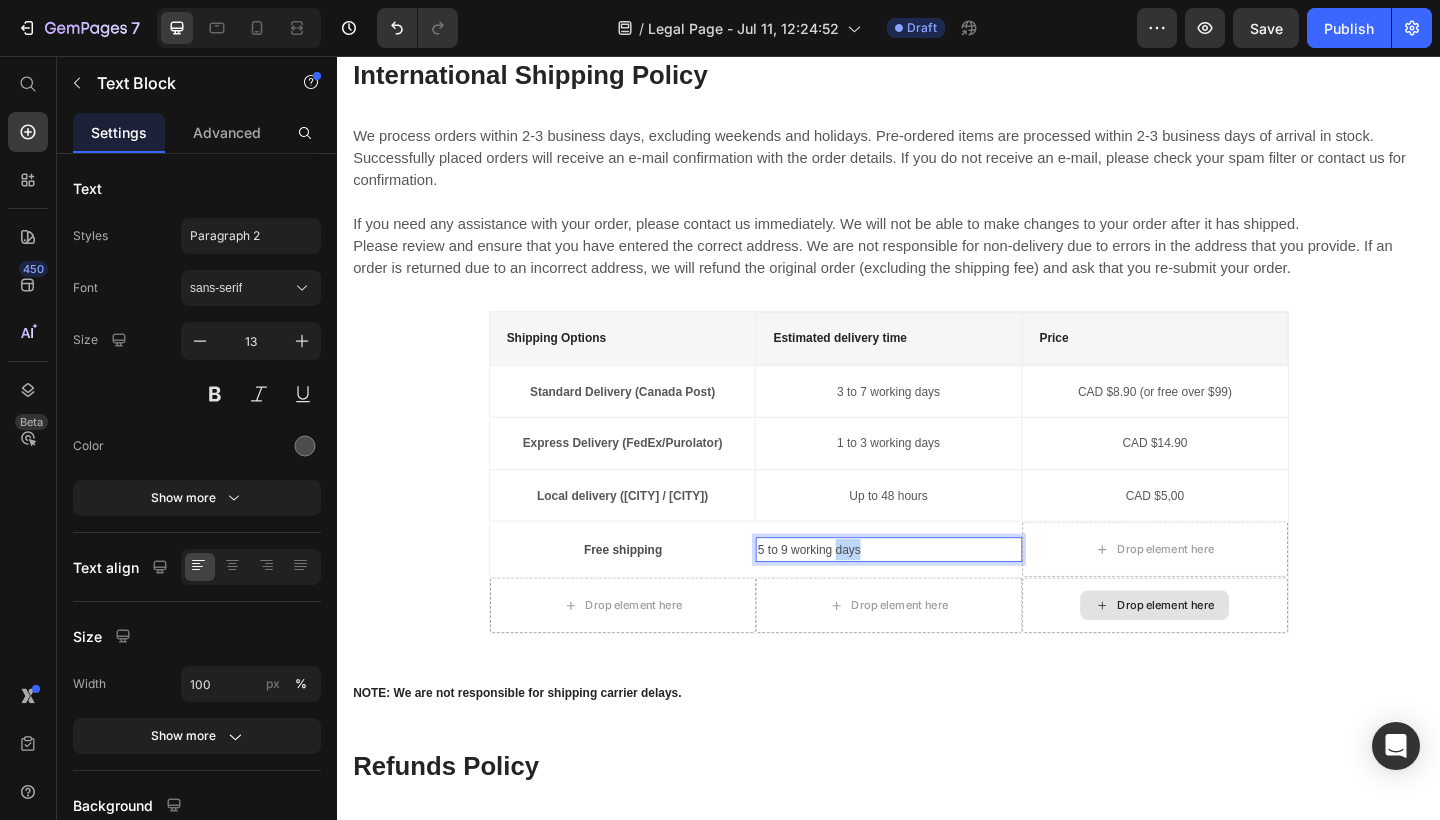 click on "5 to 9 working days" at bounding box center [936, 593] 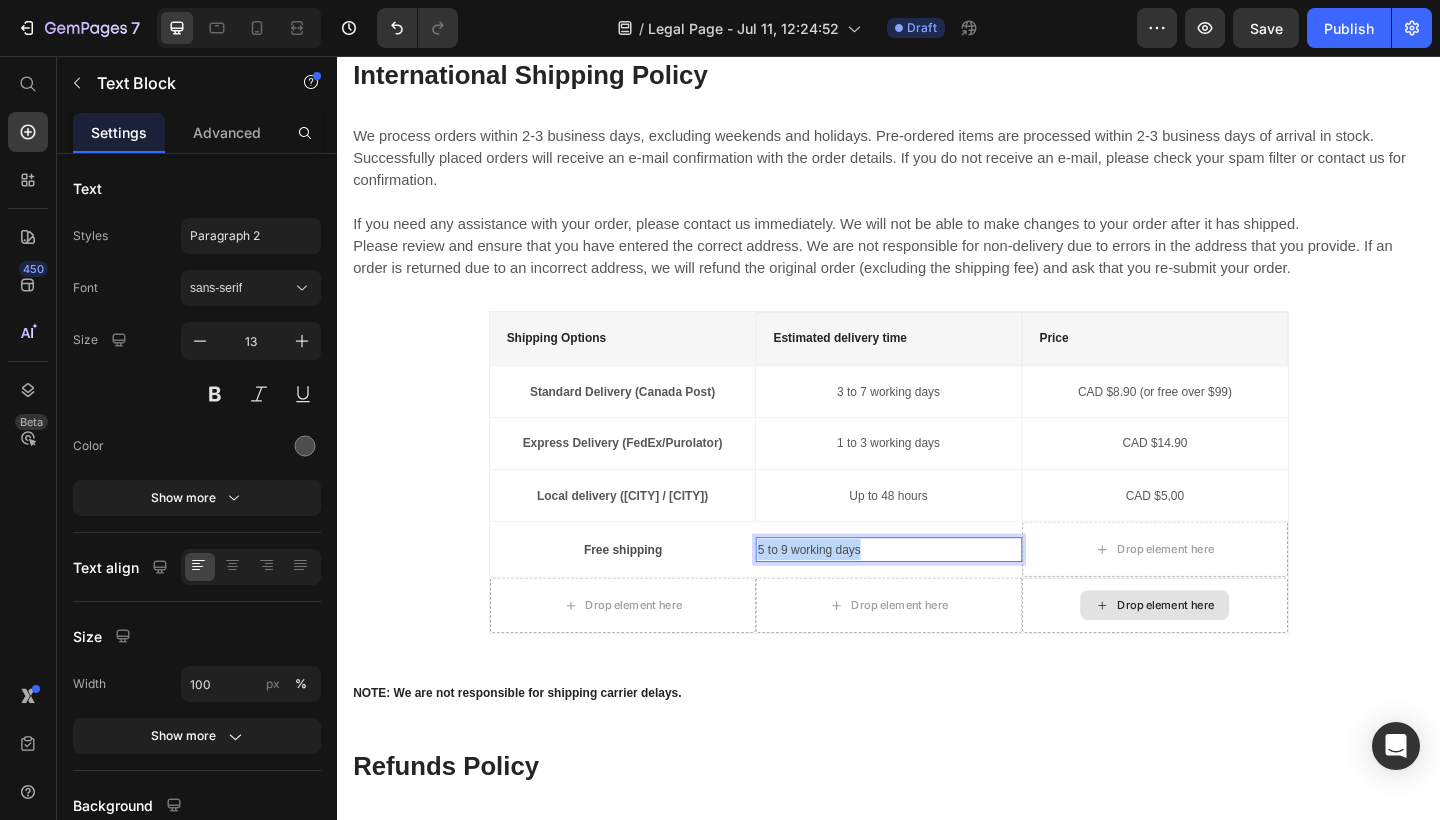 click on "5 to 9 working days" at bounding box center (936, 593) 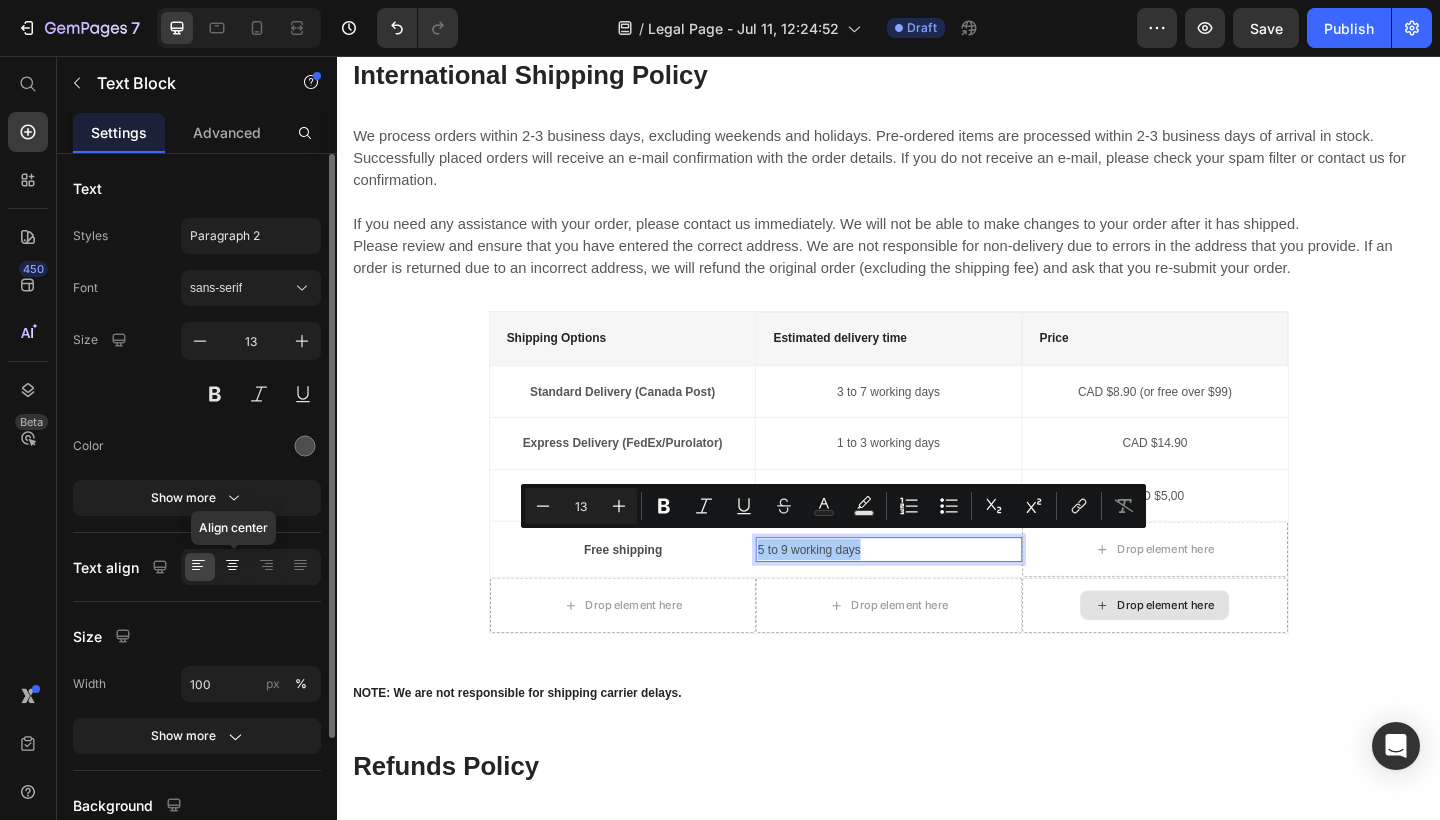click 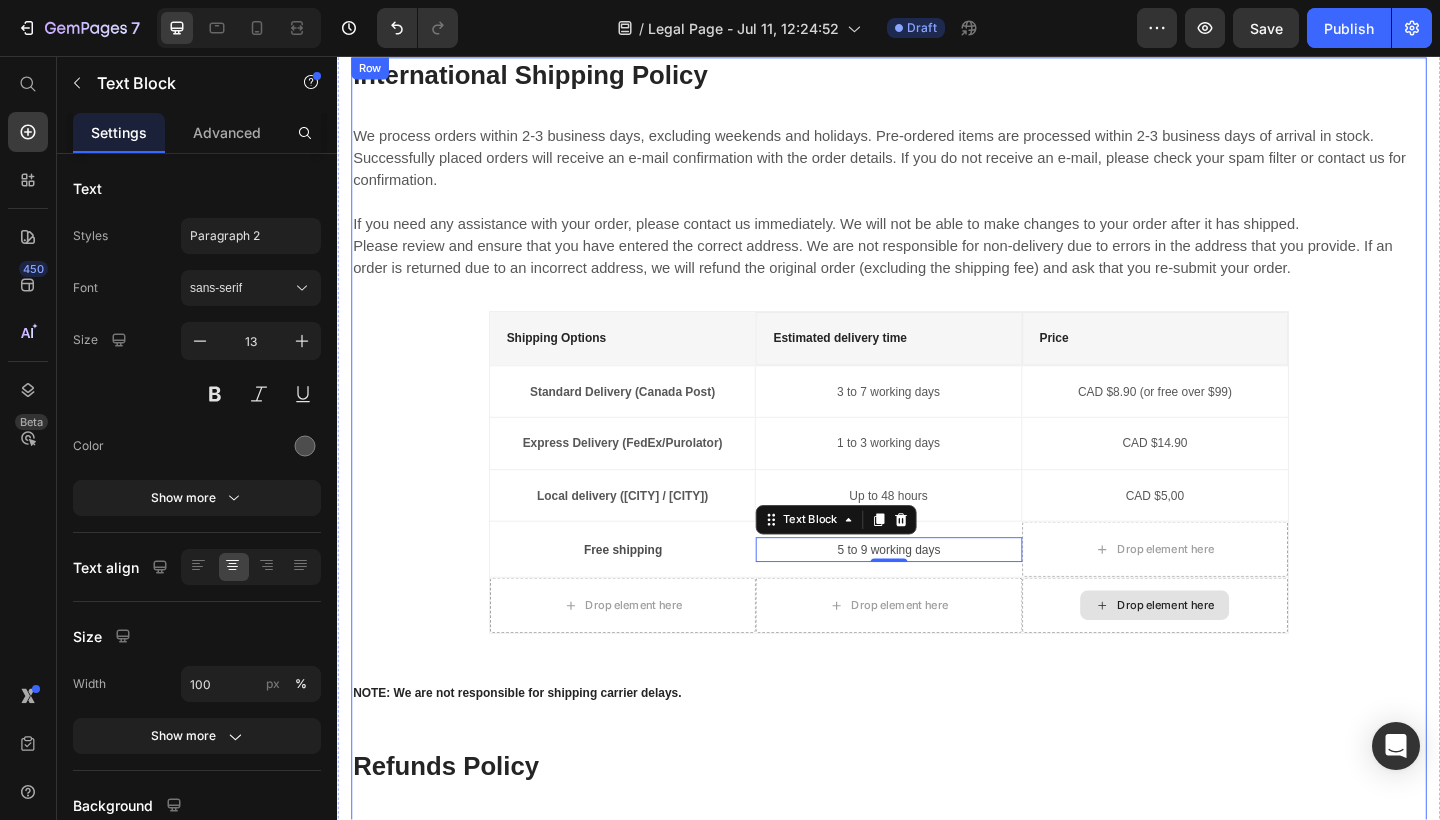 click on "International Shipping Policy Heading We process orders within 2-3 business days, excluding weekends and holidays. Pre-ordered items are processed within 2-3 business days of arrival in stock. Successfully placed orders will receive an e-mail confirmation with the order details. If you do not receive an e-mail, please check your spam filter or contact us for confirmation. If you need any assistance with your order, please contact us immediately. We will not be able to make changes to your order after it has shipped. Please review and ensure that you have entered the correct address. We are not responsible for non-delivery due to errors in the address that you provide. If an order is returned due to an incorrect address, we will refund the original order (excluding the shipping fee) and ask that you re-submit your order. Text block Shipping Options Text block Estimated delivery time Text block Price Text block Row Standard Delivery (Canada Post) Text block 3 to 7 working days Text block Text block Row Row Row" at bounding box center [937, 592] 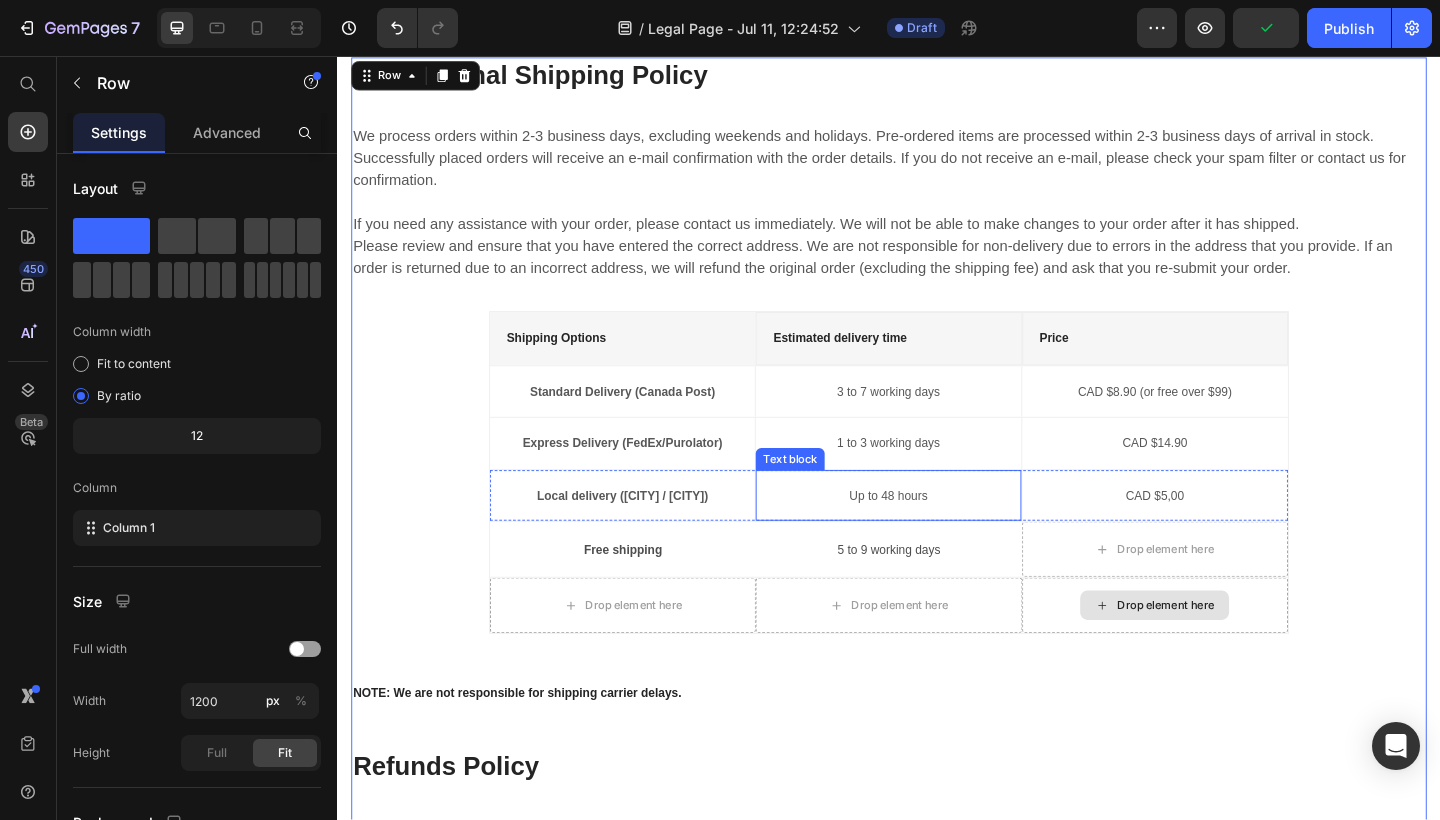 click on "Up to 48 hours" at bounding box center [936, 535] 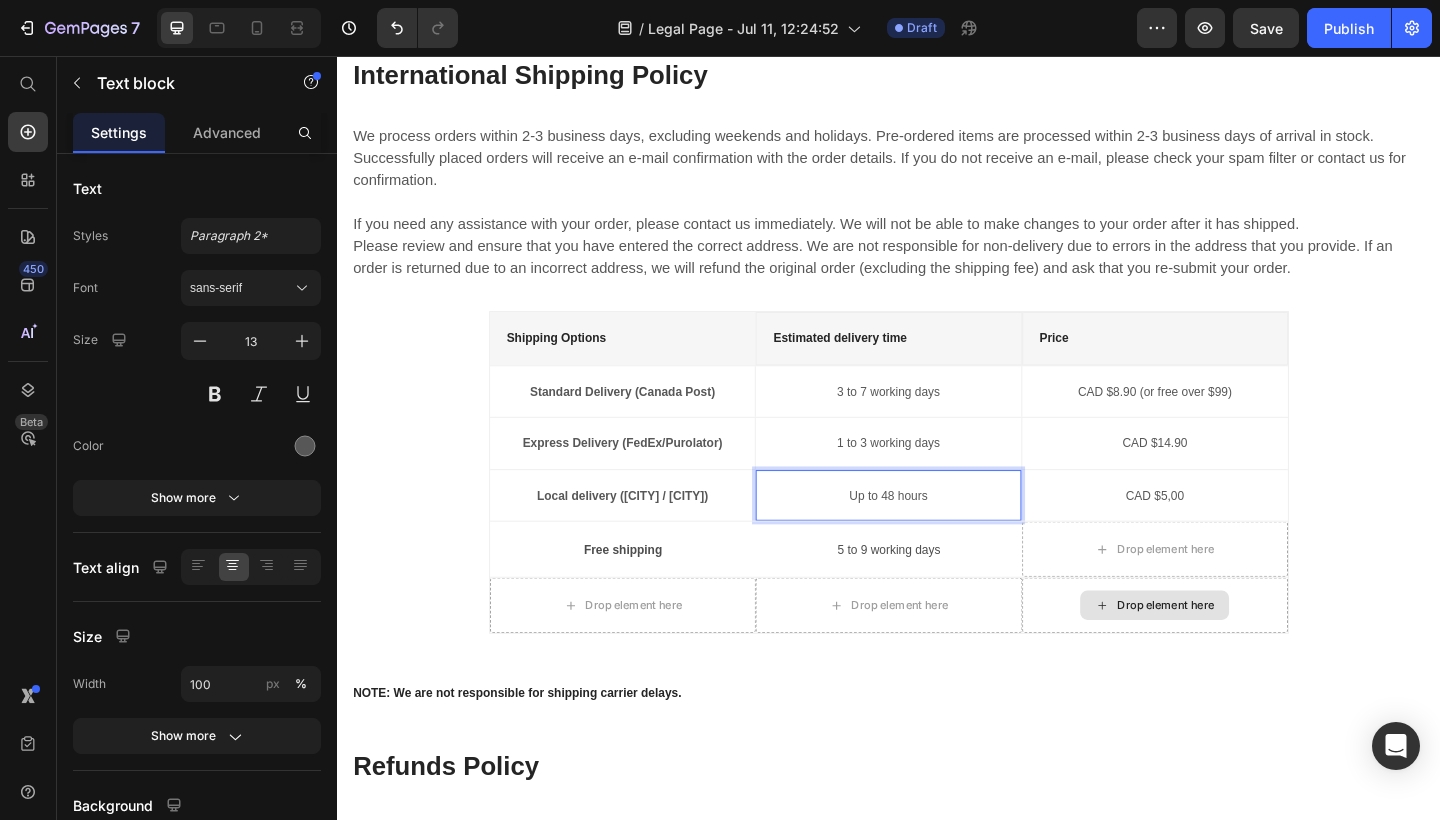 click on "Up to 48 hours" at bounding box center (936, 535) 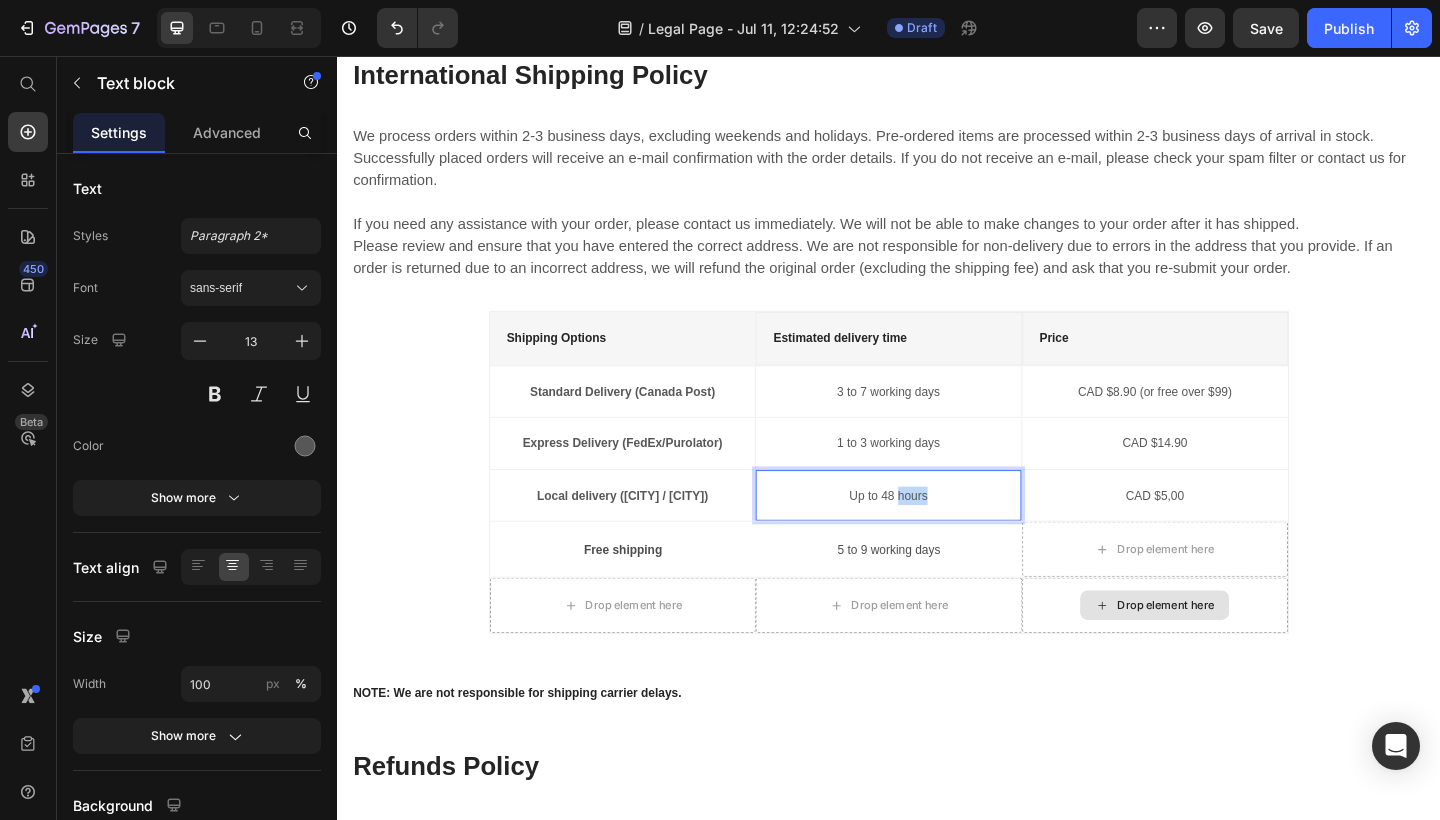 click on "Up to 48 hours" at bounding box center (936, 535) 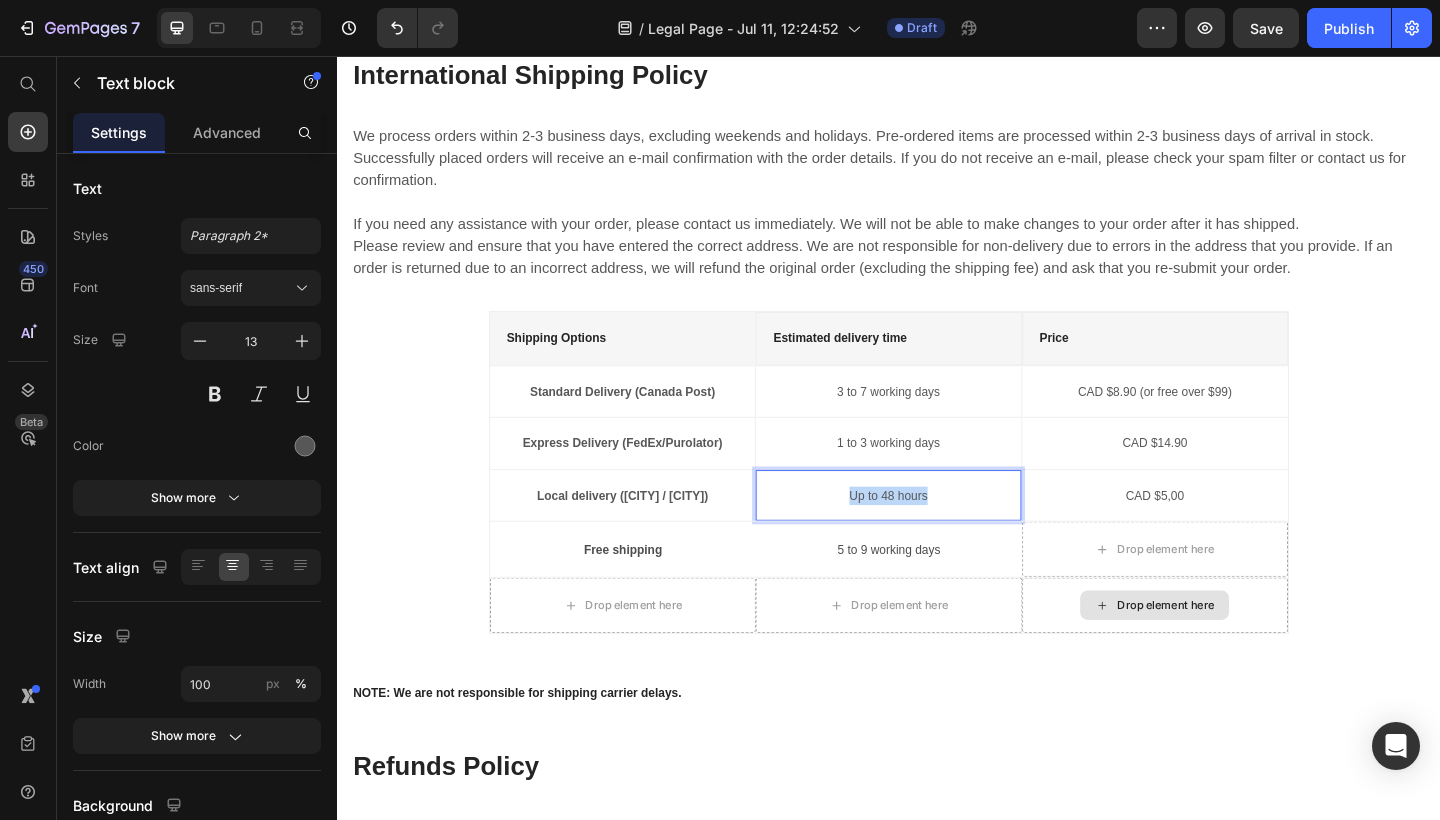 click on "Up to 48 hours" at bounding box center [936, 535] 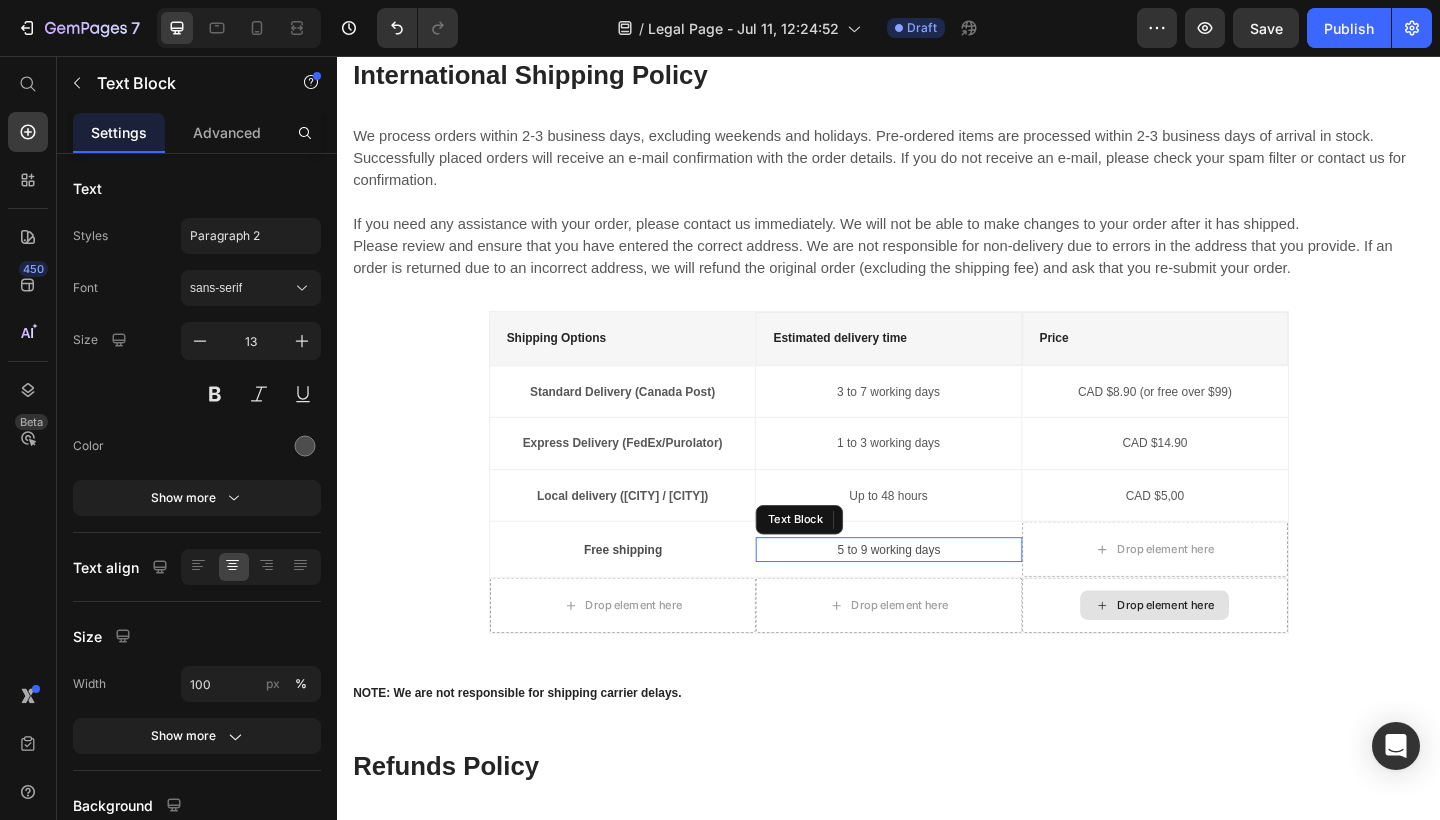 click on "5 to 9 working days" at bounding box center (936, 593) 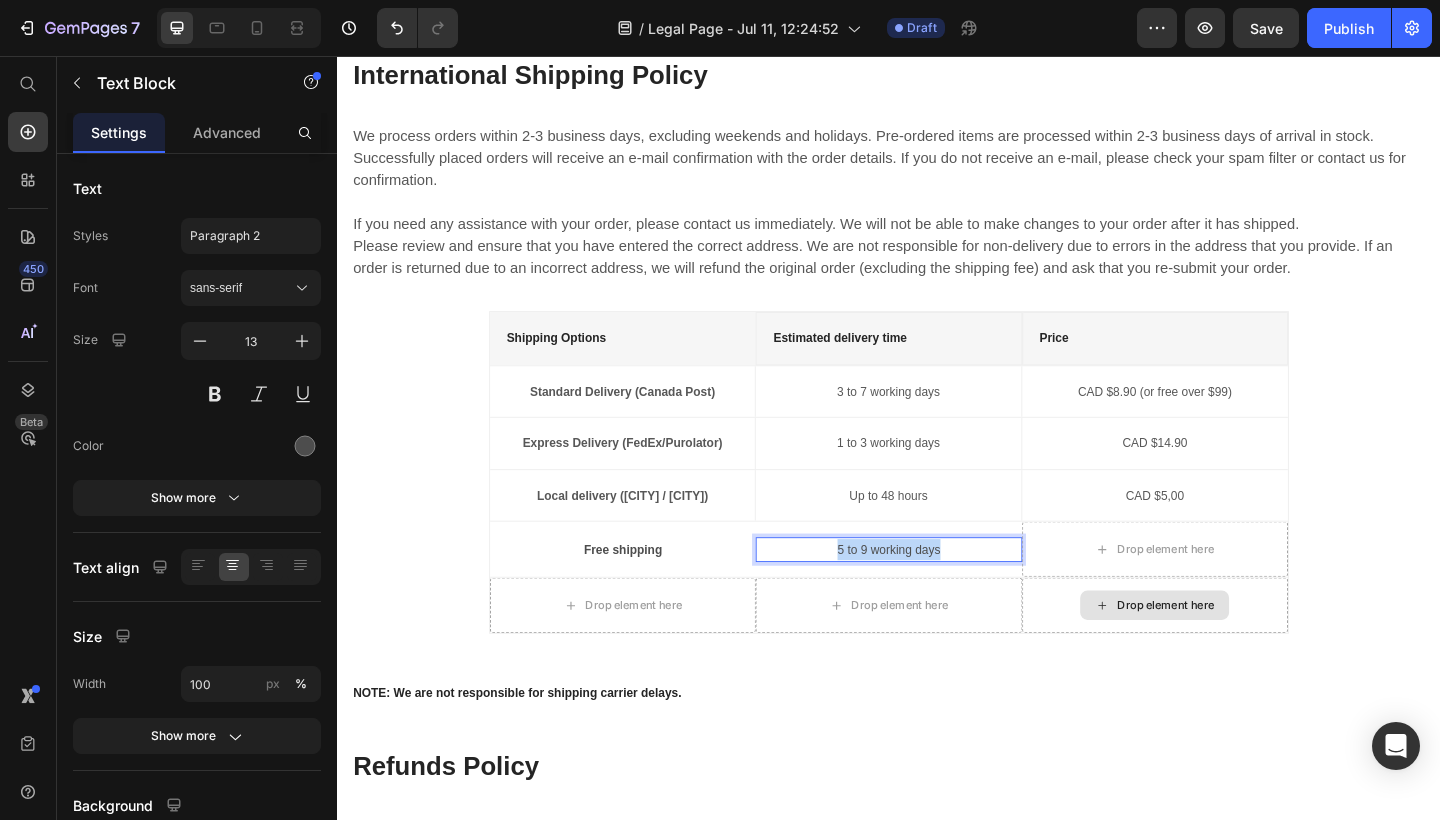 click on "5 to 9 working days" at bounding box center (936, 593) 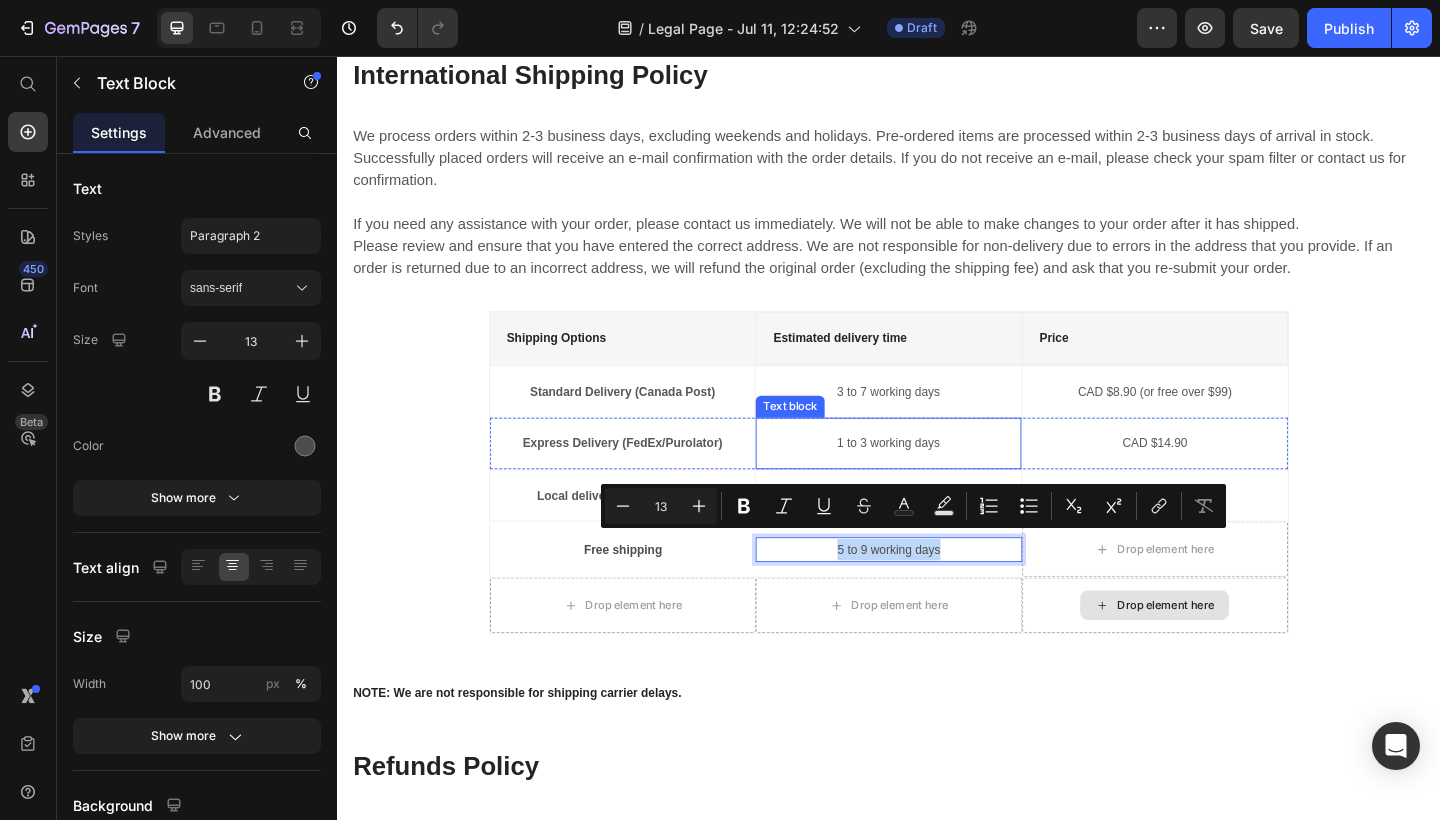 click on "1 to 3 working days Text block" at bounding box center (936, 478) 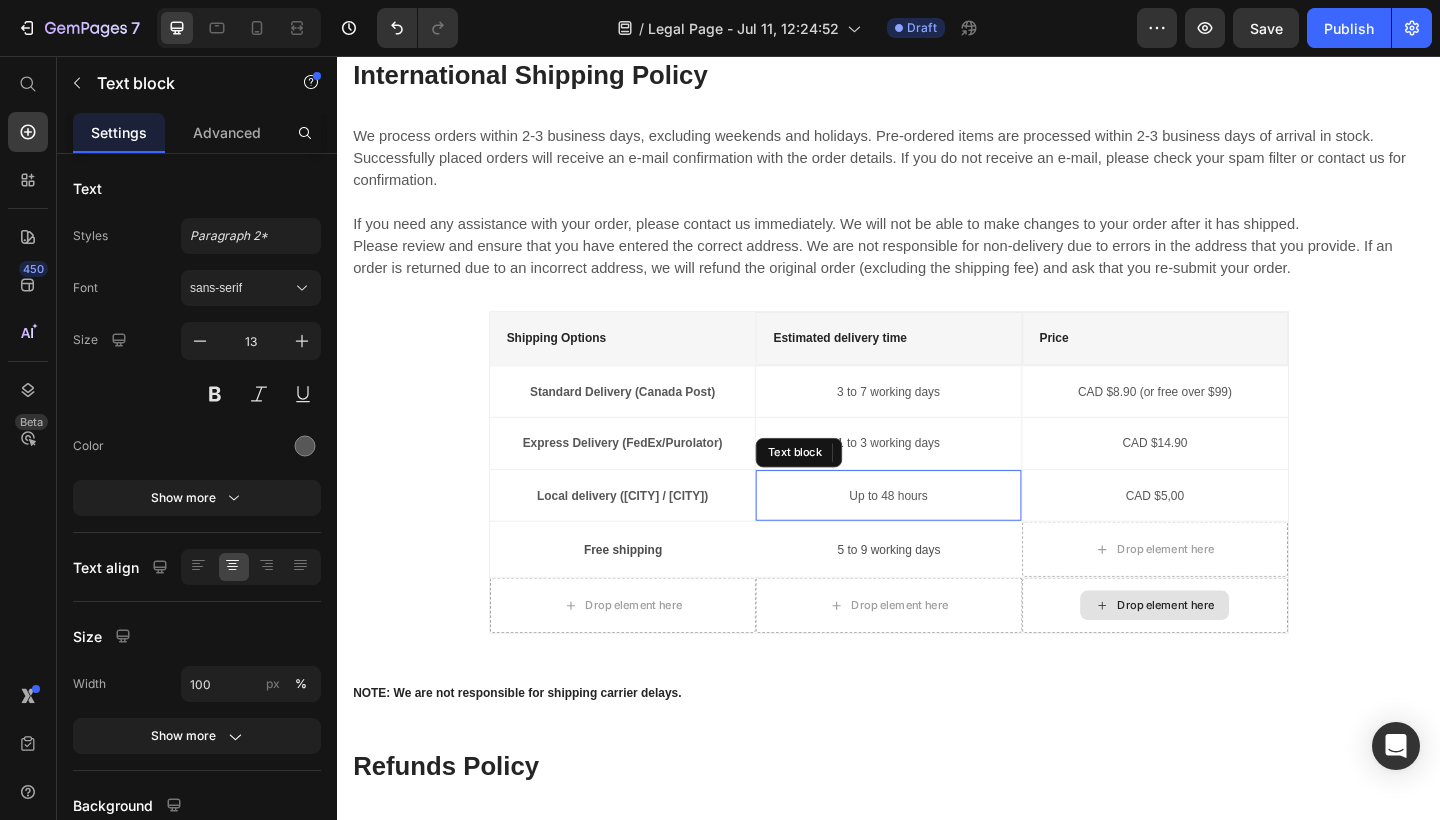 click on "Up to 48 hours" at bounding box center (936, 535) 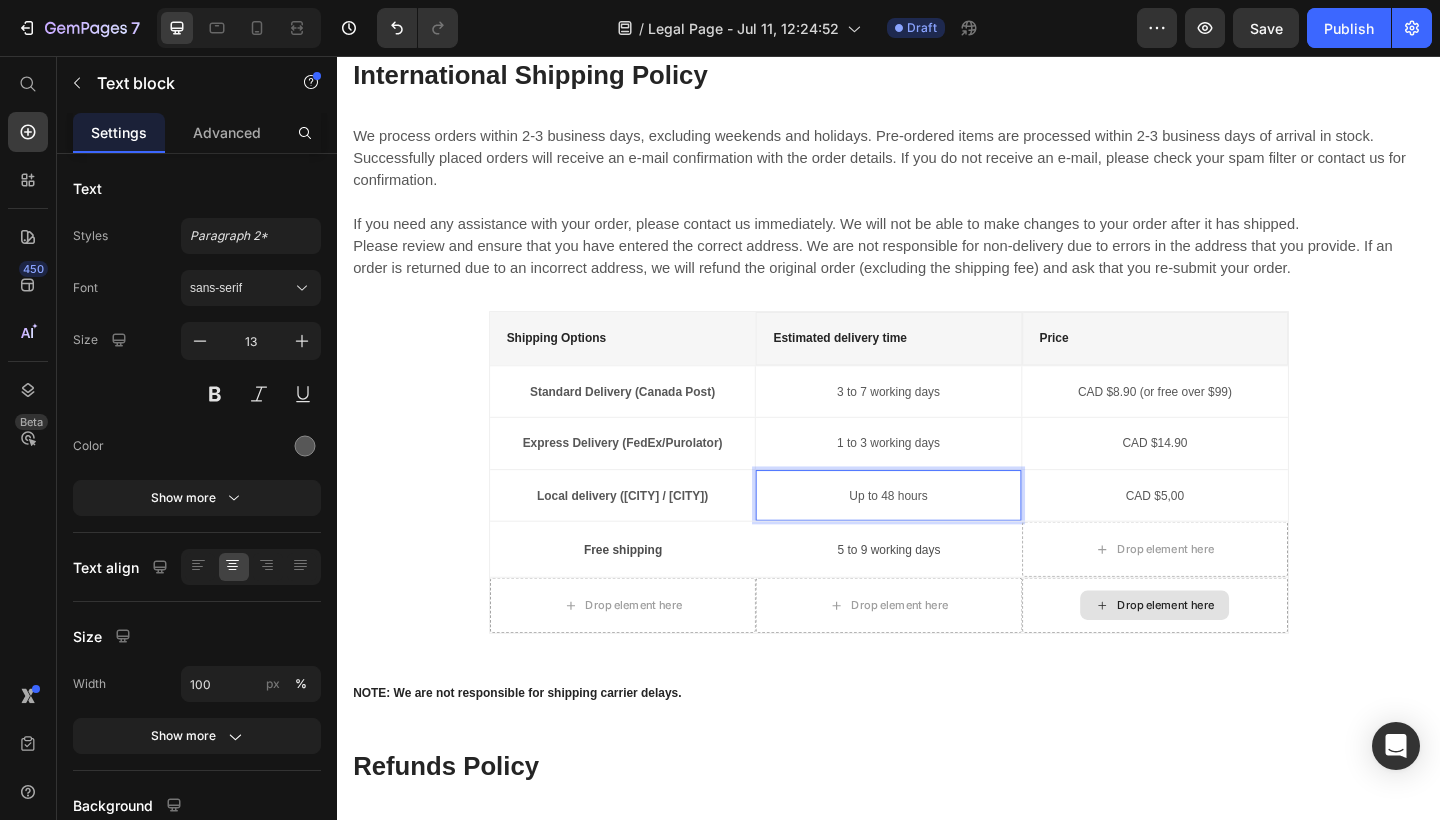 click on "Up to 48 hours" at bounding box center (936, 535) 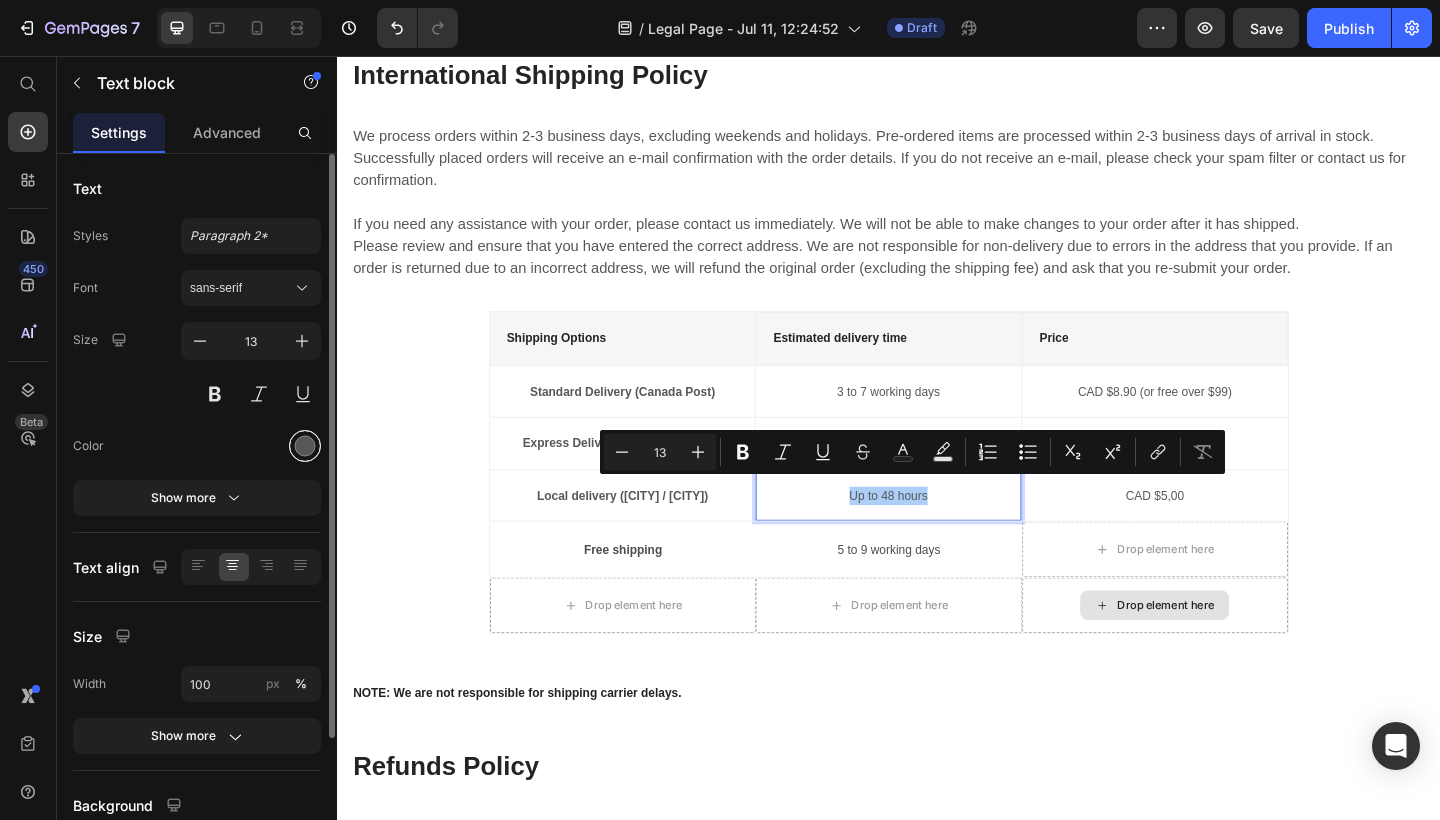 click at bounding box center [305, 446] 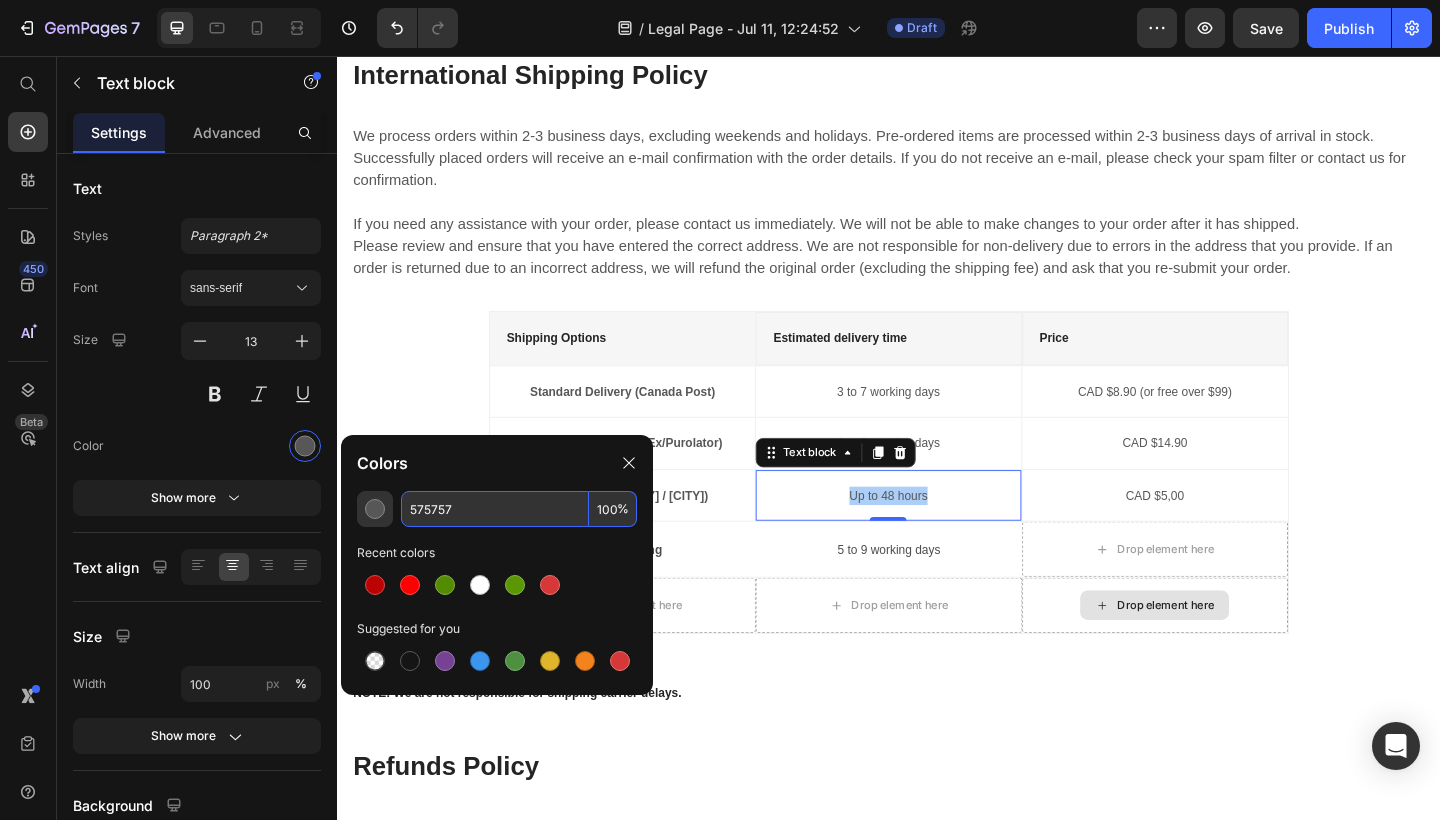 click on "575757" at bounding box center (495, 509) 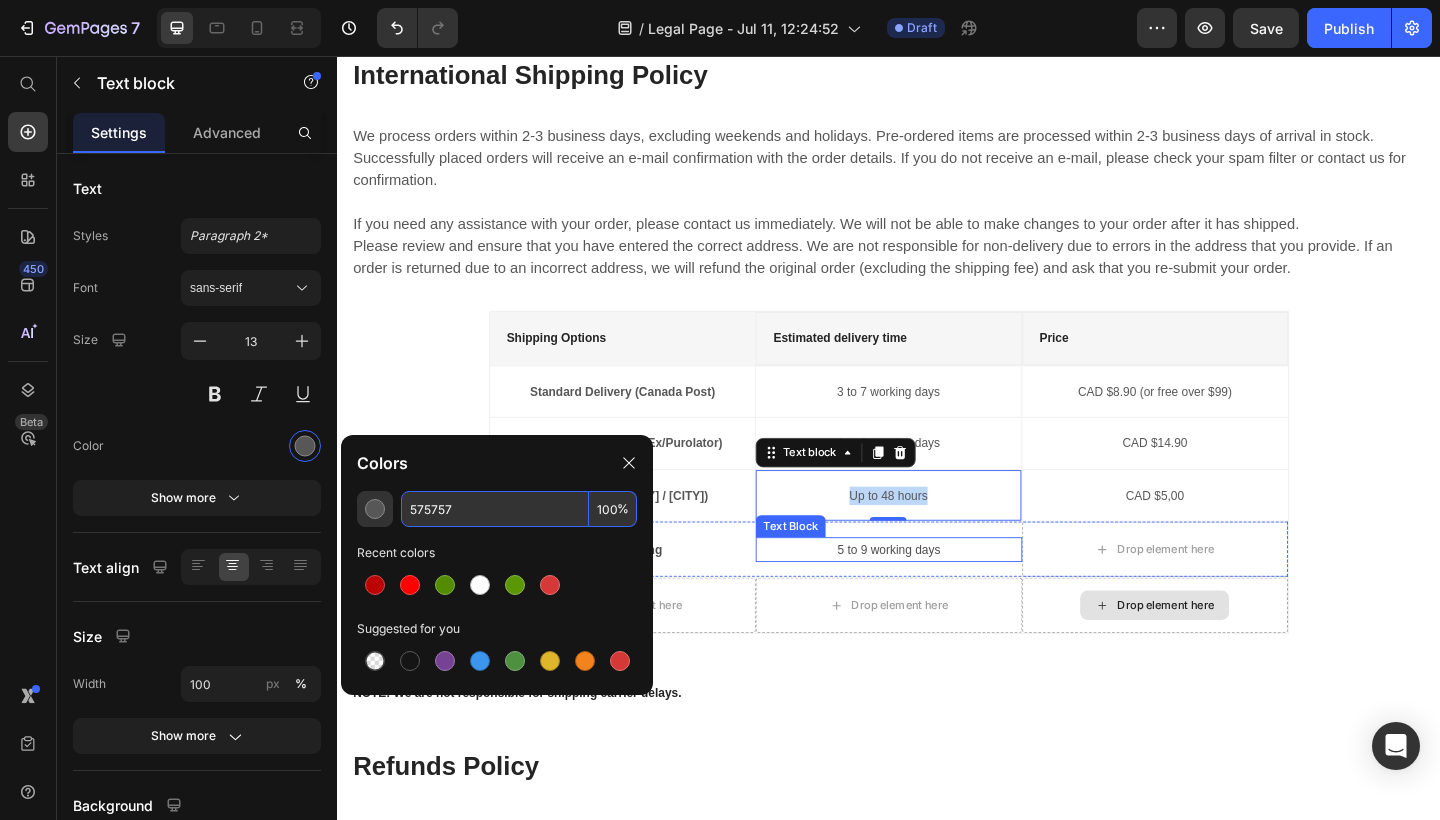 click on "5 to 9 working days" at bounding box center (936, 593) 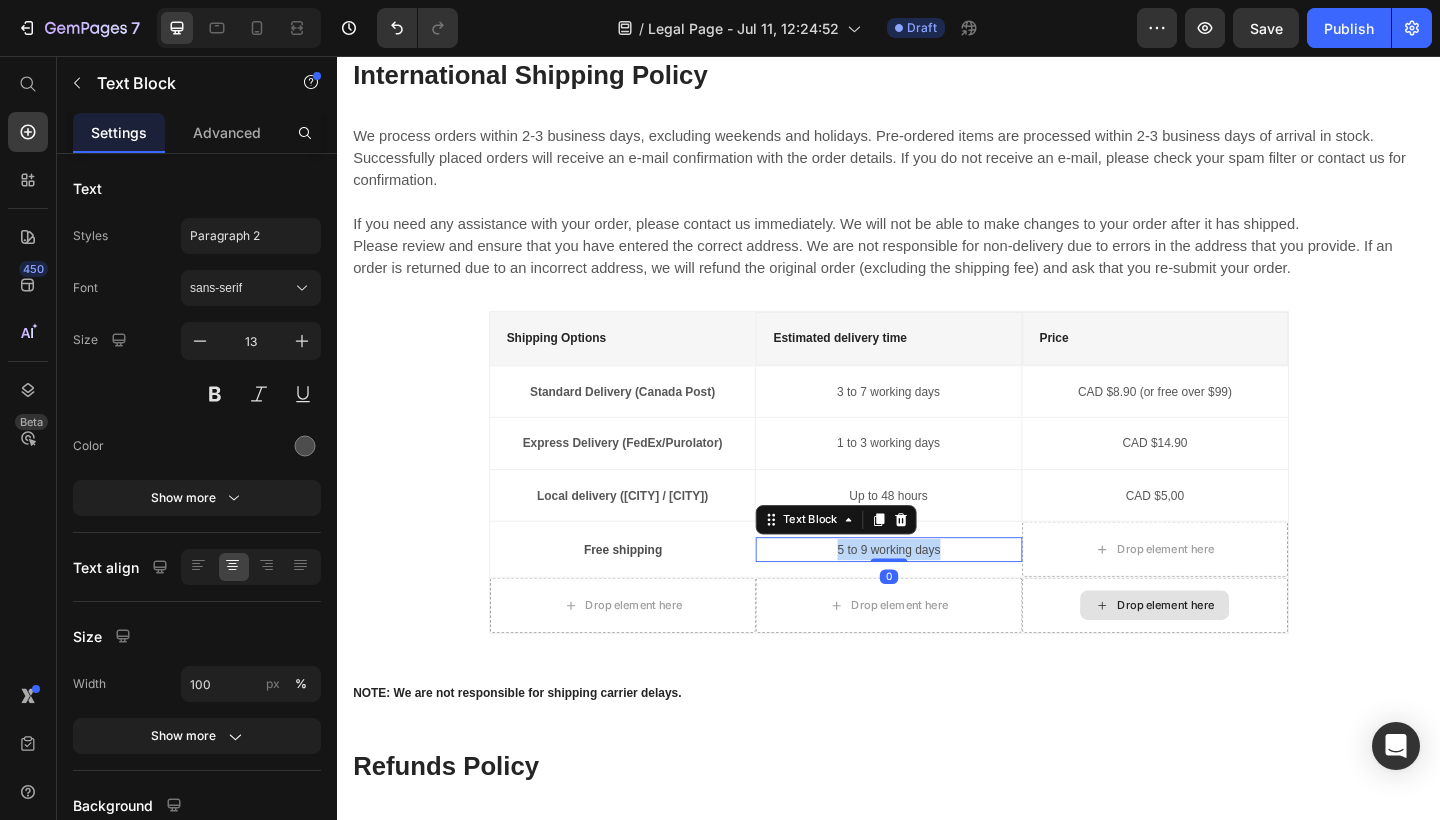 click on "5 to 9 working days" at bounding box center [936, 593] 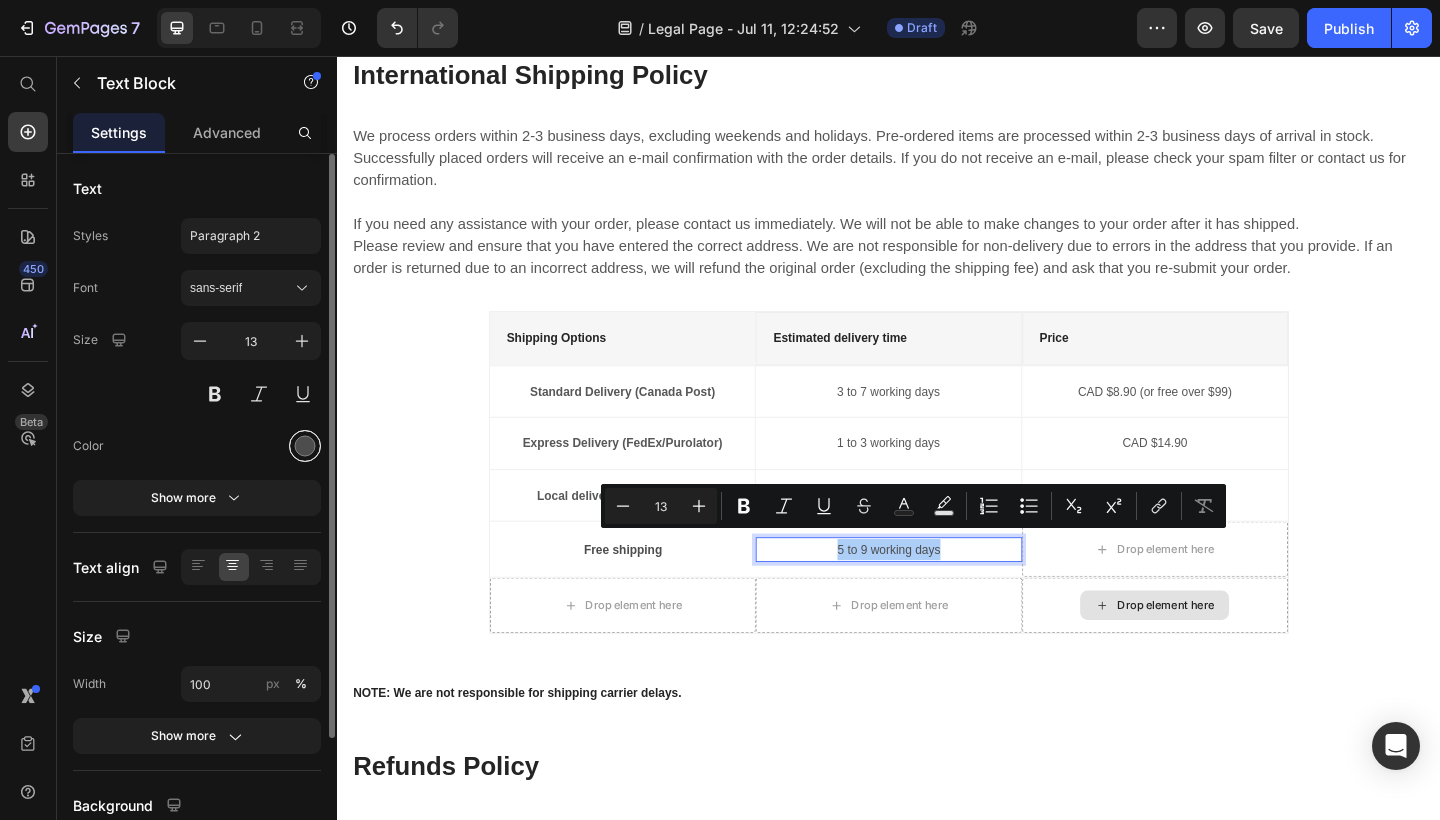 click at bounding box center (305, 446) 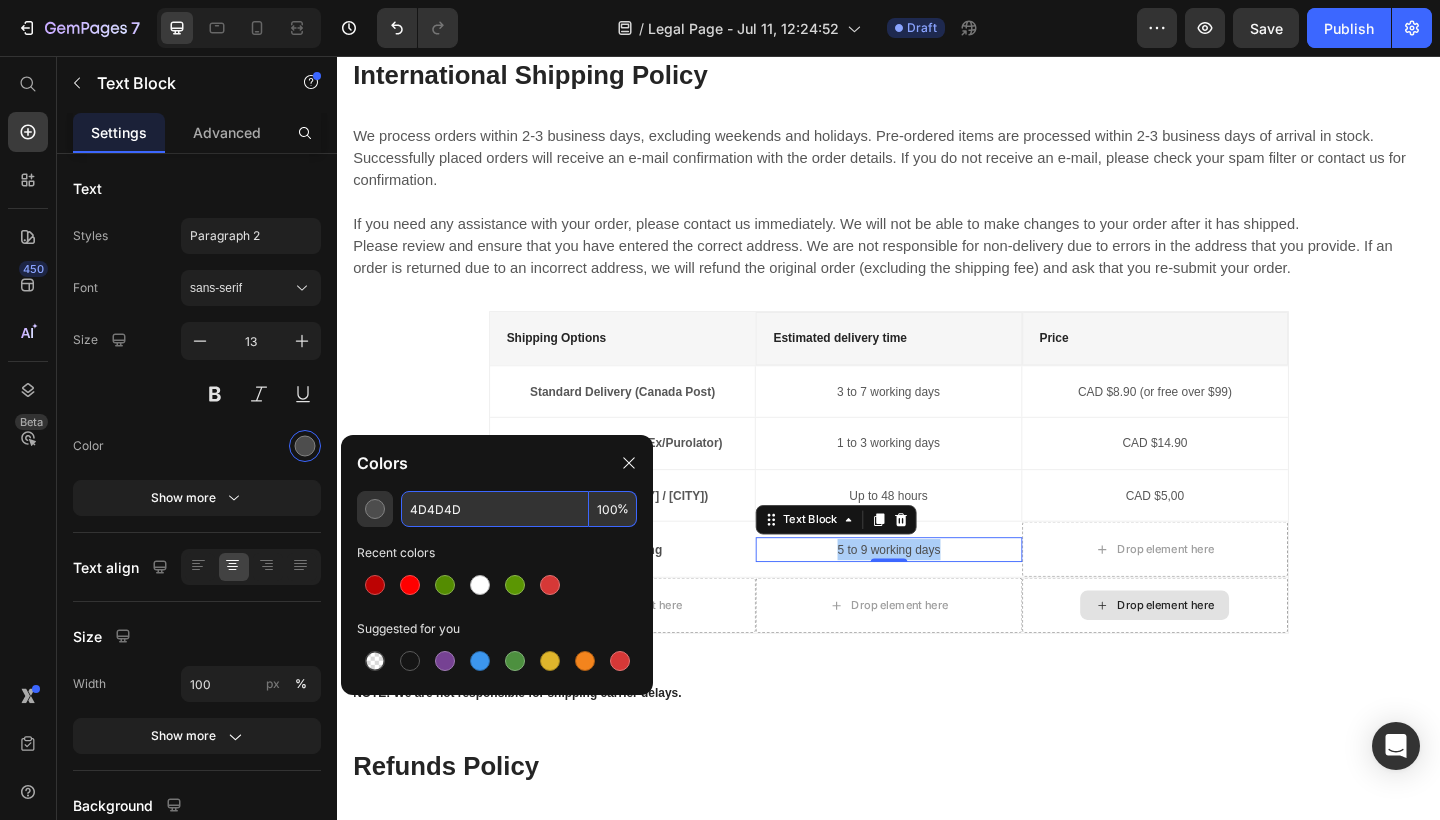 click on "4D4D4D" at bounding box center (495, 509) 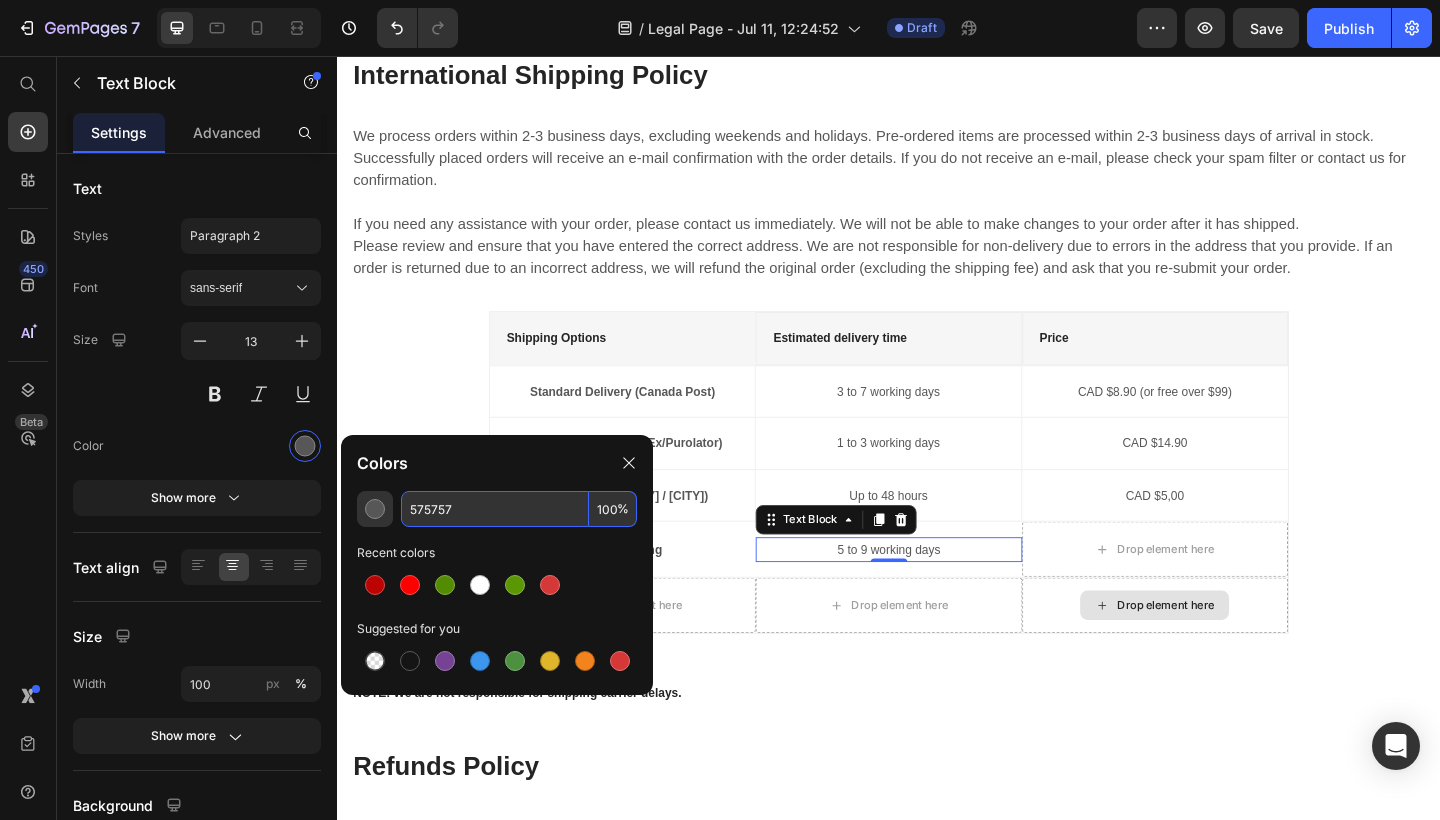type on "575757" 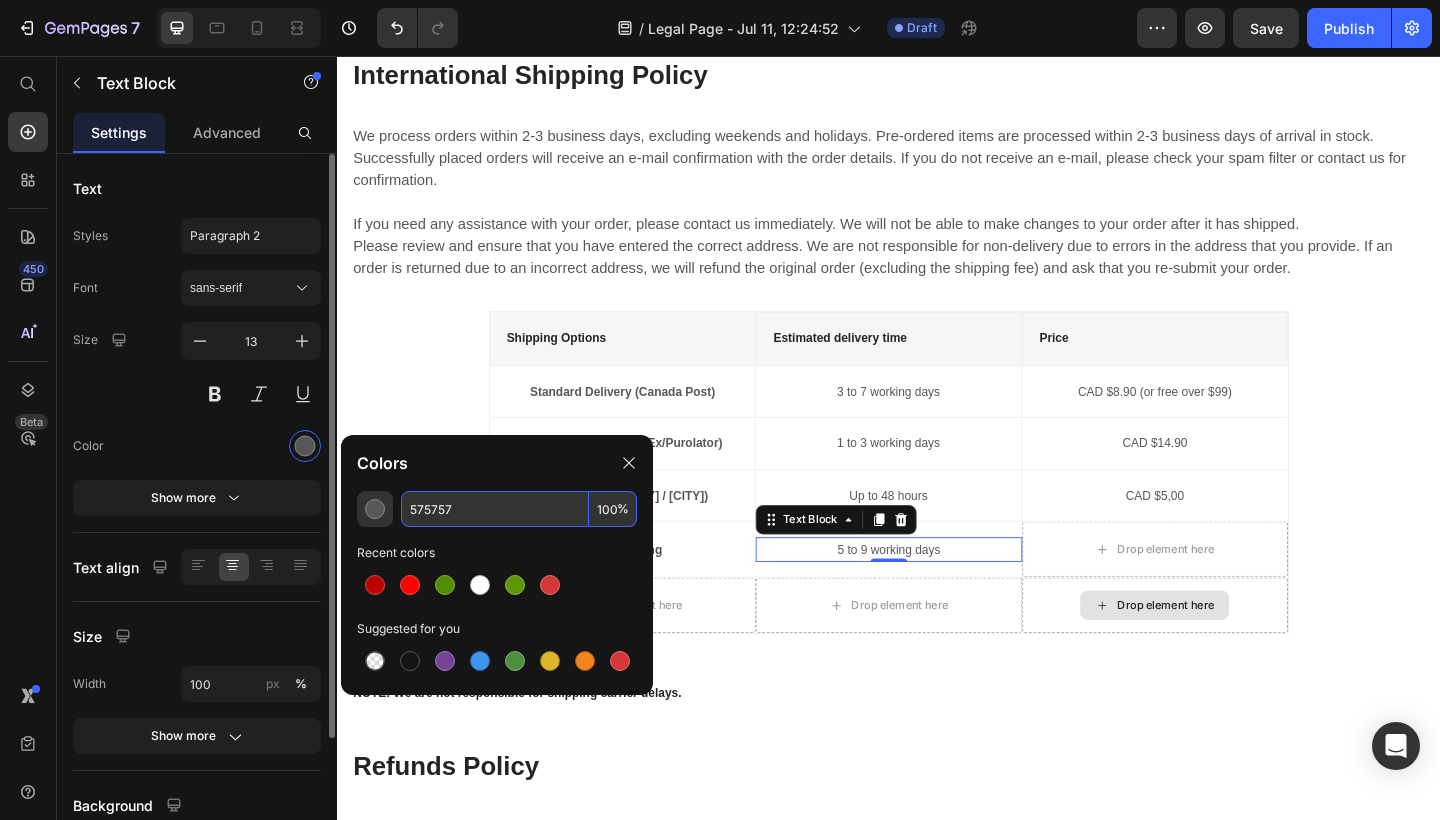 click at bounding box center (251, 446) 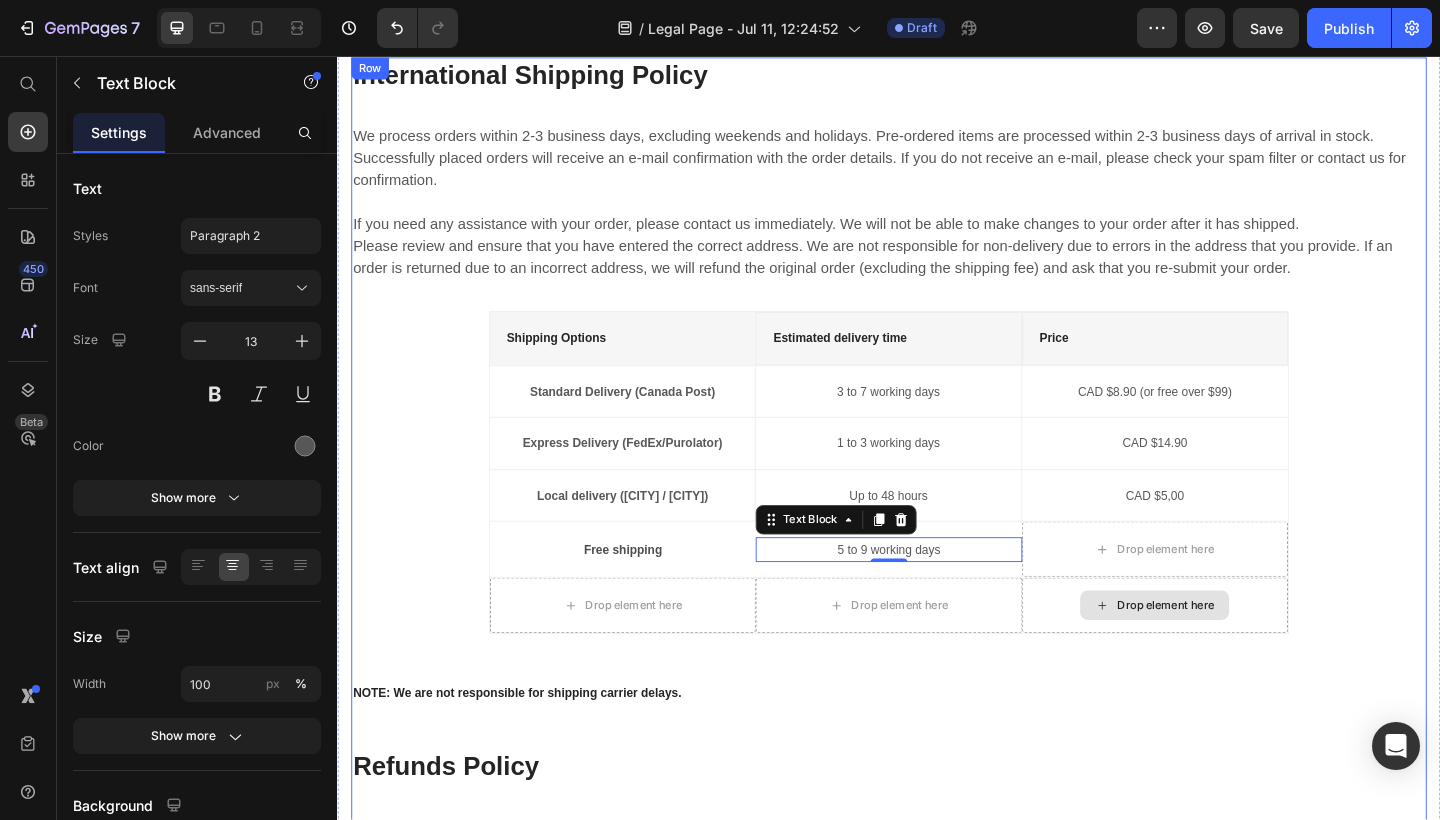 click on "International Shipping Policy Heading We process orders within 2-3 business days, excluding weekends and holidays. Pre-ordered items are processed within 2-3 business days of arrival in stock. Successfully placed orders will receive an e-mail confirmation with the order details. If you do not receive an e-mail, please check your spam filter or contact us for confirmation. If you need any assistance with your order, please contact us immediately. We will not be able to make changes to your order after it has shipped. Please review and ensure that you have entered the correct address. We are not responsible for non-delivery due to errors in the address that you provide. If an order is returned due to an incorrect address, we will refund the original order (excluding the shipping fee) and ask that you re-submit your order. Text block Shipping Options Text block Estimated delivery time Text block Price Text block Row Standard Delivery (Canada Post) Text block 3 to 7 working days Text block Text block Row Row Row" at bounding box center [937, 592] 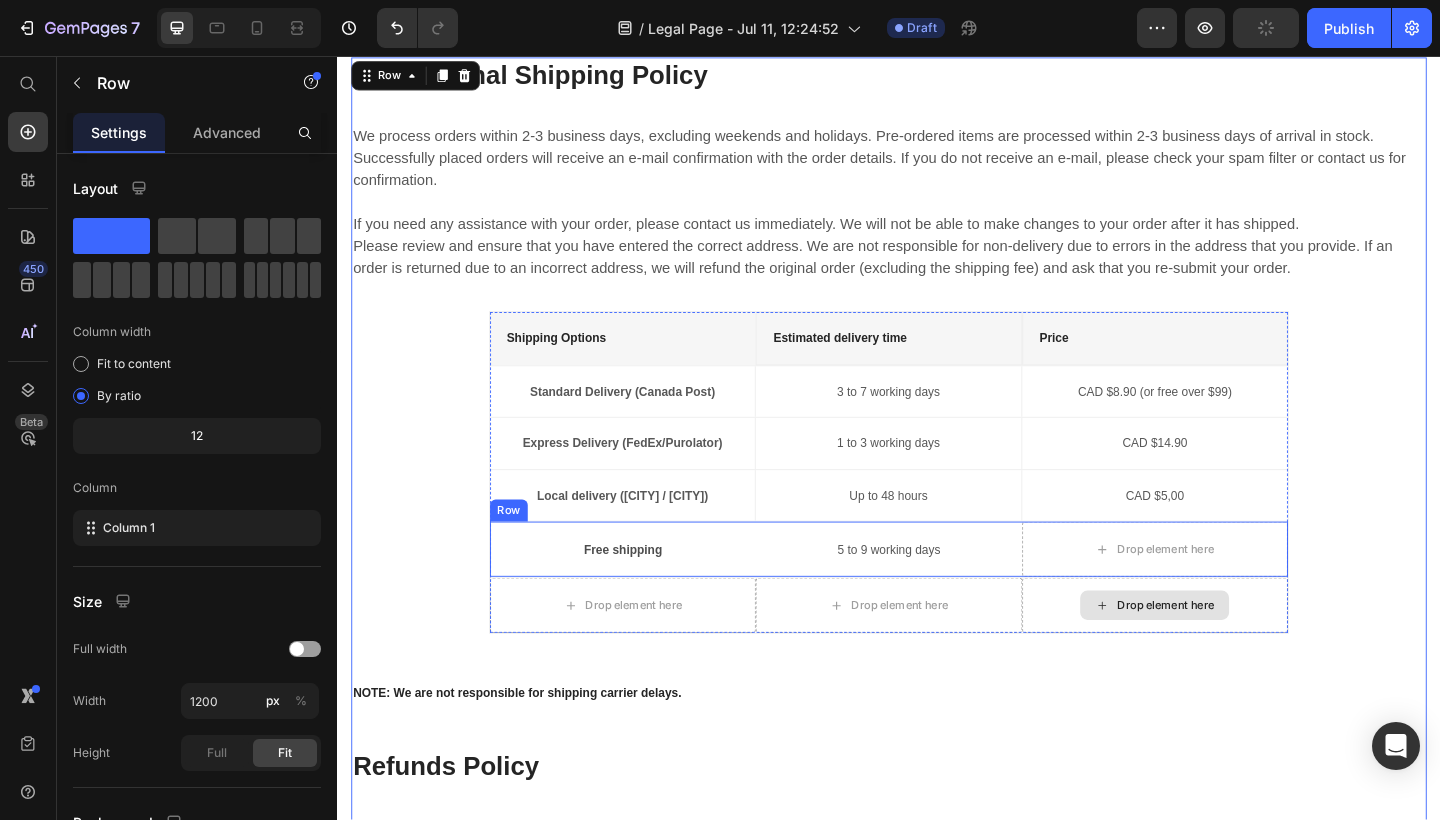 click on "5 to 9 working days Text Block" at bounding box center [936, 593] 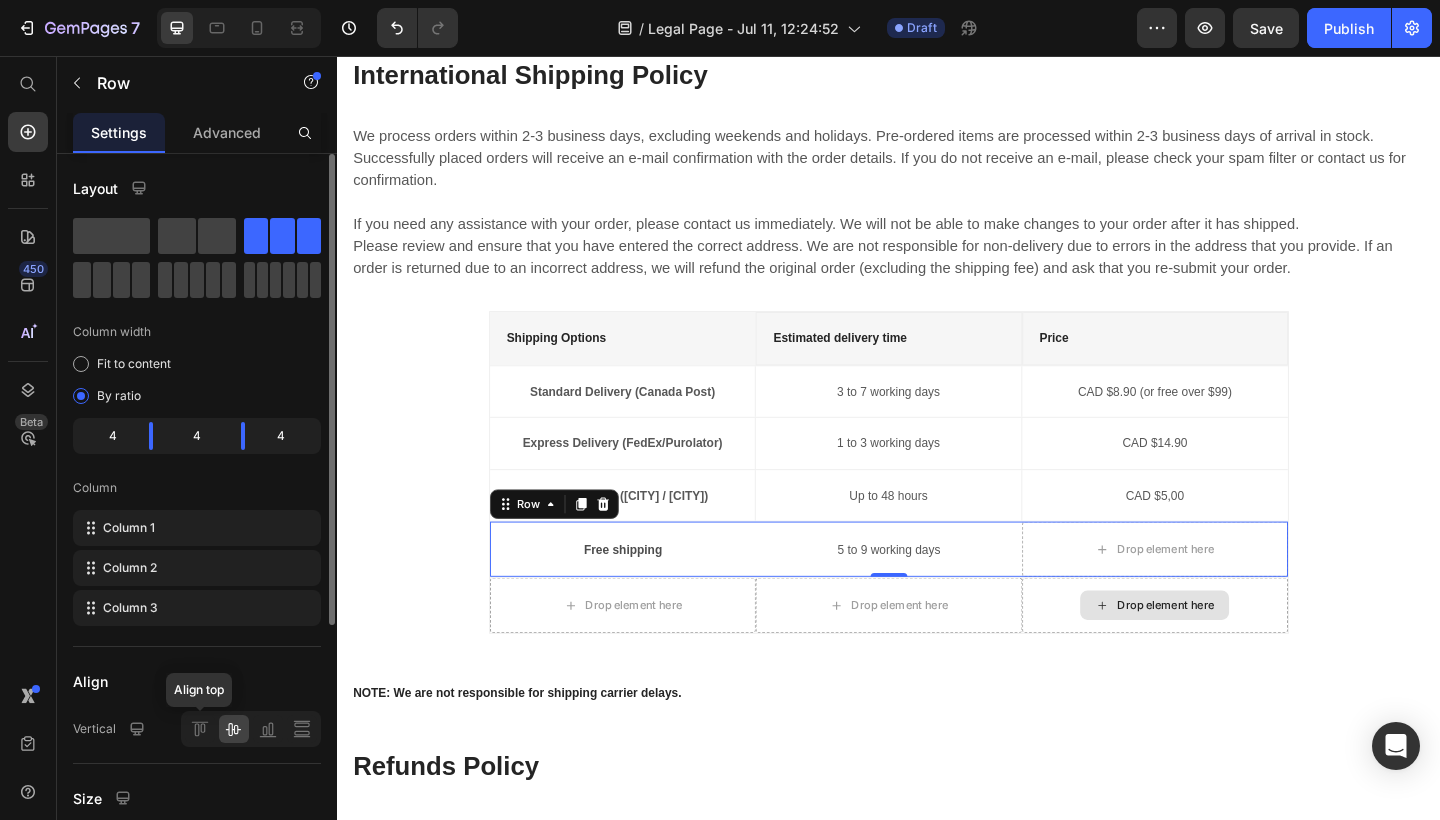 drag, startPoint x: 272, startPoint y: 487, endPoint x: 284, endPoint y: 466, distance: 24.186773 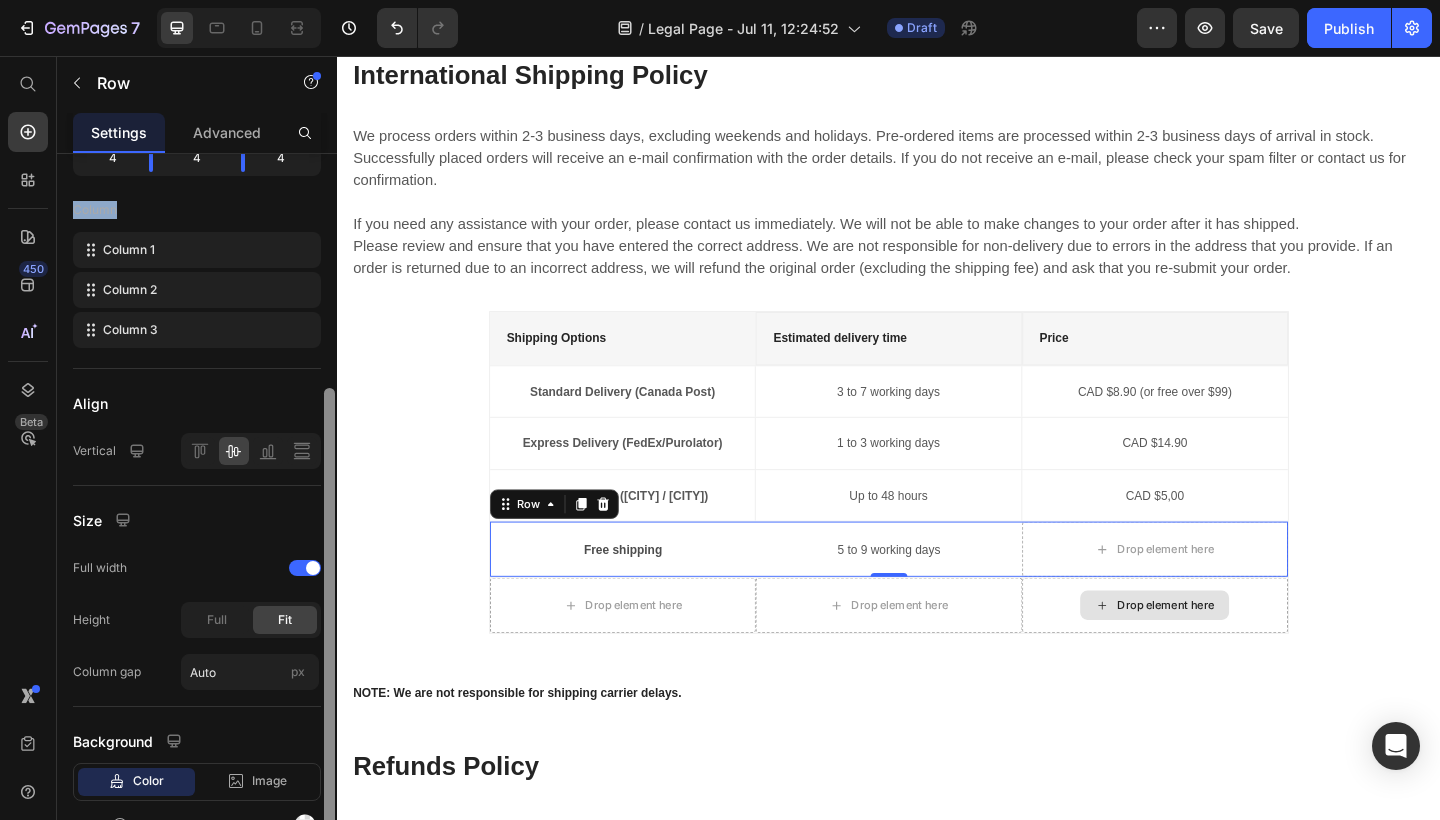 scroll, scrollTop: 386, scrollLeft: 0, axis: vertical 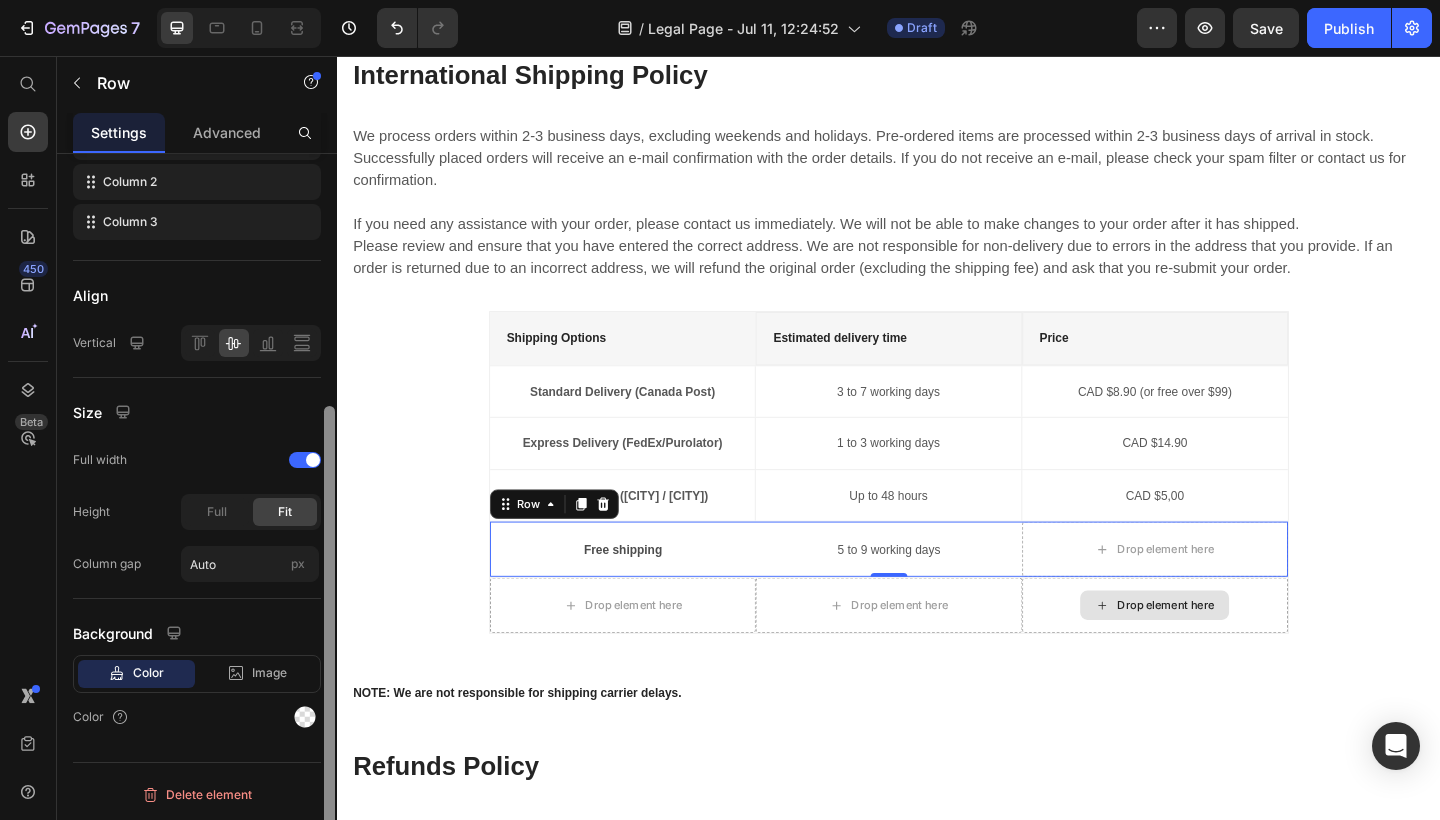 drag, startPoint x: 332, startPoint y: 489, endPoint x: 292, endPoint y: 752, distance: 266.02444 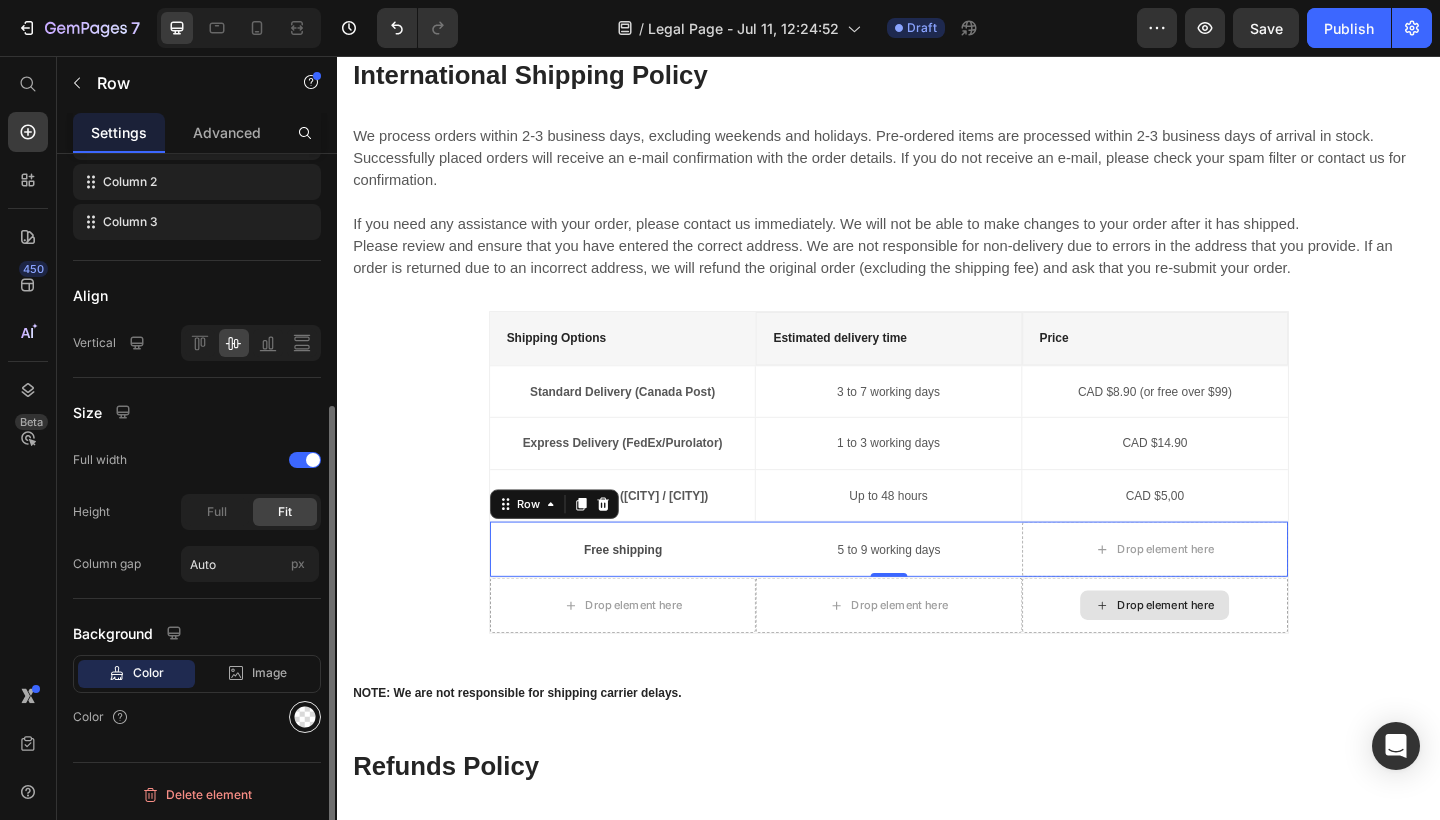 click at bounding box center (305, 717) 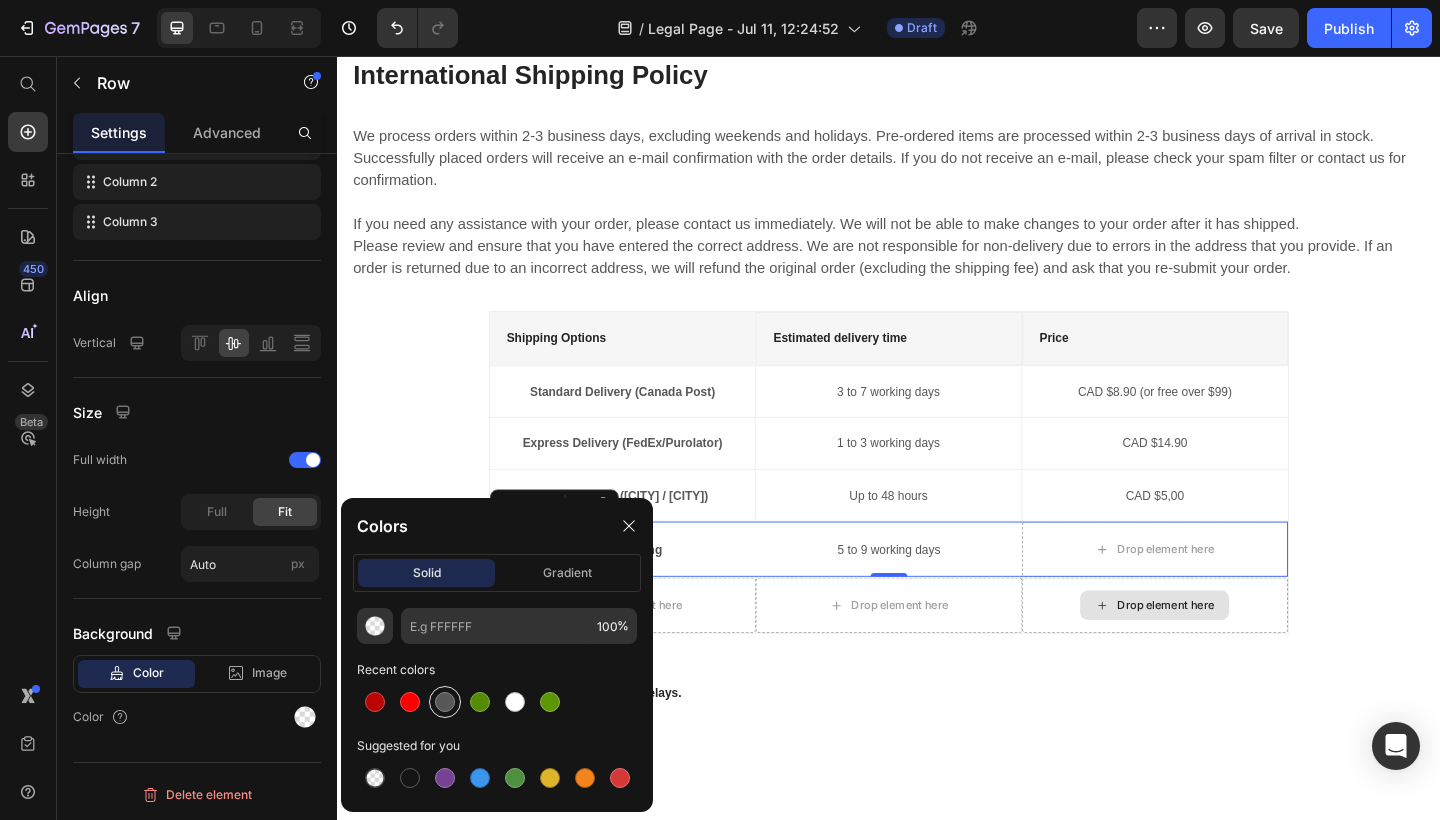 click at bounding box center [445, 702] 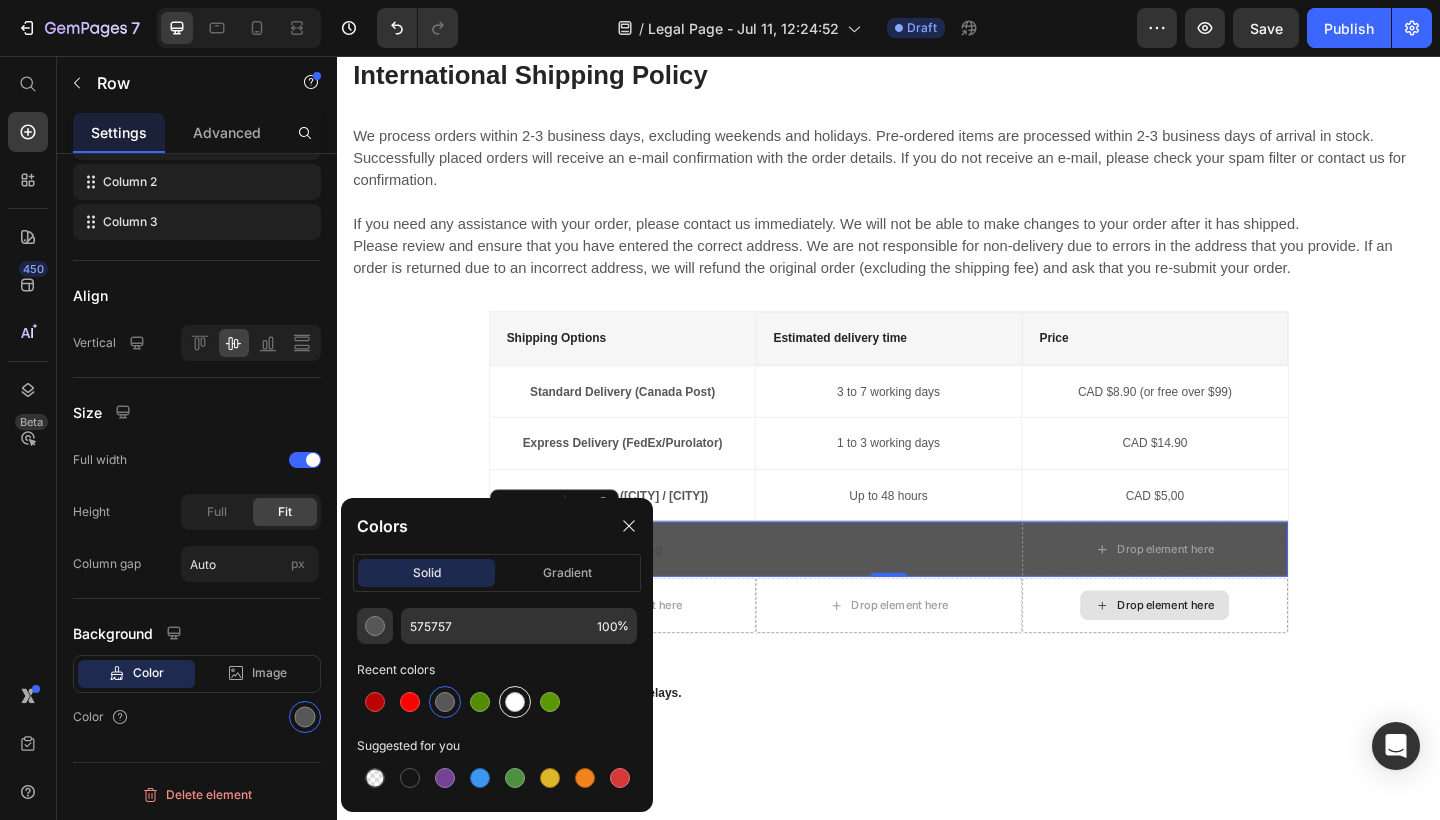 click at bounding box center [515, 702] 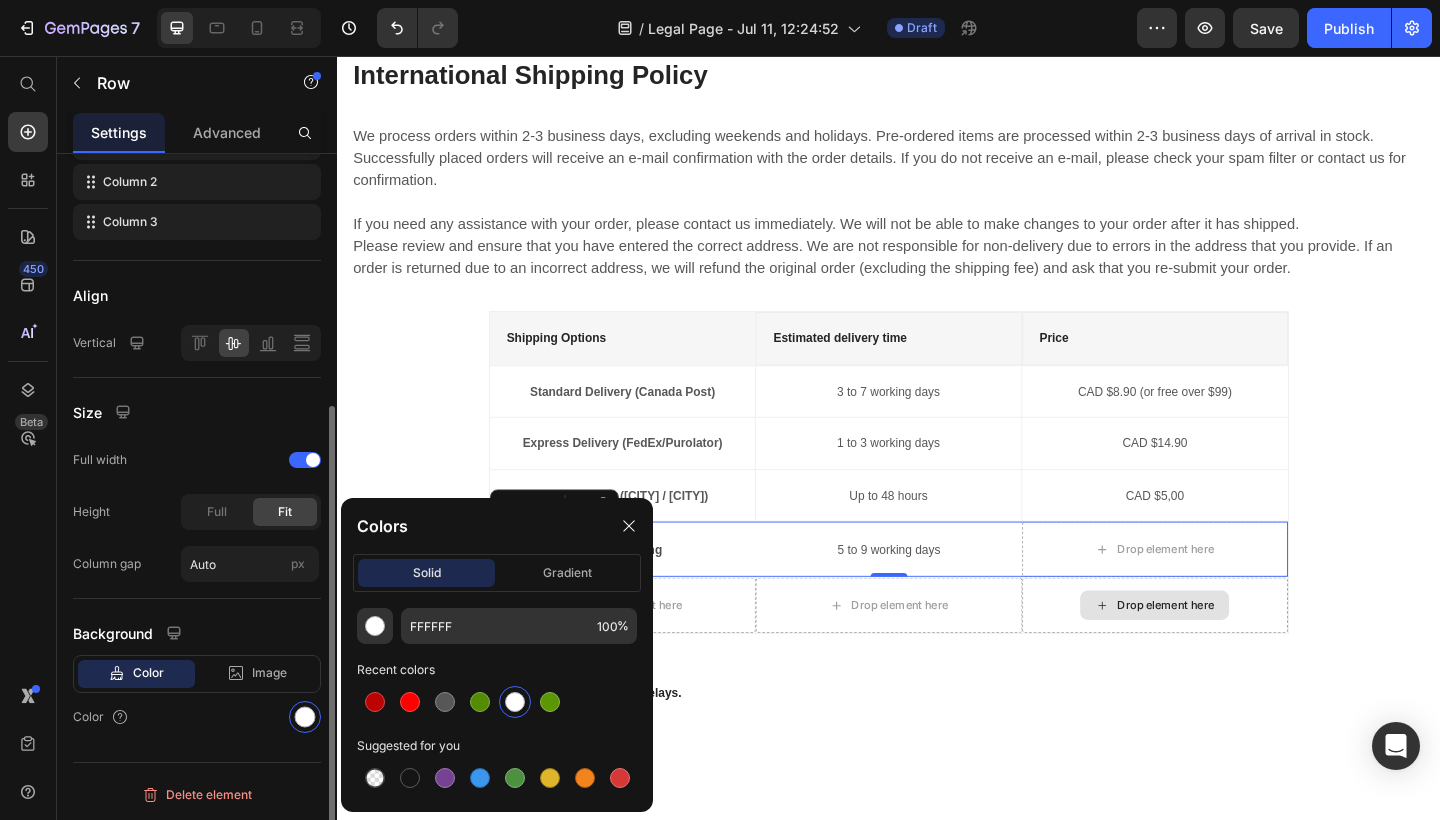 click on "Color" at bounding box center (197, 717) 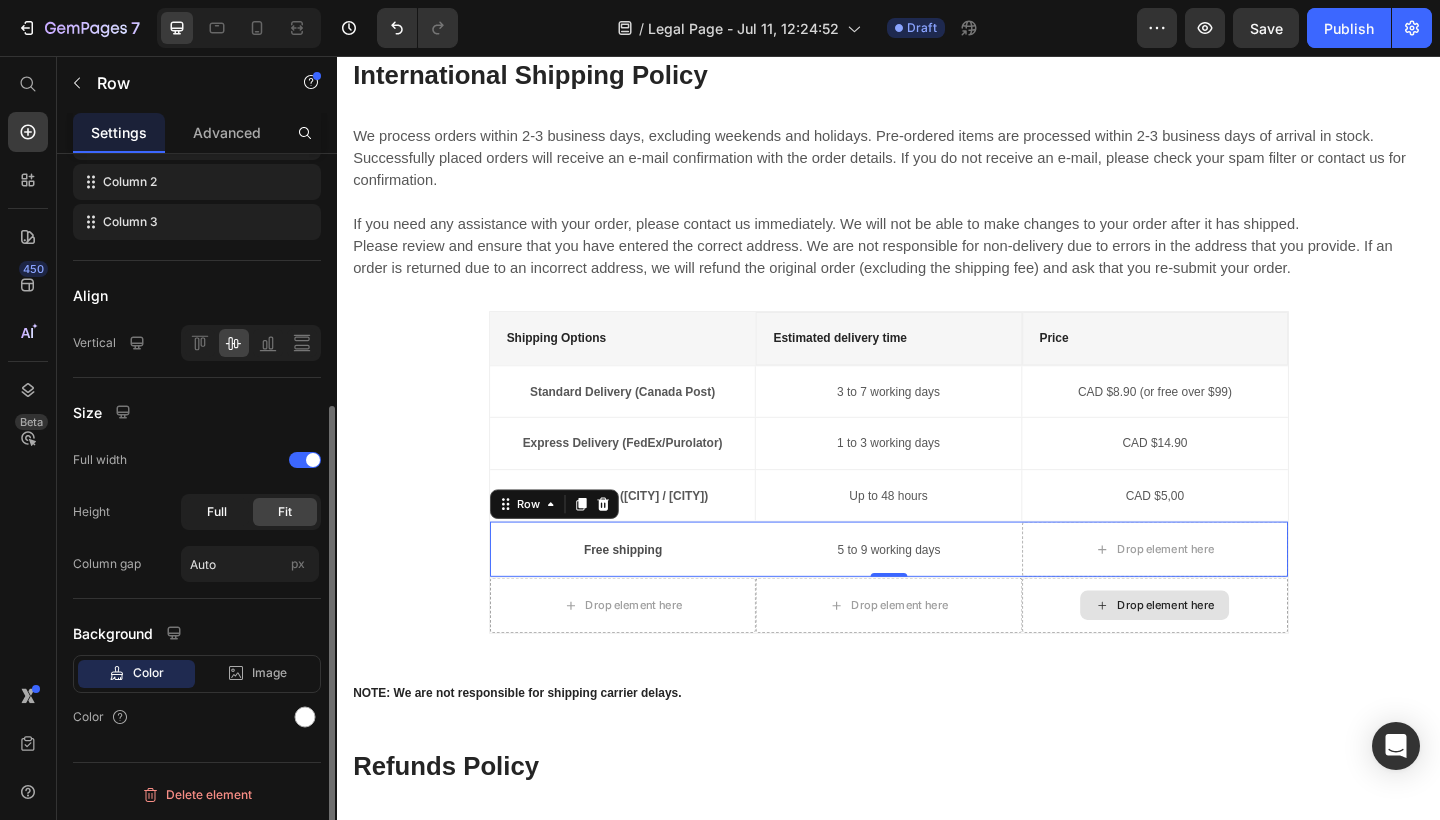 click on "Full" 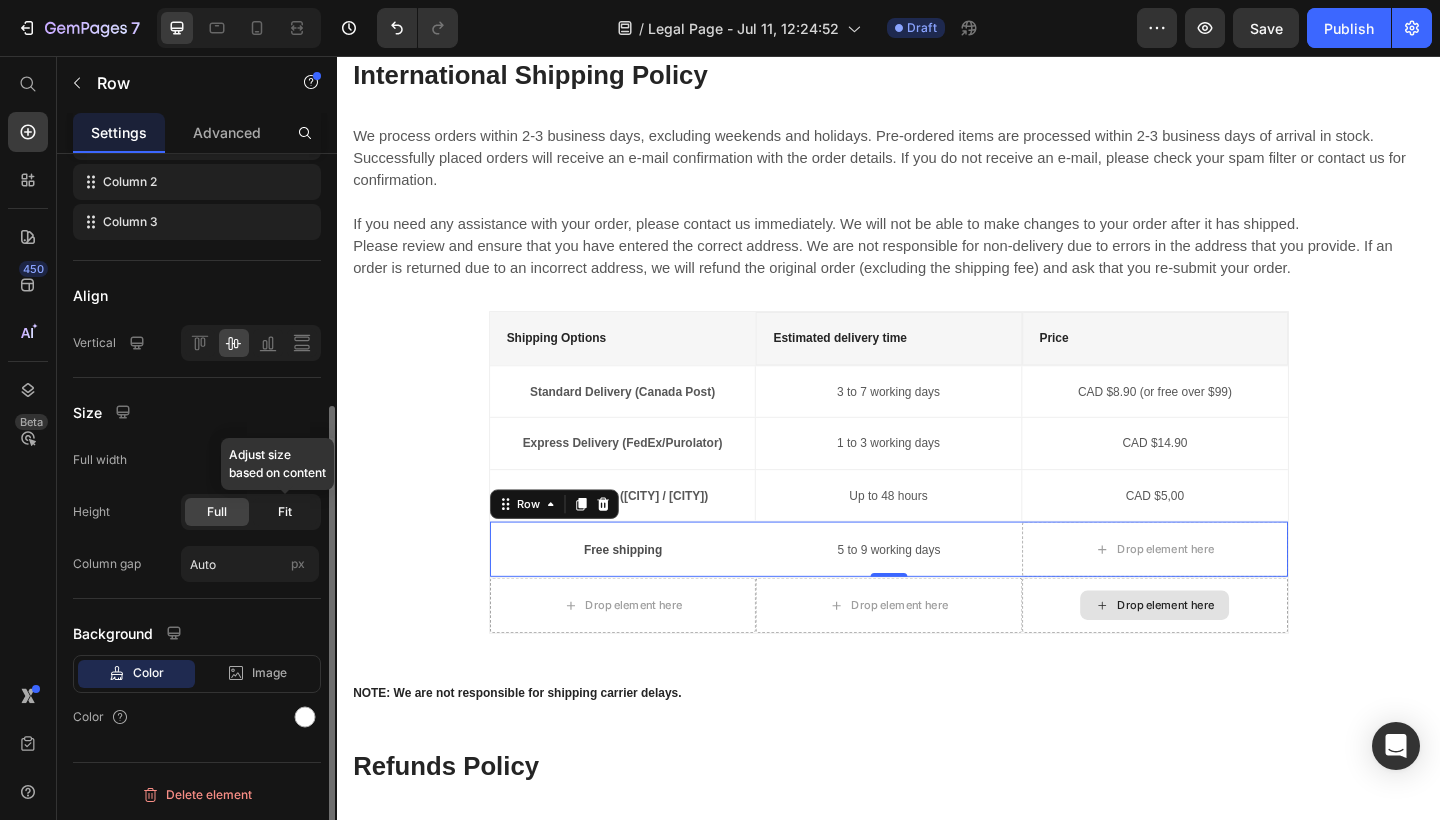 click on "Fit" 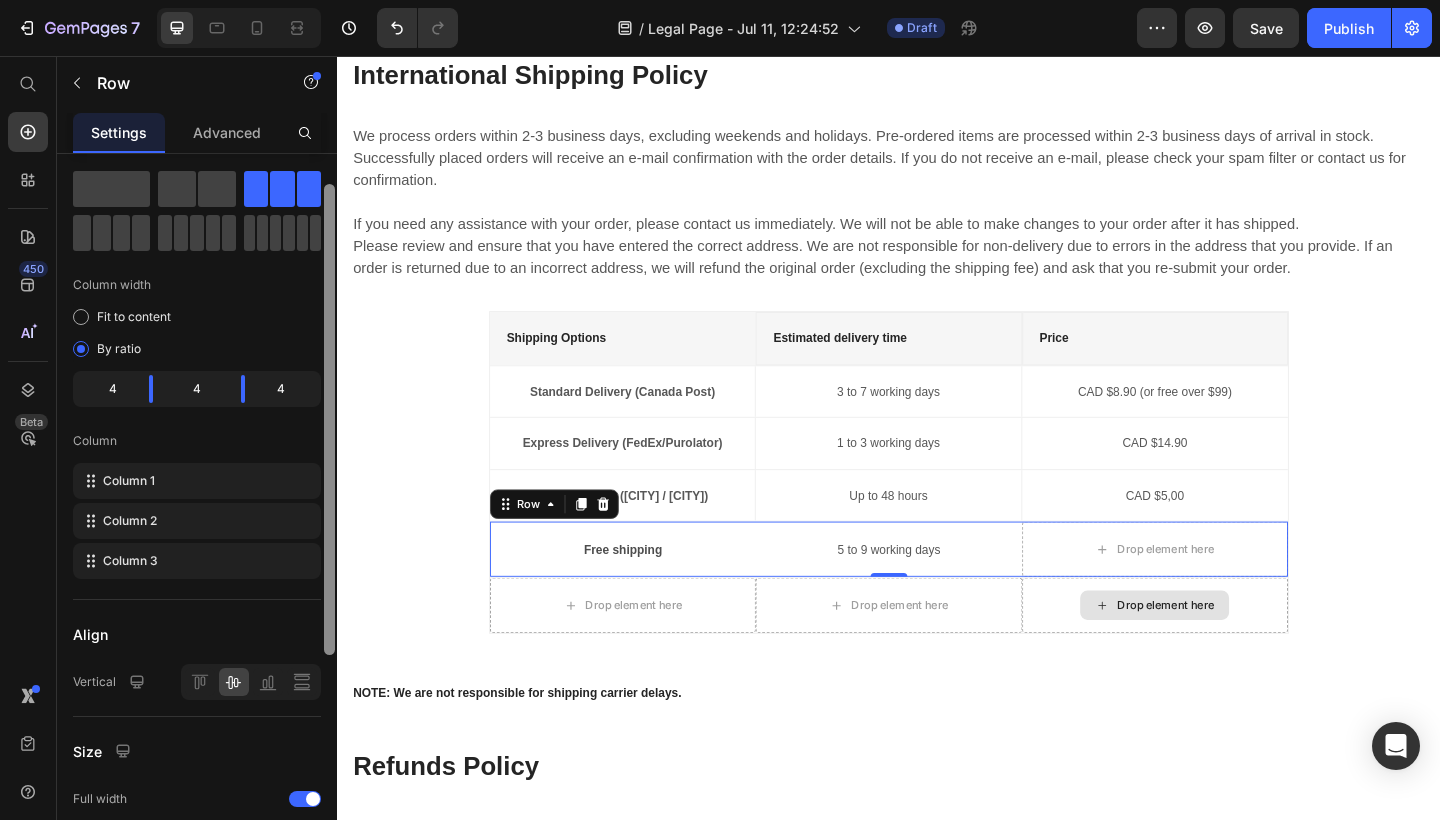 scroll, scrollTop: 47, scrollLeft: 0, axis: vertical 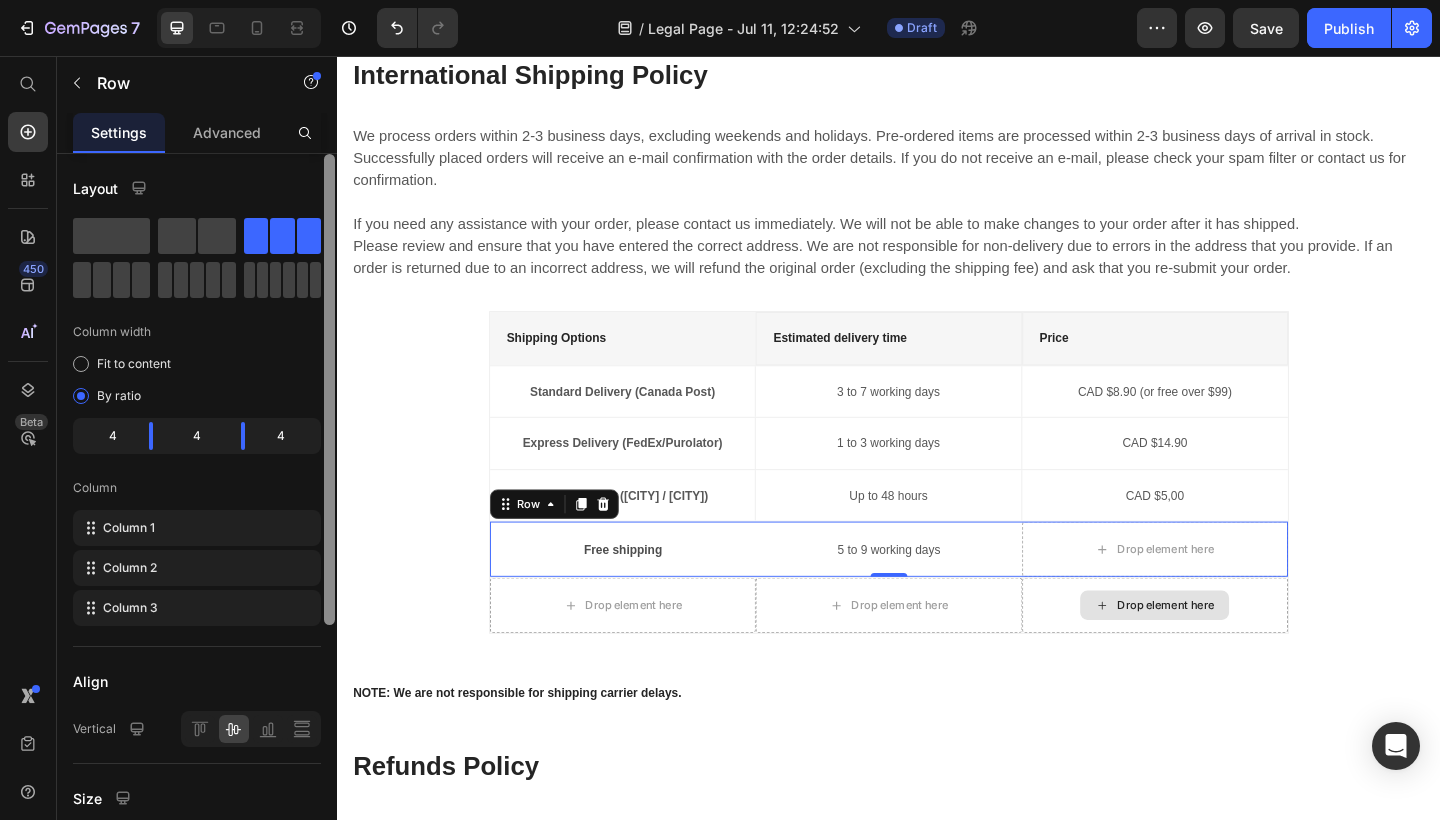 drag, startPoint x: 333, startPoint y: 307, endPoint x: 333, endPoint y: 262, distance: 45 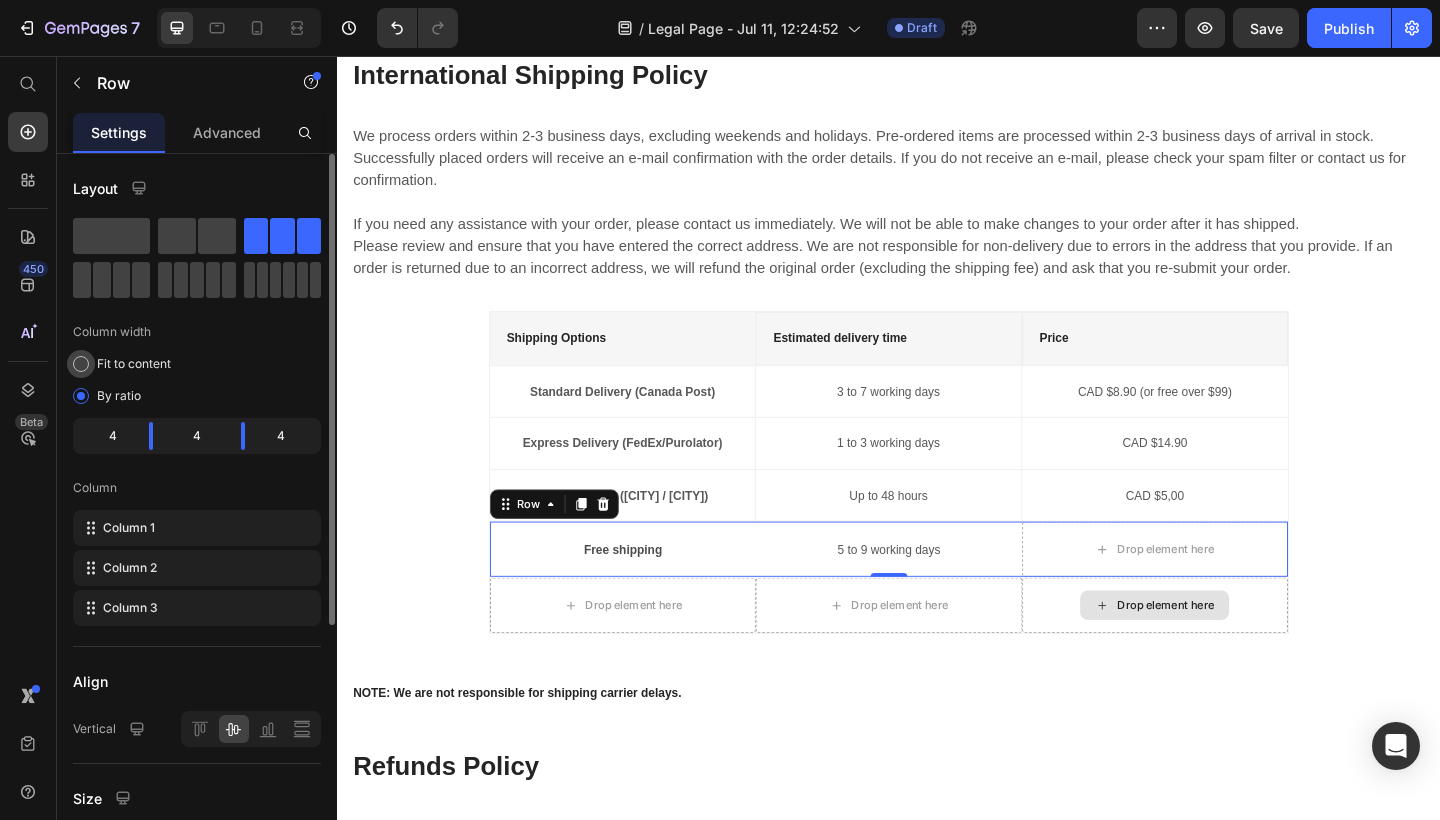 click on "Fit to content" 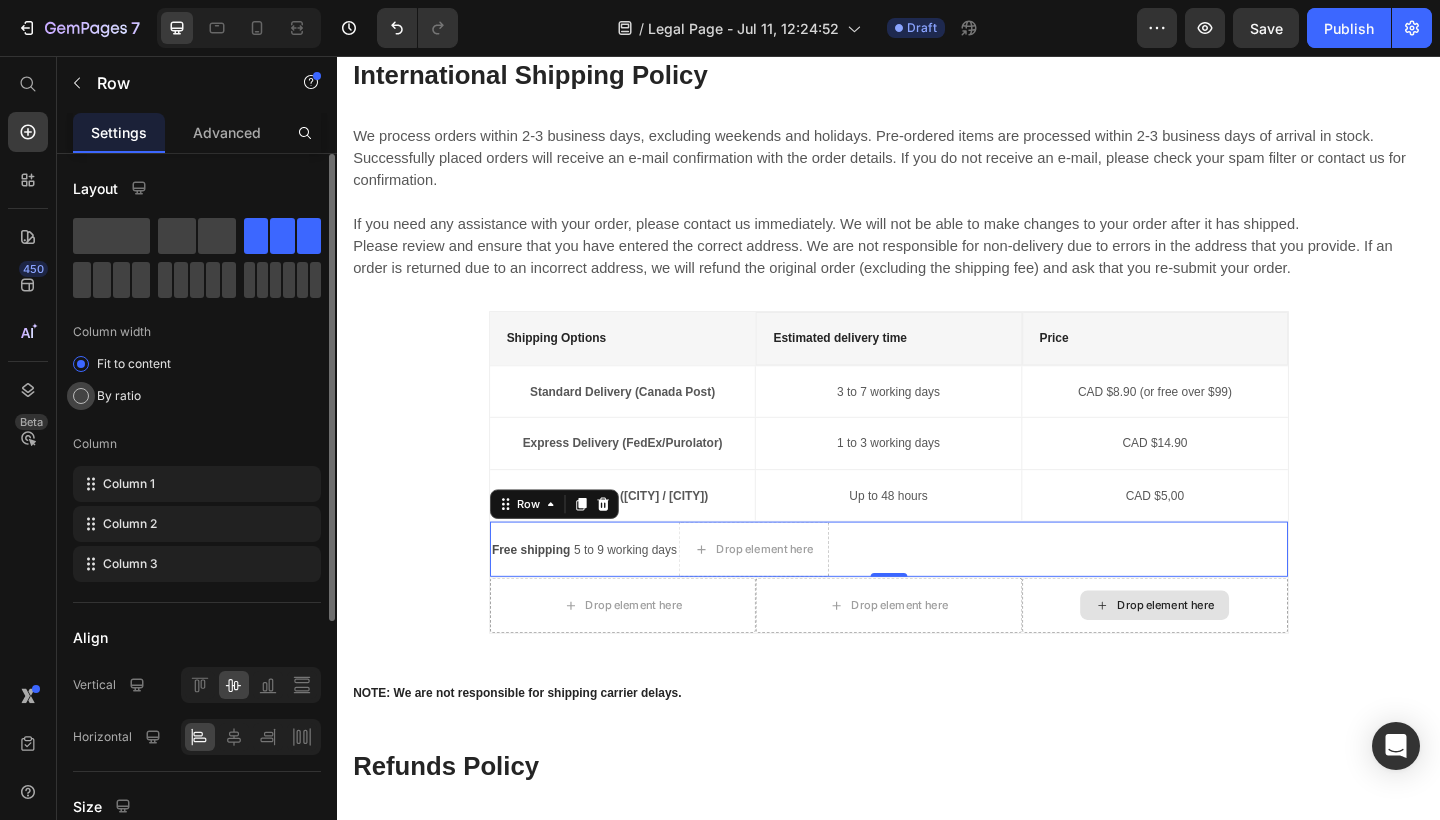 click at bounding box center [81, 396] 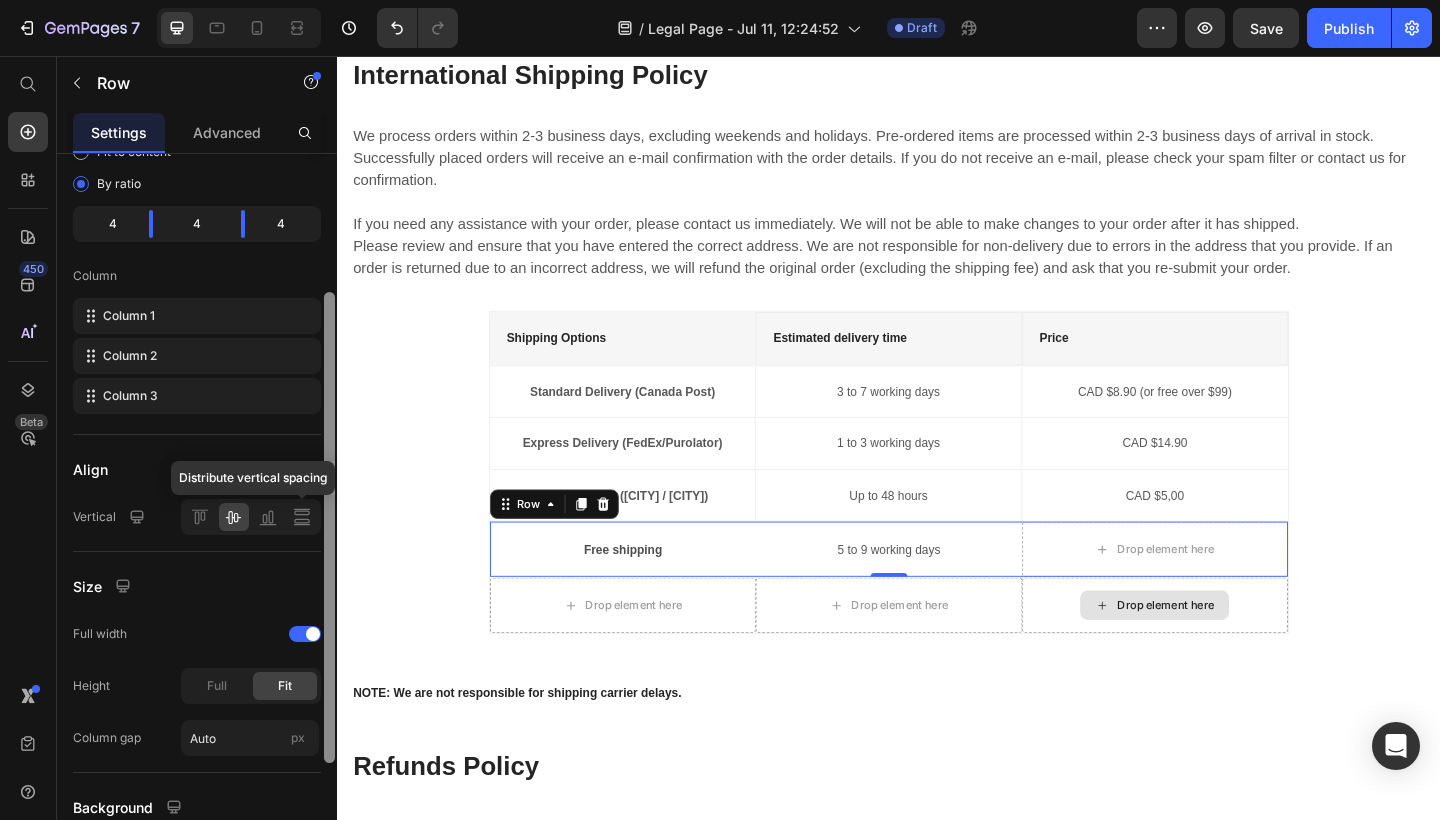 scroll, scrollTop: 386, scrollLeft: 0, axis: vertical 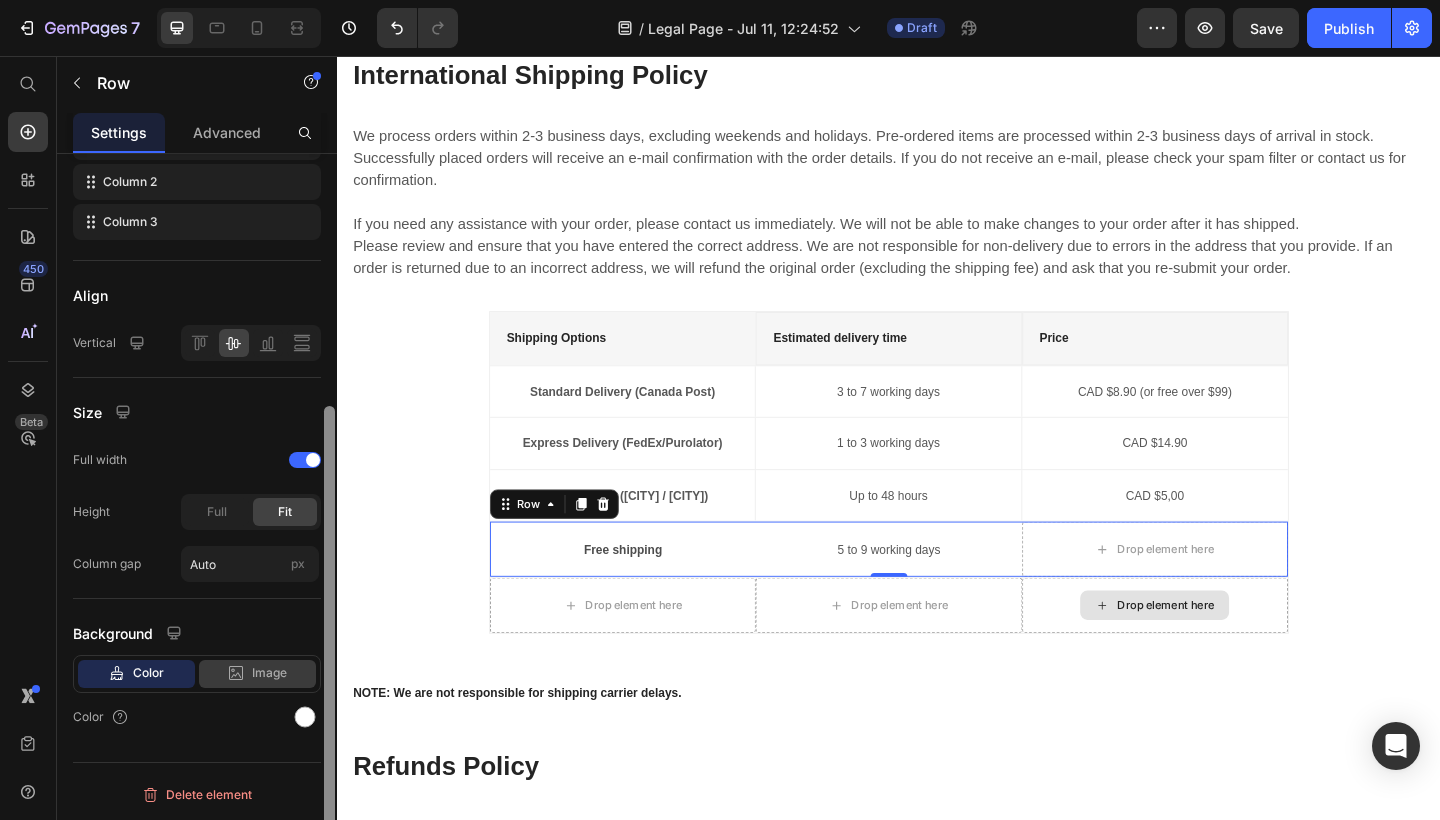 drag, startPoint x: 329, startPoint y: 388, endPoint x: 302, endPoint y: 663, distance: 276.32227 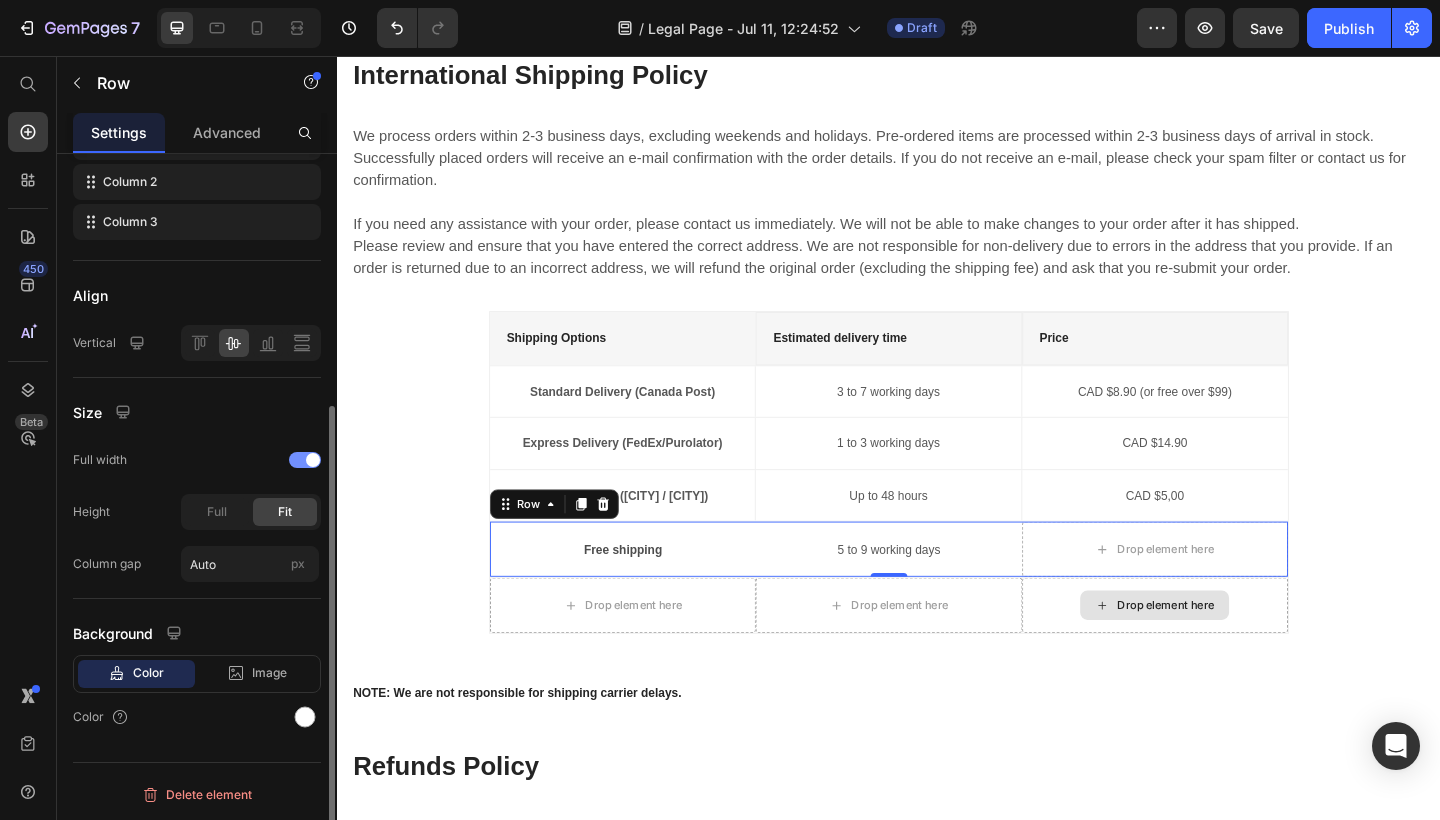 click at bounding box center (305, 460) 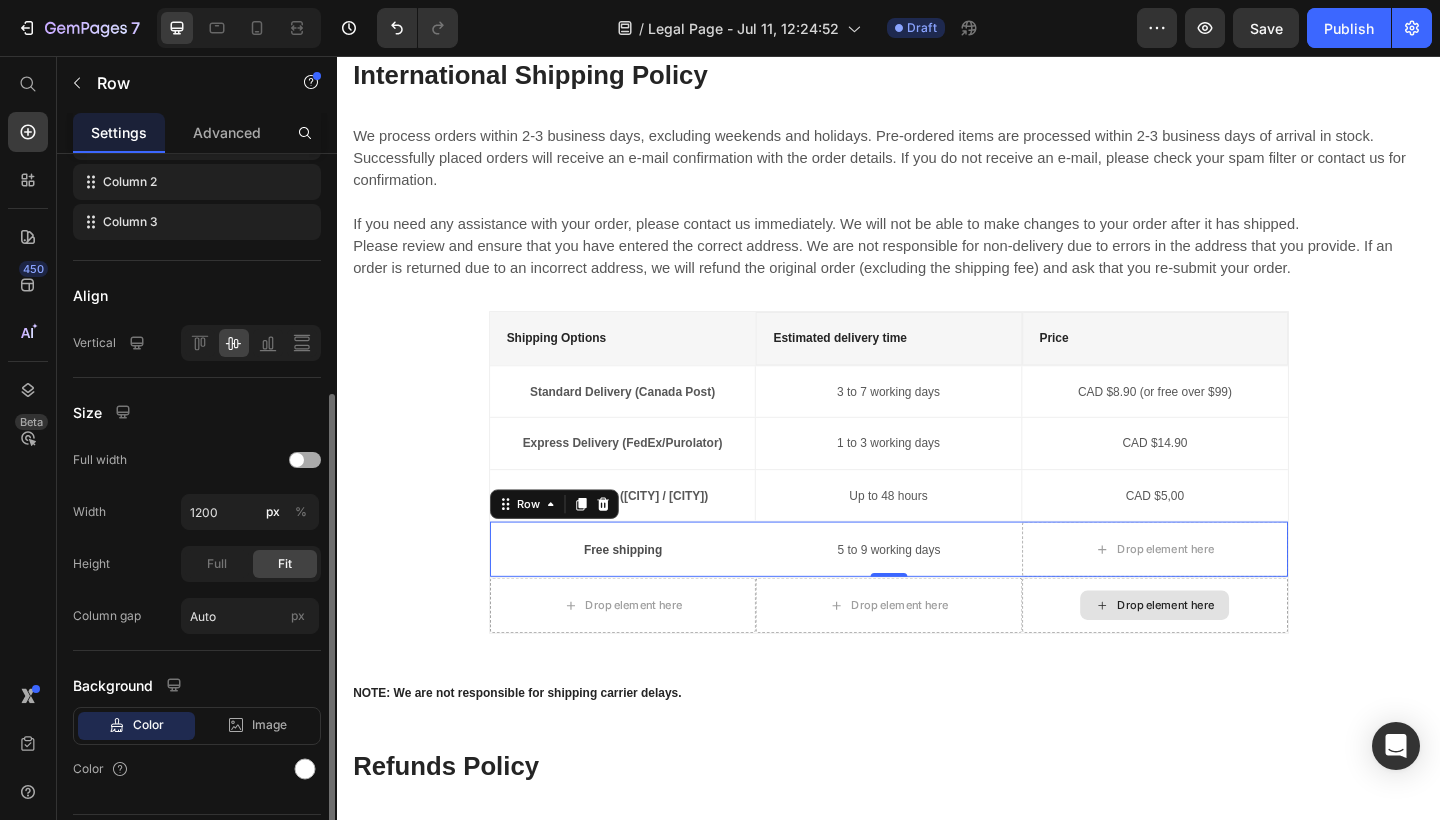 click at bounding box center [305, 460] 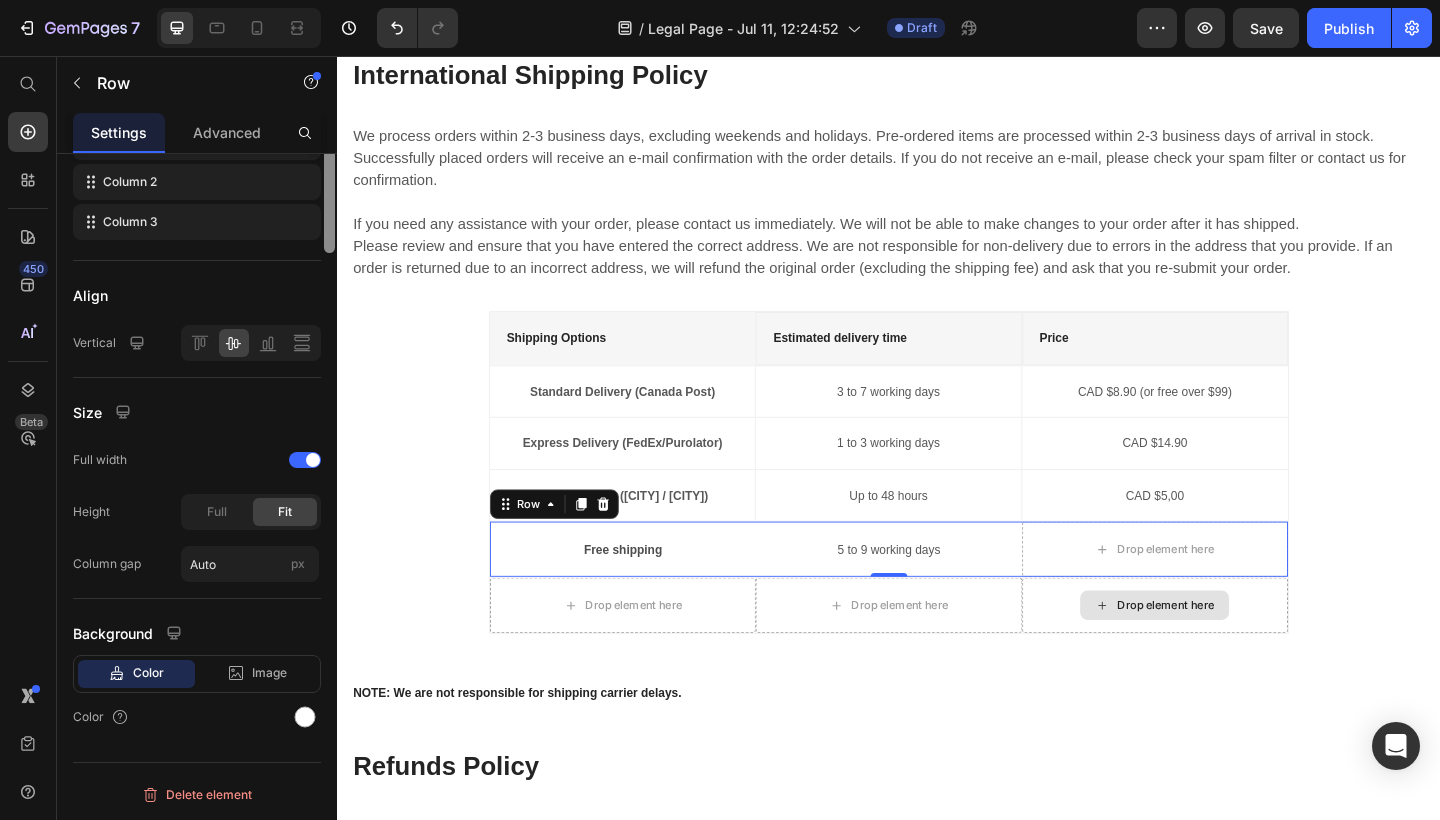 scroll, scrollTop: 0, scrollLeft: 0, axis: both 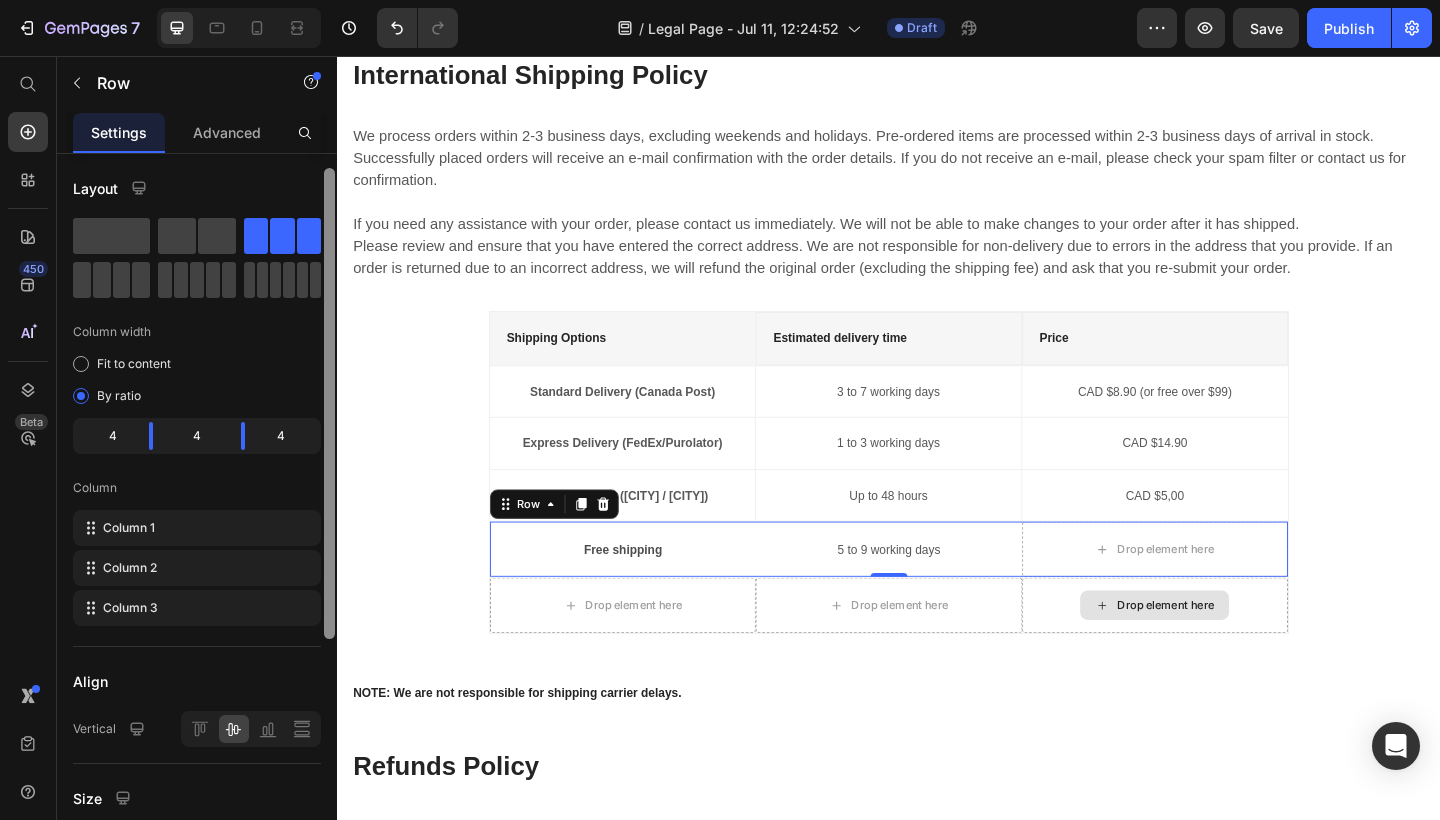 drag, startPoint x: 329, startPoint y: 495, endPoint x: 299, endPoint y: 227, distance: 269.6739 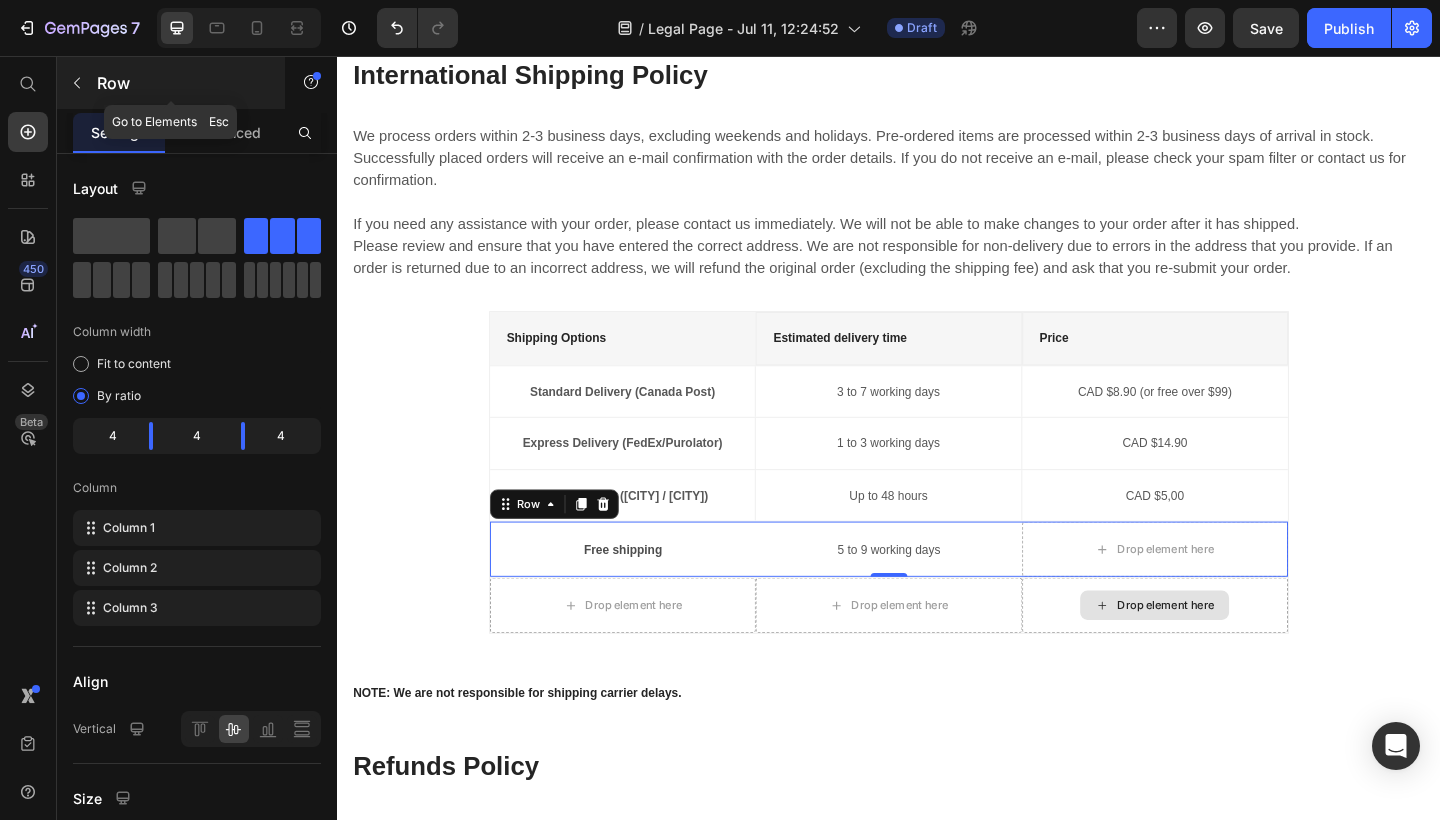 click at bounding box center (77, 83) 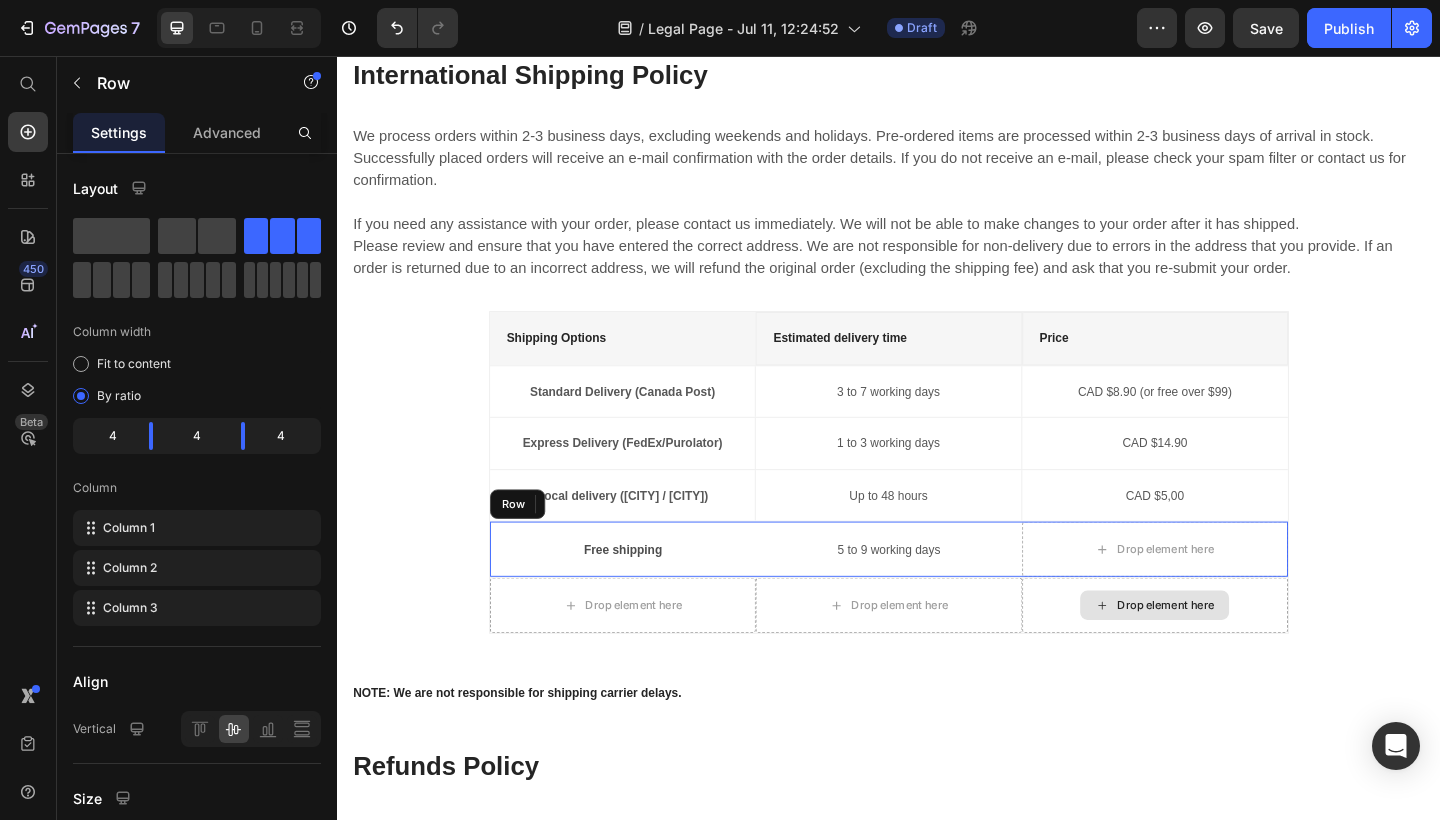 click on "5 to 9 working days Text Block" at bounding box center [936, 593] 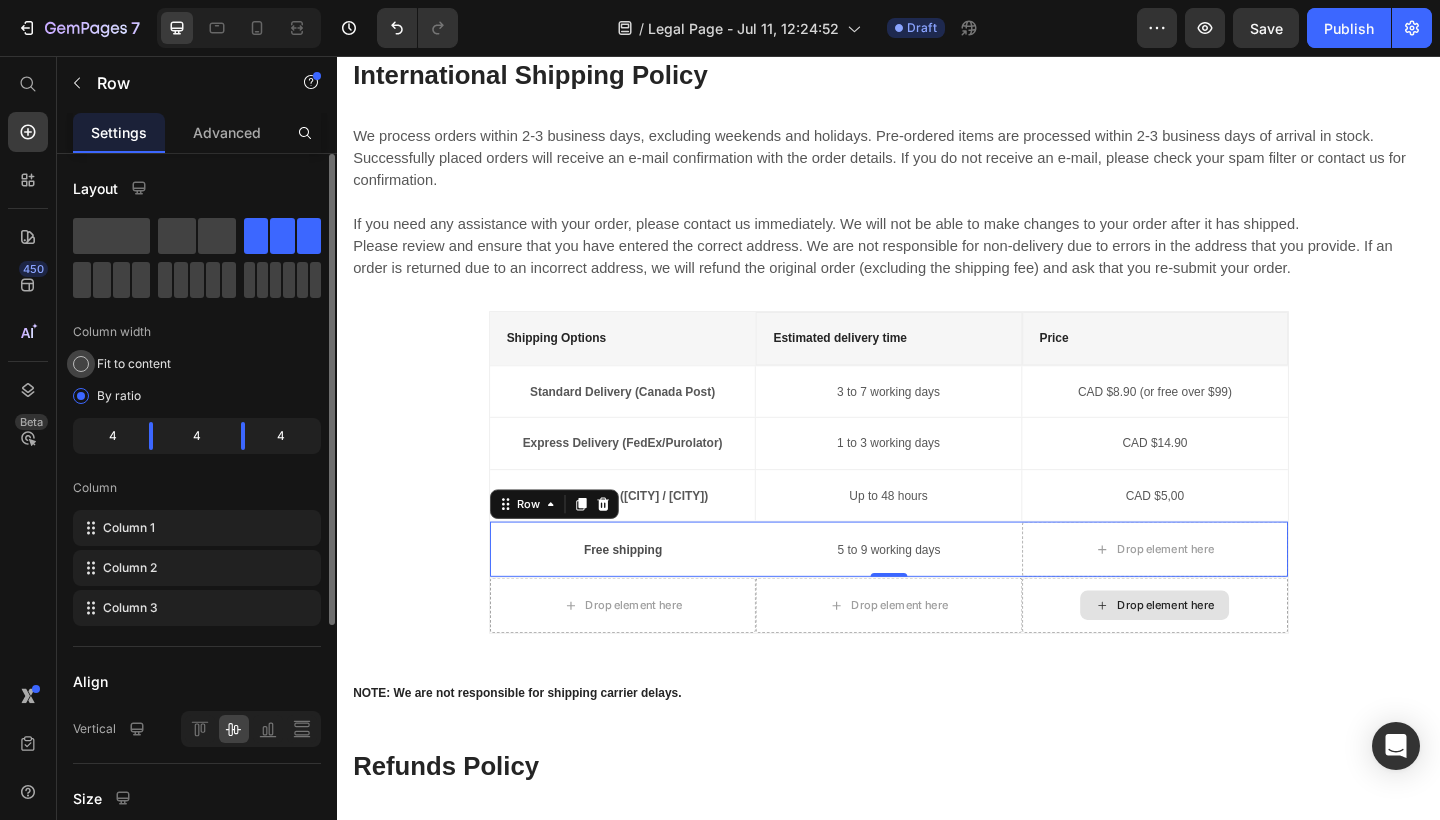 click at bounding box center [81, 364] 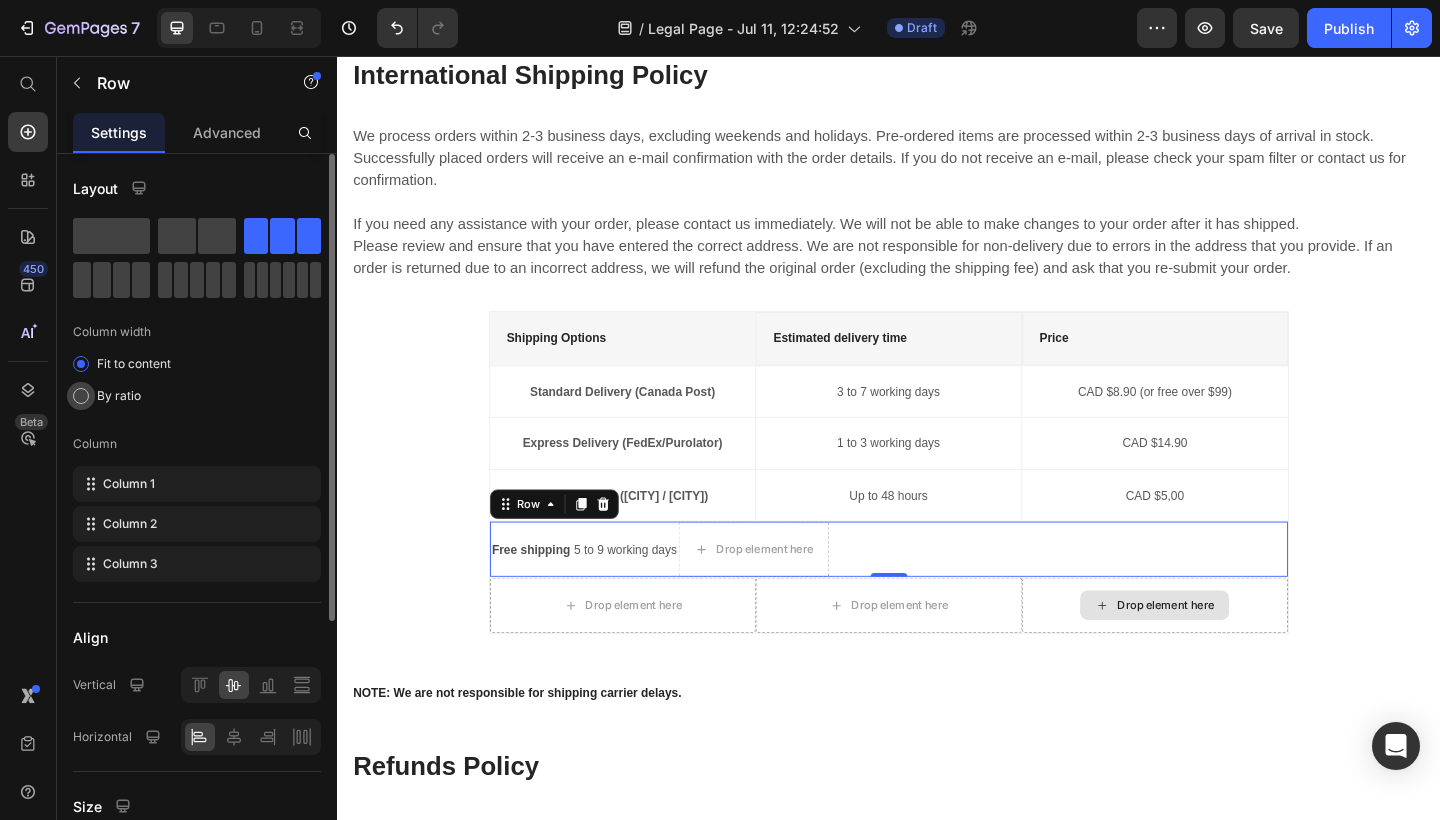 click at bounding box center (81, 396) 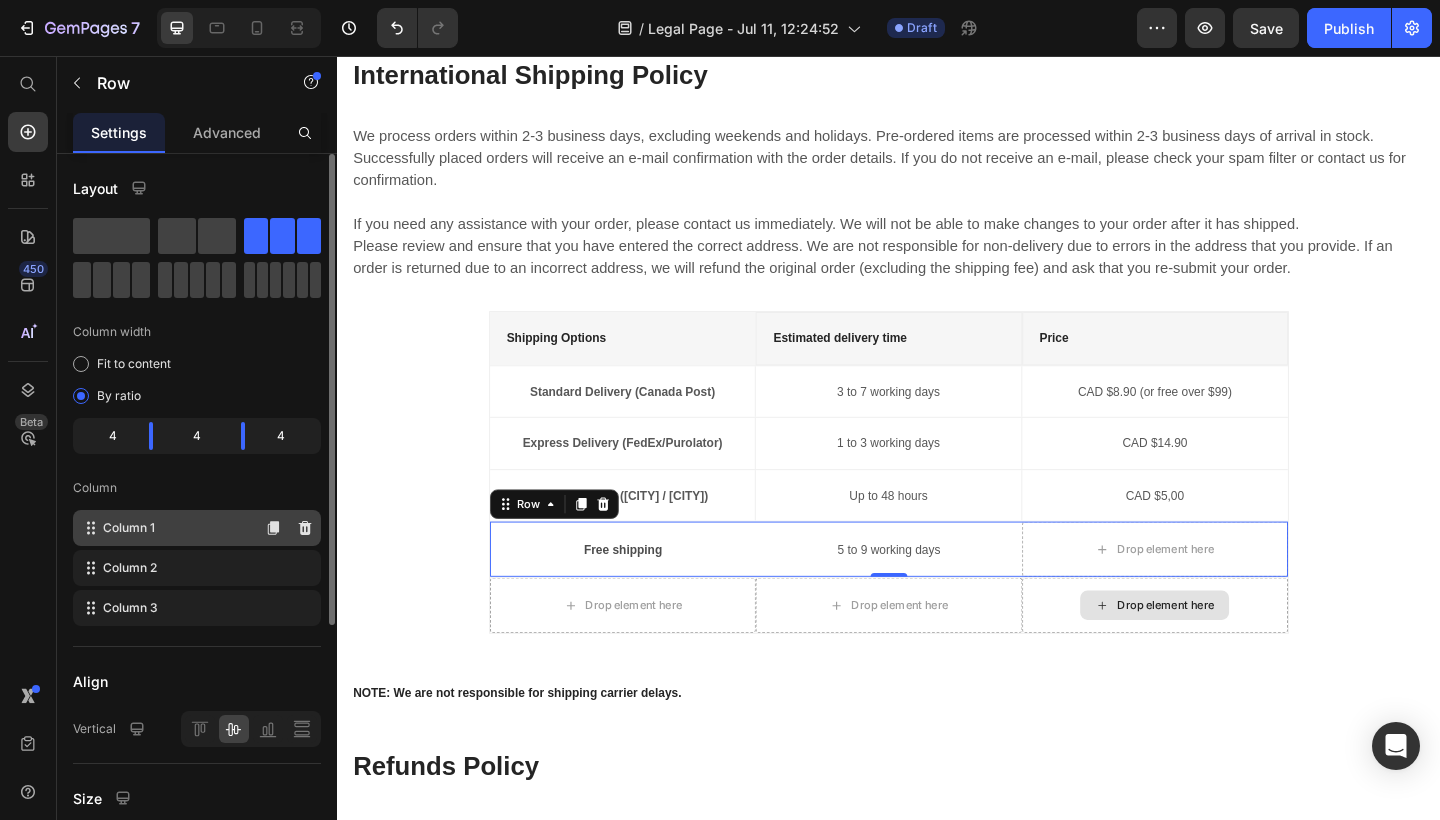 click on "Column 1" 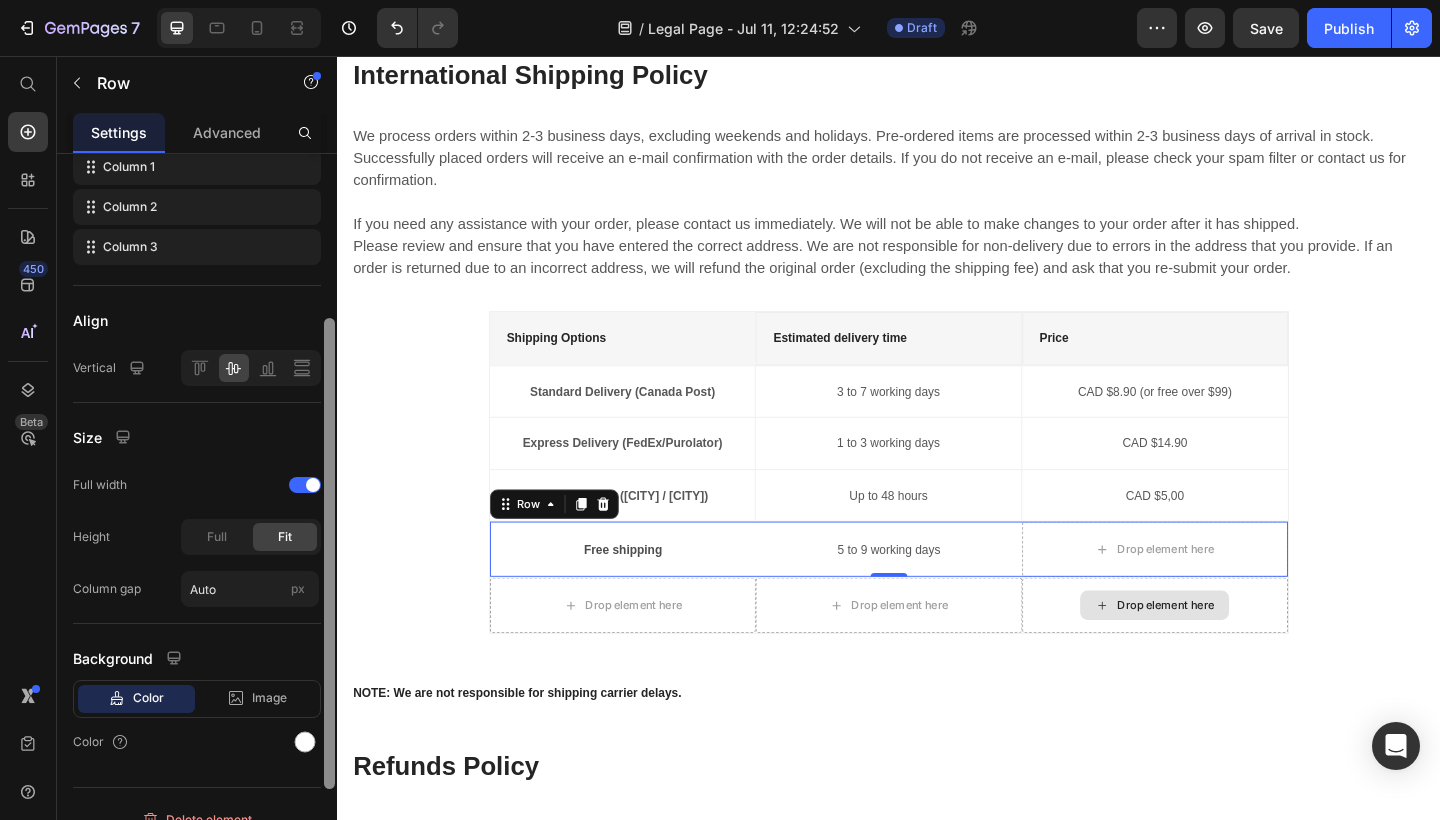 scroll, scrollTop: 386, scrollLeft: 0, axis: vertical 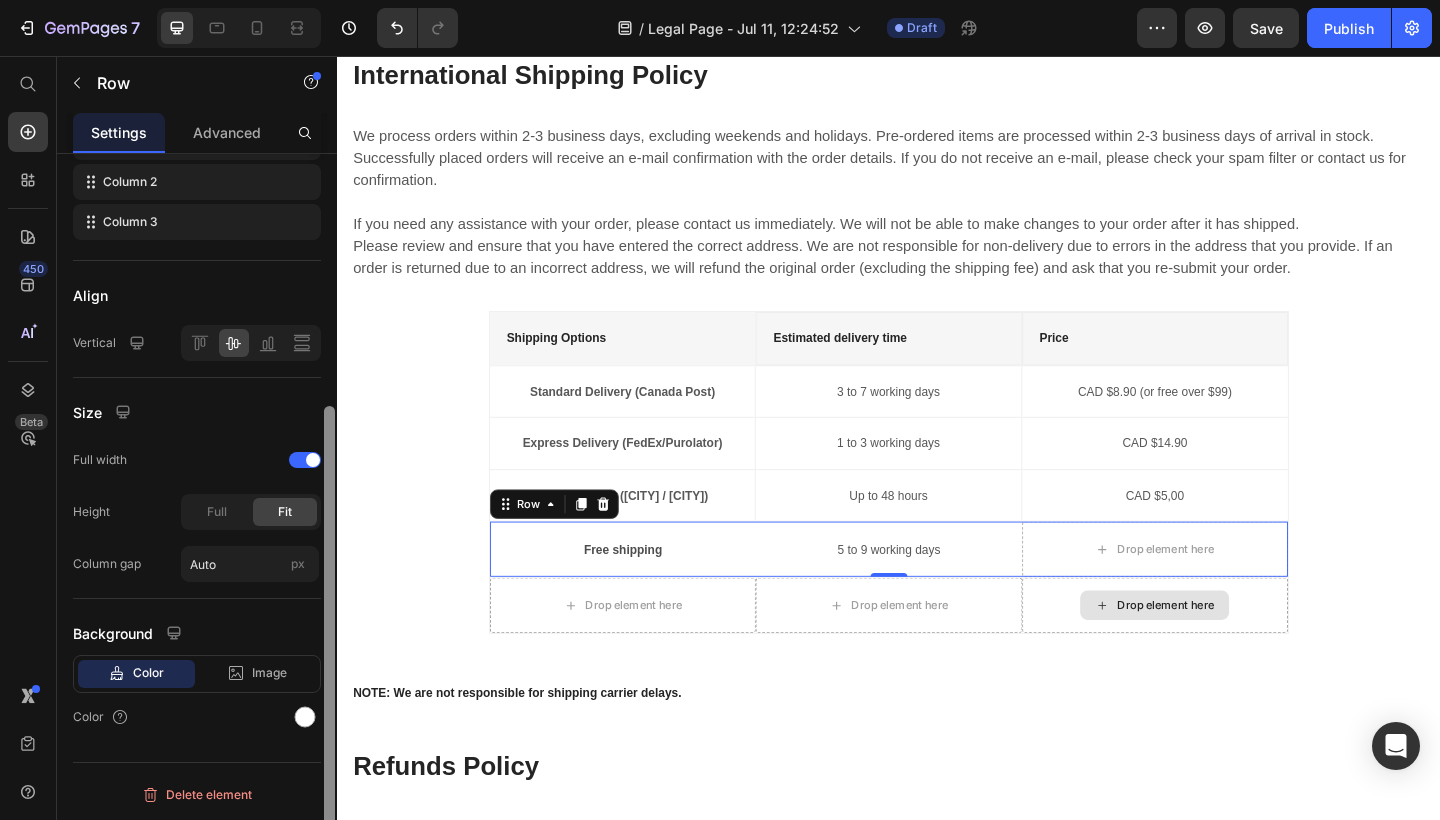 drag, startPoint x: 332, startPoint y: 481, endPoint x: 302, endPoint y: 767, distance: 287.56912 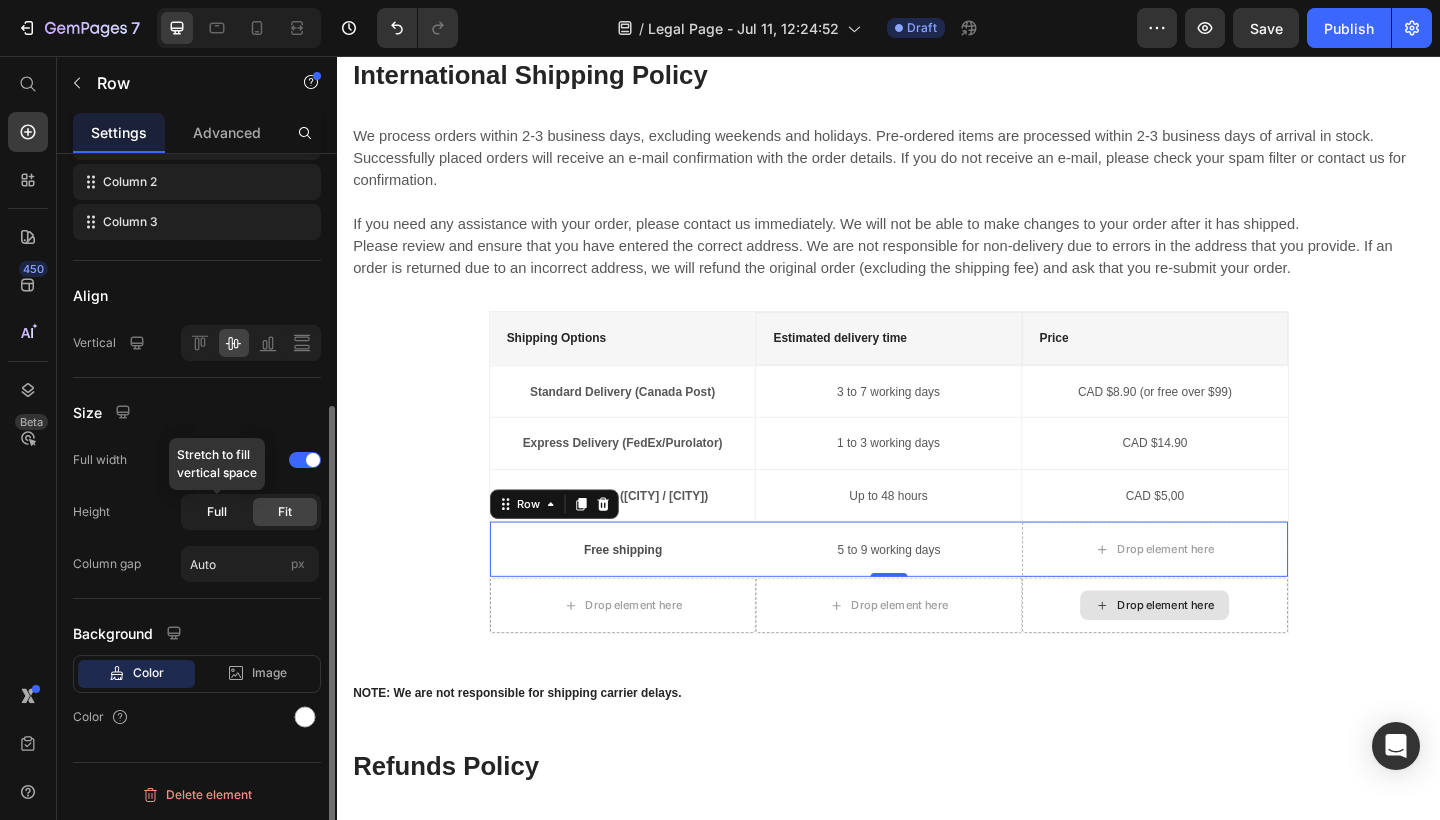 click on "Full" 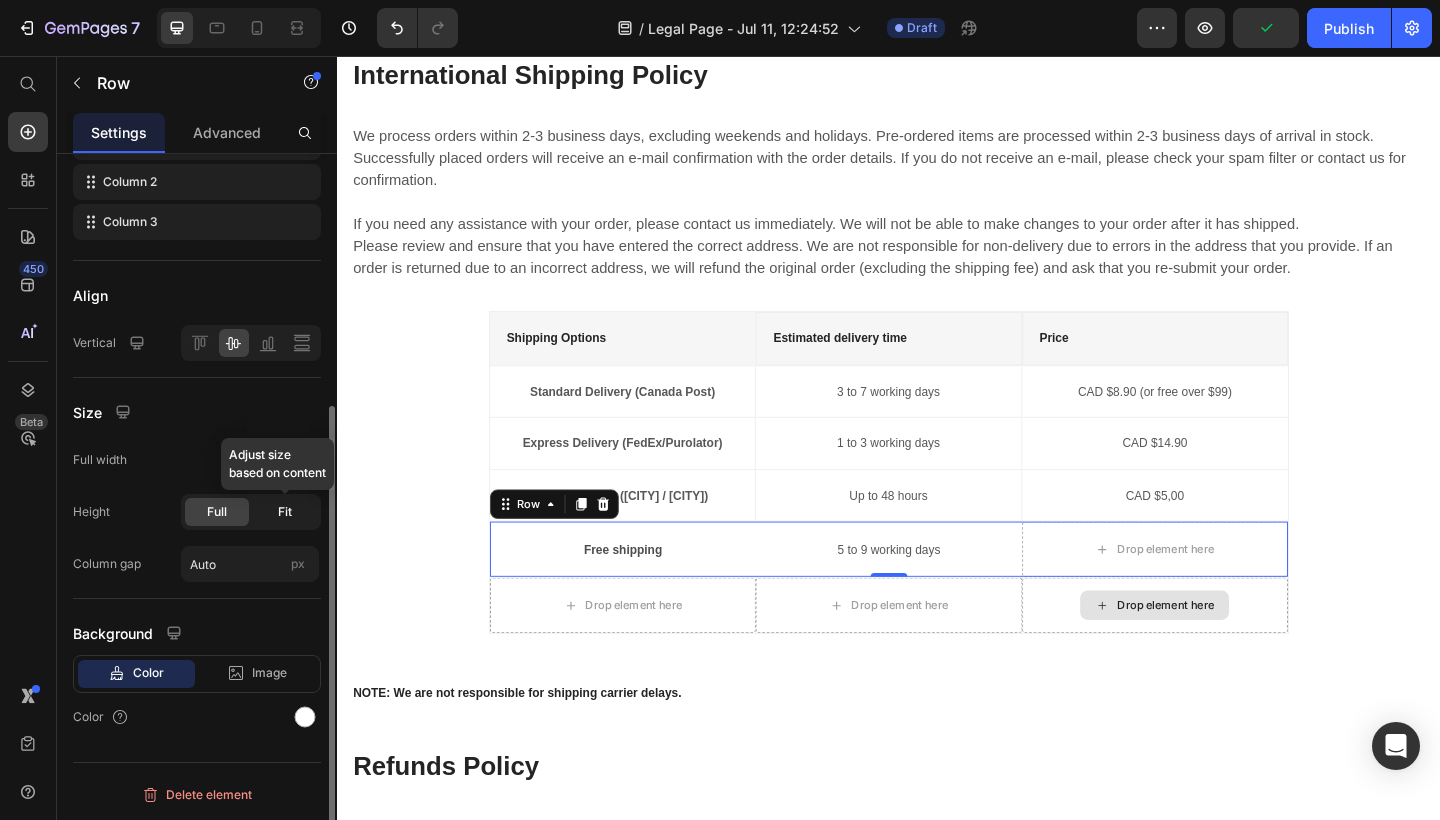 click on "Fit" 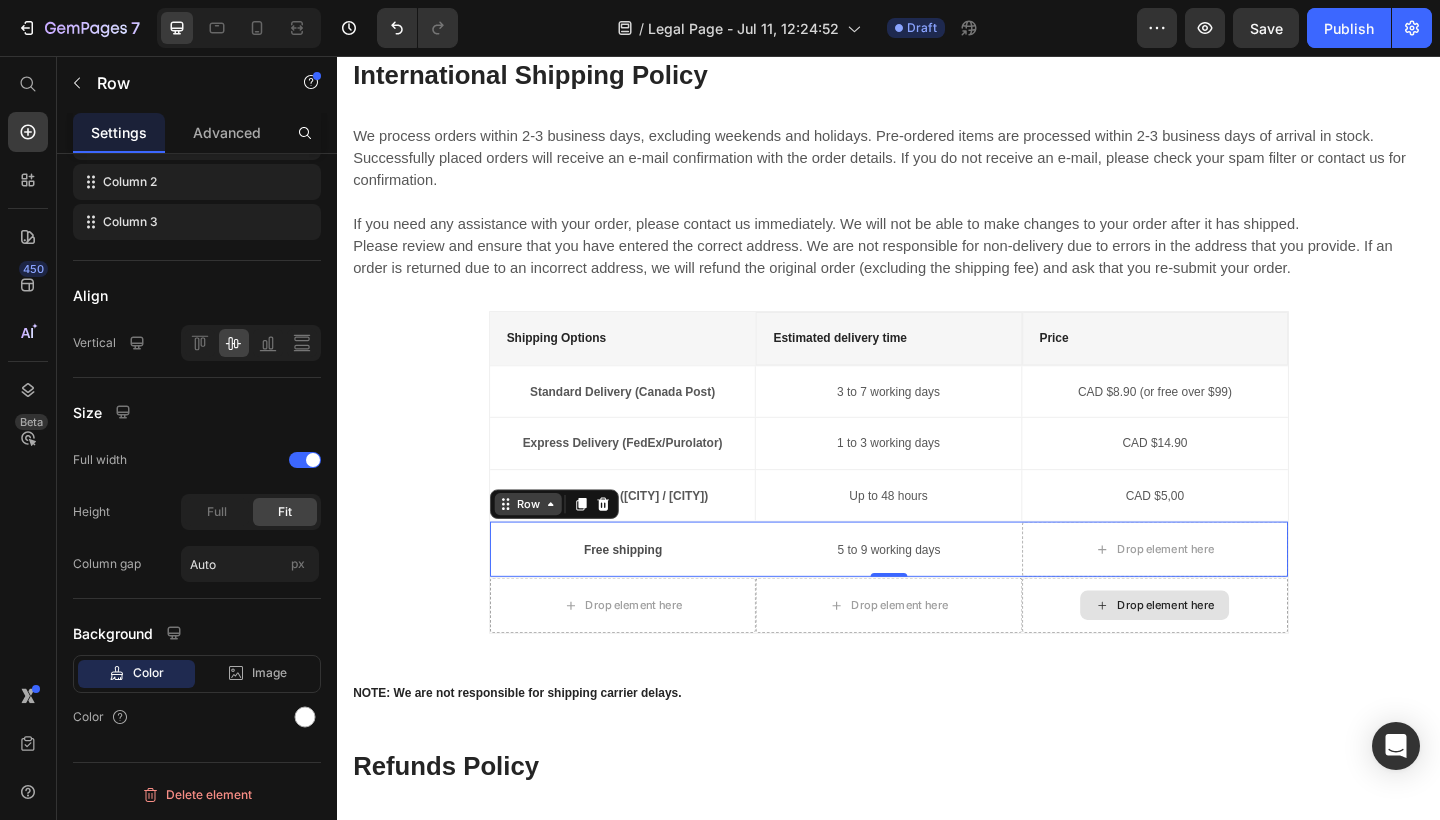click on "Row" at bounding box center [544, 544] 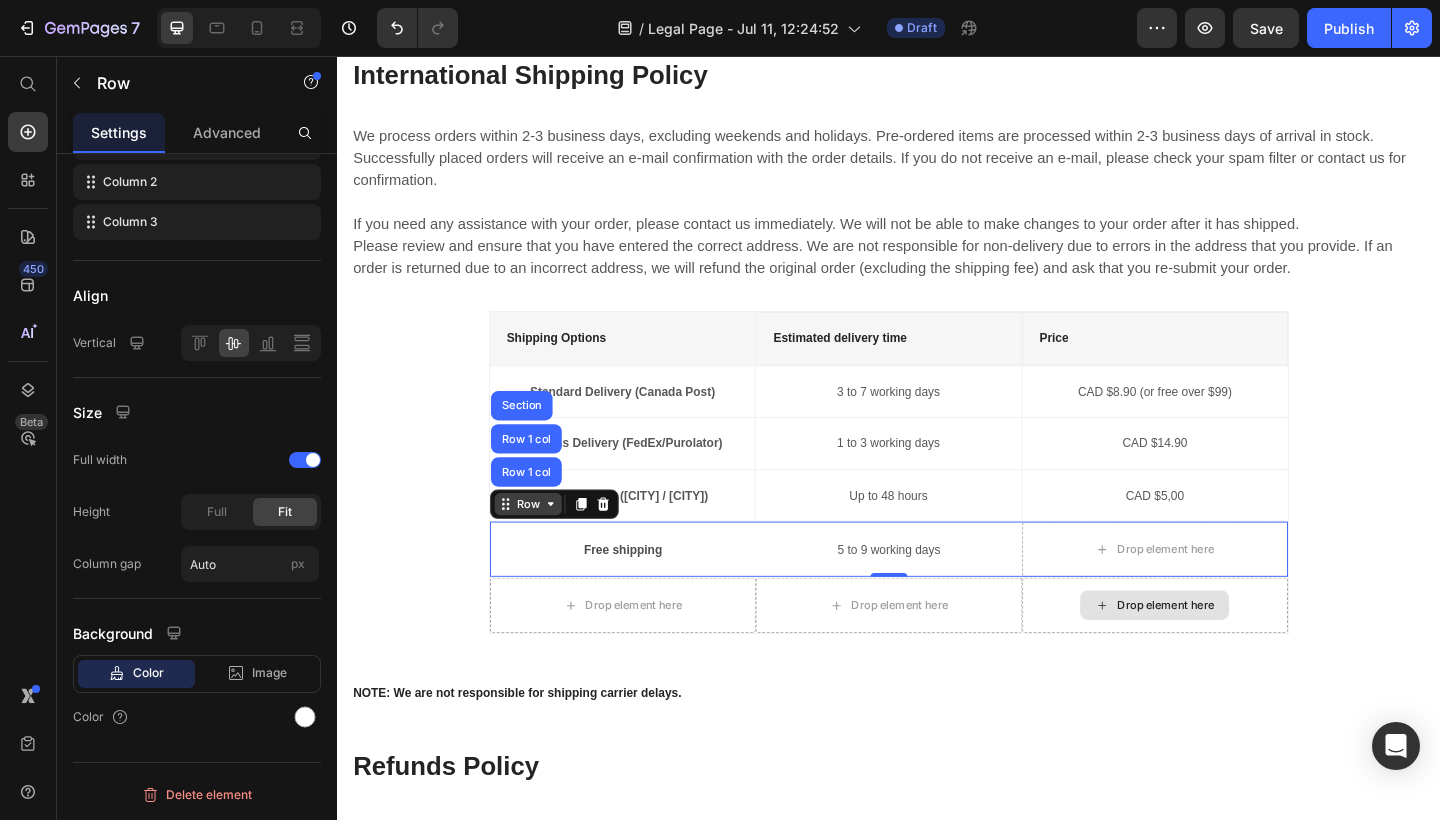 click on "Row" at bounding box center (544, 544) 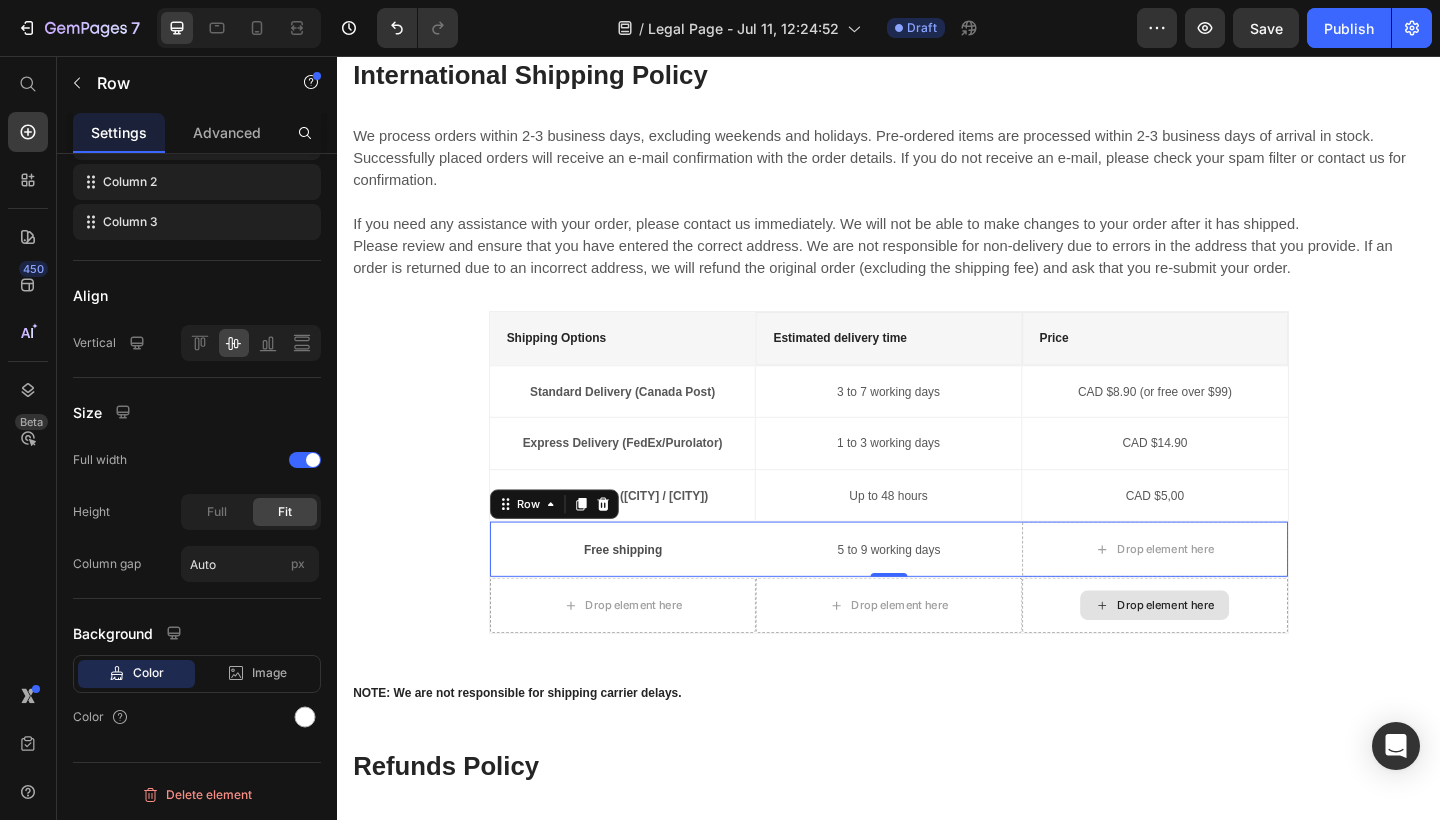 click on "Free shipping Text Block" at bounding box center (647, 593) 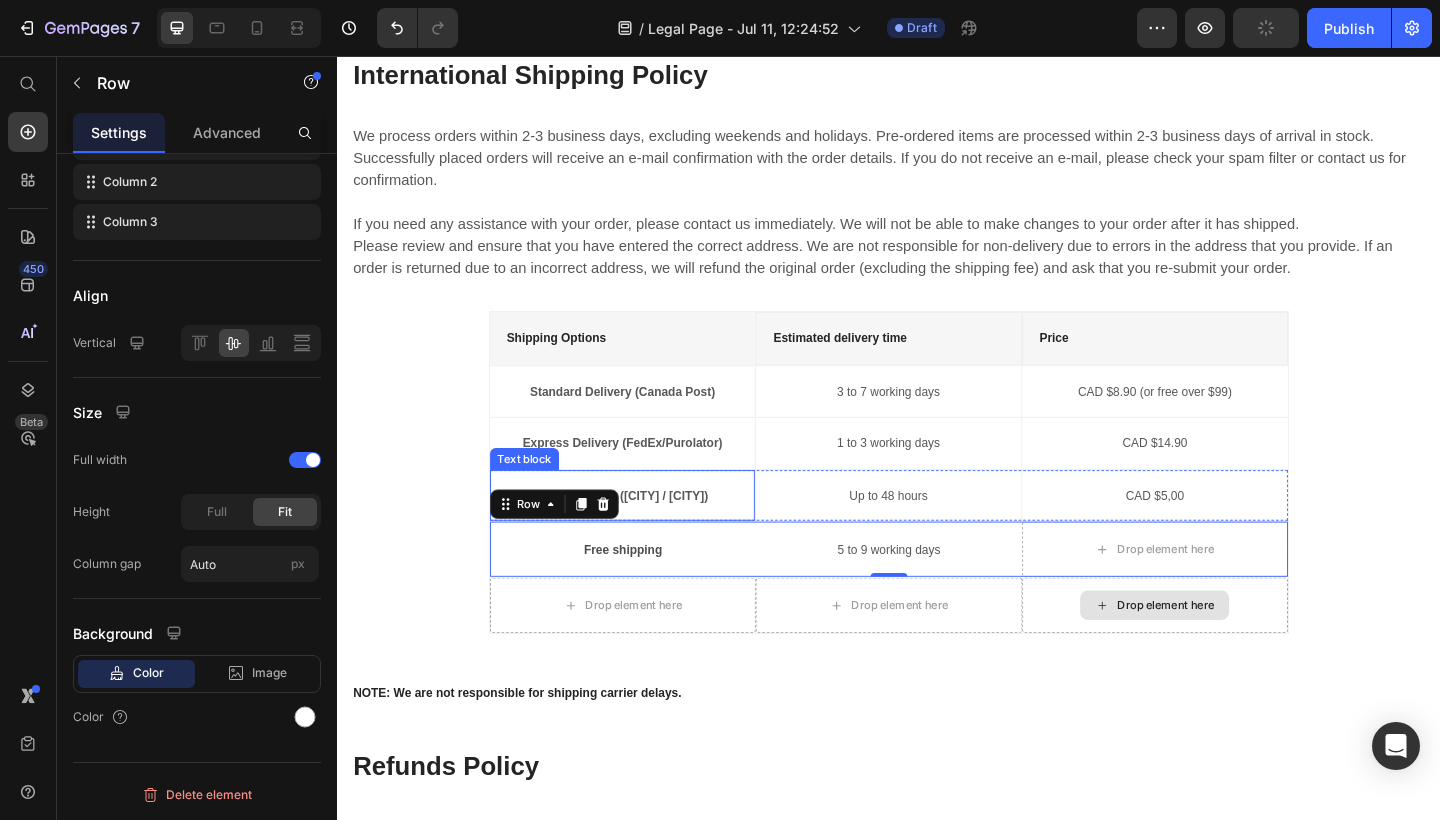 click on "Local delivery (Montréal / Toronto) Text block" at bounding box center [647, 535] 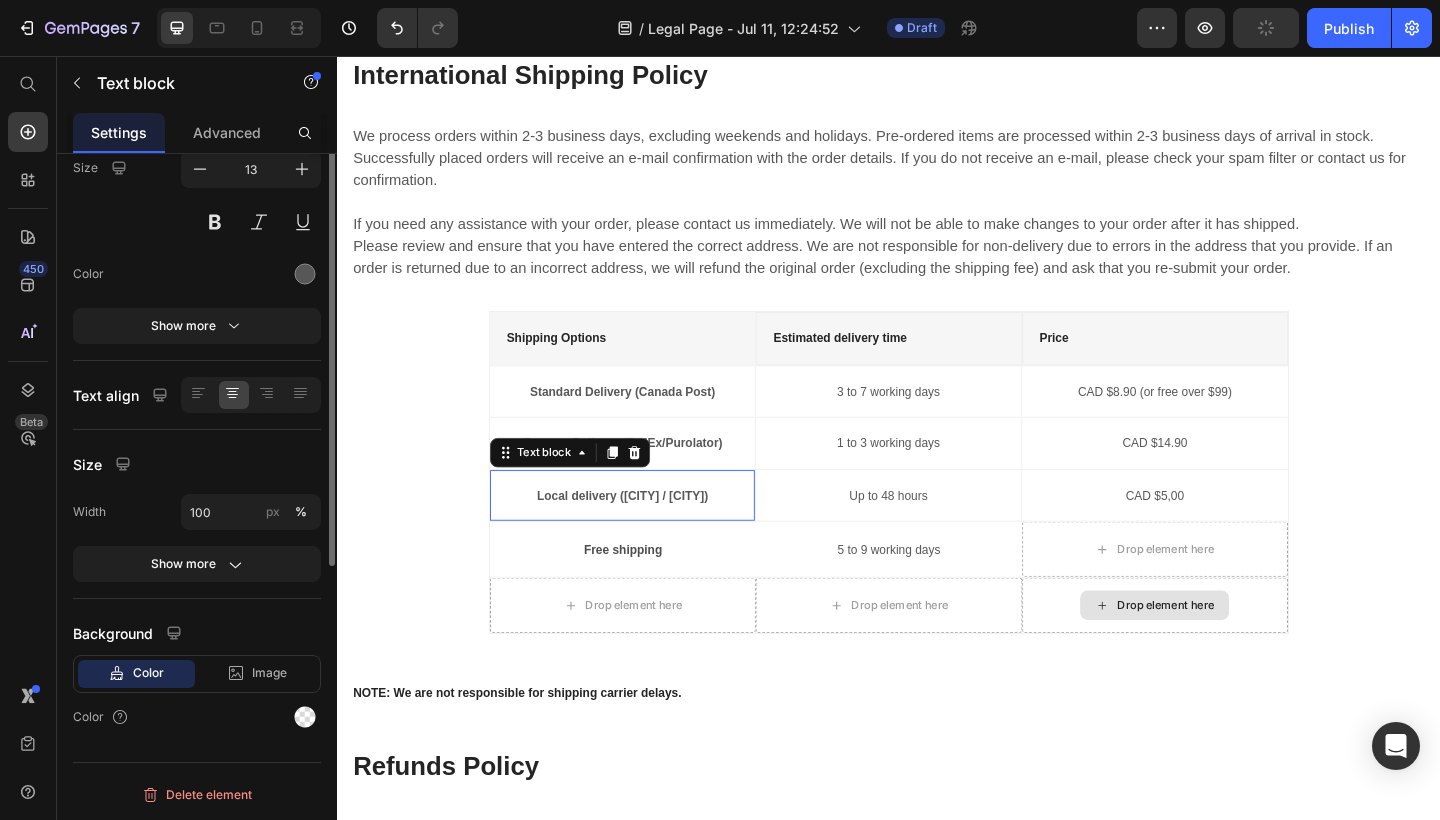 scroll, scrollTop: 0, scrollLeft: 0, axis: both 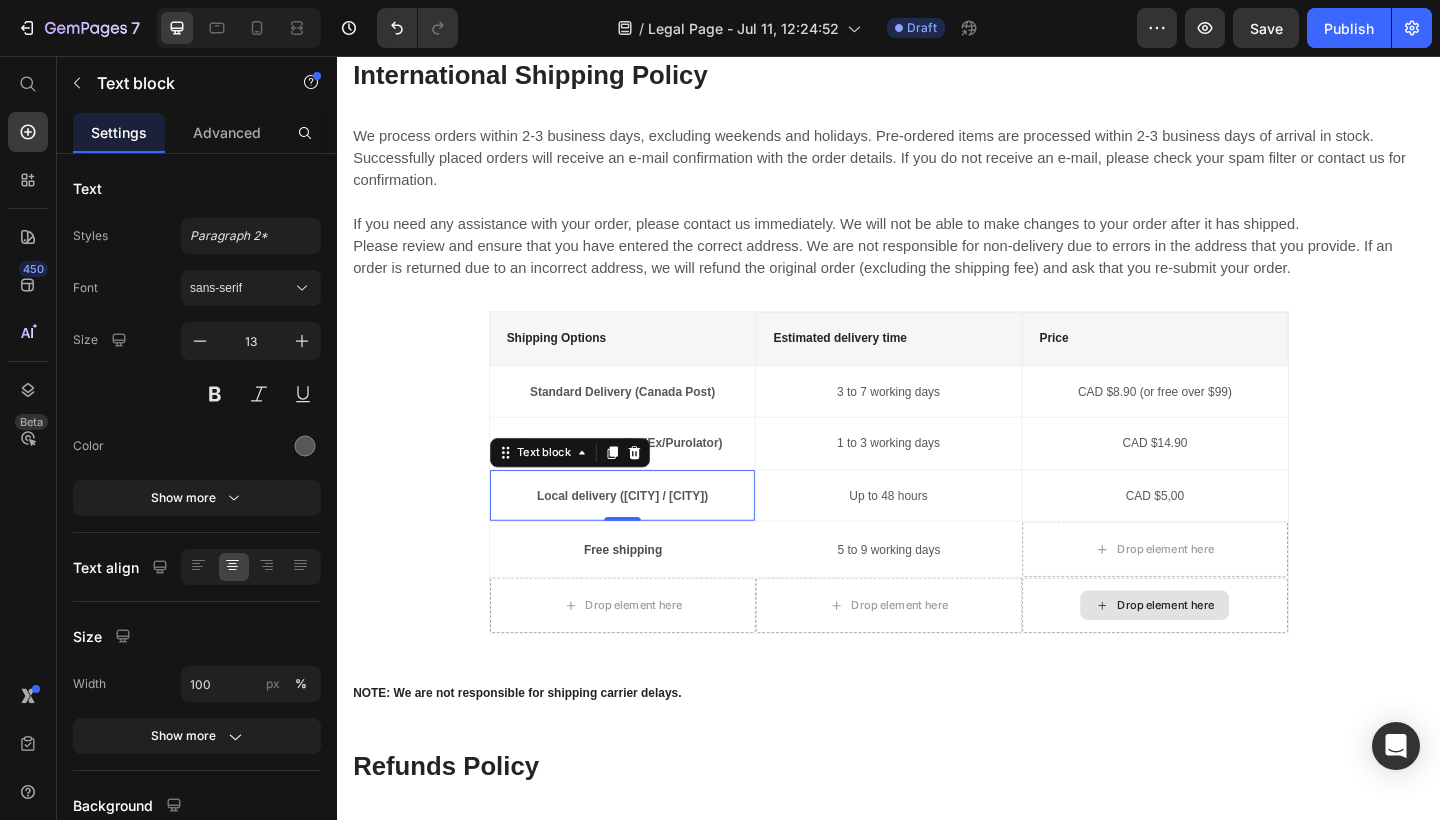 click on "Local delivery ([CITY] / [CITY]) Text block   0" at bounding box center [647, 535] 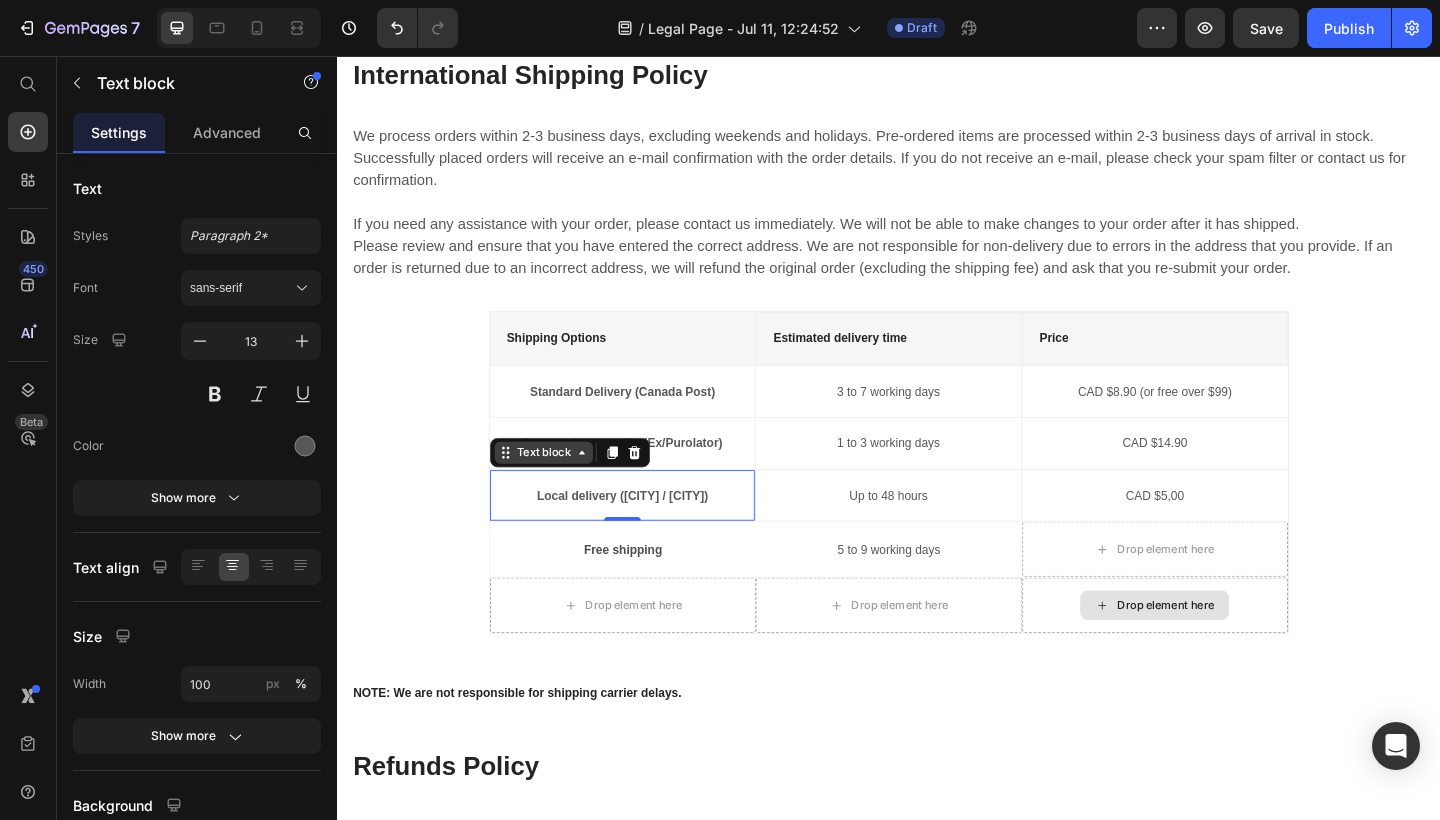 click 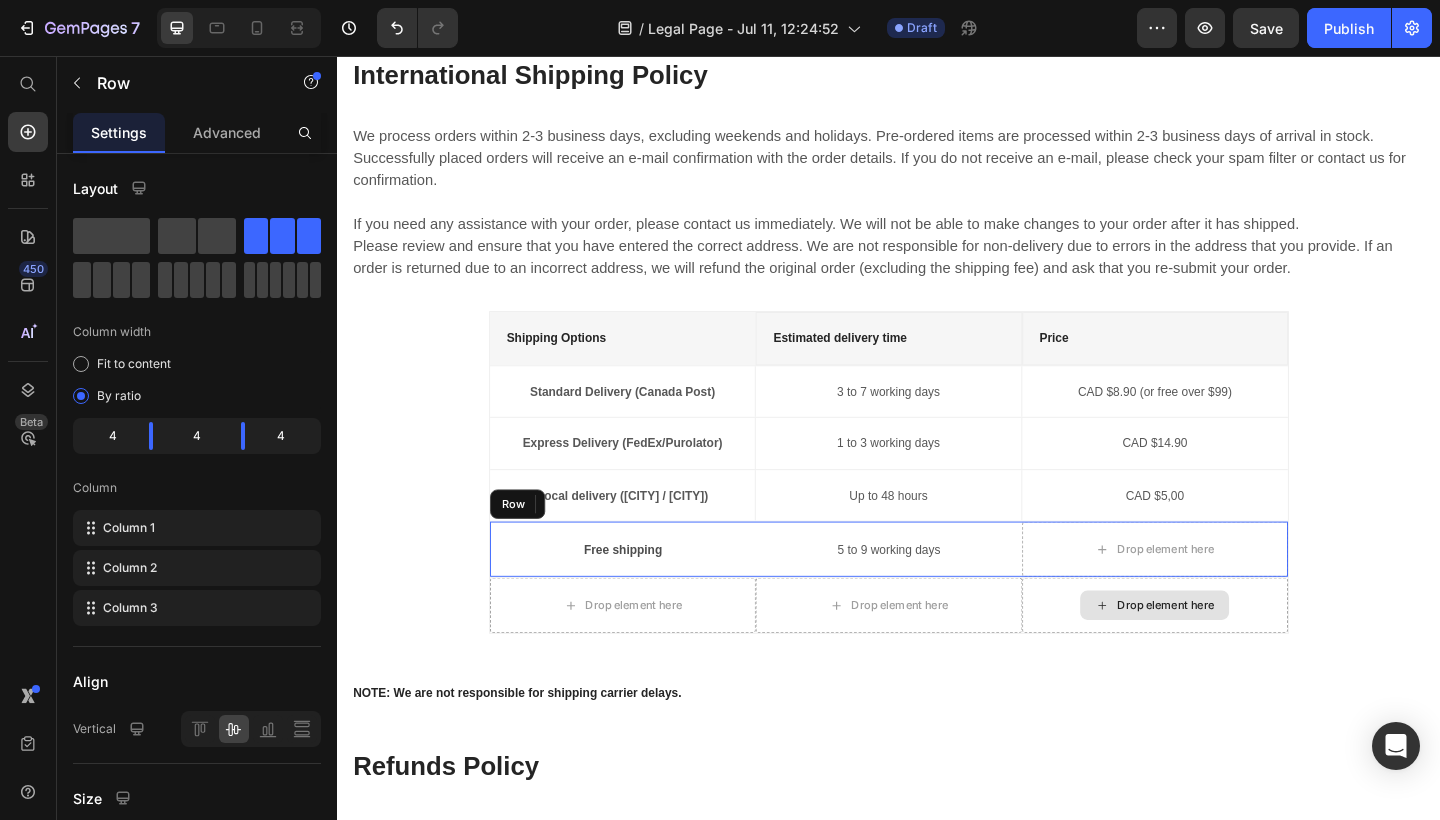 click on "Free shipping Text Block" at bounding box center [647, 593] 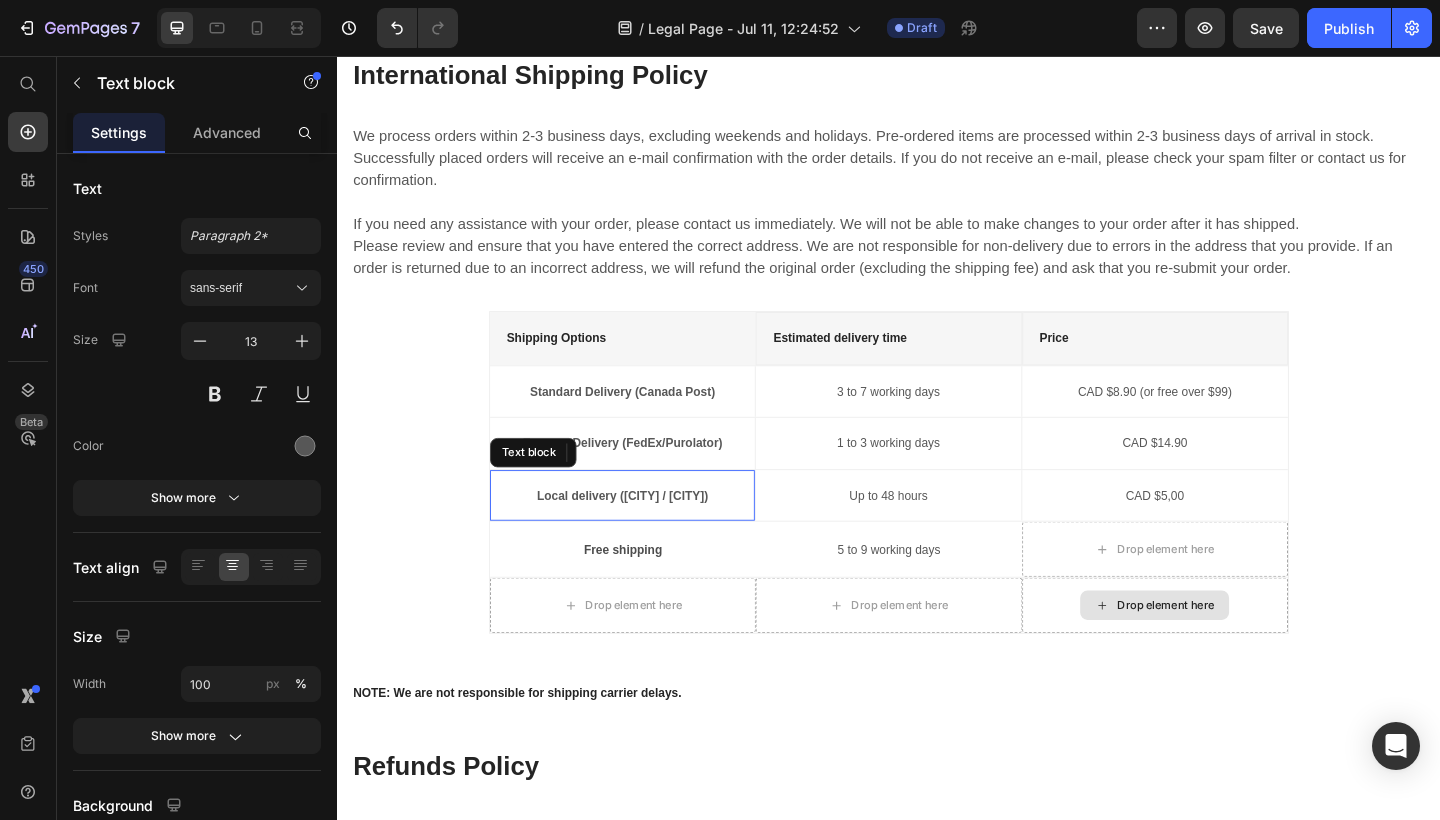 click on "Local delivery (Montréal / Toronto) Text block" at bounding box center [647, 535] 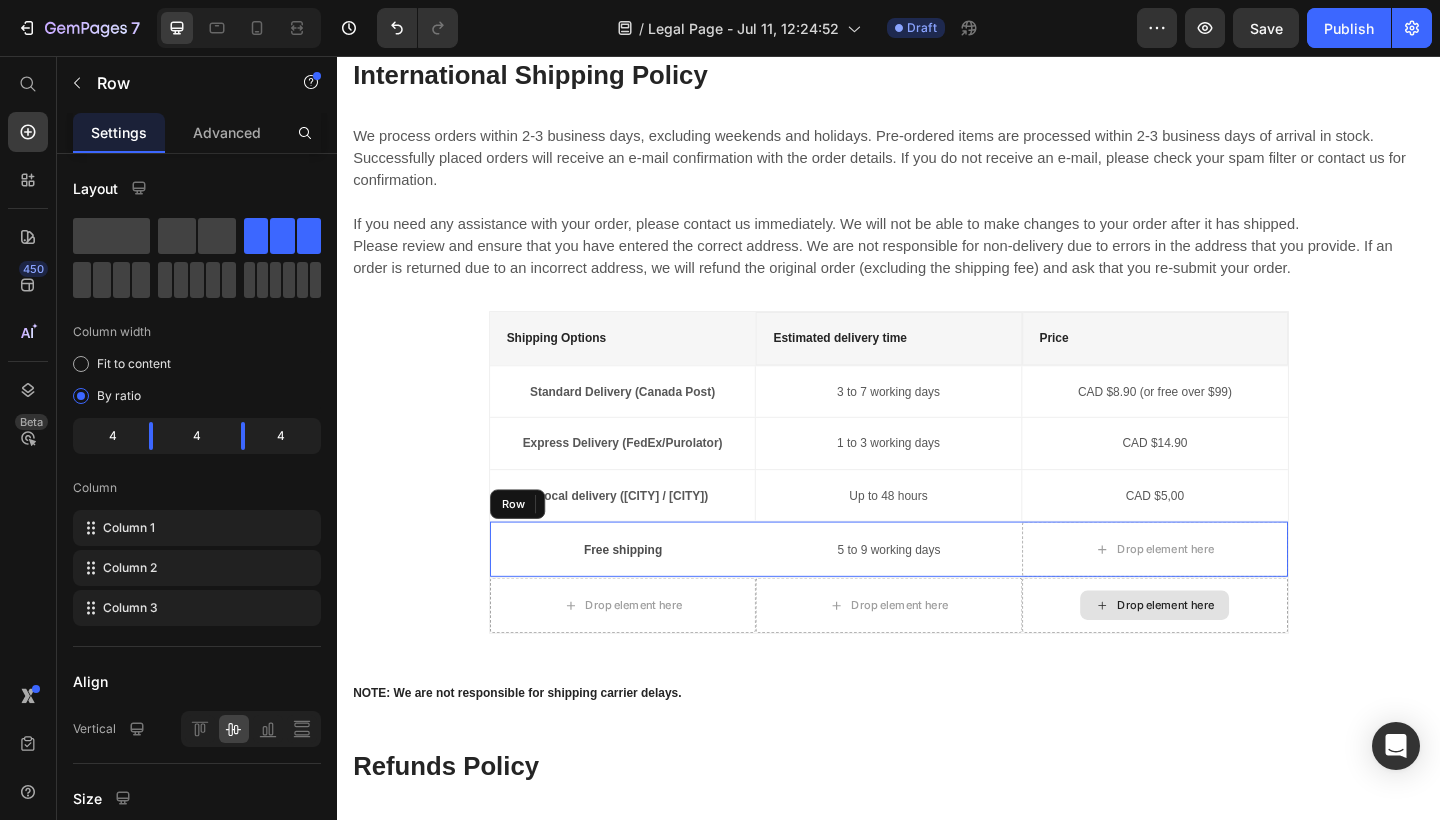 click on "Free shipping Text Block" at bounding box center (647, 593) 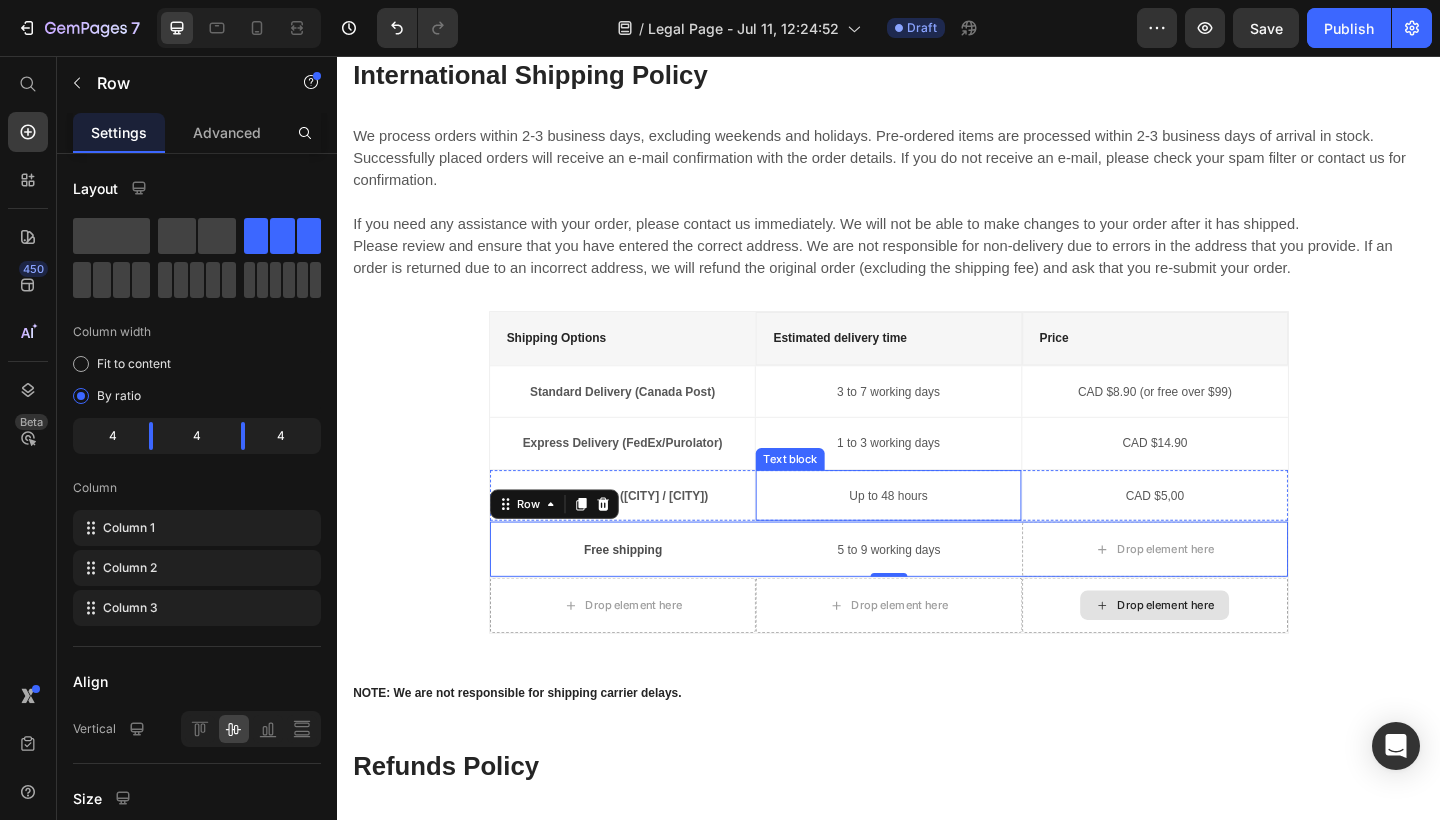 click on "Up to 48 hours Text block" at bounding box center (936, 535) 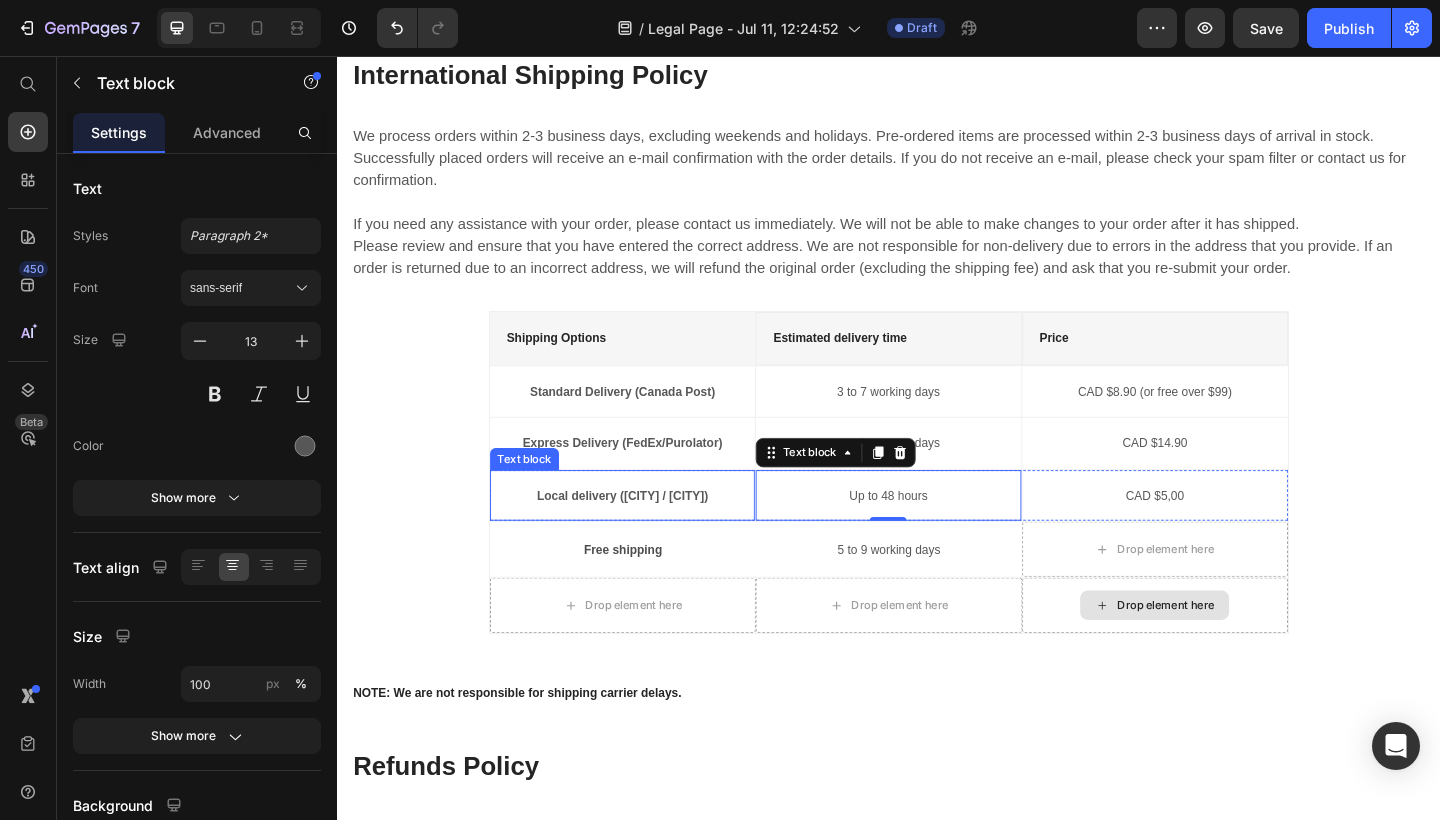 click on "Local delivery (Montréal / Toronto) Text block" at bounding box center [647, 535] 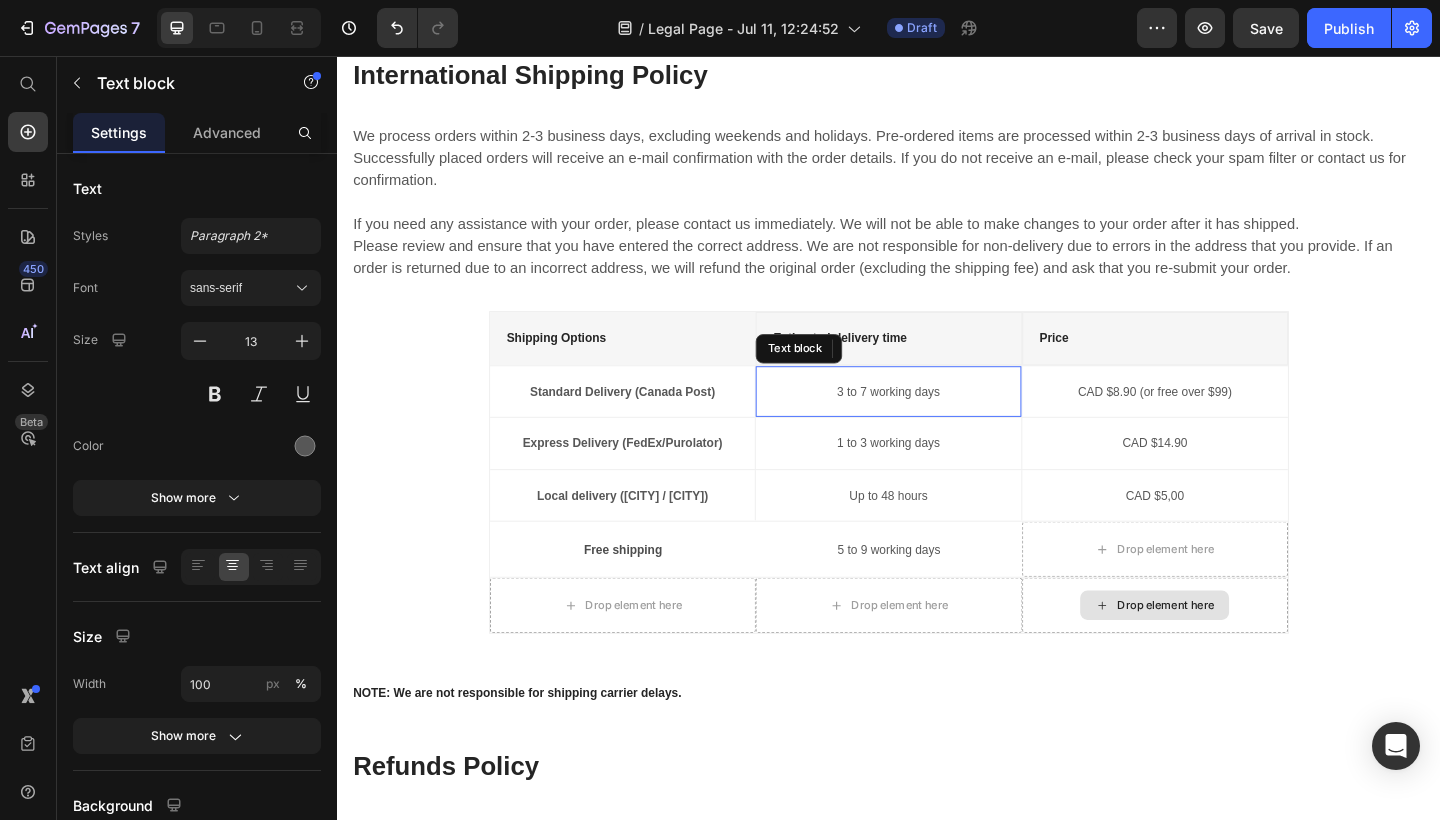 click on "3 to 7 working days" at bounding box center [936, 422] 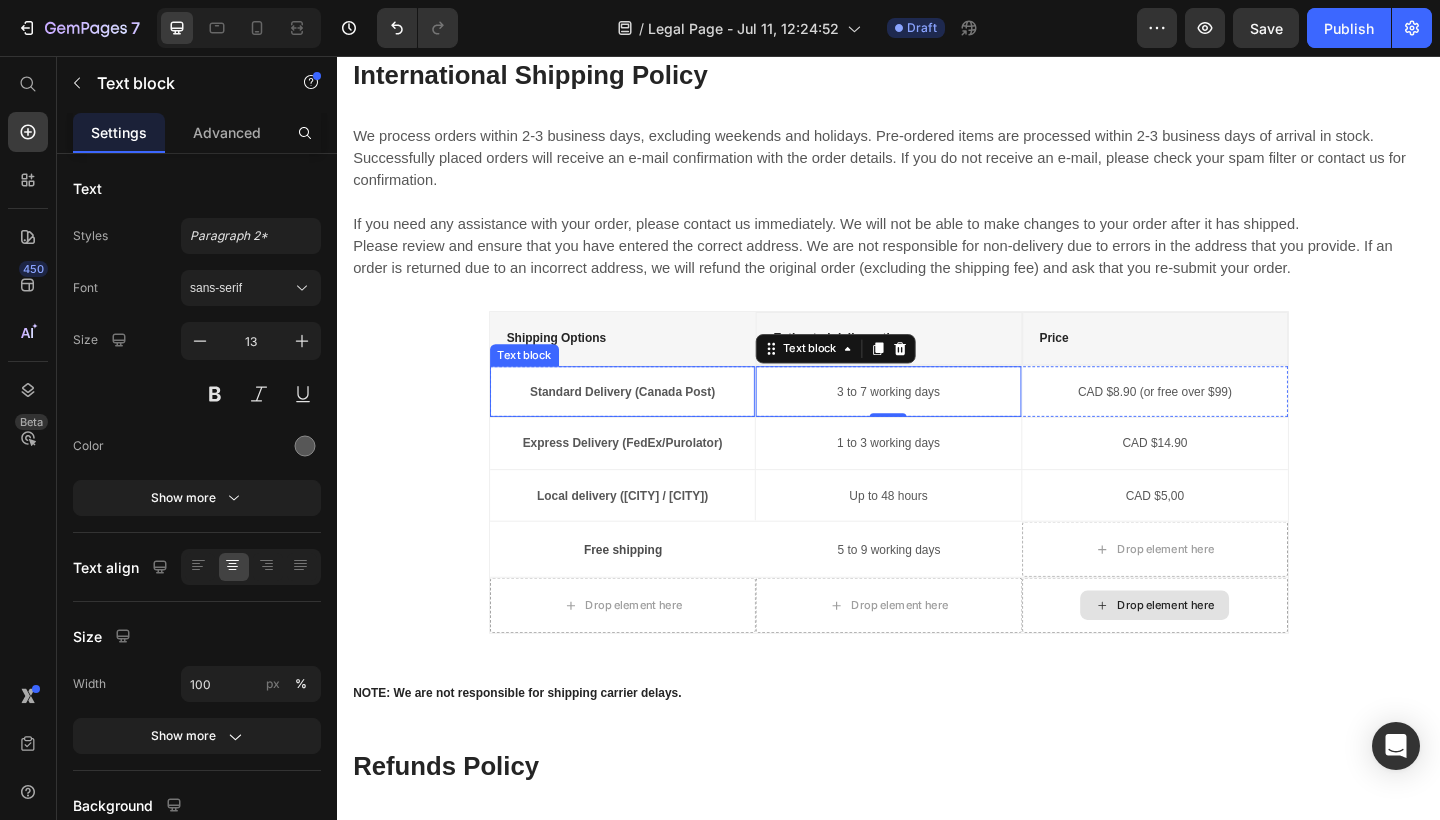 click on "Standard Delivery (Canada Post) Text block" at bounding box center [647, 422] 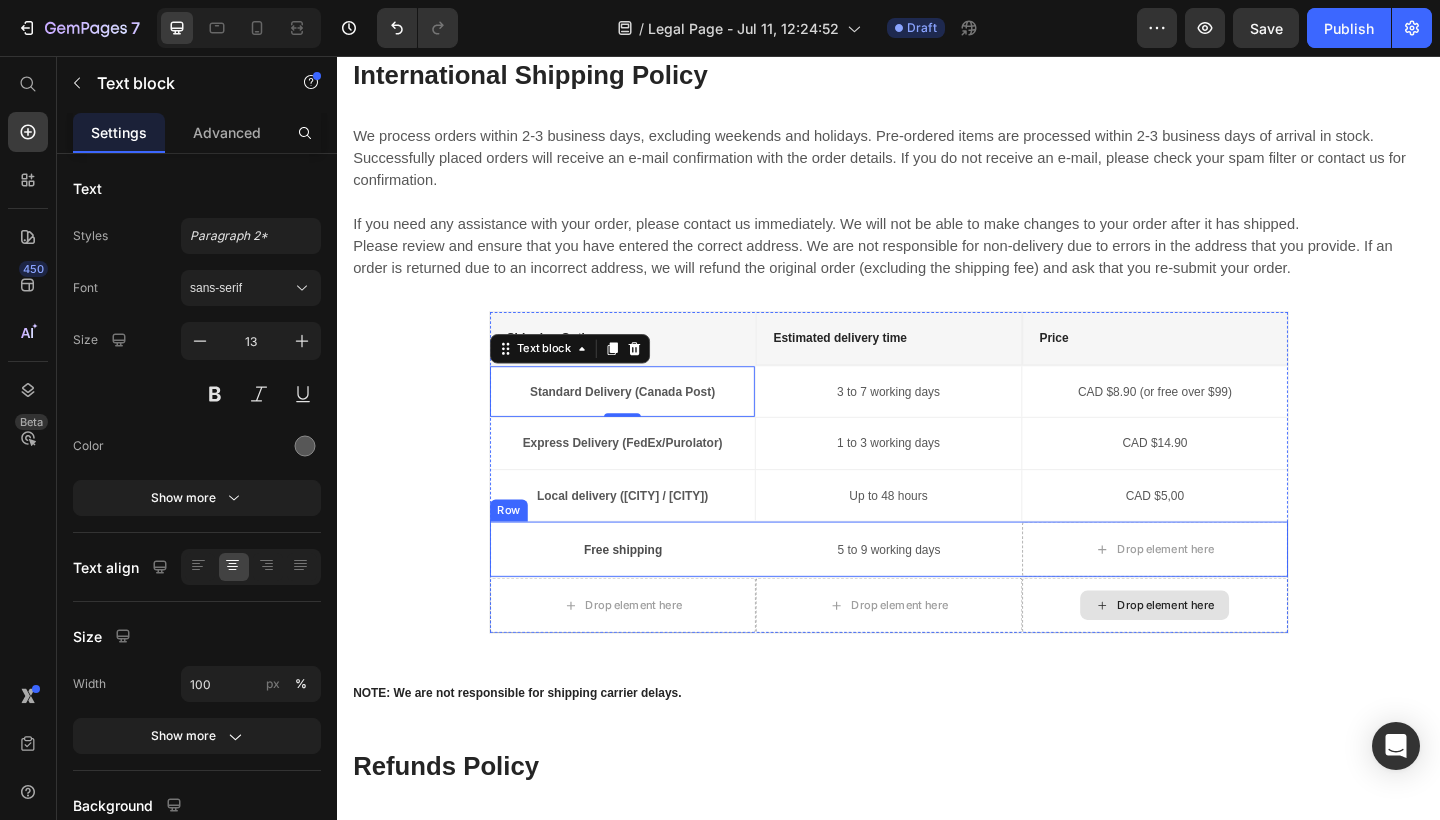 click on "Free shipping Text Block" at bounding box center (647, 593) 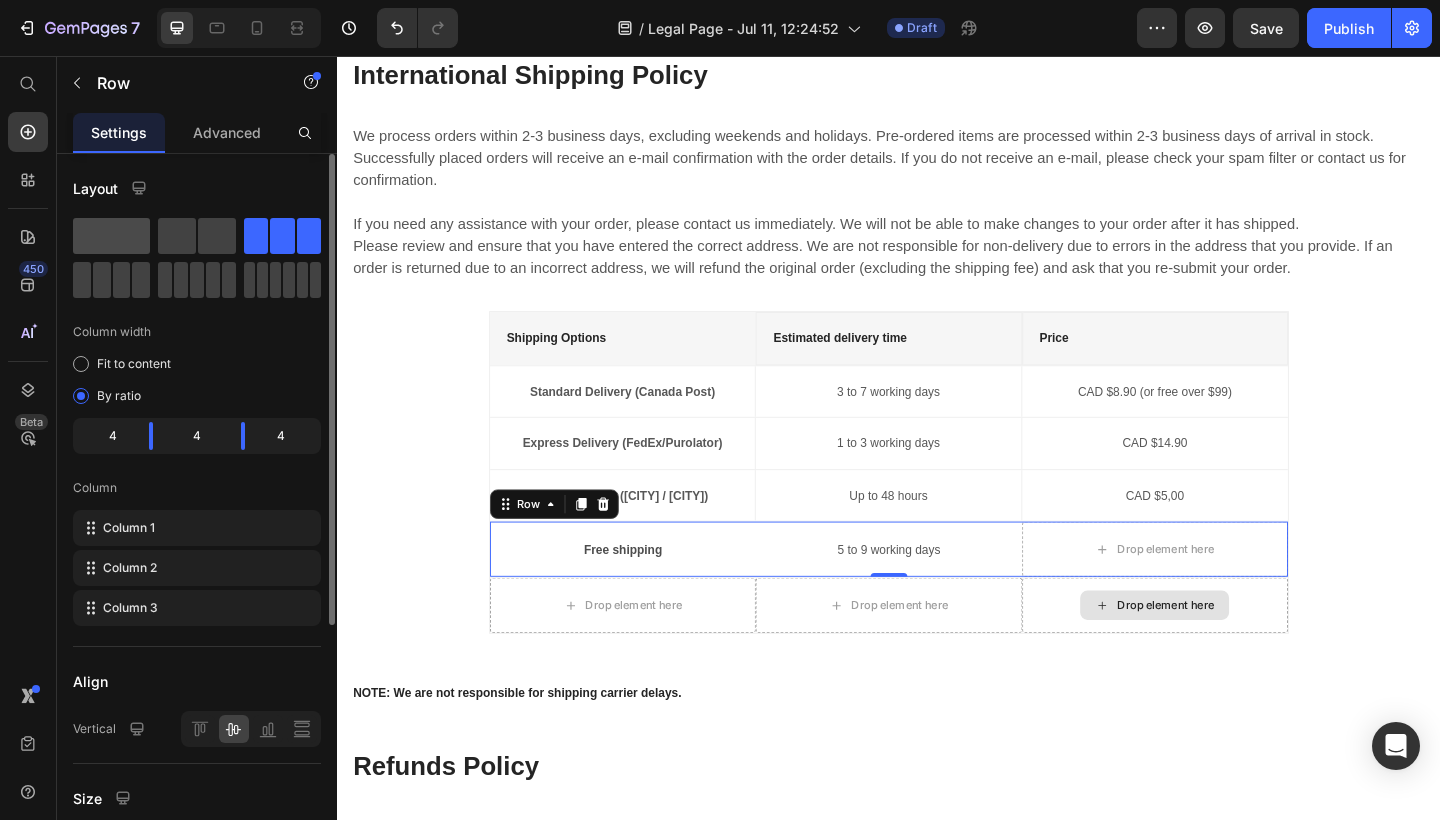 click 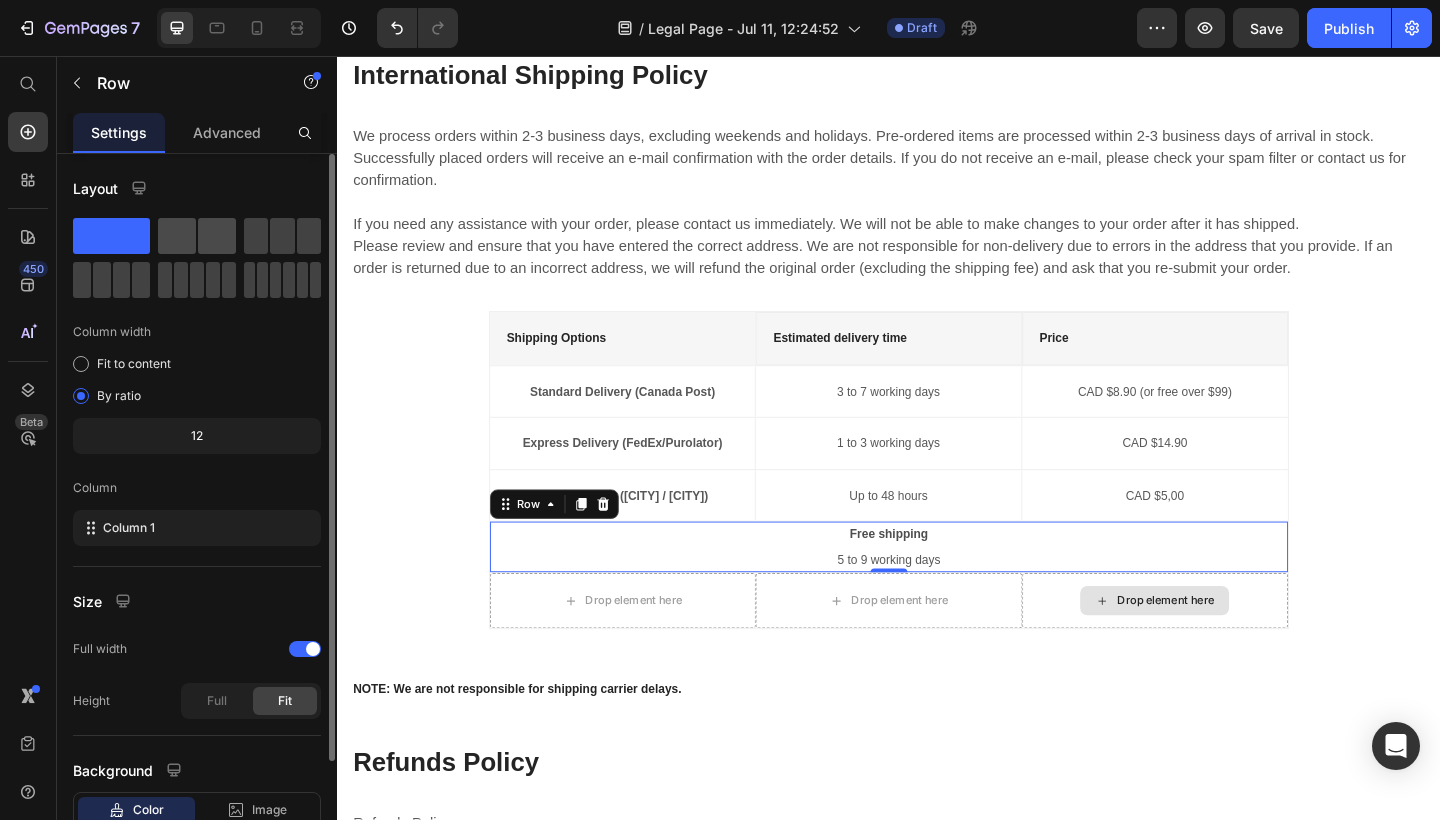 click 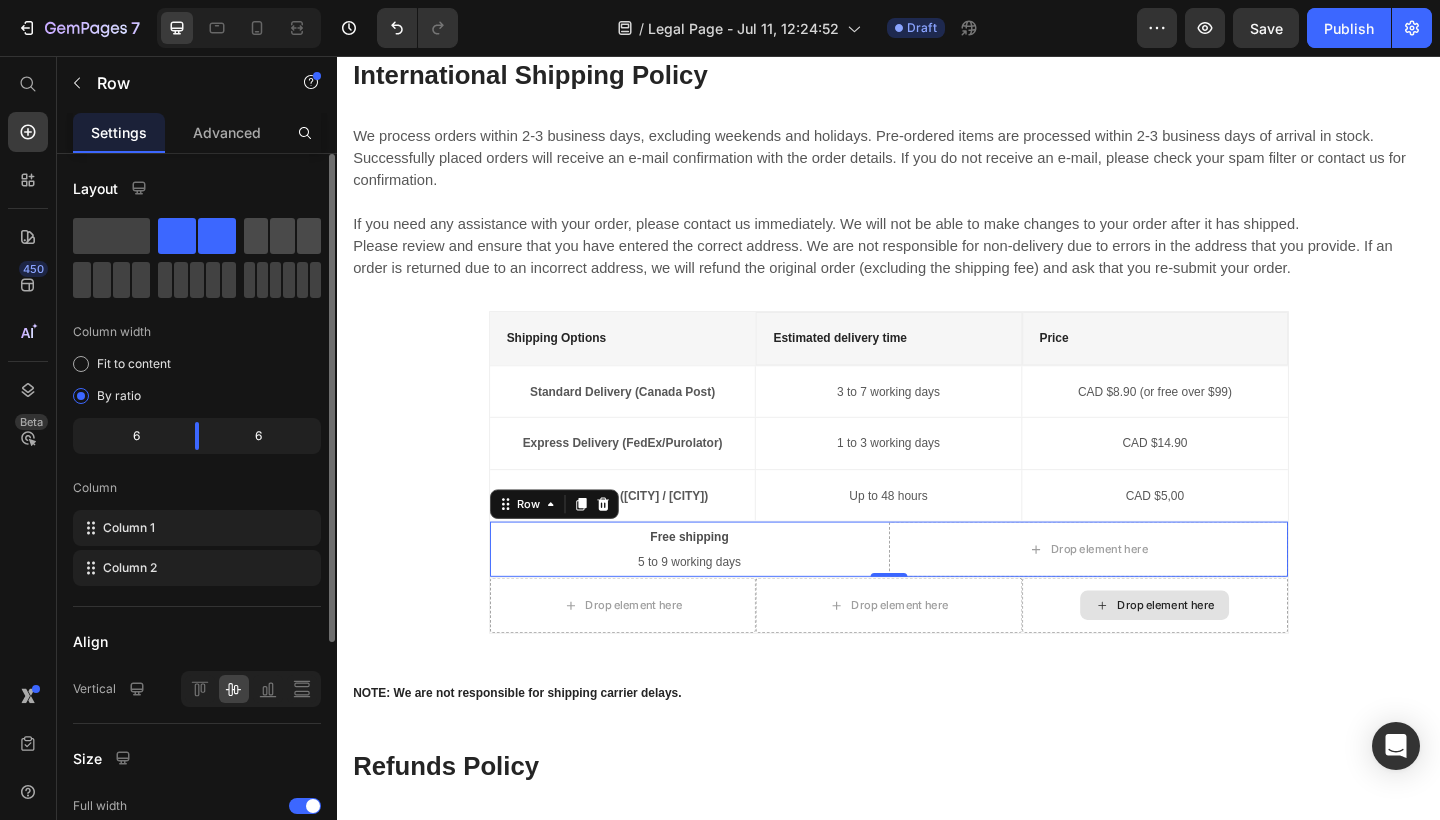 click 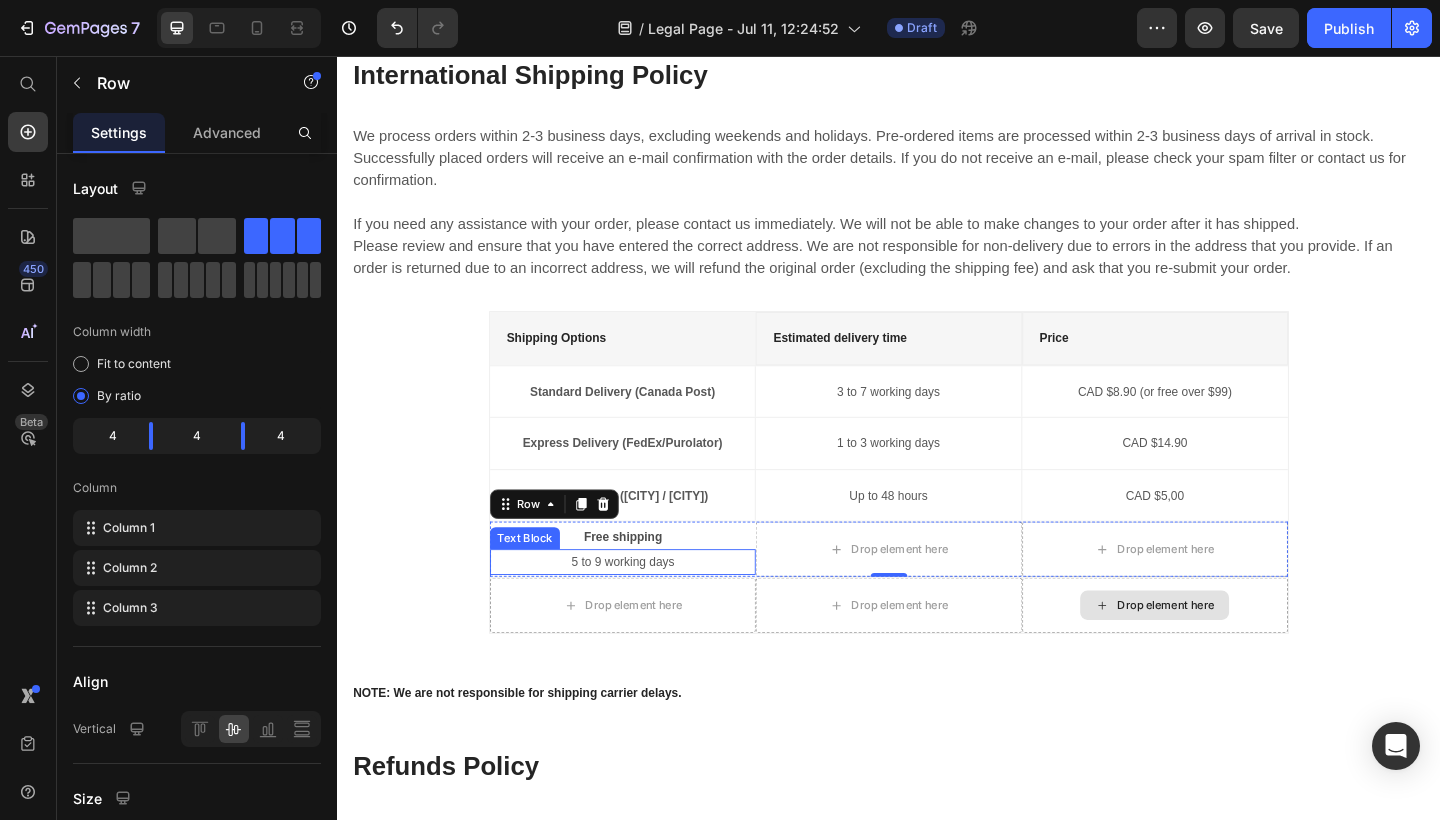 click on "5 to 9 working days" at bounding box center [647, 606] 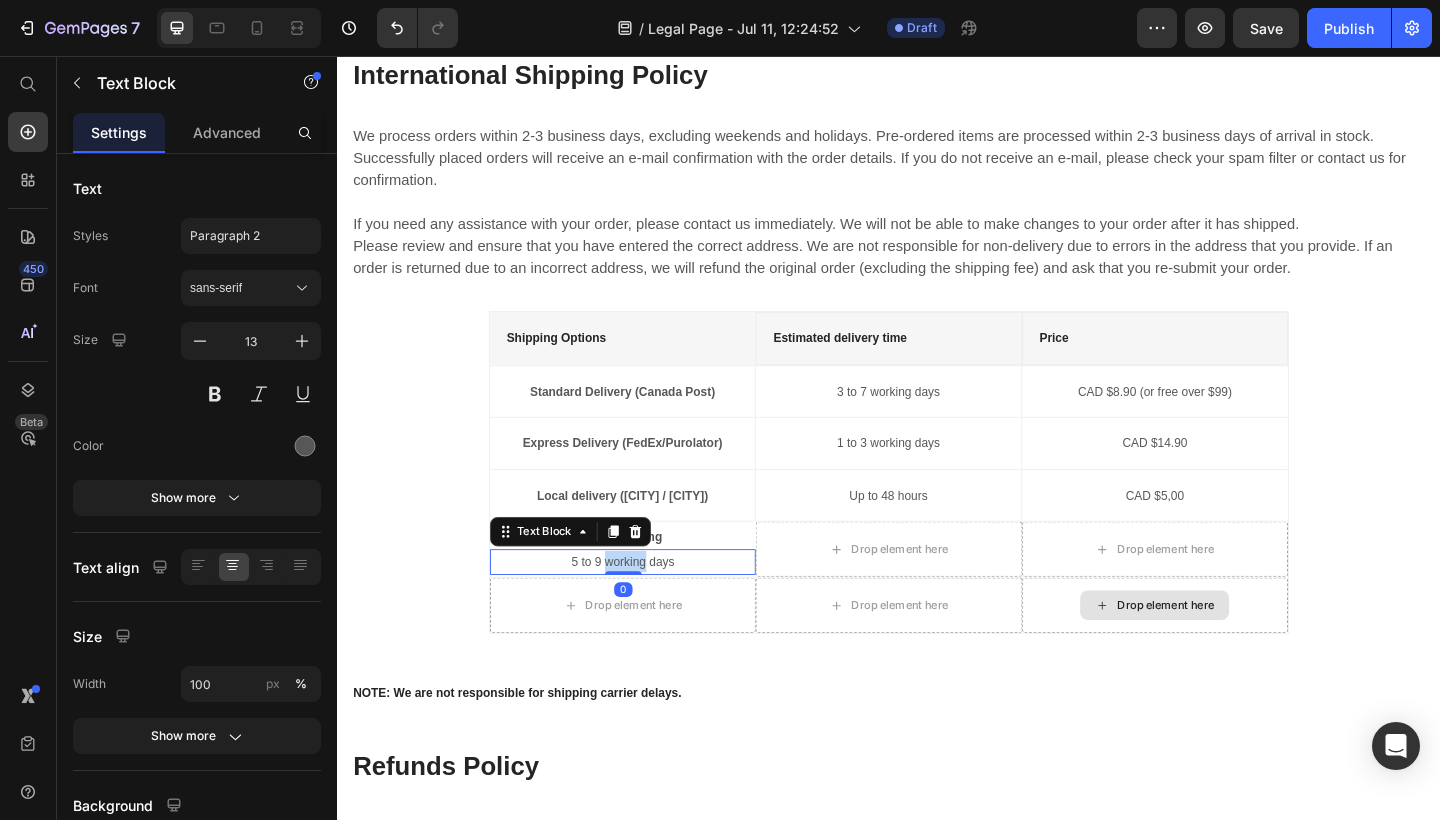 click on "5 to 9 working days" at bounding box center (647, 606) 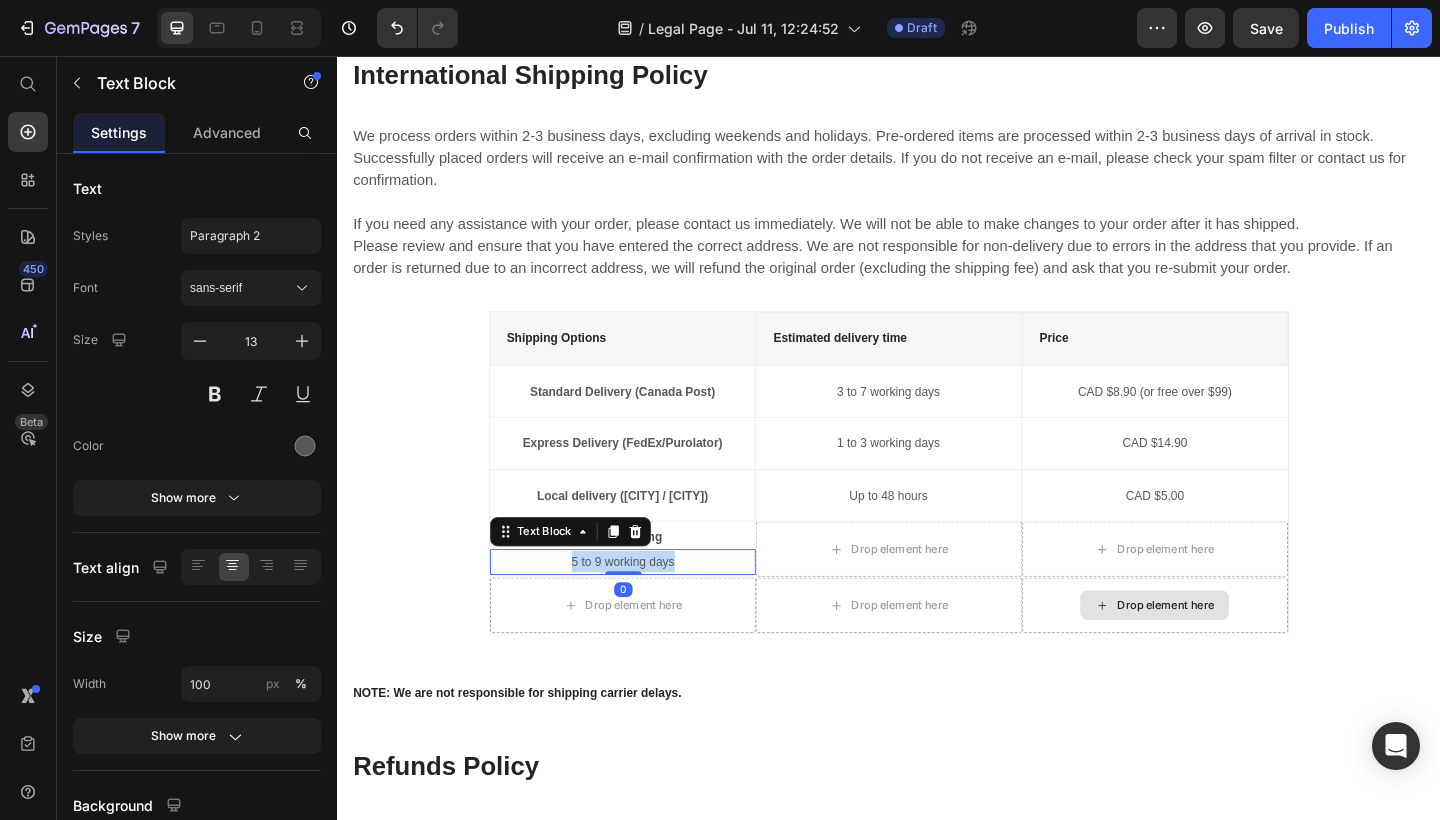 click on "5 to 9 working days" at bounding box center (647, 606) 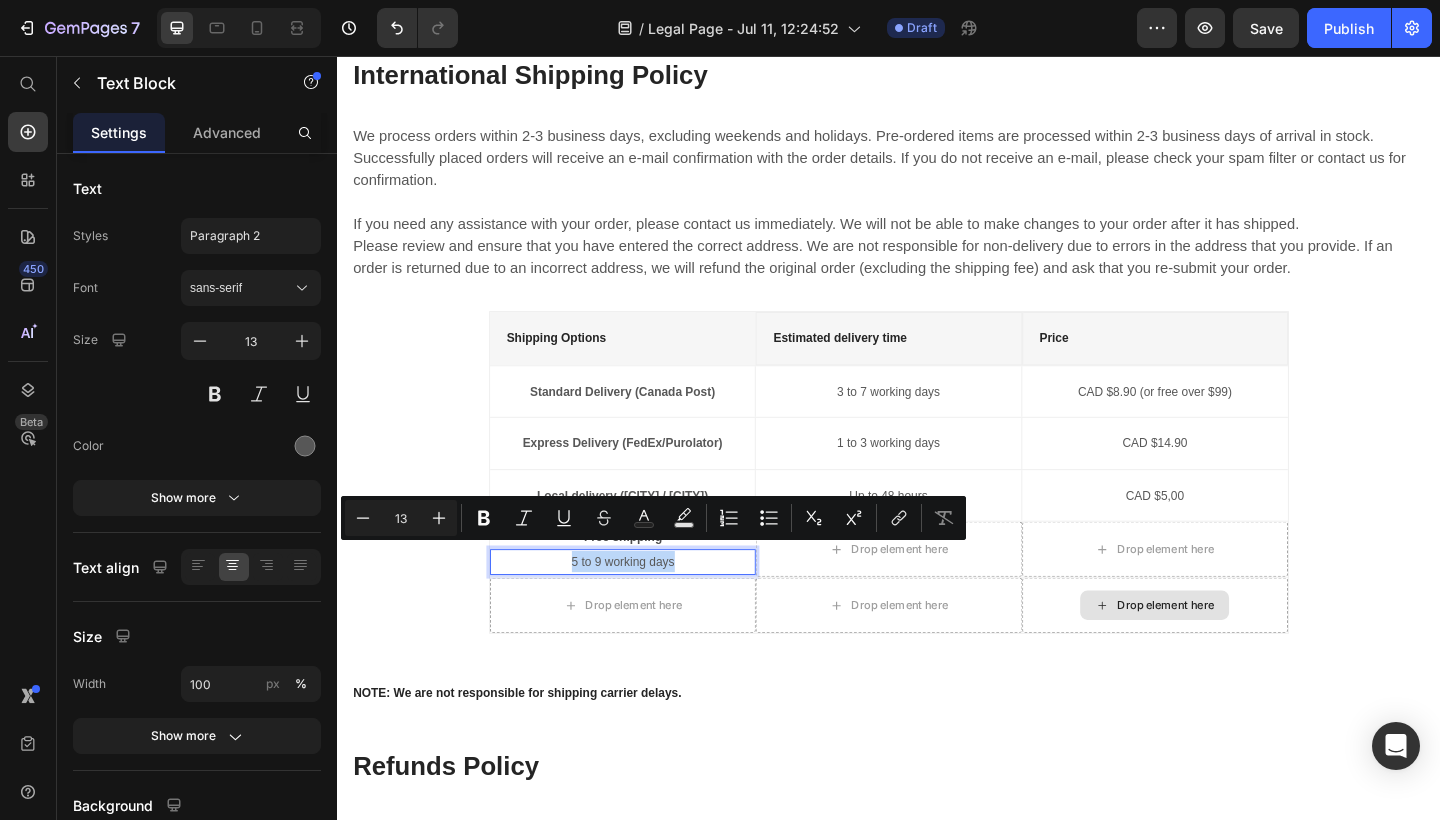 copy on "5 to 9 working days" 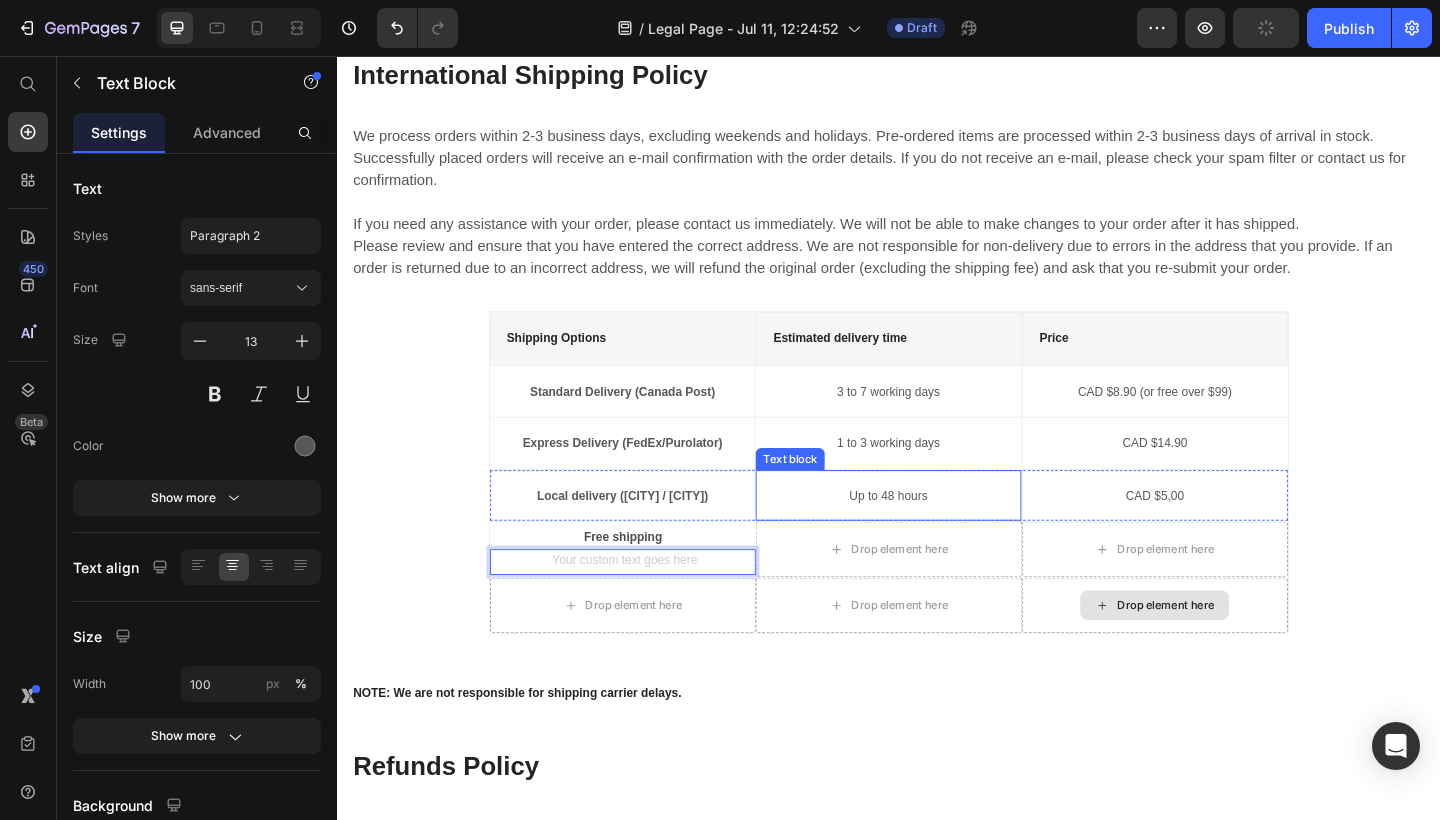 type 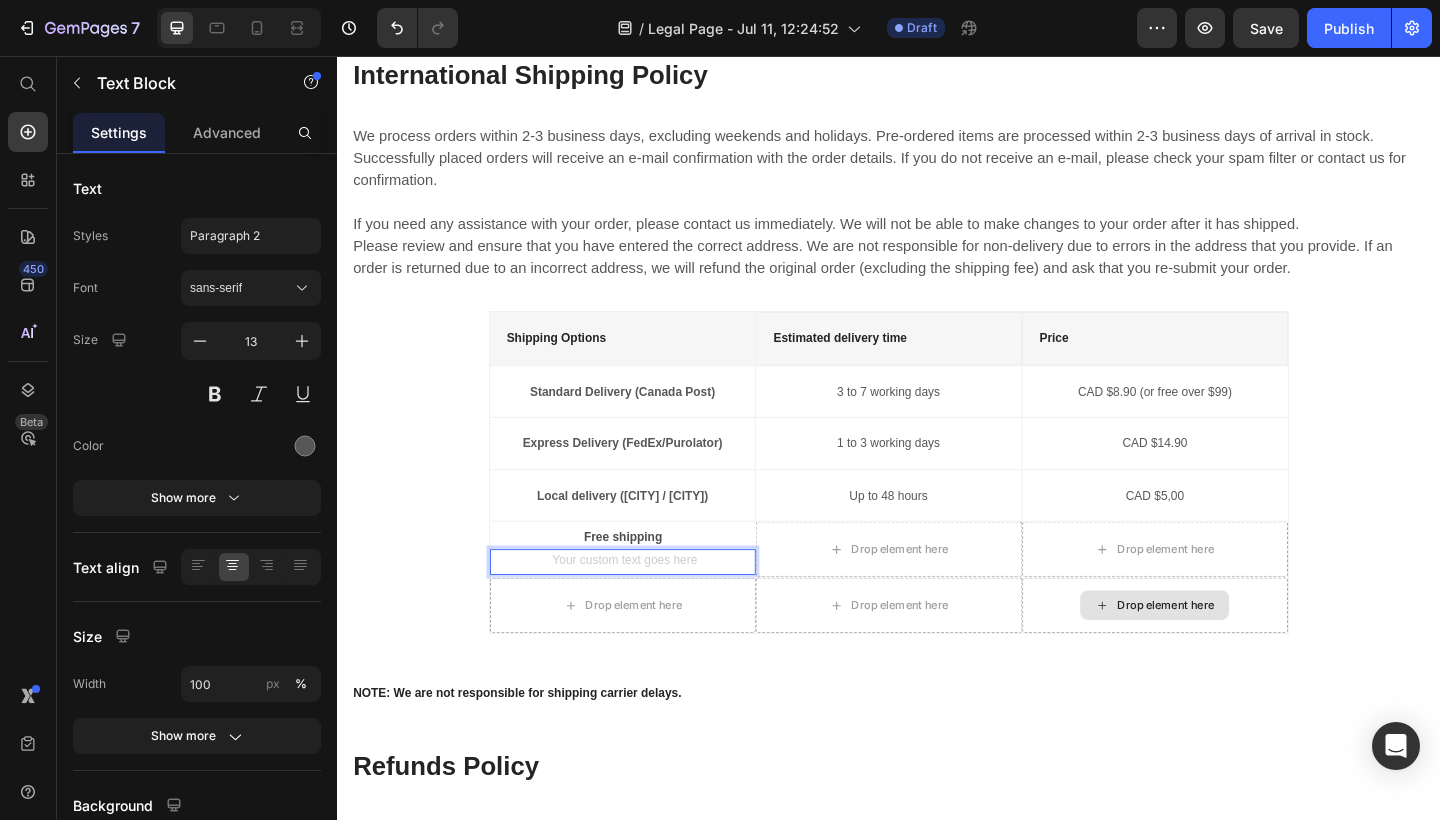 click at bounding box center (647, 606) 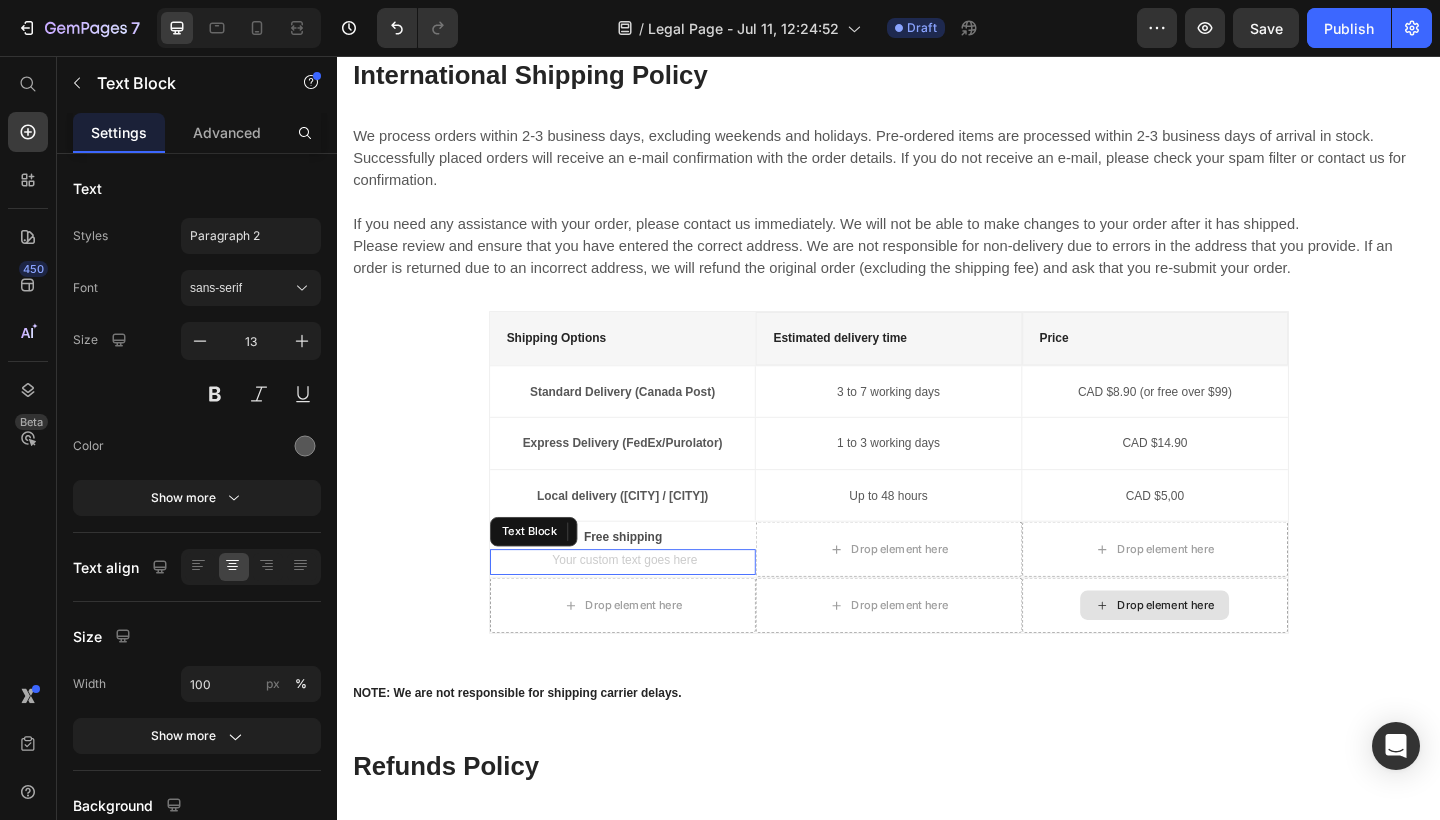 click at bounding box center [647, 606] 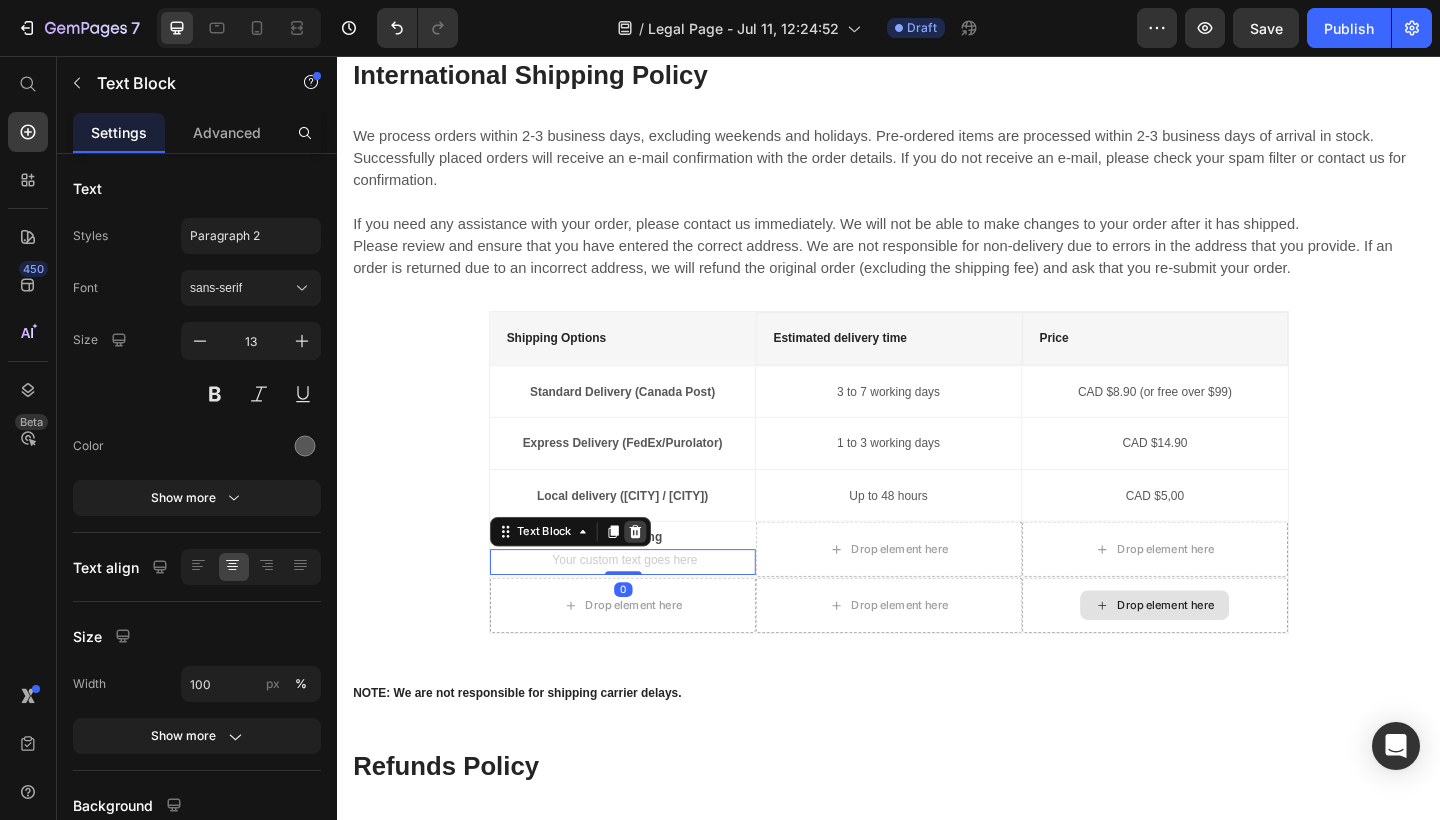 click 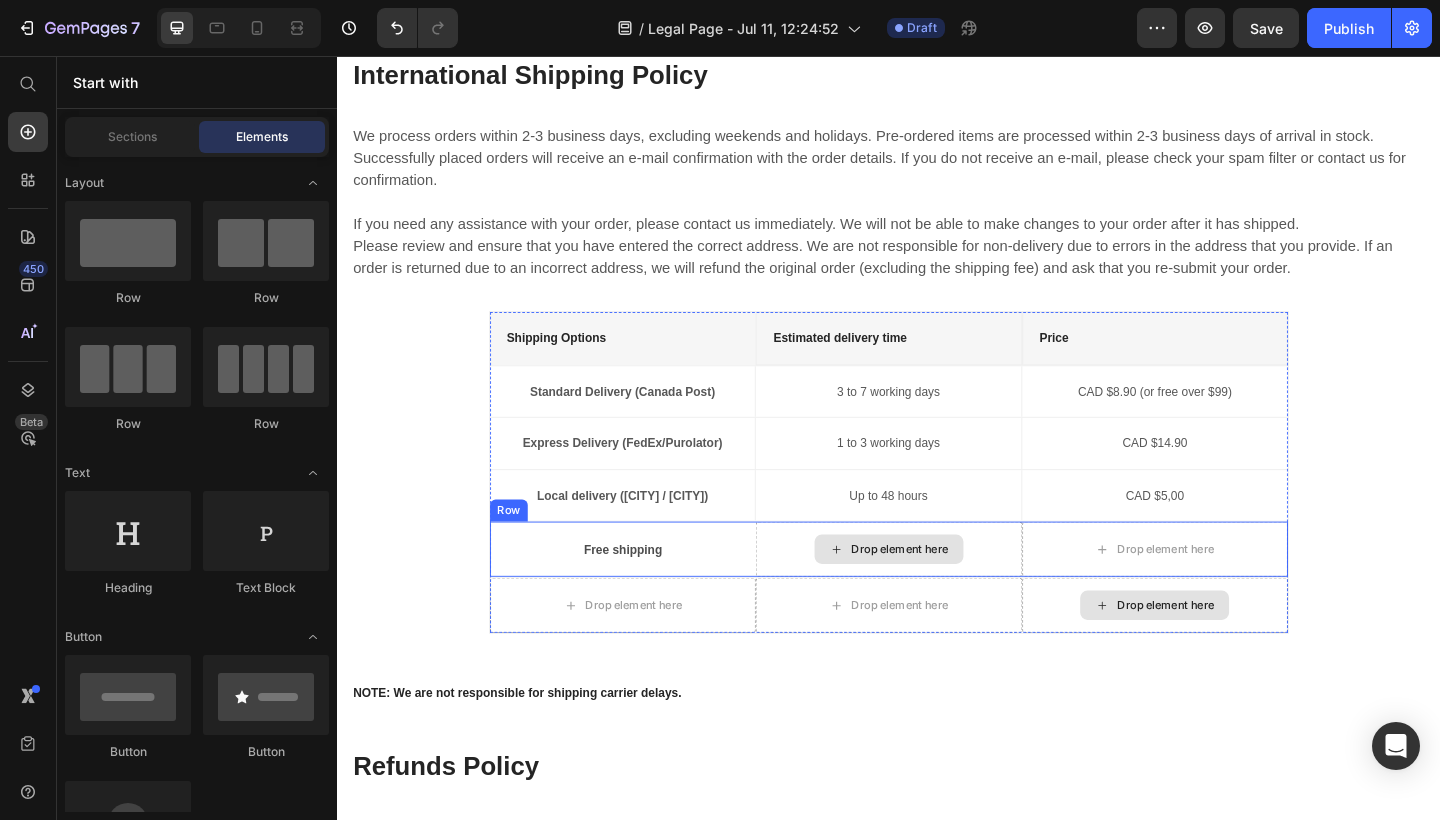 click on "Drop element here" at bounding box center (936, 593) 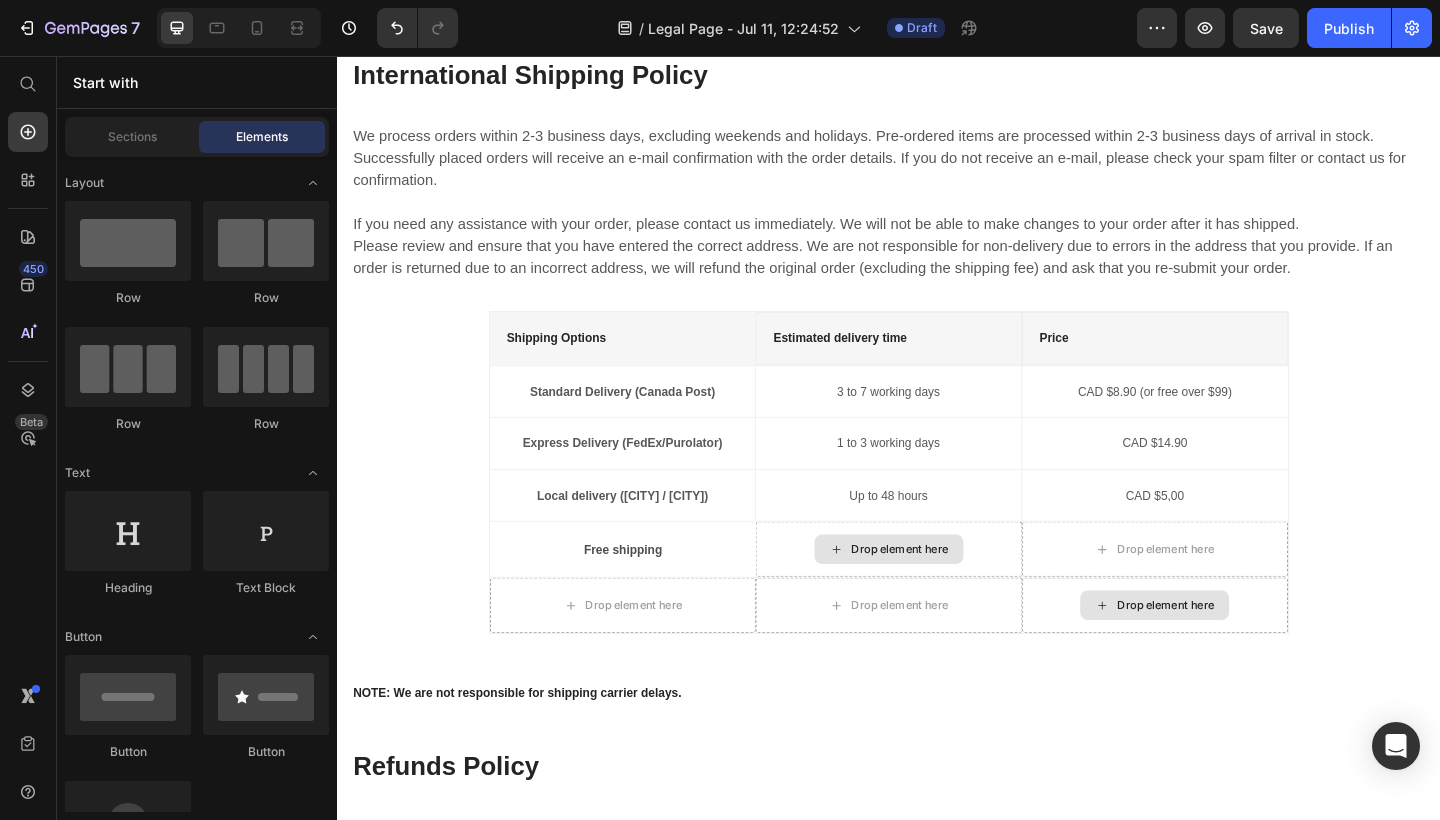 click on "Drop element here" at bounding box center [937, 593] 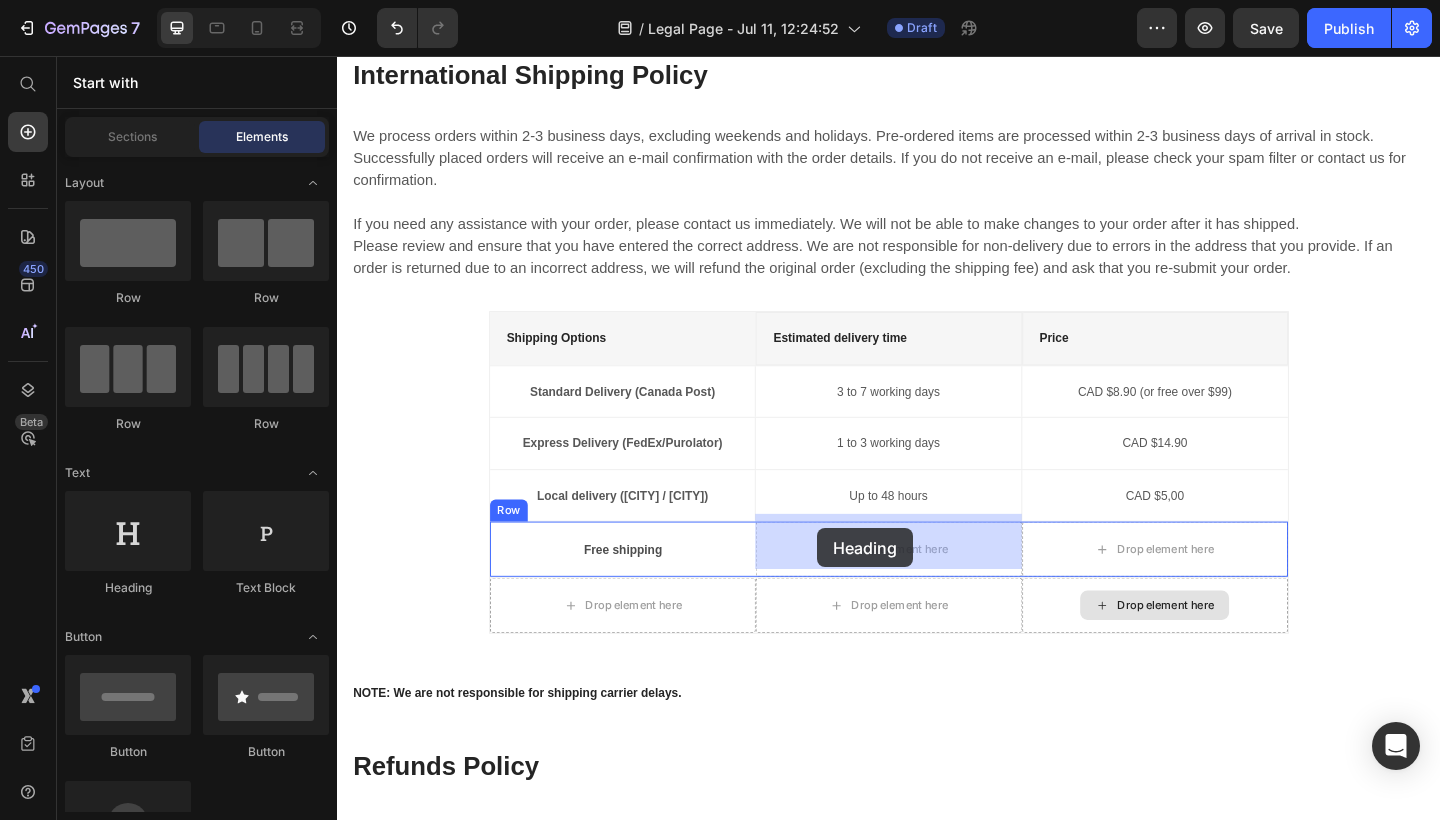drag, startPoint x: 459, startPoint y: 588, endPoint x: 860, endPoint y: 573, distance: 401.28046 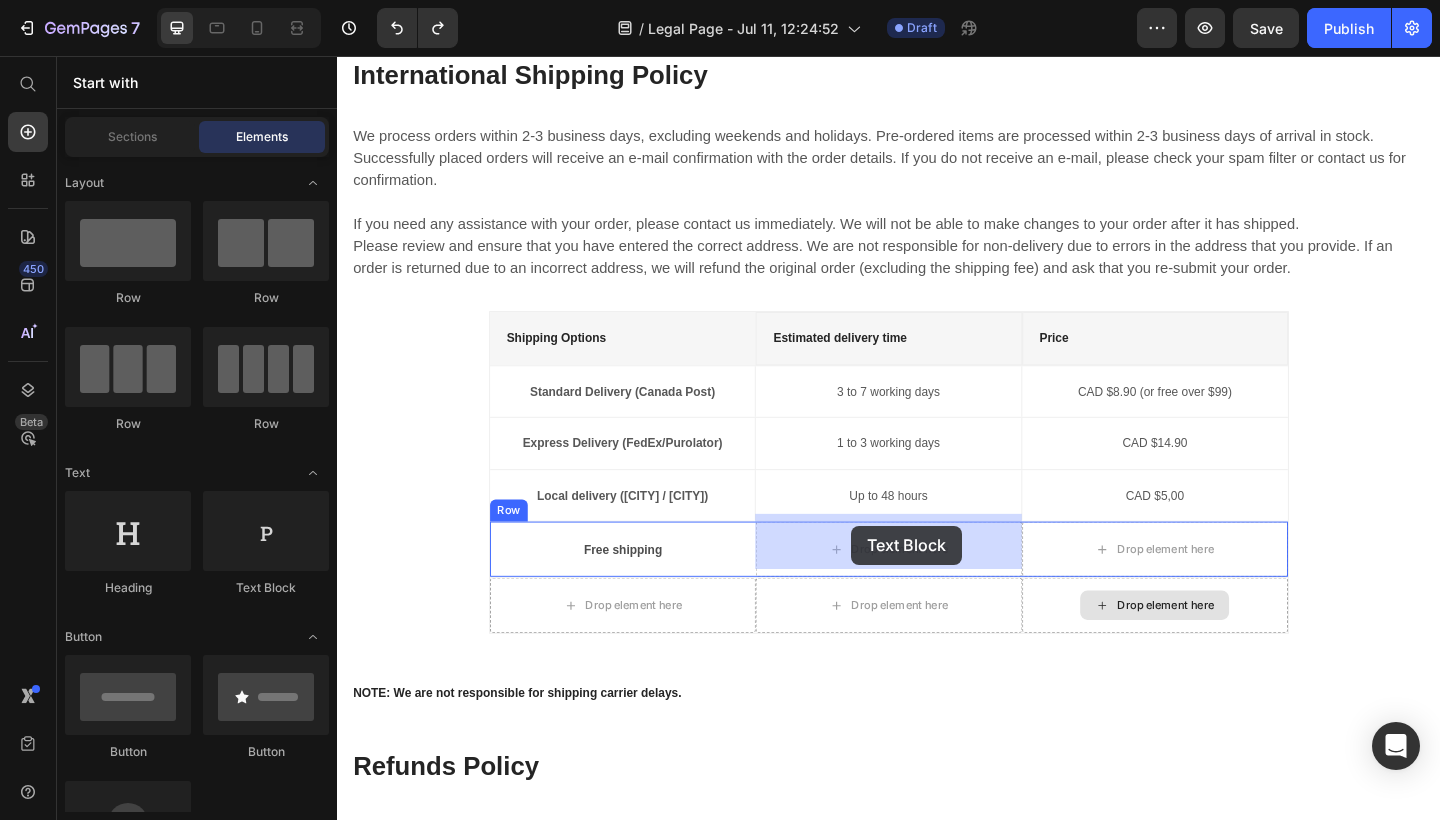 drag, startPoint x: 608, startPoint y: 584, endPoint x: 896, endPoint y: 567, distance: 288.5013 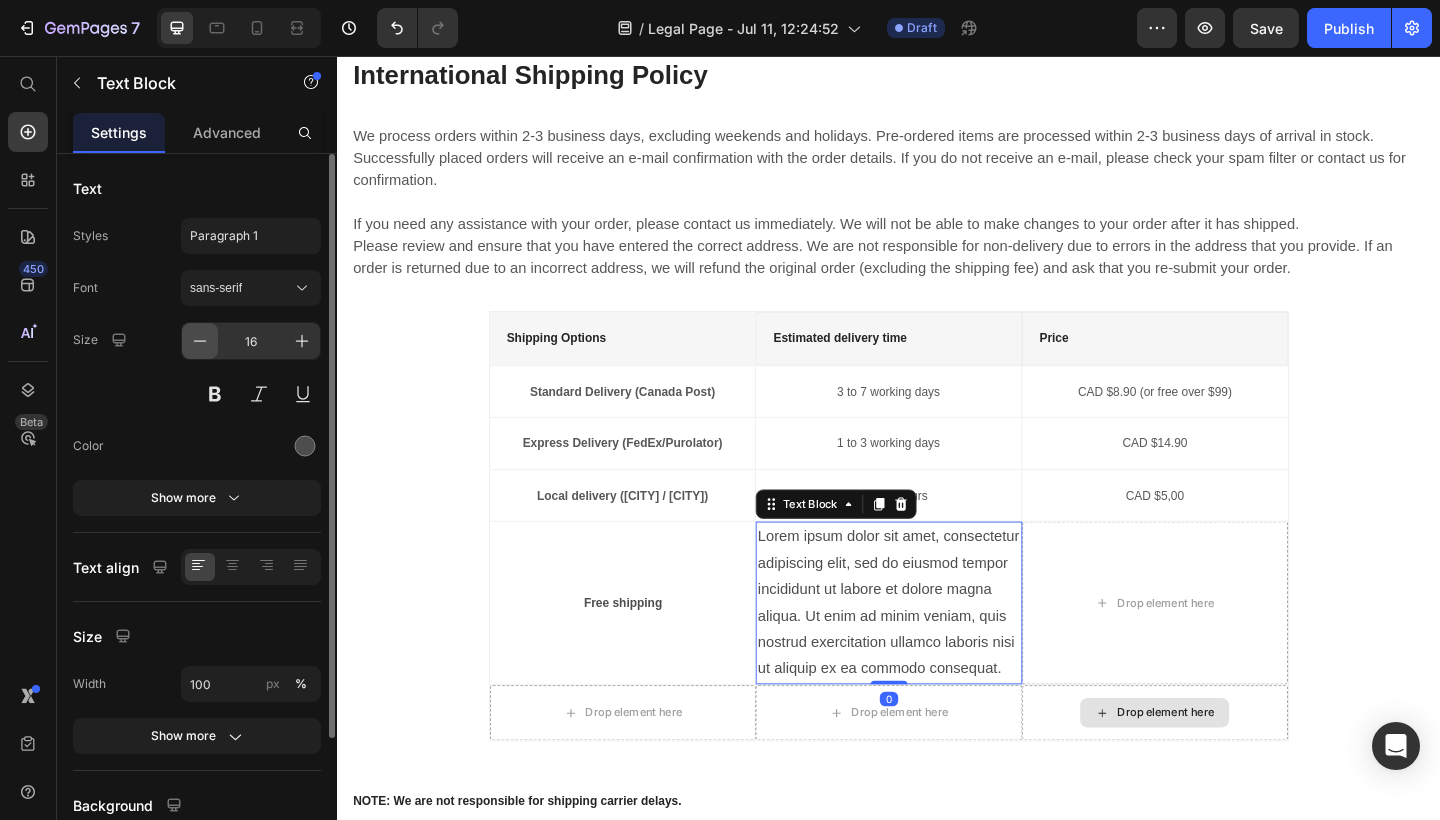 click 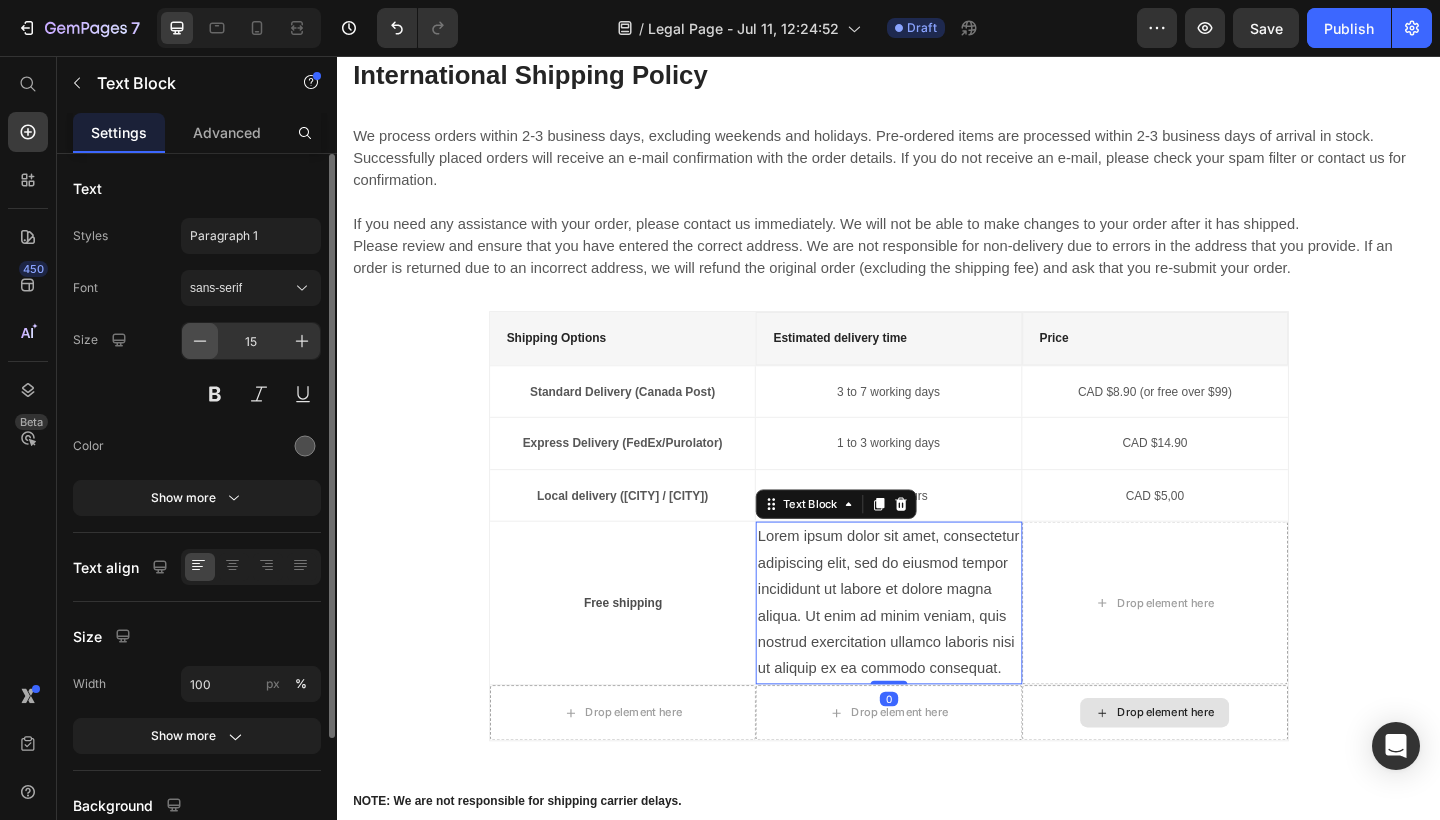 click 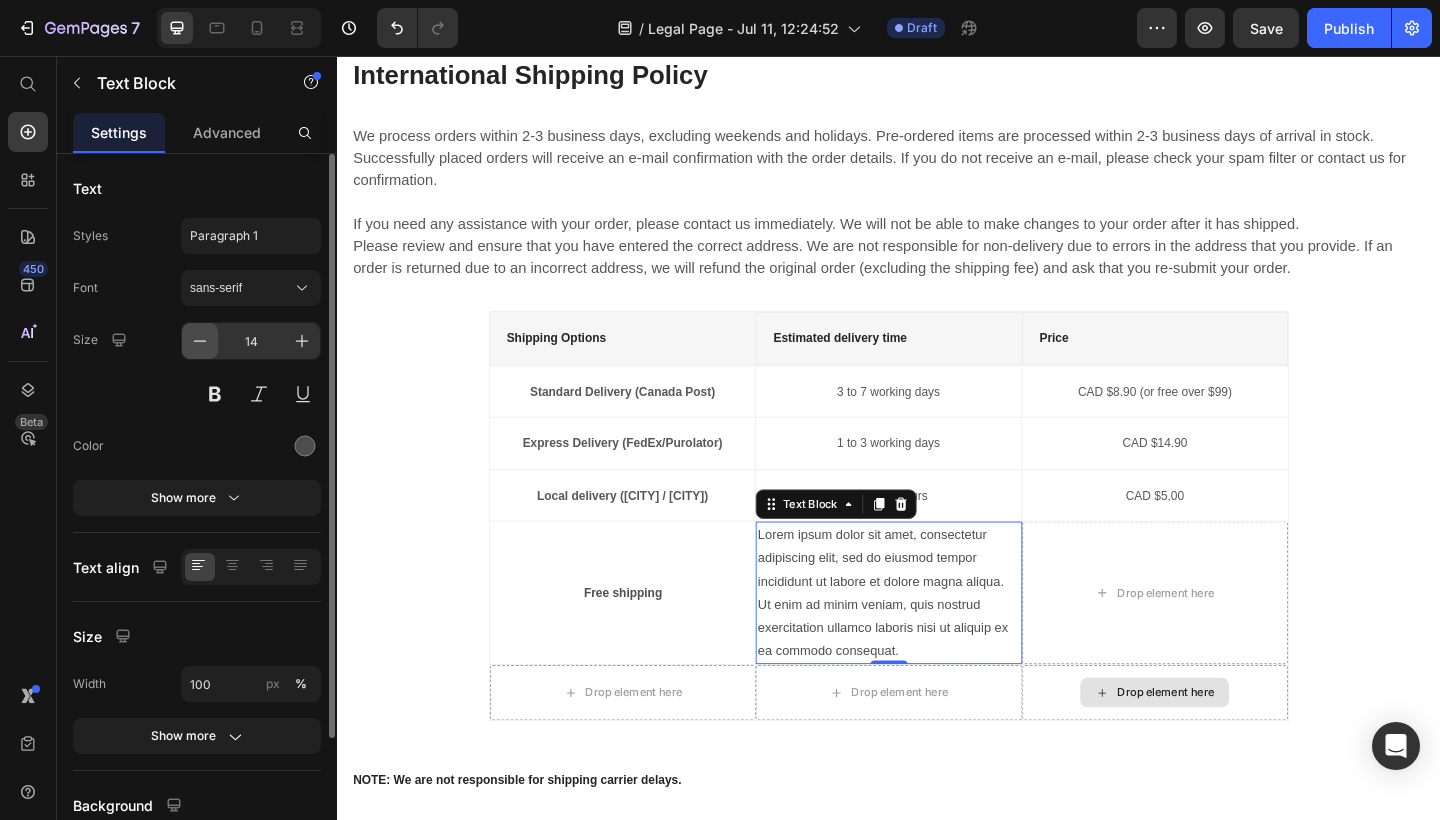 click 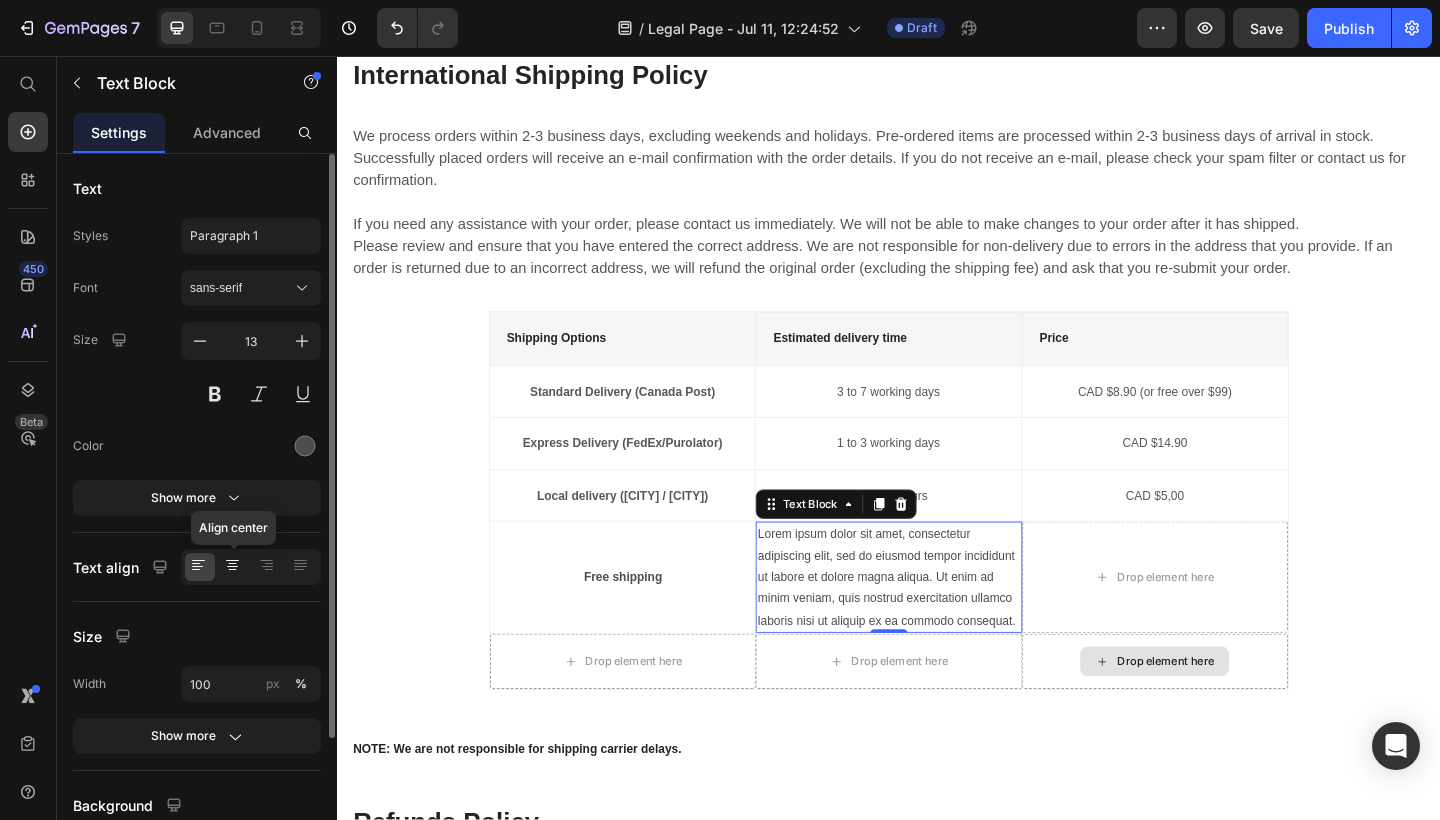 click 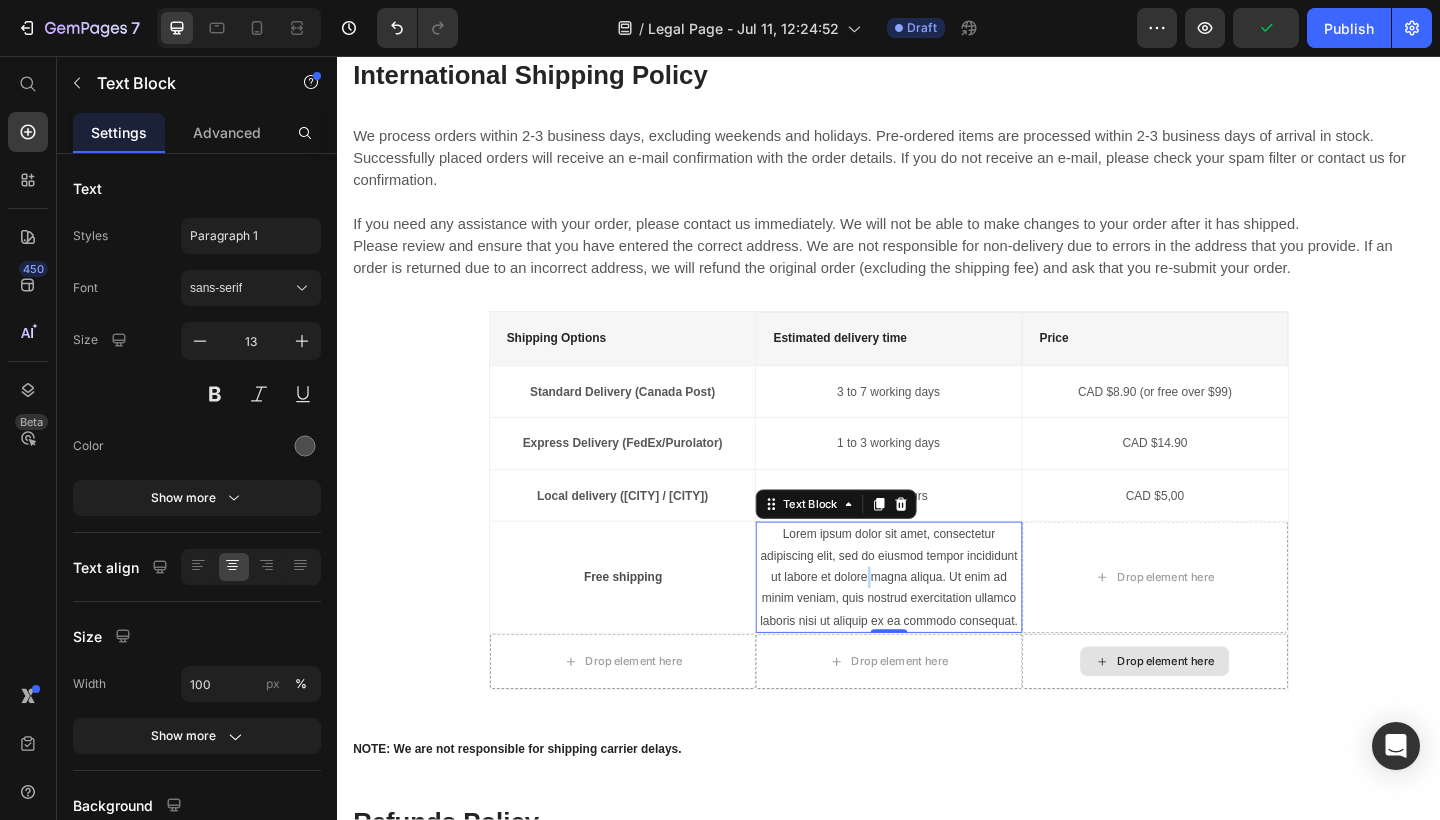 click on "Lorem ipsum dolor sit amet, consectetur adipiscing elit, sed do eiusmod tempor incididunt ut labore et dolore magna aliqua. Ut enim ad minim veniam, quis nostrud exercitation ullamco laboris nisi ut aliquip ex ea commodo consequat." at bounding box center (936, 623) 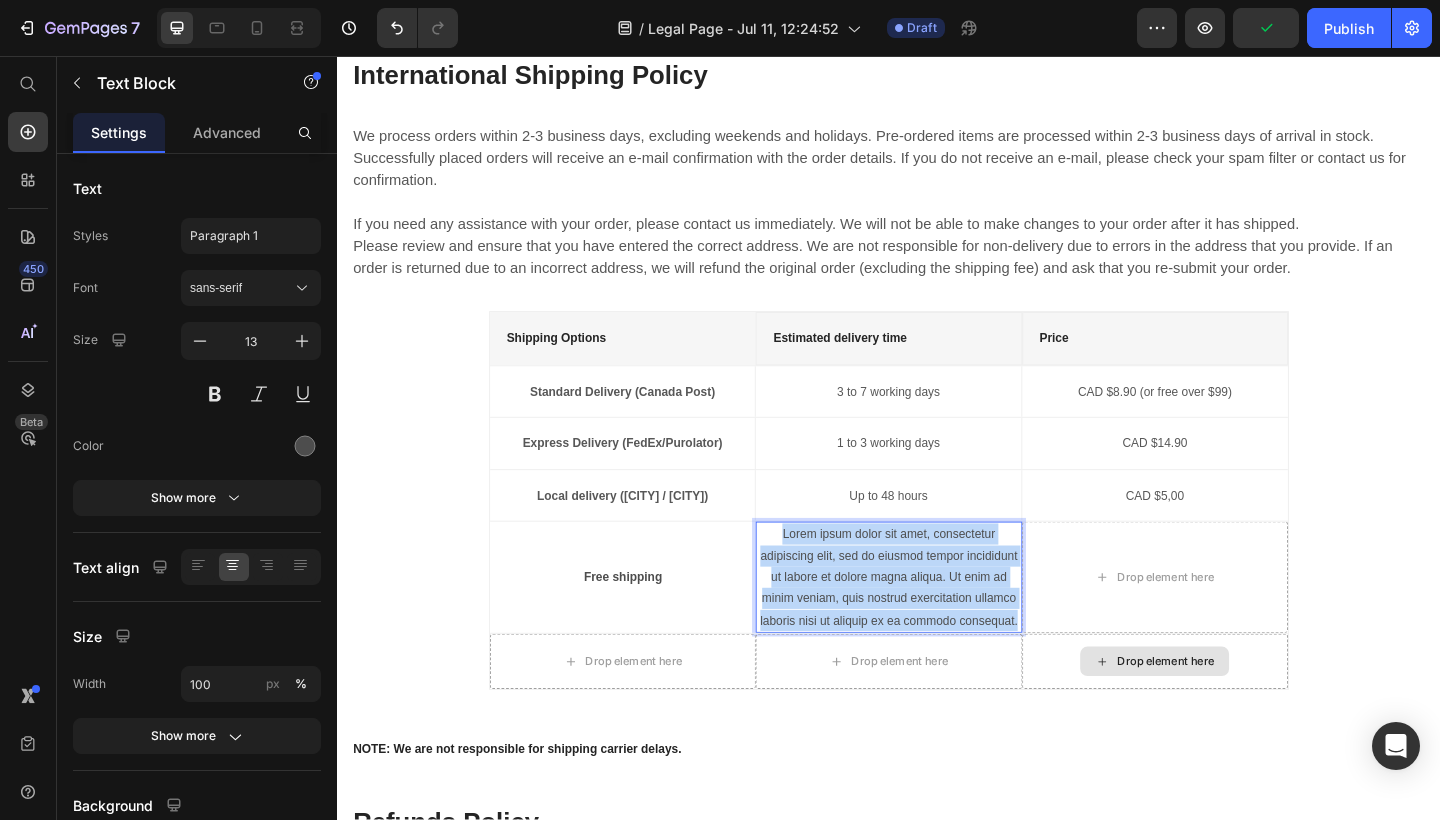 click on "Lorem ipsum dolor sit amet, consectetur adipiscing elit, sed do eiusmod tempor incididunt ut labore et dolore magna aliqua. Ut enim ad minim veniam, quis nostrud exercitation ullamco laboris nisi ut aliquip ex ea commodo consequat." at bounding box center [936, 623] 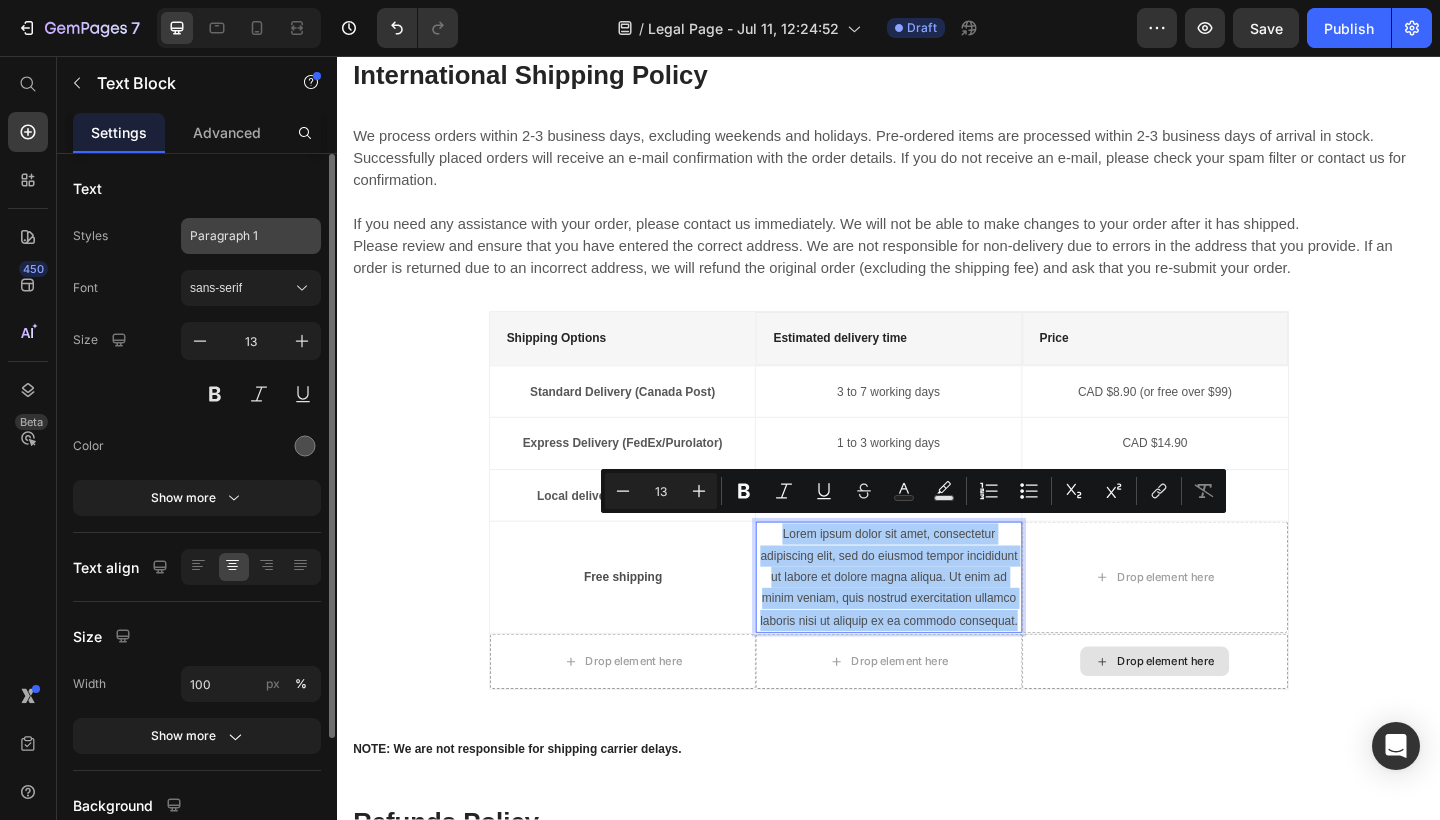 click on "Paragraph 1" at bounding box center (239, 236) 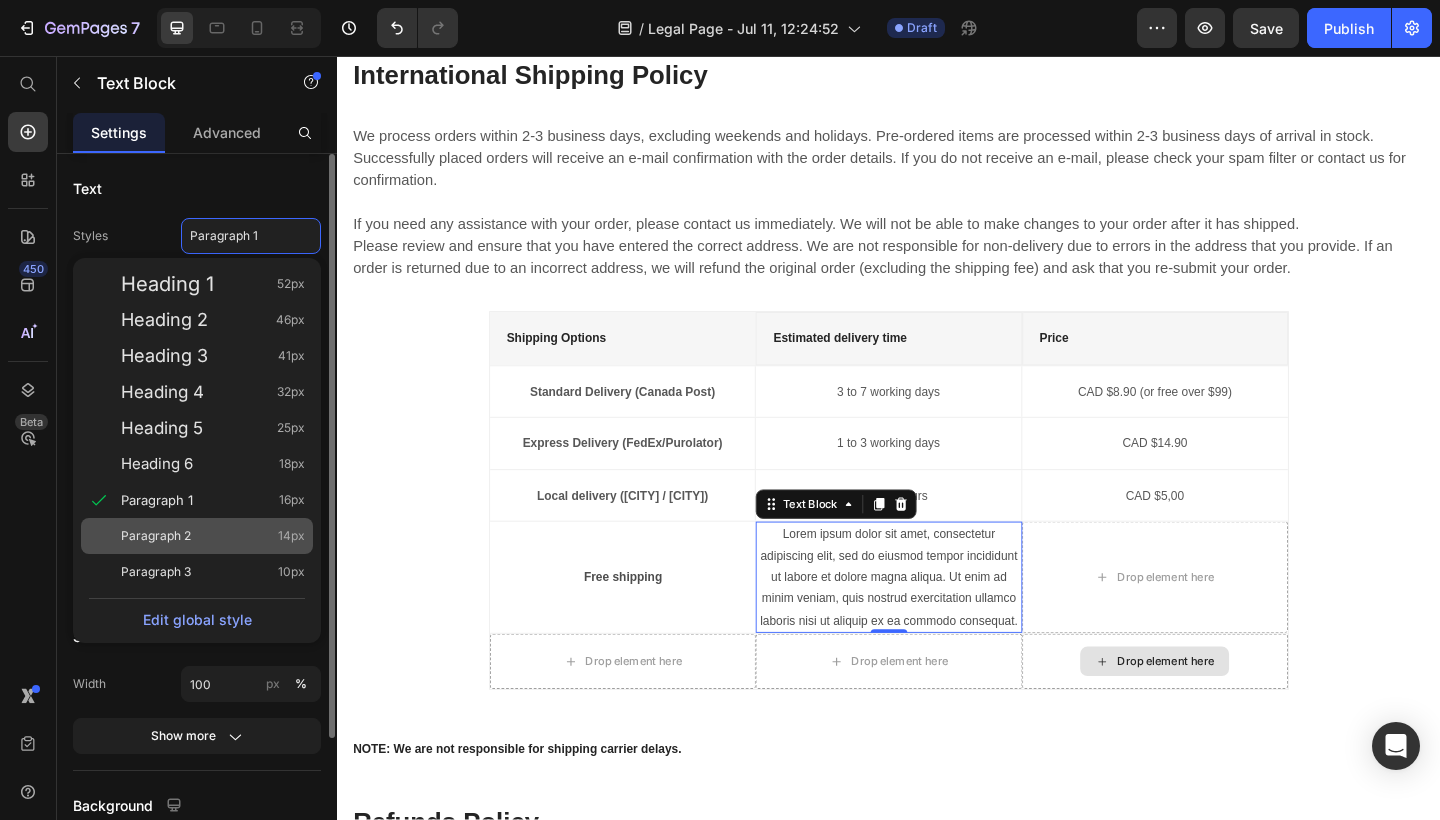click on "Paragraph 2 14px" 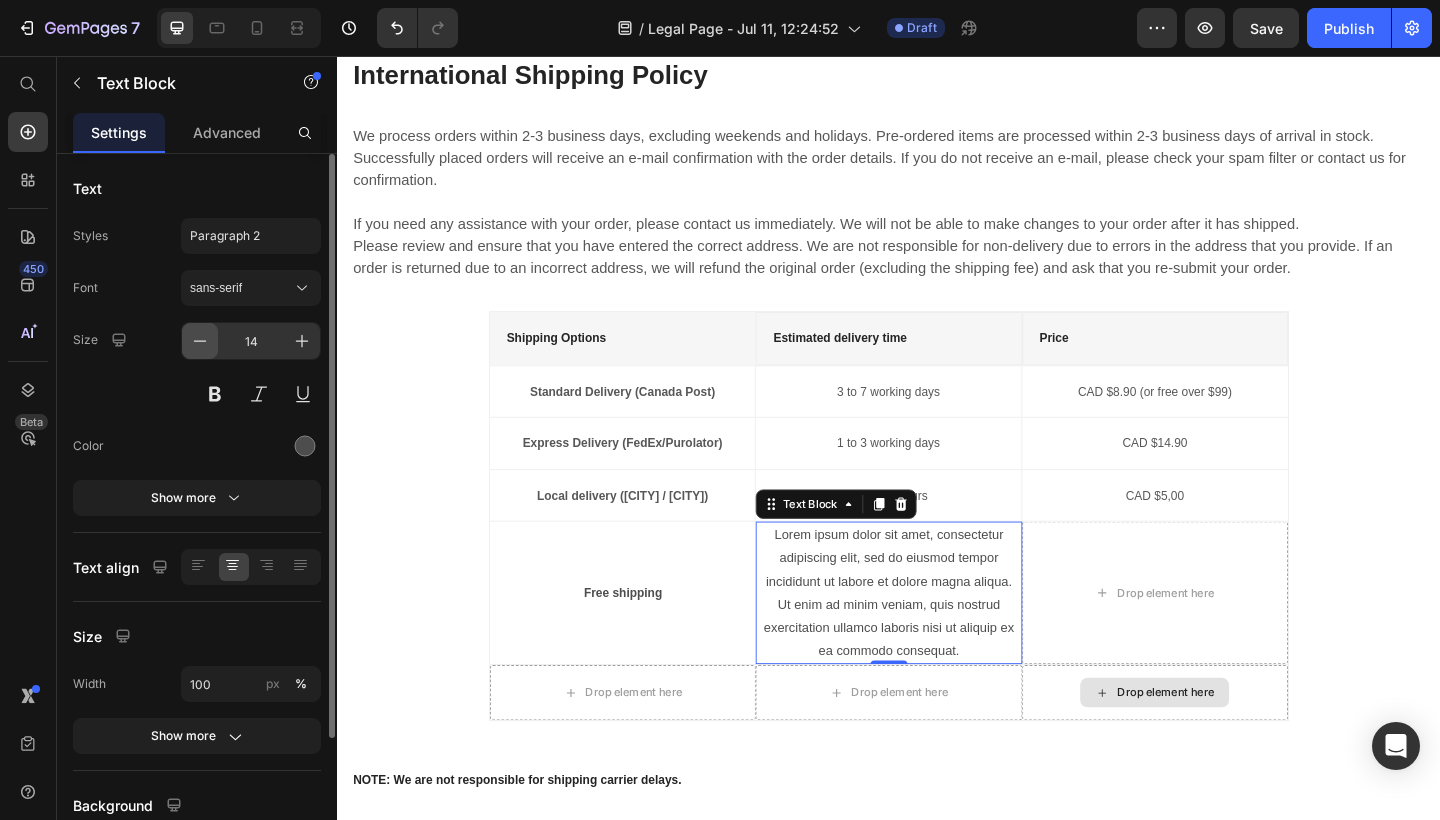 click 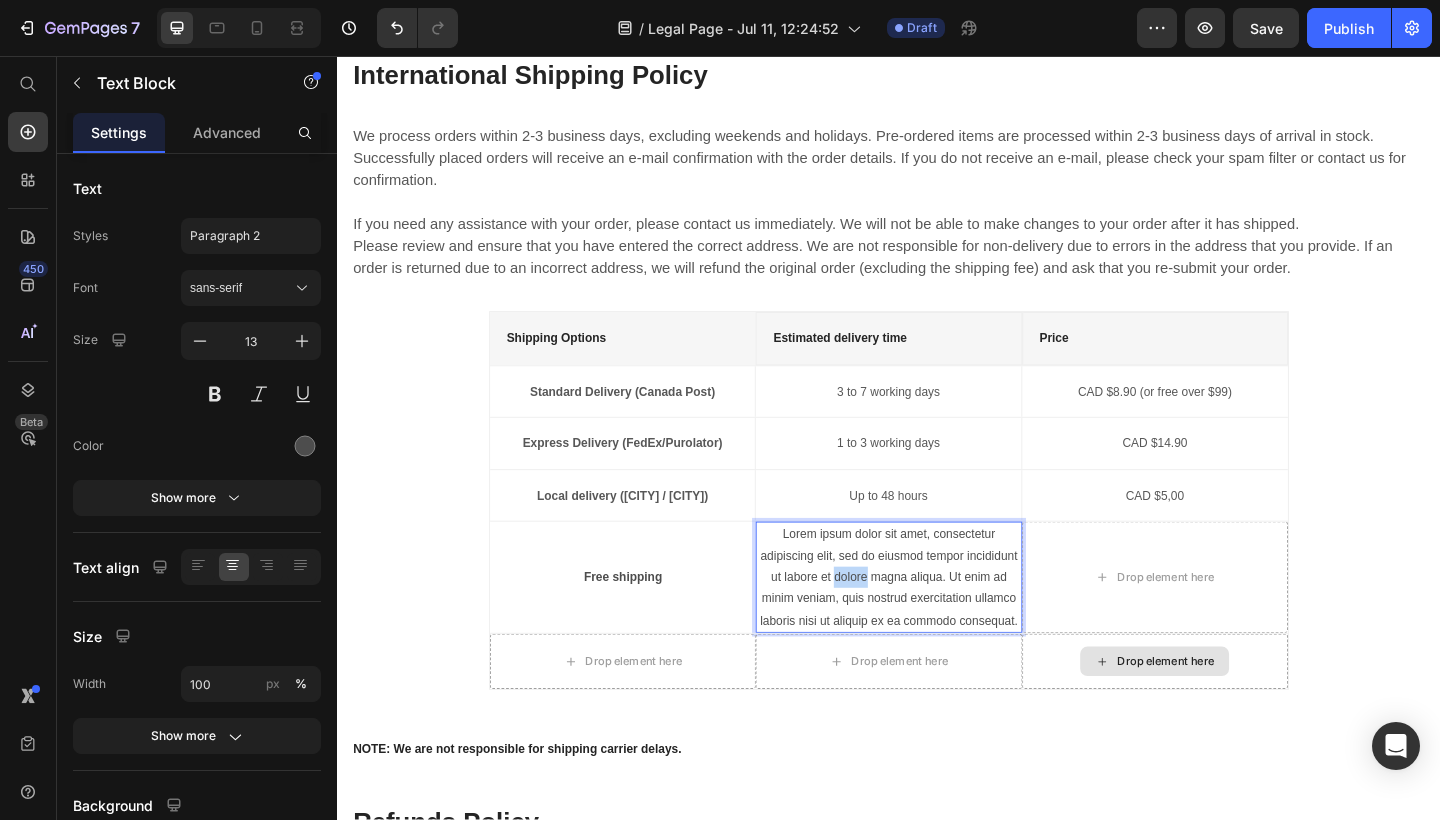 click on "Lorem ipsum dolor sit amet, consectetur adipiscing elit, sed do eiusmod tempor incididunt ut labore et dolore magna aliqua. Ut enim ad minim veniam, quis nostrud exercitation ullamco laboris nisi ut aliquip ex ea commodo consequat." at bounding box center [936, 623] 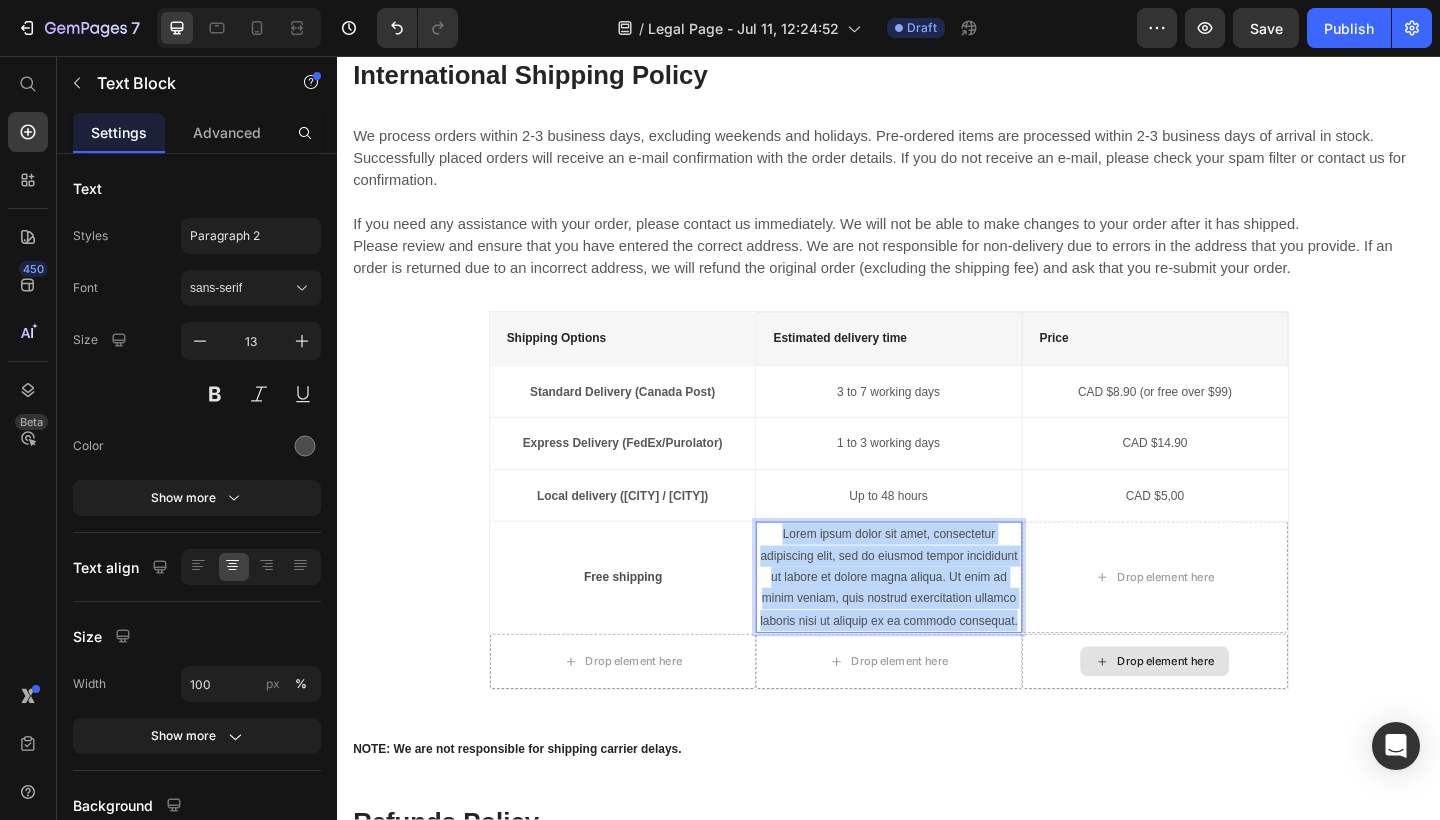click on "Lorem ipsum dolor sit amet, consectetur adipiscing elit, sed do eiusmod tempor incididunt ut labore et dolore magna aliqua. Ut enim ad minim veniam, quis nostrud exercitation ullamco laboris nisi ut aliquip ex ea commodo consequat." at bounding box center (936, 623) 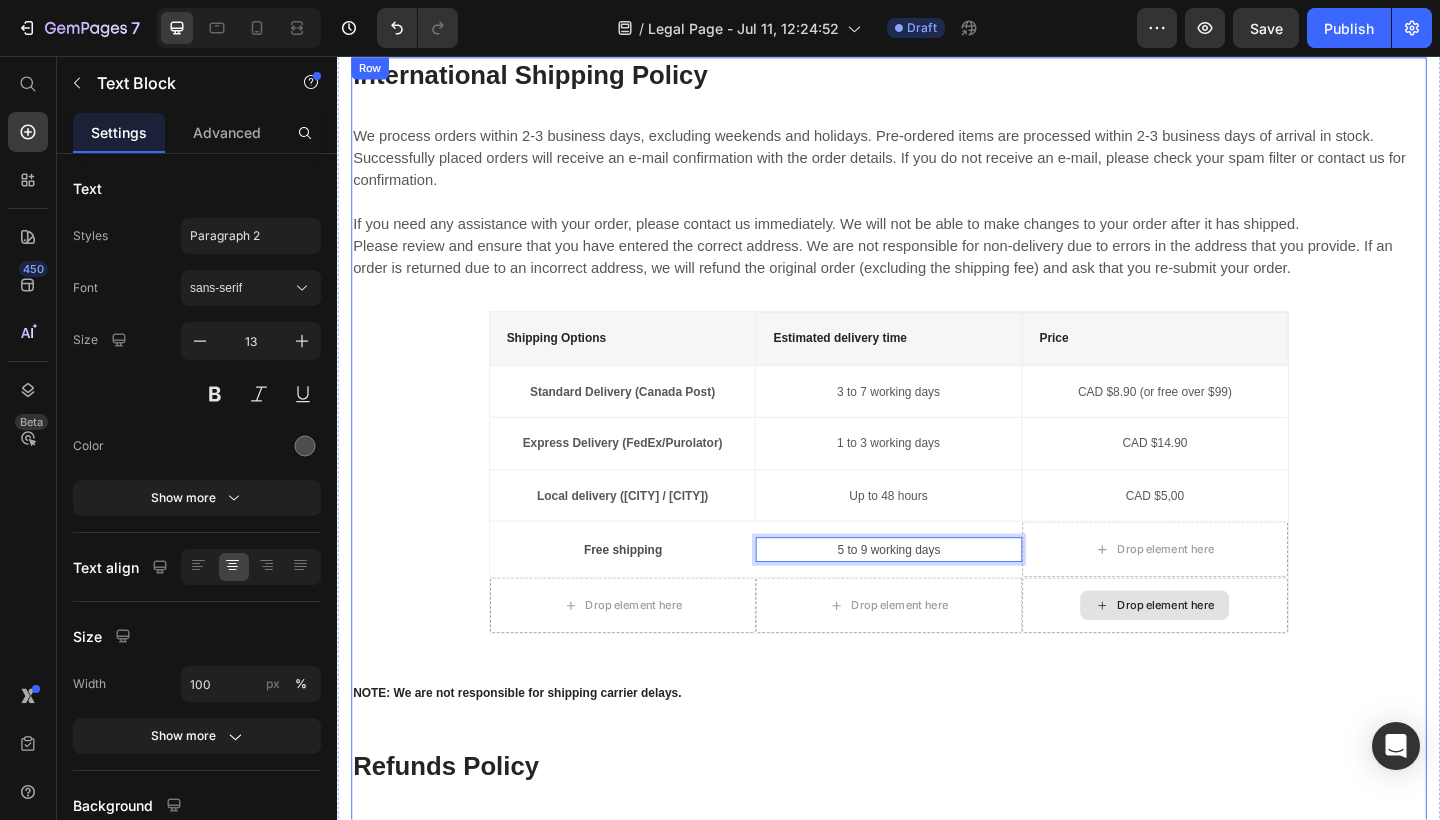 click on "International Shipping Policy Heading We process orders within 2-3 business days, excluding weekends and holidays. Pre-ordered items are processed within 2-3 business days of arrival in stock. Successfully placed orders will receive an e-mail confirmation with the order details. If you do not receive an e-mail, please check your spam filter or contact us for confirmation. If you need any assistance with your order, please contact us immediately. We will not be able to make changes to your order after it has shipped. Please review and ensure that you have entered the correct address. We are not responsible for non-delivery due to errors in the address that you provide. If an order is returned due to an incorrect address, we will refund the original order (excluding the shipping fee) and ask that you re-submit your order. Text block Shipping Options Text block Estimated delivery time Text block Price Text block Row Standard Delivery (Canada Post) Text block 3 to 7 working days Text block Text block Row Row Row" at bounding box center [937, 592] 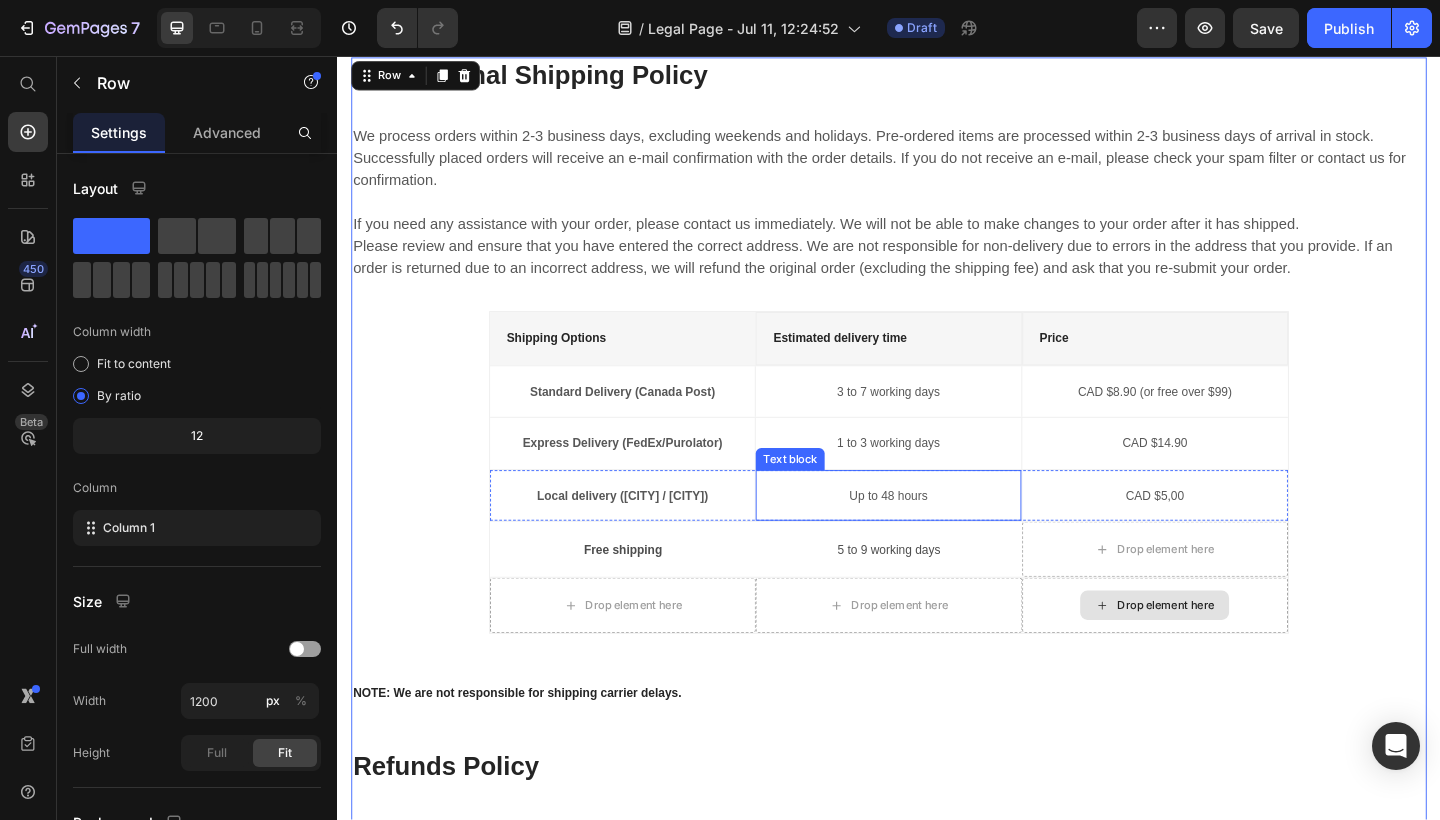 click on "Up to 48 hours" at bounding box center [936, 535] 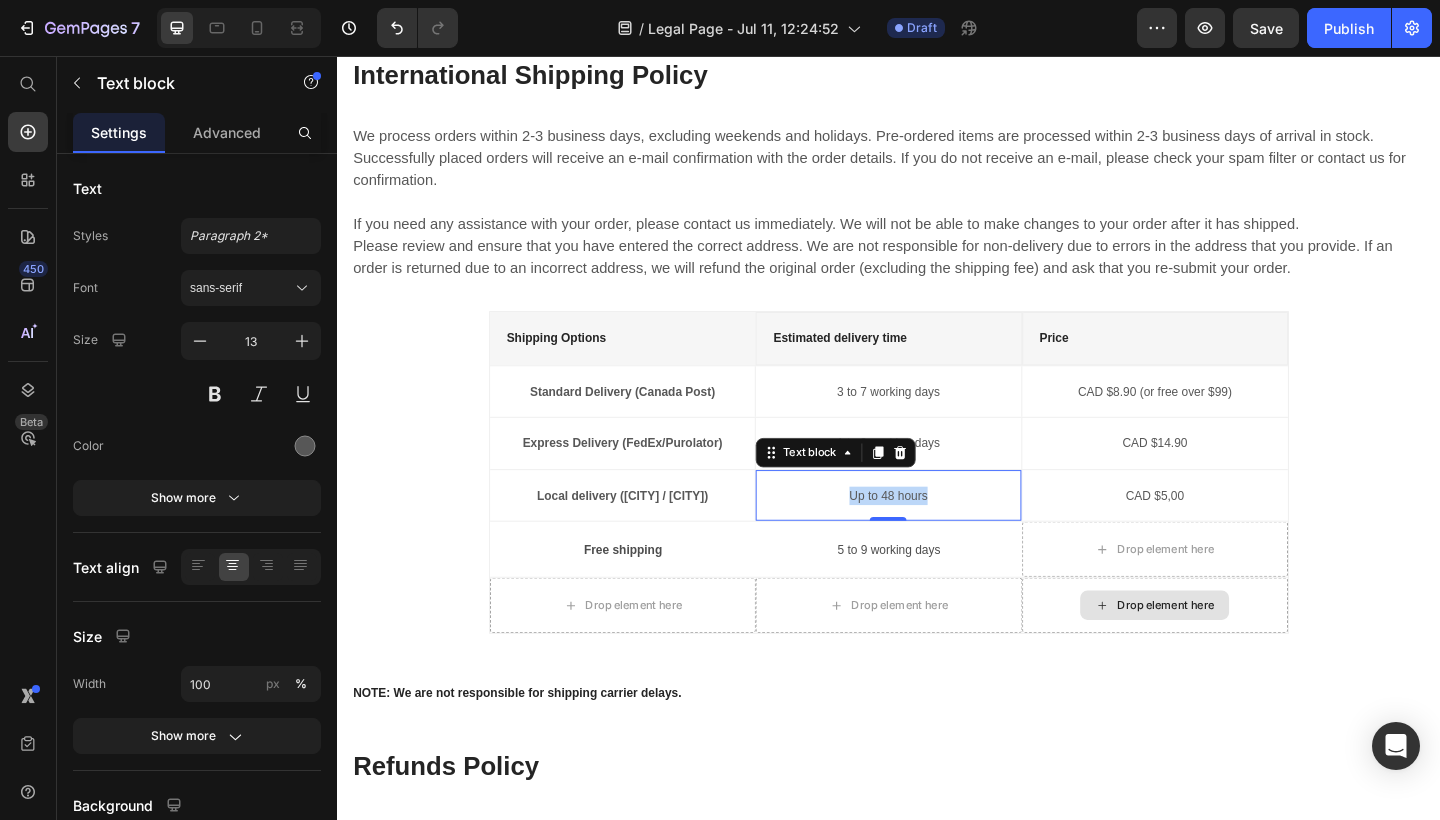 click on "Up to 48 hours" at bounding box center [936, 535] 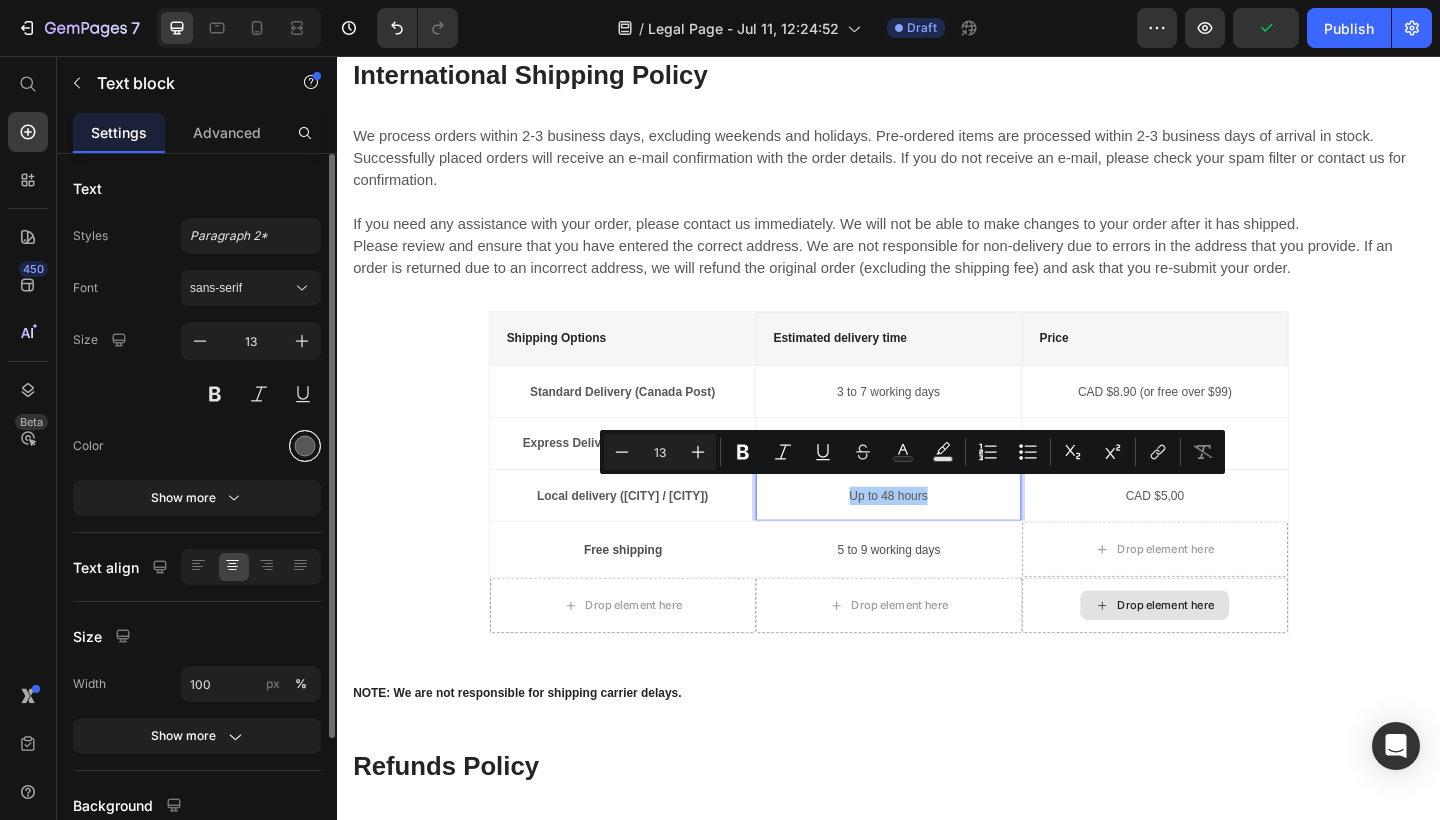 click at bounding box center [305, 446] 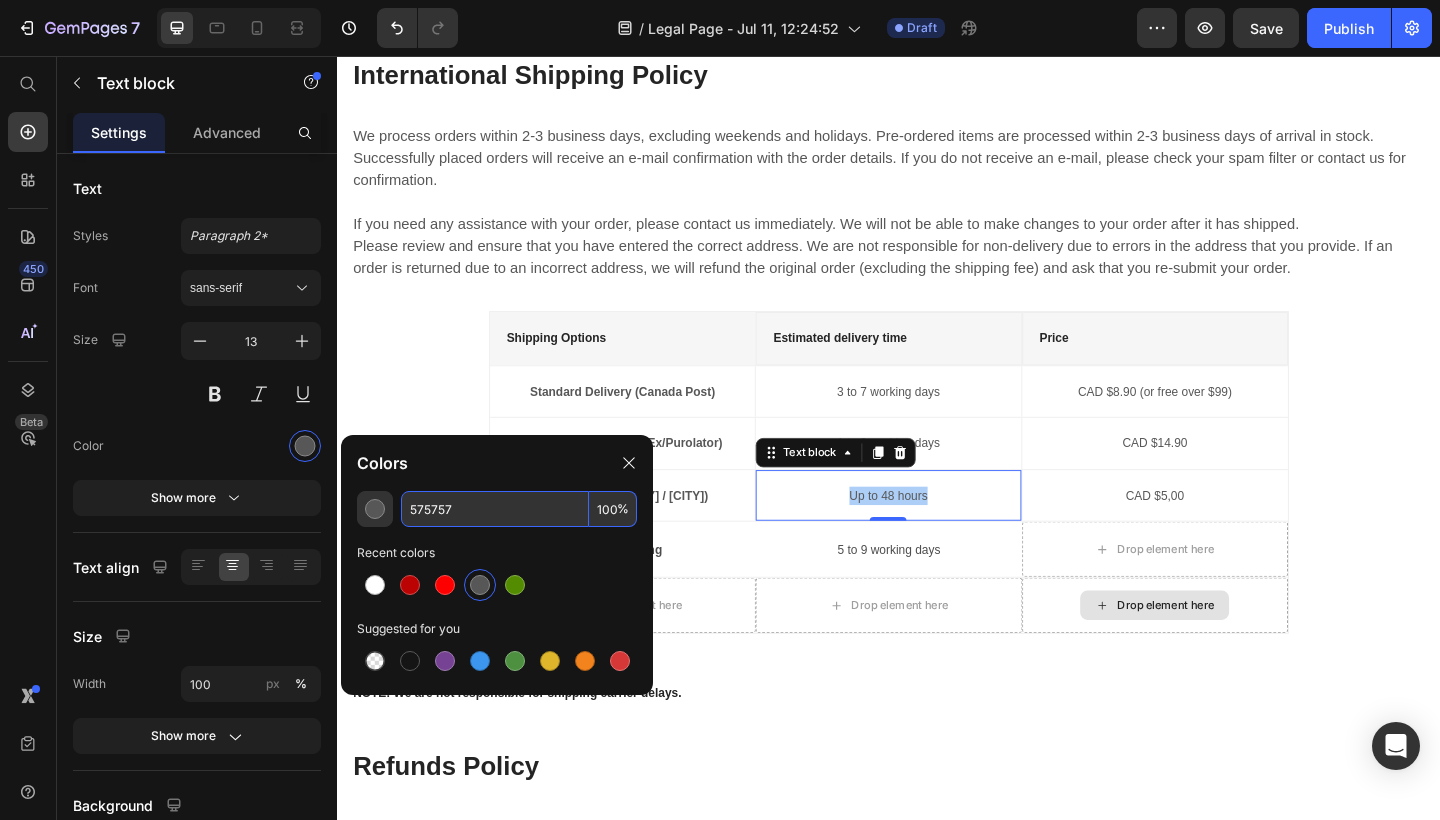 click on "575757" at bounding box center (495, 509) 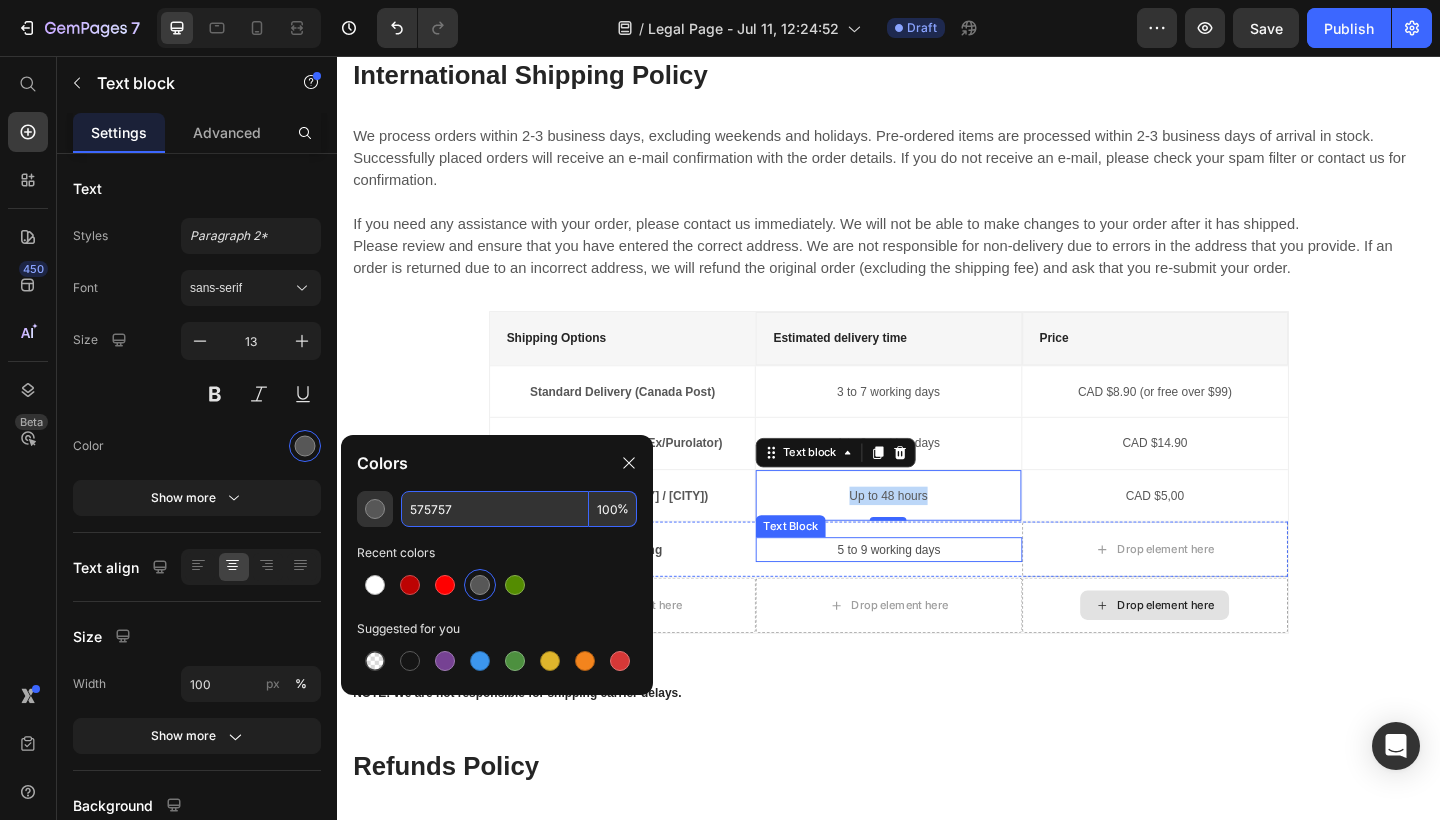click on "5 to 9 working days" at bounding box center (936, 593) 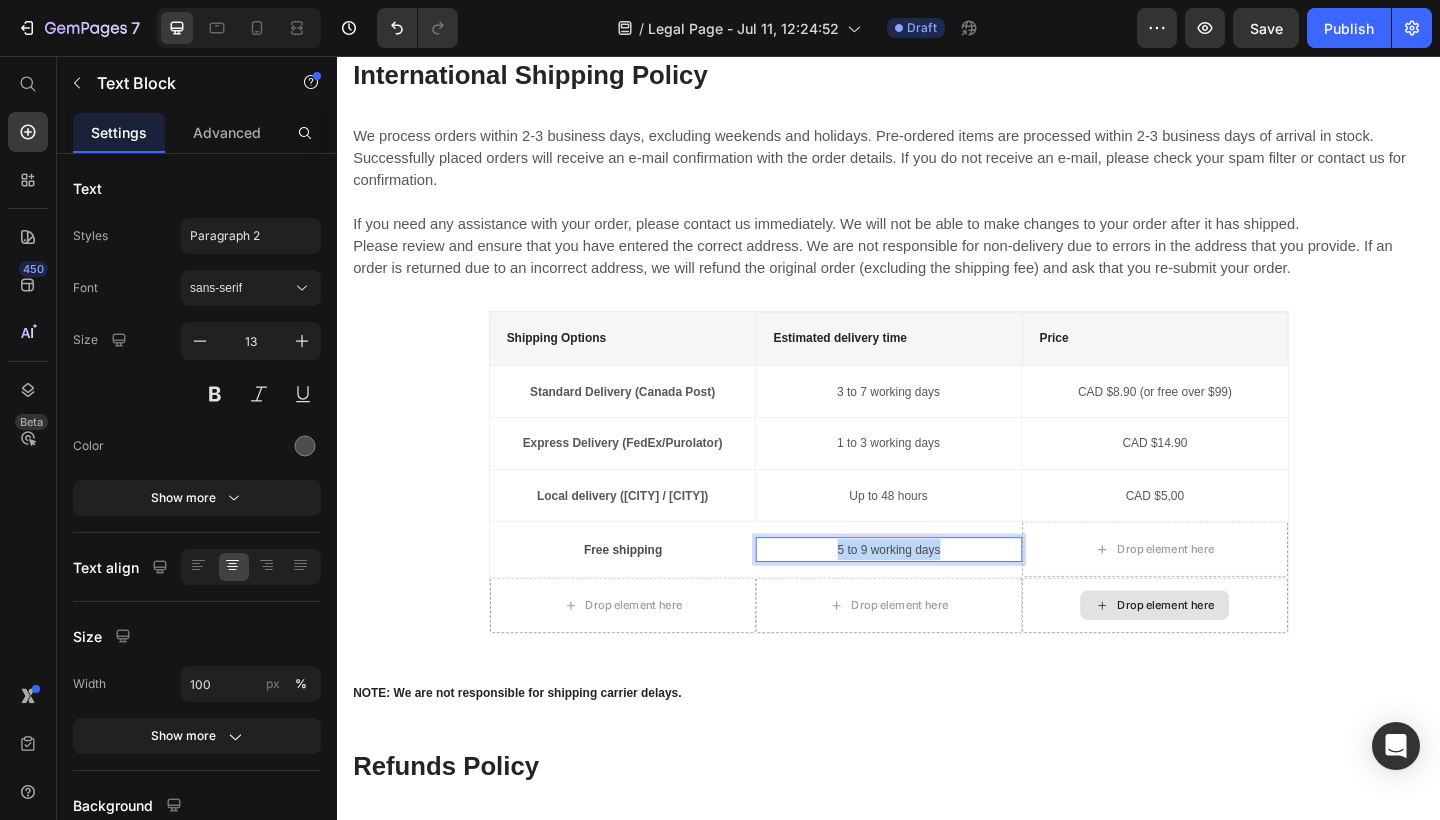 click on "5 to 9 working days" at bounding box center (936, 593) 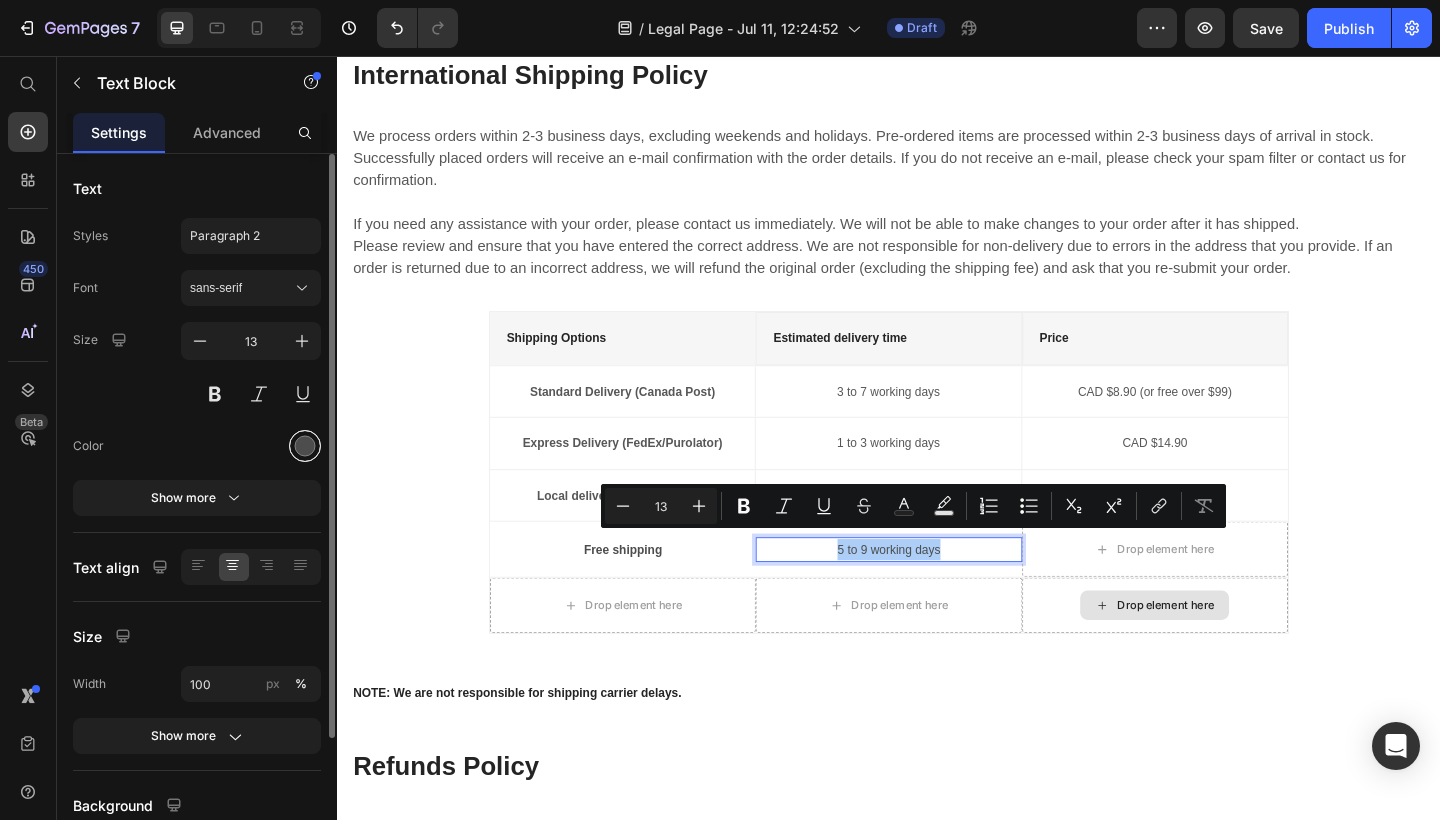 click at bounding box center [305, 446] 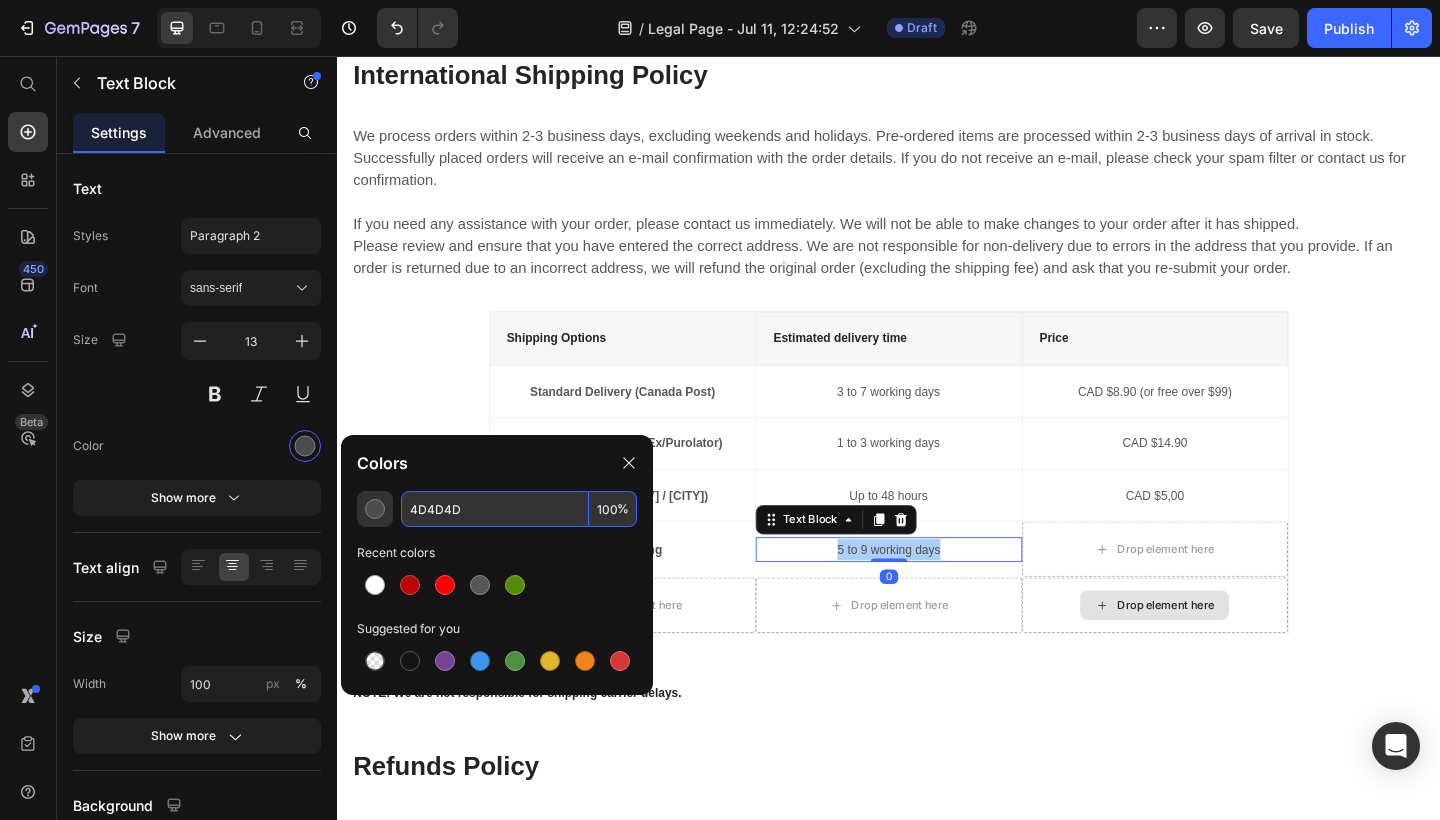 click on "4D4D4D" at bounding box center (495, 509) 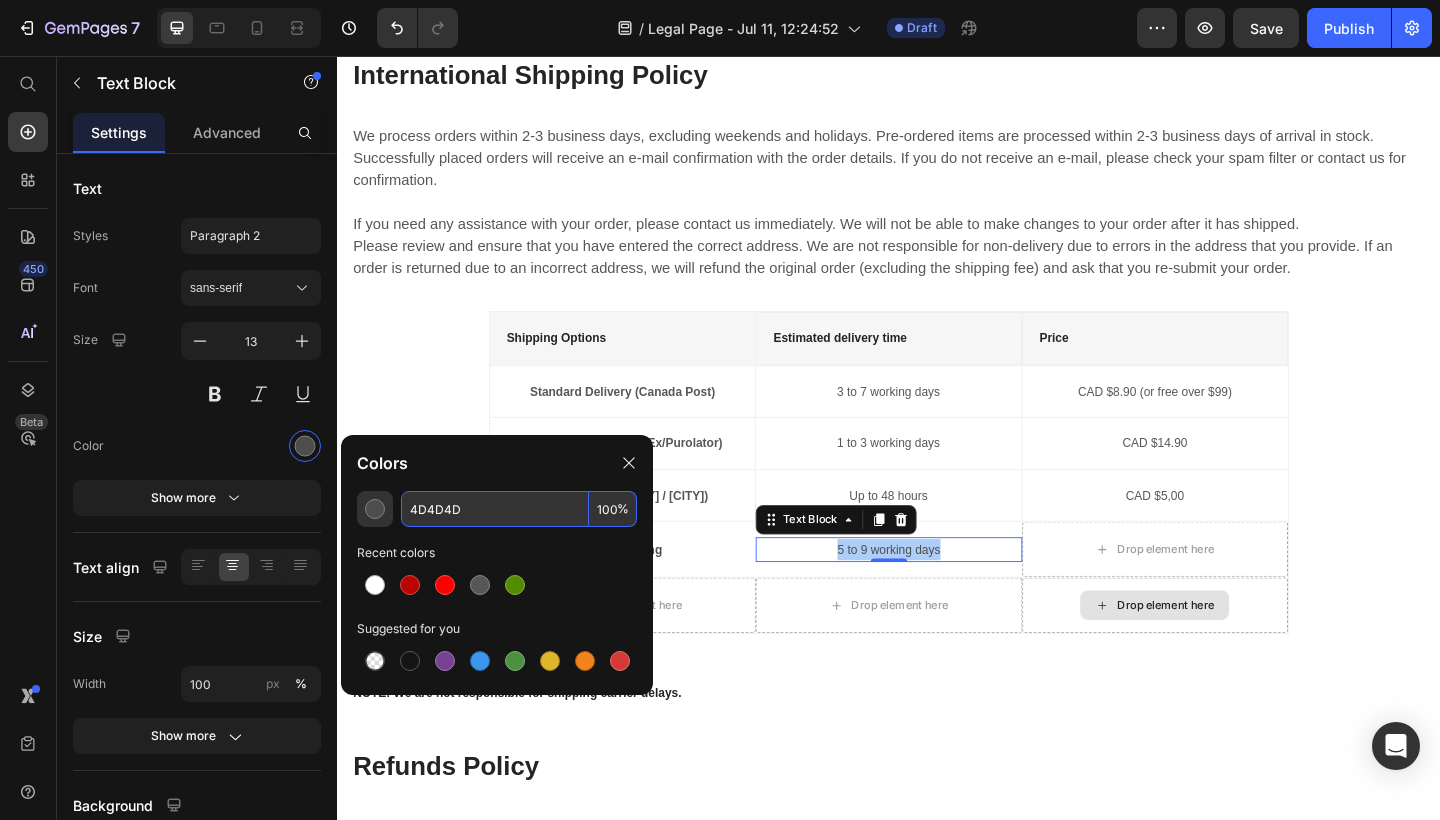 click on "4D4D4D" at bounding box center (495, 509) 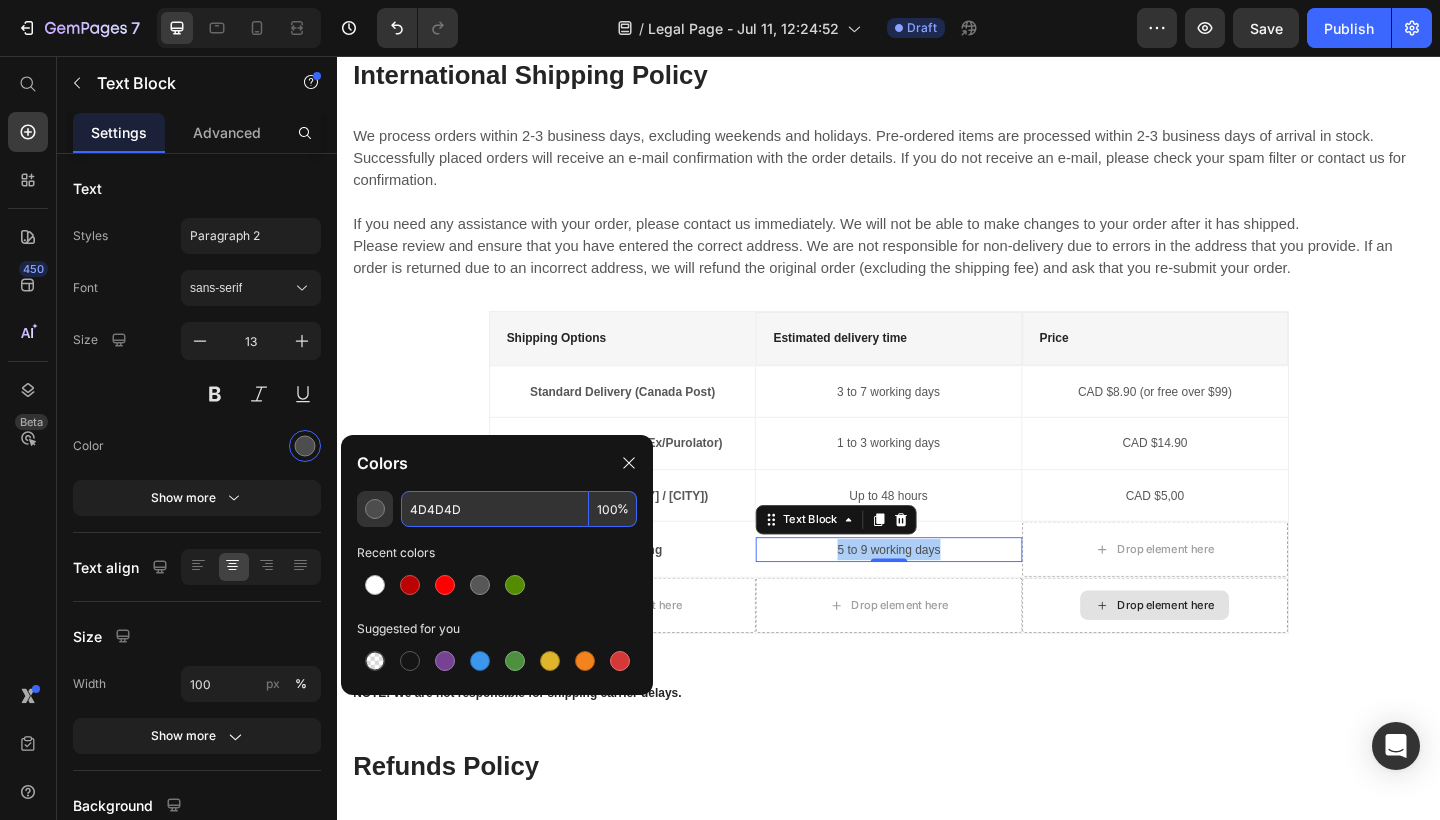 click on "4D4D4D" at bounding box center [495, 509] 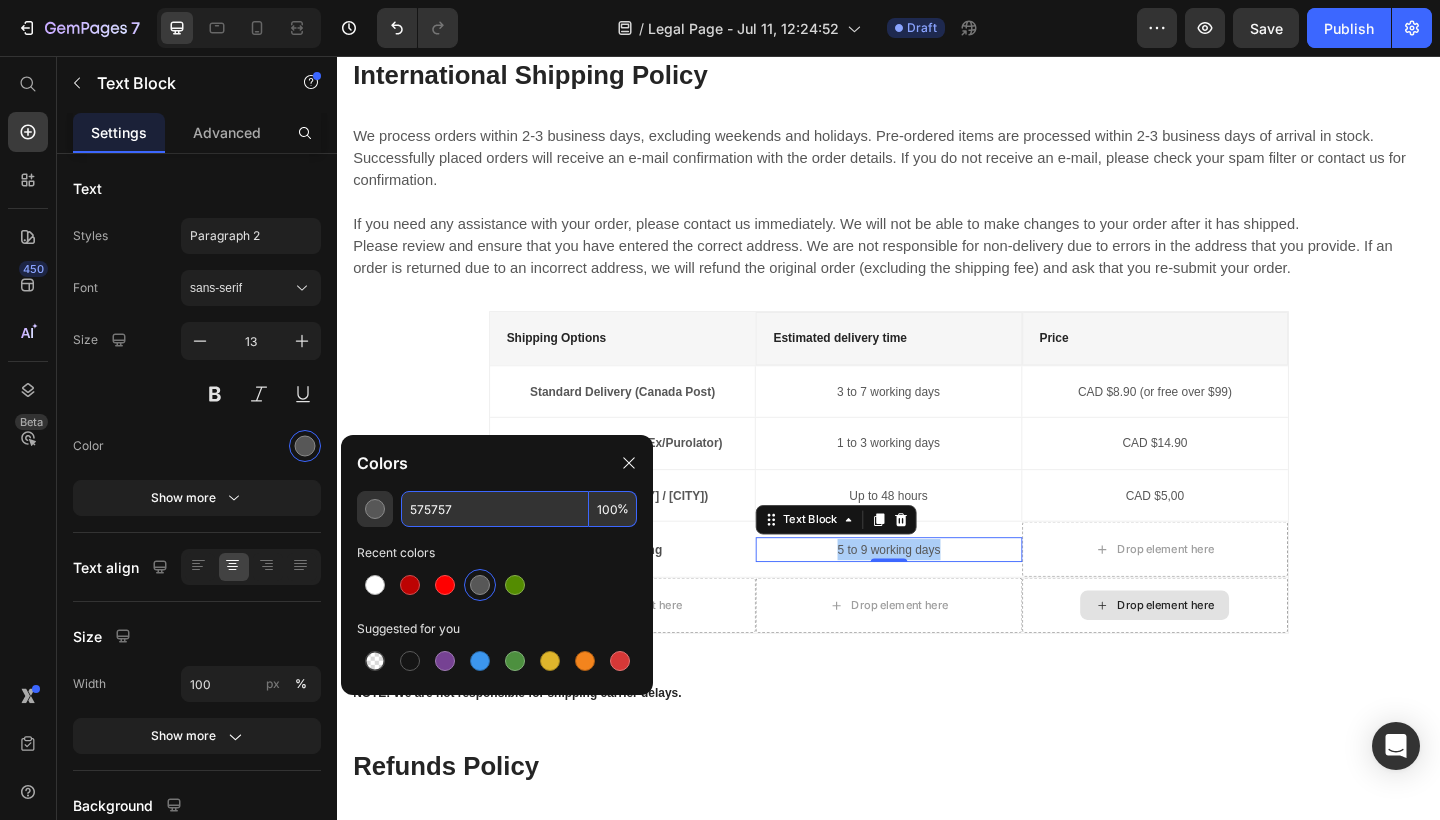 type on "575757" 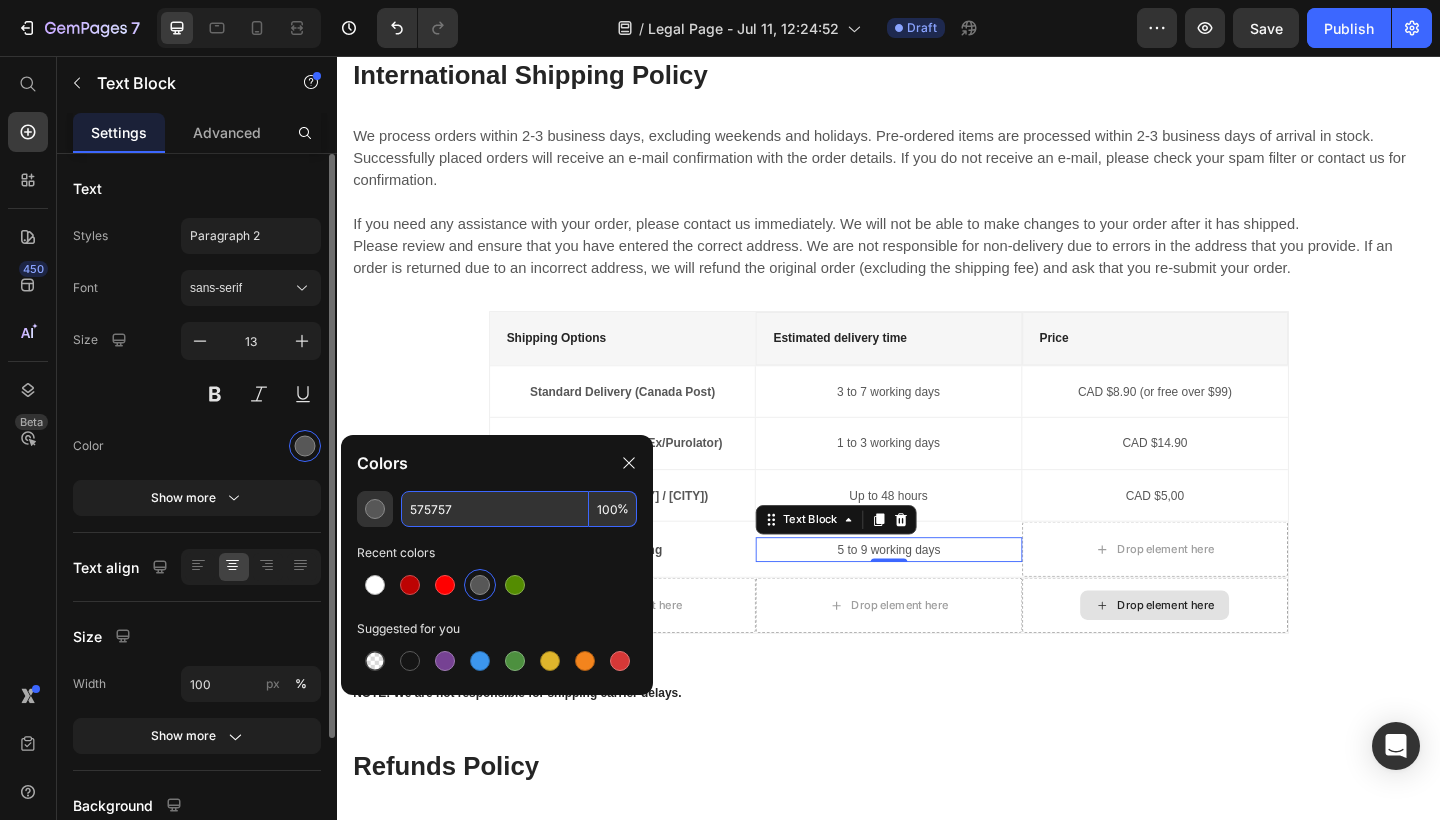 click at bounding box center [251, 446] 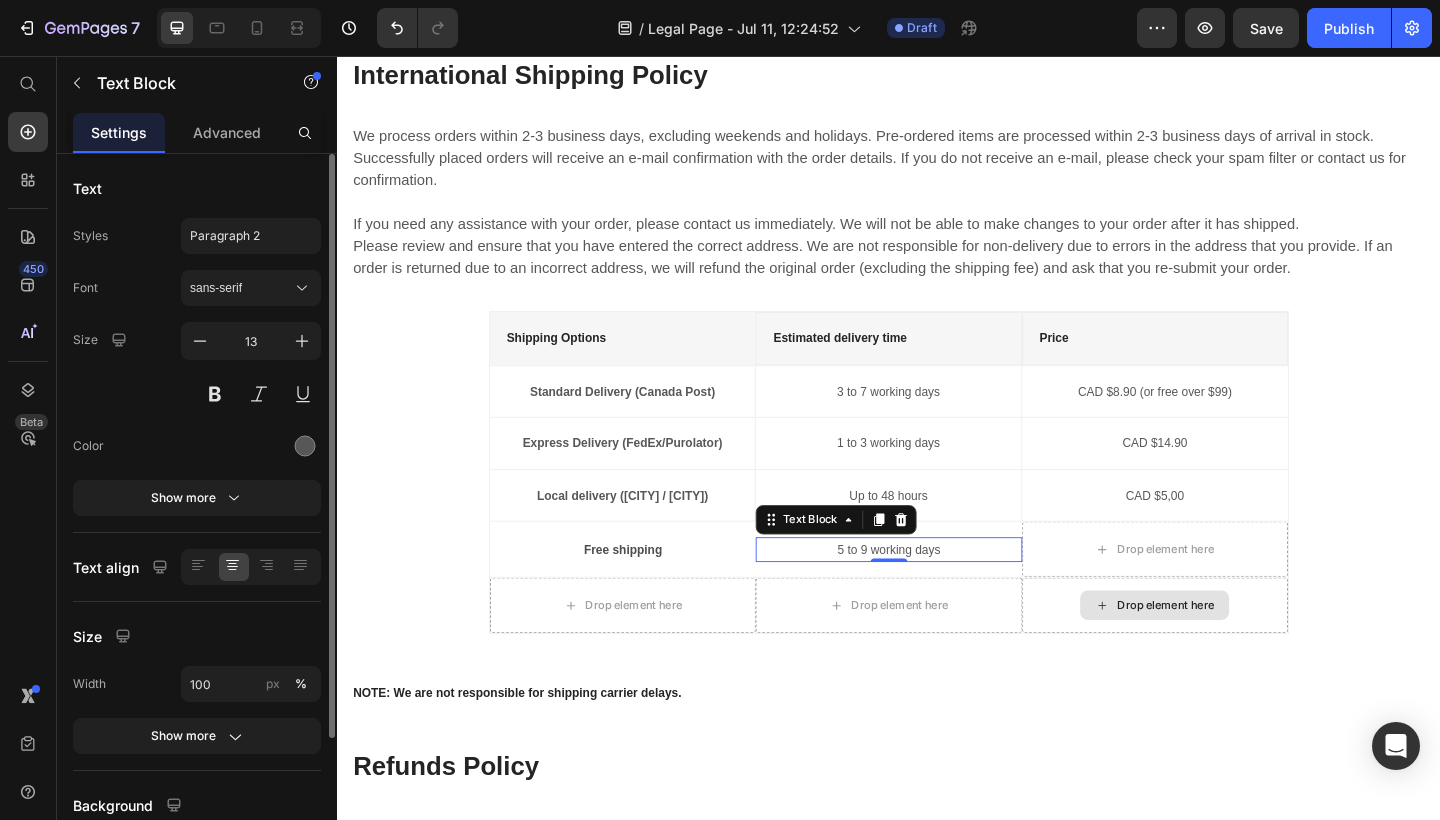 click at bounding box center [251, 446] 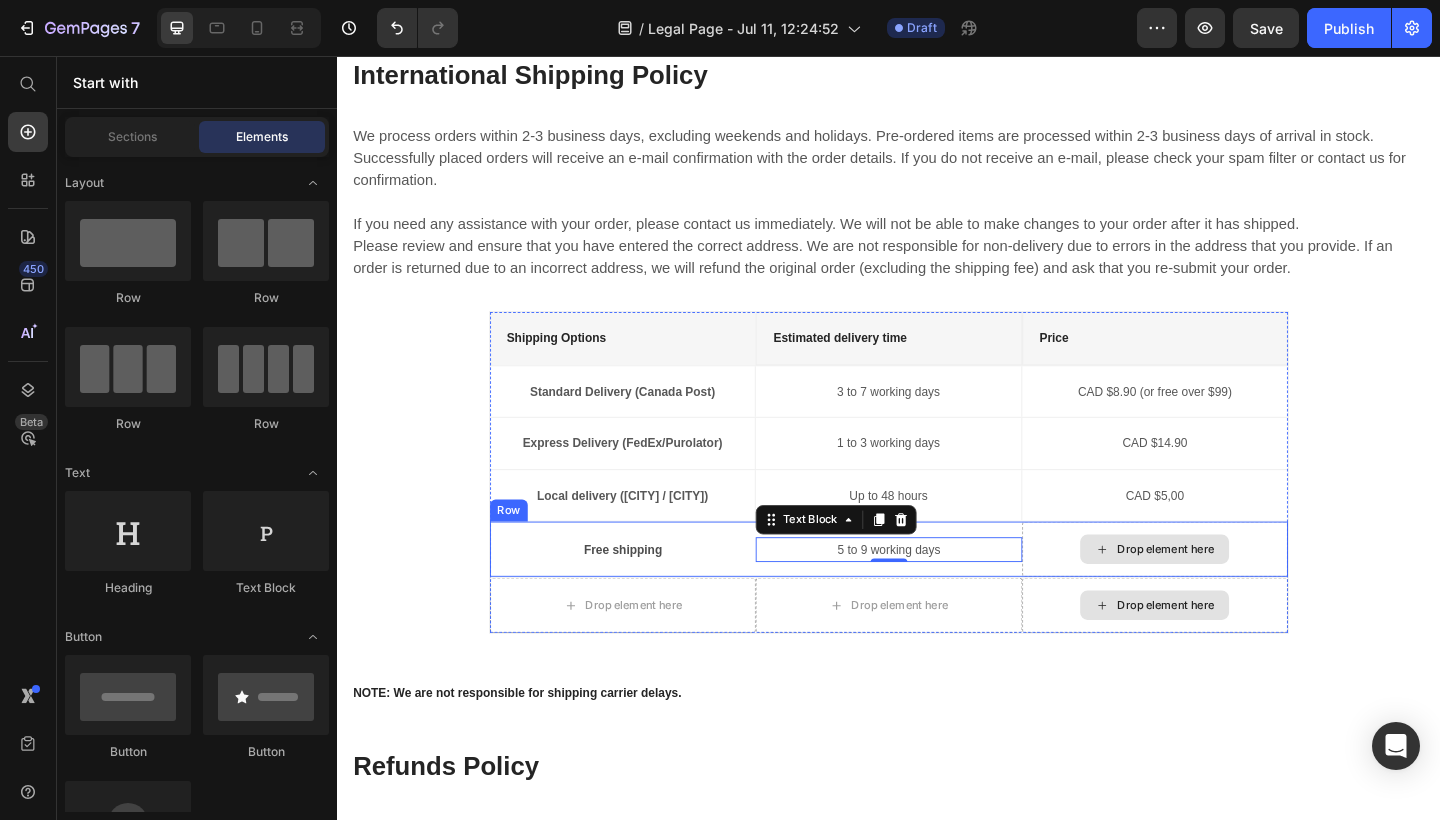 click on "Drop element here" at bounding box center [1238, 593] 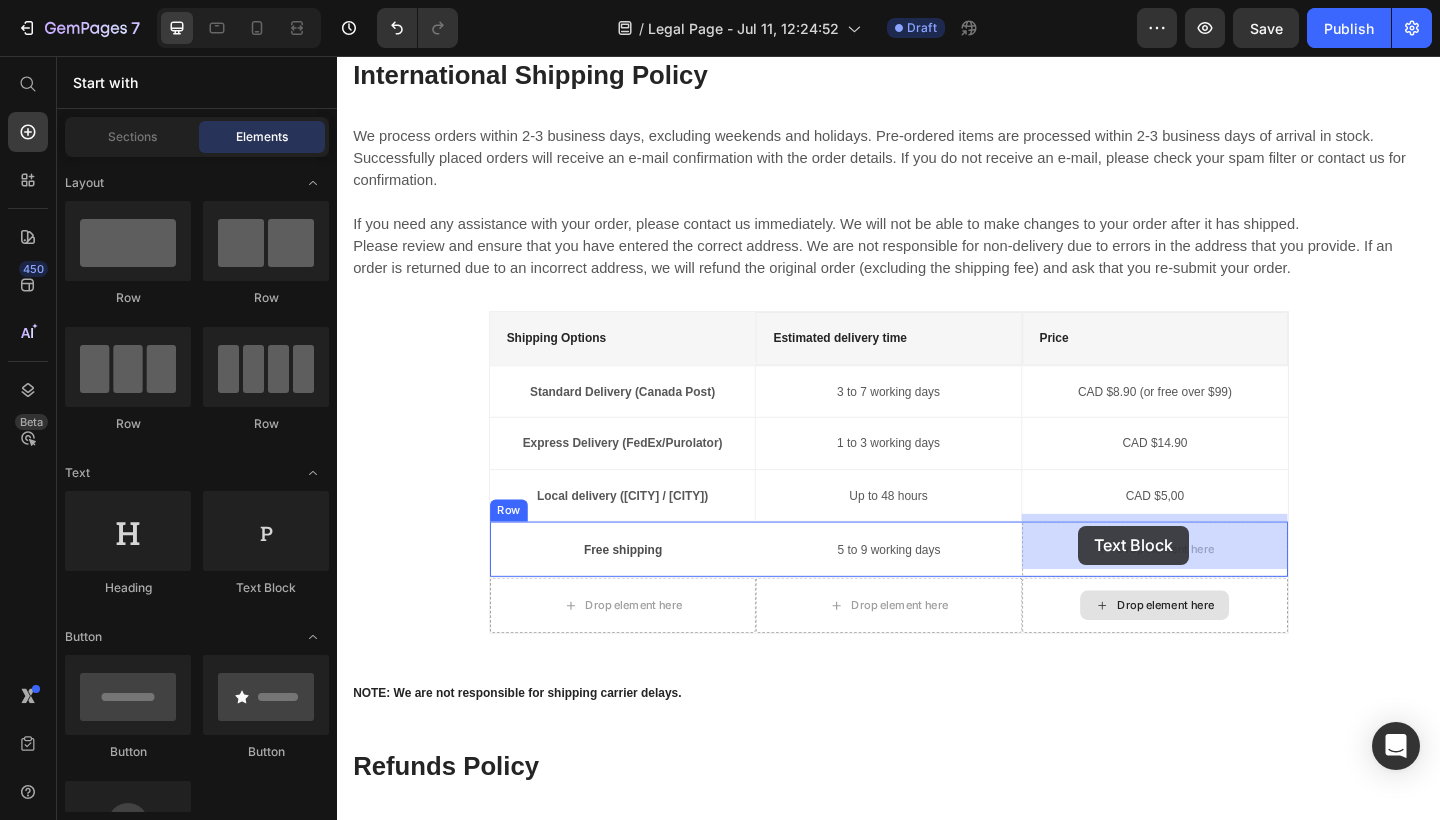 drag, startPoint x: 607, startPoint y: 577, endPoint x: 1143, endPoint y: 575, distance: 536.0037 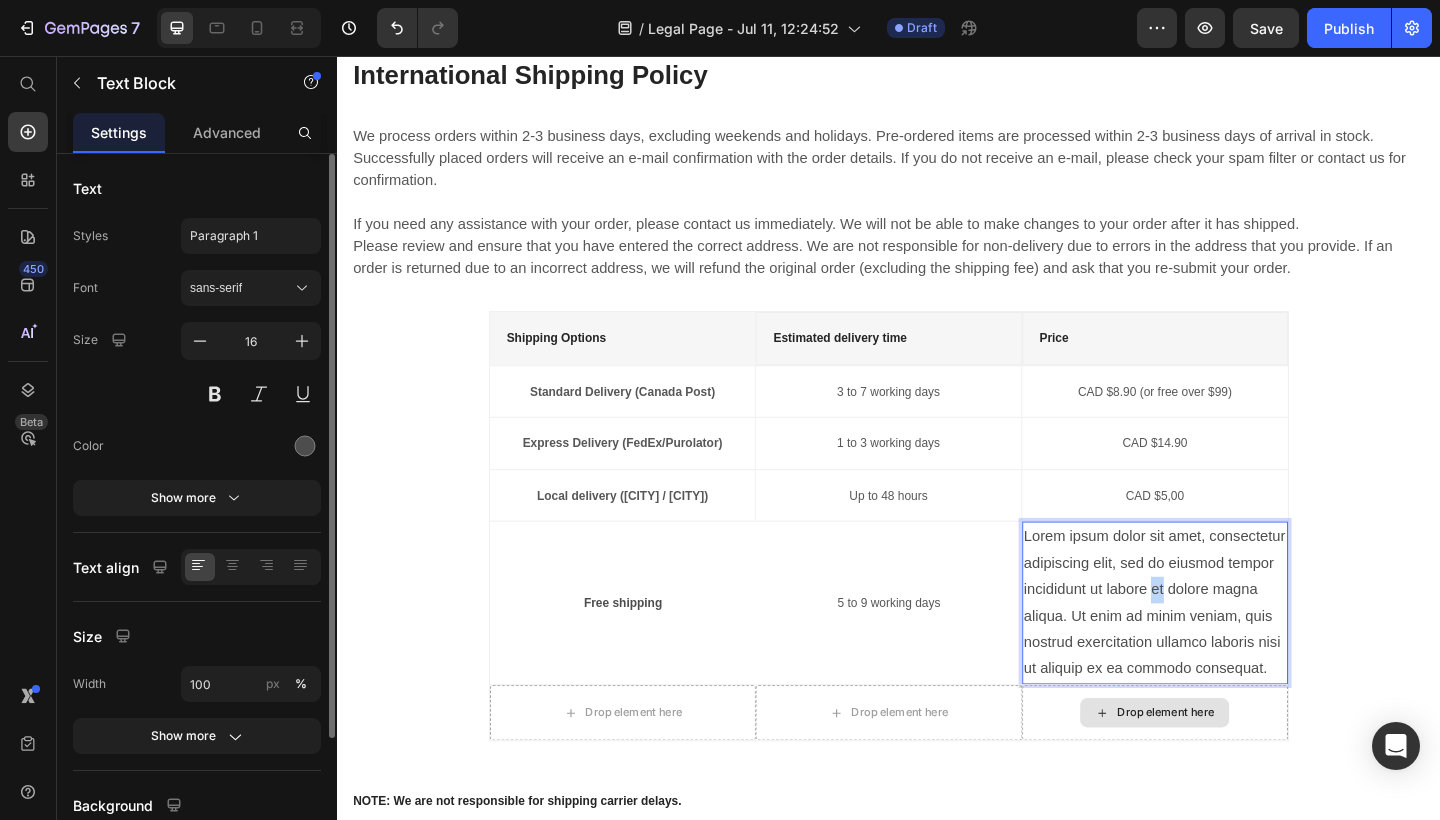 click on "Lorem ipsum dolor sit amet, consectetur adipiscing elit, sed do eiusmod tempor incididunt ut labore et dolore magna aliqua. Ut enim ad minim veniam, quis nostrud exercitation ullamco laboris nisi ut aliquip ex ea commodo consequat." at bounding box center [1226, 651] 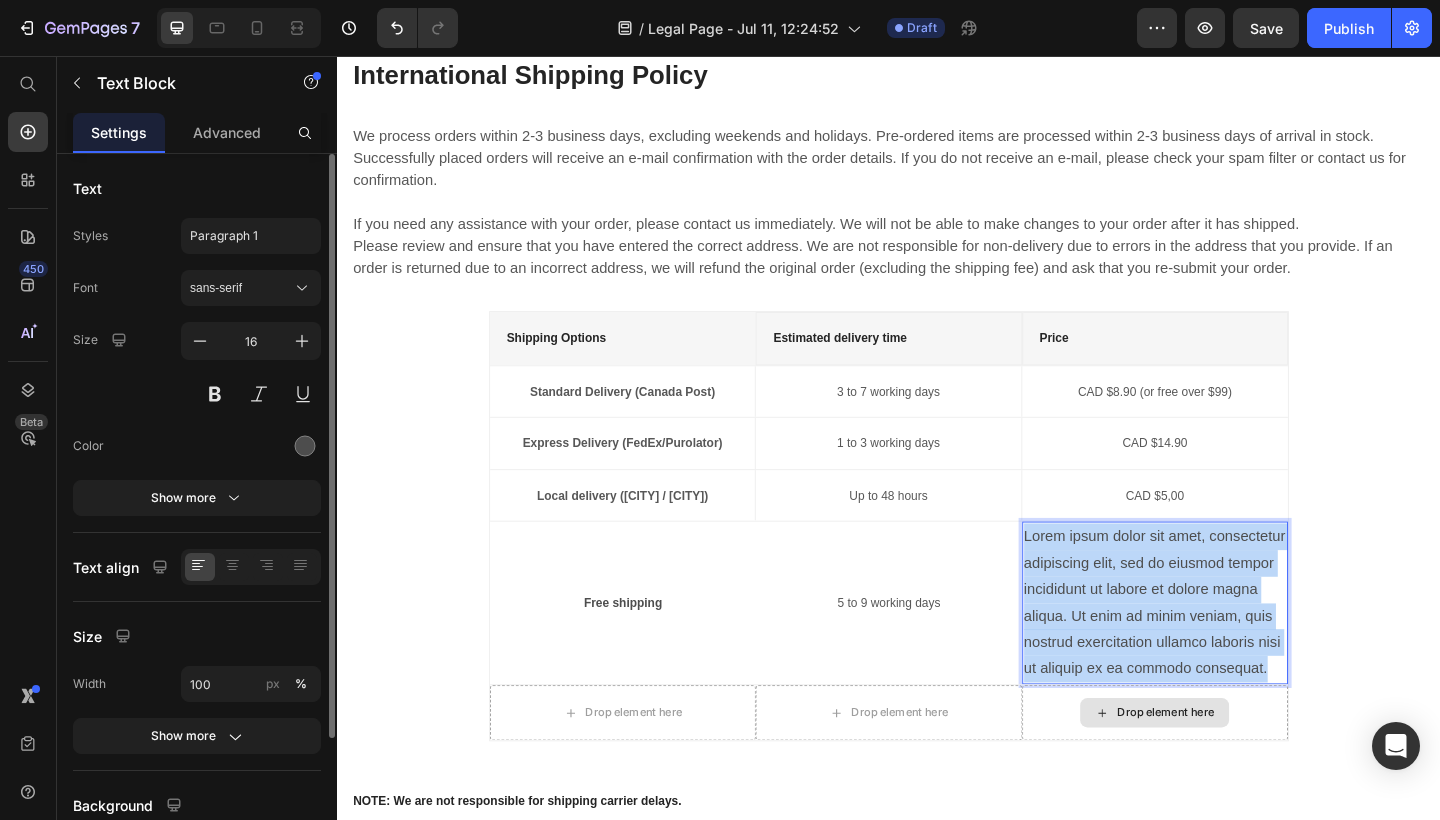 click on "Lorem ipsum dolor sit amet, consectetur adipiscing elit, sed do eiusmod tempor incididunt ut labore et dolore magna aliqua. Ut enim ad minim veniam, quis nostrud exercitation ullamco laboris nisi ut aliquip ex ea commodo consequat." at bounding box center (1226, 651) 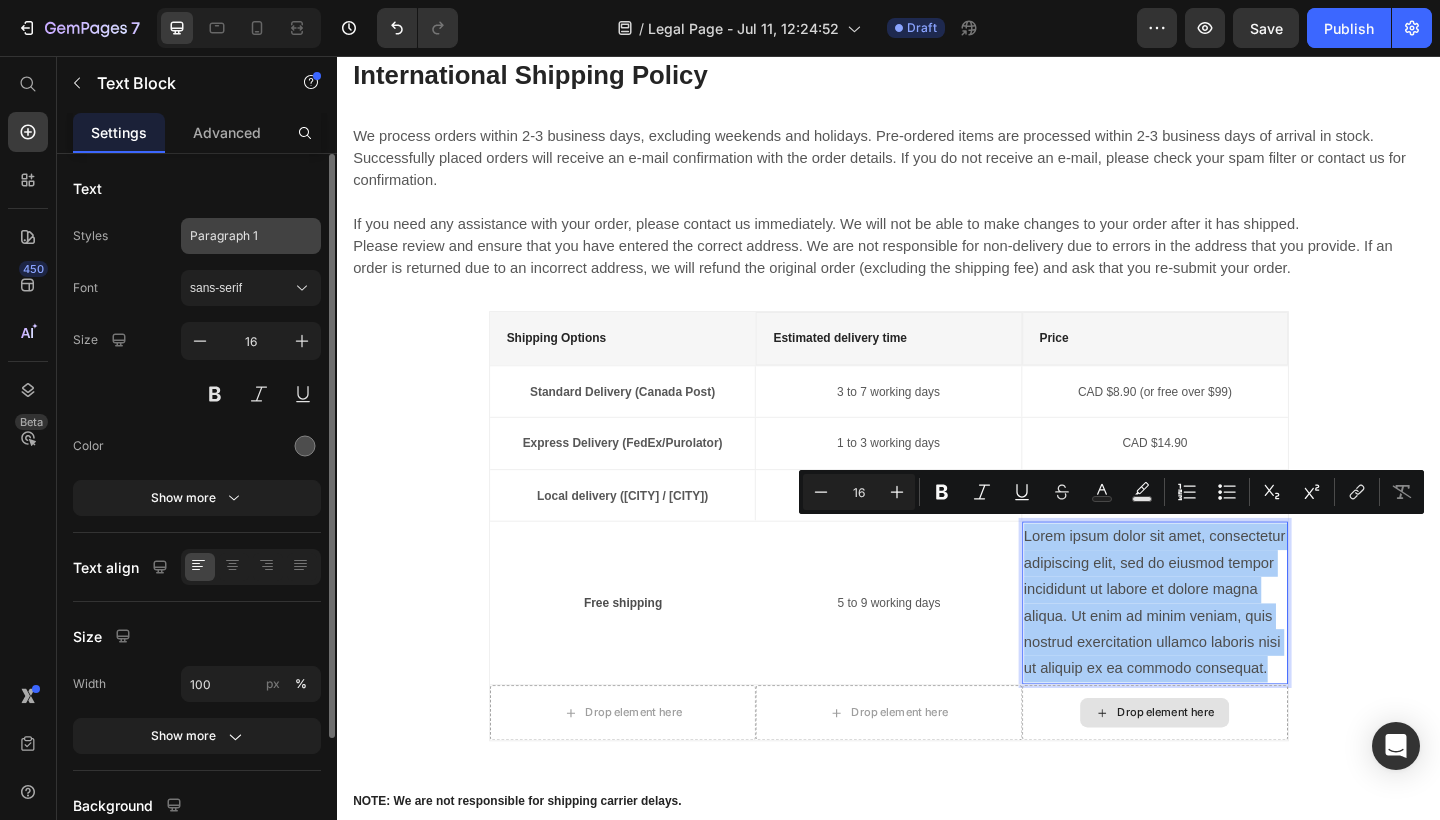 click on "Paragraph 1" at bounding box center [239, 236] 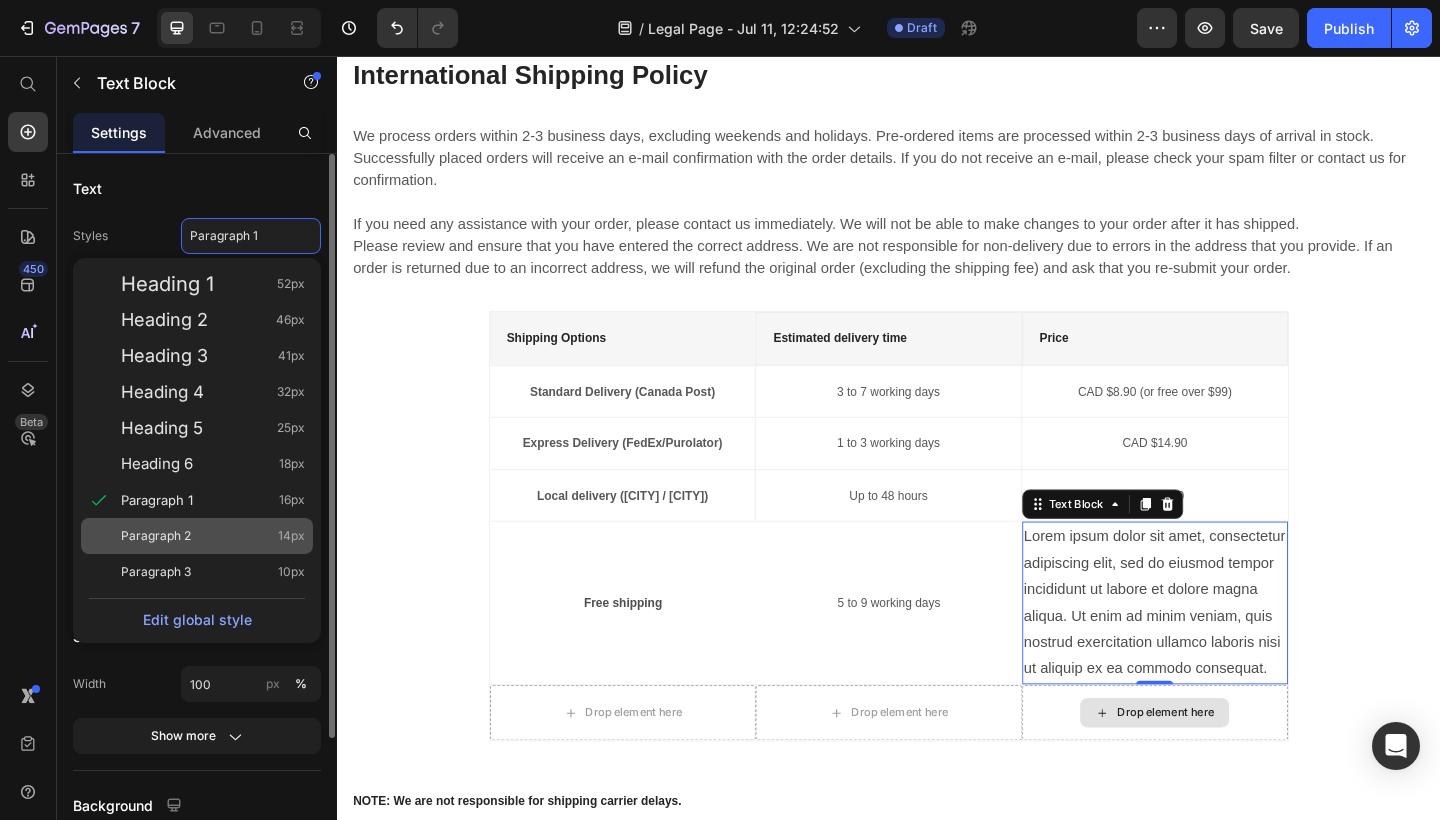 click on "Paragraph 2 14px" at bounding box center (213, 536) 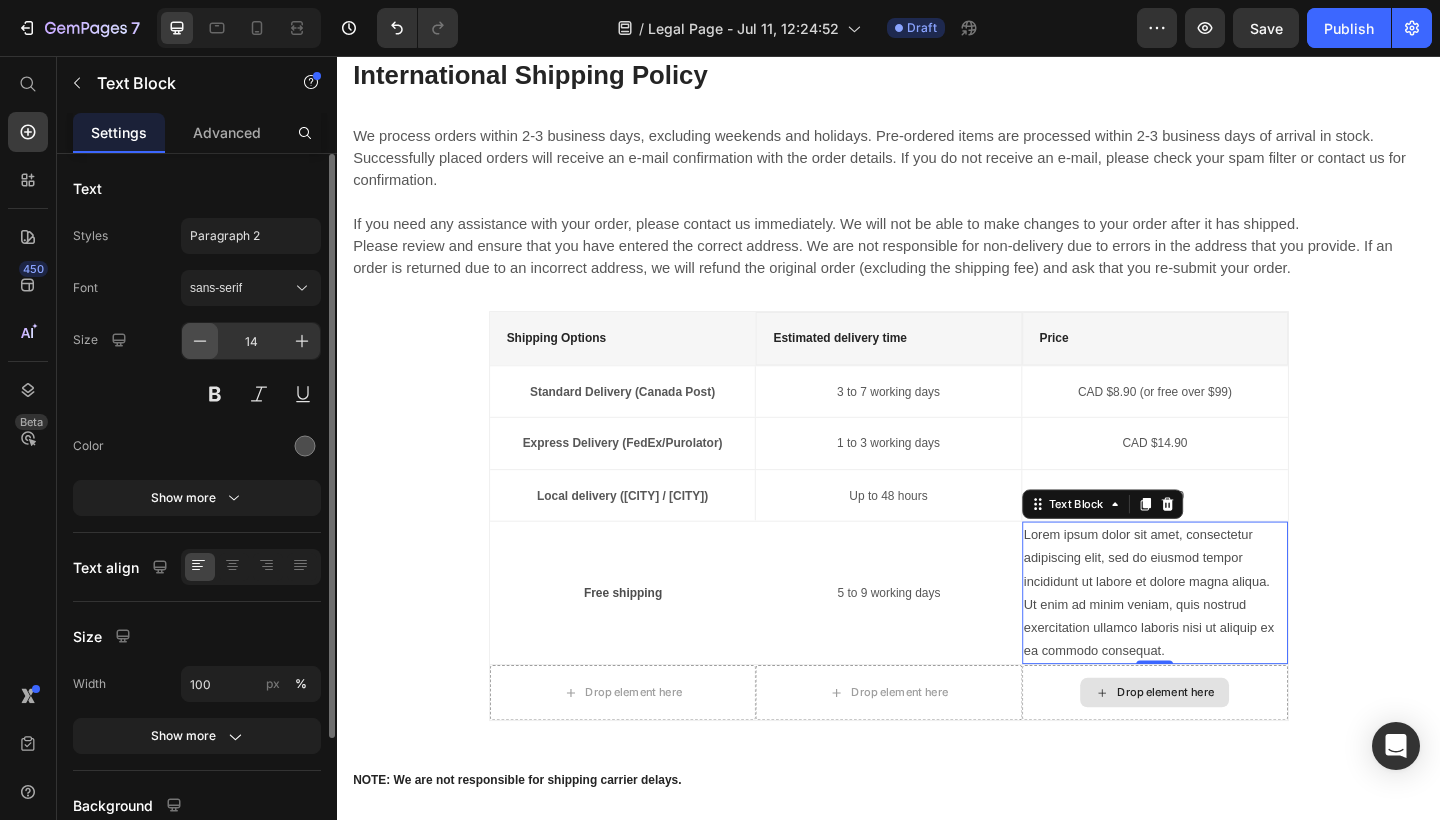 click 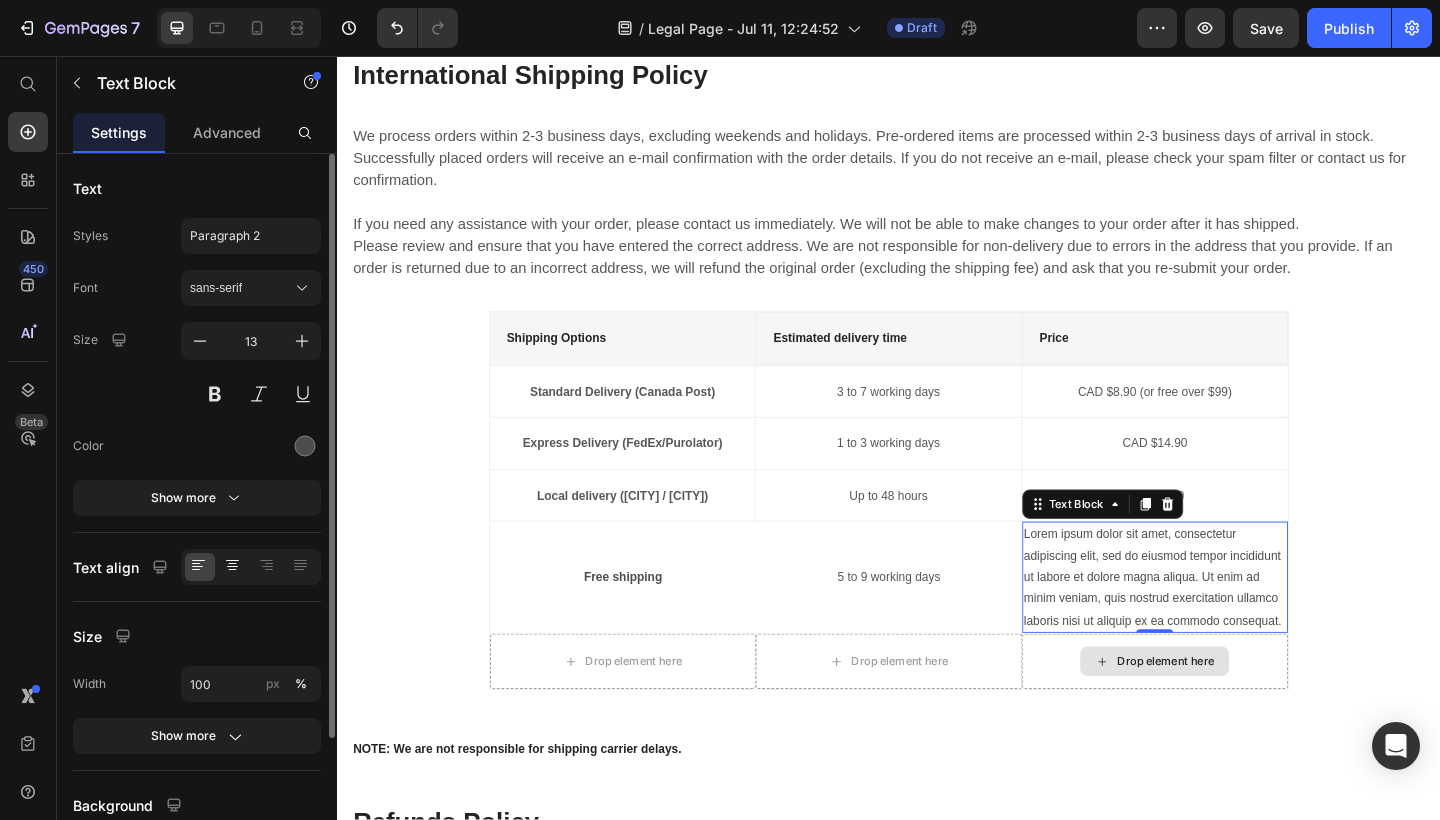 click 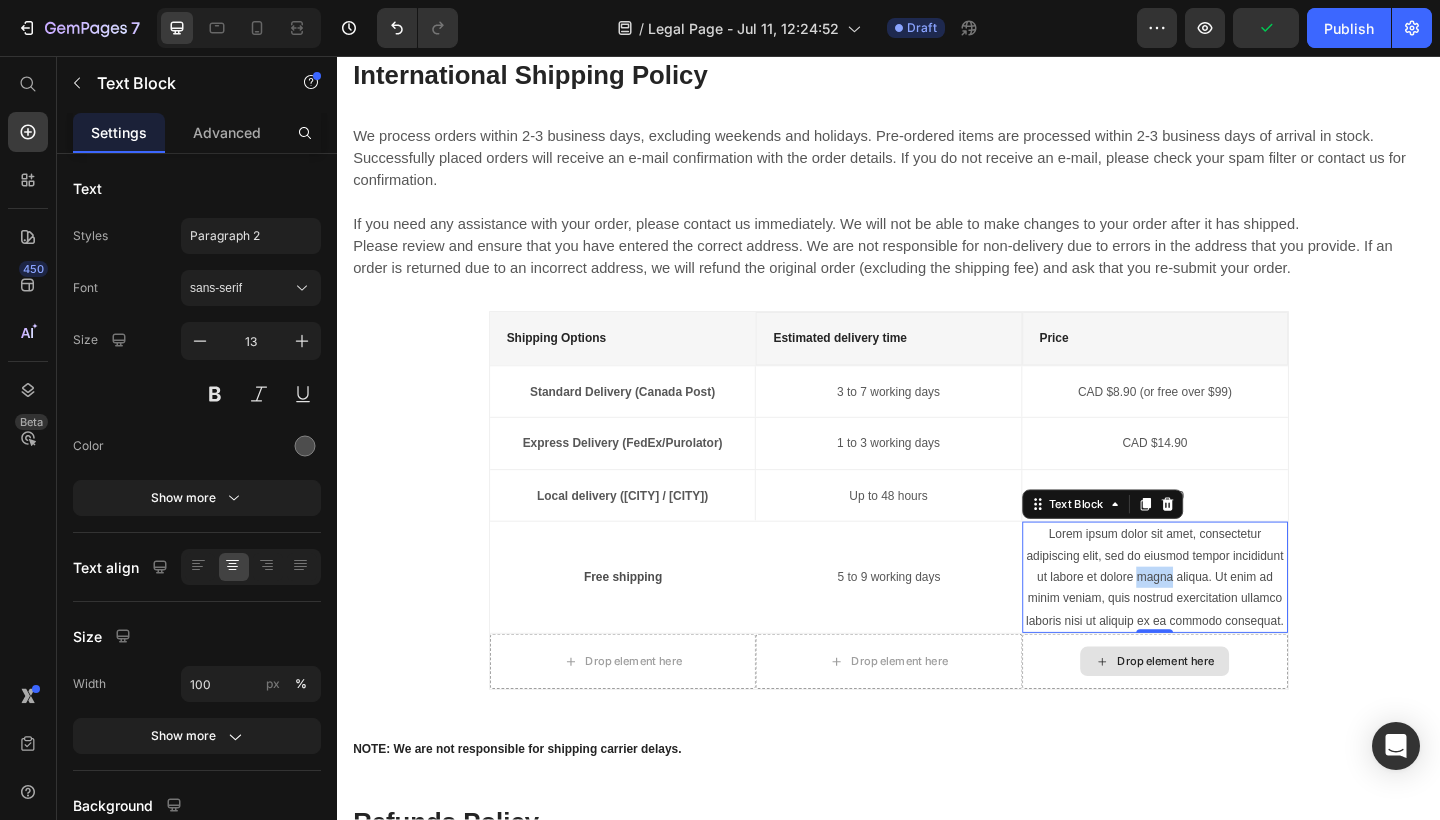 click on "Lorem ipsum dolor sit amet, consectetur adipiscing elit, sed do eiusmod tempor incididunt ut labore et dolore magna aliqua. Ut enim ad minim veniam, quis nostrud exercitation ullamco laboris nisi ut aliquip ex ea commodo consequat." at bounding box center [1226, 623] 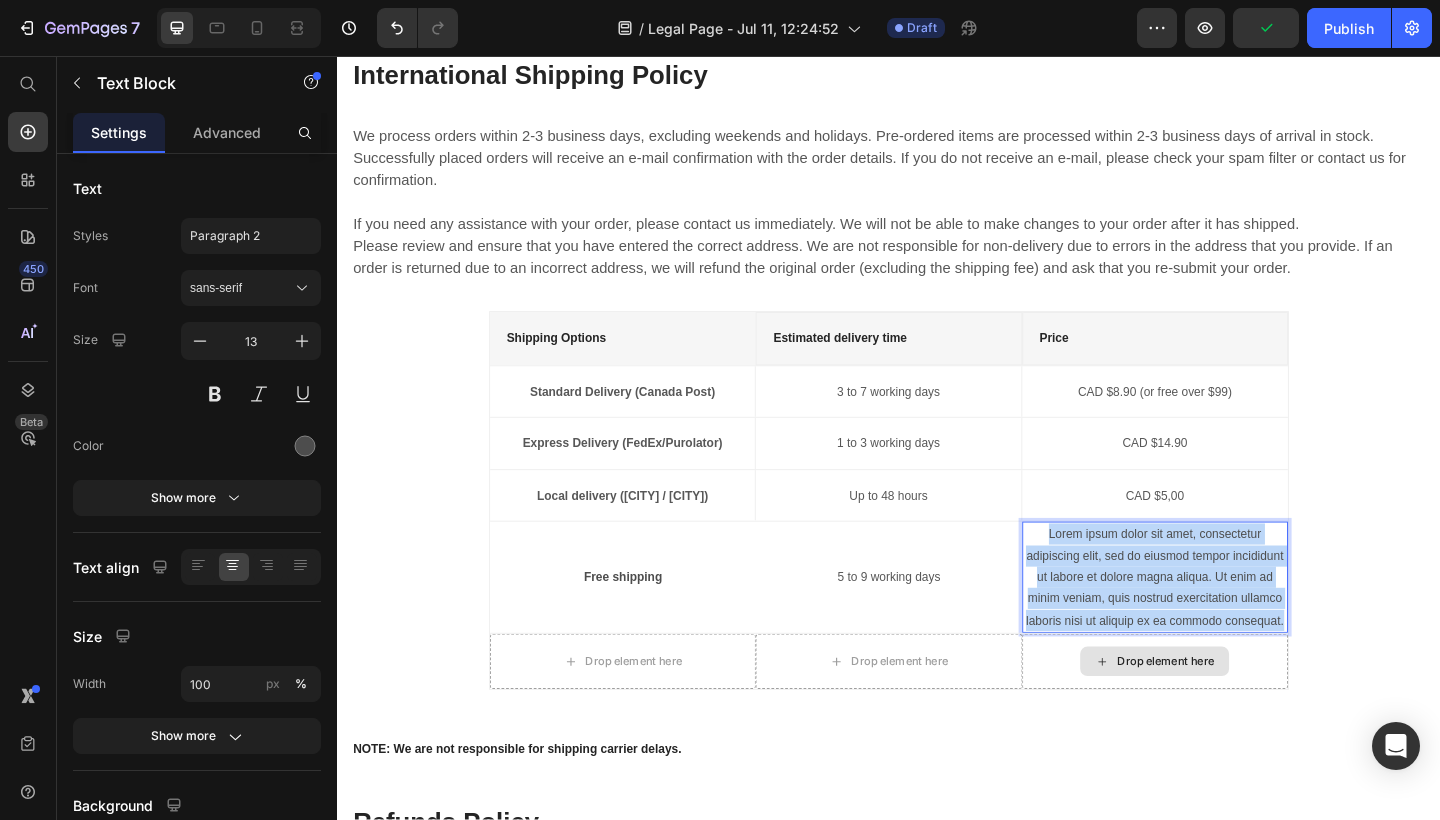 click on "Lorem ipsum dolor sit amet, consectetur adipiscing elit, sed do eiusmod tempor incididunt ut labore et dolore magna aliqua. Ut enim ad minim veniam, quis nostrud exercitation ullamco laboris nisi ut aliquip ex ea commodo consequat." at bounding box center (1226, 623) 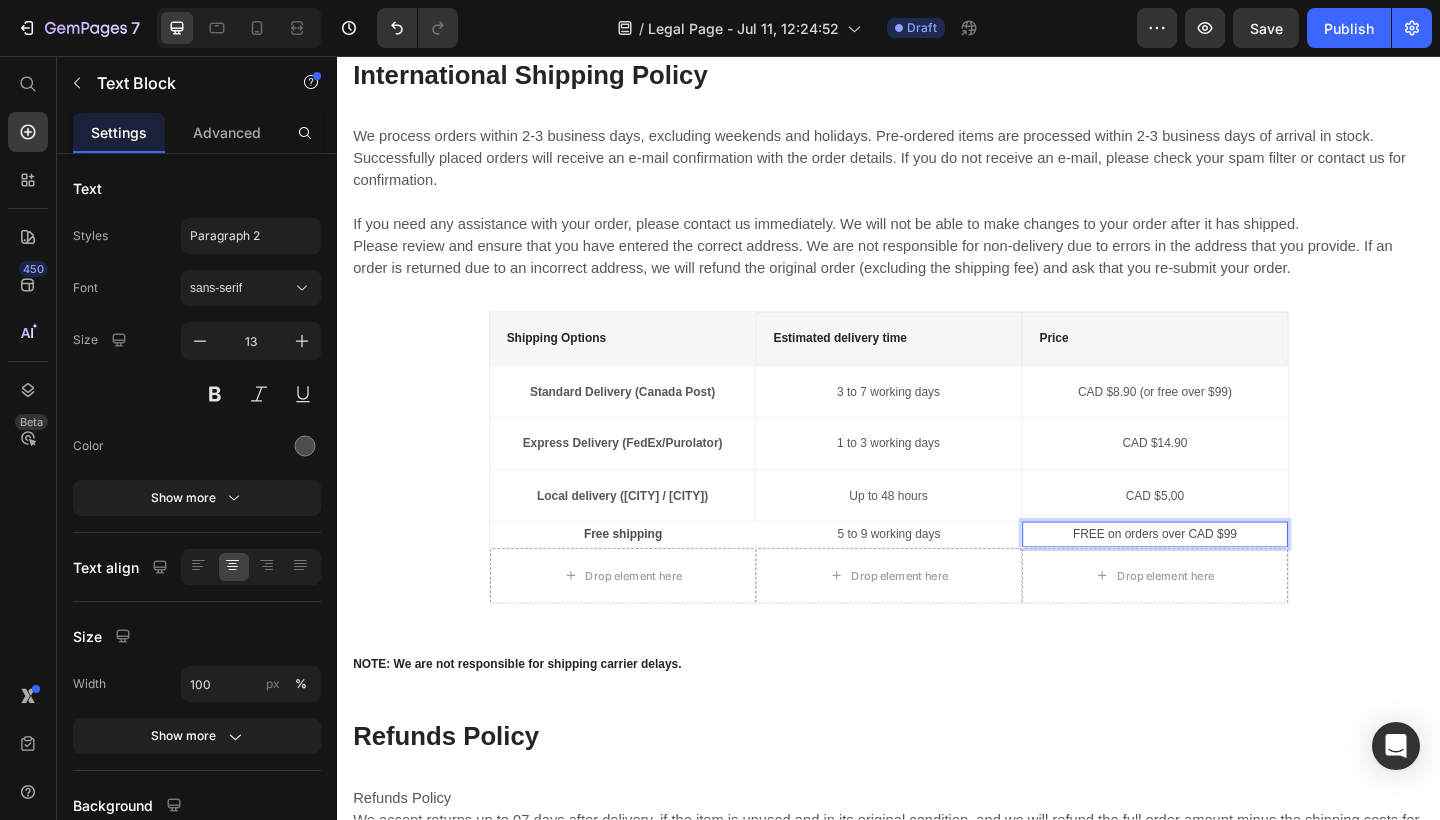 click on "FREE on orders over CAD $99" at bounding box center (1226, 576) 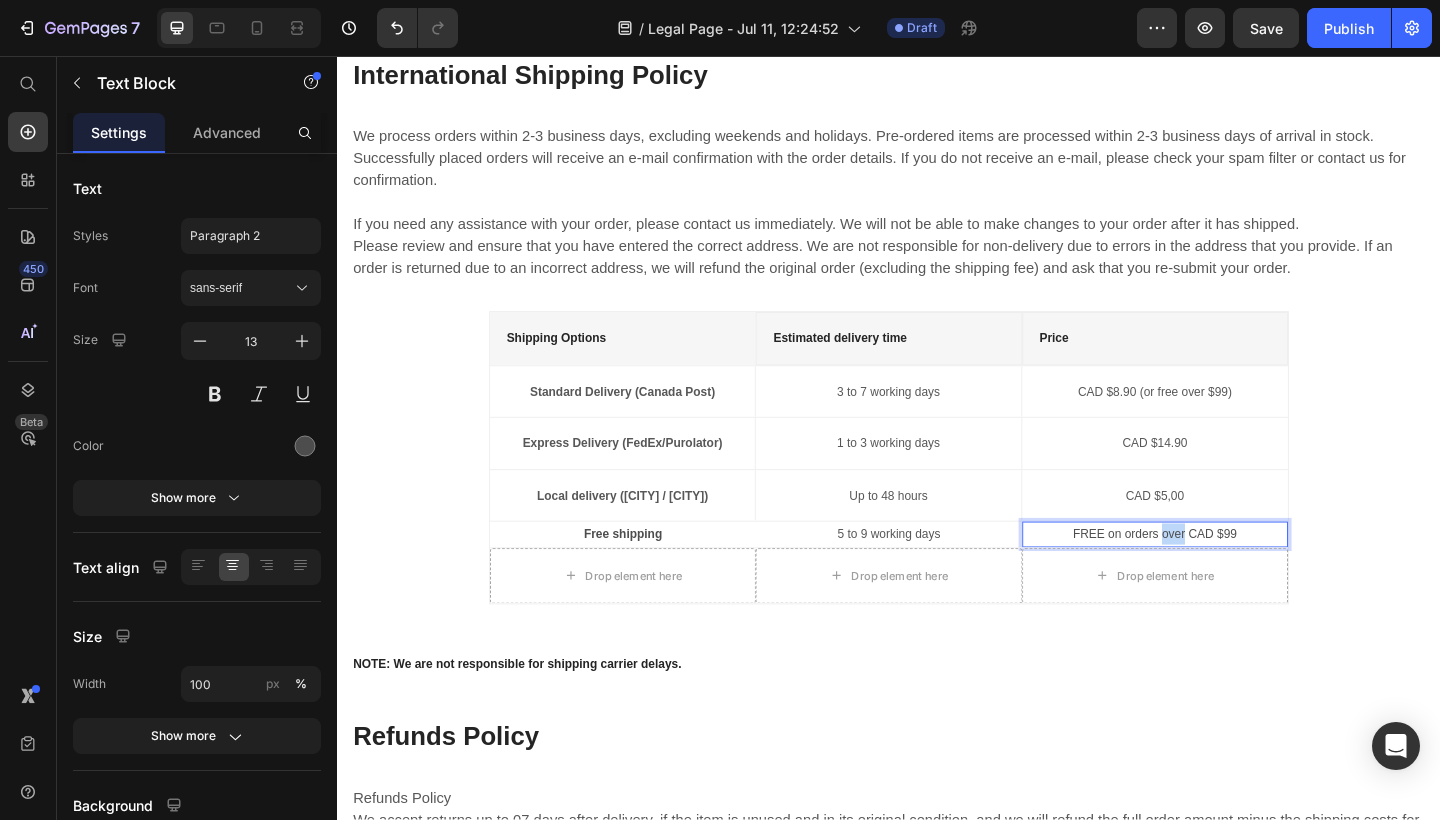 click on "FREE on orders over CAD $99" at bounding box center [1226, 576] 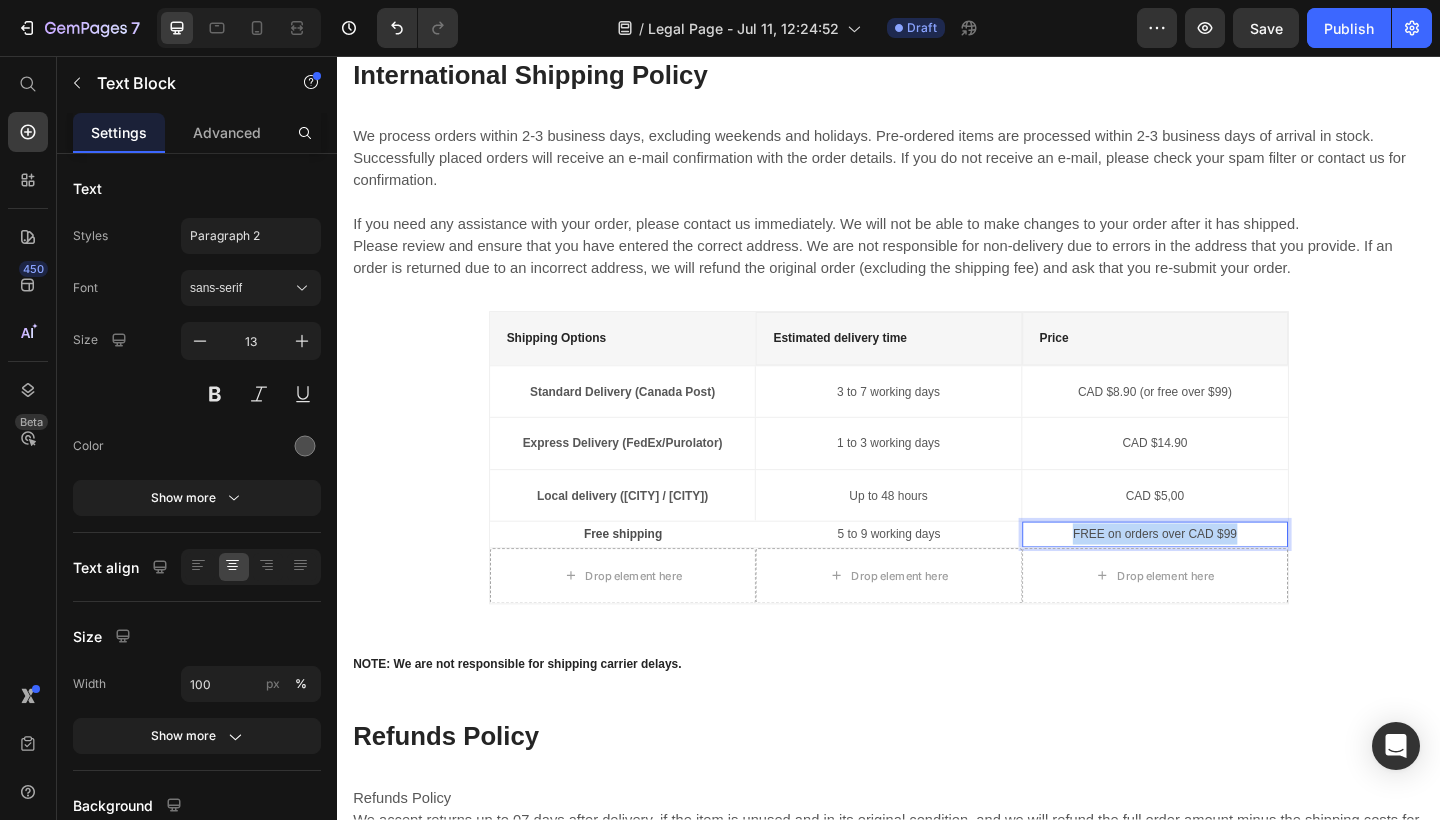 click on "FREE on orders over CAD $99" at bounding box center [1226, 576] 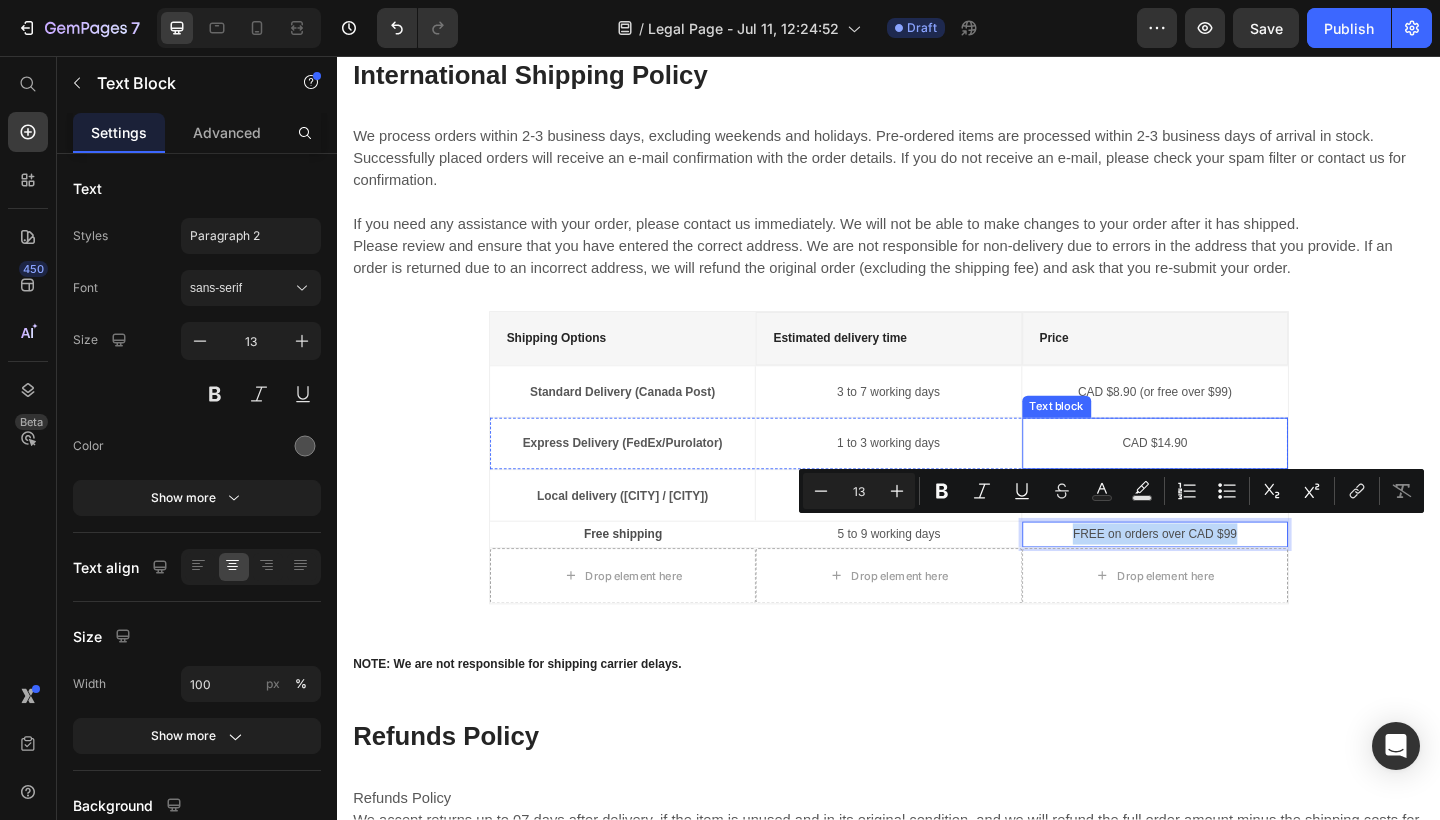 click on "CAD $14.90" at bounding box center (1226, 478) 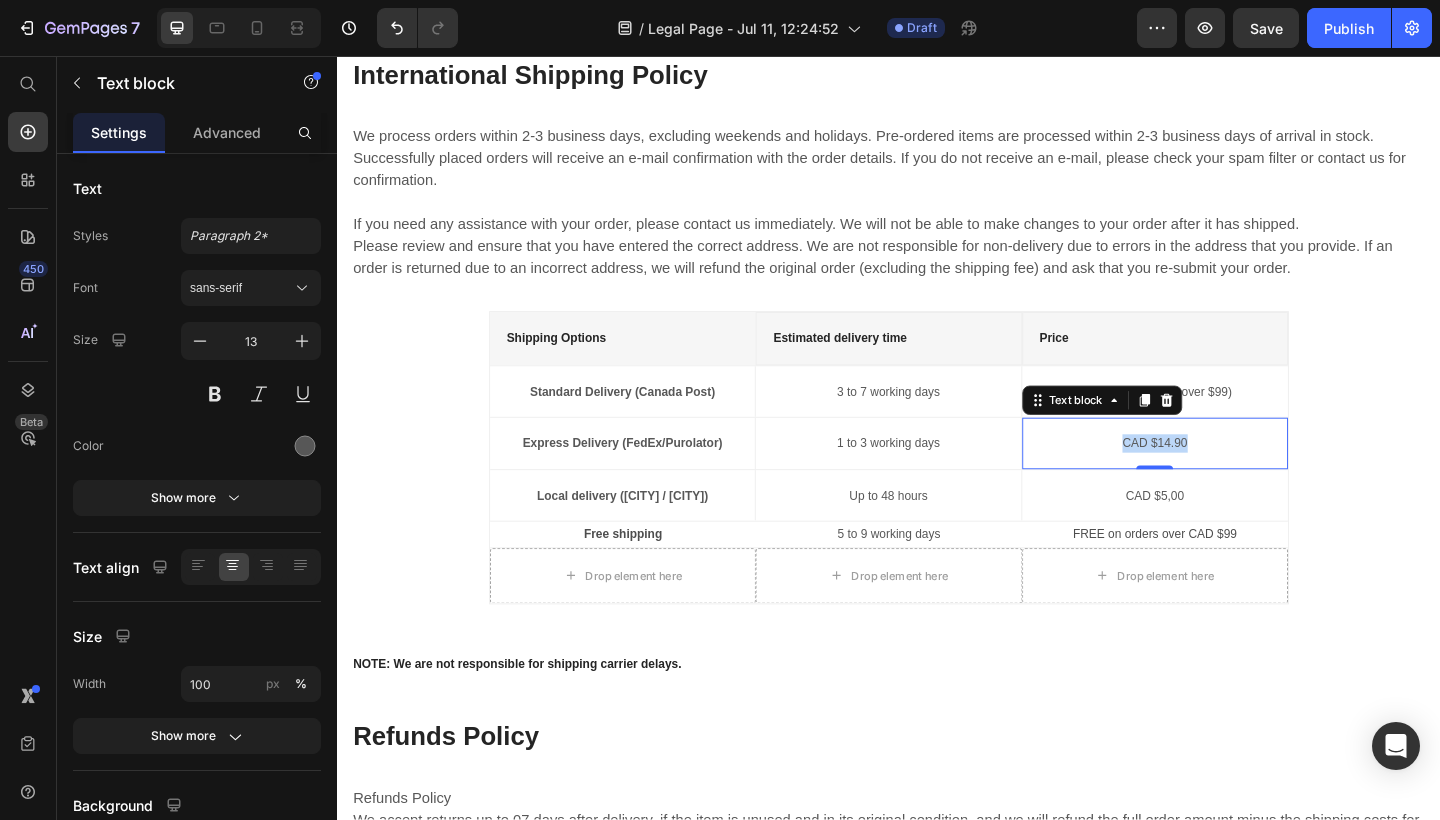 click on "CAD $14.90" at bounding box center [1226, 478] 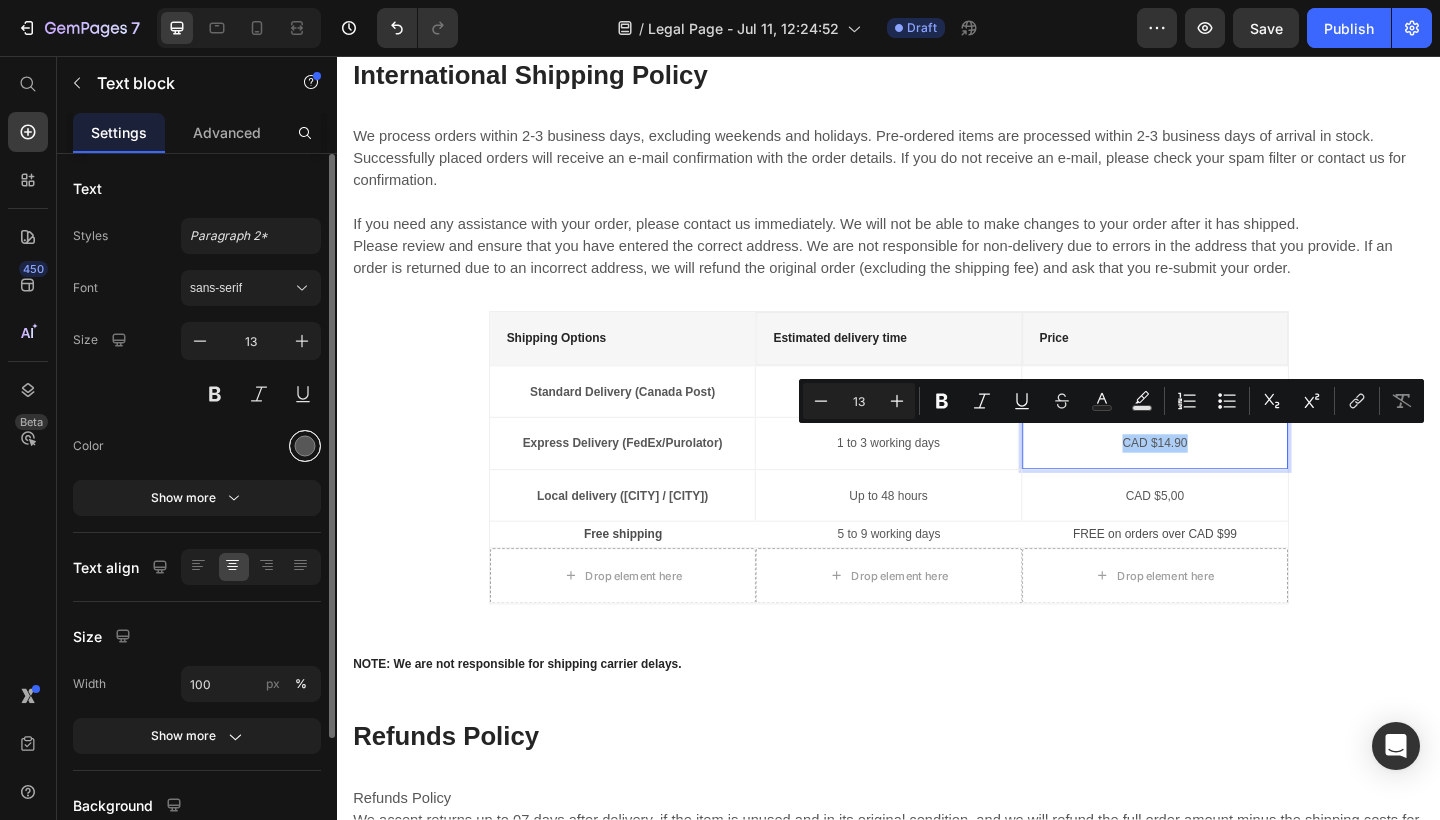 click at bounding box center (305, 446) 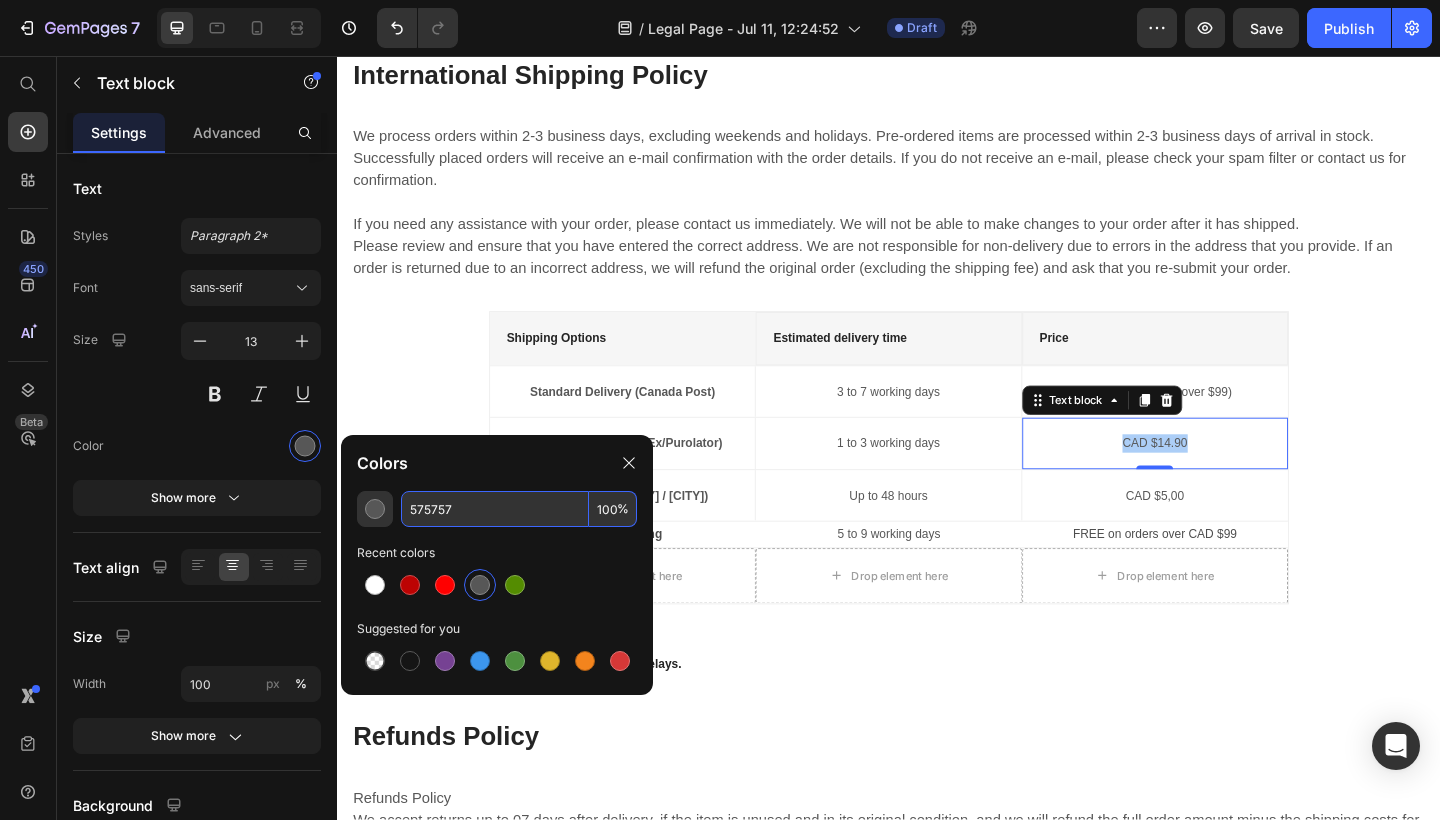 click on "575757" at bounding box center [495, 509] 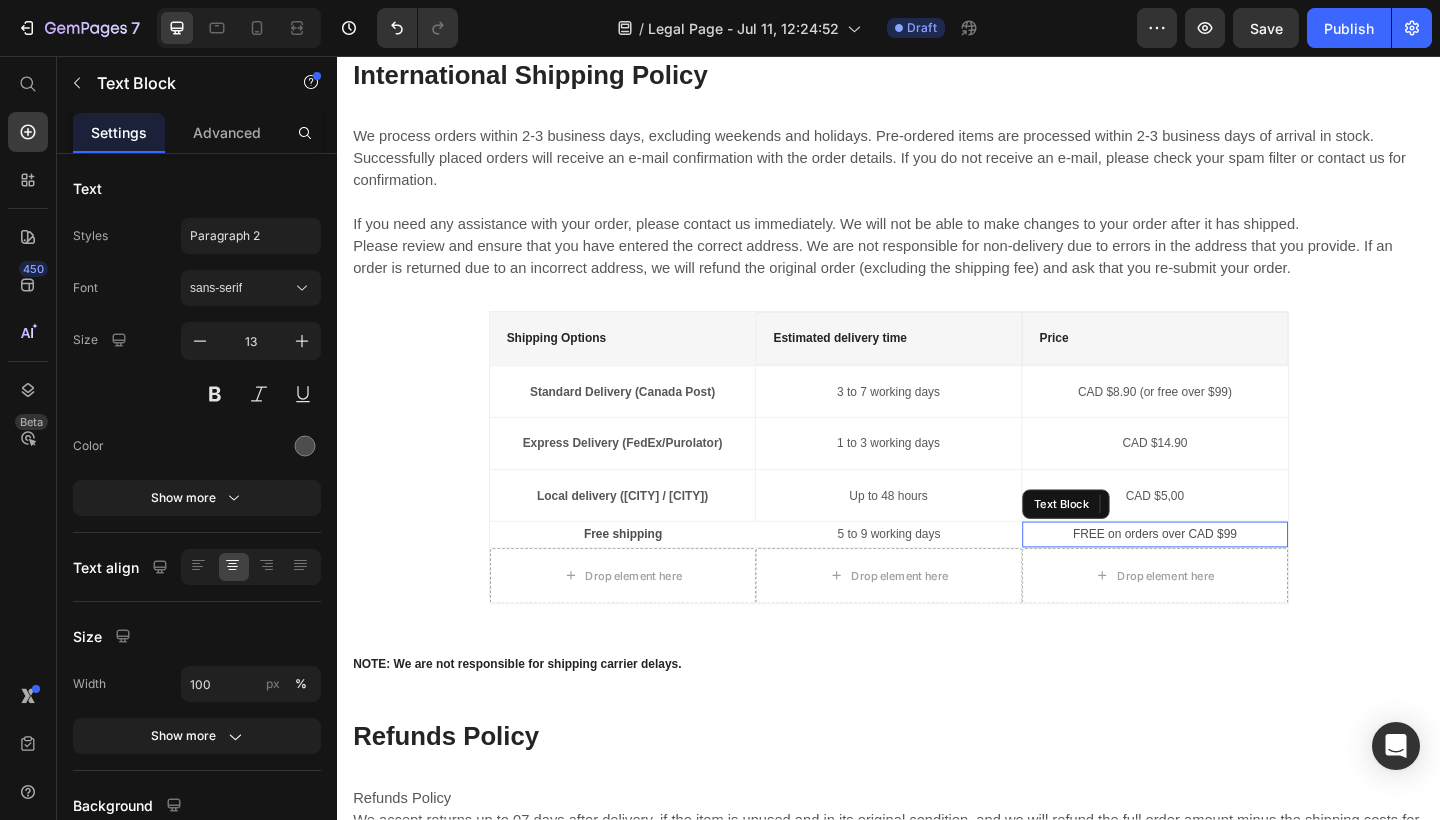 click on "FREE on orders over CAD $99" at bounding box center (1226, 576) 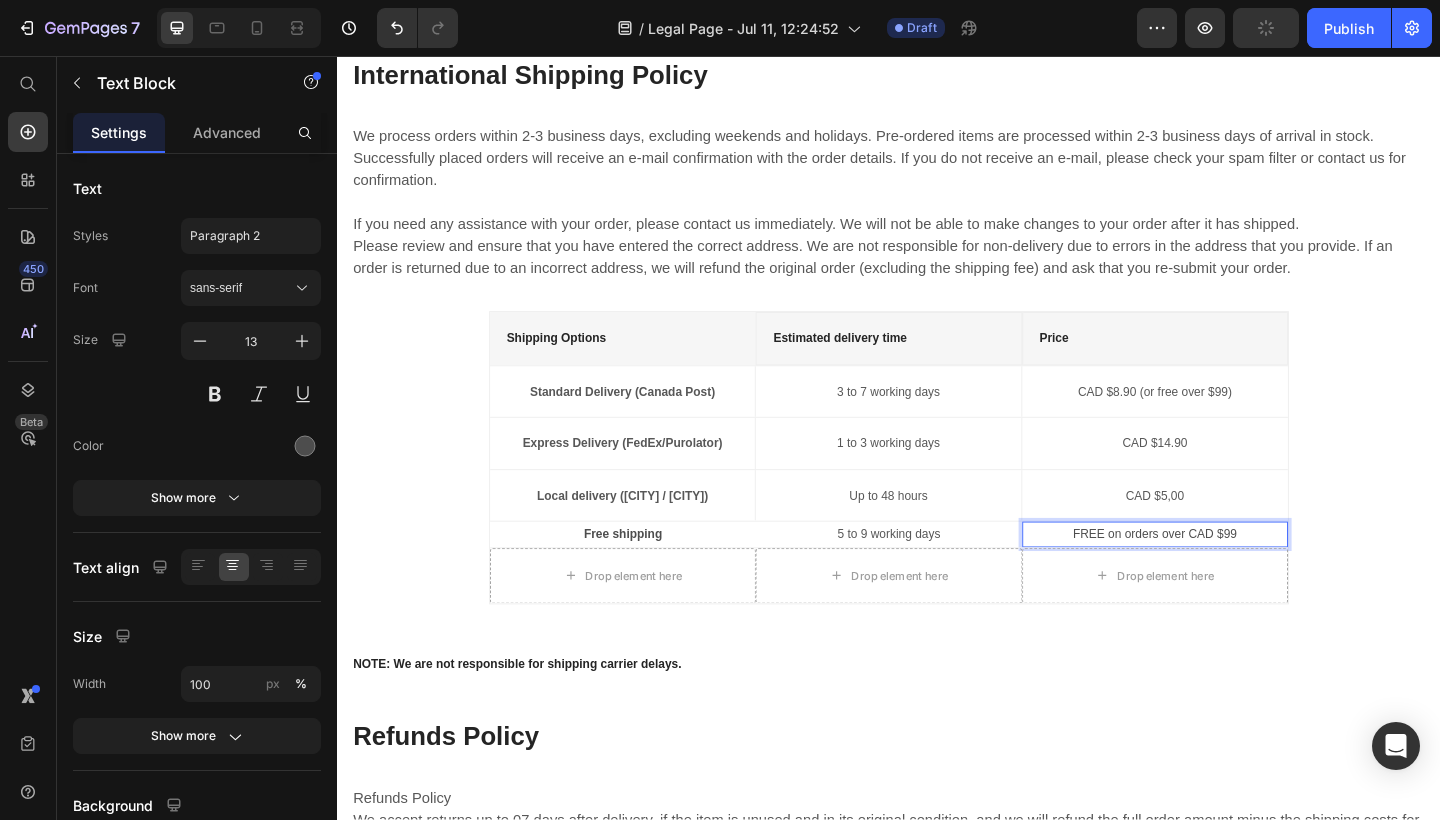 click on "FREE on orders over CAD $99" at bounding box center (1226, 576) 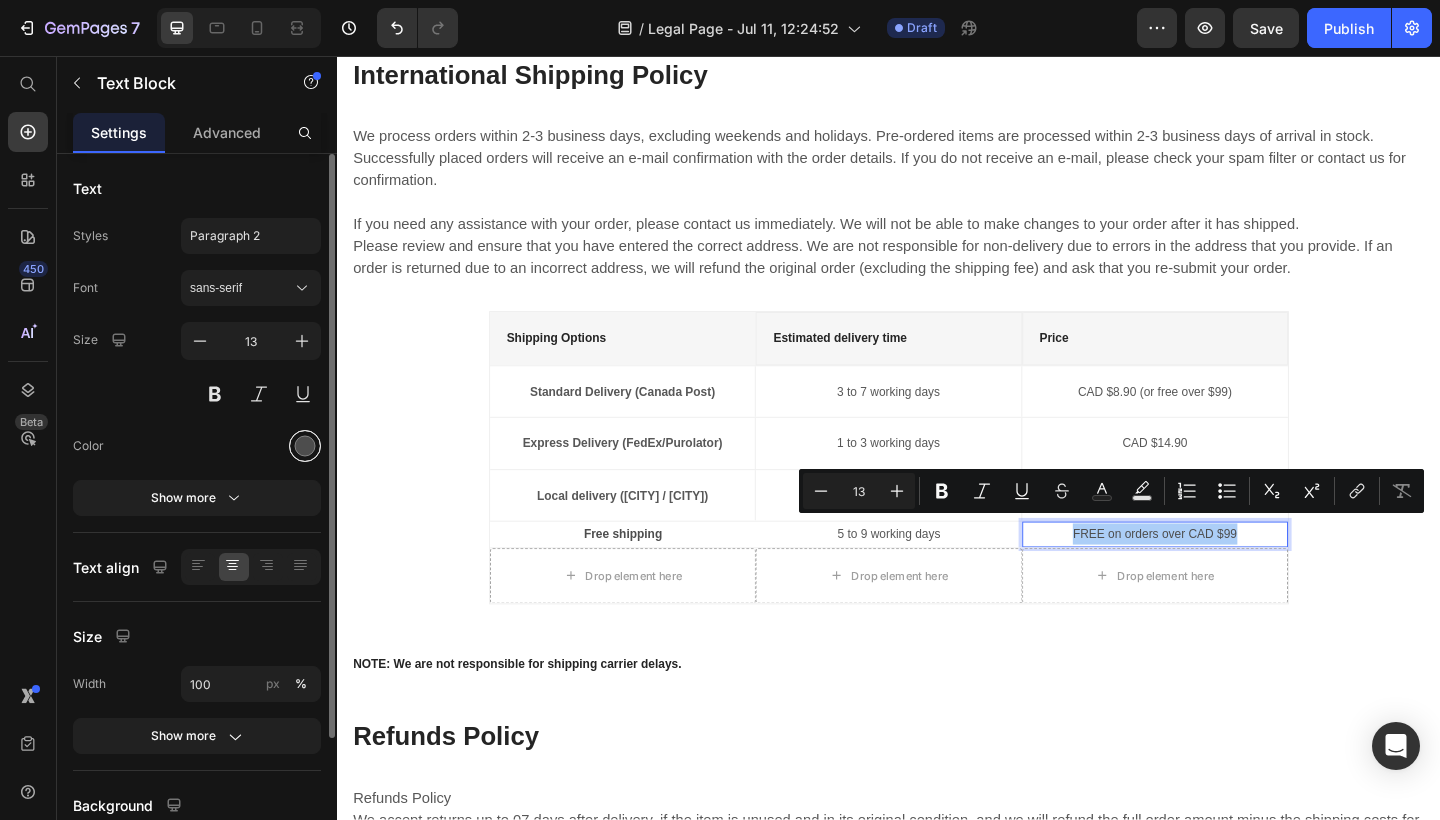 click at bounding box center (305, 446) 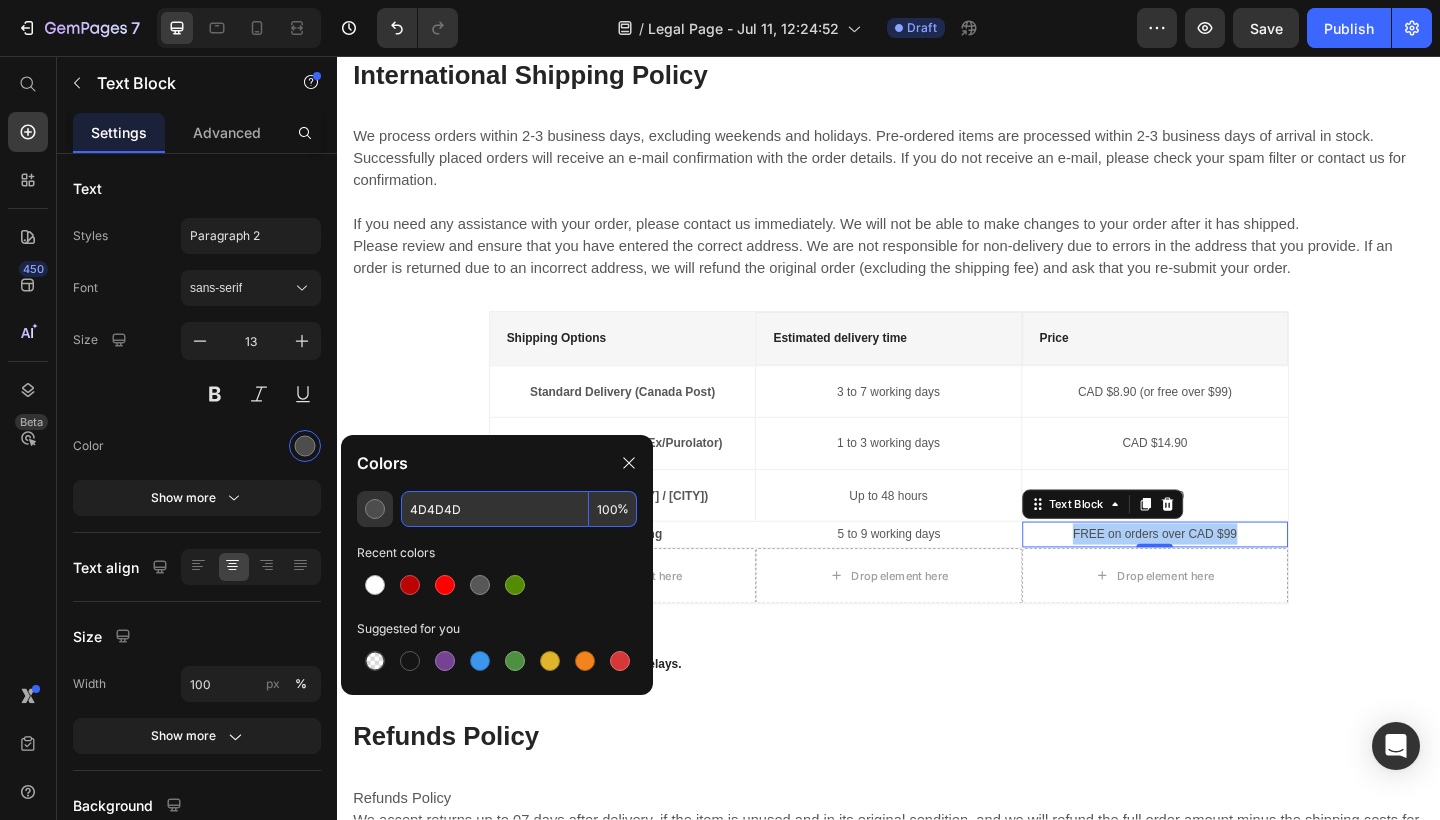 click on "4D4D4D" at bounding box center [495, 509] 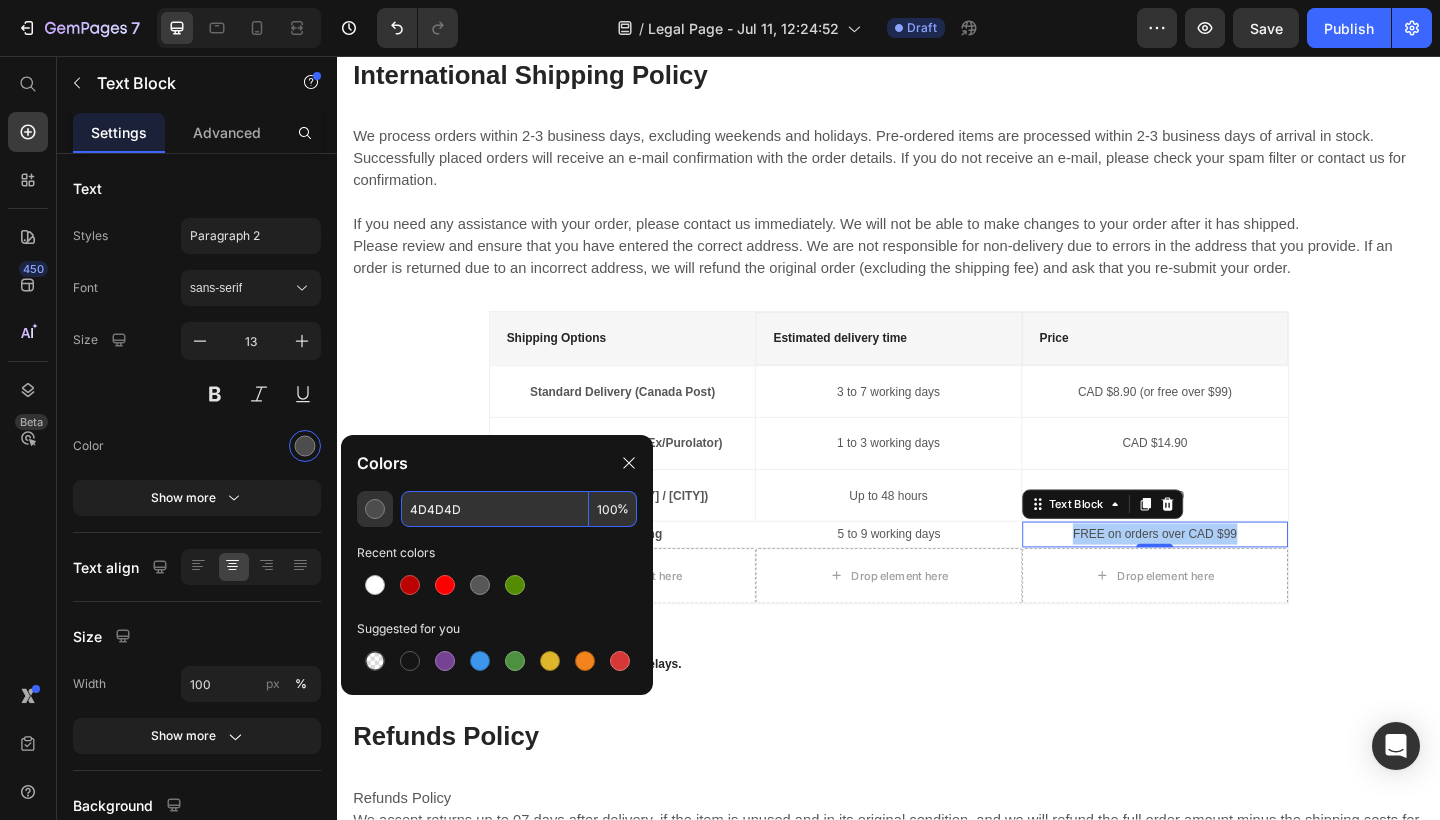 paste on "575757" 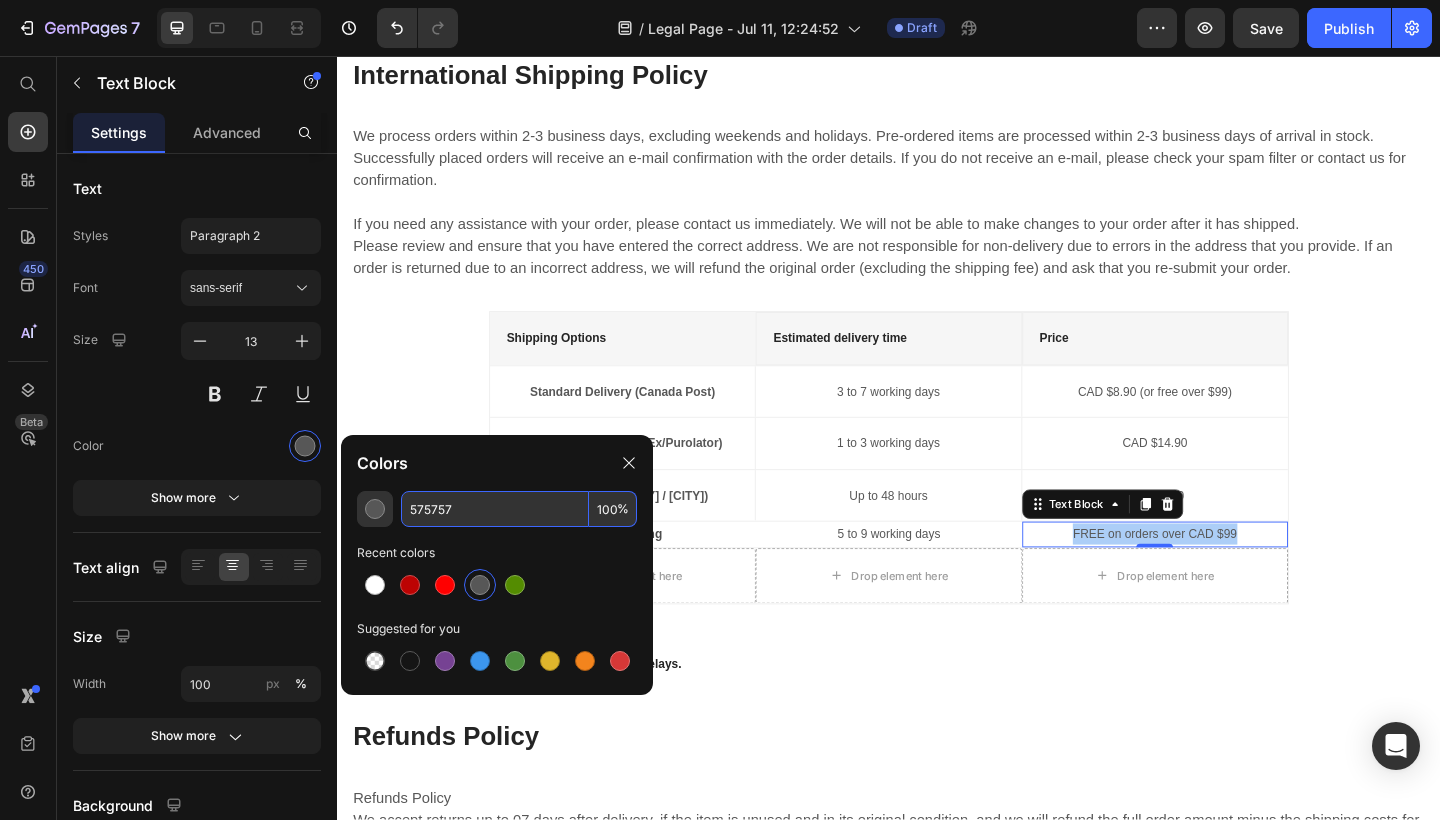 type on "575757" 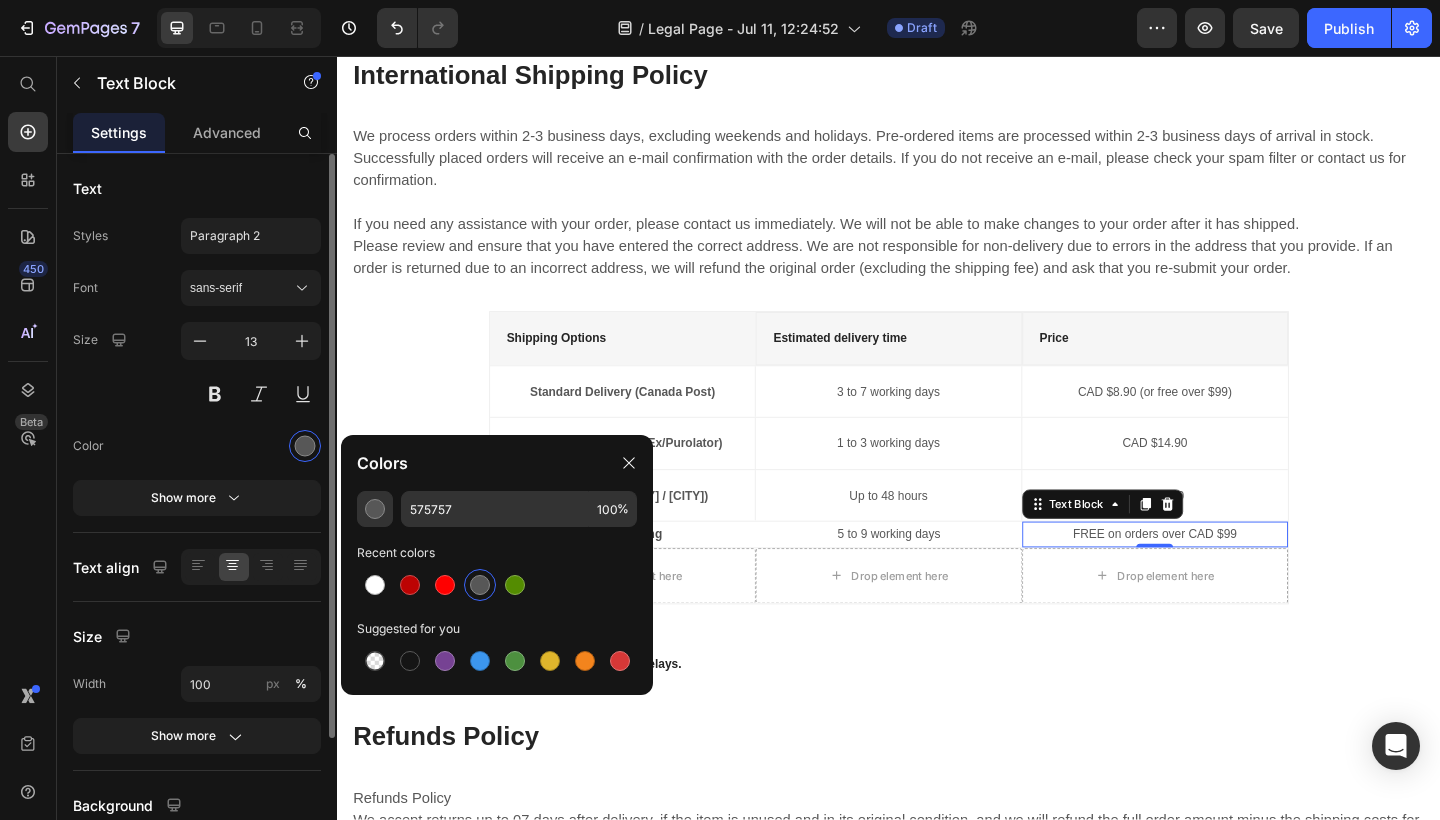 click at bounding box center [251, 446] 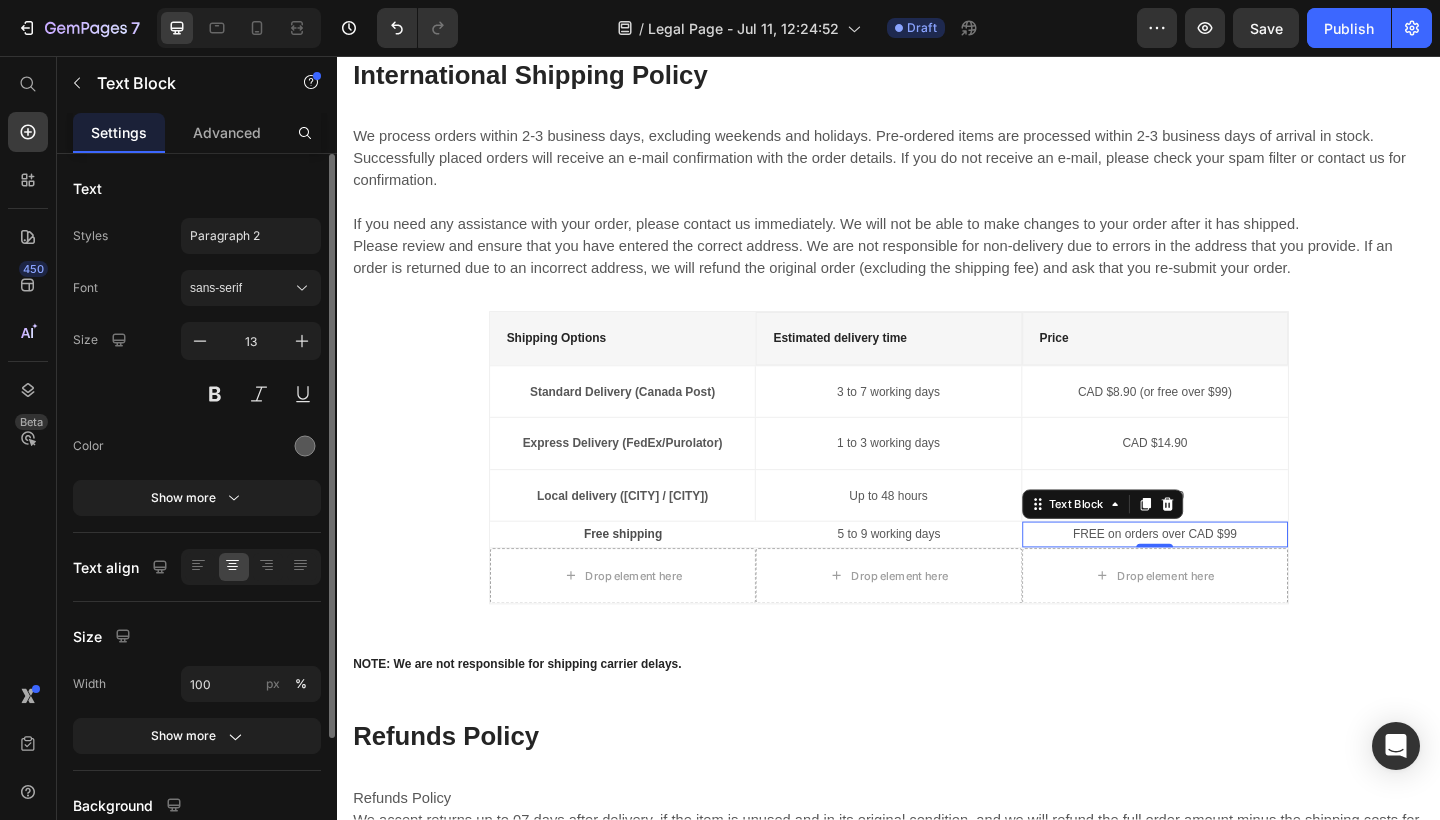 click at bounding box center (251, 446) 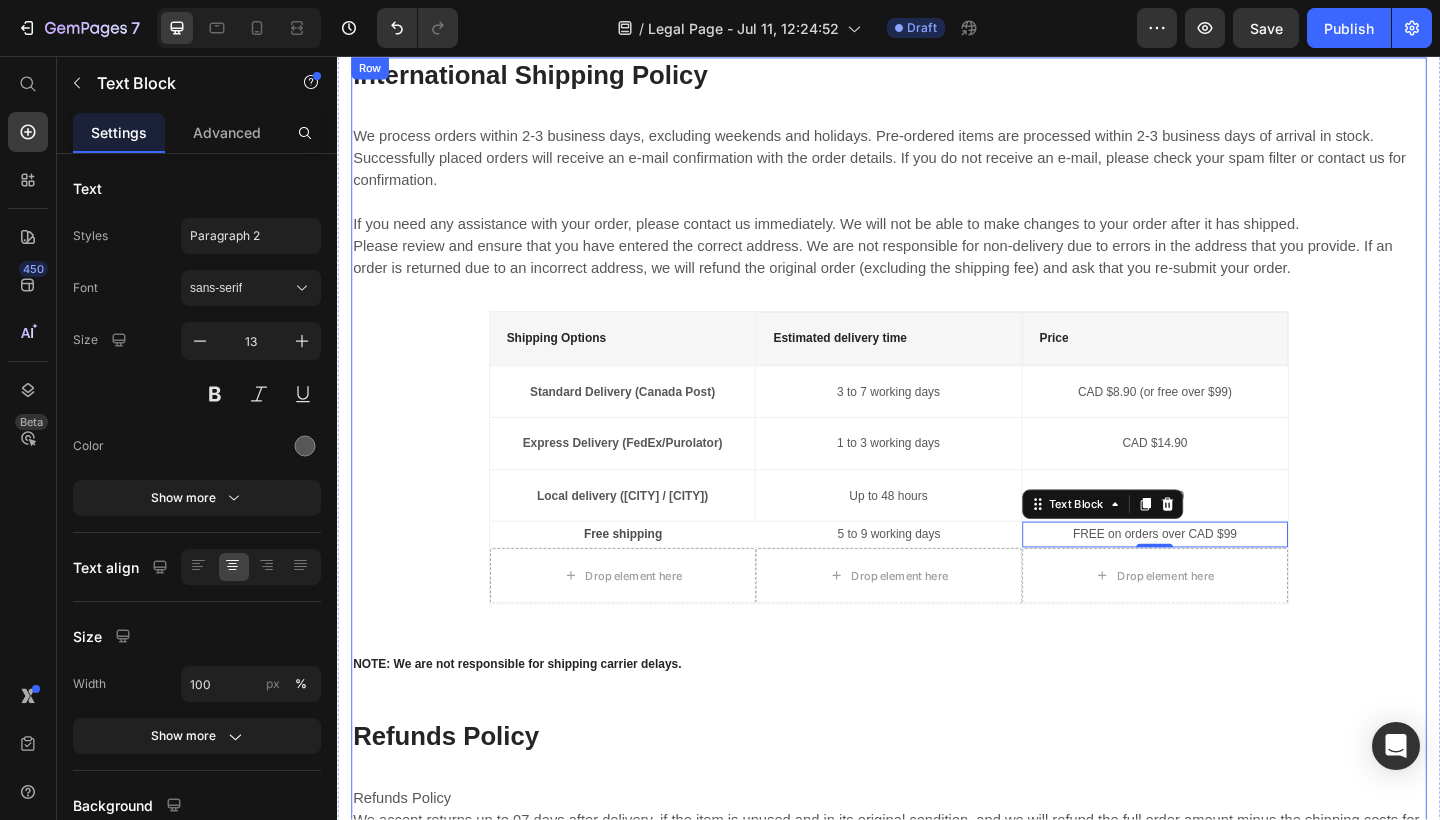 click on "International Shipping Policy Heading We process orders within 2-3 business days, excluding weekends and holidays. Pre-ordered items are processed within 2-3 business days of arrival in stock. Successfully placed orders will receive an e-mail confirmation with the order details. If you do not receive an e-mail, please check your spam filter or contact us for confirmation. If you need any assistance with your order, please contact us immediately. We will not be able to make changes to your order after it has shipped. Please review and ensure that you have entered the correct address. We are not responsible for non-delivery due to errors in the address that you provide. If an order is returned due to an incorrect address, we will refund the original order (excluding the shipping fee) and ask that you re-submit your order. Text block Shipping Options Text block Estimated delivery time Text block Price Text block Row Standard Delivery (Canada Post) Text block 3 to 7 working days Text block Text block Row Row Row" at bounding box center [937, 576] 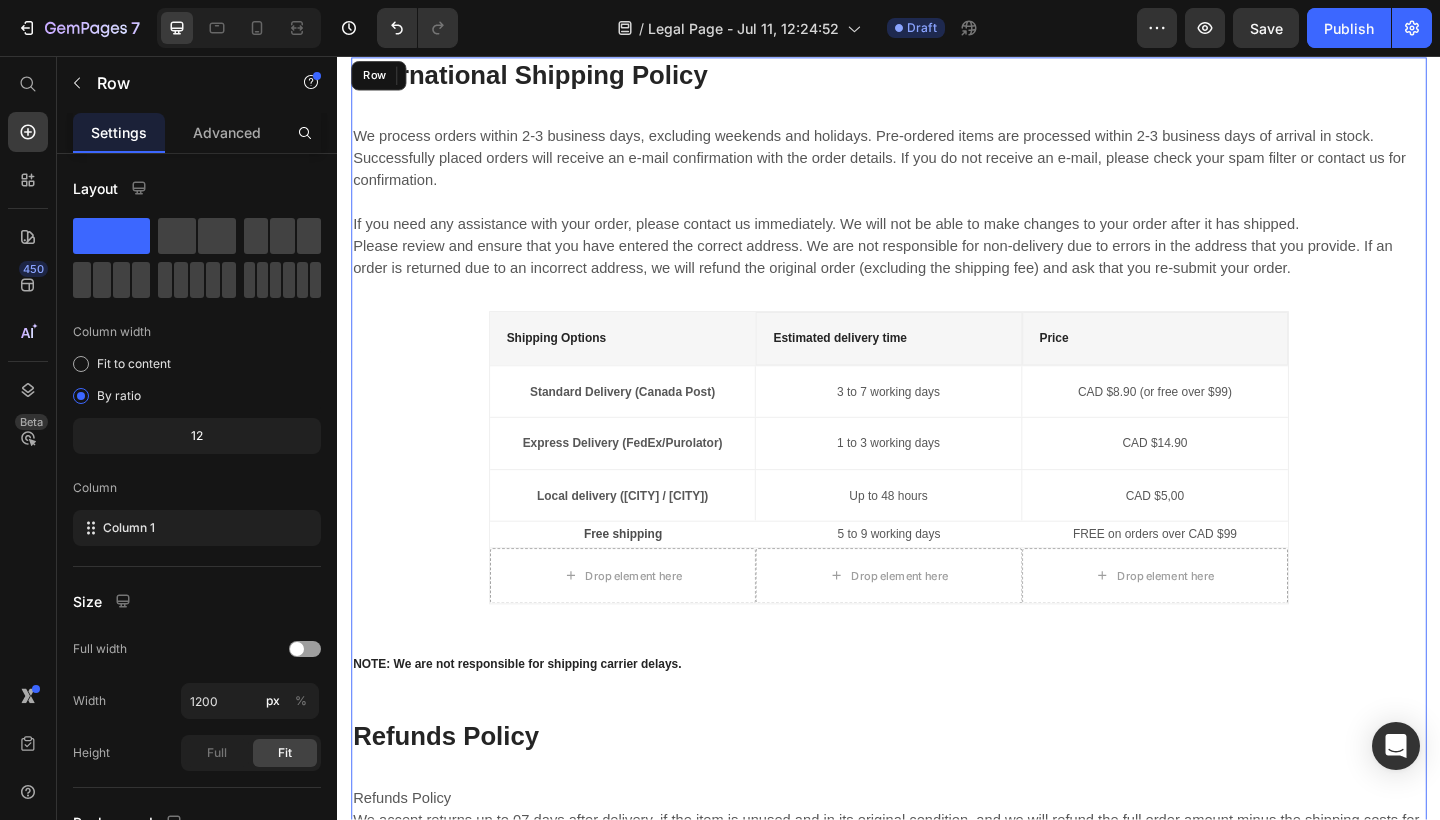 click on "International Shipping Policy Heading We process orders within 2-3 business days, excluding weekends and holidays. Pre-ordered items are processed within 2-3 business days of arrival in stock. Successfully placed orders will receive an e-mail confirmation with the order details. If you do not receive an e-mail, please check your spam filter or contact us for confirmation. If you need any assistance with your order, please contact us immediately. We will not be able to make changes to your order after it has shipped. Please review and ensure that you have entered the correct address. We are not responsible for non-delivery due to errors in the address that you provide. If an order is returned due to an incorrect address, we will refund the original order (excluding the shipping fee) and ask that you re-submit your order. Text block Shipping Options Text block Estimated delivery time Text block Price Text block Row Standard Delivery (Canada Post) Text block 3 to 7 working days Text block Text block Row Row Row" at bounding box center (937, 576) 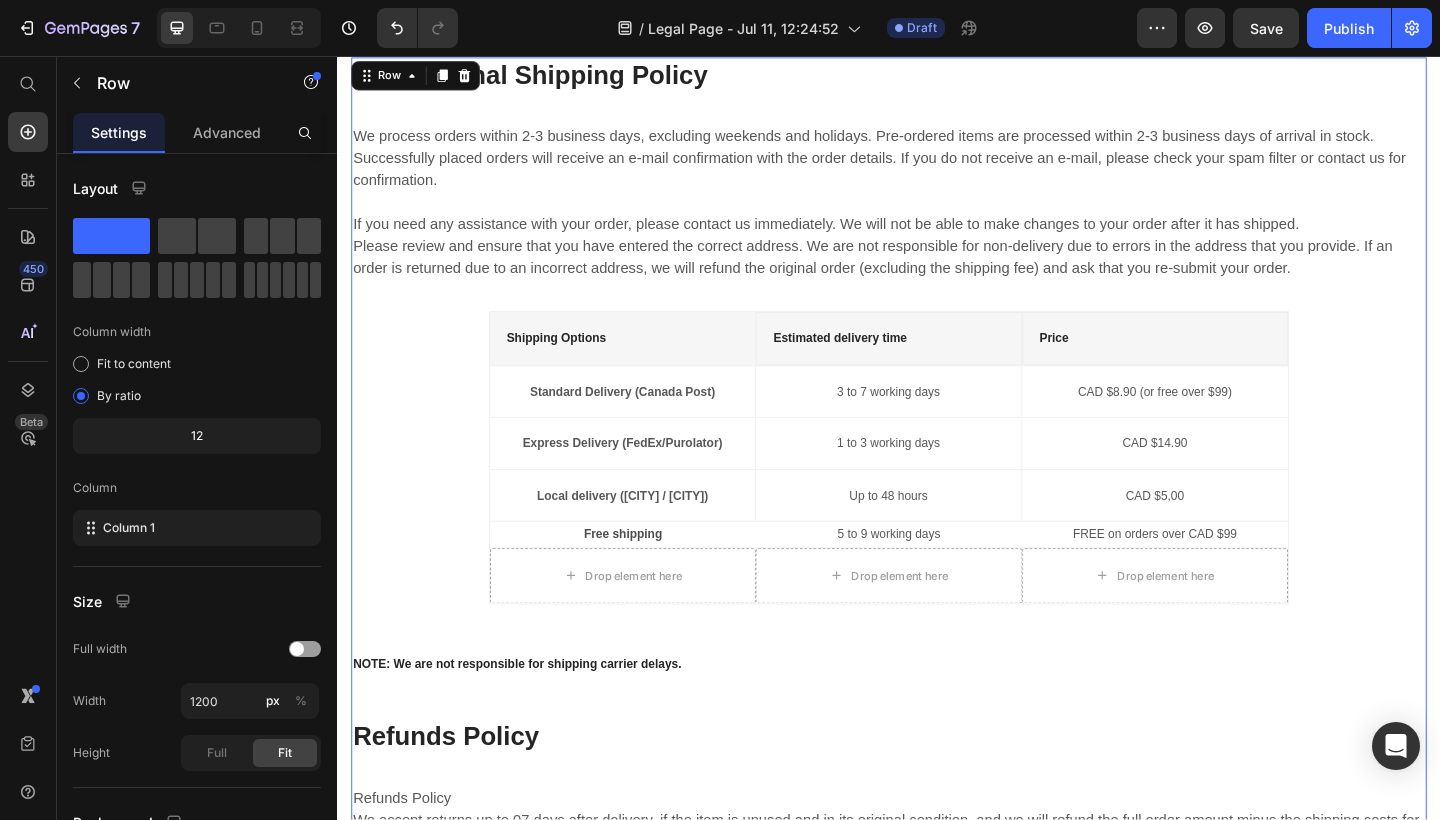 click on "International Shipping Policy Heading We process orders within 2-3 business days, excluding weekends and holidays. Pre-ordered items are processed within 2-3 business days of arrival in stock. Successfully placed orders will receive an e-mail confirmation with the order details. If you do not receive an e-mail, please check your spam filter or contact us for confirmation. If you need any assistance with your order, please contact us immediately. We will not be able to make changes to your order after it has shipped. Please review and ensure that you have entered the correct address. We are not responsible for non-delivery due to errors in the address that you provide. If an order is returned due to an incorrect address, we will refund the original order (excluding the shipping fee) and ask that you re-submit your order. Text block Shipping Options Text block Estimated delivery time Text block Price Text block Row Standard Delivery (Canada Post) Text block 3 to 7 working days Text block Text block Row Row Row" at bounding box center (937, 576) 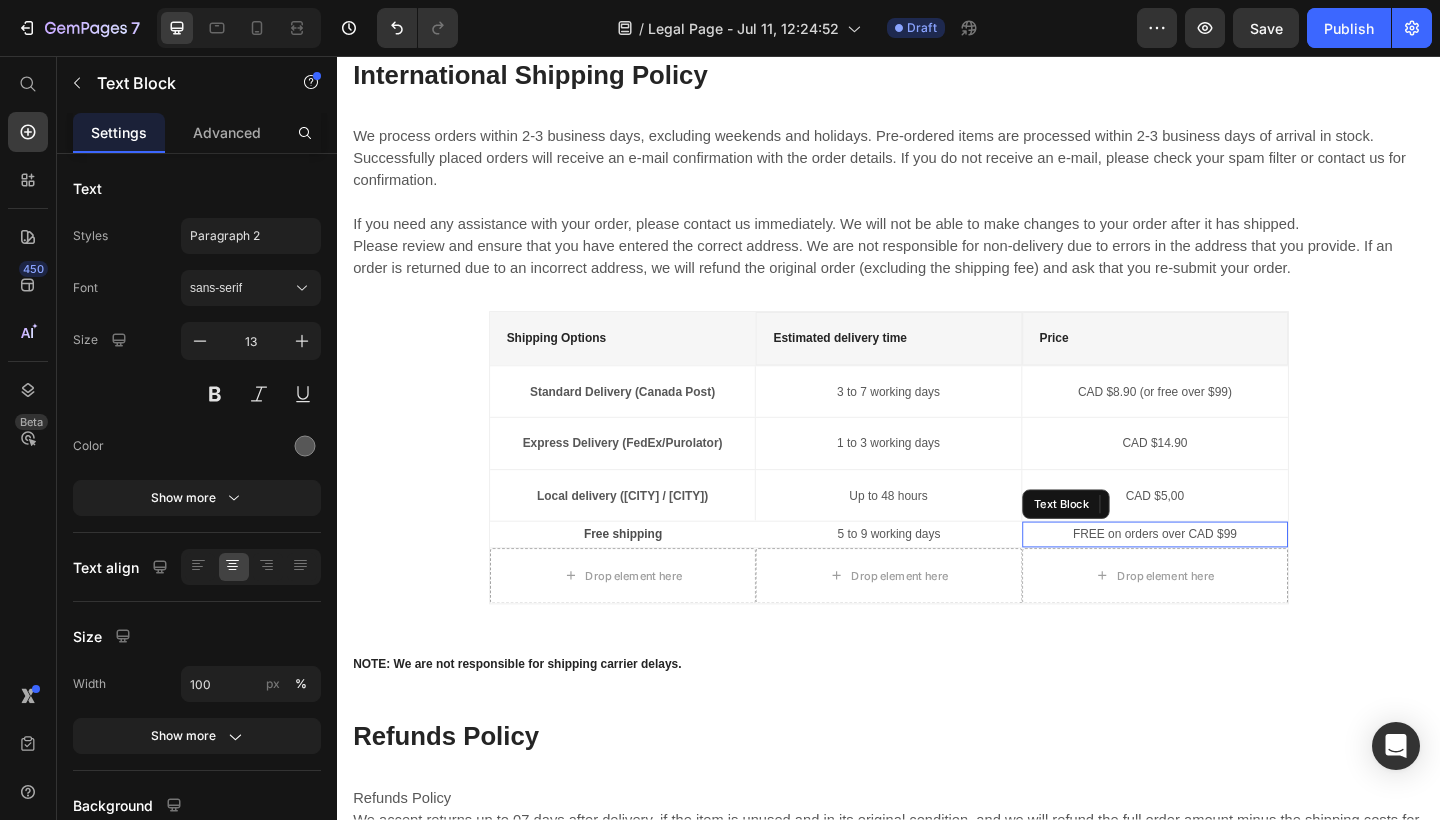 click on "FREE on orders over CAD $99" at bounding box center [1226, 576] 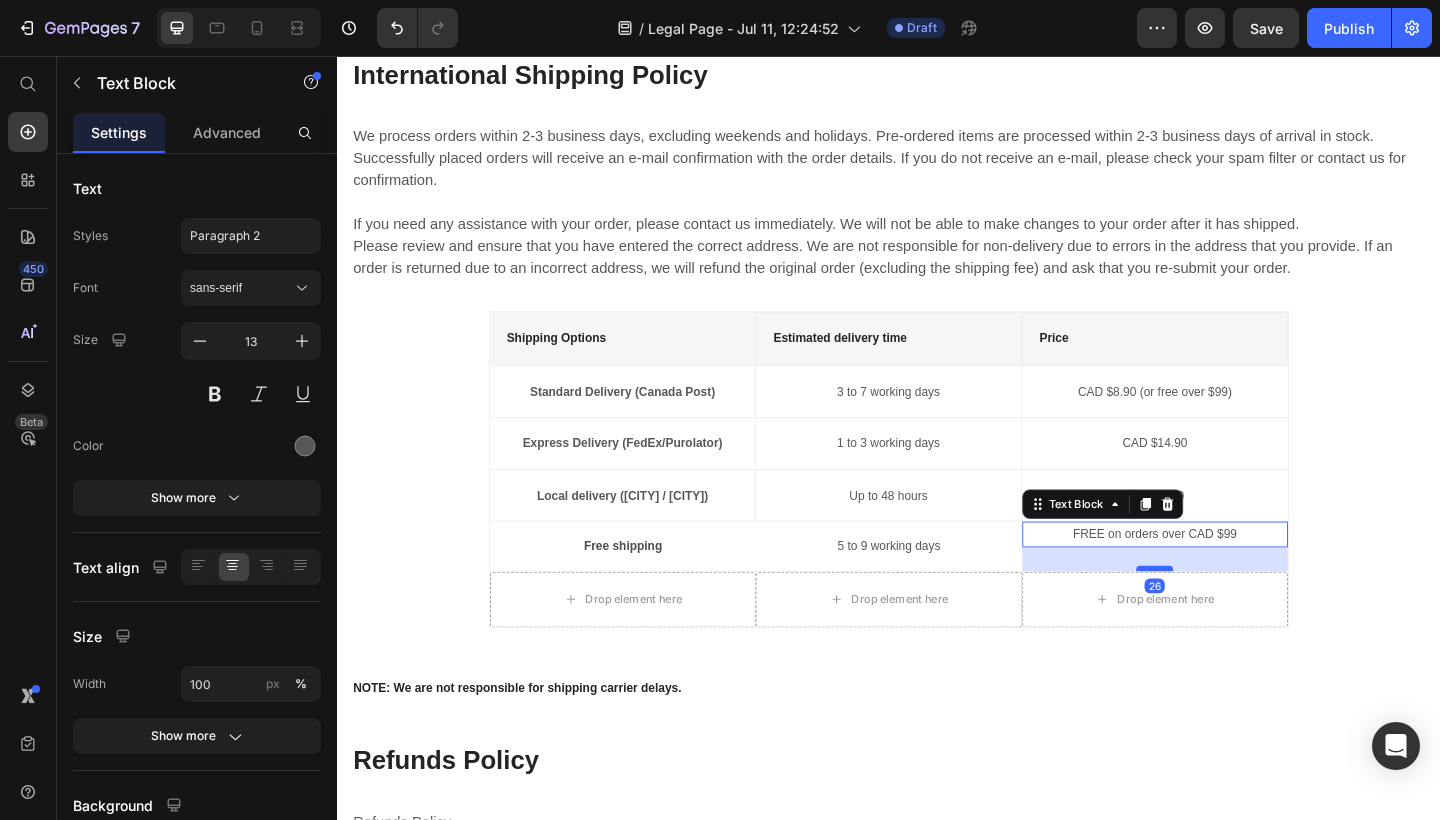 drag, startPoint x: 1229, startPoint y: 578, endPoint x: 1229, endPoint y: 604, distance: 26 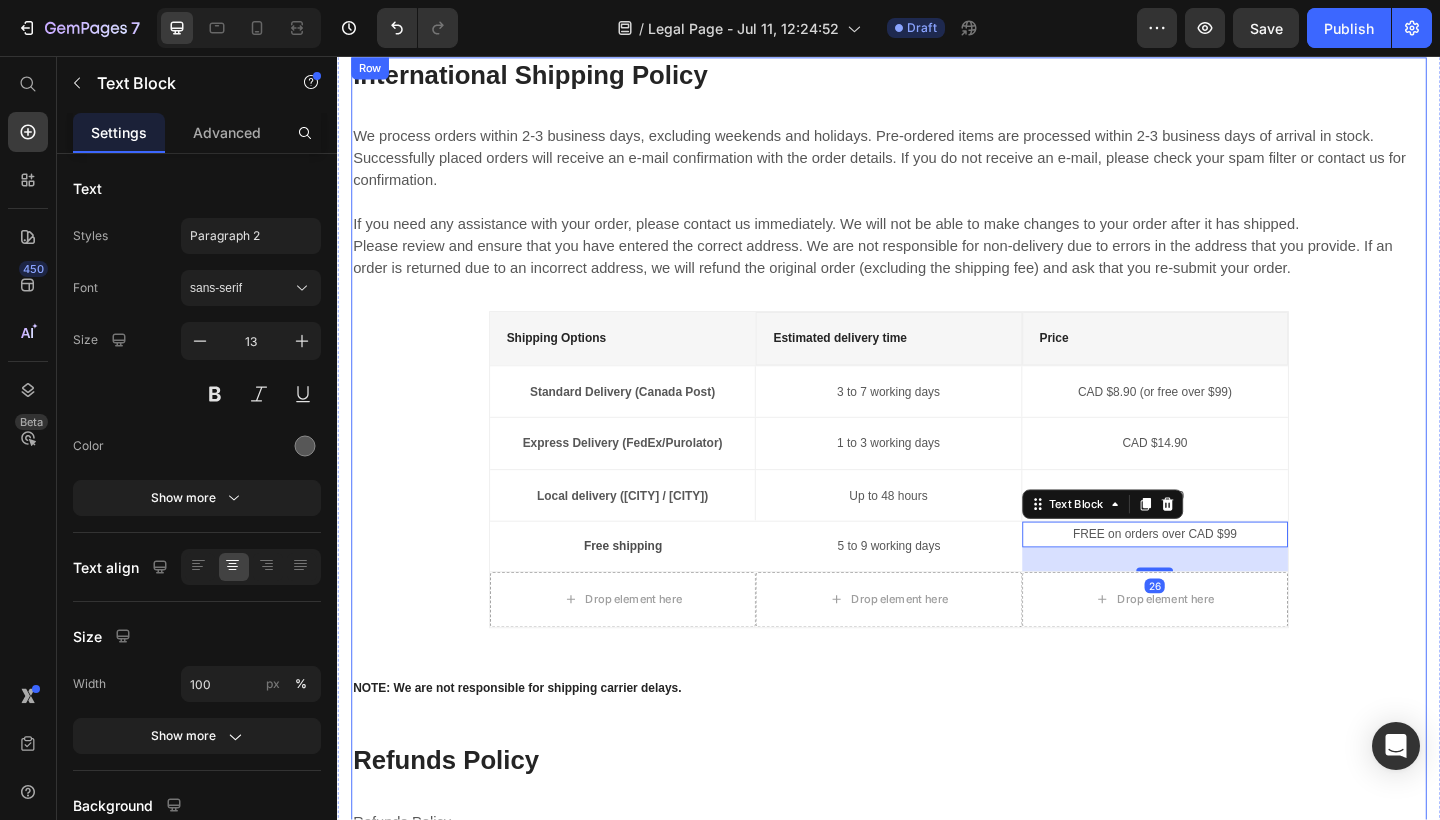 click on "International Shipping Policy Heading We process orders within 2-3 business days, excluding weekends and holidays. Pre-ordered items are processed within 2-3 business days of arrival in stock. Successfully placed orders will receive an e-mail confirmation with the order details. If you do not receive an e-mail, please check your spam filter or contact us for confirmation. If you need any assistance with your order, please contact us immediately. We will not be able to make changes to your order after it has shipped. Please review and ensure that you have entered the correct address. We are not responsible for non-delivery due to errors in the address that you provide. If an order is returned due to an incorrect address, we will refund the original order (excluding the shipping fee) and ask that you re-submit your order. Text block Shipping Options Text block Estimated delivery time Text block Price Text block Row Standard Delivery (Canada Post) Text block 3 to 7 working days Text block Text block Row Row Row" at bounding box center [937, 589] 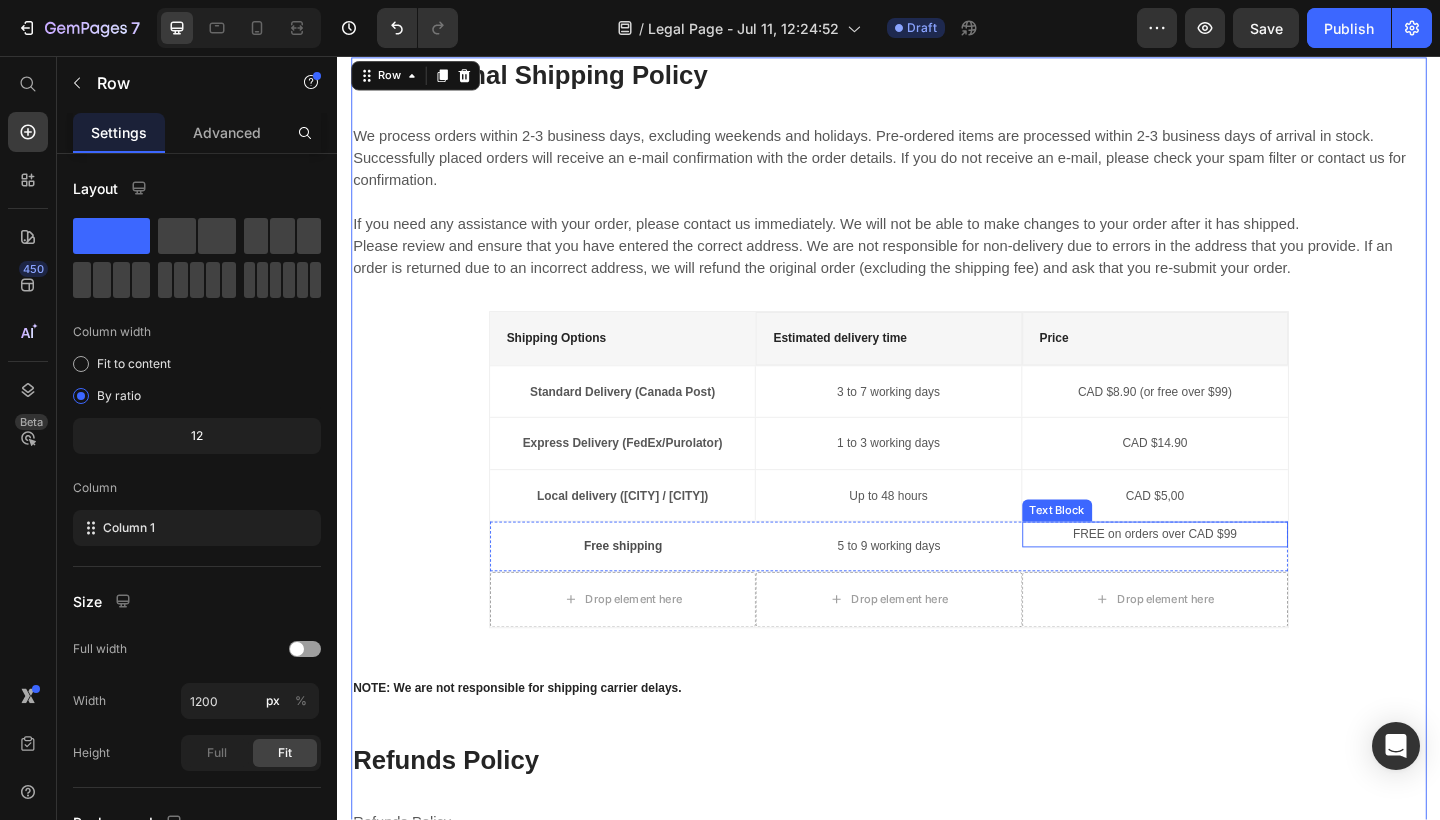click on "FREE on orders over CAD $99" at bounding box center [1226, 576] 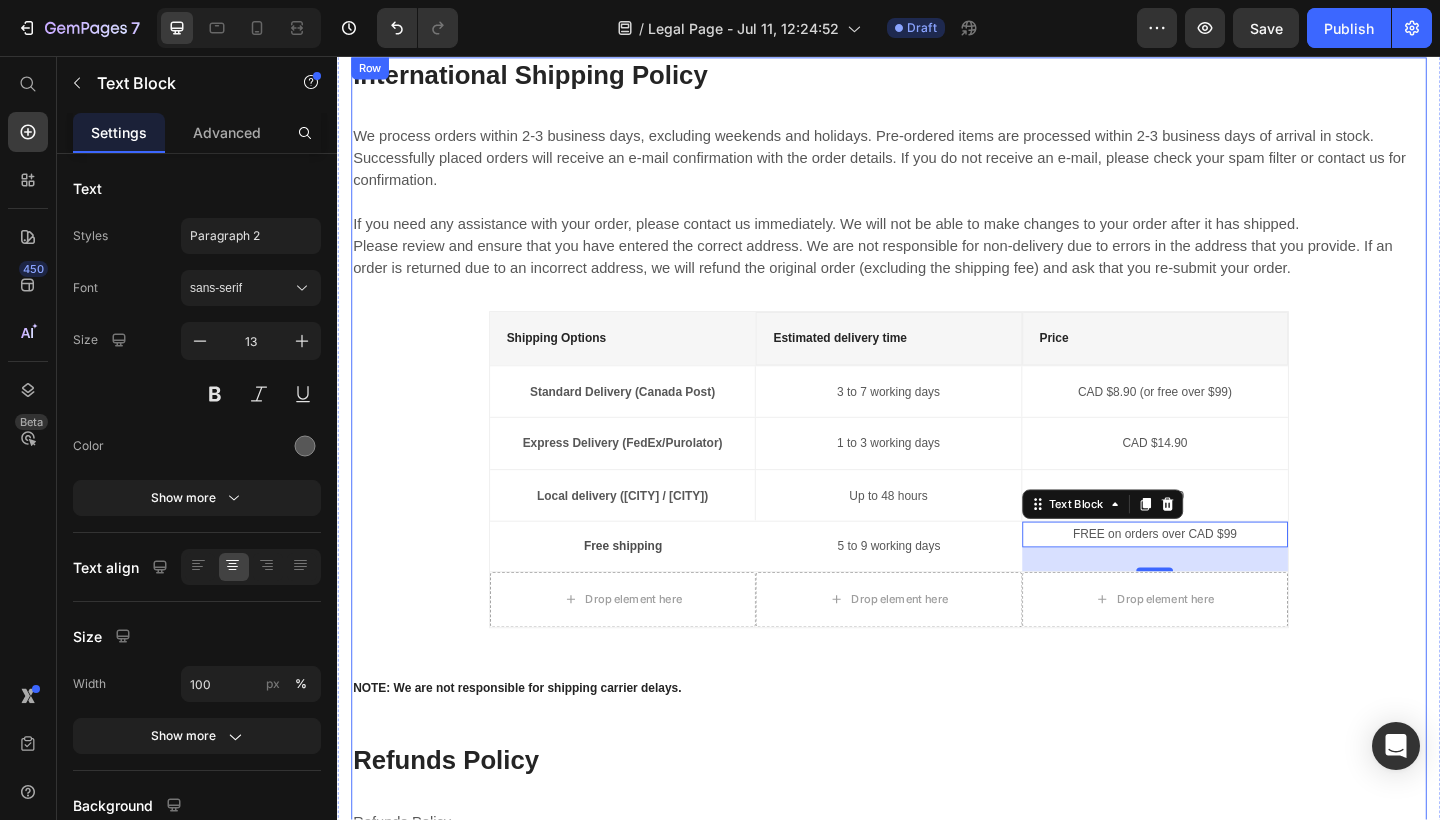 click on "International Shipping Policy Heading We process orders within 2-3 business days, excluding weekends and holidays. Pre-ordered items are processed within 2-3 business days of arrival in stock. Successfully placed orders will receive an e-mail confirmation with the order details. If you do not receive an e-mail, please check your spam filter or contact us for confirmation. If you need any assistance with your order, please contact us immediately. We will not be able to make changes to your order after it has shipped. Please review and ensure that you have entered the correct address. We are not responsible for non-delivery due to errors in the address that you provide. If an order is returned due to an incorrect address, we will refund the original order (excluding the shipping fee) and ask that you re-submit your order. Text block Shipping Options Text block Estimated delivery time Text block Price Text block Row Standard Delivery (Canada Post) Text block 3 to 7 working days Text block Text block Row Row Row" at bounding box center (937, 589) 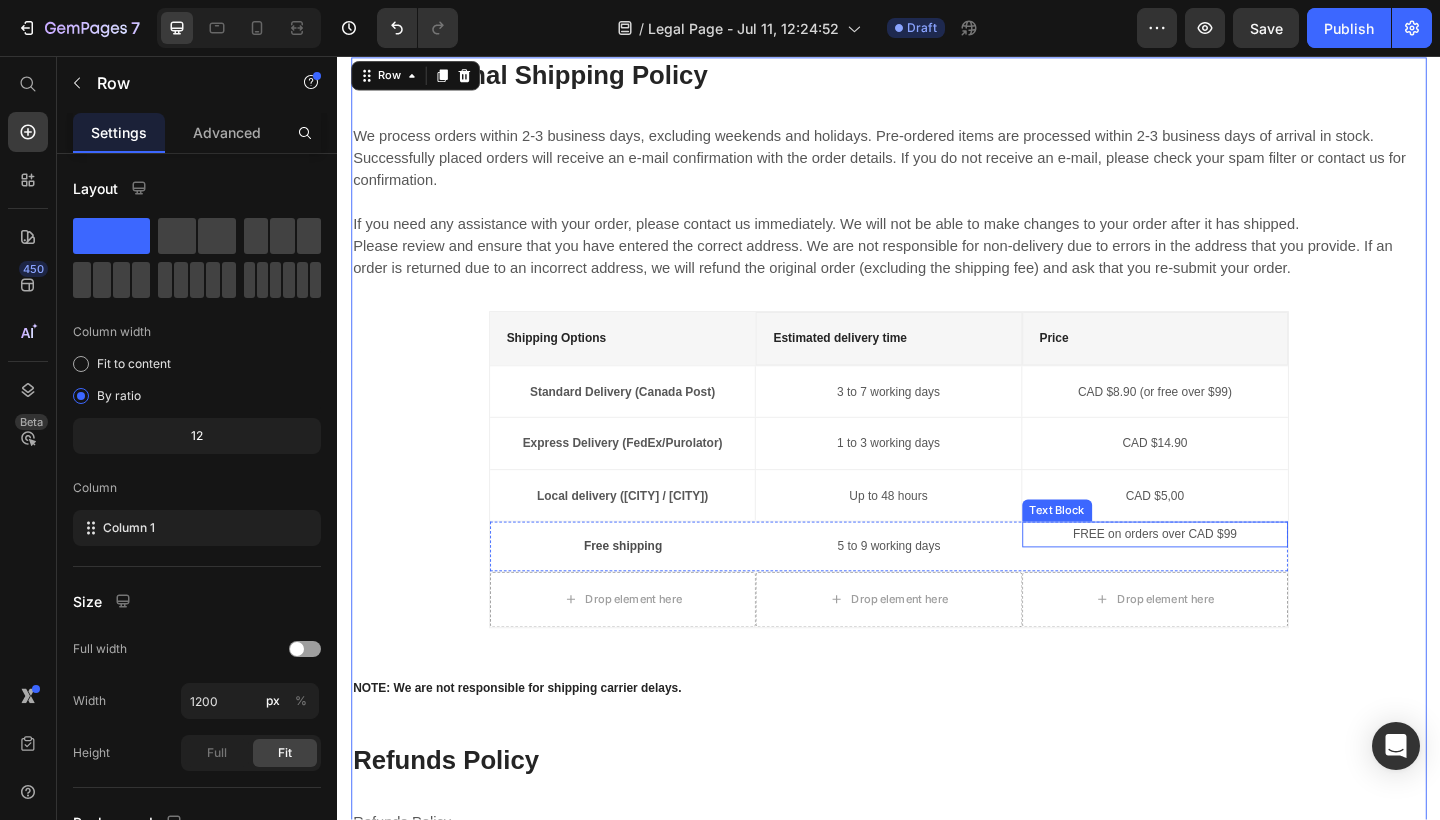 click on "FREE on orders over CAD $99" at bounding box center [1226, 576] 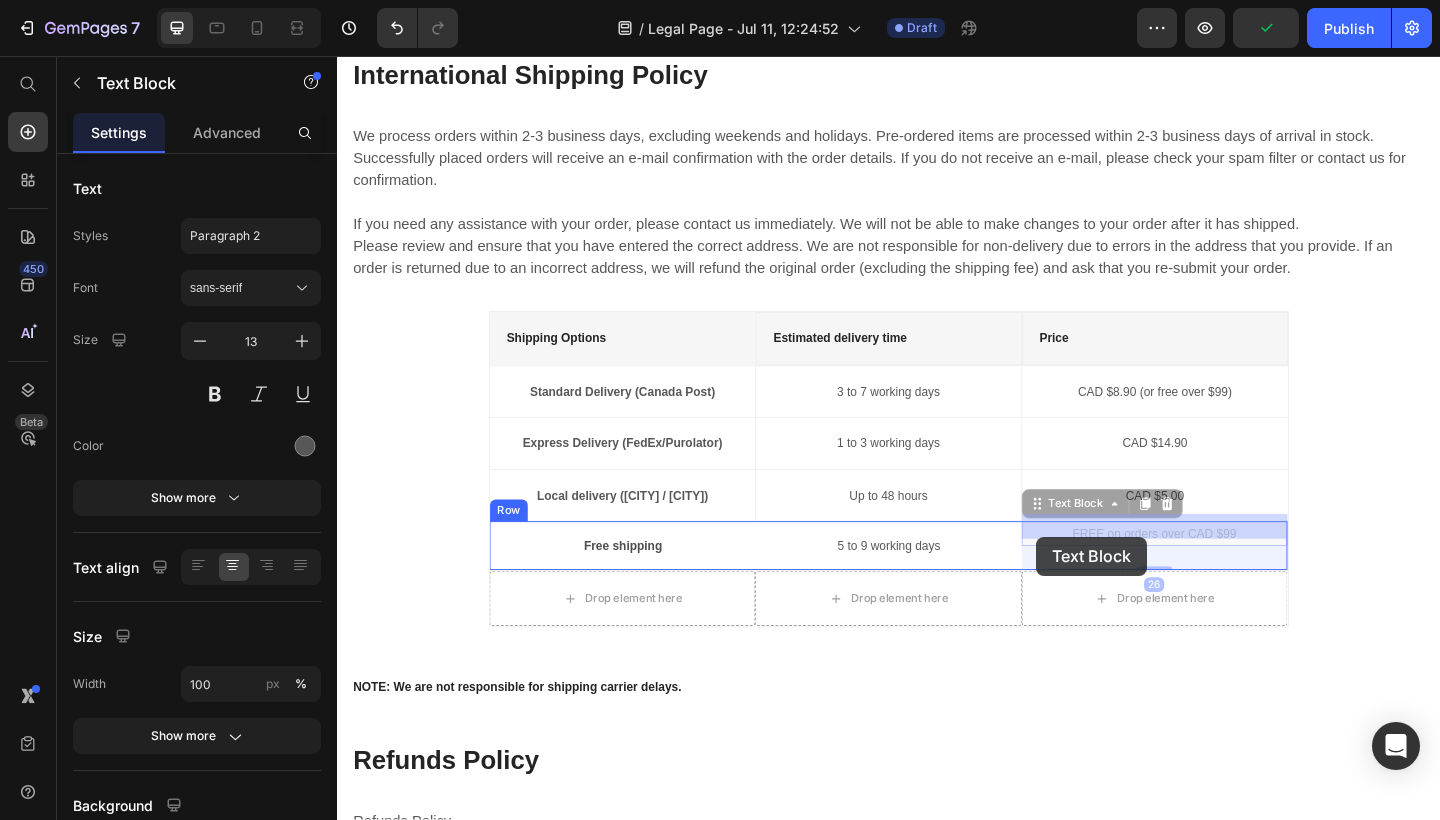 drag, startPoint x: 1097, startPoint y: 543, endPoint x: 1097, endPoint y: 579, distance: 36 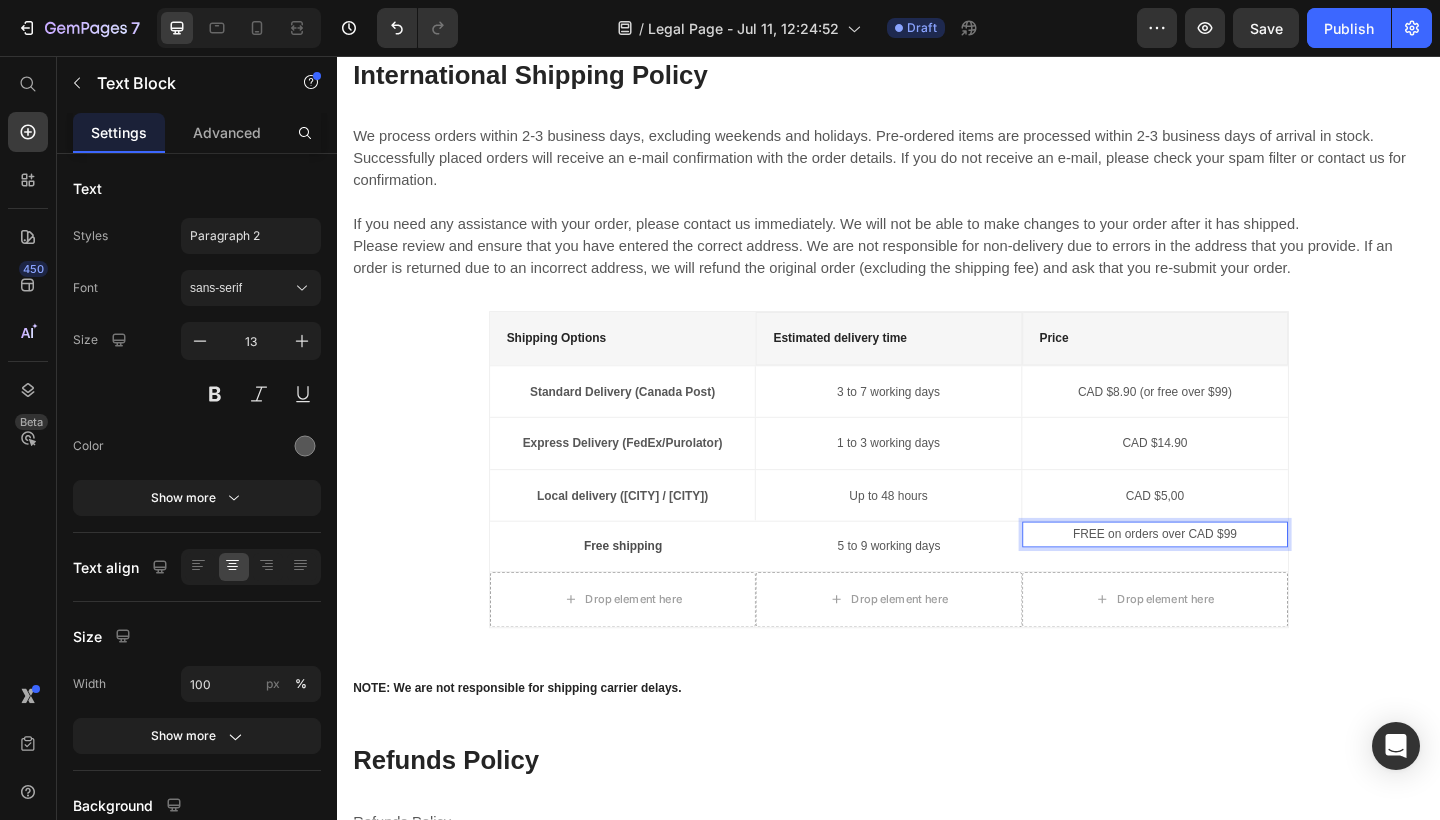 click on "FREE on orders over CAD $99" at bounding box center (1226, 576) 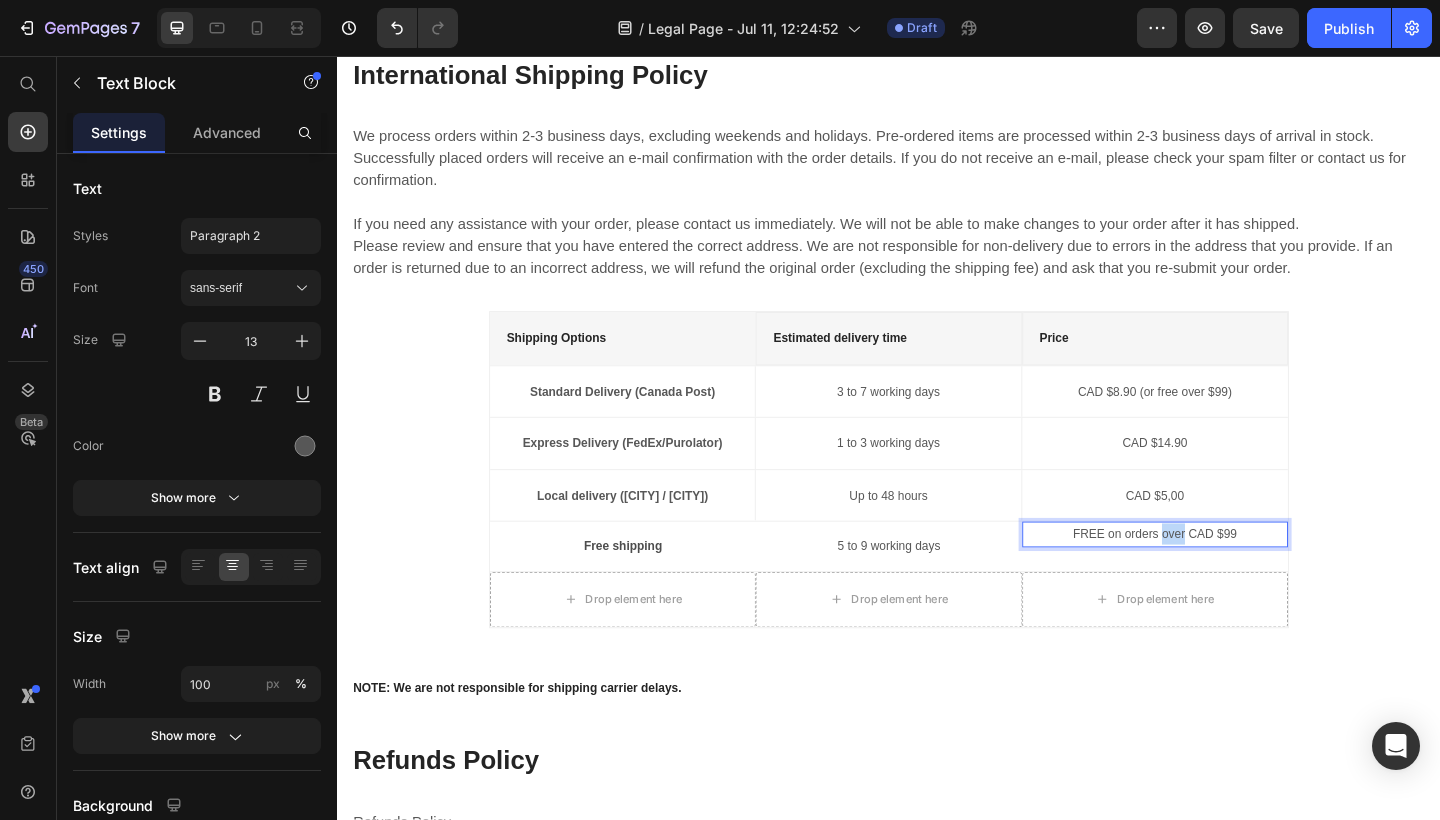 click on "FREE on orders over CAD $99" at bounding box center (1226, 576) 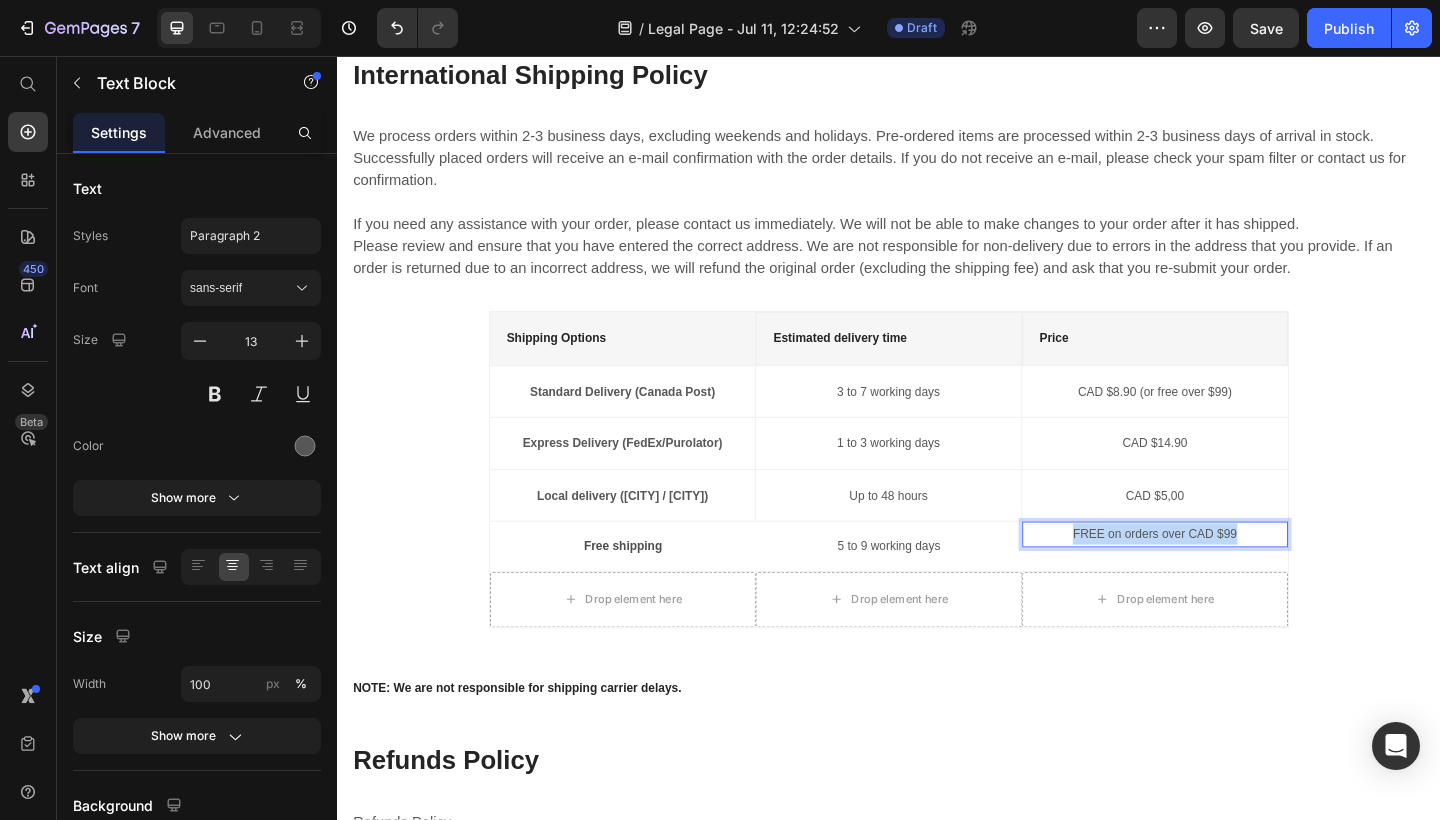 click on "FREE on orders over CAD $99" at bounding box center [1226, 576] 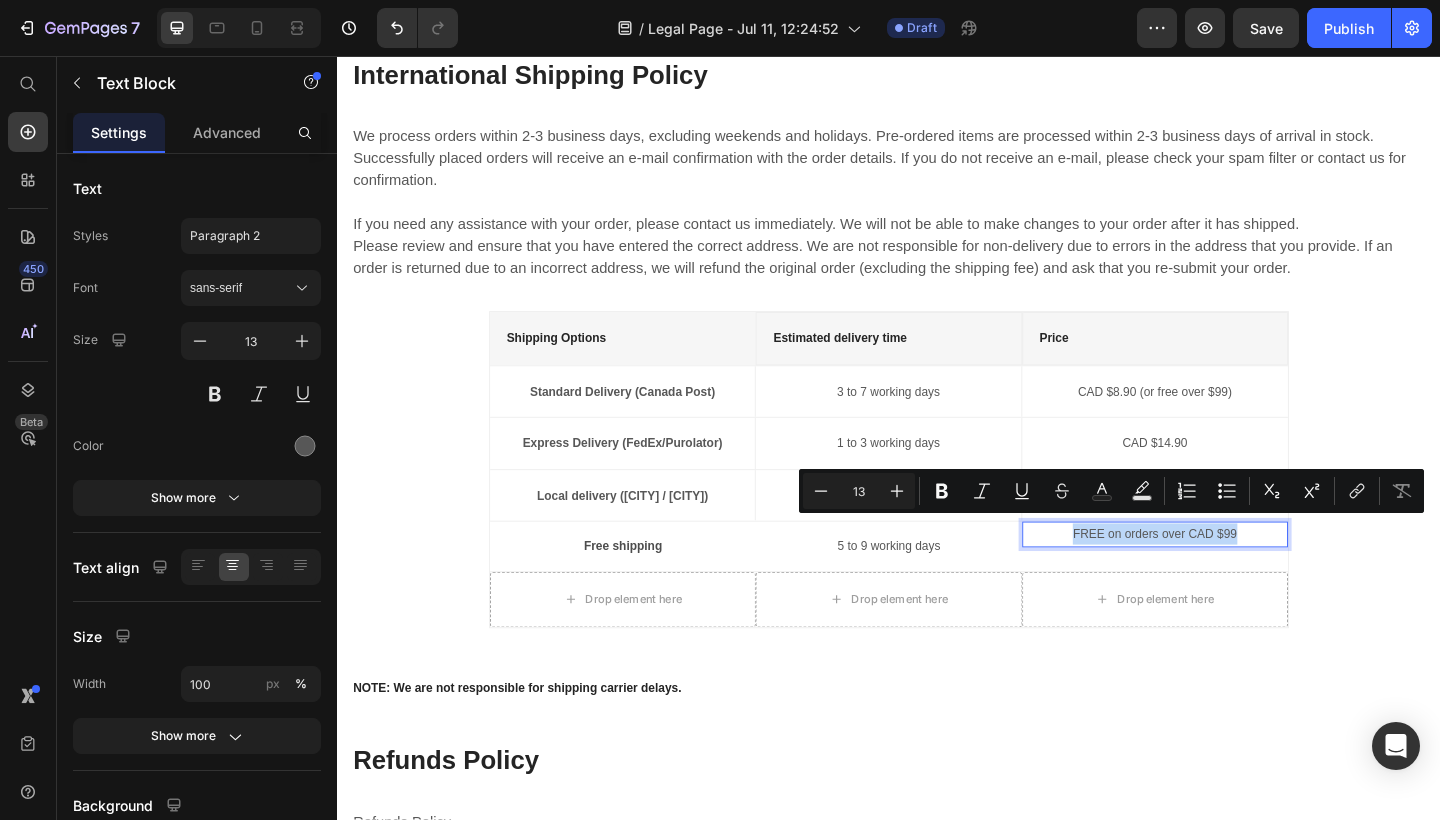 copy on "FREE on orders over CAD $99" 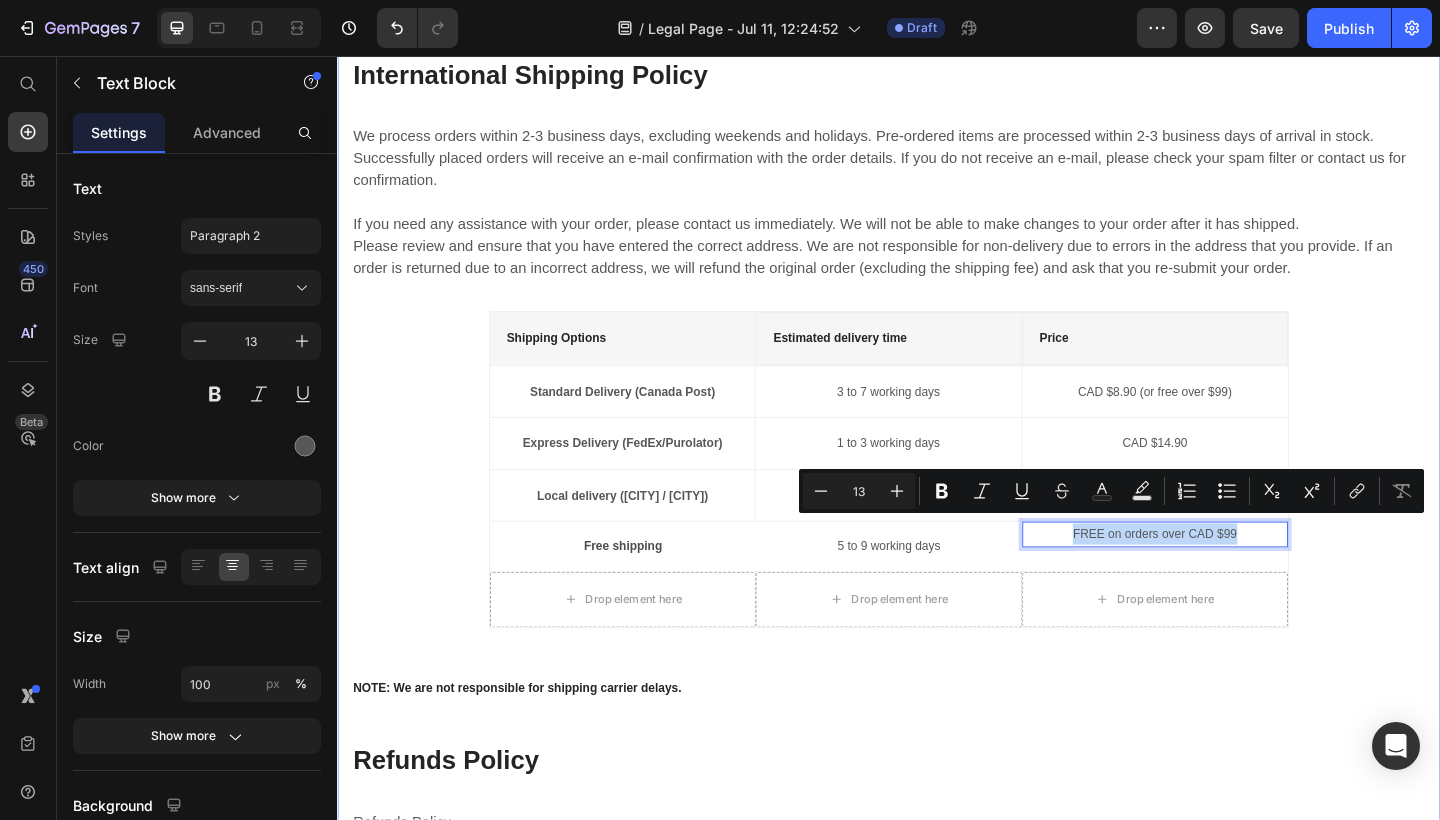 click on "International Shipping Policy Heading We process orders within 2-3 business days, excluding weekends and holidays. Pre-ordered items are processed within 2-3 business days of arrival in stock. Successfully placed orders will receive an e-mail confirmation with the order details. If you do not receive an e-mail, please check your spam filter or contact us for confirmation. If you need any assistance with your order, please contact us immediately. We will not be able to make changes to your order after it has shipped. Please review and ensure that you have entered the correct address. We are not responsible for non-delivery due to errors in the address that you provide. If an order is returned due to an incorrect address, we will refund the original order (excluding the shipping fee) and ask that you re-submit your order. Text block Shipping Options Text block Estimated delivery time Text block Price Text block Row Standard Delivery (Canada Post) Text block 3 to 7 working days Text block Text block Row Row Row" at bounding box center (937, 589) 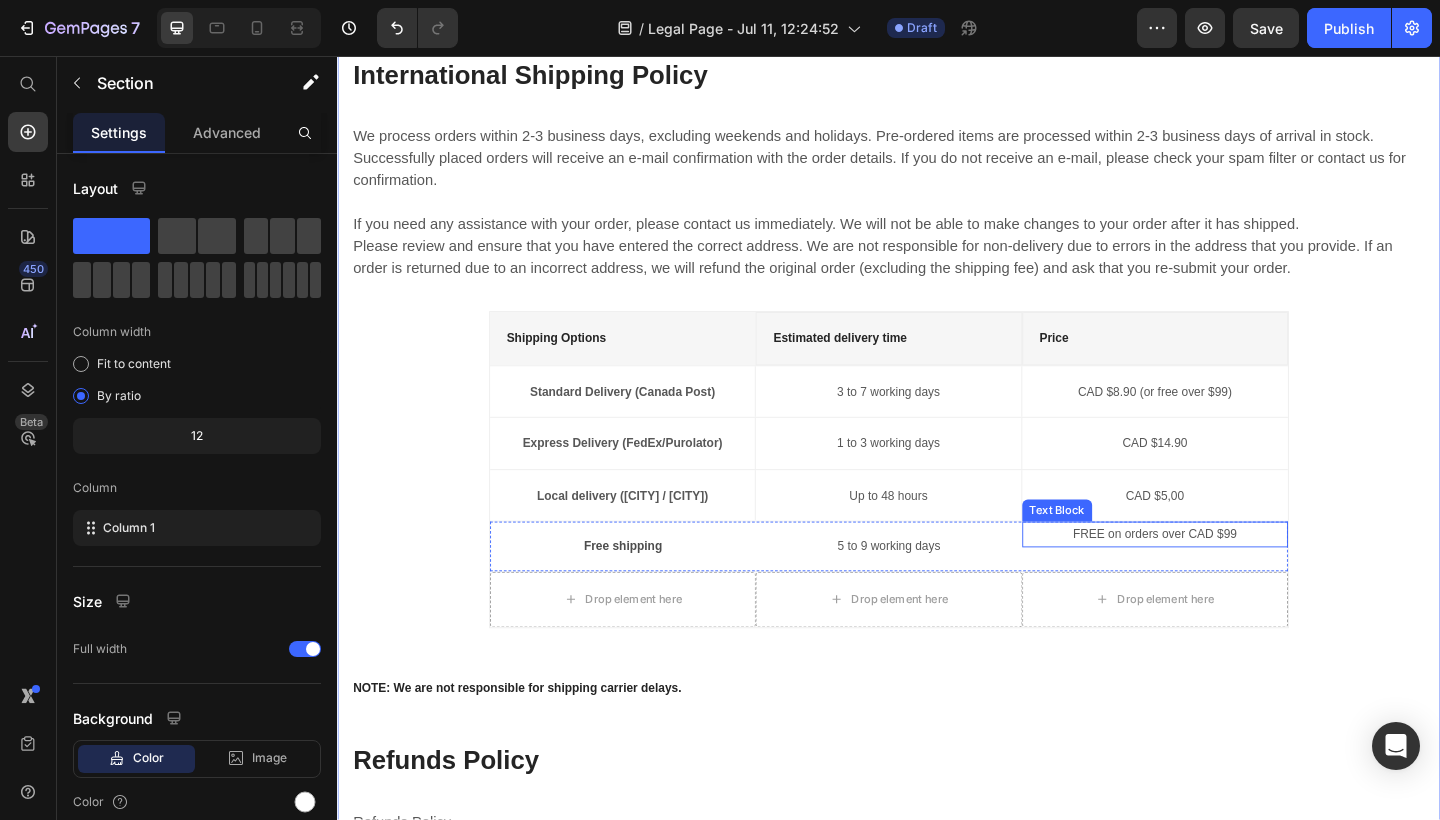 click on "FREE on orders over CAD $99" at bounding box center (1226, 576) 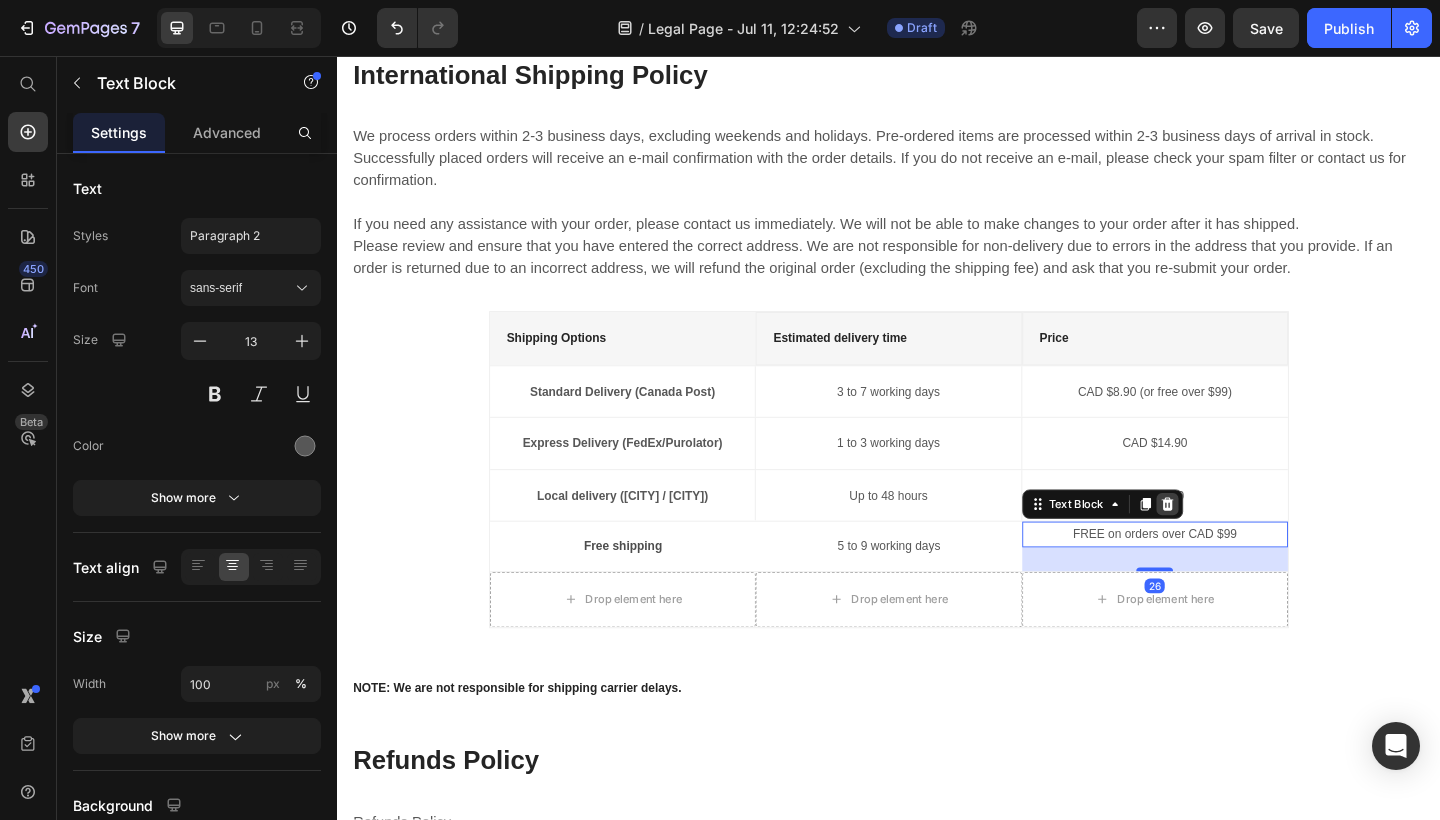 click 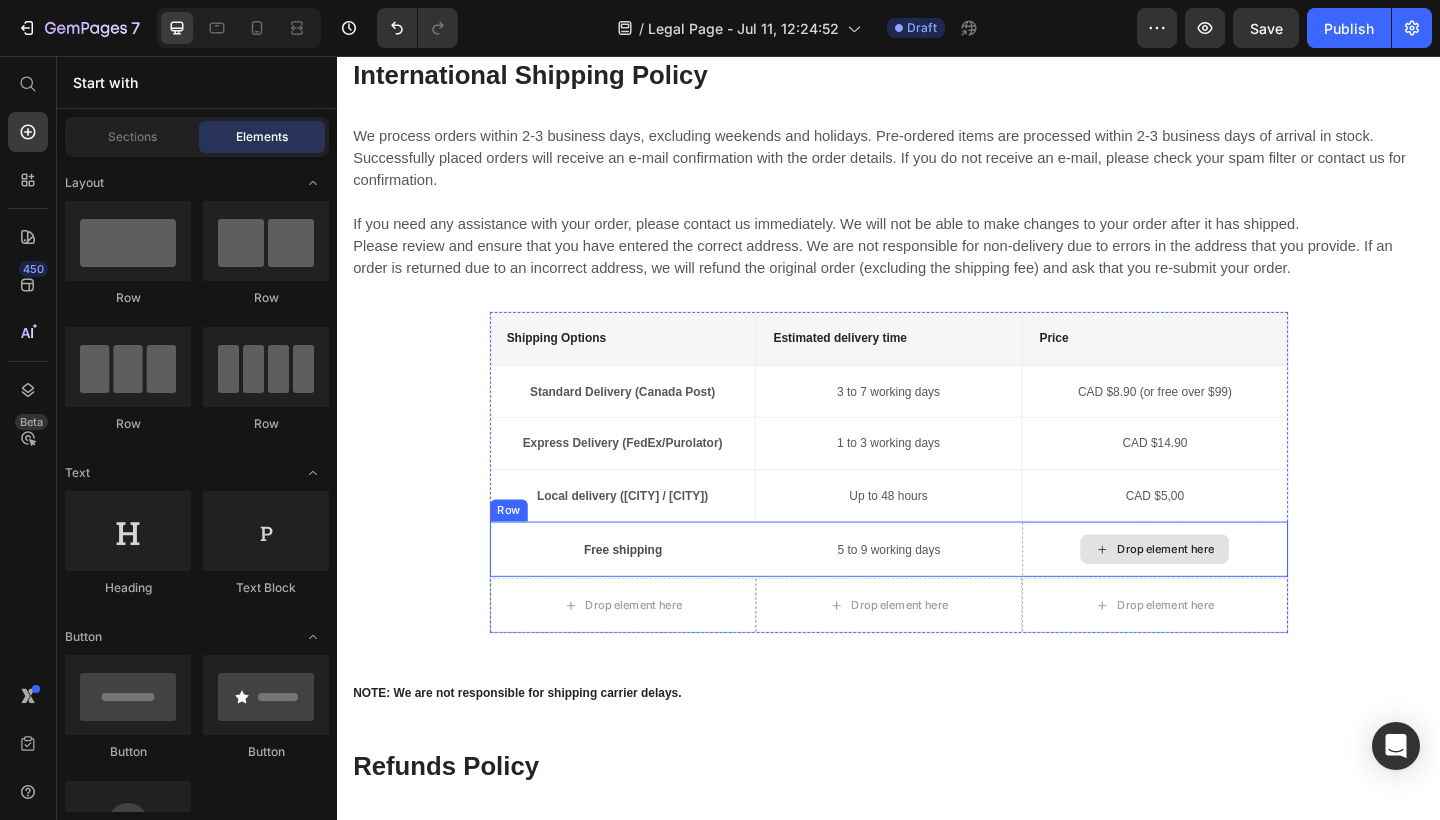 click on "Drop element here" at bounding box center [1238, 593] 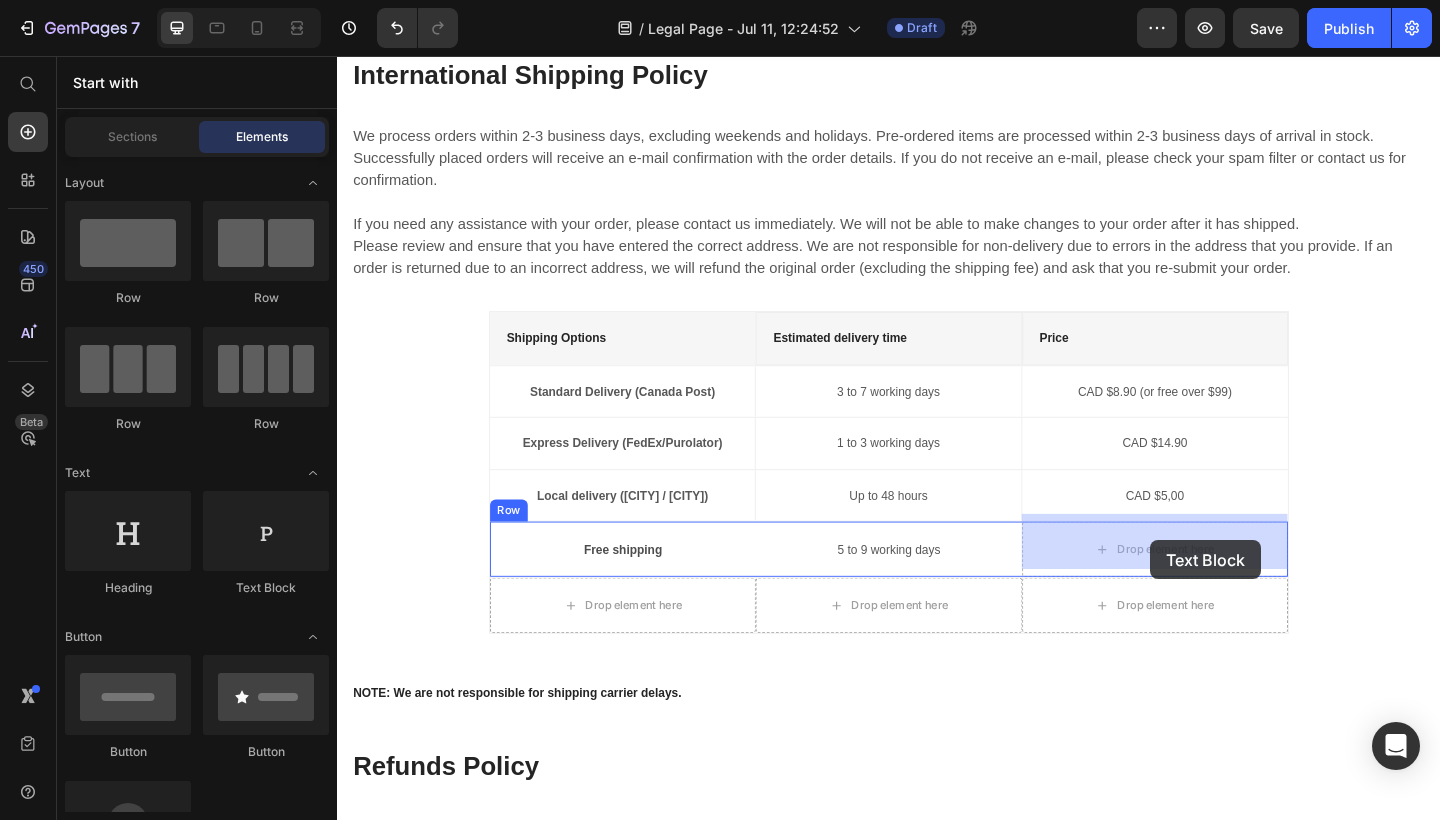 drag, startPoint x: 611, startPoint y: 576, endPoint x: 1221, endPoint y: 583, distance: 610.04016 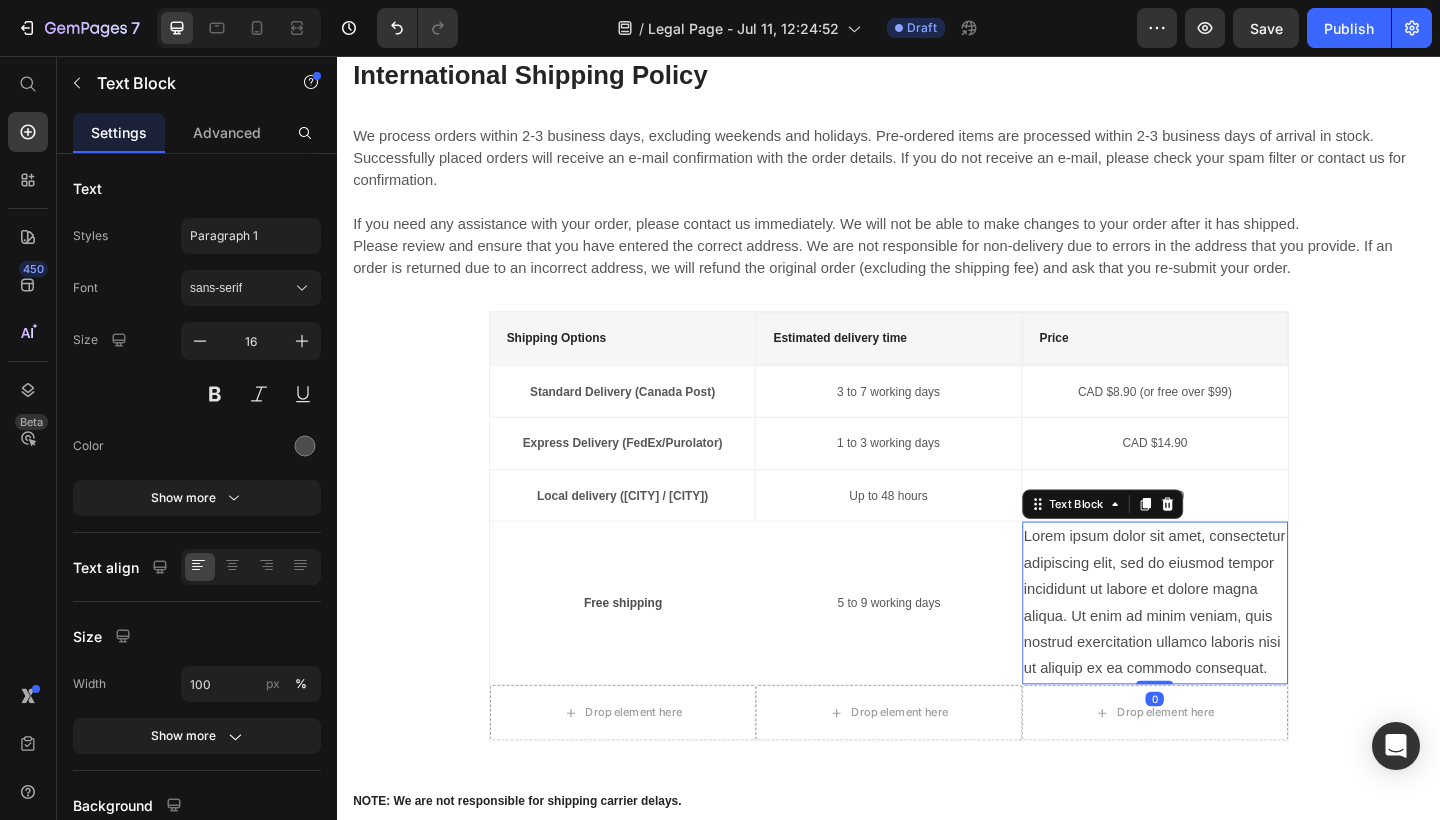 click on "Lorem ipsum dolor sit amet, consectetur adipiscing elit, sed do eiusmod tempor incididunt ut labore et dolore magna aliqua. Ut enim ad minim veniam, quis nostrud exercitation ullamco laboris nisi ut aliquip ex ea commodo consequat." at bounding box center [1226, 651] 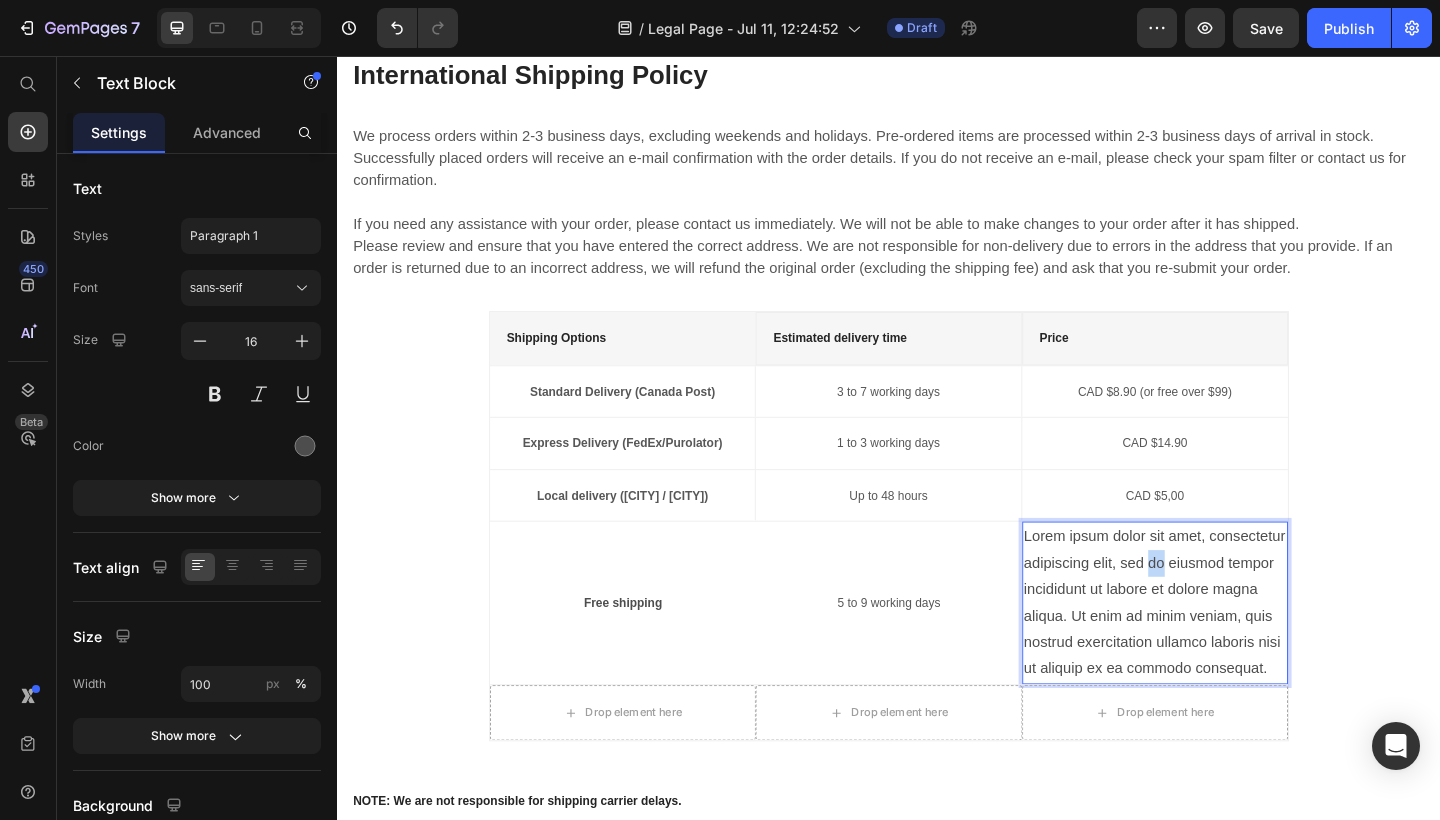 click on "Lorem ipsum dolor sit amet, consectetur adipiscing elit, sed do eiusmod tempor incididunt ut labore et dolore magna aliqua. Ut enim ad minim veniam, quis nostrud exercitation ullamco laboris nisi ut aliquip ex ea commodo consequat." at bounding box center (1226, 651) 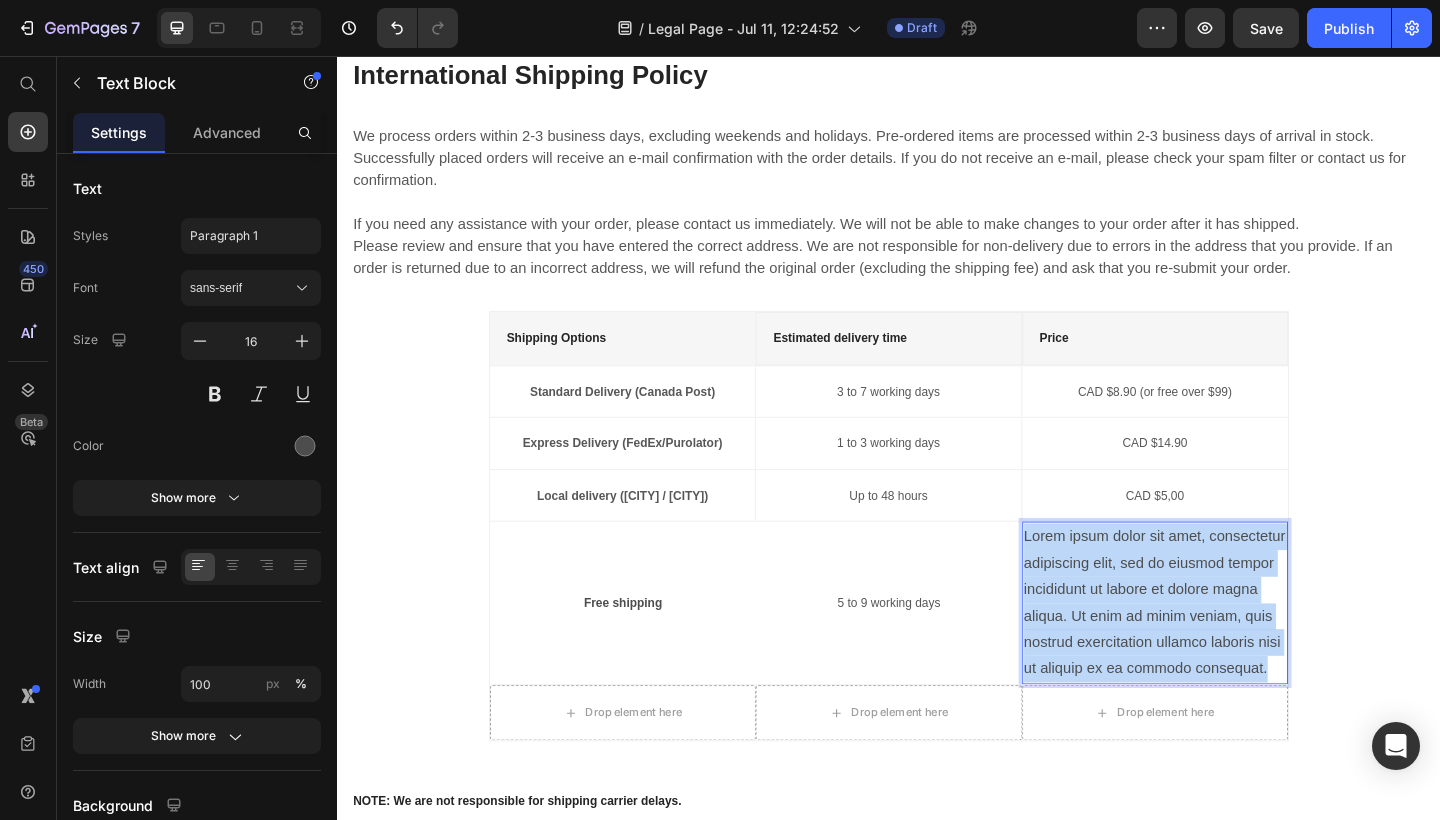 click on "Lorem ipsum dolor sit amet, consectetur adipiscing elit, sed do eiusmod tempor incididunt ut labore et dolore magna aliqua. Ut enim ad minim veniam, quis nostrud exercitation ullamco laboris nisi ut aliquip ex ea commodo consequat." at bounding box center (1226, 651) 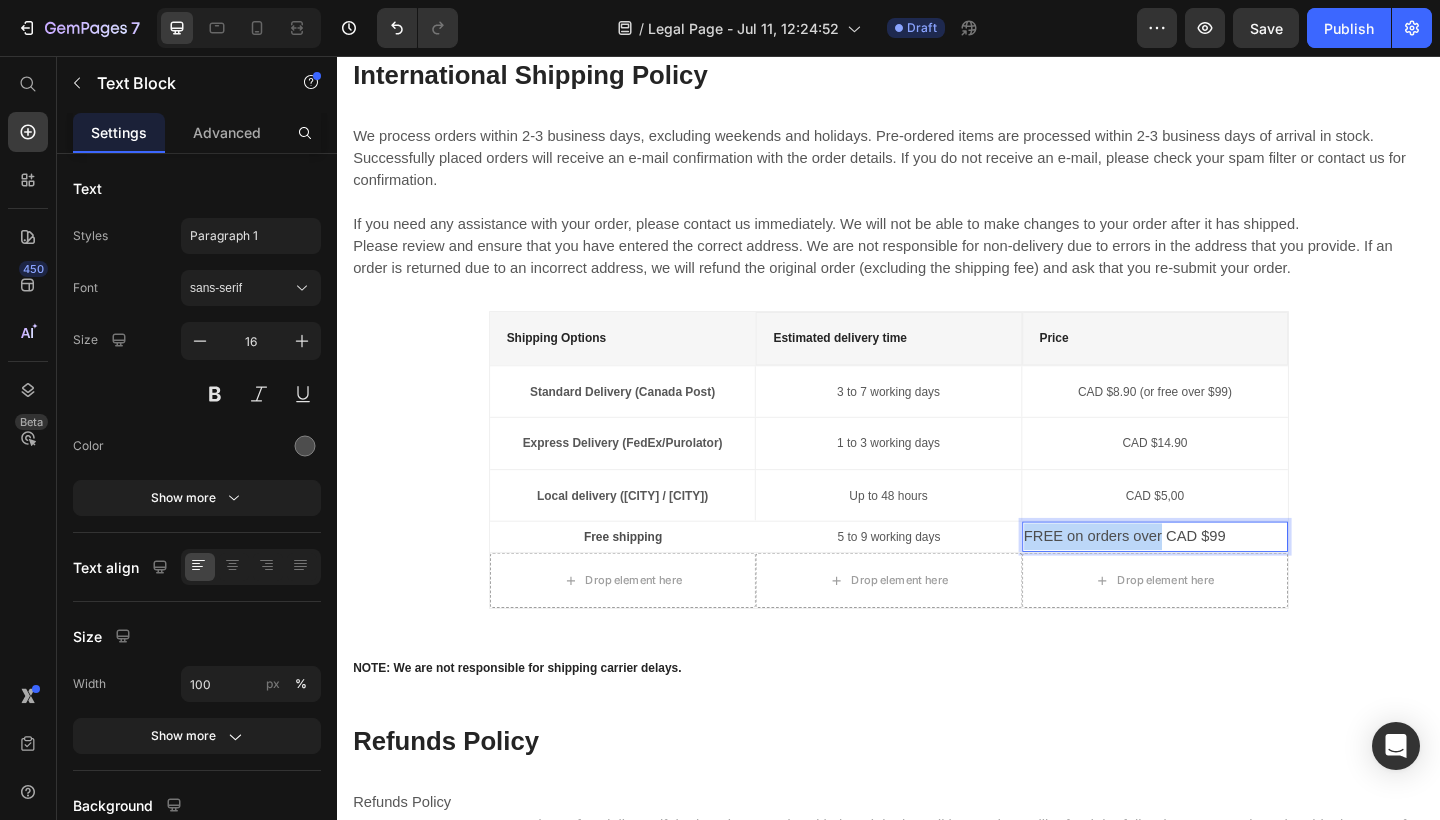 click on "FREE on orders over CAD $99" at bounding box center (1226, 579) 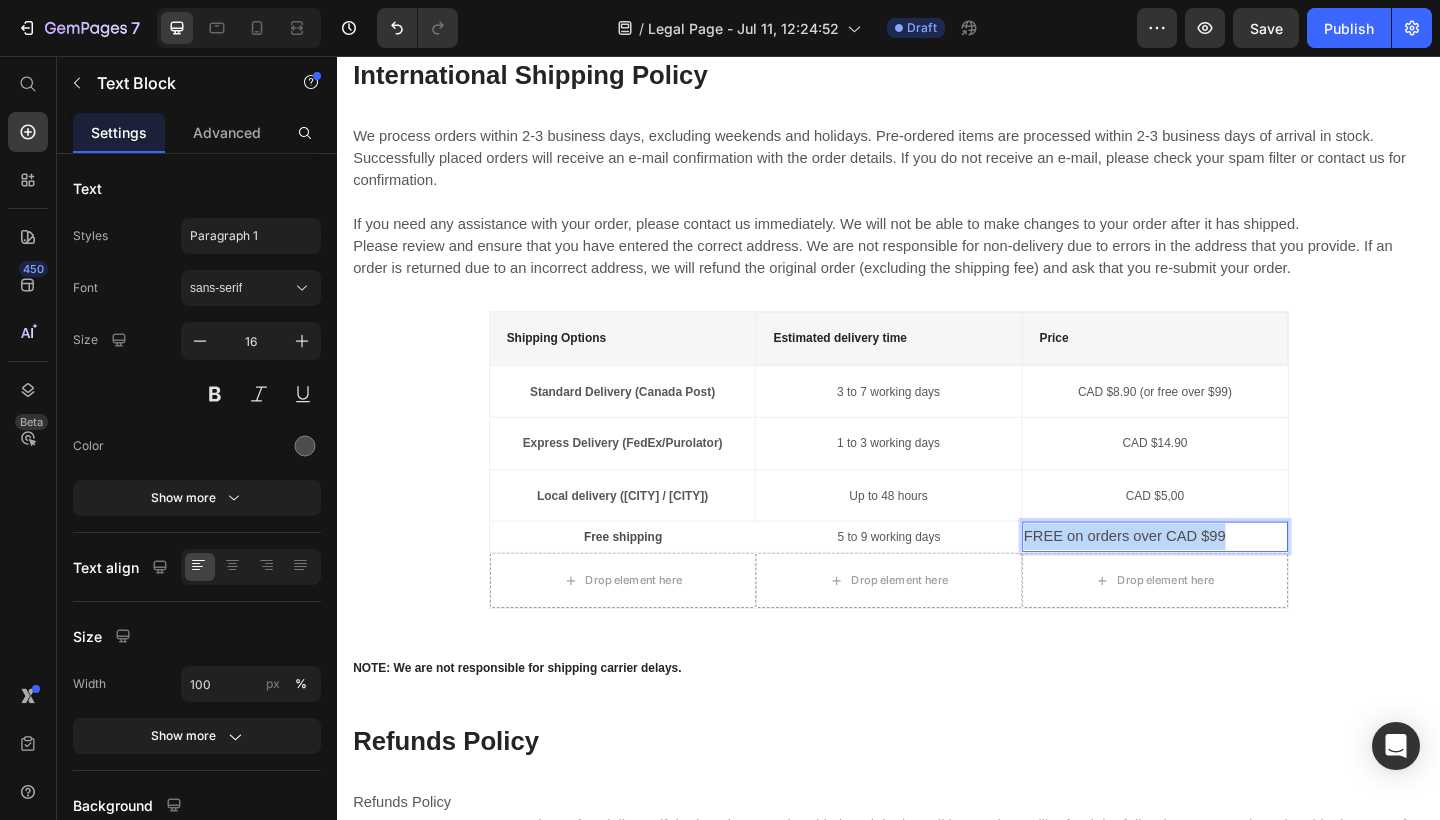 click on "FREE on orders over CAD $99" at bounding box center (1226, 579) 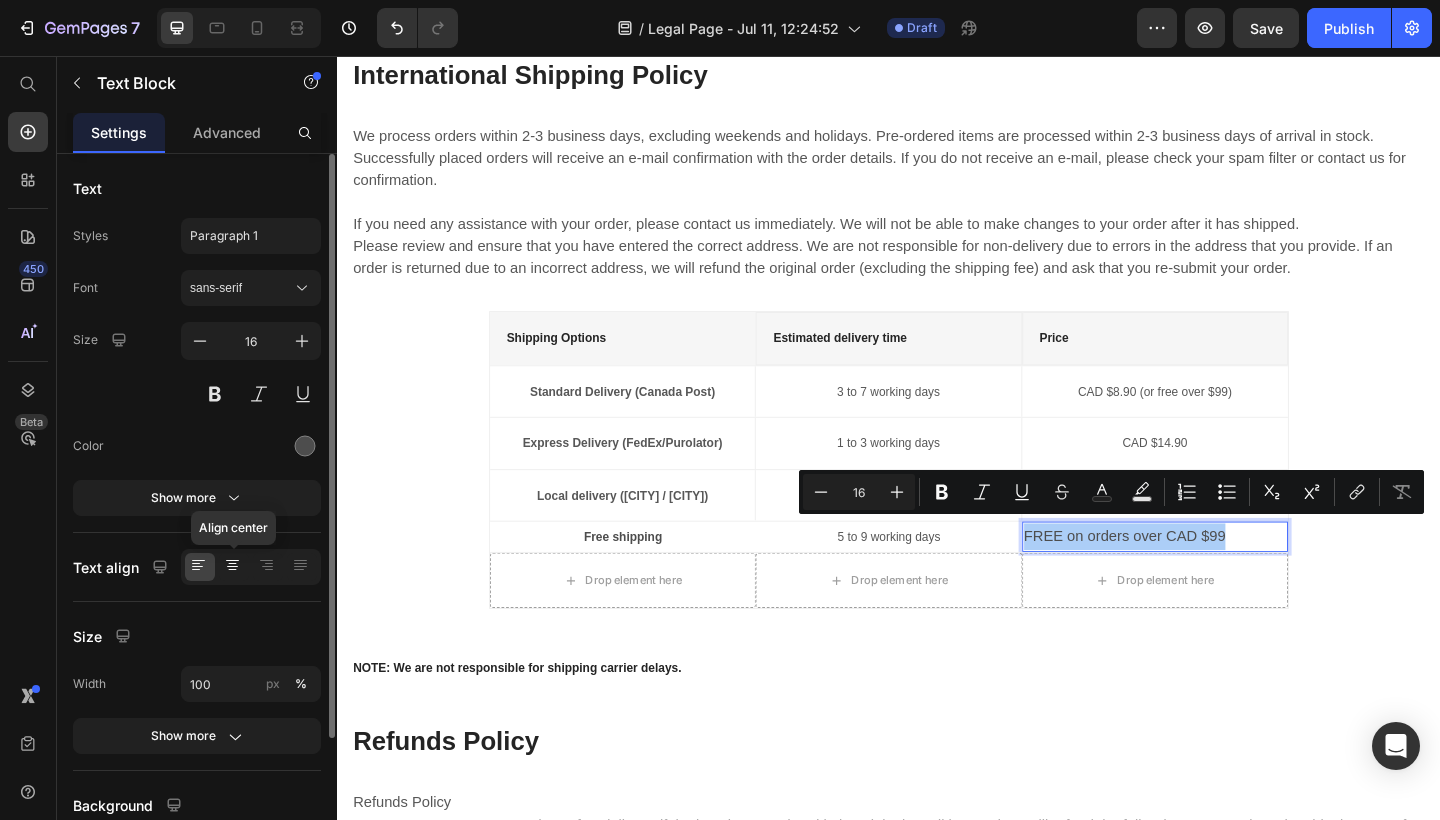 click 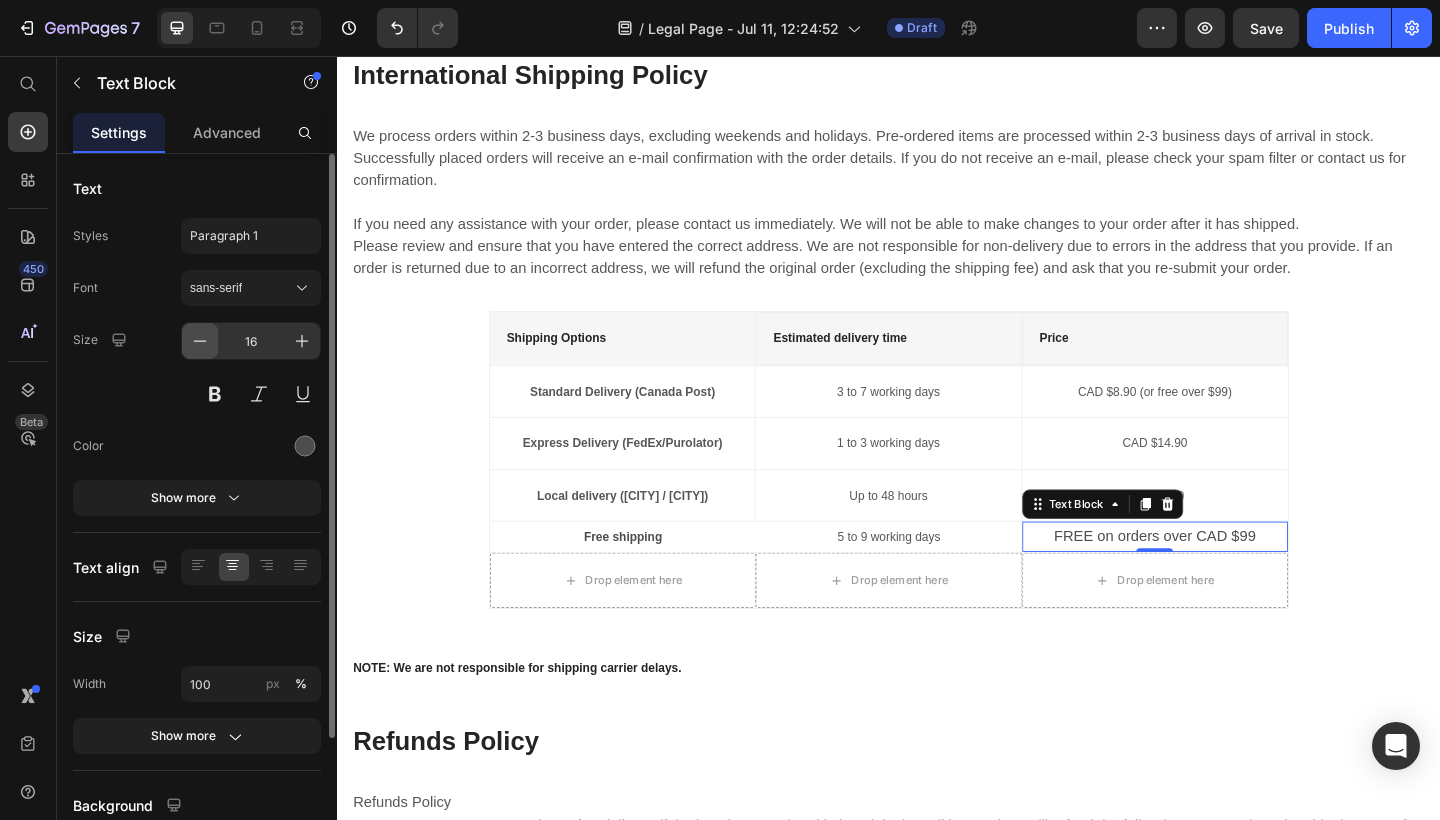 click 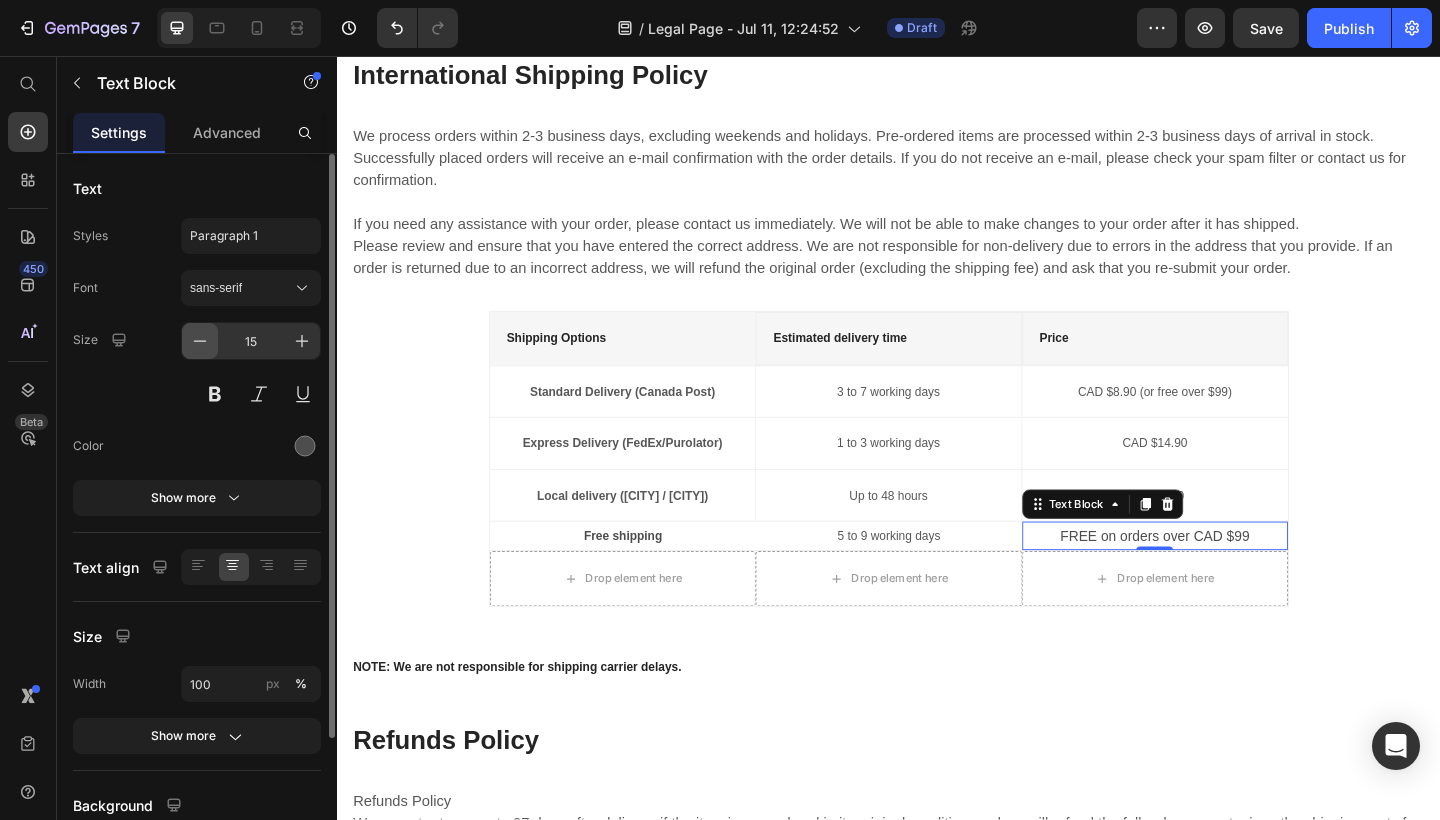 click 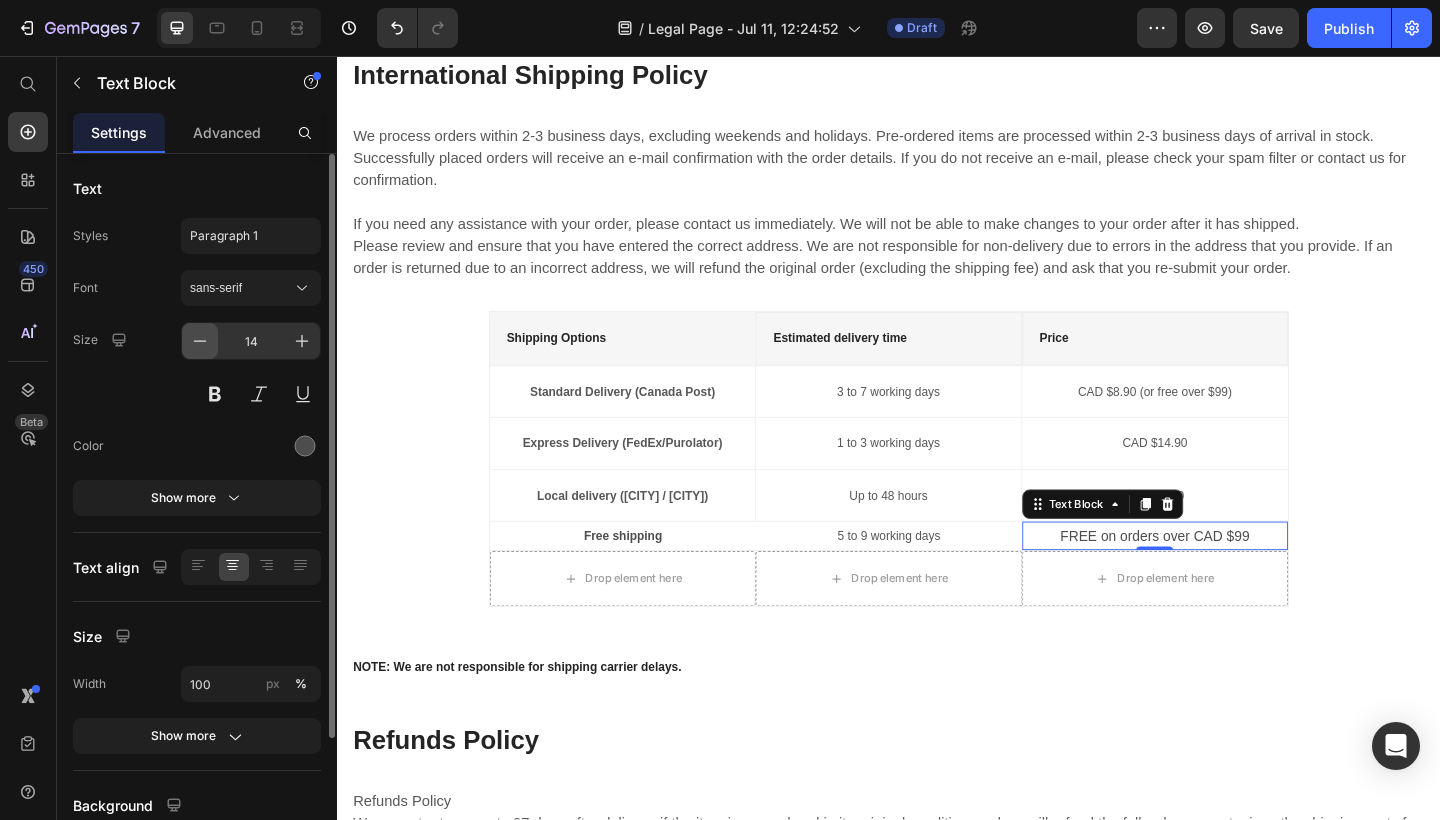 click 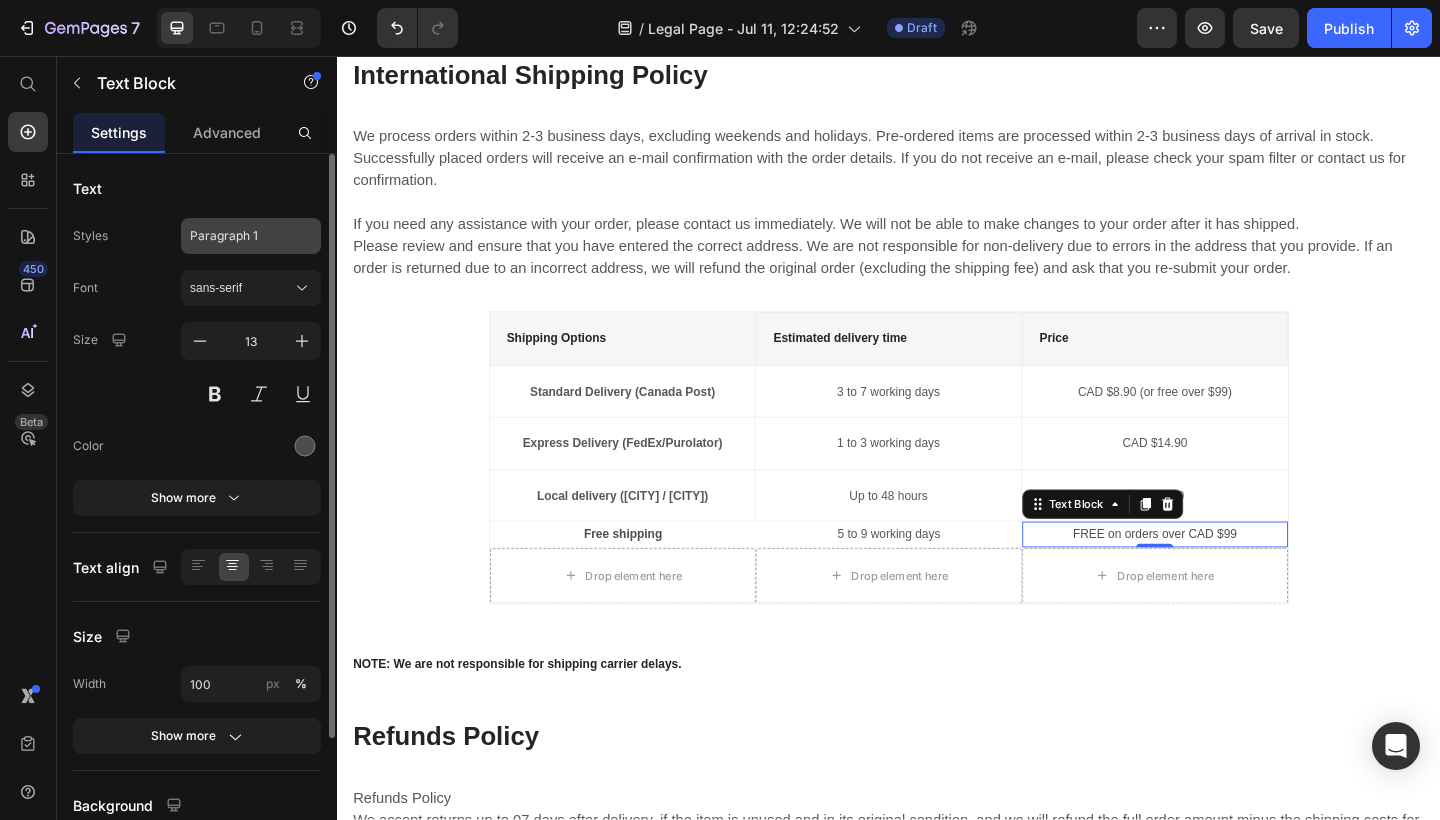 click on "Paragraph 1" at bounding box center (239, 236) 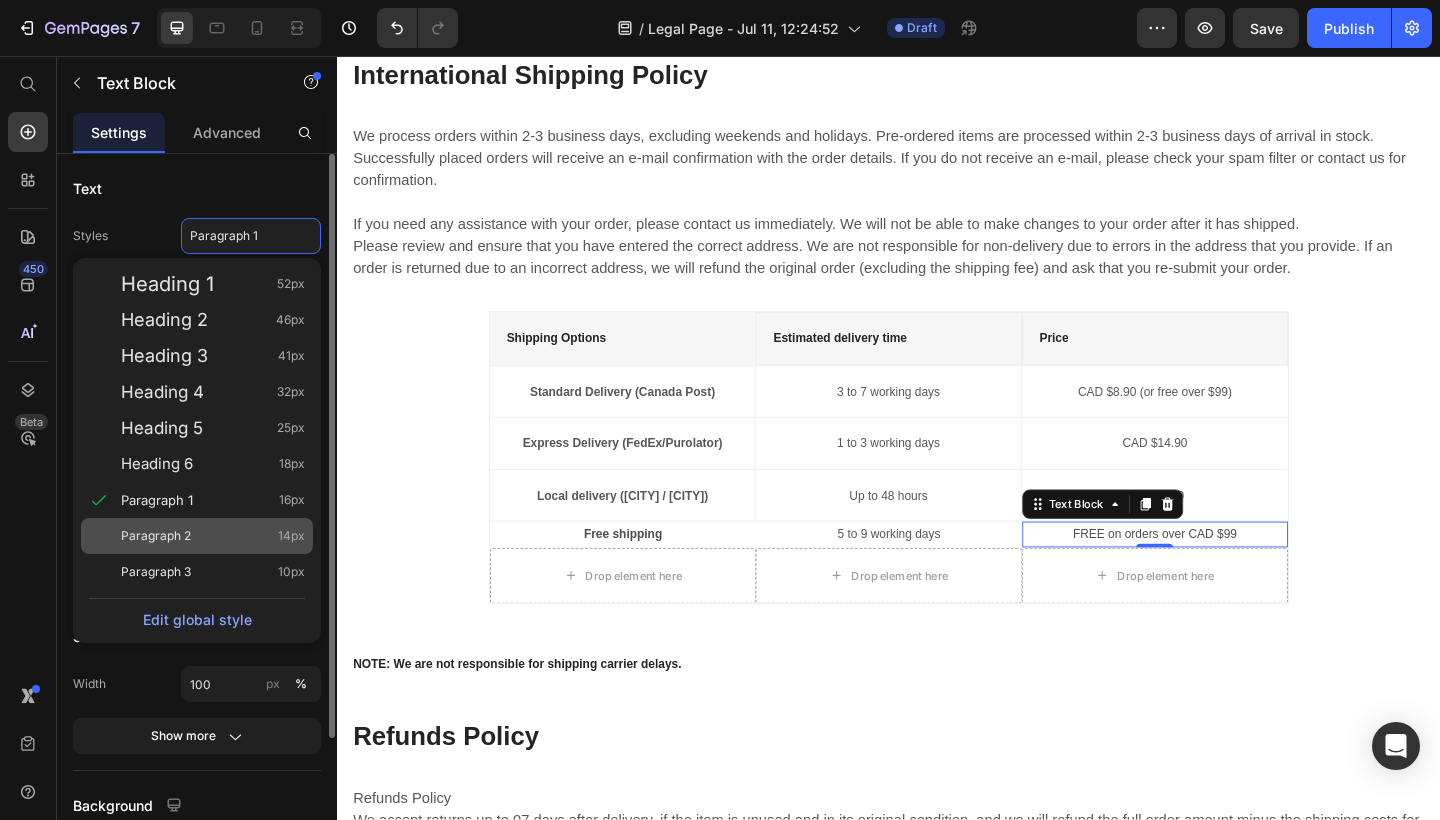 click on "Paragraph 2 14px" at bounding box center (213, 536) 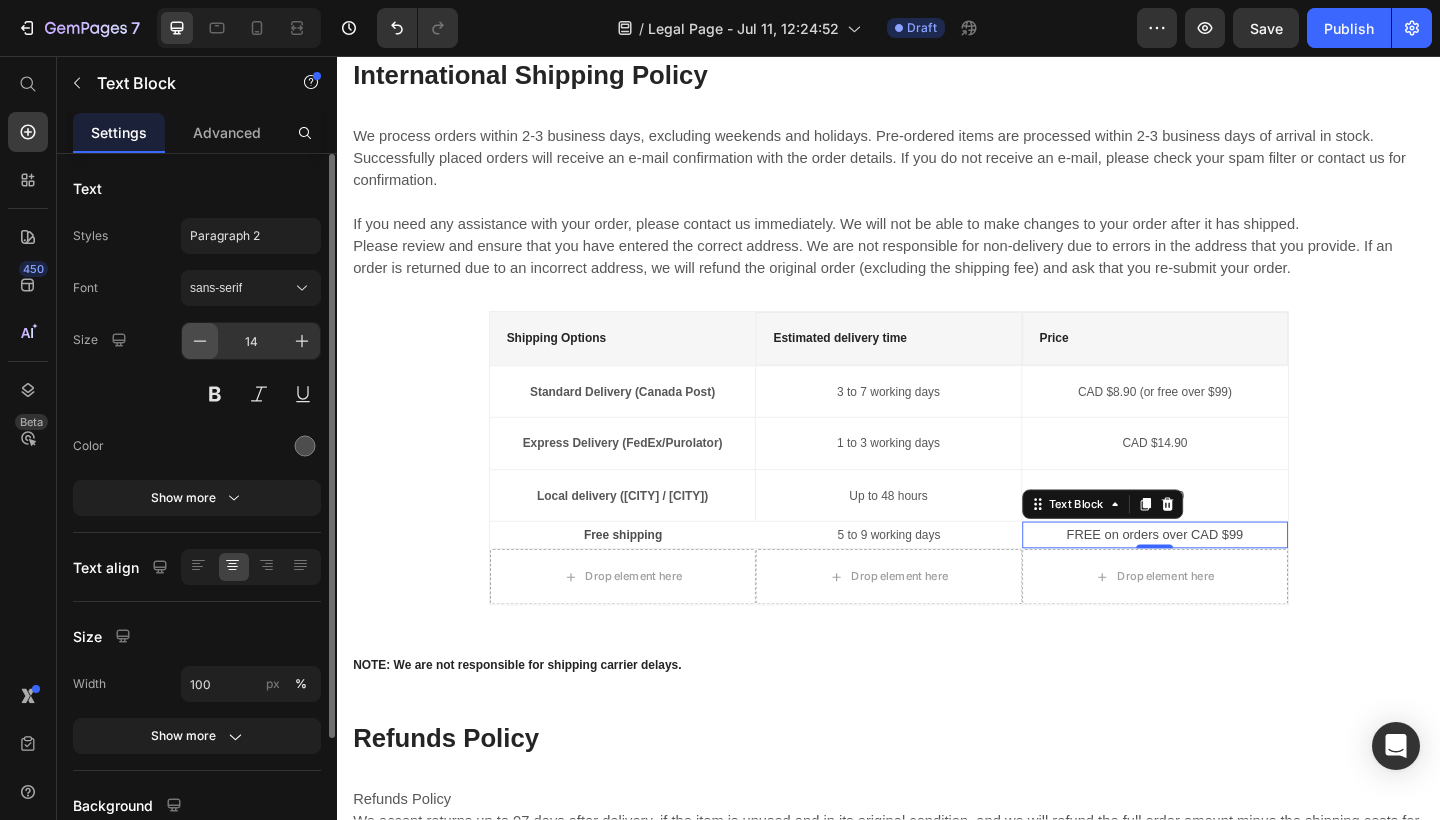 click 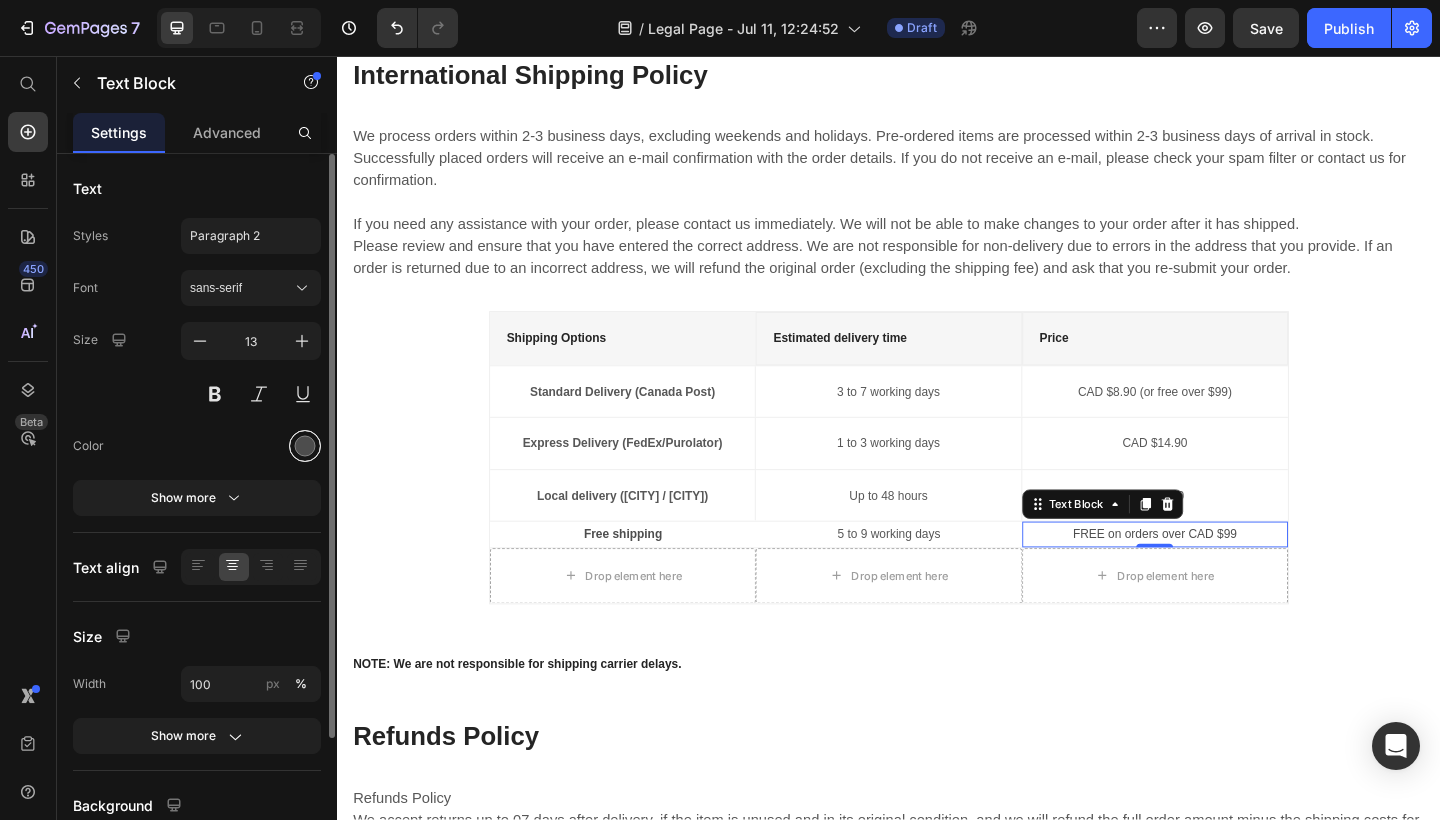 click at bounding box center [305, 446] 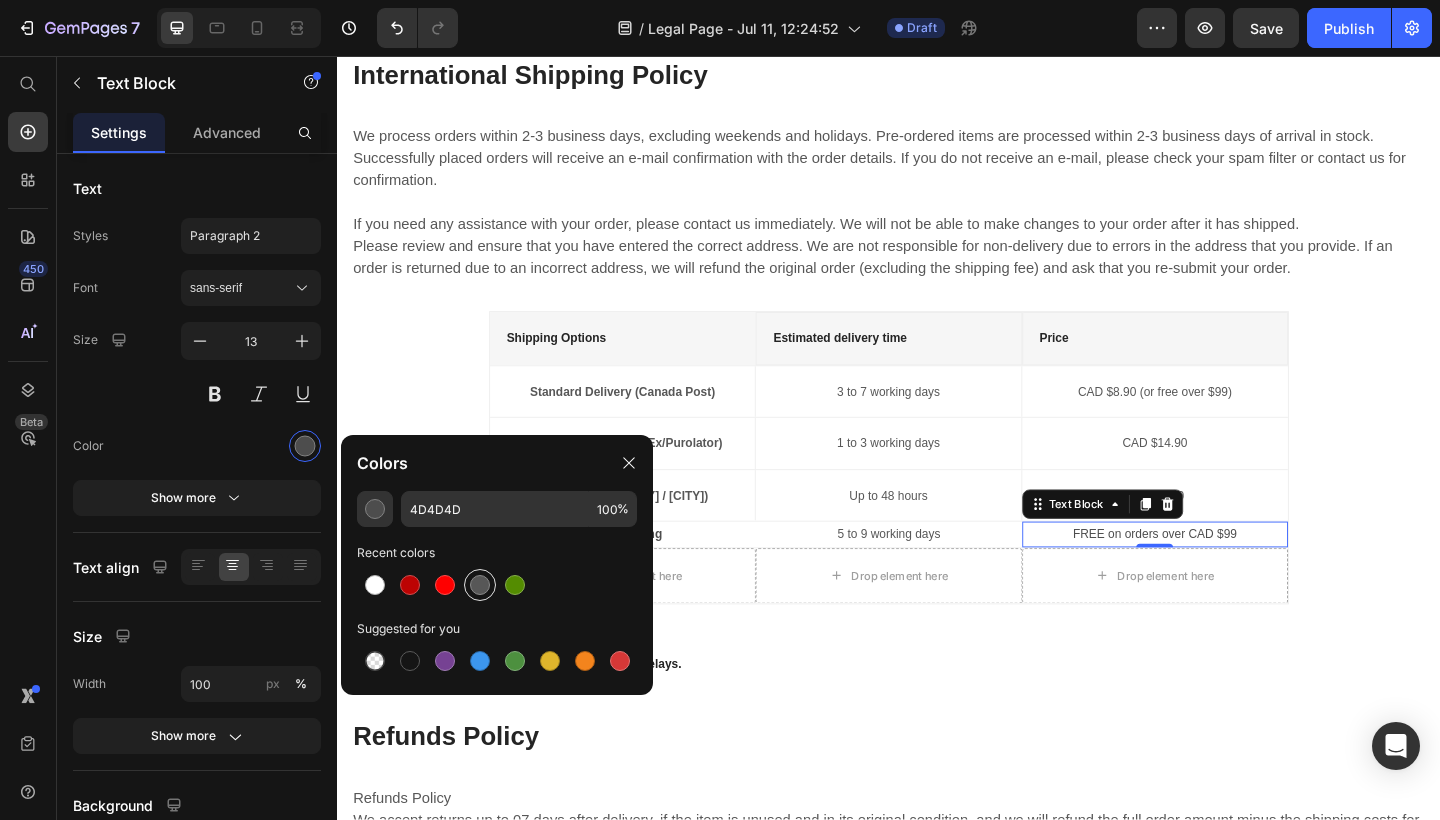 click at bounding box center [480, 585] 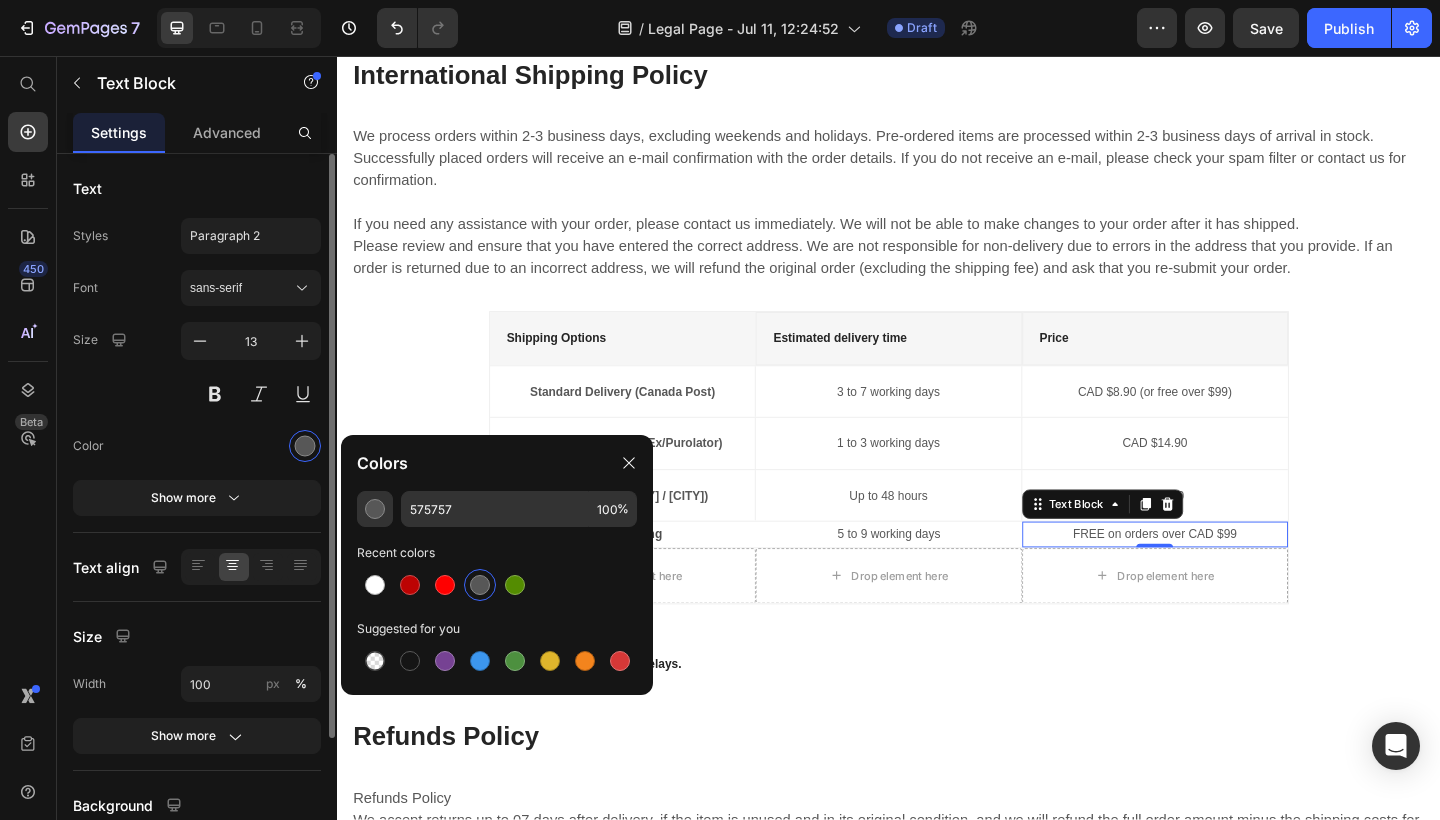 click at bounding box center (251, 446) 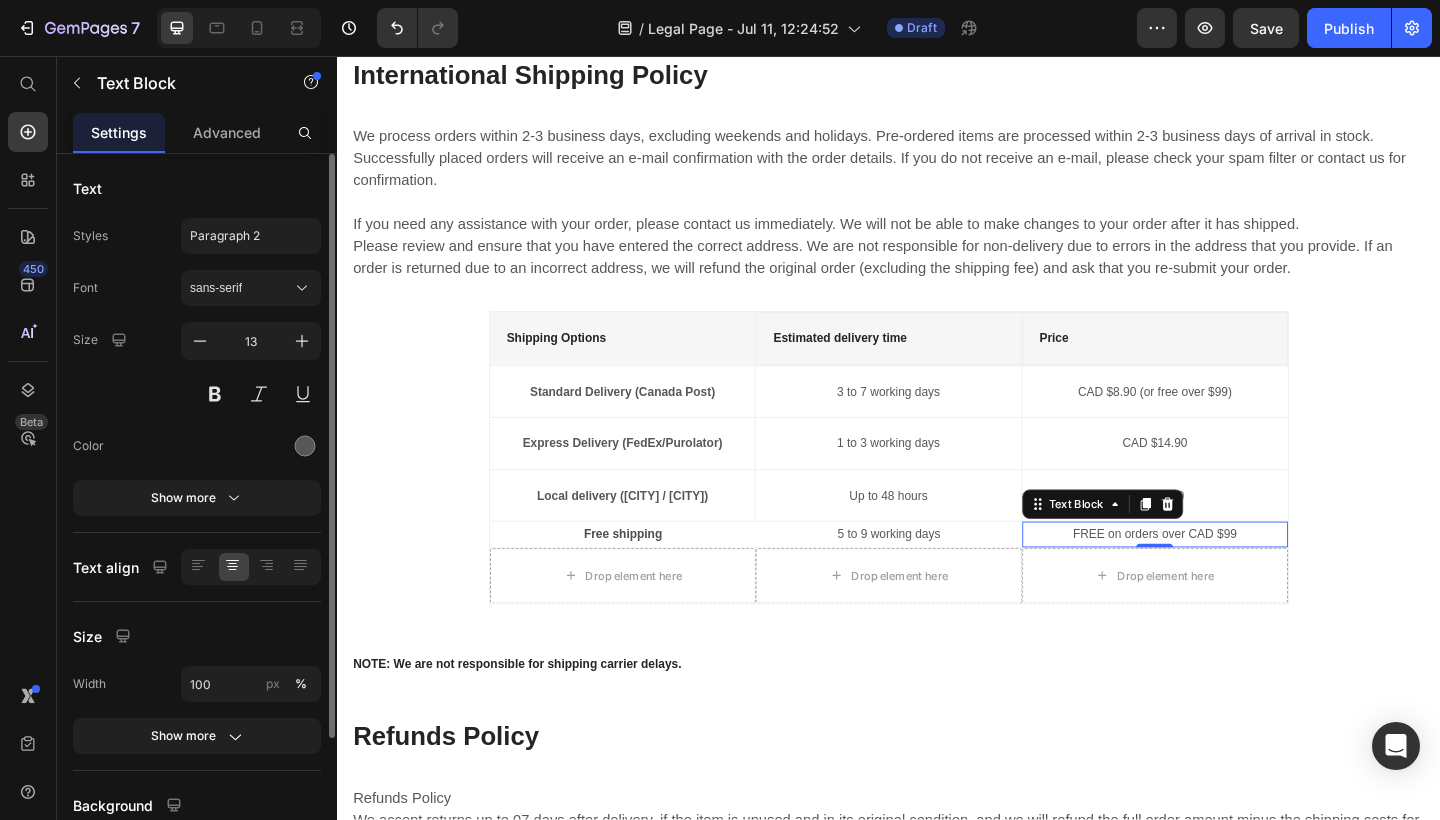 click at bounding box center (251, 446) 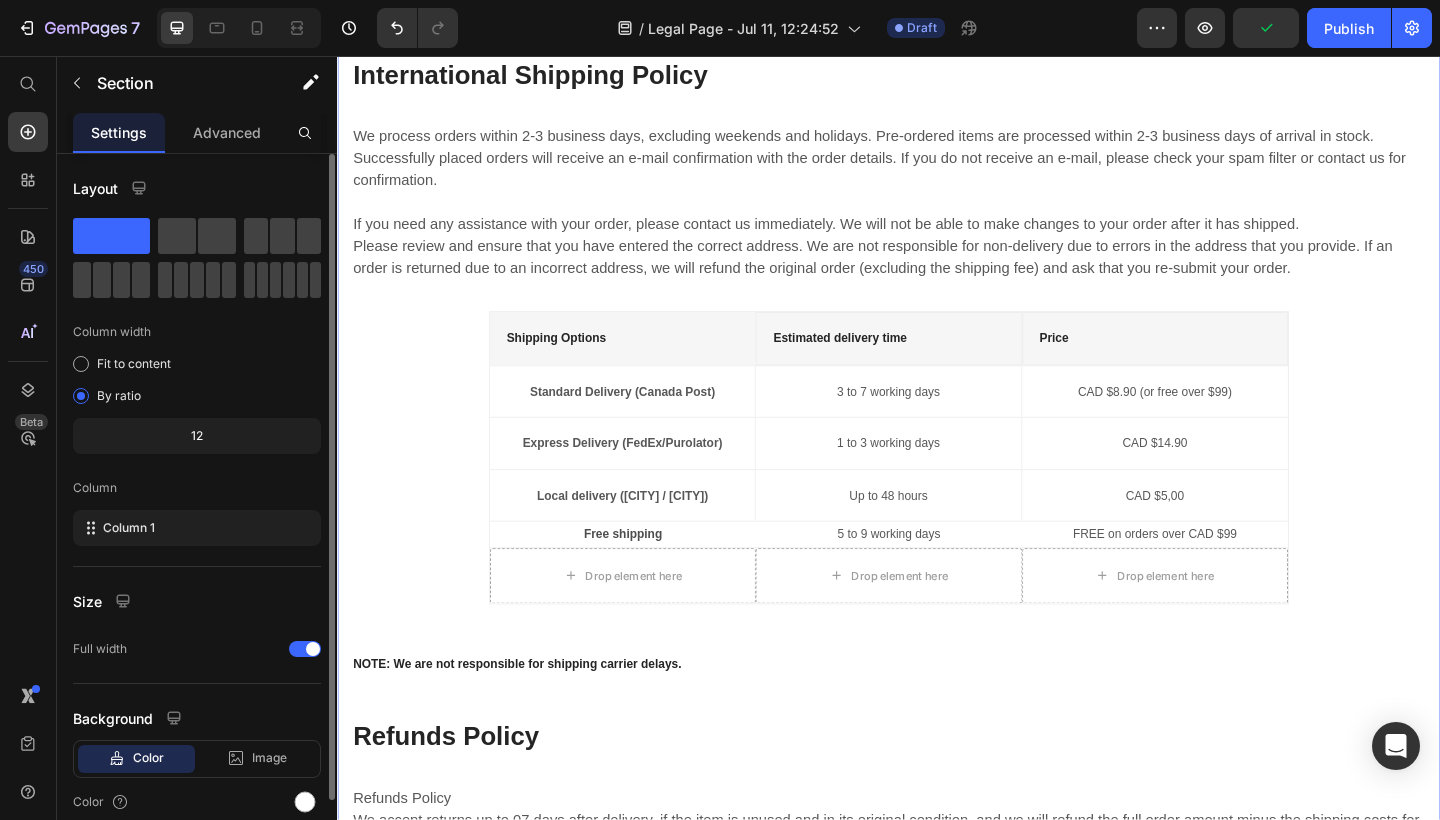 click on "International Shipping Policy Heading We process orders within 2-3 business days, excluding weekends and holidays. Pre-ordered items are processed within 2-3 business days of arrival in stock. Successfully placed orders will receive an e-mail confirmation with the order details. If you do not receive an e-mail, please check your spam filter or contact us for confirmation. If you need any assistance with your order, please contact us immediately. We will not be able to make changes to your order after it has shipped. Please review and ensure that you have entered the correct address. We are not responsible for non-delivery due to errors in the address that you provide. If an order is returned due to an incorrect address, we will refund the original order (excluding the shipping fee) and ask that you re-submit your order. Text block Shipping Options Text block Estimated delivery time Text block Price Text block Row Standard Delivery (Canada Post) Text block 3 to 7 working days Text block Text block Row Row Row" at bounding box center (937, 576) 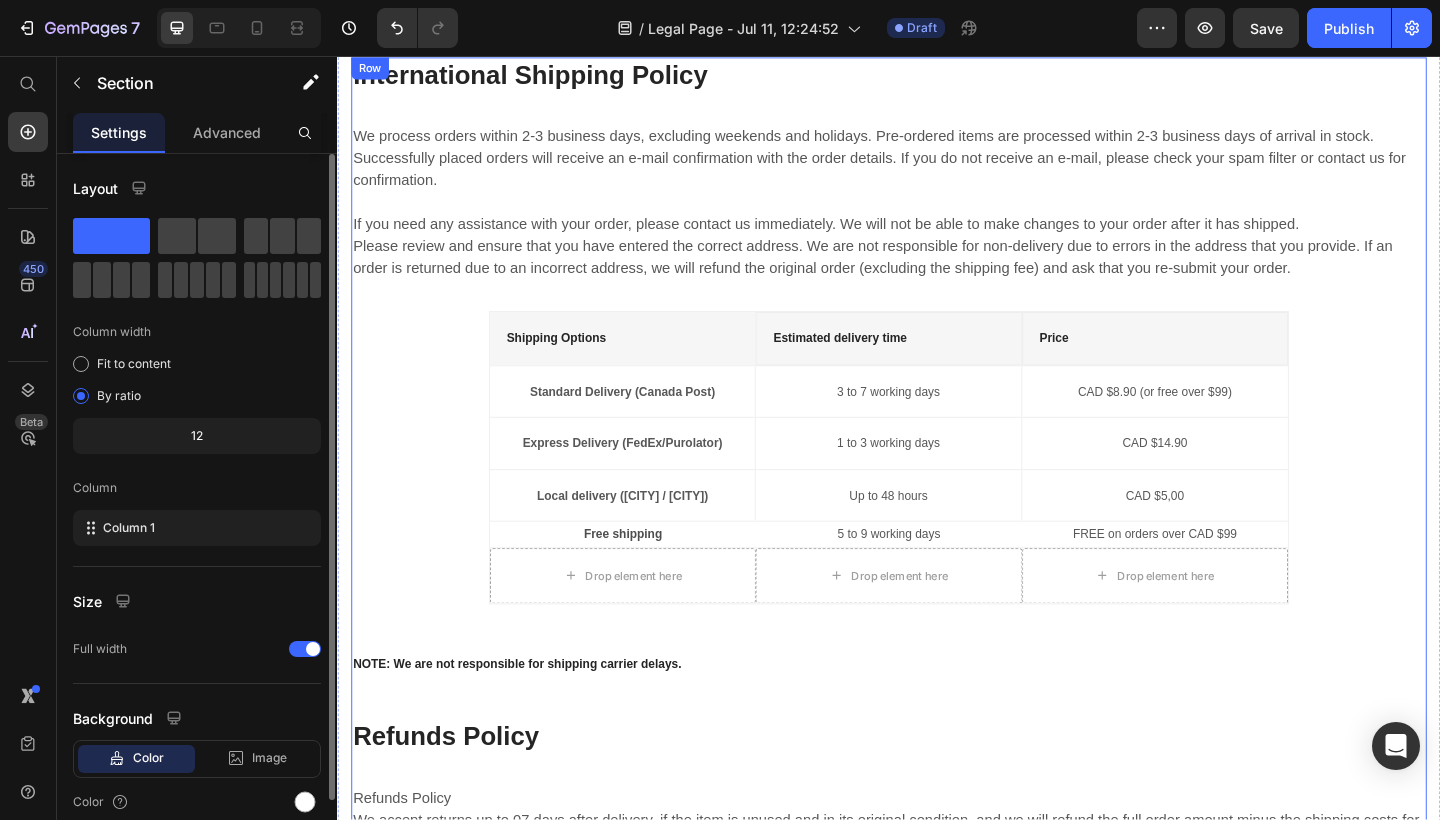 click on "International Shipping Policy Heading We process orders within 2-3 business days, excluding weekends and holidays. Pre-ordered items are processed within 2-3 business days of arrival in stock. Successfully placed orders will receive an e-mail confirmation with the order details. If you do not receive an e-mail, please check your spam filter or contact us for confirmation. If you need any assistance with your order, please contact us immediately. We will not be able to make changes to your order after it has shipped. Please review and ensure that you have entered the correct address. We are not responsible for non-delivery due to errors in the address that you provide. If an order is returned due to an incorrect address, we will refund the original order (excluding the shipping fee) and ask that you re-submit your order. Text block Shipping Options Text block Estimated delivery time Text block Price Text block Row Standard Delivery (Canada Post) Text block 3 to 7 working days Text block Text block Row Row Row" at bounding box center [937, 576] 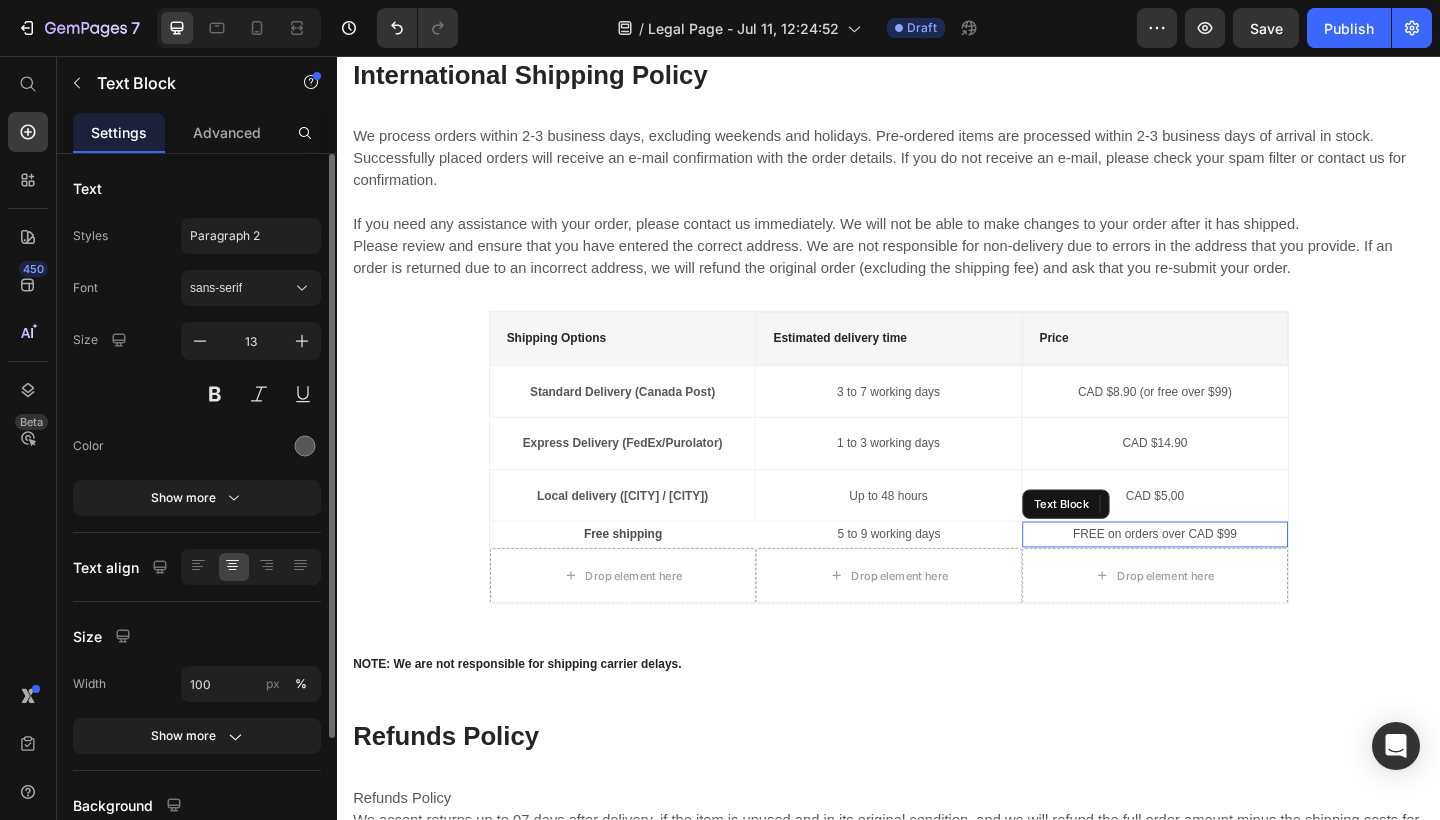 click on "FREE on orders over CAD $99" at bounding box center (1226, 576) 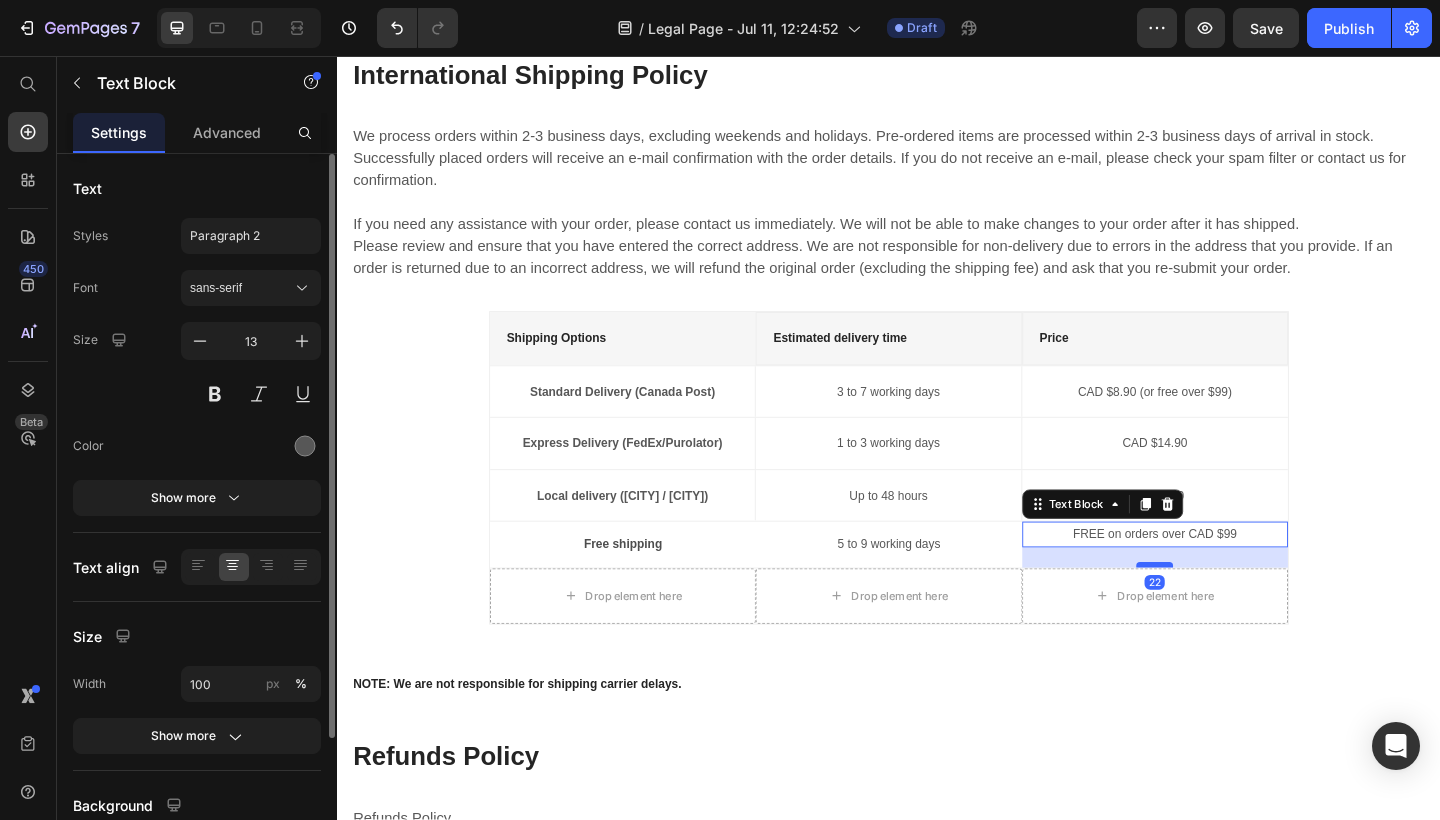 drag, startPoint x: 1233, startPoint y: 578, endPoint x: 1236, endPoint y: 600, distance: 22.203604 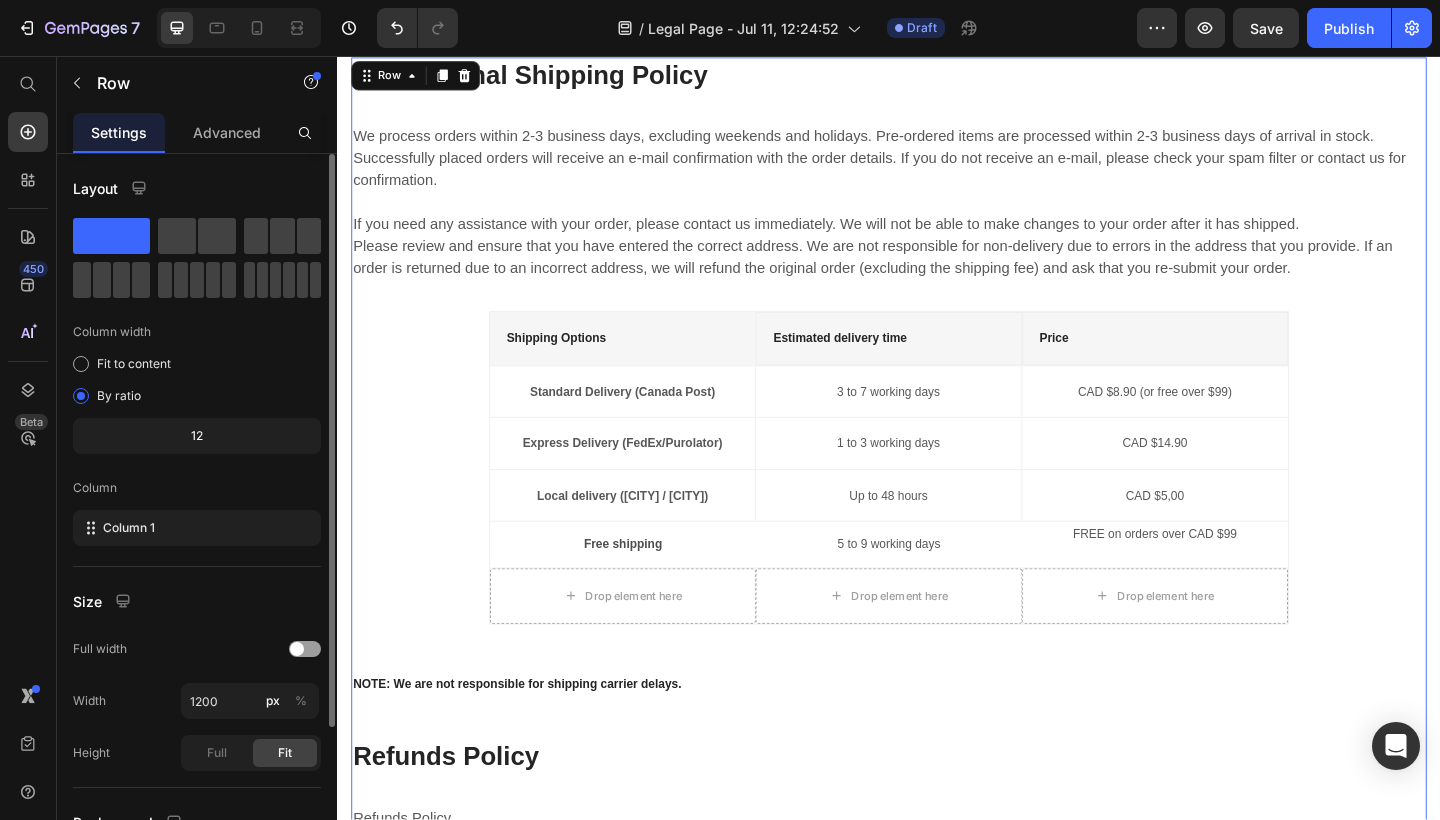 click on "International Shipping Policy Heading We process orders within 2-3 business days, excluding weekends and holidays. Pre-ordered items are processed within 2-3 business days of arrival in stock. Successfully placed orders will receive an e-mail confirmation with the order details. If you do not receive an e-mail, please check your spam filter or contact us for confirmation. If you need any assistance with your order, please contact us immediately. We will not be able to make changes to your order after it has shipped. Please review and ensure that you have entered the correct address. We are not responsible for non-delivery due to errors in the address that you provide. If an order is returned due to an incorrect address, we will refund the original order (excluding the shipping fee) and ask that you re-submit your order. Text block Shipping Options Text block Estimated delivery time Text block Price Text block Row Standard Delivery (Canada Post) Text block 3 to 7 working days Text block Text block Row Row Row" at bounding box center (937, 587) 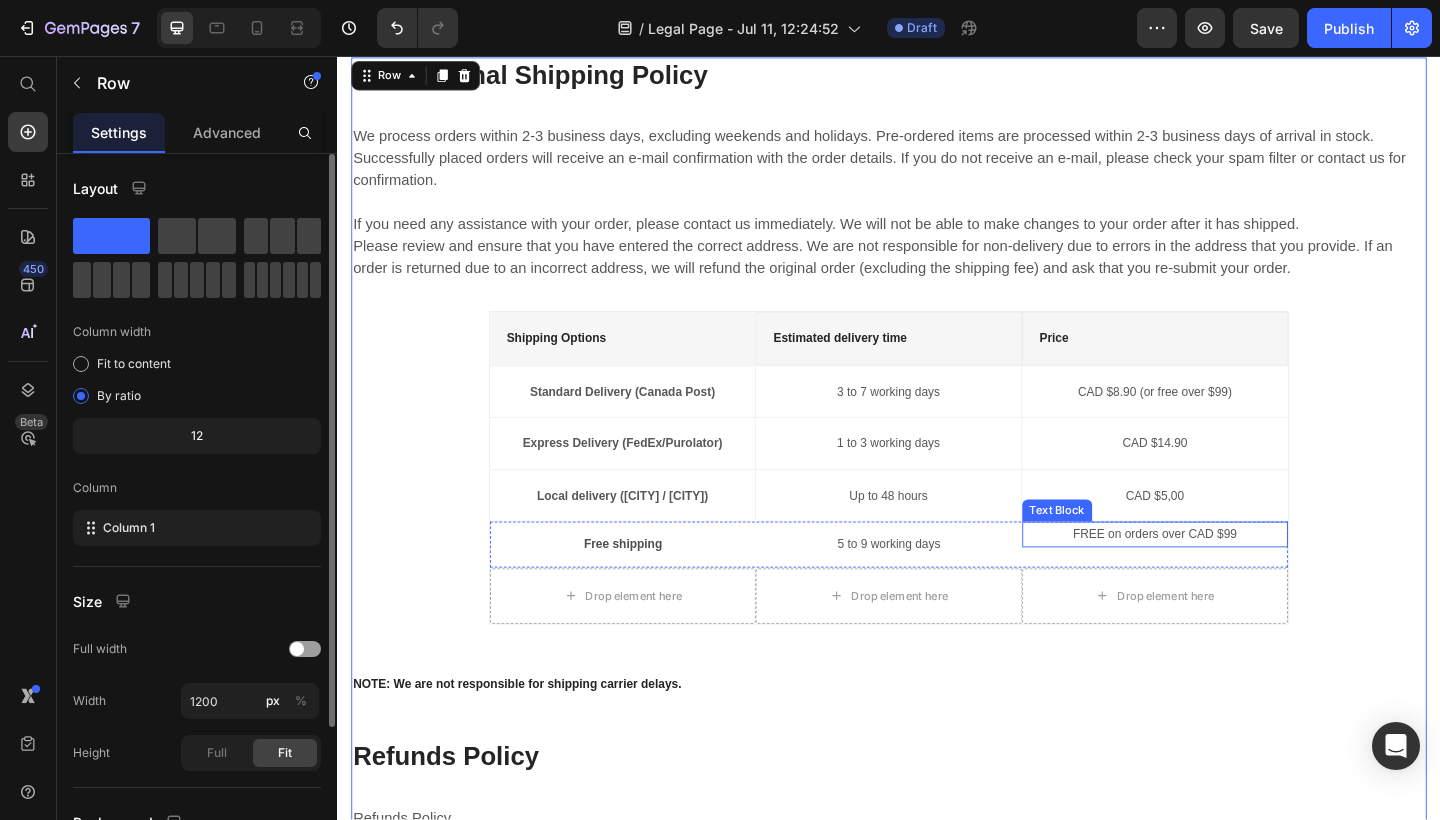 click on "FREE on orders over CAD $99" at bounding box center [1226, 576] 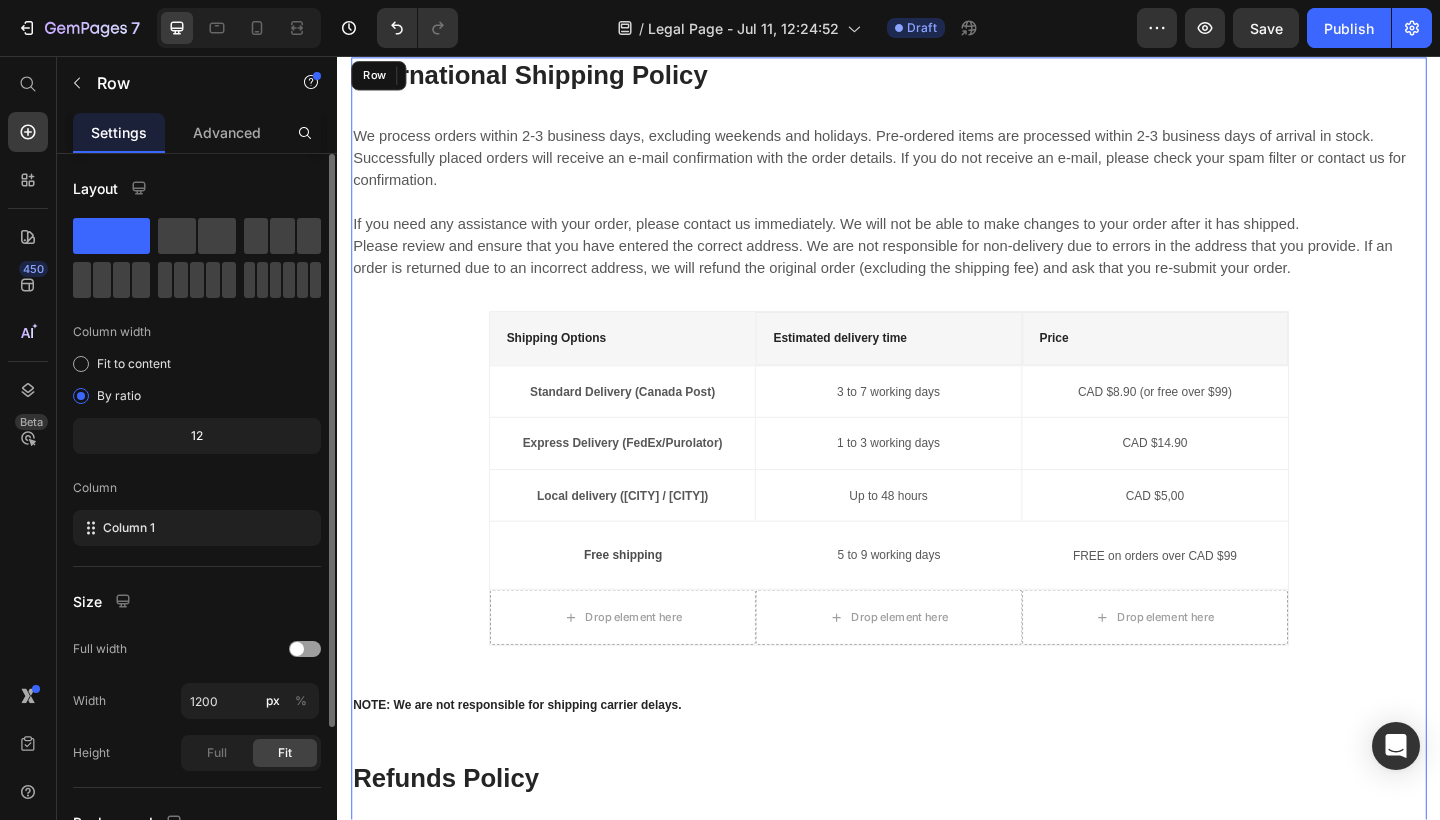 click on "International Shipping Policy Heading We process orders within 2-3 business days, excluding weekends and holidays. Pre-ordered items are processed within 2-3 business days of arrival in stock. Successfully placed orders will receive an e-mail confirmation with the order details. If you do not receive an e-mail, please check your spam filter or contact us for confirmation. If you need any assistance with your order, please contact us immediately. We will not be able to make changes to your order after it has shipped. Please review and ensure that you have entered the correct address. We are not responsible for non-delivery due to errors in the address that you provide. If an order is returned due to an incorrect address, we will refund the original order (excluding the shipping fee) and ask that you re-submit your order. Text block Shipping Options Text block Estimated delivery time Text block Price Text block Row Standard Delivery (Canada Post) Text block 3 to 7 working days Text block Text block Row Row Row" at bounding box center (937, 598) 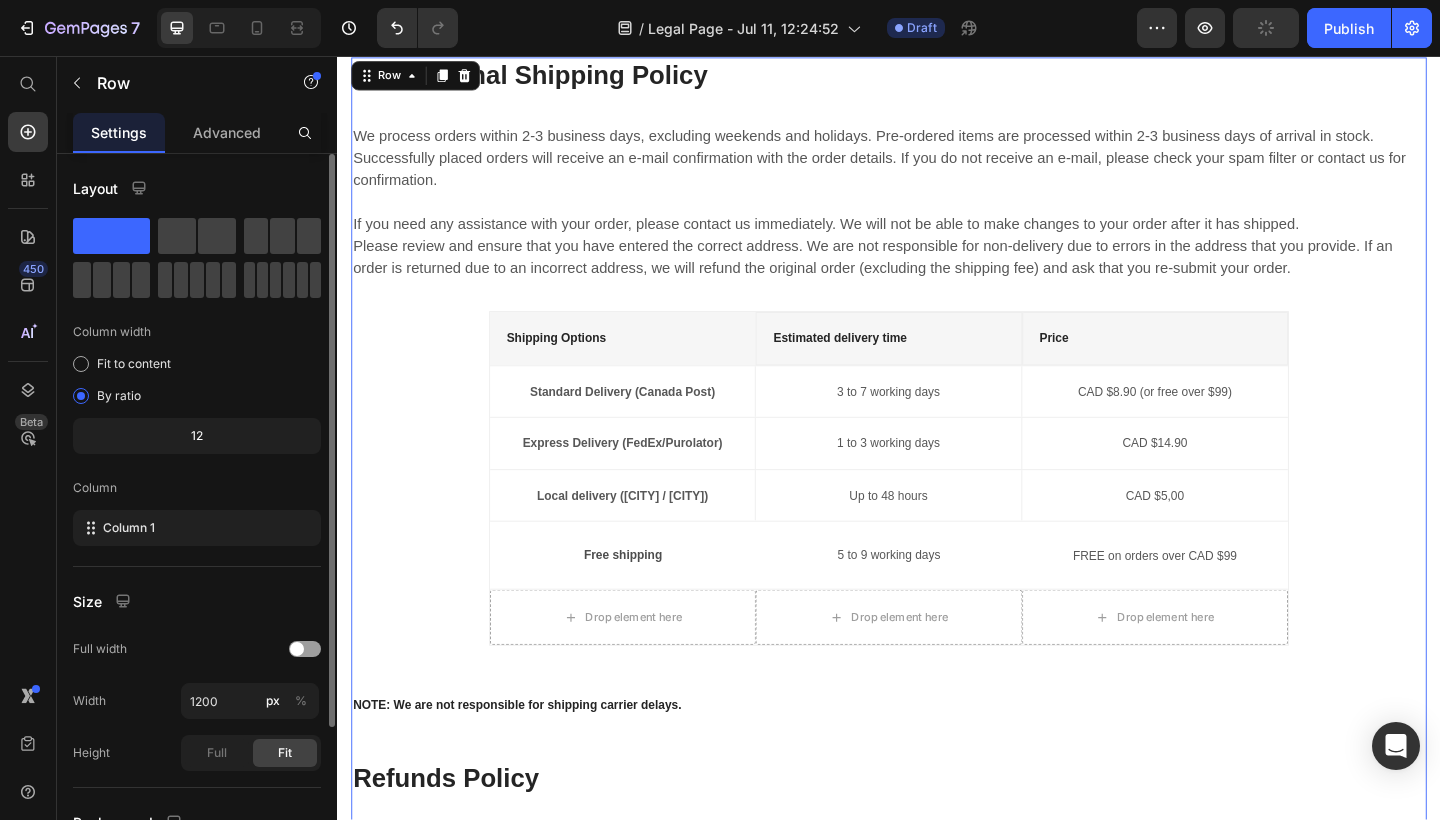 click on "International Shipping Policy Heading We process orders within 2-3 business days, excluding weekends and holidays. Pre-ordered items are processed within 2-3 business days of arrival in stock. Successfully placed orders will receive an e-mail confirmation with the order details. If you do not receive an e-mail, please check your spam filter or contact us for confirmation. If you need any assistance with your order, please contact us immediately. We will not be able to make changes to your order after it has shipped. Please review and ensure that you have entered the correct address. We are not responsible for non-delivery due to errors in the address that you provide. If an order is returned due to an incorrect address, we will refund the original order (excluding the shipping fee) and ask that you re-submit your order. Text block Shipping Options Text block Estimated delivery time Text block Price Text block Row Standard Delivery (Canada Post) Text block 3 to 7 working days Text block Text block Row Row Row" at bounding box center [937, 598] 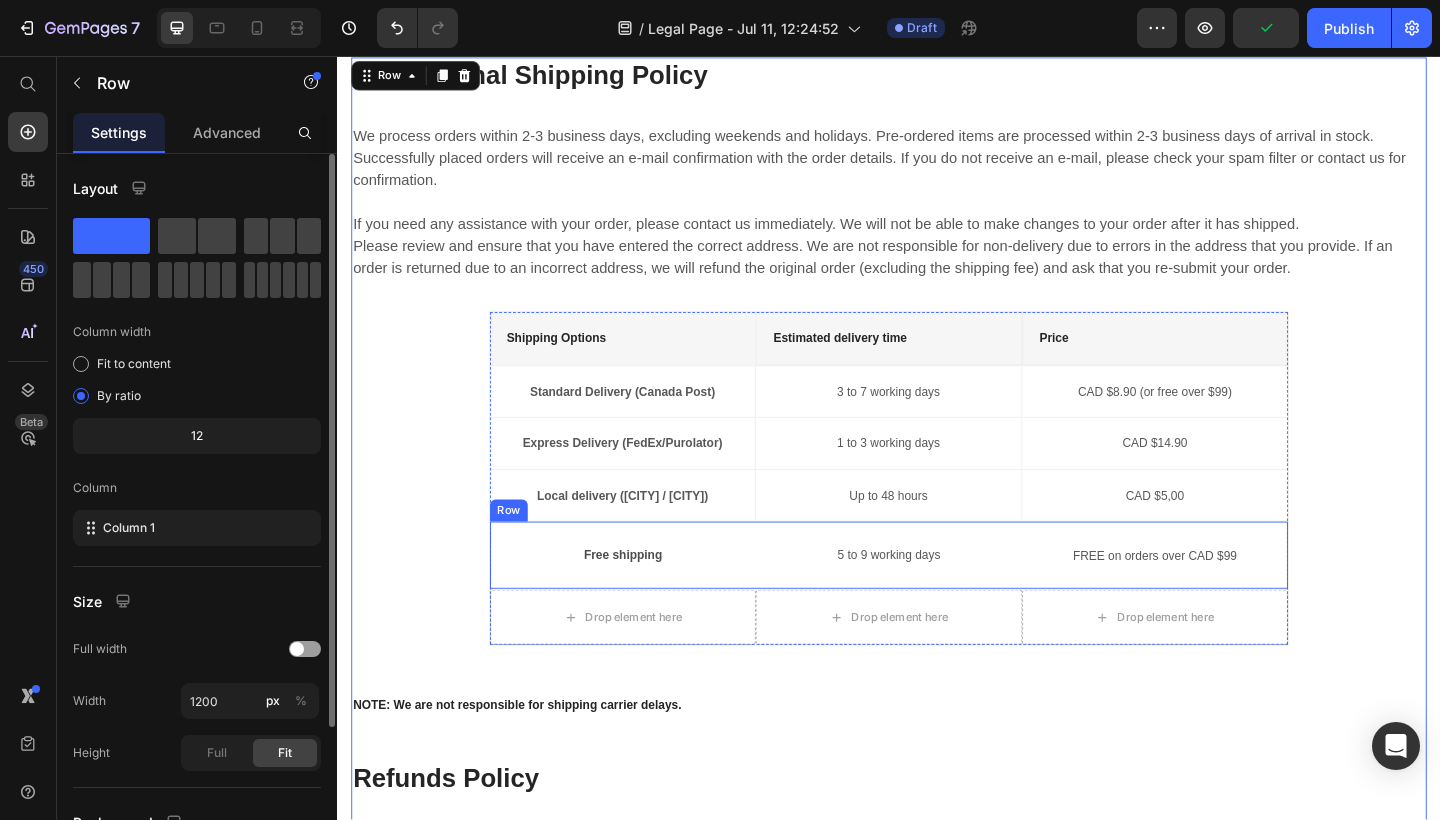 click on "FREE on orders over CAD $99 Text Block" at bounding box center [1226, 599] 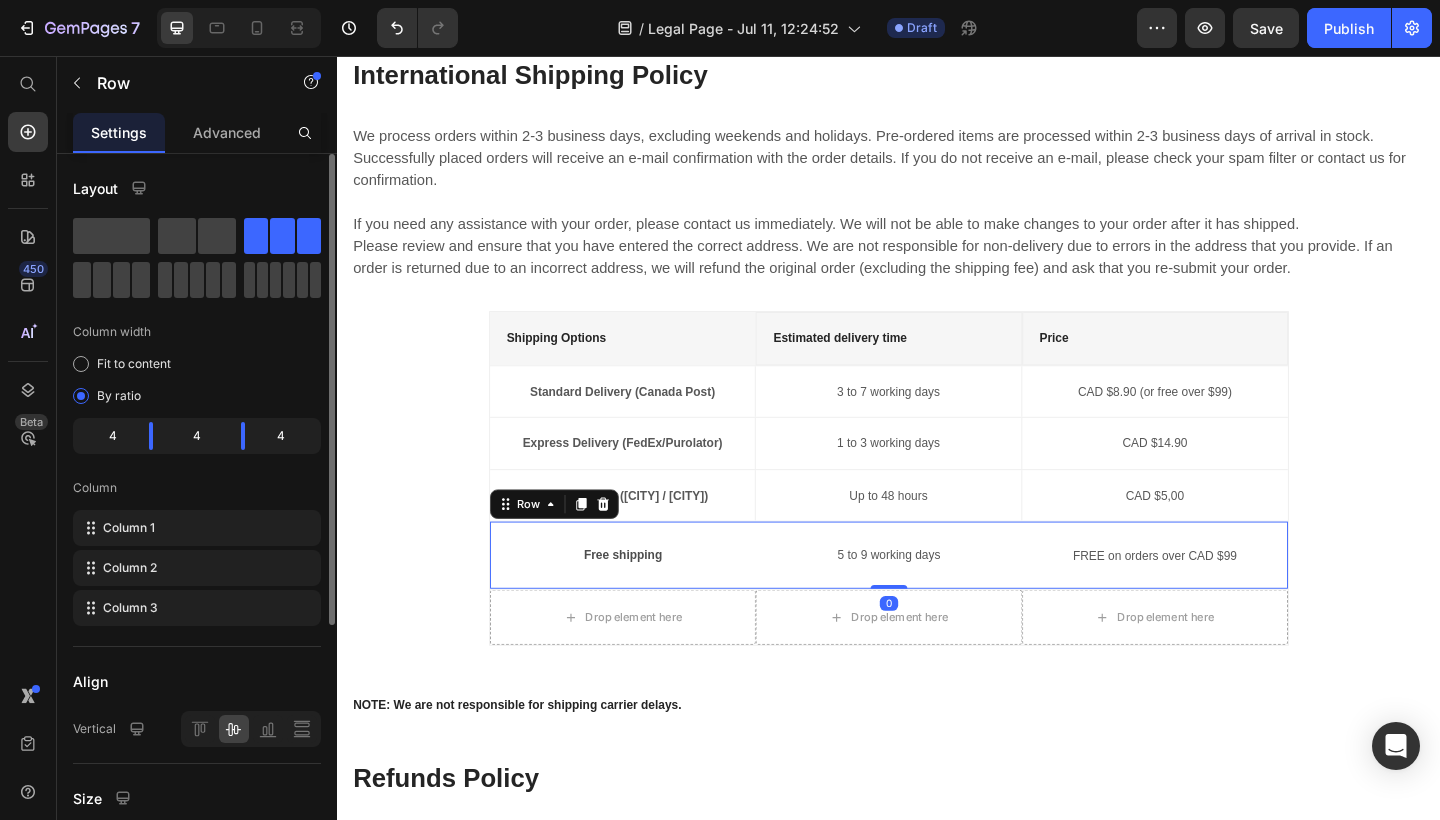drag, startPoint x: 948, startPoint y: 622, endPoint x: 940, endPoint y: 614, distance: 11.313708 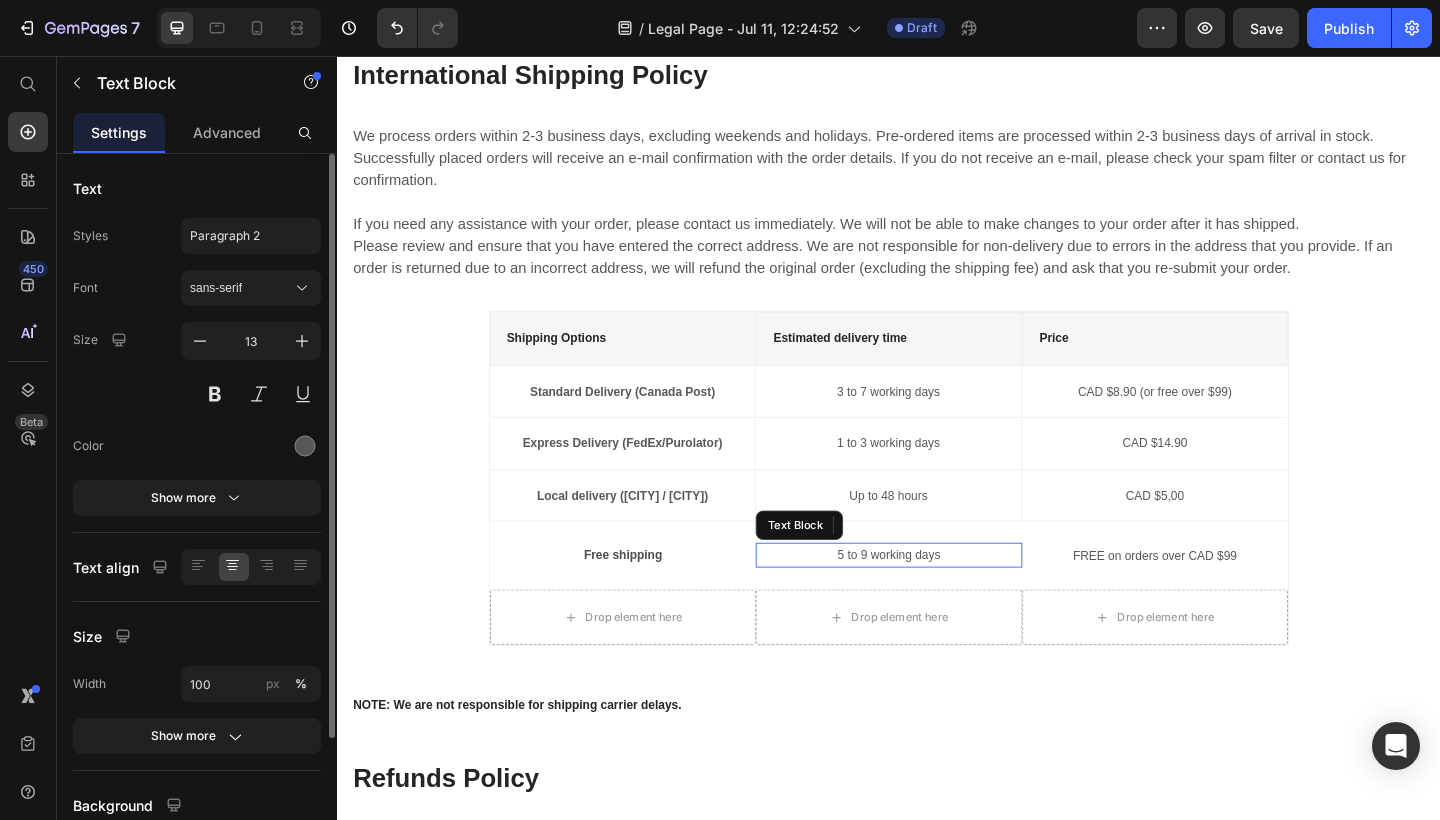 click on "5 to 9 working days" at bounding box center [936, 599] 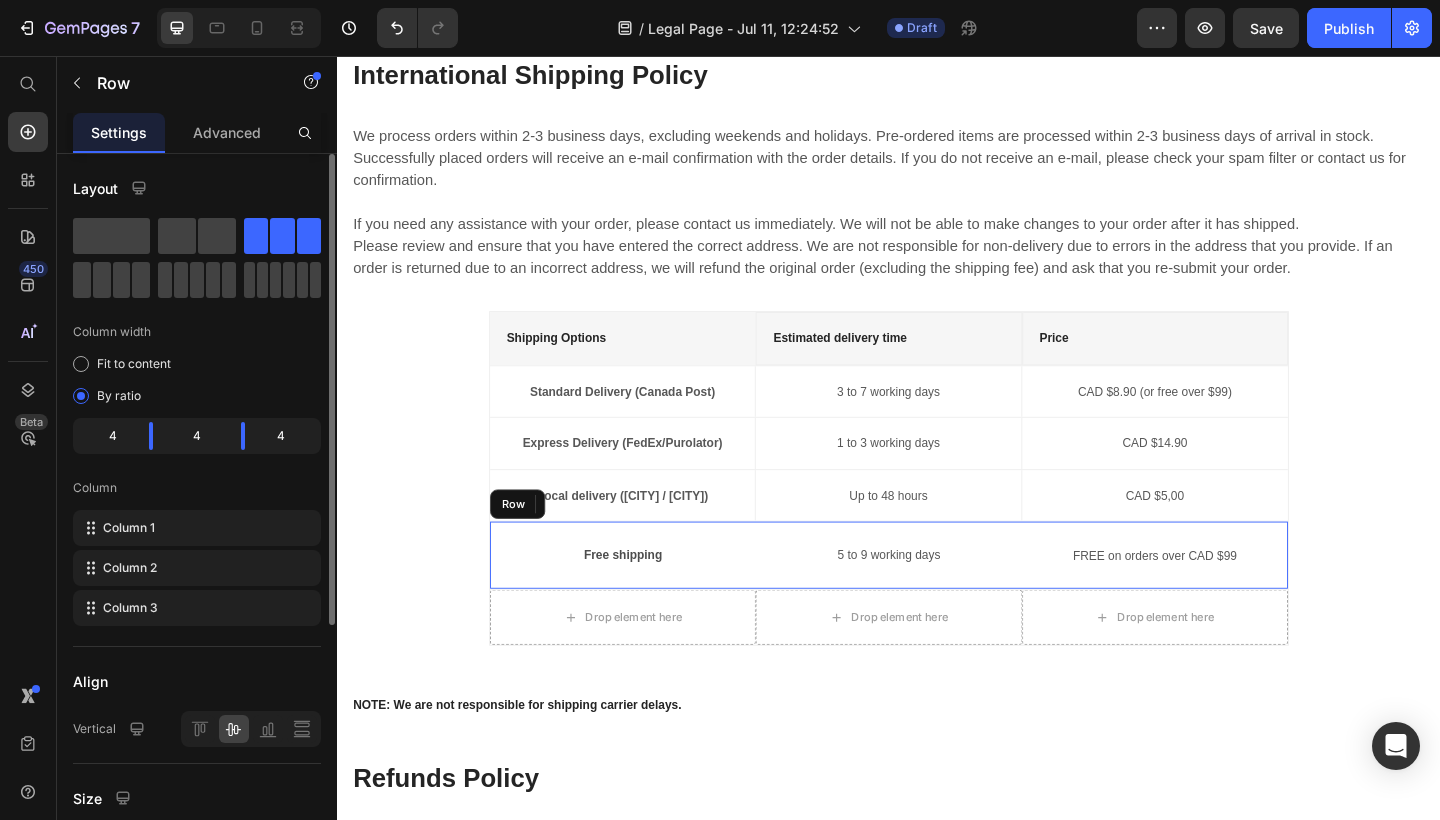 click on "5 to 9 working days Text Block   0" at bounding box center [936, 599] 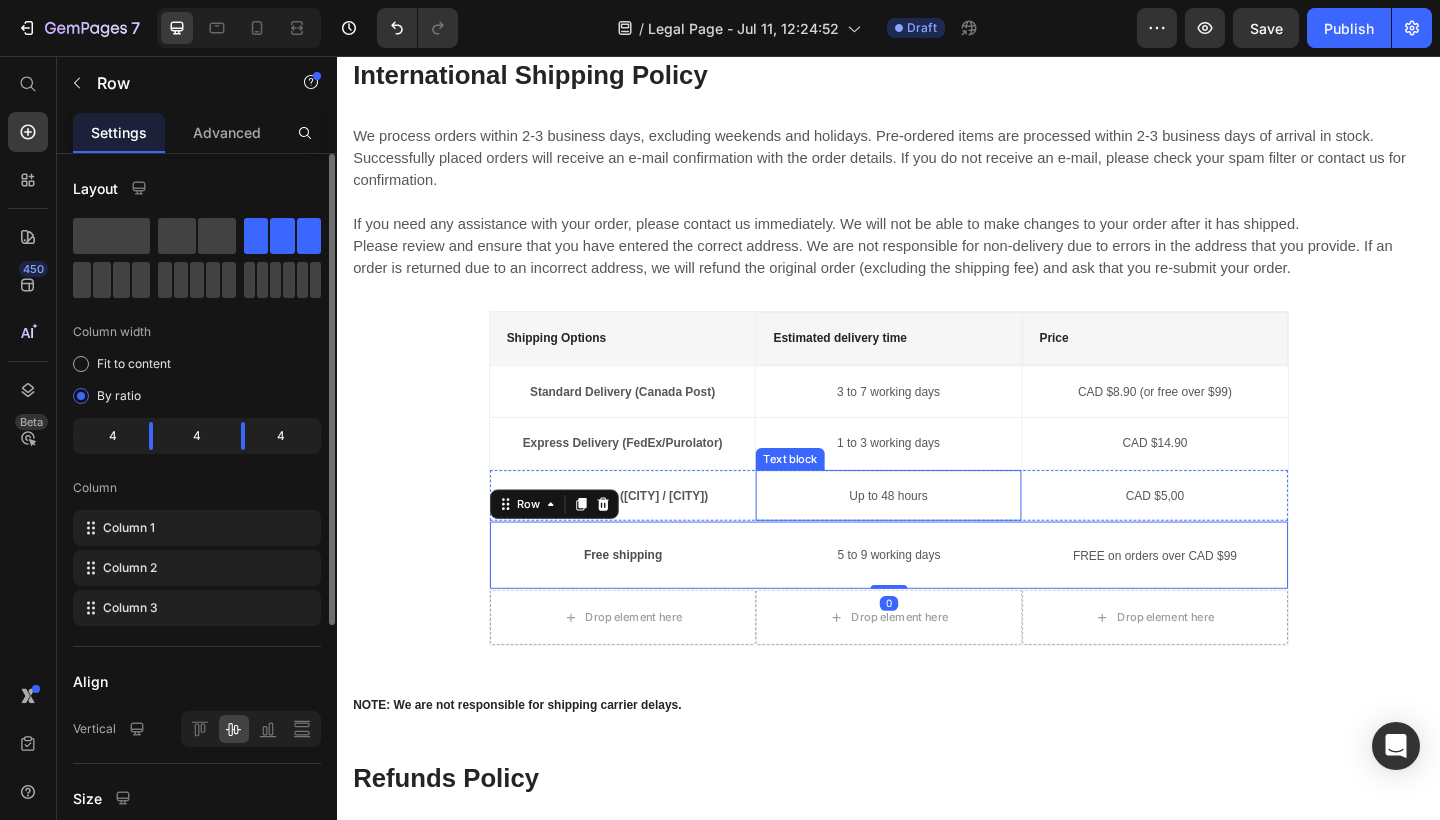 click on "Up to 48 hours Text block" at bounding box center [936, 535] 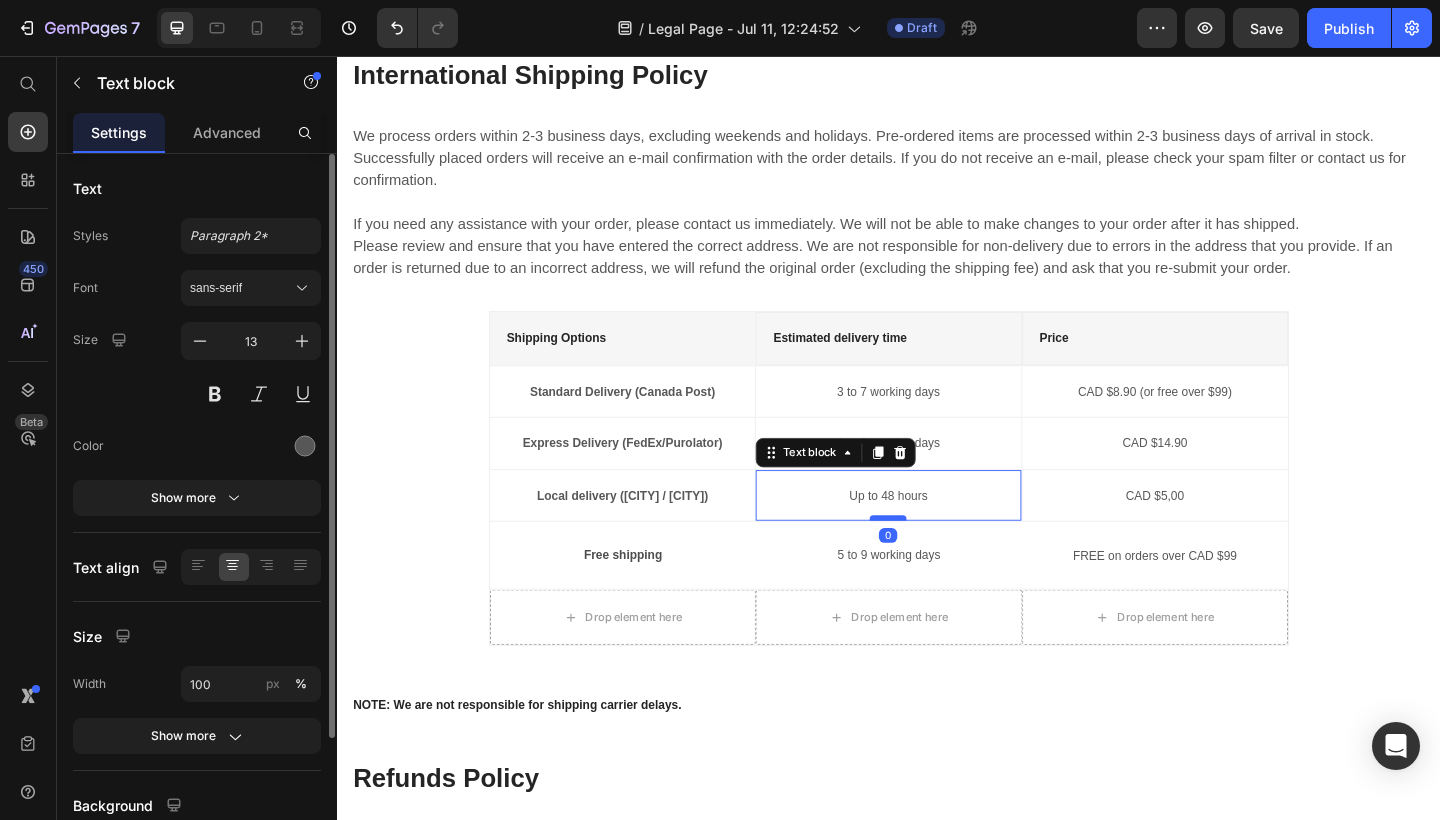 click at bounding box center [936, 559] 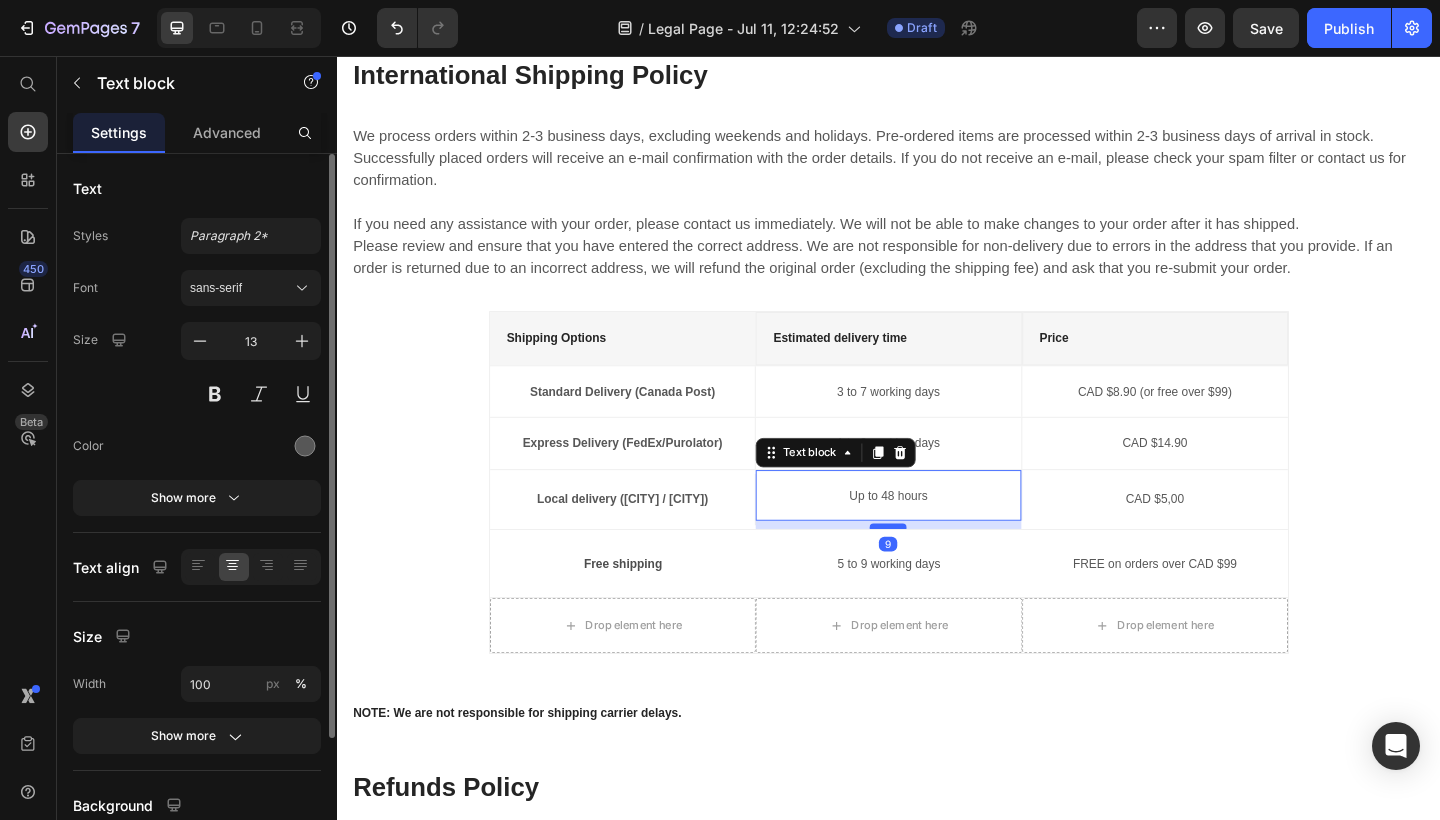 click at bounding box center (936, 568) 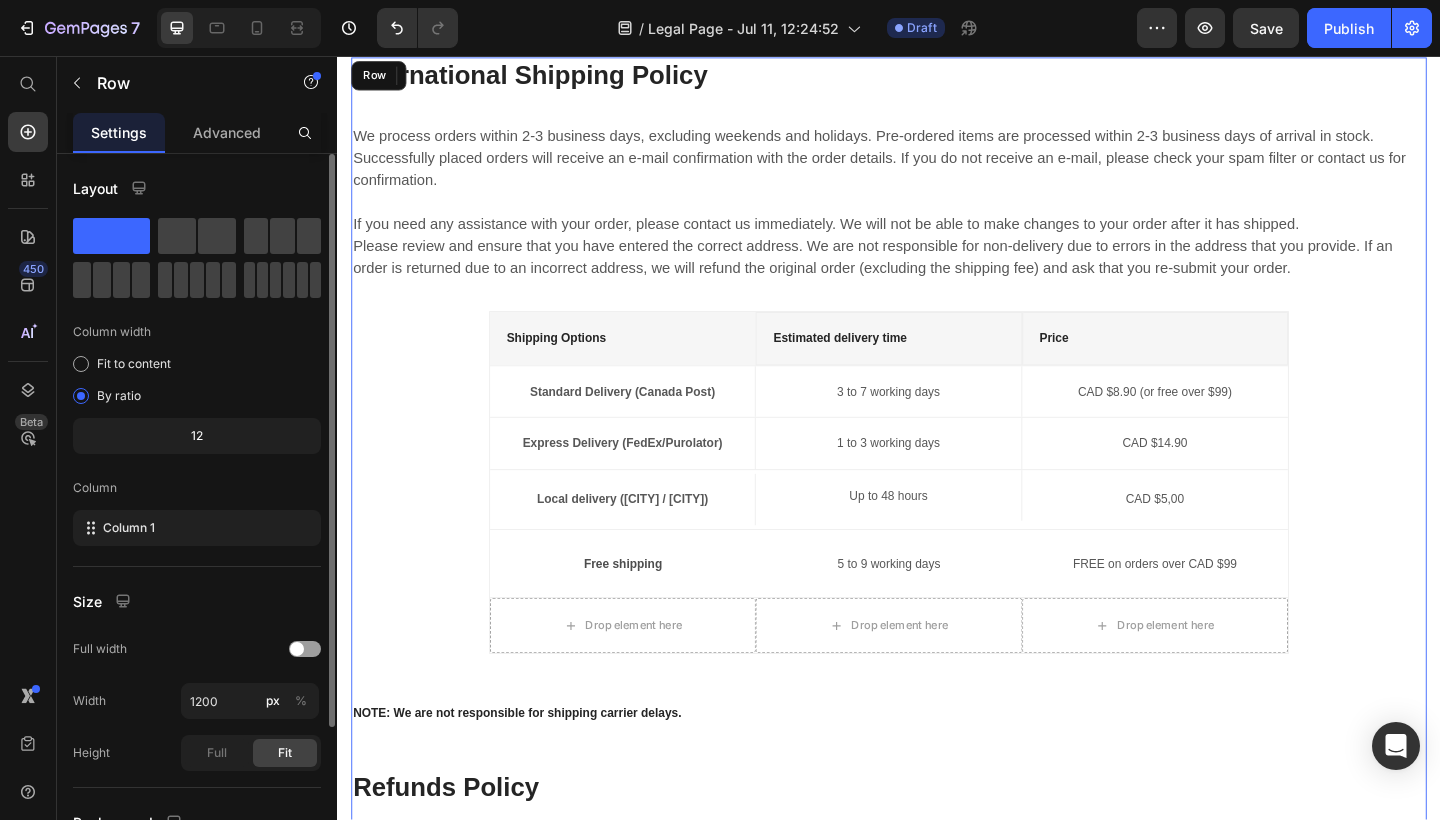 click on "We process orders within 2-3 business days, excluding weekends and holidays. Pre-ordered items are processed within 2-3 business days of arrival in stock. Successfully placed orders will receive an e-mail confirmation with the order details. If you do not receive an e-mail, please check your spam filter or contact us for confirmation. If you need any assistance with your order, please contact us immediately. We will not be able to make changes to your order after it has shipped. Please review and ensure that you have entered the correct address. We are not responsible for non-delivery due to errors in the address that you provide. If an order is returned due to an incorrect address, we will refund the original order (excluding the shipping fee) and ask that you re-submit your order. Text block Shipping Options Text block Estimated delivery time Text block Price Text block Row Standard Delivery (Canada Post) Text block 3 to 7 working days Text block Text block Row Row   9" at bounding box center (937, 603) 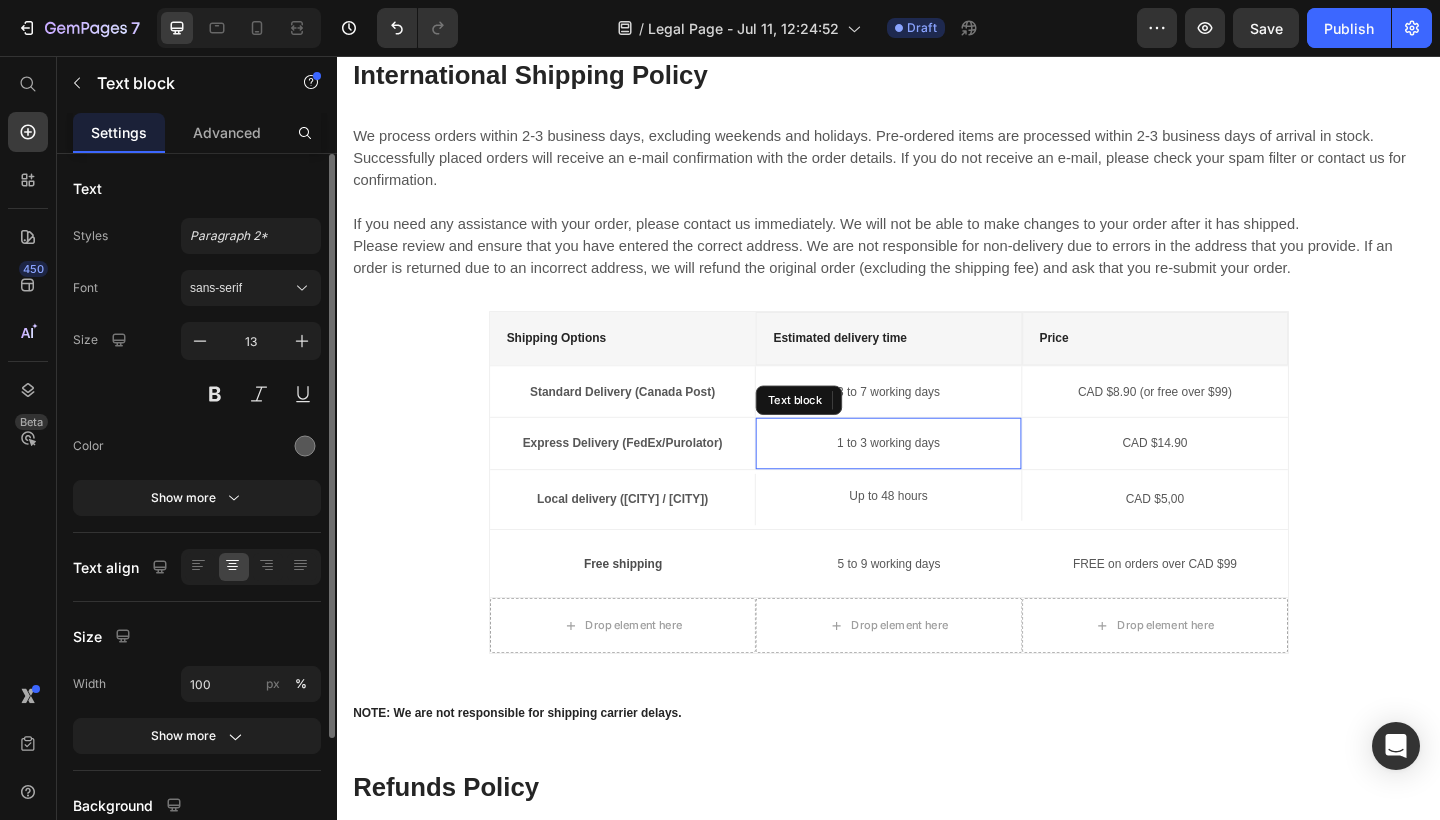 click on "1 to 3 working days Text block" at bounding box center [936, 478] 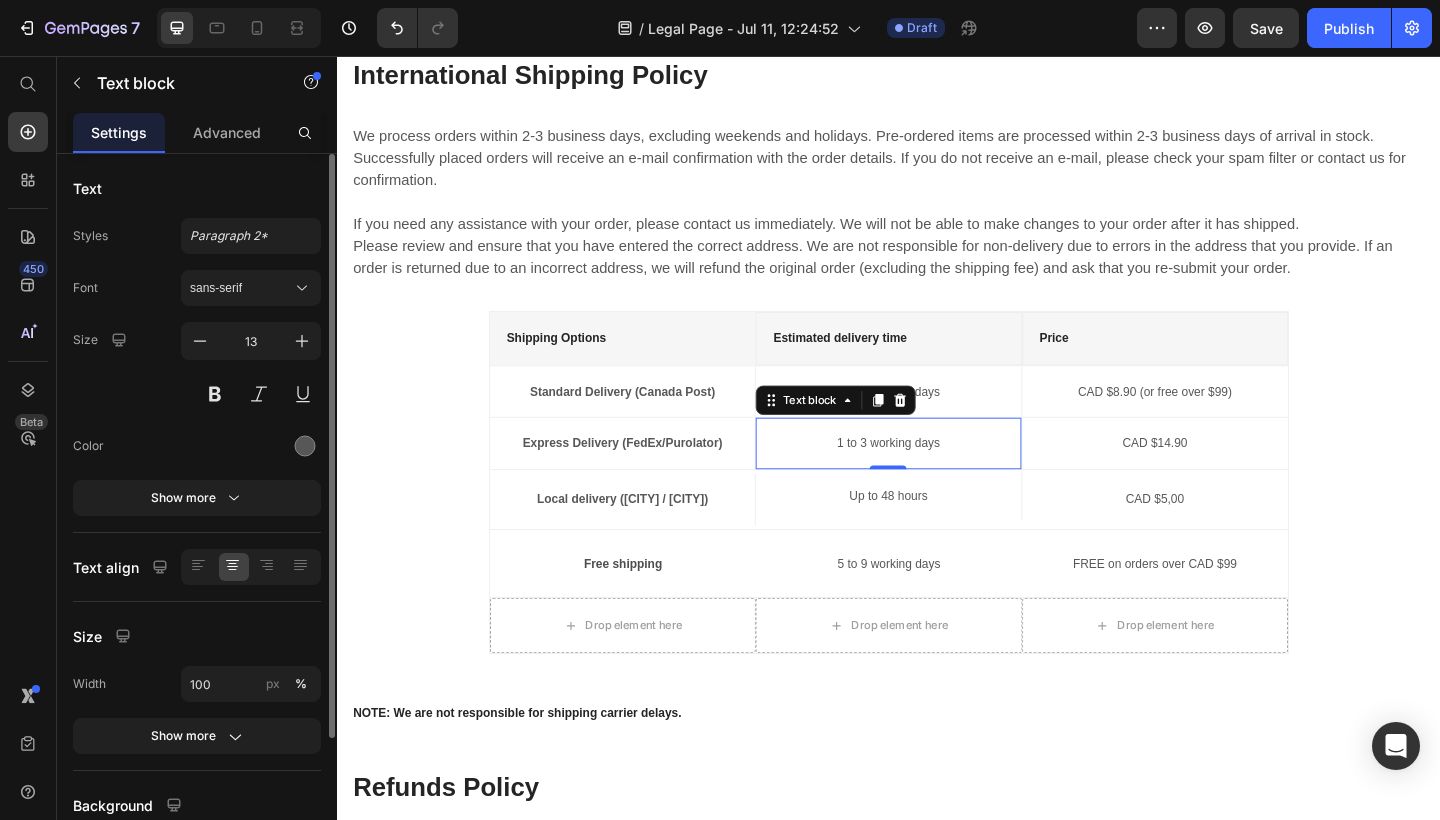 drag, startPoint x: 939, startPoint y: 493, endPoint x: 940, endPoint y: 504, distance: 11.045361 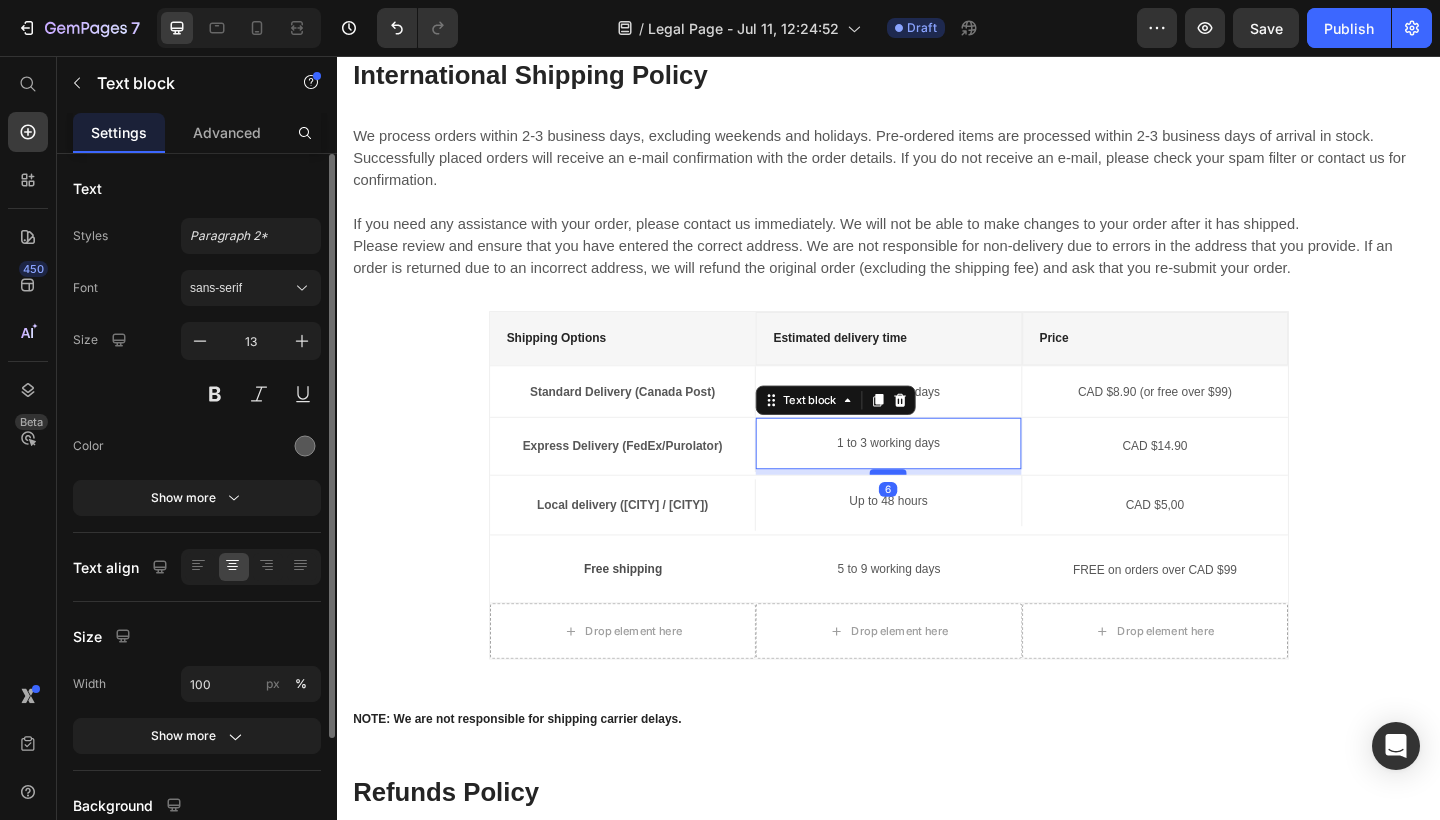 click at bounding box center [936, 509] 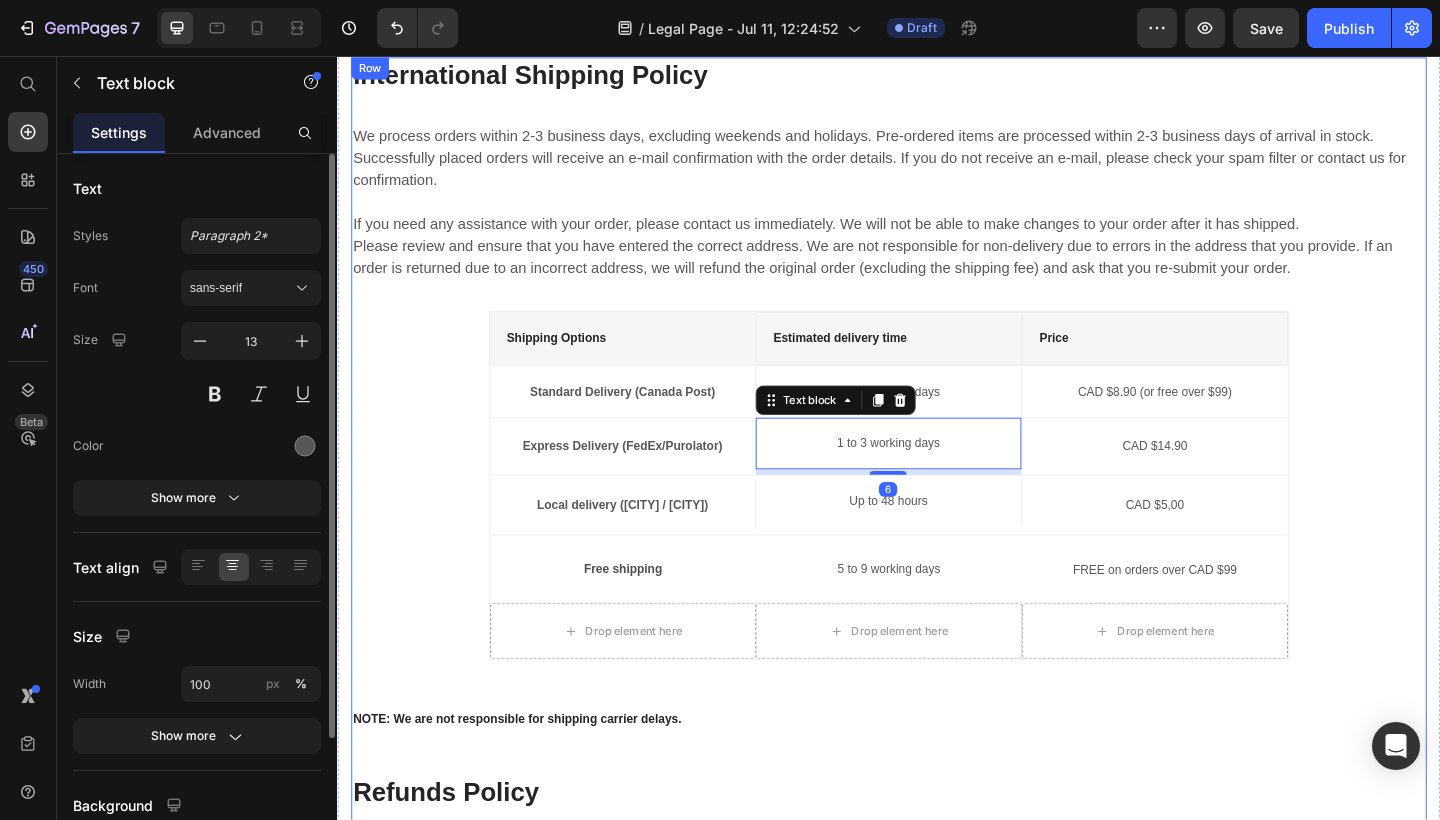 click on "We process orders within 2-3 business days, excluding weekends and holidays. Pre-ordered items are processed within 2-3 business days of arrival in stock. Successfully placed orders will receive an e-mail confirmation with the order details. If you do not receive an e-mail, please check your spam filter or contact us for confirmation. If you need any assistance with your order, please contact us immediately. We will not be able to make changes to your order after it has shipped. Please review and ensure that you have entered the correct address. We are not responsible for non-delivery due to errors in the address that you provide. If an order is returned due to an incorrect address, we will refund the original order (excluding the shipping fee) and ask that you re-submit your order. Text block Shipping Options Text block Estimated delivery time Text block Price Text block Row Standard Delivery (Canada Post) Text block 3 to 7 working days Text block Text block Row   6 Row" at bounding box center [937, 606] 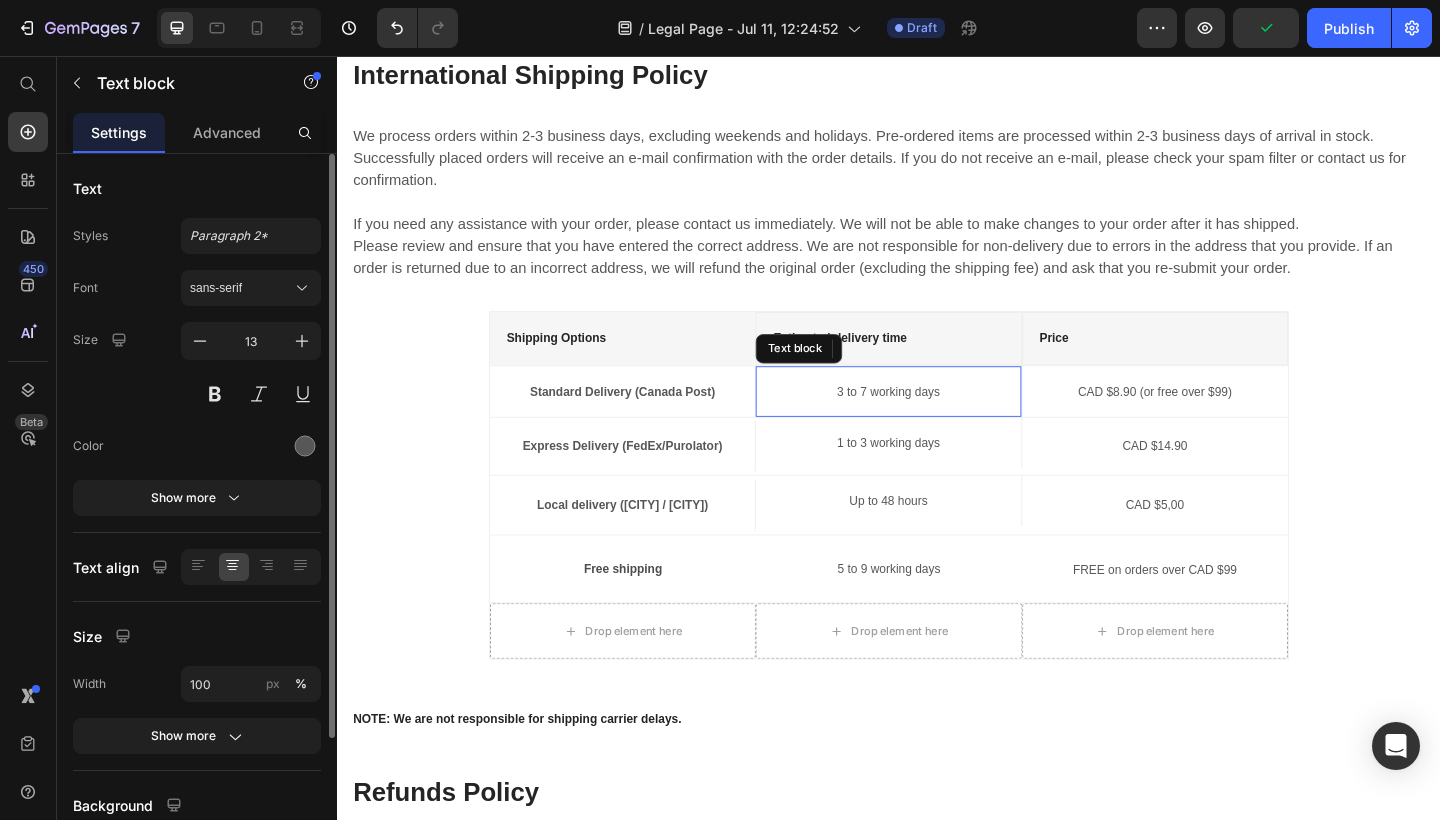 click on "3 to 7 working days Text block" at bounding box center [936, 422] 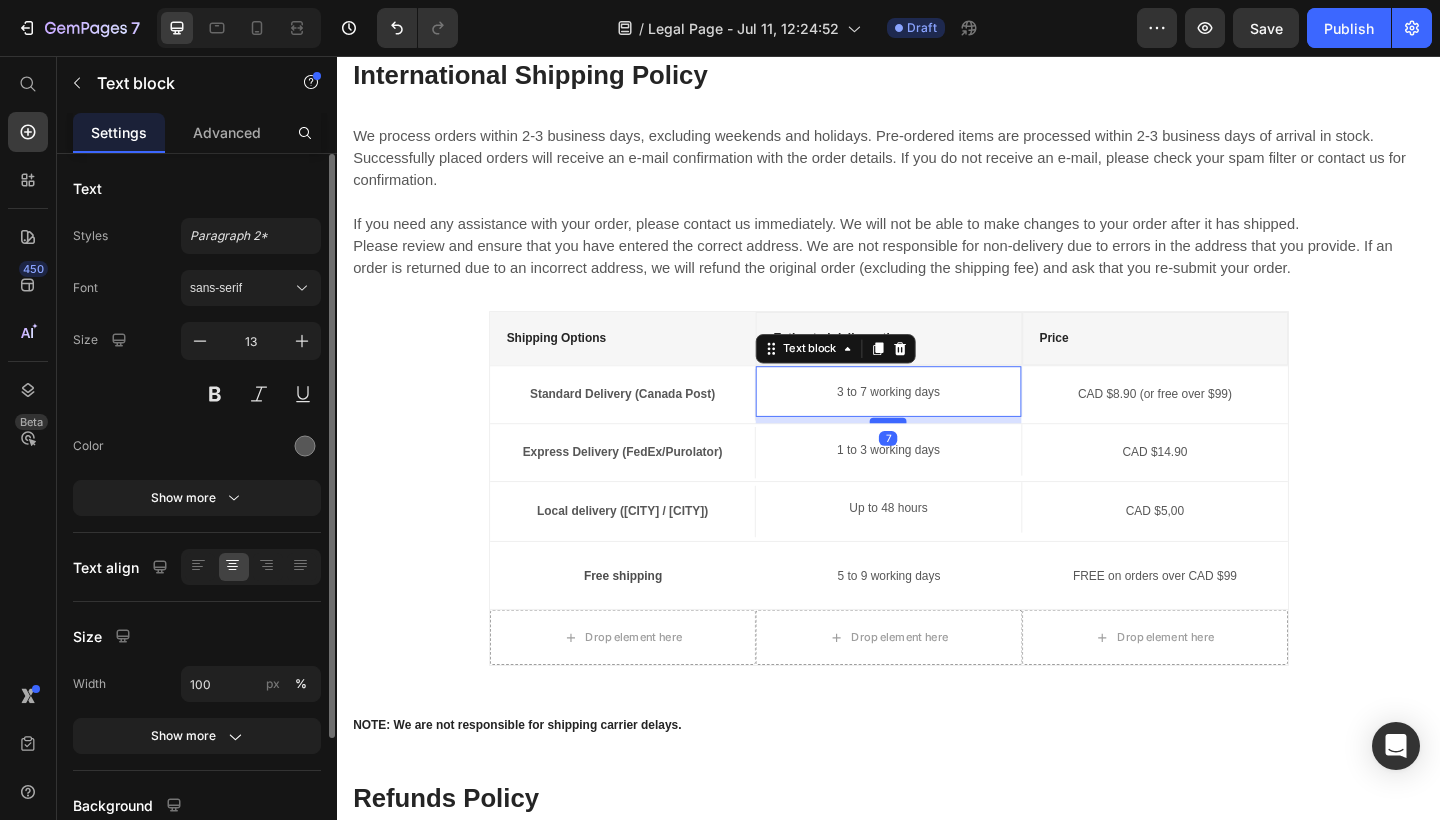 click at bounding box center (936, 453) 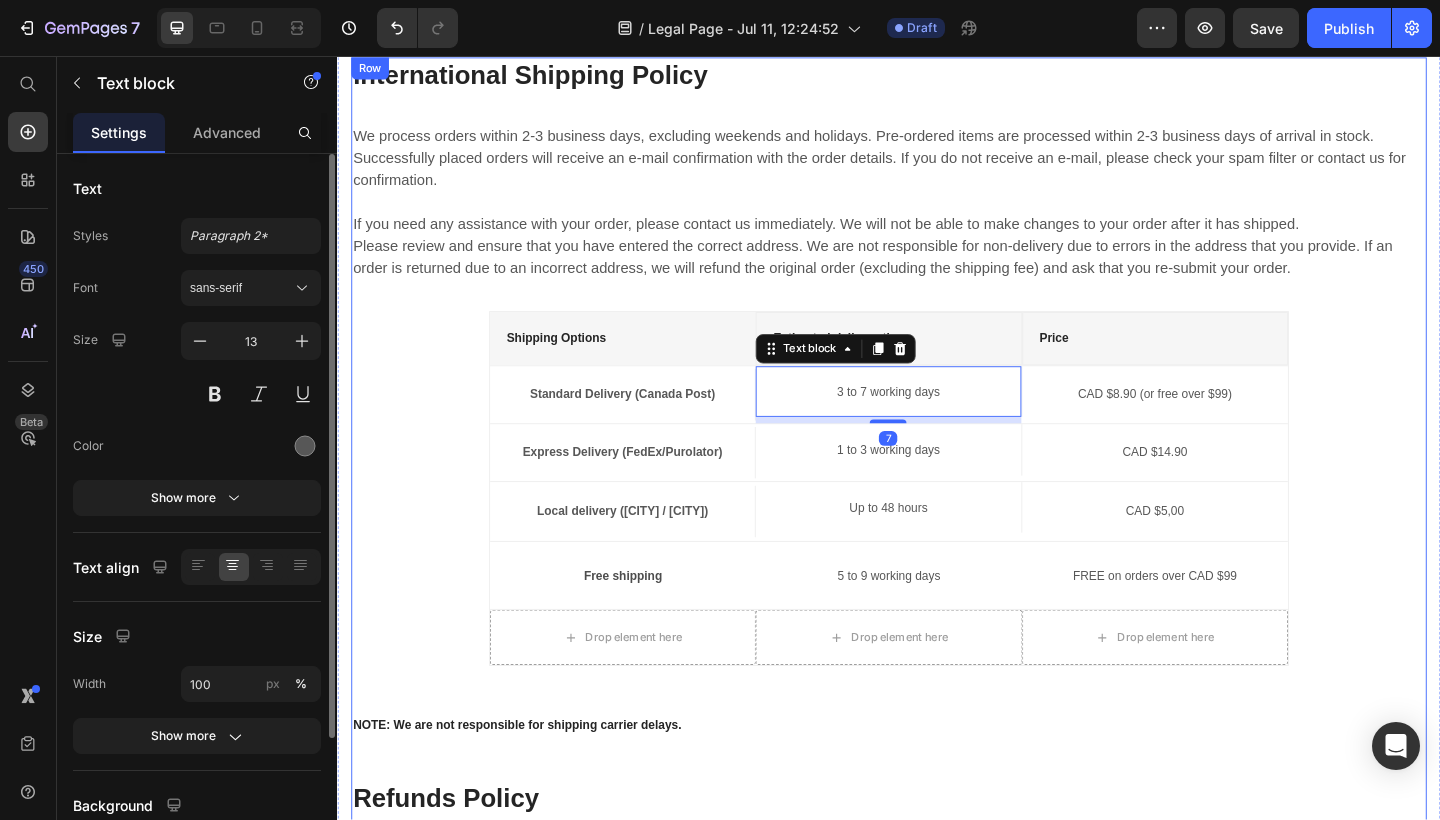 click on "We process orders within 2-3 business days, excluding weekends and holidays. Pre-ordered items are processed within 2-3 business days of arrival in stock. Successfully placed orders will receive an e-mail confirmation with the order details. If you do not receive an e-mail, please check your spam filter or contact us for confirmation. If you need any assistance with your order, please contact us immediately. We will not be able to make changes to your order after it has shipped. Please review and ensure that you have entered the correct address. We are not responsible for non-delivery due to errors in the address that you provide. If an order is returned due to an incorrect address, we will refund the original order (excluding the shipping fee) and ask that you re-submit your order. Text block Shipping Options Text block Estimated delivery time Text block Price Text block Row Standard Delivery (Canada Post) Text block 3 to 7 working days Text block   7 Text block Row Row" at bounding box center (937, 609) 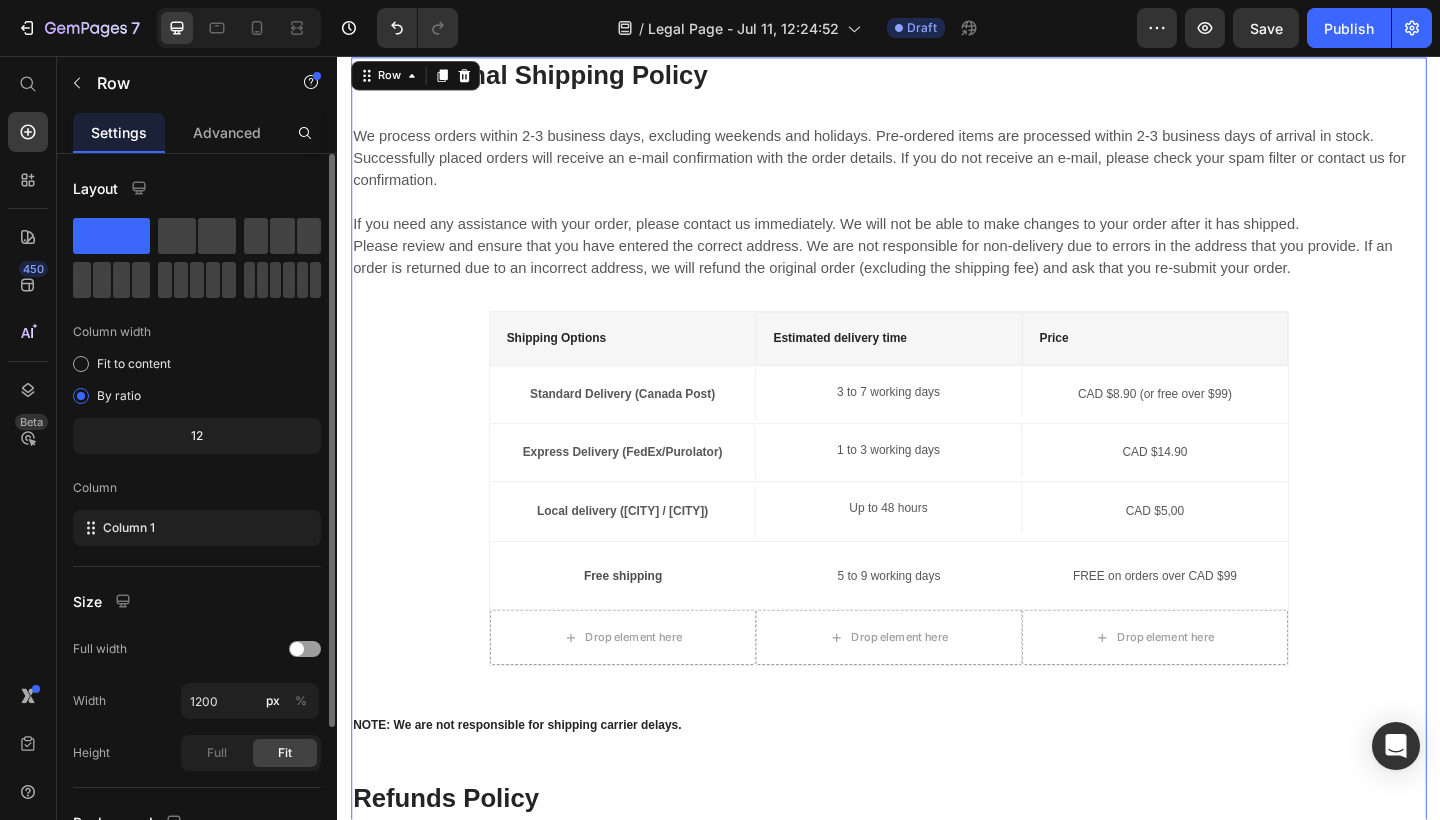 click on "International Shipping Policy Heading We process orders within 2-3 business days, excluding weekends and holidays. Pre-ordered items are processed within 2-3 business days of arrival in stock. Successfully placed orders will receive an e-mail confirmation with the order details. If you do not receive an e-mail, please check your spam filter or contact us for confirmation. If you need any assistance with your order, please contact us immediately. We will not be able to make changes to your order after it has shipped. Please review and ensure that you have entered the correct address. We are not responsible for non-delivery due to errors in the address that you provide. If an order is returned due to an incorrect address, we will refund the original order (excluding the shipping fee) and ask that you re-submit your order. Text block Shipping Options Text block Estimated delivery time Text block Price Text block Row Standard Delivery (Canada Post) Text block 3 to 7 working days Text block Text block Row Row Row" at bounding box center [937, 609] 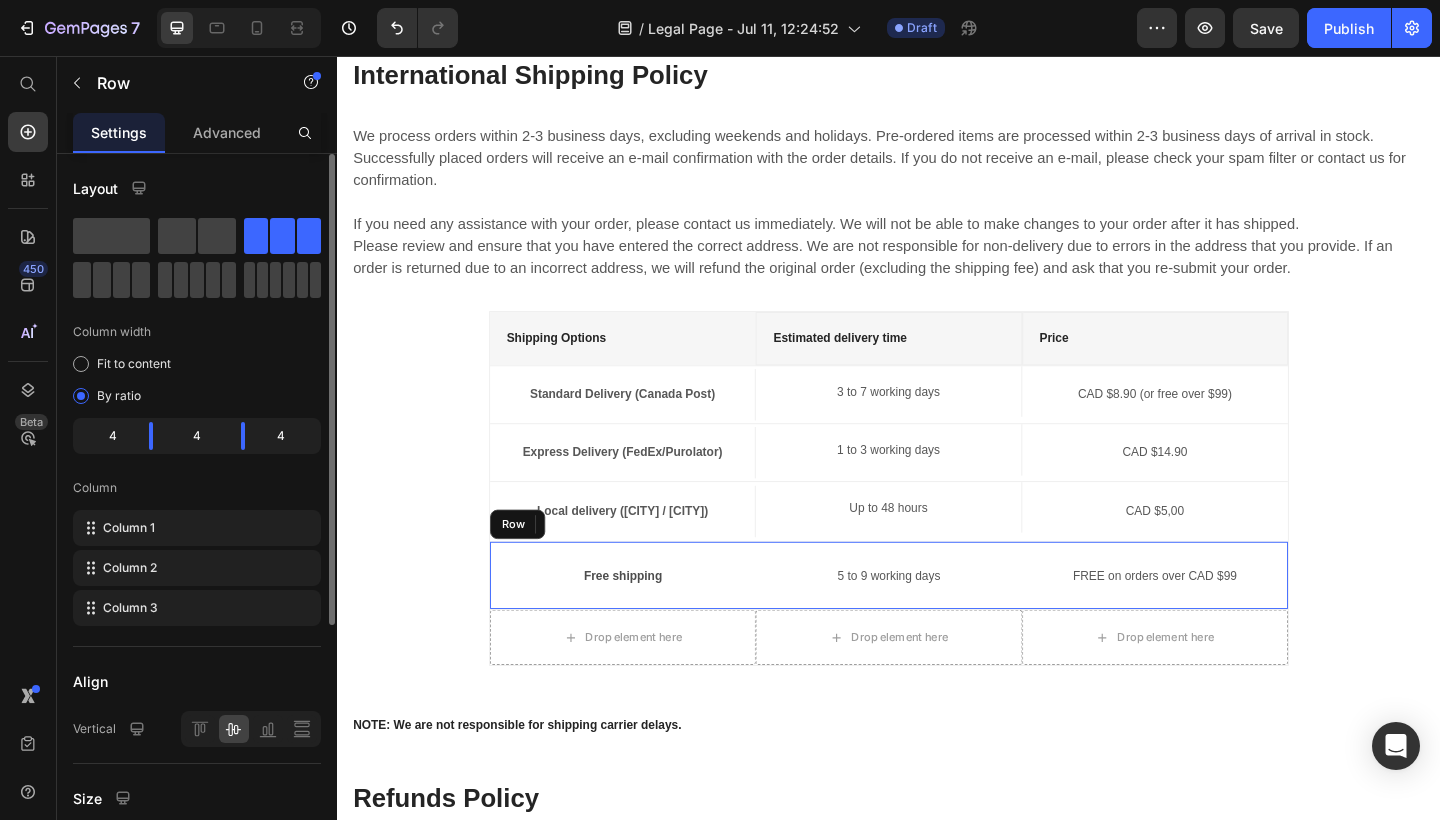 click on "5 to 9 working days Text Block" at bounding box center [936, 621] 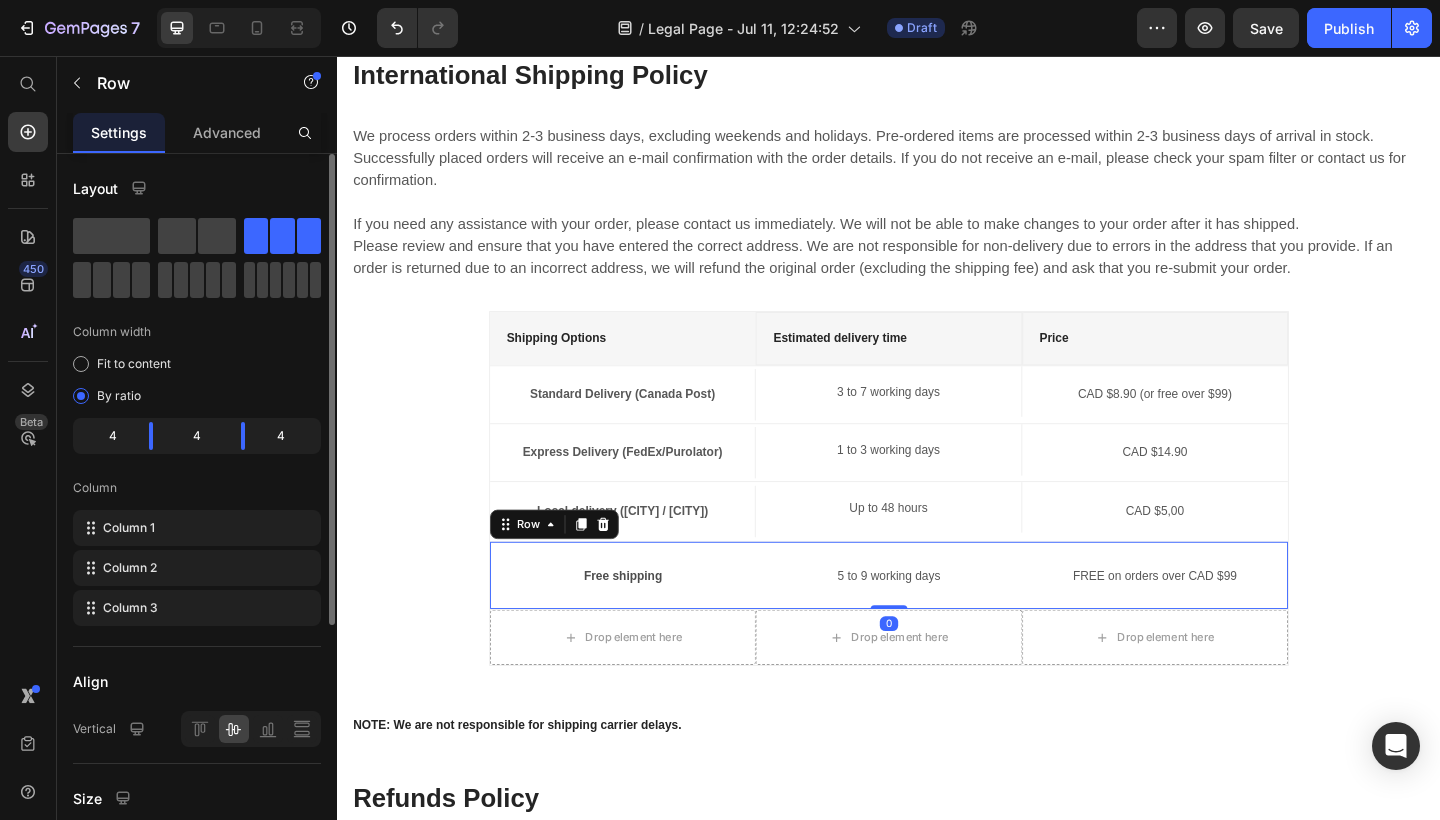 click on "Free shipping Text Block 5 to 9 working days Text Block FREE on orders over CAD $99 Text Block Row   0" at bounding box center (937, 621) 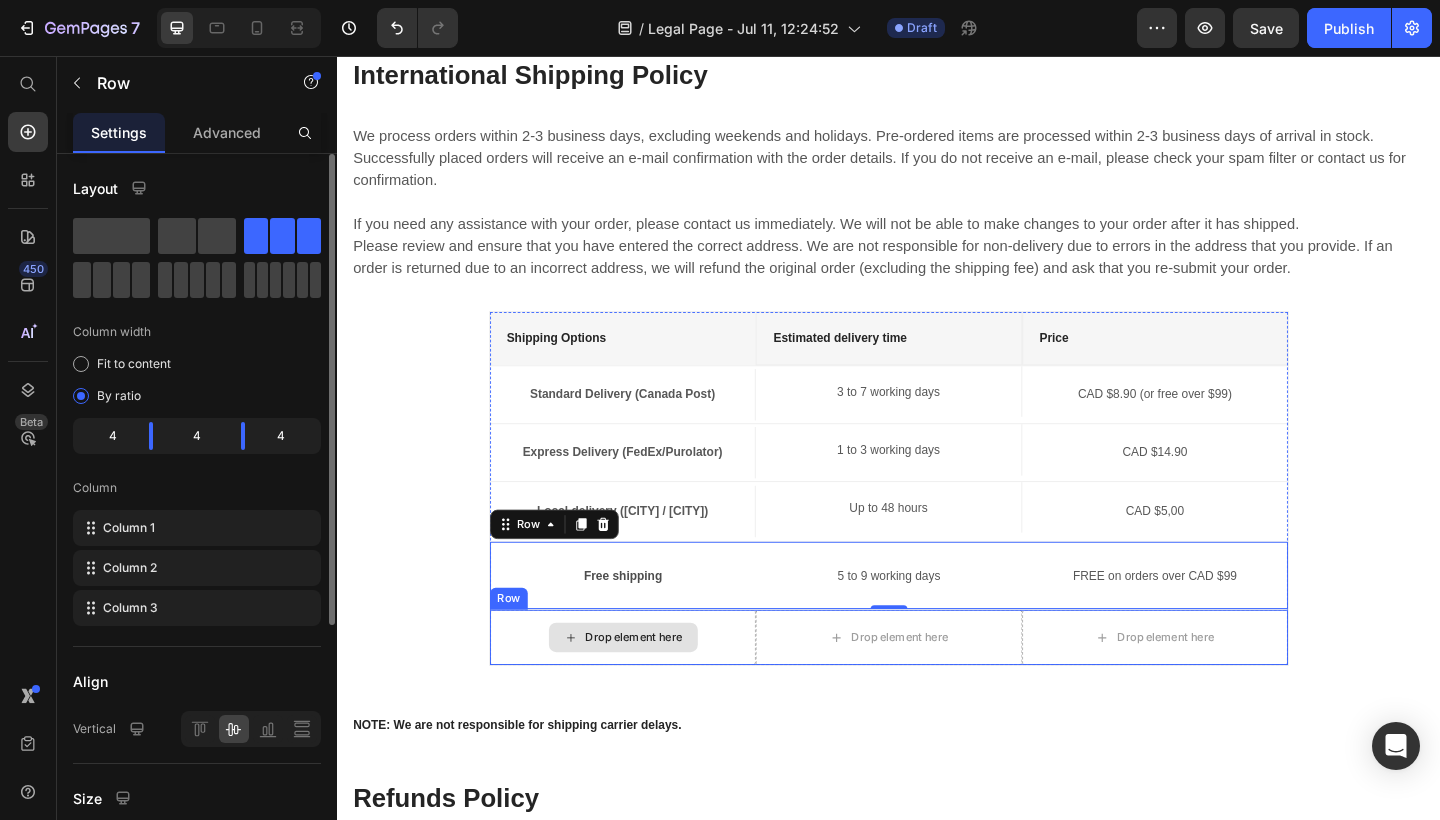 click on "Drop element here" at bounding box center (660, 689) 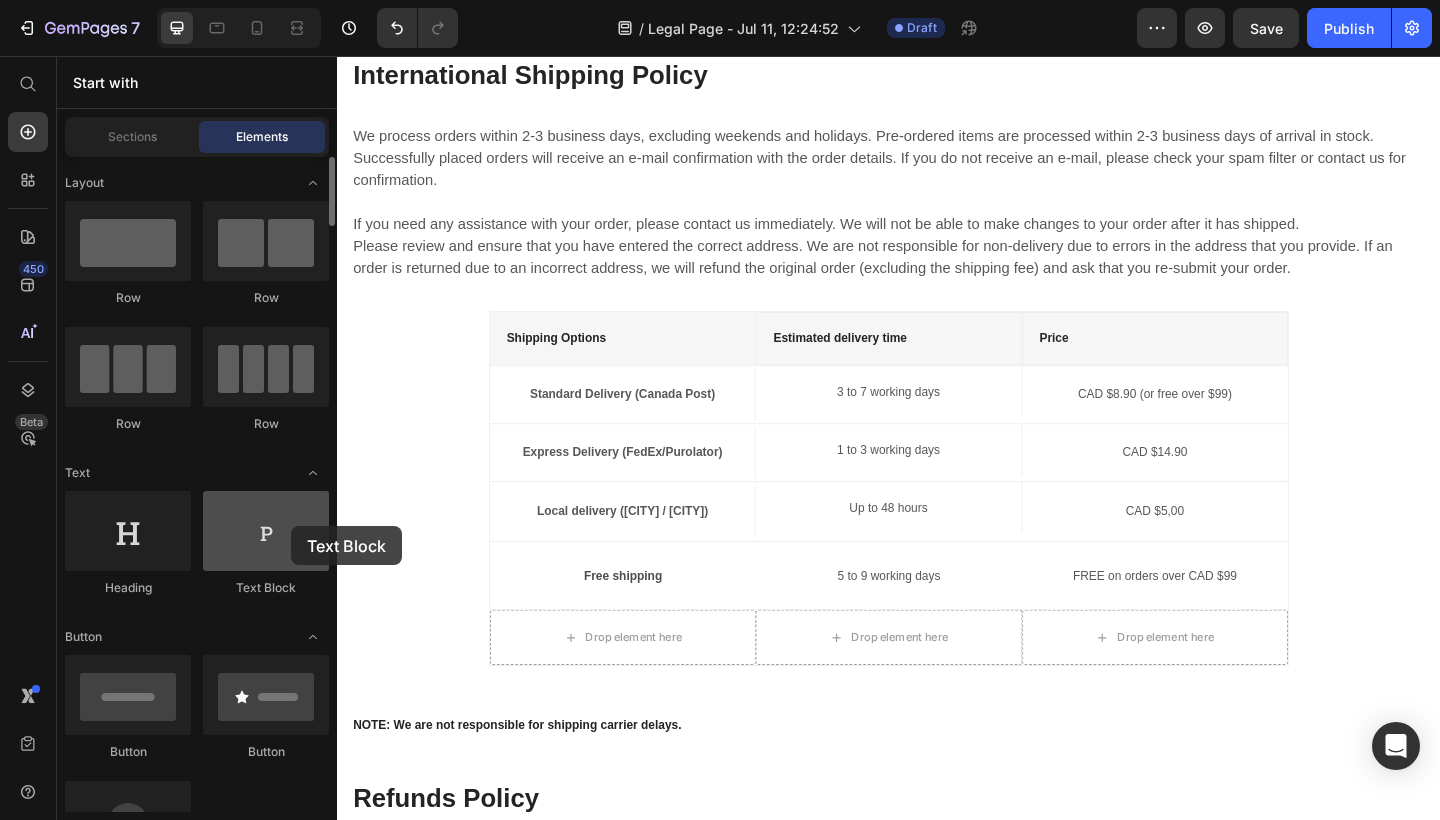 click at bounding box center (266, 531) 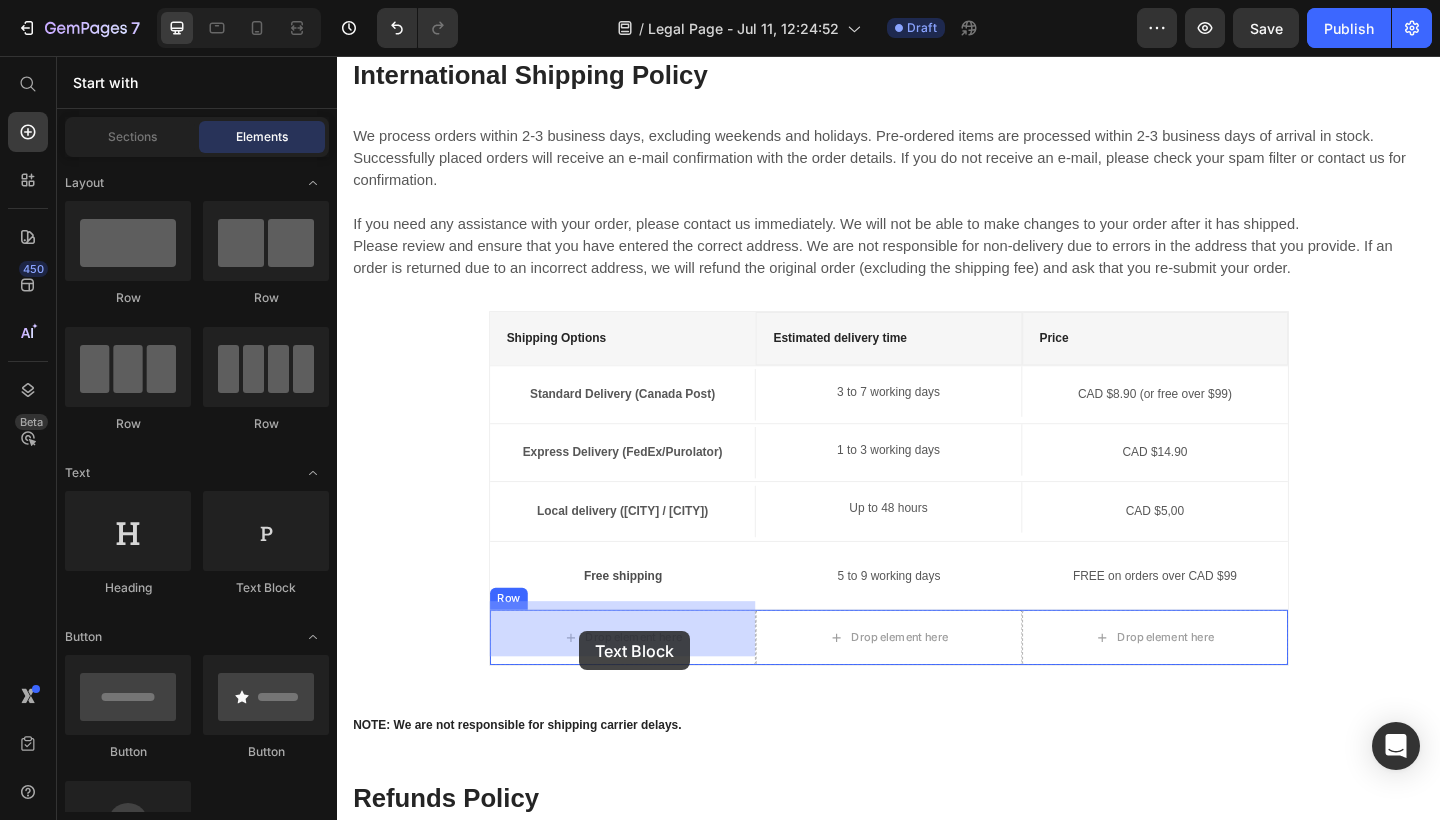 drag, startPoint x: 613, startPoint y: 573, endPoint x: 600, endPoint y: 682, distance: 109.77249 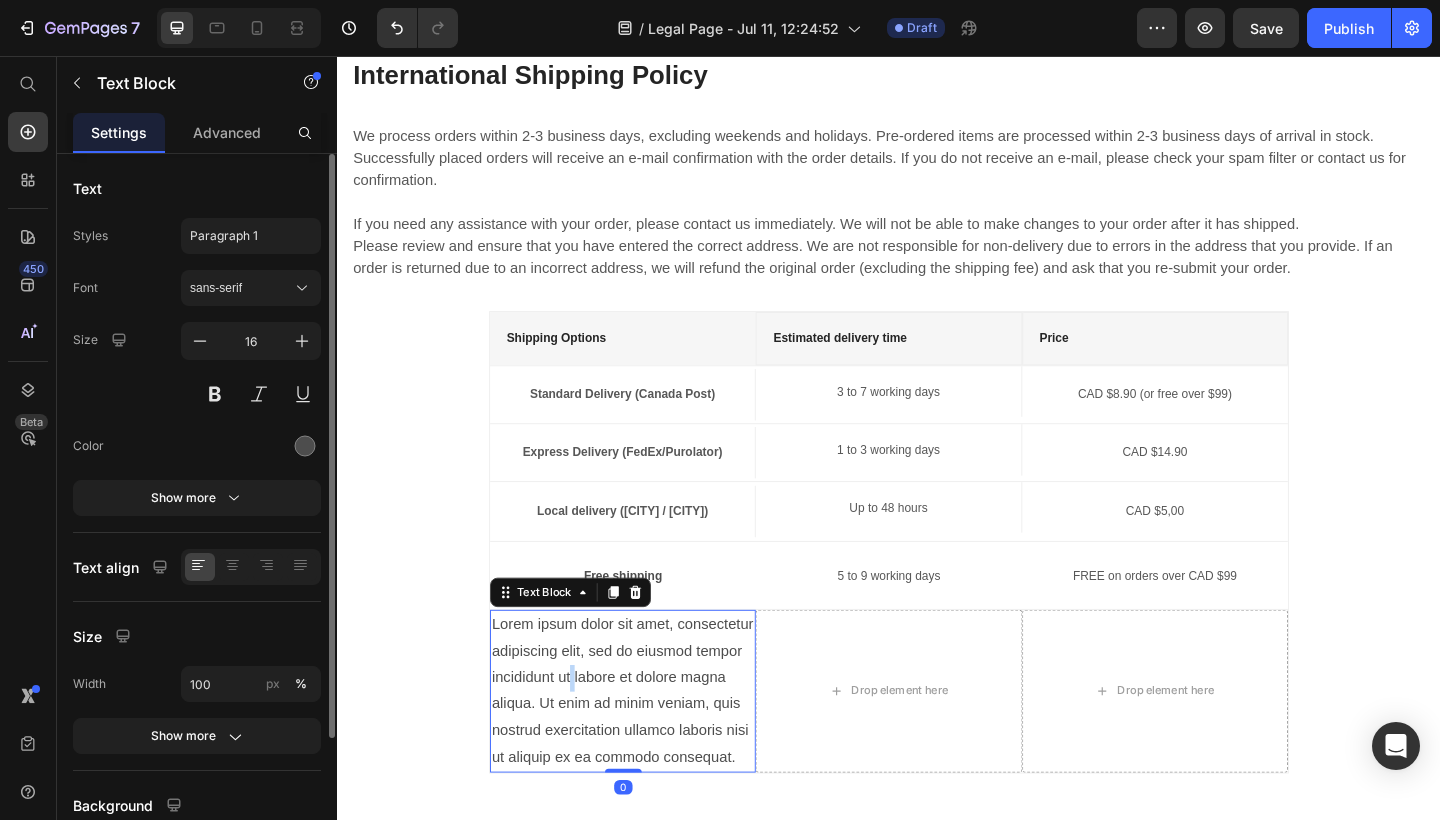click on "Lorem ipsum dolor sit amet, consectetur adipiscing elit, sed do eiusmod tempor incididunt ut labore et dolore magna aliqua. Ut enim ad minim veniam, quis nostrud exercitation ullamco laboris nisi ut aliquip ex ea commodo consequat." at bounding box center [647, 747] 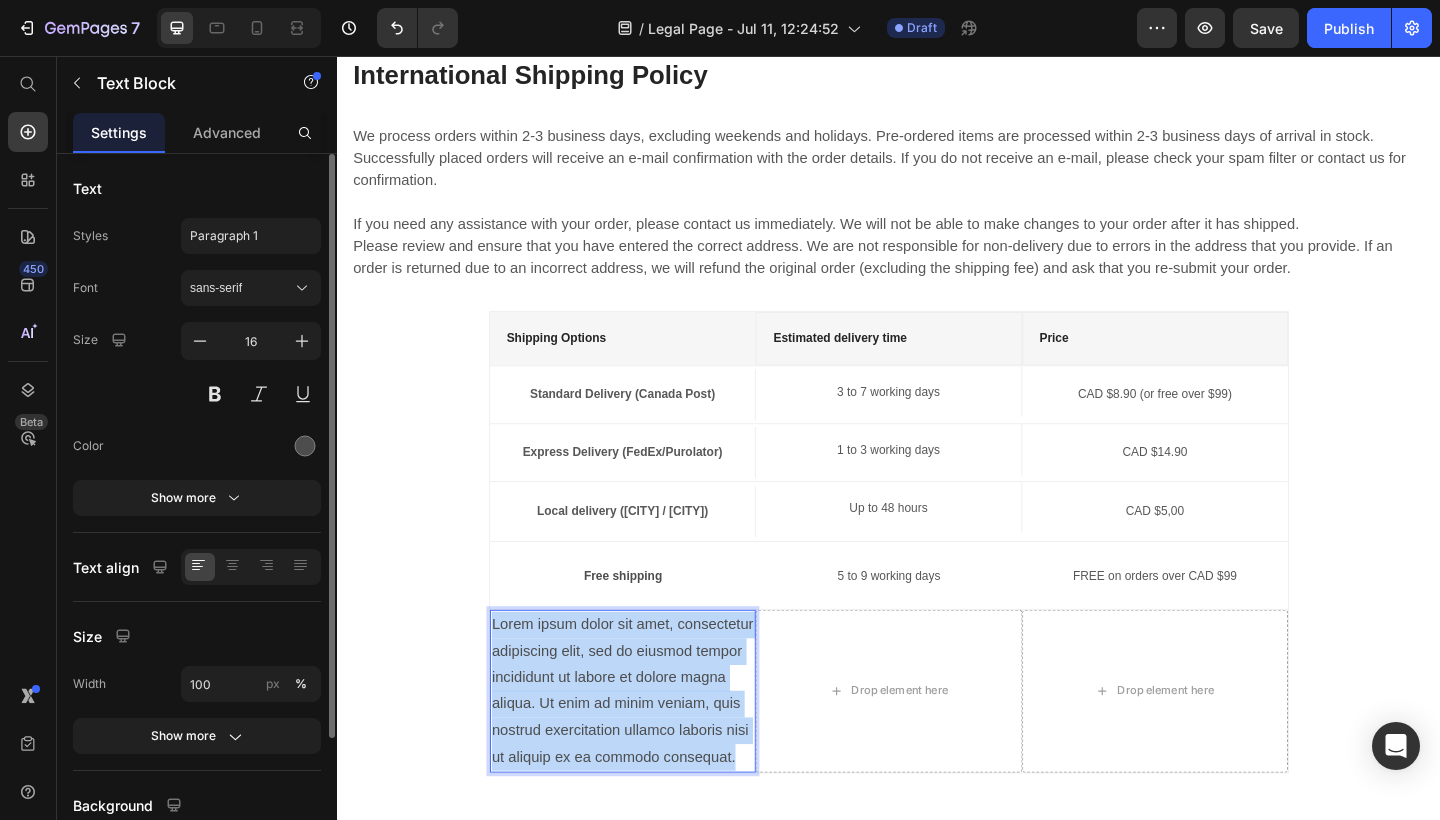 click on "Lorem ipsum dolor sit amet, consectetur adipiscing elit, sed do eiusmod tempor incididunt ut labore et dolore magna aliqua. Ut enim ad minim veniam, quis nostrud exercitation ullamco laboris nisi ut aliquip ex ea commodo consequat." at bounding box center (647, 747) 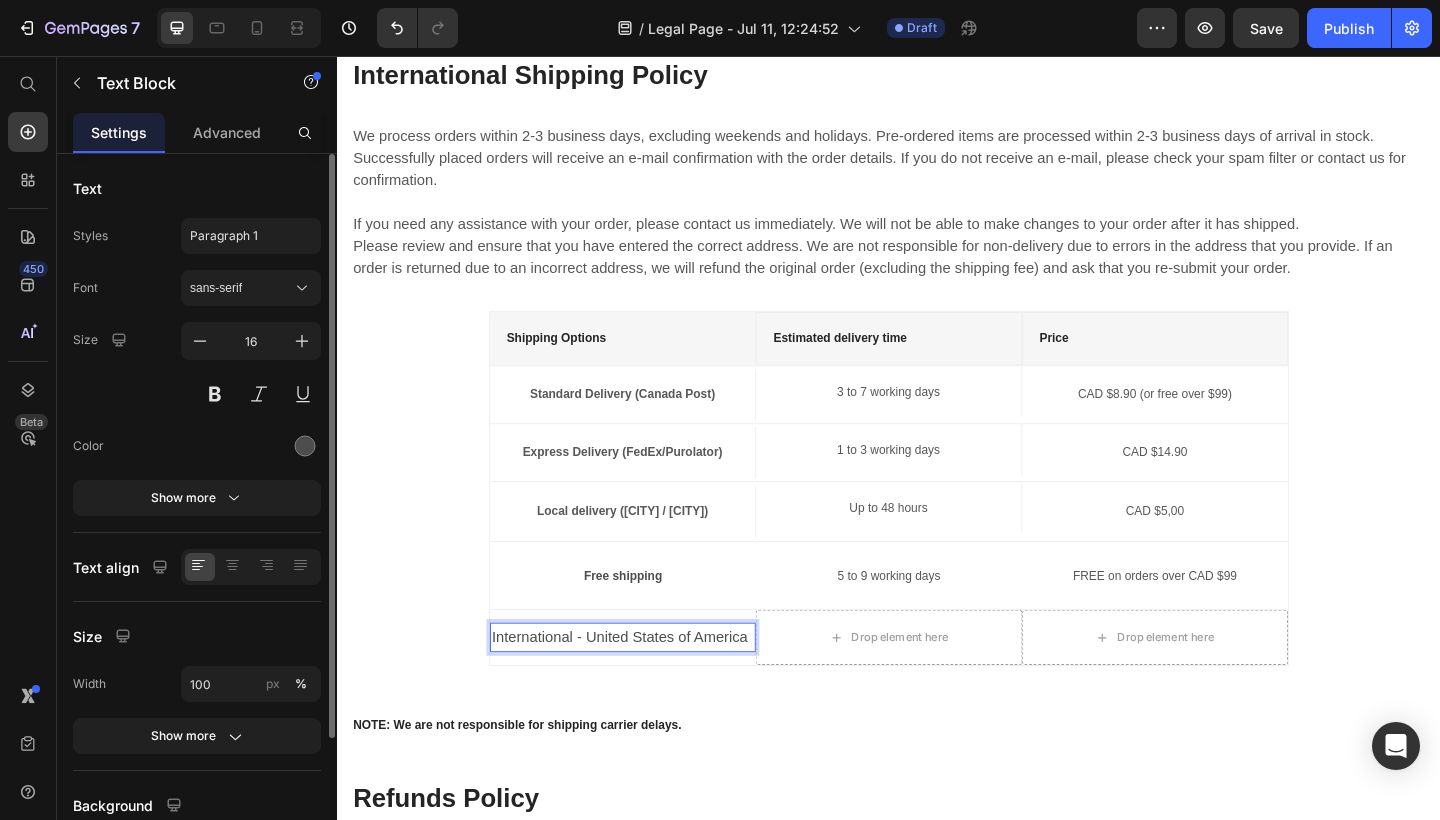 click on "International - United States of America" at bounding box center [647, 689] 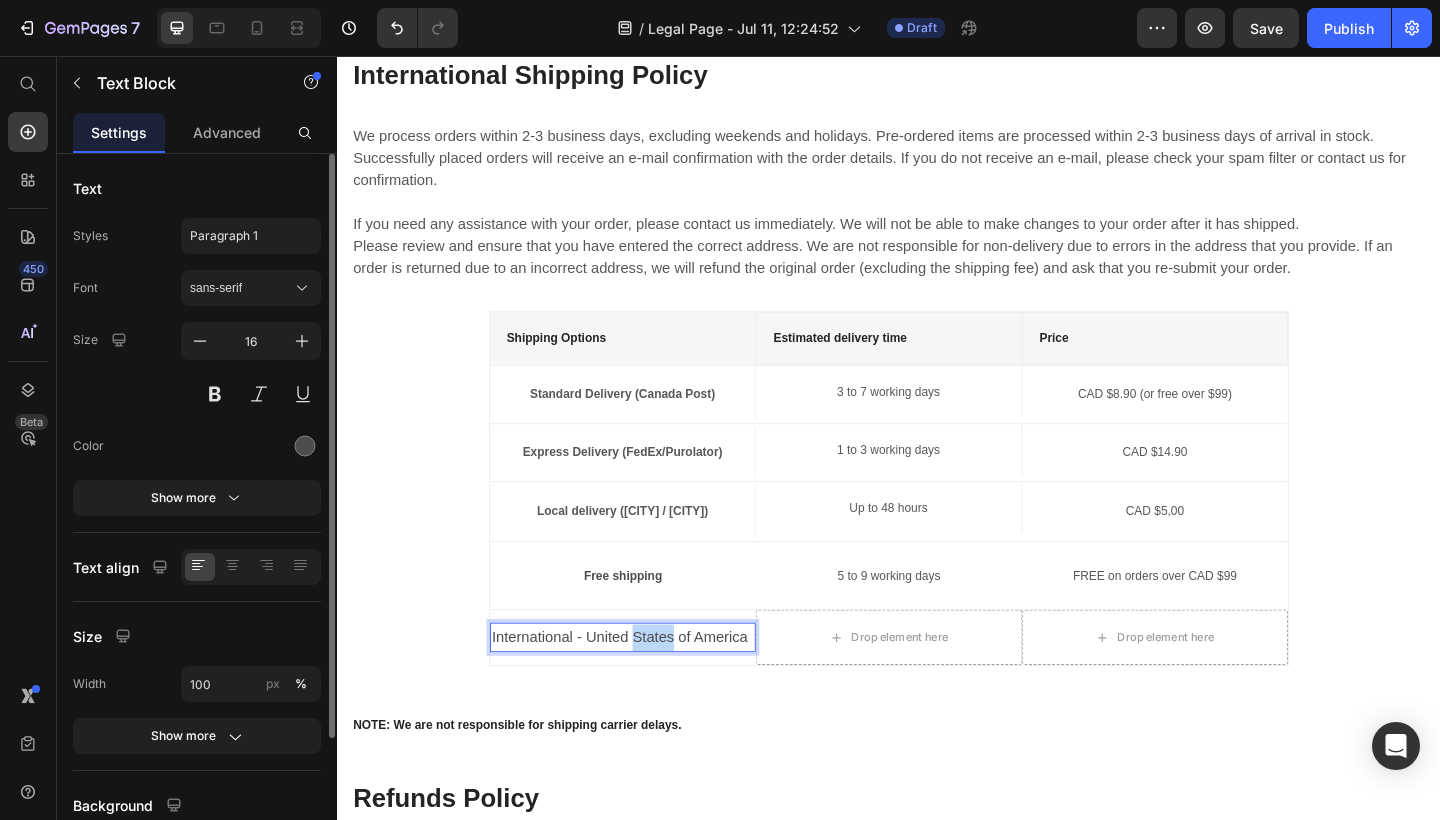 click on "International - United States of America" at bounding box center [647, 689] 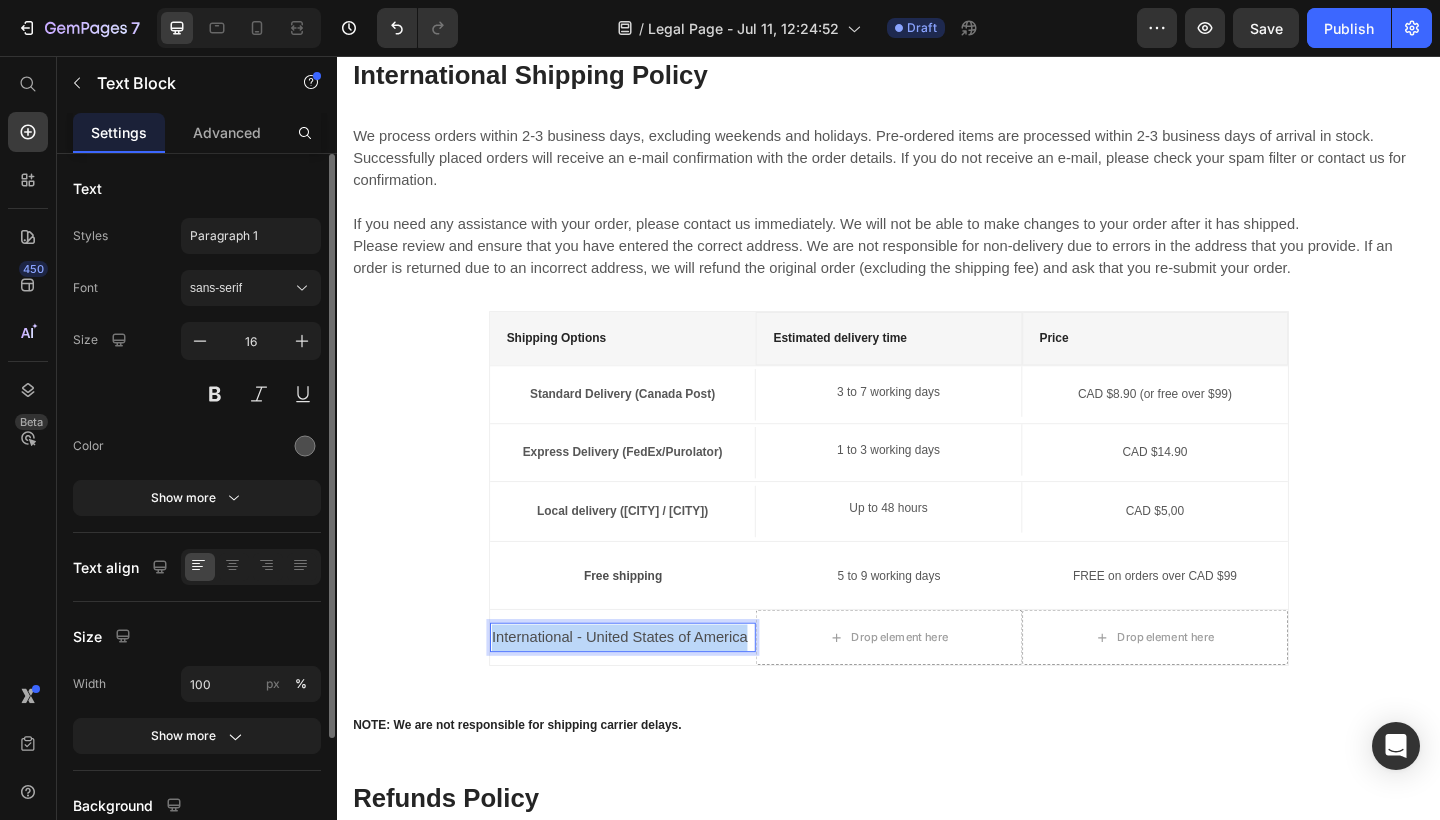 click on "International - United States of America" at bounding box center (647, 689) 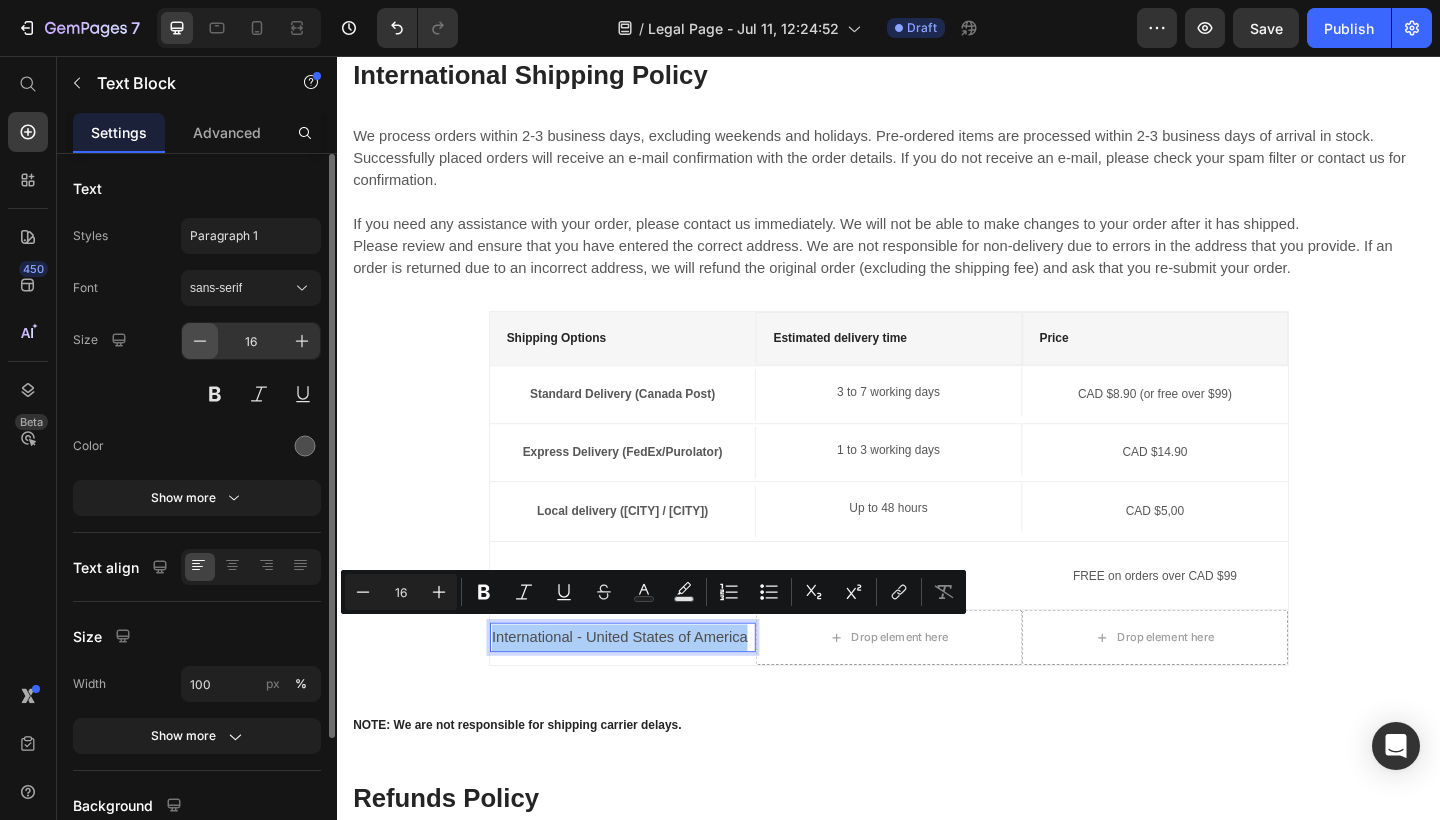 click 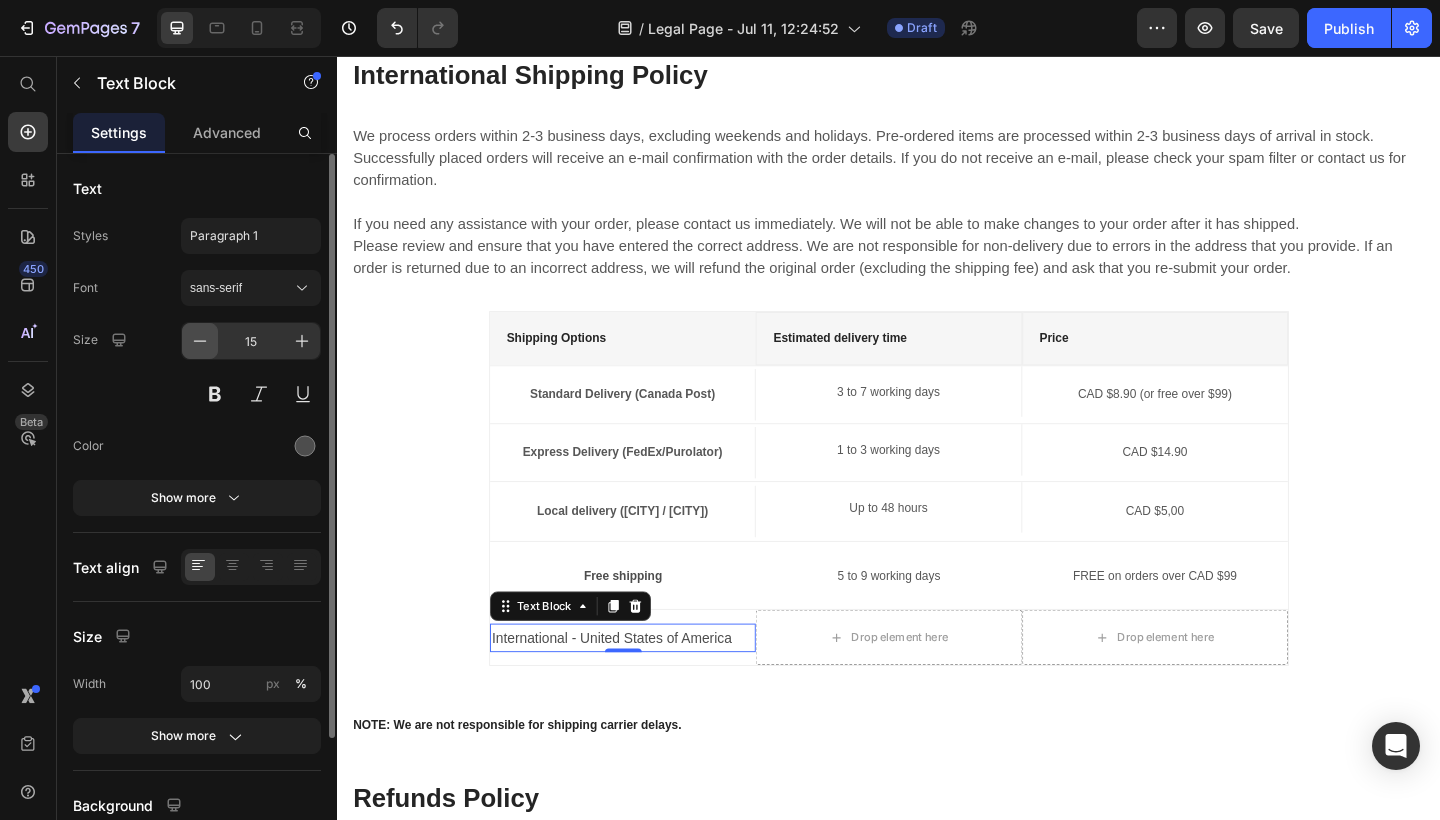 click 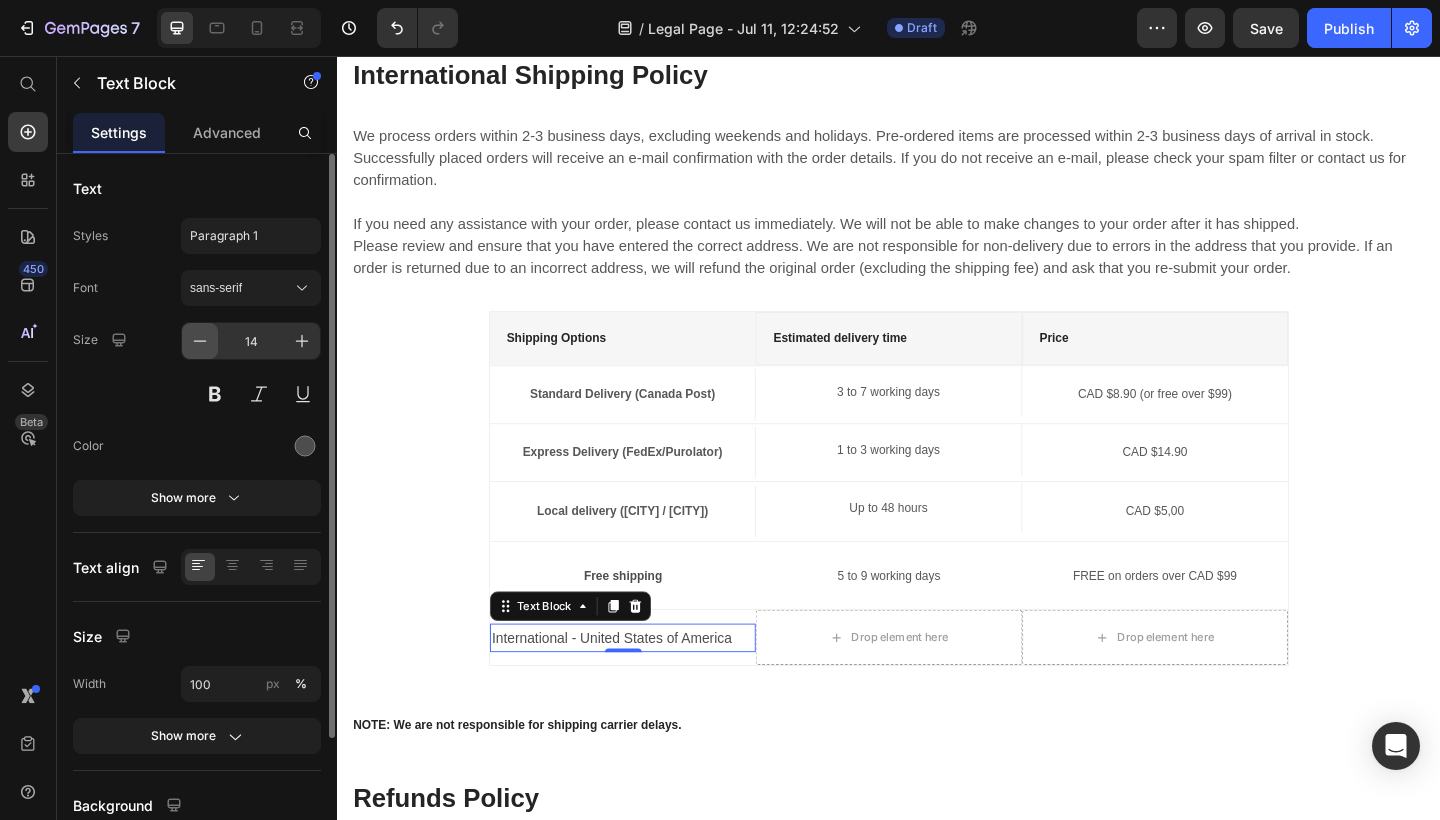 click 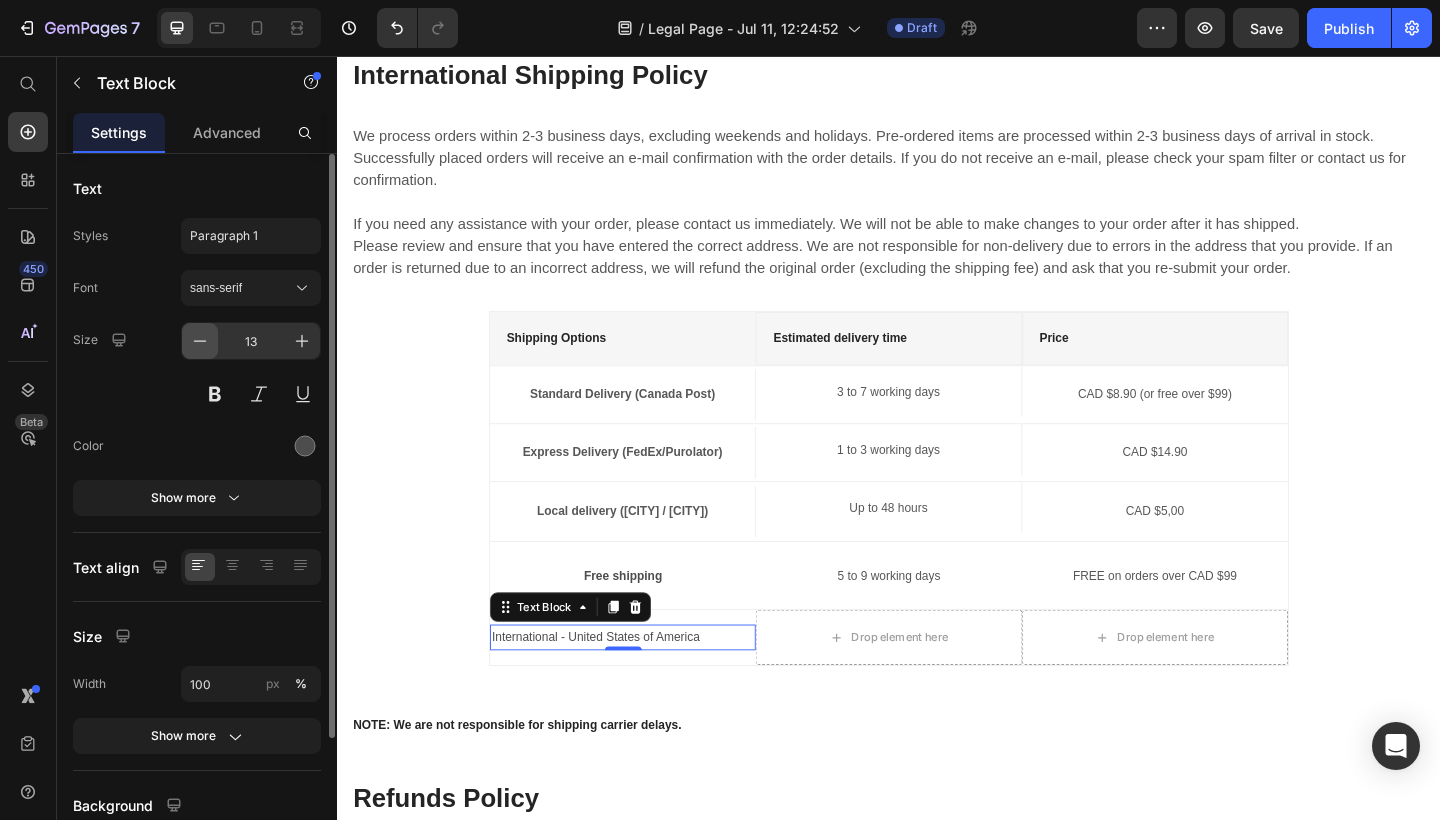 click 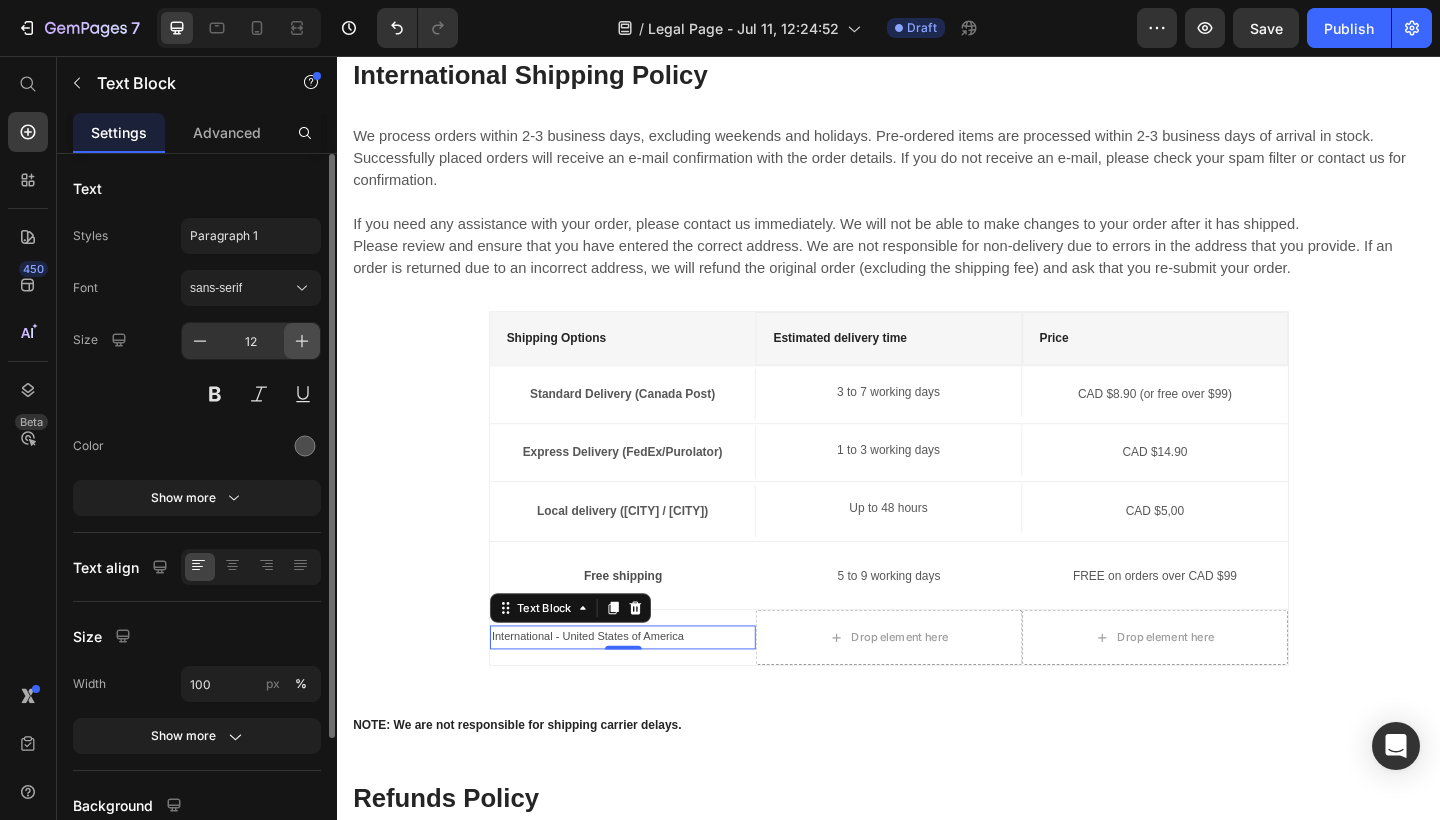 click 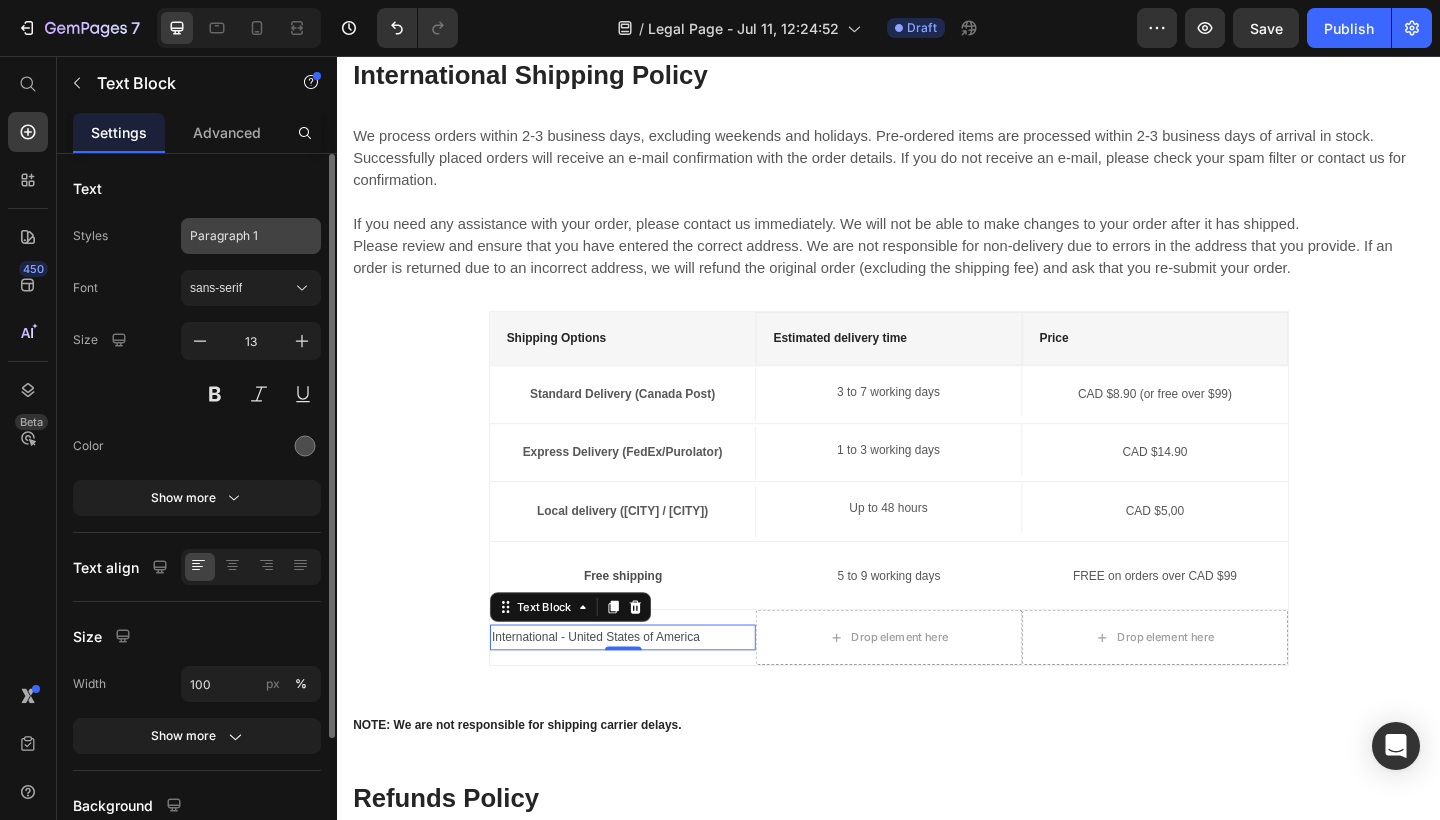 click on "Paragraph 1" at bounding box center [239, 236] 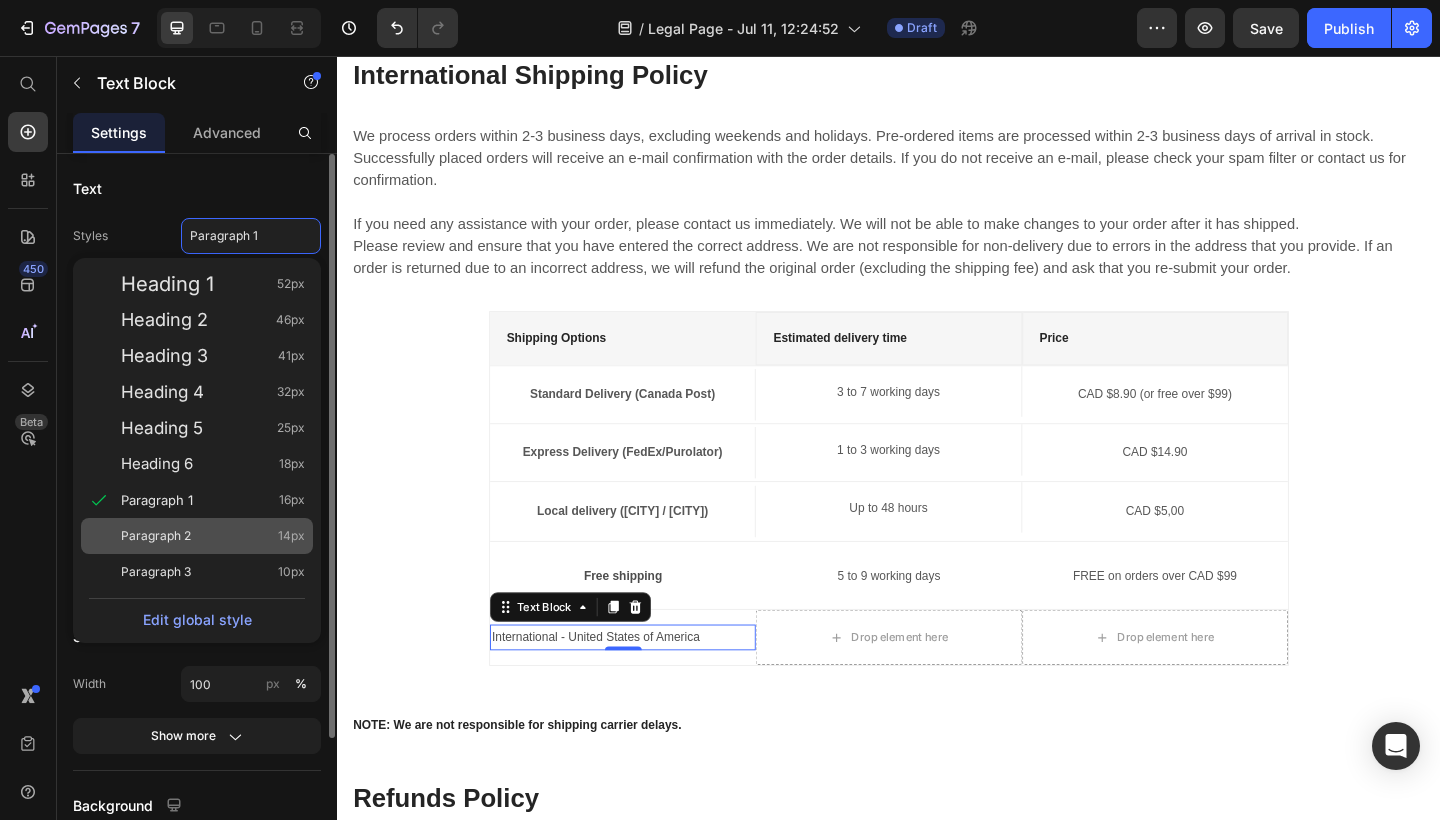 click on "Paragraph 2 14px" at bounding box center (213, 536) 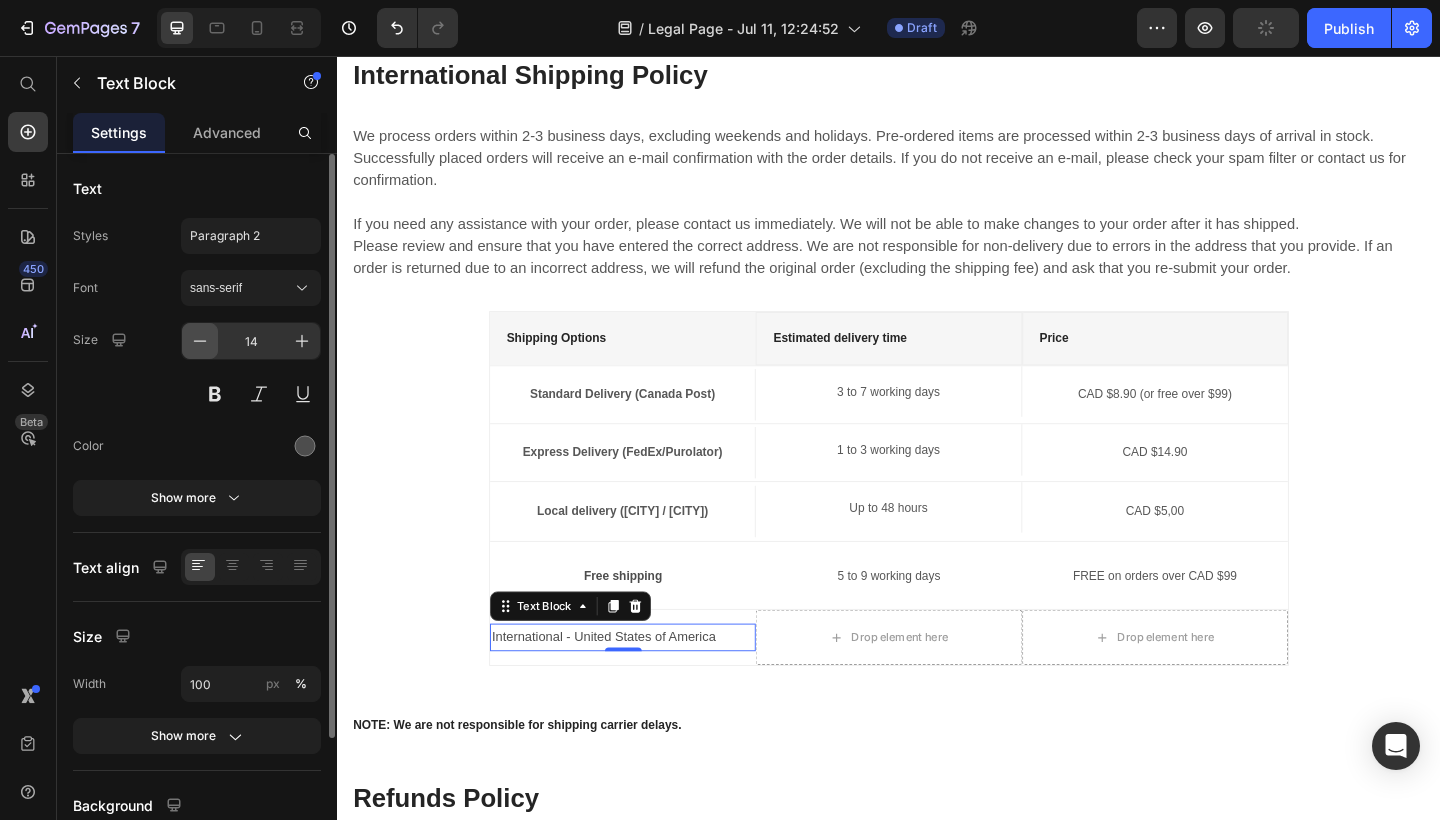 click 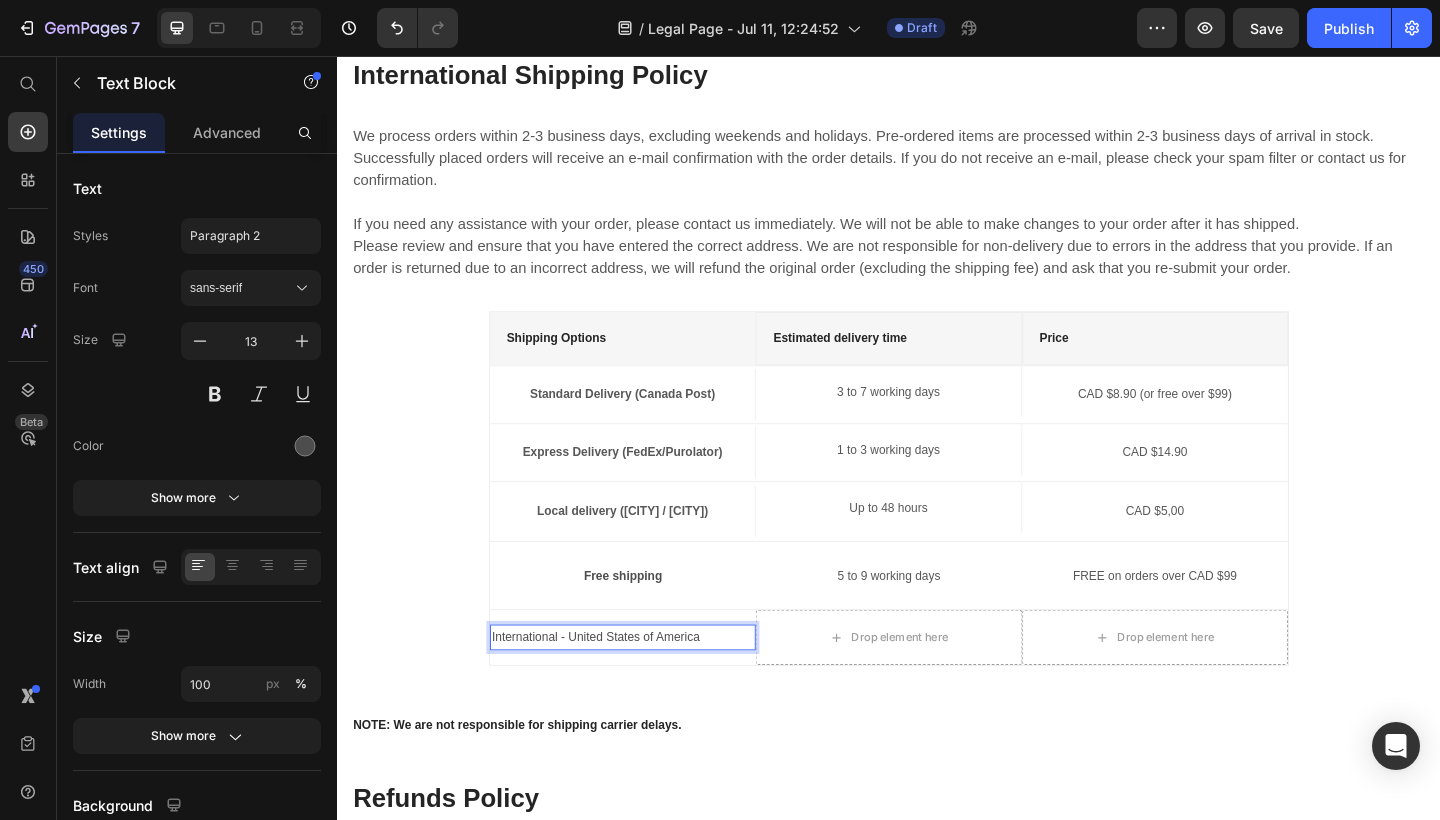click on "International - United States of America" at bounding box center [647, 688] 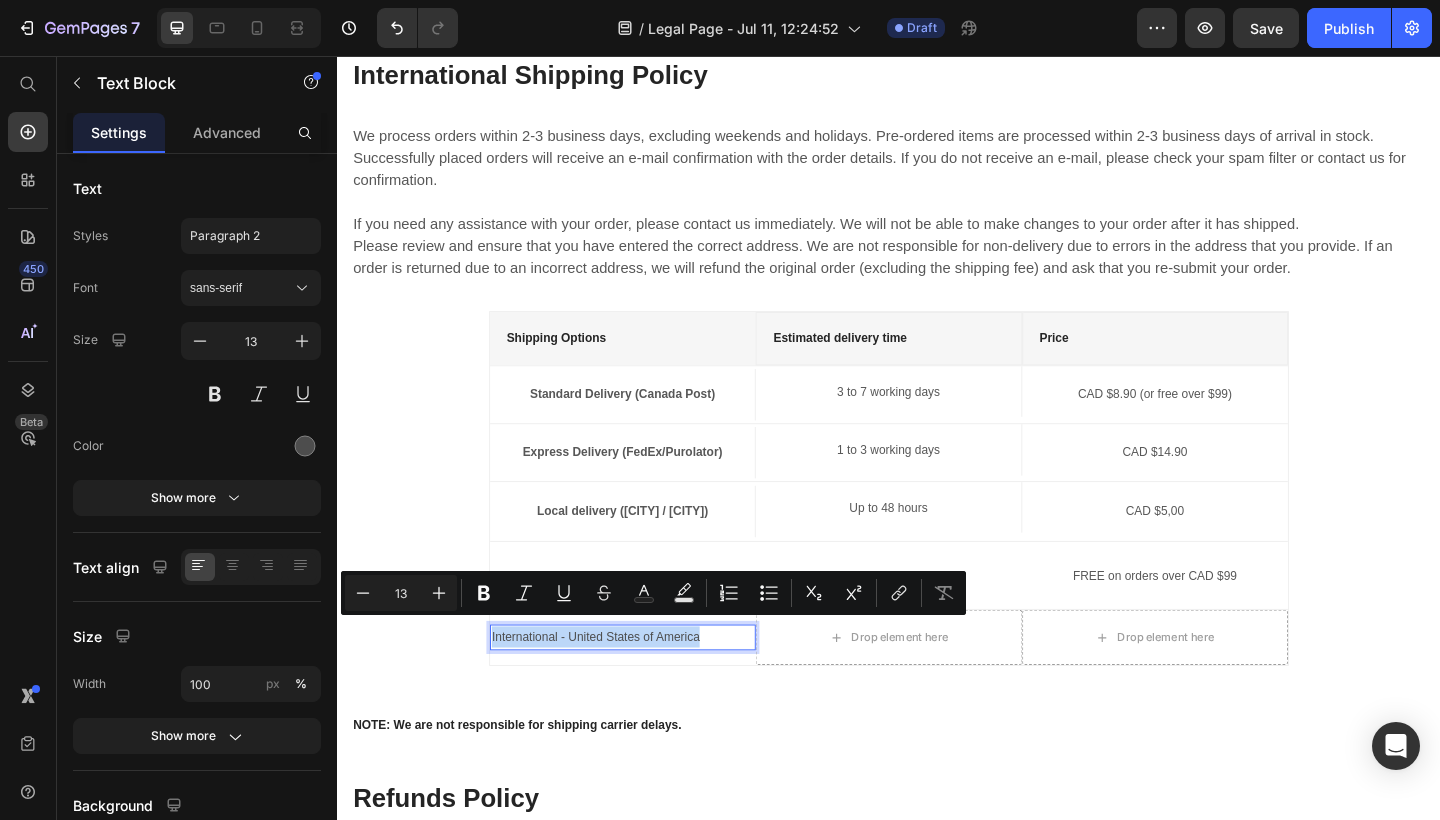 click on "International - United States of America" at bounding box center (647, 688) 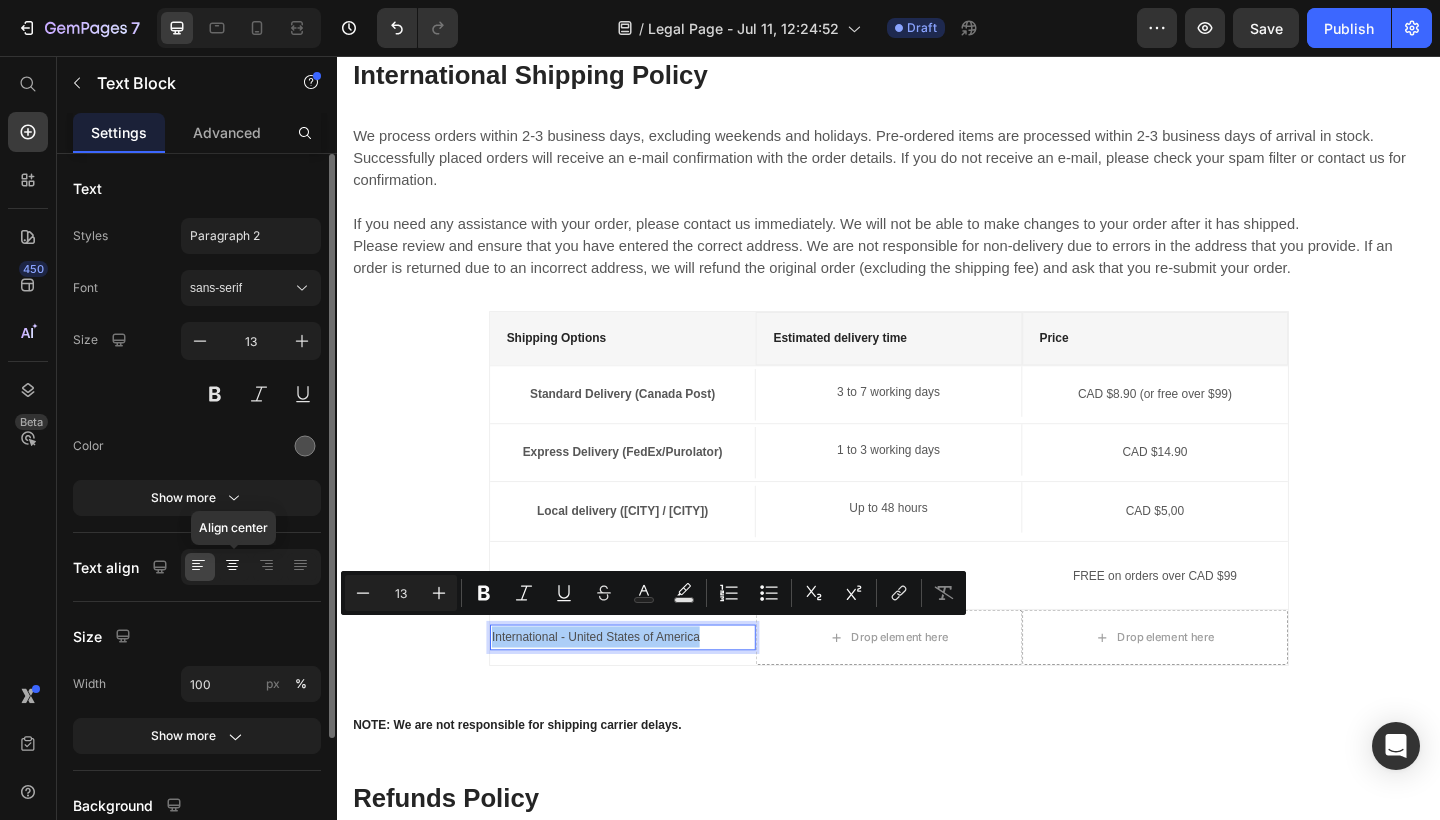 click 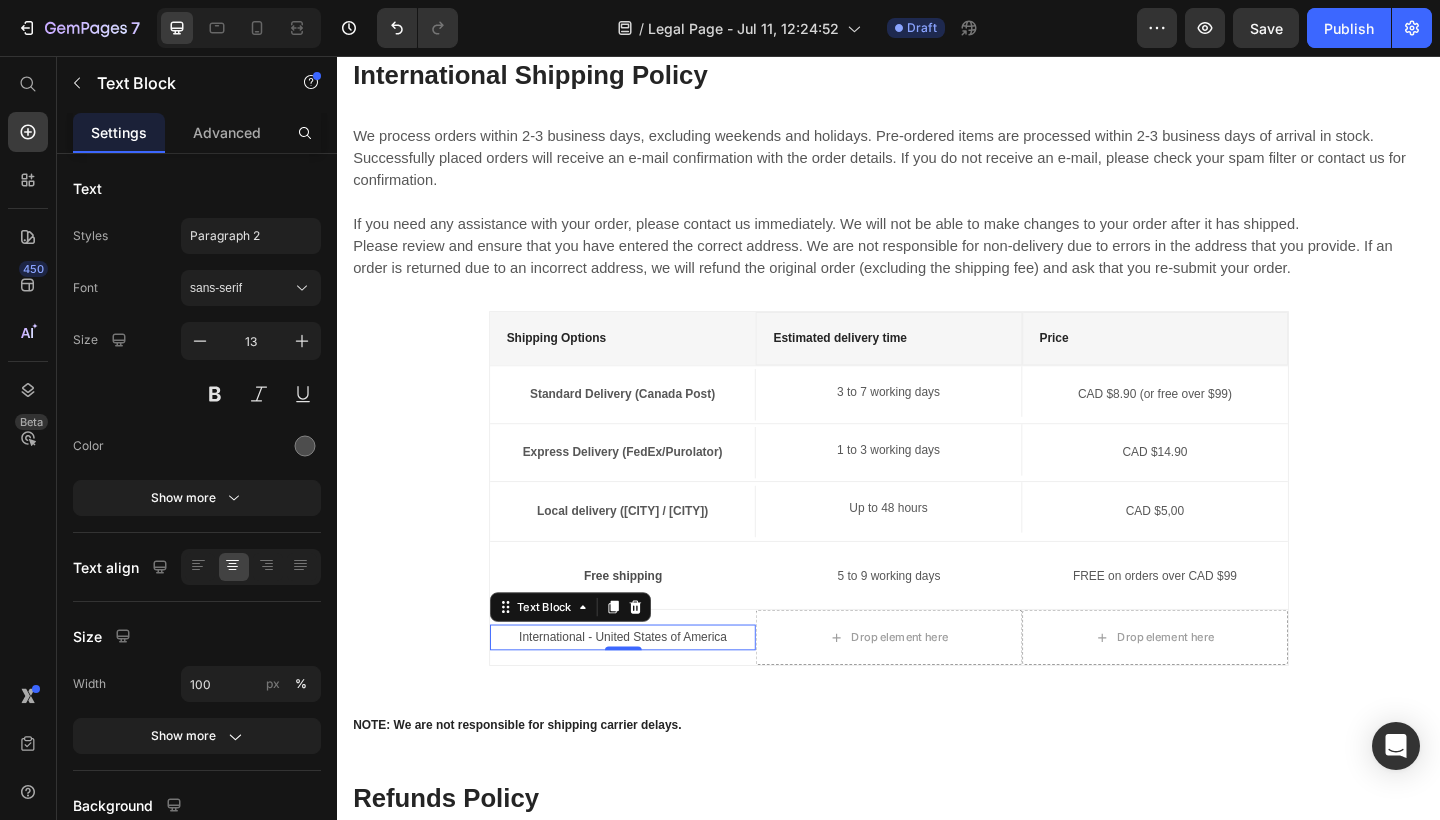 click on "International - United States of America" at bounding box center (647, 688) 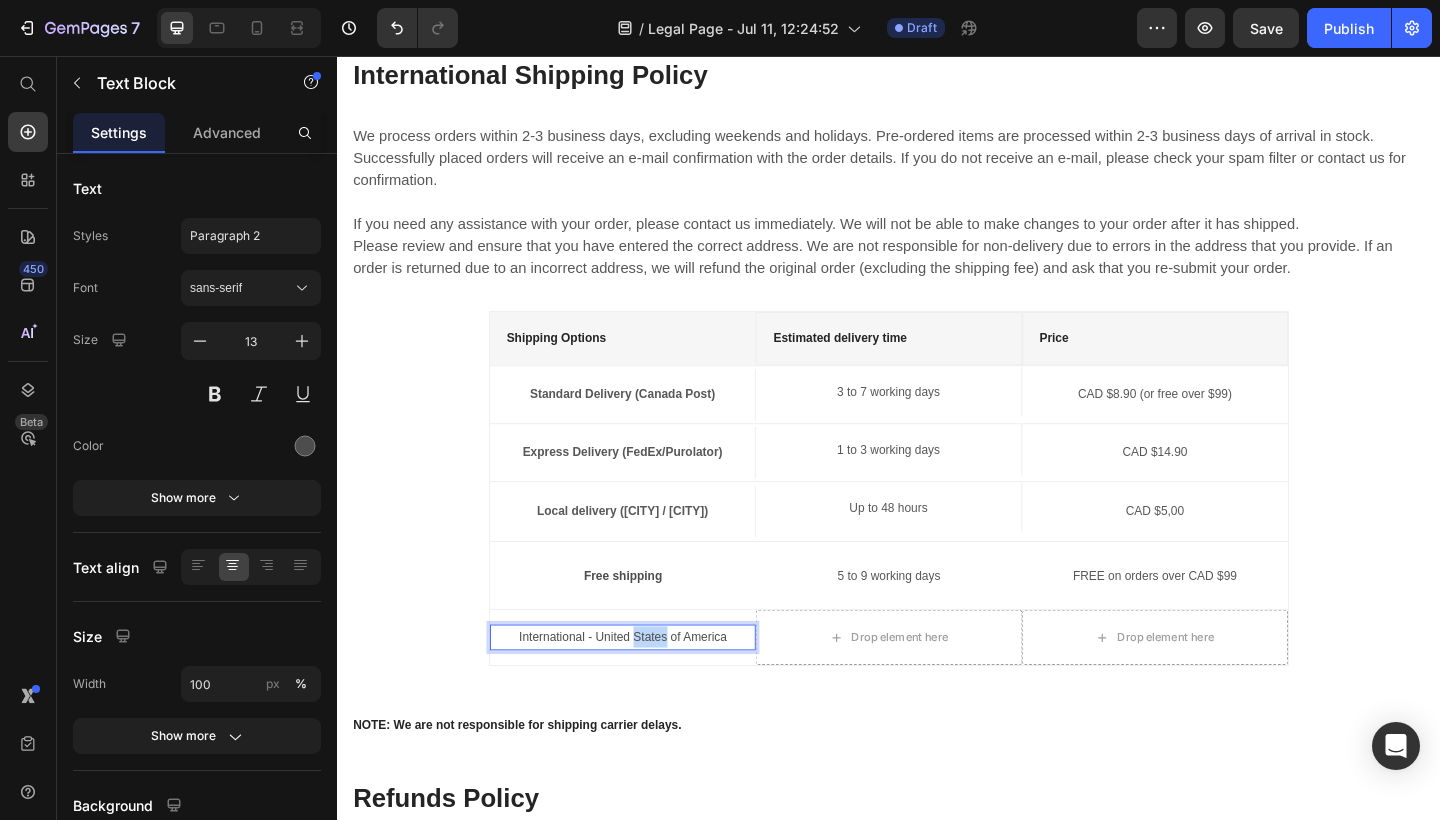 click on "International - United States of America" at bounding box center [647, 688] 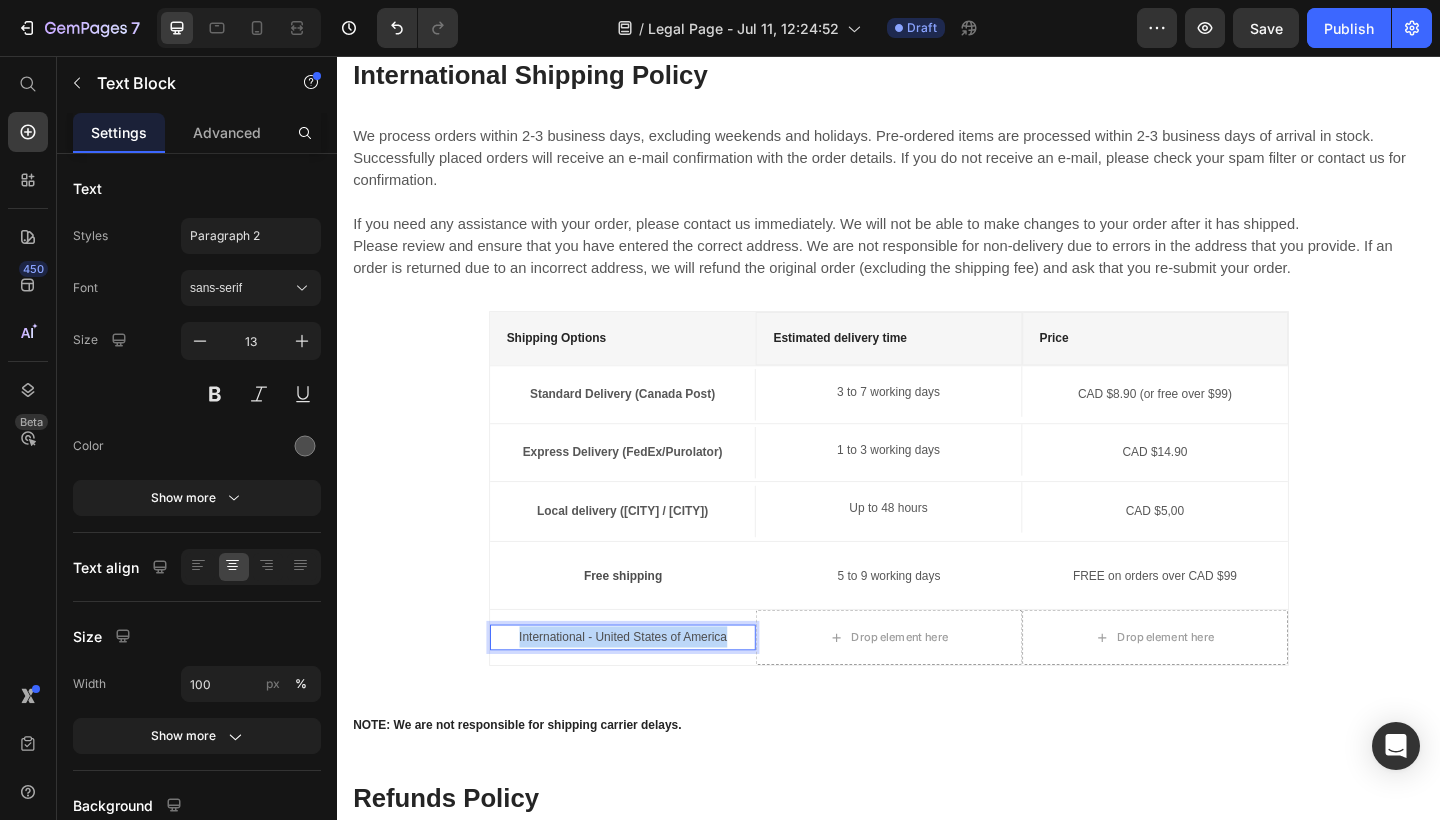 click on "International - United States of America" at bounding box center (647, 688) 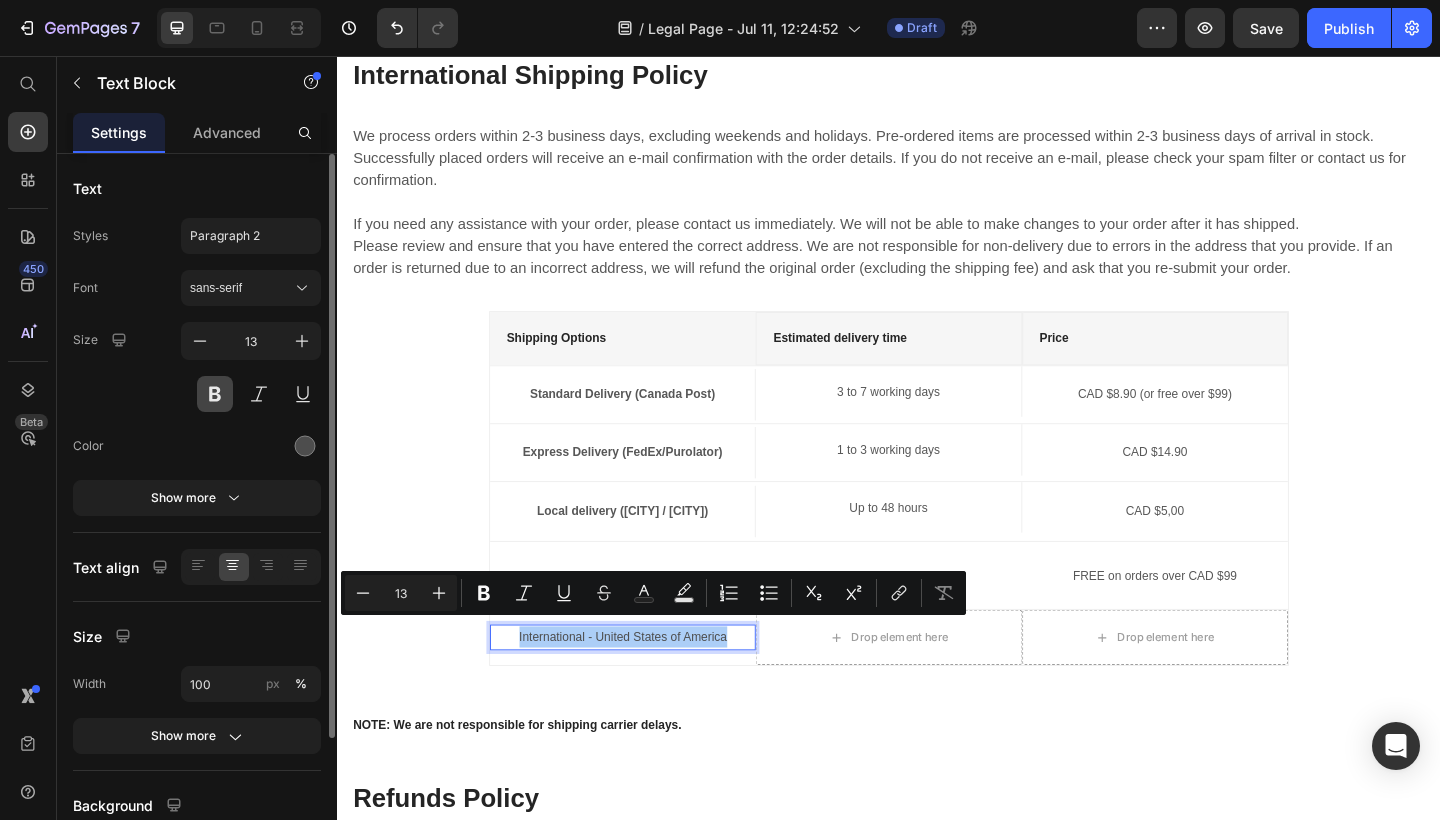 click at bounding box center (215, 394) 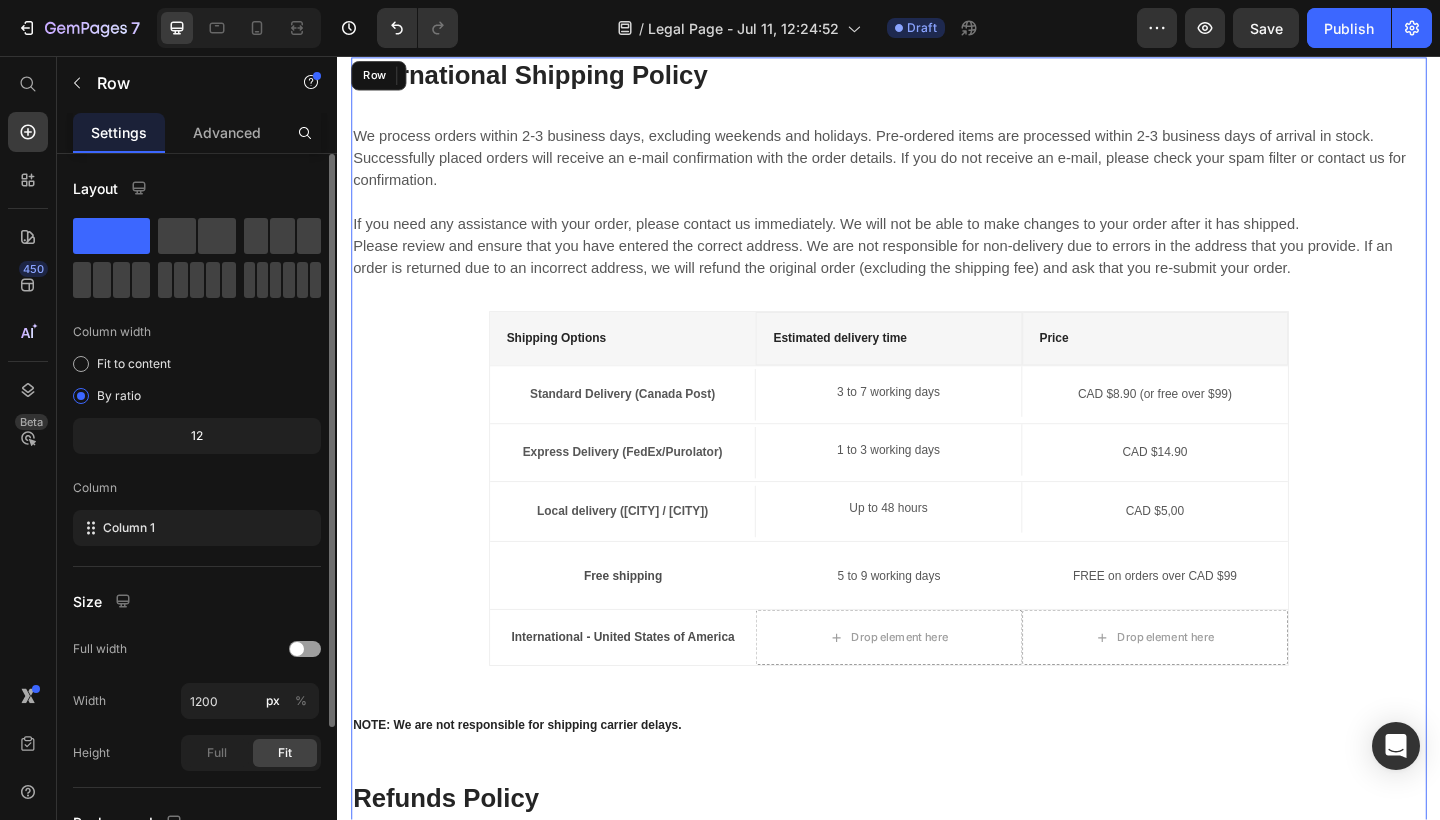 click on "International Shipping Policy Heading We process orders within 2-3 business days, excluding weekends and holidays. Pre-ordered items are processed within 2-3 business days of arrival in stock. Successfully placed orders will receive an e-mail confirmation with the order details. If you do not receive an e-mail, please check your spam filter or contact us for confirmation. If you need any assistance with your order, please contact us immediately. We will not be able to make changes to your order after it has shipped. Please review and ensure that you have entered the correct address. We are not responsible for non-delivery due to errors in the address that you provide. If an order is returned due to an incorrect address, we will refund the original order (excluding the shipping fee) and ask that you re-submit your order. Text block Shipping Options Text block Estimated delivery time Text block Price Text block Row Standard Delivery (Canada Post) Text block 3 to 7 working days Text block Text block Row Row Row" at bounding box center (937, 609) 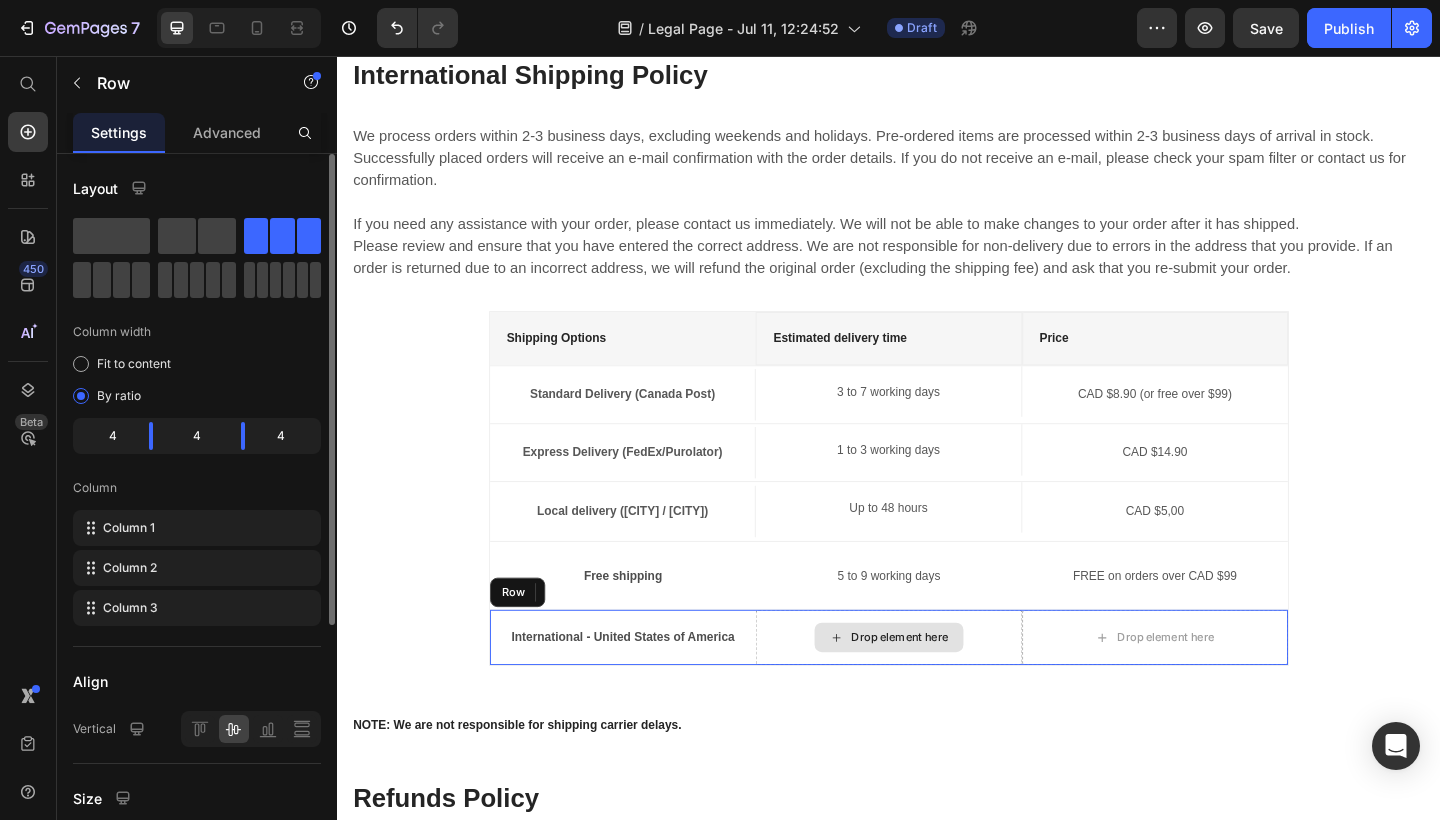 click on "Drop element here" at bounding box center [936, 689] 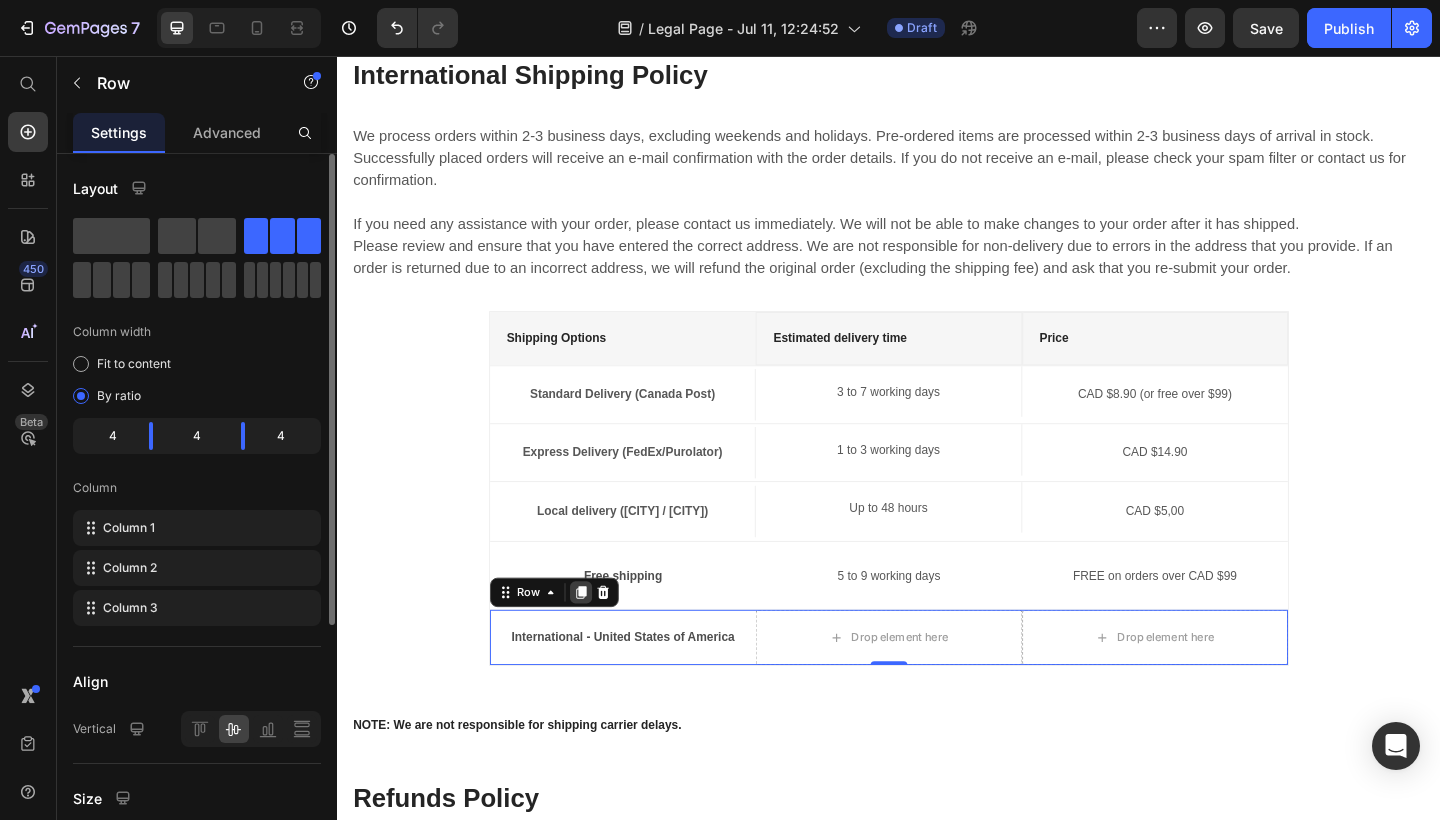 click at bounding box center [602, 640] 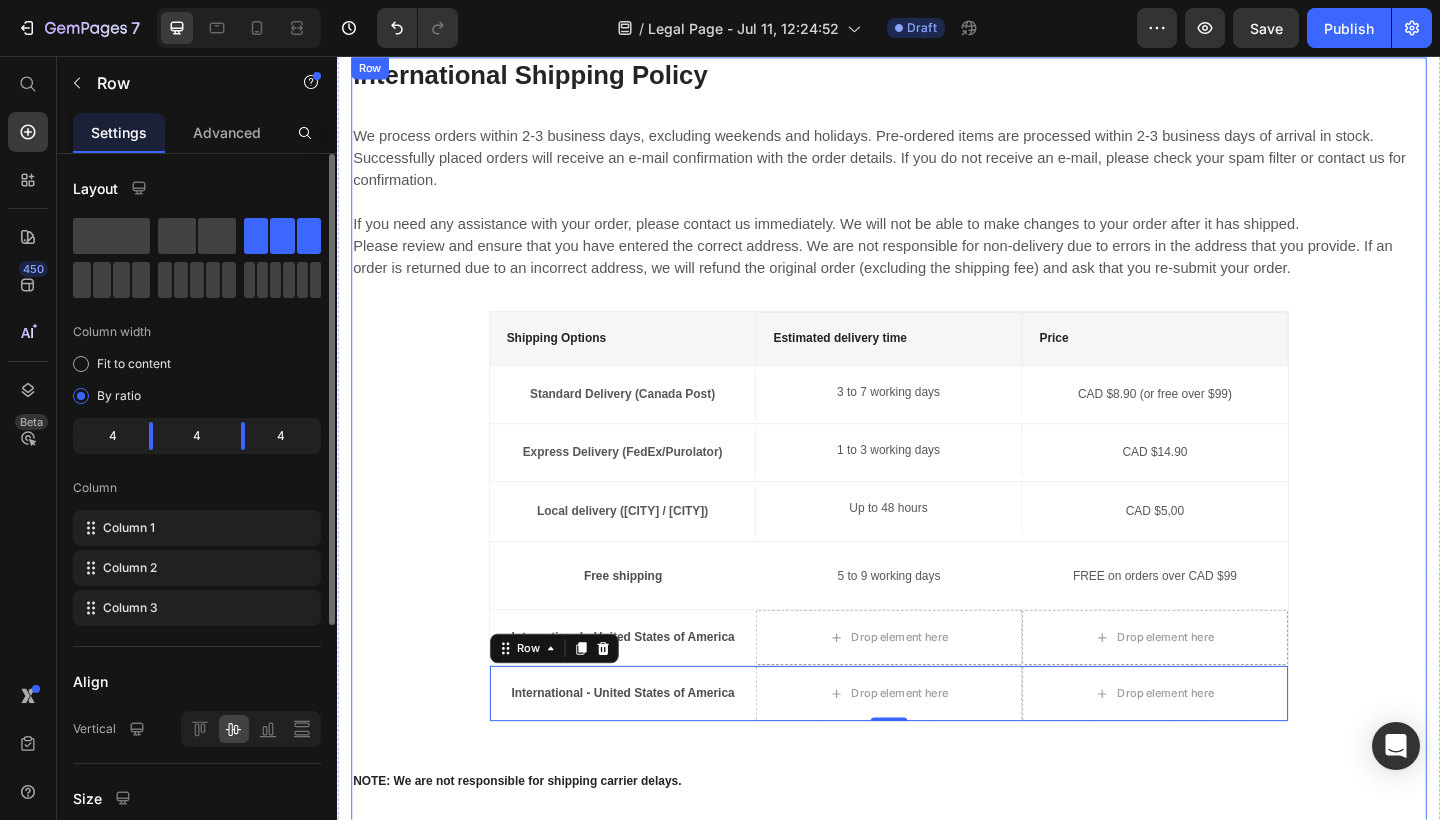 click on "International Shipping Policy Heading We process orders within 2-3 business days, excluding weekends and holidays. Pre-ordered items are processed within 2-3 business days of arrival in stock. Successfully placed orders will receive an e-mail confirmation with the order details. If you do not receive an e-mail, please check your spam filter or contact us for confirmation. If you need any assistance with your order, please contact us immediately. We will not be able to make changes to your order after it has shipped. Please review and ensure that you have entered the correct address. We are not responsible for non-delivery due to errors in the address that you provide. If an order is returned due to an incorrect address, we will refund the original order (excluding the shipping fee) and ask that you re-submit your order. Text block Shipping Options Text block Estimated delivery time Text block Price Text block Row Standard Delivery (Canada Post) Text block 3 to 7 working days Text block Text block Row Row Row" at bounding box center (937, 640) 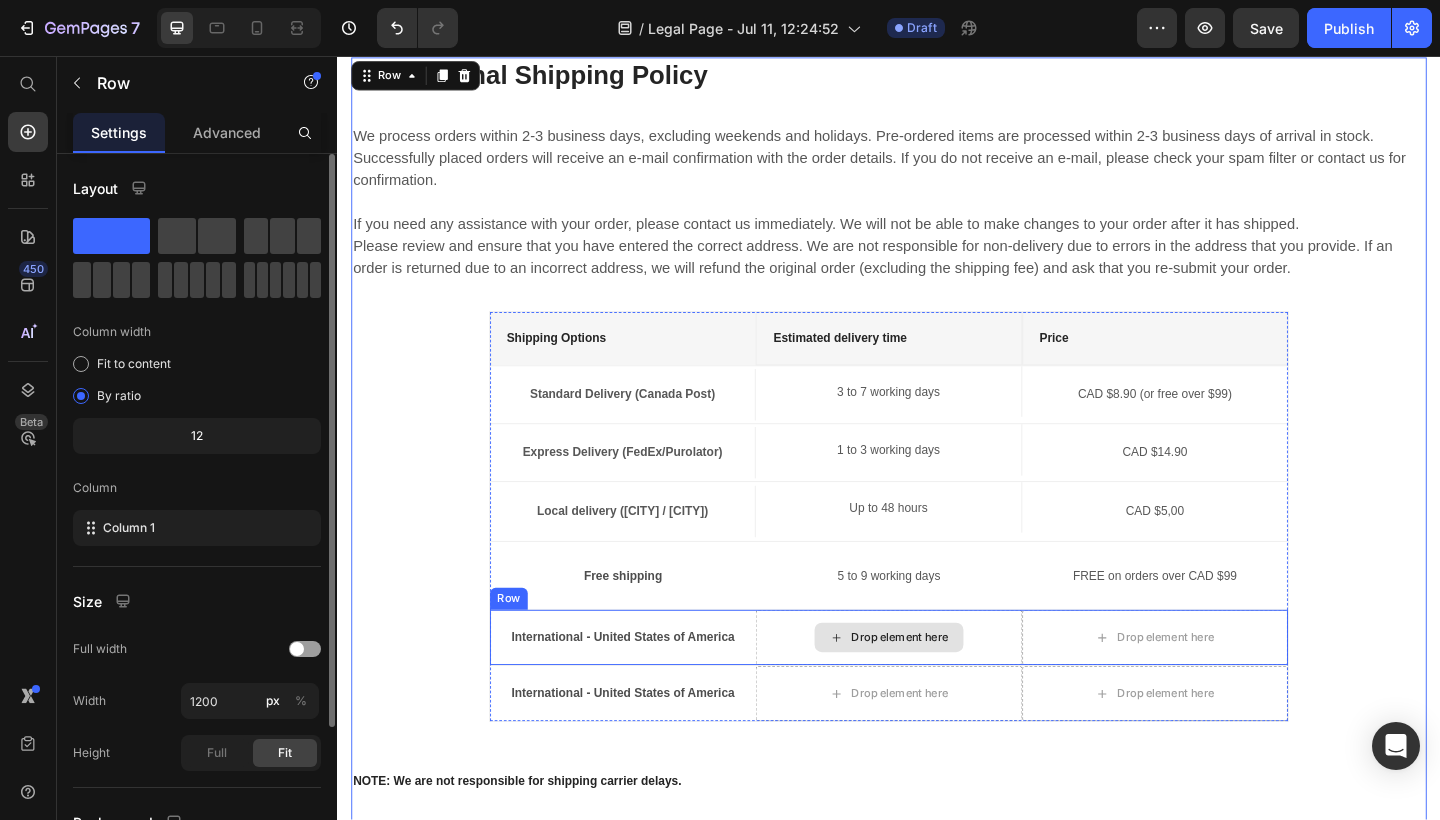 click on "Drop element here" at bounding box center [949, 689] 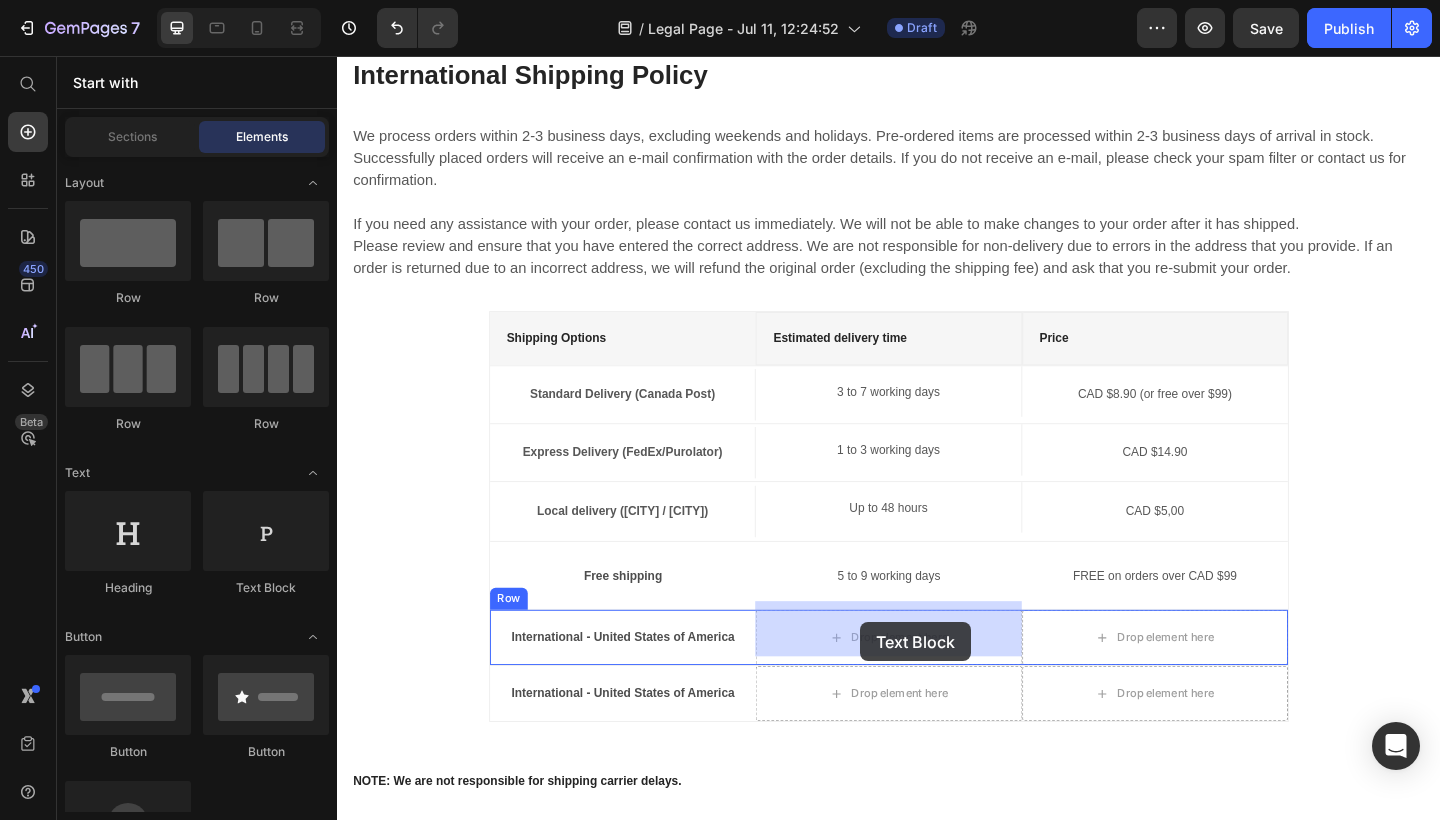 drag, startPoint x: 605, startPoint y: 586, endPoint x: 907, endPoint y: 673, distance: 314.2817 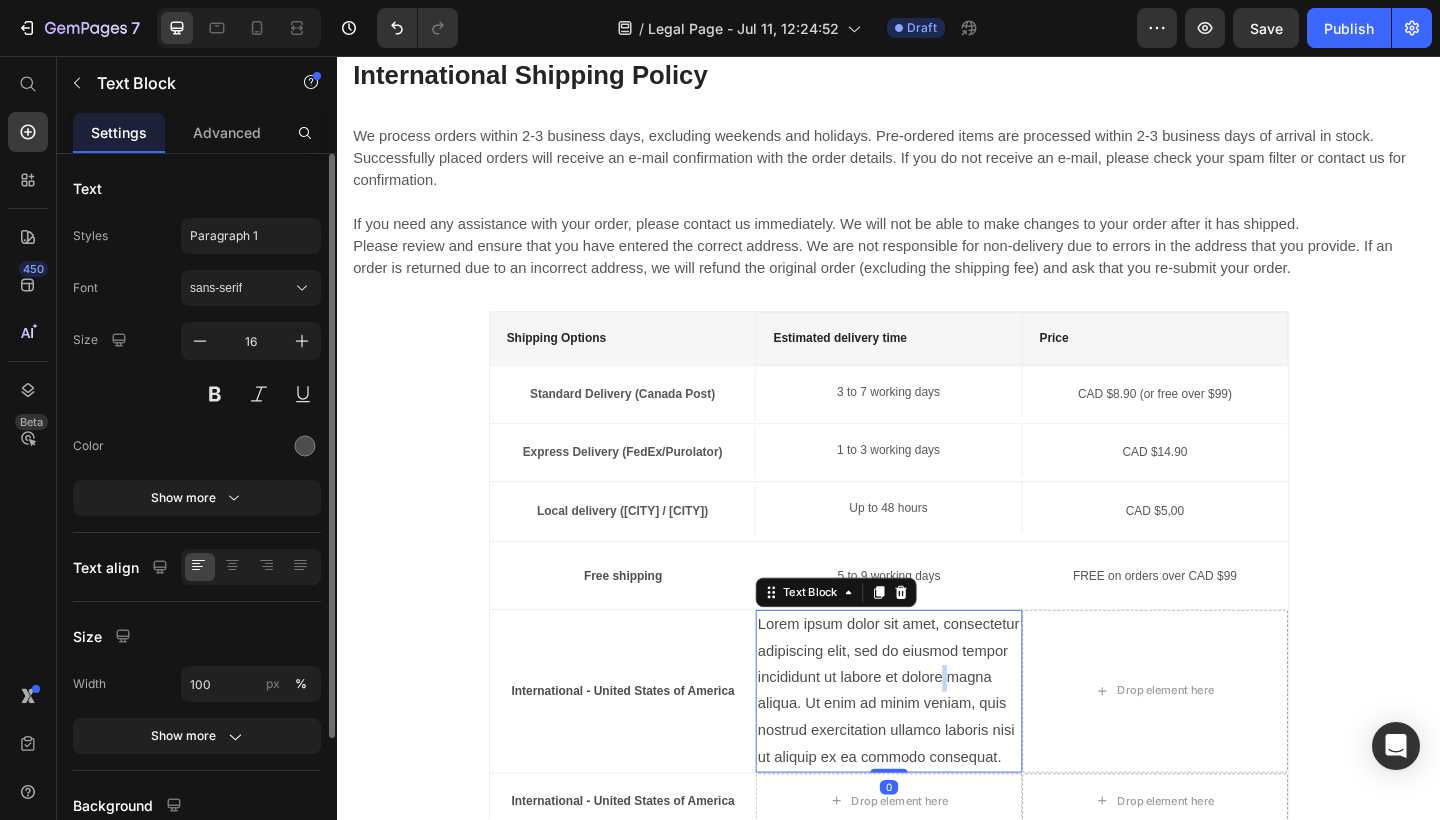 click on "Lorem ipsum dolor sit amet, consectetur adipiscing elit, sed do eiusmod tempor incididunt ut labore et dolore magna aliqua. Ut enim ad minim veniam, quis nostrud exercitation ullamco laboris nisi ut aliquip ex ea commodo consequat." at bounding box center (936, 747) 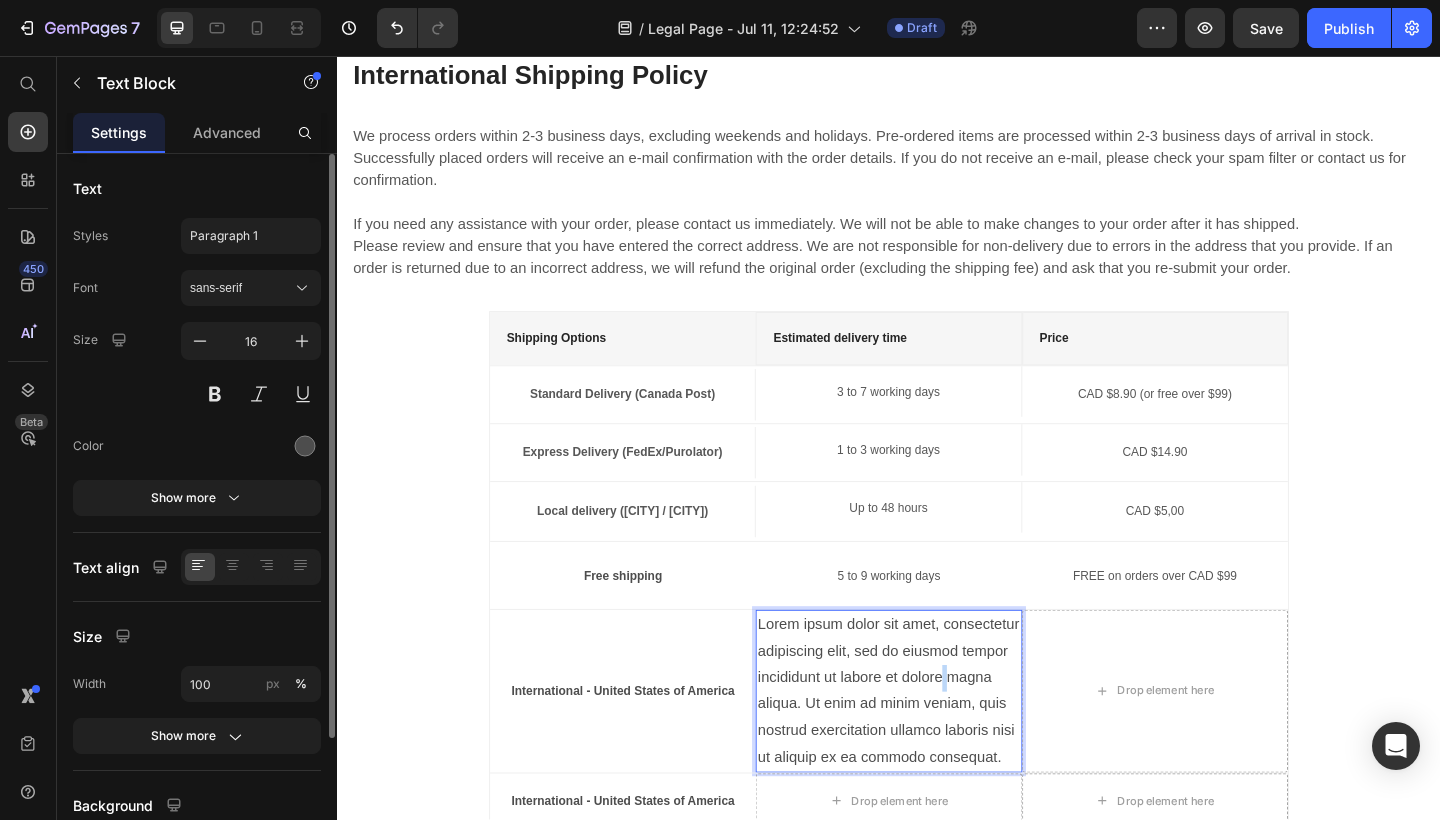 click on "Lorem ipsum dolor sit amet, consectetur adipiscing elit, sed do eiusmod tempor incididunt ut labore et dolore magna aliqua. Ut enim ad minim veniam, quis nostrud exercitation ullamco laboris nisi ut aliquip ex ea commodo consequat." at bounding box center (936, 747) 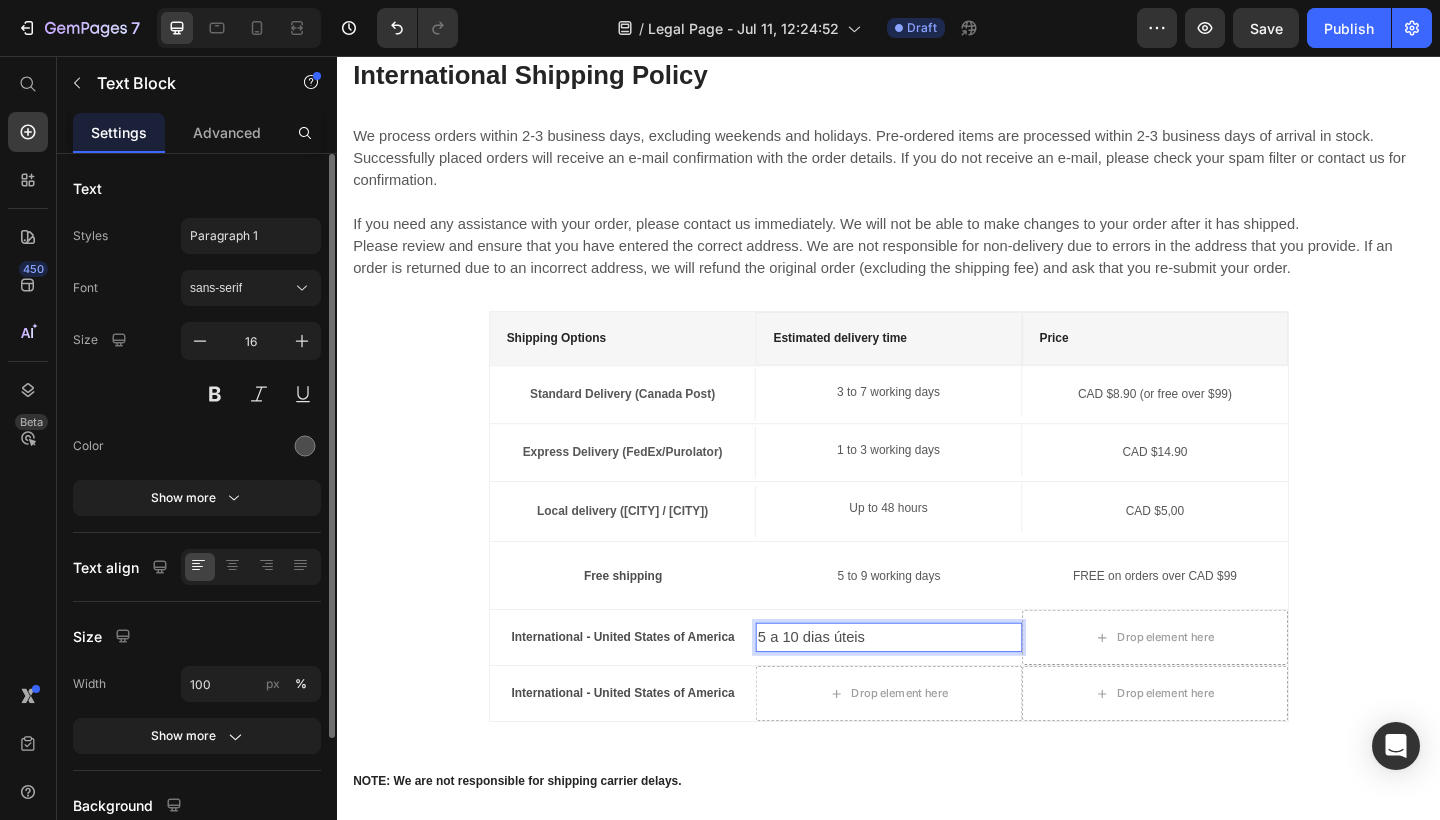 click on "5 a 10 dias úteis" at bounding box center (936, 689) 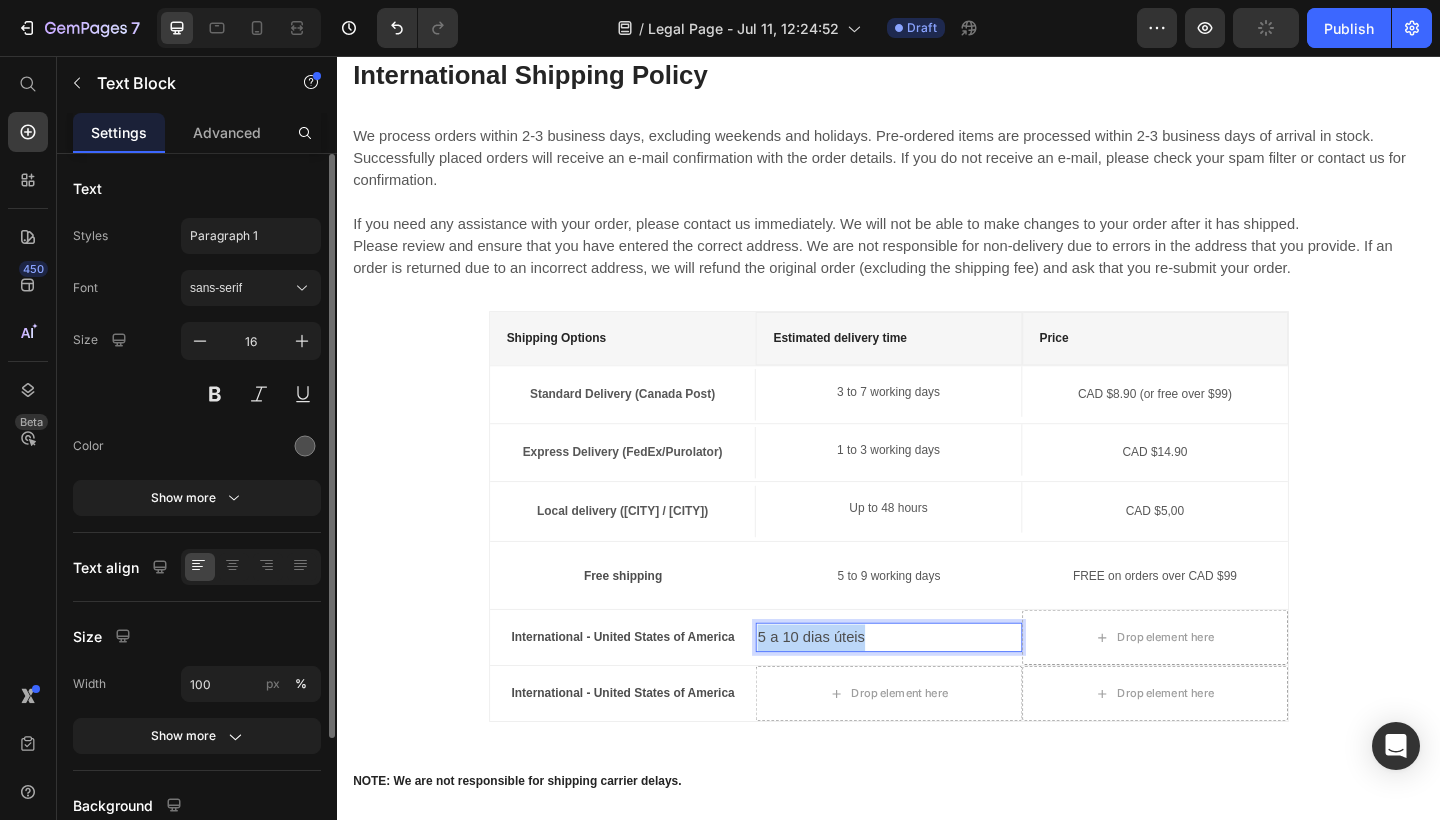 click on "5 a 10 dias úteis" at bounding box center (936, 689) 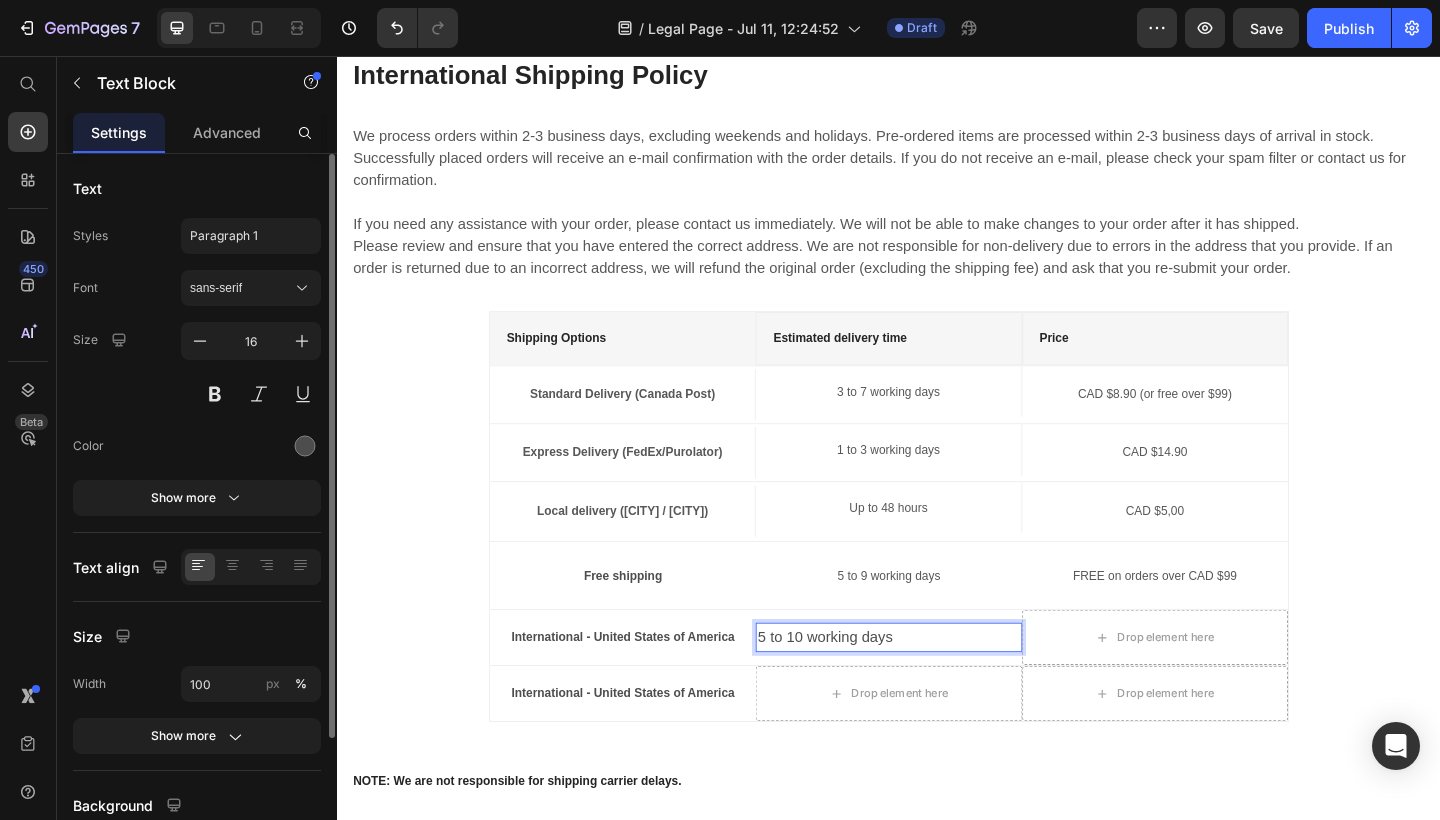 click on "5 to 10 working days" at bounding box center (936, 689) 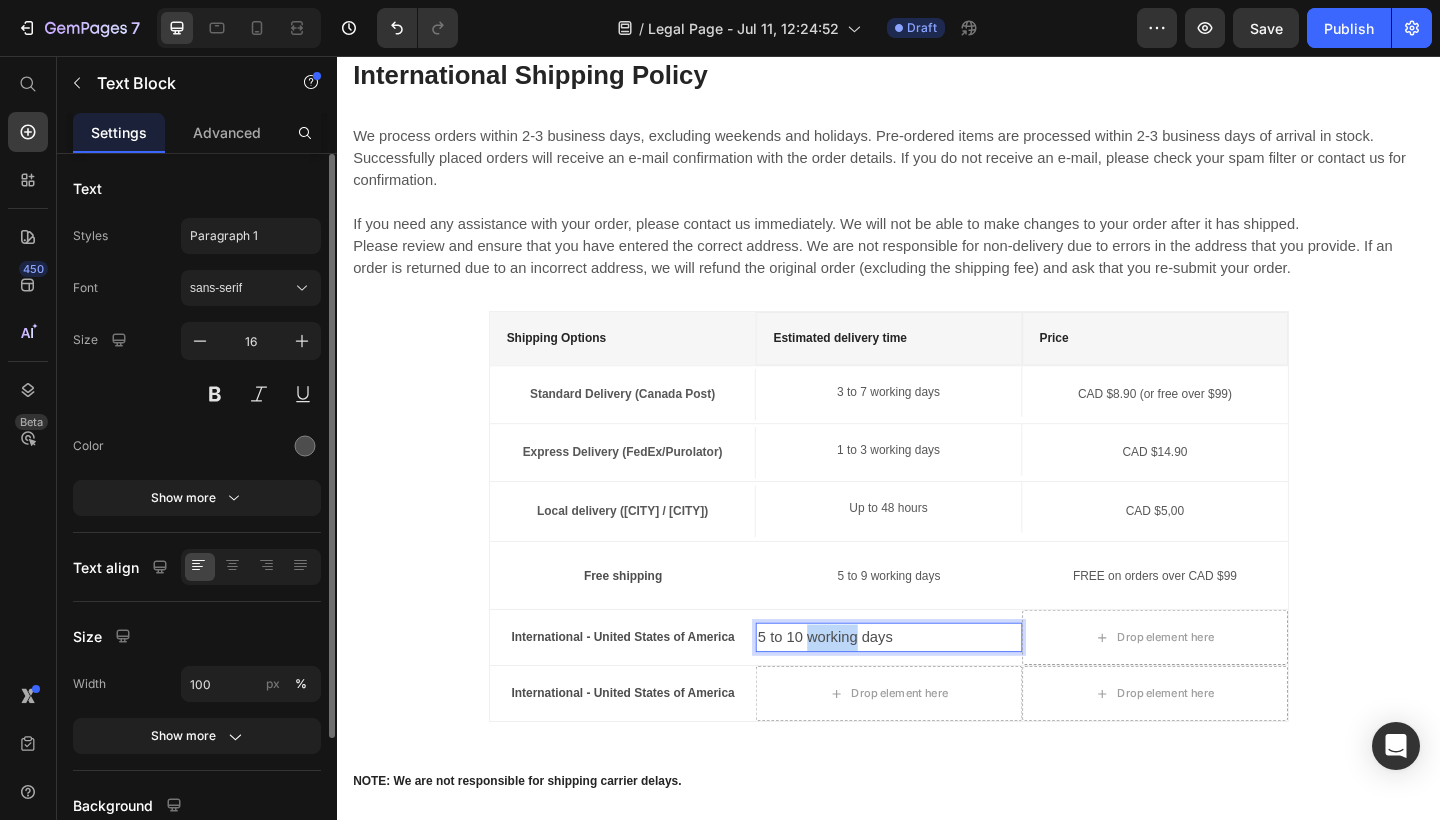 click on "5 to 10 working days" at bounding box center (936, 689) 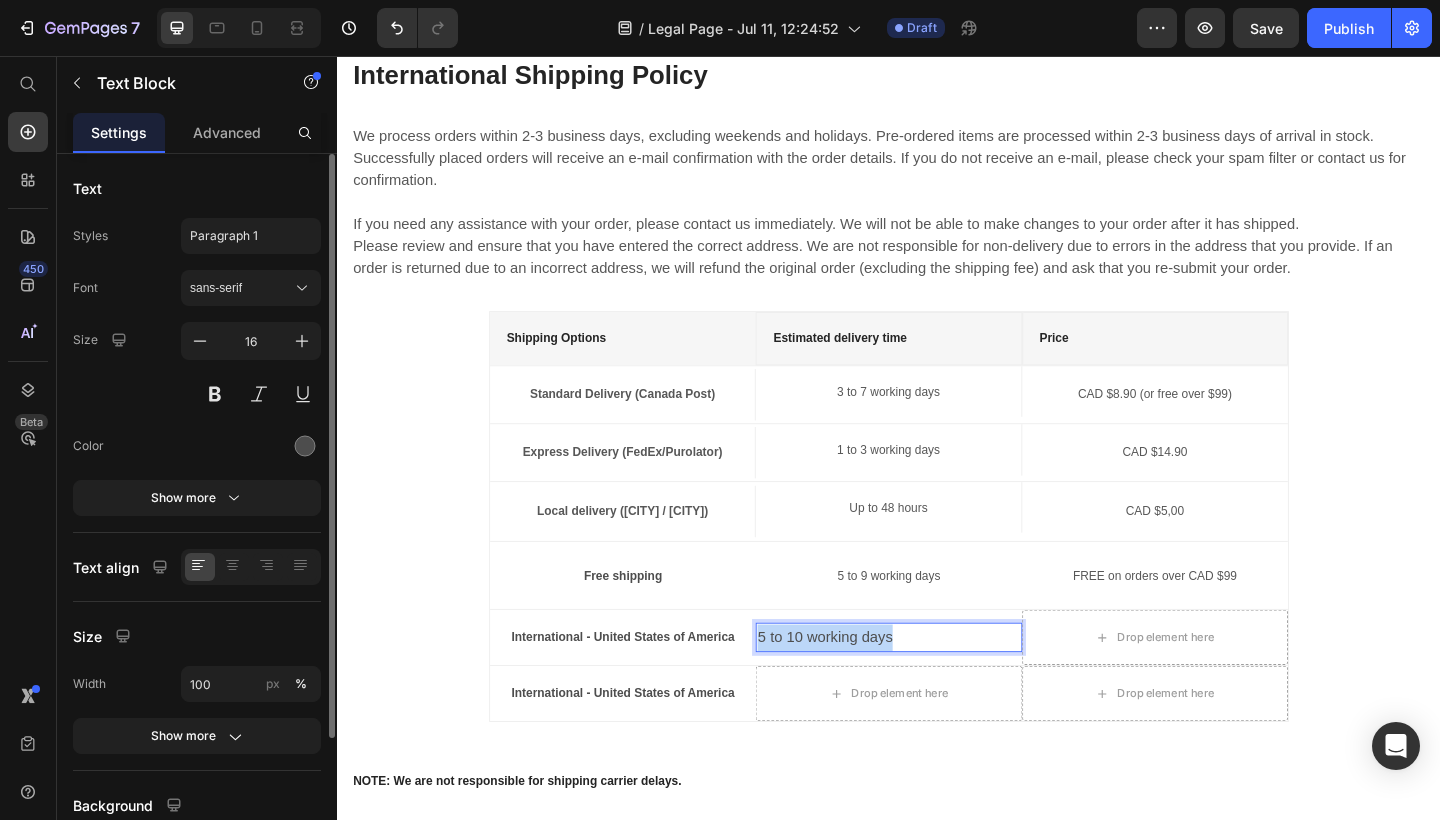 click on "5 to 10 working days" at bounding box center [936, 689] 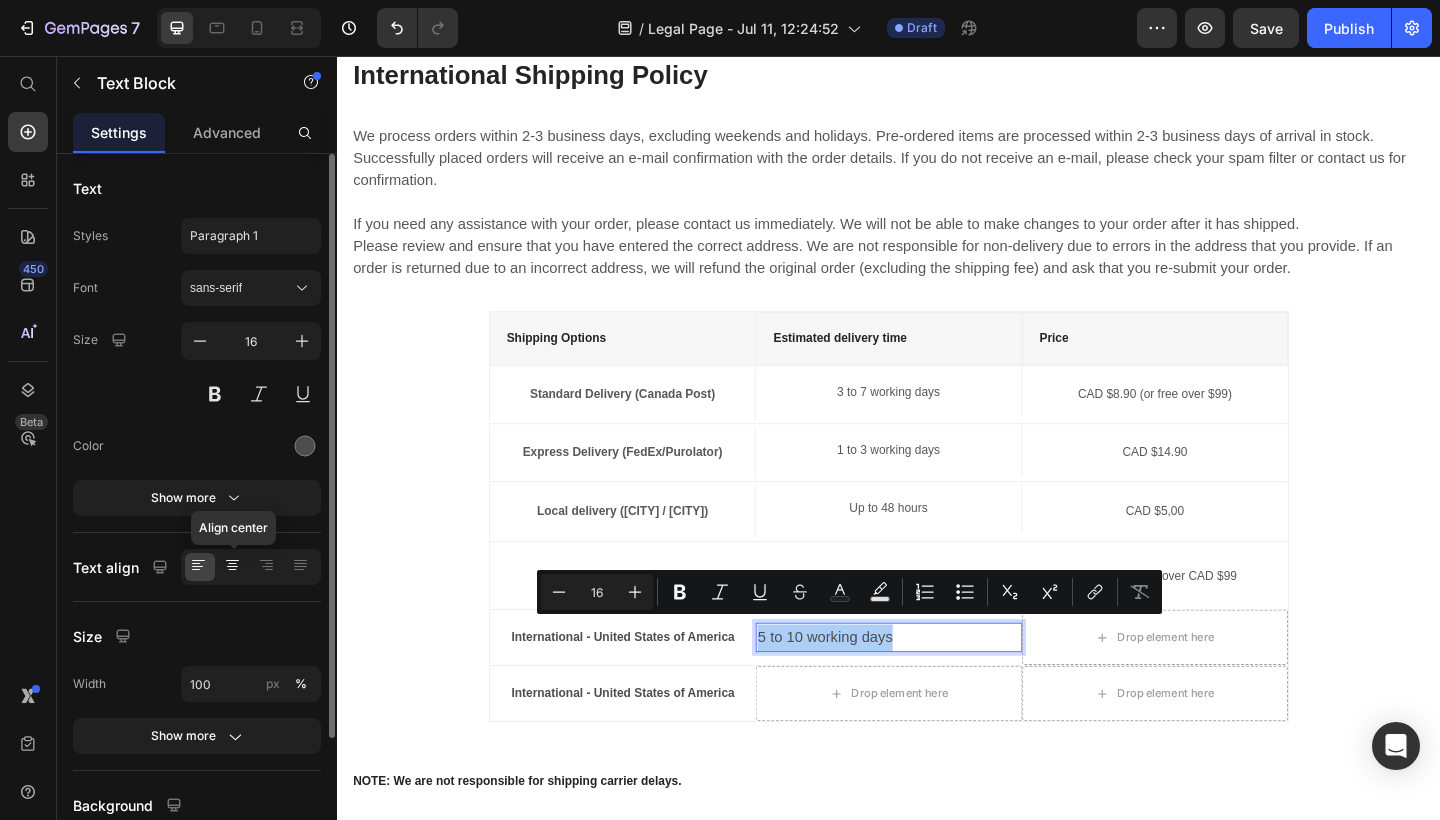 click 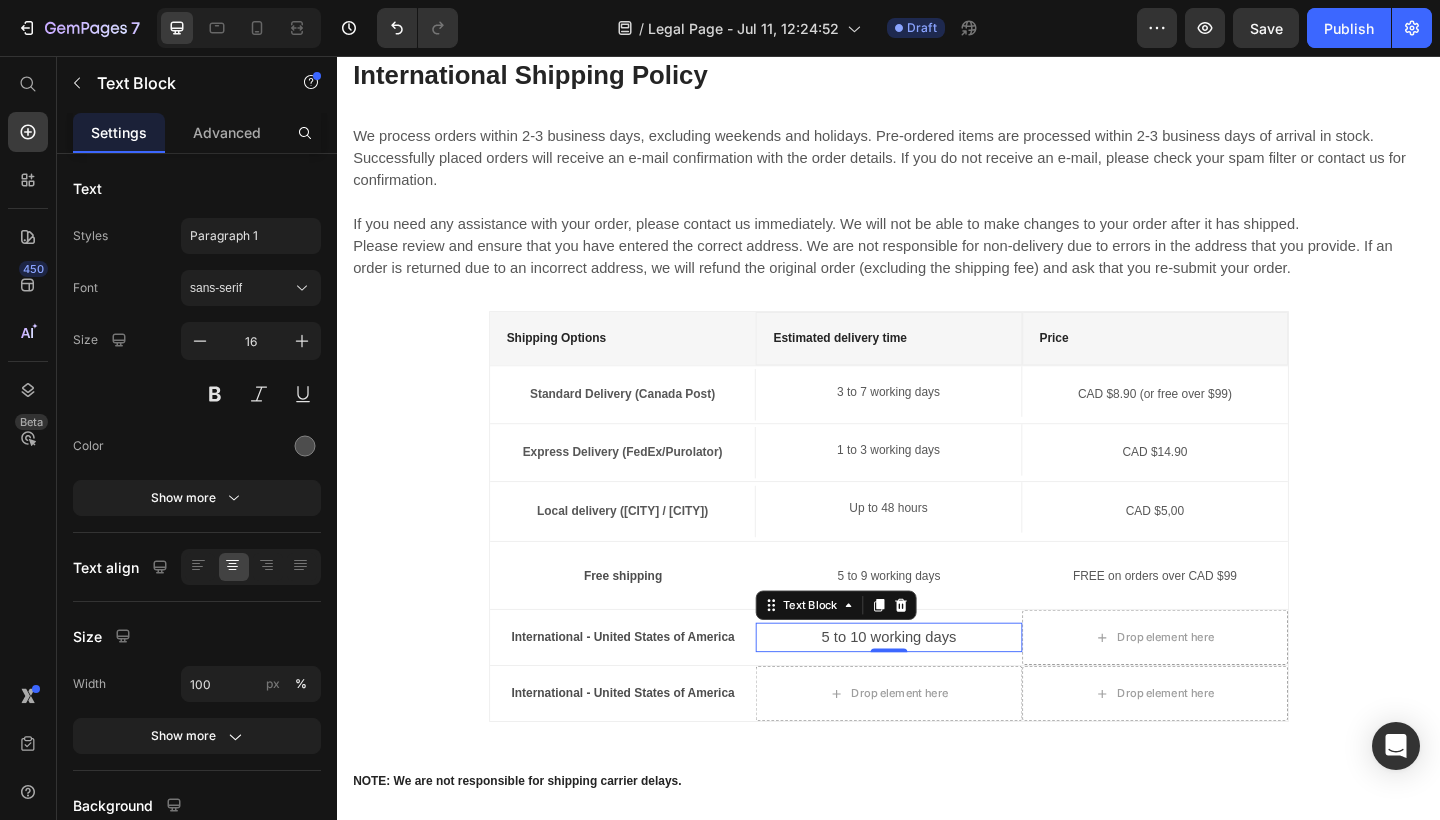 click on "5 to 10 working days" at bounding box center (936, 689) 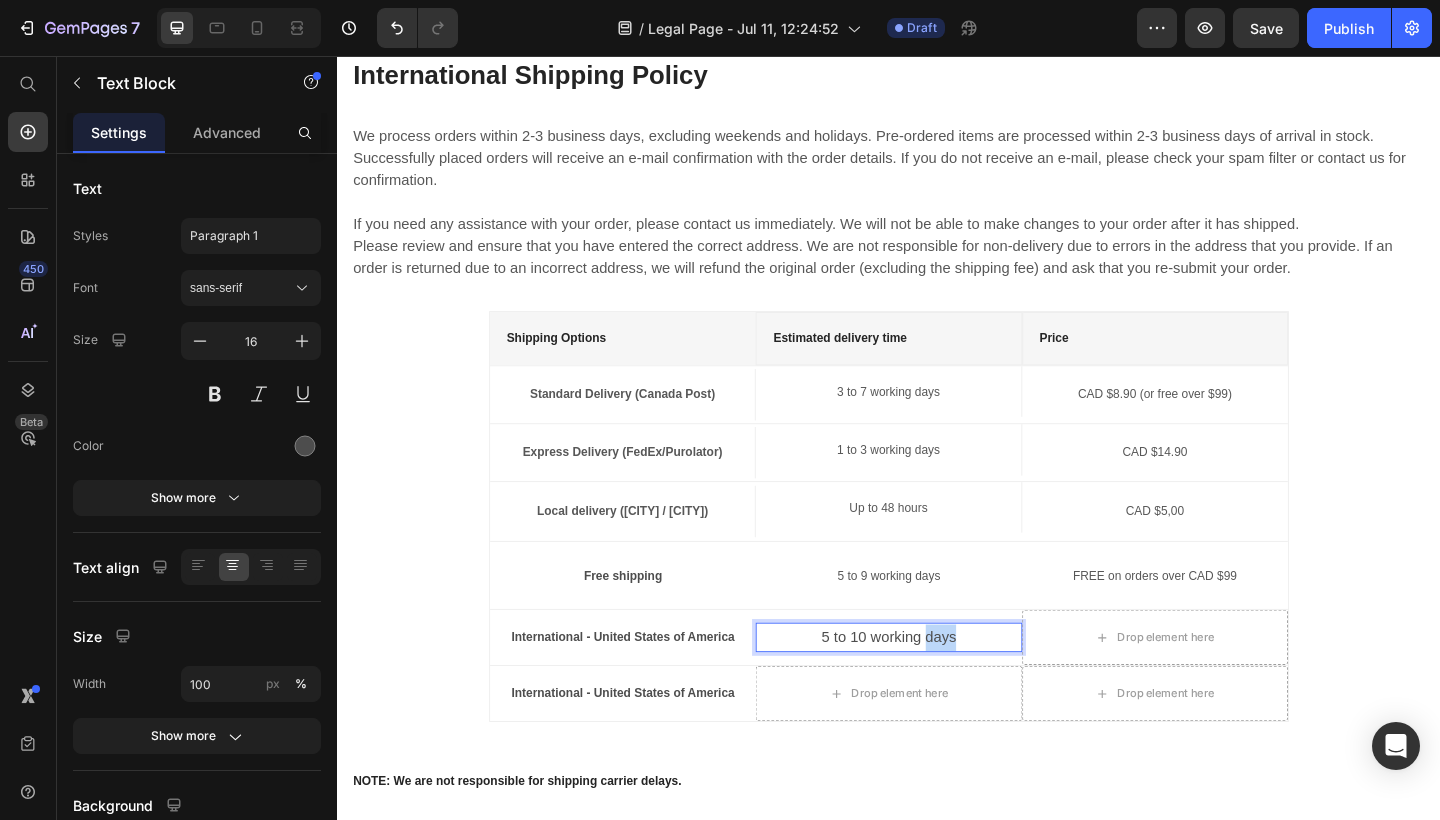 click on "5 to 10 working days" at bounding box center (936, 689) 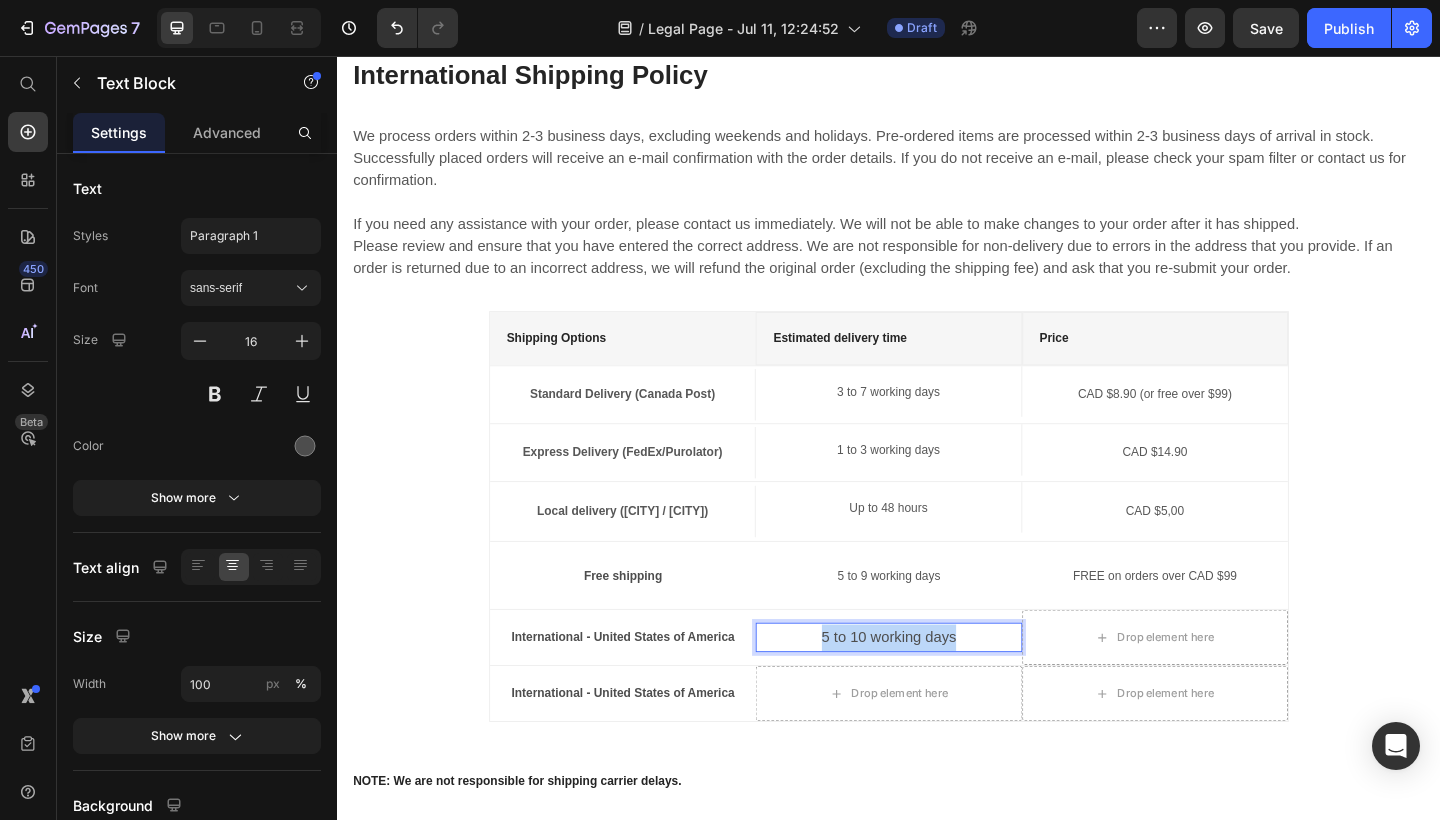 click on "5 to 10 working days" at bounding box center [936, 689] 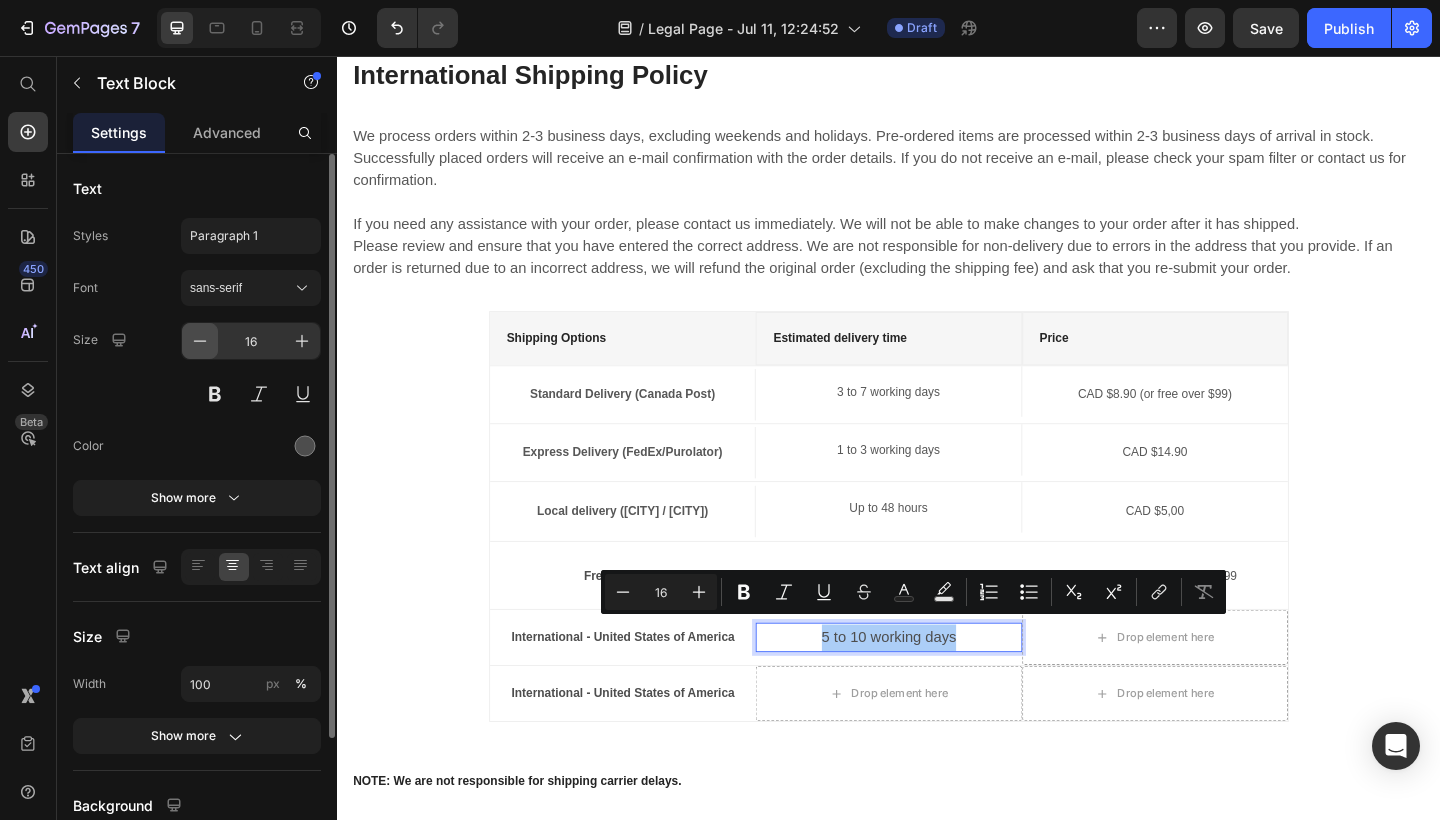 click 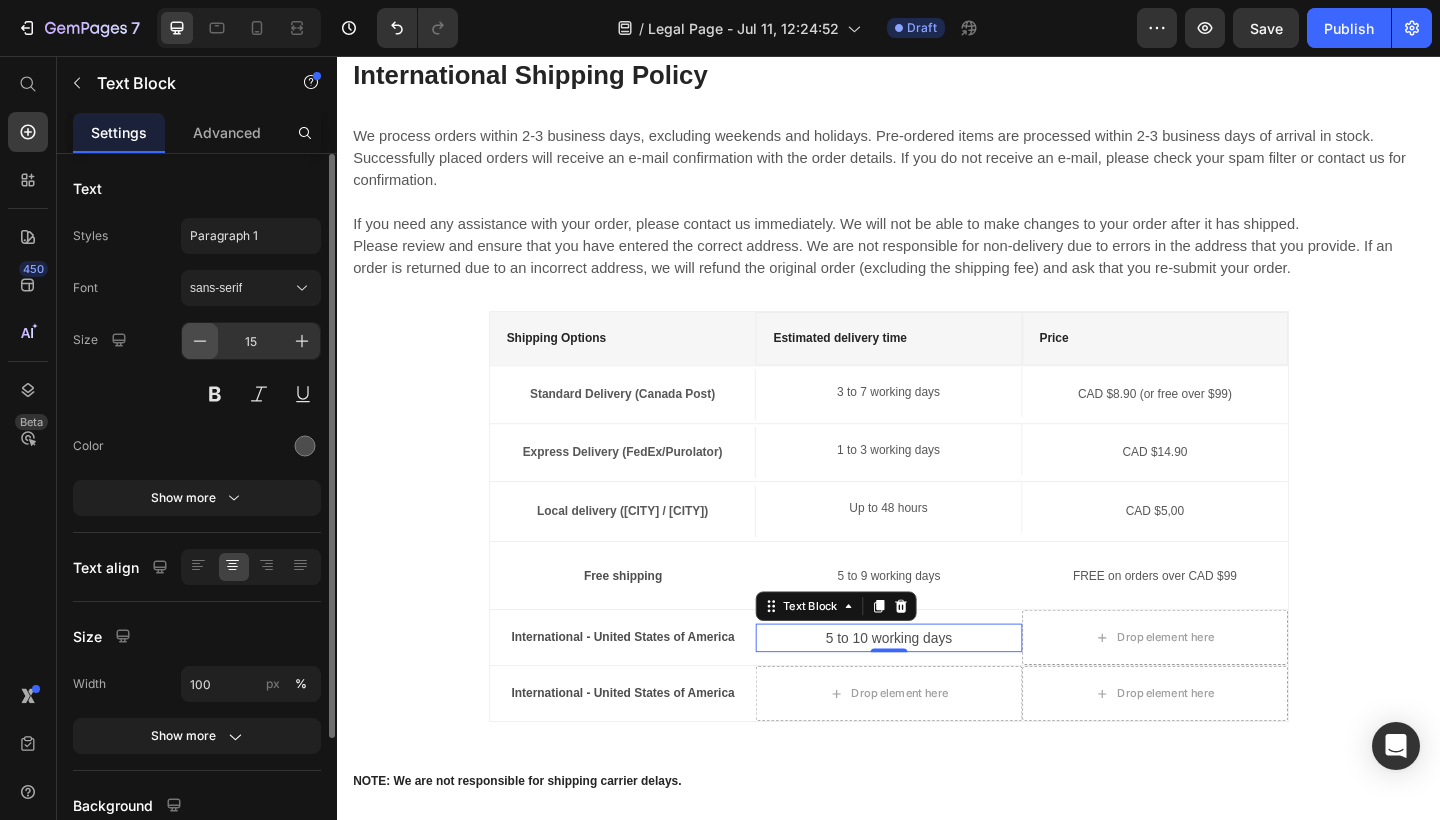 click 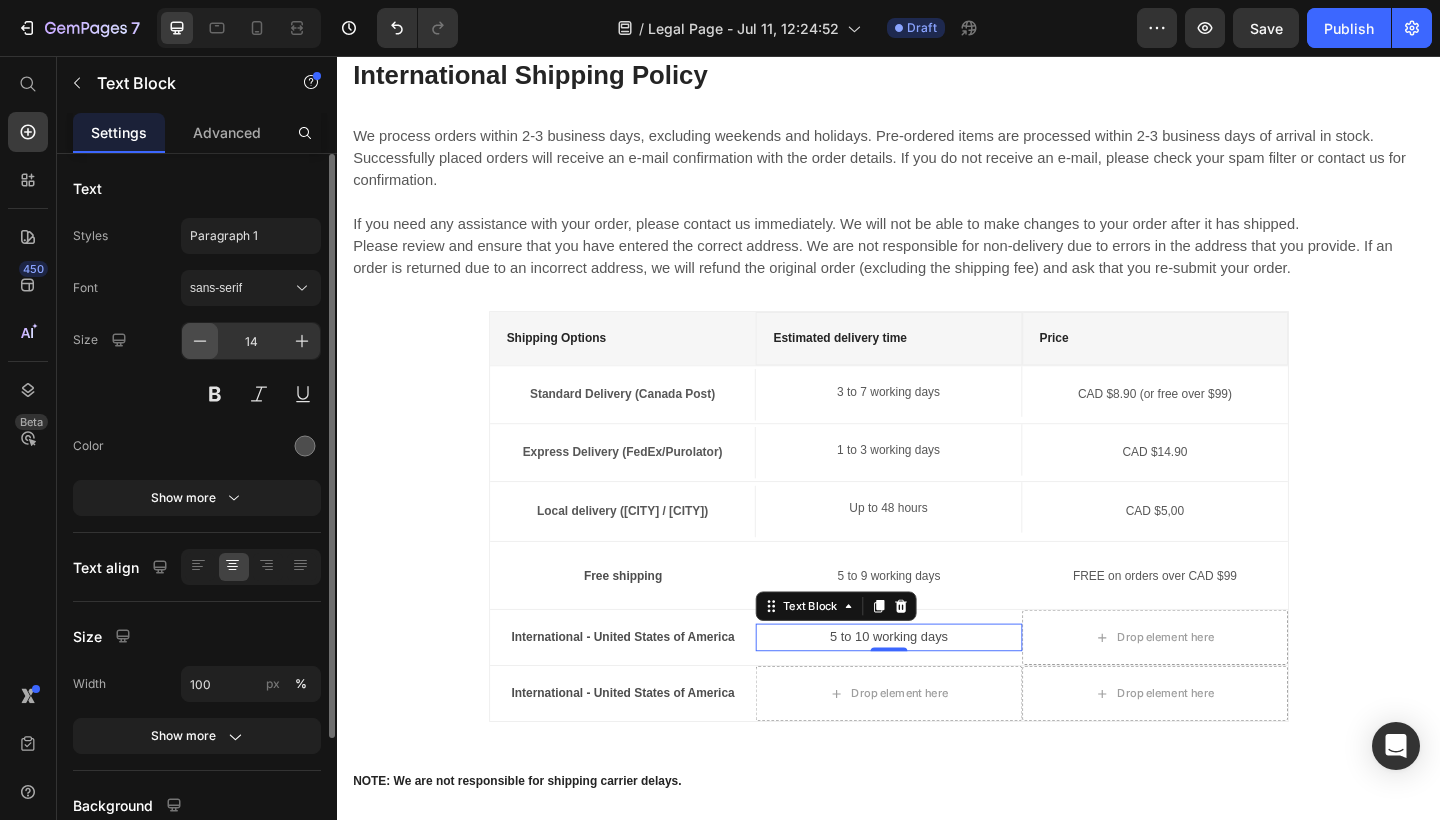 click 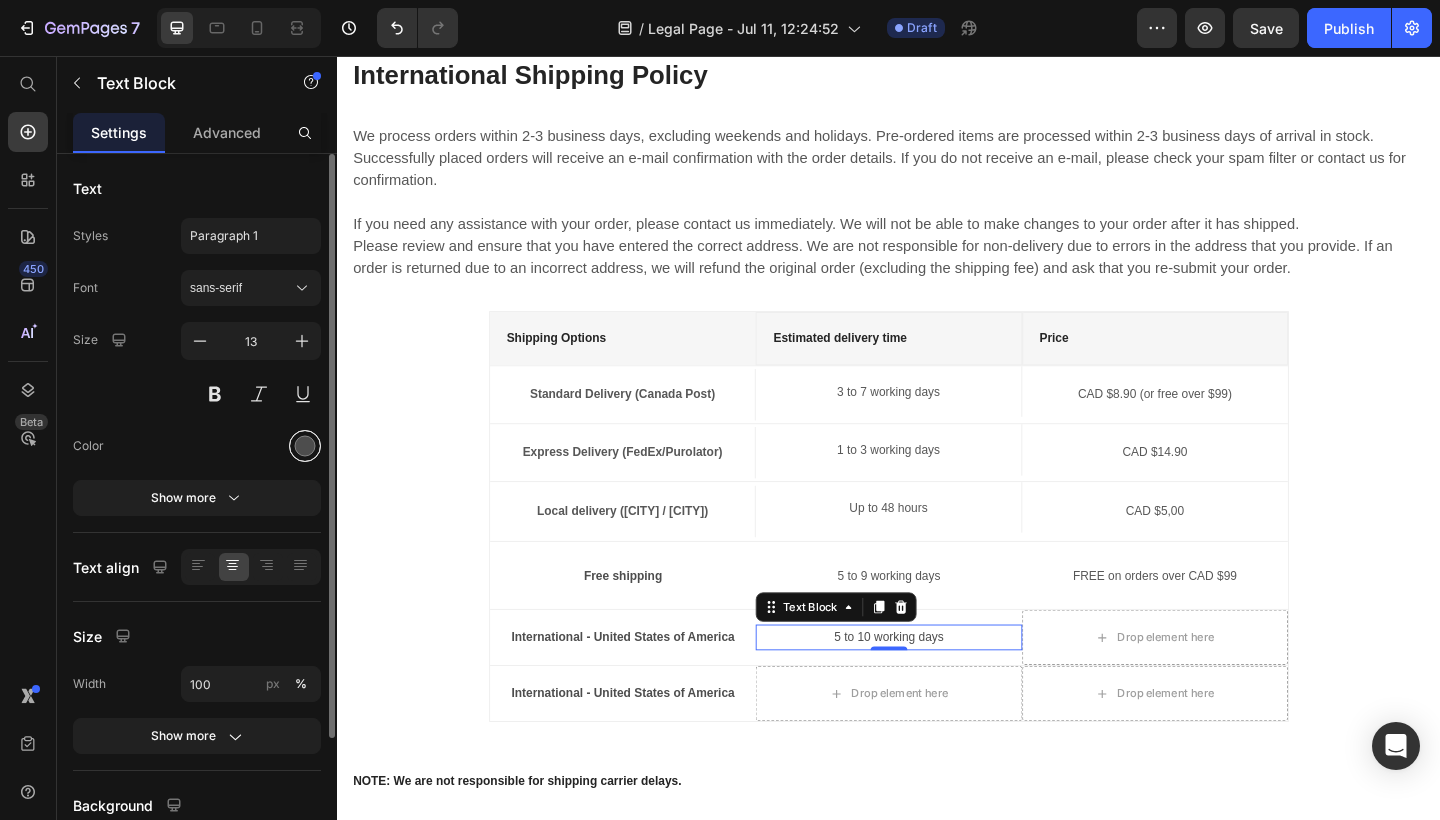 click at bounding box center (305, 446) 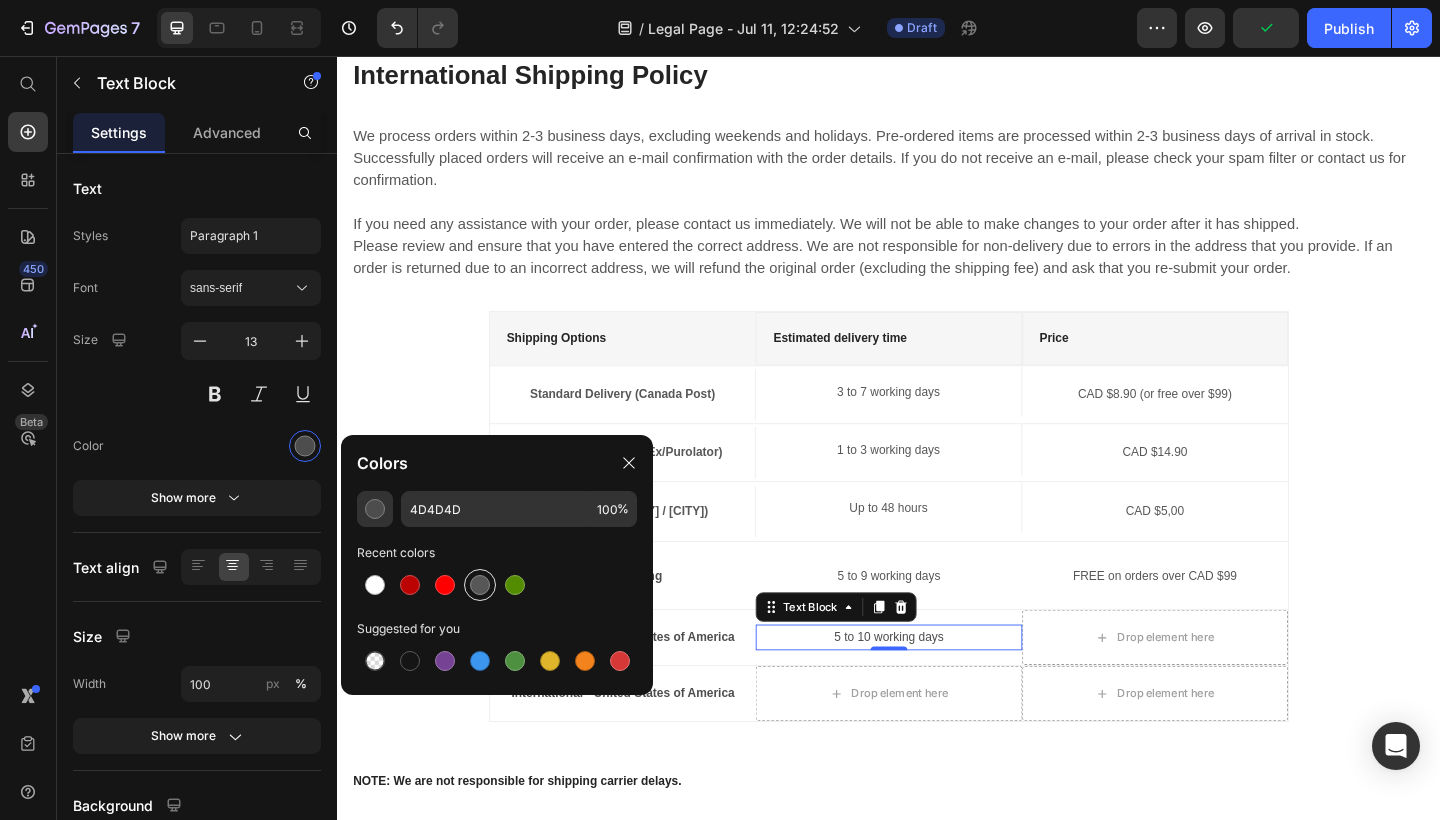click at bounding box center [480, 585] 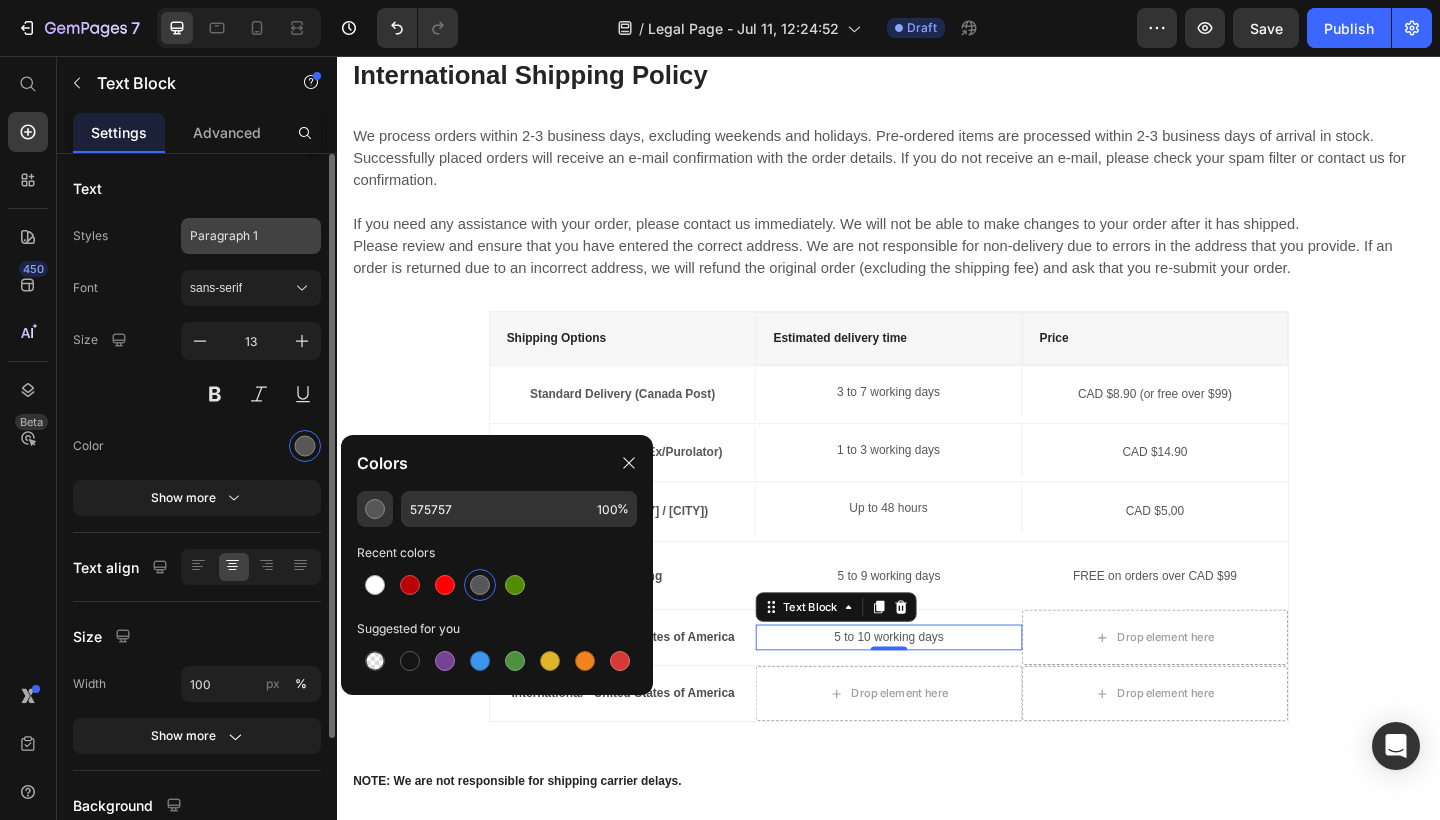 click on "Paragraph 1" at bounding box center (239, 236) 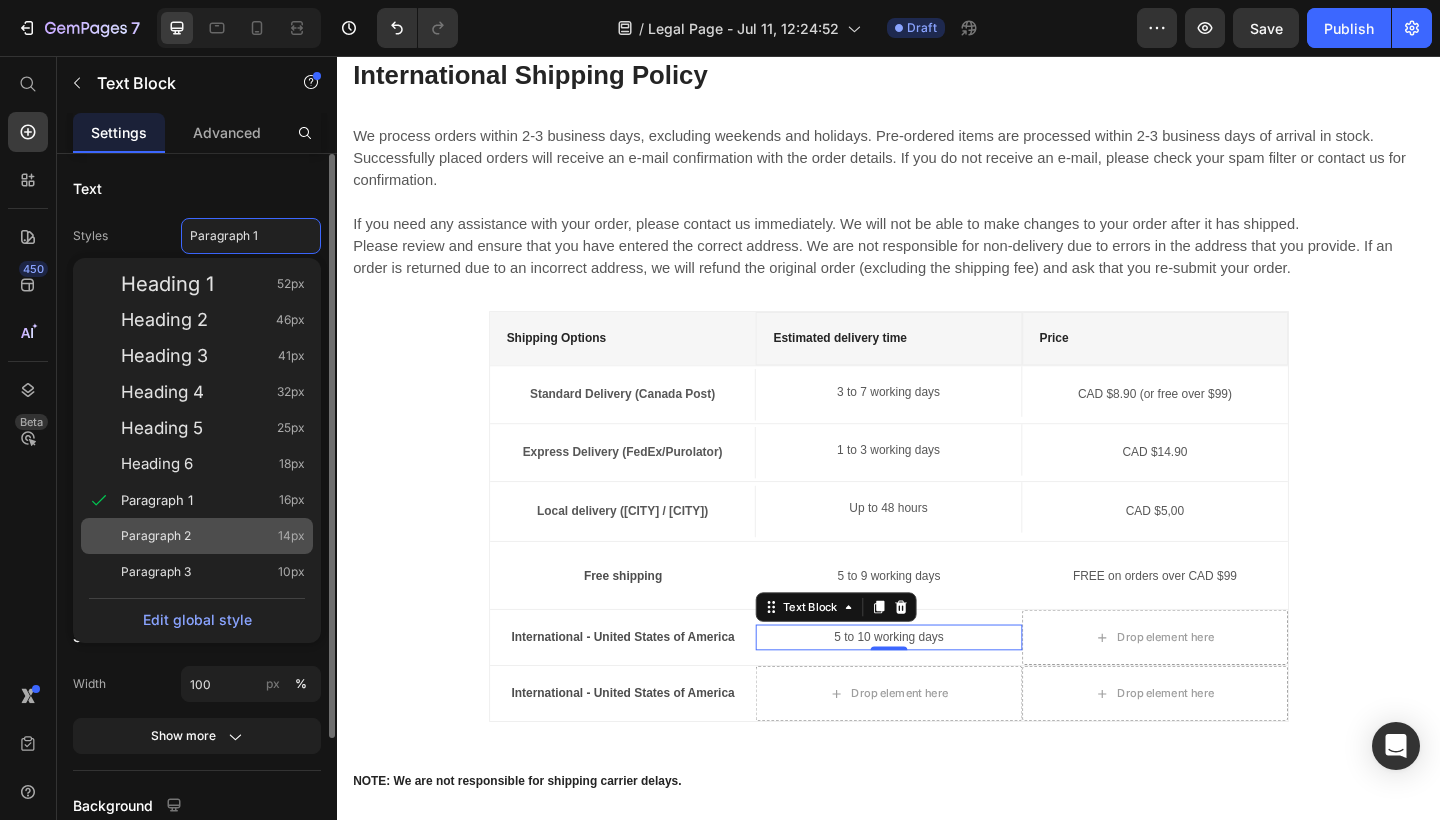 click on "Paragraph 2 14px" at bounding box center (213, 536) 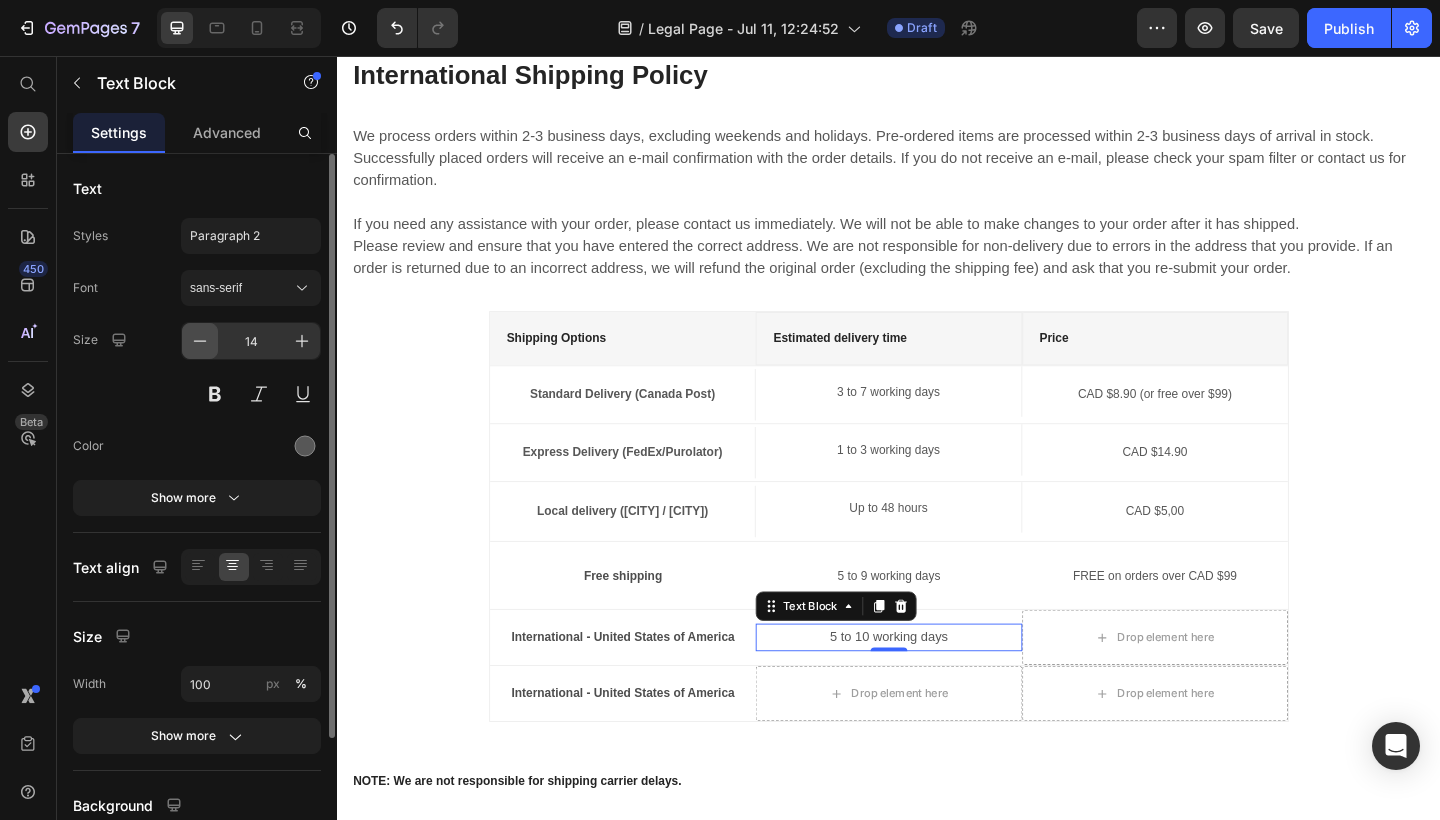 click 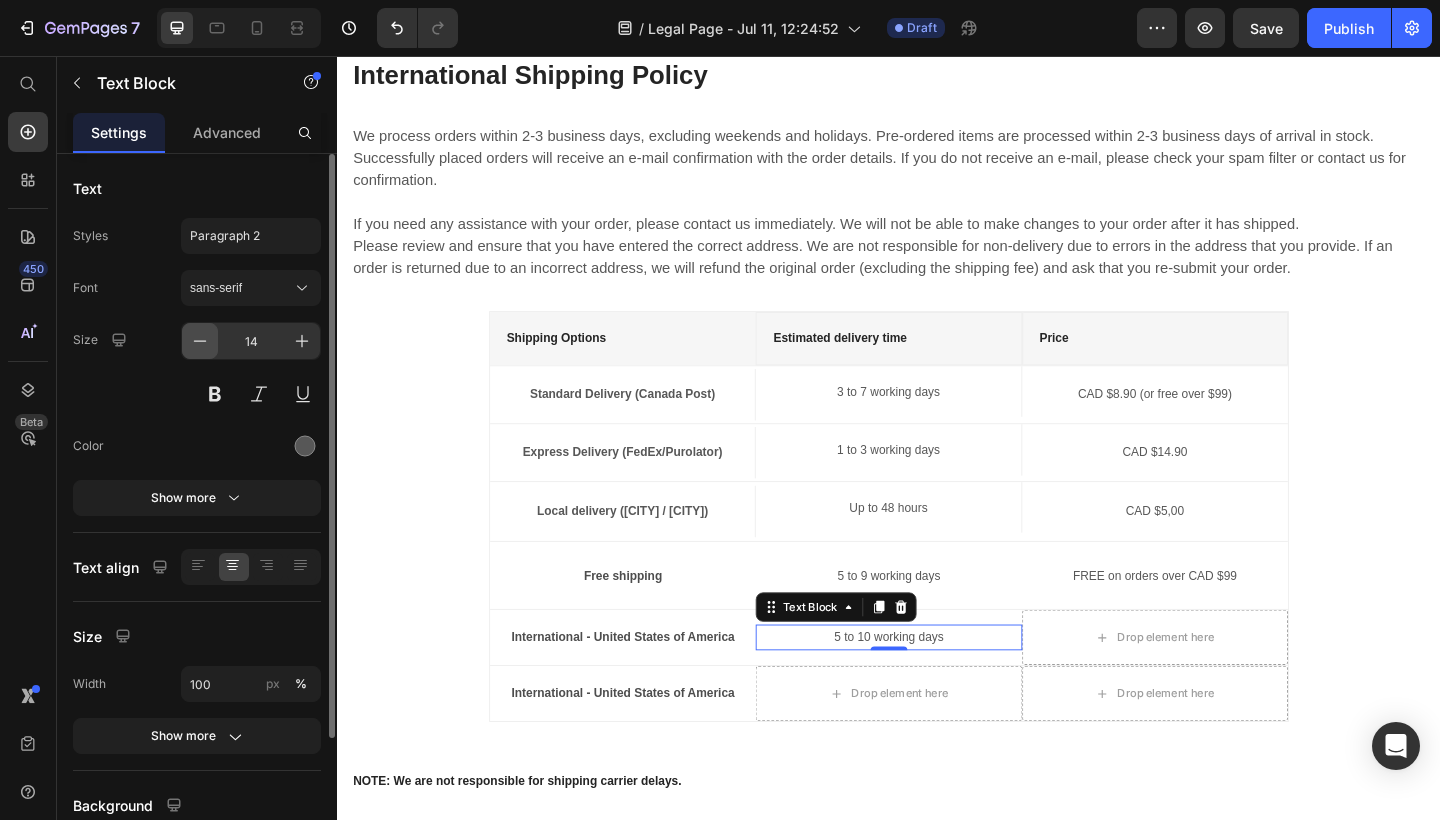 type on "13" 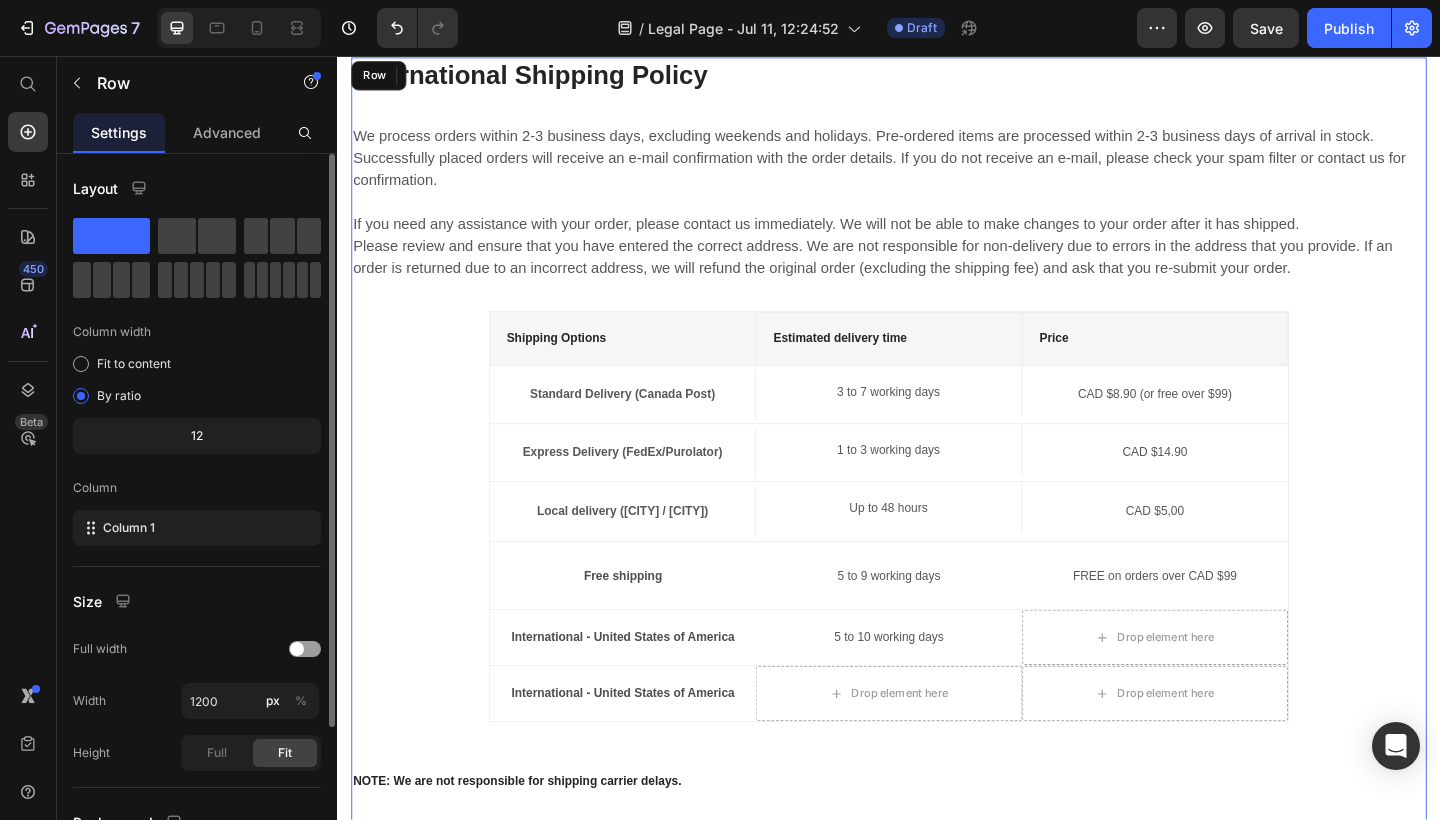 click on "International Shipping Policy Heading We process orders within 2-3 business days, excluding weekends and holidays. Pre-ordered items are processed within 2-3 business days of arrival in stock. Successfully placed orders will receive an e-mail confirmation with the order details. If you do not receive an e-mail, please check your spam filter or contact us for confirmation. If you need any assistance with your order, please contact us immediately. We will not be able to make changes to your order after it has shipped. Please review and ensure that you have entered the correct address. We are not responsible for non-delivery due to errors in the address that you provide. If an order is returned due to an incorrect address, we will refund the original order (excluding the shipping fee) and ask that you re-submit your order. Text block Shipping Options Text block Estimated delivery time Text block Price Text block Row Standard Delivery (Canada Post) Text block 3 to 7 working days Text block Text block Row Row Row" at bounding box center (937, 640) 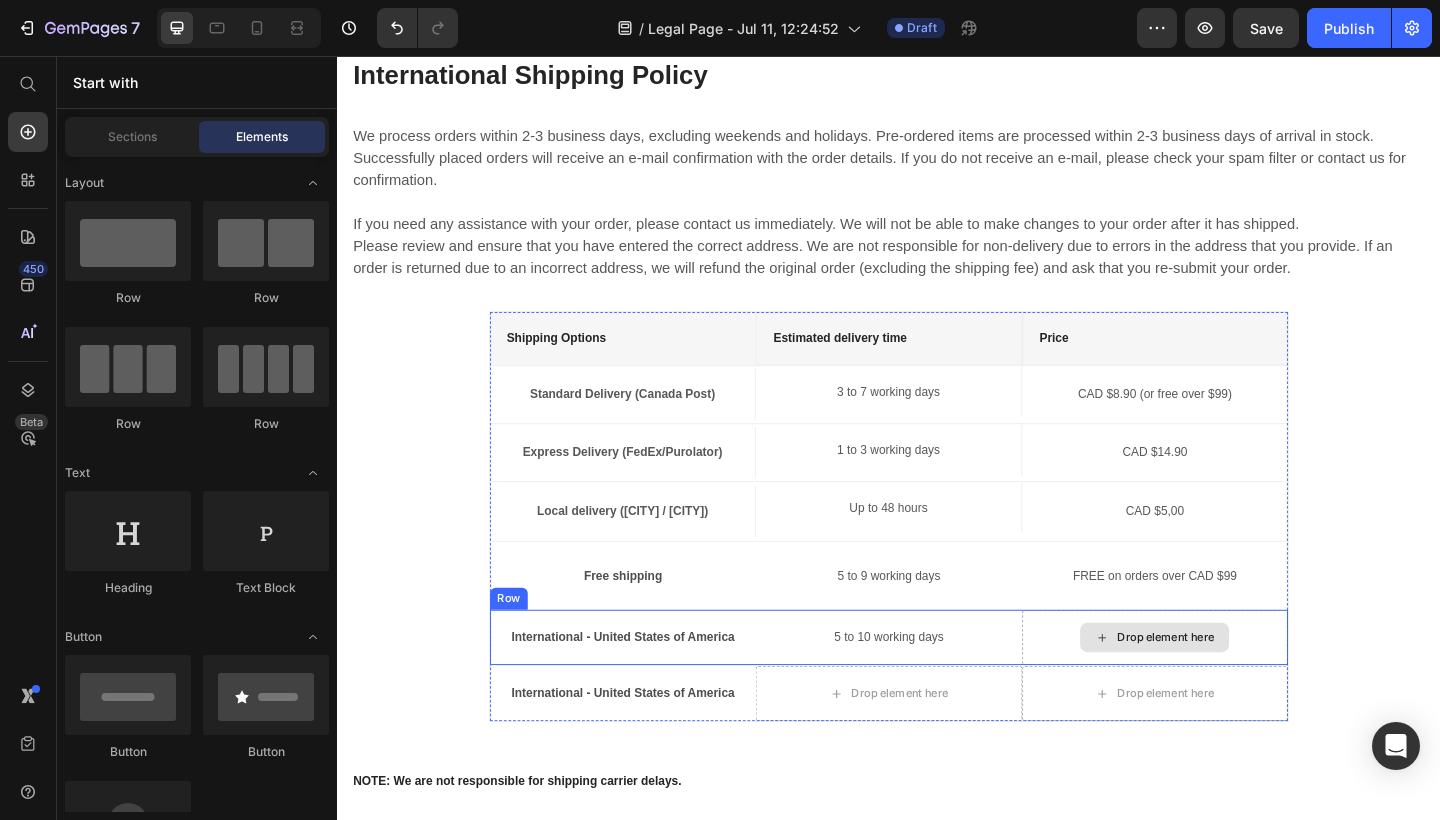 click on "Drop element here" at bounding box center (1226, 689) 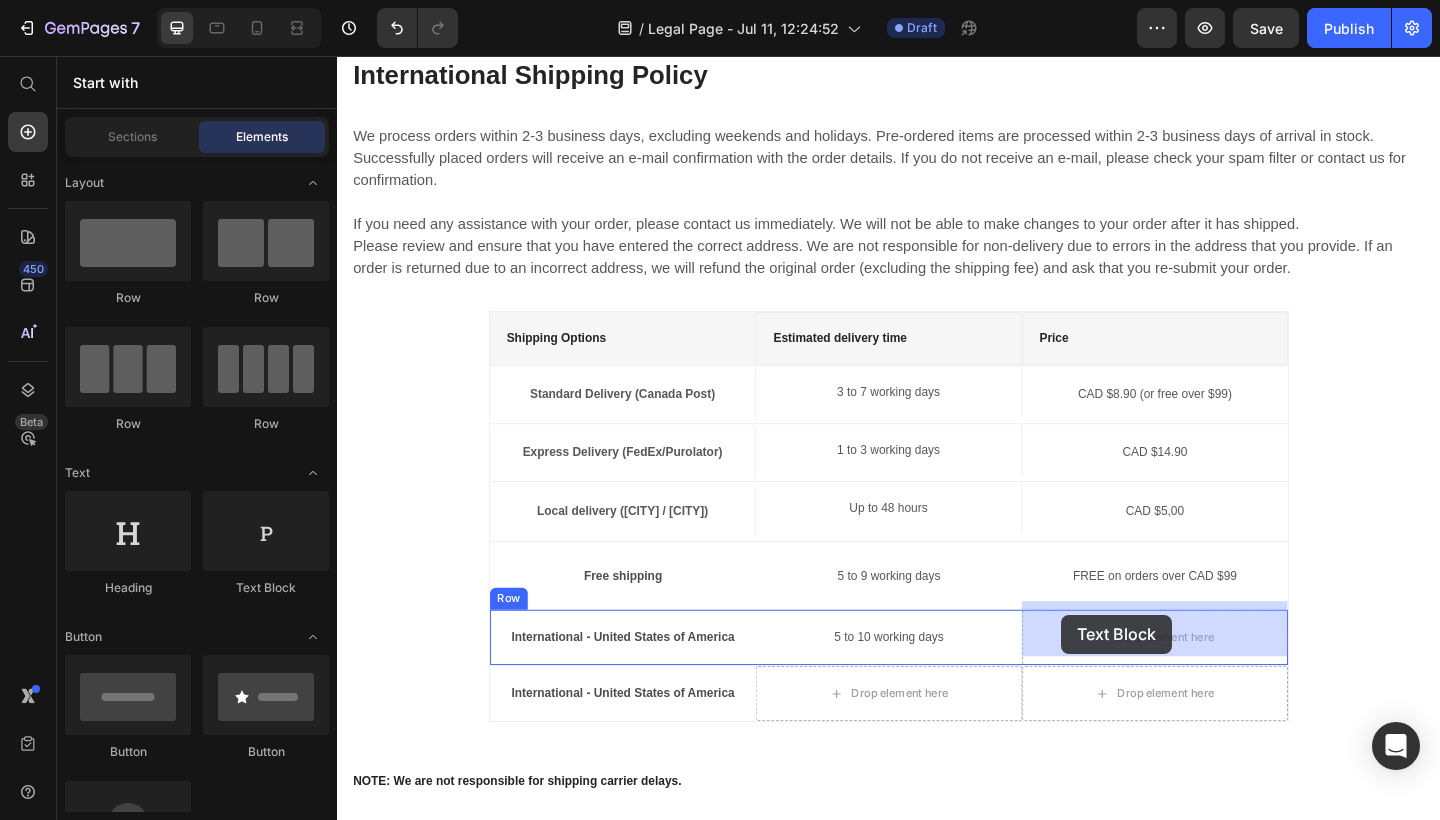 drag, startPoint x: 592, startPoint y: 592, endPoint x: 1128, endPoint y: 664, distance: 540.8142 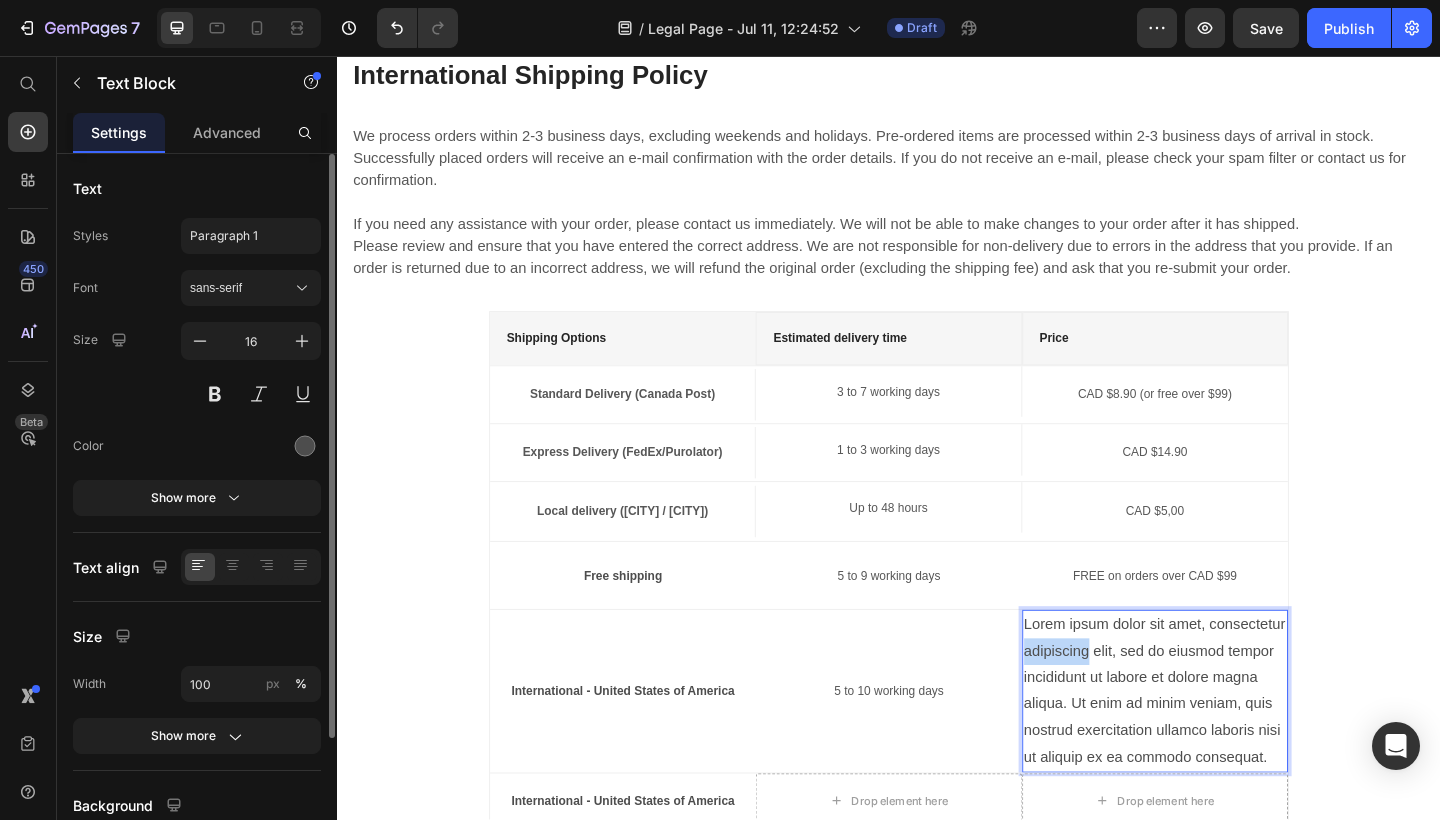 click on "Lorem ipsum dolor sit amet, consectetur adipiscing elit, sed do eiusmod tempor incididunt ut labore et dolore magna aliqua. Ut enim ad minim veniam, quis nostrud exercitation ullamco laboris nisi ut aliquip ex ea commodo consequat." at bounding box center [1226, 747] 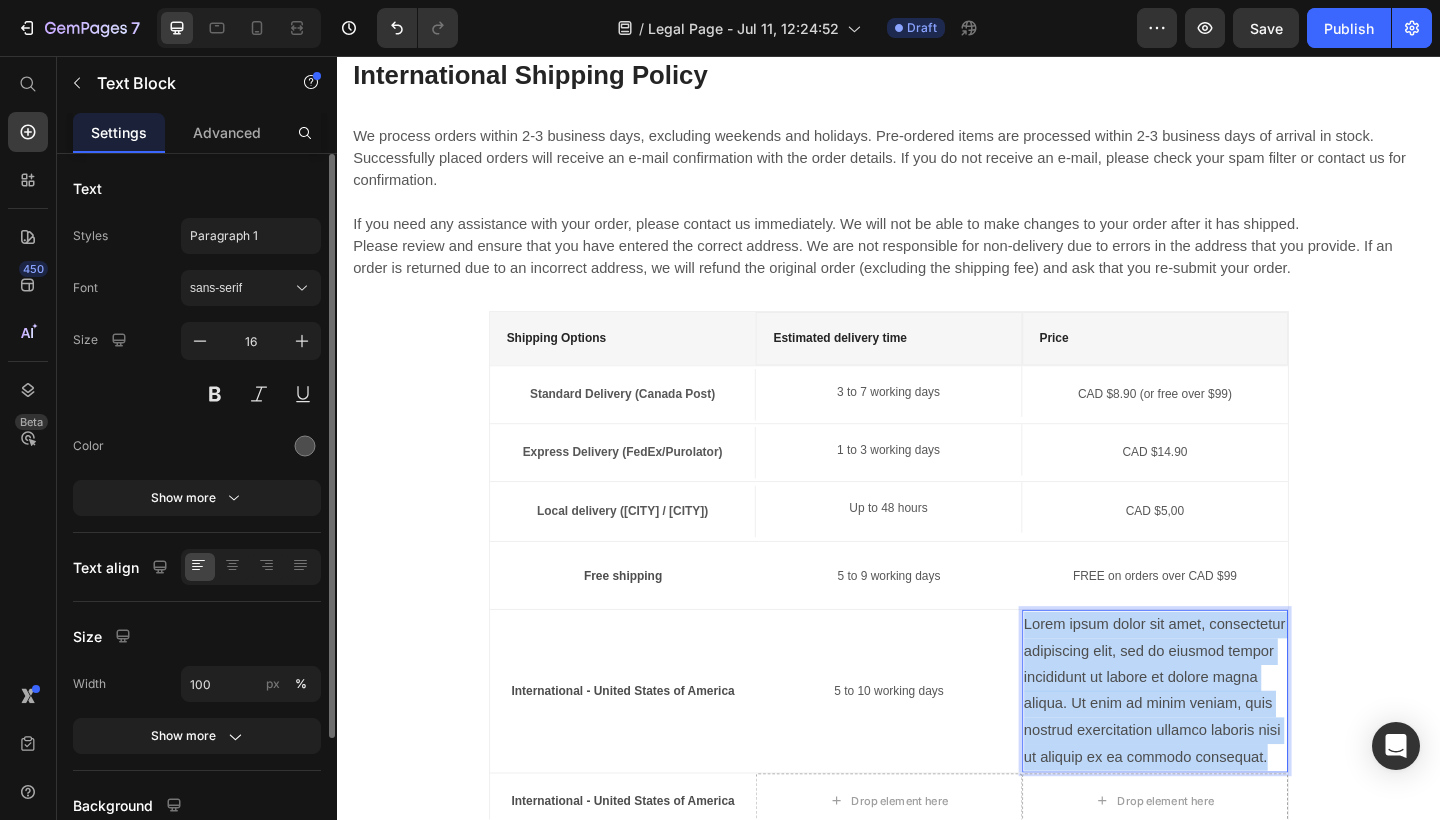 click on "Lorem ipsum dolor sit amet, consectetur adipiscing elit, sed do eiusmod tempor incididunt ut labore et dolore magna aliqua. Ut enim ad minim veniam, quis nostrud exercitation ullamco laboris nisi ut aliquip ex ea commodo consequat." at bounding box center (1226, 747) 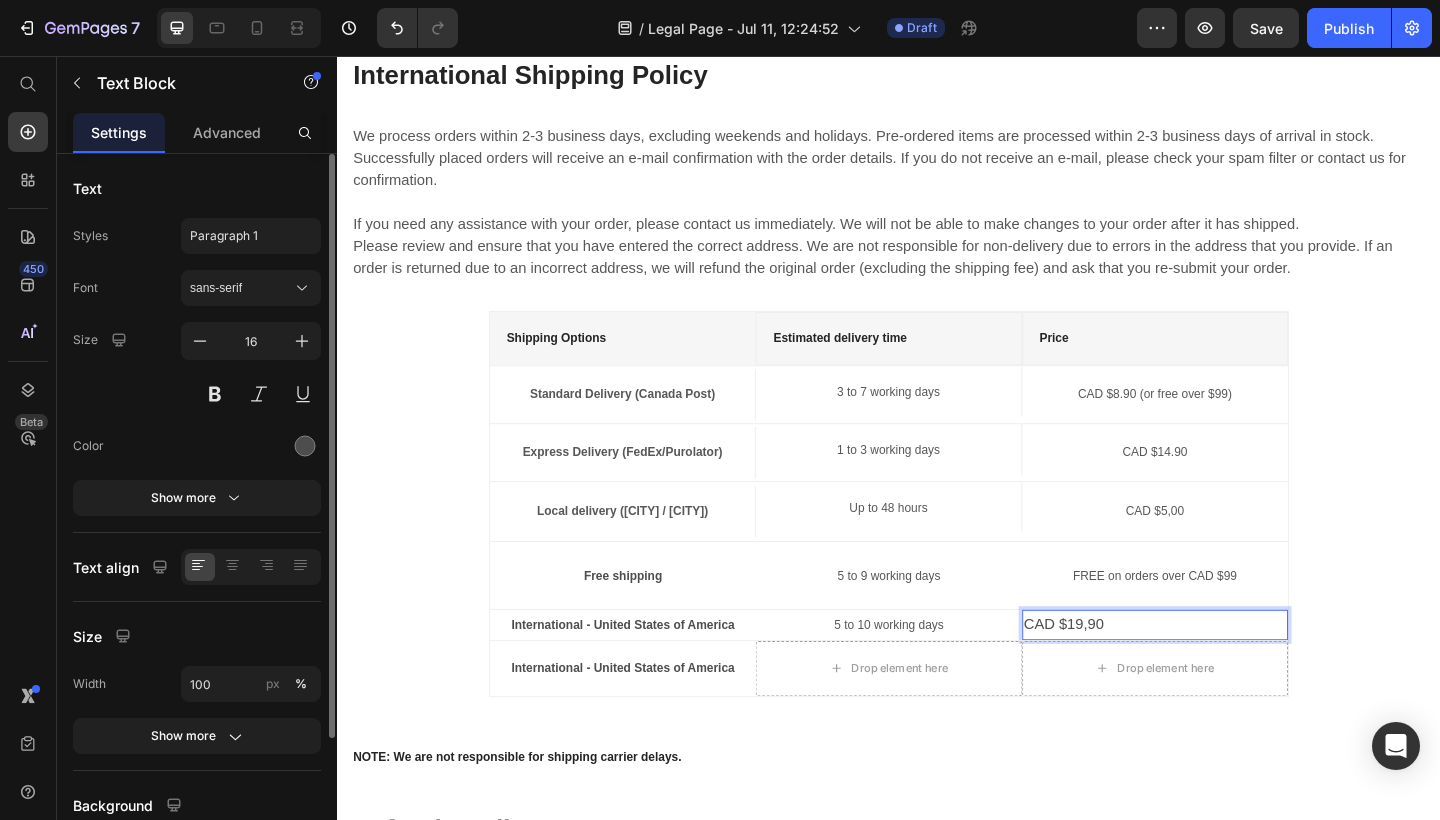 click on "CAD $19,90" at bounding box center (1226, 675) 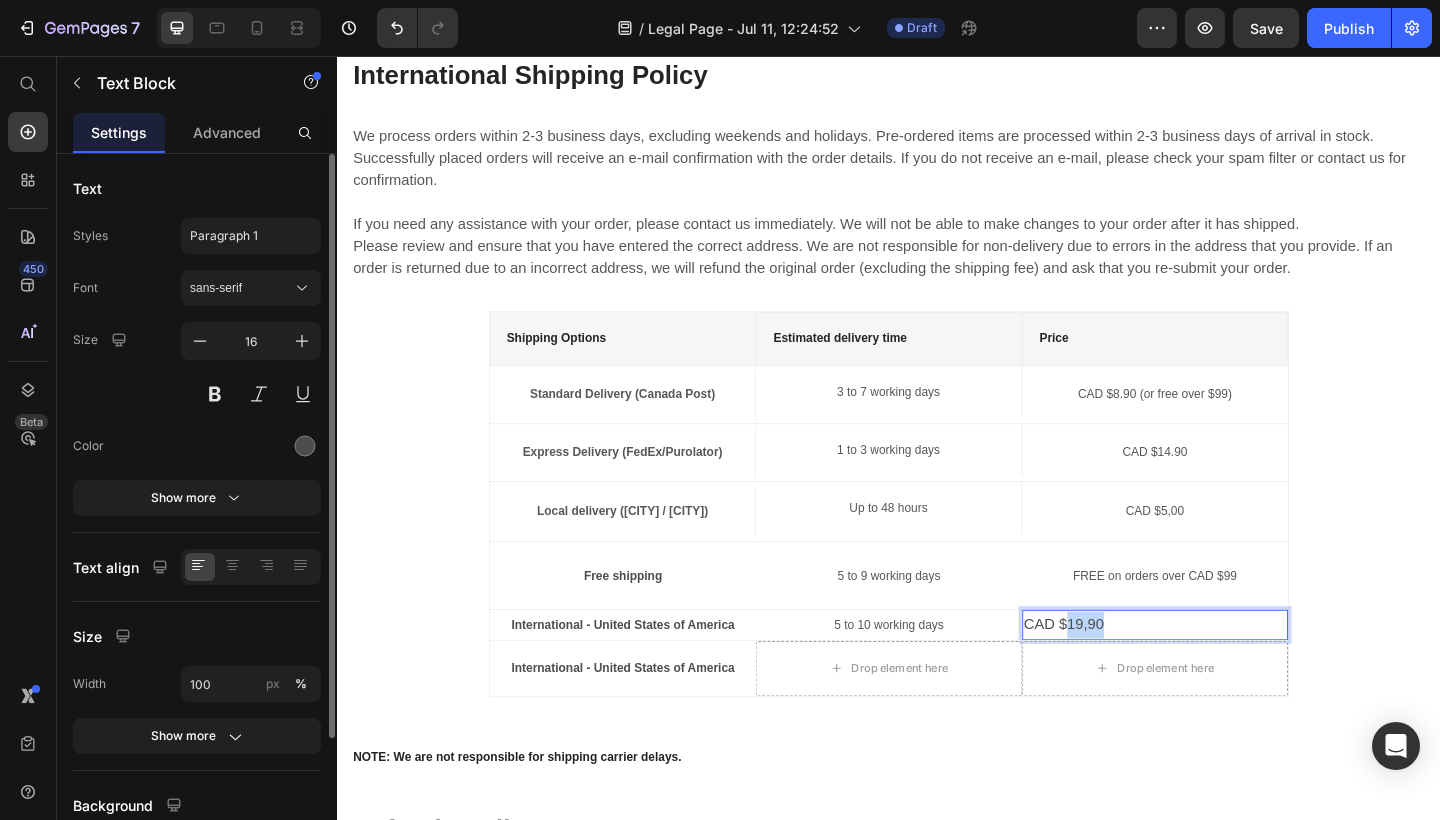 click on "CAD $19,90" at bounding box center (1226, 675) 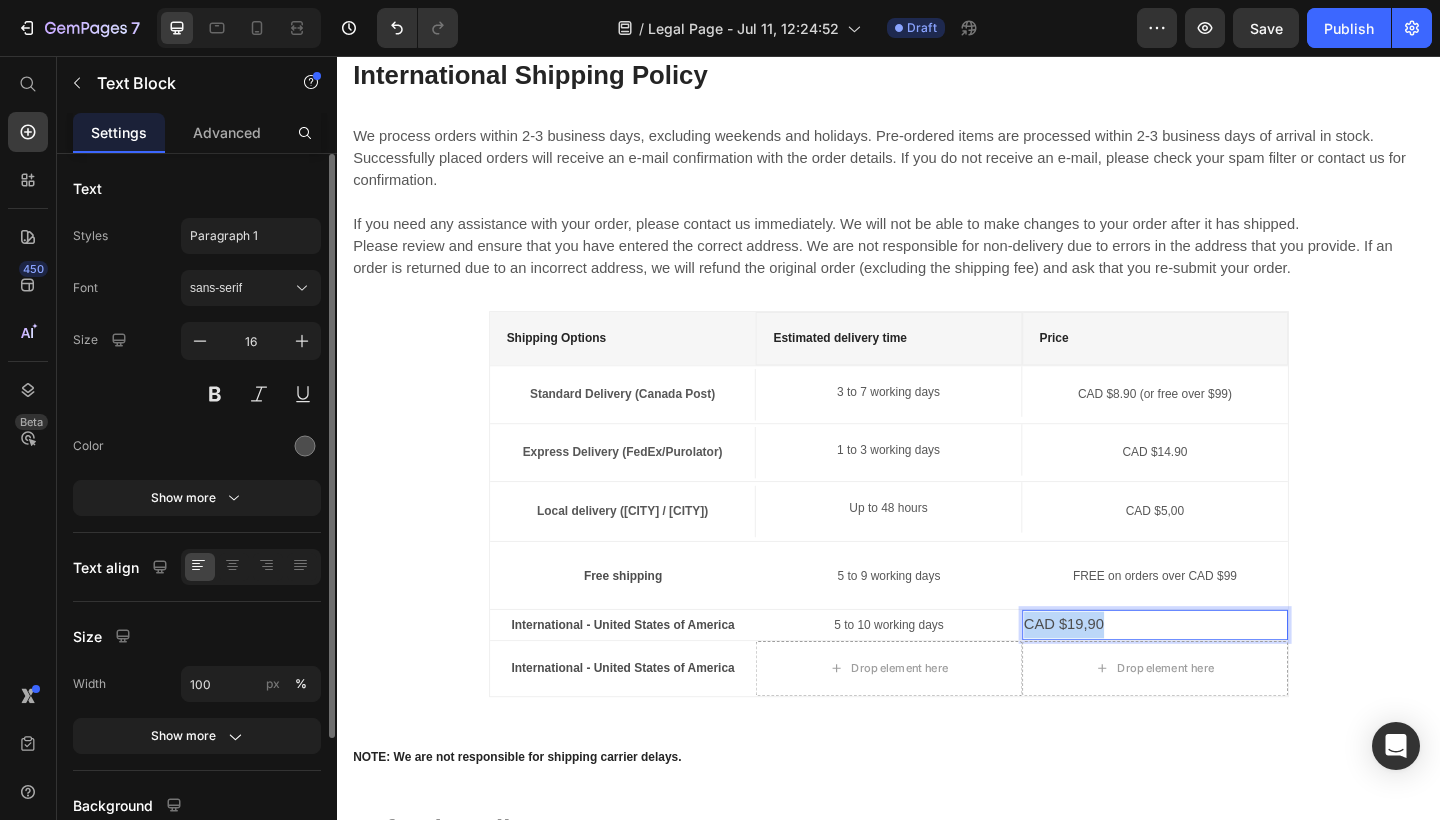 click on "CAD $19,90" at bounding box center [1226, 675] 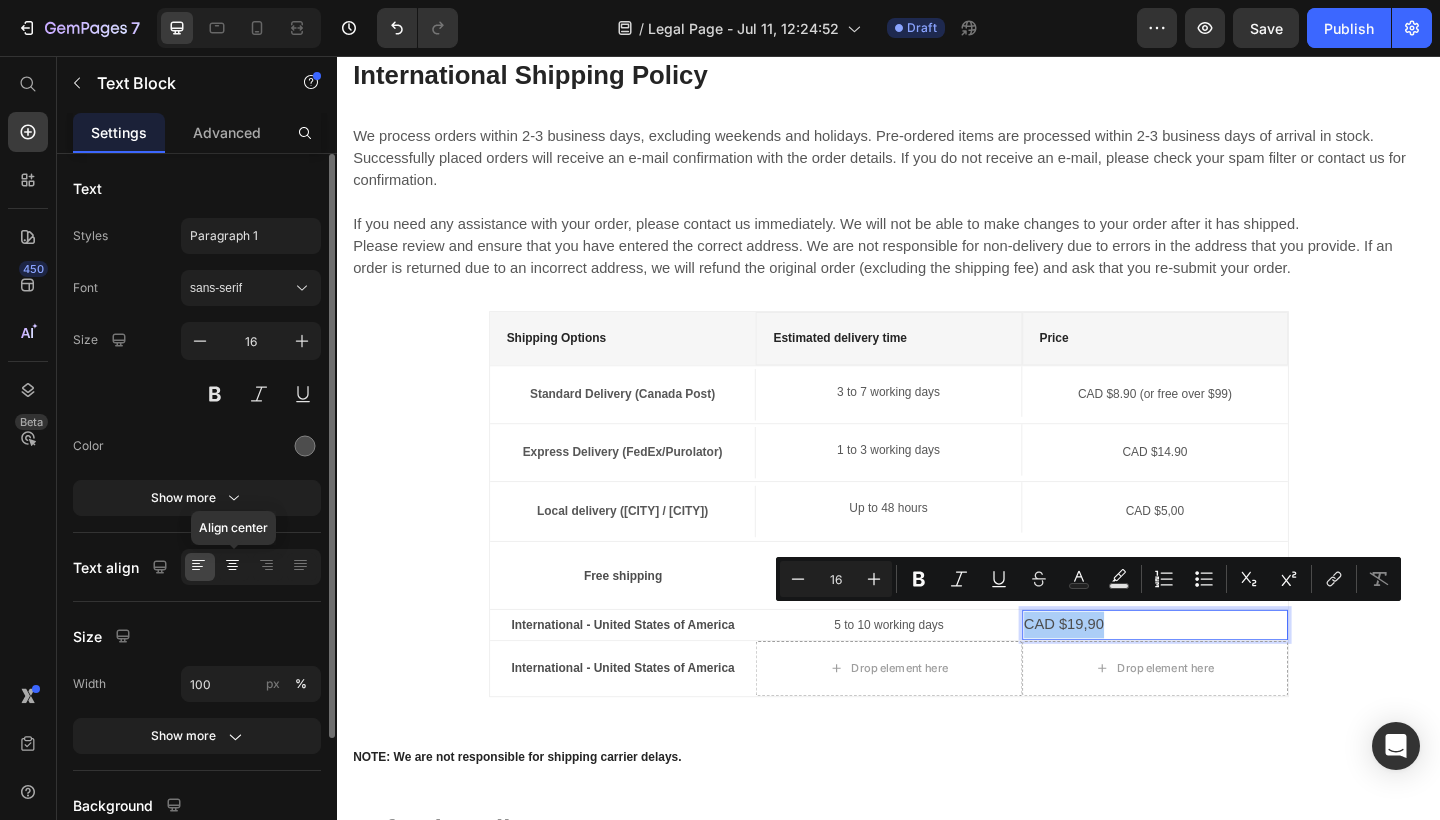 click 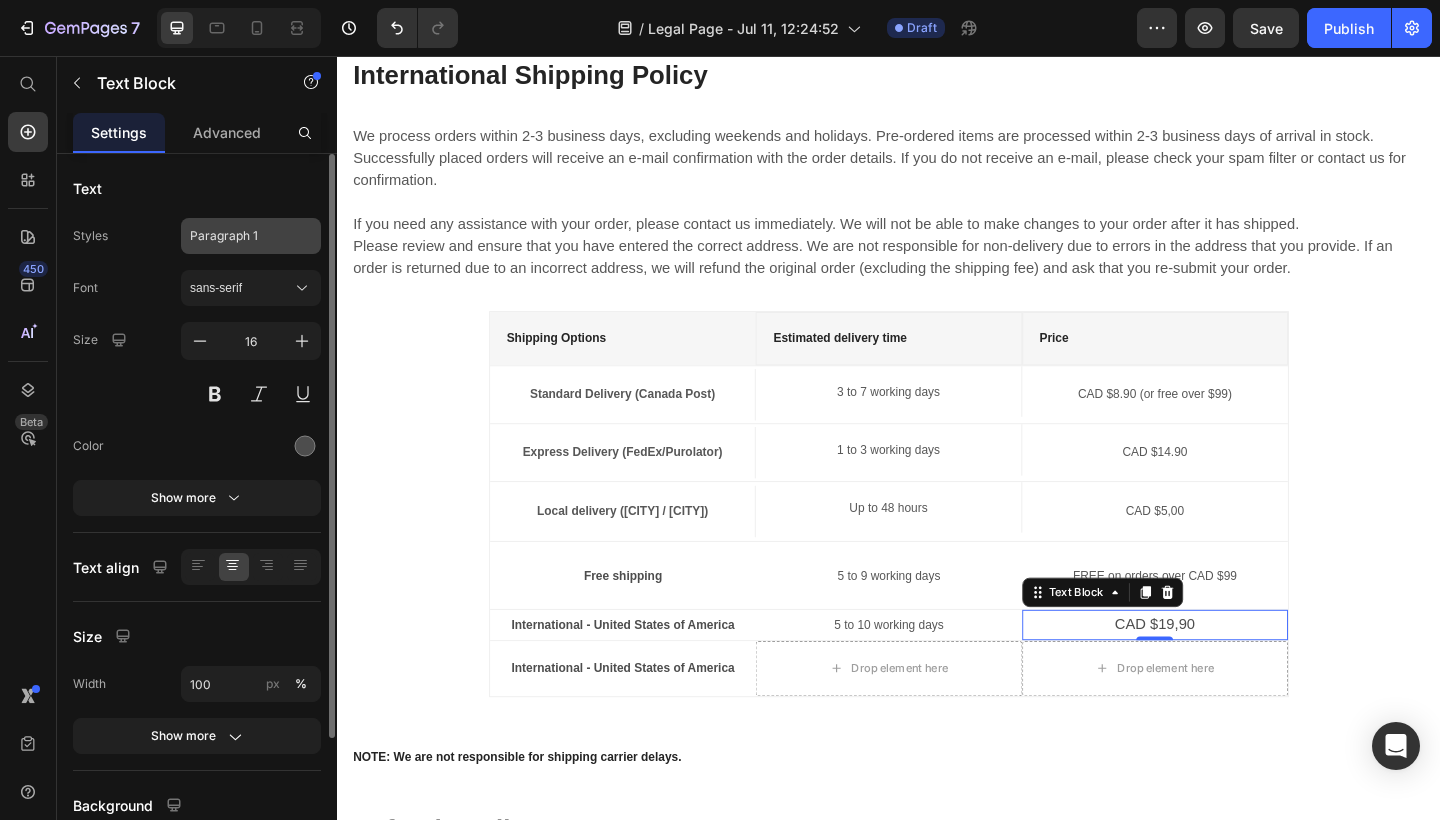 click on "Paragraph 1" at bounding box center [239, 236] 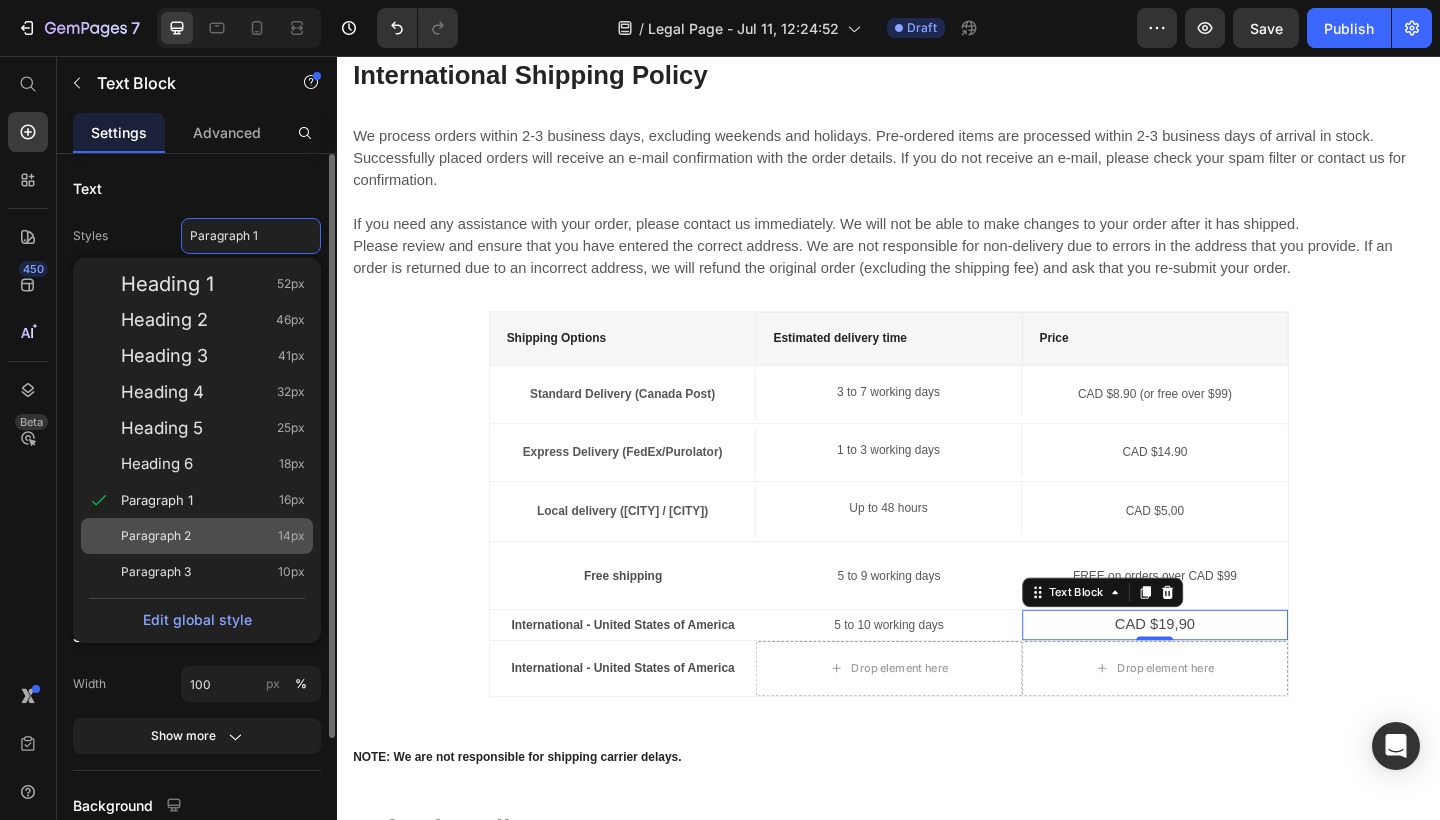 click on "Paragraph 2" at bounding box center (156, 536) 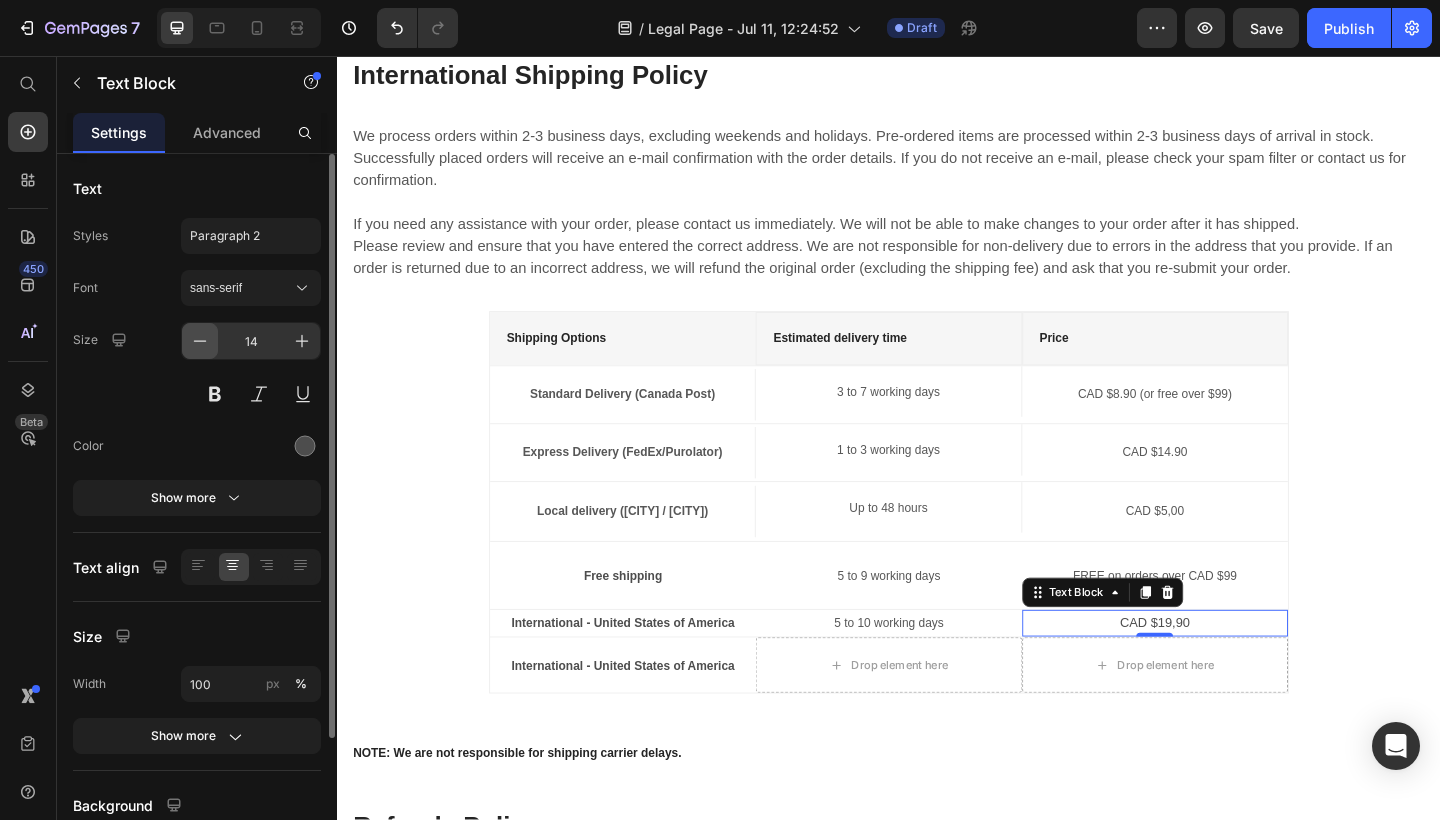 click 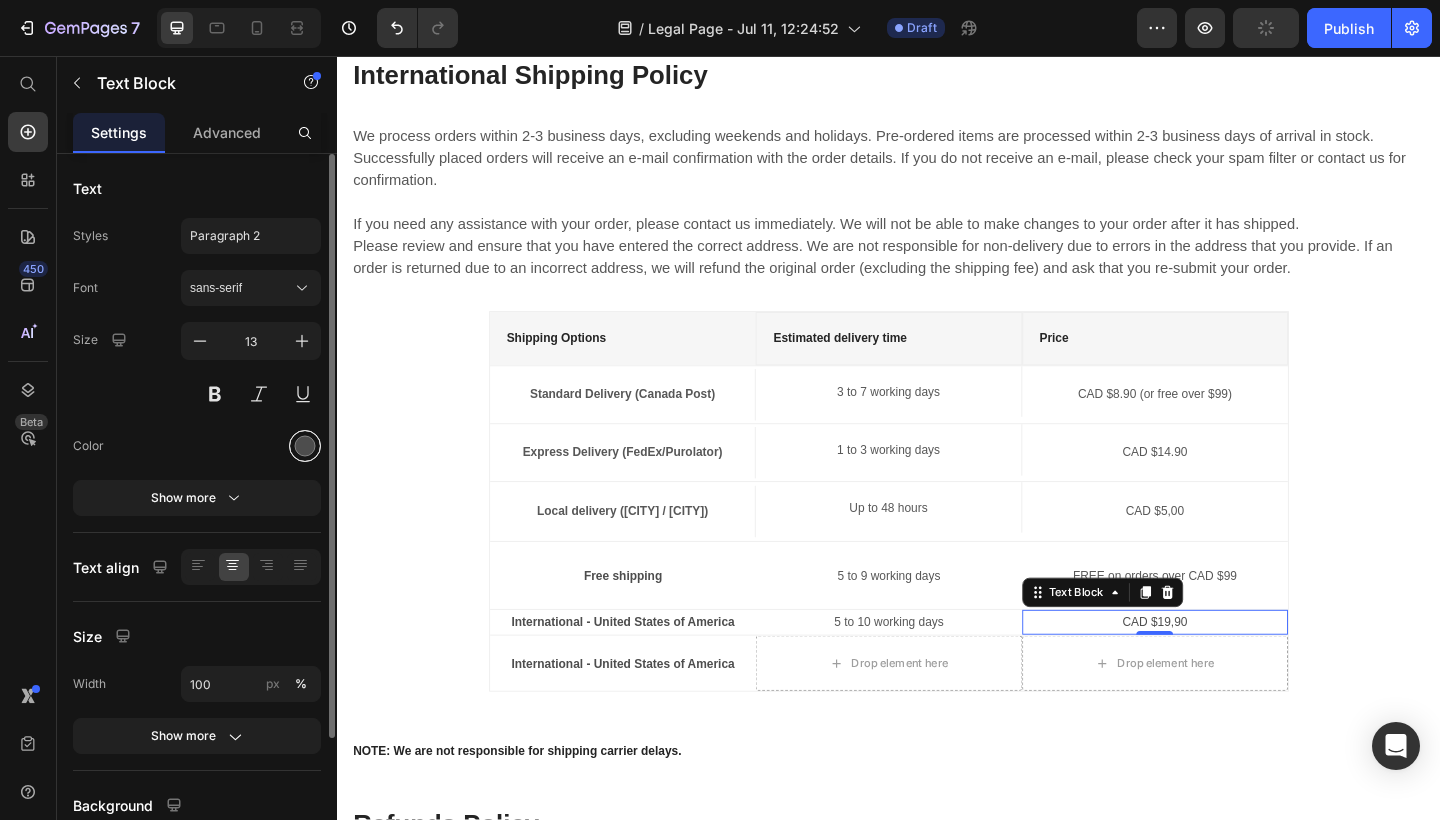 click at bounding box center (305, 446) 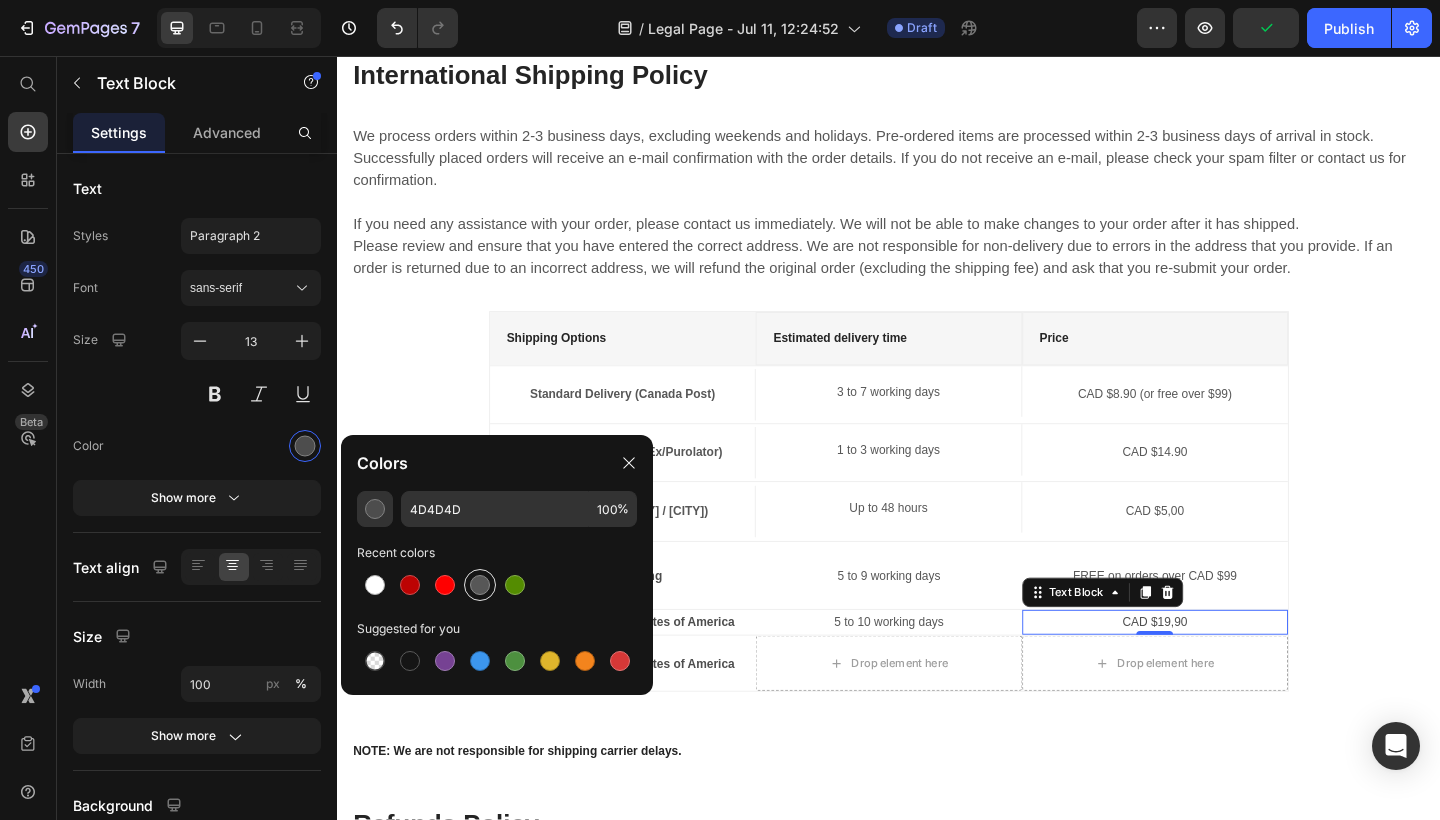 click at bounding box center (480, 585) 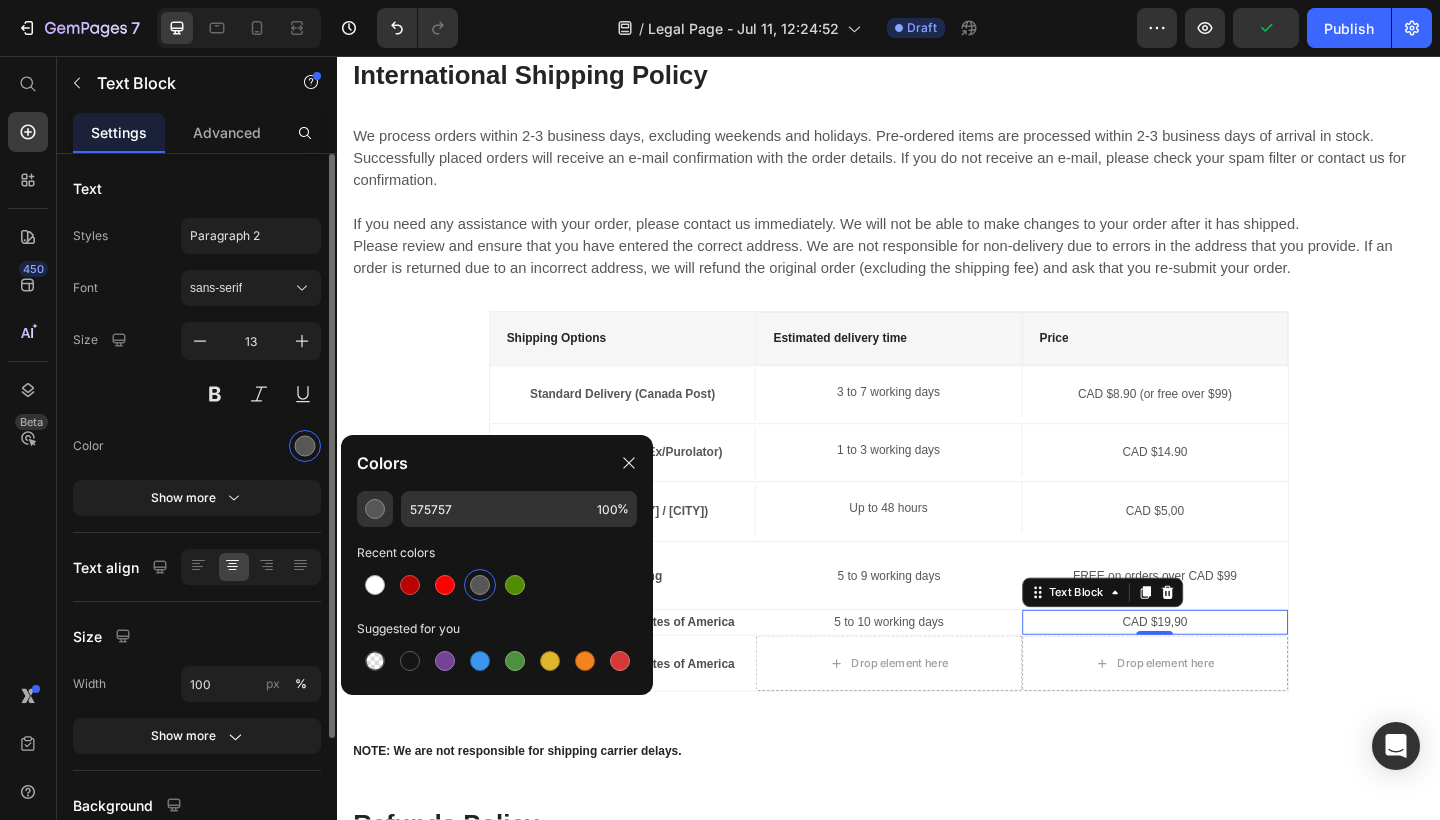 click at bounding box center [251, 446] 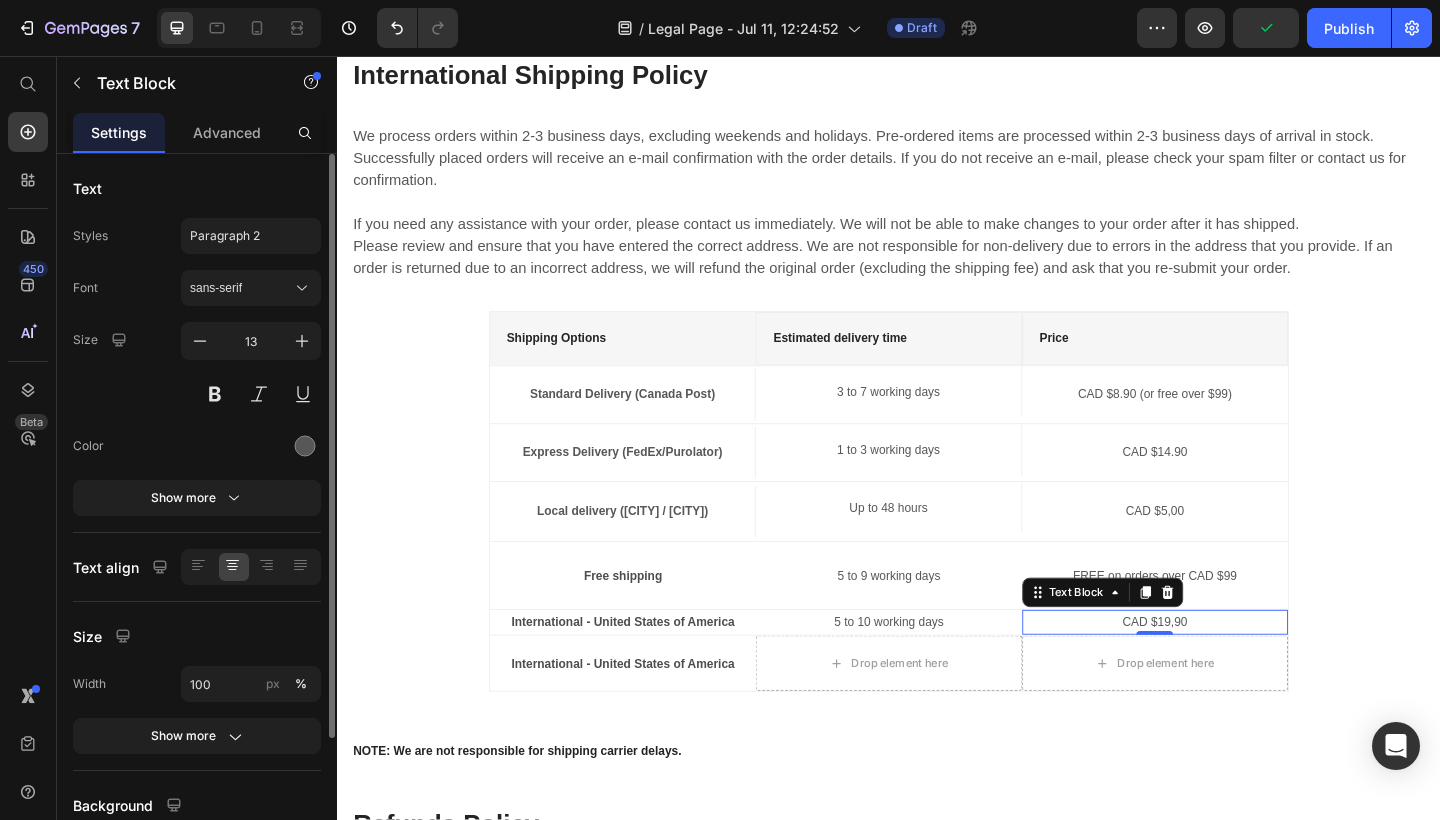 click at bounding box center [251, 446] 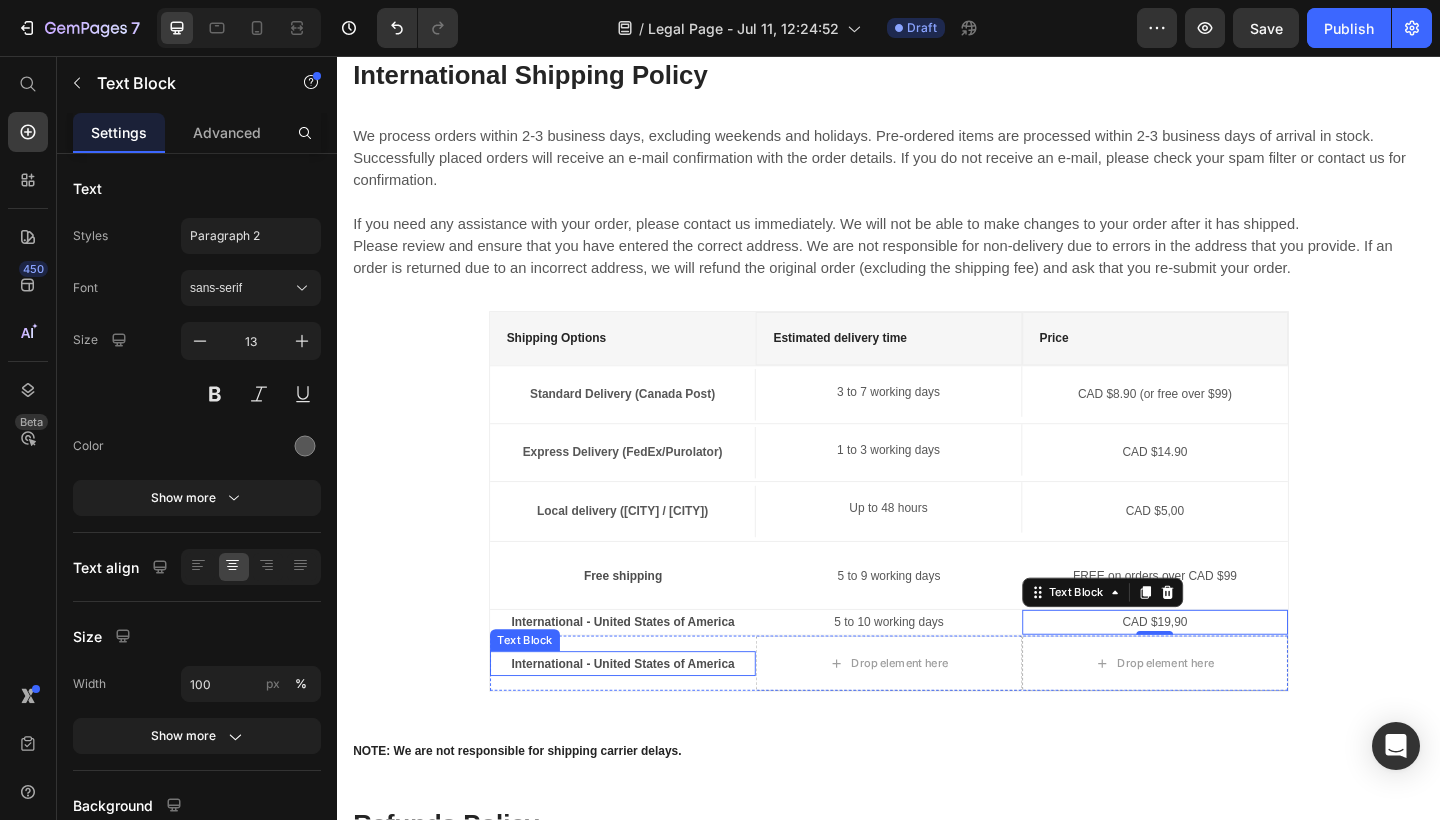 click on "International - United States of America" at bounding box center [647, 717] 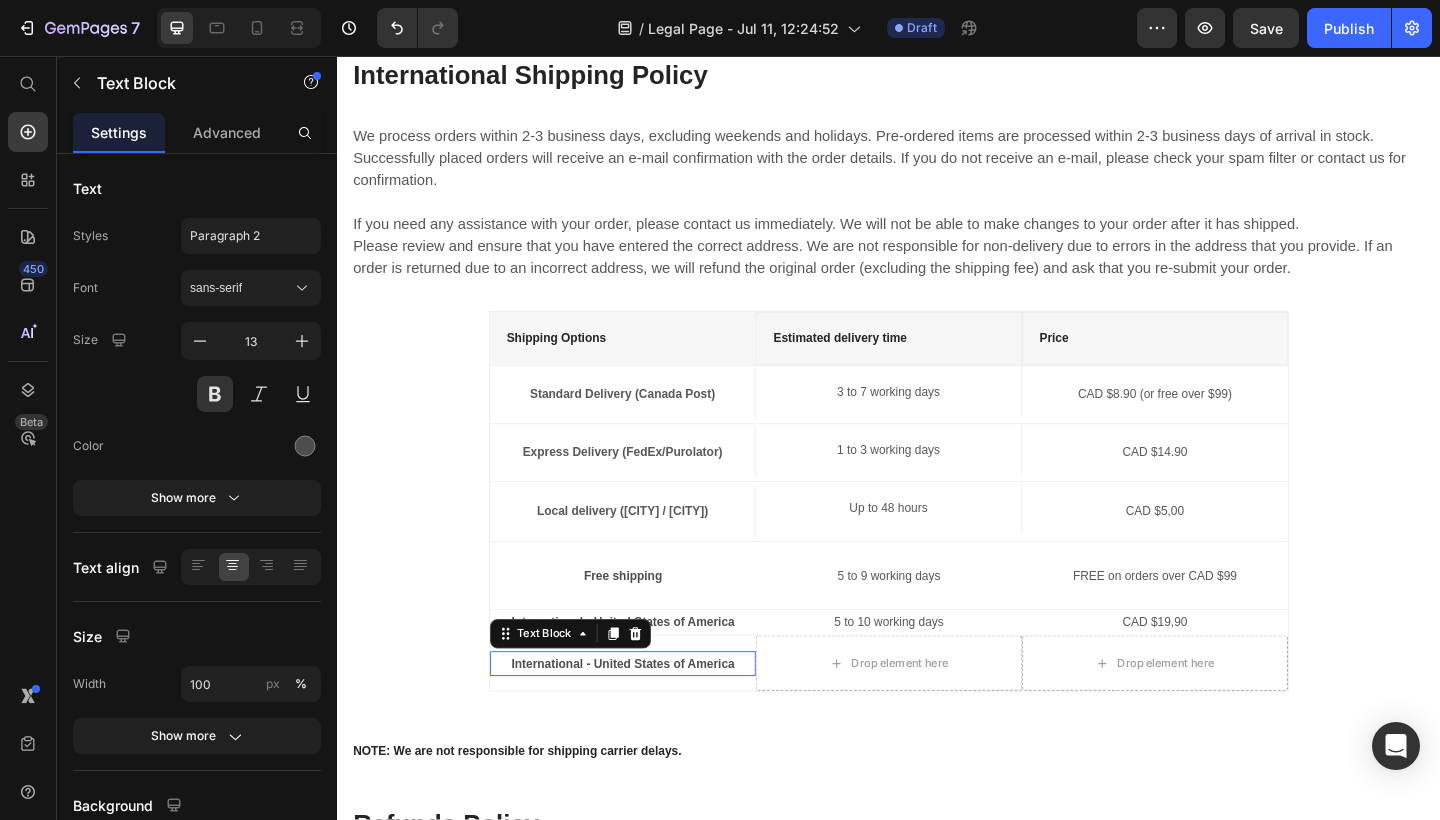 click on "International - United States of America" at bounding box center [647, 717] 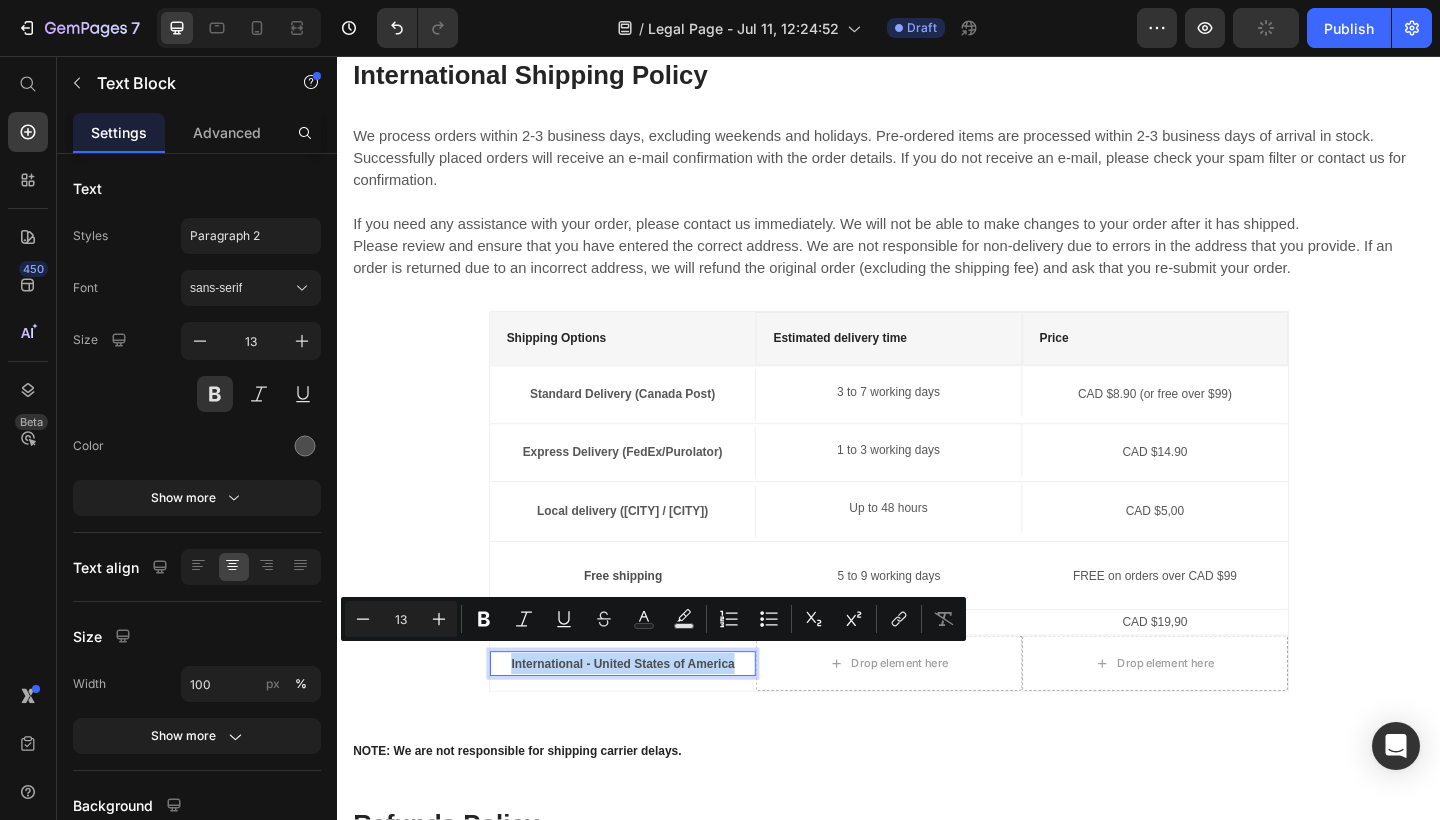 copy on "International - United States of America" 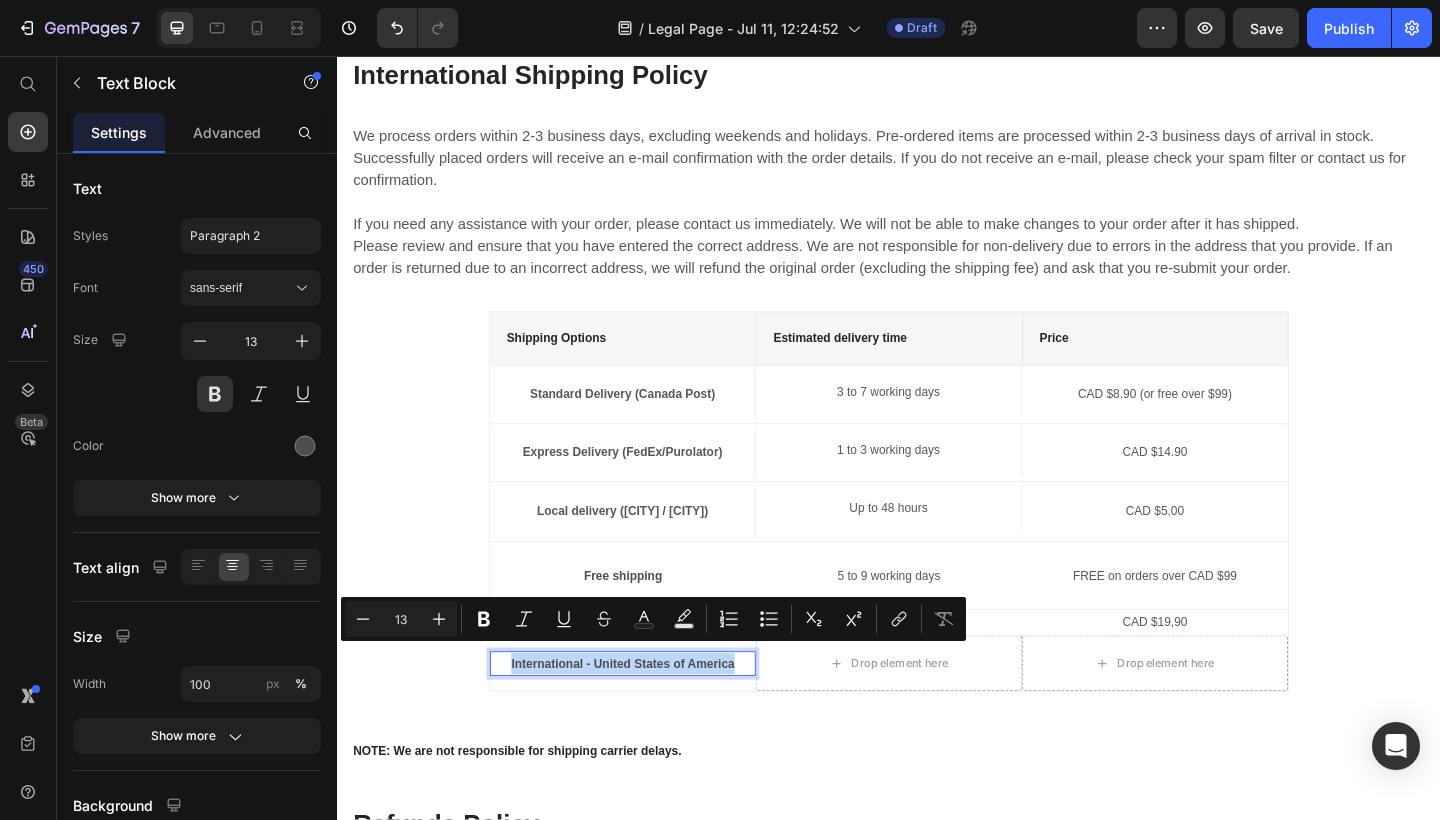 click on "International - United States of America" at bounding box center [647, 717] 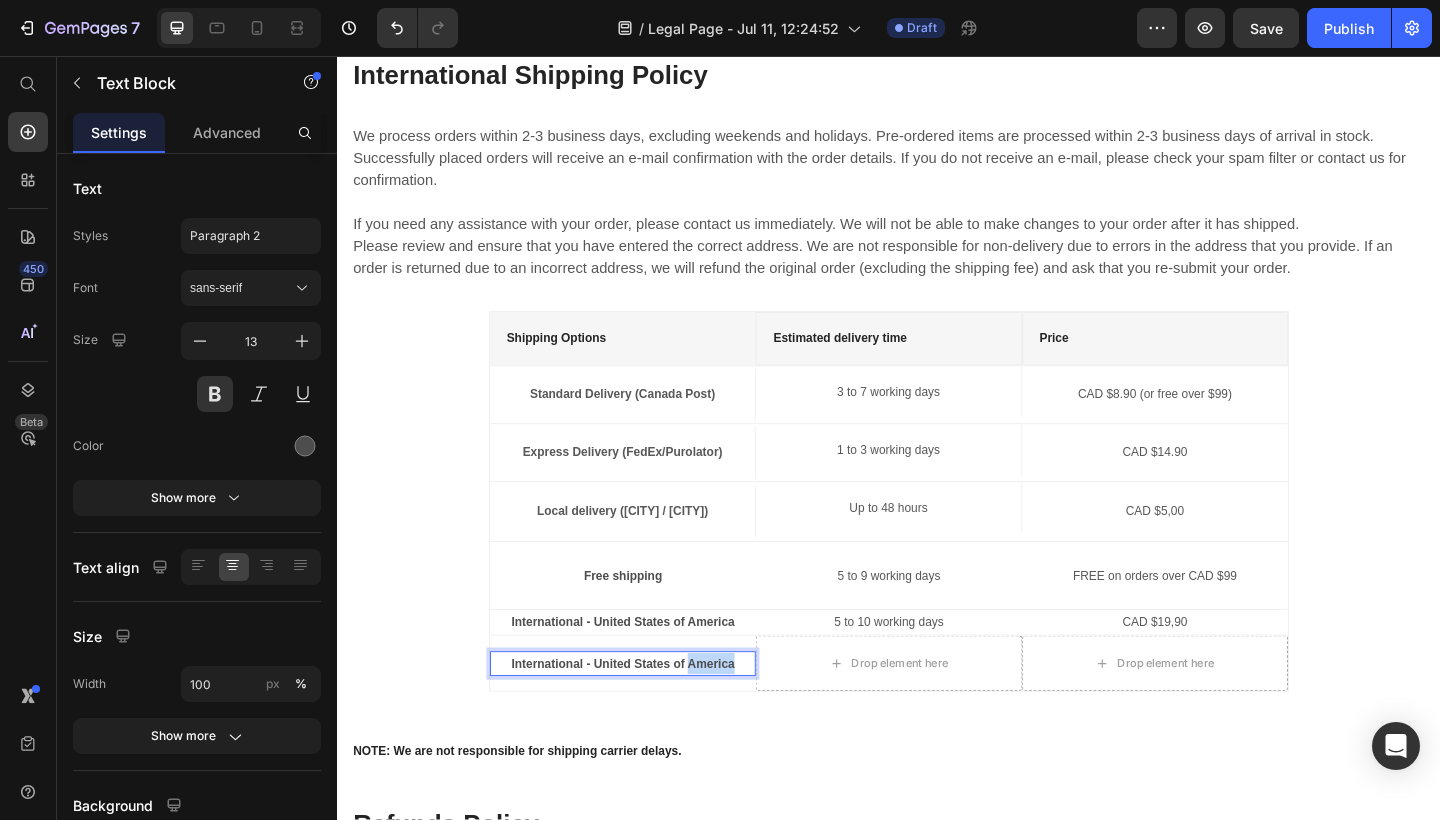 click on "International - United States of America" at bounding box center [647, 717] 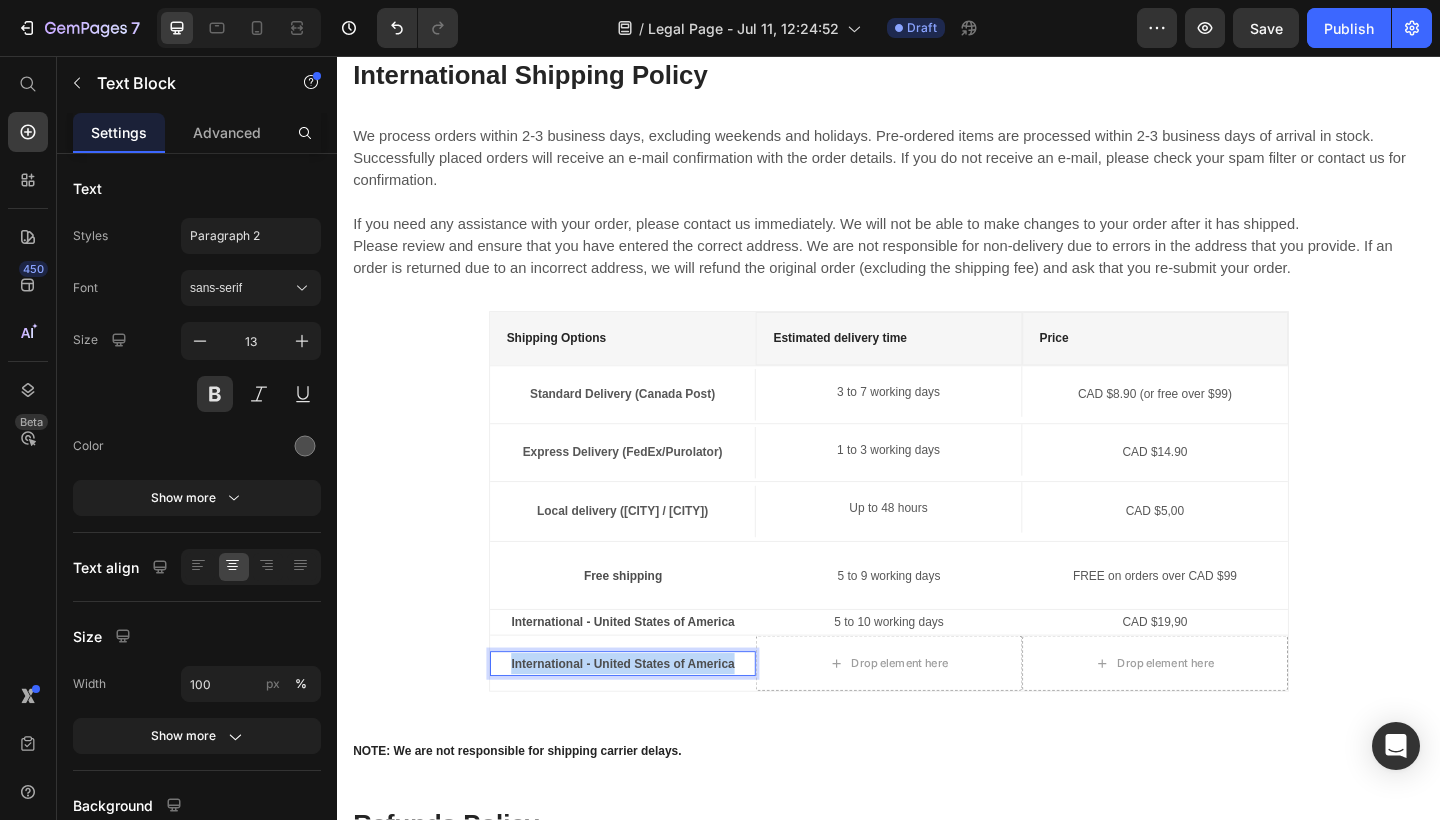 click on "International - United States of America" at bounding box center [647, 717] 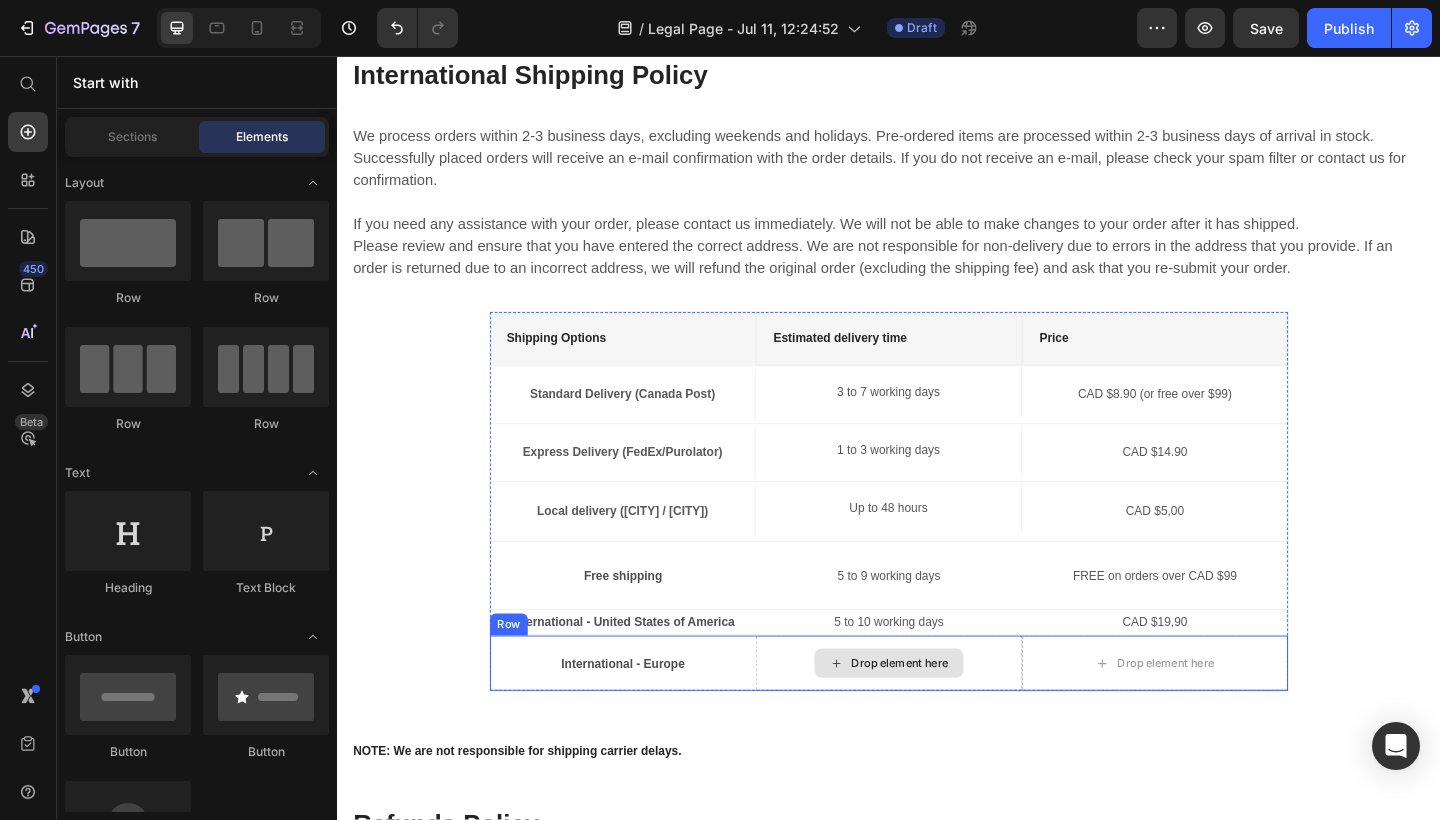 click on "Drop element here" at bounding box center (949, 717) 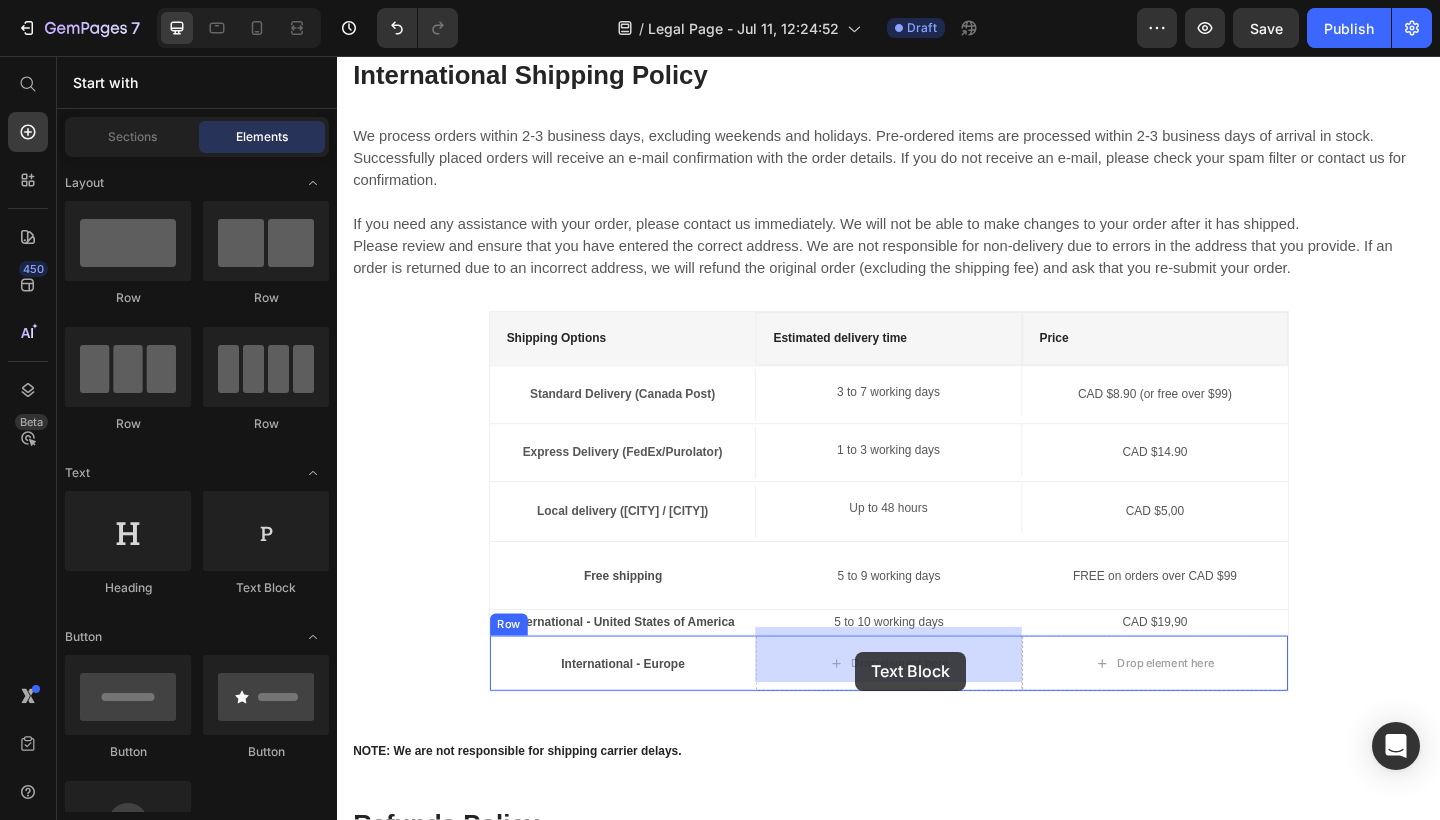 drag, startPoint x: 618, startPoint y: 588, endPoint x: 899, endPoint y: 703, distance: 303.62146 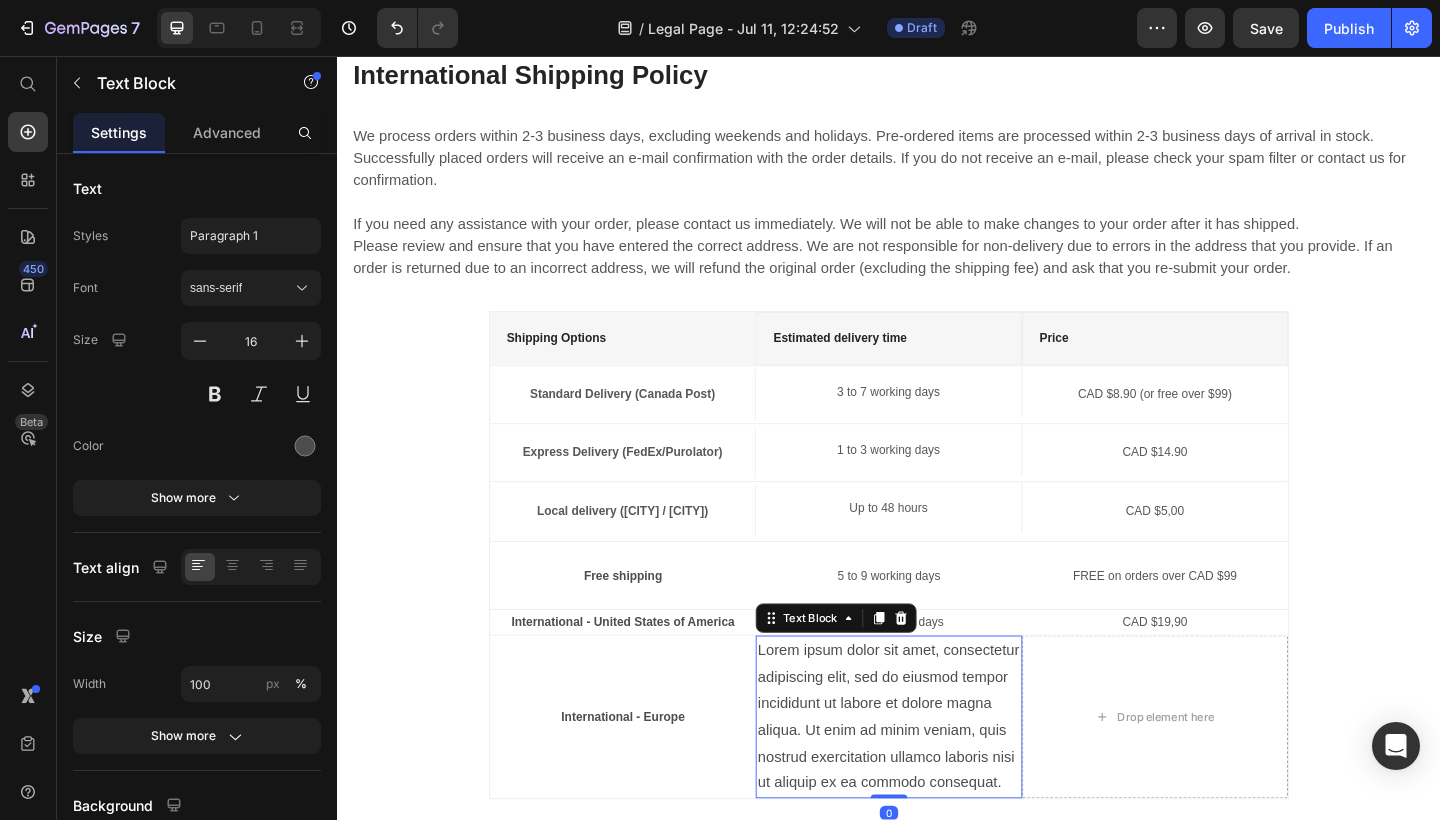 click on "Lorem ipsum dolor sit amet, consectetur adipiscing elit, sed do eiusmod tempor incididunt ut labore et dolore magna aliqua. Ut enim ad minim veniam, quis nostrud exercitation ullamco laboris nisi ut aliquip ex ea commodo consequat." at bounding box center (936, 775) 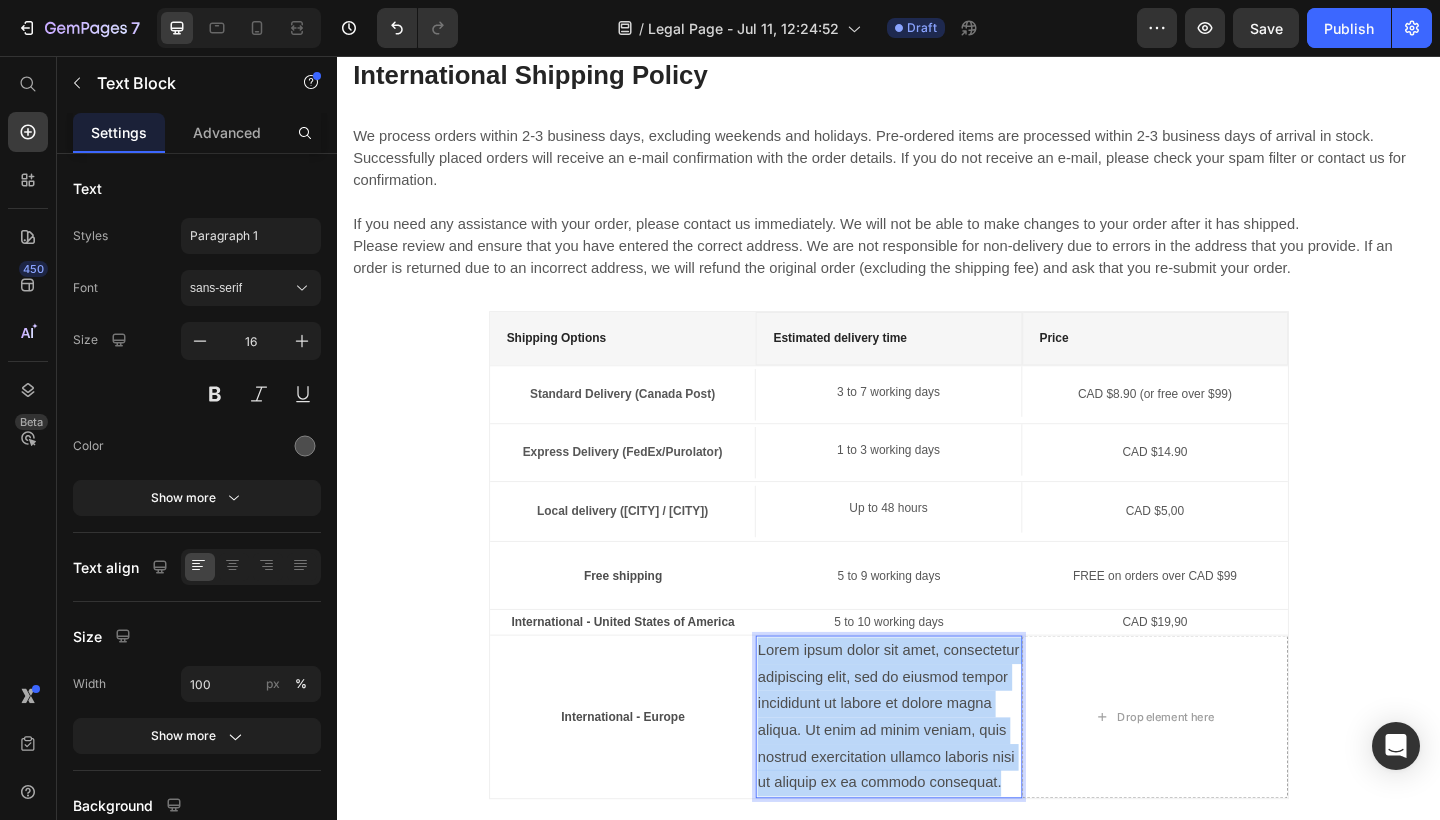 click on "Lorem ipsum dolor sit amet, consectetur adipiscing elit, sed do eiusmod tempor incididunt ut labore et dolore magna aliqua. Ut enim ad minim veniam, quis nostrud exercitation ullamco laboris nisi ut aliquip ex ea commodo consequat." at bounding box center [936, 775] 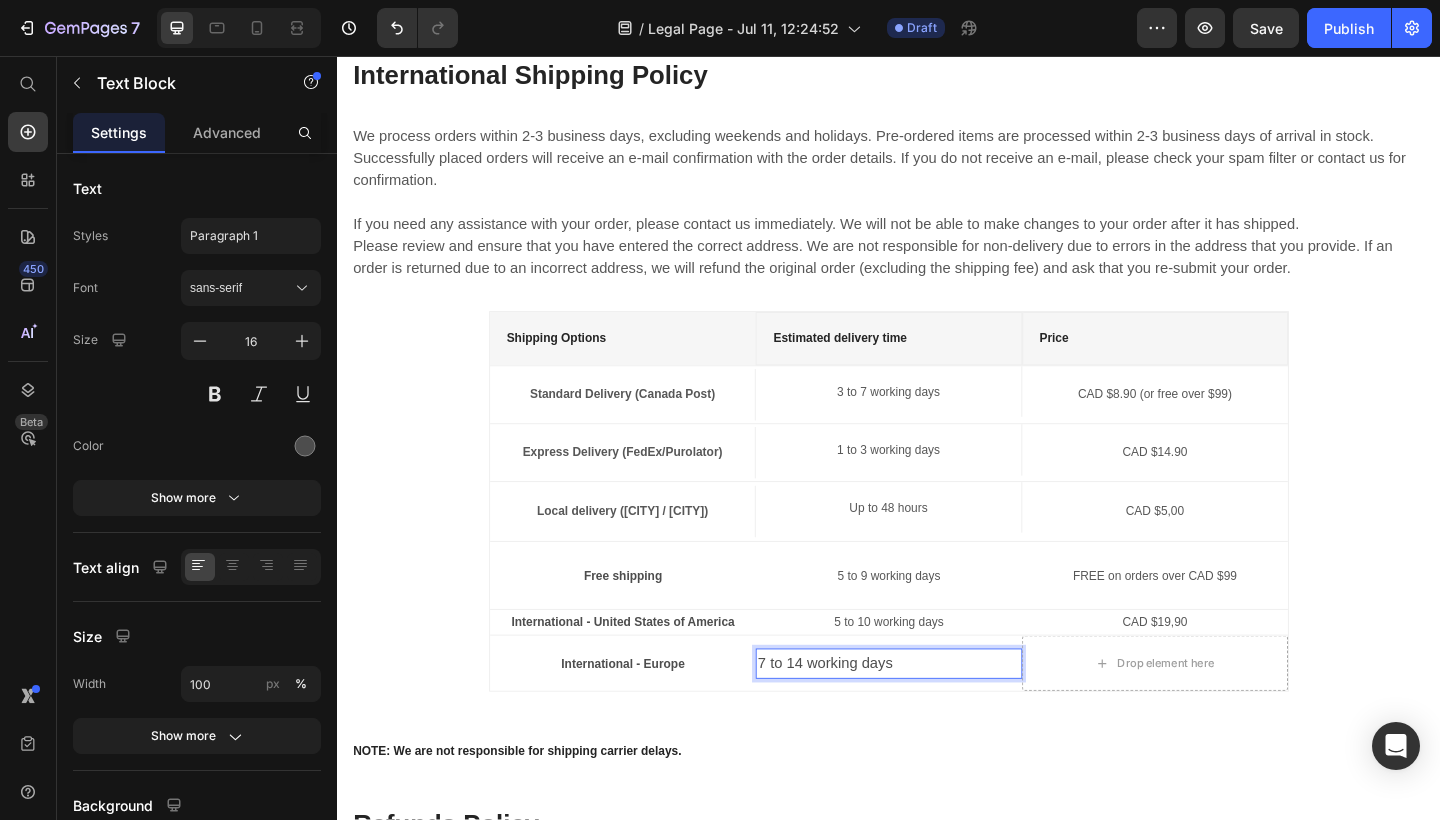 click on "7 to 14 working days" at bounding box center [936, 717] 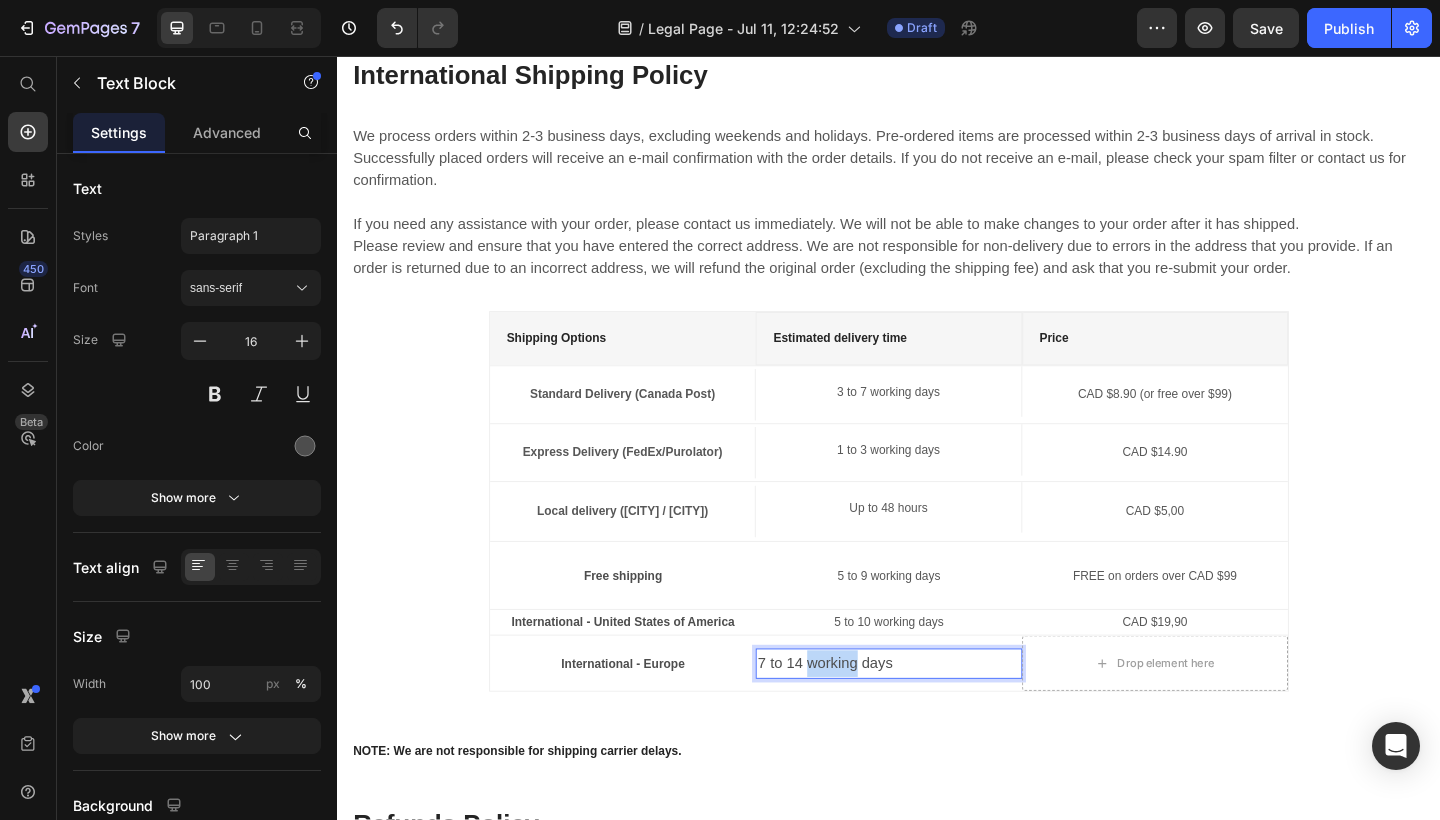click on "7 to 14 working days" at bounding box center (936, 717) 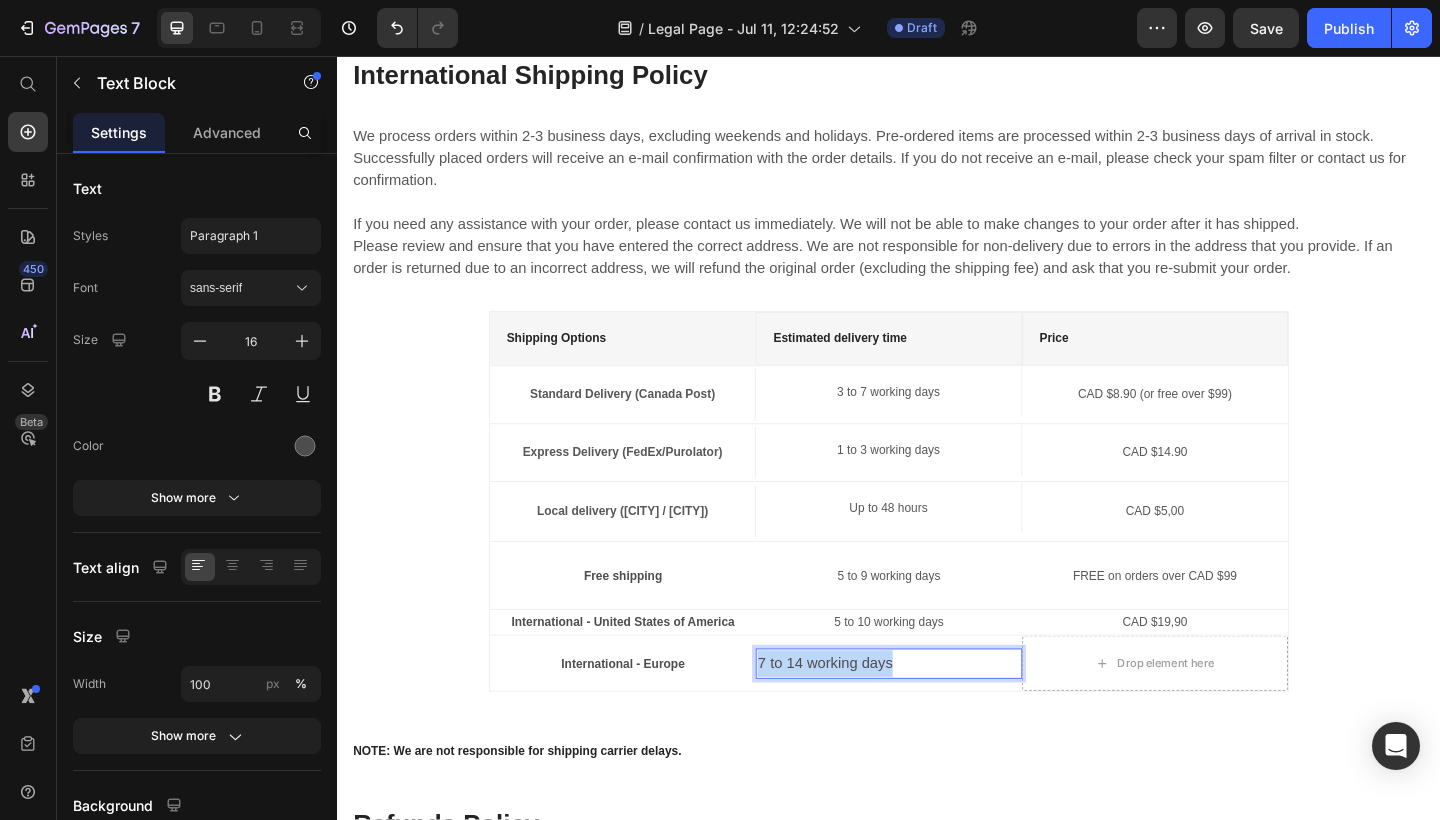 click on "7 to 14 working days" at bounding box center (936, 717) 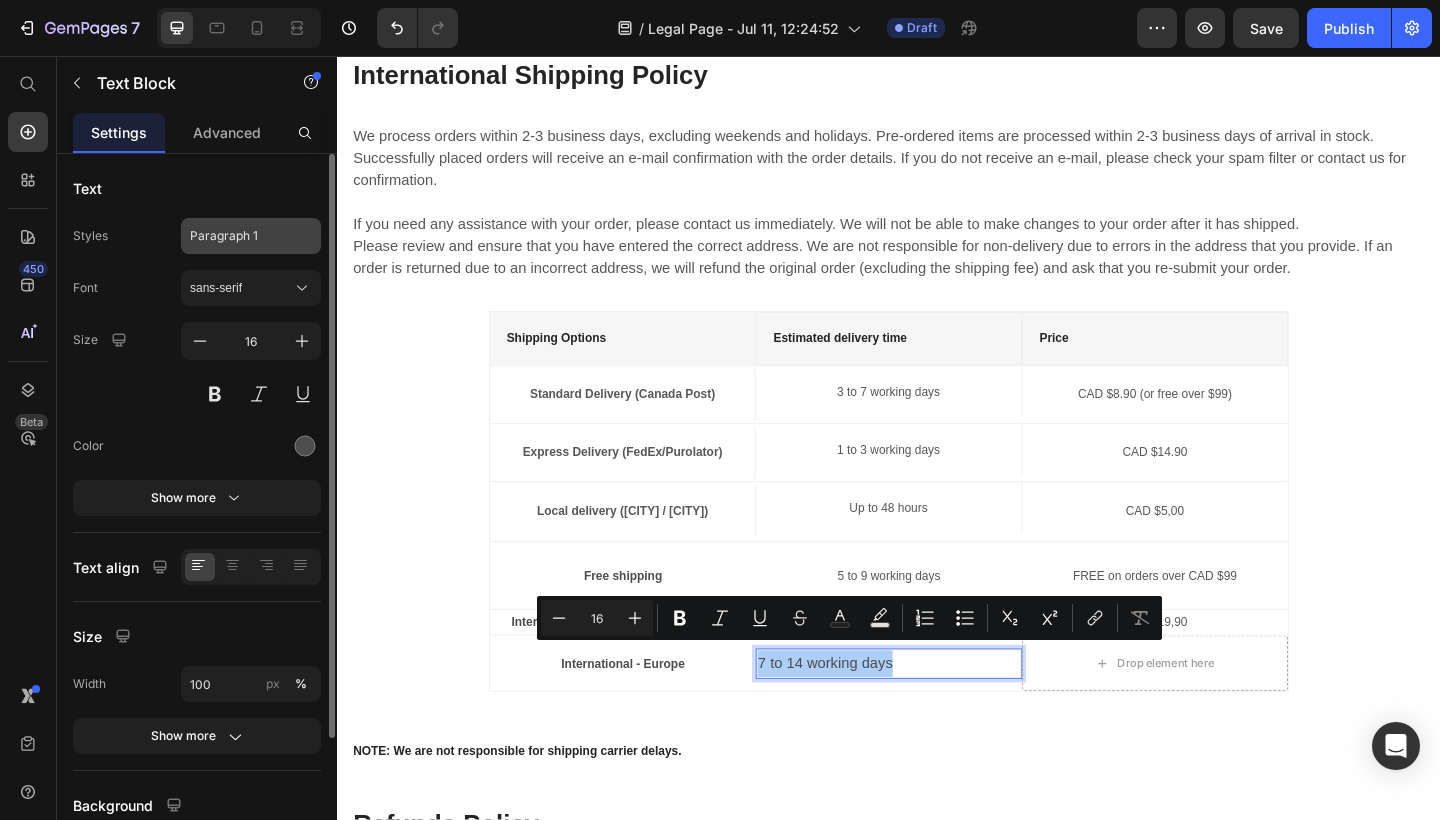 click on "Paragraph 1" 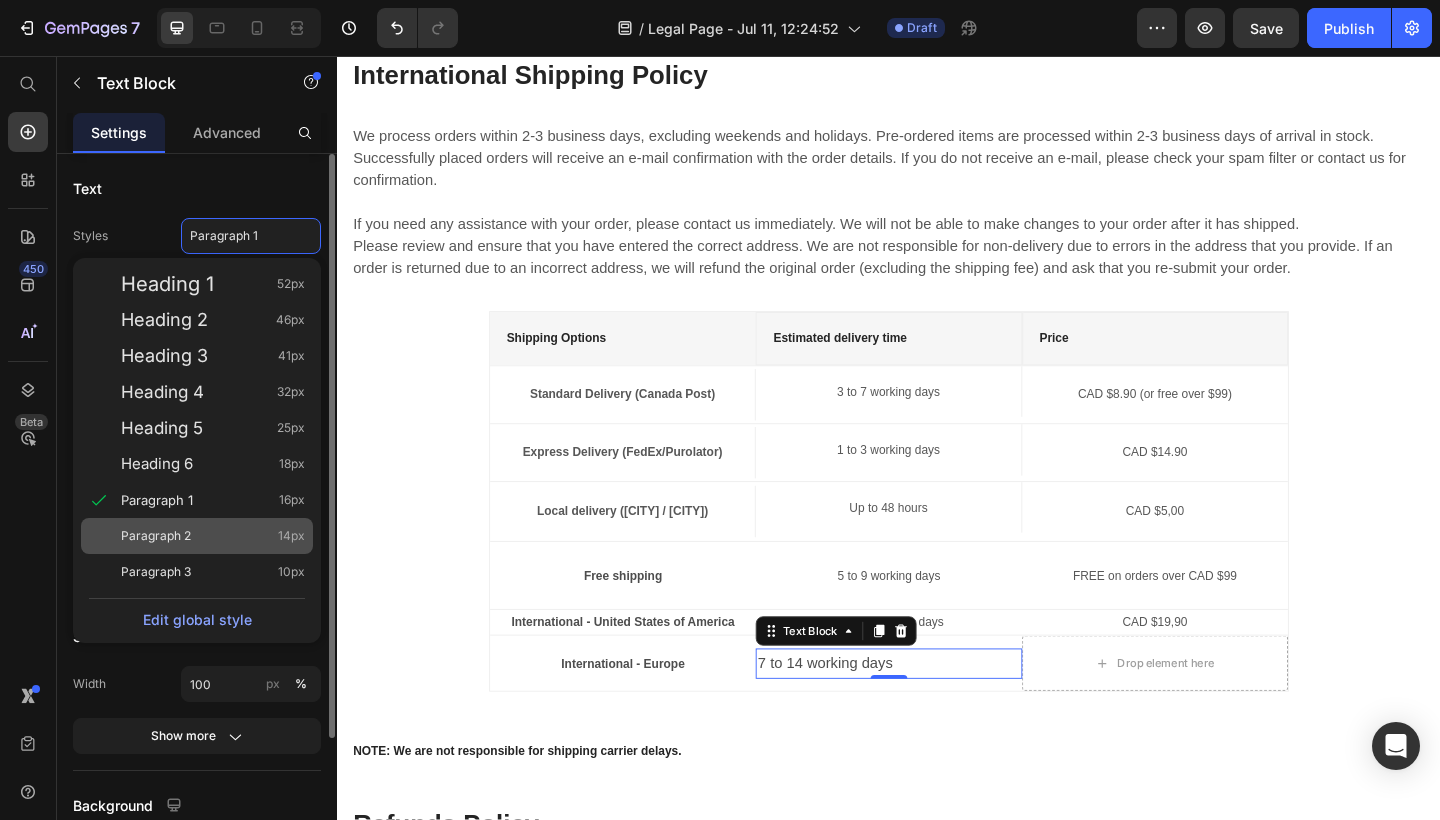 click on "Paragraph 2 14px" at bounding box center (213, 536) 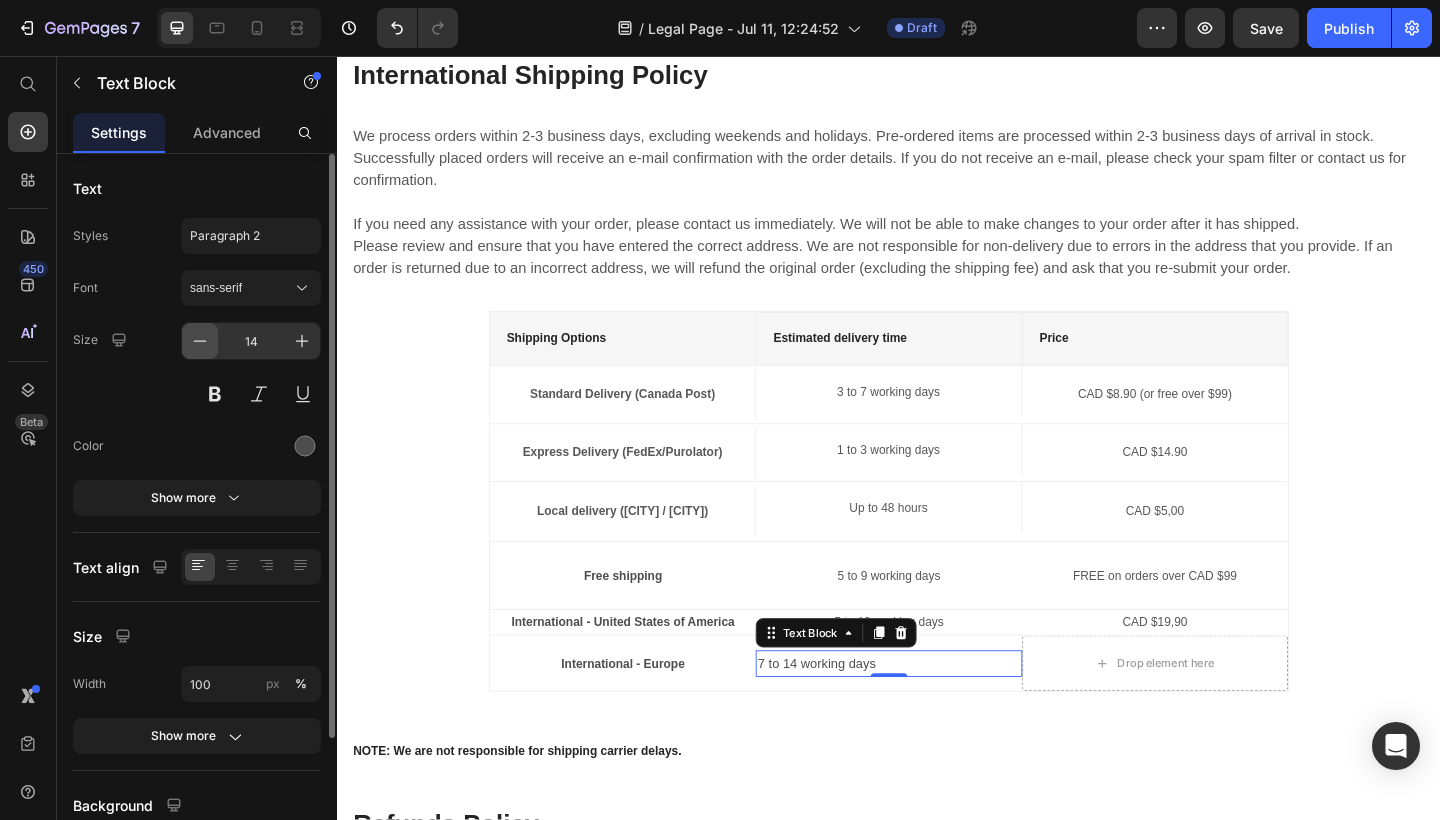 click 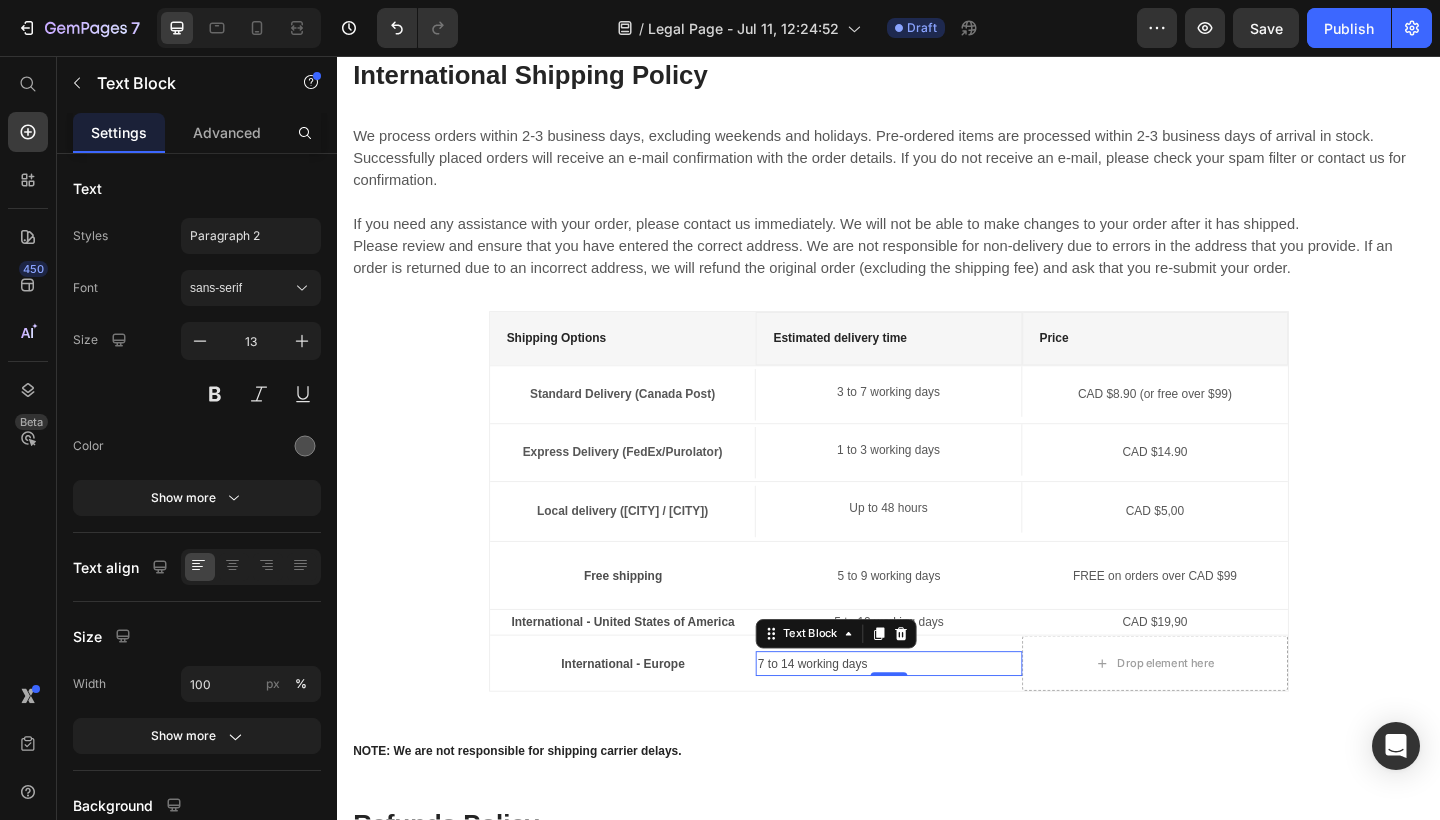 click on "7 to 14 working days" at bounding box center (936, 717) 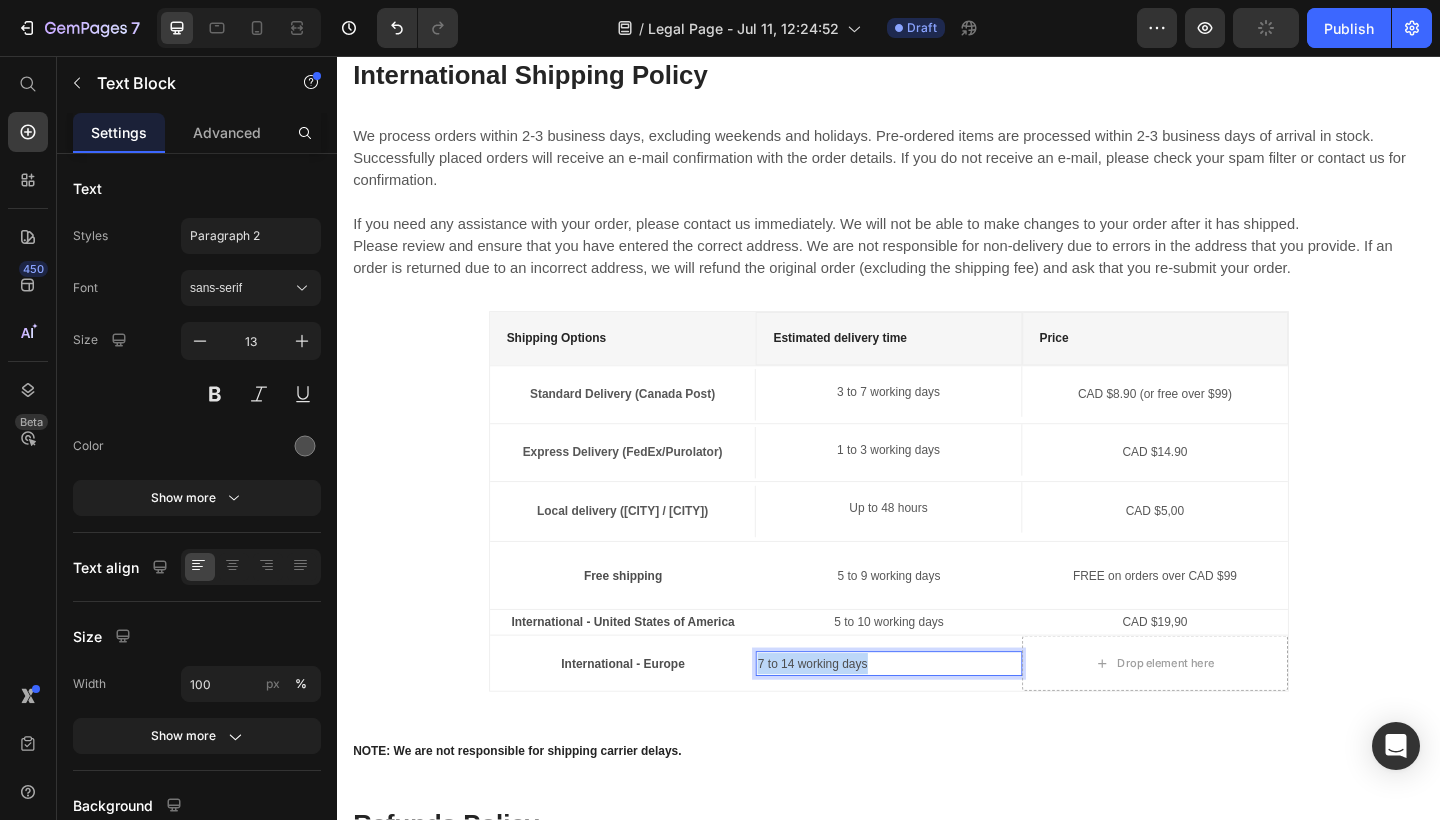 click on "7 to 14 working days" at bounding box center (936, 717) 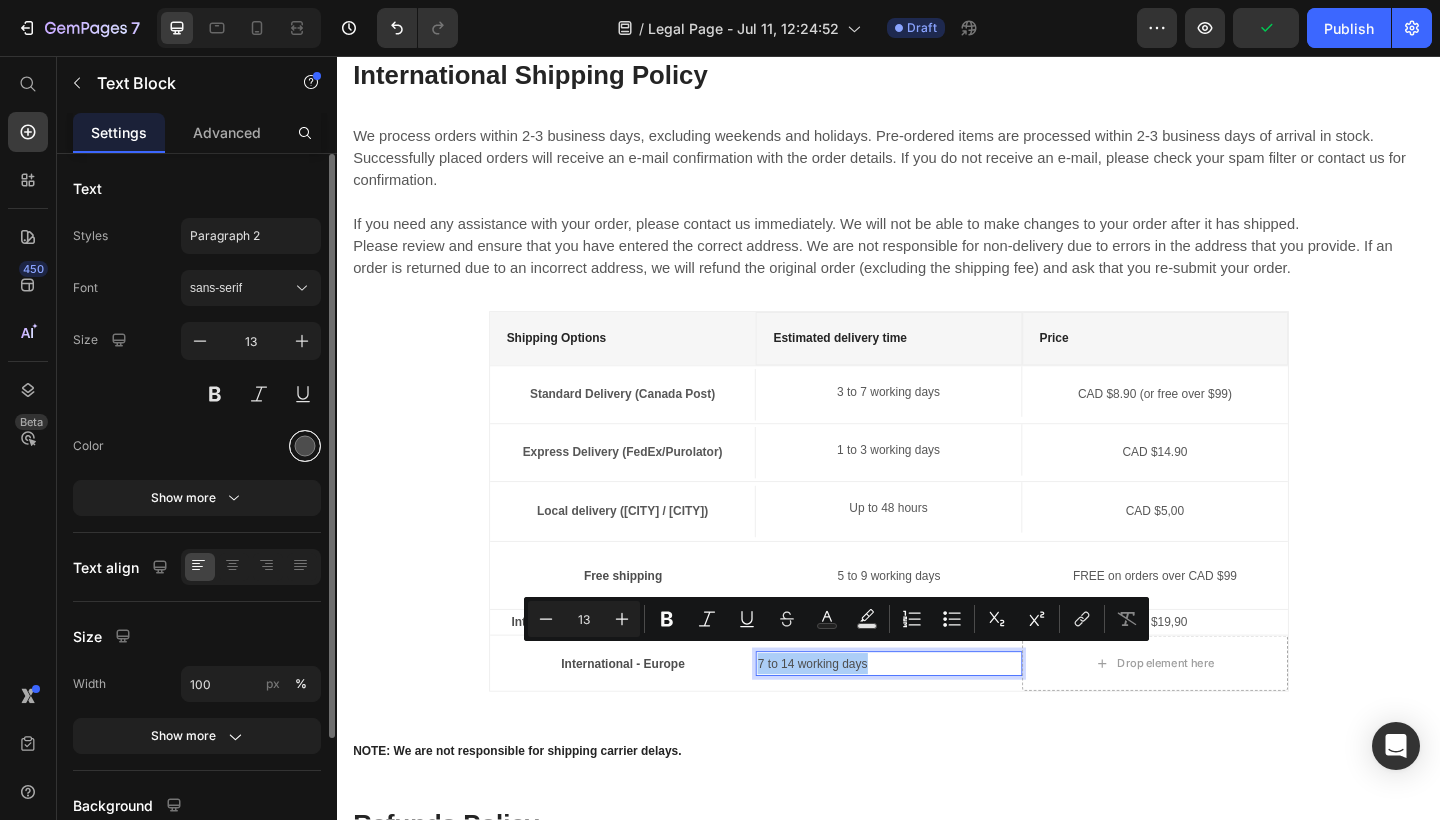click at bounding box center [305, 446] 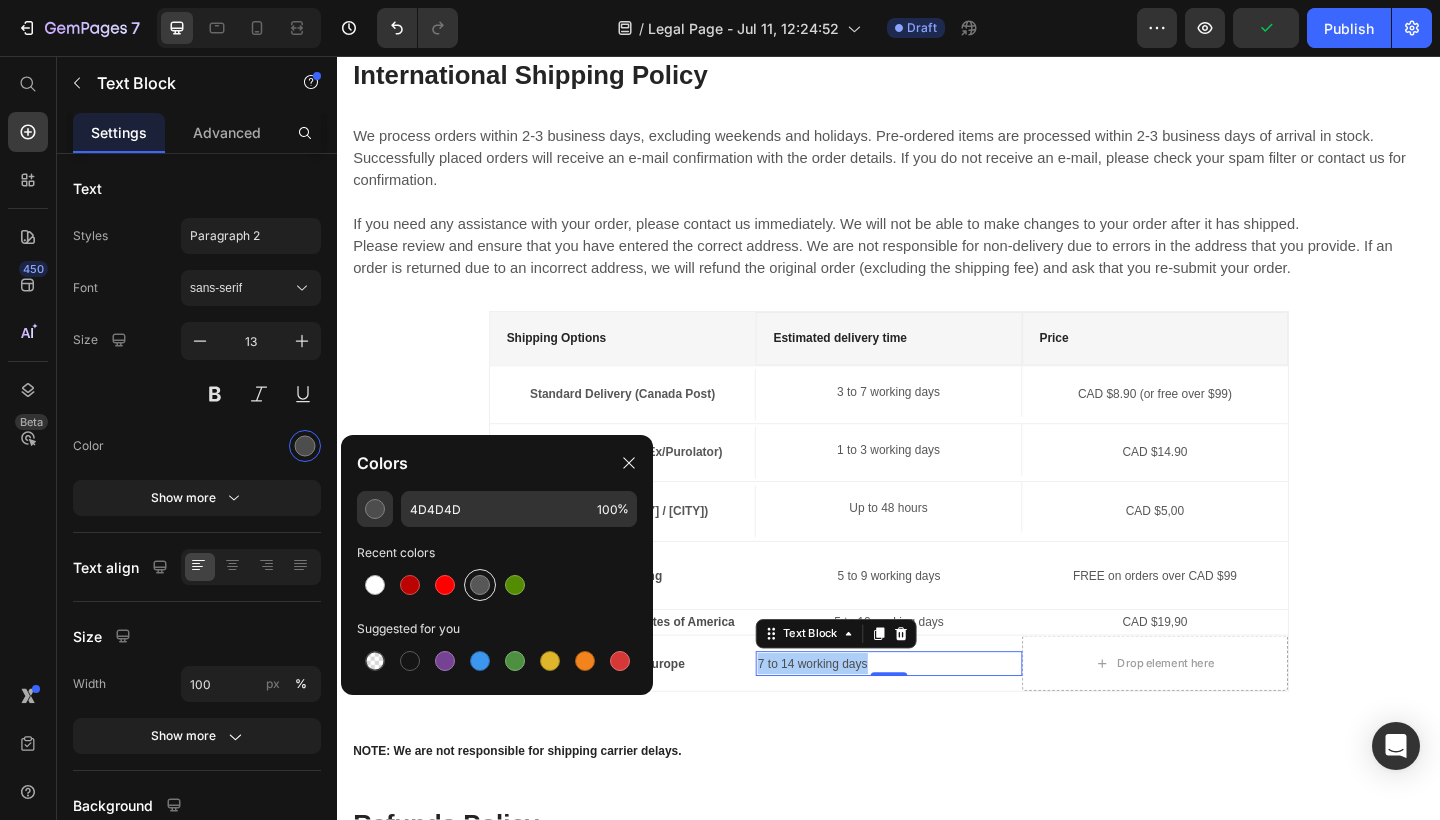 click at bounding box center [480, 585] 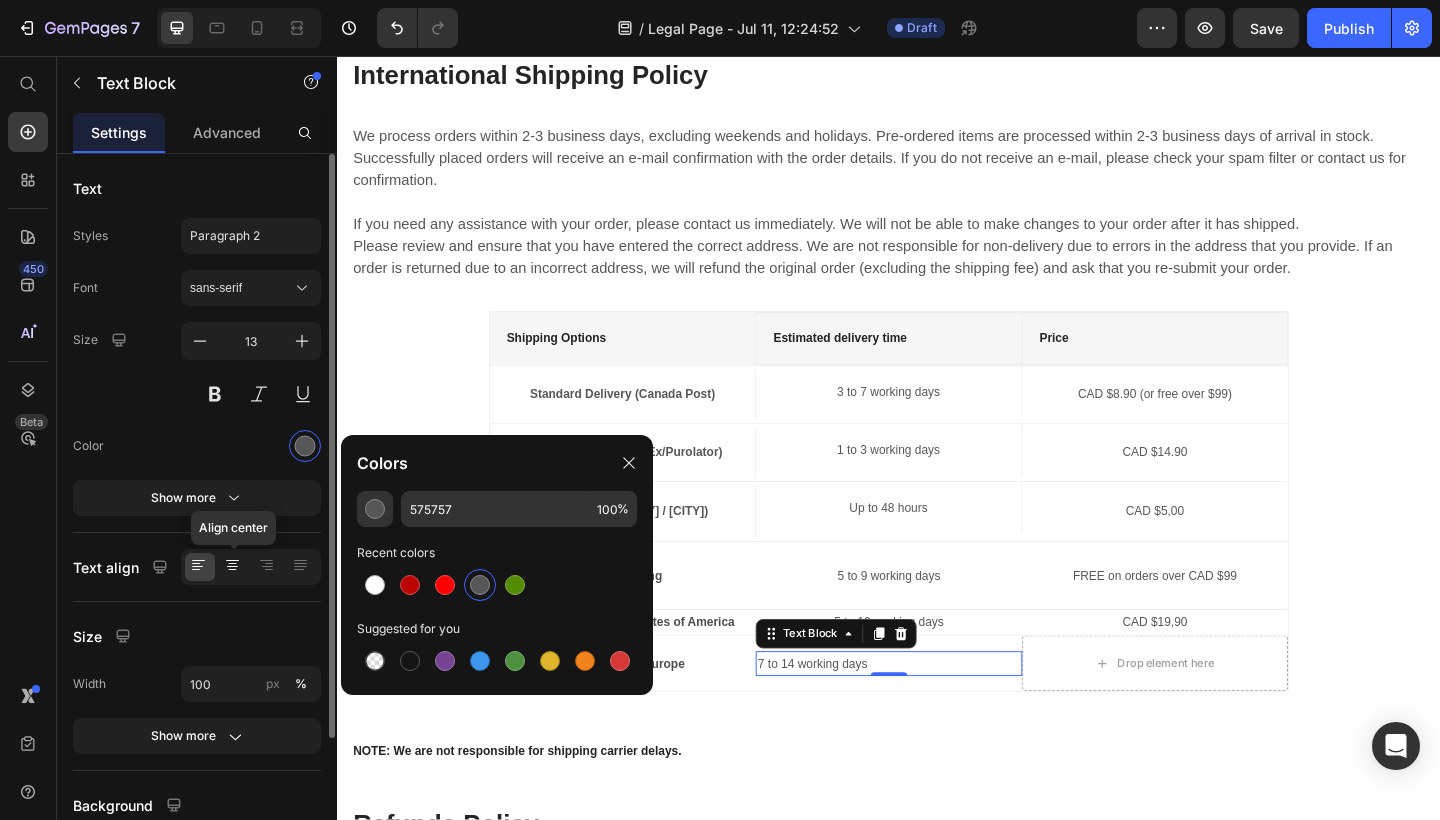 click 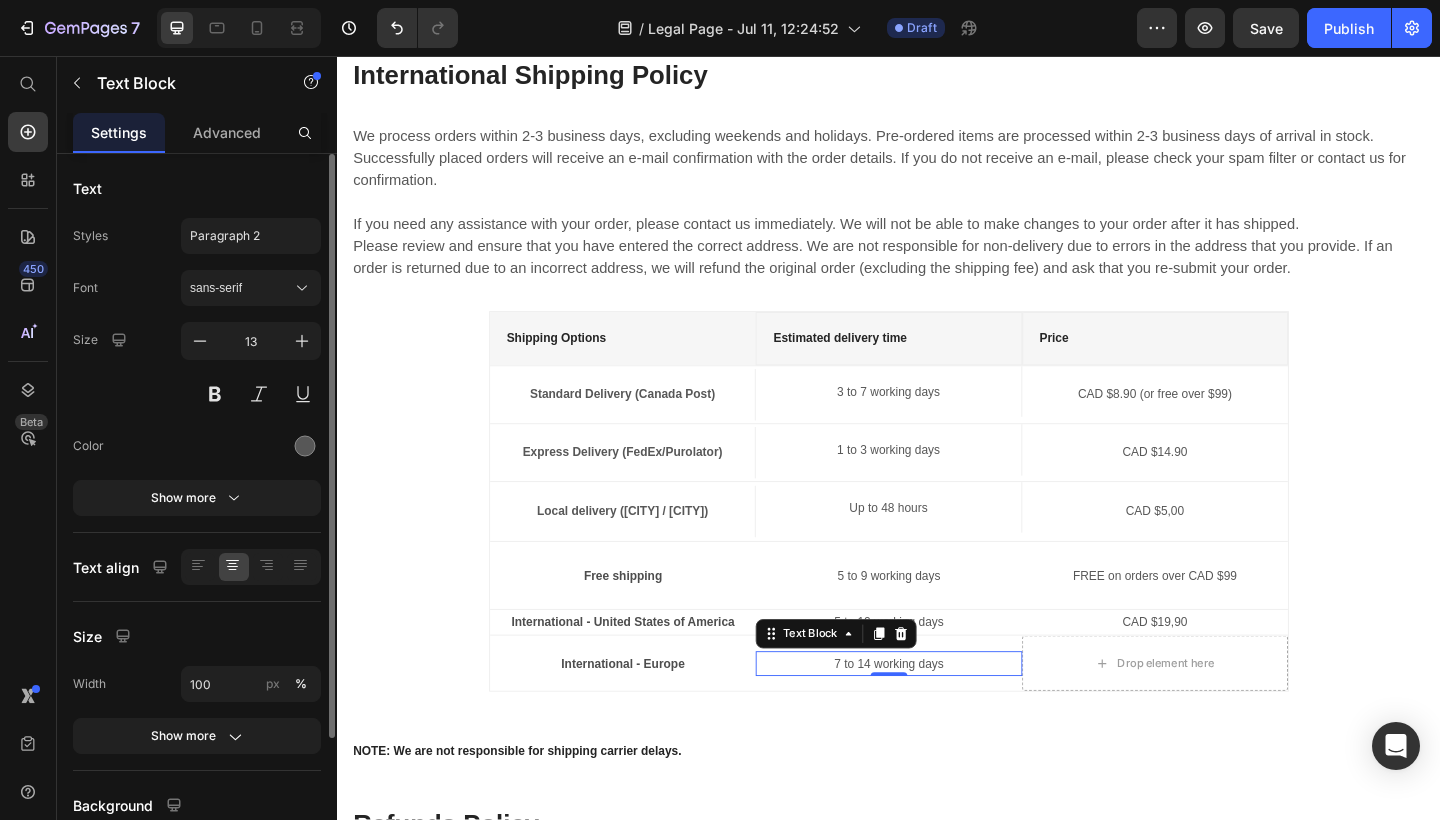 click at bounding box center (251, 446) 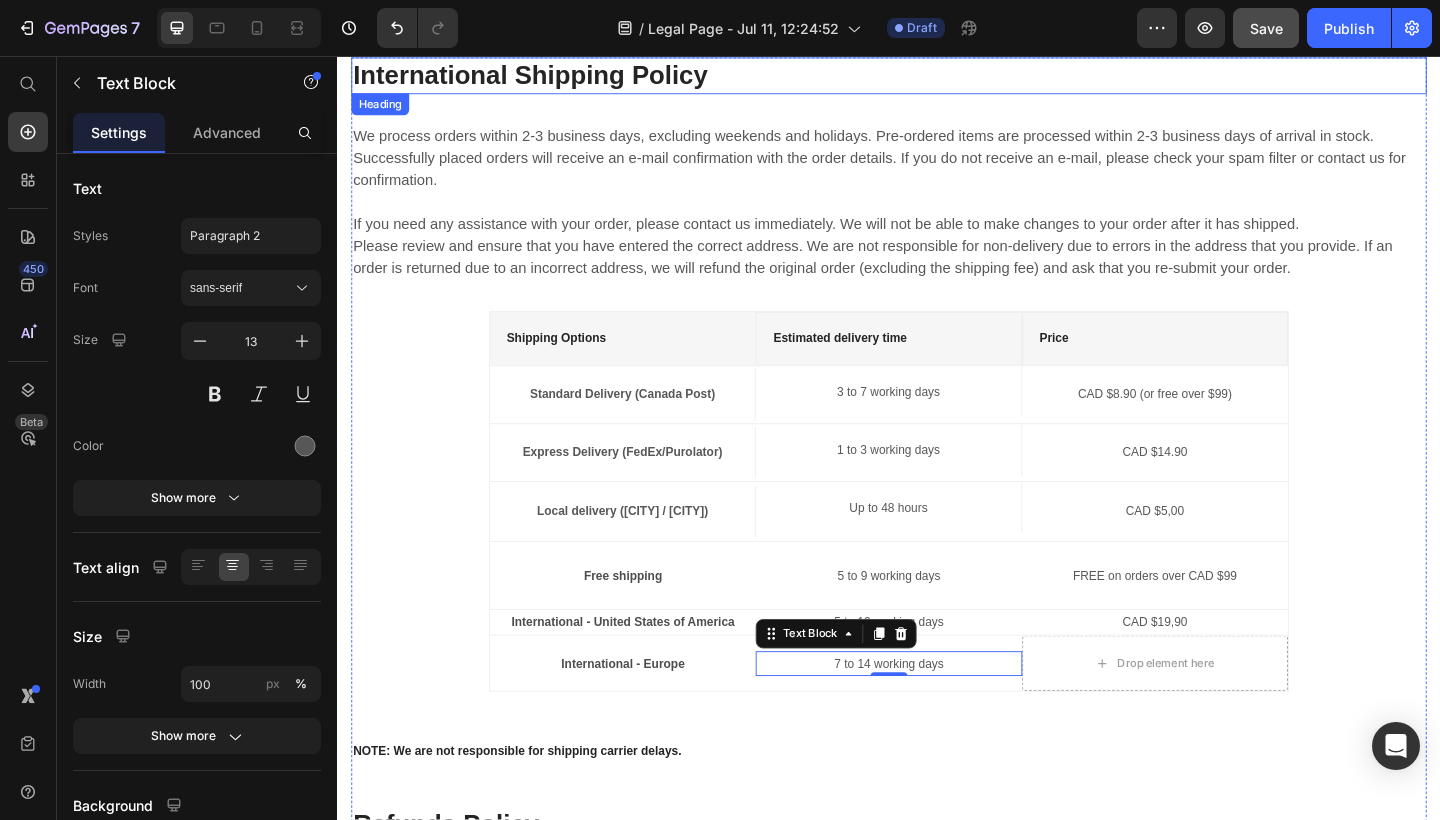click on "Save" 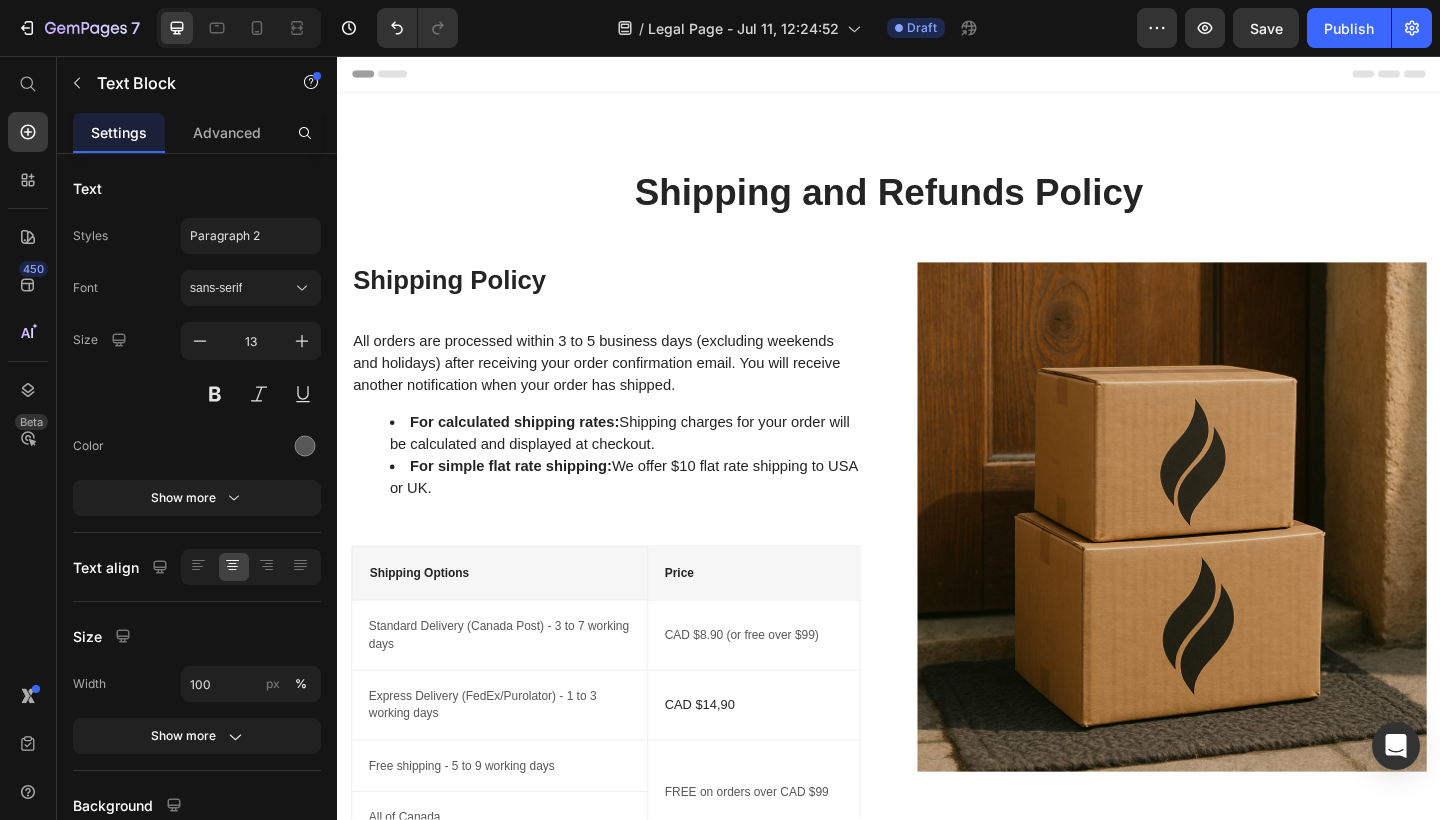 scroll, scrollTop: 0, scrollLeft: 0, axis: both 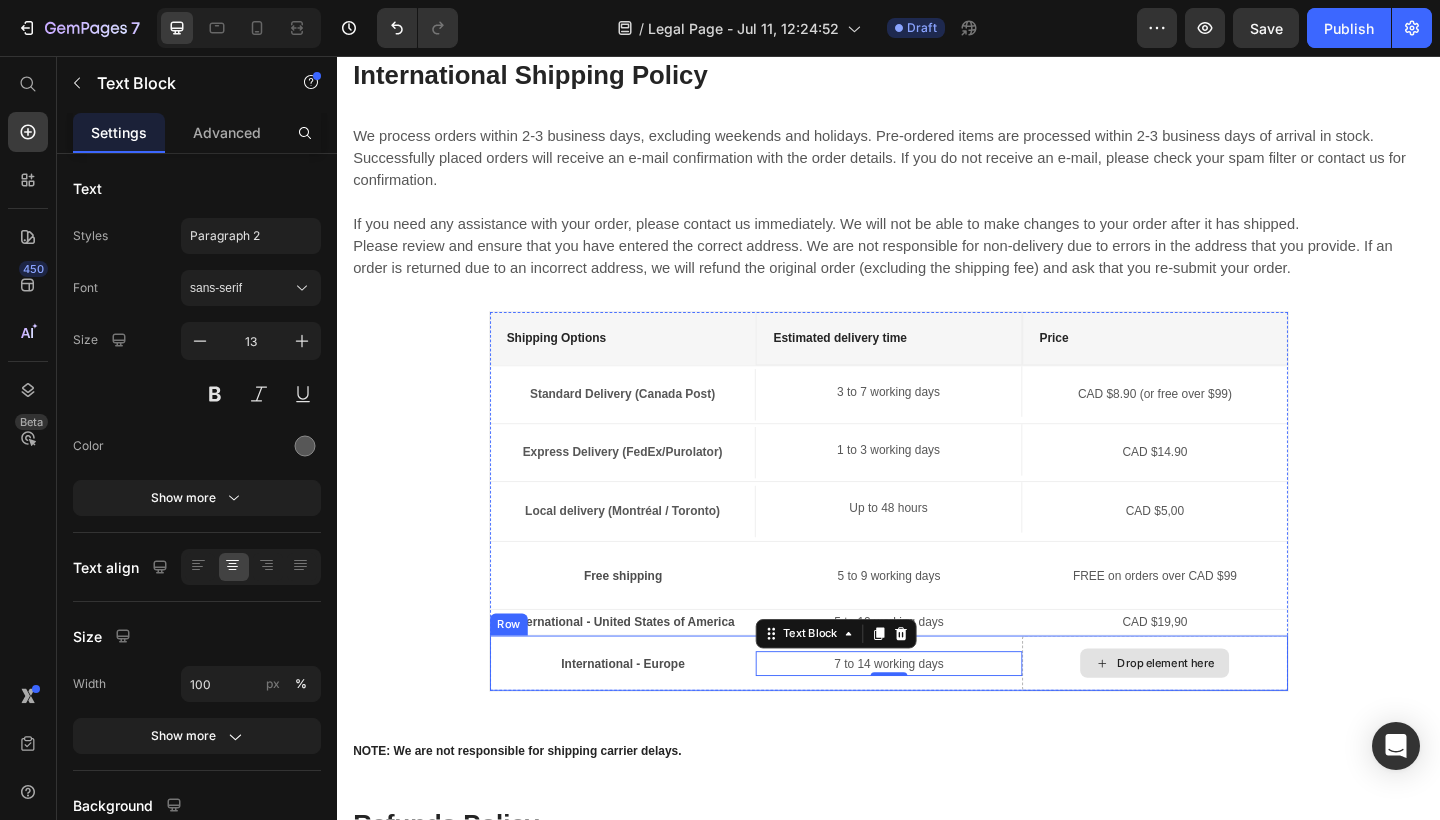 click on "Drop element here" at bounding box center [1238, 717] 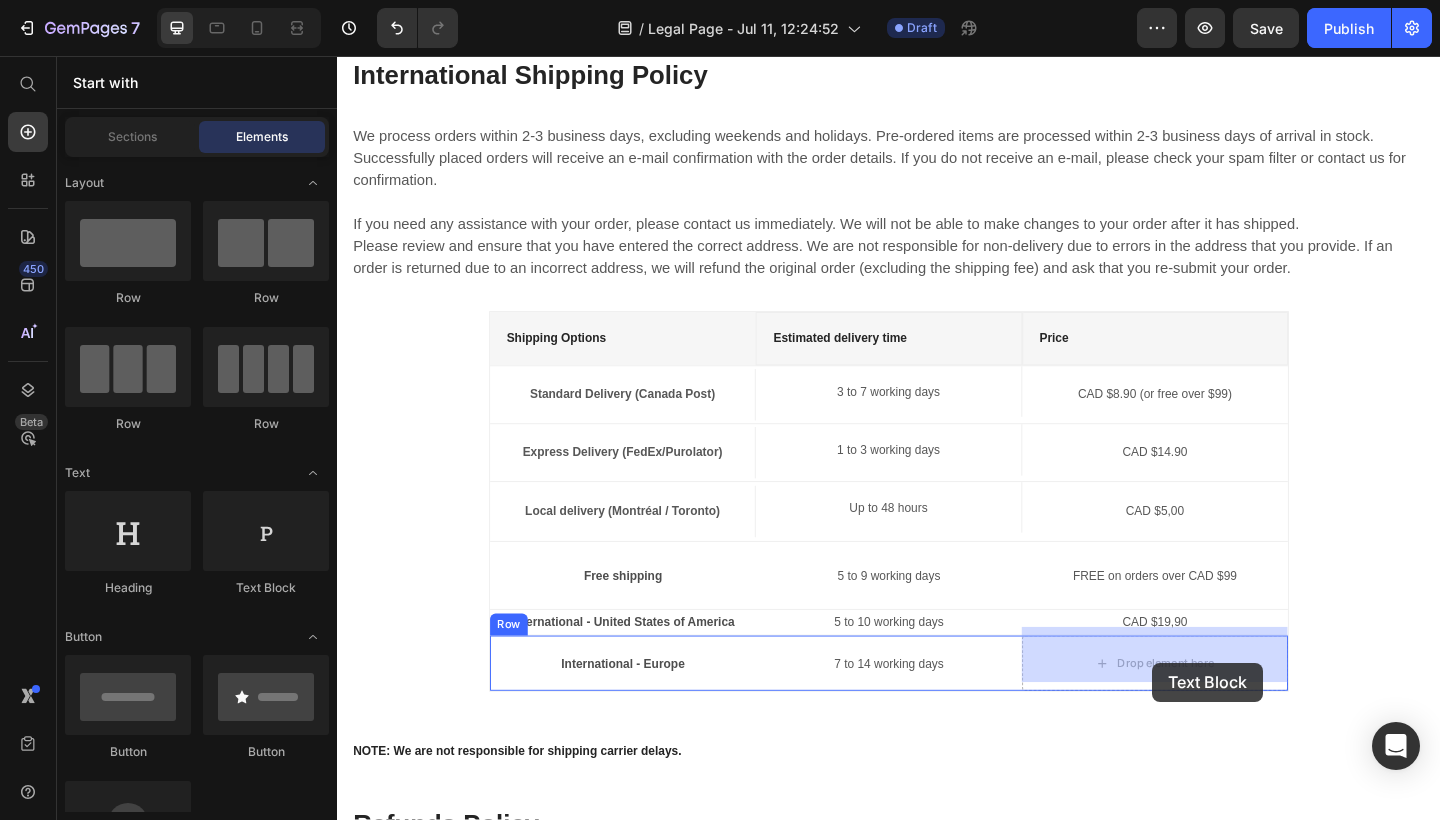 drag, startPoint x: 603, startPoint y: 619, endPoint x: 1224, endPoint y: 716, distance: 628.53 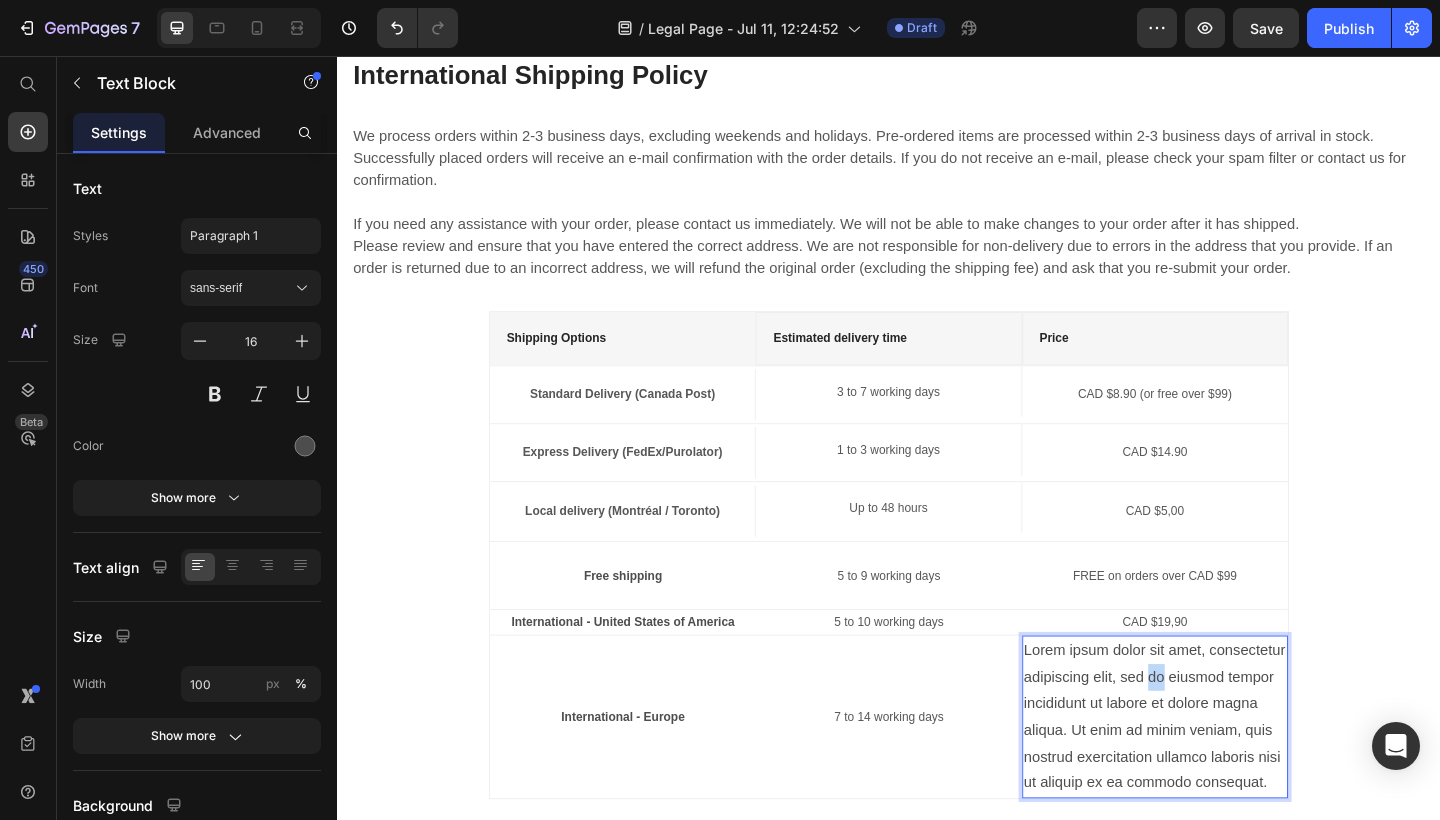 click on "Lorem ipsum dolor sit amet, consectetur adipiscing elit, sed do eiusmod tempor incididunt ut labore et dolore magna aliqua. Ut enim ad minim veniam, quis nostrud exercitation ullamco laboris nisi ut aliquip ex ea commodo consequat." at bounding box center [1226, 775] 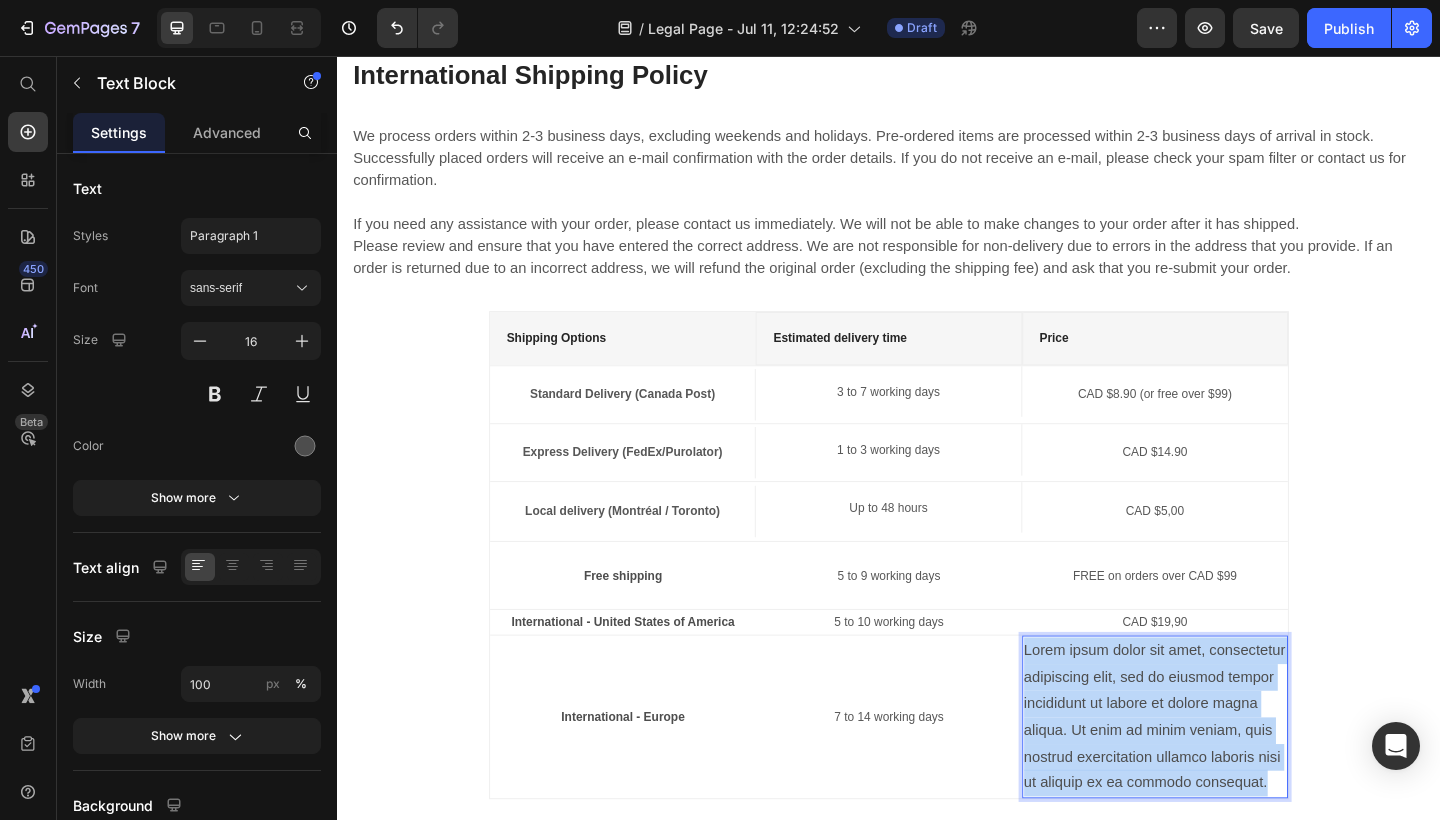 click on "Lorem ipsum dolor sit amet, consectetur adipiscing elit, sed do eiusmod tempor incididunt ut labore et dolore magna aliqua. Ut enim ad minim veniam, quis nostrud exercitation ullamco laboris nisi ut aliquip ex ea commodo consequat." at bounding box center (1226, 775) 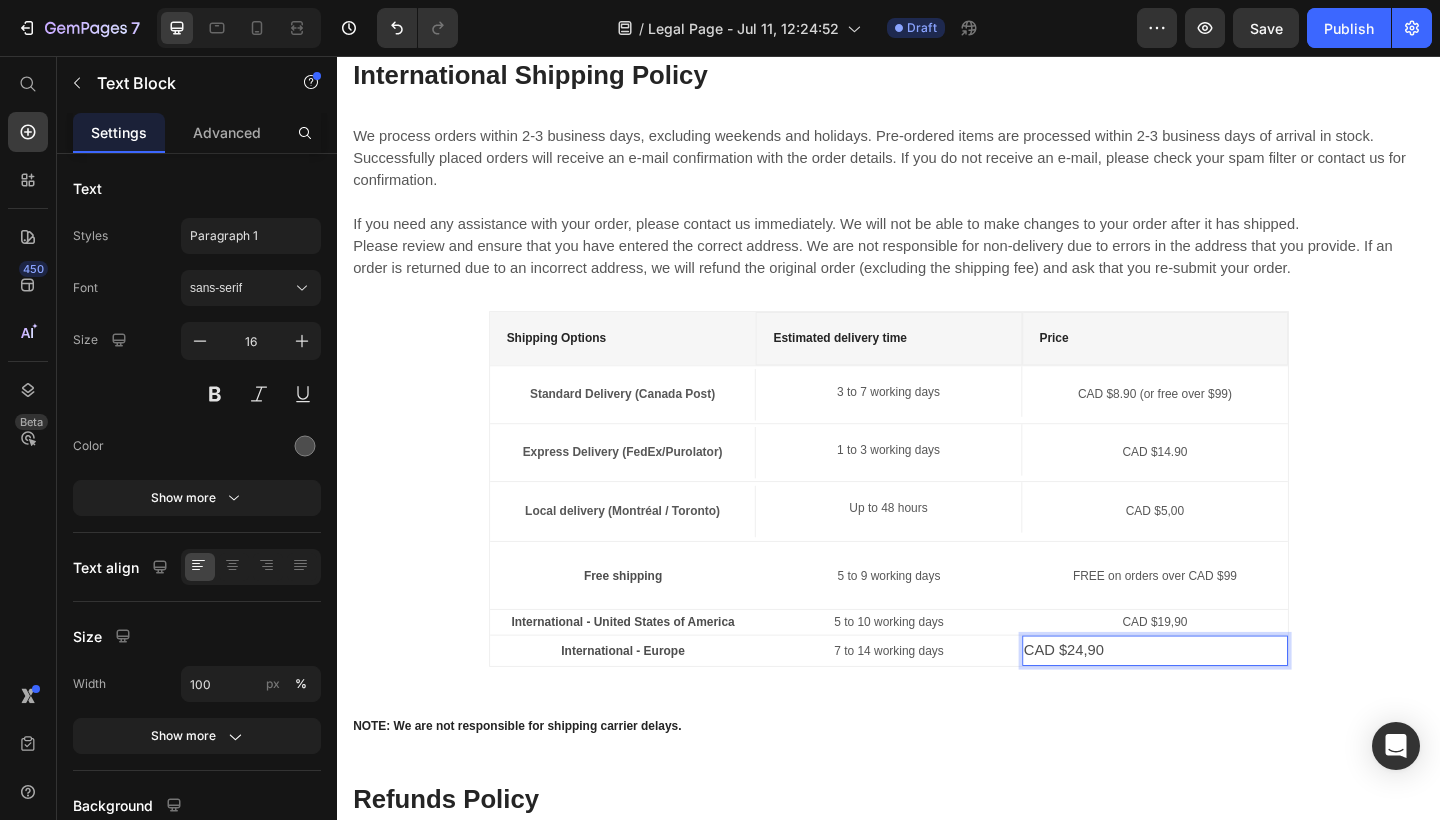 click on "CAD $24,90" at bounding box center [1226, 703] 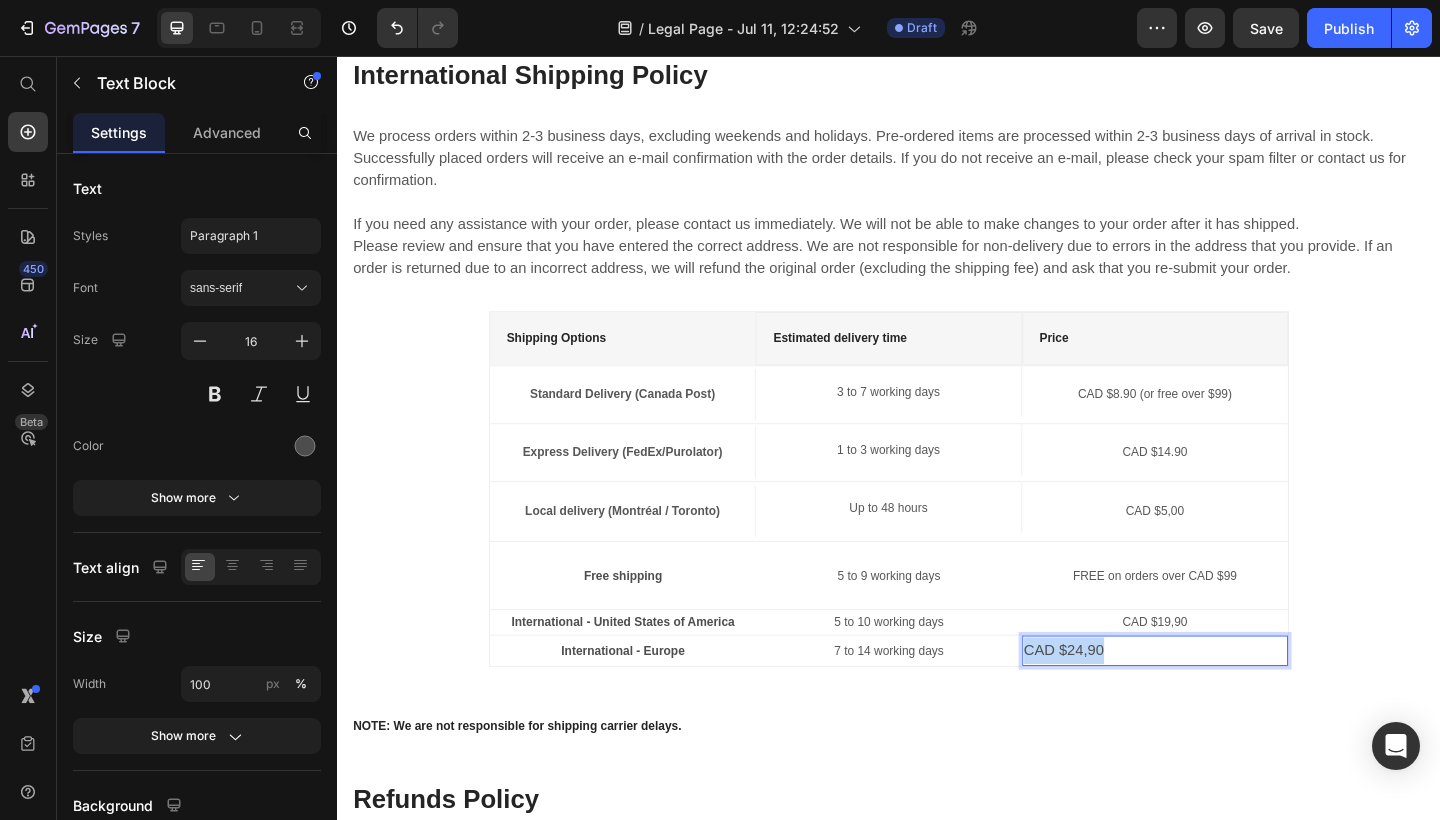 click on "CAD $24,90" at bounding box center (1226, 703) 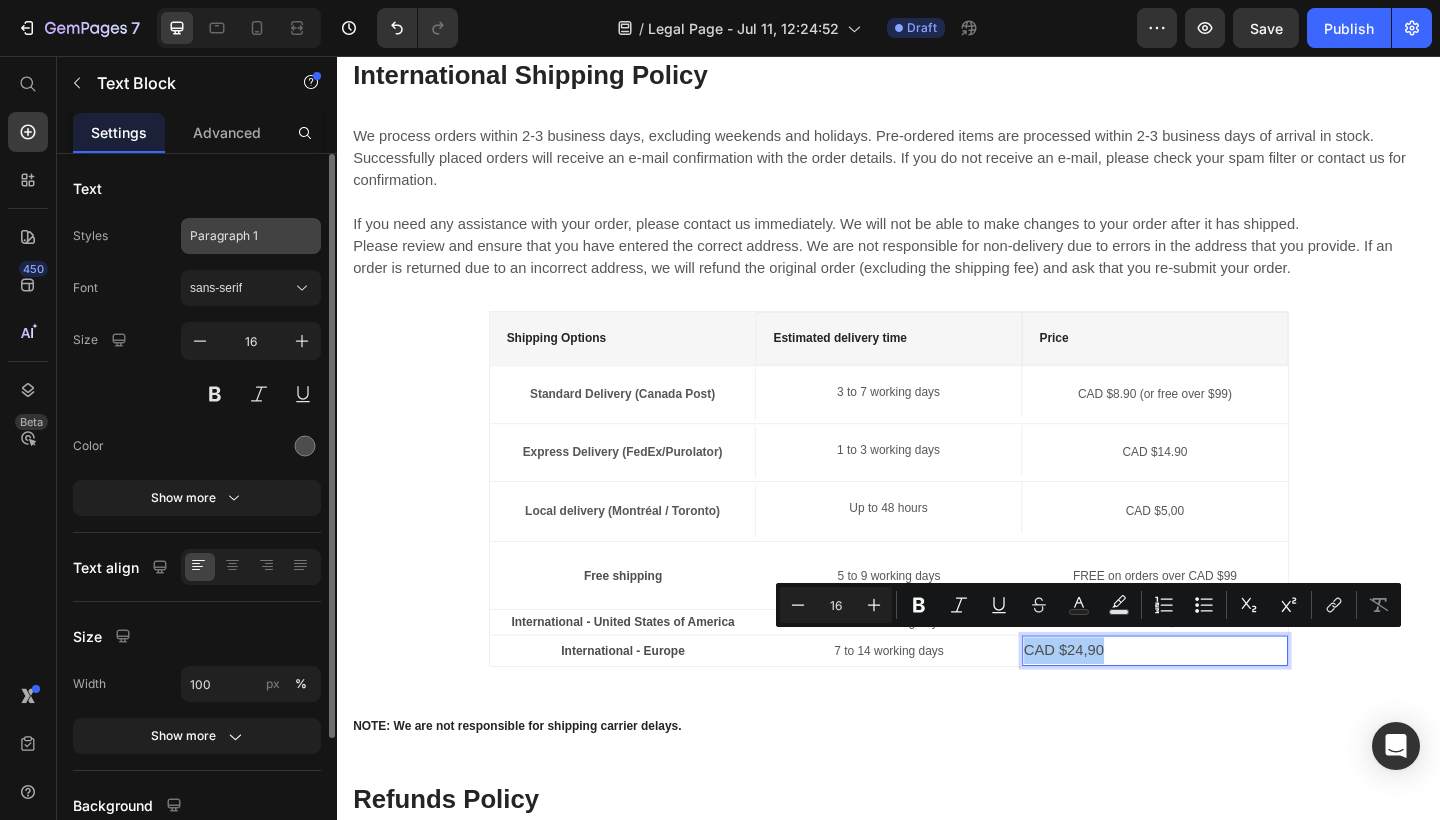 click on "Paragraph 1" 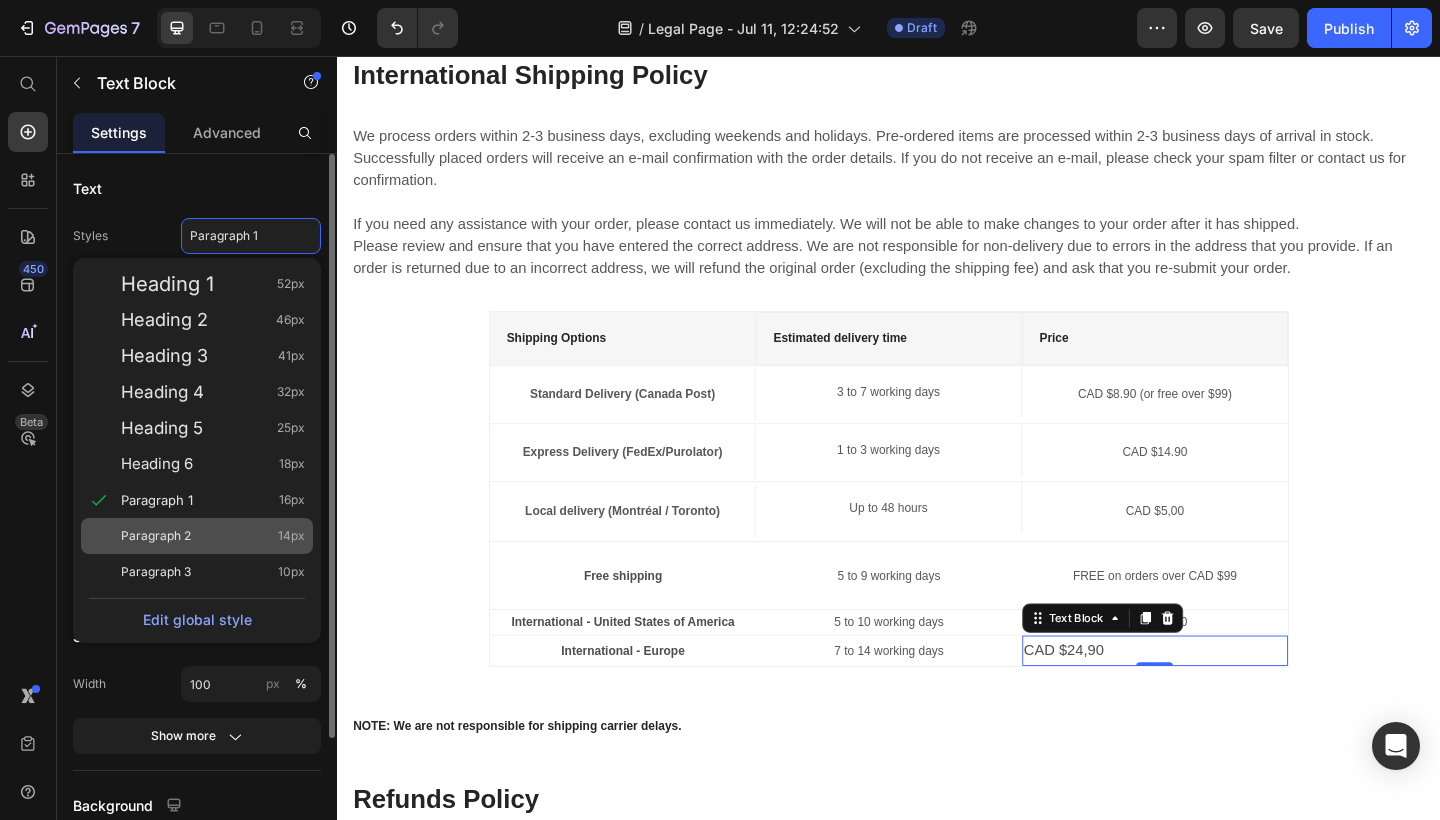 click on "Paragraph 2 14px" at bounding box center [213, 536] 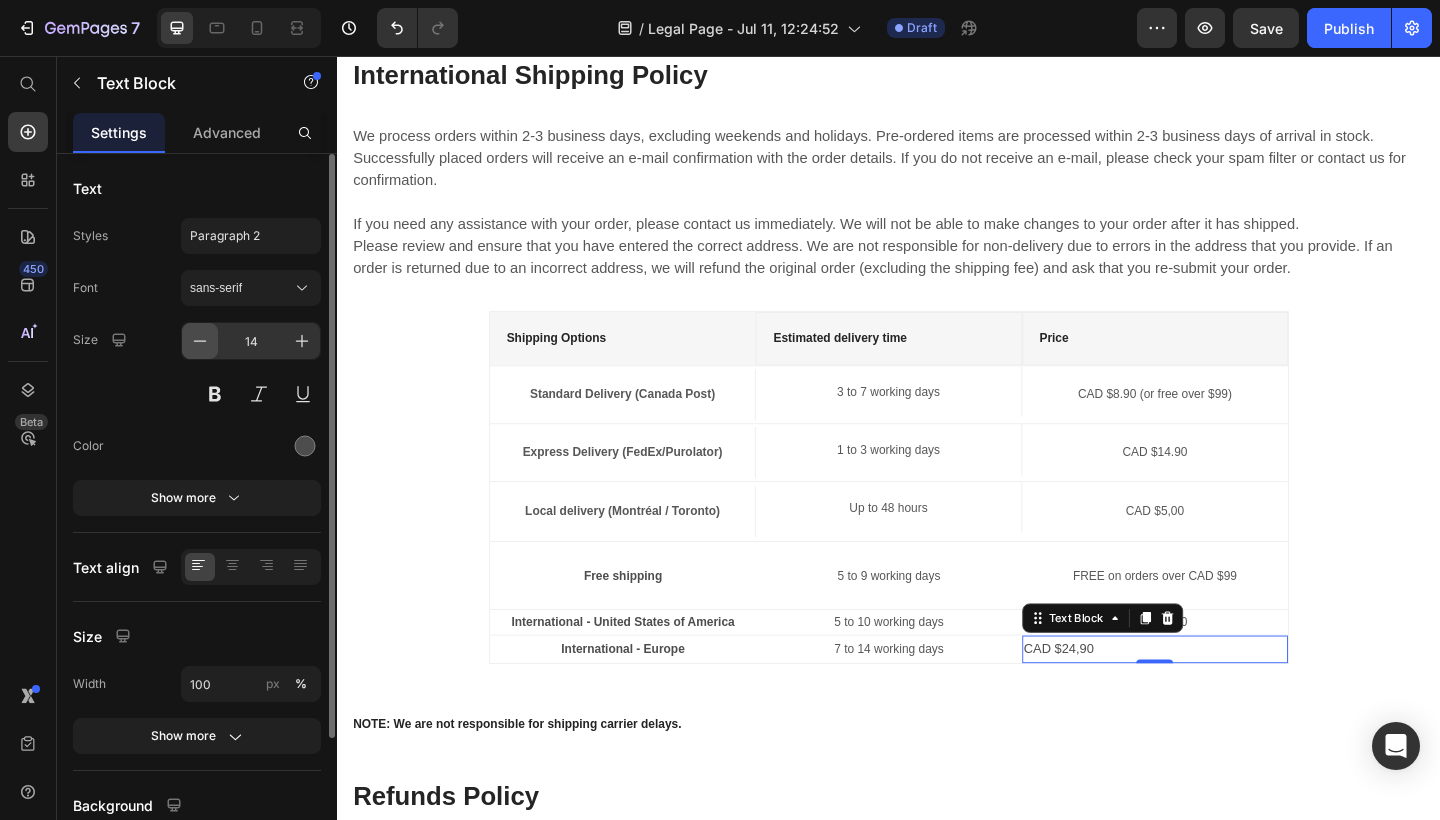click 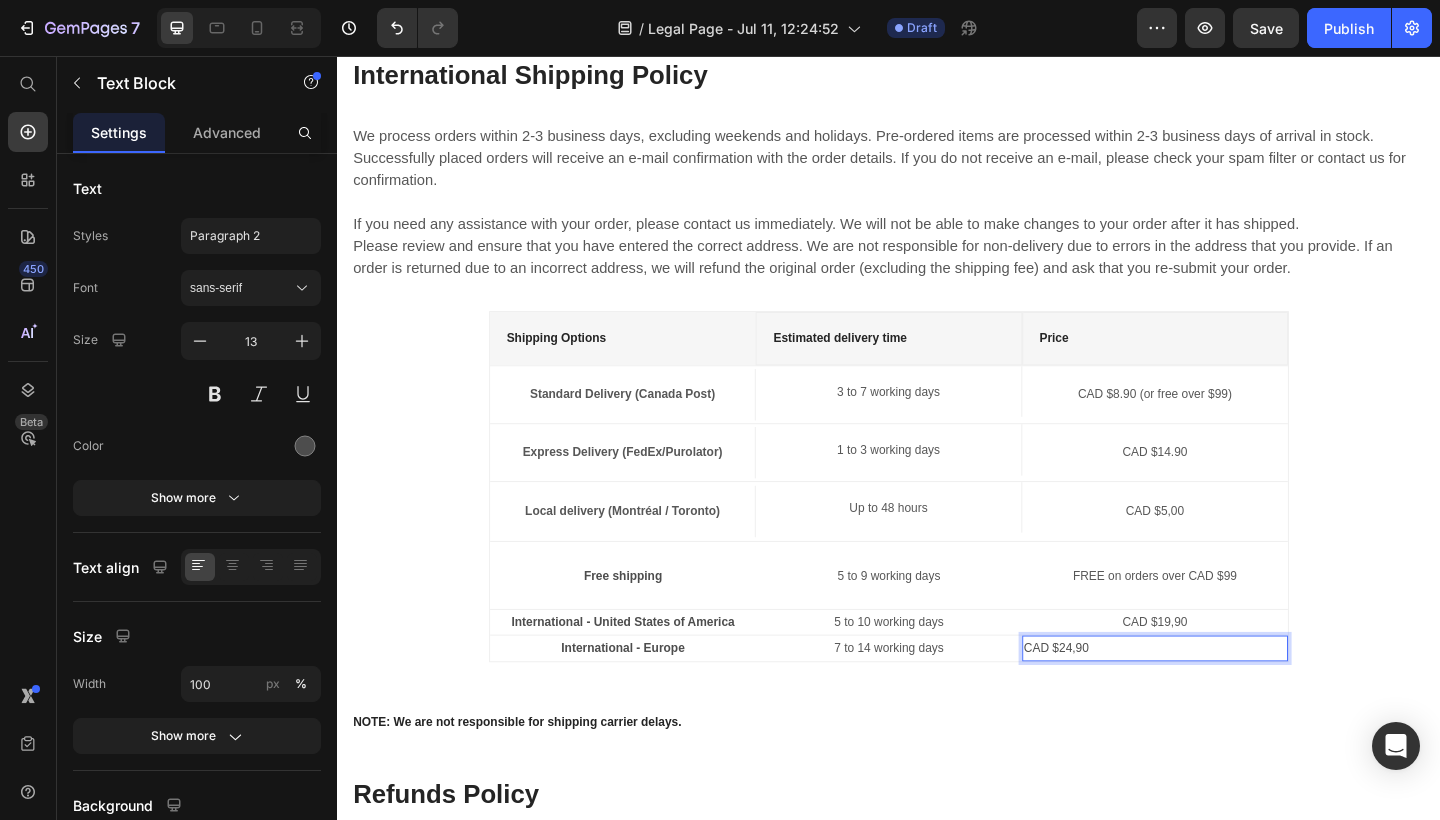 click on "CAD $24,90" at bounding box center [1226, 700] 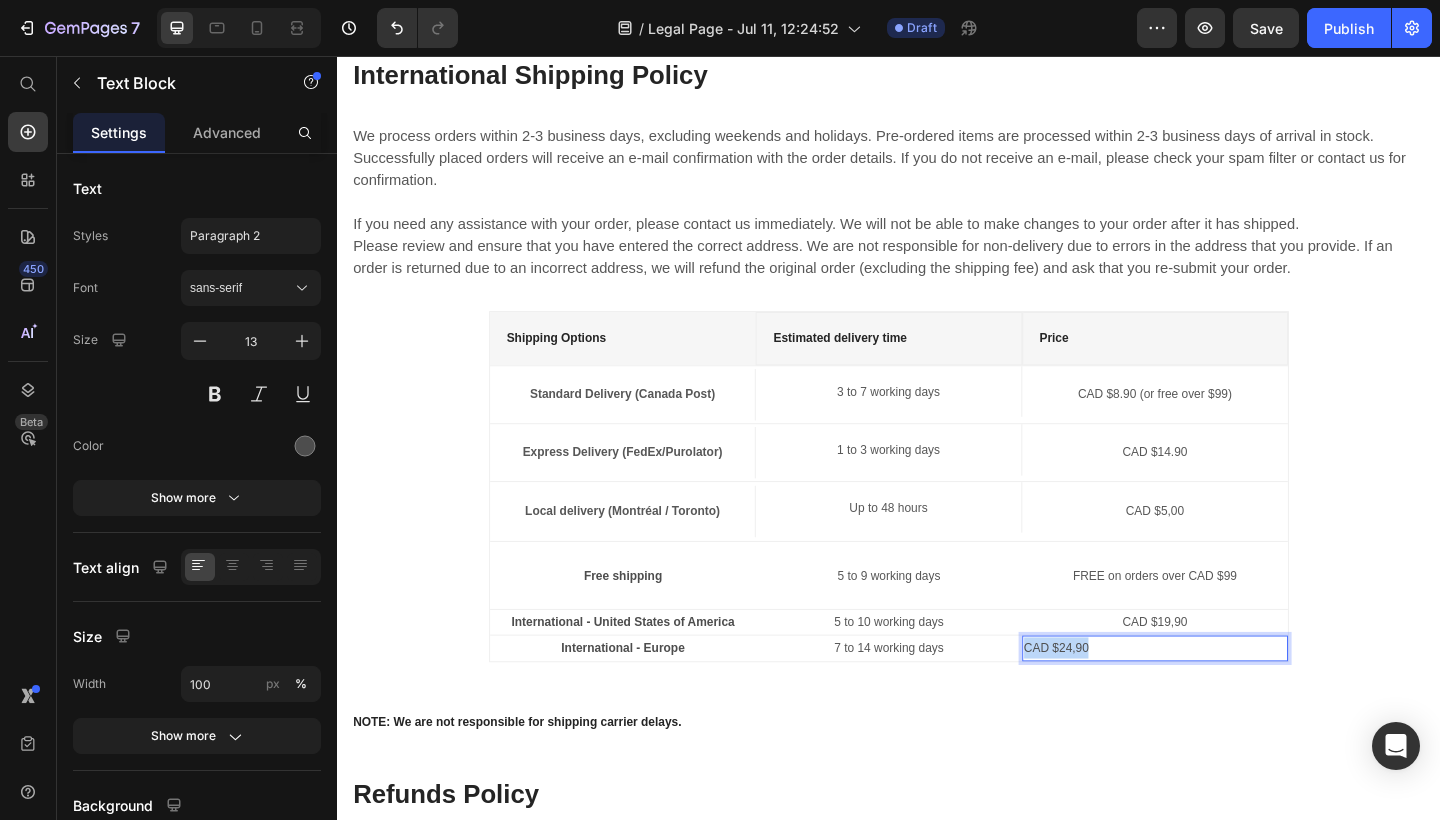 click on "CAD $24,90" at bounding box center (1226, 700) 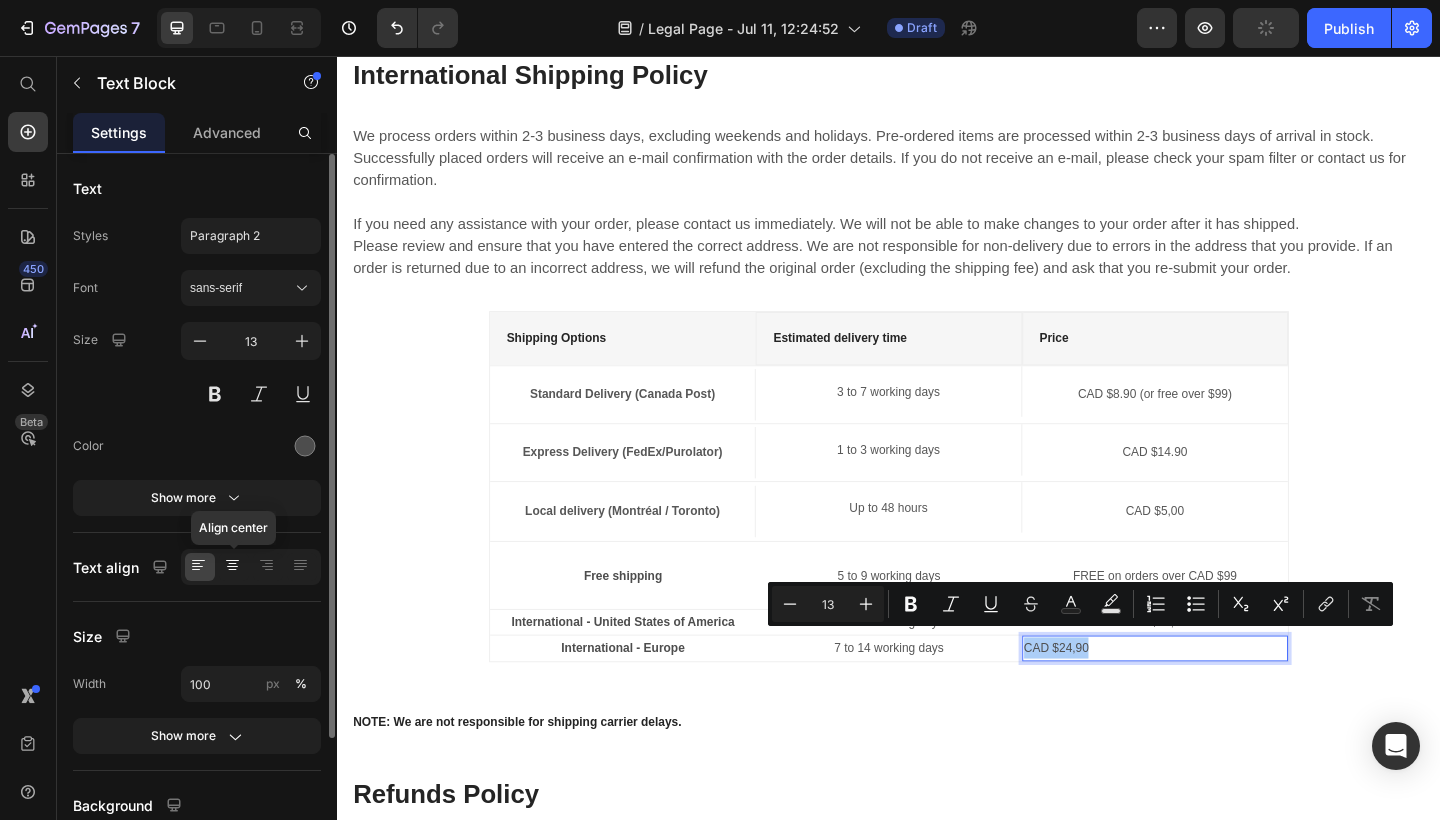 click 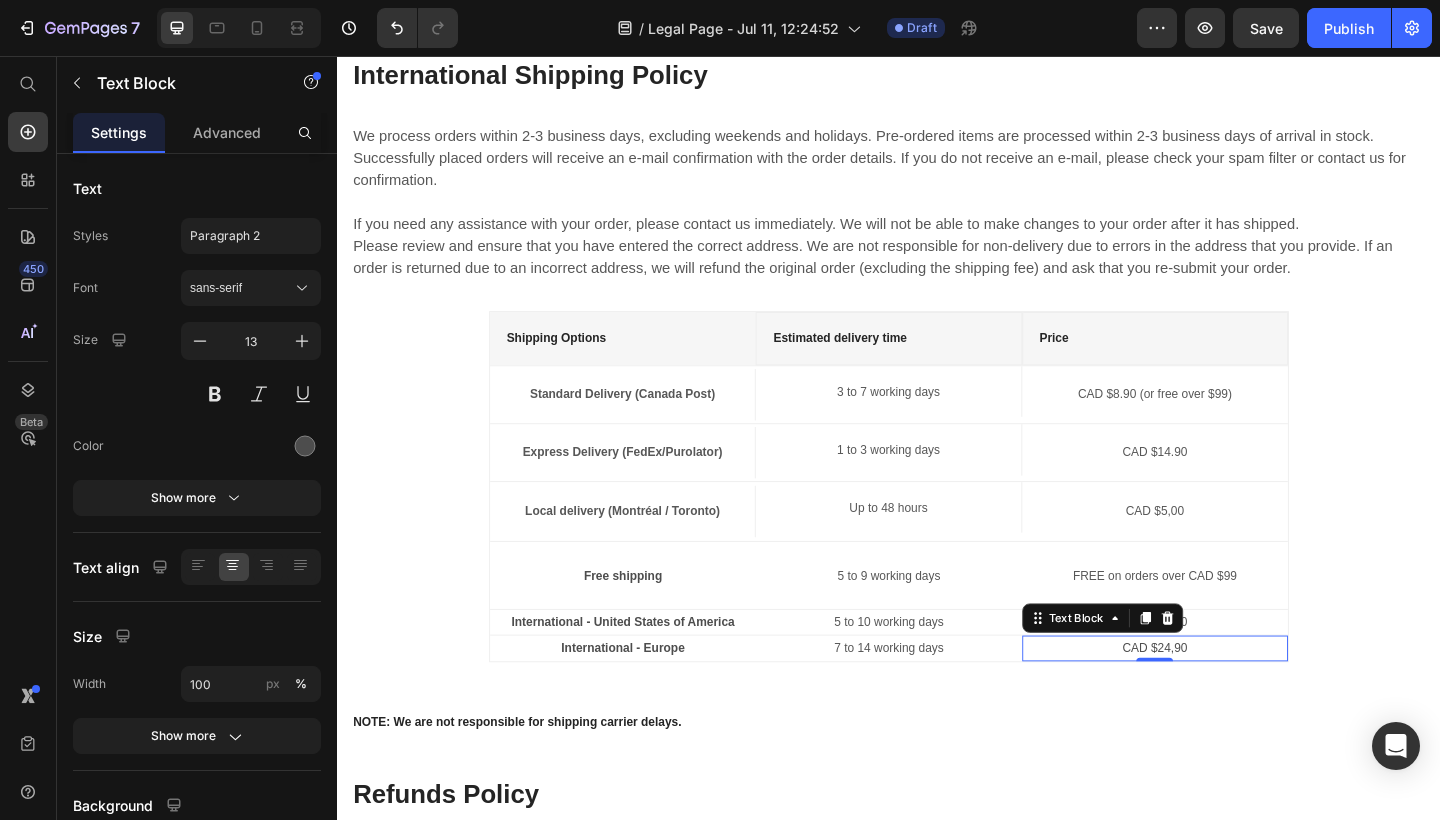 drag, startPoint x: 743, startPoint y: 115, endPoint x: 1067, endPoint y: 79, distance: 325.99387 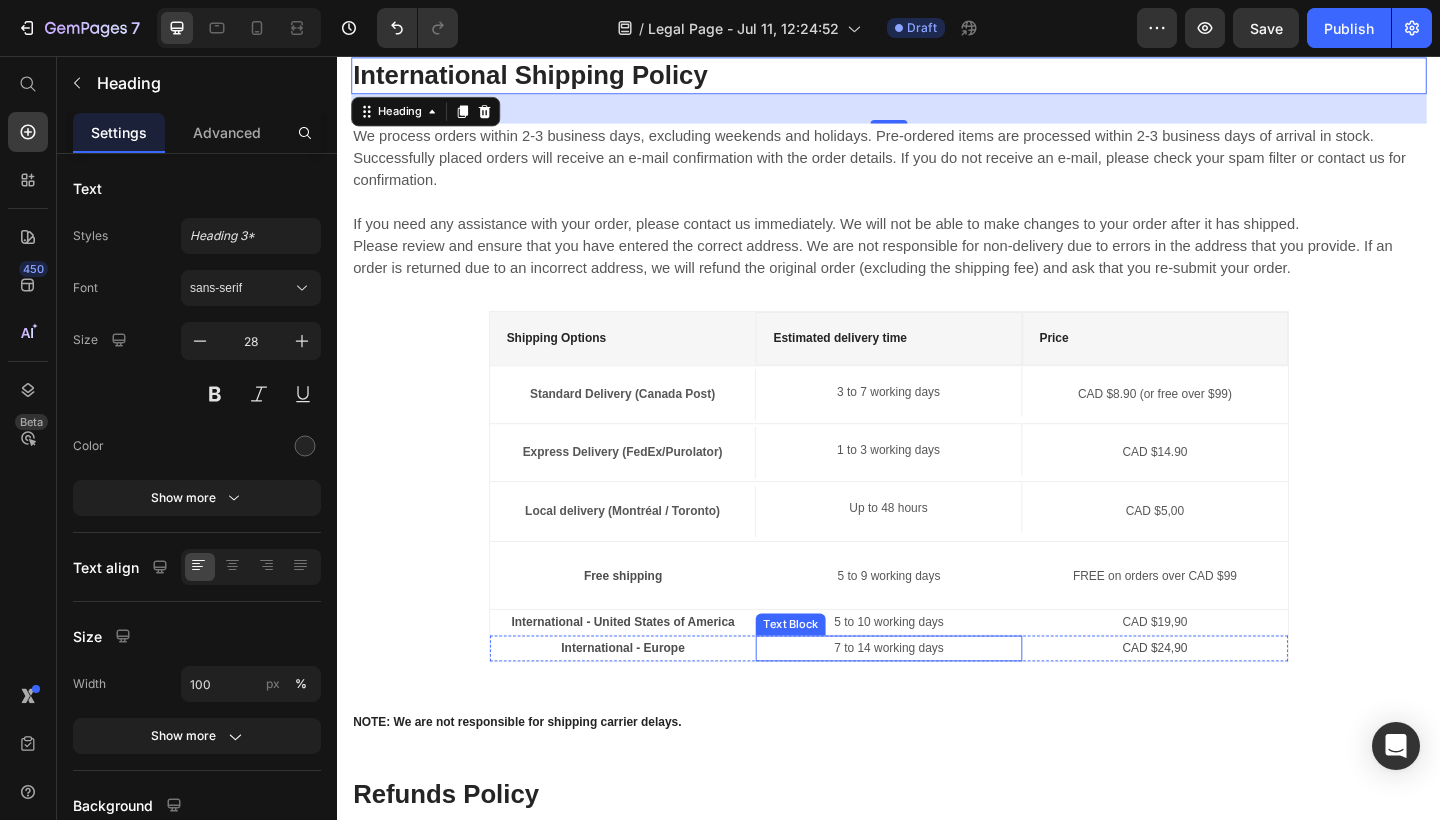 click on "7 to 14 working days" at bounding box center (936, 700) 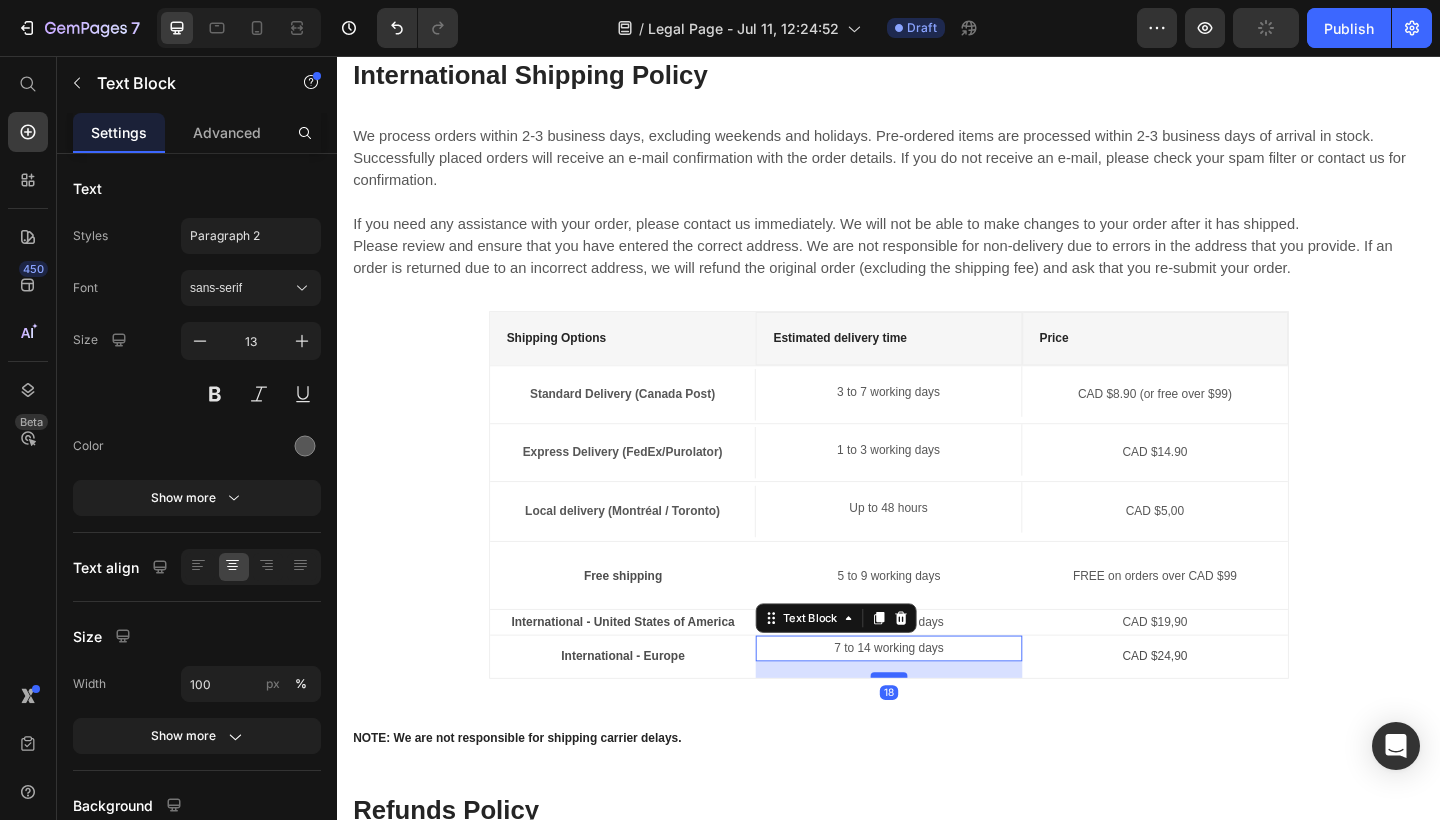 drag, startPoint x: 936, startPoint y: 702, endPoint x: 935, endPoint y: 720, distance: 18.027756 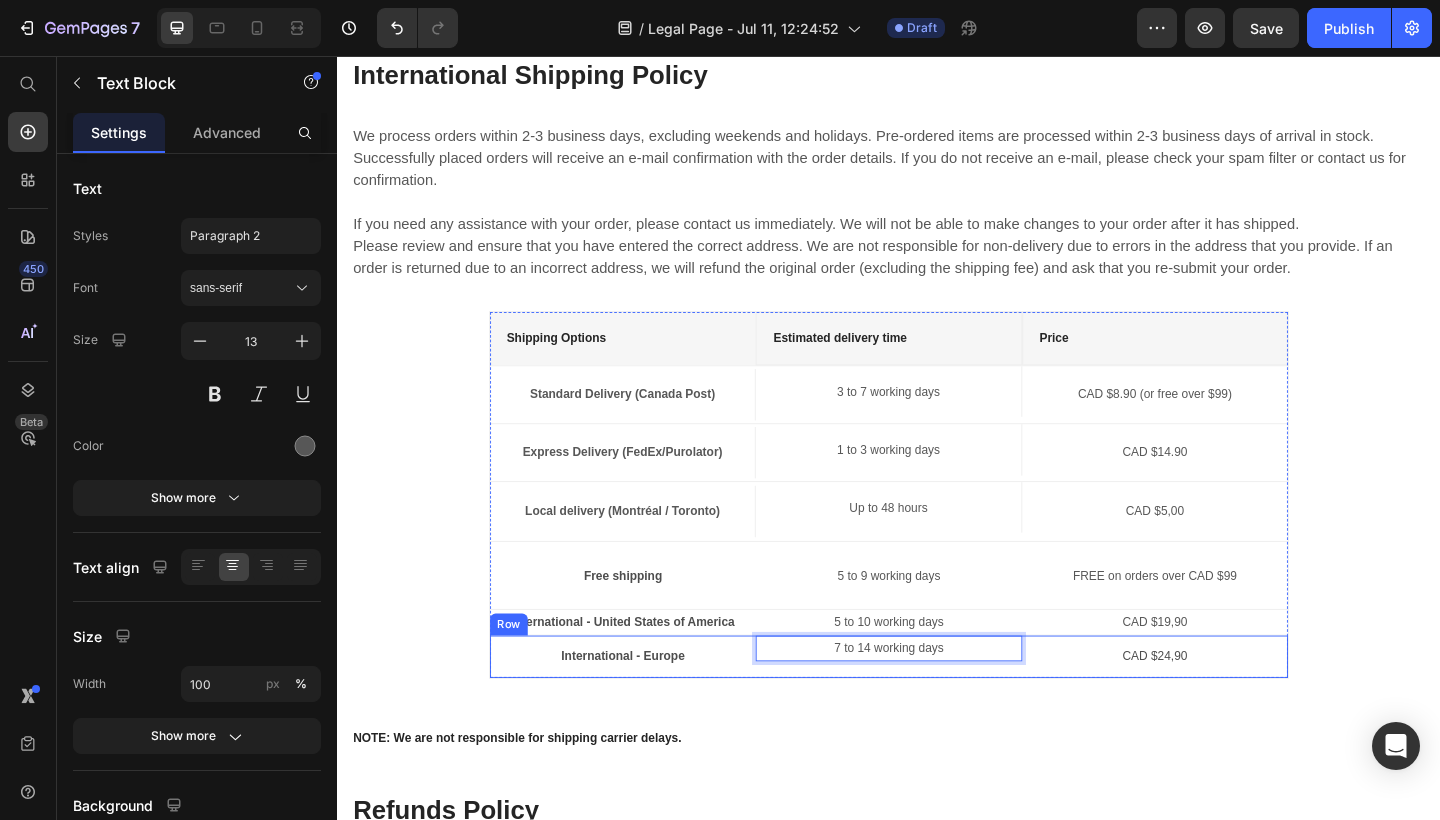 click on "7 to 14 working days Text Block   18" at bounding box center [936, 709] 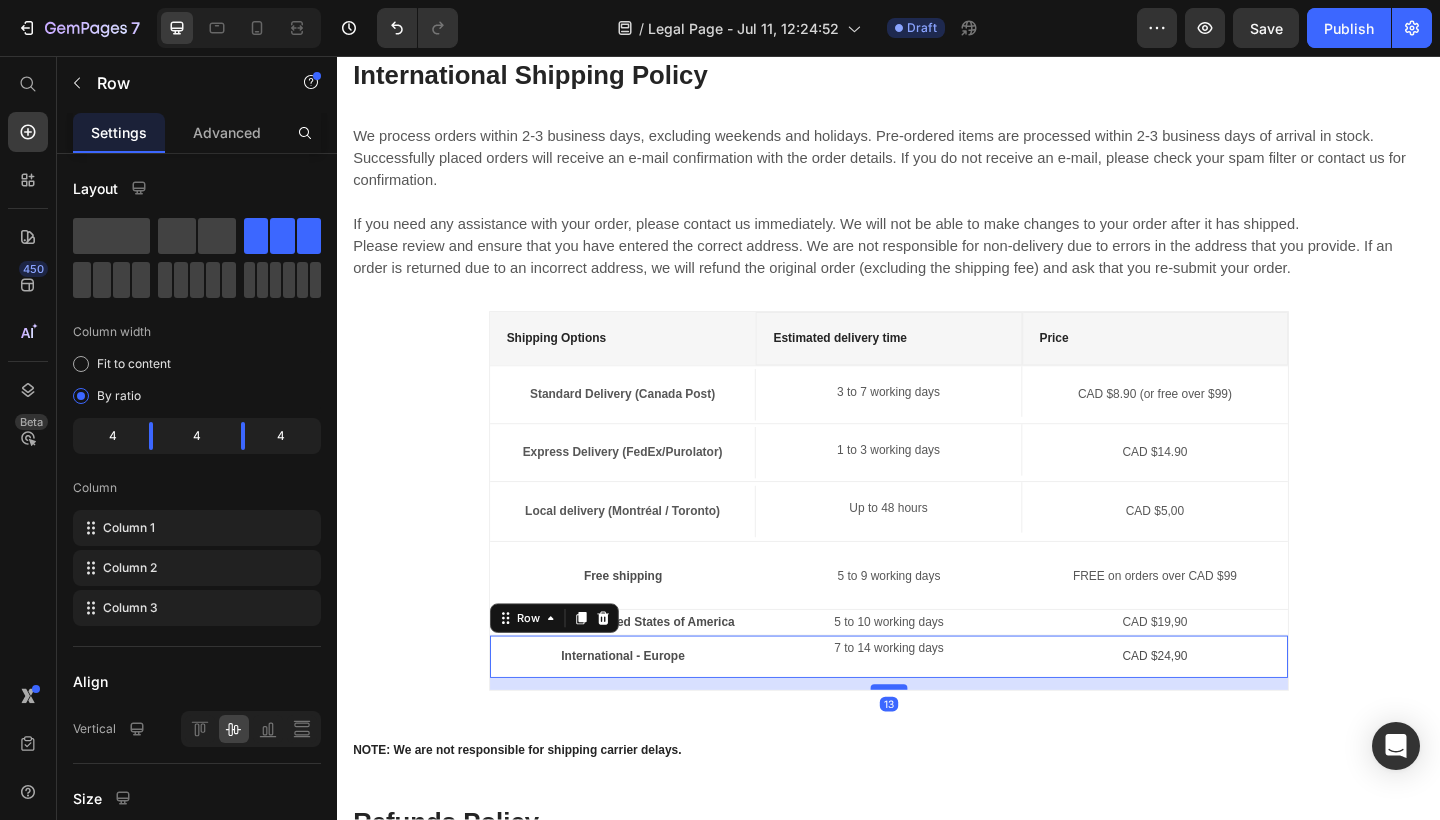 drag, startPoint x: 935, startPoint y: 721, endPoint x: 935, endPoint y: 733, distance: 12 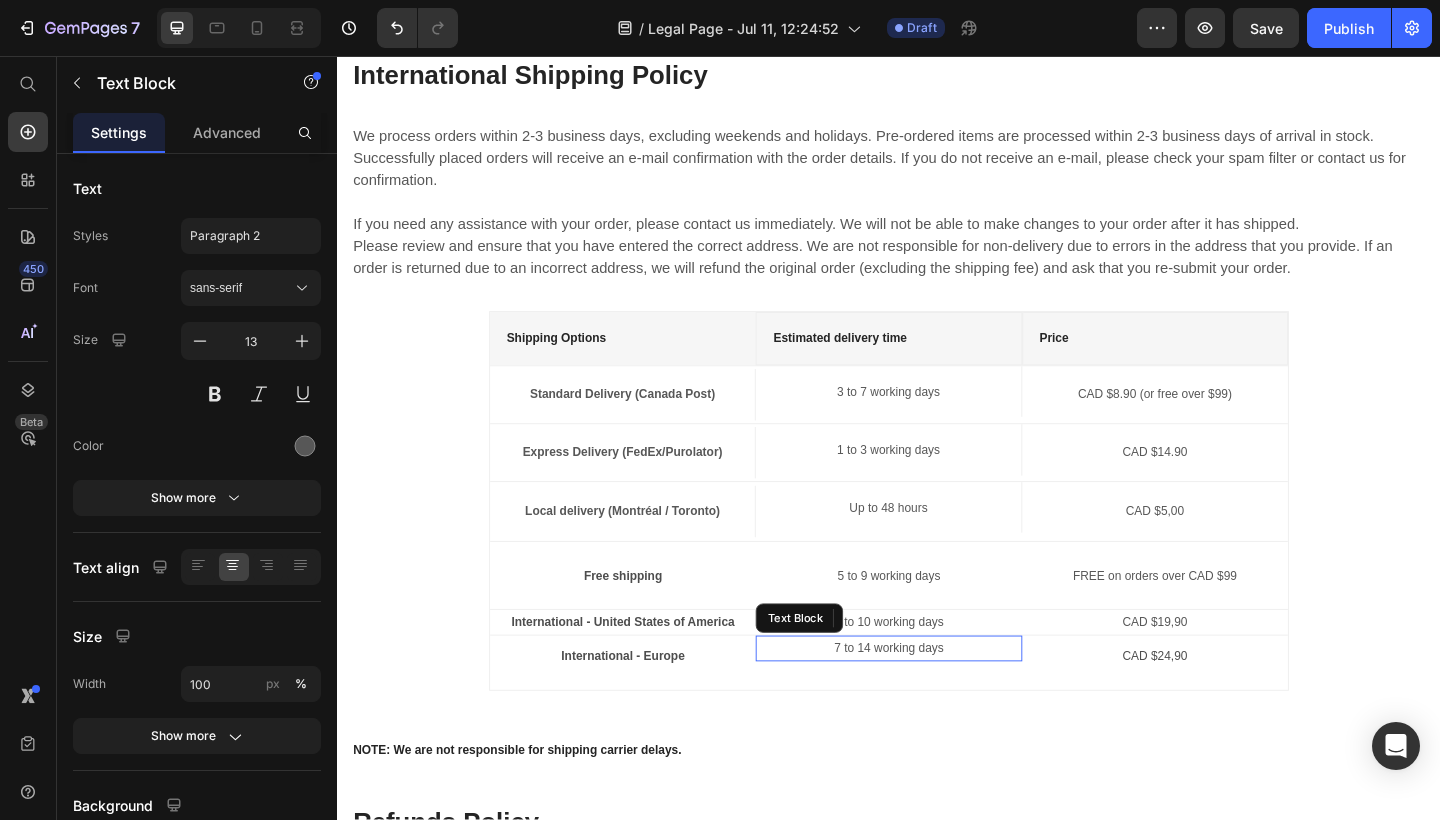 click on "7 to 14 working days" at bounding box center [936, 700] 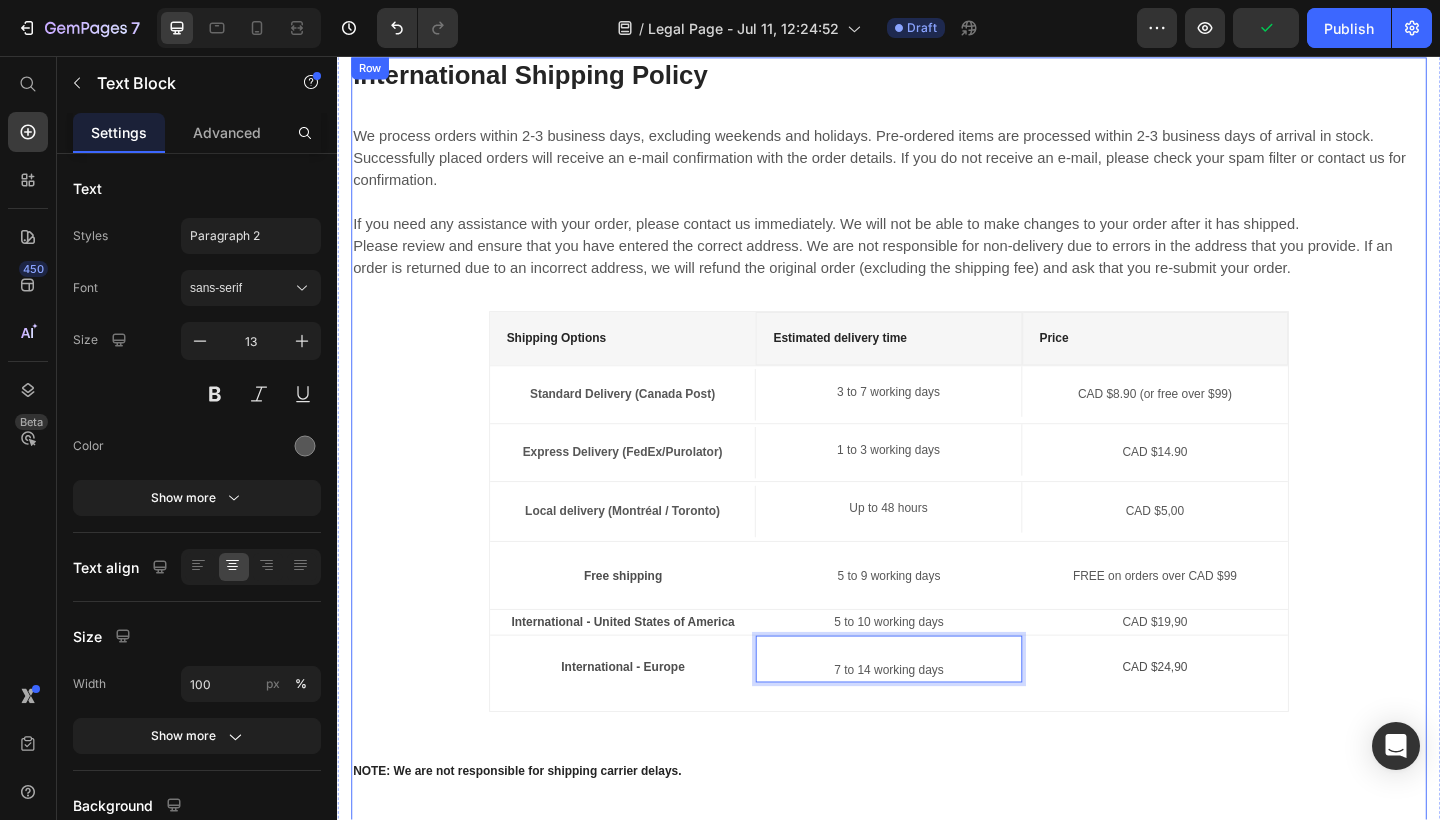 click on "International Shipping Policy Heading We process orders within 2-3 business days, excluding weekends and holidays. Pre-ordered items are processed within 2-3 business days of arrival in stock. Successfully placed orders will receive an e-mail confirmation with the order details. If you do not receive an e-mail, please check your spam filter or contact us for confirmation. If you need any assistance with your order, please contact us immediately. We will not be able to make changes to your order after it has shipped. Please review and ensure that you have entered the correct address. We are not responsible for non-delivery due to errors in the address that you provide. If an order is returned due to an incorrect address, we will refund the original order (excluding the shipping fee) and ask that you re-submit your order. Text block Shipping Options Text block Estimated delivery time Text block Price Text block Row Standard Delivery (Canada Post) Text block 3 to 7 working days Text block Text block Row Row Row" at bounding box center (937, 634) 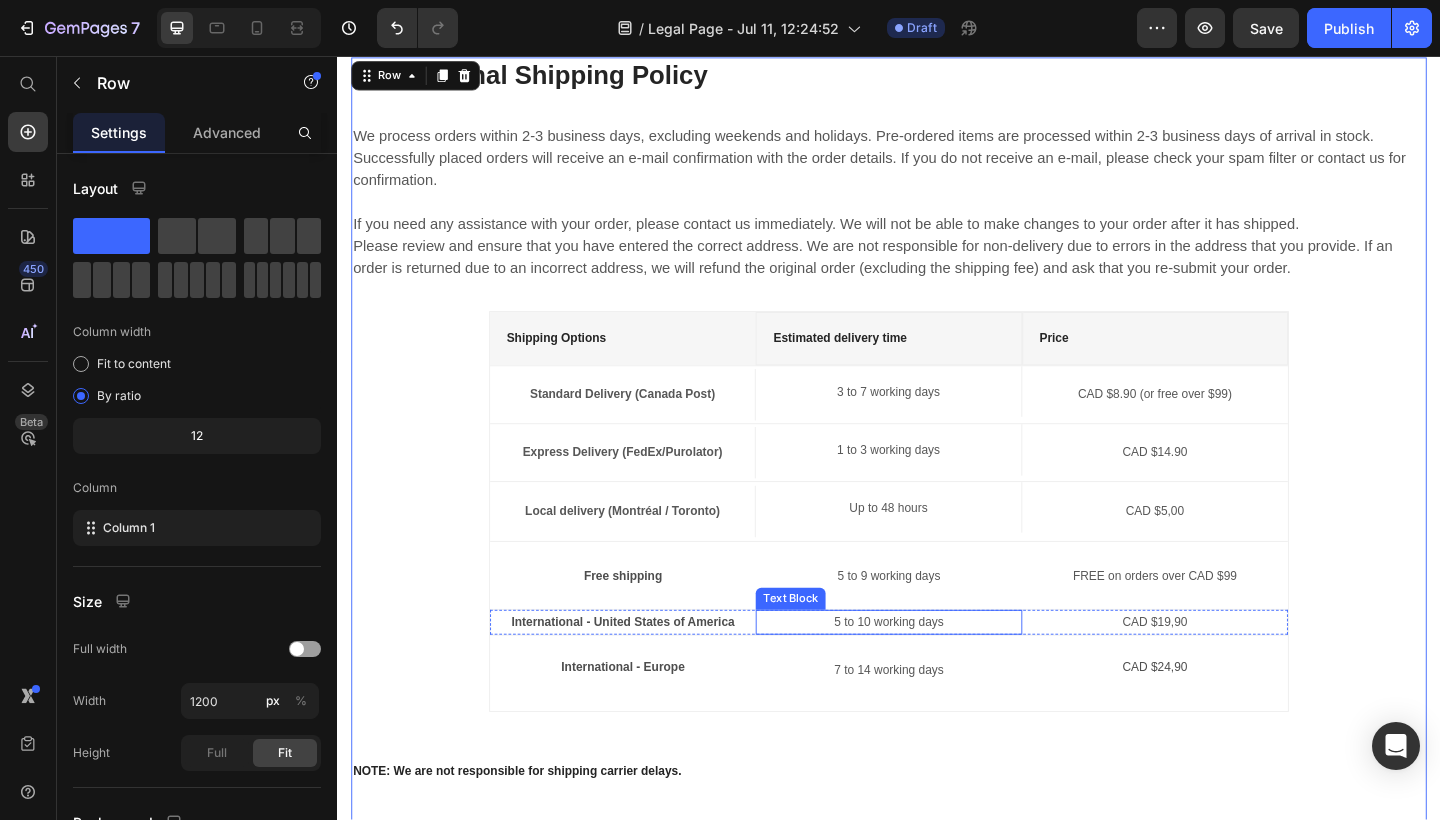 click on "5 to 10 working days" at bounding box center [936, 672] 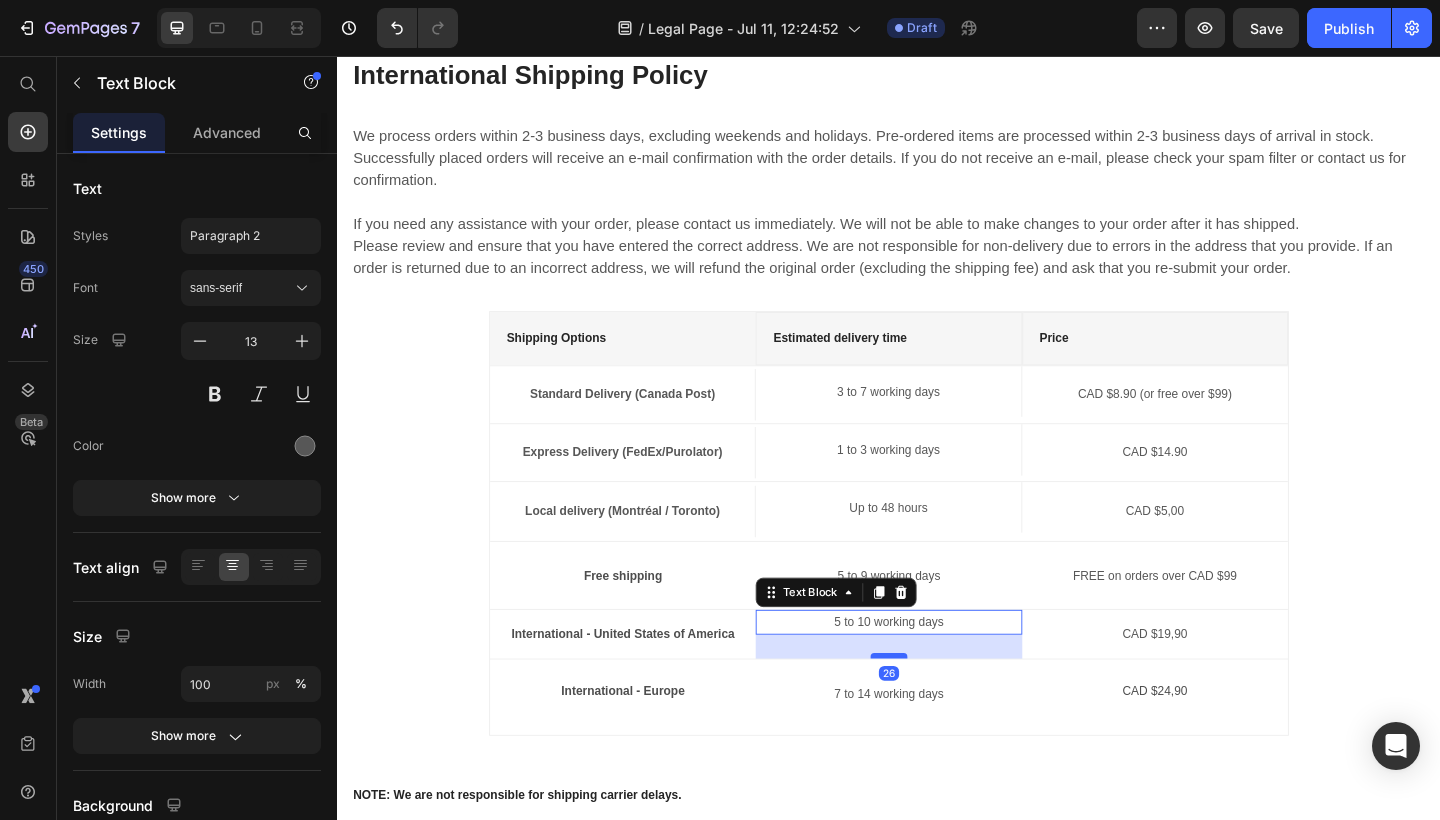 drag, startPoint x: 941, startPoint y: 673, endPoint x: 941, endPoint y: 699, distance: 26 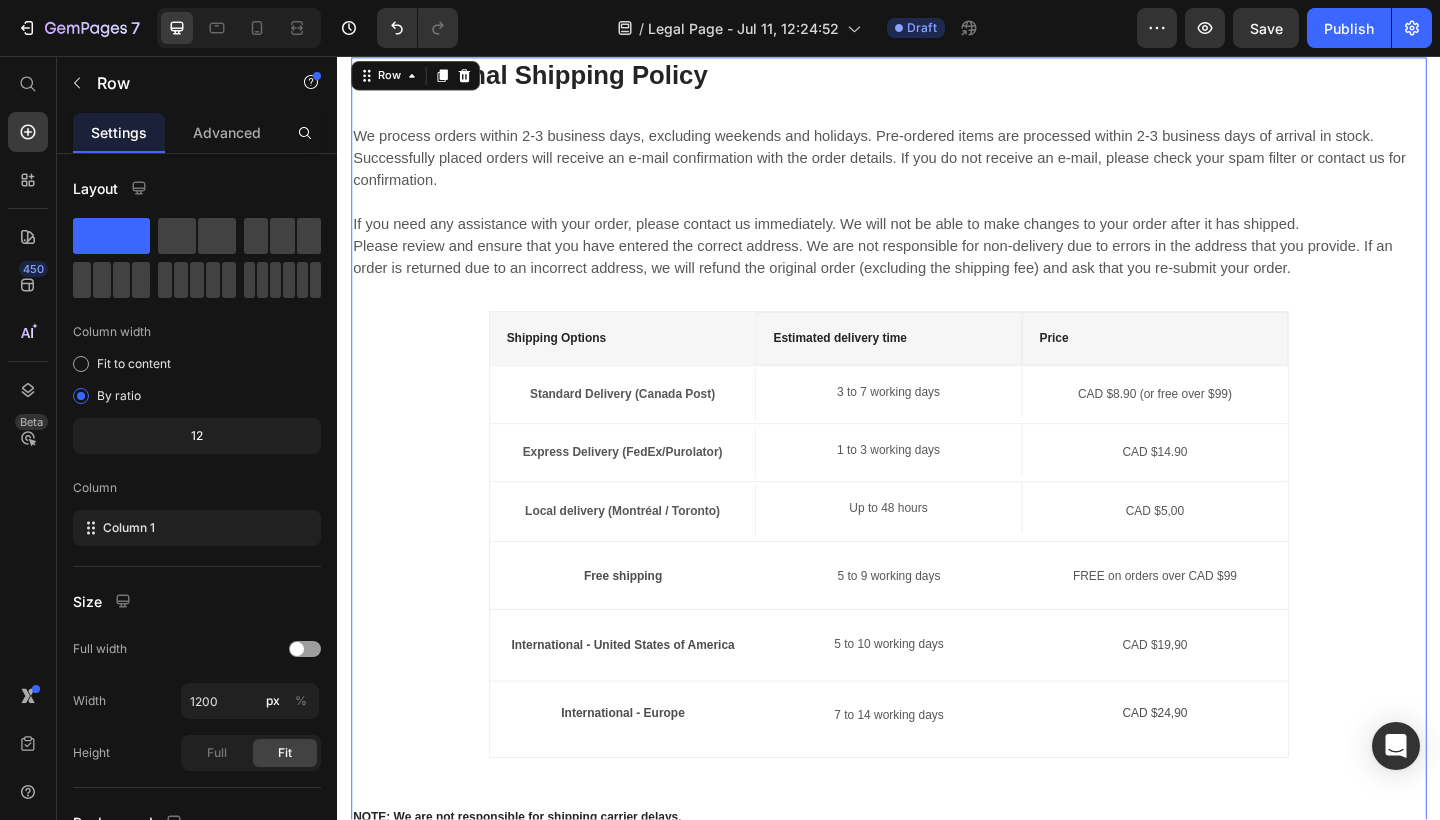 click on "International Shipping Policy Heading We process orders within 2-3 business days, excluding weekends and holidays. Pre-ordered items are processed within 2-3 business days of arrival in stock. Successfully placed orders will receive an e-mail confirmation with the order details. If you do not receive an e-mail, please check your spam filter or contact us for confirmation. If you need any assistance with your order, please contact us immediately. We will not be able to make changes to your order after it has shipped. Please review and ensure that you have entered the correct address. We are not responsible for non-delivery due to errors in the address that you provide. If an order is returned due to an incorrect address, we will refund the original order (excluding the shipping fee) and ask that you re-submit your order. Text block Shipping Options Text block Estimated delivery time Text block Price Text block Row Standard Delivery (Canada Post) Text block 3 to 7 working days Text block Text block Row Row Row" at bounding box center (937, 659) 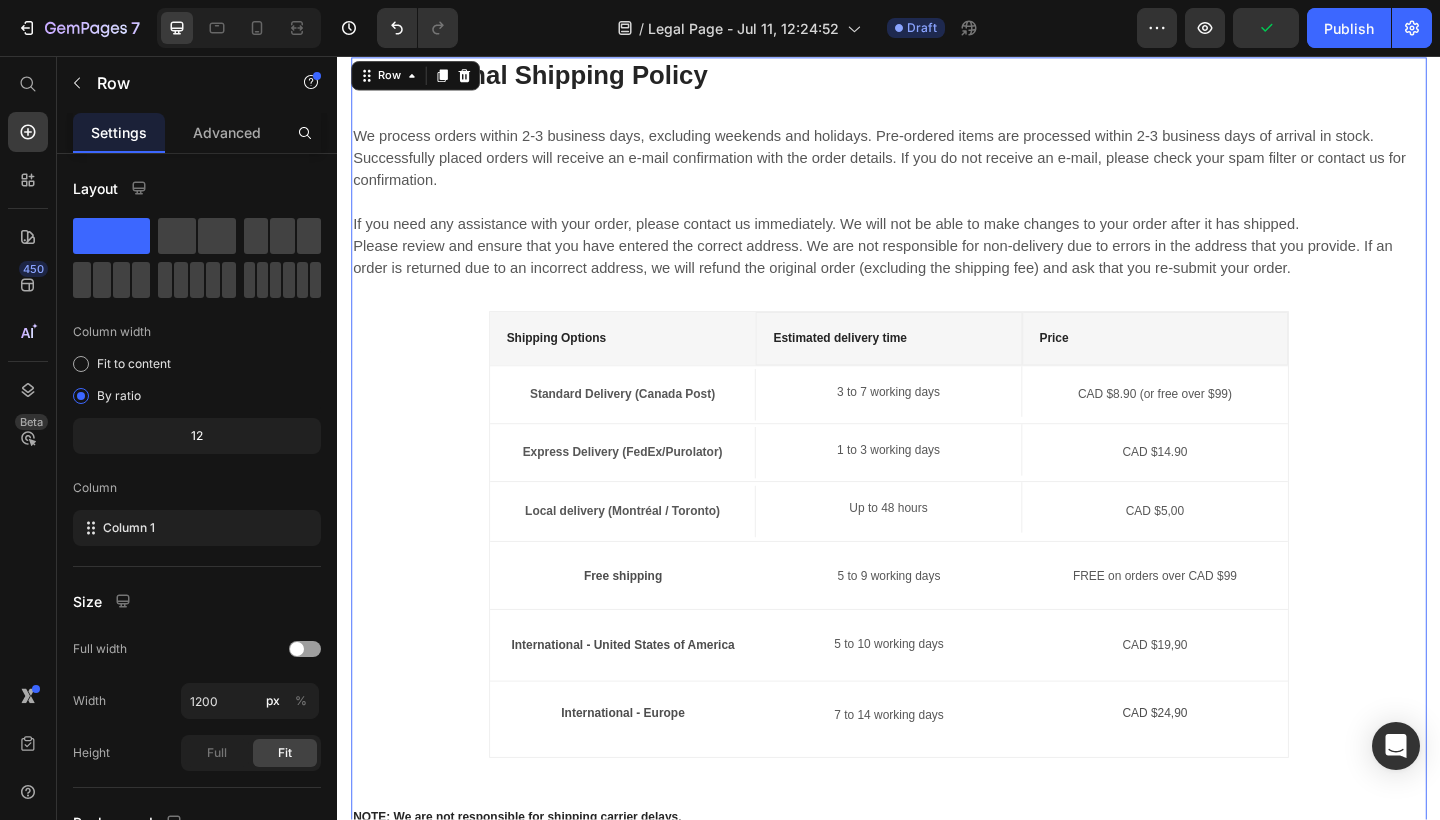 click on "International Shipping Policy Heading We process orders within 2-3 business days, excluding weekends and holidays. Pre-ordered items are processed within 2-3 business days of arrival in stock. Successfully placed orders will receive an e-mail confirmation with the order details. If you do not receive an e-mail, please check your spam filter or contact us for confirmation. If you need any assistance with your order, please contact us immediately. We will not be able to make changes to your order after it has shipped. Please review and ensure that you have entered the correct address. We are not responsible for non-delivery due to errors in the address that you provide. If an order is returned due to an incorrect address, we will refund the original order (excluding the shipping fee) and ask that you re-submit your order. Text block Shipping Options Text block Estimated delivery time Text block Price Text block Row Standard Delivery (Canada Post) Text block 3 to 7 working days Text block Text block Row Row Row" at bounding box center [937, 659] 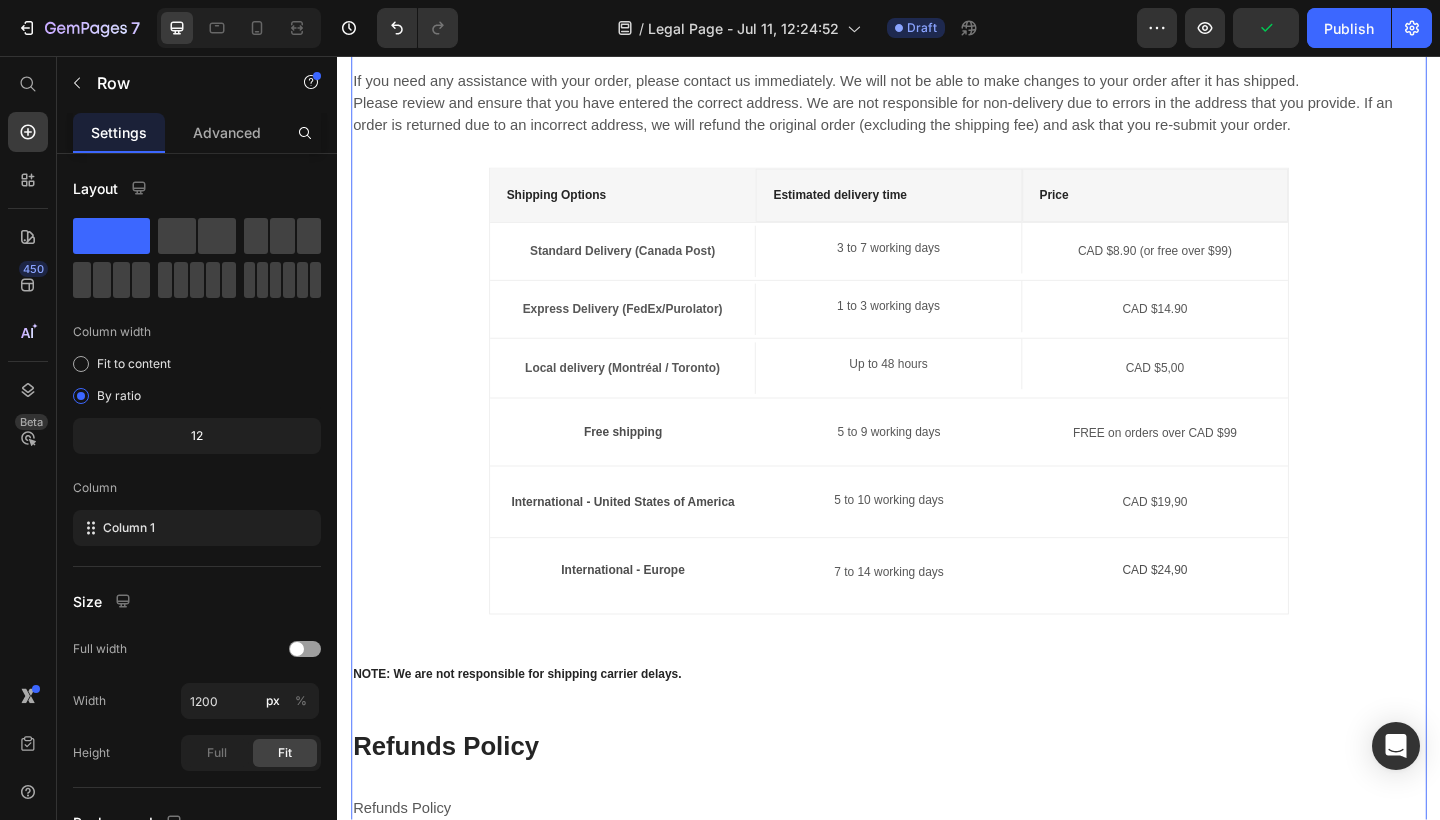 scroll, scrollTop: 1396, scrollLeft: 0, axis: vertical 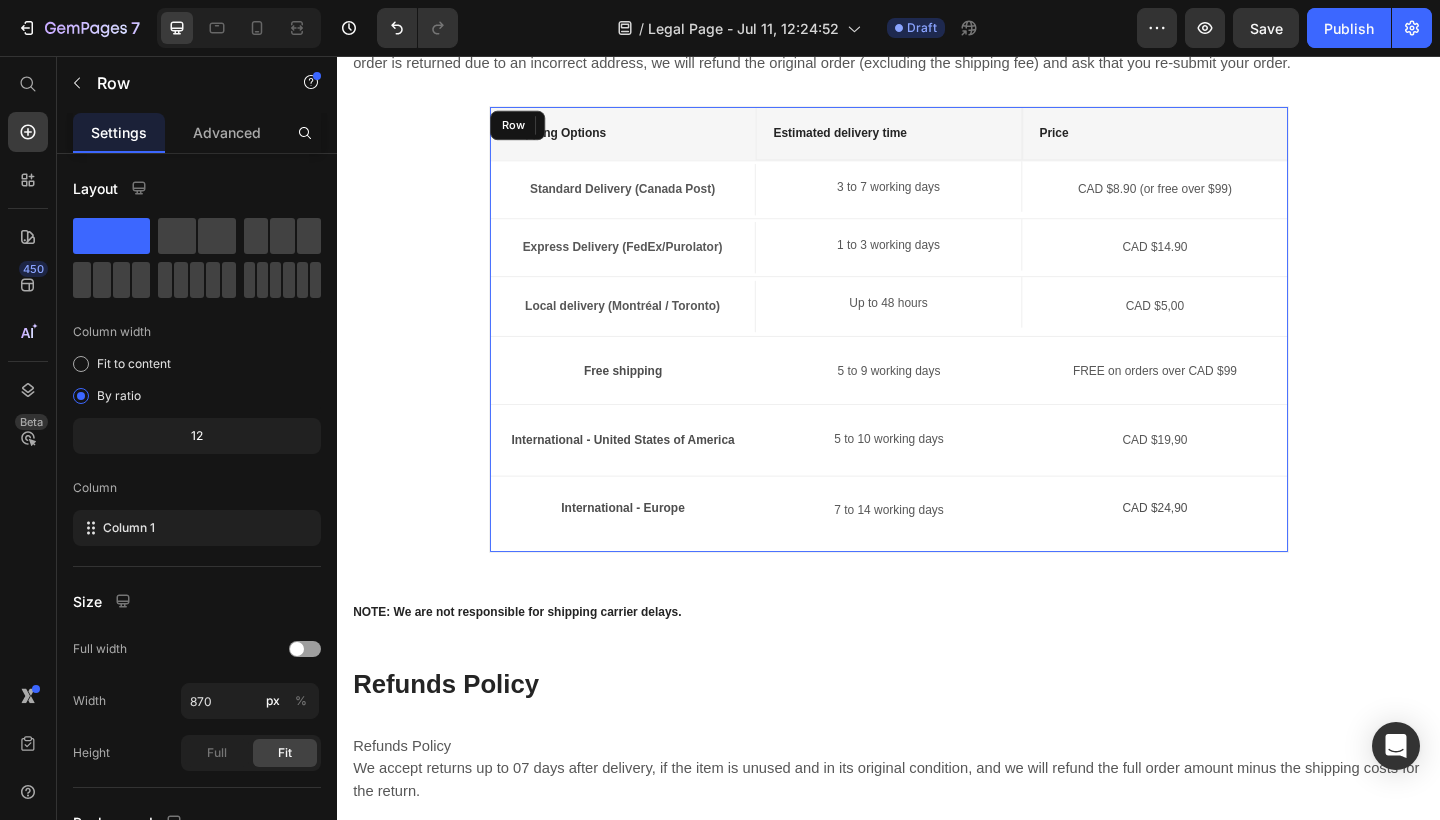 click on "Shipping Options Text block Estimated delivery time Text block Price Text block Row Standard Delivery (Canada Post) Text block 3 to 7 working days Text block CAD $8.90 (or free over $99) Text block Row Express Delivery (FedEx/Purolator) Text block 1 to 3 working days Text block CAD $14.90 Text block Row Local delivery (Montréal / Toronto) Text block Up to 48 hours Text block CAD $5,00 Text block Row Free shipping Text Block 5 to 9 working days Text Block FREE on orders over CAD $99 Text Block Row International - United States of America Text Block 5 to 10 working days Text Block CAD $19,90 Text Block Row International - Europe Text Block 7 to 14 working days Text Block CAD $24,90 Text Block Row" at bounding box center [937, 353] 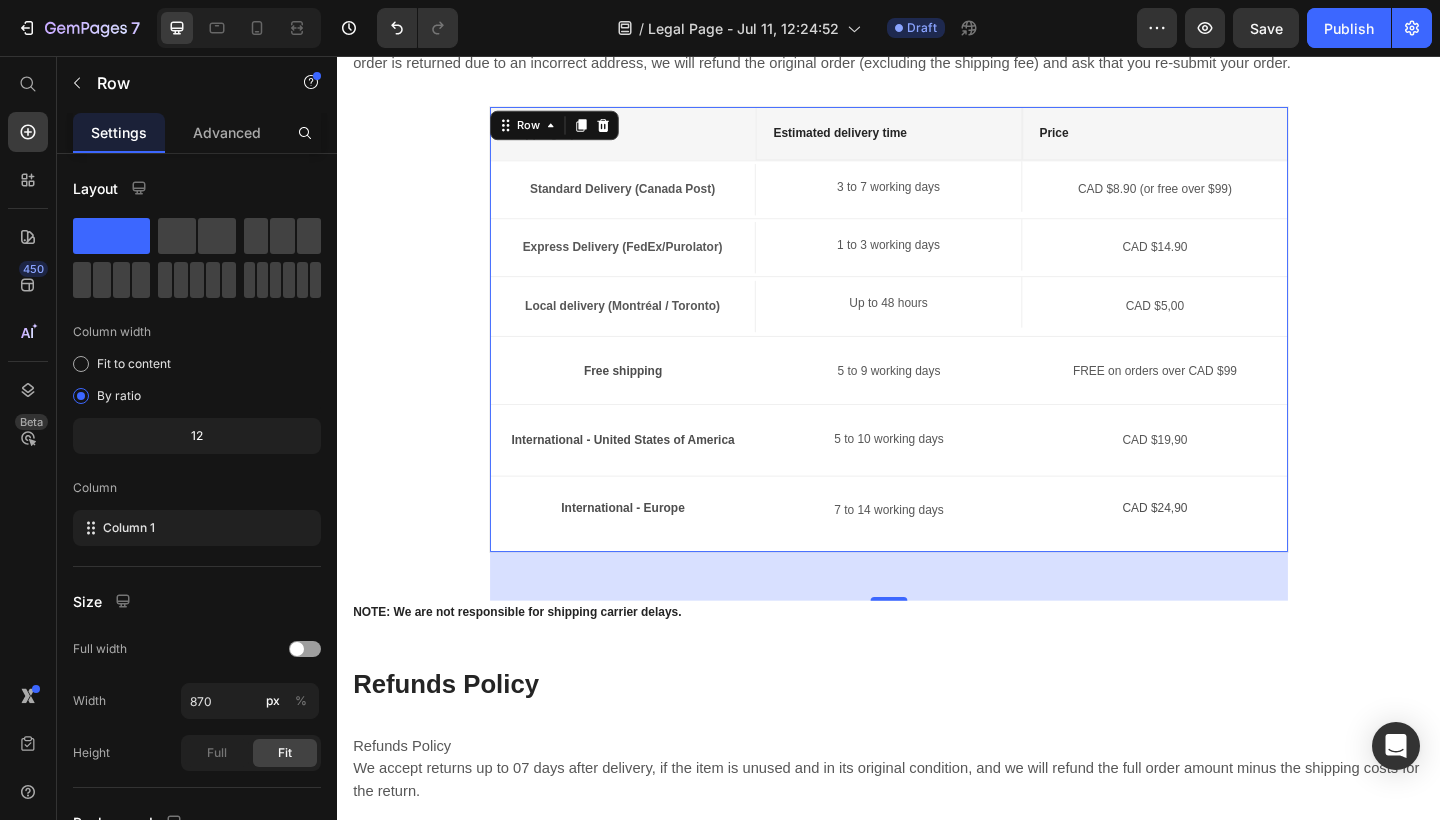 click on "Shipping Options Text block Estimated delivery time Text block Price Text block Row Standard Delivery (Canada Post) Text block 3 to 7 working days Text block CAD $8.90 (or free over $99) Text block Row Express Delivery (FedEx/Purolator) Text block 1 to 3 working days Text block CAD $14.90 Text block Row Local delivery (Montréal / Toronto) Text block Up to 48 hours Text block CAD $5,00 Text block Row Free shipping Text Block 5 to 9 working days Text Block FREE on orders over CAD $99 Text Block Row International - United States of America Text Block 5 to 10 working days Text Block CAD $19,90 Text Block Row International - Europe Text Block 7 to 14 working days Text Block CAD $24,90 Text Block Row" at bounding box center [937, 353] 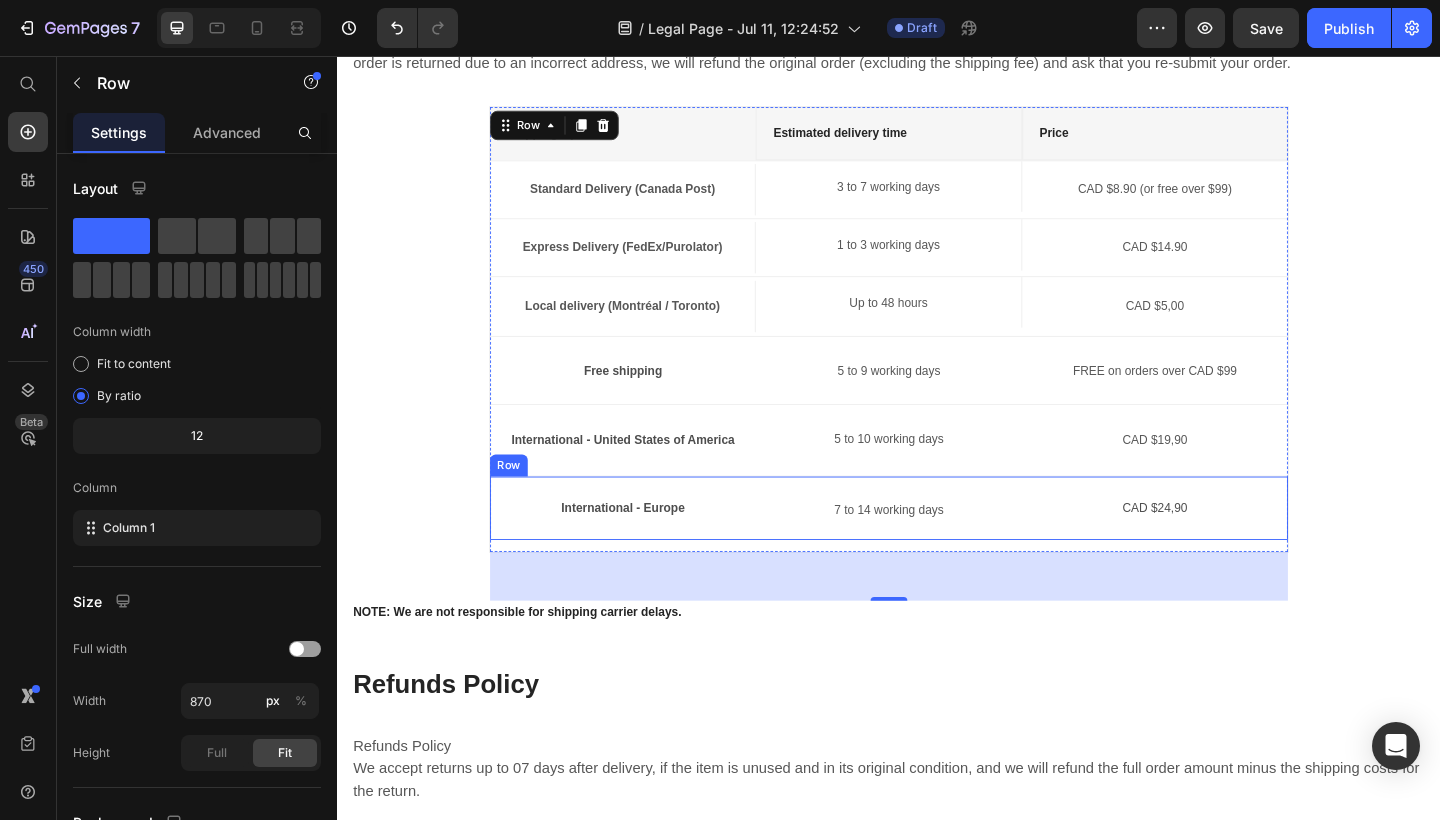 click on "International - Europe" at bounding box center [647, 548] 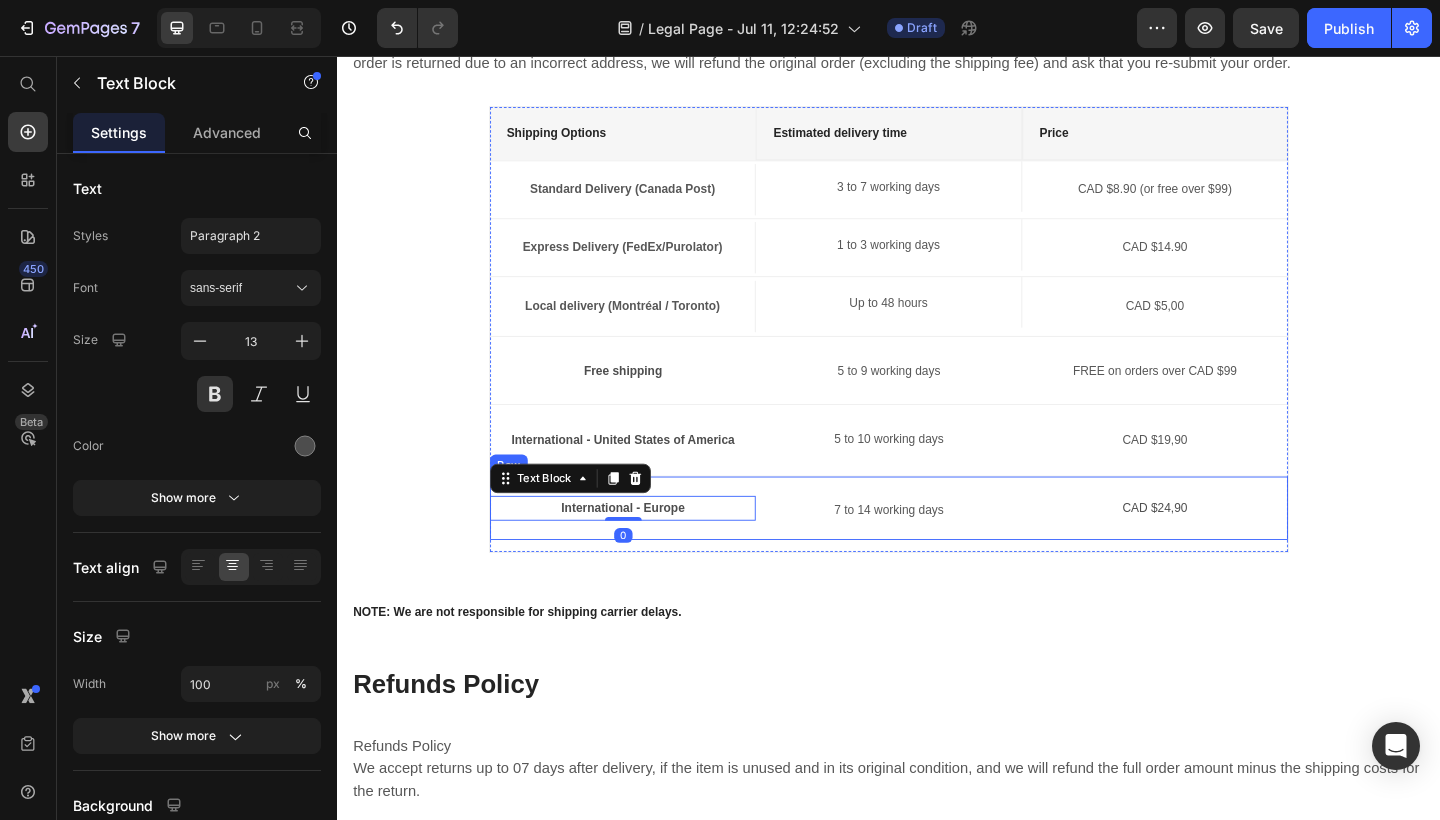 click on "International - Europe Text Block   0" at bounding box center (647, 548) 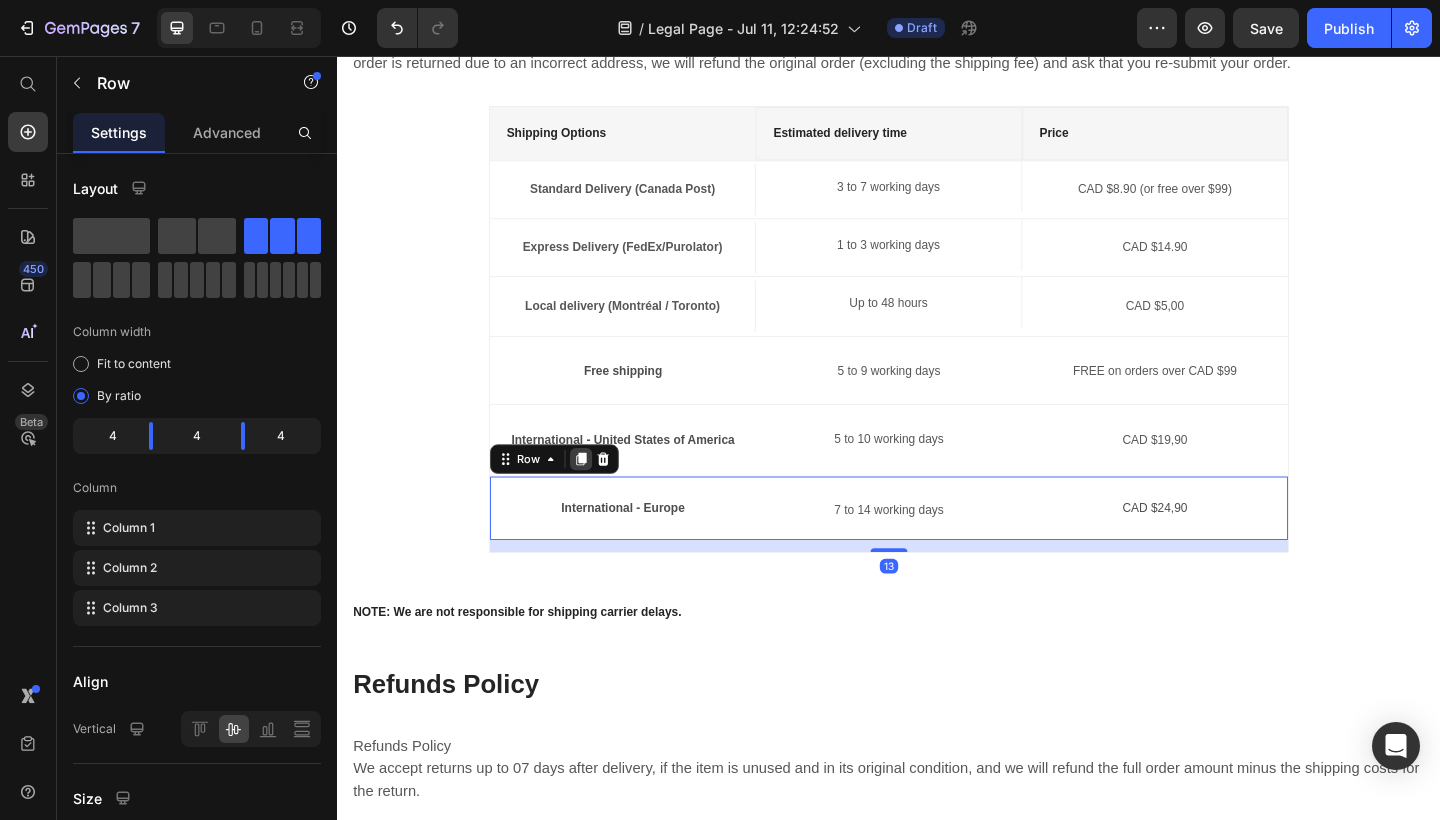 click 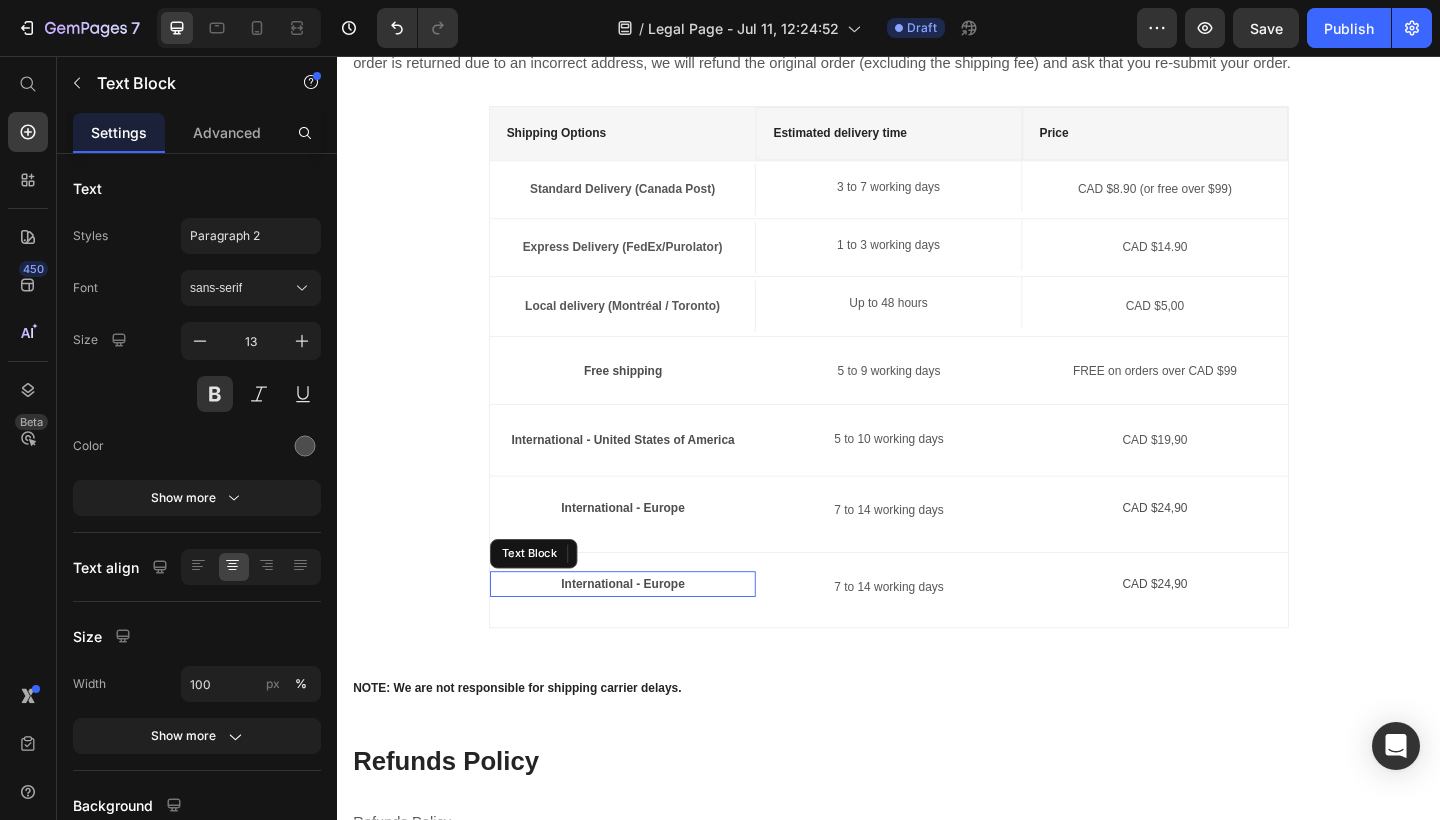 click on "International - Europe" at bounding box center [647, 630] 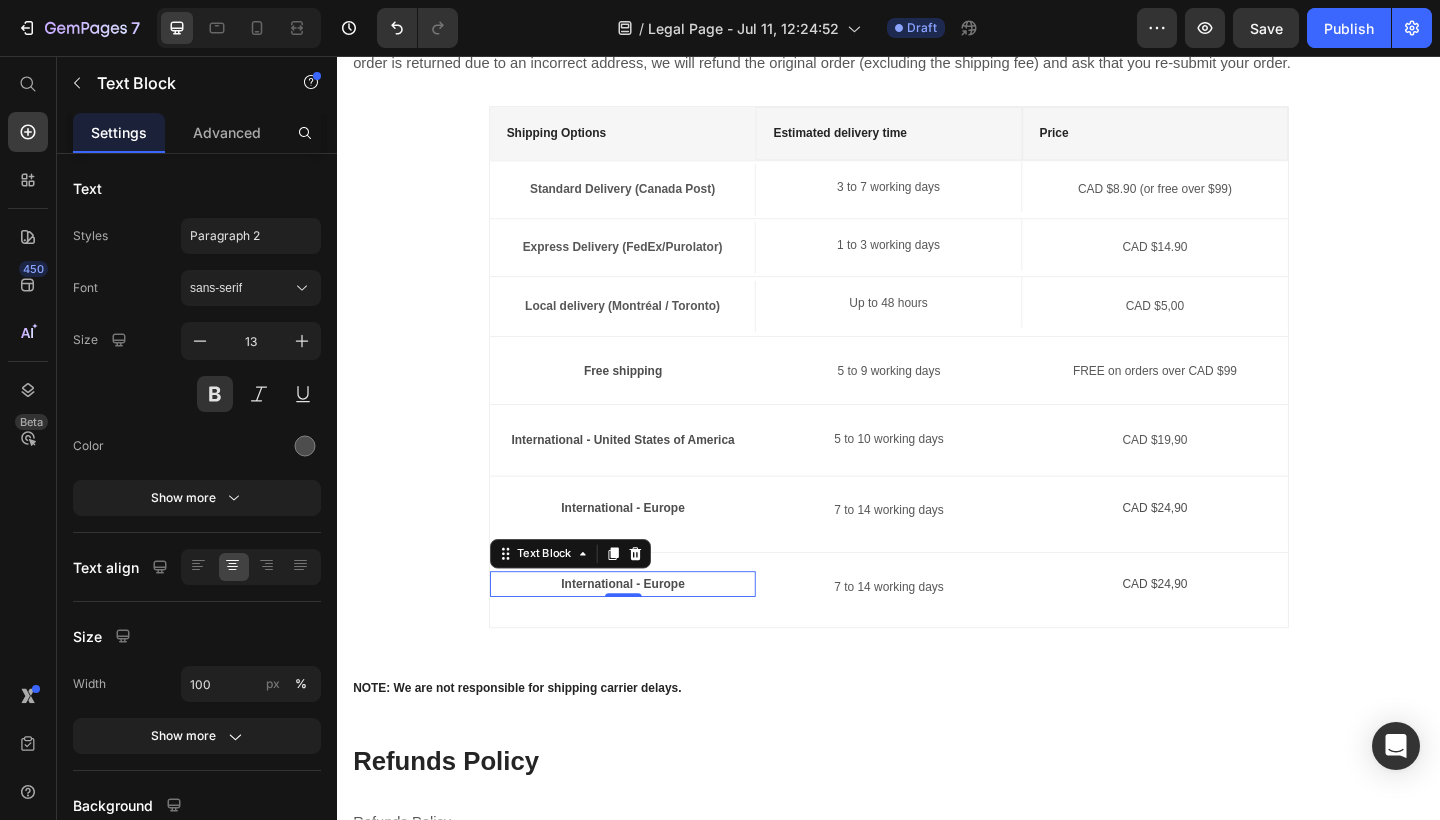click on "International - Europe" at bounding box center (647, 630) 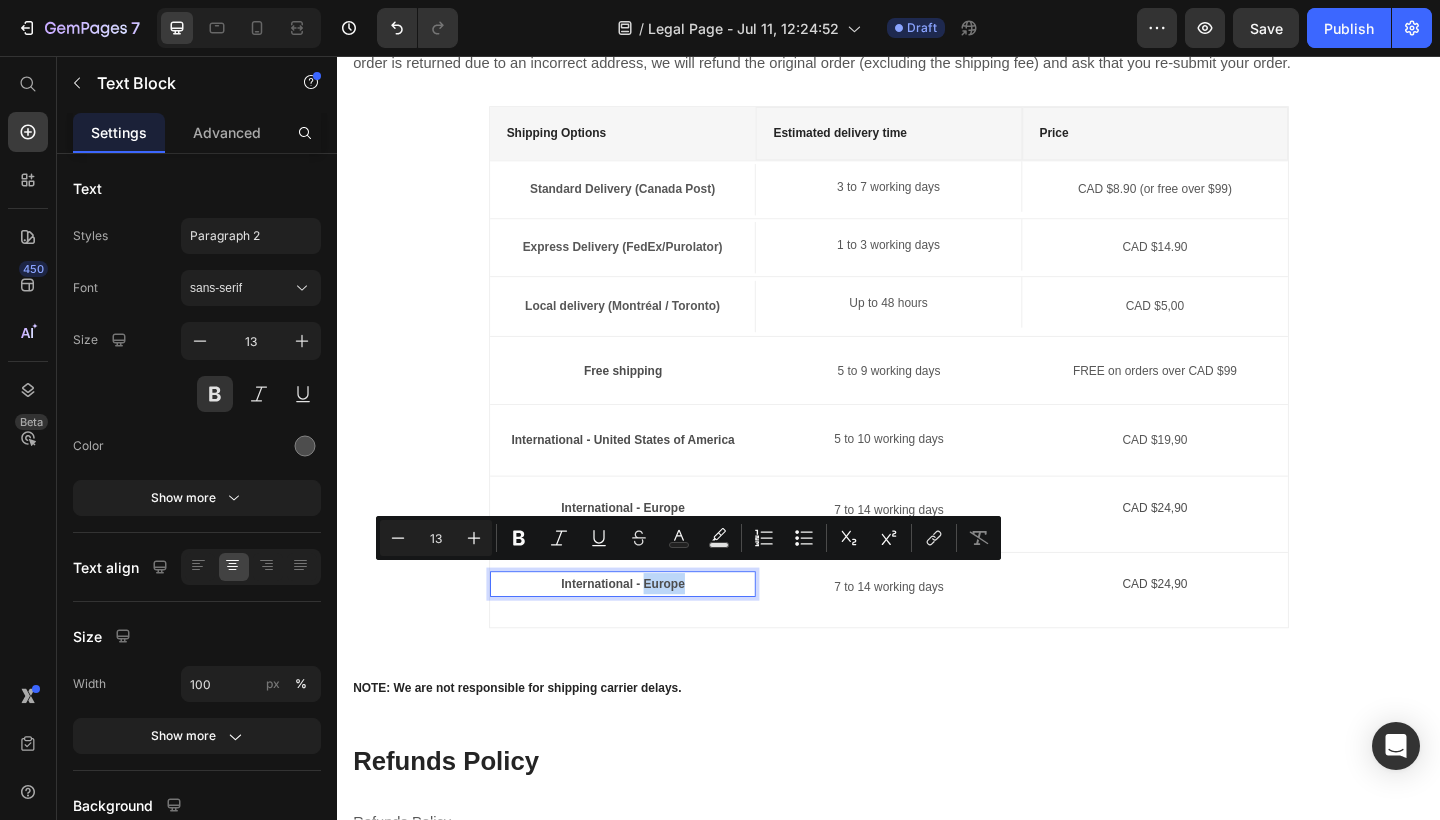 click on "International - Europe" at bounding box center [647, 630] 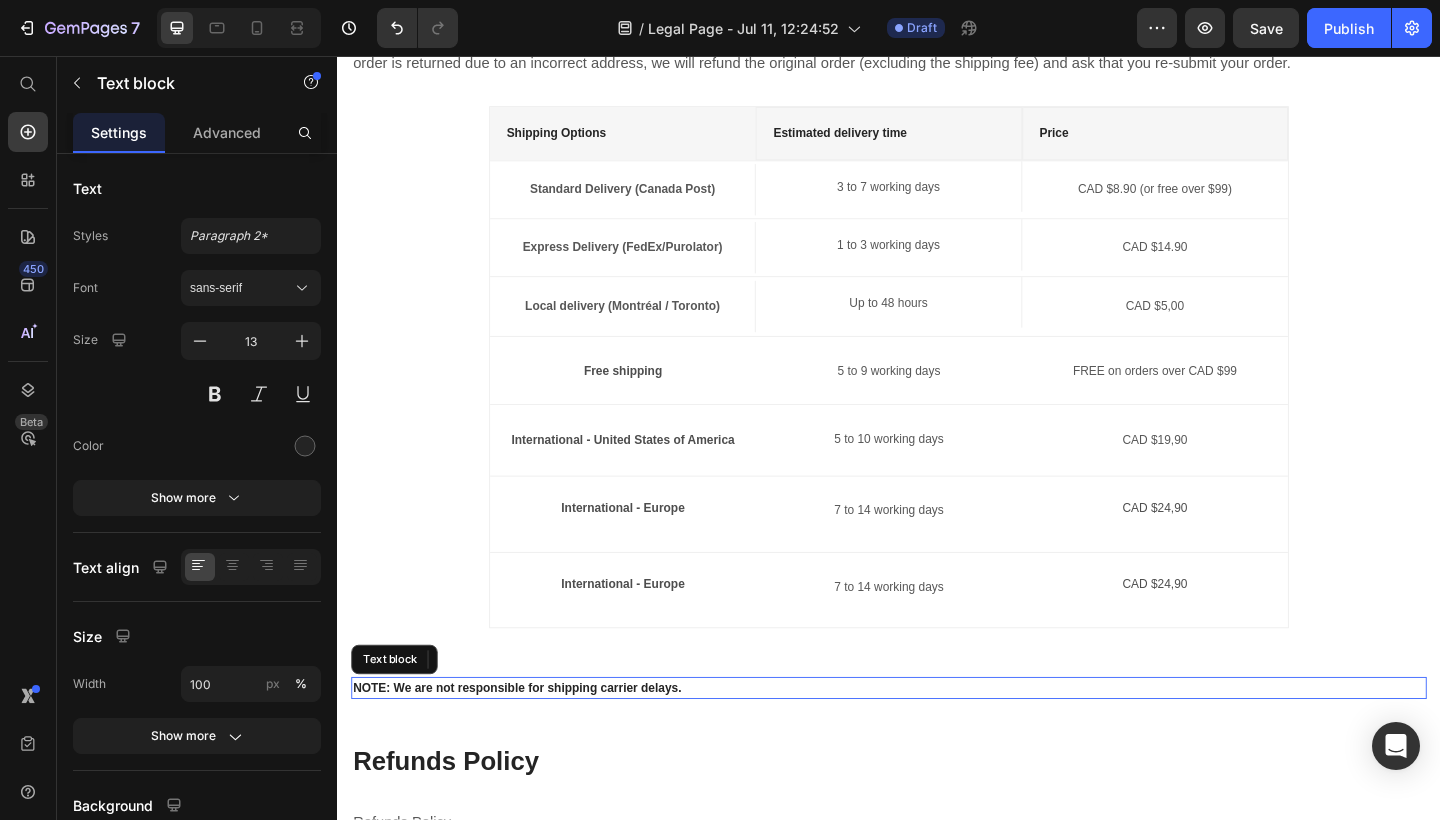 click on "NOTE: We are not responsible for shipping carrier delays." at bounding box center (937, 744) 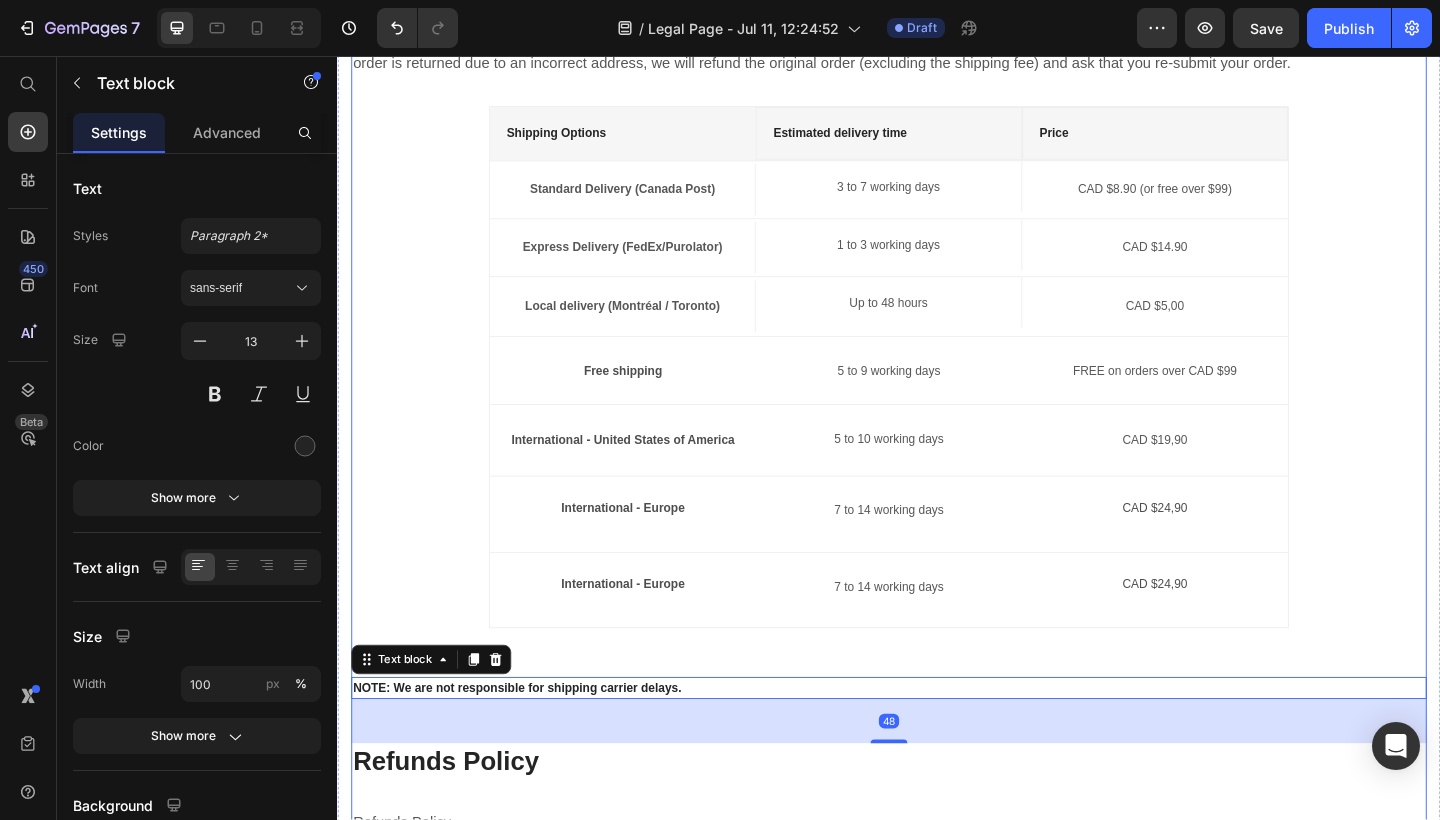 click on "International Shipping Policy Heading We process orders within 2-3 business days, excluding weekends and holidays. Pre-ordered items are processed within 2-3 business days of arrival in stock. Successfully placed orders will receive an e-mail confirmation with the order details. If you do not receive an e-mail, please check your spam filter or contact us for confirmation. If you need any assistance with your order, please contact us immediately. We will not be able to make changes to your order after it has shipped. Please review and ensure that you have entered the correct address. We are not responsible for non-delivery due to errors in the address that you provide. If an order is returned due to an incorrect address, we will refund the original order (excluding the shipping fee) and ask that you re-submit your order. Text block Shipping Options Text block Estimated delivery time Text block Price Text block Row Standard Delivery (Canada Post) Text block 3 to 7 working days Text block Text block Row Row Row" at bounding box center [937, 478] 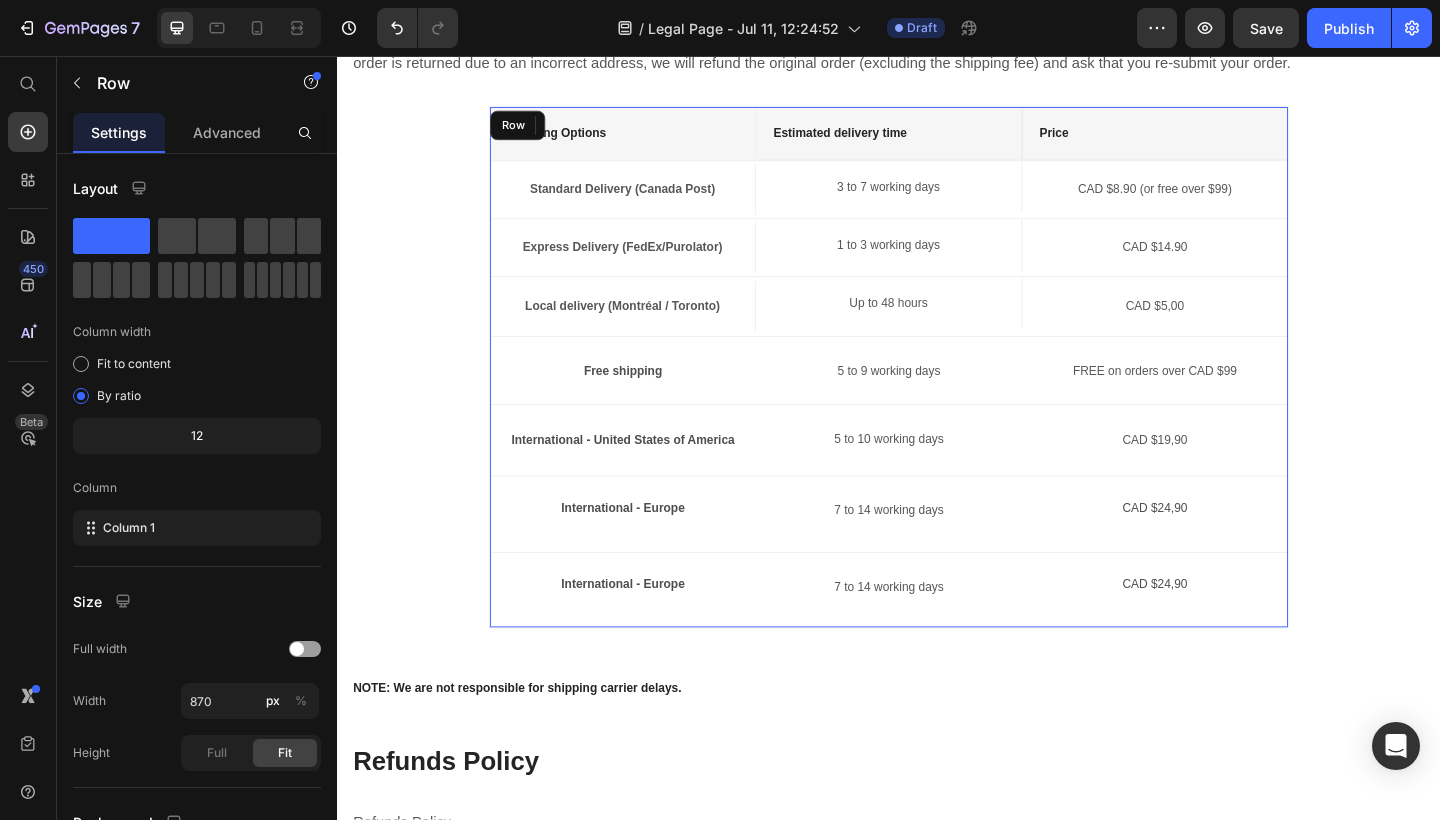 click on "Shipping Options Text block Estimated delivery time Text block Price Text block Row Standard Delivery (Canada Post) Text block 3 to 7 working days Text block CAD $8.90 (or free over $99) Text block Row Express Delivery (FedEx/Purolator) Text block 1 to 3 working days Text block CAD $14.90 Text block Row Local delivery (Montréal / Toronto) Text block Up to 48 hours Text block CAD $5,00 Text block Row Free shipping Text Block 5 to 9 working days Text Block FREE on orders over CAD $99 Text Block Row International - United States of America Text Block 5 to 10 working days Text Block CAD $19,90 Text Block Row International - Europe Text Block 7 to 14 working days Text Block CAD $24,90 Text Block Row International - Europe Text Block   7 to 14 working days Text Block CAD $24,90 Text Block Row" at bounding box center (937, 395) 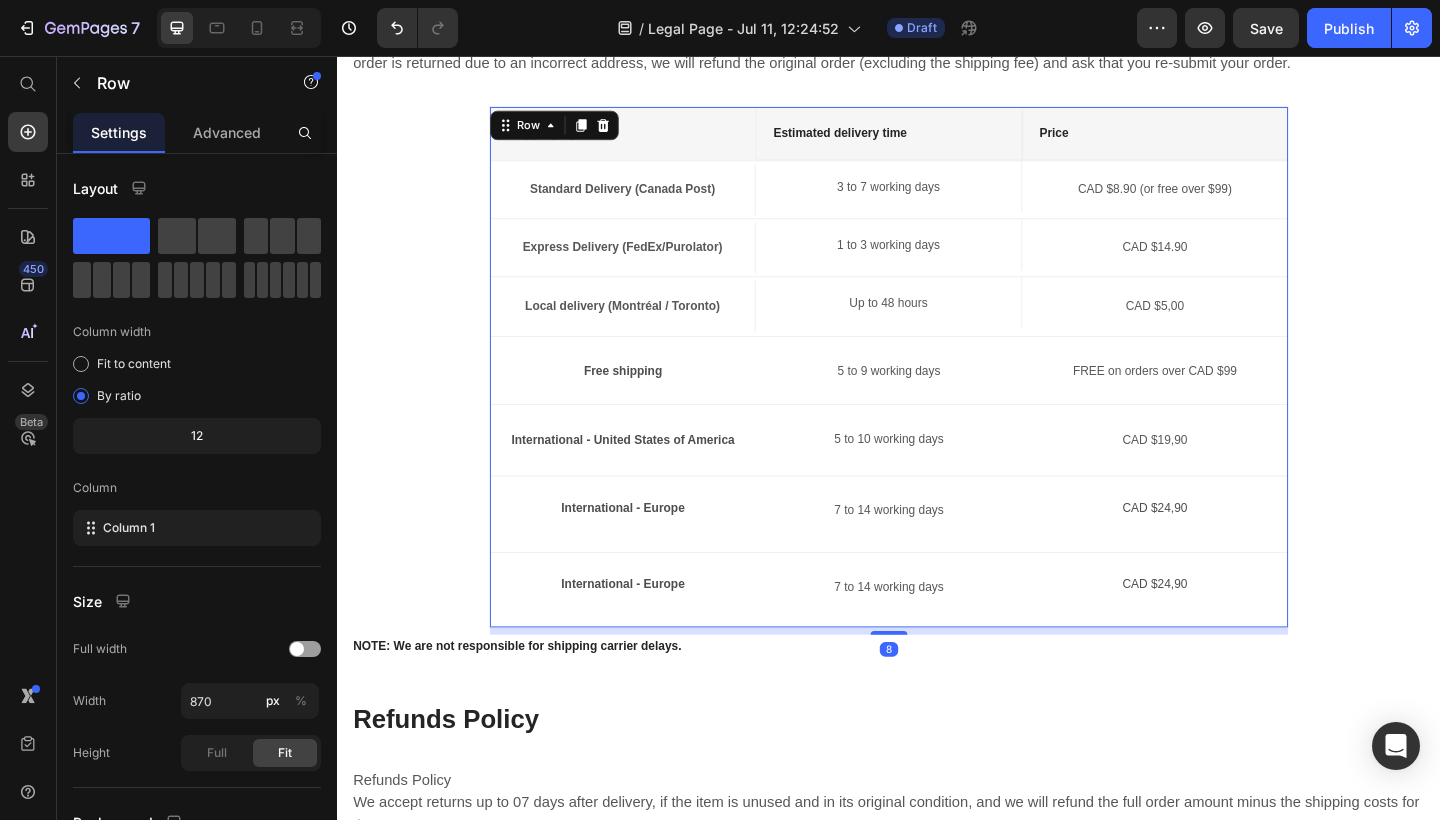 drag, startPoint x: 942, startPoint y: 714, endPoint x: 942, endPoint y: 669, distance: 45 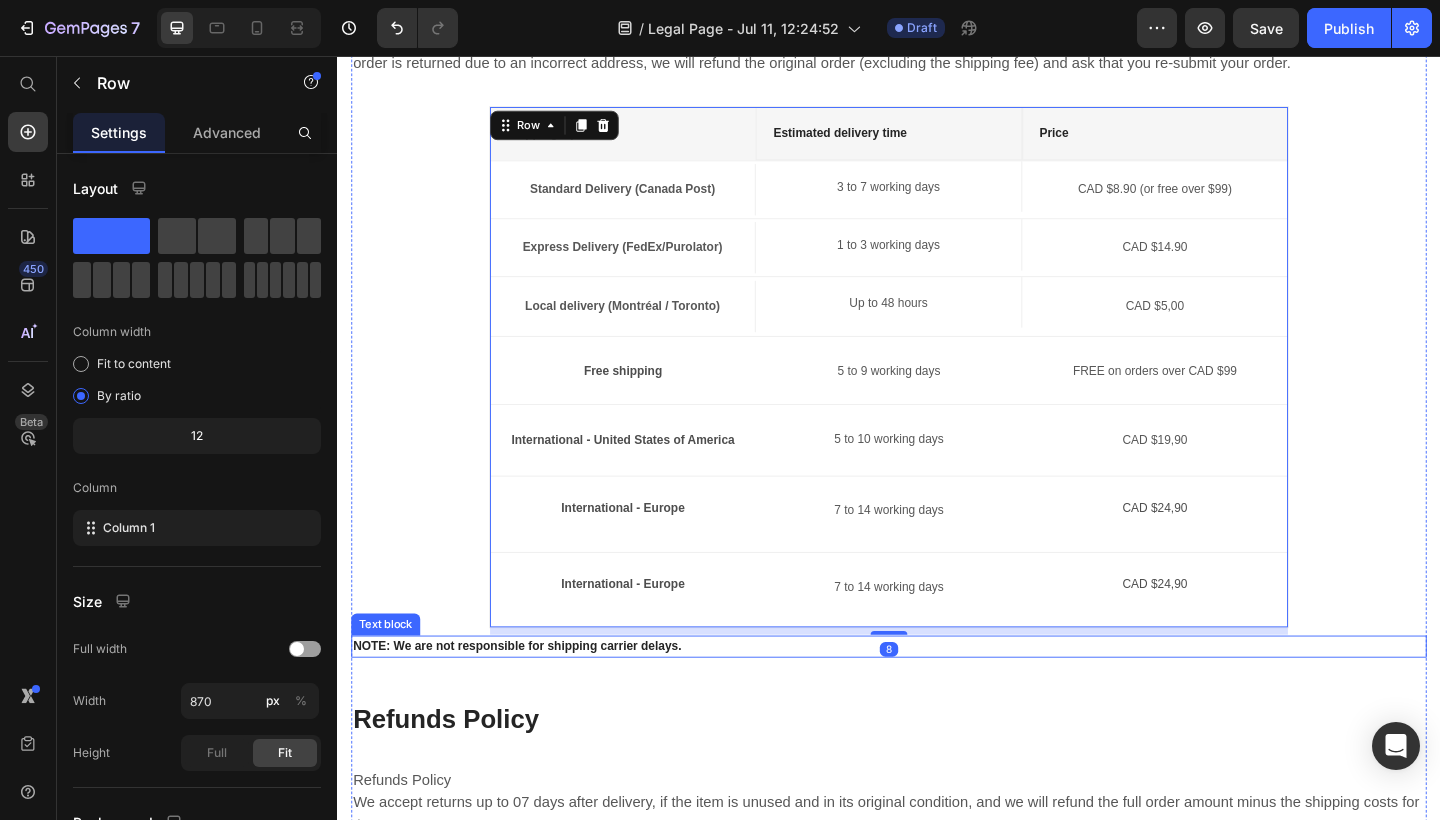 click on "NOTE: We are not responsible for shipping carrier delays." at bounding box center [937, 699] 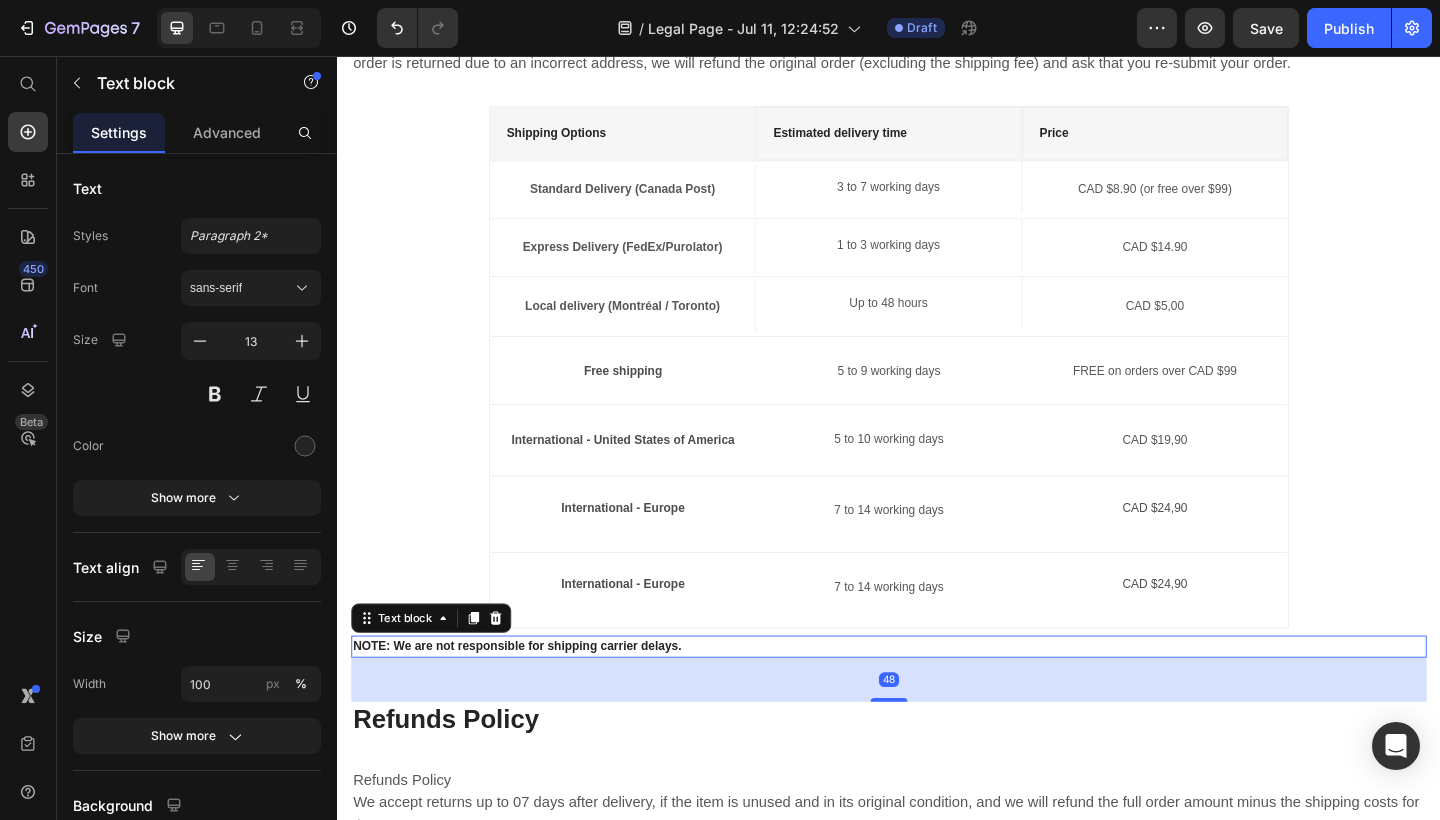click on "NOTE: We are not responsible for shipping carrier delays." at bounding box center [937, 699] 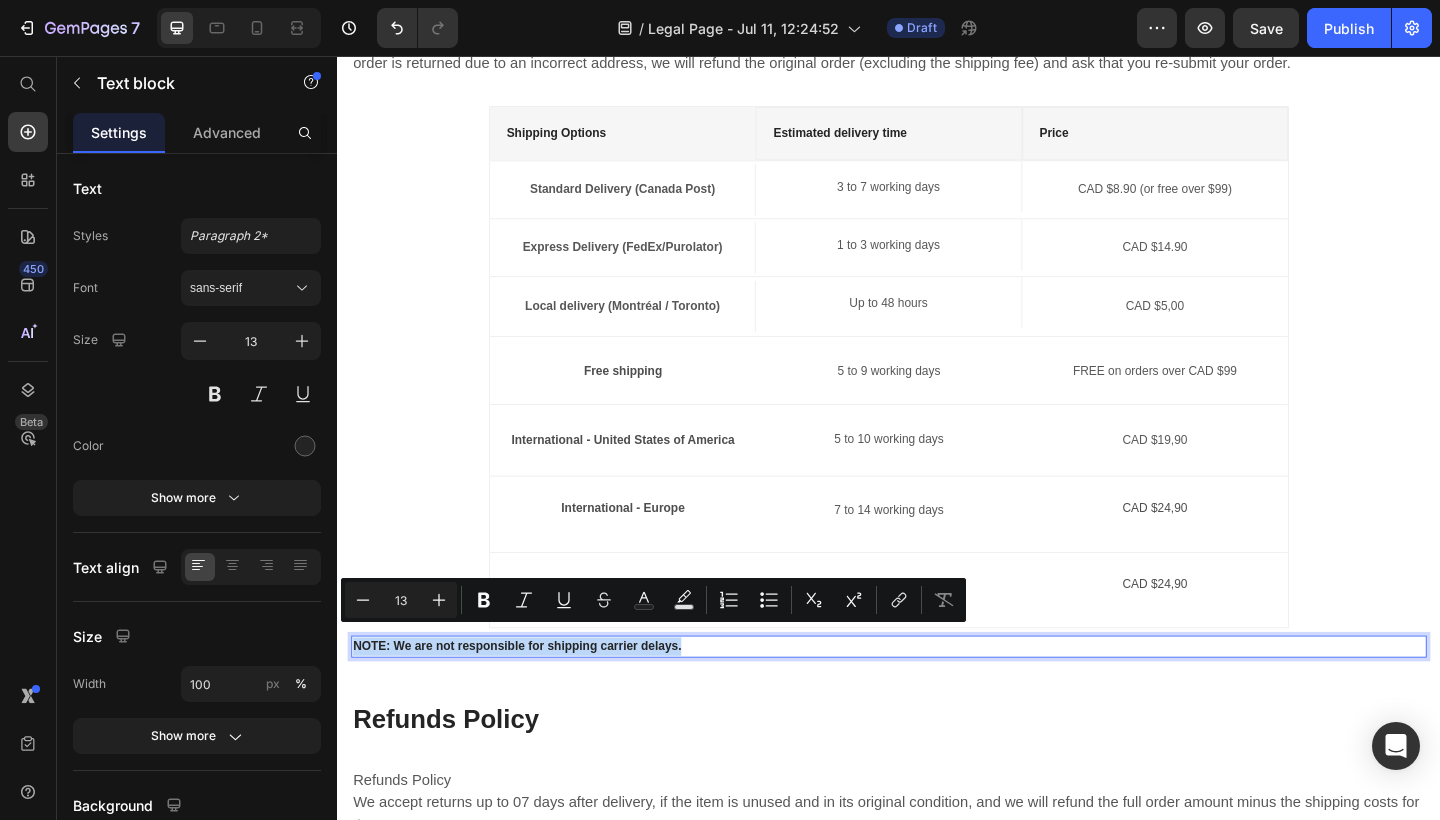 copy on "NOTE: We are not responsible for shipping carrier delays." 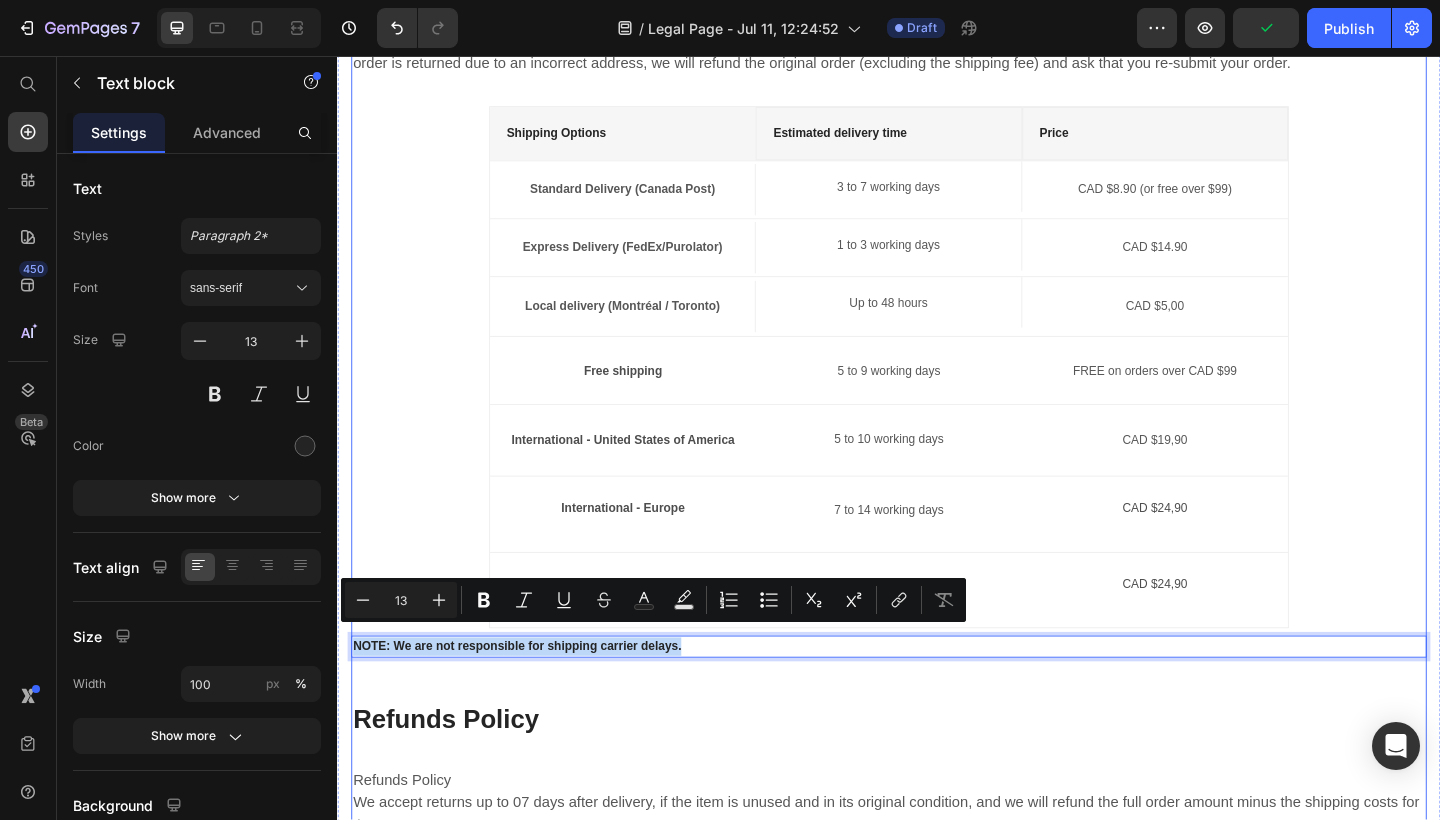click on "International Shipping Policy Heading We process orders within 2-3 business days, excluding weekends and holidays. Pre-ordered items are processed within 2-3 business days of arrival in stock. Successfully placed orders will receive an e-mail confirmation with the order details. If you do not receive an e-mail, please check your spam filter or contact us for confirmation. If you need any assistance with your order, please contact us immediately. We will not be able to make changes to your order after it has shipped. Please review and ensure that you have entered the correct address. We are not responsible for non-delivery due to errors in the address that you provide. If an order is returned due to an incorrect address, we will refund the original order (excluding the shipping fee) and ask that you re-submit your order. Text block Shipping Options Text block Estimated delivery time Text block Price Text block Row Standard Delivery (Canada Post) Text block 3 to 7 working days Text block Text block Row Row Row" at bounding box center [937, 455] 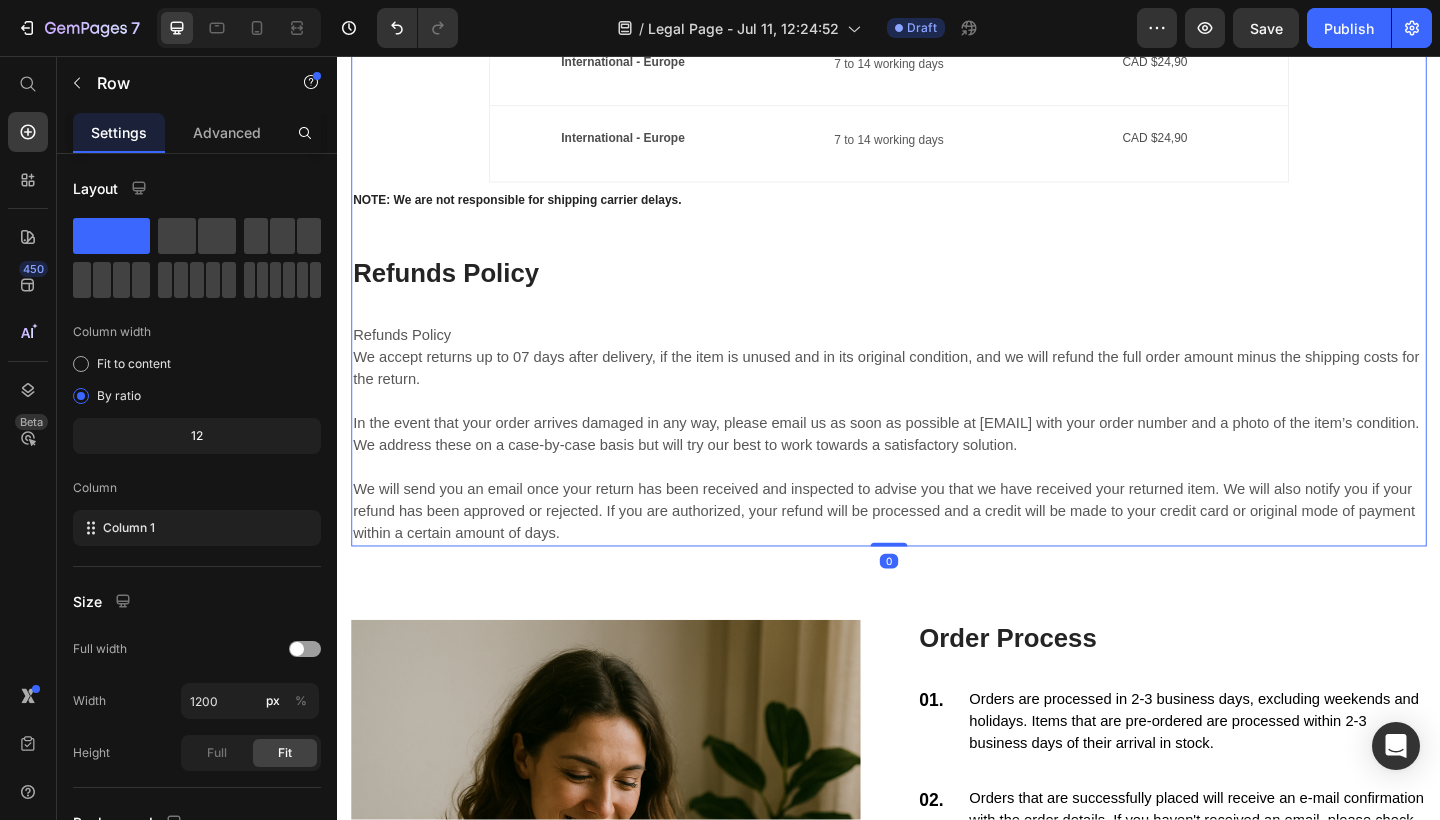 scroll, scrollTop: 1884, scrollLeft: 0, axis: vertical 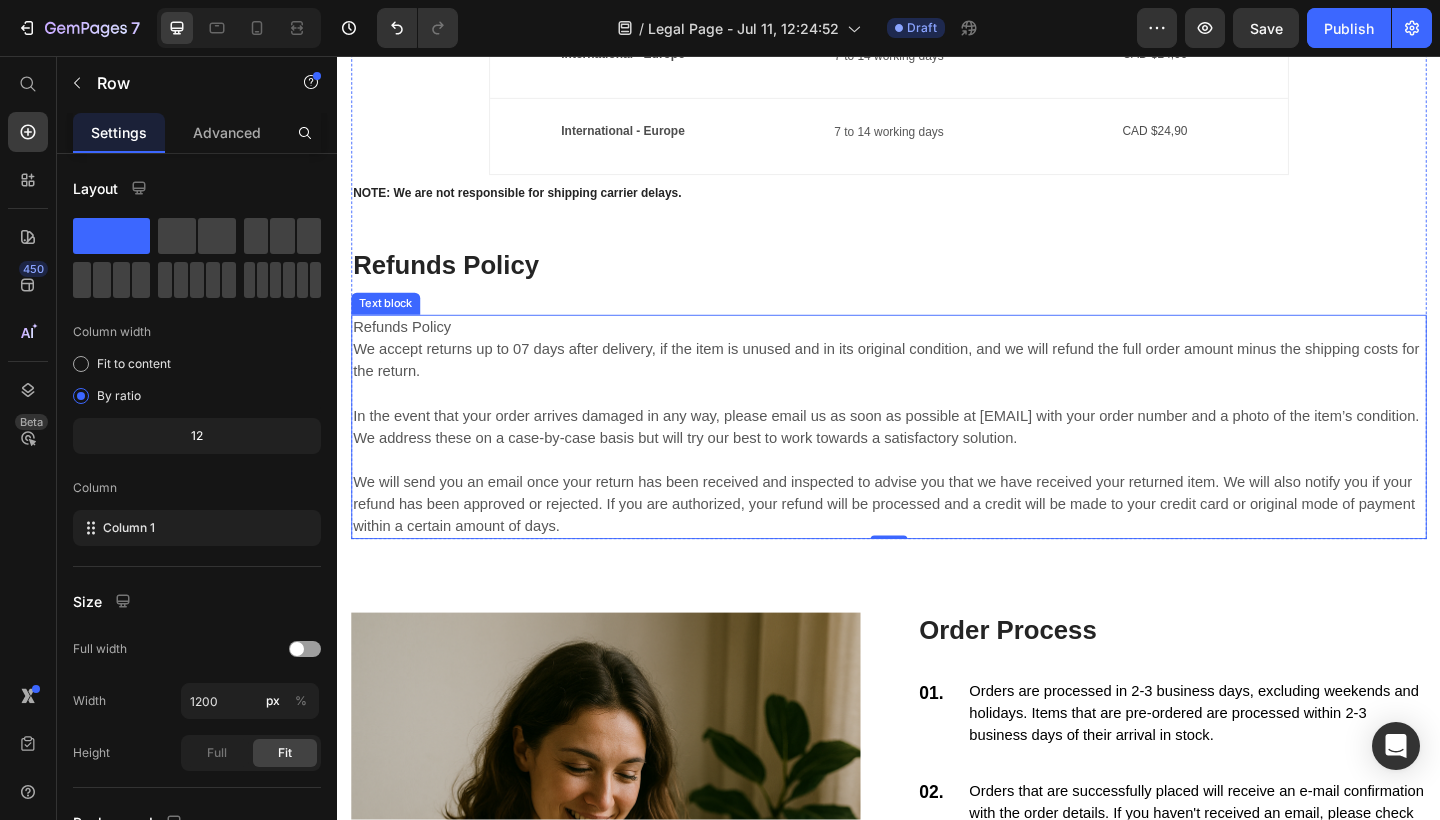 click on "Refunds Policy We accept returns up to 07 days after delivery, if the item is unused and in its original condition, and we will refund the full order amount minus the shipping costs for the return.  In the event that your order arrives damaged in any way, please email us as soon as possible at gemthemes@gmail.com with your order number and a photo of the item’s condition. We address these on a case-by-case basis but will try our best to work towards a satisfactory solution. We will send you an email once your return has been received and inspected to advise you that we have received your returned item. We will also notify you if your refund has been approved or rejected. If you are authorized, your refund will be processed and a credit will be made to your credit card or original mode of payment within a certain amount of days." at bounding box center [937, 460] 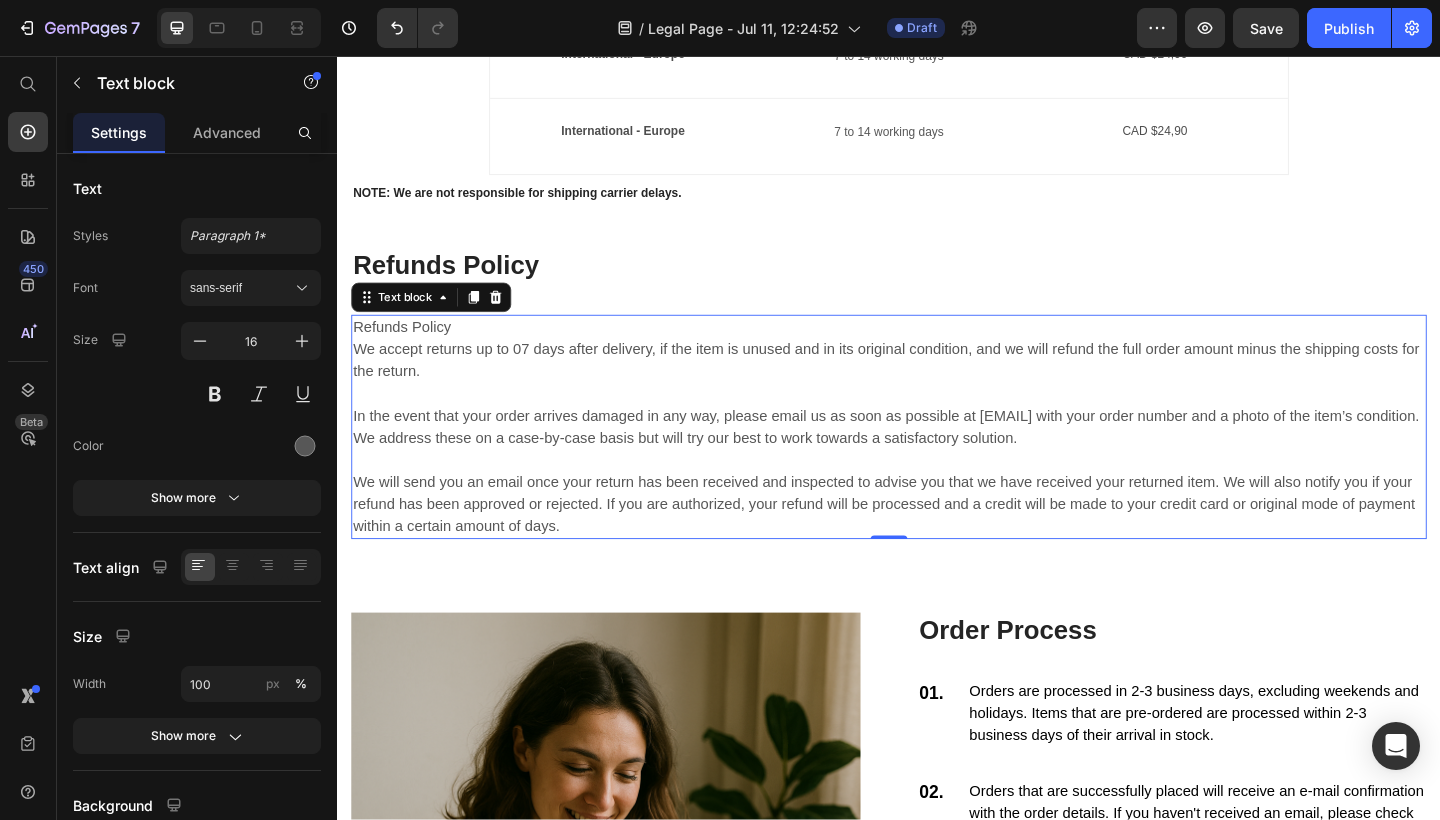 click on "Refunds Policy We accept returns up to 07 days after delivery, if the item is unused and in its original condition, and we will refund the full order amount minus the shipping costs for the return.  In the event that your order arrives damaged in any way, please email us as soon as possible at gemthemes@gmail.com with your order number and a photo of the item’s condition. We address these on a case-by-case basis but will try our best to work towards a satisfactory solution. We will send you an email once your return has been received and inspected to advise you that we have received your returned item. We will also notify you if your refund has been approved or rejected. If you are authorized, your refund will be processed and a credit will be made to your credit card or original mode of payment within a certain amount of days." at bounding box center (937, 460) 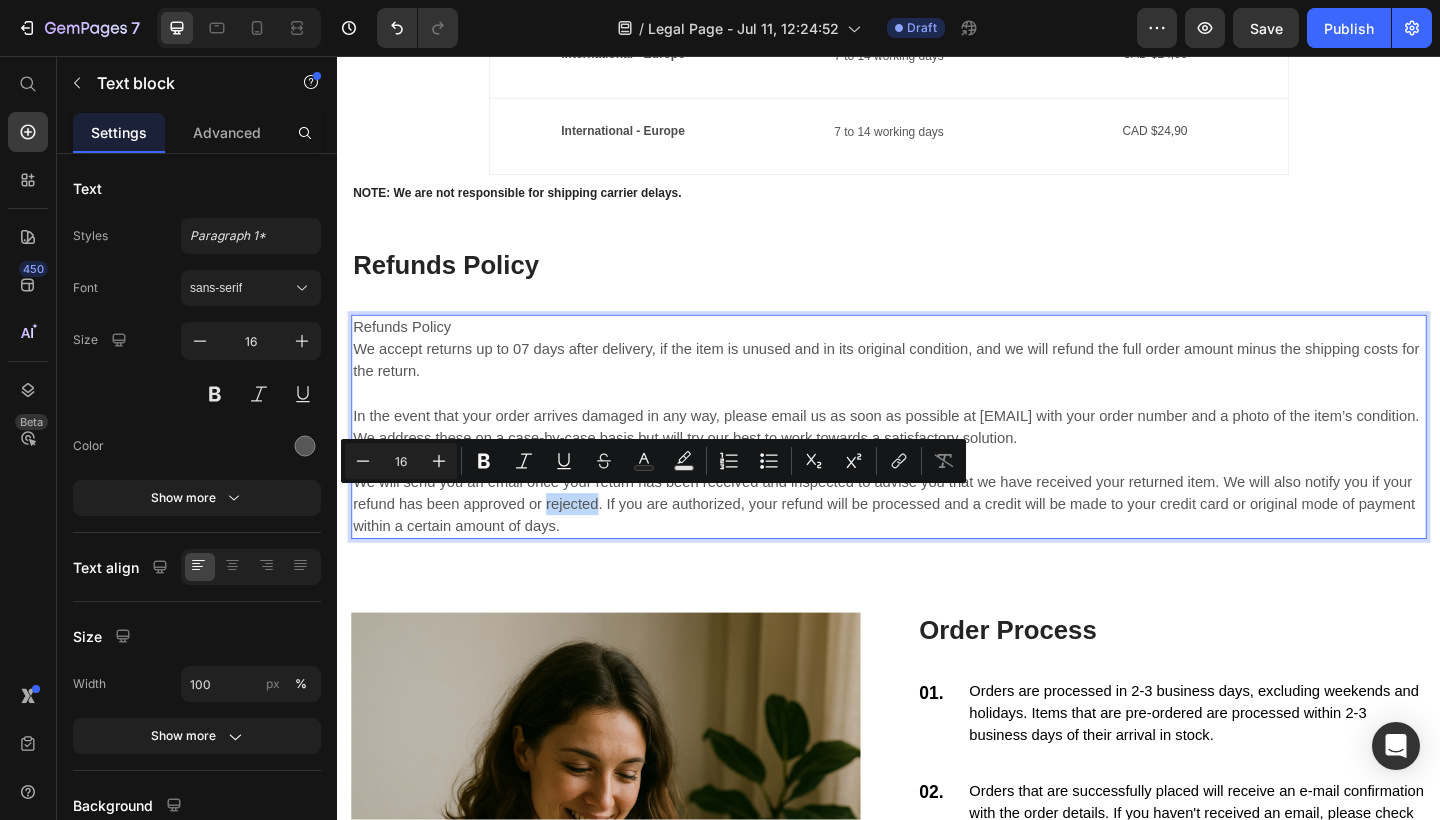 click on "Refunds Policy We accept returns up to 07 days after delivery, if the item is unused and in its original condition, and we will refund the full order amount minus the shipping costs for the return.  In the event that your order arrives damaged in any way, please email us as soon as possible at gemthemes@gmail.com with your order number and a photo of the item’s condition. We address these on a case-by-case basis but will try our best to work towards a satisfactory solution. We will send you an email once your return has been received and inspected to advise you that we have received your returned item. We will also notify you if your refund has been approved or rejected. If you are authorized, your refund will be processed and a credit will be made to your credit card or original mode of payment within a certain amount of days." at bounding box center (937, 460) 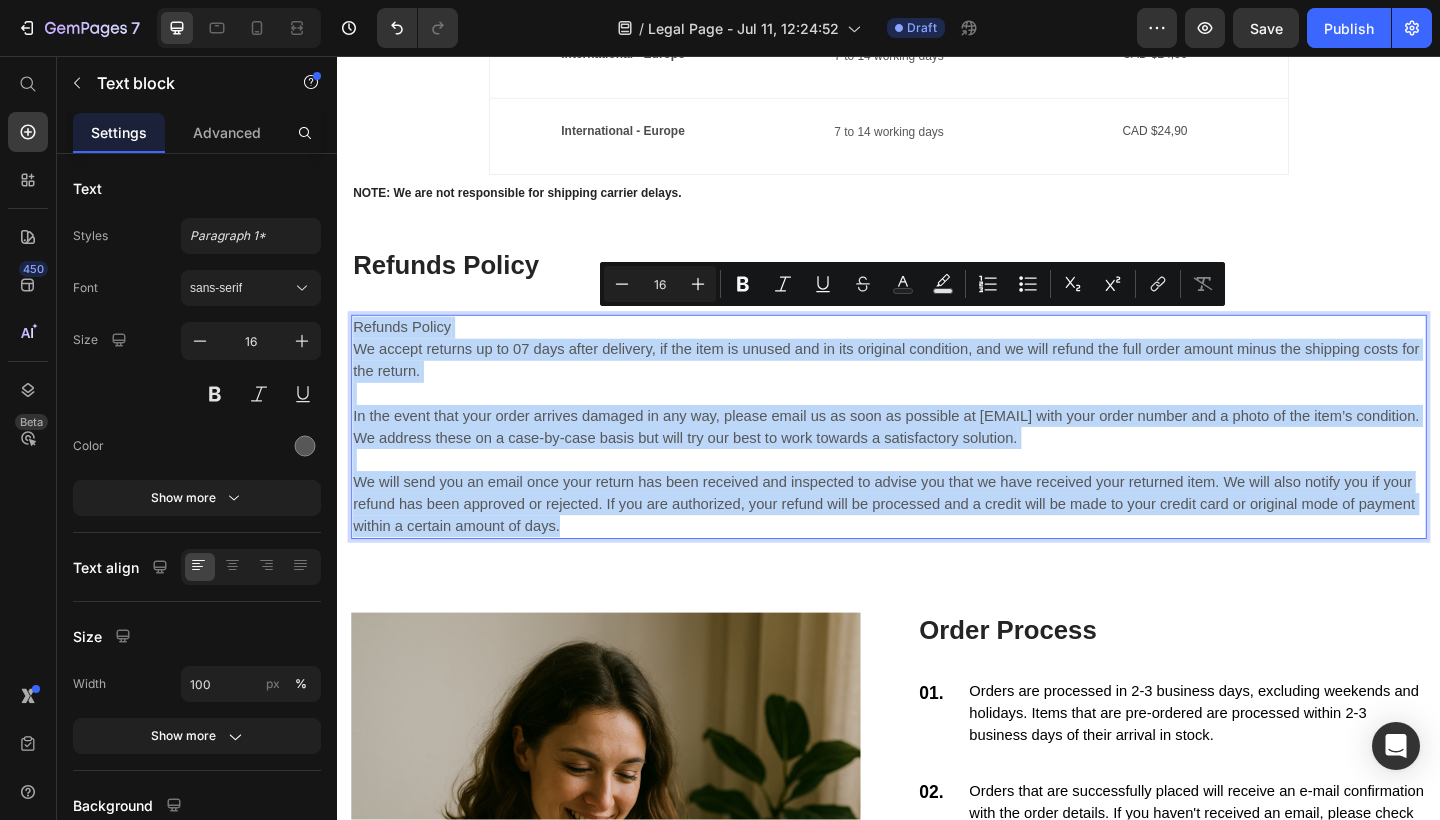 drag, startPoint x: 585, startPoint y: 558, endPoint x: 354, endPoint y: 342, distance: 316.25464 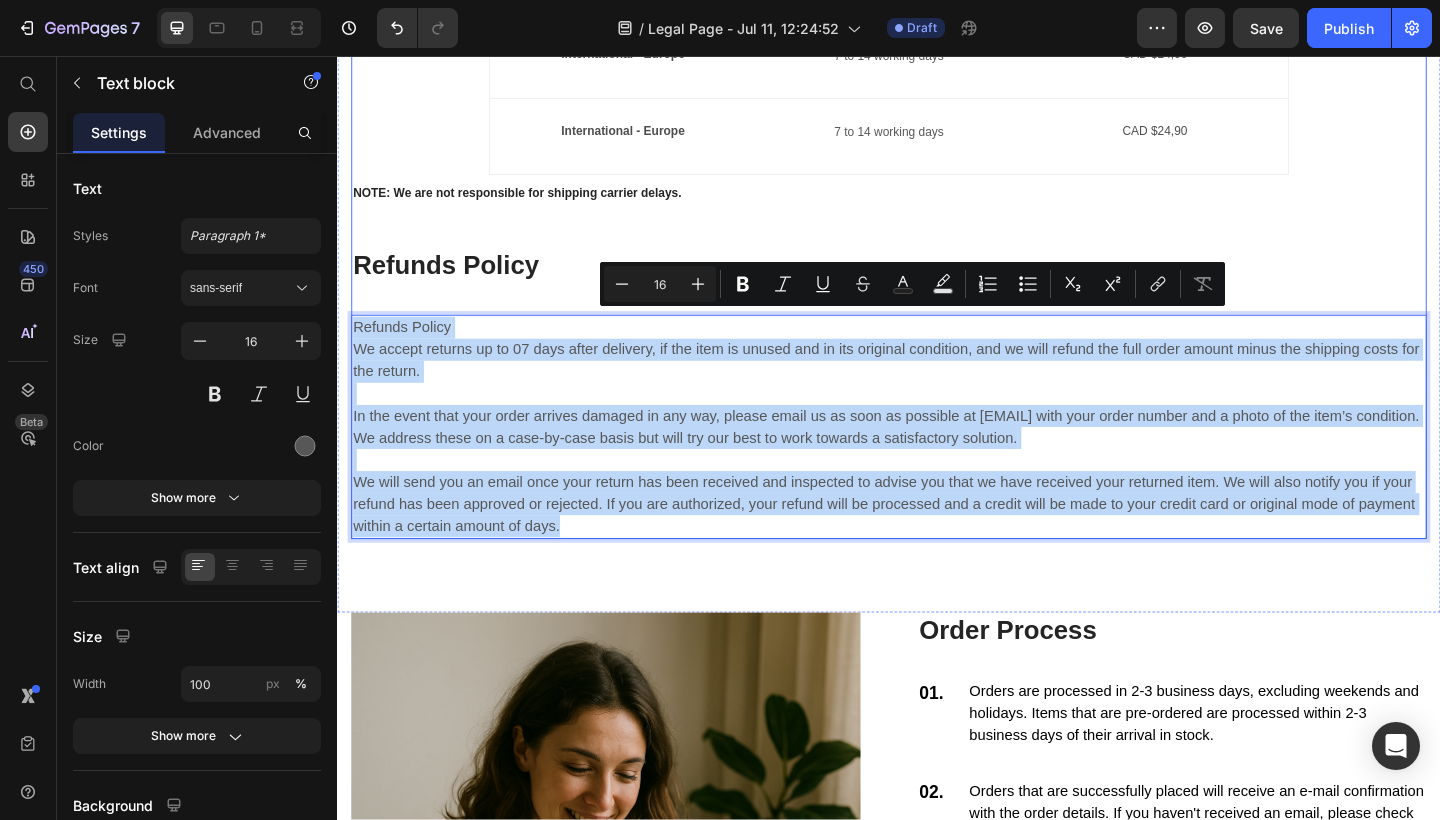 copy on "Refunds Policy We accept returns up to 07 days after delivery, if the item is unused and in its original condition, and we will refund the full order amount minus the shipping costs for the return.  In the event that your order arrives damaged in any way, please email us as soon as possible at gemthemes@gmail.com with your order number and a photo of the item’s condition. We address these on a case-by-case basis but will try our best to work towards a satisfactory solution. We will send you an email once your return has been received and inspected to advise you that we have received your returned item. We will also notify you if your refund has been approved or rejected. If you are authorized, your refund will be processed and a credit will be made to your credit card or original mode of payment within a certain amount of days." 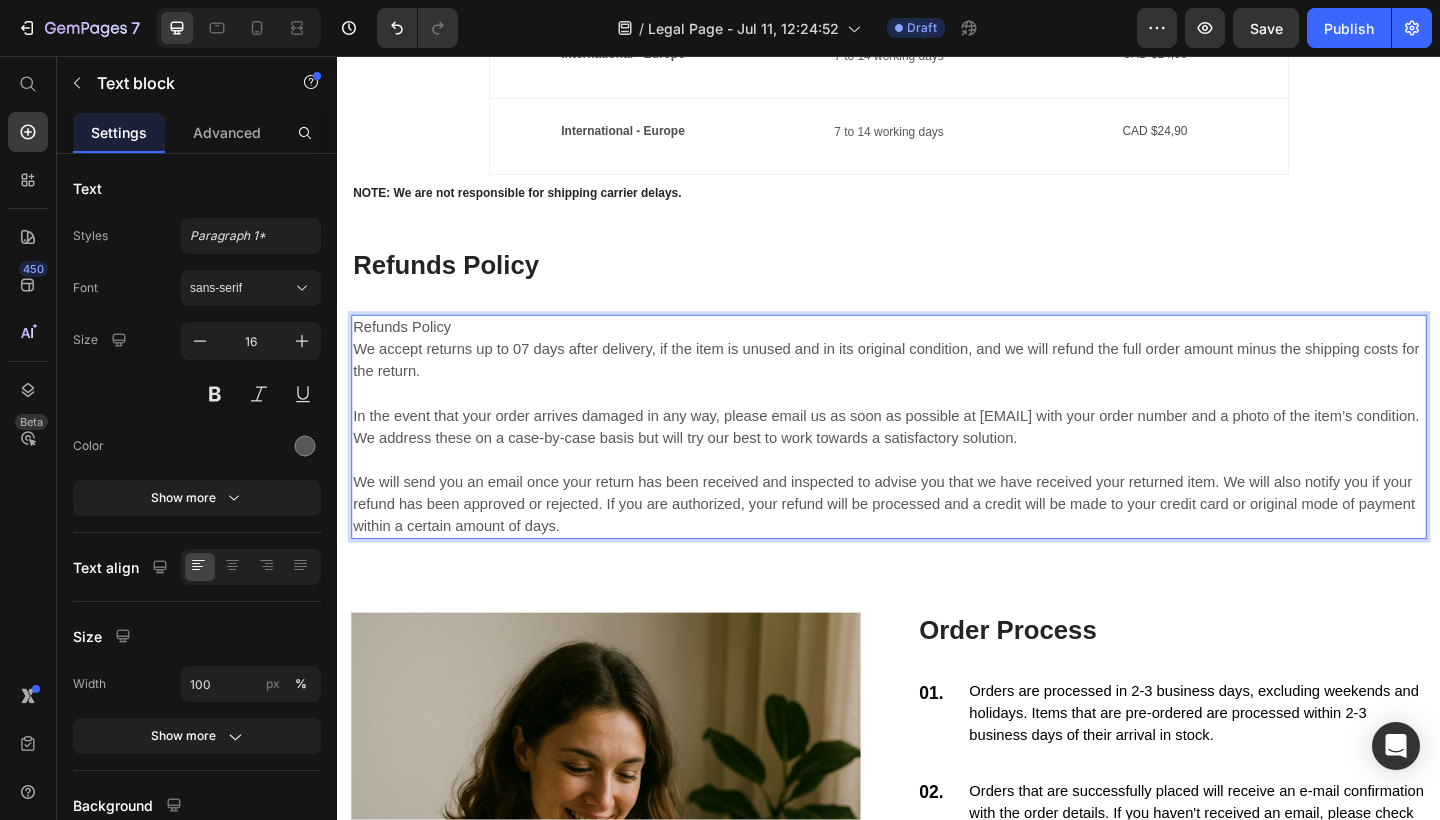 click on "Refunds Policy We accept returns up to 07 days after delivery, if the item is unused and in its original condition, and we will refund the full order amount minus the shipping costs for the return.  In the event that your order arrives damaged in any way, please email us as soon as possible at gemthemes@gmail.com with your order number and a photo of the item’s condition. We address these on a case-by-case basis but will try our best to work towards a satisfactory solution. We will send you an email once your return has been received and inspected to advise you that we have received your returned item. We will also notify you if your refund has been approved or rejected. If you are authorized, your refund will be processed and a credit will be made to your credit card or original mode of payment within a certain amount of days." at bounding box center (937, 460) 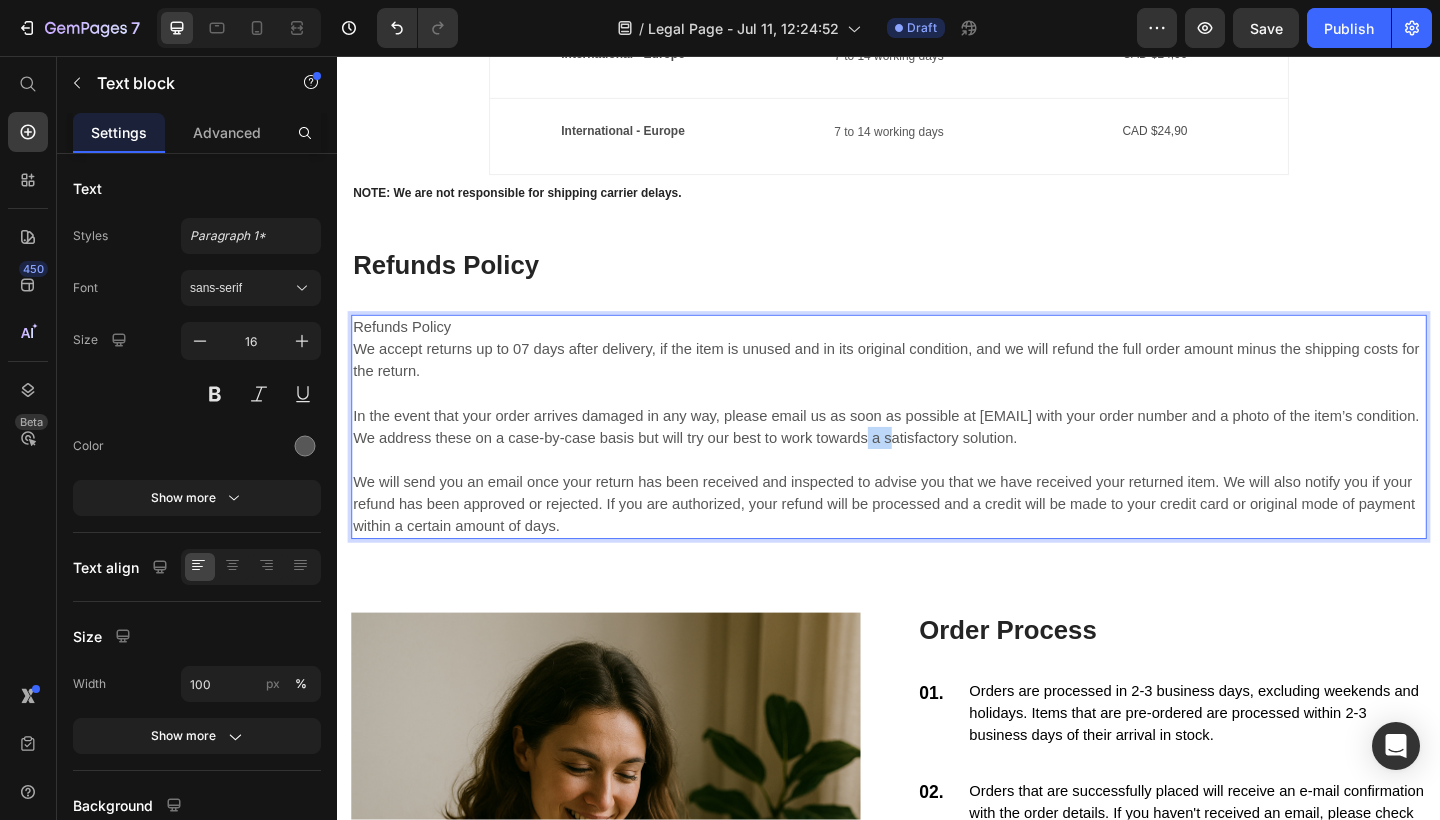 click on "Refunds Policy We accept returns up to 07 days after delivery, if the item is unused and in its original condition, and we will refund the full order amount minus the shipping costs for the return.  In the event that your order arrives damaged in any way, please email us as soon as possible at gemthemes@gmail.com with your order number and a photo of the item’s condition. We address these on a case-by-case basis but will try our best to work towards a satisfactory solution. We will send you an email once your return has been received and inspected to advise you that we have received your returned item. We will also notify you if your refund has been approved or rejected. If you are authorized, your refund will be processed and a credit will be made to your credit card or original mode of payment within a certain amount of days." at bounding box center [937, 460] 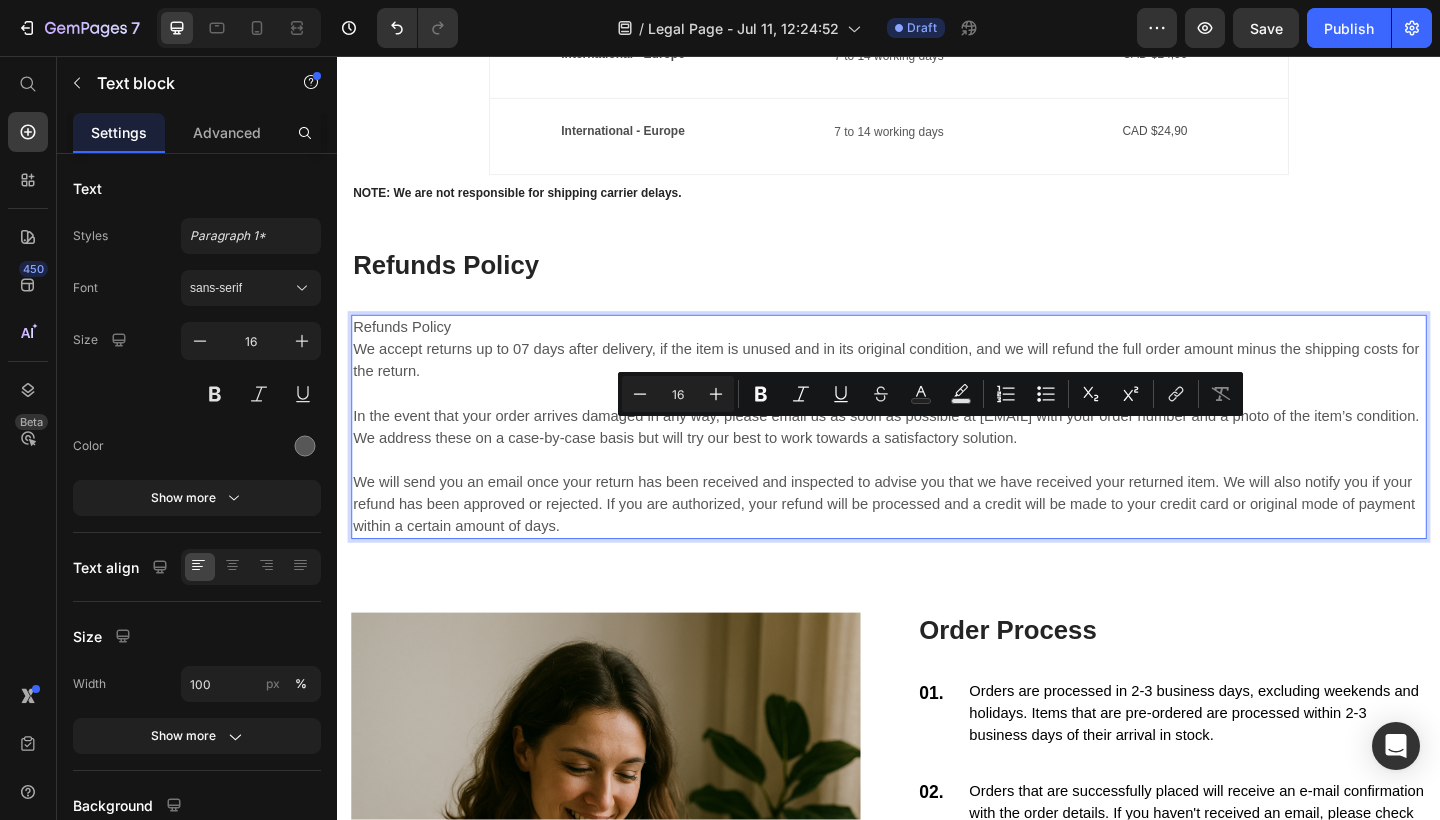 click on "Refunds Policy We accept returns up to 07 days after delivery, if the item is unused and in its original condition, and we will refund the full order amount minus the shipping costs for the return.  In the event that your order arrives damaged in any way, please email us as soon as possible at gemthemes@gmail.com with your order number and a photo of the item’s condition. We address these on a case-by-case basis but will try our best to work towards a satisfactory solution. We will send you an email once your return has been received and inspected to advise you that we have received your returned item. We will also notify you if your refund has been approved or rejected. If you are authorized, your refund will be processed and a credit will be made to your credit card or original mode of payment within a certain amount of days." at bounding box center (937, 460) 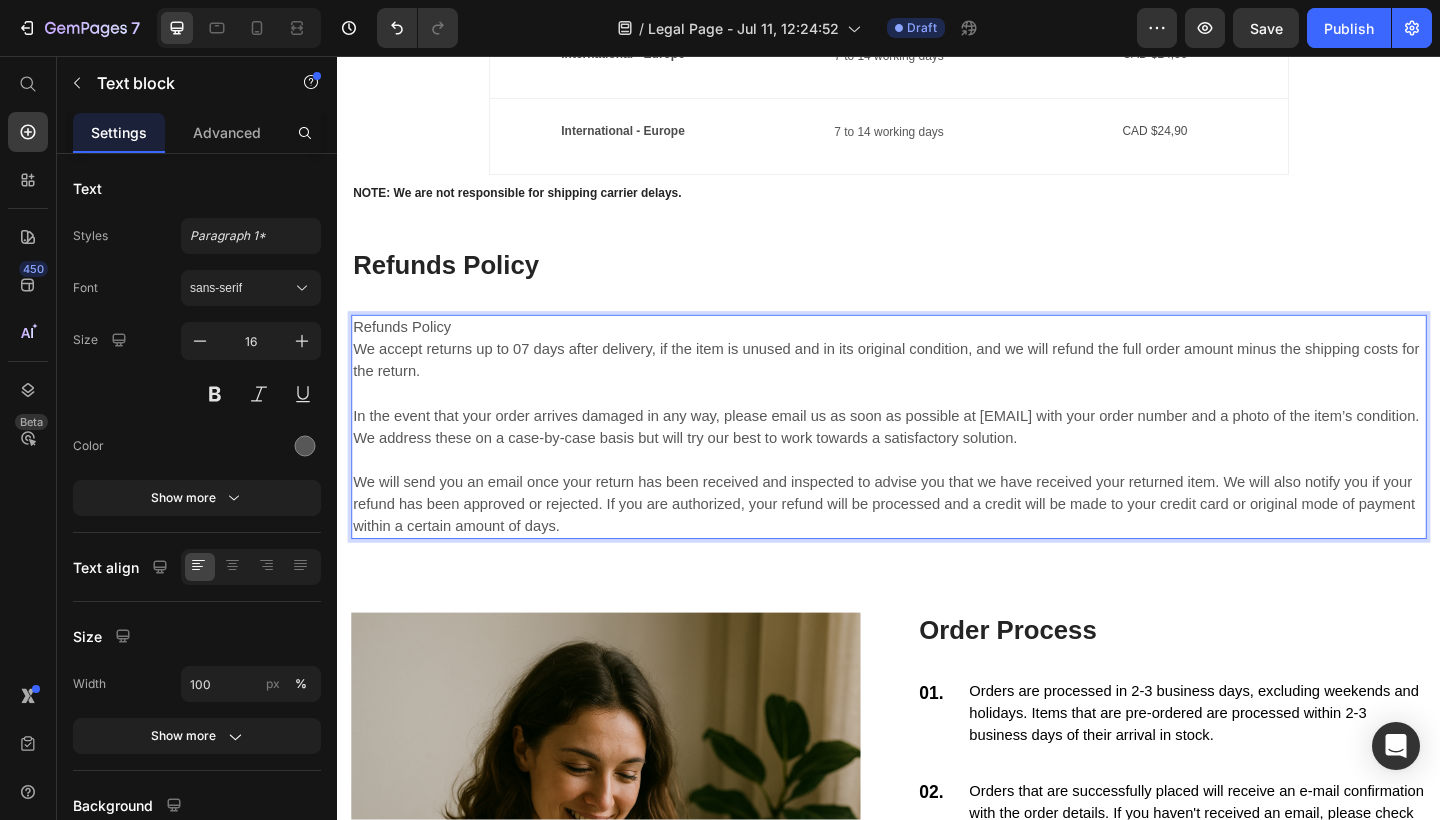 click on "Refunds Policy We accept returns up to 07 days after delivery, if the item is unused and in its original condition, and we will refund the full order amount minus the shipping costs for the return.  In the event that your order arrives damaged in any way, please email us as soon as possible at gemthemes@gmail.com with your order number and a photo of the item’s condition. We address these on a case-by-case basis but will try our best to work towards a satisfactory solution. We will send you an email once your return has been received and inspected to advise you that we have received your returned item. We will also notify you if your refund has been approved or rejected. If you are authorized, your refund will be processed and a credit will be made to your credit card or original mode of payment within a certain amount of days." at bounding box center (937, 460) 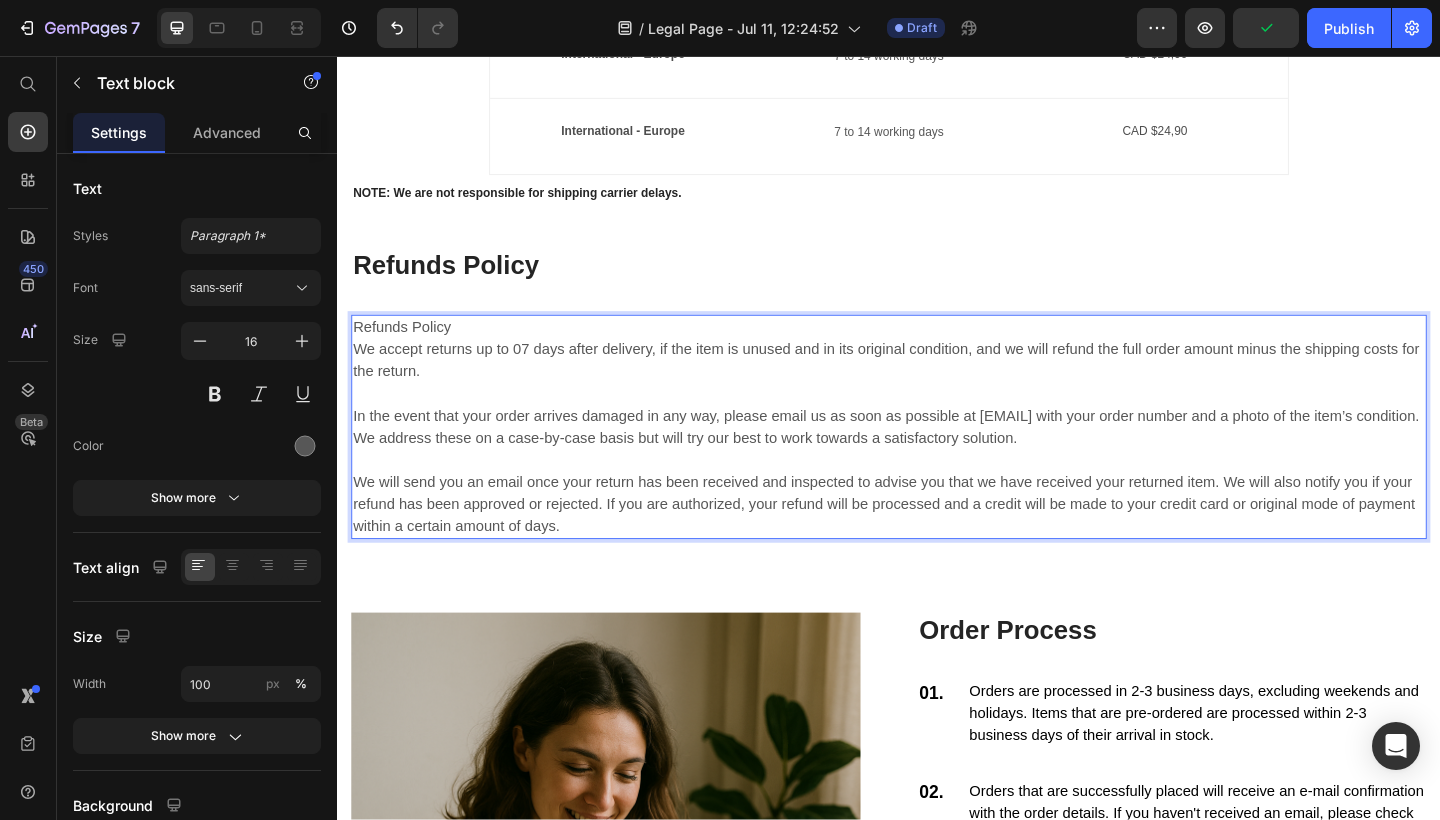 click on "Refunds Policy We accept returns up to 07 days after delivery, if the item is unused and in its original condition, and we will refund the full order amount minus the shipping costs for the return.  In the event that your order arrives damaged in any way, please email us as soon as possible at suportemaisonbuy@gmail.com with your order number and a photo of the item’s condition. We address these on a case-by-case basis but will try our best to work towards a satisfactory solution. We will send you an email once your return has been received and inspected to advise you that we have received your returned item. We will also notify you if your refund has been approved or rejected. If you are authorized, your refund will be processed and a credit will be made to your credit card or original mode of payment within a certain amount of days." at bounding box center (937, 460) 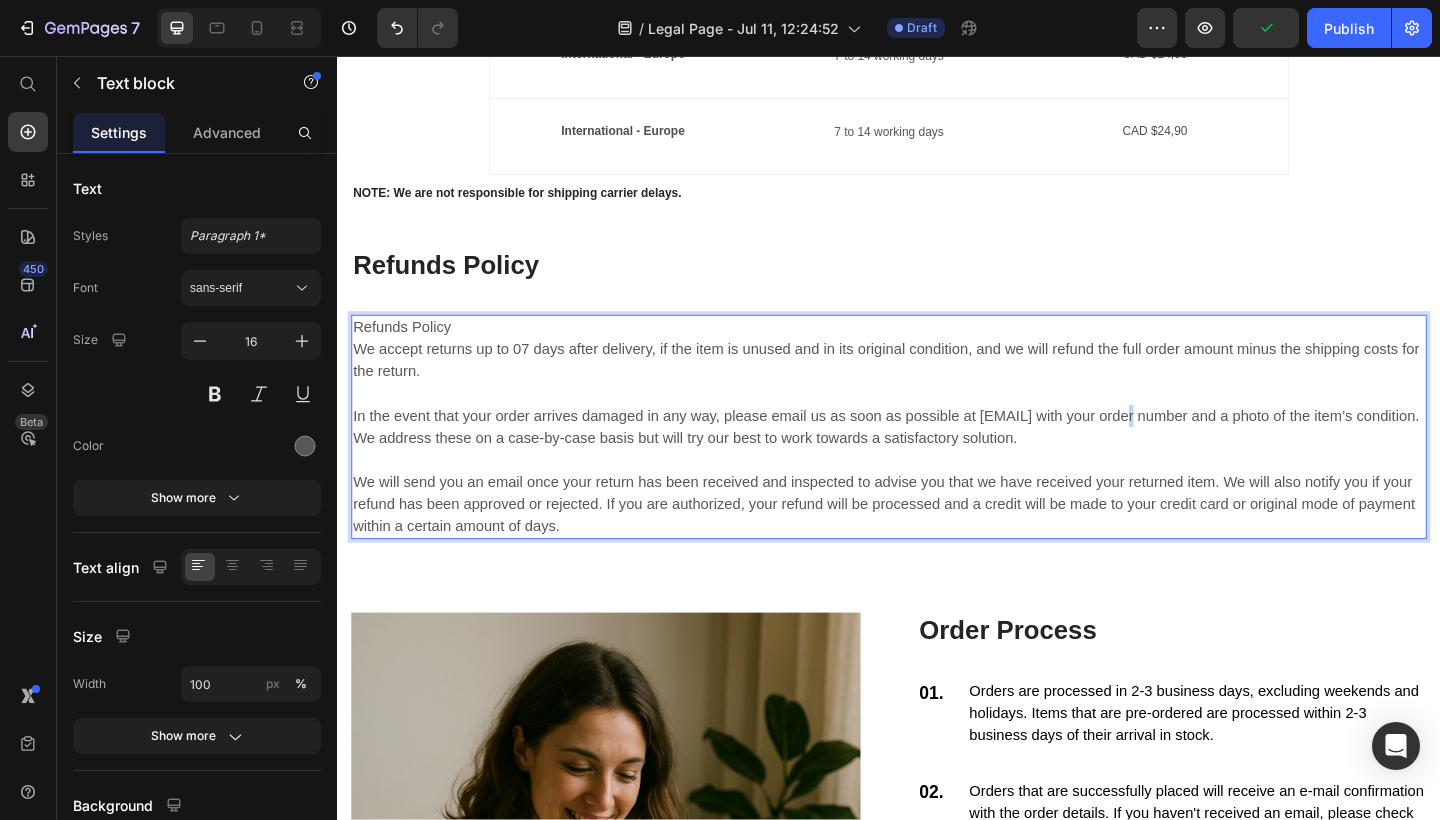 click on "Refunds Policy We accept returns up to 07 days after delivery, if the item is unused and in its original condition, and we will refund the full order amount minus the shipping costs for the return.  In the event that your order arrives damaged in any way, please email us as soon as possible at suportemaisonbuy@gmail.com with your order number and a photo of the item’s condition. We address these on a case-by-case basis but will try our best to work towards a satisfactory solution. We will send you an email once your return has been received and inspected to advise you that we have received your returned item. We will also notify you if your refund has been approved or rejected. If you are authorized, your refund will be processed and a credit will be made to your credit card or original mode of payment within a certain amount of days." at bounding box center (937, 460) 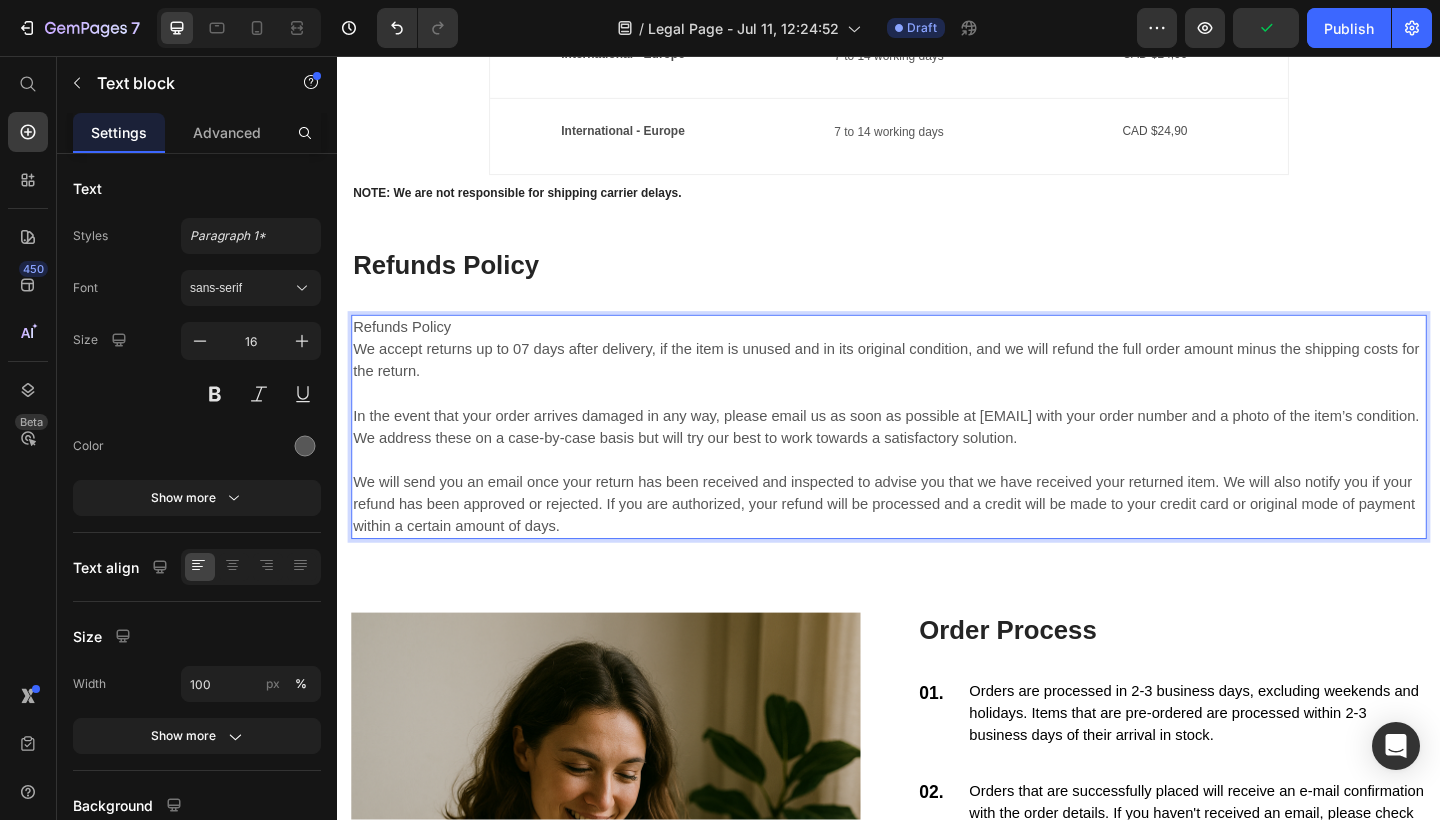 click on "Refunds Policy We accept returns up to 07 days after delivery, if the item is unused and in its original condition, and we will refund the full order amount minus the shipping costs for the return.  In the event that your order arrives damaged in any way, please email us as soon as possible at suportemaisonbuy@gmail.com with your order number and a photo of the item’s condition. We address these on a case-by-case basis but will try our best to work towards a satisfactory solution. We will send you an email once your return has been received and inspected to advise you that we have received your returned item. We will also notify you if your refund has been approved or rejected. If you are authorized, your refund will be processed and a credit will be made to your credit card or original mode of payment within a certain amount of days." at bounding box center [937, 460] 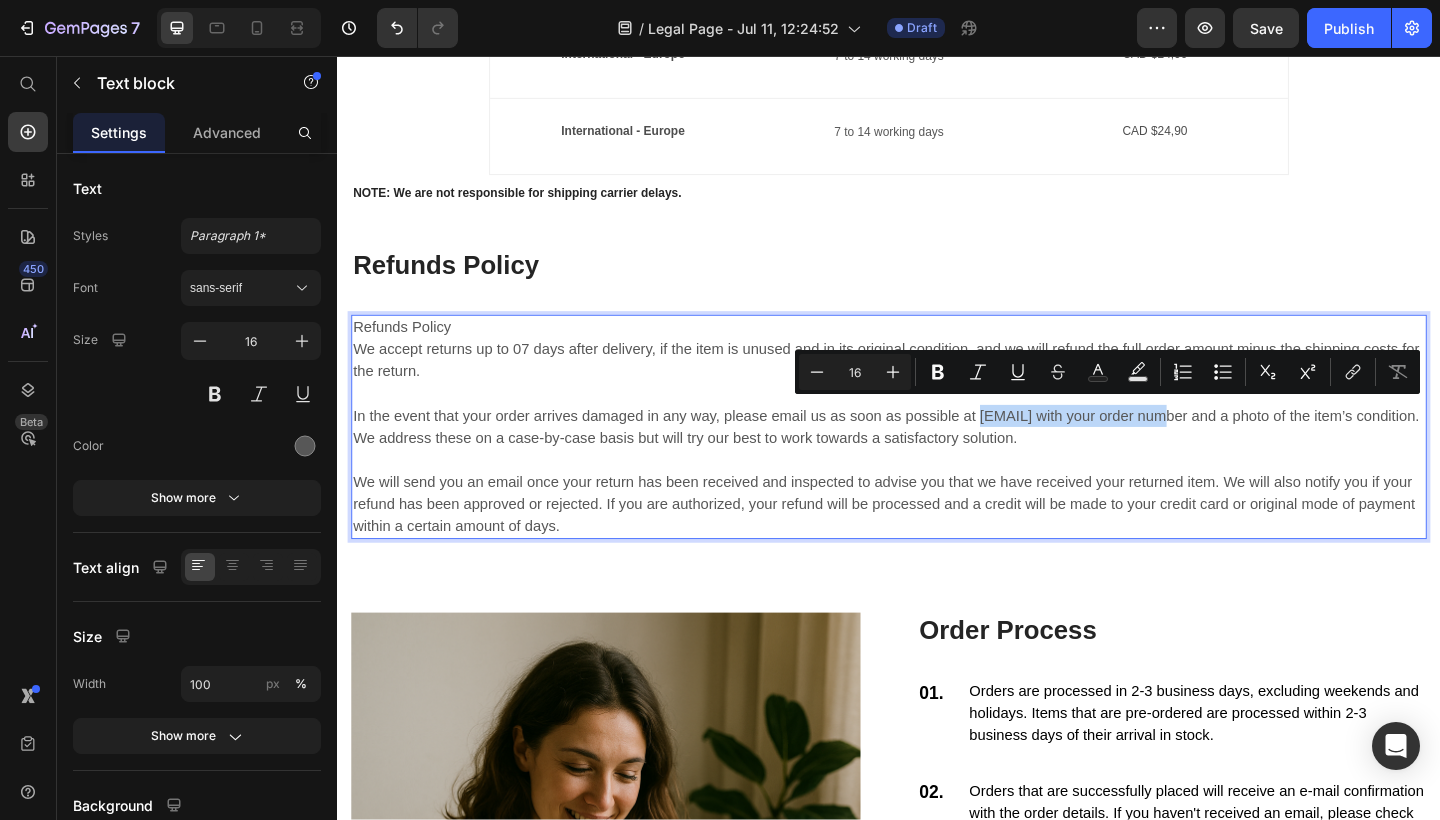drag, startPoint x: 1252, startPoint y: 438, endPoint x: 1070, endPoint y: 440, distance: 182.01099 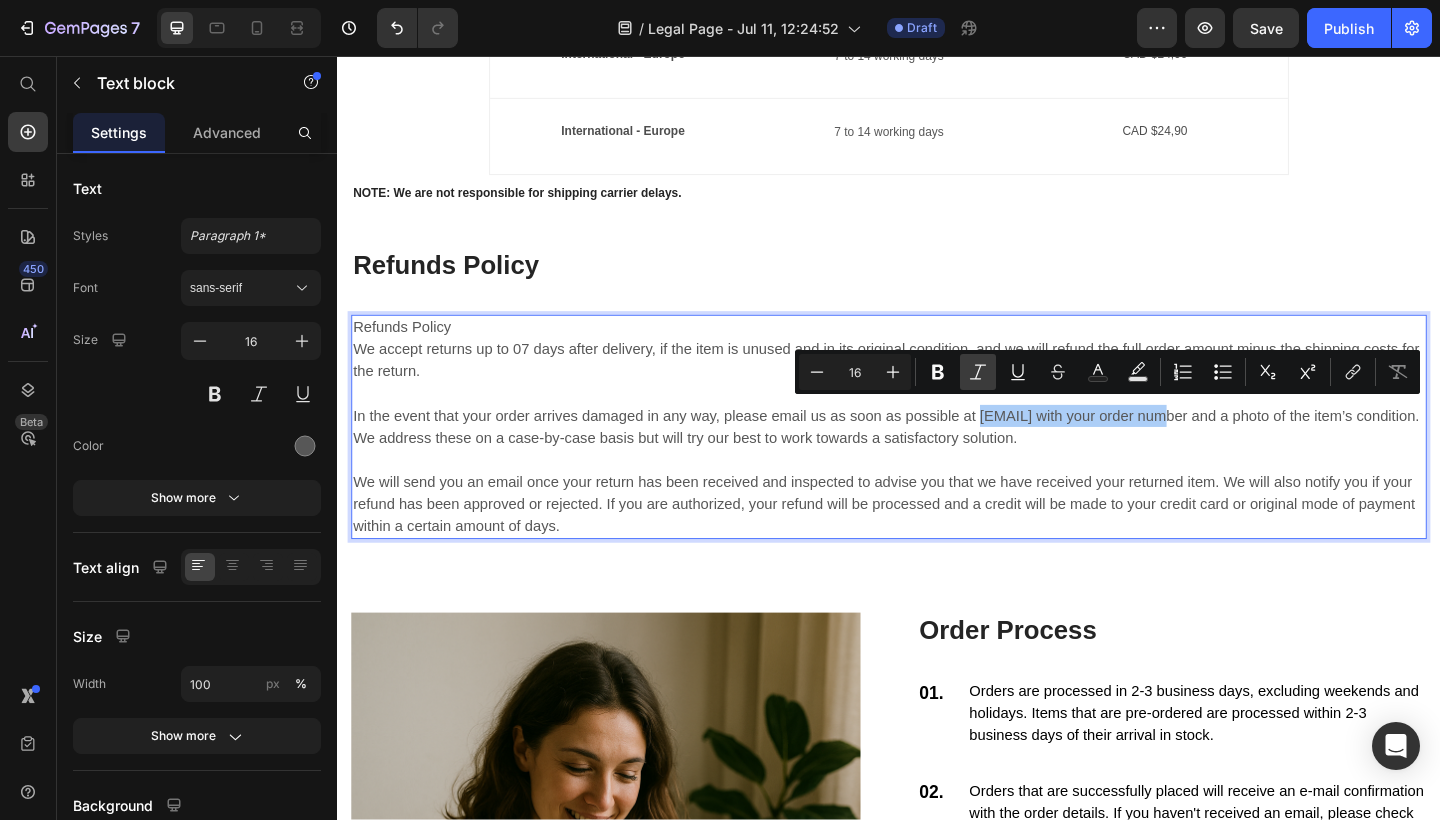 click 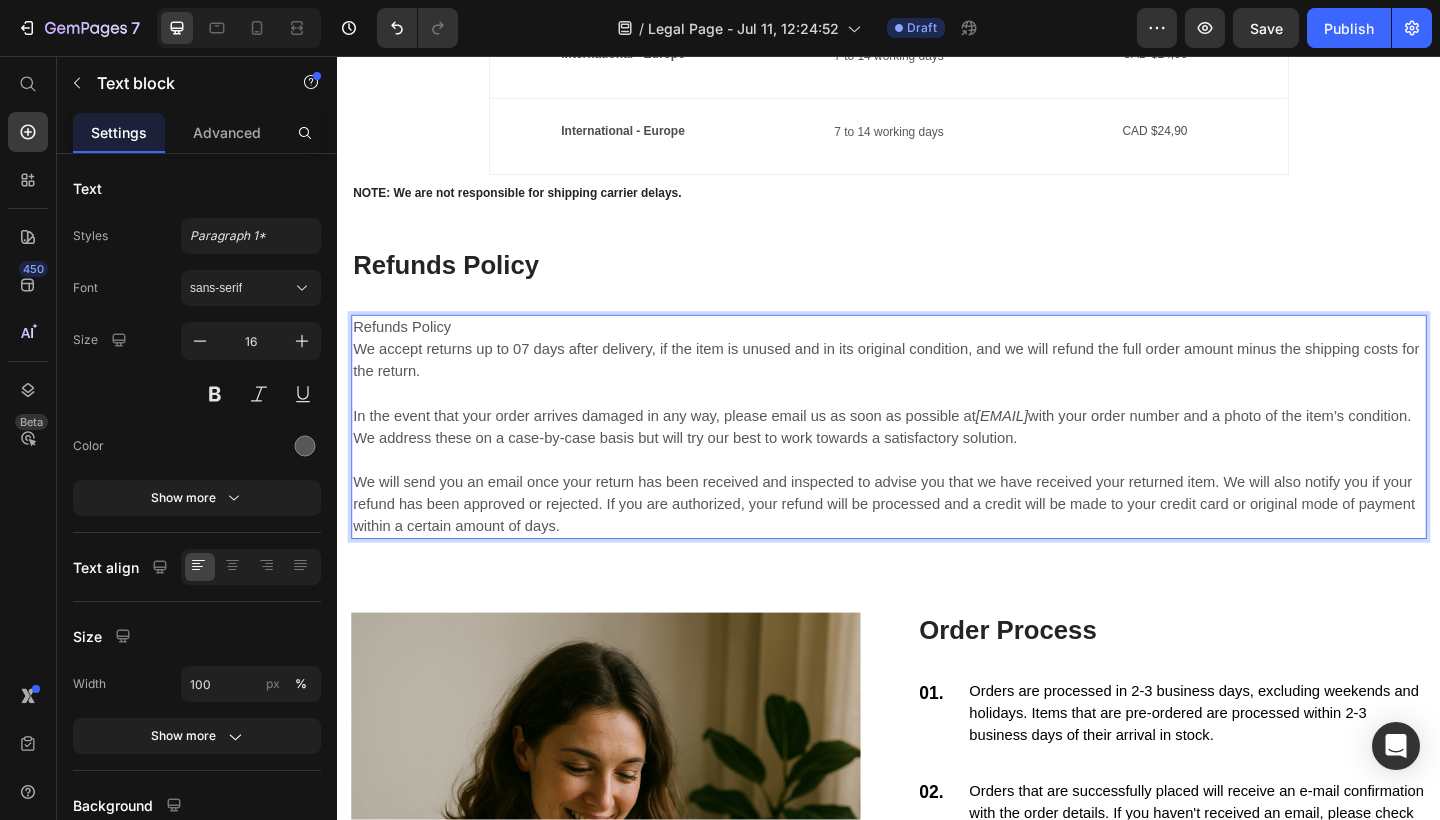 click on "Refunds Policy We accept returns up to 07 days after delivery, if the item is unused and in its original condition, and we will refund the full order amount minus the shipping costs for the return.  In the event that your order arrives damaged in any way, please email us as soon as possible at  suportemaisonbuy@gmail.com  with your order number and a photo of the item’s condition. We address these on a case-by-case basis but will try our best to work towards a satisfactory solution. ⁠⁠⁠⁠⁠⁠⁠ We will send you an email once your return has been received and inspected to advise you that we have received your returned item. We will also notify you if your refund has been approved or rejected. If you are authorized, your refund will be processed and a credit will be made to your credit card or original mode of payment within a certain amount of days." at bounding box center [937, 460] 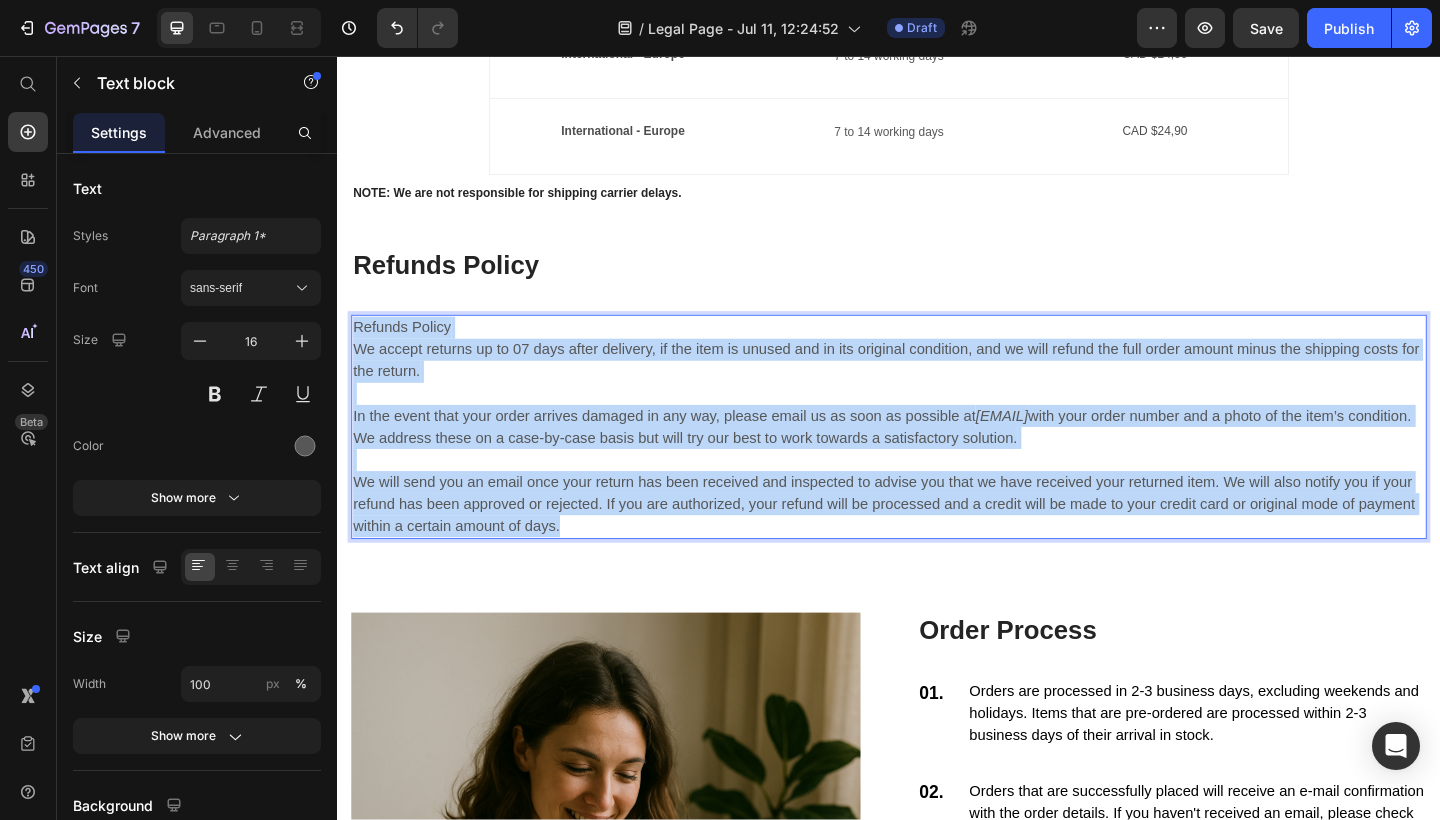 drag, startPoint x: 639, startPoint y: 549, endPoint x: 351, endPoint y: 343, distance: 354.0904 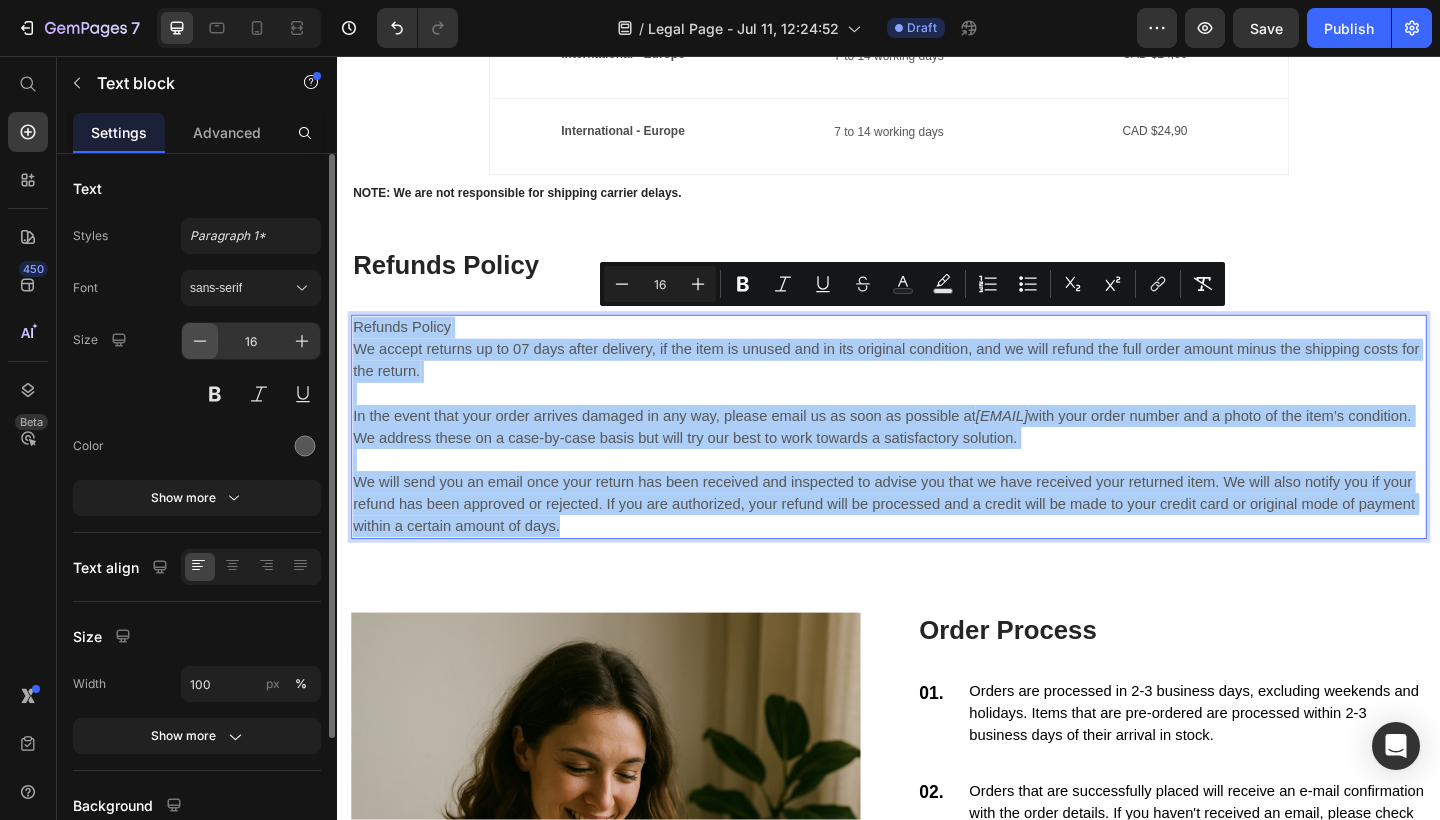 click 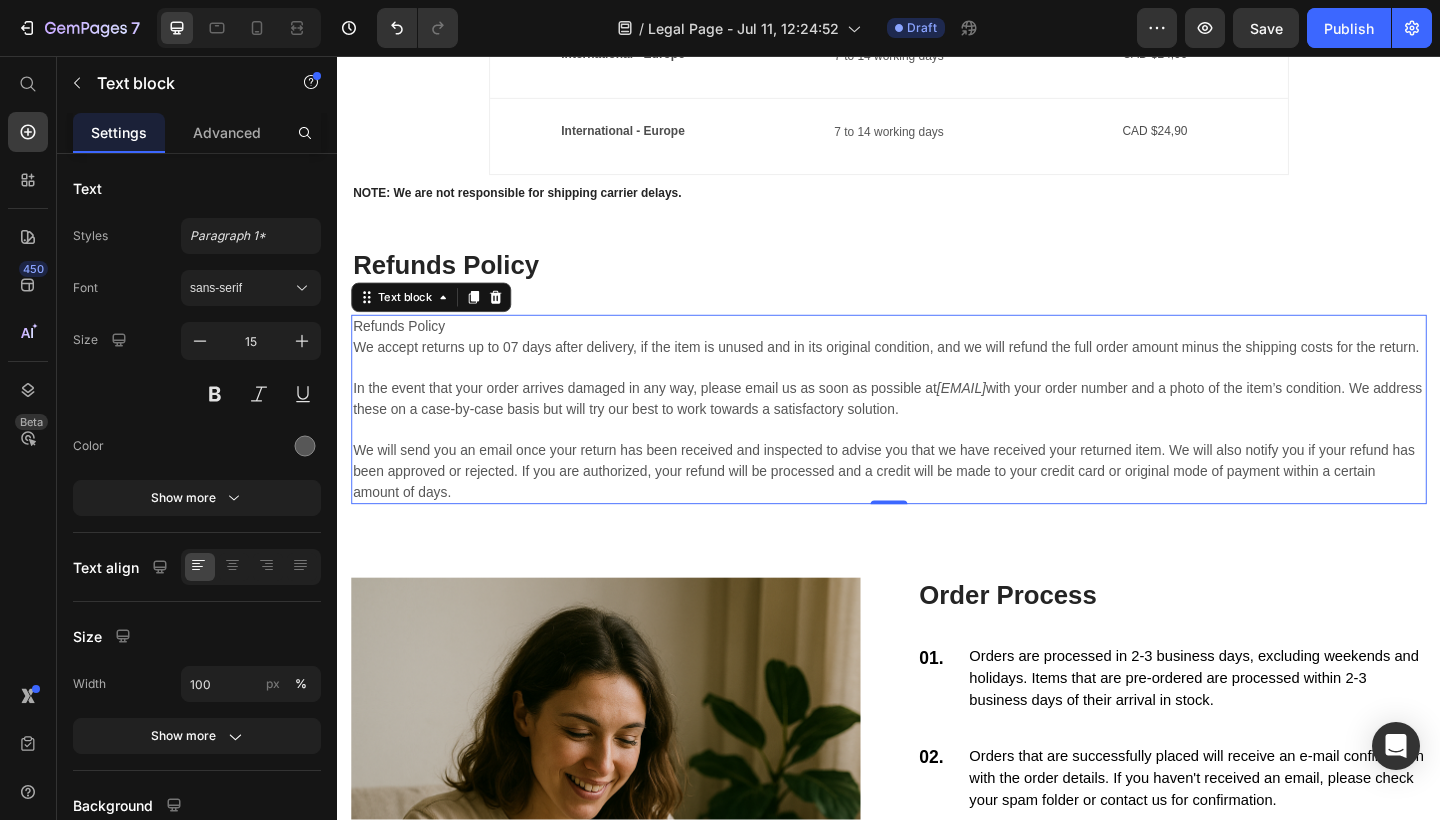 click on "Refunds Policy We accept returns up to 07 days after delivery, if the item is unused and in its original condition, and we will refund the full order amount minus the shipping costs for the return.  In the event that your order arrives damaged in any way, please email us as soon as possible at  suportemaisonbuy@gmail.com  with your order number and a photo of the item’s condition. We address these on a case-by-case basis but will try our best to work towards a satisfactory solution. We will send you an email once your return has been received and inspected to advise you that we have received your returned item. We will also notify you if your refund has been approved or rejected. If you are authorized, your refund will be processed and a credit will be made to your credit card or original mode of payment within a certain amount of days." at bounding box center [937, 441] 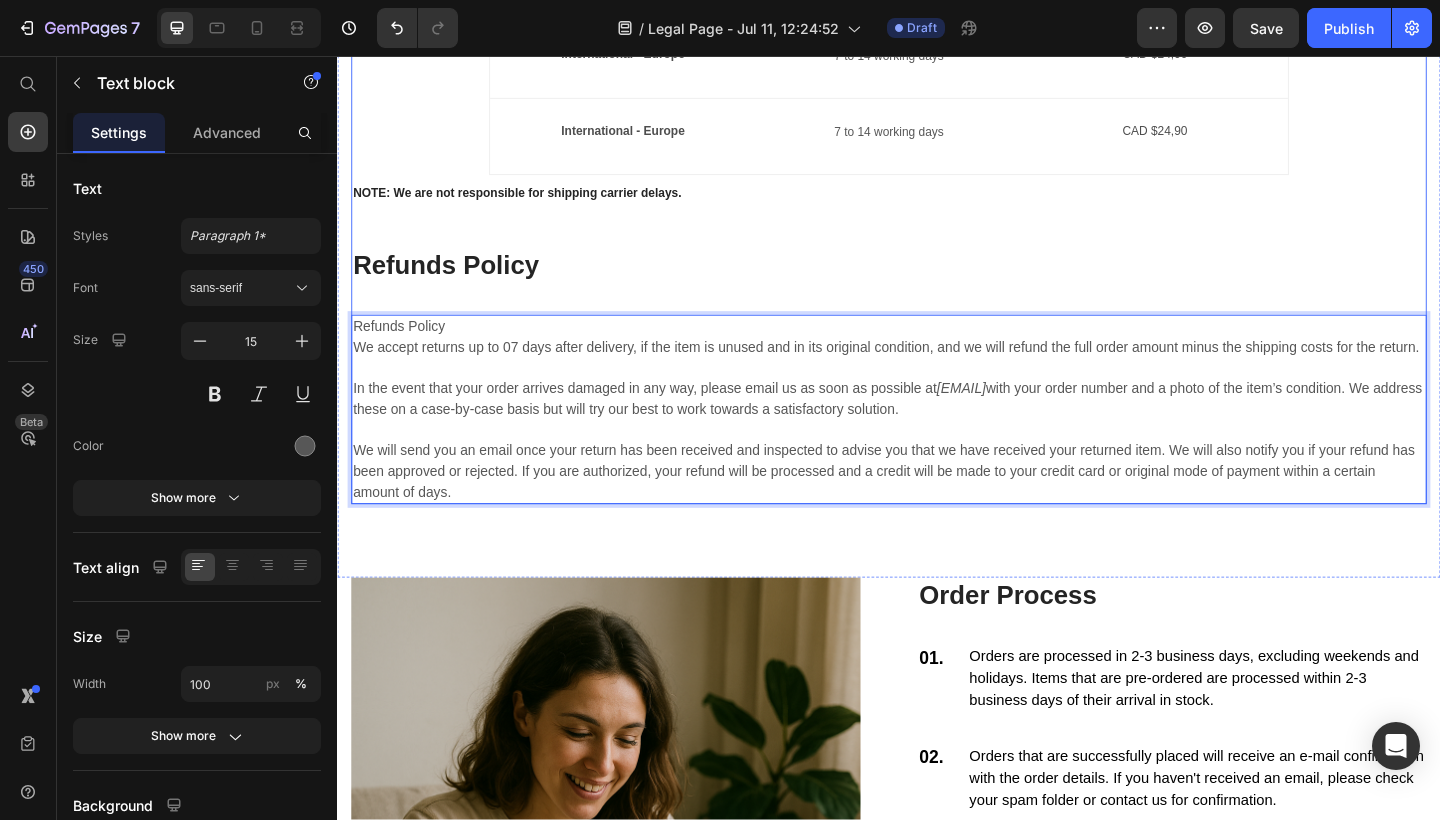 click on "International Shipping Policy Heading We process orders within 2-3 business days, excluding weekends and holidays. Pre-ordered items are processed within 2-3 business days of arrival in stock. Successfully placed orders will receive an e-mail confirmation with the order details. If you do not receive an e-mail, please check your spam filter or contact us for confirmation. If you need any assistance with your order, please contact us immediately. We will not be able to make changes to your order after it has shipped. Please review and ensure that you have entered the correct address. We are not responsible for non-delivery due to errors in the address that you provide. If an order is returned due to an incorrect address, we will refund the original order (excluding the shipping fee) and ask that you re-submit your order. Text block Shipping Options Text block Estimated delivery time Text block Price Text block Row Standard Delivery (Canada Post) Text block 3 to 7 working days Text block Text block Row Row Row" at bounding box center [937, -58] 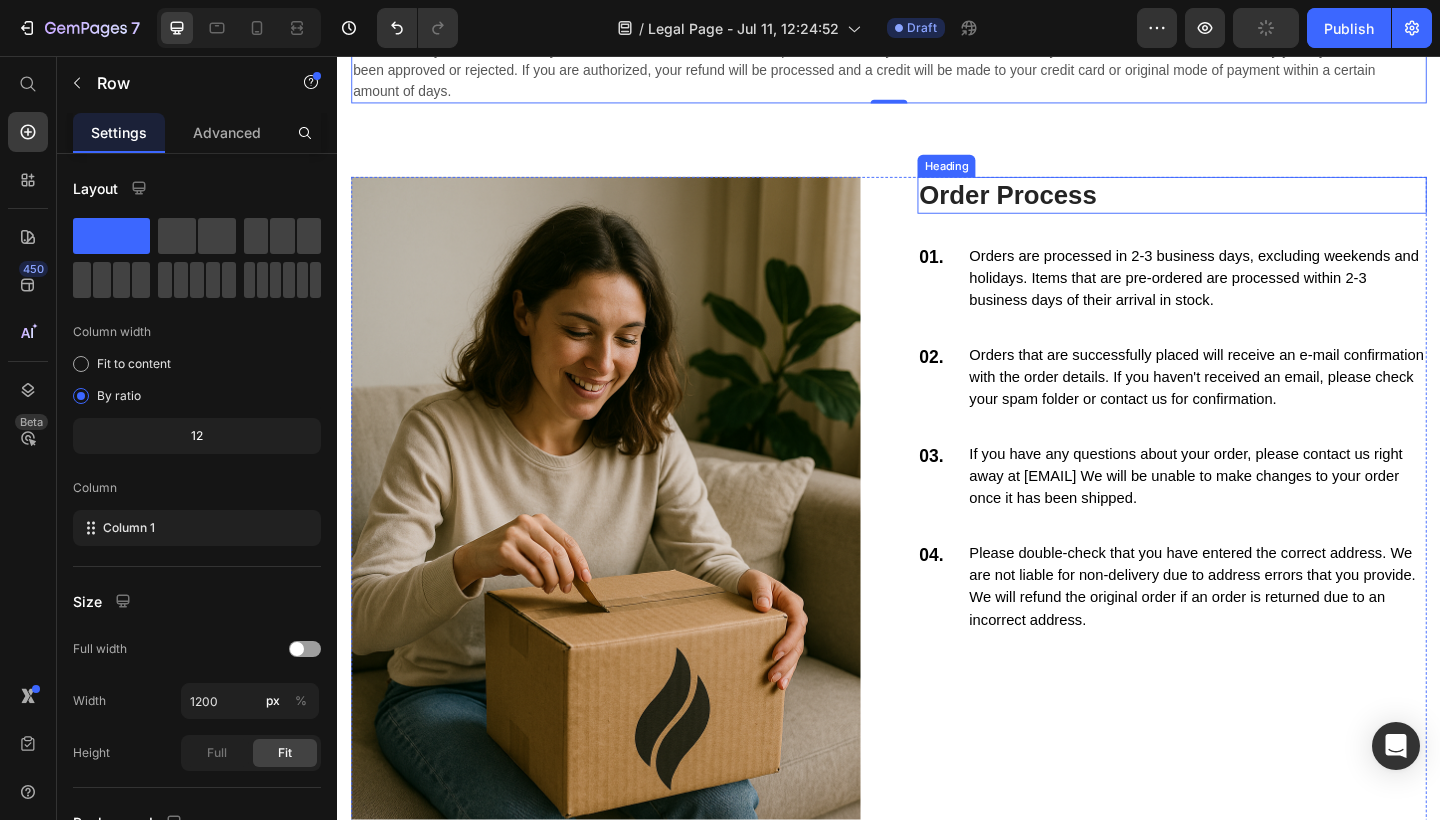 scroll, scrollTop: 2366, scrollLeft: 0, axis: vertical 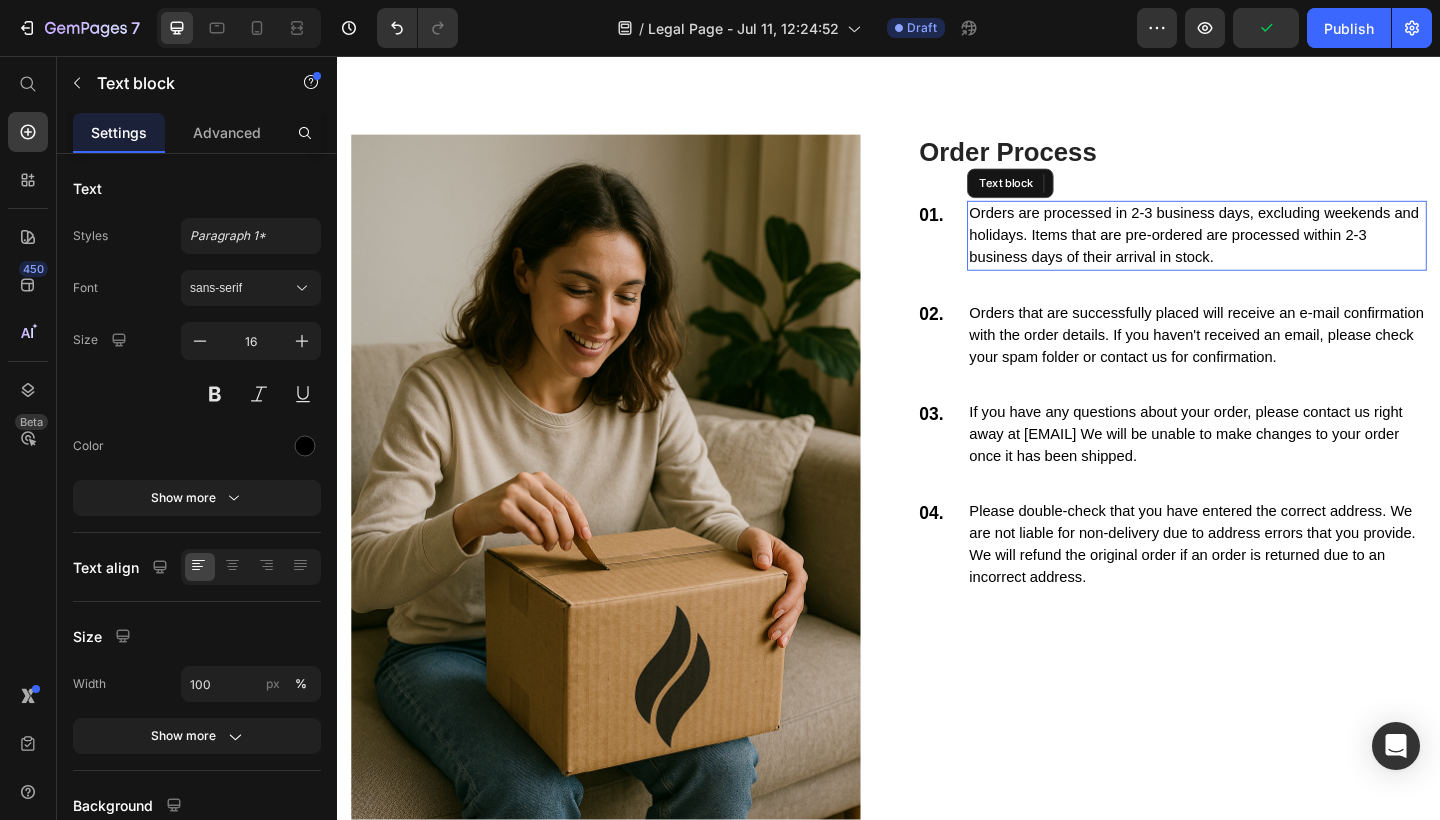 click on "Orders are processed in 2-3 business days, excluding weekends and holidays. Items that are pre-ordered are processed within 2-3 business days of their arrival in stock." at bounding box center [1272, 252] 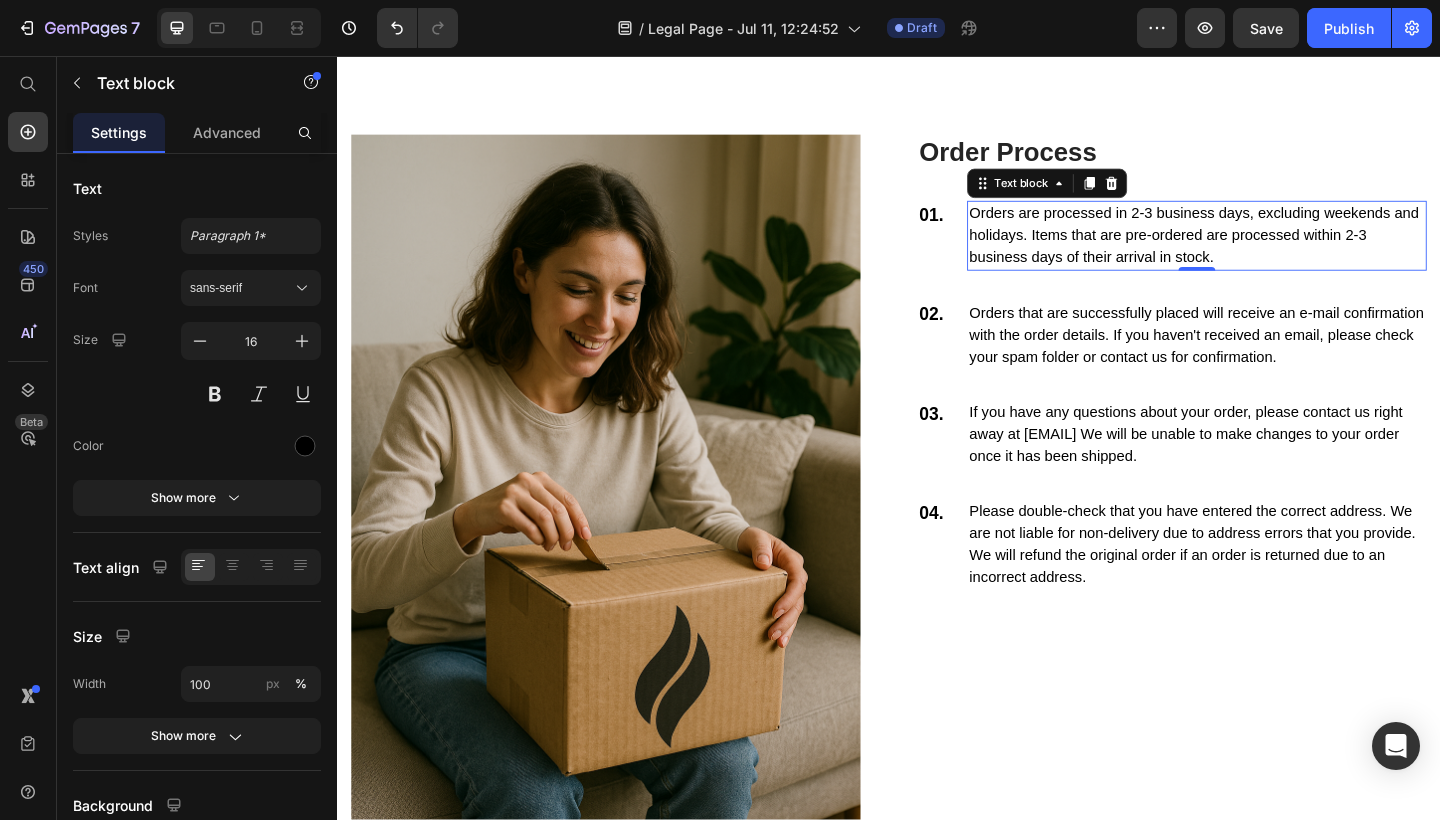 click on "Orders are processed in 2-3 business days, excluding weekends and holidays. Items that are pre-ordered are processed within 2-3 business days of their arrival in stock." at bounding box center (1272, 252) 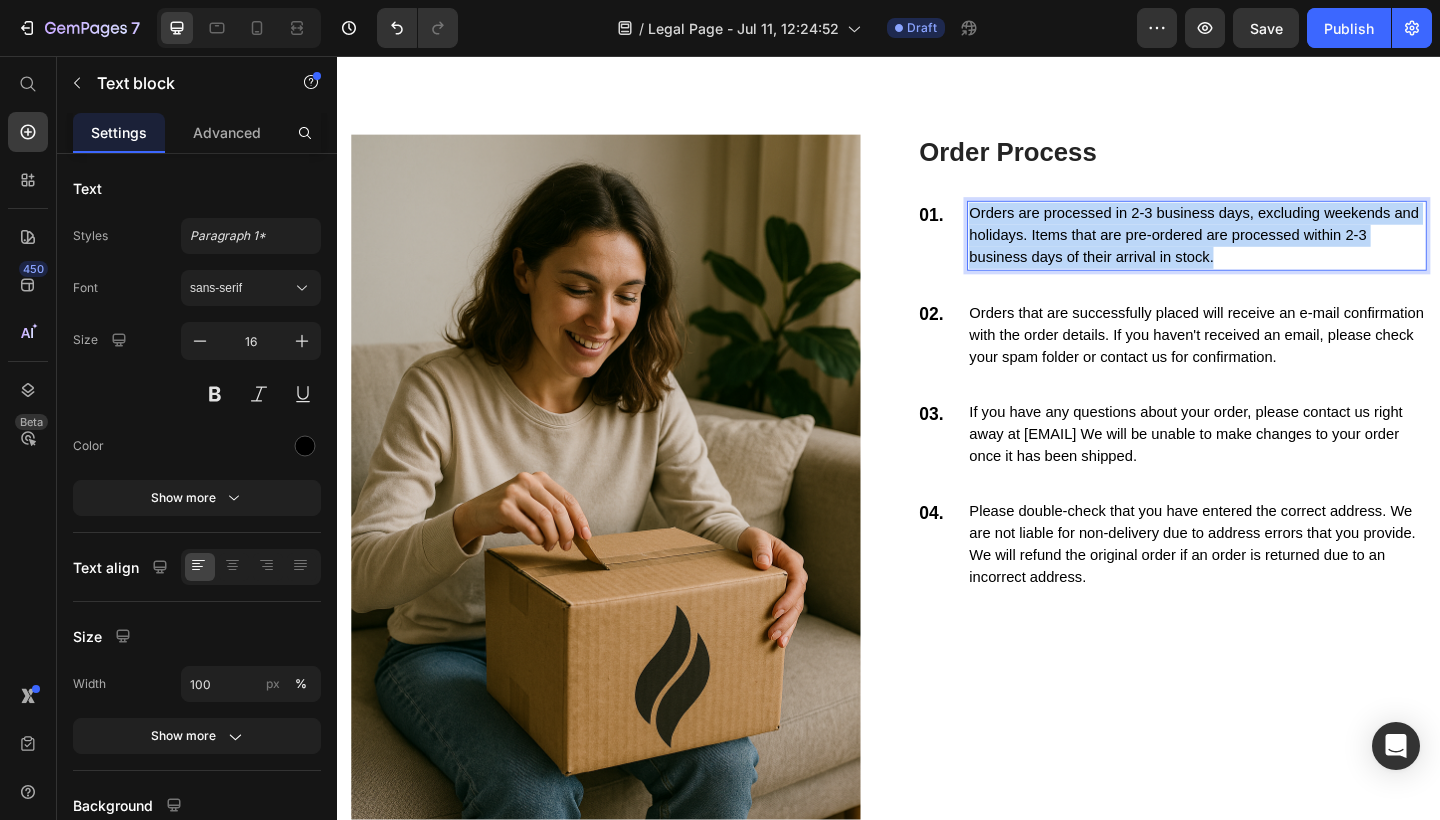 click on "Orders are processed in 2-3 business days, excluding weekends and holidays. Items that are pre-ordered are processed within 2-3 business days of their arrival in stock." at bounding box center [1272, 252] 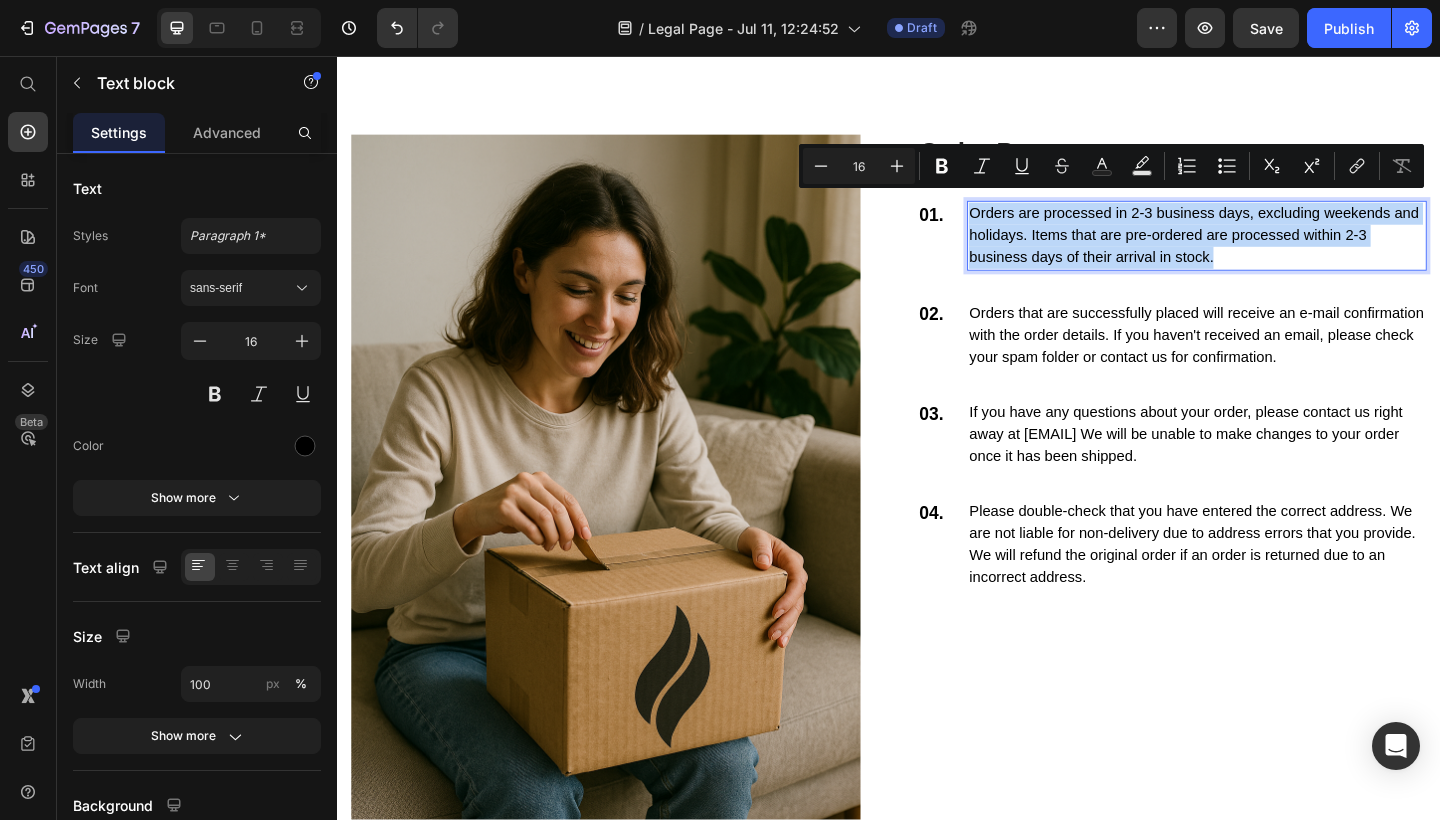 copy on "Orders are processed in 2-3 business days, excluding weekends and holidays. Items that are pre-ordered are processed within 2-3 business days of their arrival in stock." 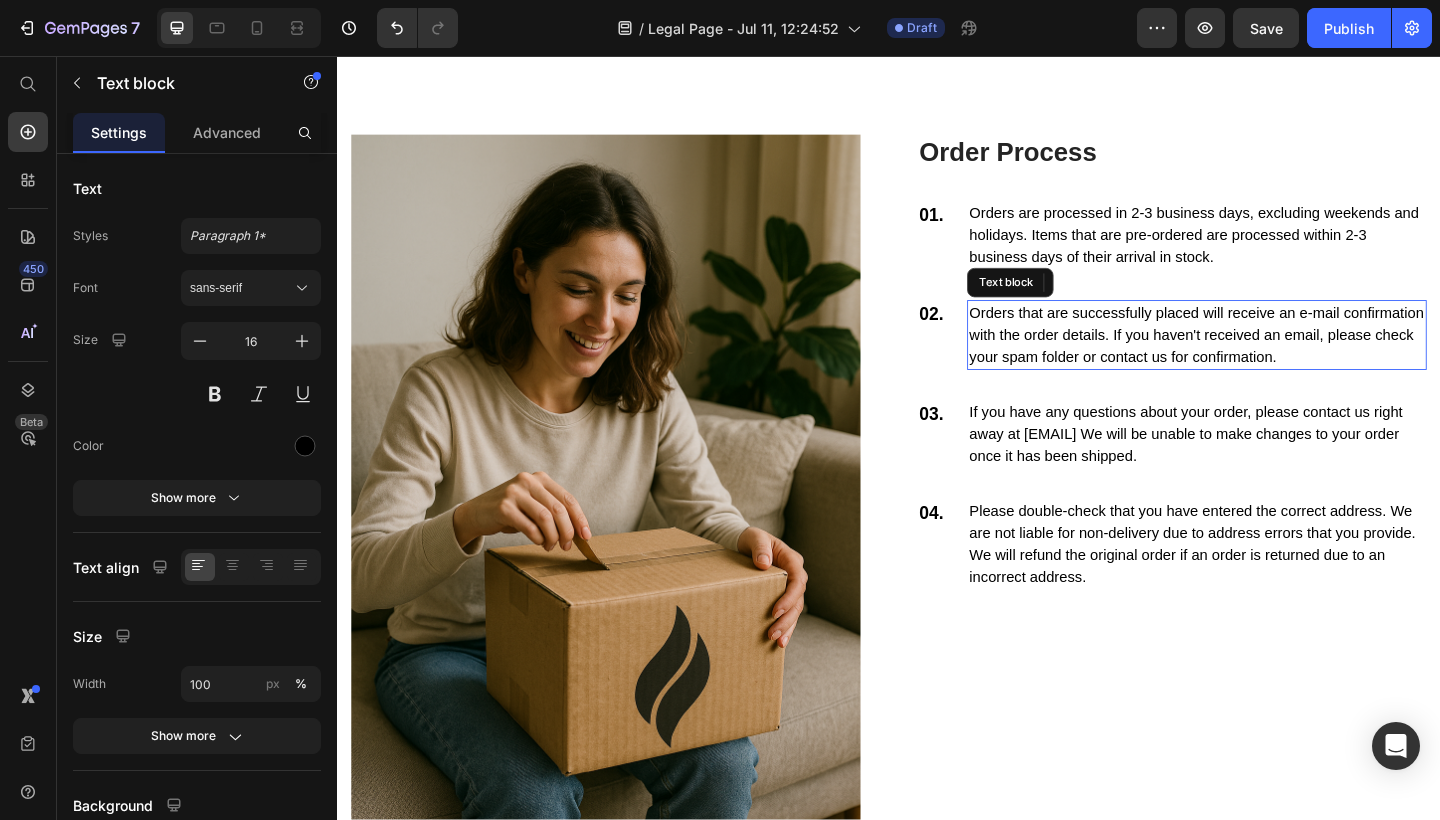 click on "Orders that are successfully placed will receive an e-mail confirmation with the order details. If you haven't received an email, please check your spam folder or contact us for confirmation." at bounding box center [1272, 360] 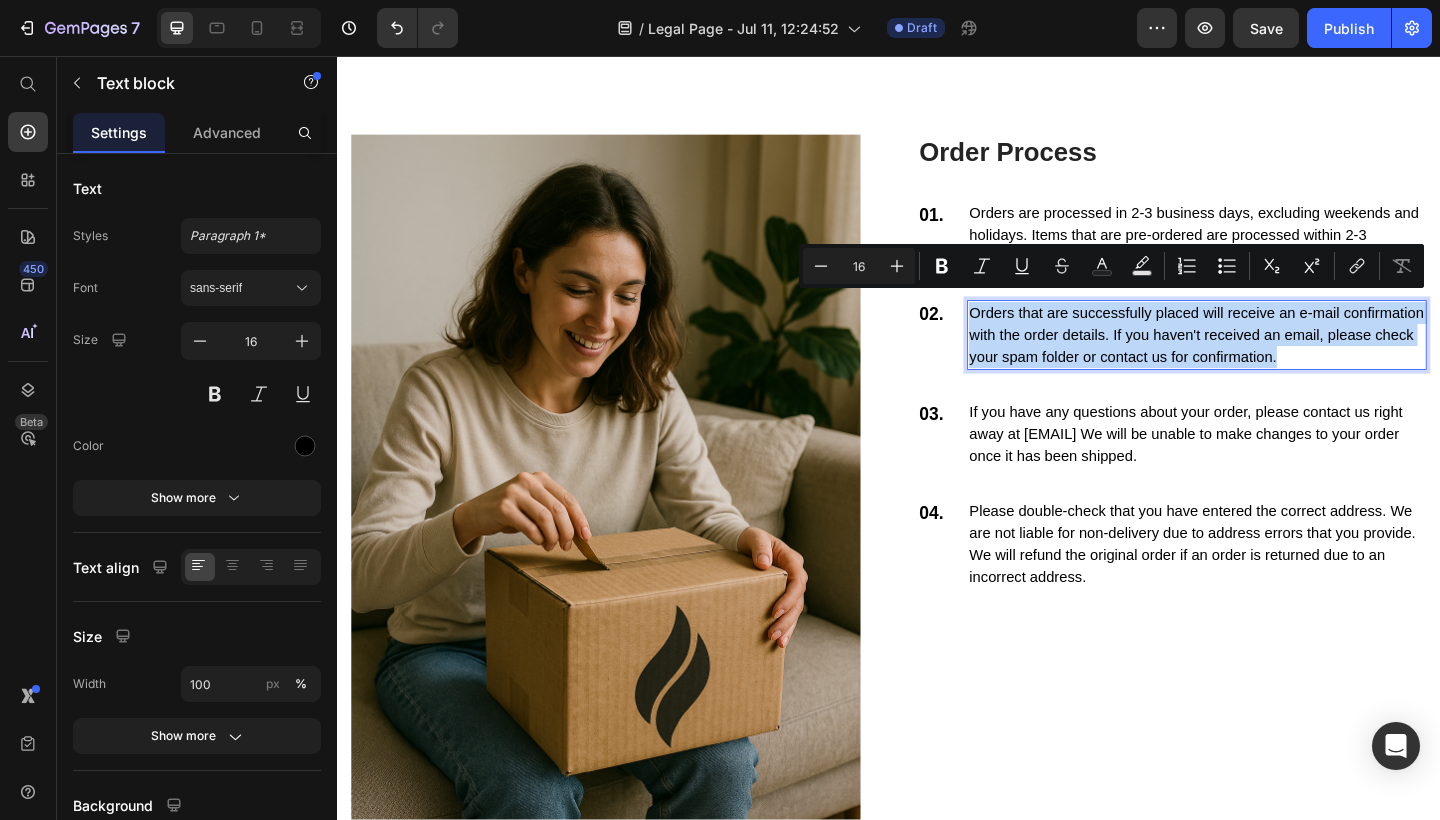 copy on "Orders that are successfully placed will receive an e-mail confirmation with the order details. If you haven't received an email, please check your spam folder or contact us for confirmation." 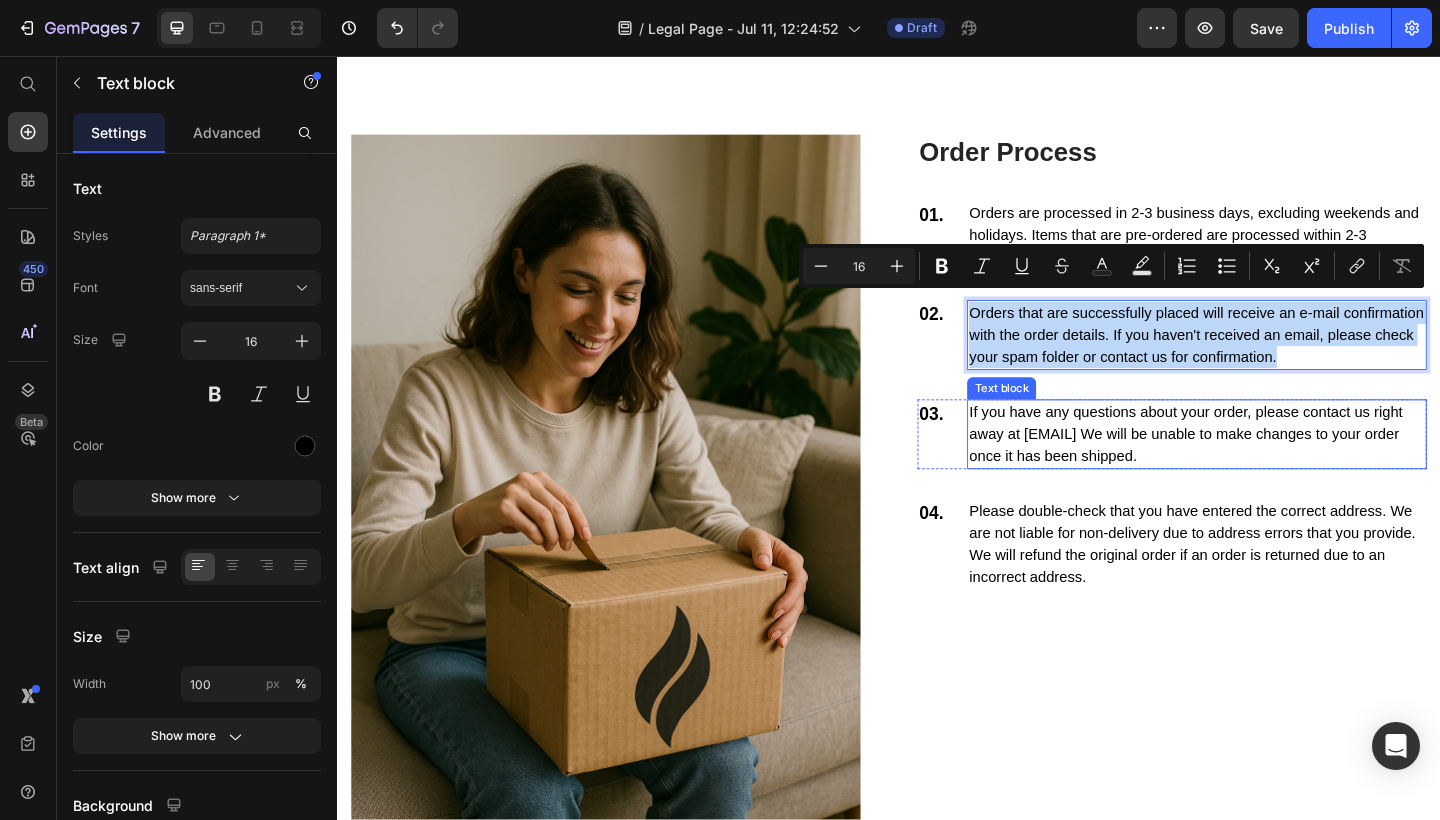 click on "If you have any questions about your order, please contact us right away at [EMAIL] We will be unable to make changes to your order once it has been shipped." at bounding box center [1272, 468] 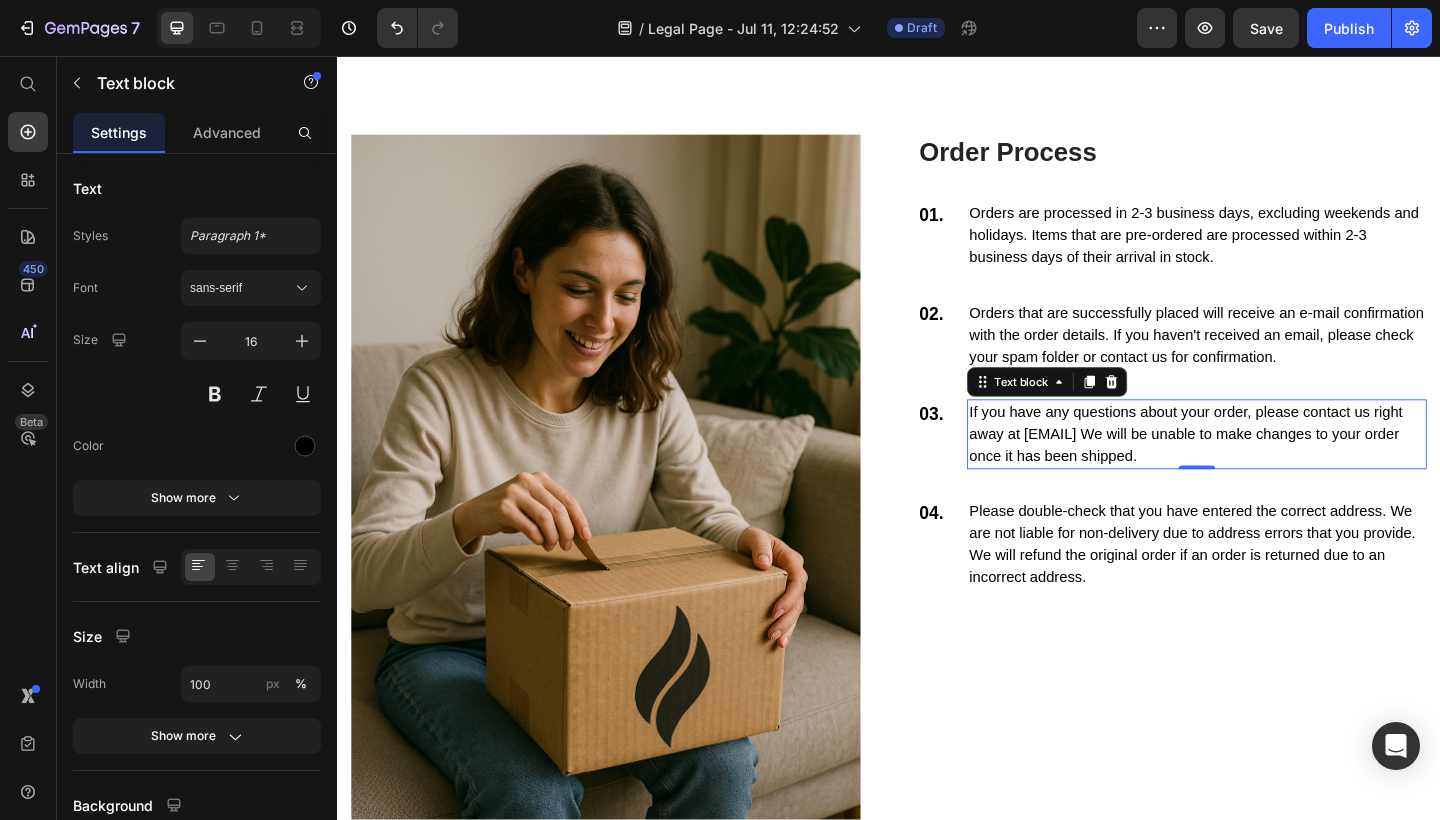 click on "If you have any questions about your order, please contact us right away at [EMAIL] We will be unable to make changes to your order once it has been shipped." at bounding box center [1272, 468] 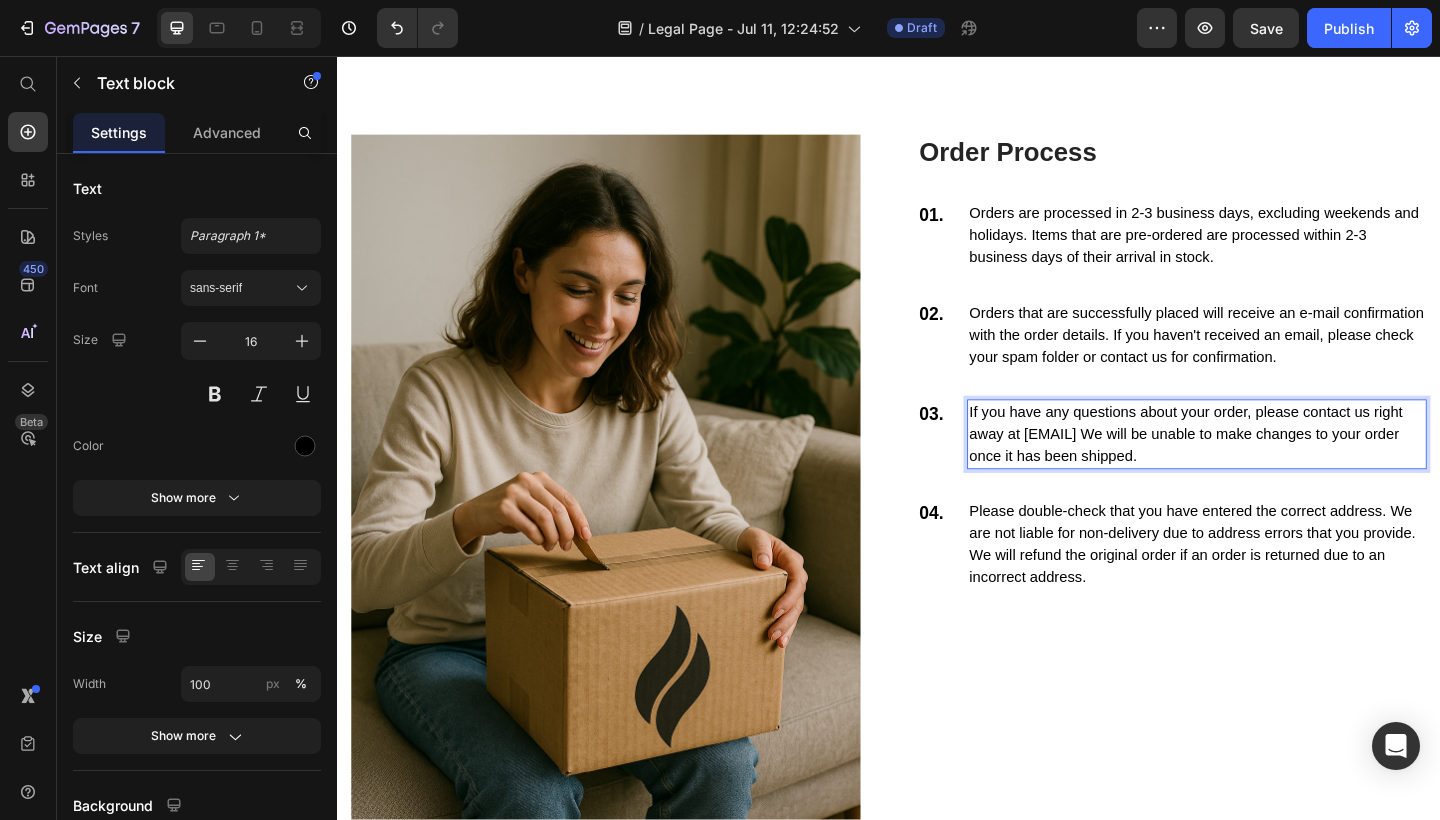 click on "If you have any questions about your order, please contact us right away at [EMAIL] We will be unable to make changes to your order once it has been shipped." at bounding box center (1272, 468) 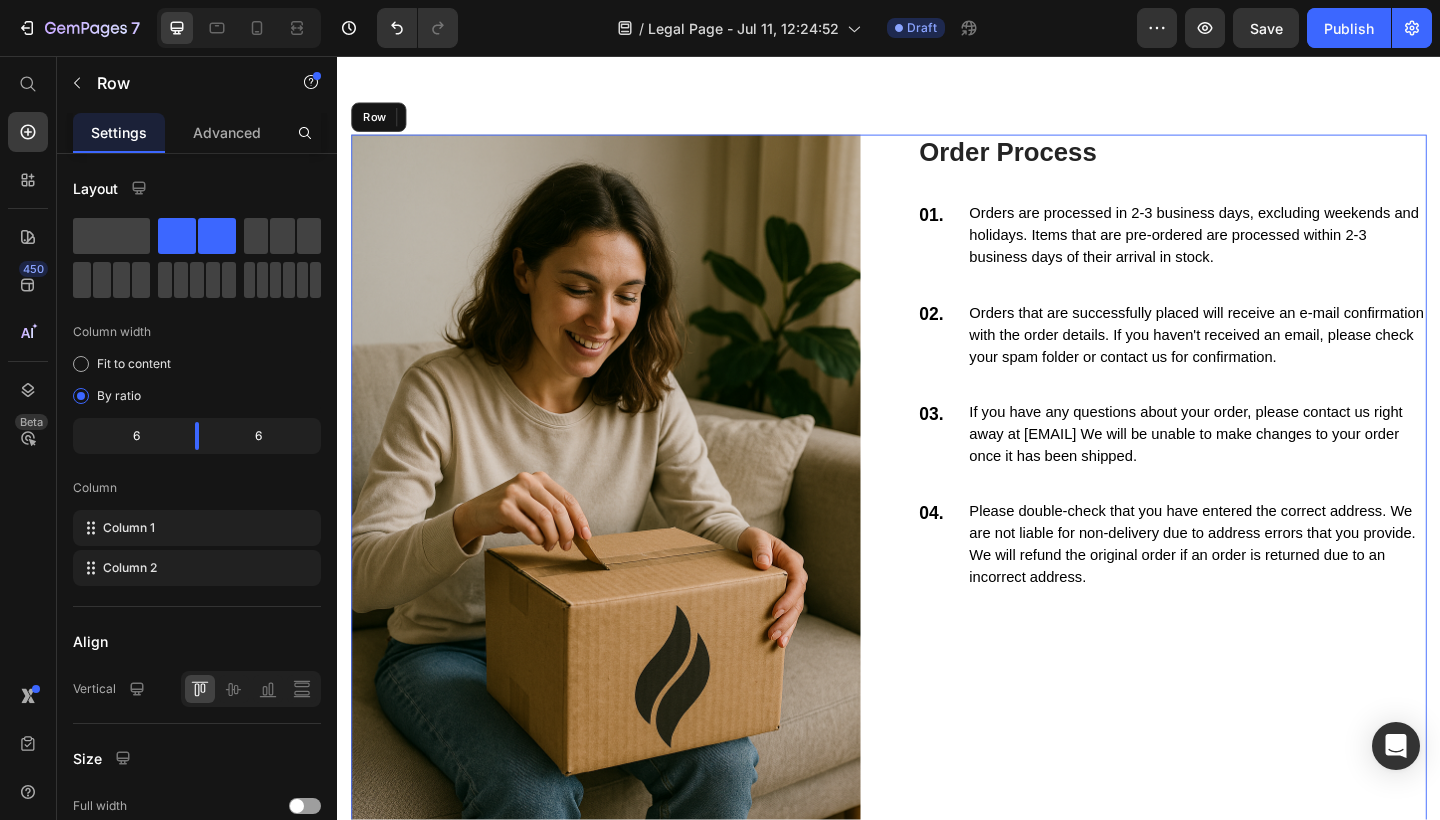click on "Order Process Heading 01. Text block Orders are processed in 2-3 business days, excluding weekends and holidays. Items that are pre-ordered are processed within 2-3 business days of their arrival in stock. Text block Row 02. Text block Orders that are successfully placed will receive an e-mail confirmation with the order details. If you haven't received an email, please check your spam folder or contact us for confirmation. Text block Row 03. Text block If you have any questions about your order, please contact us right away at suportemaisonbuy@gmail.com We will be unable to make changes to your order once it has been shipped. Text block   0 Row 04. Text block Please double-check that you have entered the correct address. We are not liable for non-delivery due to address errors that you provide. We will refund the original order if an order is returned due to an incorrect address. Text block Row" at bounding box center (1245, 557) 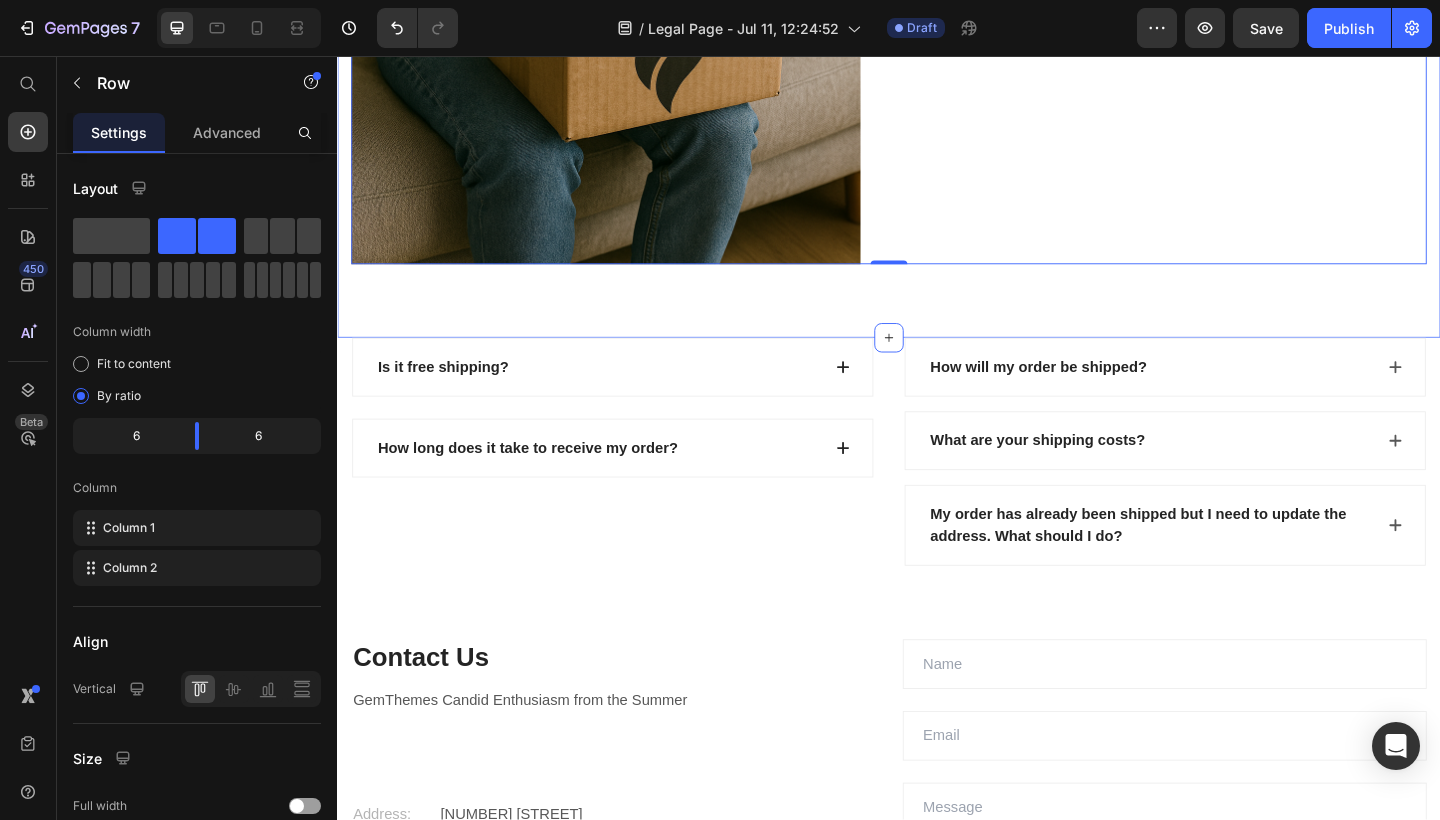 scroll, scrollTop: 3053, scrollLeft: 0, axis: vertical 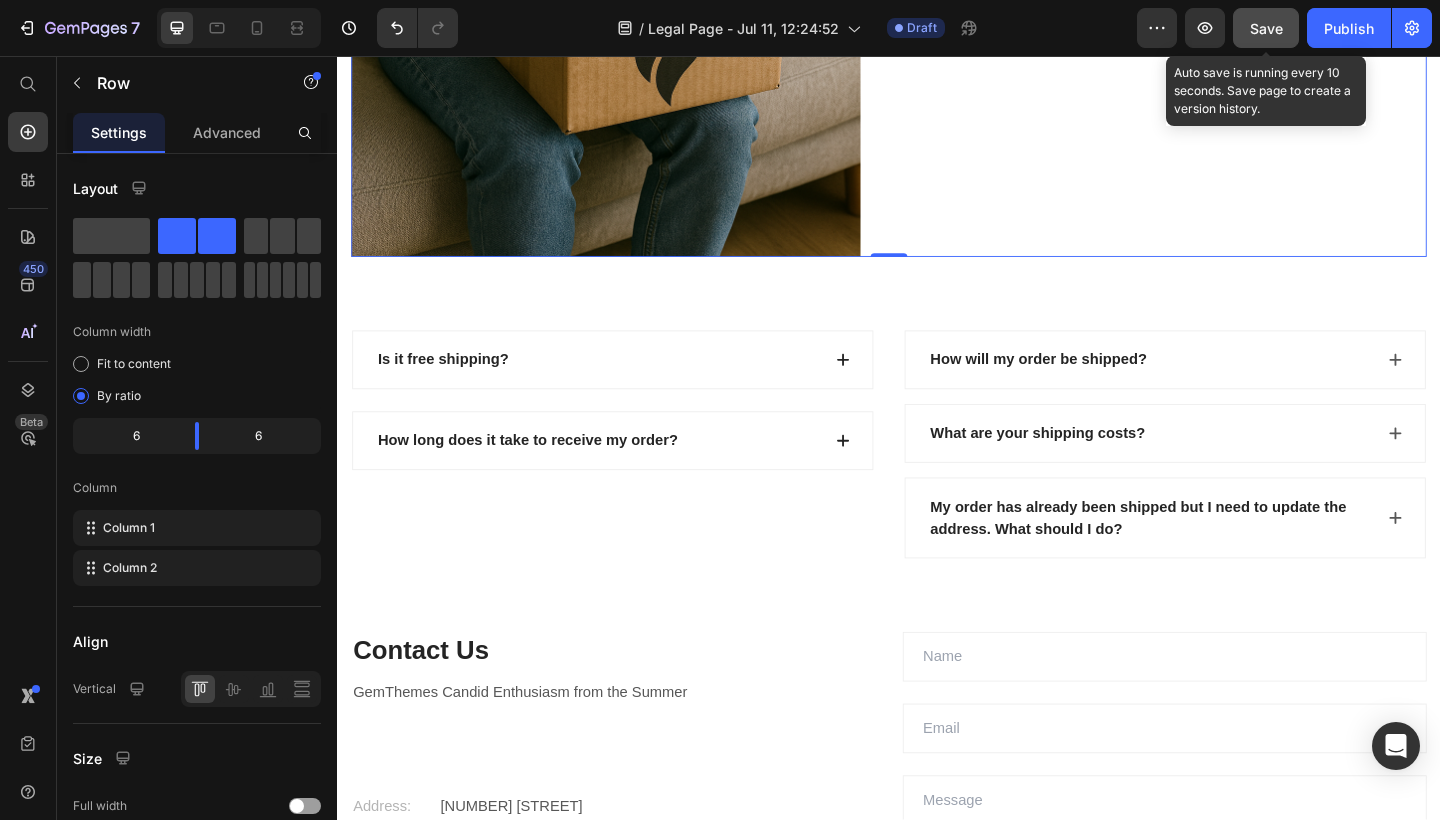 click on "Save" at bounding box center (1266, 28) 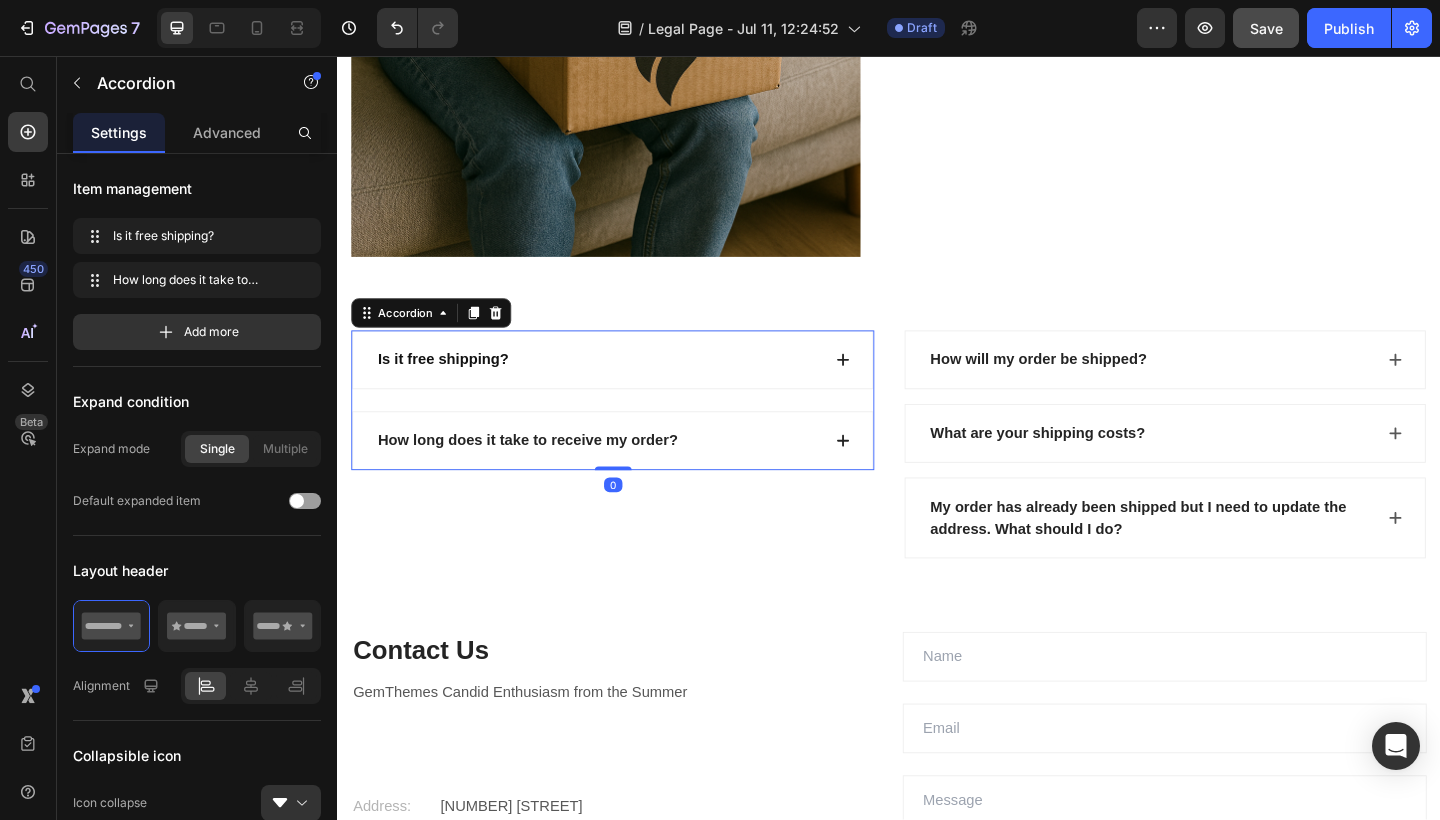 click 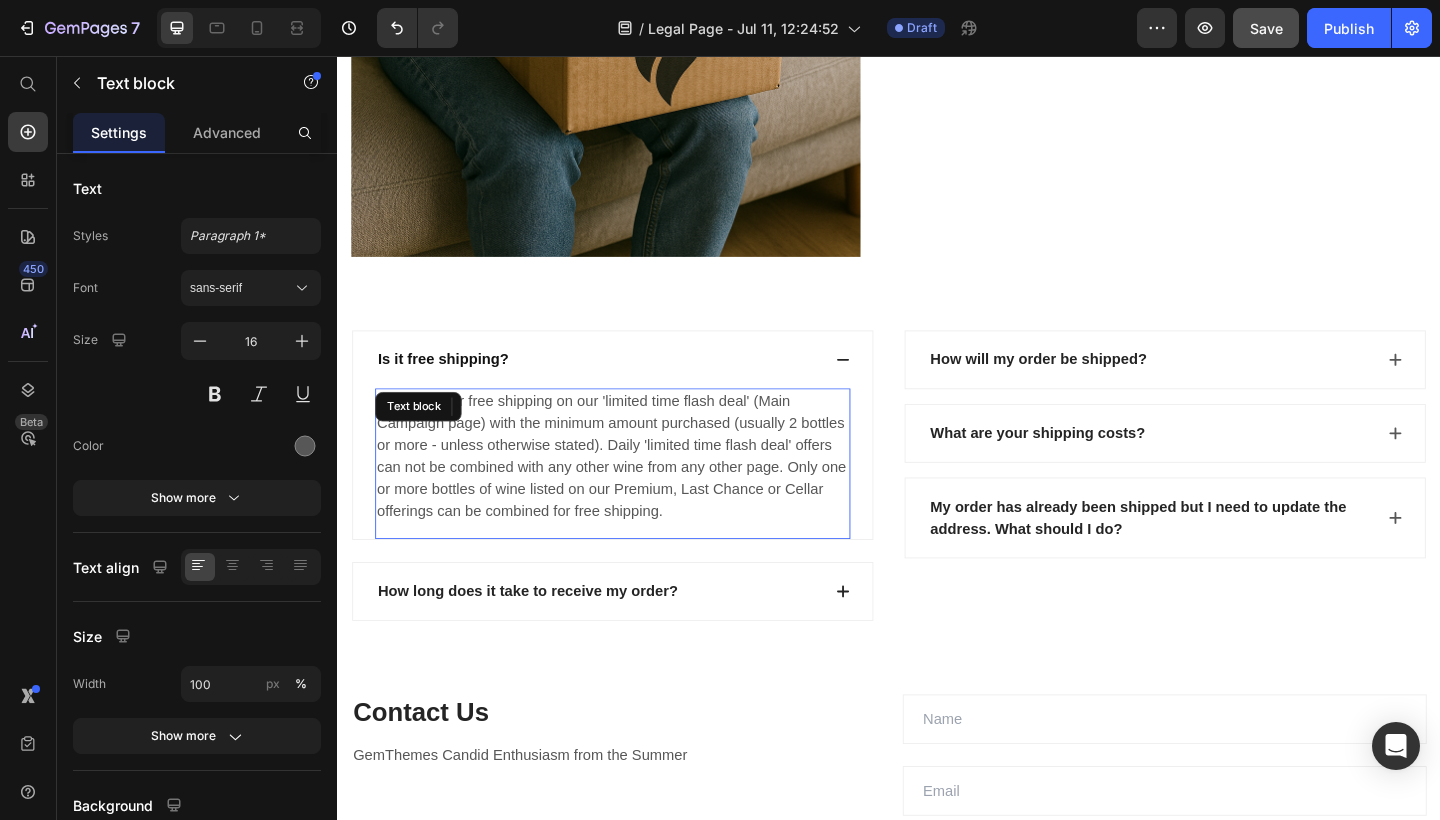 click on "Yes! We offer free shipping on our 'limited time flash deal' (Main Campaign page) with the minimum amount purchased (usually 2 bottles or more - unless otherwise stated). Daily 'limited time flash deal' offers can not be combined with any other wine from any other page. Only one or more bottles of wine listed on our Premium, Last Chance or Cellar offerings can be combined for free shipping." at bounding box center [636, 492] 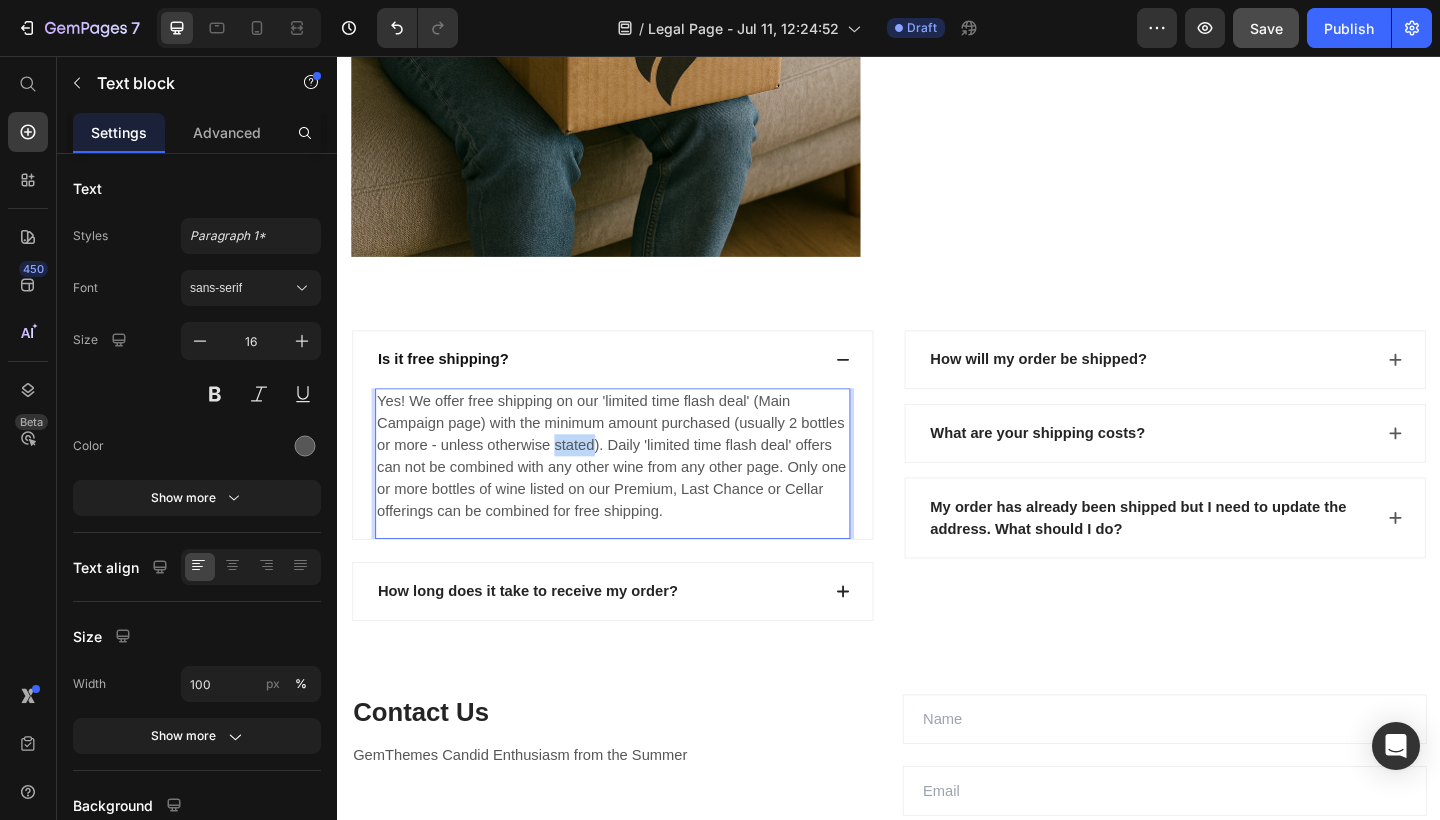 click on "Yes! We offer free shipping on our 'limited time flash deal' (Main Campaign page) with the minimum amount purchased (usually 2 bottles or more - unless otherwise stated). Daily 'limited time flash deal' offers can not be combined with any other wine from any other page. Only one or more bottles of wine listed on our Premium, Last Chance or Cellar offerings can be combined for free shipping." at bounding box center (636, 492) 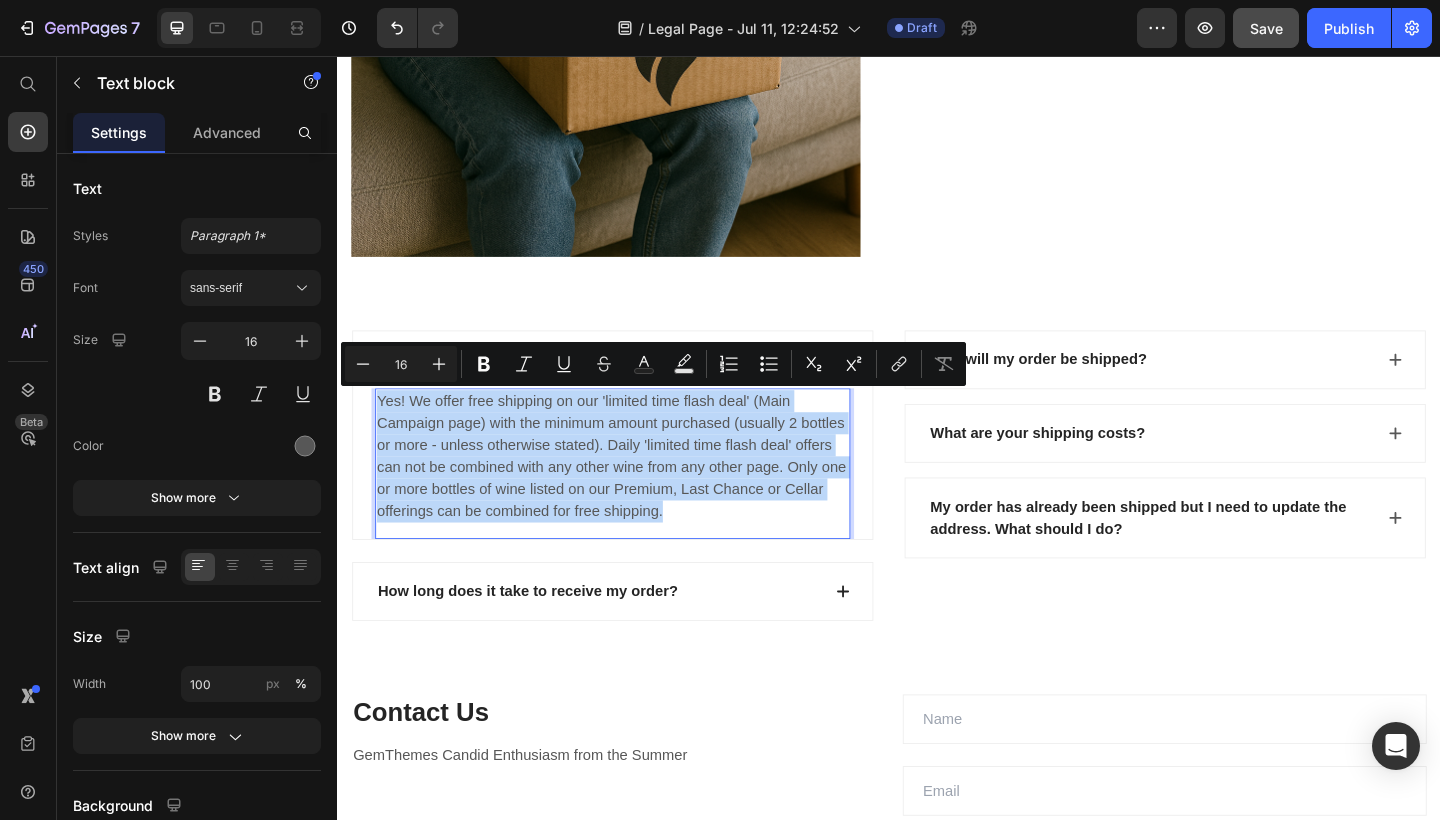 copy on "Yes! We offer free shipping on our 'limited time flash deal' (Main Campaign page) with the minimum amount purchased (usually 2 bottles or more - unless otherwise stated). Daily 'limited time flash deal' offers can not be combined with any other wine from any other page. Only one or more bottles of wine listed on our Premium, Last Chance or Cellar offerings can be combined for free shipping." 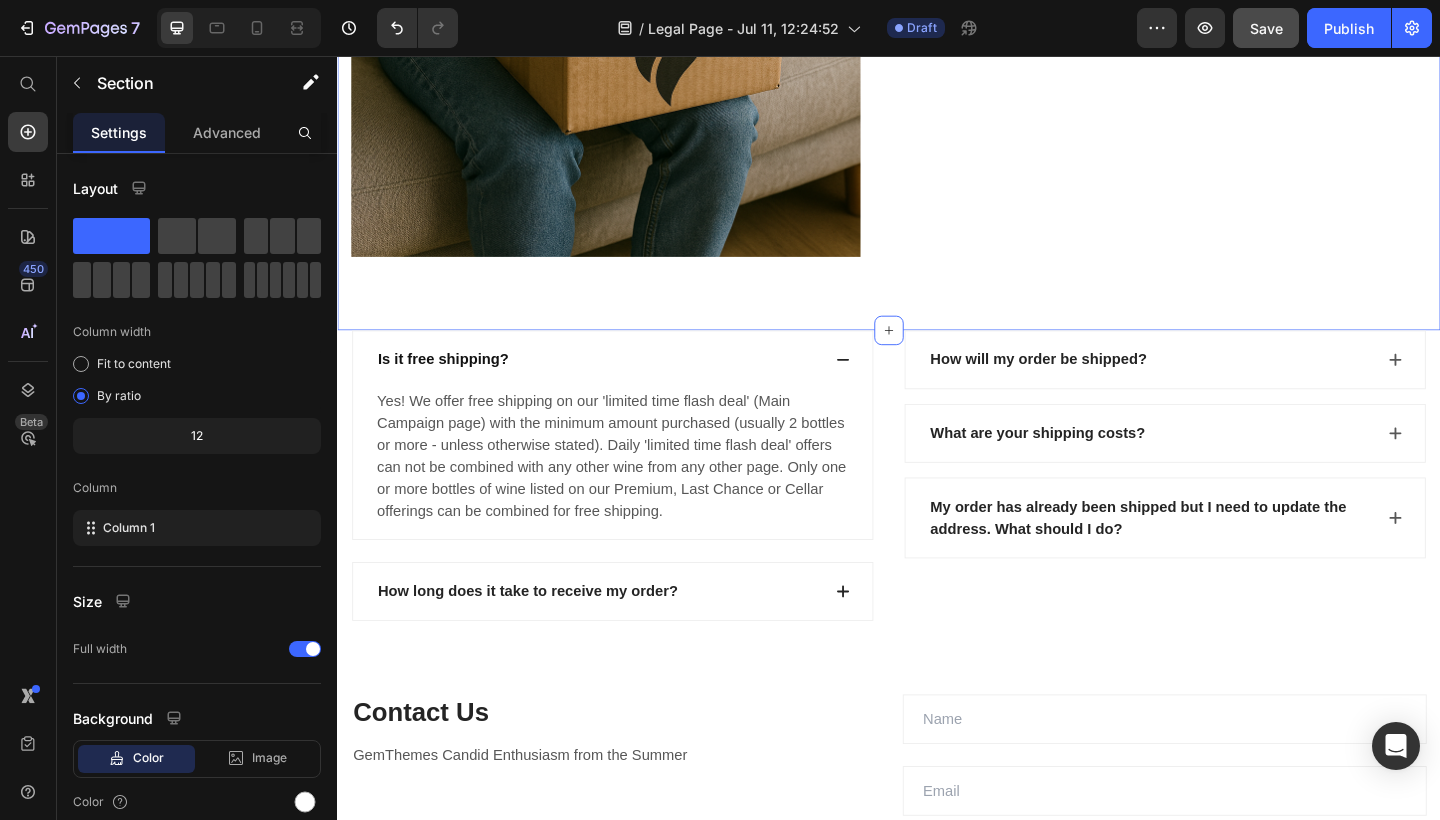 click on "Image Order Process Heading 01. Text block Orders are processed in 2-3 business days, excluding weekends and holidays. Items that are pre-ordered are processed within 2-3 business days of their arrival in stock. Text block Row 02. Text block Orders that are successfully placed will receive an e-mail confirmation with the order details. If you haven't received an email, please check your spam folder or contact us for confirmation. Text block Row 03. Text block If you have any questions about your order, please contact us right away at suportemaisonbuy@gmail.com We will be unable to make changes to your order once it has been shipped. Text block Row 04. Text block Please double-check that you have entered the correct address. We are not liable for non-delivery due to address errors that you provide. We will refund the original order if an order is returned due to an incorrect address. Text block Row Row Section 4" at bounding box center (937, -101) 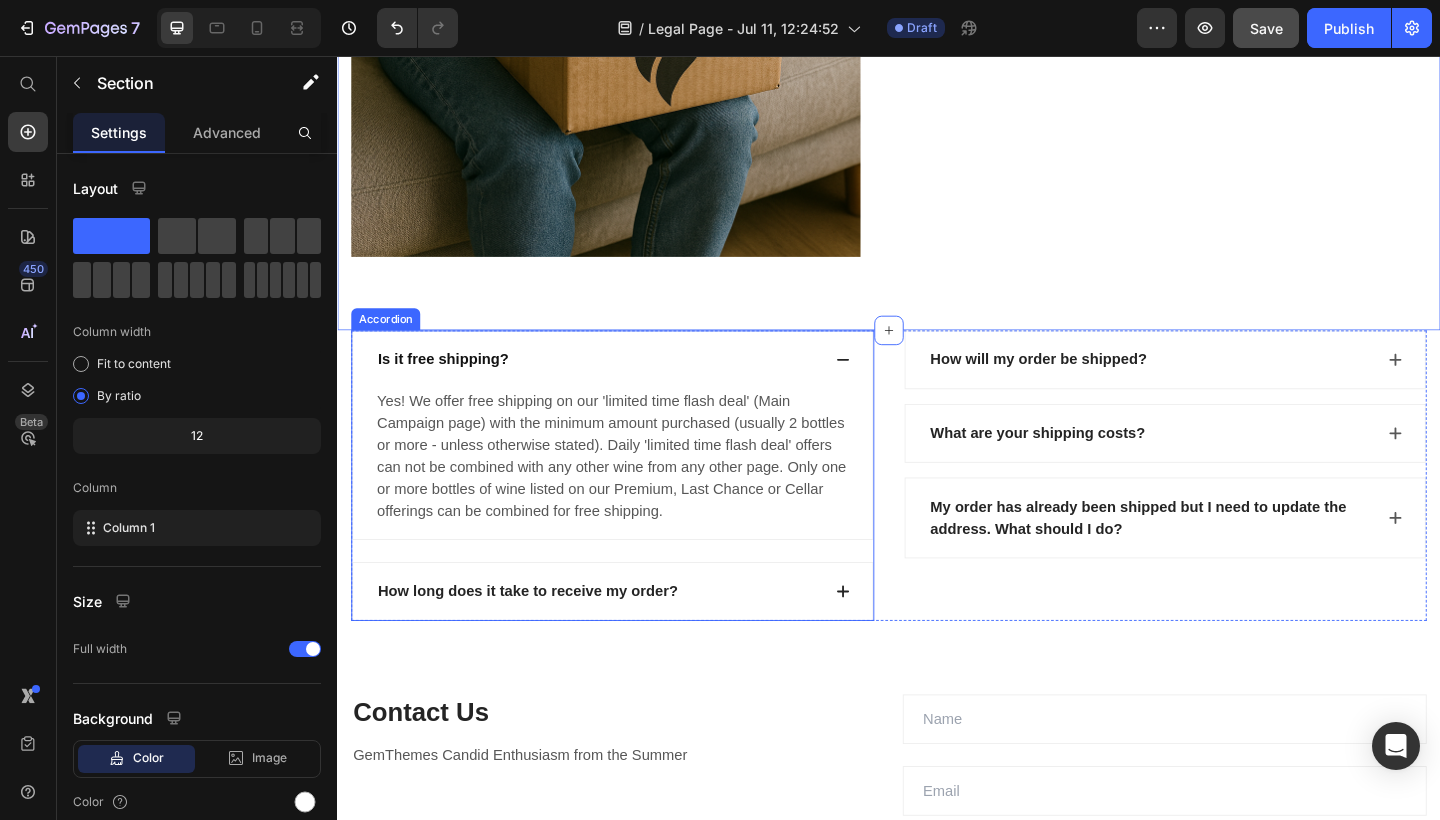 click on "Is it free shipping?" at bounding box center [620, 387] 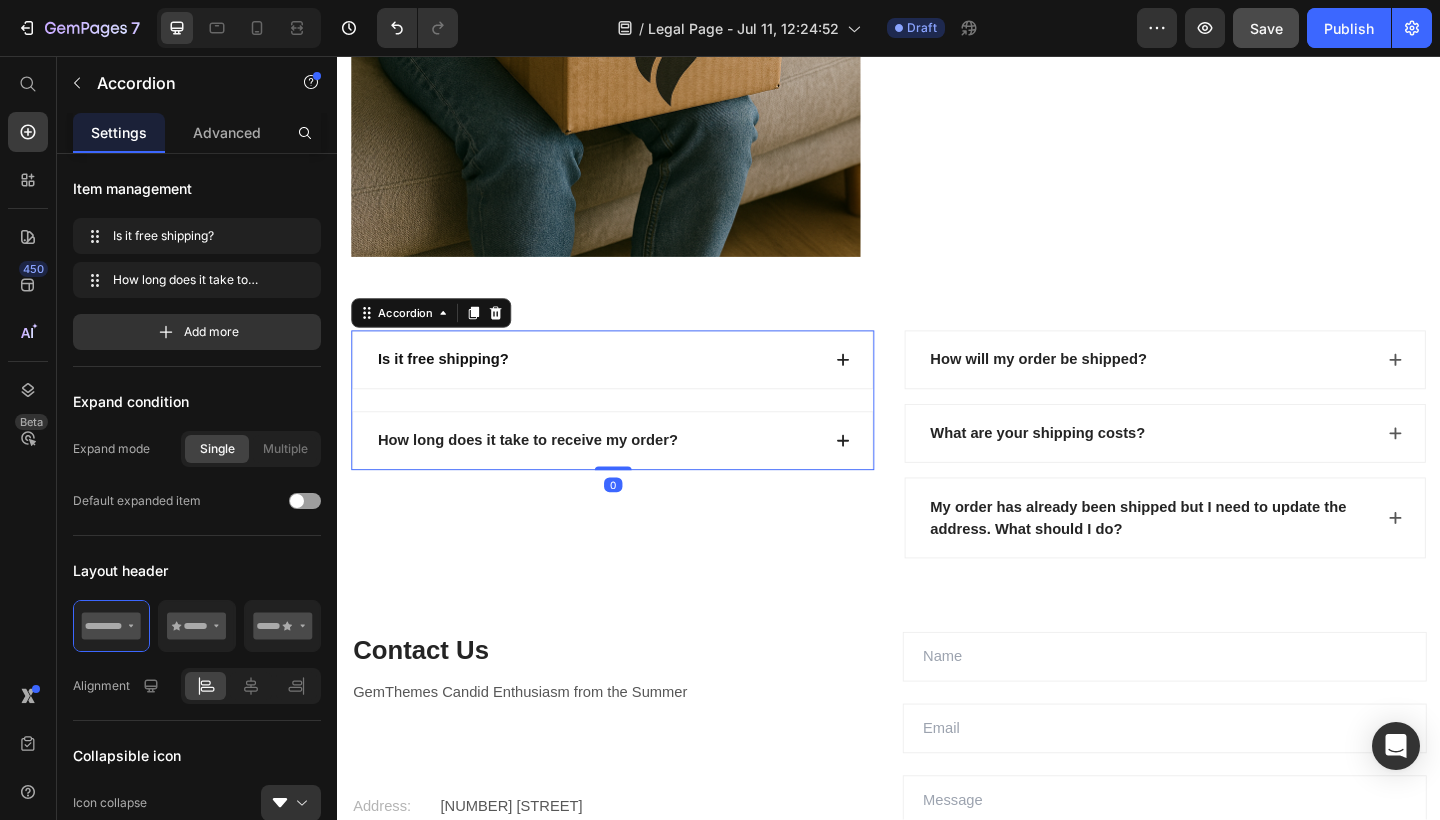 click on "Is it free shipping?" at bounding box center (620, 387) 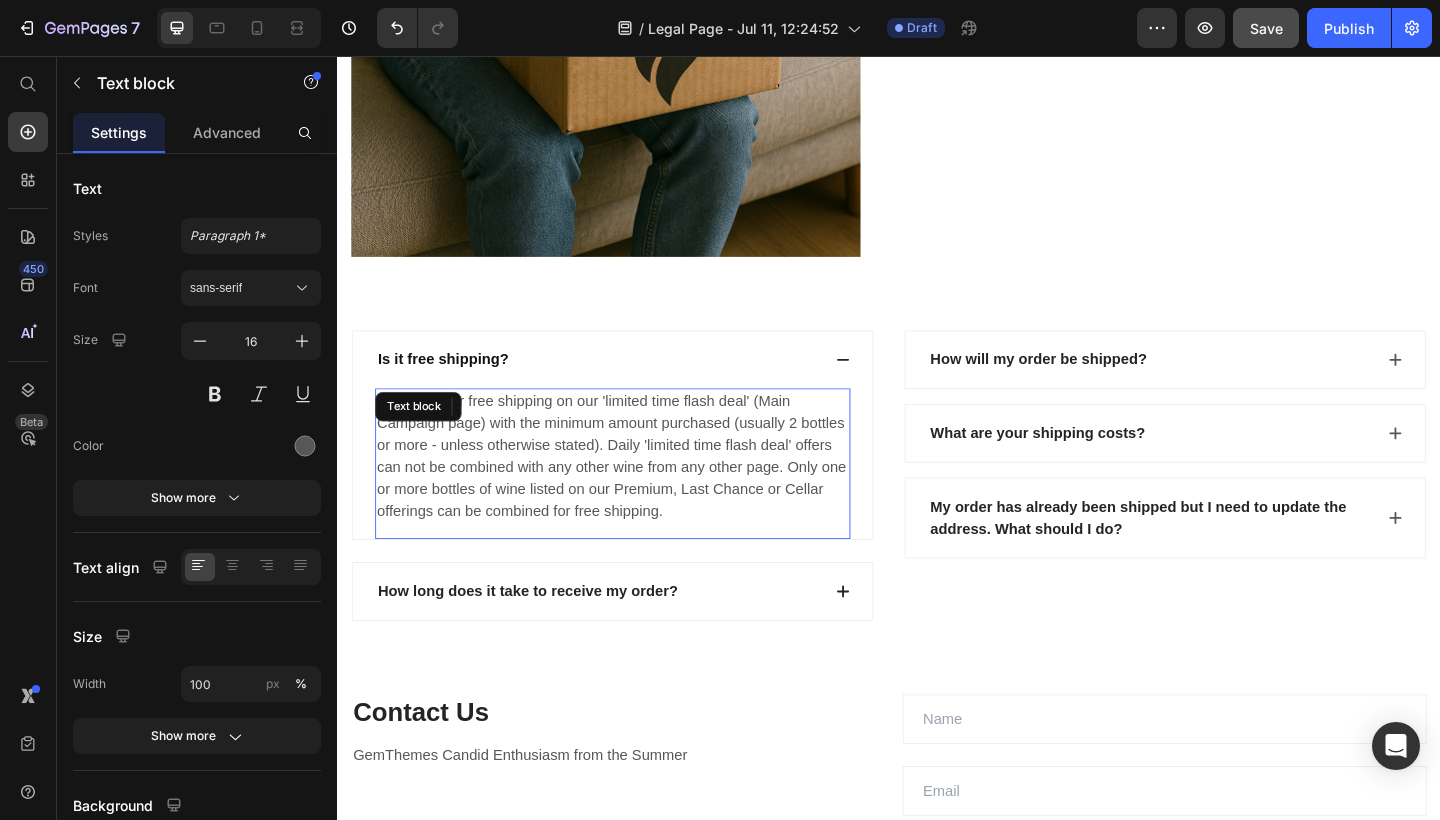 click on "Yes! We offer free shipping on our 'limited time flash deal' (Main Campaign page) with the minimum amount purchased (usually 2 bottles or more - unless otherwise stated). Daily 'limited time flash deal' offers can not be combined with any other wine from any other page. Only one or more bottles of wine listed on our Premium, Last Chance or Cellar offerings can be combined for free shipping." at bounding box center (636, 492) 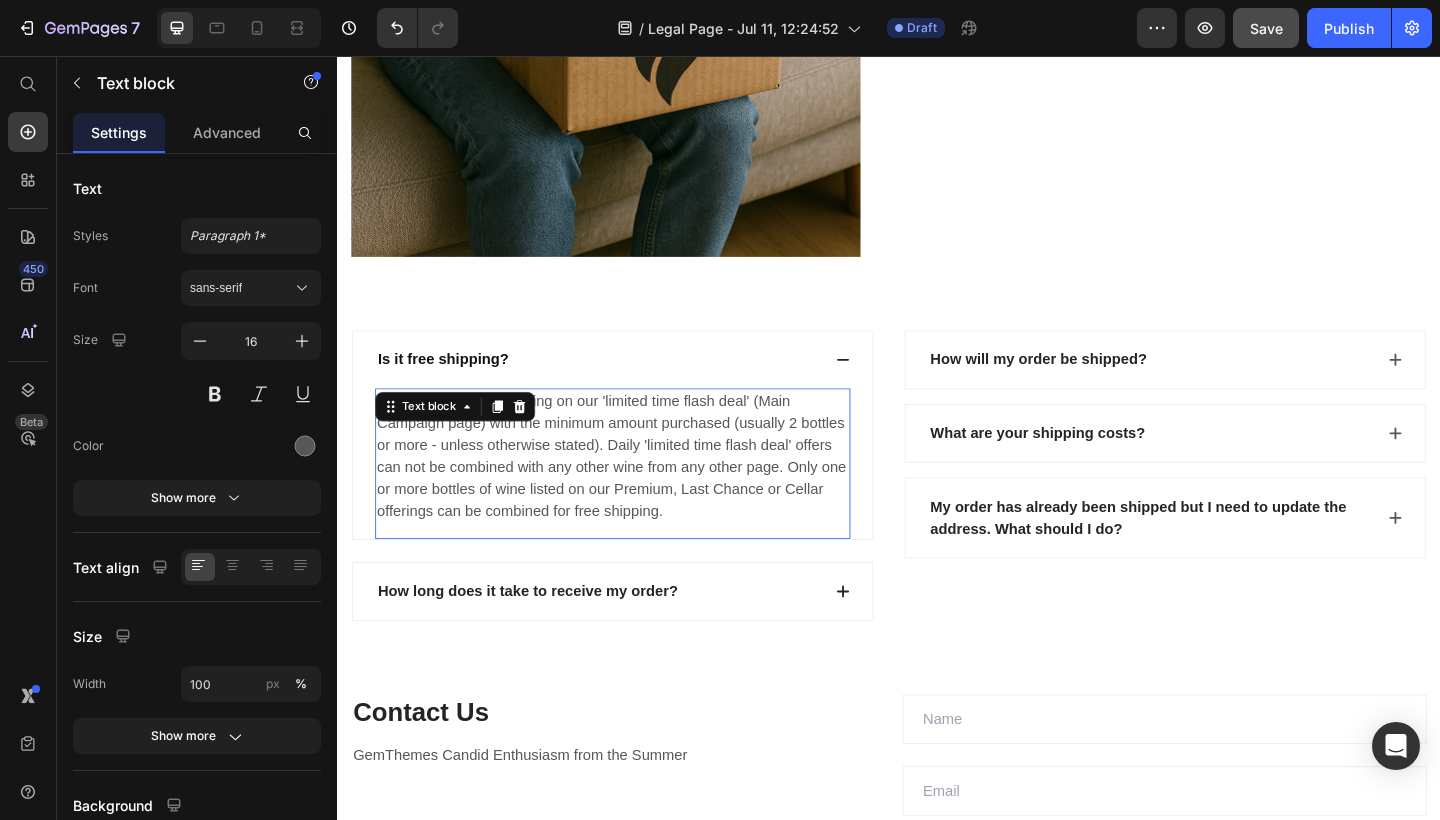 click on "Yes! We offer free shipping on our 'limited time flash deal' (Main Campaign page) with the minimum amount purchased (usually 2 bottles or more - unless otherwise stated). Daily 'limited time flash deal' offers can not be combined with any other wine from any other page. Only one or more bottles of wine listed on our Premium, Last Chance or Cellar offerings can be combined for free shipping." at bounding box center [636, 492] 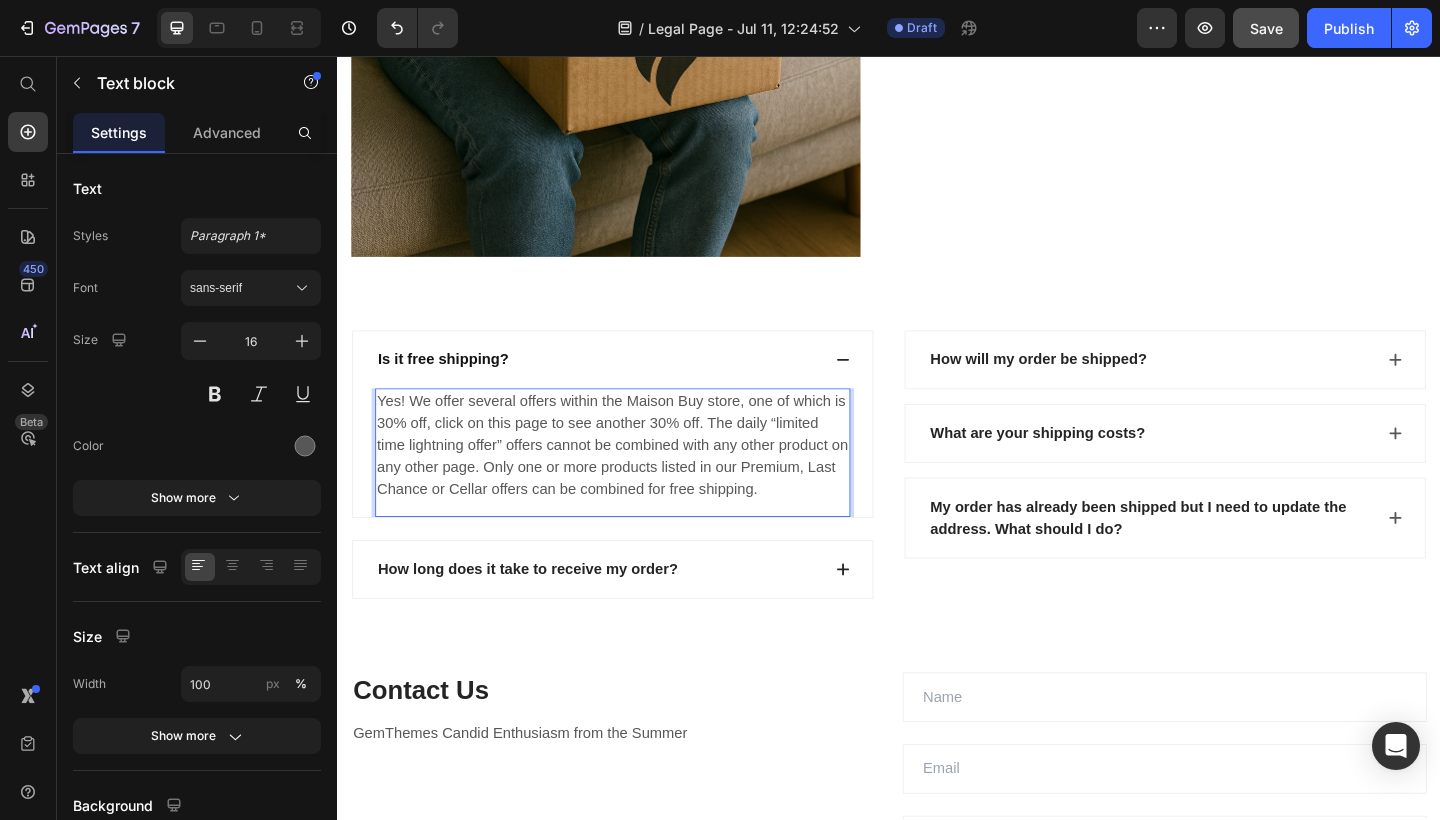 click on "Yes! We offer several offers within the Maison Buy store, one of which is 30% off, click on this page to see another 30% off. The daily “limited time lightning offer” offers cannot be combined with any other product on any other page. Only one or more products listed in our Premium, Last Chance or Cellar offers can be combined for free shipping." at bounding box center (636, 480) 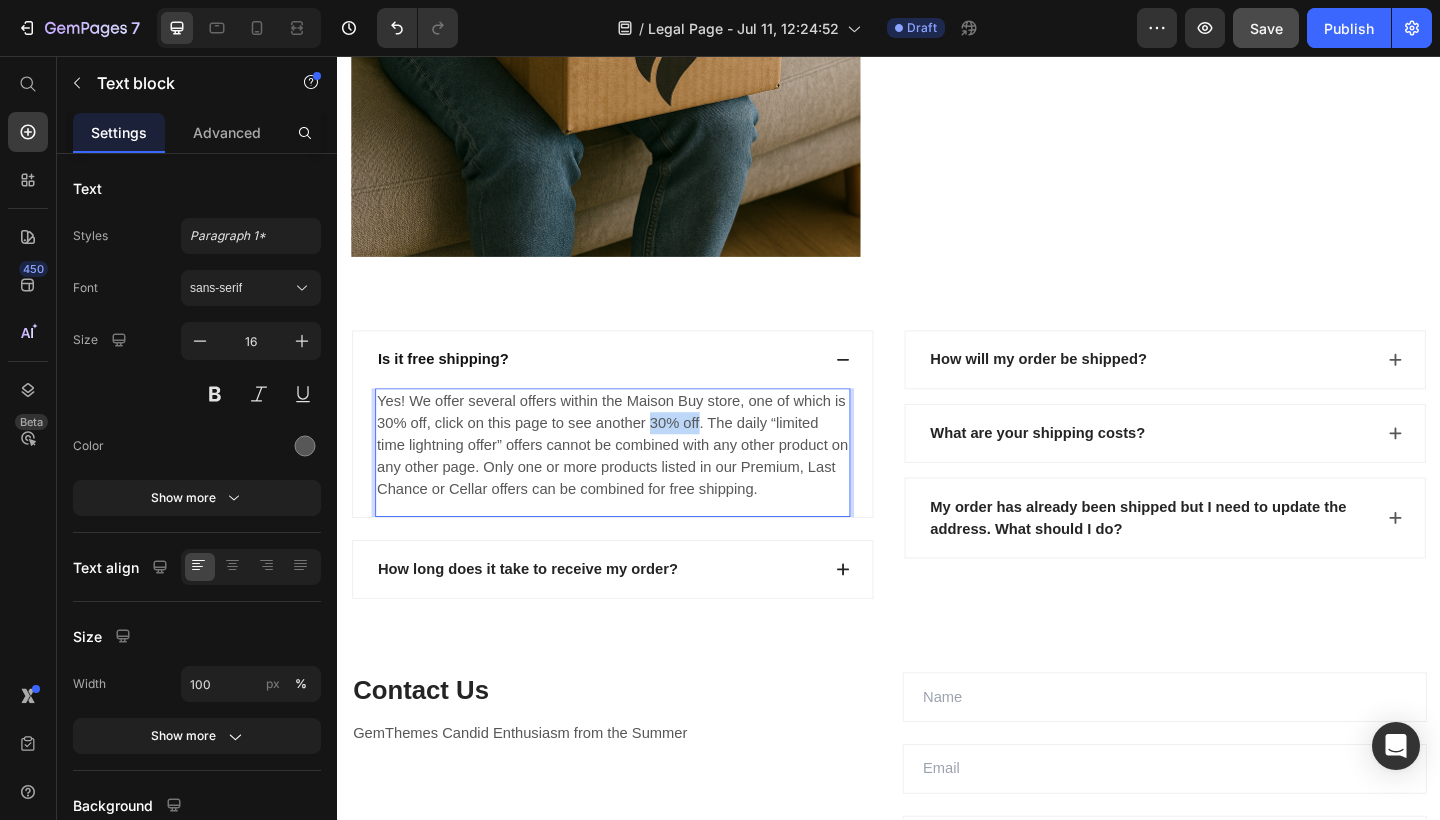 drag, startPoint x: 678, startPoint y: 452, endPoint x: 728, endPoint y: 464, distance: 51.41984 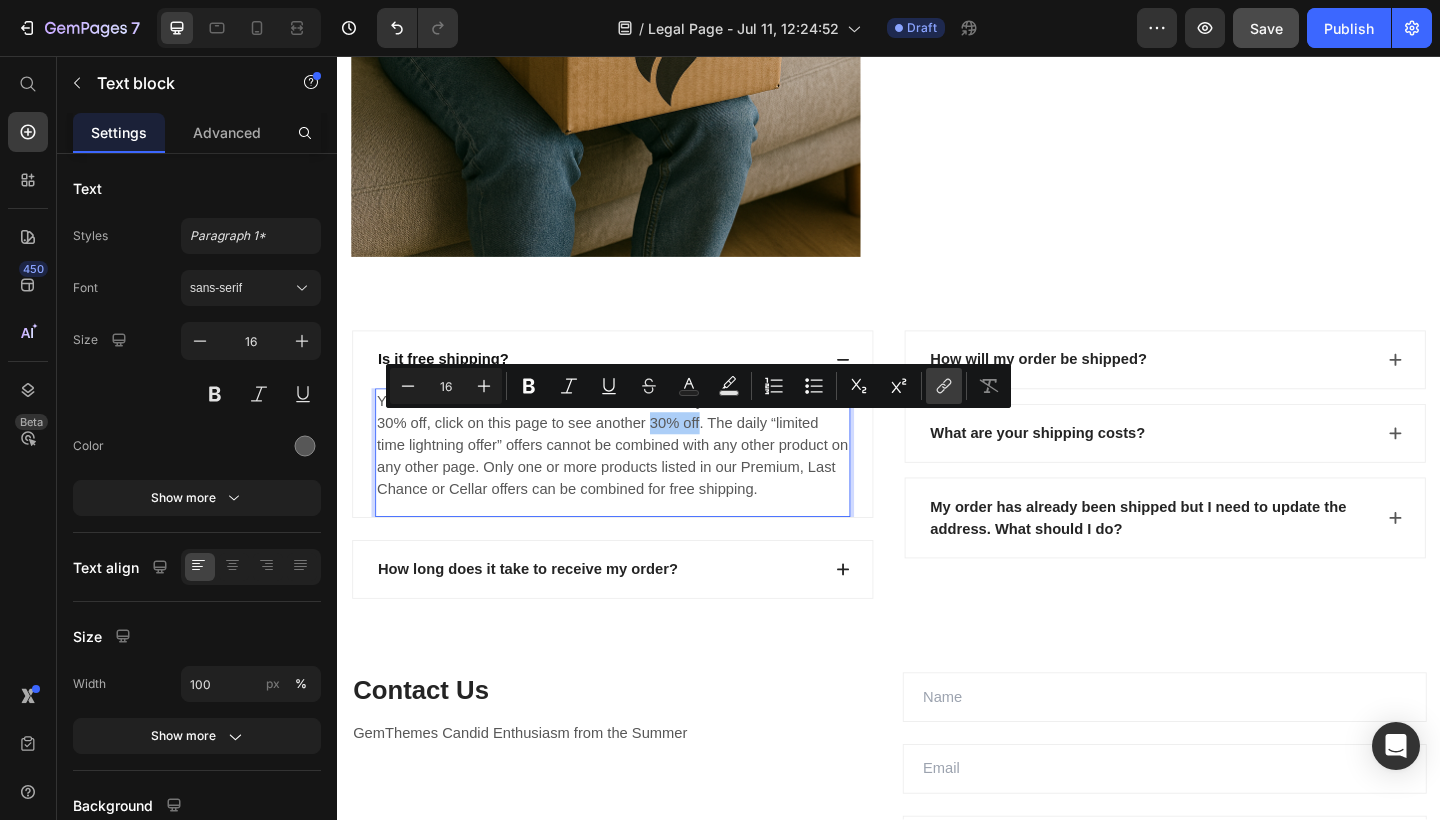 click 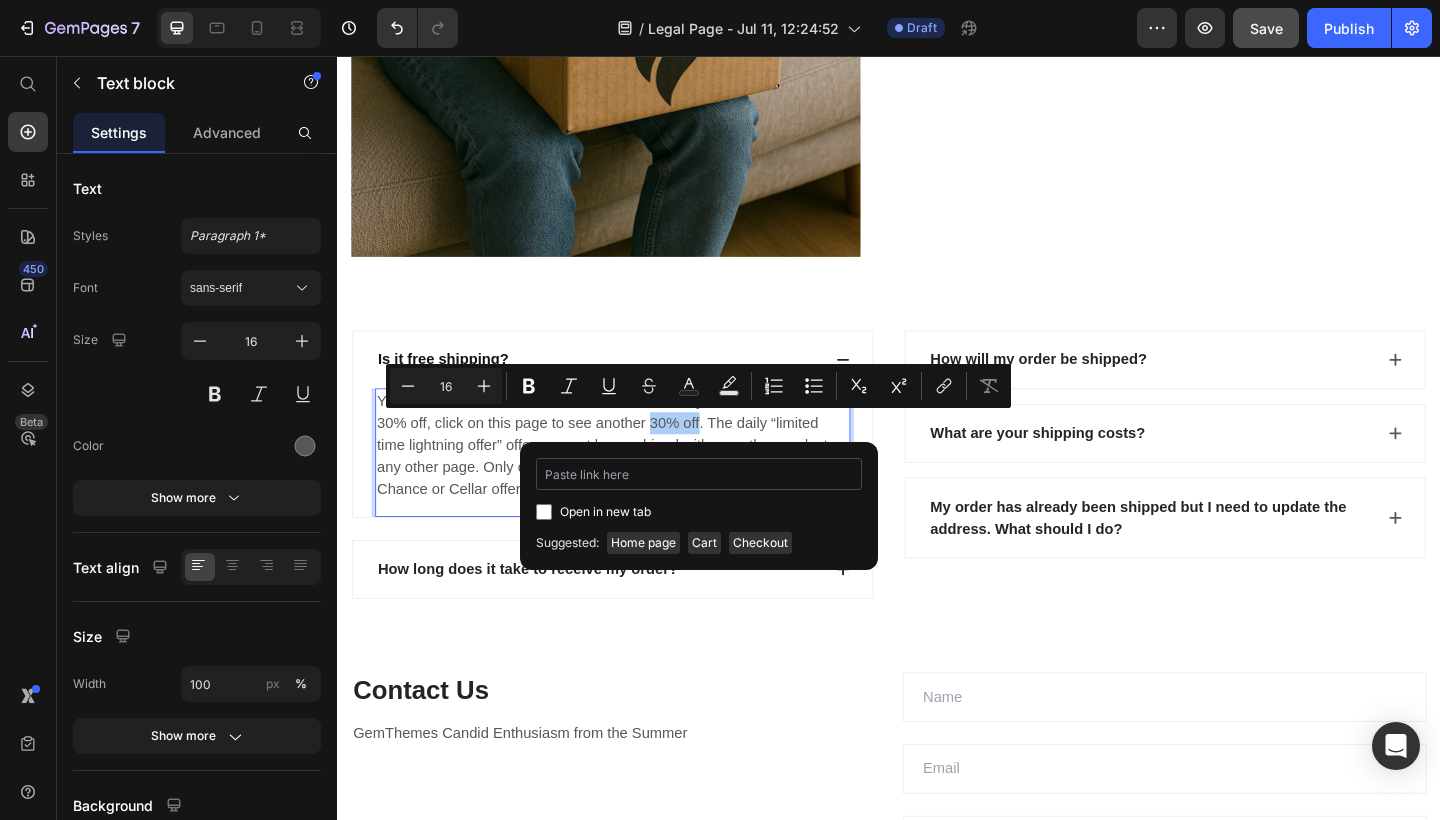 type on "https://maisonbuy.com/pages/products-with-30-off" 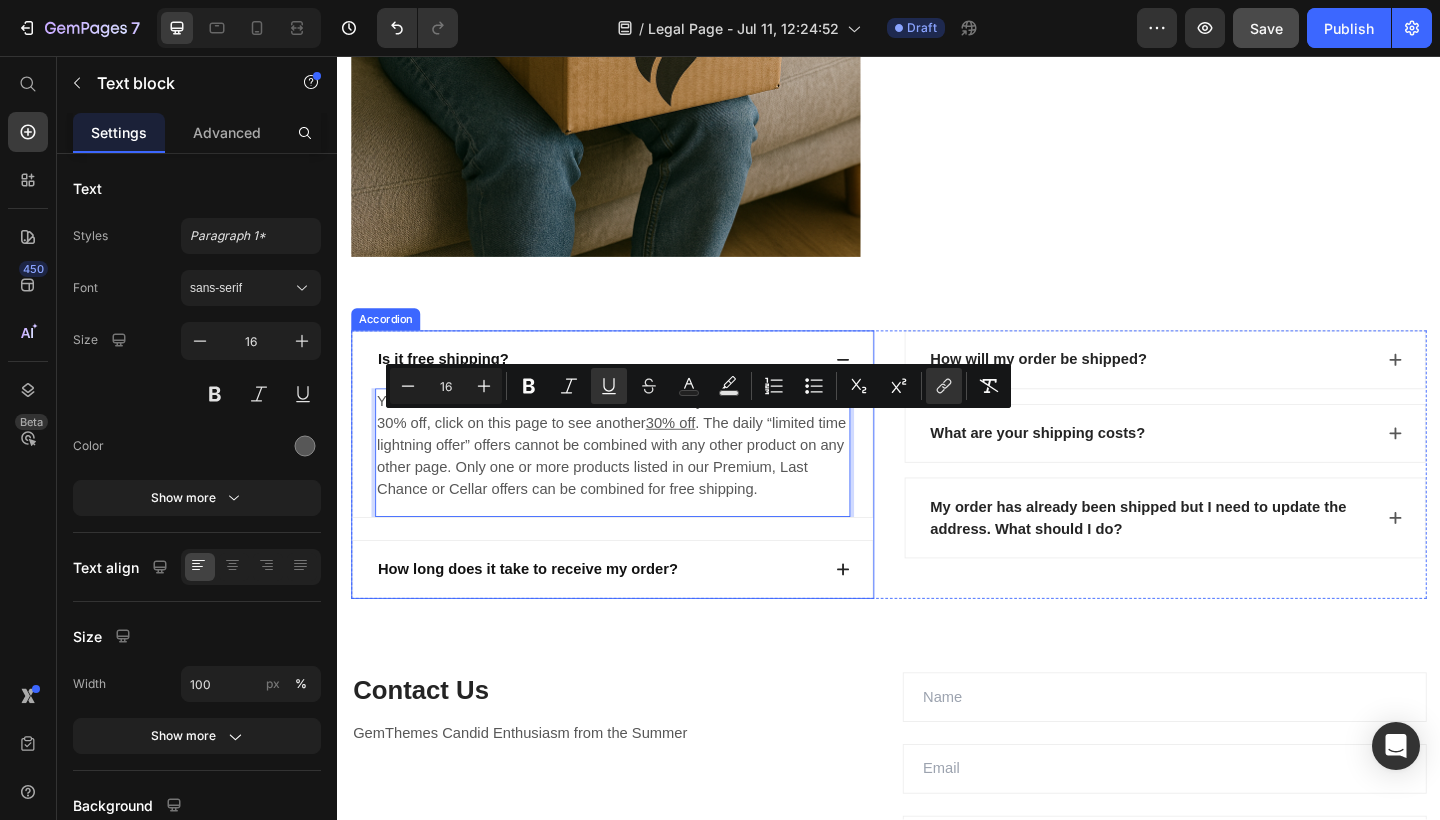click on "How long does it take to receive my order?" at bounding box center (636, 615) 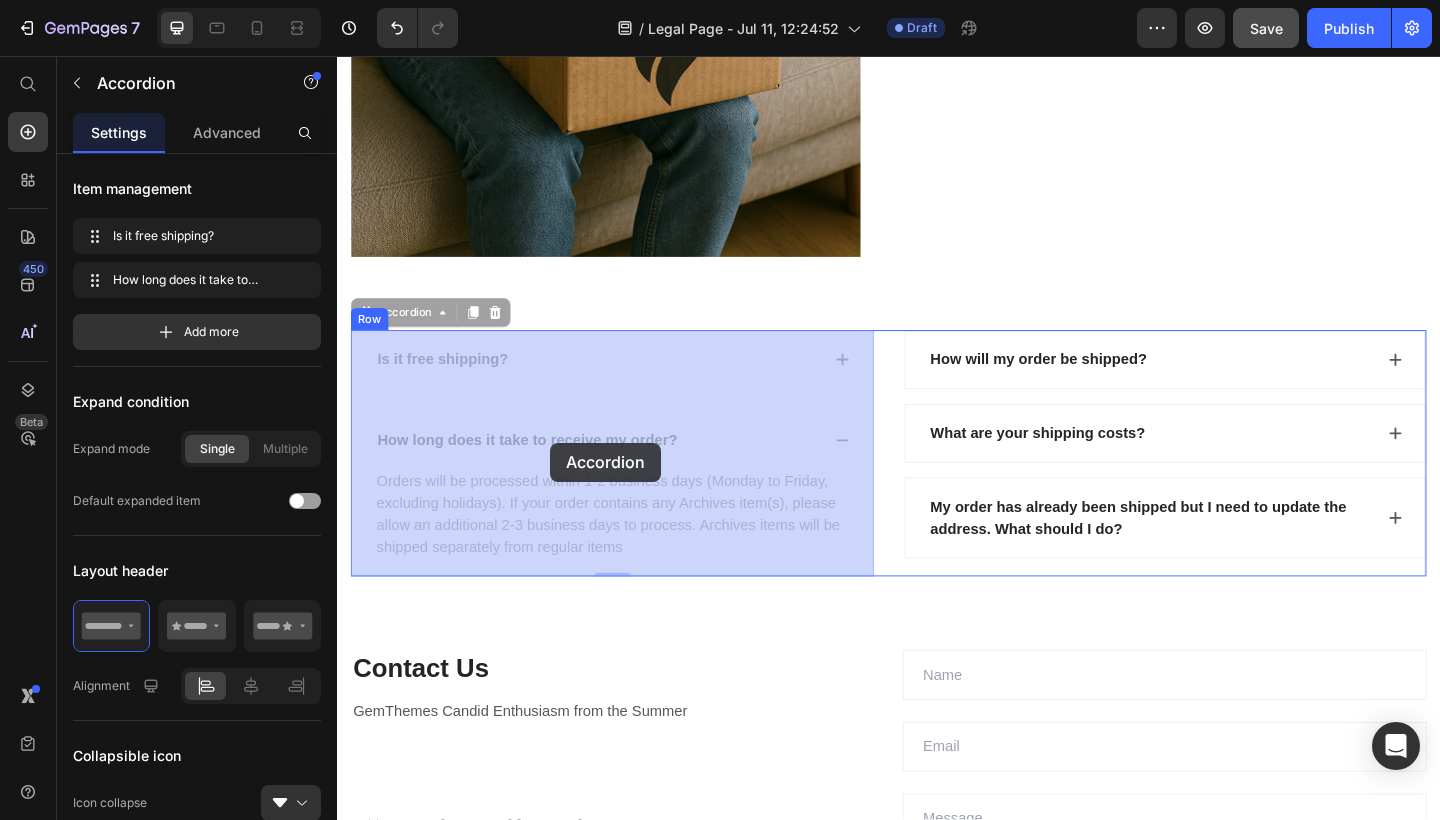 drag, startPoint x: 735, startPoint y: 474, endPoint x: 569, endPoint y: 477, distance: 166.0271 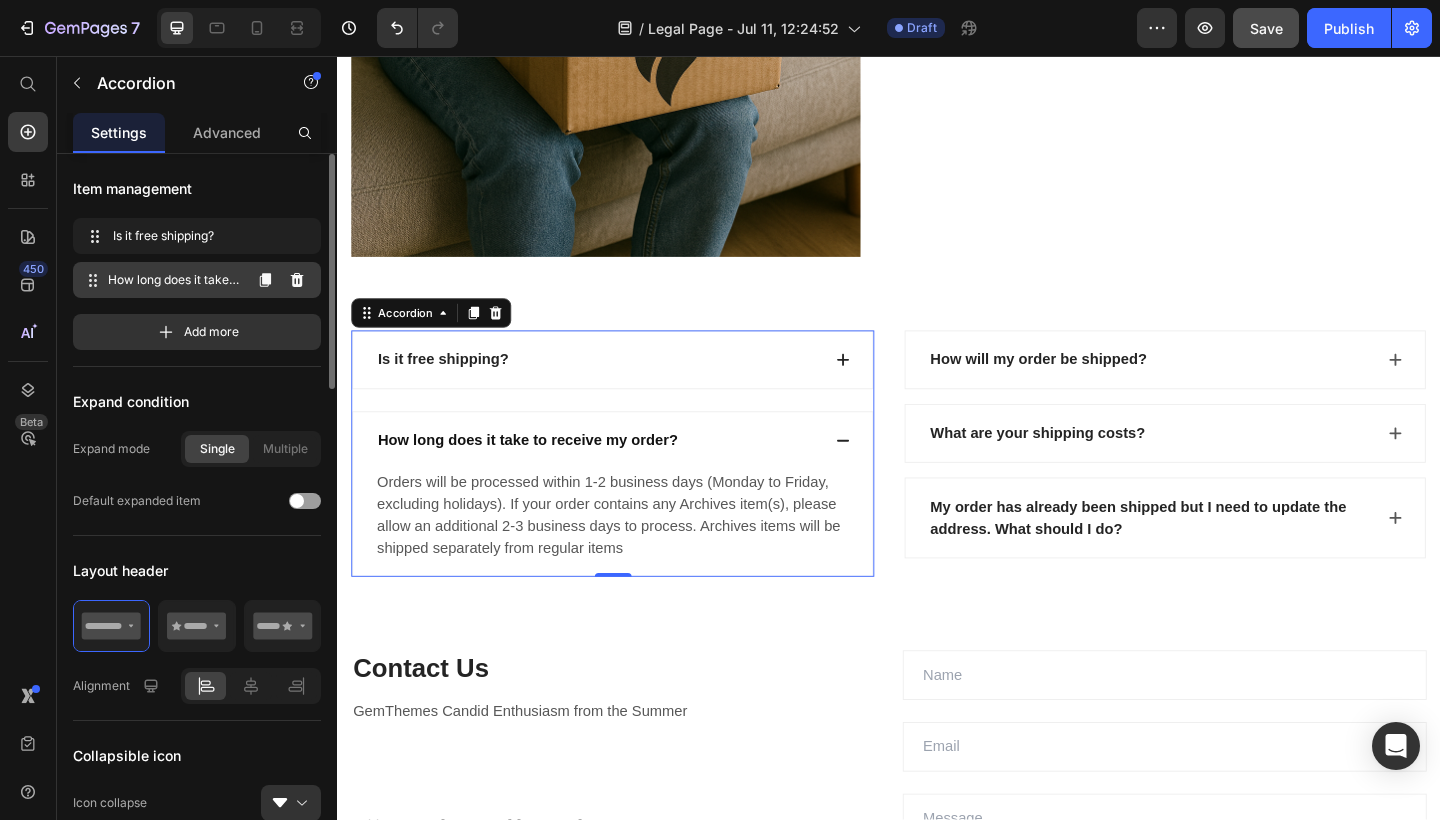 click on "How long does it take to receive my order?" at bounding box center (174, 280) 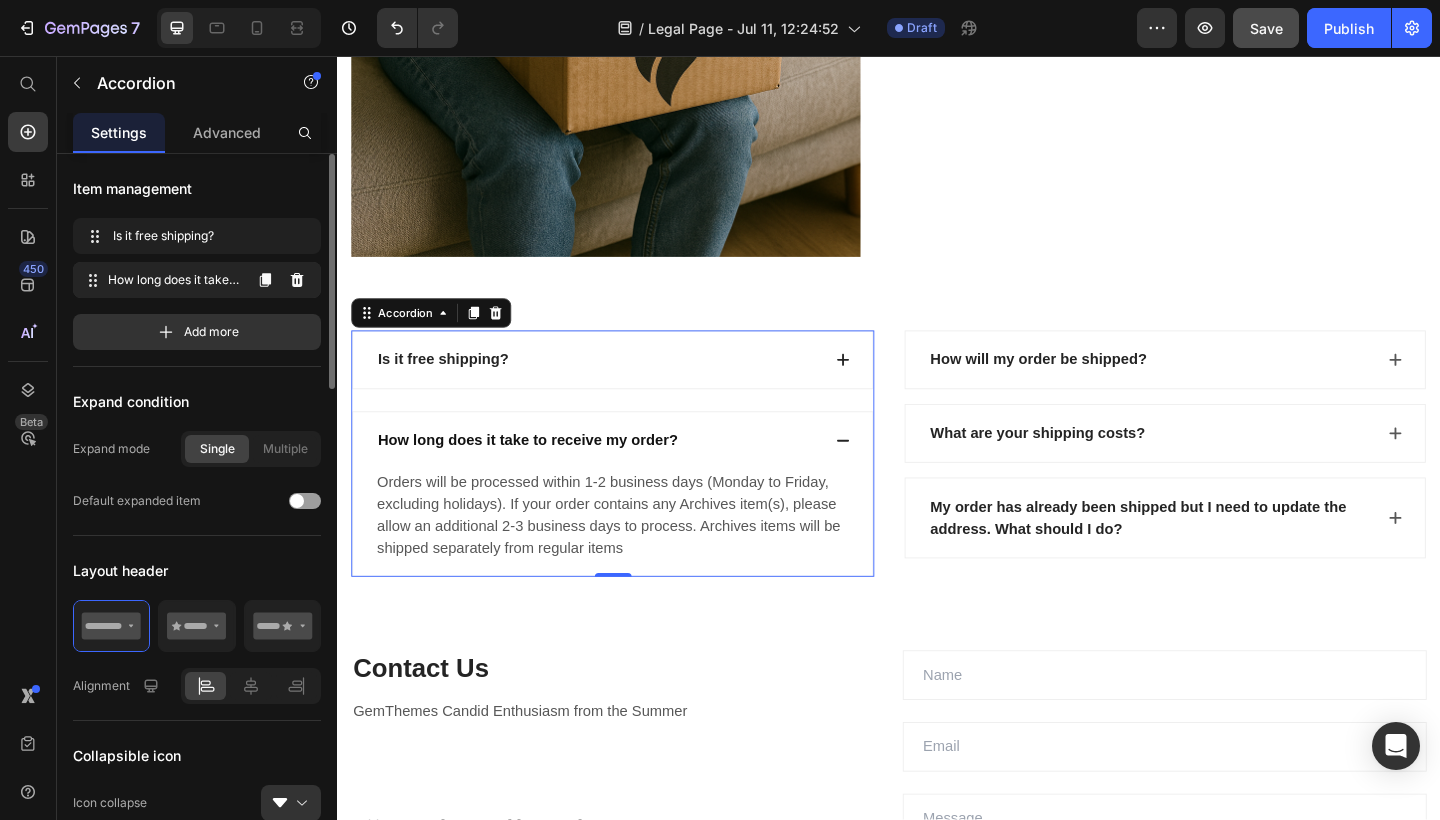 click on "How long does it take to receive my order?" at bounding box center (174, 280) 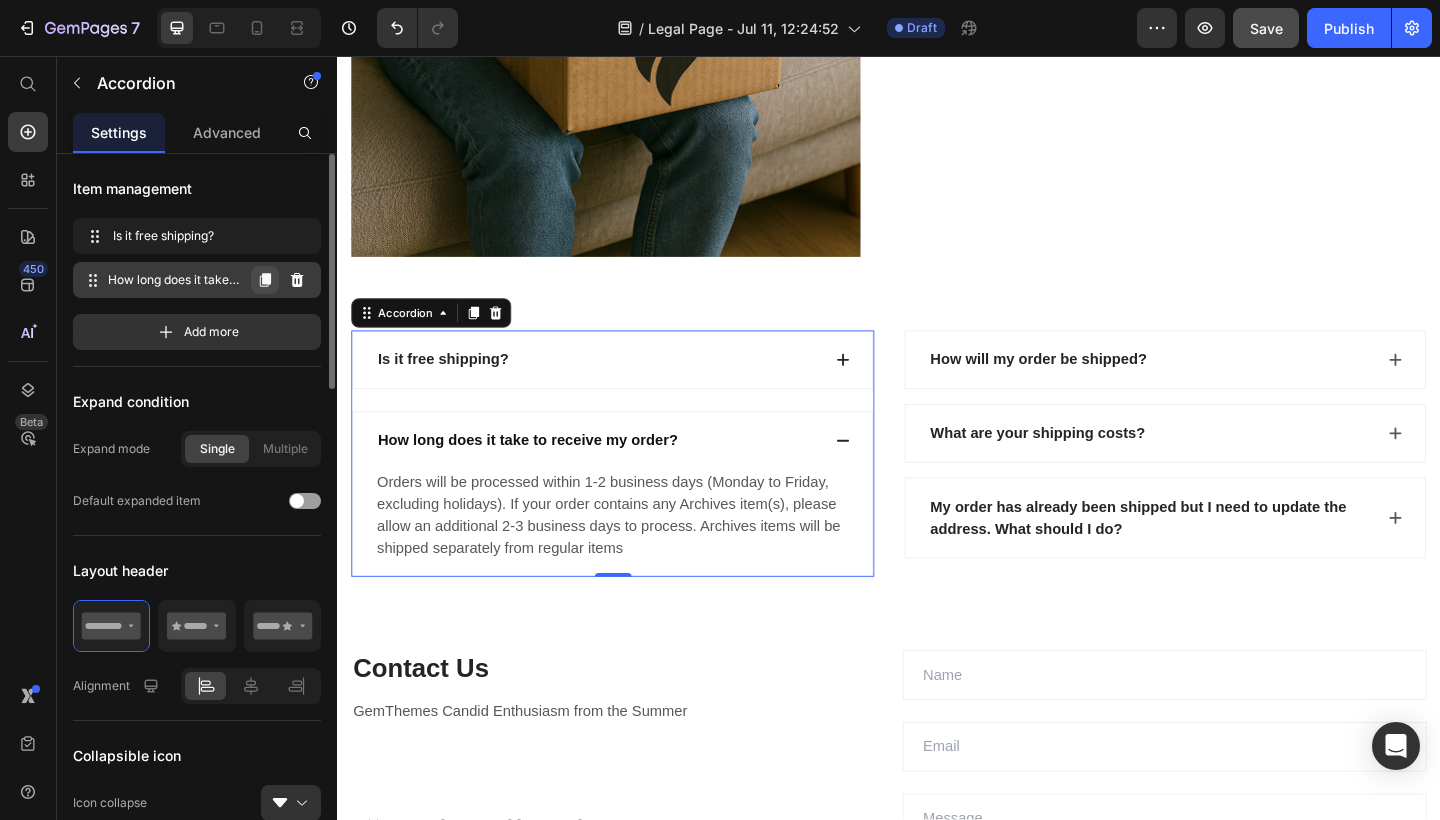 click 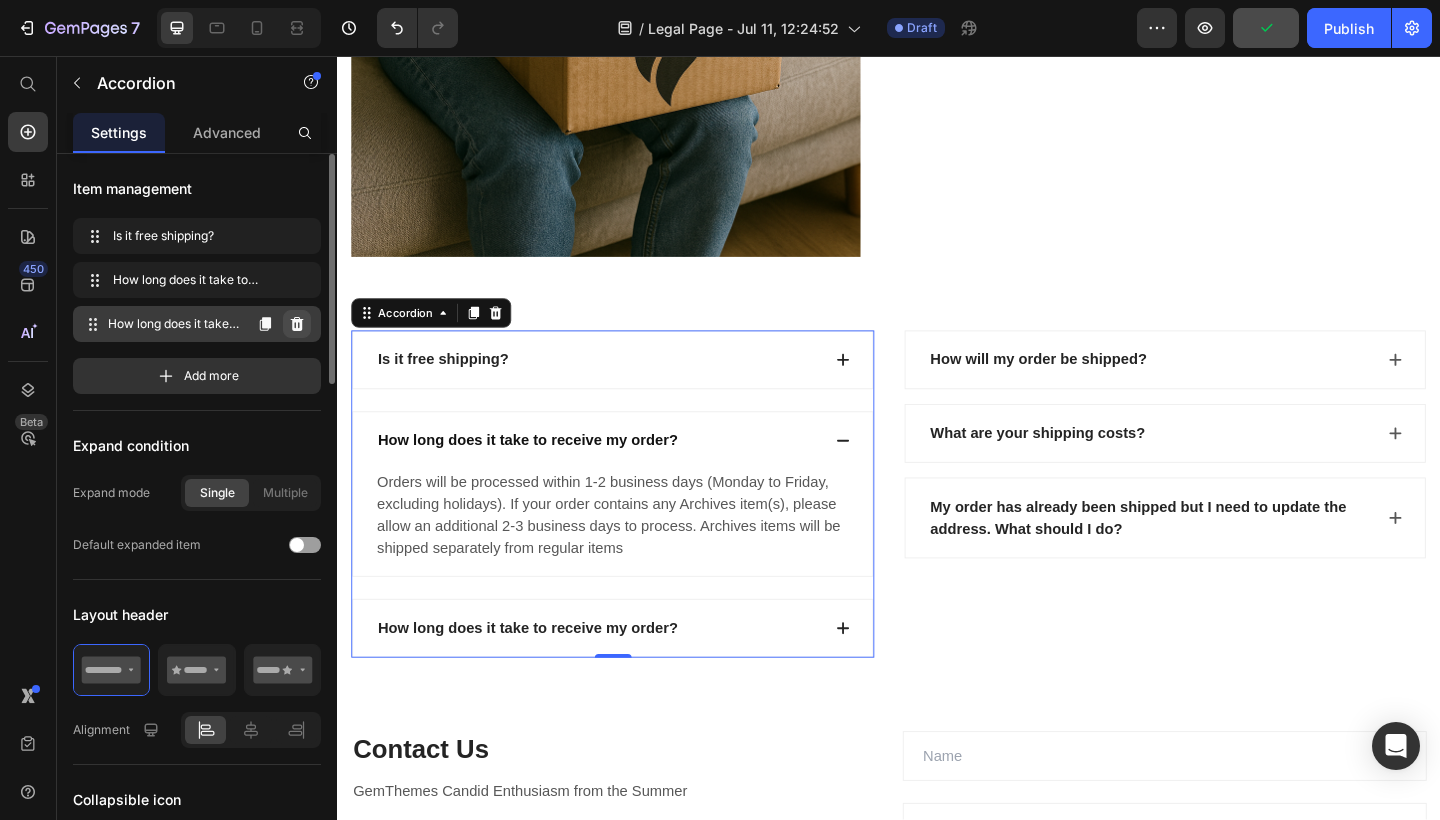 click 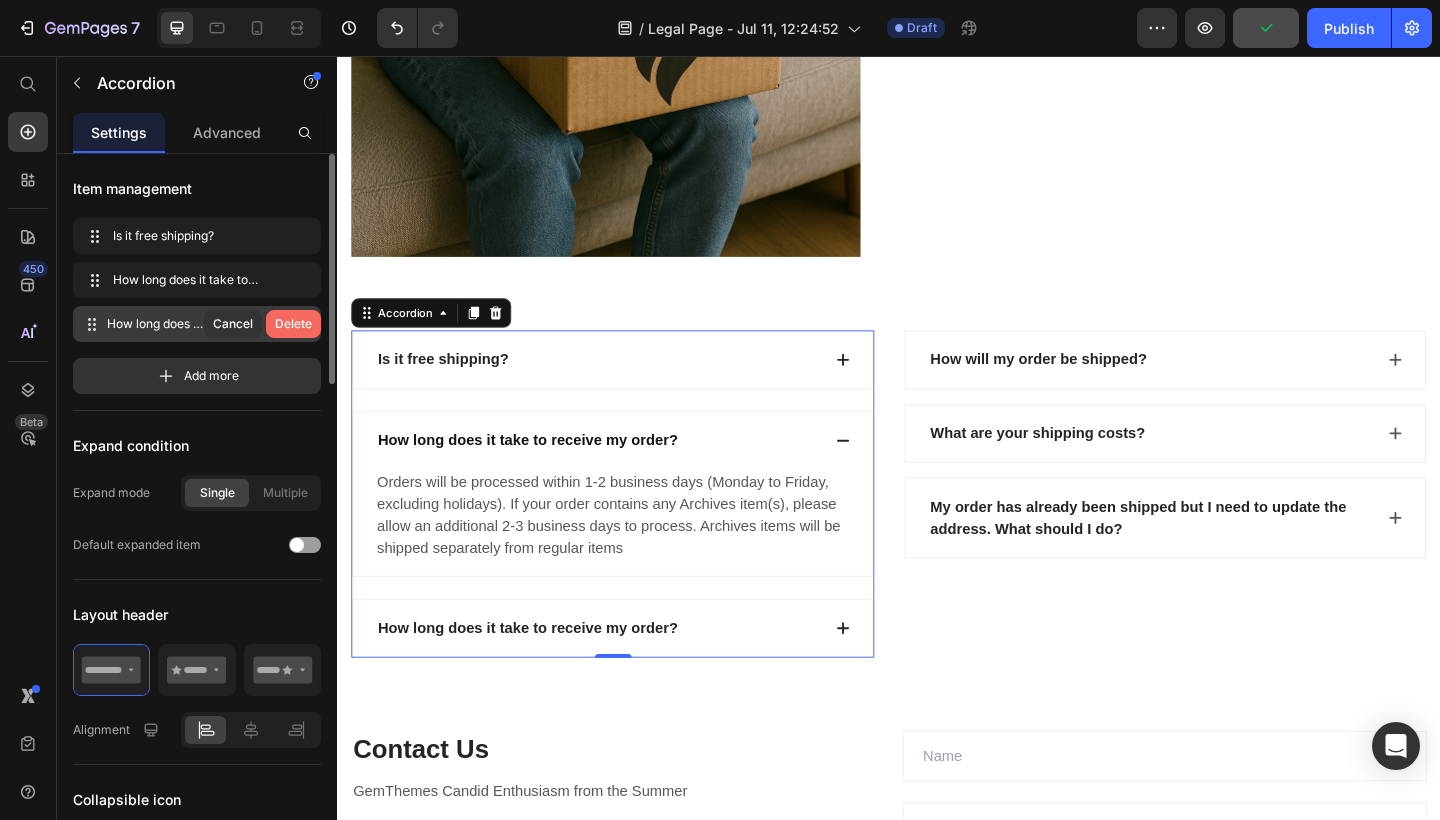 click on "Delete" at bounding box center [293, 324] 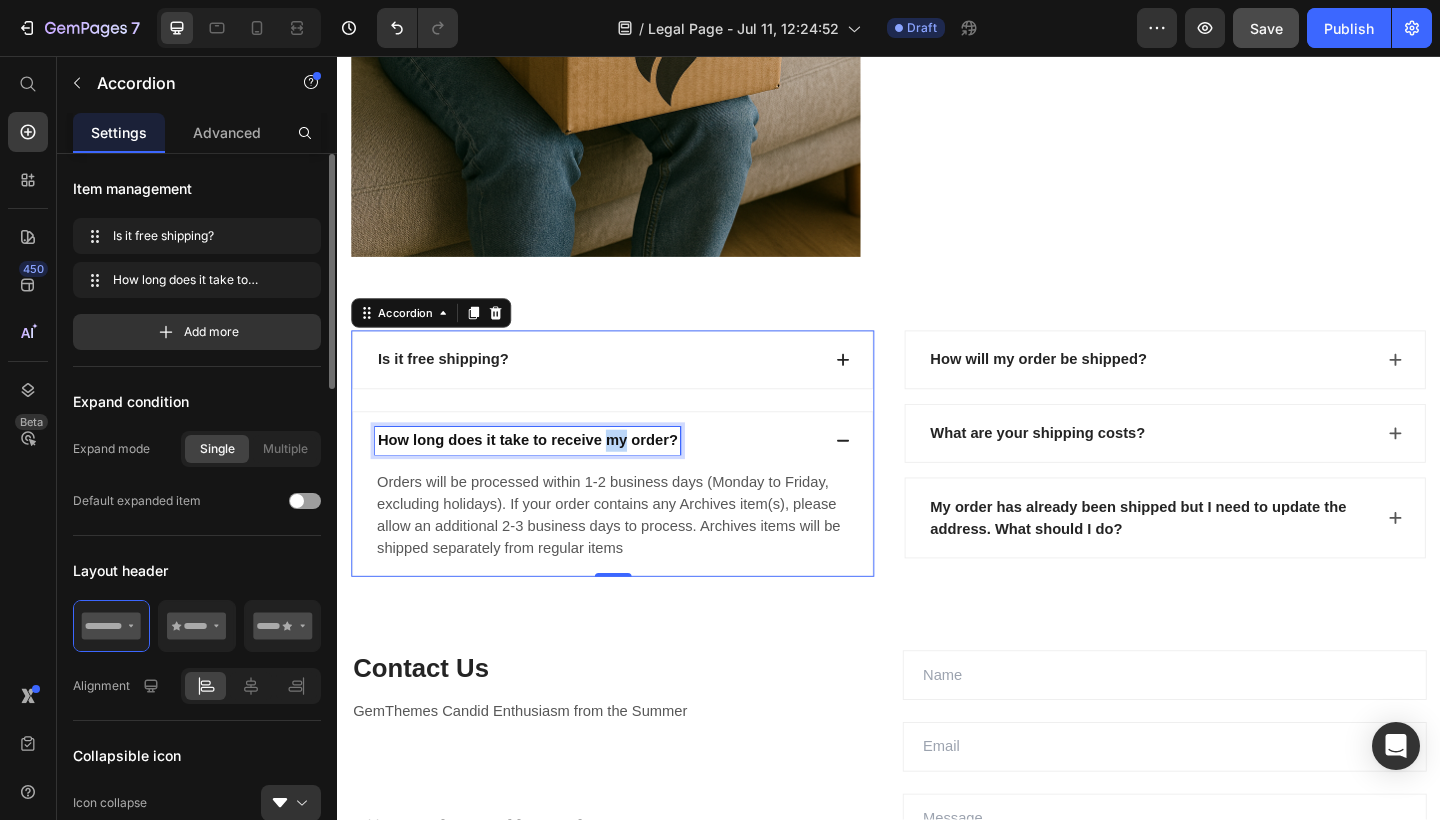 click on "How long does it take to receive my order?" at bounding box center (544, 475) 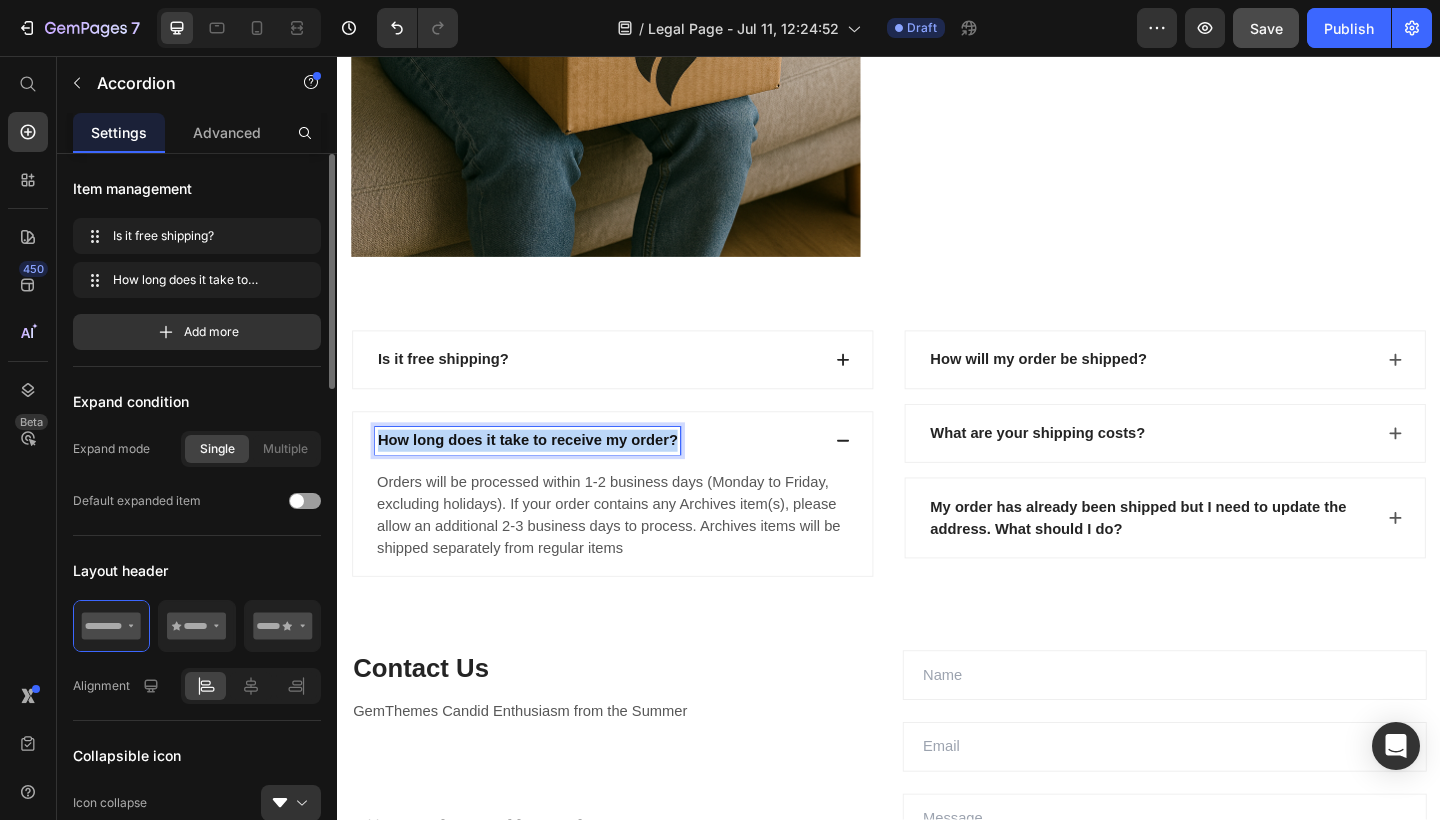 click on "How long does it take to receive my order?" at bounding box center (544, 475) 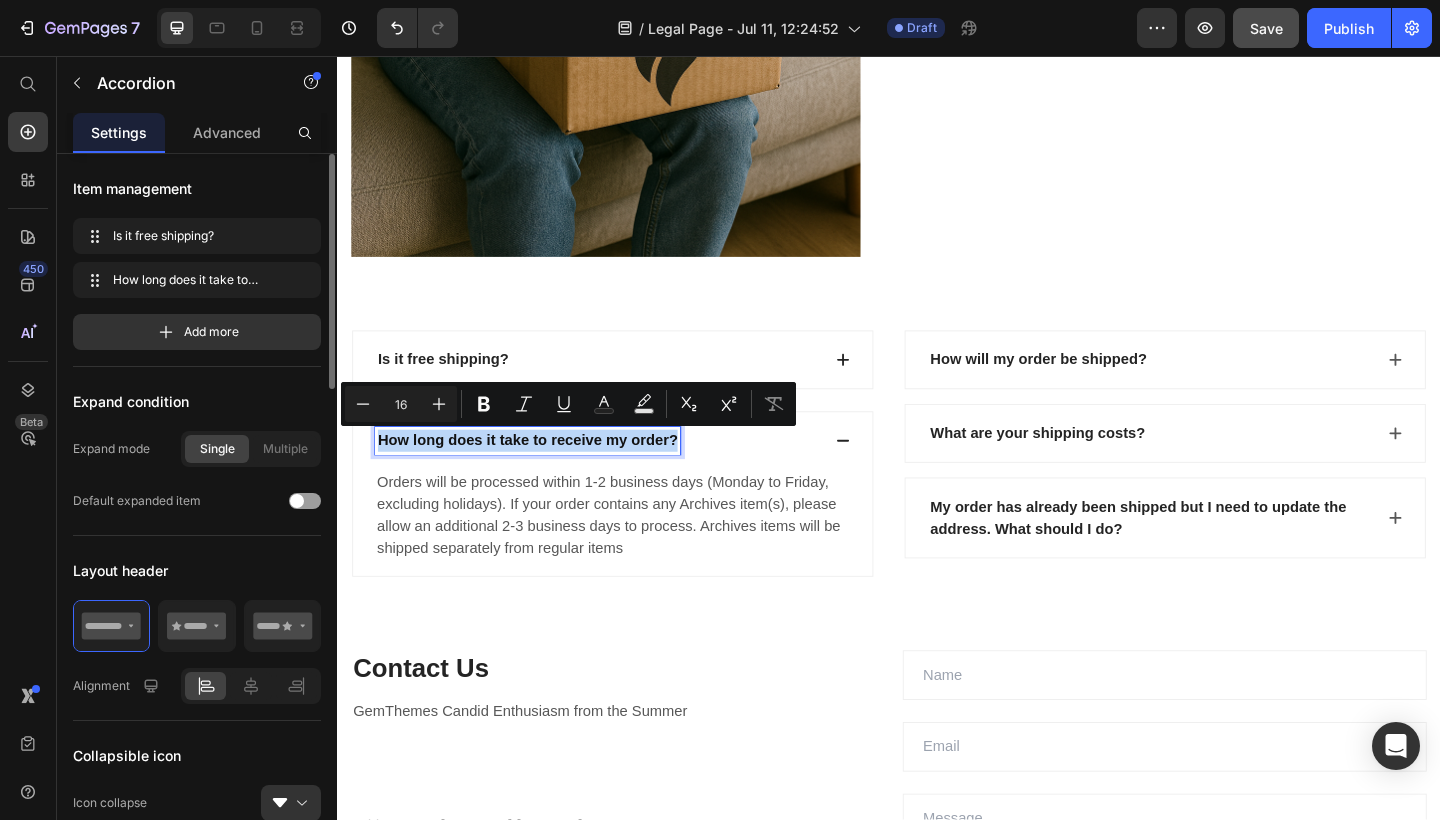 copy on "How long does it take to receive my order?" 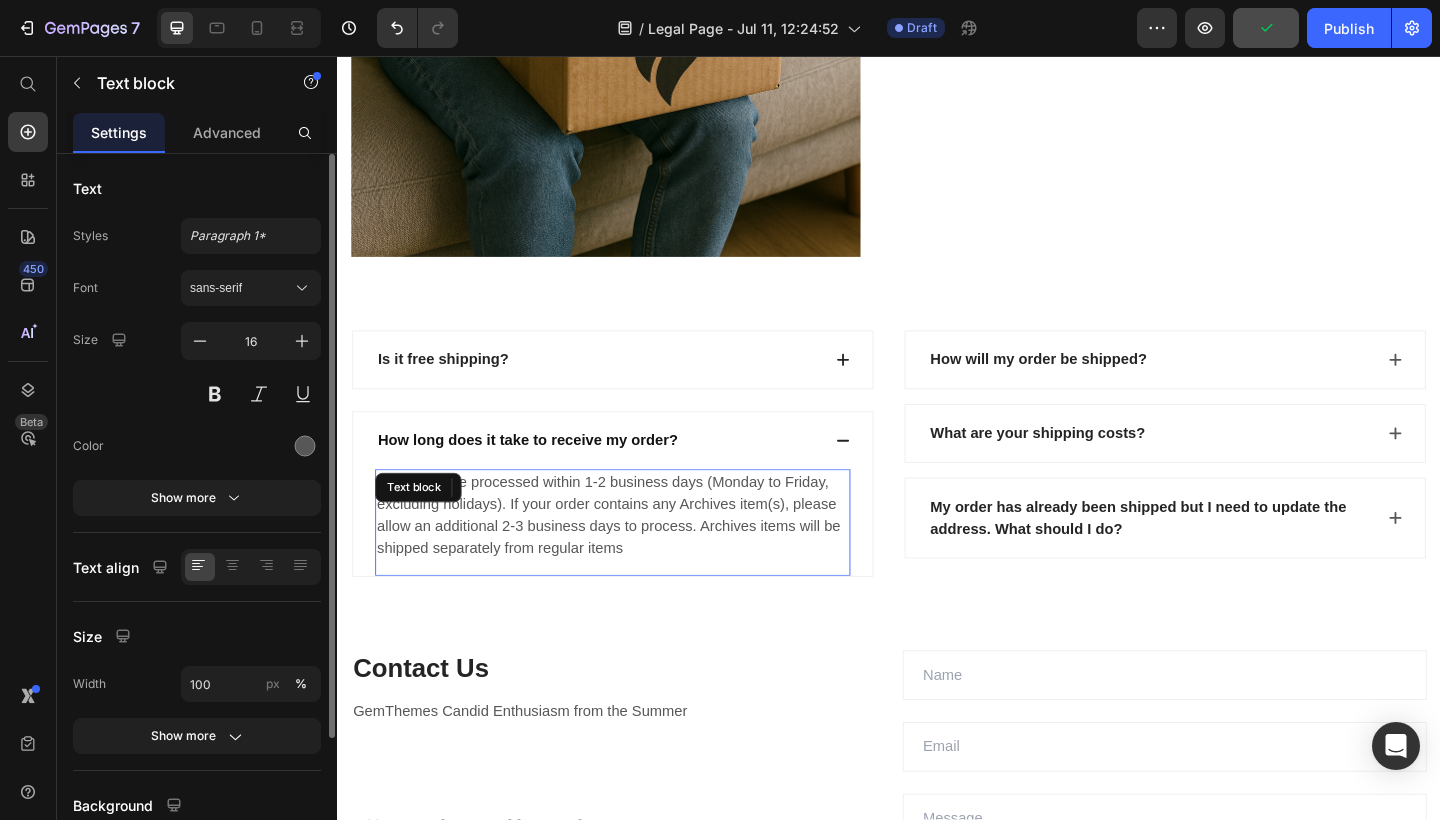 click on "Orders will be processed within 1-2 business days (Monday to Friday, excluding holidays). If your order contains any Archives item(s), please allow an additional 2-3 business days to process. Archives items will be shipped separately from regular items" at bounding box center [636, 556] 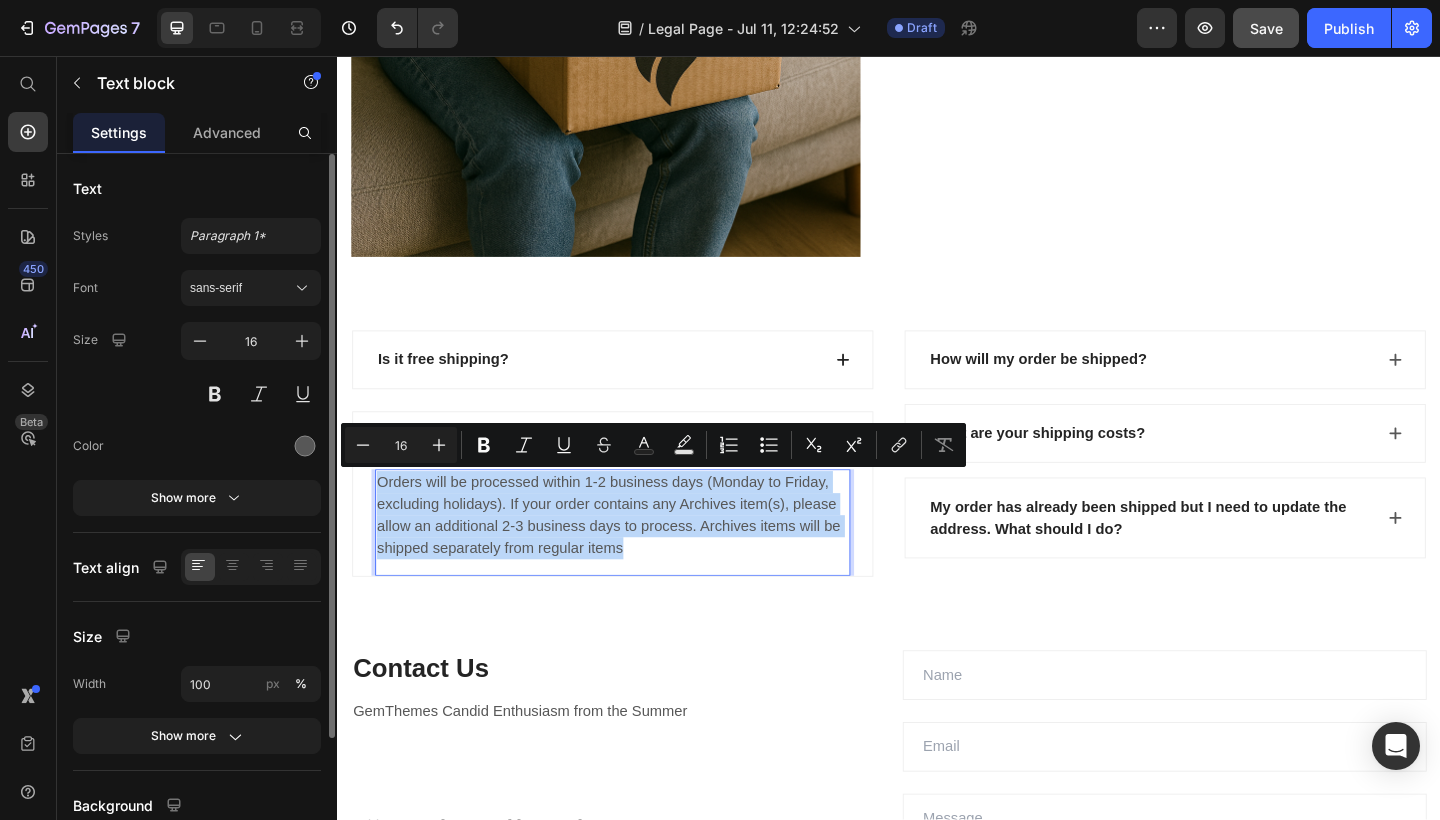 copy on "Orders will be processed within 1-2 business days (Monday to Friday, excluding holidays). If your order contains any Archives item(s), please allow an additional 2-3 business days to process. Archives items will be shipped separately from regular items" 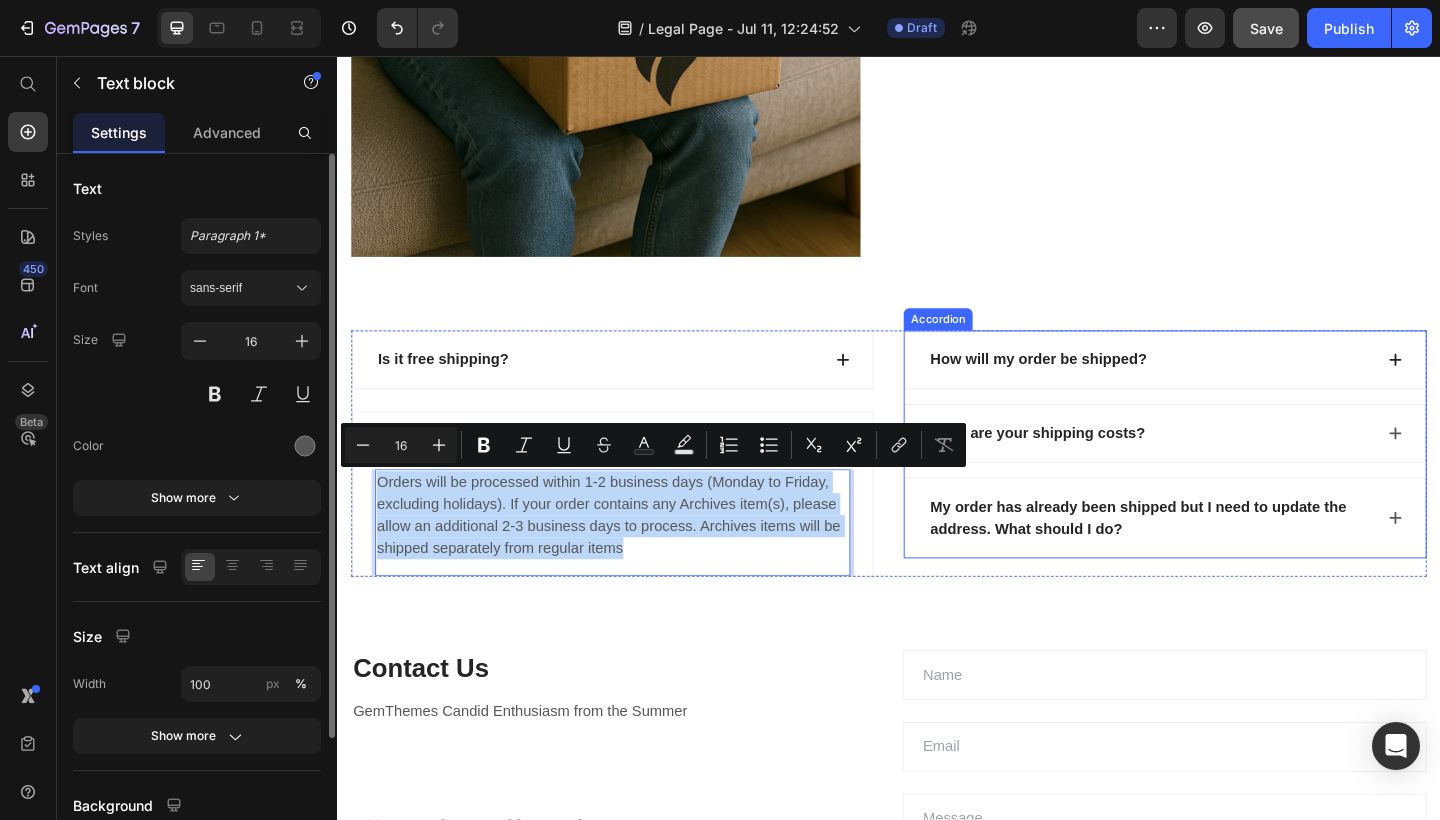 click on "How will my order be shipped?" at bounding box center [1100, 387] 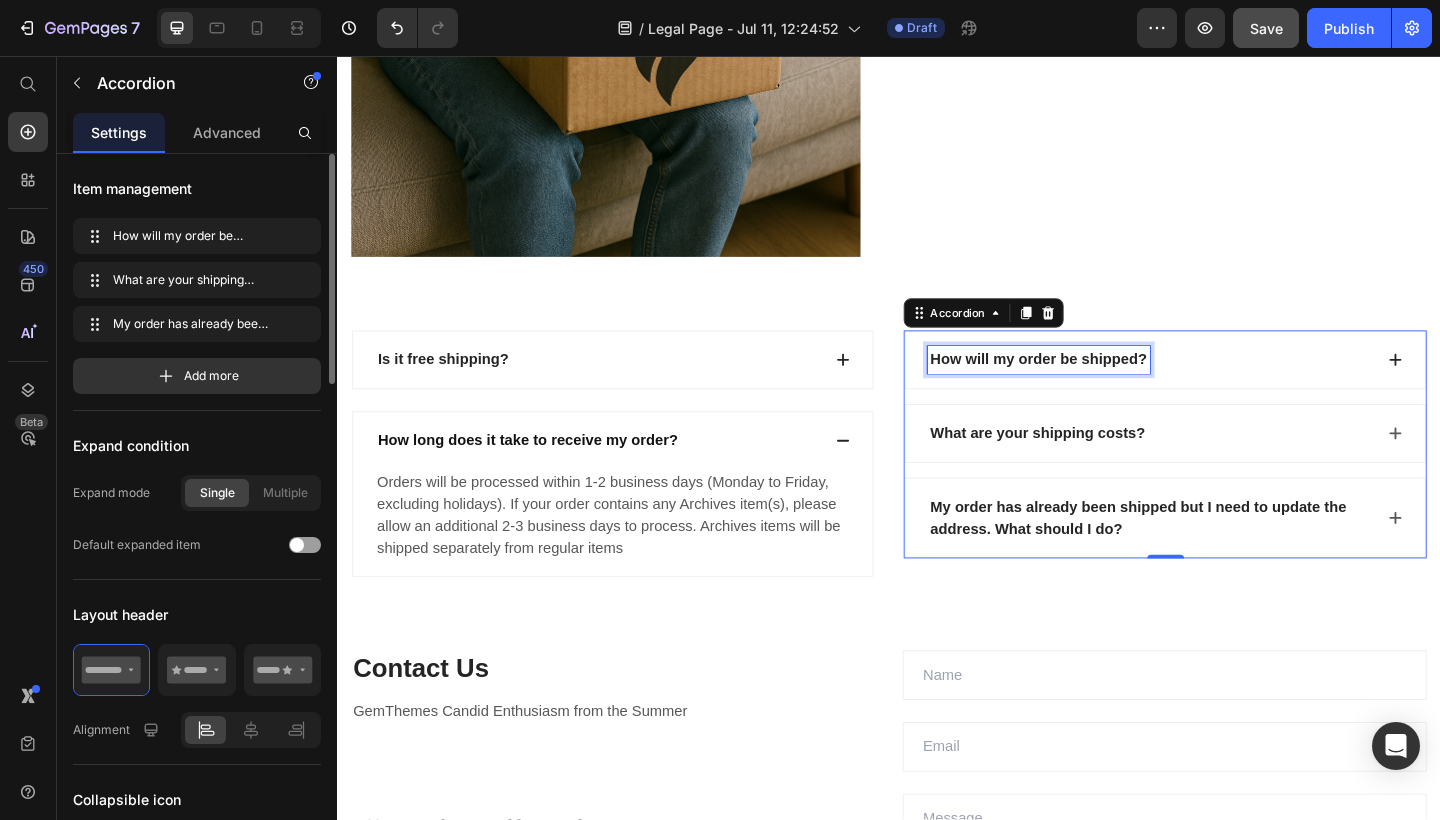 click on "How will my order be shipped?" at bounding box center (1100, 387) 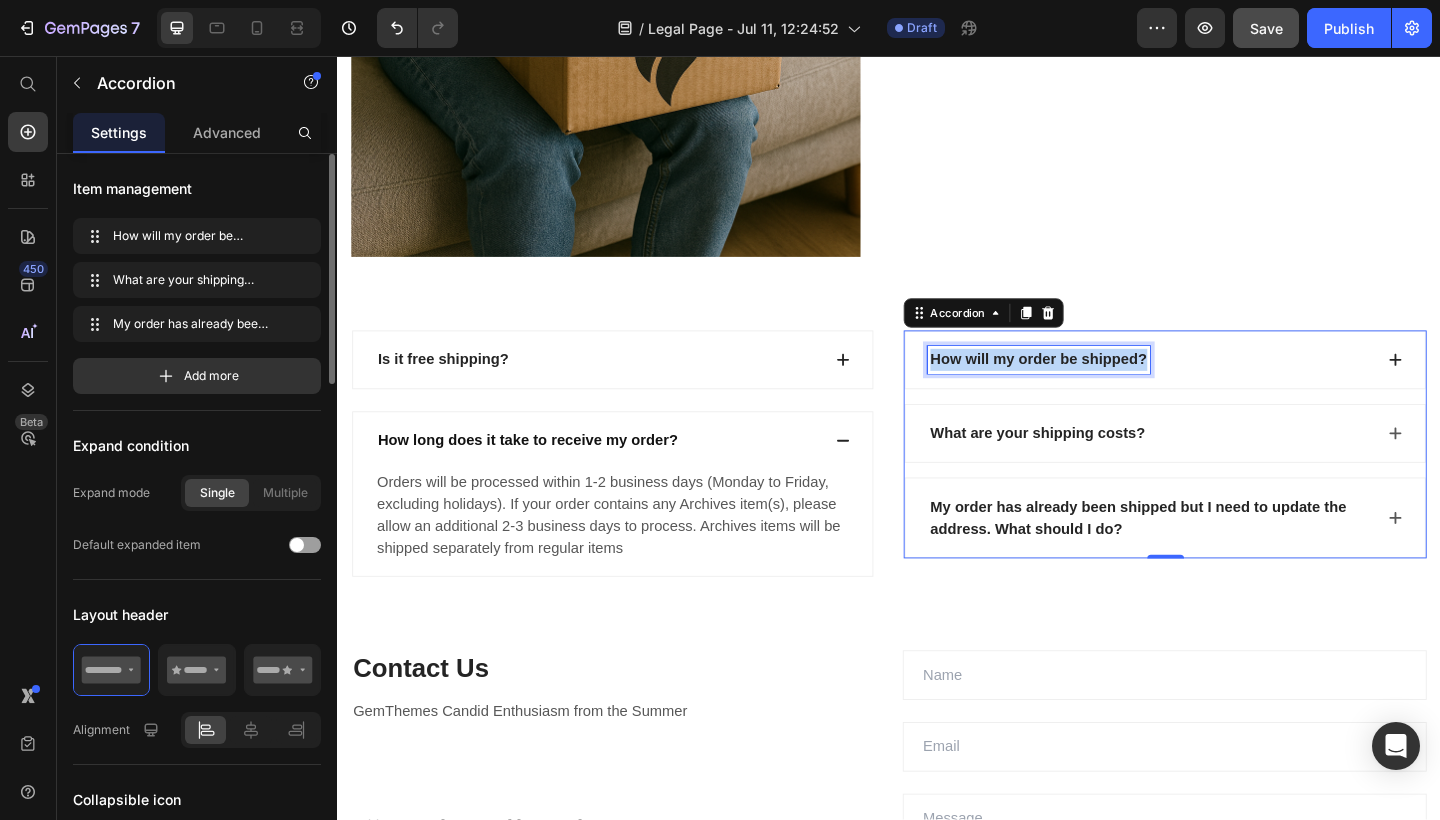 click on "How will my order be shipped?" at bounding box center [1100, 387] 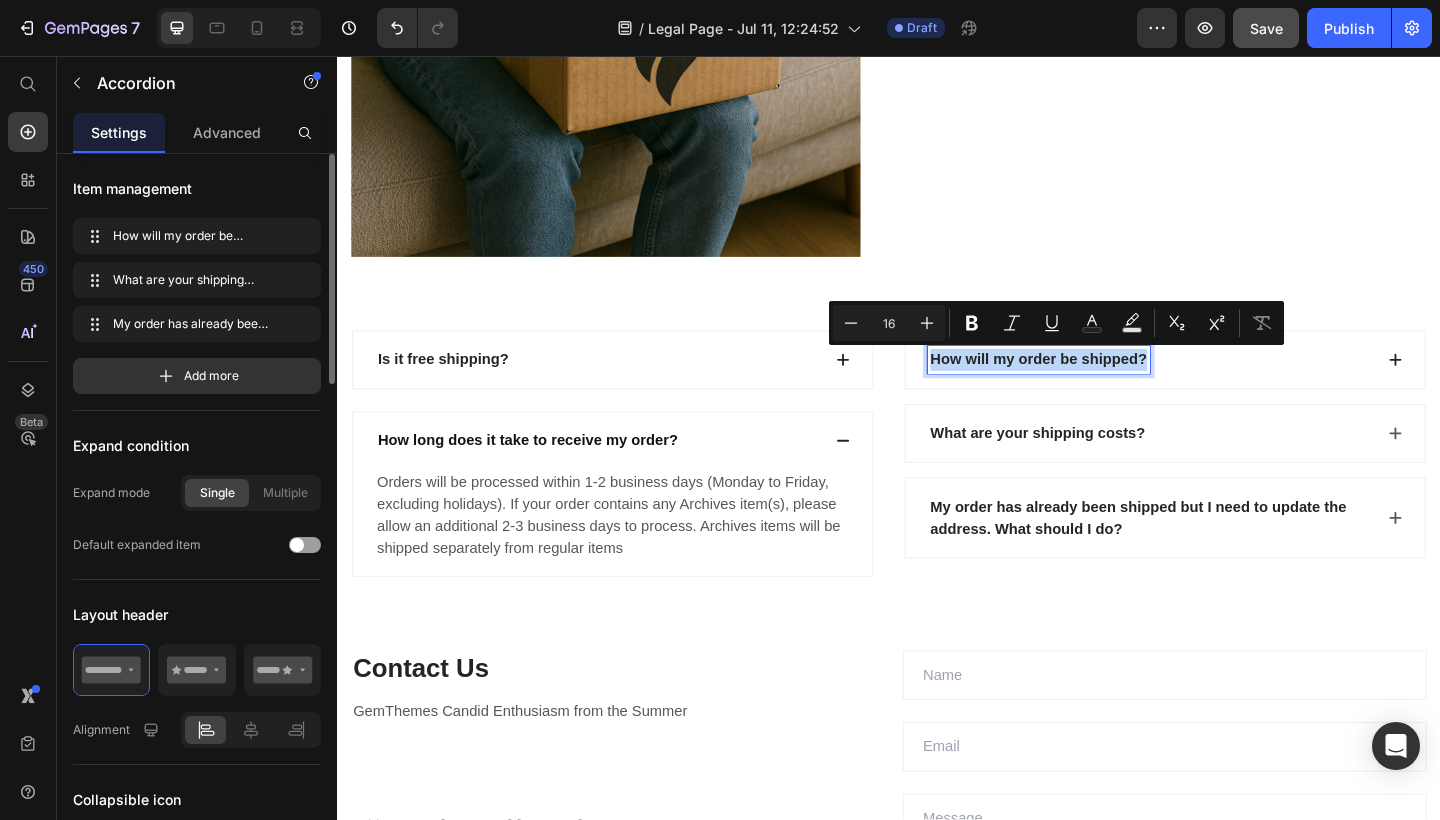 click 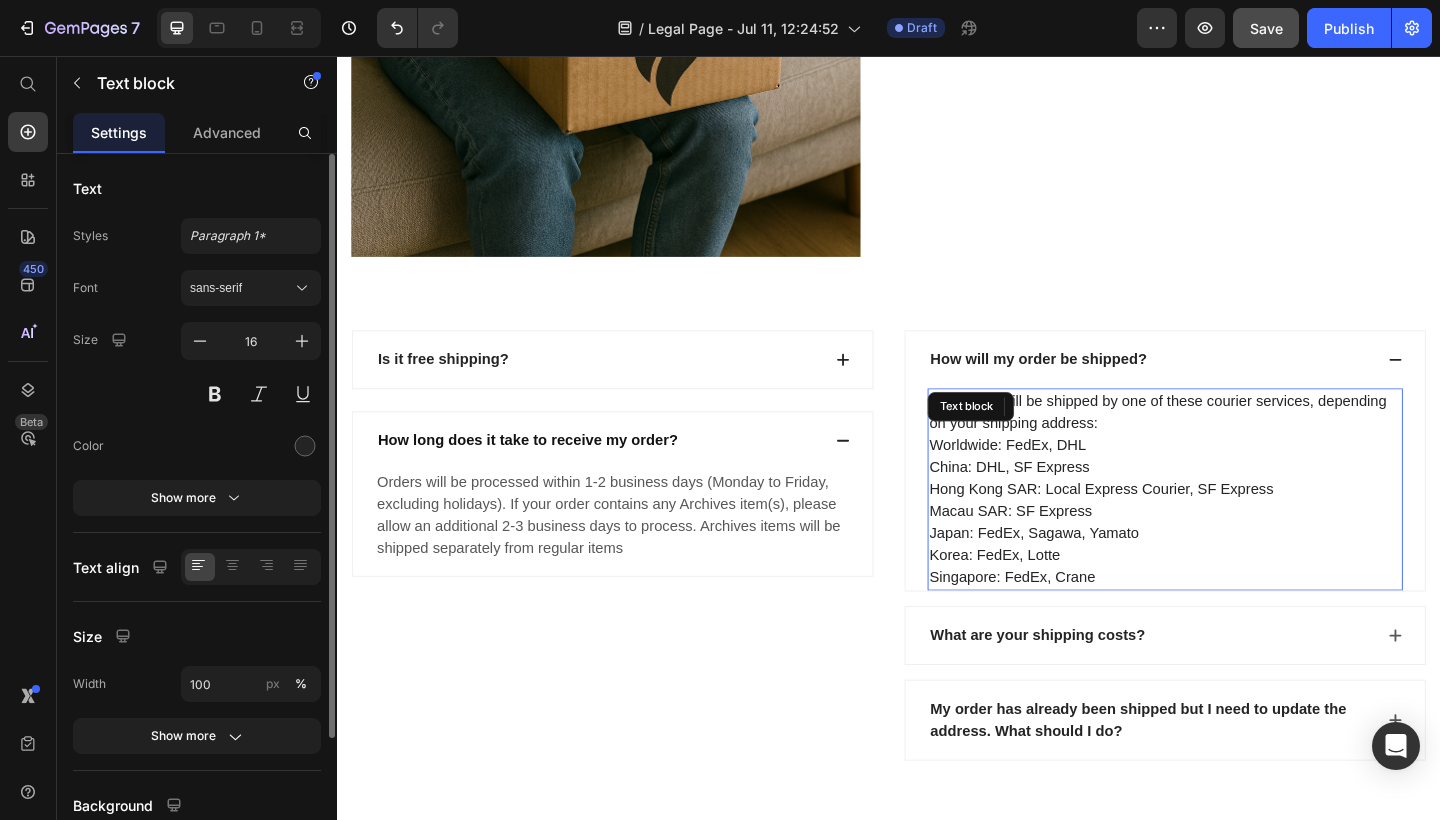 click on "Your order will be shipped by one of these courier services, depending on your shipping address: Worldwide: FedEx, DHL China: DHL, SF Express Hong Kong SAR: Local Express Courier, SF Express Macau SAR: SF Express Japan: FedEx, Sagawa, Yamato Korea: FedEx, Lotte Singapore: FedEx, Crane" at bounding box center [1237, 528] 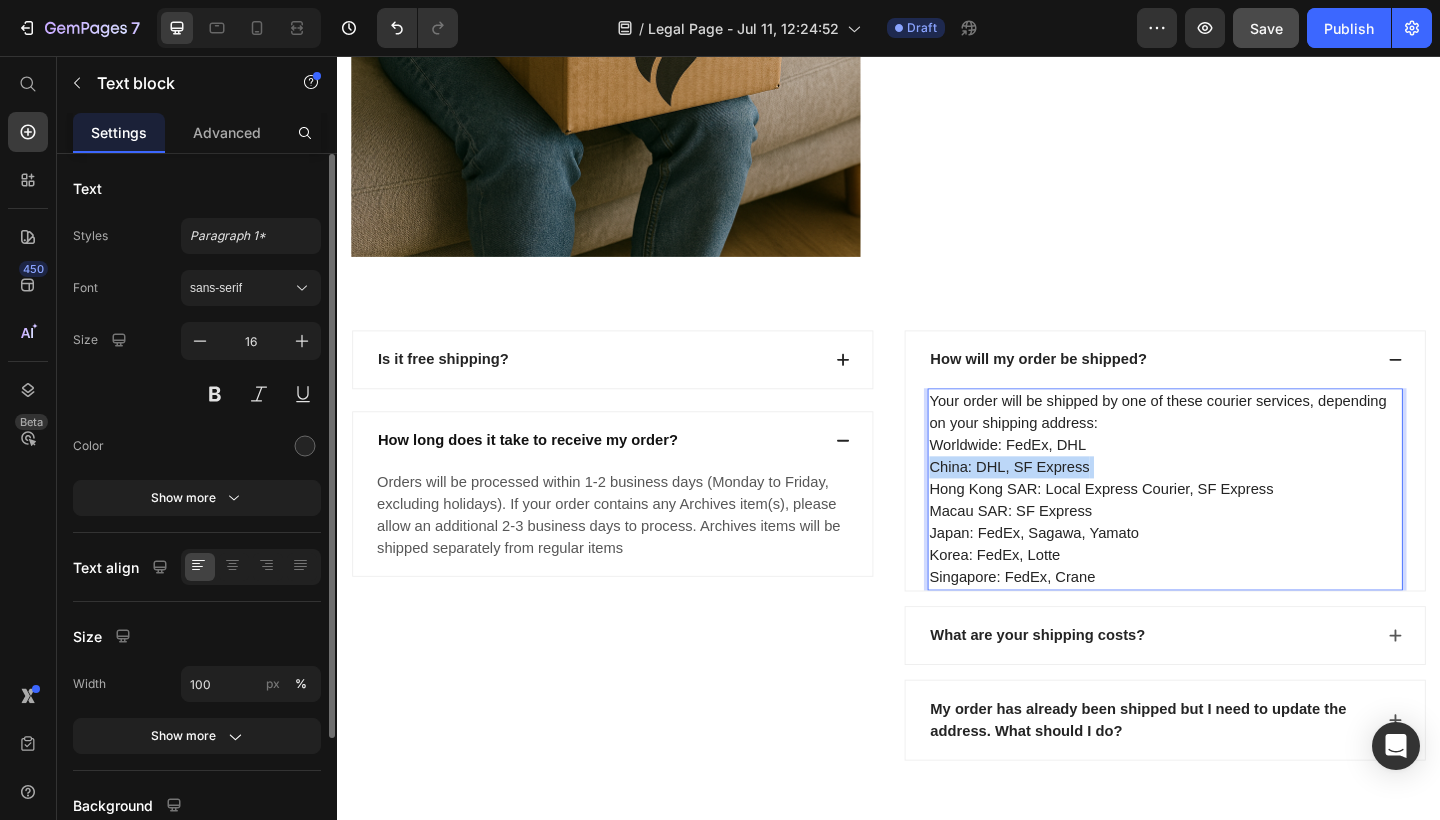 click on "Your order will be shipped by one of these courier services, depending on your shipping address: Worldwide: FedEx, DHL China: DHL, SF Express Hong Kong SAR: Local Express Courier, SF Express Macau SAR: SF Express Japan: FedEx, Sagawa, Yamato Korea: FedEx, Lotte Singapore: FedEx, Crane" at bounding box center [1237, 528] 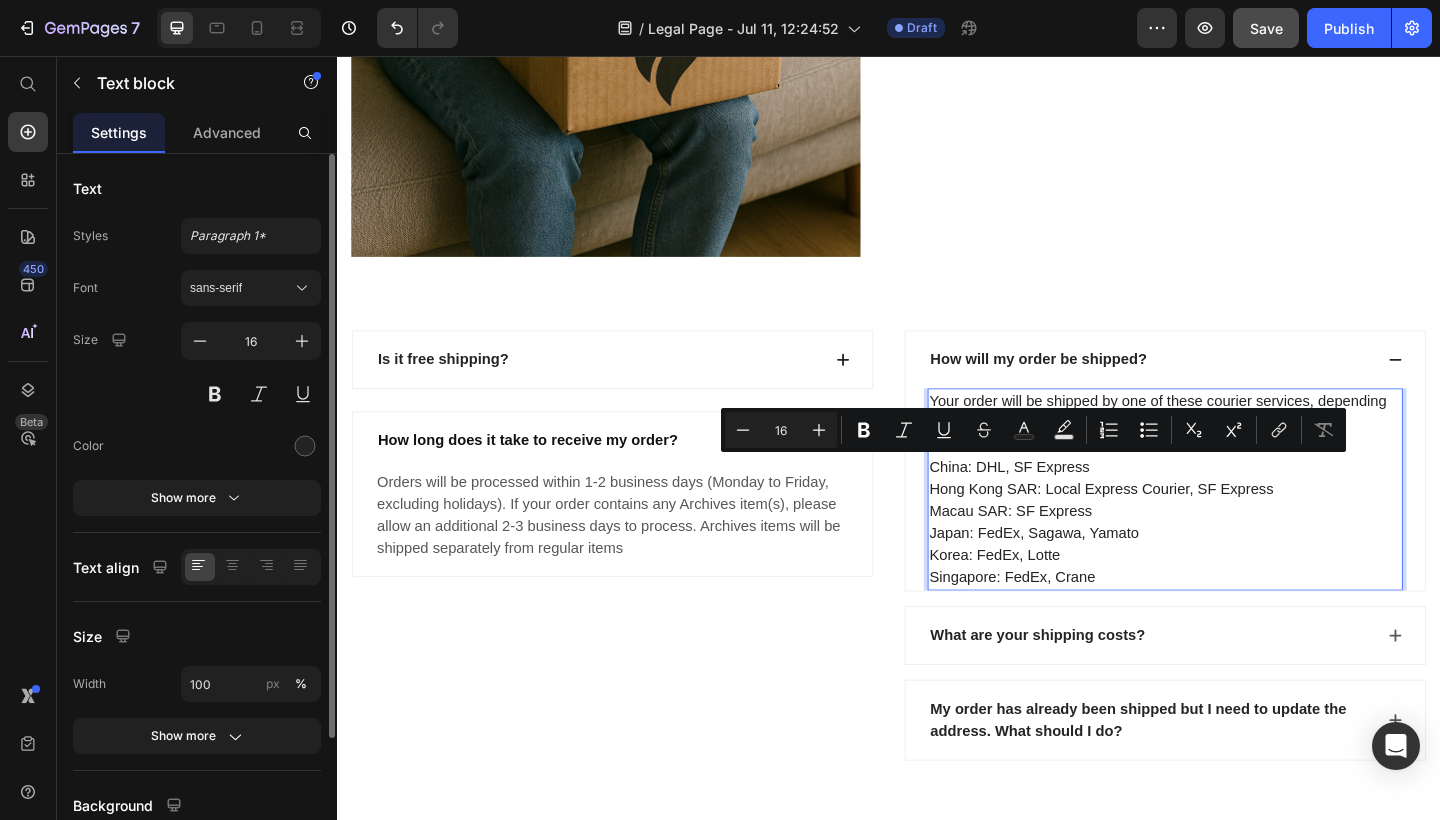 click on "Your order will be shipped by one of these courier services, depending on your shipping address: Worldwide: FedEx, DHL China: DHL, SF Express Hong Kong SAR: Local Express Courier, SF Express Macau SAR: SF Express Japan: FedEx, Sagawa, Yamato Korea: FedEx, Lotte Singapore: FedEx, Crane" at bounding box center [1237, 528] 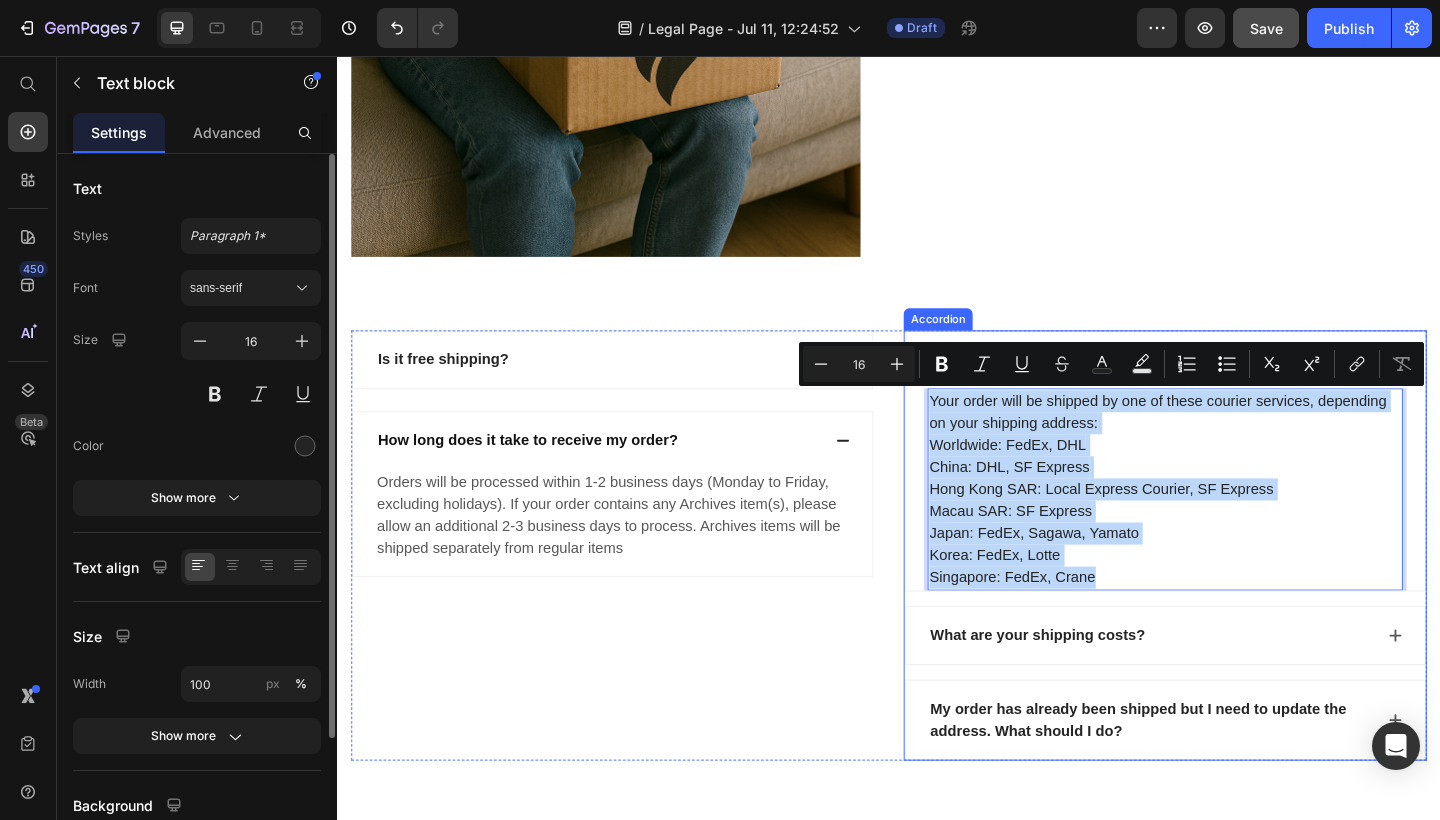 drag, startPoint x: 1180, startPoint y: 625, endPoint x: 973, endPoint y: 428, distance: 285.75864 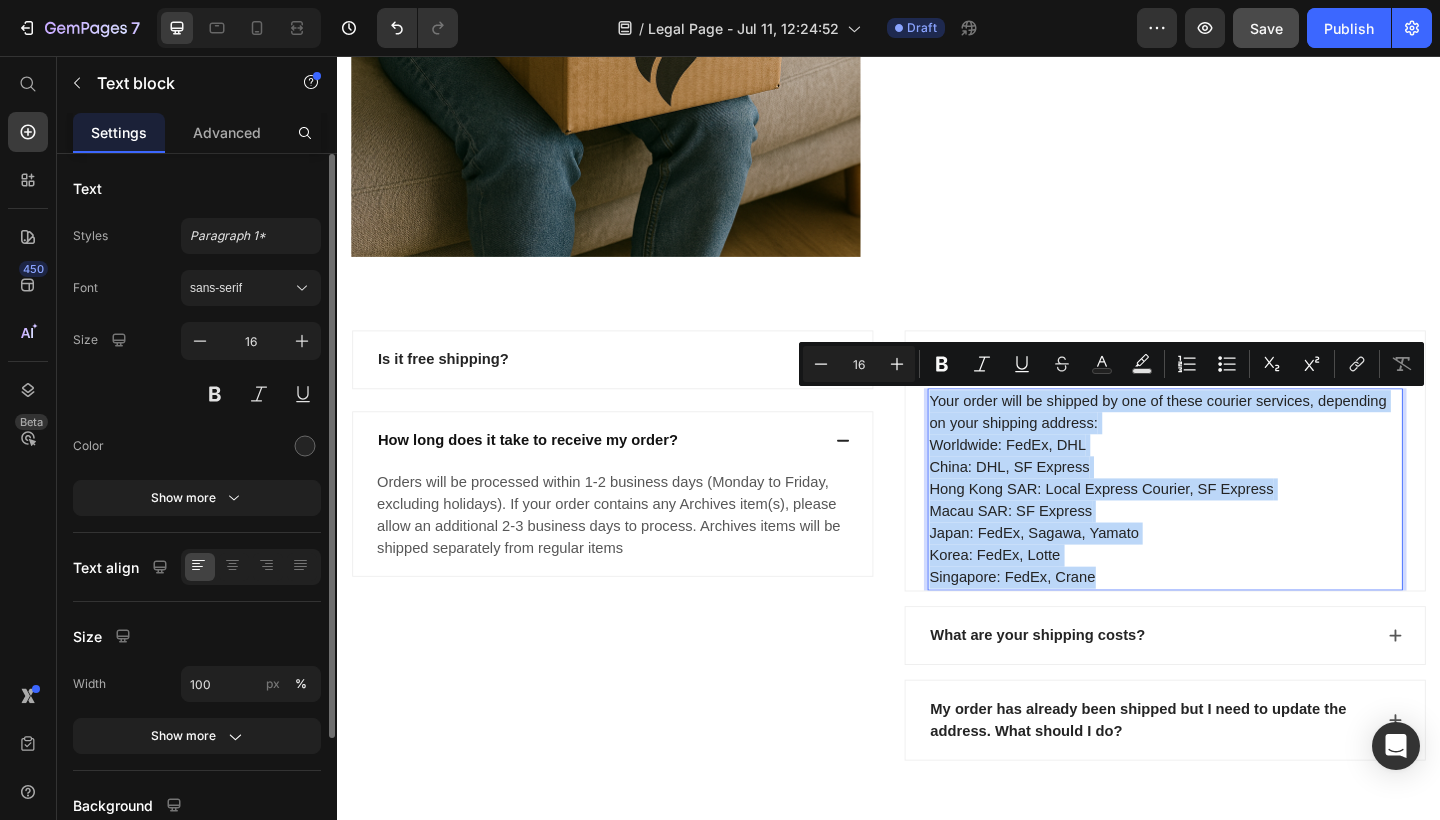 click on "Your order will be shipped by one of these courier services, depending on your shipping address: Worldwide: FedEx, DHL China: DHL, SF Express Hong Kong SAR: Local Express Courier, SF Express Macau SAR: SF Express Japan: FedEx, Sagawa, Yamato Korea: FedEx, Lotte Singapore: FedEx, Crane" at bounding box center [1237, 528] 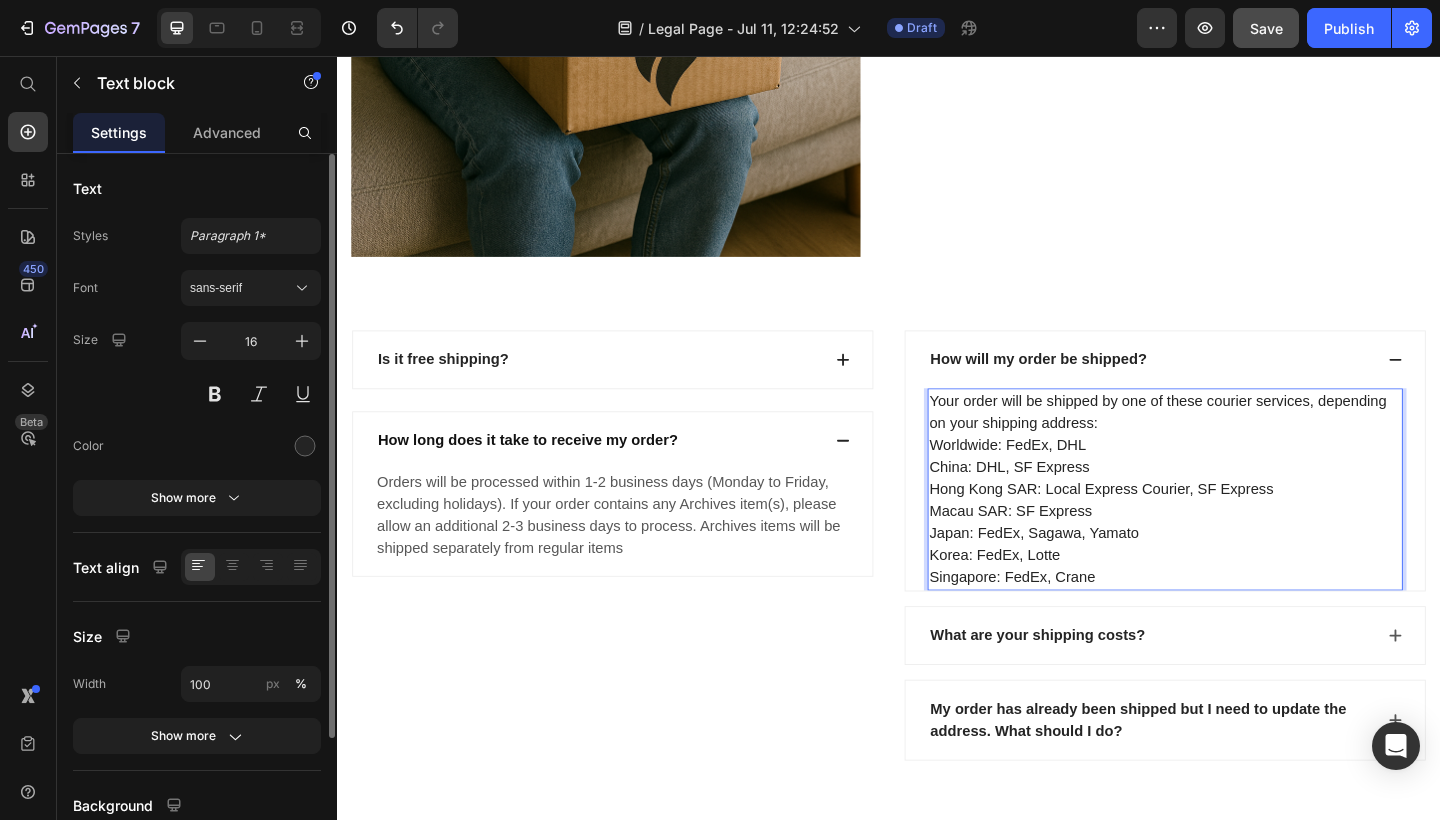click on "Your order will be shipped by one of these courier services, depending on your shipping address: Worldwide: FedEx, DHL China: DHL, SF Express Hong Kong SAR: Local Express Courier, SF Express Macau SAR: SF Express Japan: FedEx, Sagawa, Yamato Korea: FedEx, Lotte Singapore: FedEx, Crane" at bounding box center (1237, 528) 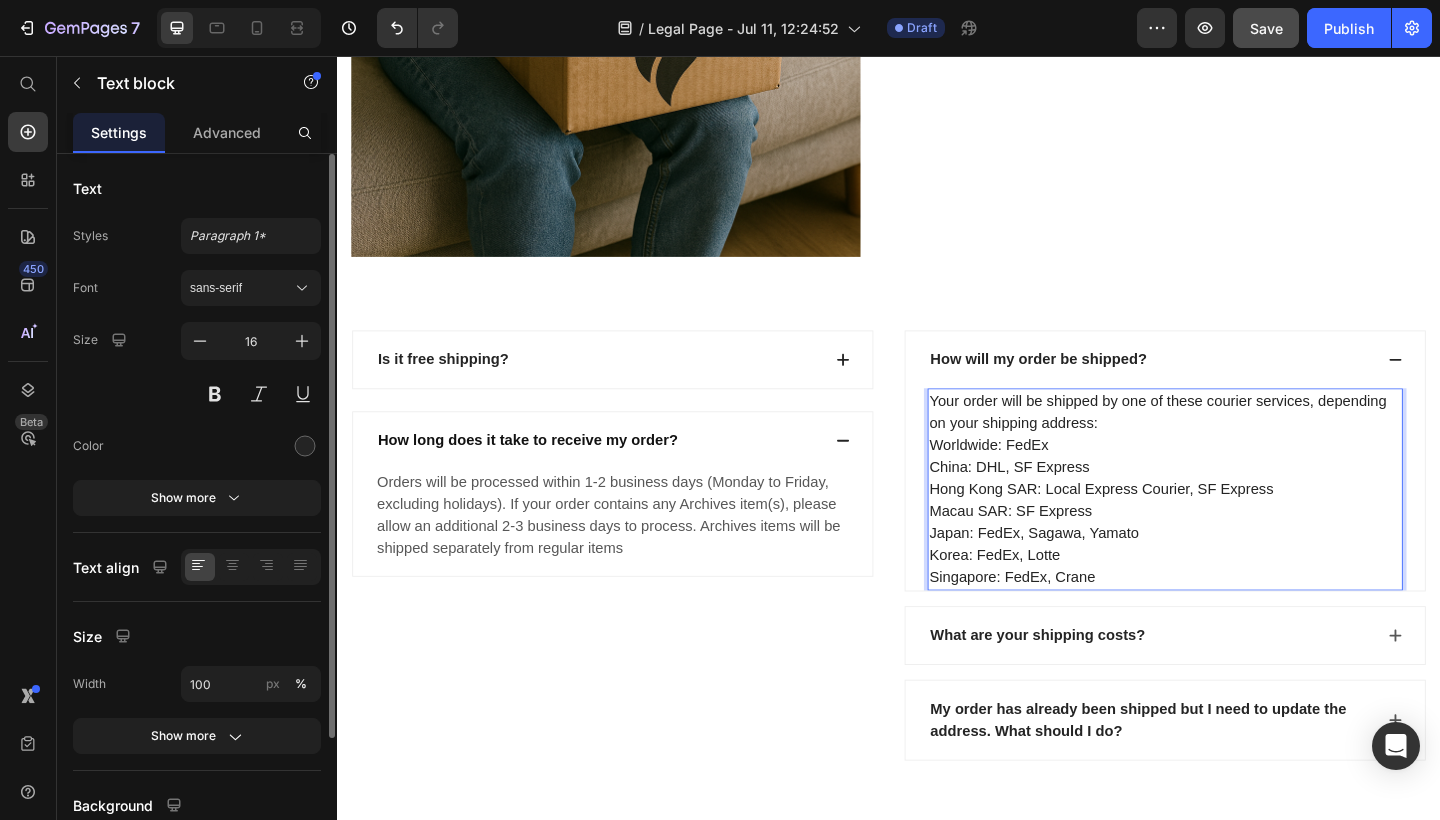 click on "Your order will be shipped by one of these courier services, depending on your shipping address: Worldwide: FedEx China: DHL, SF Express Hong Kong SAR: Local Express Courier, SF Express Macau SAR: SF Express Japan: FedEx, Sagawa, Yamato Korea: FedEx, Lotte Singapore: FedEx, Crane" at bounding box center (1237, 528) 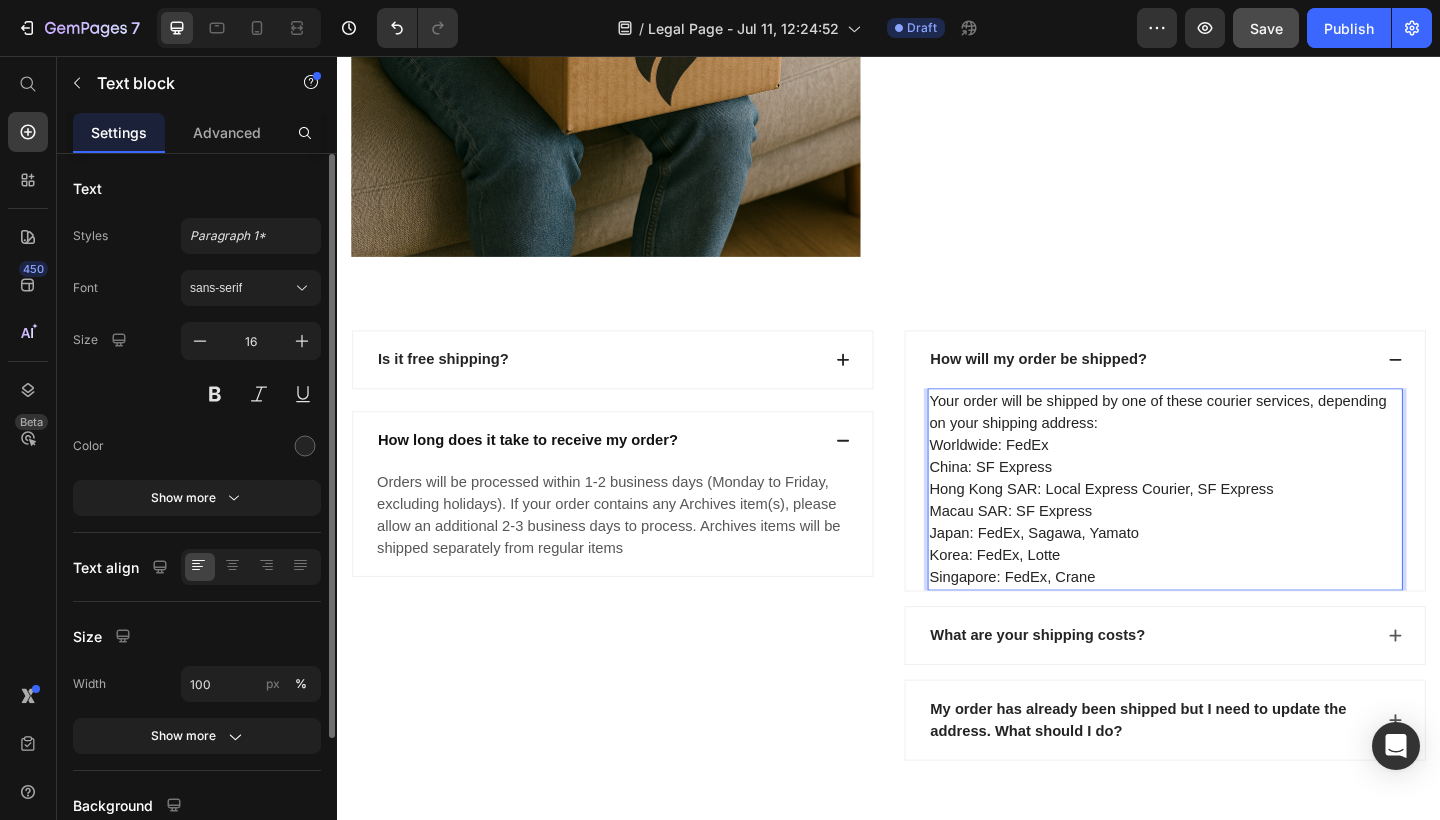 click on "Your order will be shipped by one of these courier services, depending on your shipping address: Worldwide: FedEx China: SF Express Hong Kong SAR: Local Express Courier, SF Express Macau SAR: SF Express Japan: FedEx, Sagawa, Yamato Korea: FedEx, Lotte Singapore: FedEx, Crane" at bounding box center (1237, 528) 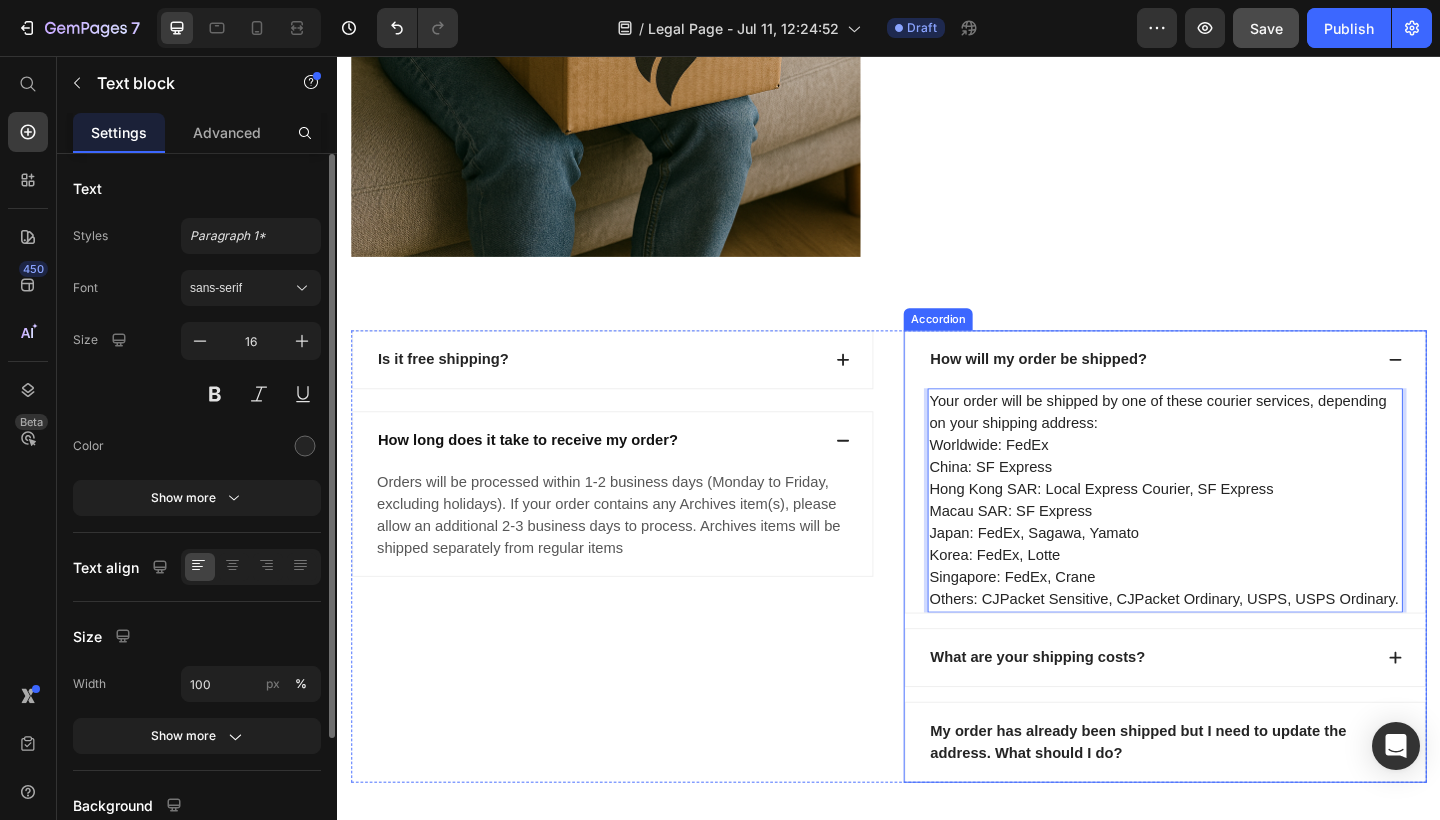 click on "What are your shipping costs?" at bounding box center [1099, 711] 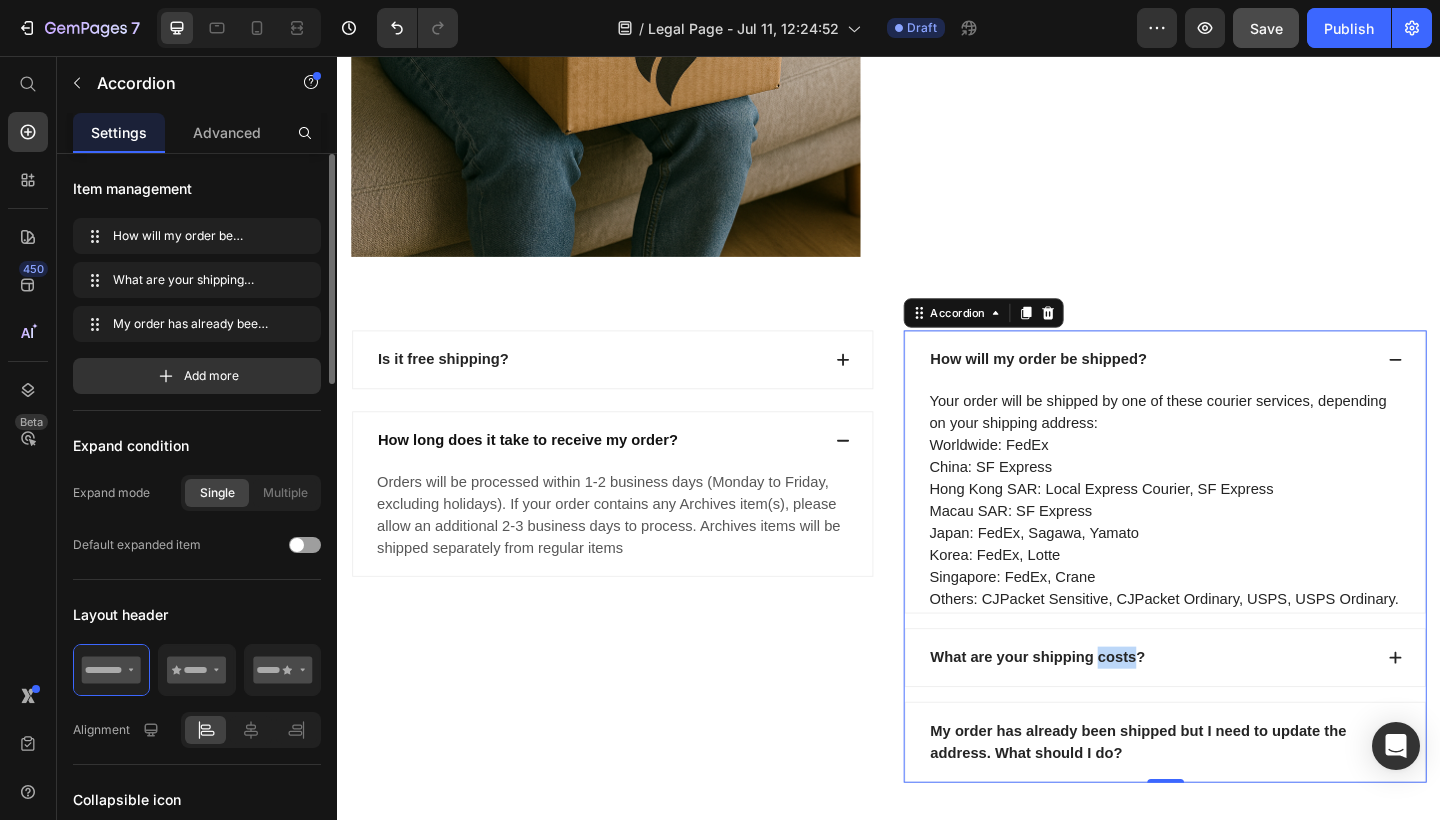 click on "What are your shipping costs?" at bounding box center (1099, 711) 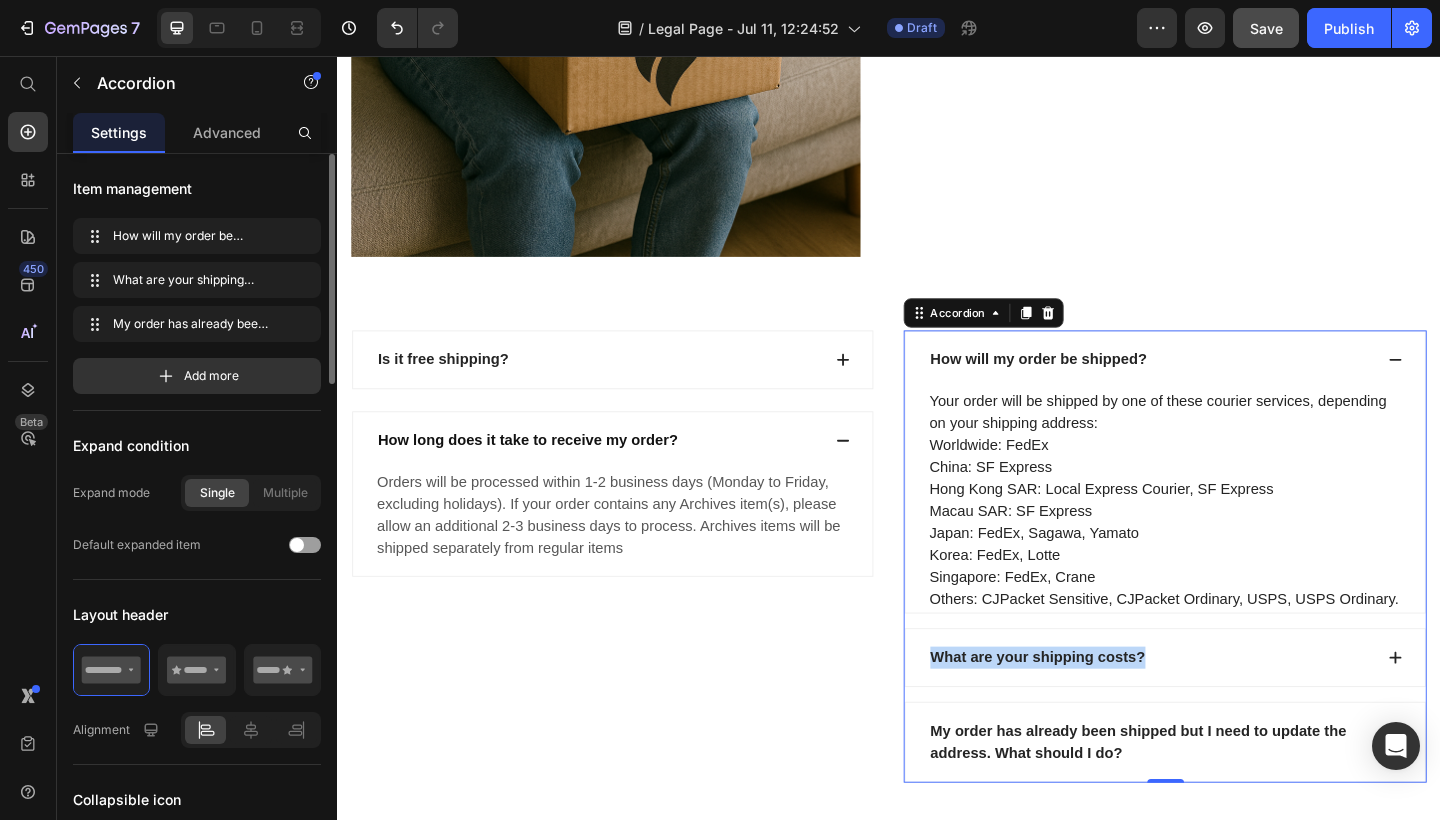 click on "What are your shipping costs?" at bounding box center (1099, 711) 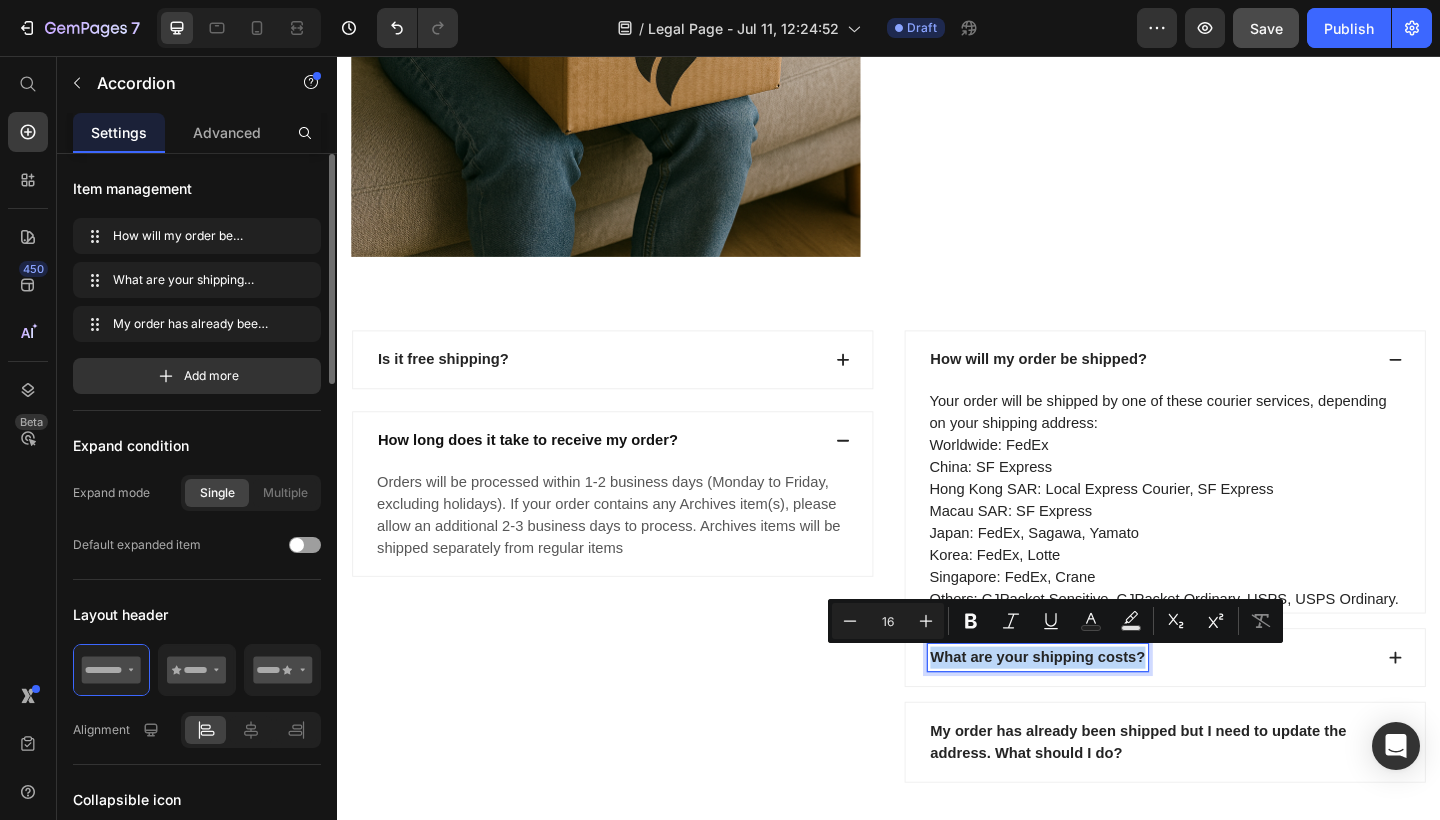 copy on "What are your shipping costs?" 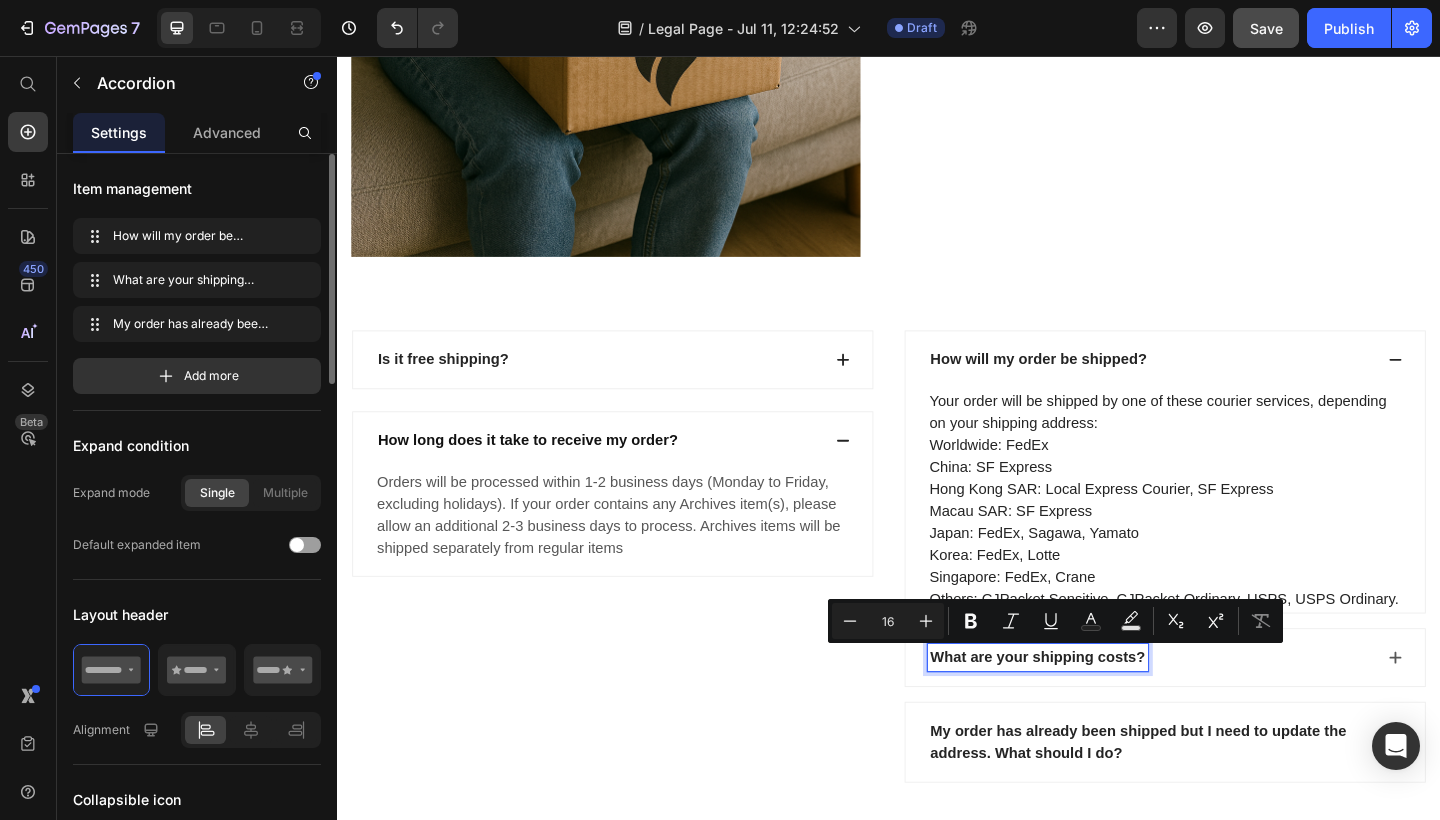 click on "How will my order be shipped?" at bounding box center [1237, 387] 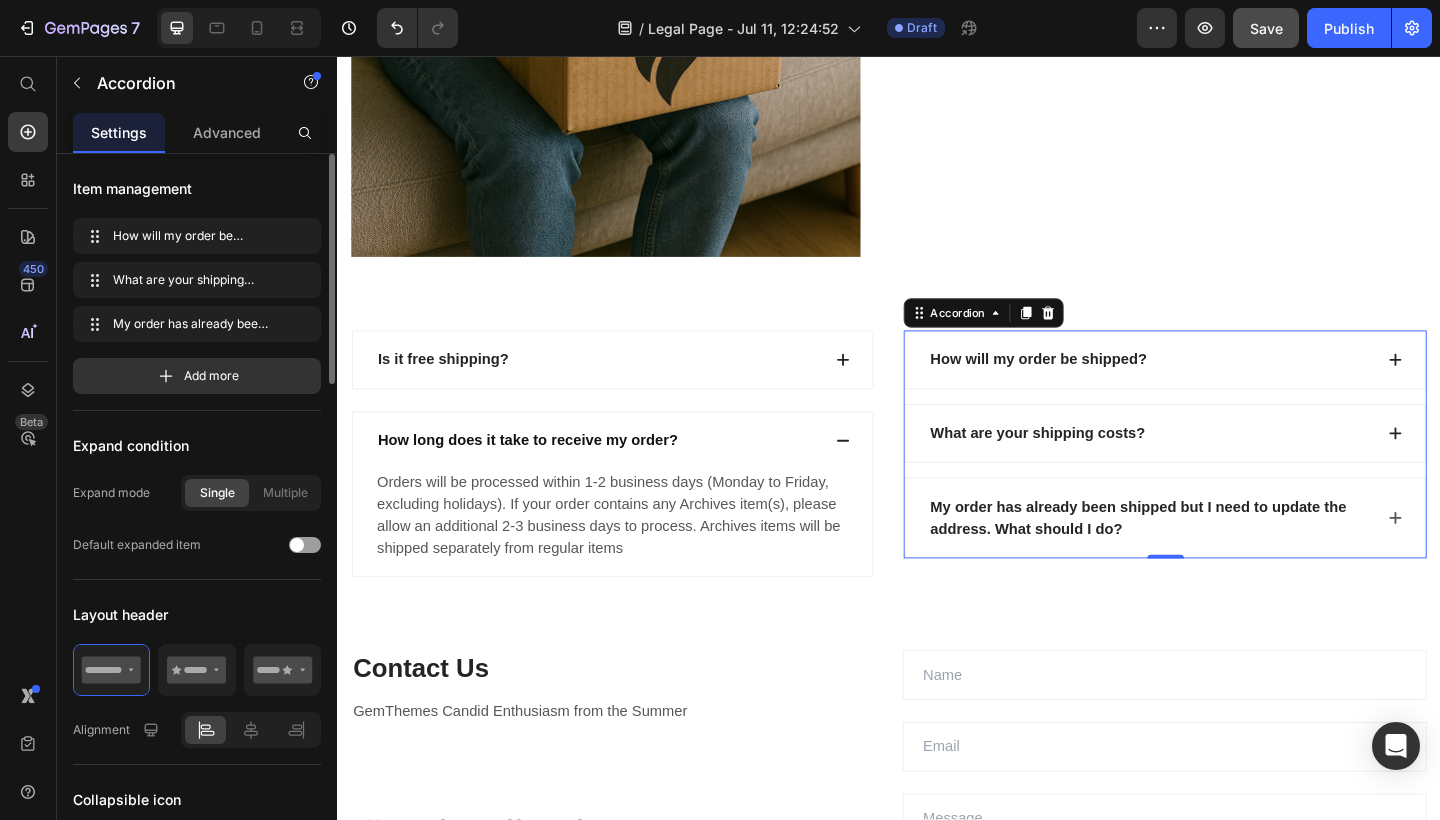 click on "What are your shipping costs?" at bounding box center [1221, 467] 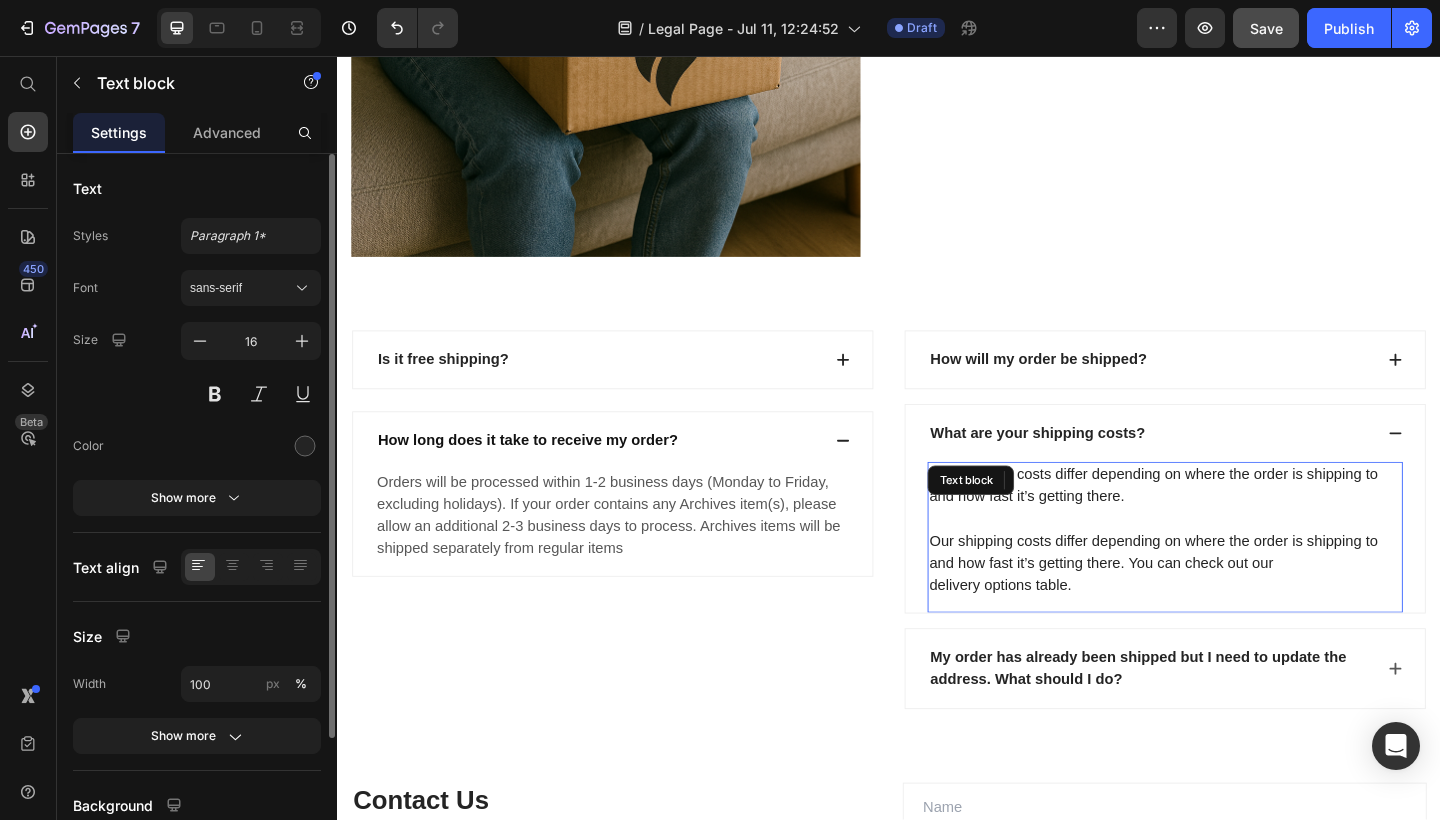 click on "Our shipping costs differ depending on where the order is shipping to and how fast it’s getting there. Our shipping costs differ depending on where the order is shipping to and how fast it’s getting there. You can check out our  delivery options table." at bounding box center [1237, 572] 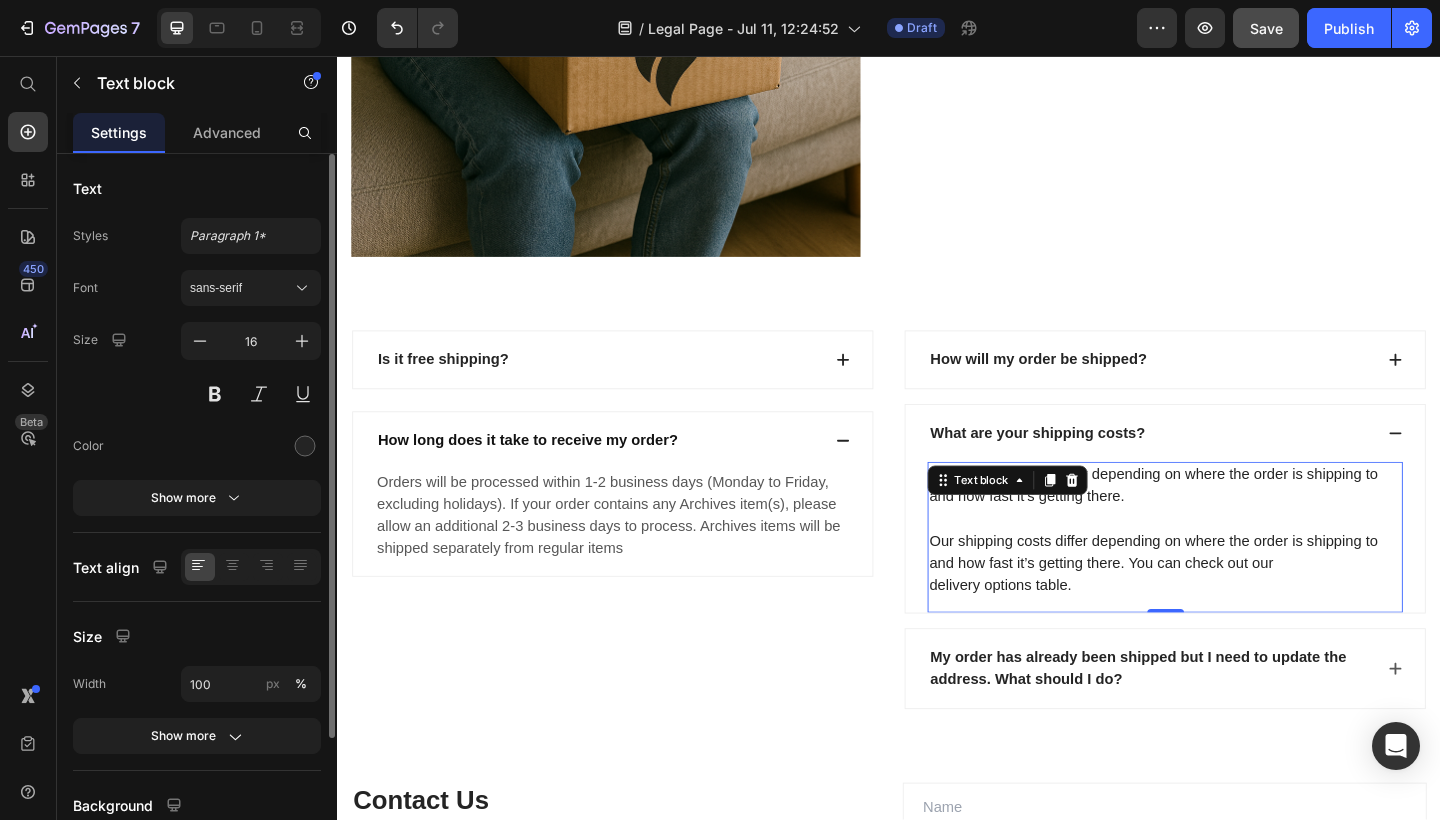 click on "Our shipping costs differ depending on where the order is shipping to and how fast it’s getting there. Our shipping costs differ depending on where the order is shipping to and how fast it’s getting there. You can check out our  delivery options table." at bounding box center (1237, 572) 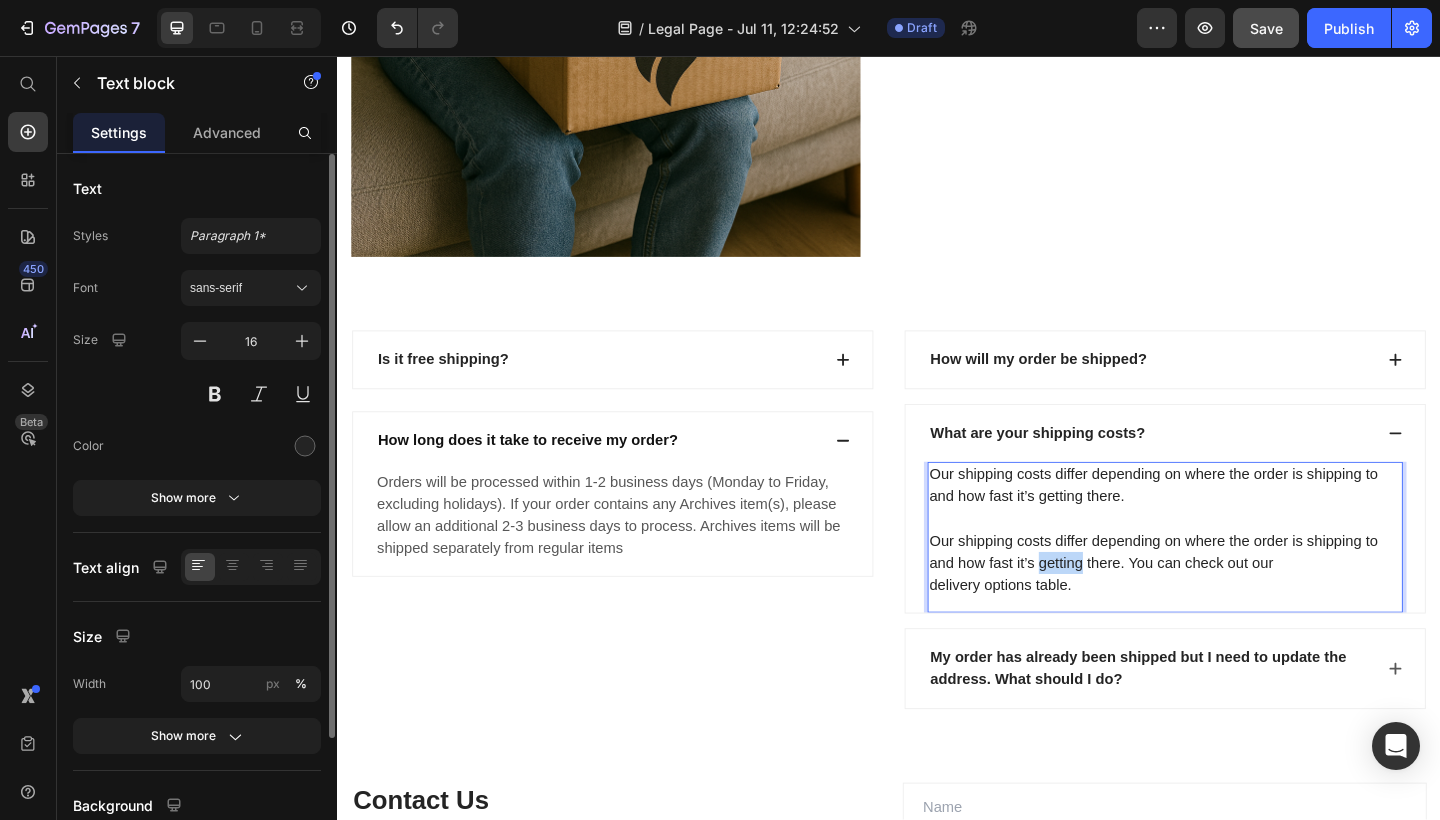 click on "Our shipping costs differ depending on where the order is shipping to and how fast it’s getting there. Our shipping costs differ depending on where the order is shipping to and how fast it’s getting there. You can check out our  delivery options table." at bounding box center (1237, 572) 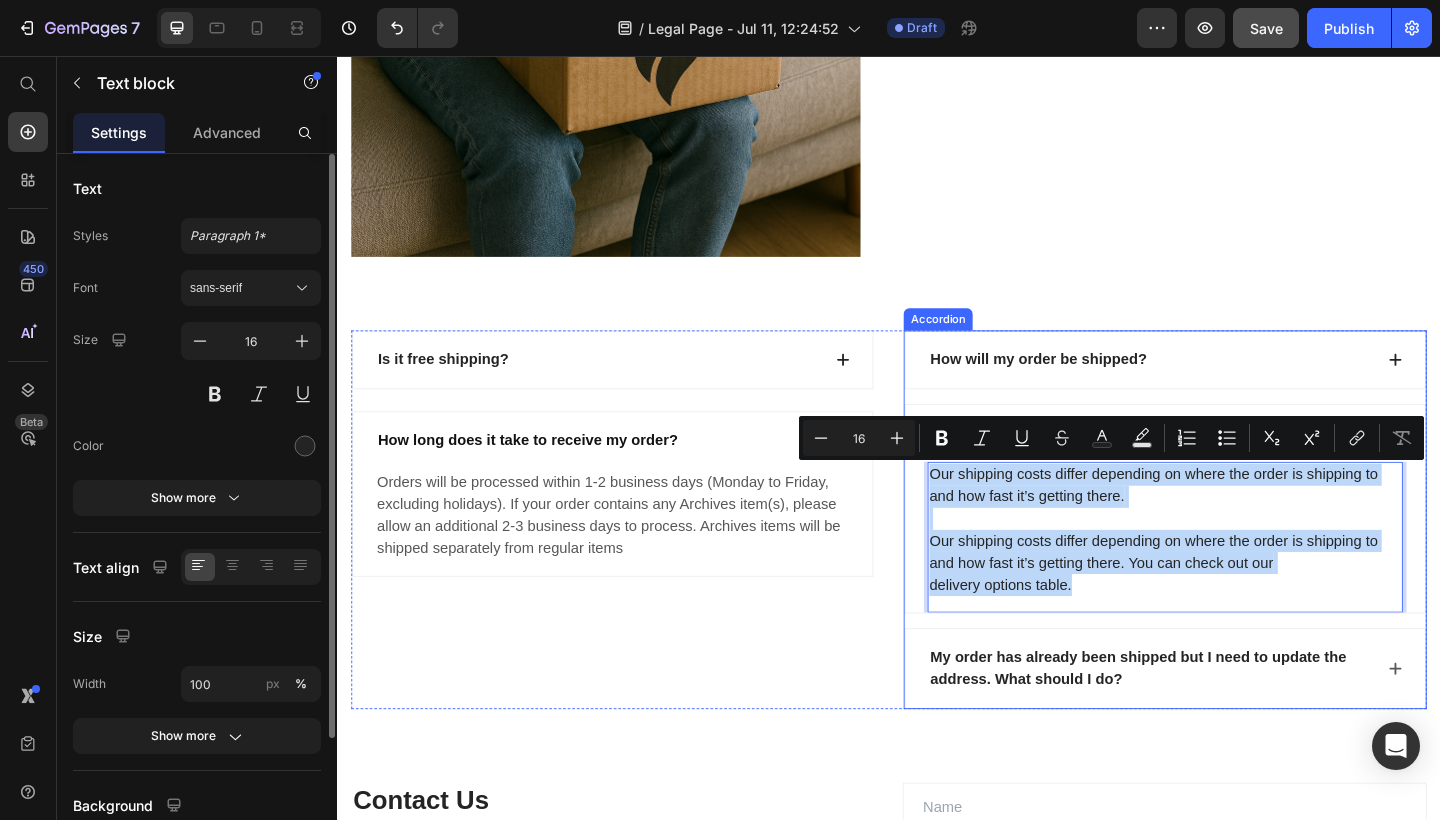 drag, startPoint x: 1155, startPoint y: 633, endPoint x: 978, endPoint y: 510, distance: 215.54118 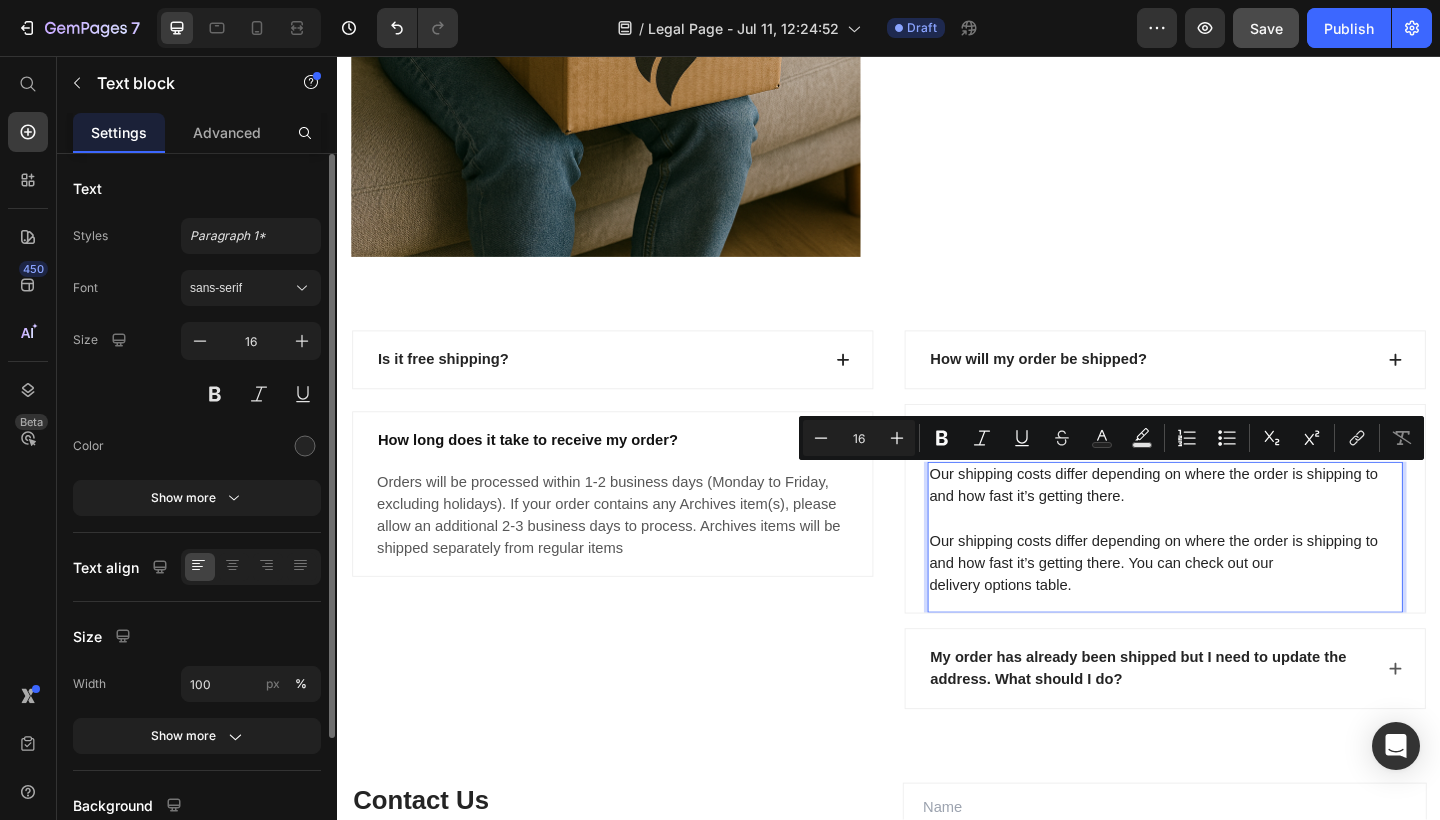 click on "Our shipping costs differ depending on where the order is shipping to and how fast it’s getting there. Our shipping costs differ depending on where the order is shipping to and how fast it’s getting there. You can check out our  delivery options table." at bounding box center (1237, 572) 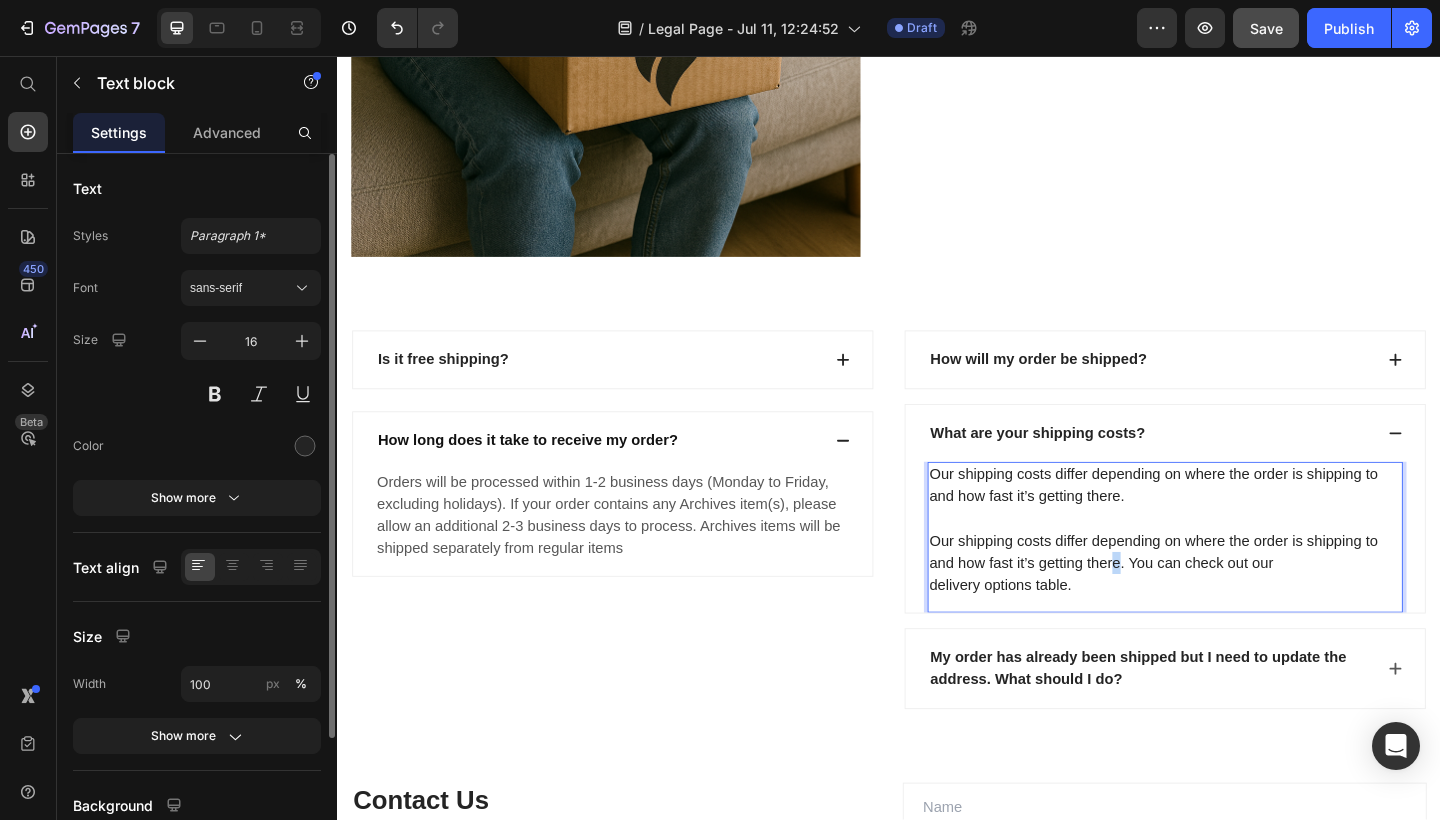 click on "Our shipping costs differ depending on where the order is shipping to and how fast it’s getting there. Our shipping costs differ depending on where the order is shipping to and how fast it’s getting there. You can check out our  delivery options table." at bounding box center (1237, 572) 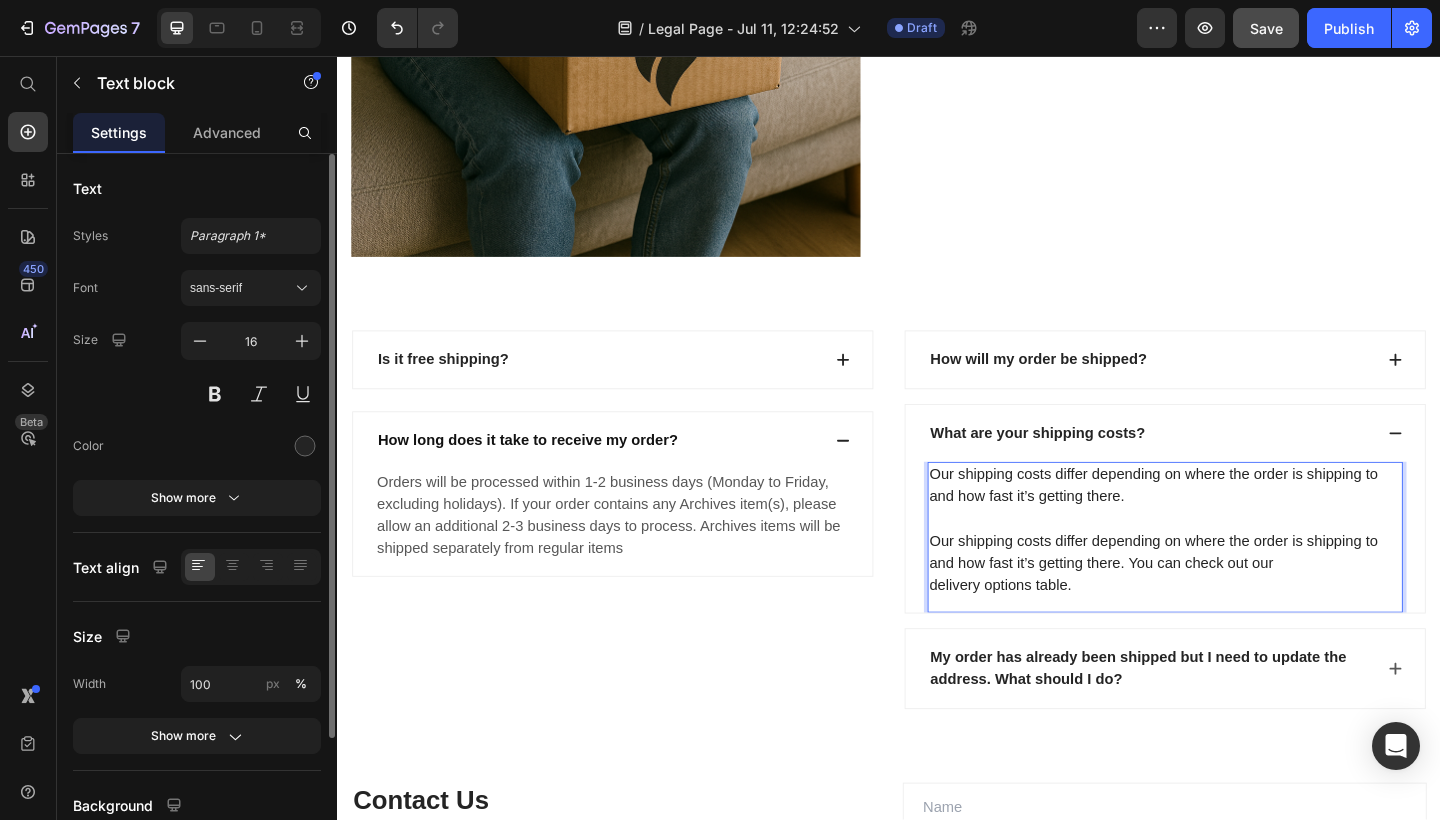 click on "Our shipping costs differ depending on where the order is shipping to and how fast it’s getting there. Our shipping costs differ depending on where the order is shipping to and how fast it’s getting there. You can check out our  delivery options table." at bounding box center (1237, 572) 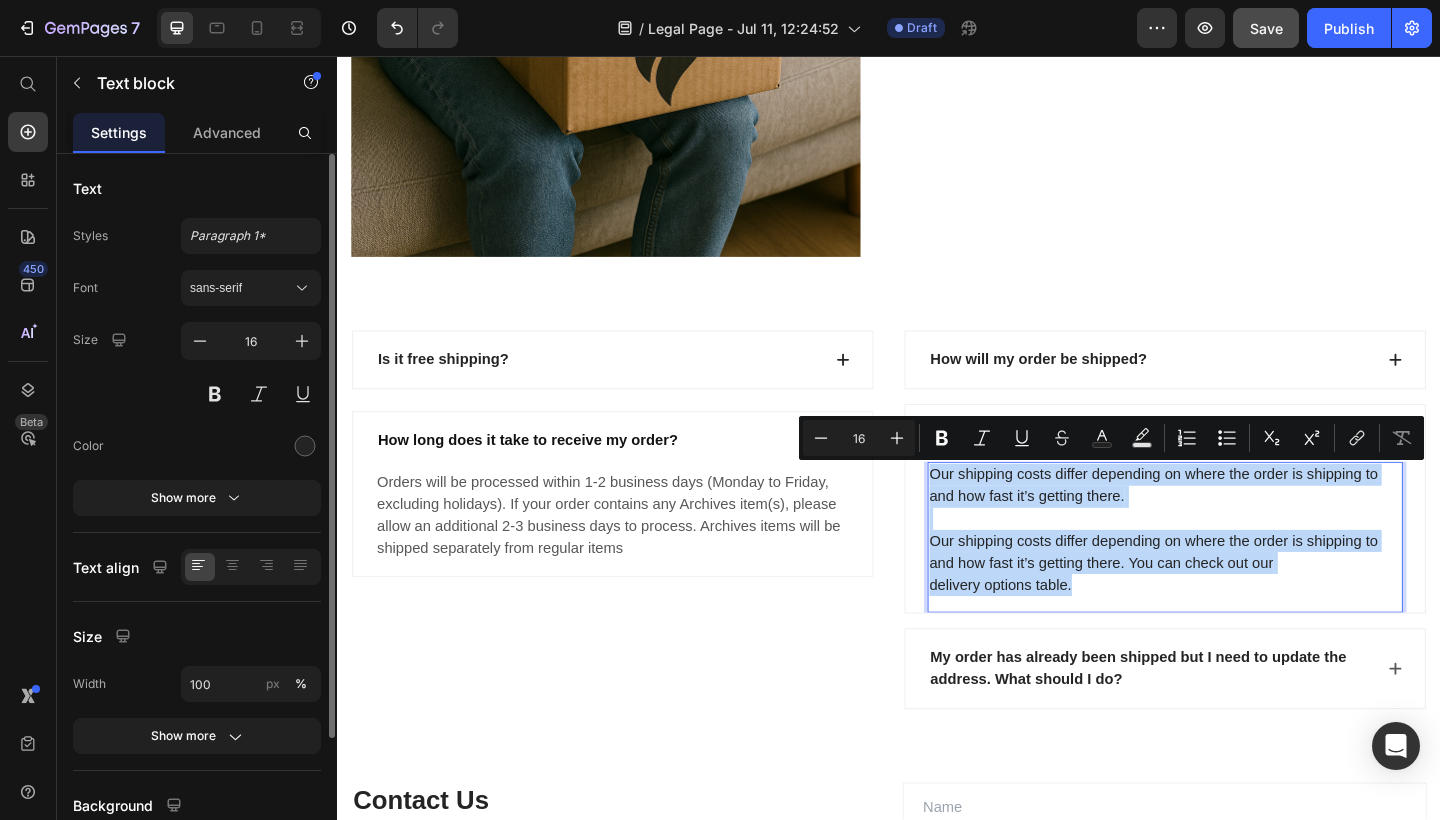 drag, startPoint x: 1148, startPoint y: 638, endPoint x: 981, endPoint y: 512, distance: 209.20087 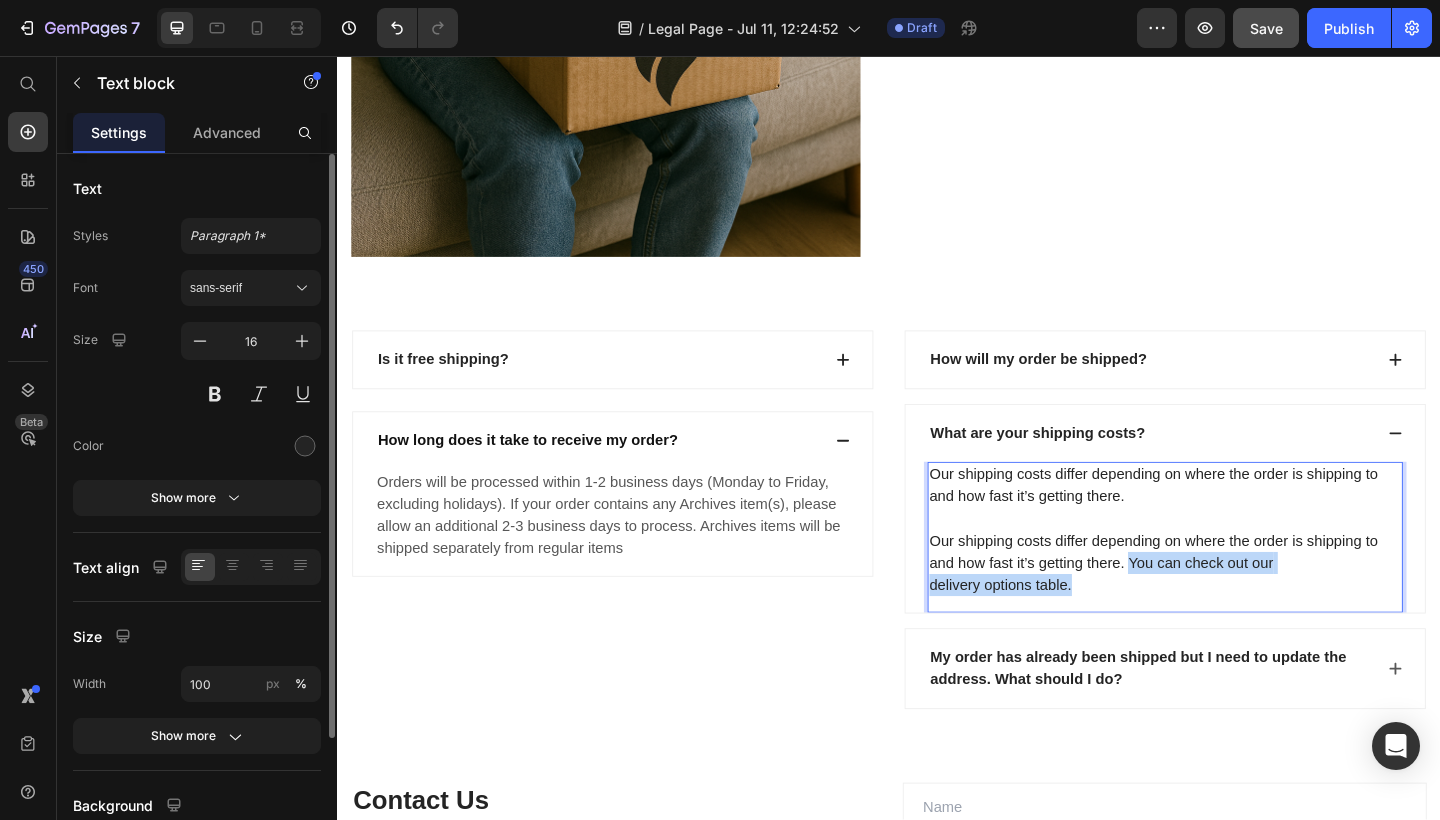 drag, startPoint x: 1144, startPoint y: 632, endPoint x: 1202, endPoint y: 609, distance: 62.39391 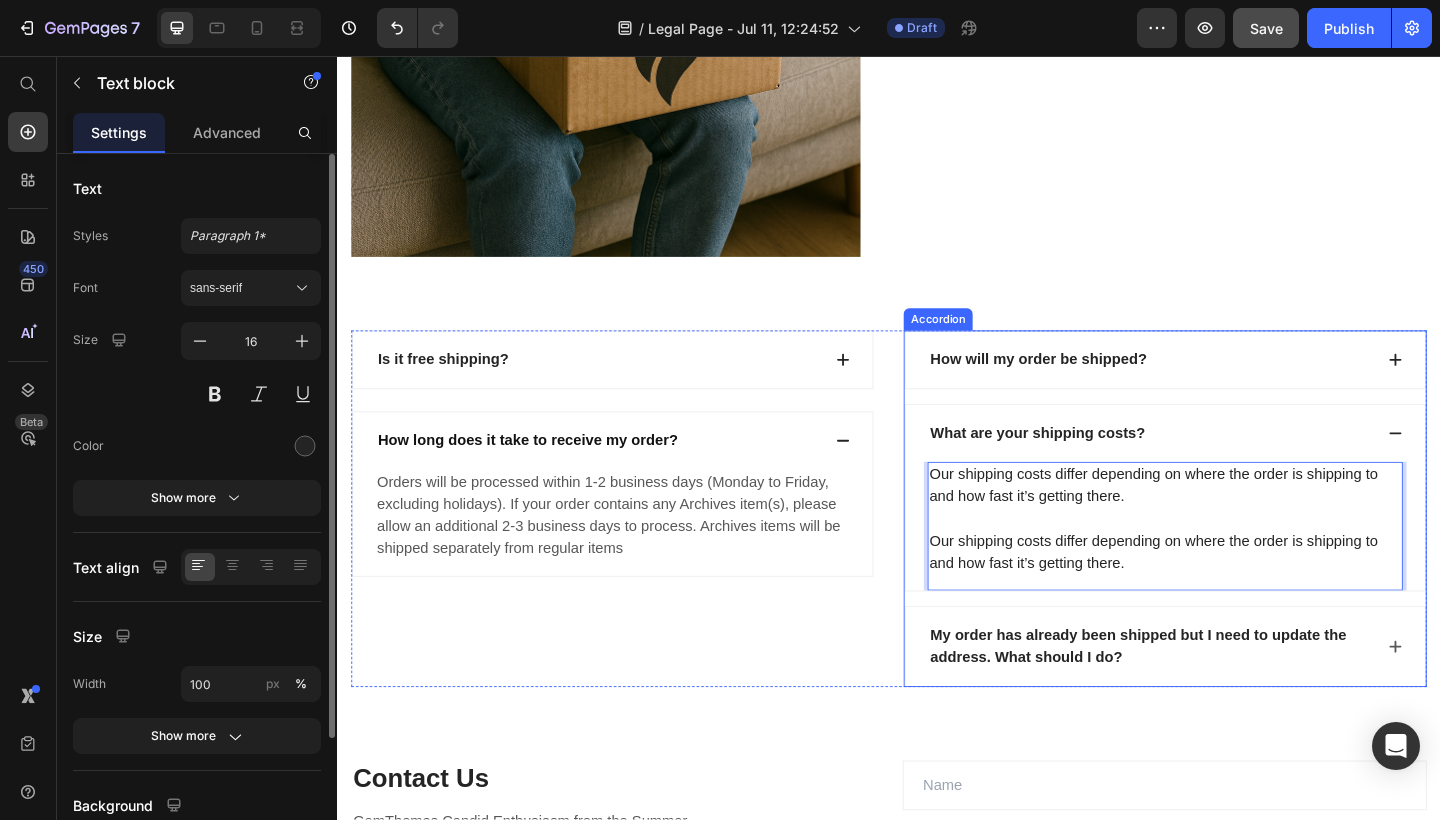 click on "What are your shipping costs?" at bounding box center (1237, 467) 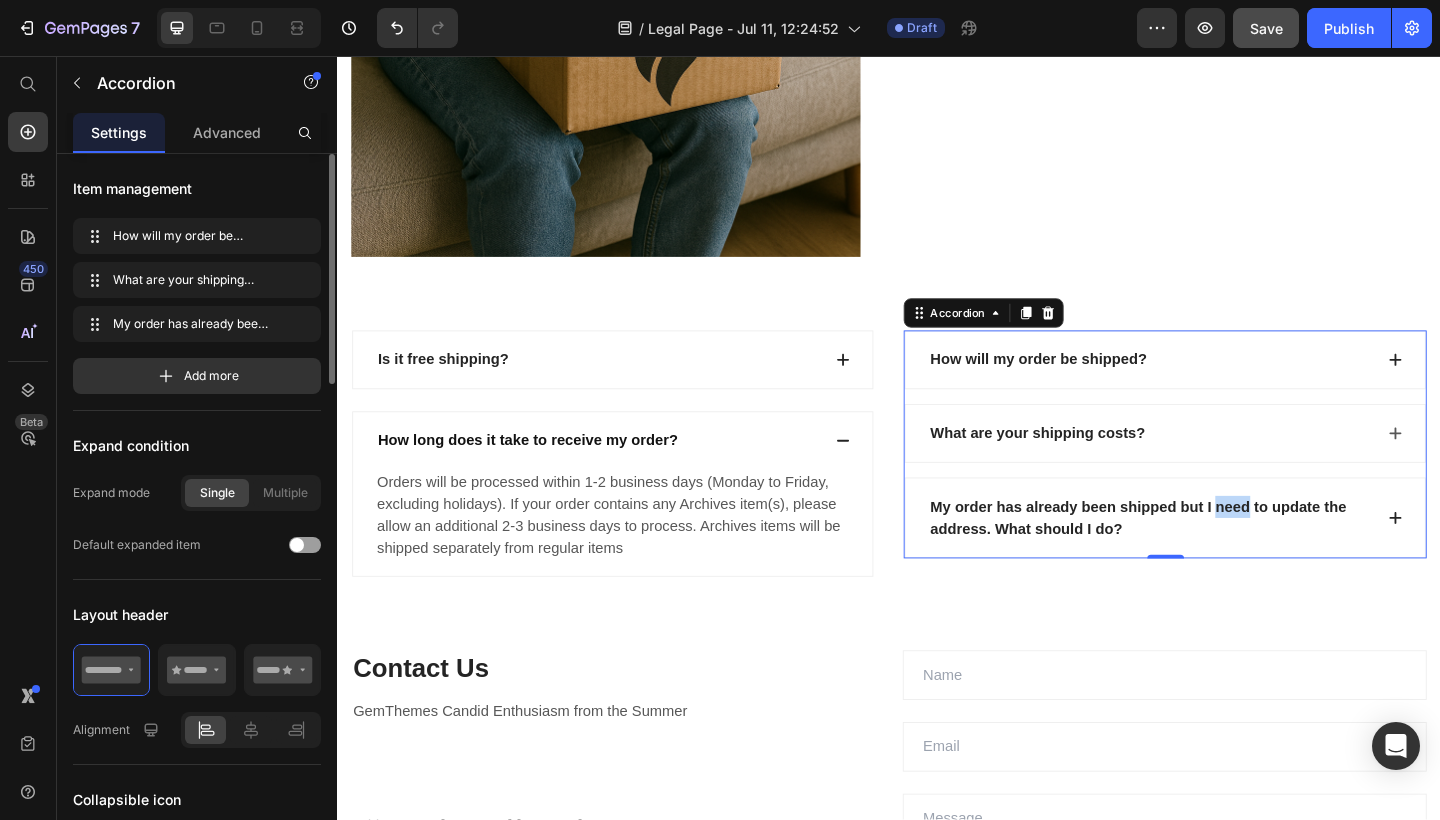 click on "My order has already been shipped but I need to update the address. What should I do?" at bounding box center [1221, 559] 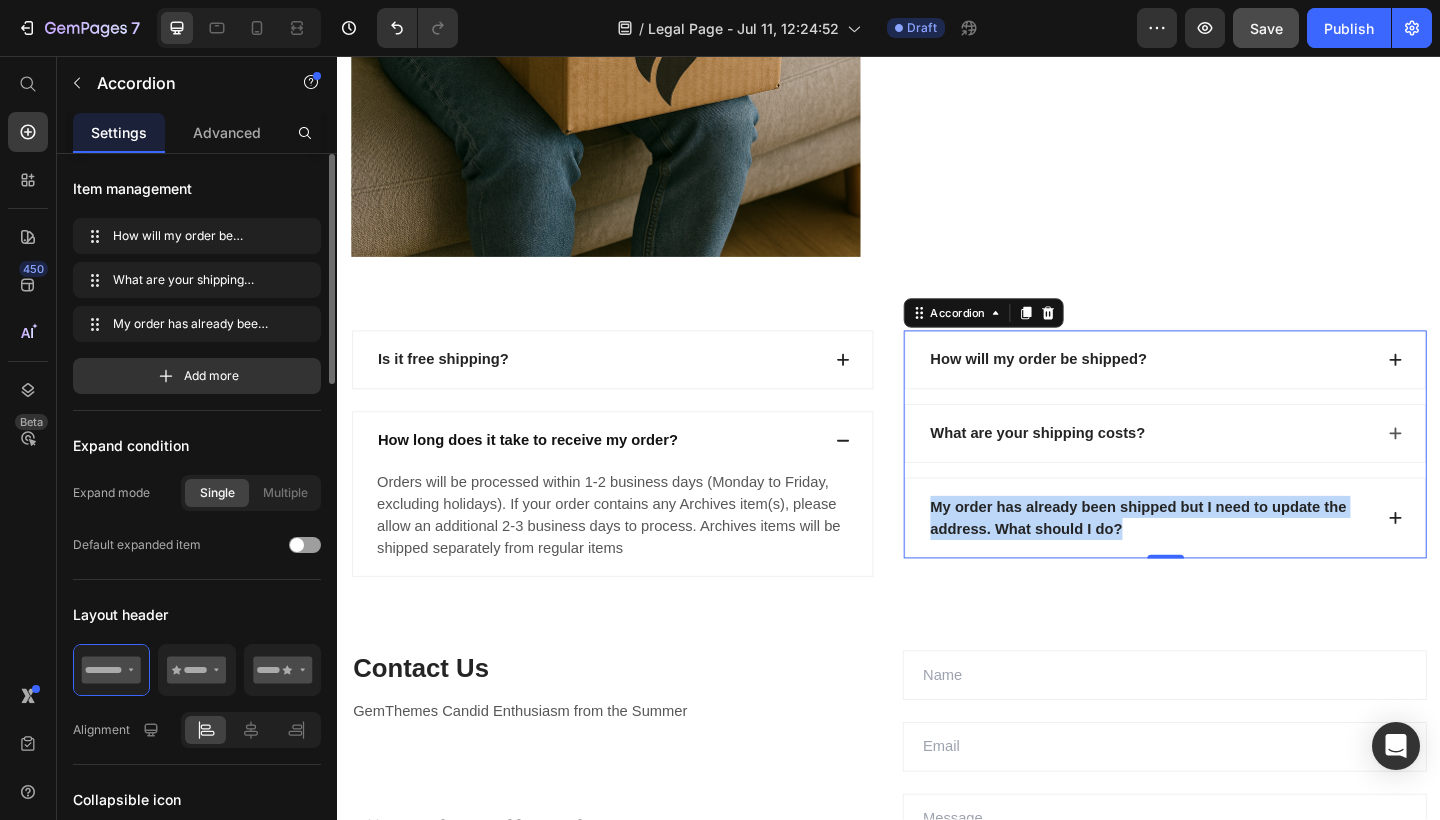 click on "My order has already been shipped but I need to update the address. What should I do?" at bounding box center [1221, 559] 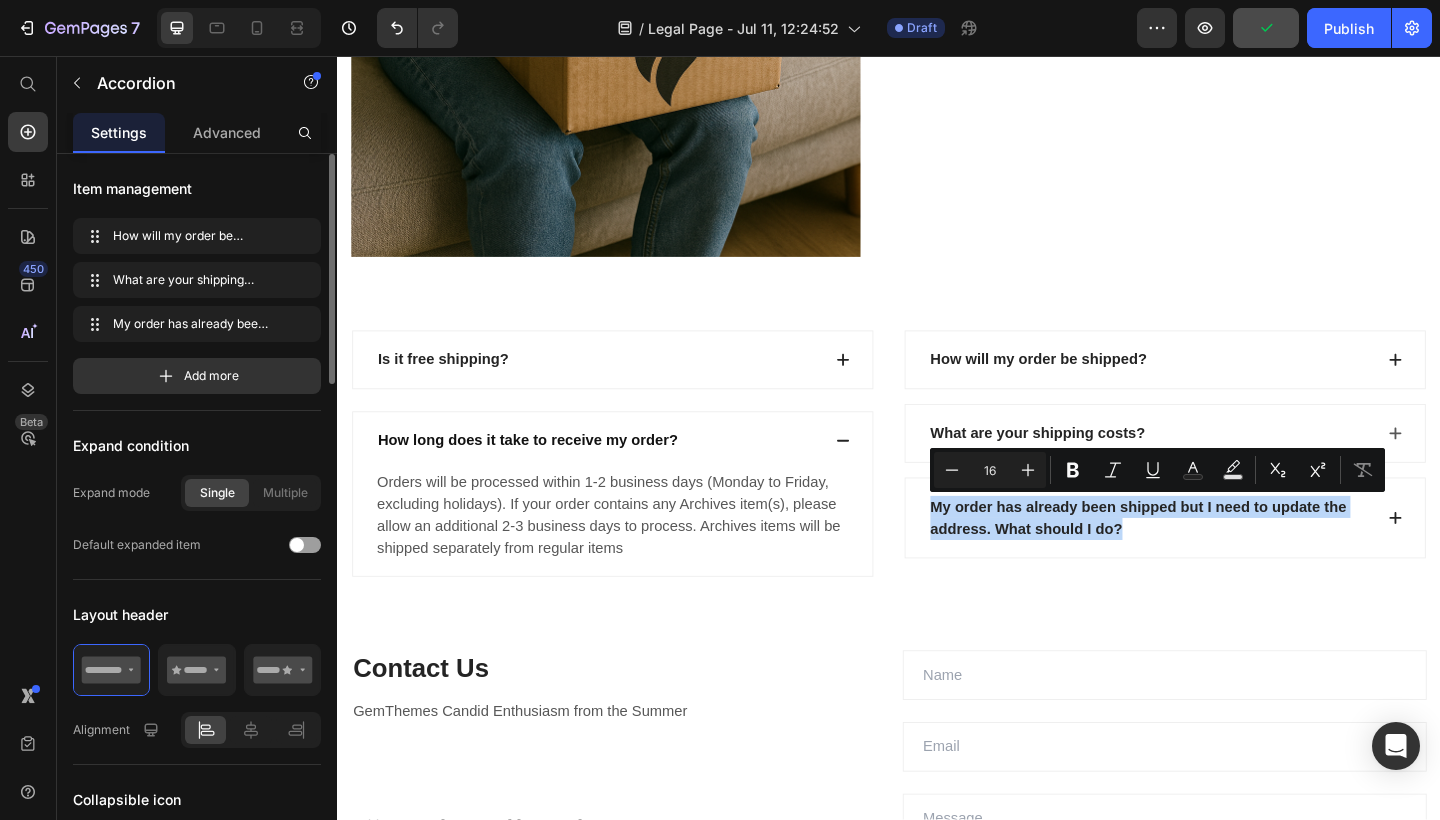 click 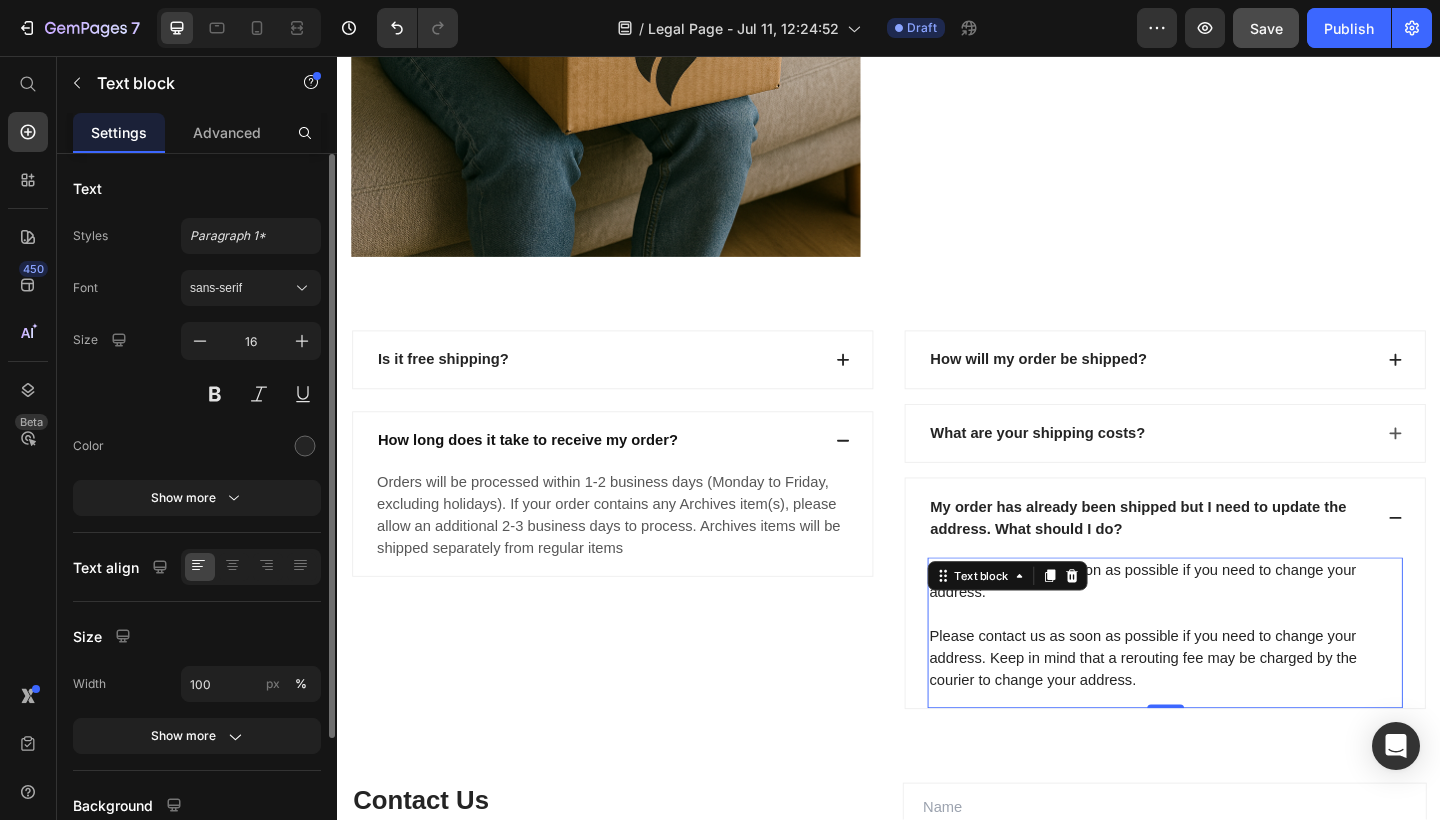 click on "Please contact us as soon as possible if you need to change your address. Please contact us as soon as possible if you need to change your address. Keep in mind that a rerouting fee may be charged by the courier to change your address." at bounding box center [1237, 676] 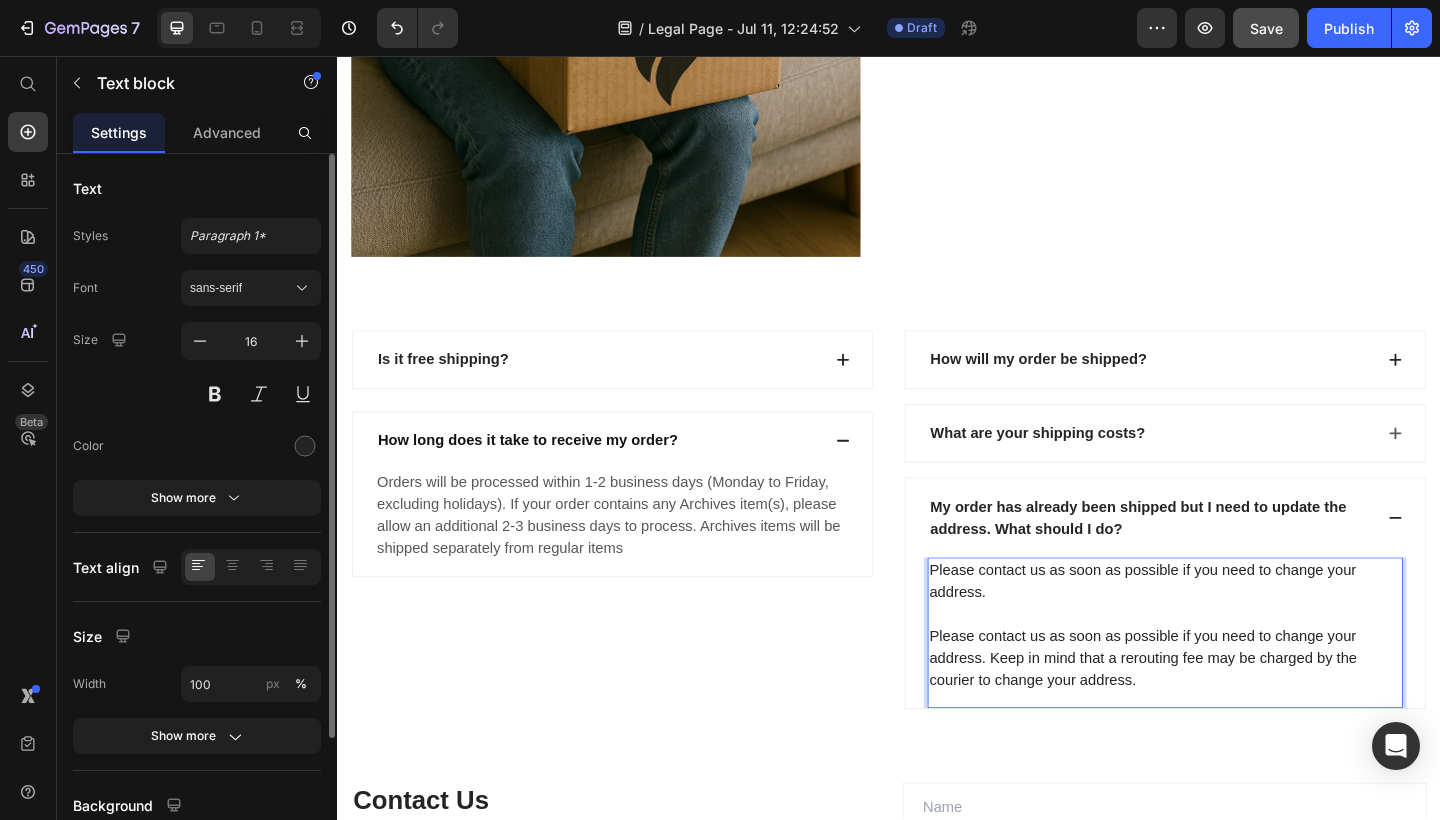 click on "Please contact us as soon as possible if you need to change your address. Please contact us as soon as possible if you need to change your address. Keep in mind that a rerouting fee may be charged by the courier to change your address." at bounding box center [1237, 676] 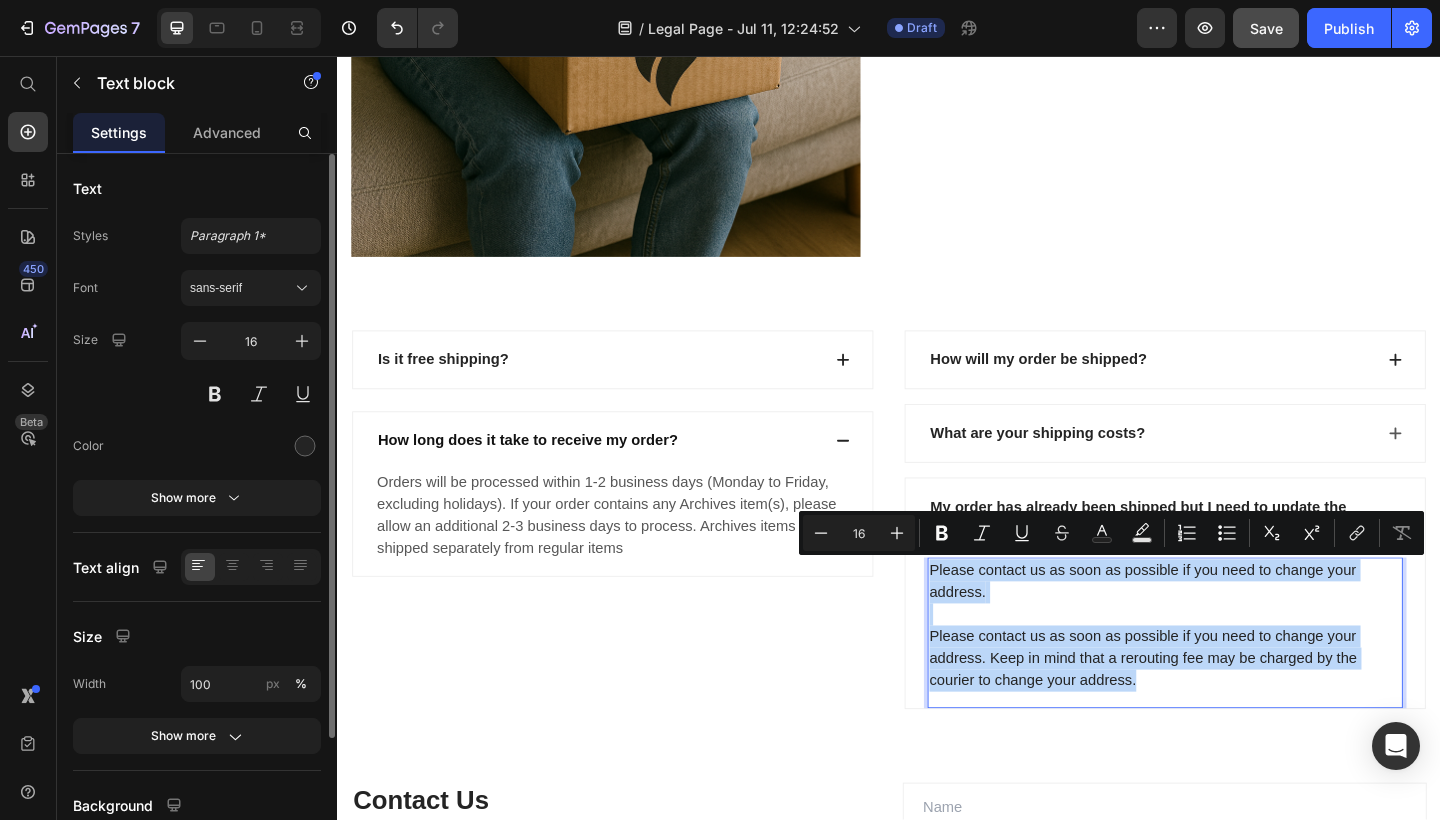 drag, startPoint x: 1216, startPoint y: 740, endPoint x: 982, endPoint y: 611, distance: 267.20218 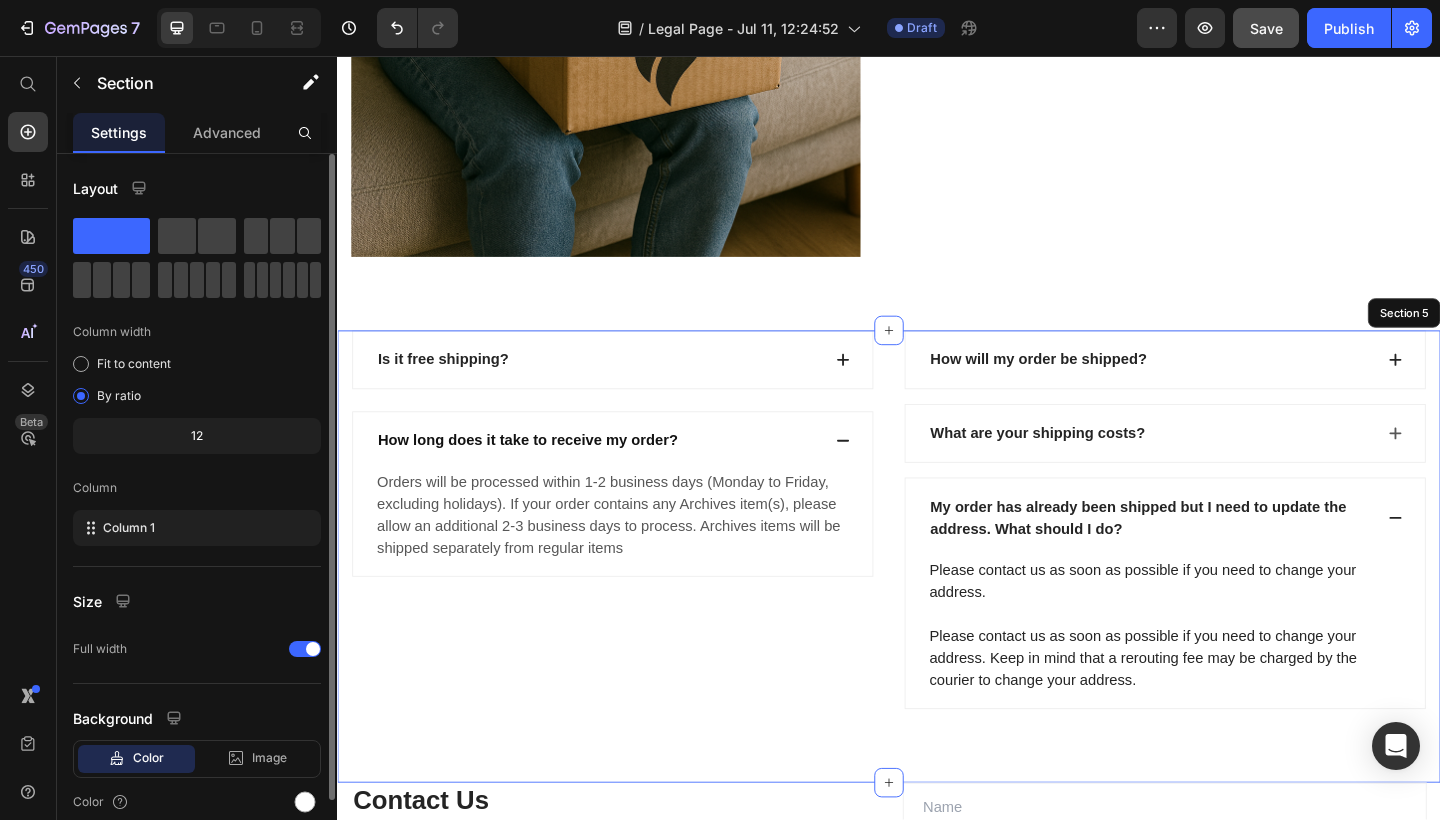click on "Is it free shipping? How long does it take to receive my order? Orders will be processed within 1-2 business days (Monday to Friday, excluding holidays). If your order contains any Archives item(s), please allow an additional 2-3 business days to process. Archives items will be shipped separately from regular items Text block Accordion How will my order be shipped? What are your shipping costs? My order has already been shipped but I need to update the address. What should I do? Please contact us as soon as possible if you need to change your address. Please contact us as soon as possible if you need to change your address. Keep in mind that a rerouting fee may be charged by the courier to change your address. Text block   0 Accordion Row Section 5" at bounding box center [937, 601] 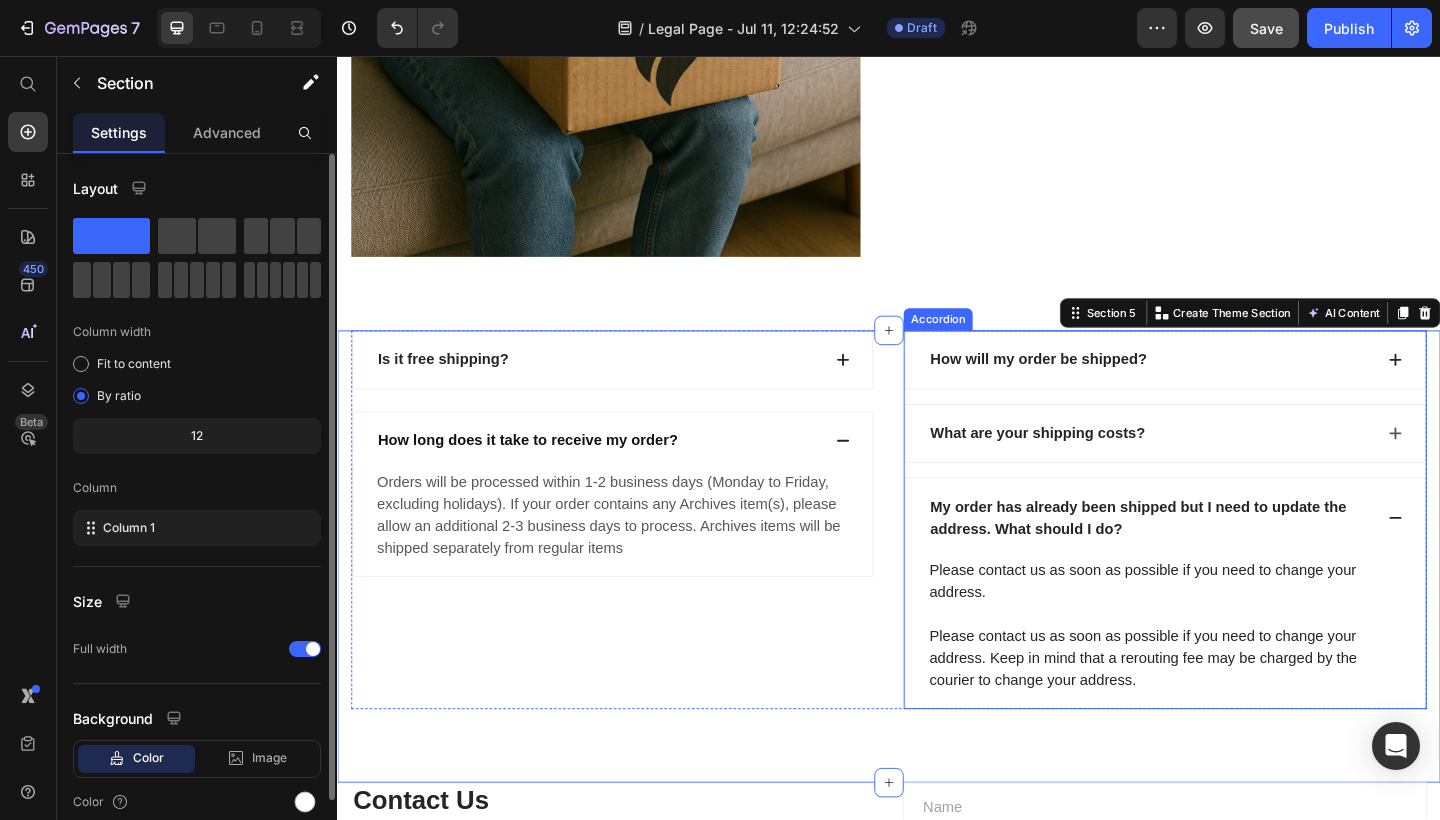 click 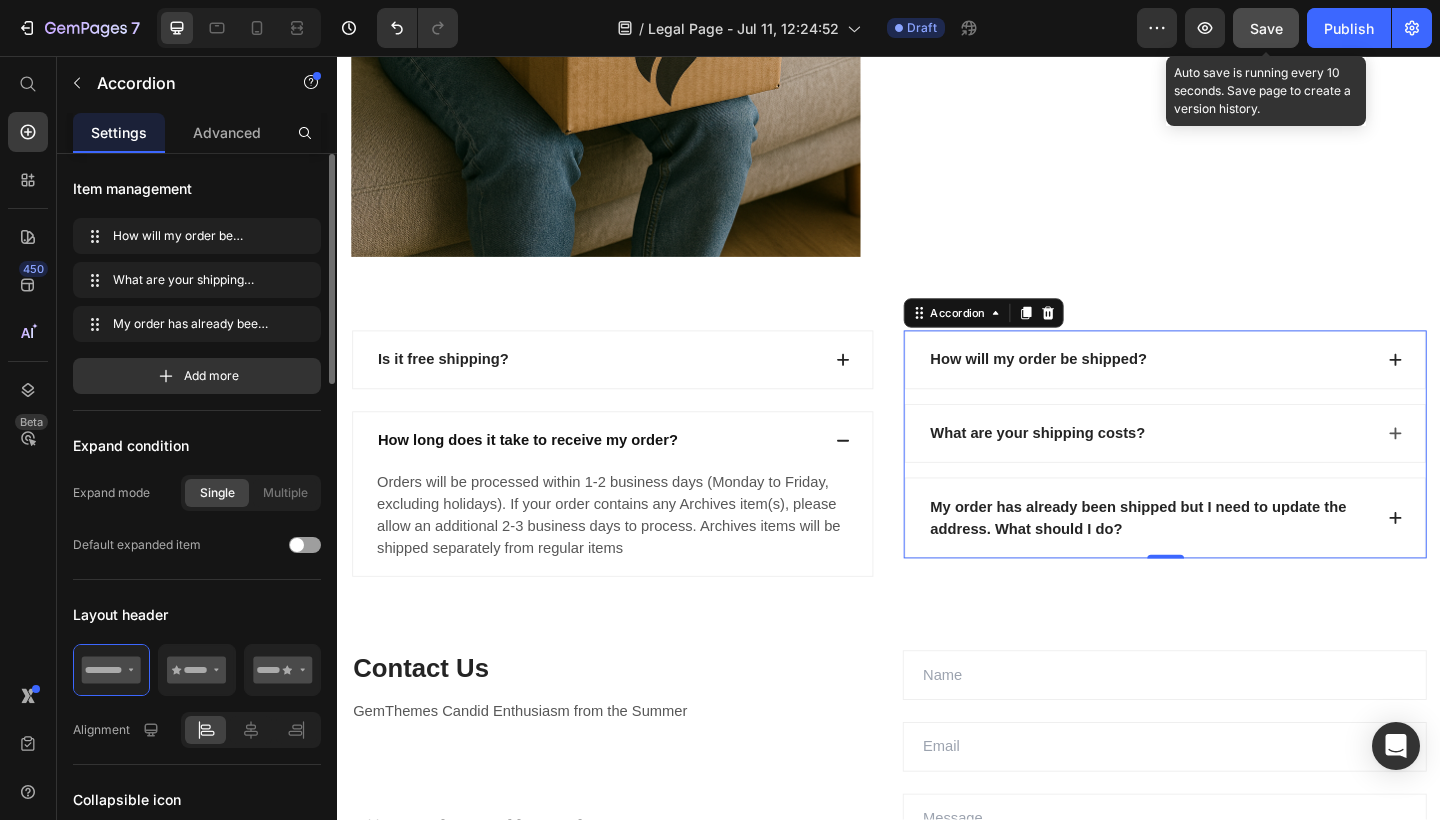 click on "Save" at bounding box center [1266, 28] 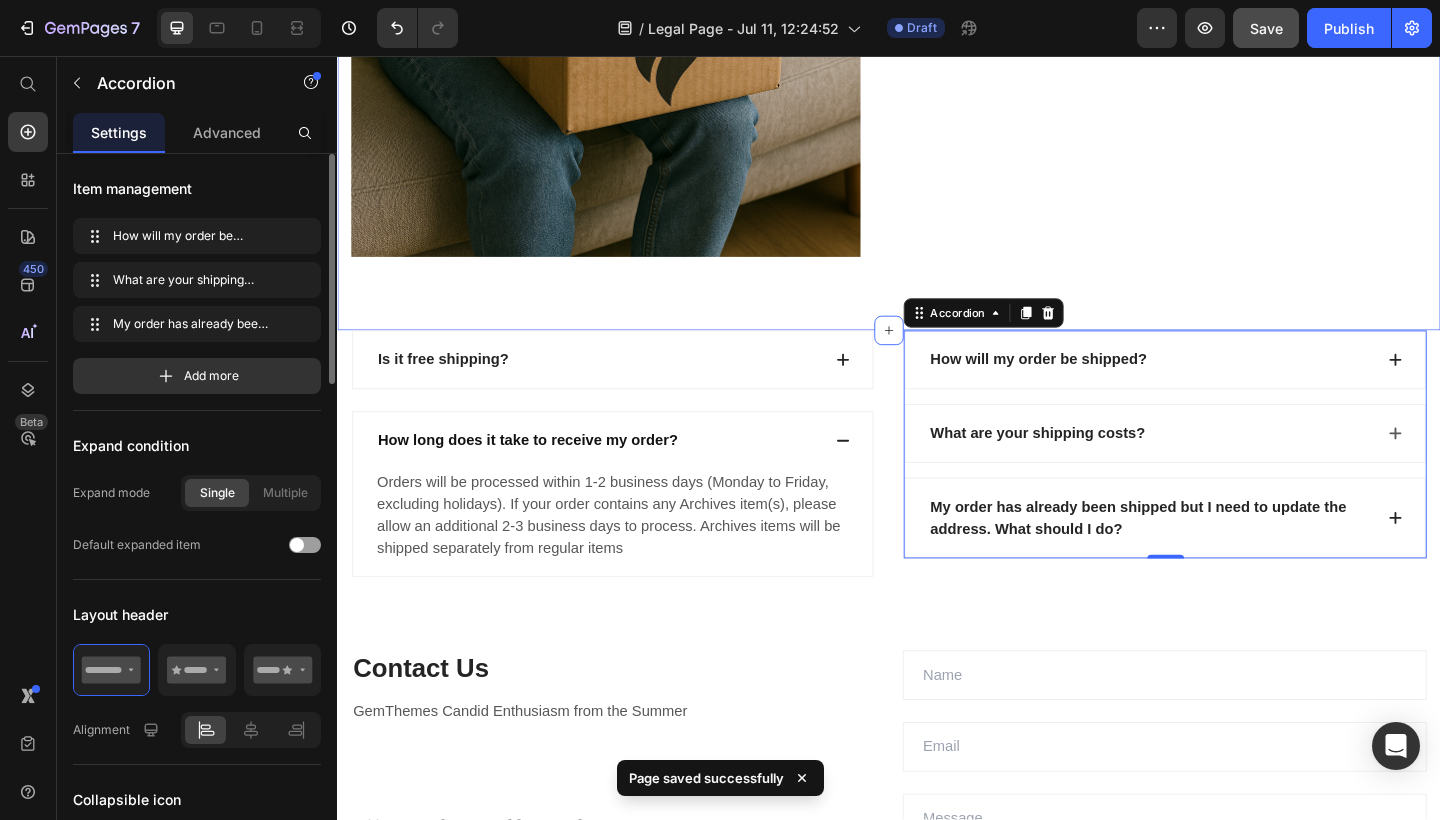 click on "Image Order Process Heading 01. Text block Orders are processed in 2-3 business days, excluding weekends and holidays. Items that are pre-ordered are processed within 2-3 business days of their arrival in stock. Text block Row 02. Text block Orders that are successfully placed will receive an e-mail confirmation with the order details. If you haven't received an email, please check your spam folder or contact us for confirmation. Text block Row 03. Text block If you have any questions about your order, please contact us right away at suportemaisonbuy@gmail.com We will be unable to make changes to your order once it has been shipped. Text block Row 04. Text block Please double-check that you have entered the correct address. We are not liable for non-delivery due to address errors that you provide. We will refund the original order if an order is returned due to an incorrect address. Text block Row Row Section 4" at bounding box center [937, -101] 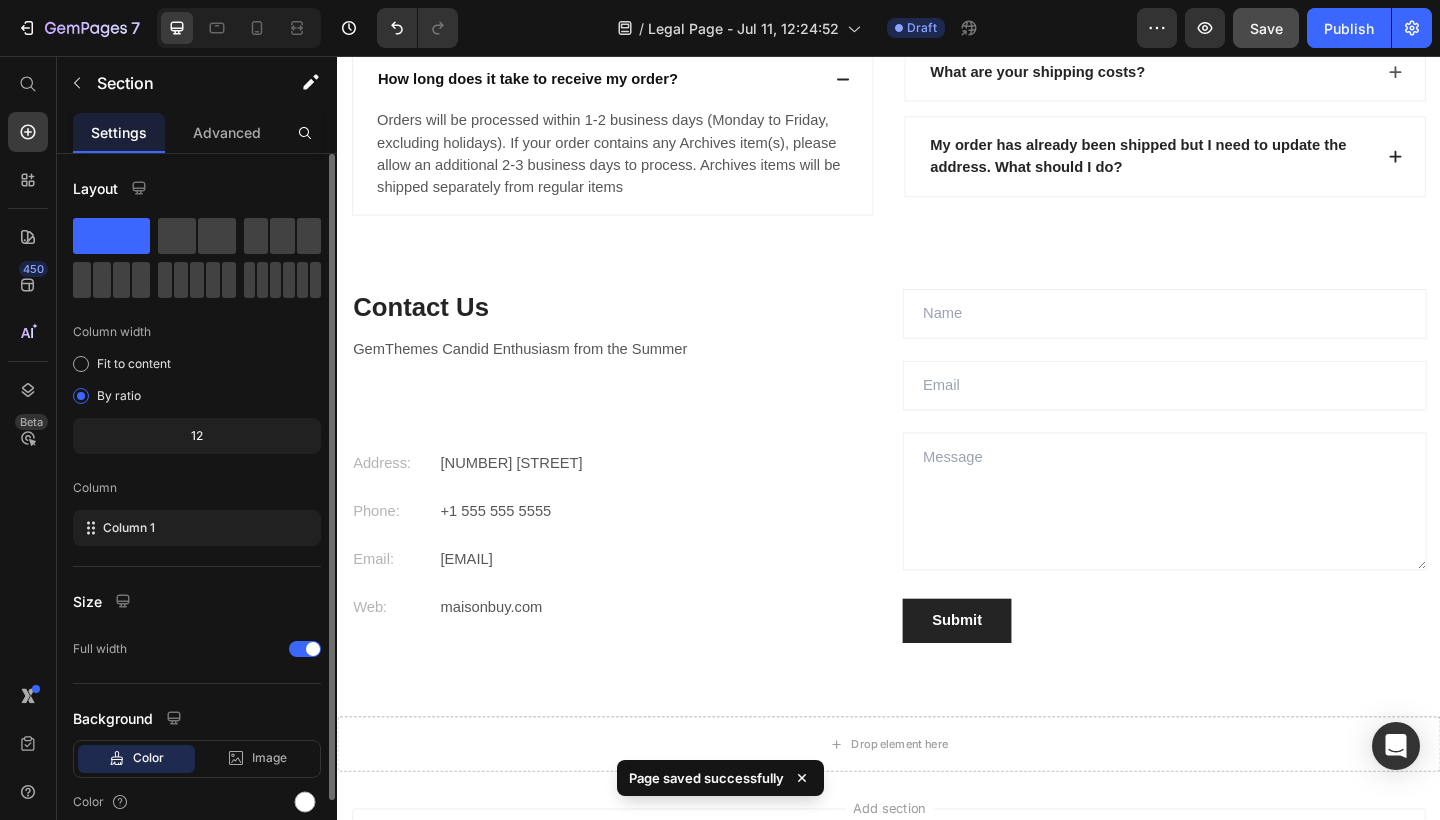 scroll, scrollTop: 3457, scrollLeft: 0, axis: vertical 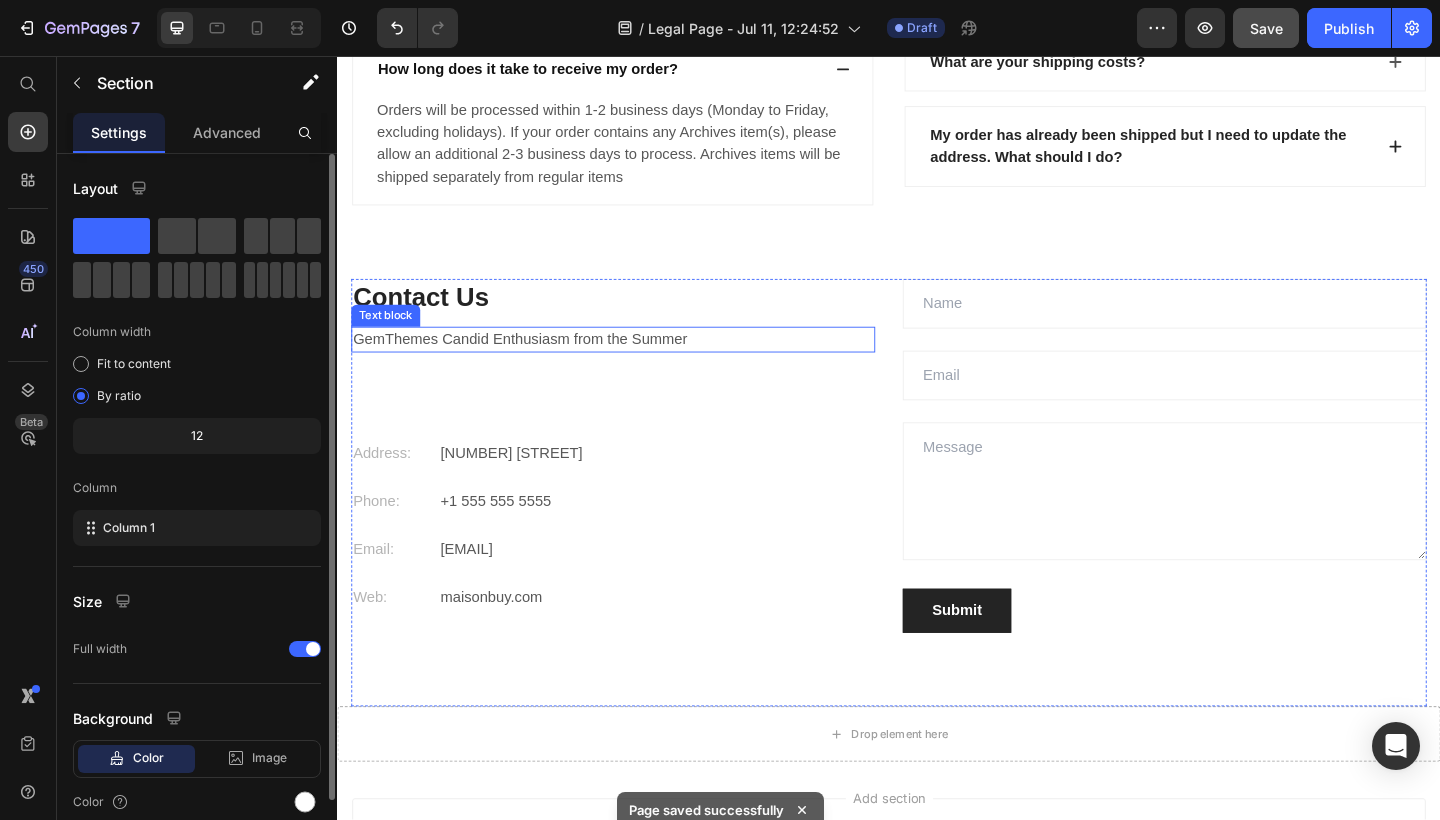 click on "GemThemes Candid Enthusiasm from the Summer" at bounding box center [637, 365] 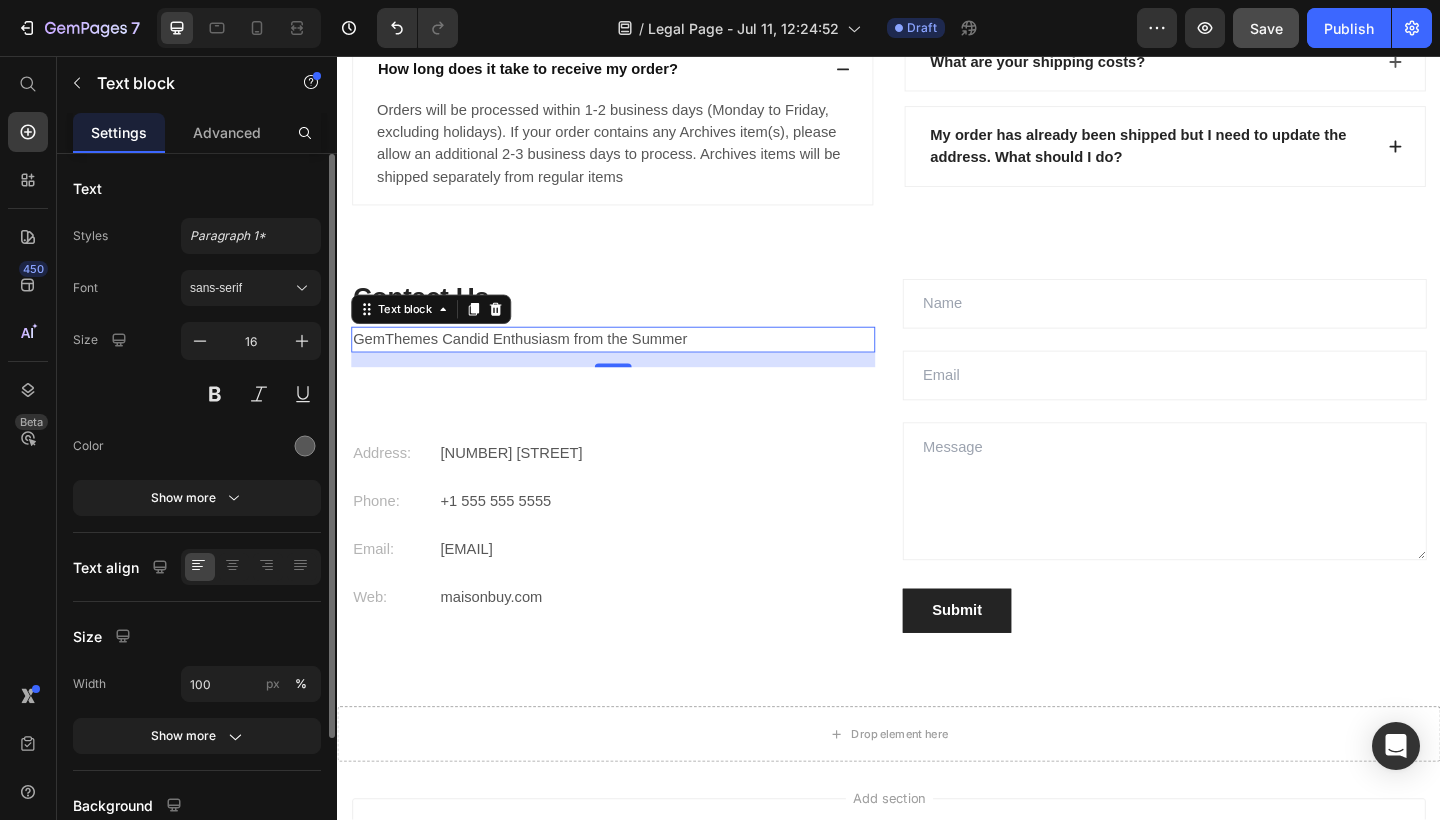 click on "GemThemes Candid Enthusiasm from the Summer" at bounding box center (637, 365) 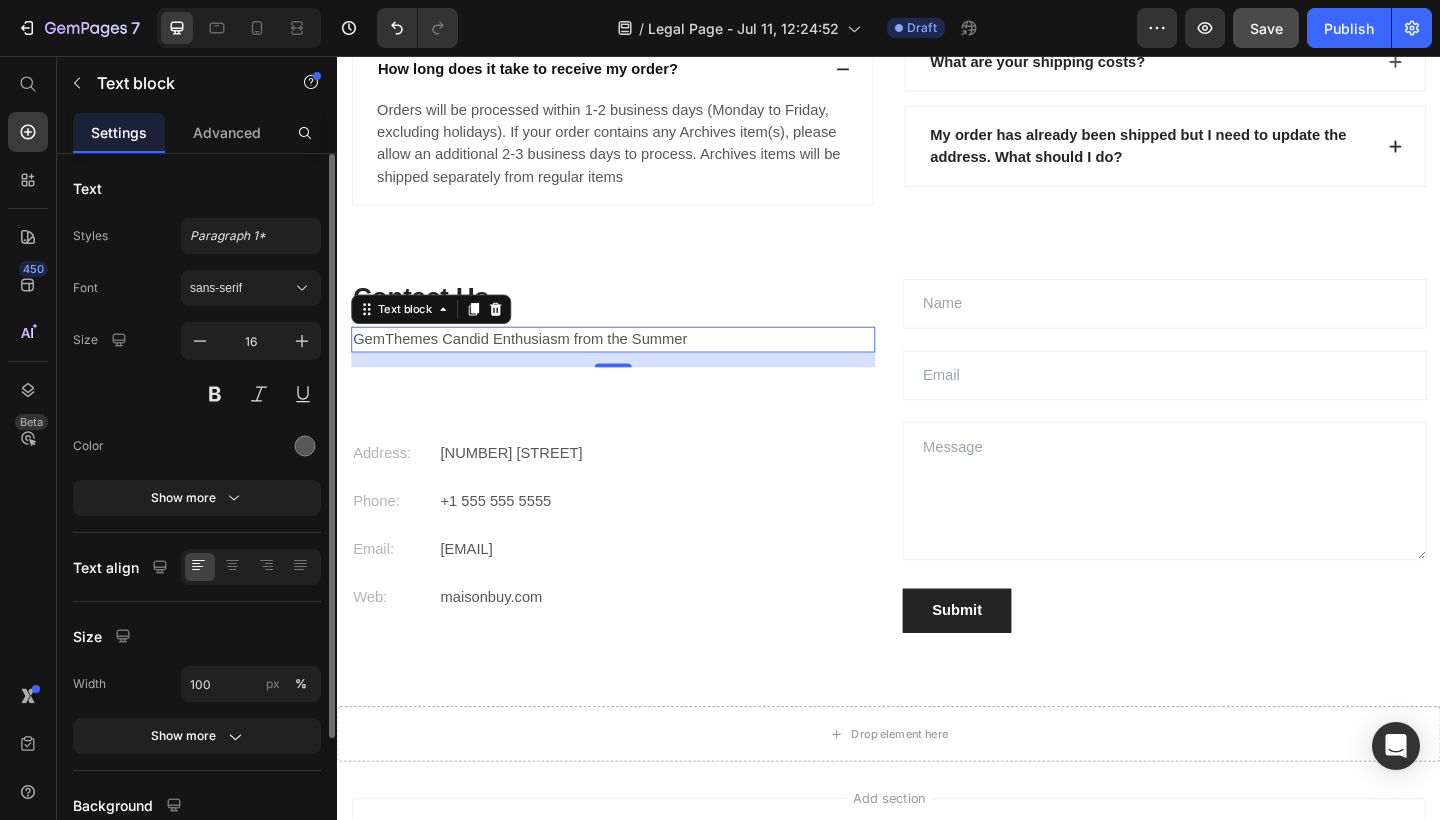 click on "GemThemes Candid Enthusiasm from the Summer" at bounding box center (637, 365) 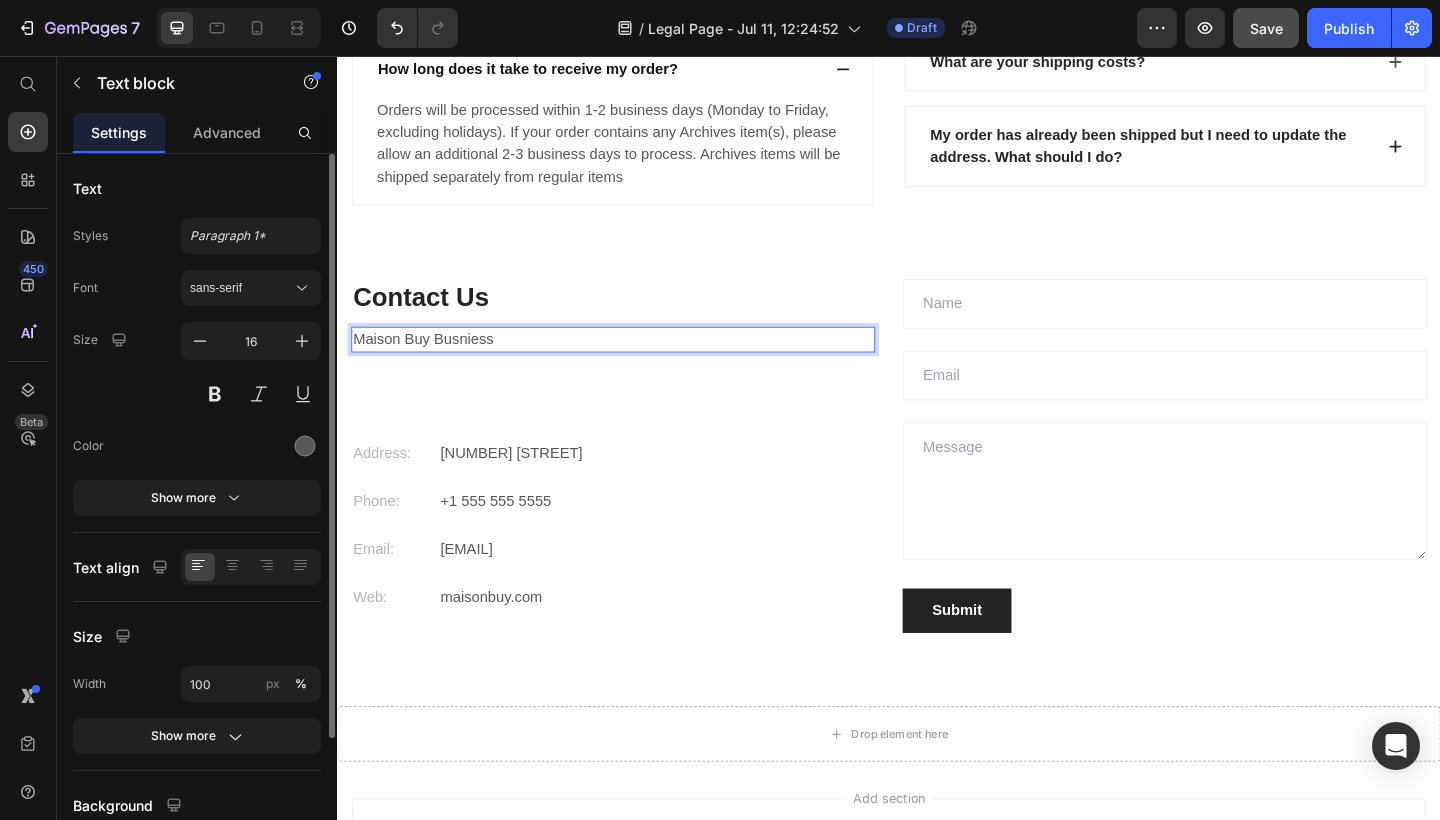 click on "Maison Buy Busniess" at bounding box center (637, 365) 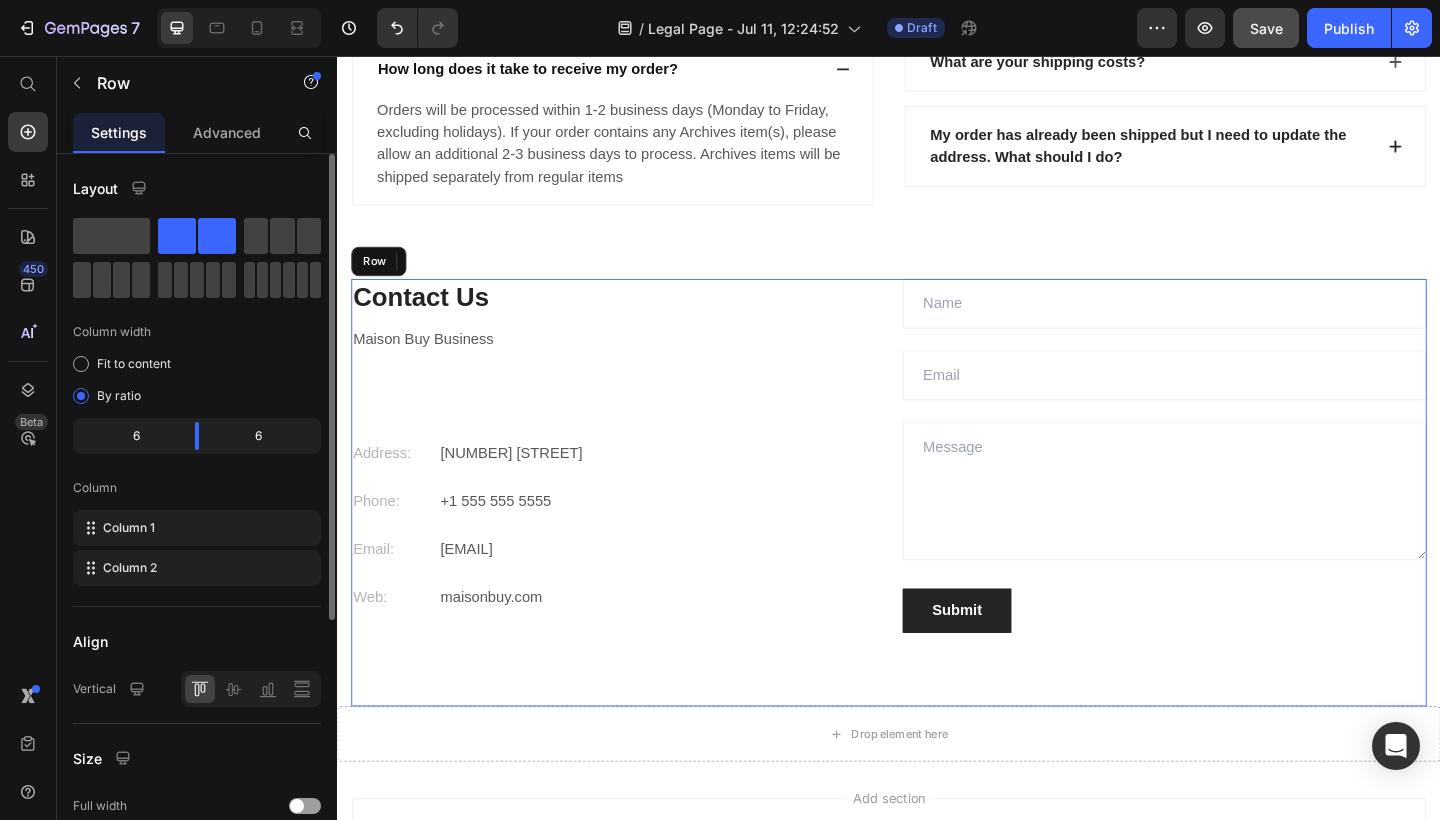 drag, startPoint x: 686, startPoint y: 432, endPoint x: 968, endPoint y: 519, distance: 295.11523 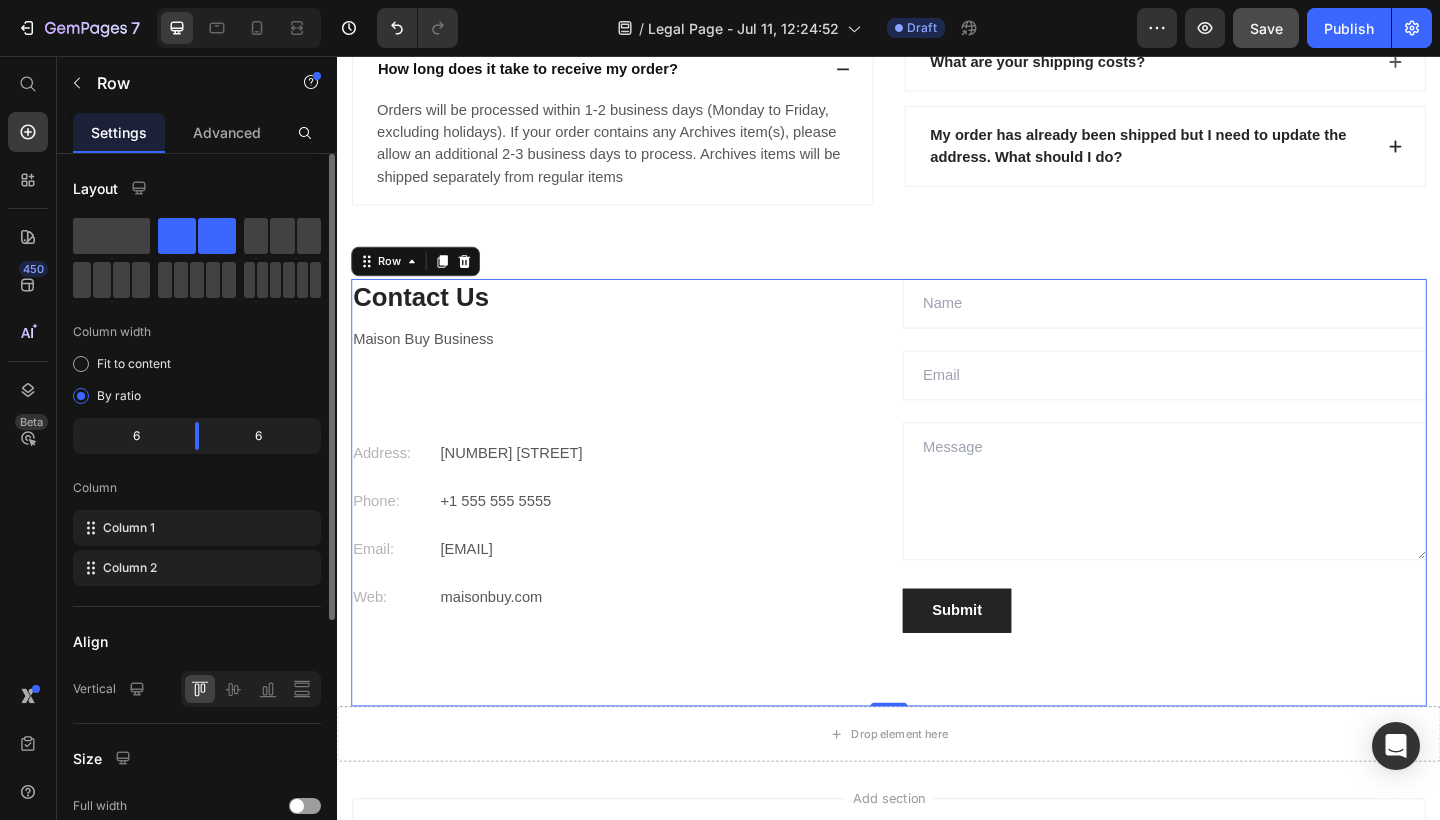 click on "Contact Us Heading Maison Buy Business Text block Address: Text block 1080 Dufferin Street Text block Row Phone: Text block +1 501 204 6067 Text block Row Email: Text block suportemaisonbuy@gmail.com Text block Row Web: Text block maisonbuy.com Text block Row Text Field Email Field Text Area Submit Submit Button Contact Form Row   0" at bounding box center (937, 531) 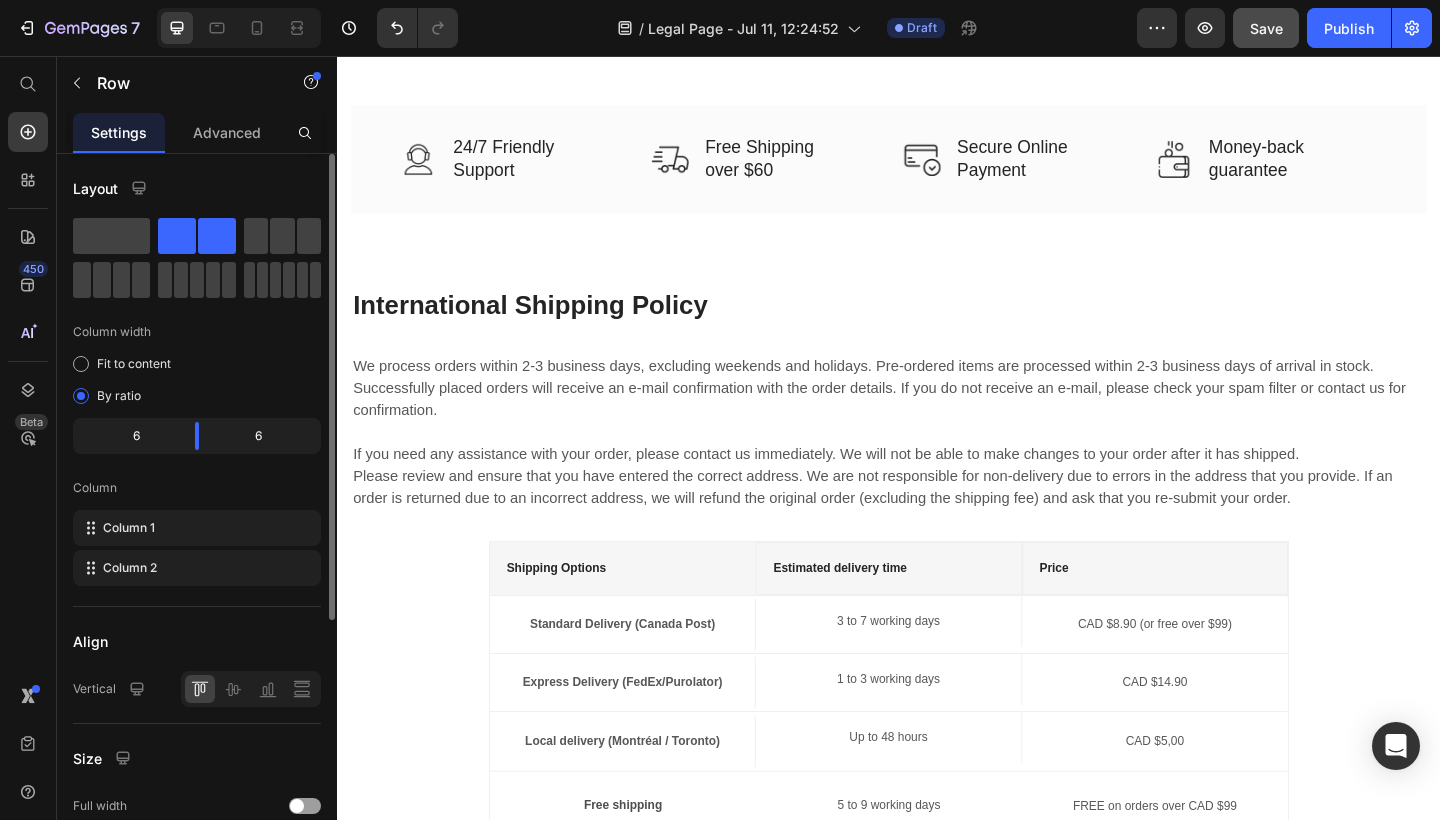 scroll, scrollTop: 915, scrollLeft: 0, axis: vertical 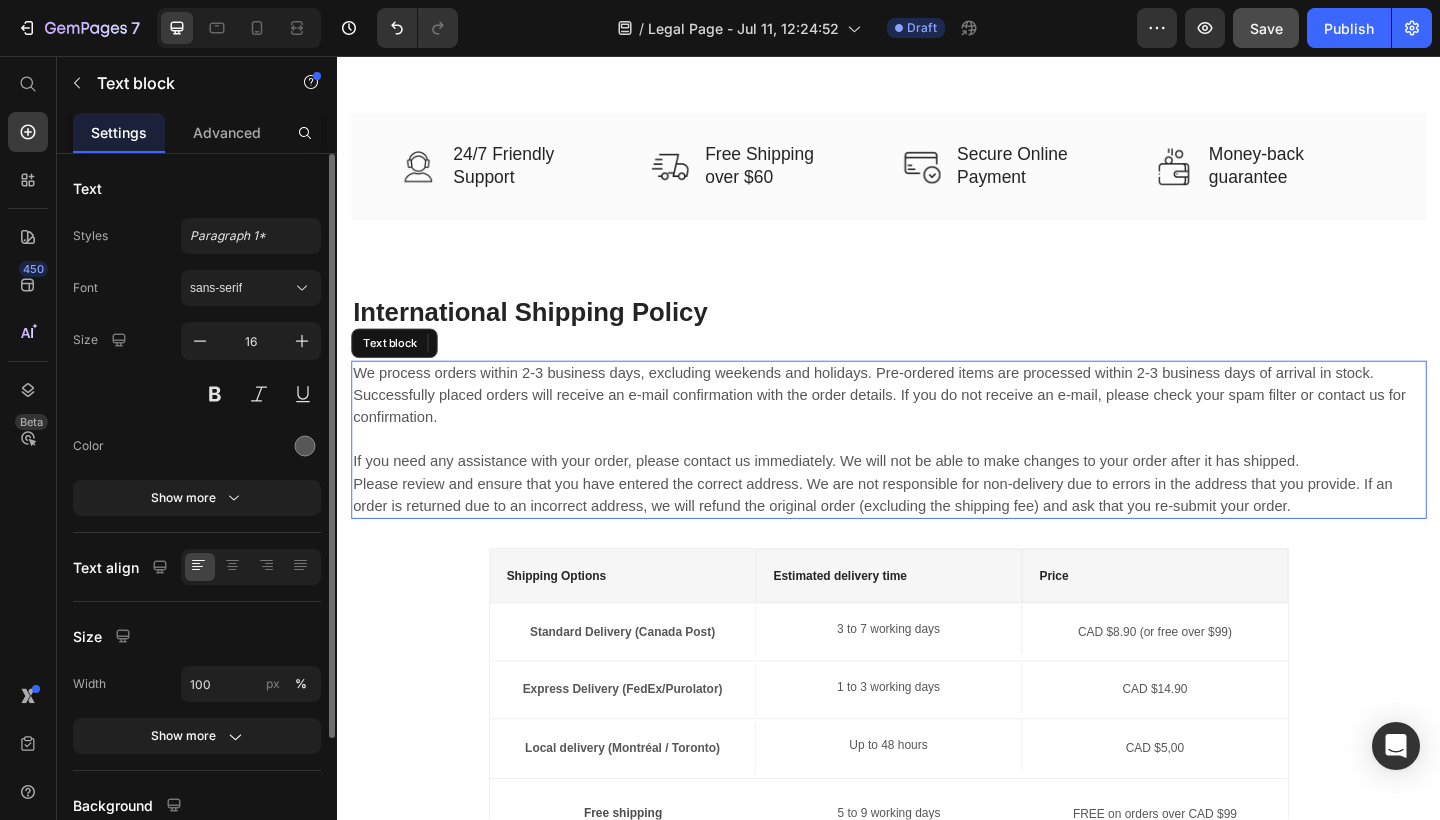 click on "We process orders within 2-3 business days, excluding weekends and holidays. Pre-ordered items are processed within 2-3 business days of arrival in stock. Successfully placed orders will receive an e-mail confirmation with the order details. If you do not receive an e-mail, please check your spam filter or contact us for confirmation. If you need any assistance with your order, please contact us immediately. We will not be able to make changes to your order after it has shipped. Please review and ensure that you have entered the correct address. We are not responsible for non-delivery due to errors in the address that you provide. If an order is returned due to an incorrect address, we will refund the original order (excluding the shipping fee) and ask that you re-submit your order." at bounding box center (937, 474) 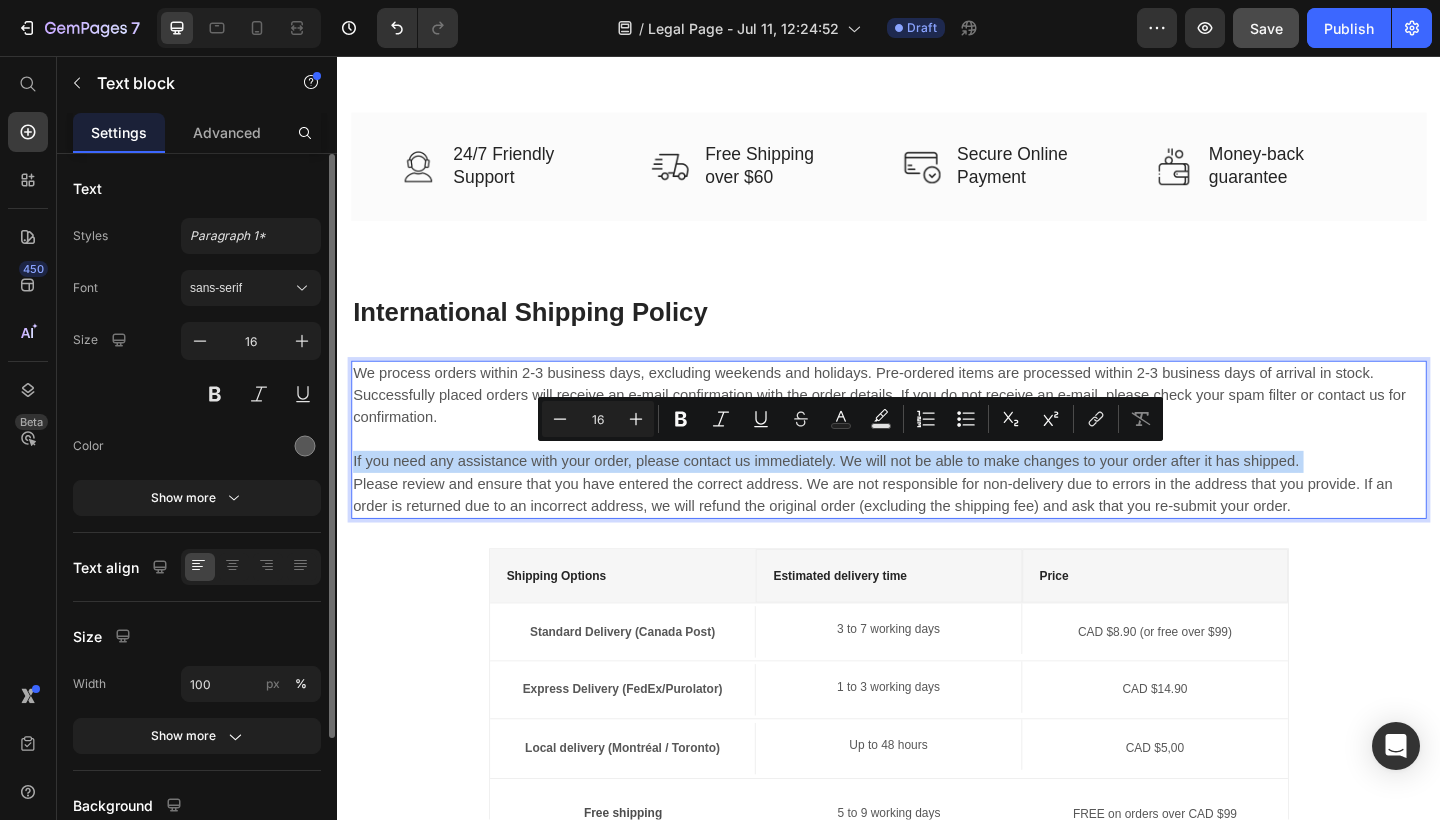 click on "We process orders within 2-3 business days, excluding weekends and holidays. Pre-ordered items are processed within 2-3 business days of arrival in stock. Successfully placed orders will receive an e-mail confirmation with the order details. If you do not receive an e-mail, please check your spam filter or contact us for confirmation. If you need any assistance with your order, please contact us immediately. We will not be able to make changes to your order after it has shipped. Please review and ensure that you have entered the correct address. We are not responsible for non-delivery due to errors in the address that you provide. If an order is returned due to an incorrect address, we will refund the original order (excluding the shipping fee) and ask that you re-submit your order." at bounding box center [937, 474] 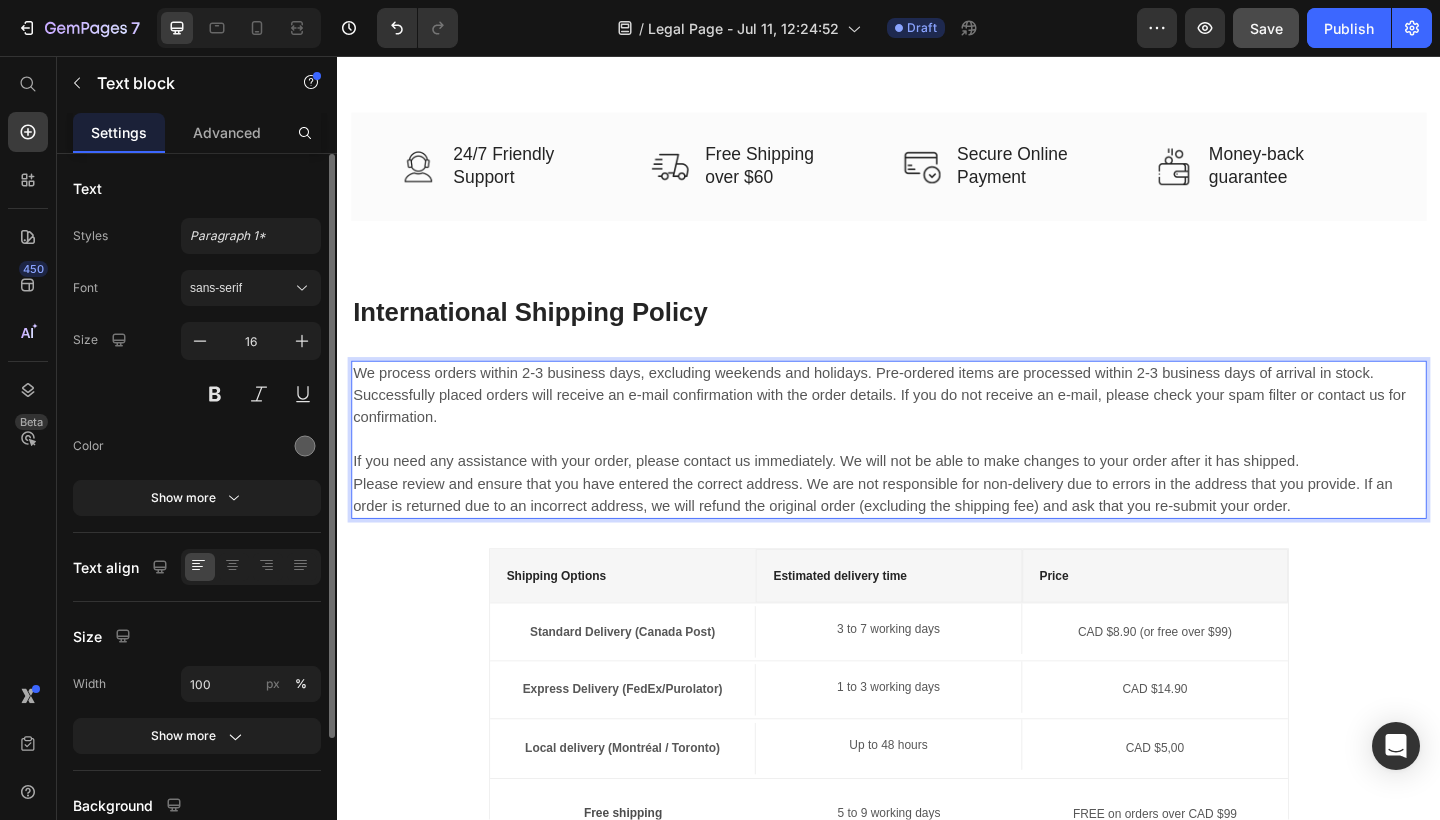 click on "We process orders within 2-3 business days, excluding weekends and holidays. Pre-ordered items are processed within 2-3 business days of arrival in stock. Successfully placed orders will receive an e-mail confirmation with the order details. If you do not receive an e-mail, please check your spam filter or contact us for confirmation. If you need any assistance with your order, please contact us immediately. We will not be able to make changes to your order after it has shipped. Please review and ensure that you have entered the correct address. We are not responsible for non-delivery due to errors in the address that you provide. If an order is returned due to an incorrect address, we will refund the original order (excluding the shipping fee) and ask that you re-submit your order." at bounding box center [937, 474] 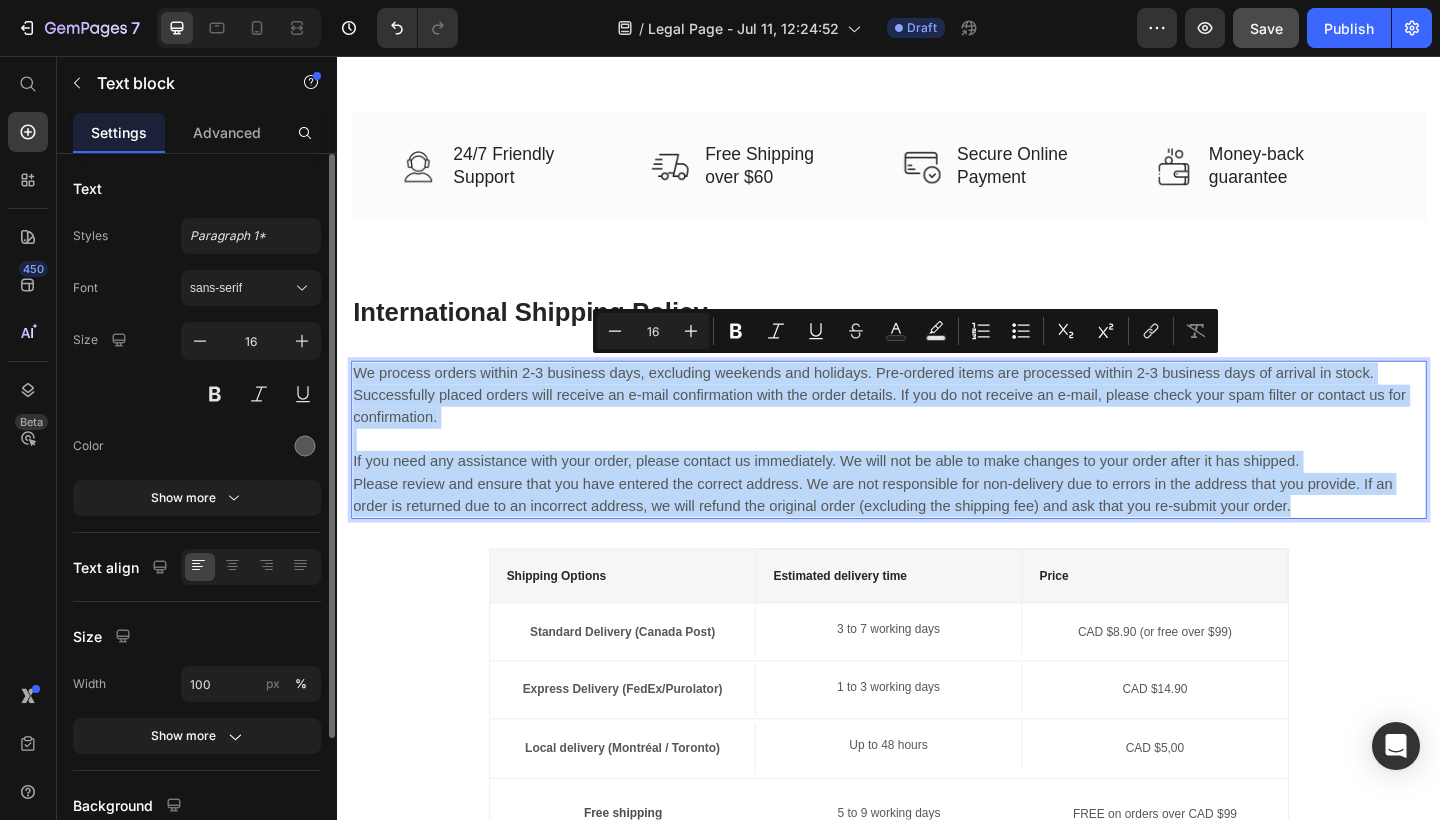 drag, startPoint x: 1383, startPoint y: 536, endPoint x: 354, endPoint y: 385, distance: 1040.0201 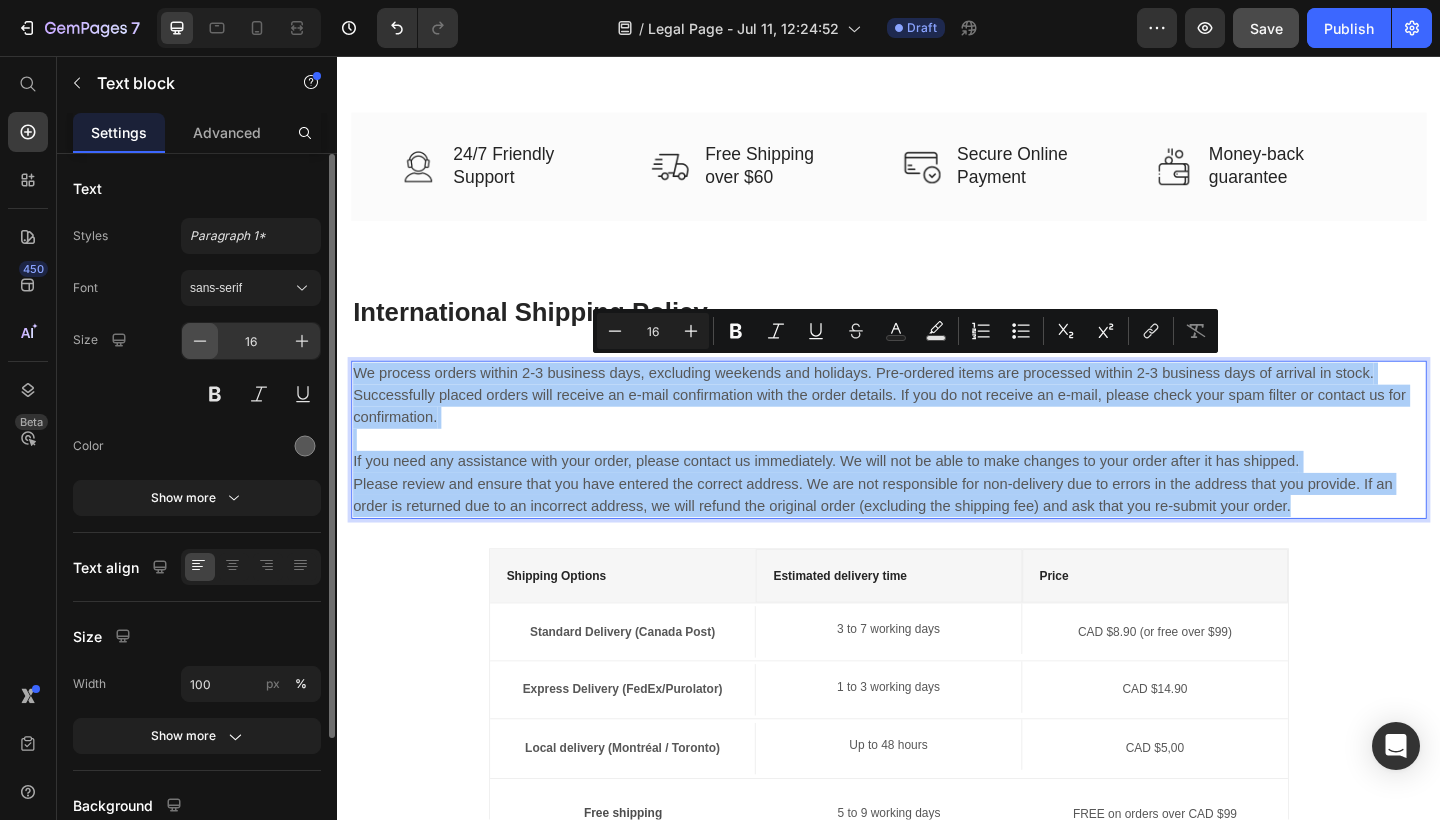 click 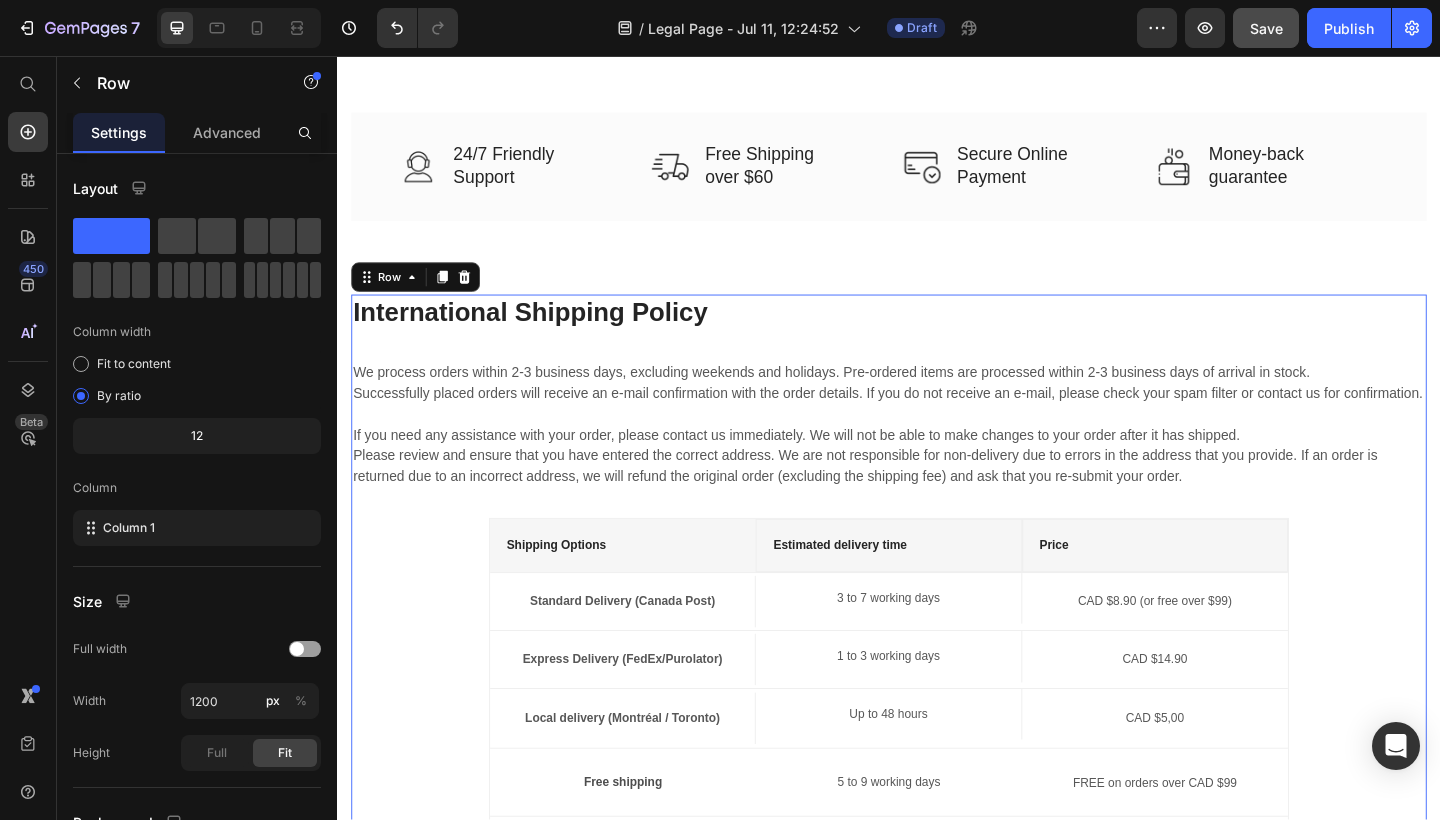 click on "International Shipping Policy Heading We process orders within 2-3 business days, excluding weekends and holidays. Pre-ordered items are processed within 2-3 business days of arrival in stock. Successfully placed orders will receive an e-mail confirmation with the order details. If you do not receive an e-mail, please check your spam filter or contact us for confirmation. If you need any assistance with your order, please contact us immediately. We will not be able to make changes to your order after it has shipped. Please review and ensure that you have entered the correct address. We are not responsible for non-delivery due to errors in the address that you provide. If an order is returned due to an incorrect address, we will refund the original order (excluding the shipping fee) and ask that you re-submit your order. Text block Shipping Options Text block Estimated delivery time Text block Price Text block Row Standard Delivery (Canada Post) Text block 3 to 7 working days Text block Text block Row Row Row" at bounding box center [937, 901] 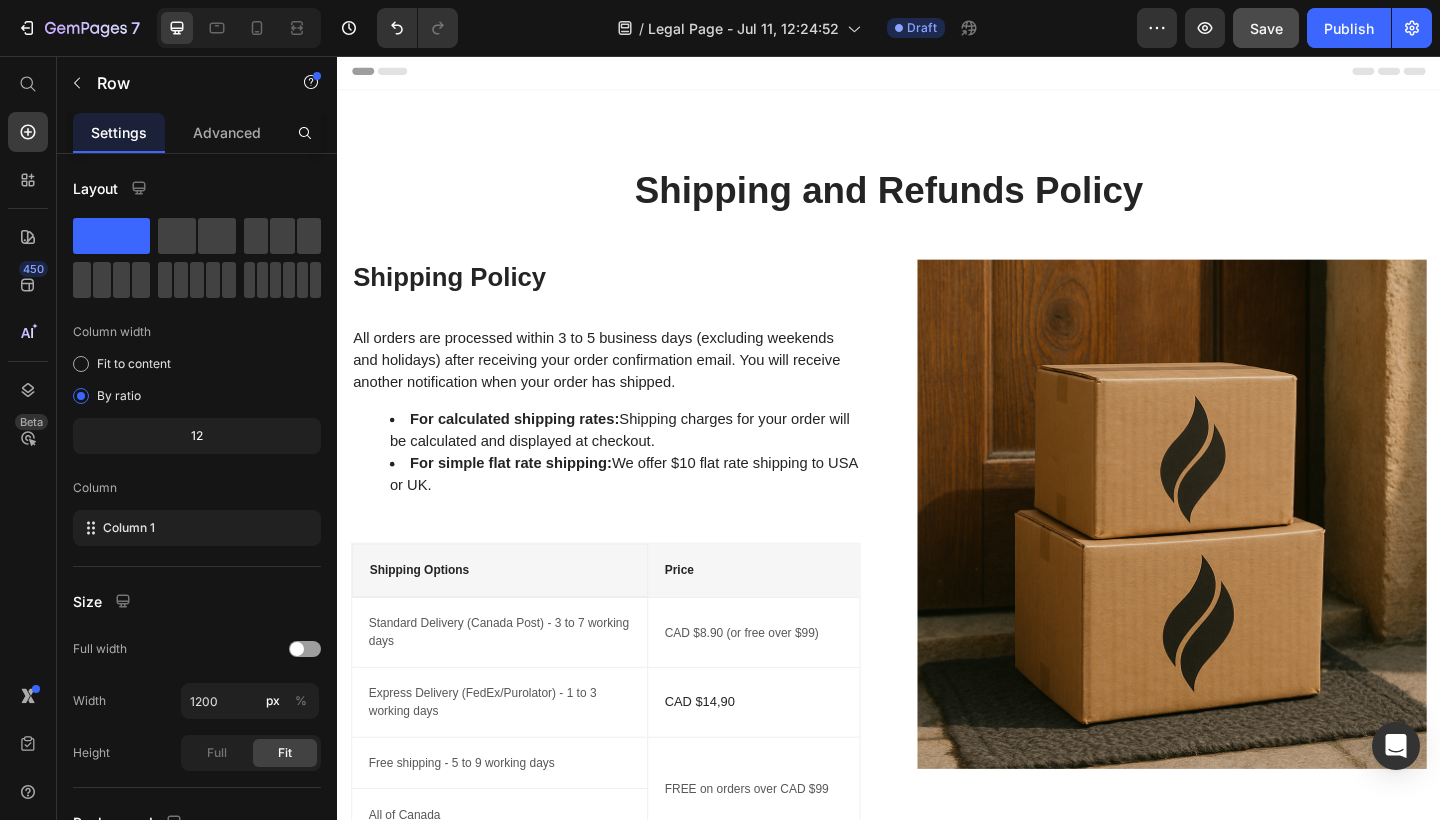 scroll, scrollTop: -1, scrollLeft: 0, axis: vertical 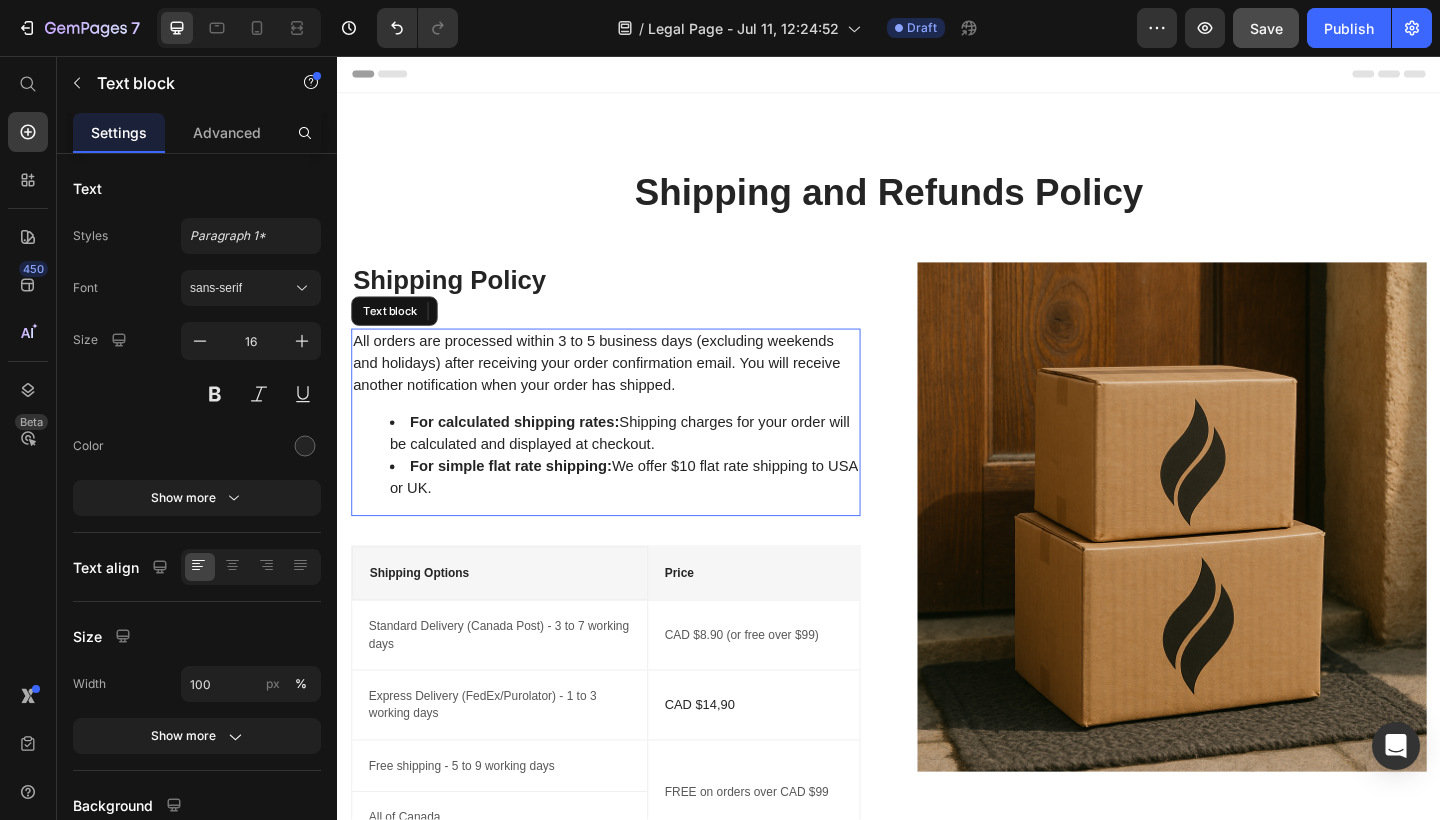click on "All orders are processed within 3 to 5 business days (excluding weekends and holidays) after receiving your order confirmation email. You will receive another notification when your order has shipped." at bounding box center (629, 391) 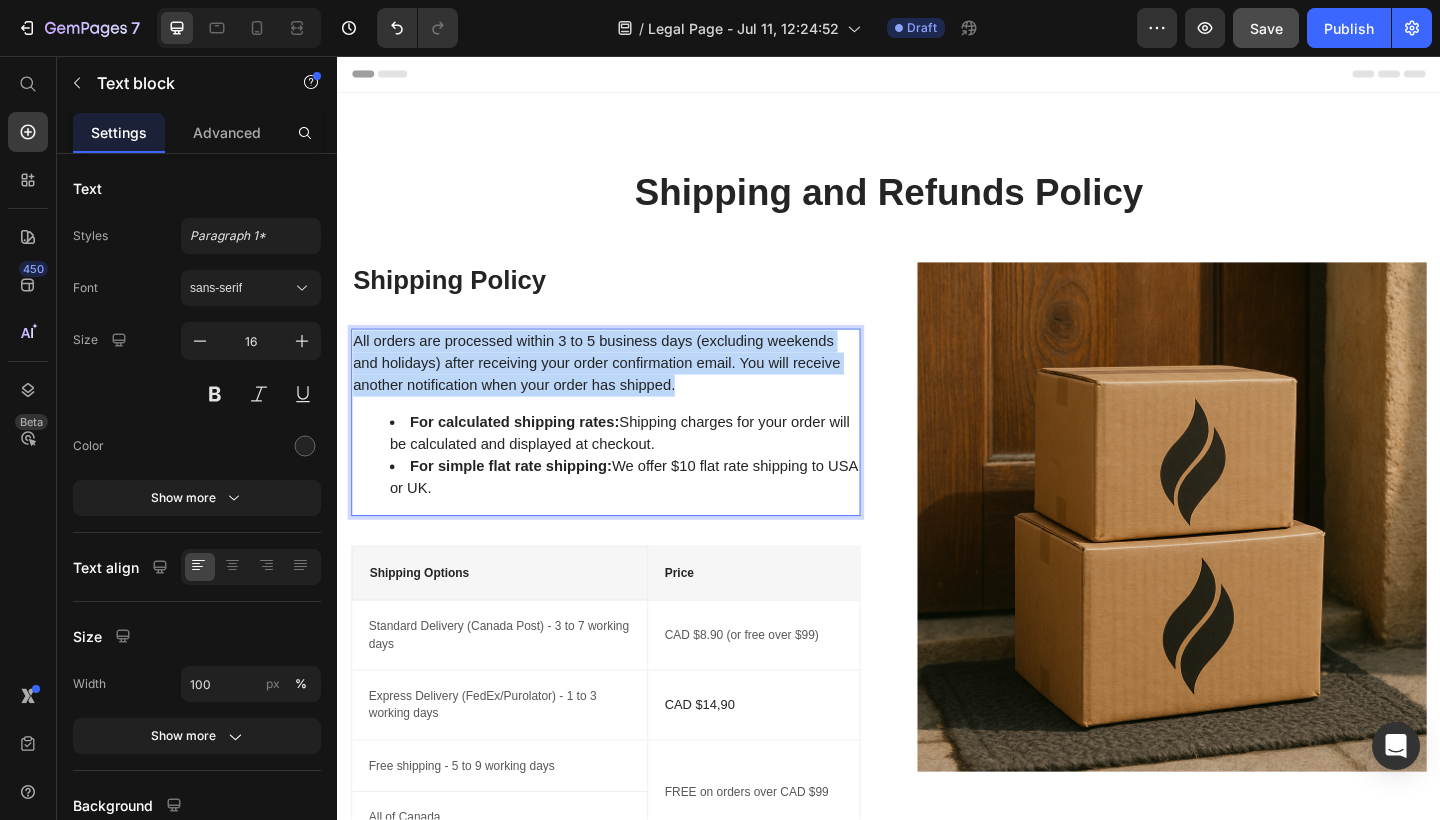 click on "All orders are processed within 3 to 5 business days (excluding weekends and holidays) after receiving your order confirmation email. You will receive another notification when your order has shipped." at bounding box center (629, 391) 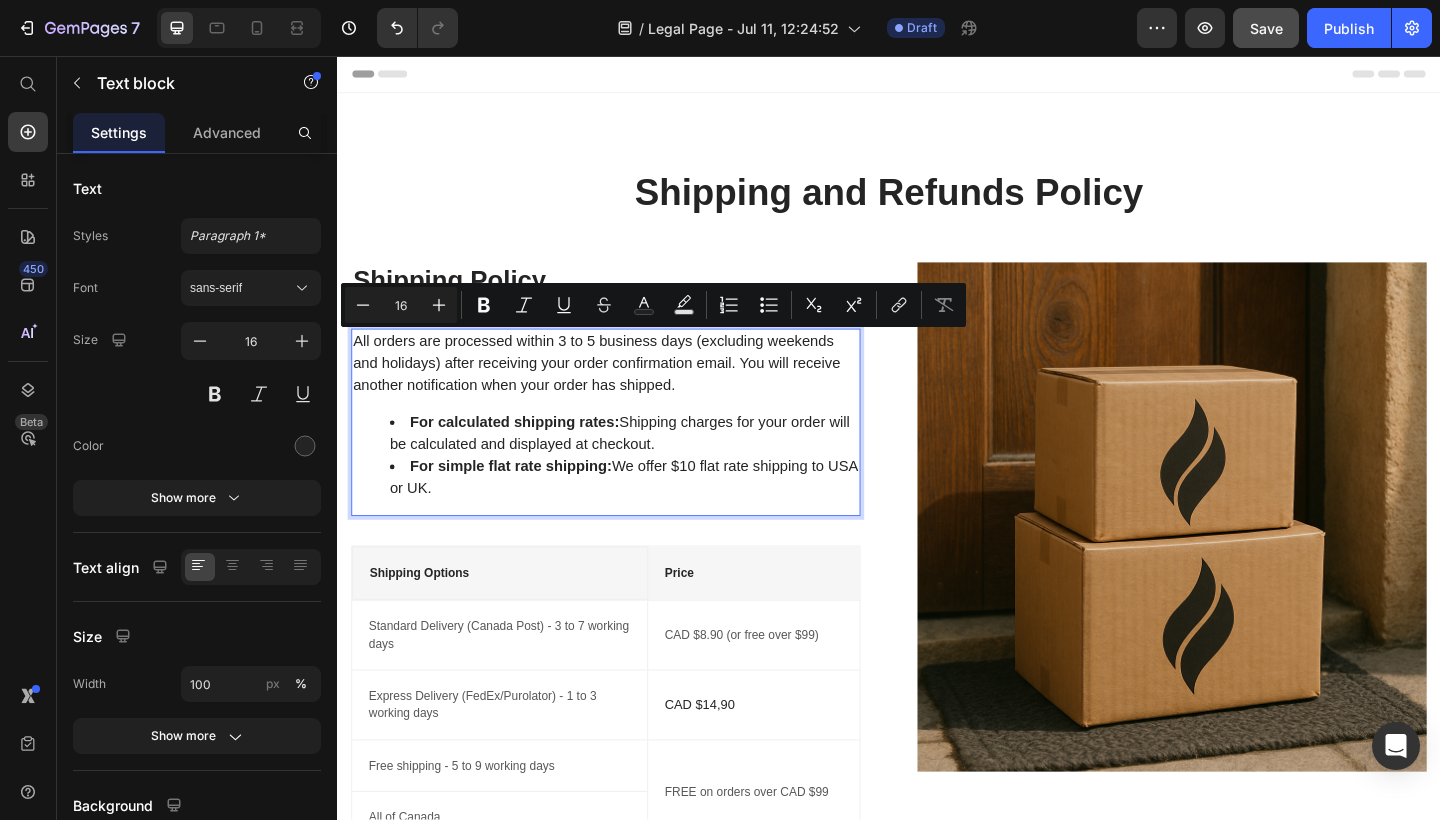 click on "All orders are processed within 3 to 5 business days (excluding weekends and holidays) after receiving your order confirmation email. You will receive another notification when your order has shipped." at bounding box center (629, 391) 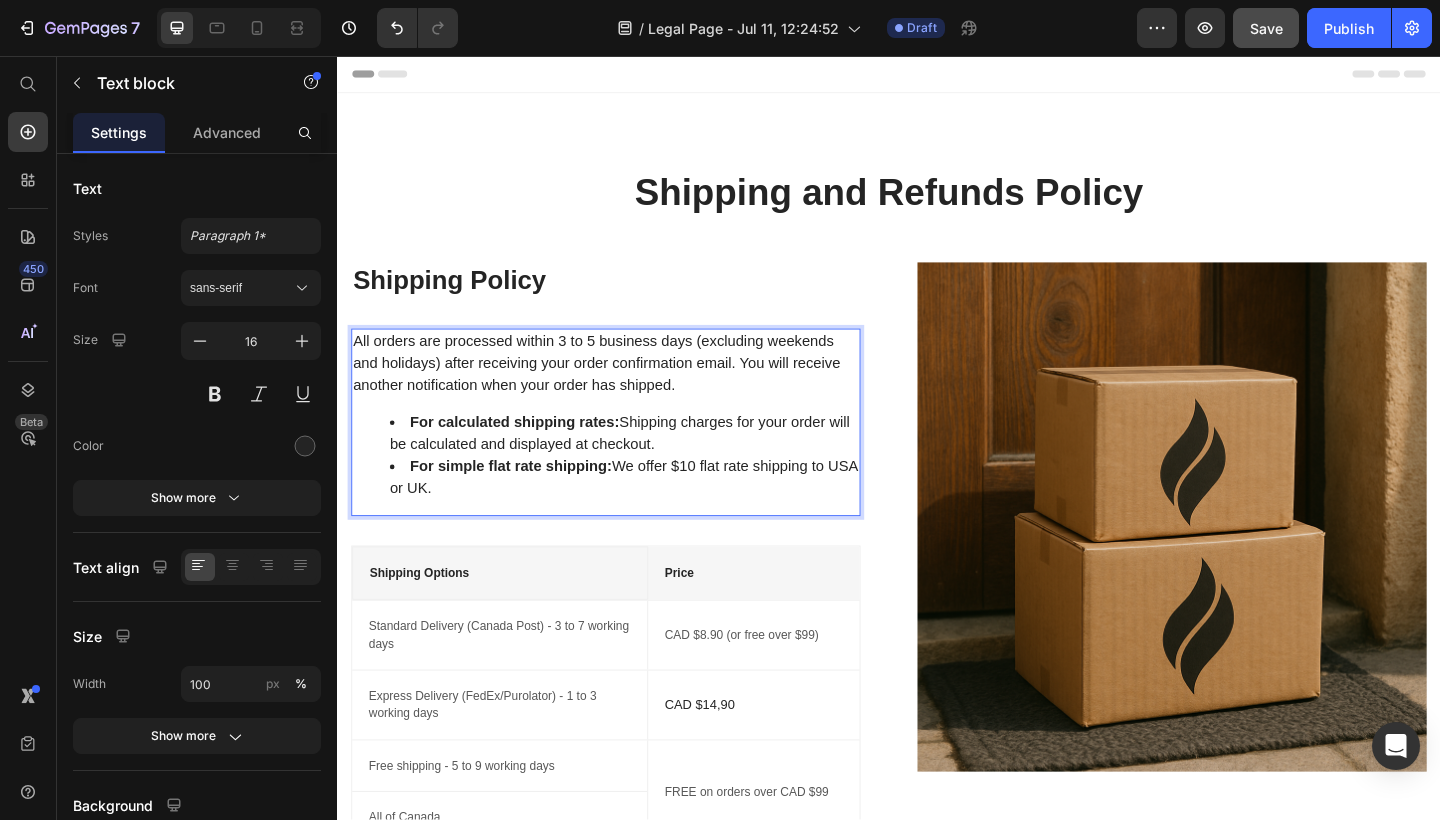 scroll, scrollTop: 0, scrollLeft: 0, axis: both 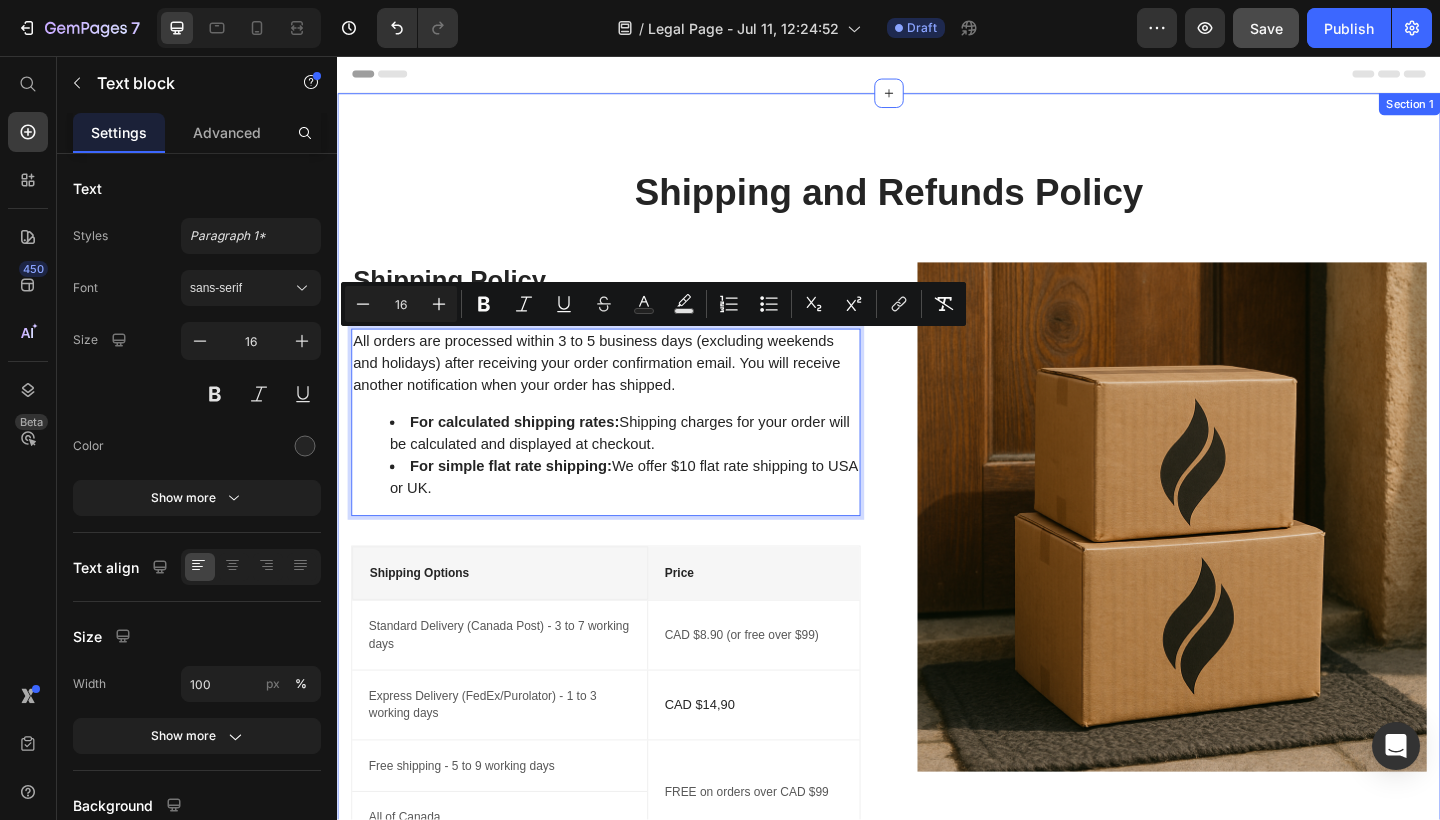 drag, startPoint x: 466, startPoint y: 529, endPoint x: 342, endPoint y: 372, distance: 200.06248 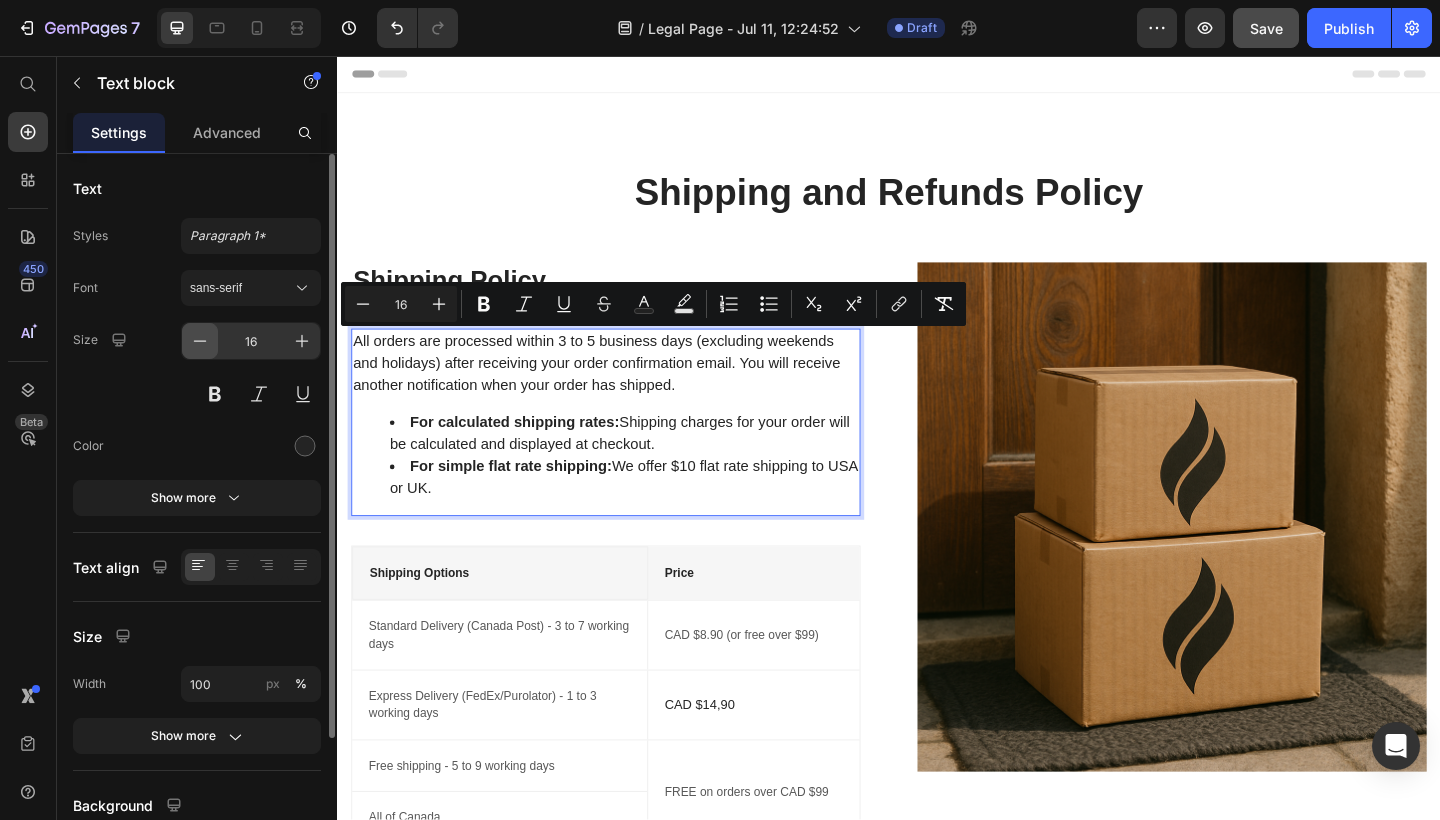 click at bounding box center [200, 341] 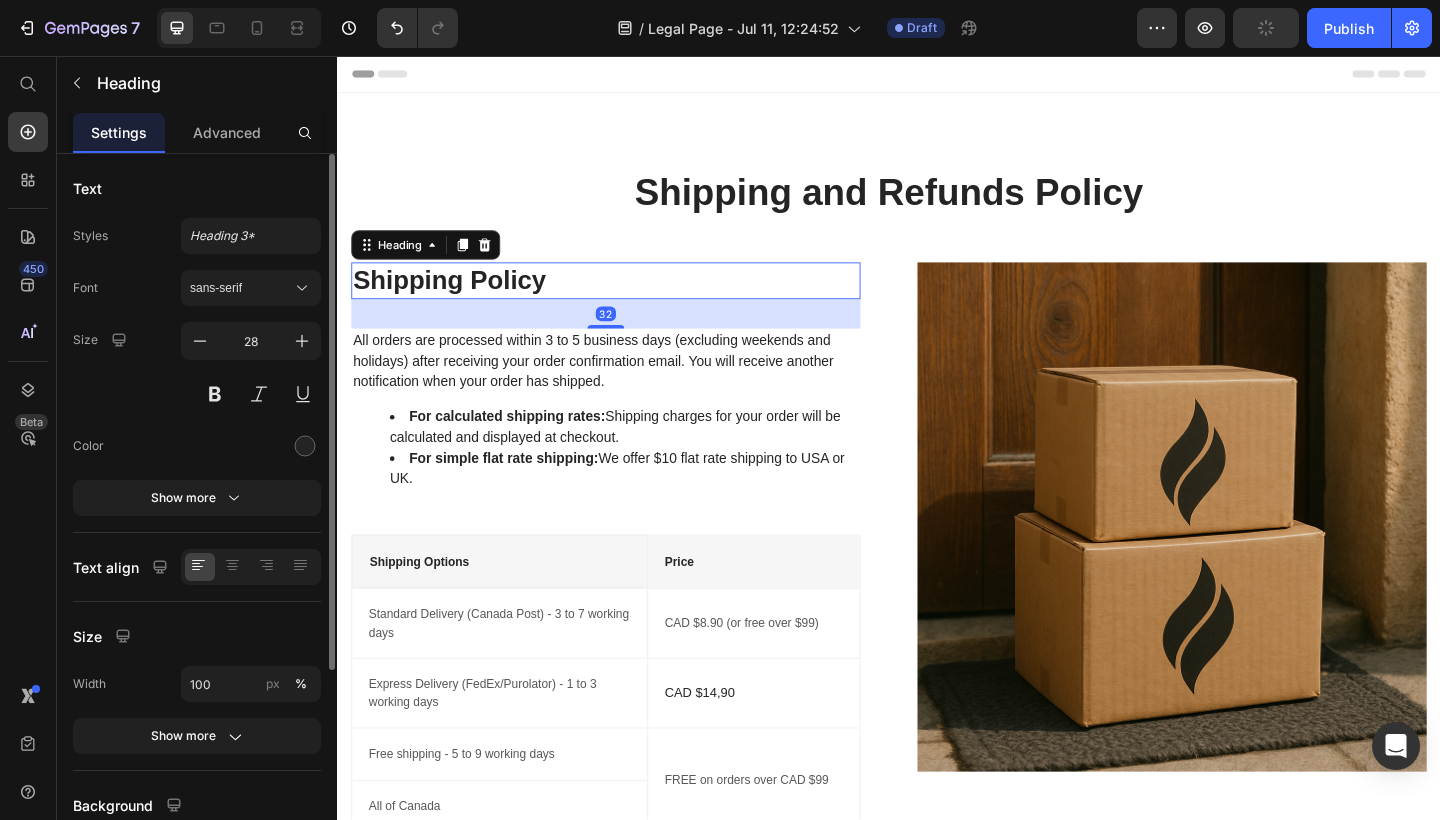 scroll, scrollTop: 0, scrollLeft: 0, axis: both 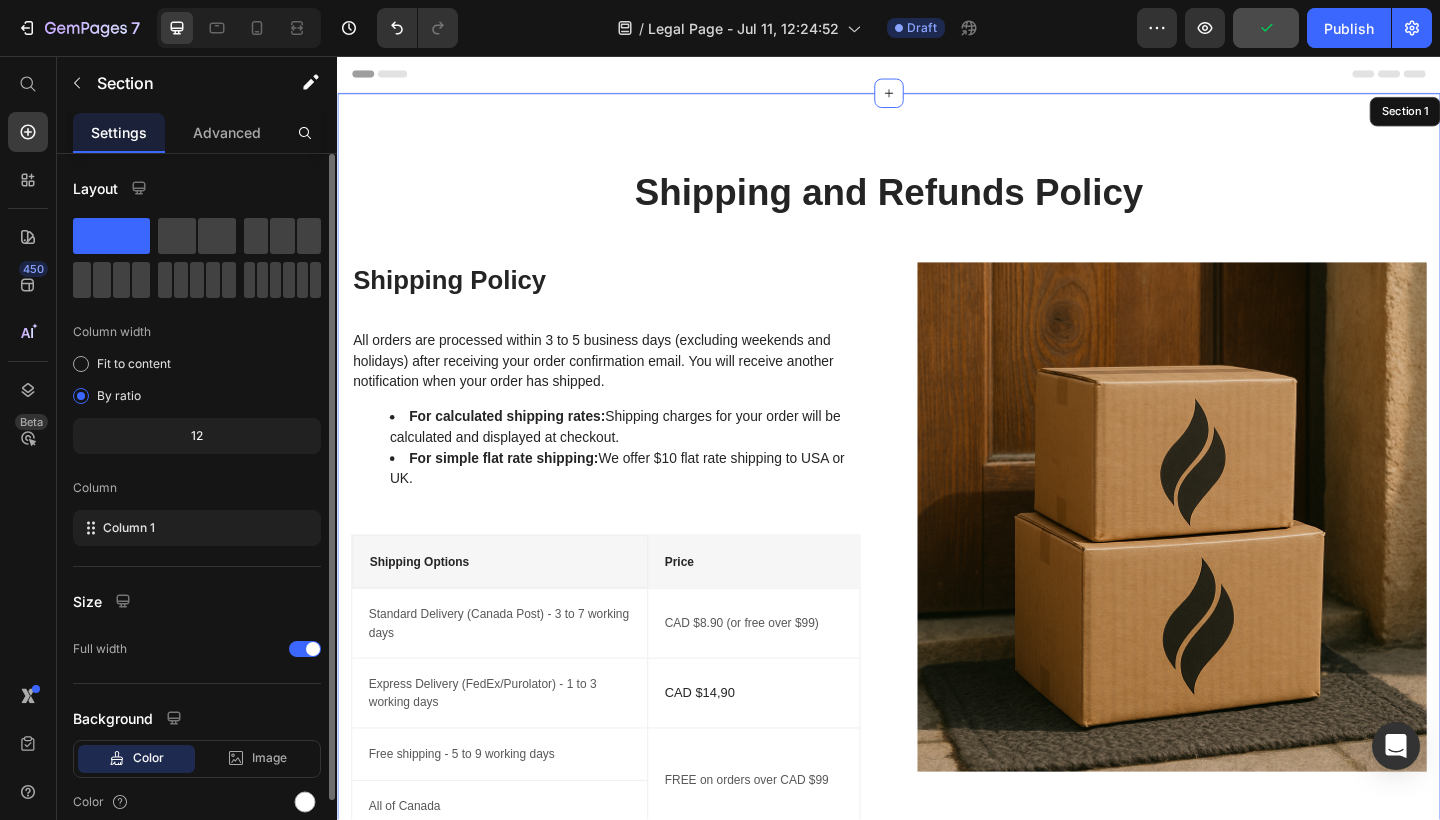 click on "Shipping and Refunds Policy Heading Row Shipping Policy Heading   32 All orders are processed within 3 to 5 business days (excluding weekends and holidays) after receiving your order confirmation email. You will receive another notification when your order has shipped.  For calculated shipping rates:  Shipping charges for your order will be calculated and displayed at checkout.  For simple flat rate shipping:  We offer $10 flat rate shipping to USA or UK. Text block Shipping Options Text block Price Text block Row Standard Delivery (Canada Post) - 3 to 7 working days Text block CAD $8.90 (or free over $99) Text block Row Express Delivery (FedEx/Purolator) - 1 to 3 working days Text block CAD $14,90 Text block Row Free shipping - 5 to 9 working days Text block All of Canada Text block Row FREE on orders over CAD $99 Text block Row Row NOTE: We are not responsible for shipping carrier delays. Text block Image Row Section 1" at bounding box center (937, 559) 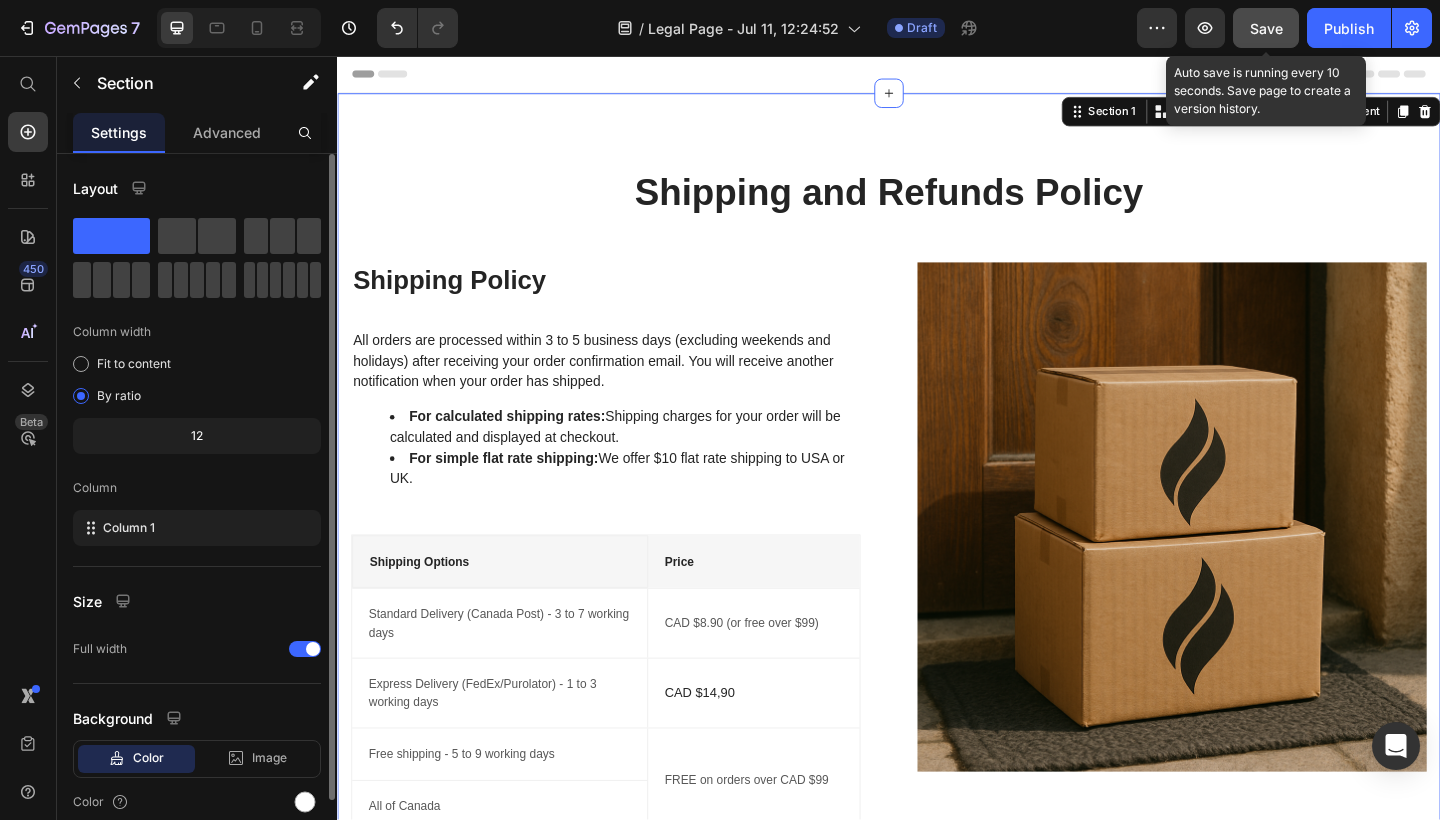 click on "Save" 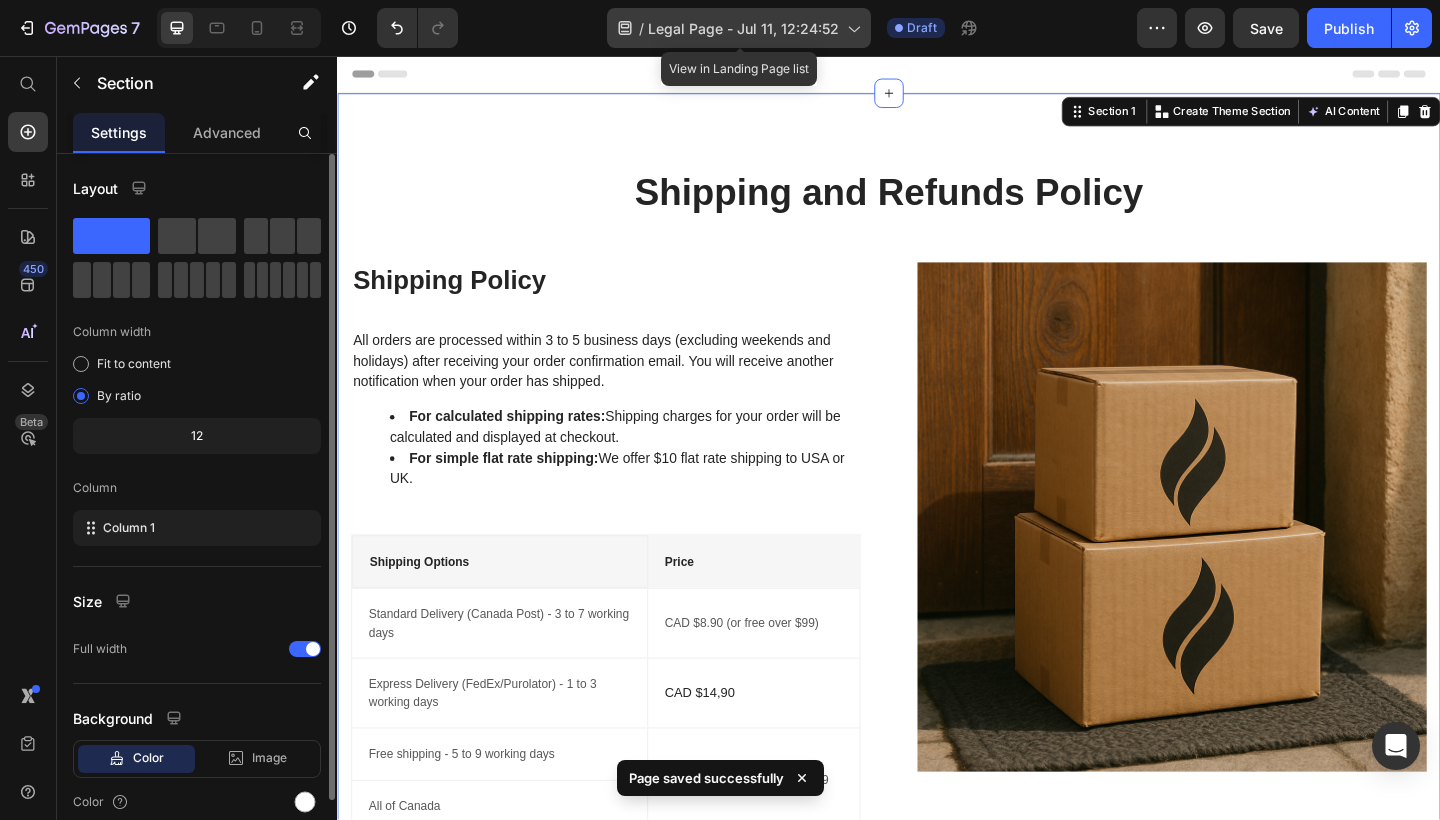 click 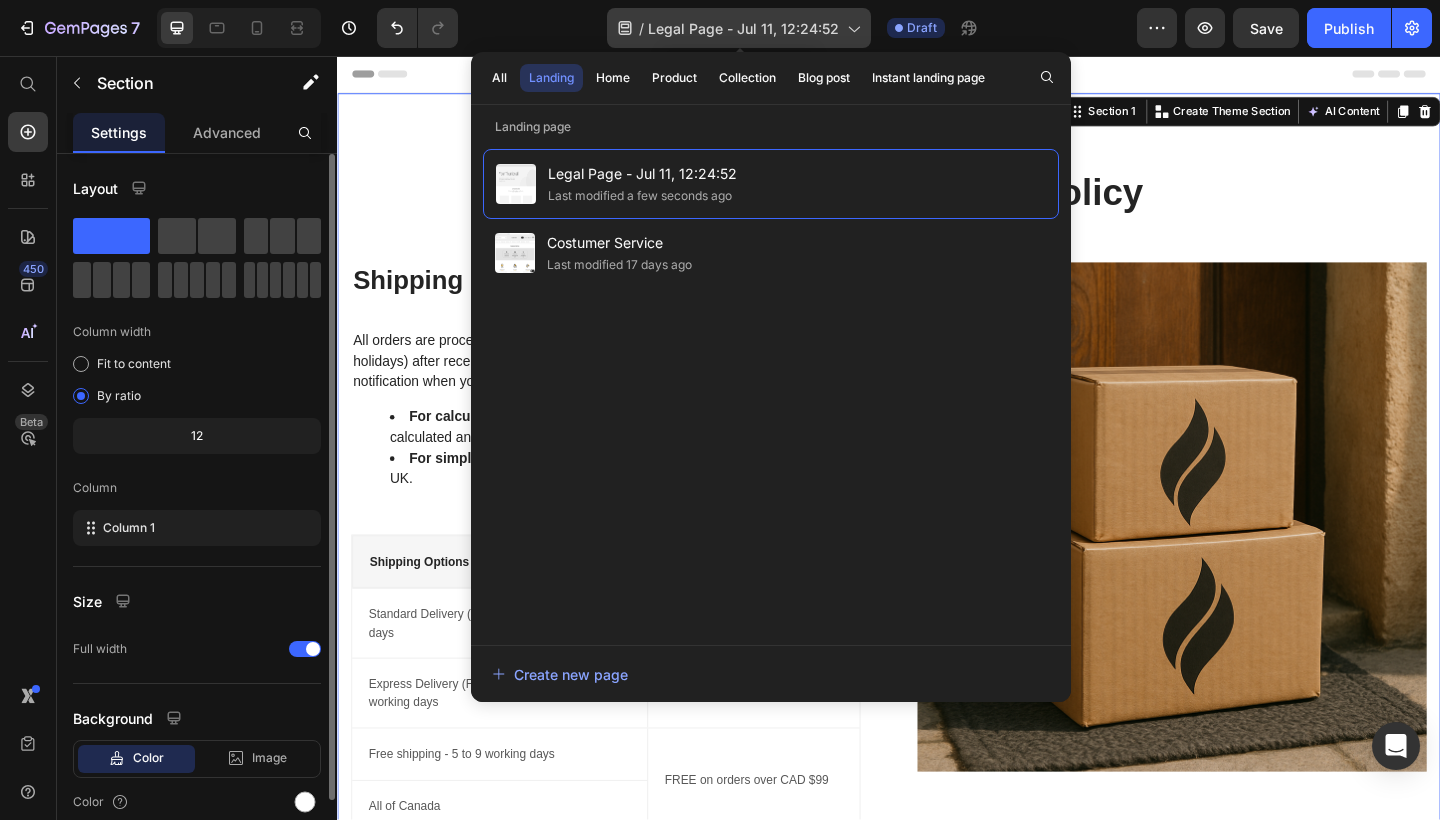 click on "Legal Page - Jul 11, 12:24:52" at bounding box center [743, 28] 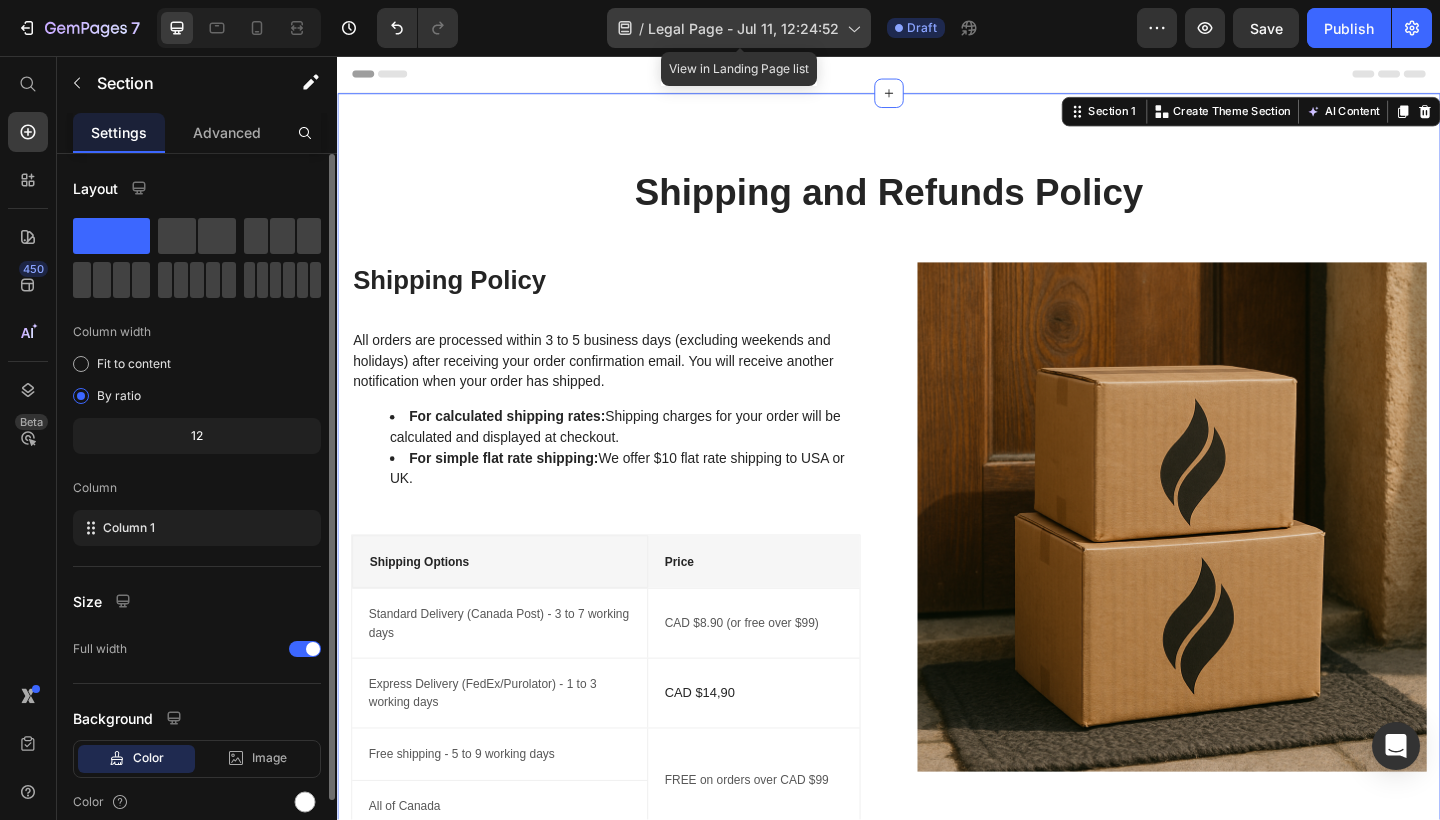 click on "Legal Page - Jul 11, 12:24:52" at bounding box center (743, 28) 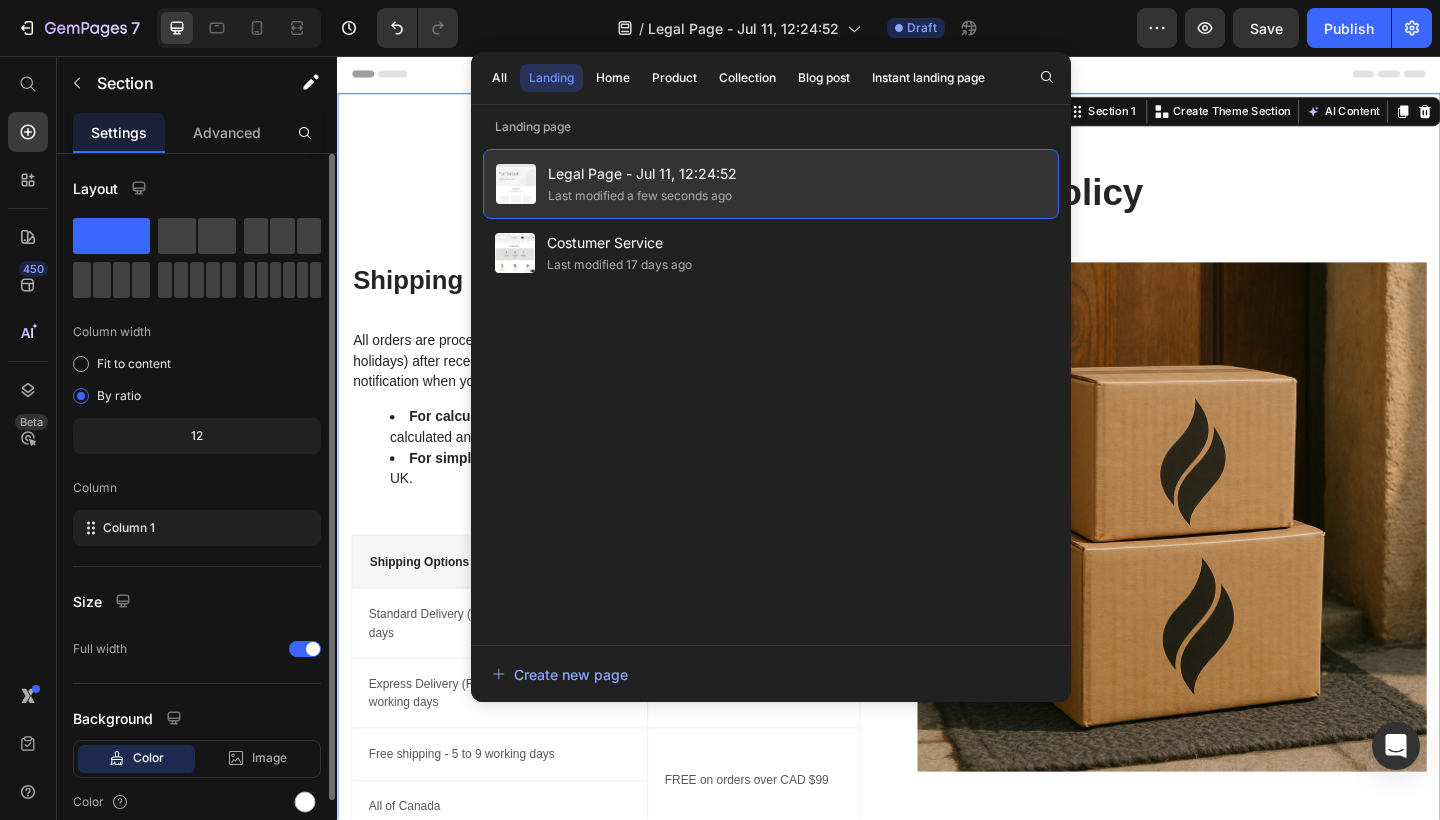 click on "Legal Page - Jul 11, 12:24:52" at bounding box center [642, 174] 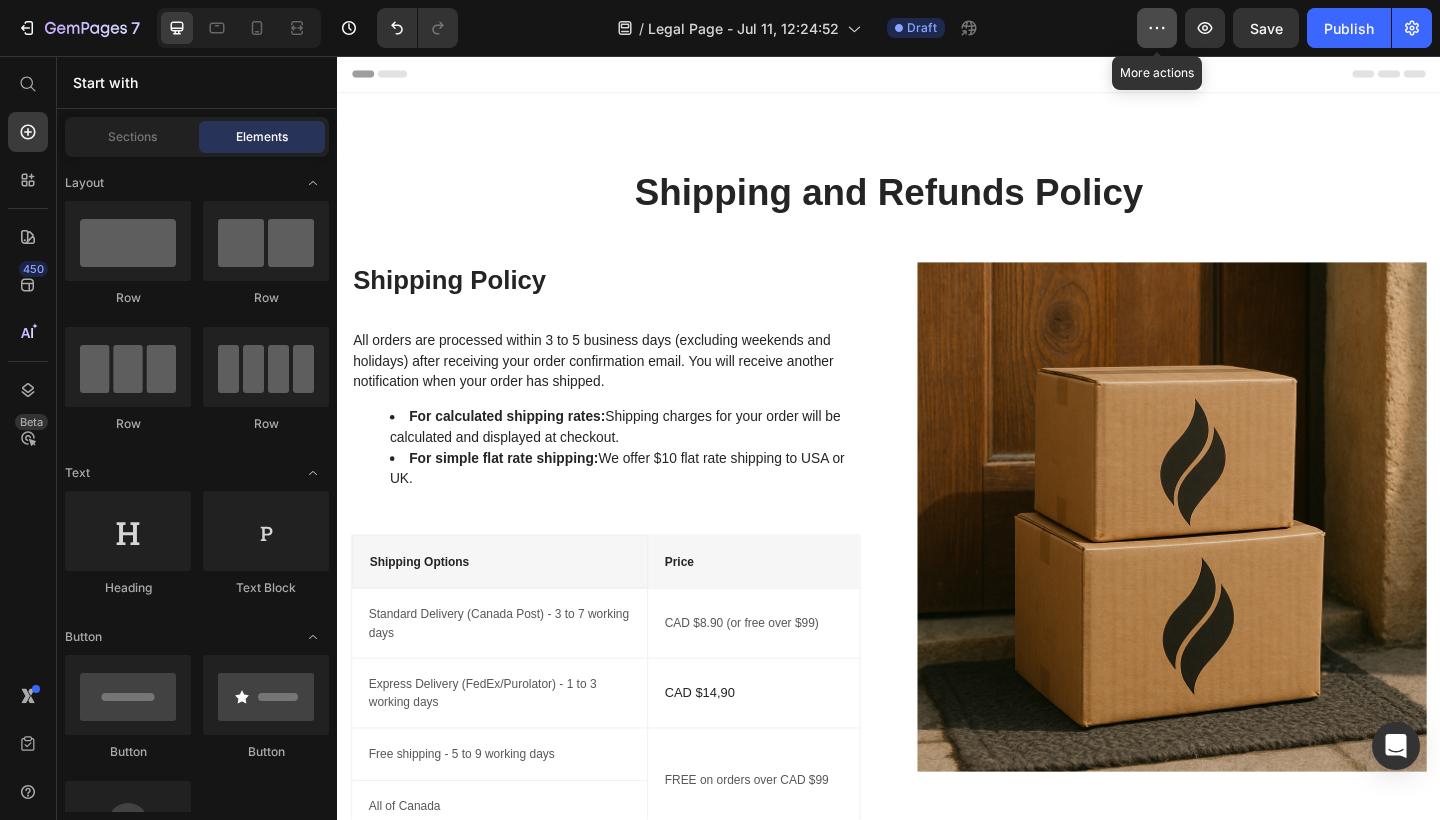 click 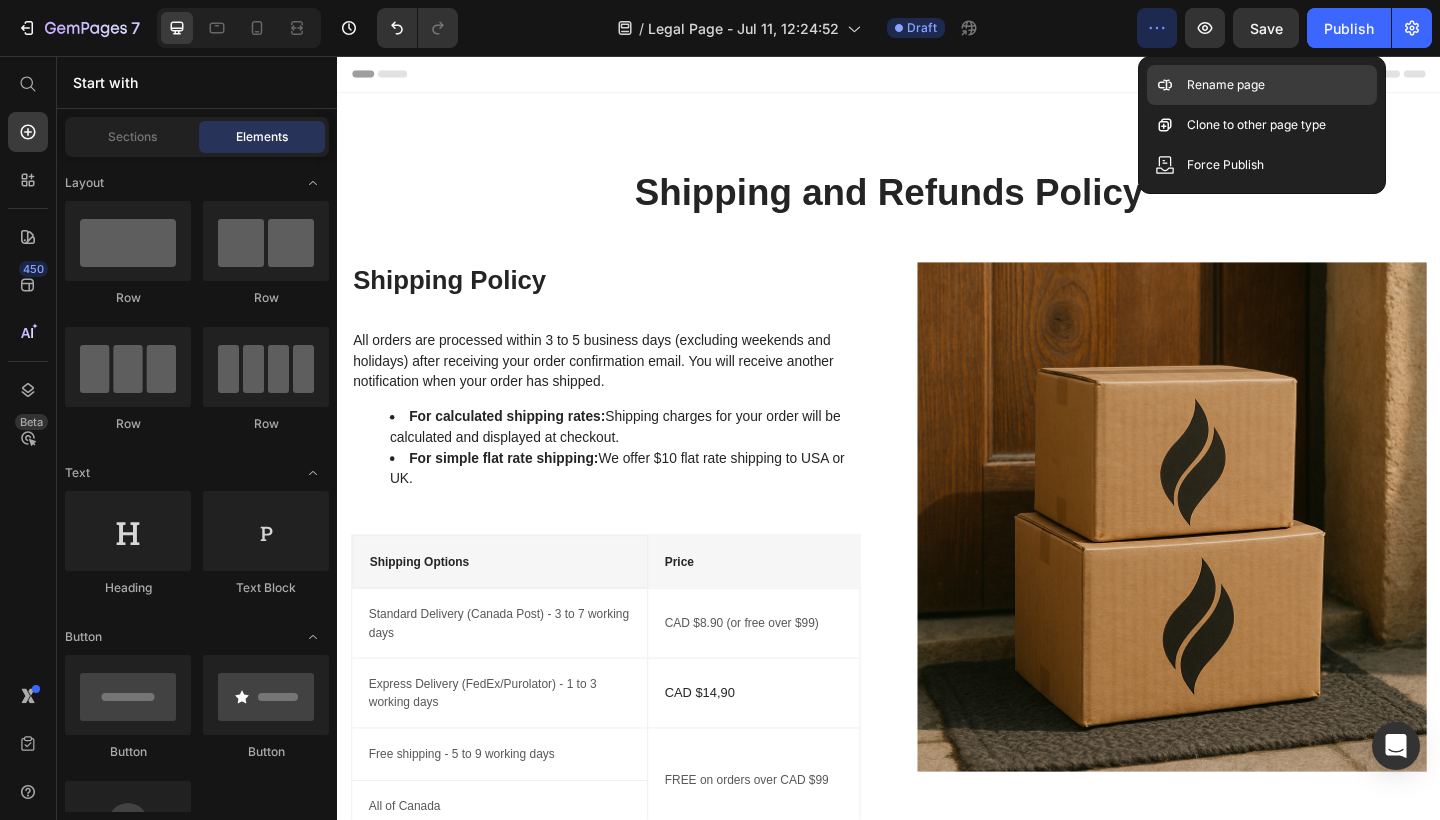 click on "Rename page" at bounding box center (1226, 85) 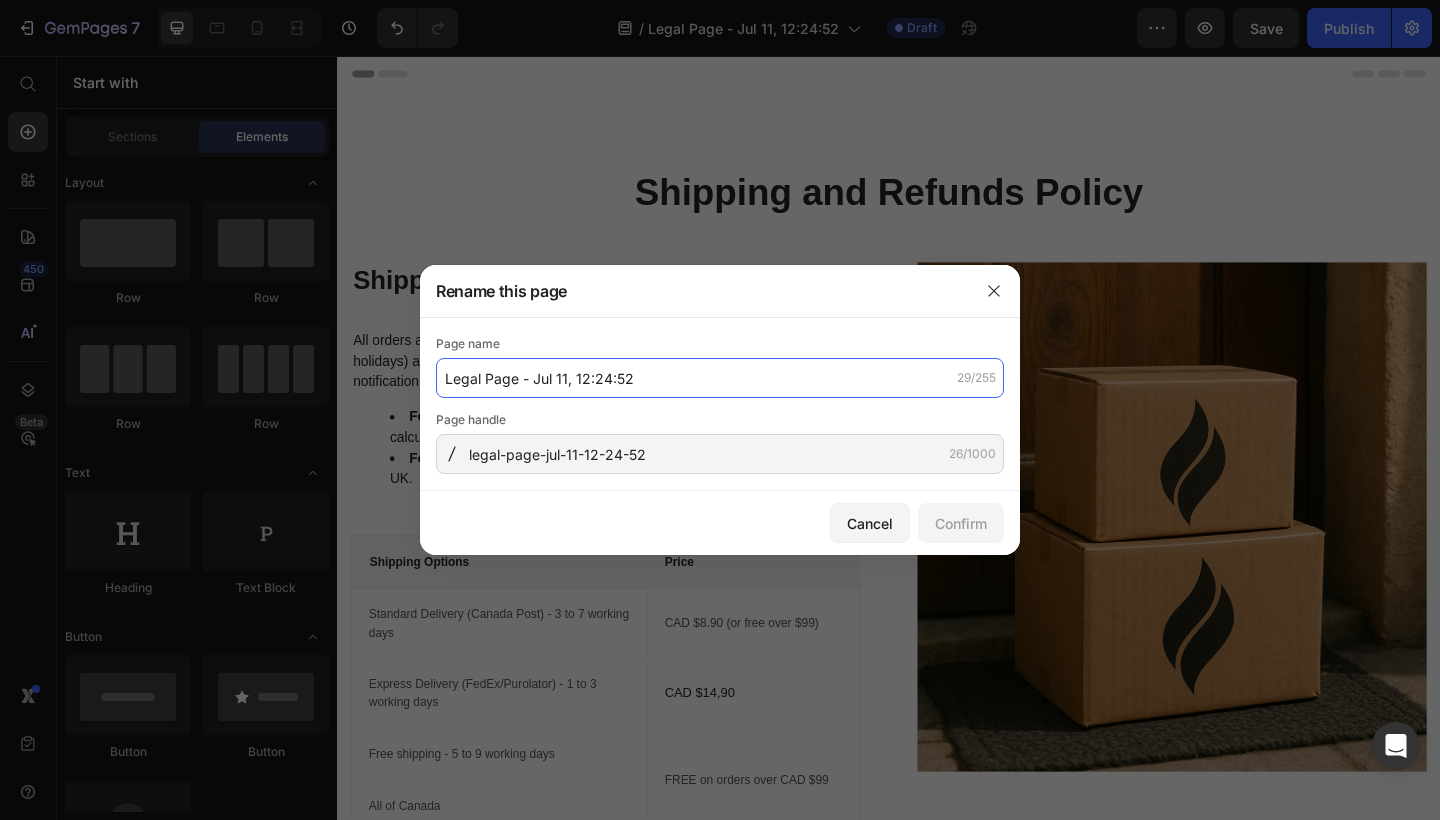 click on "Legal Page - Jul 11, 12:24:52" 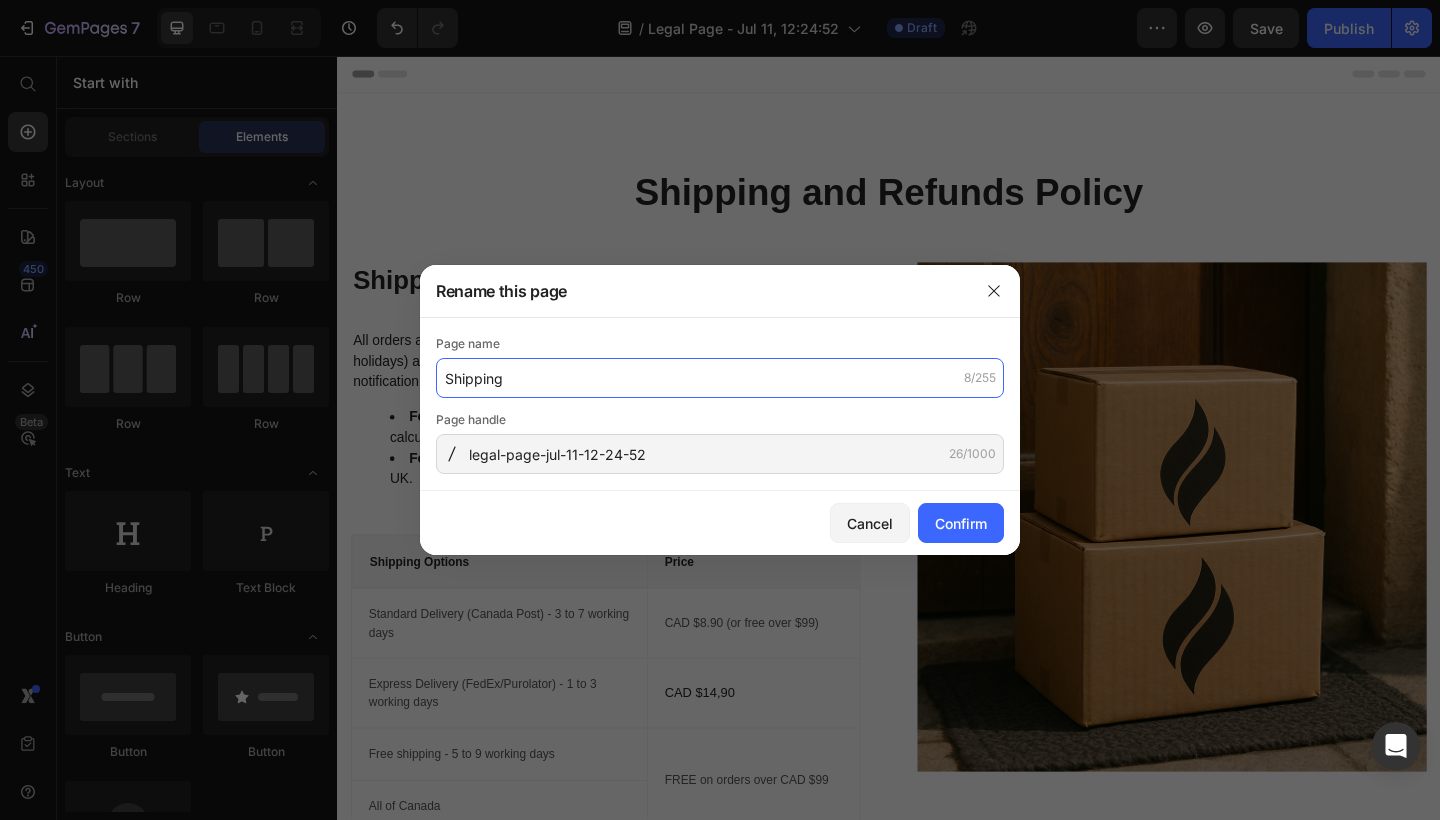 click on "Shipping" 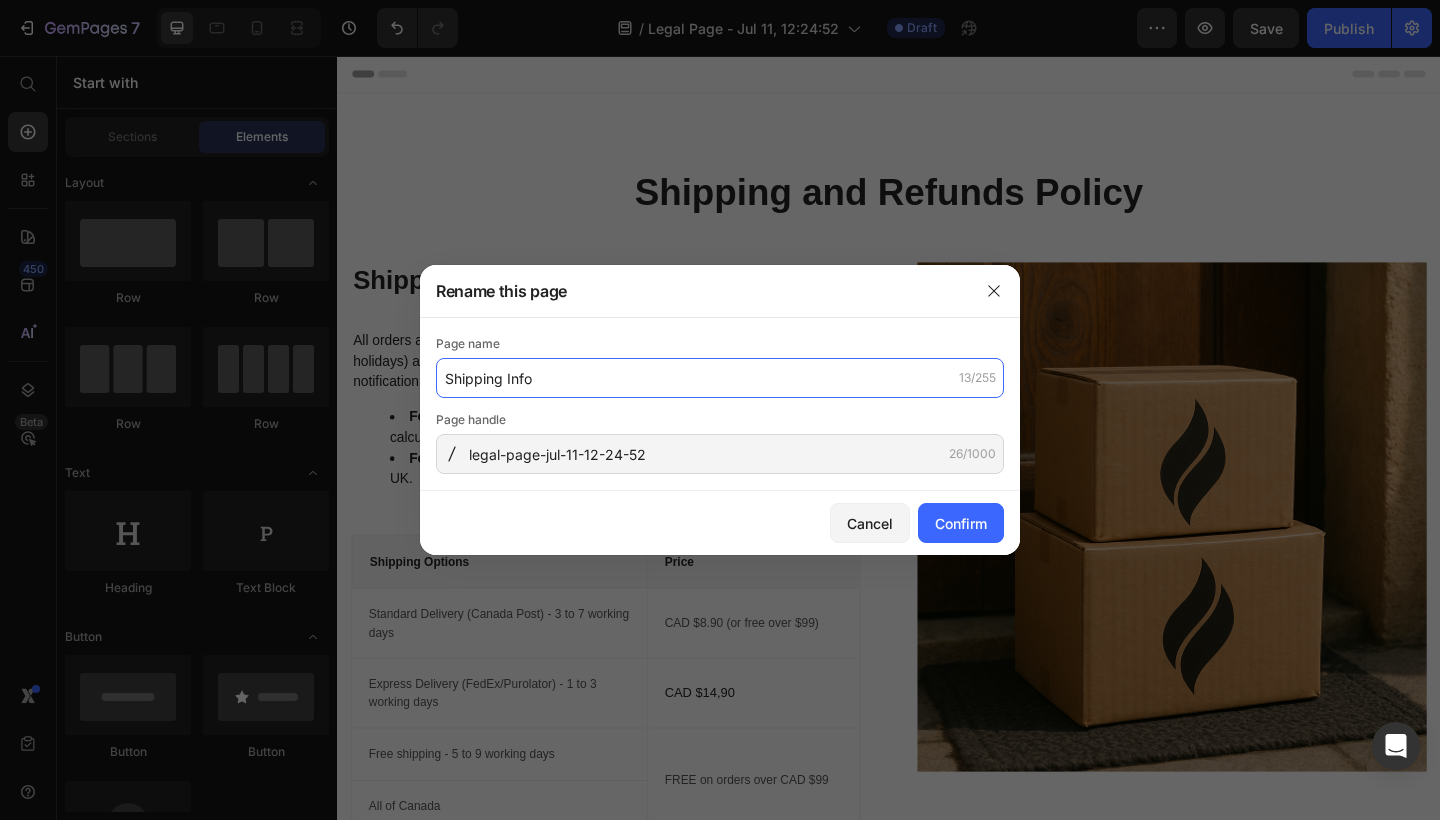 click on "Shipping Info" 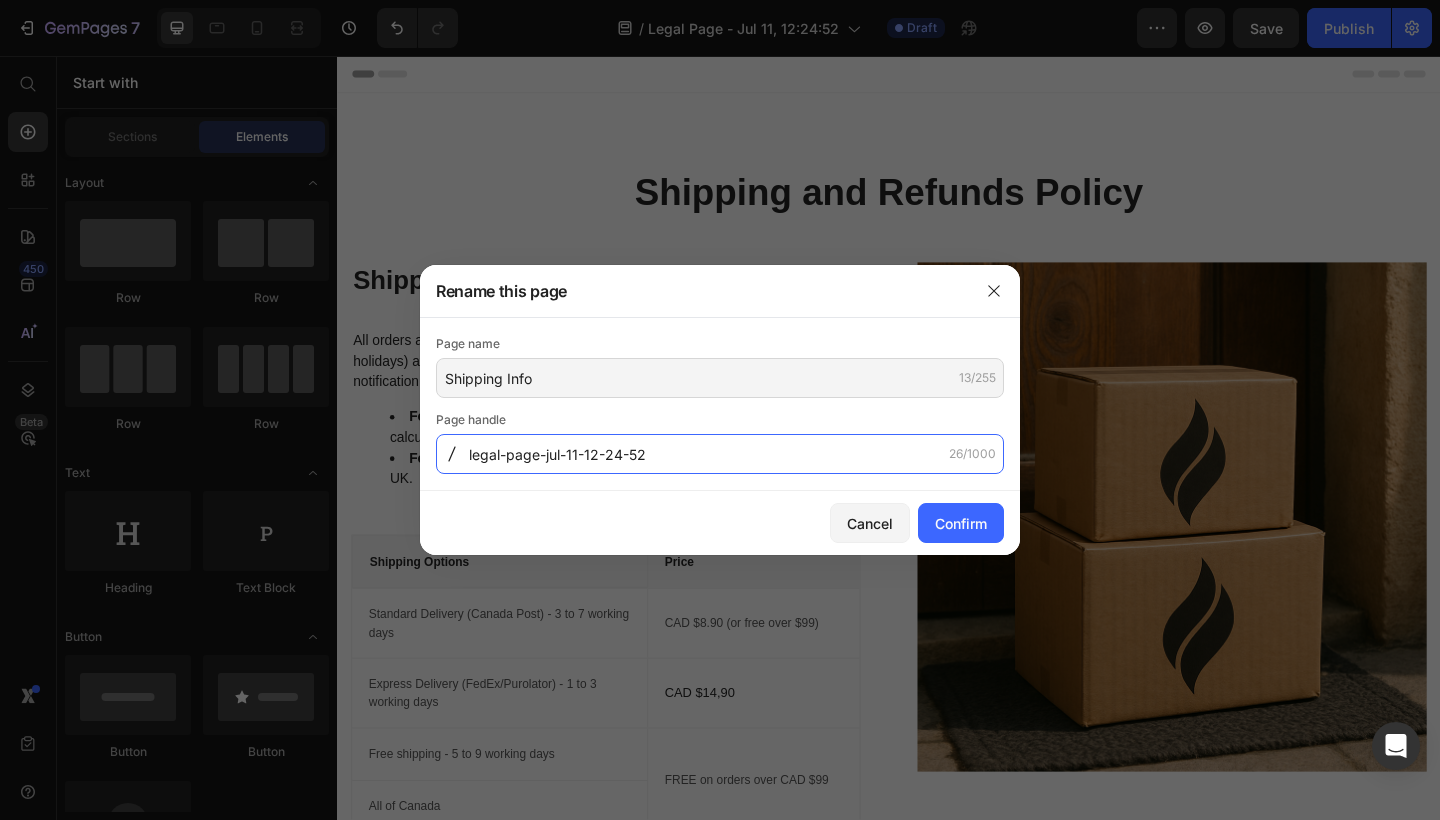 click on "legal-page-jul-11-12-24-52" 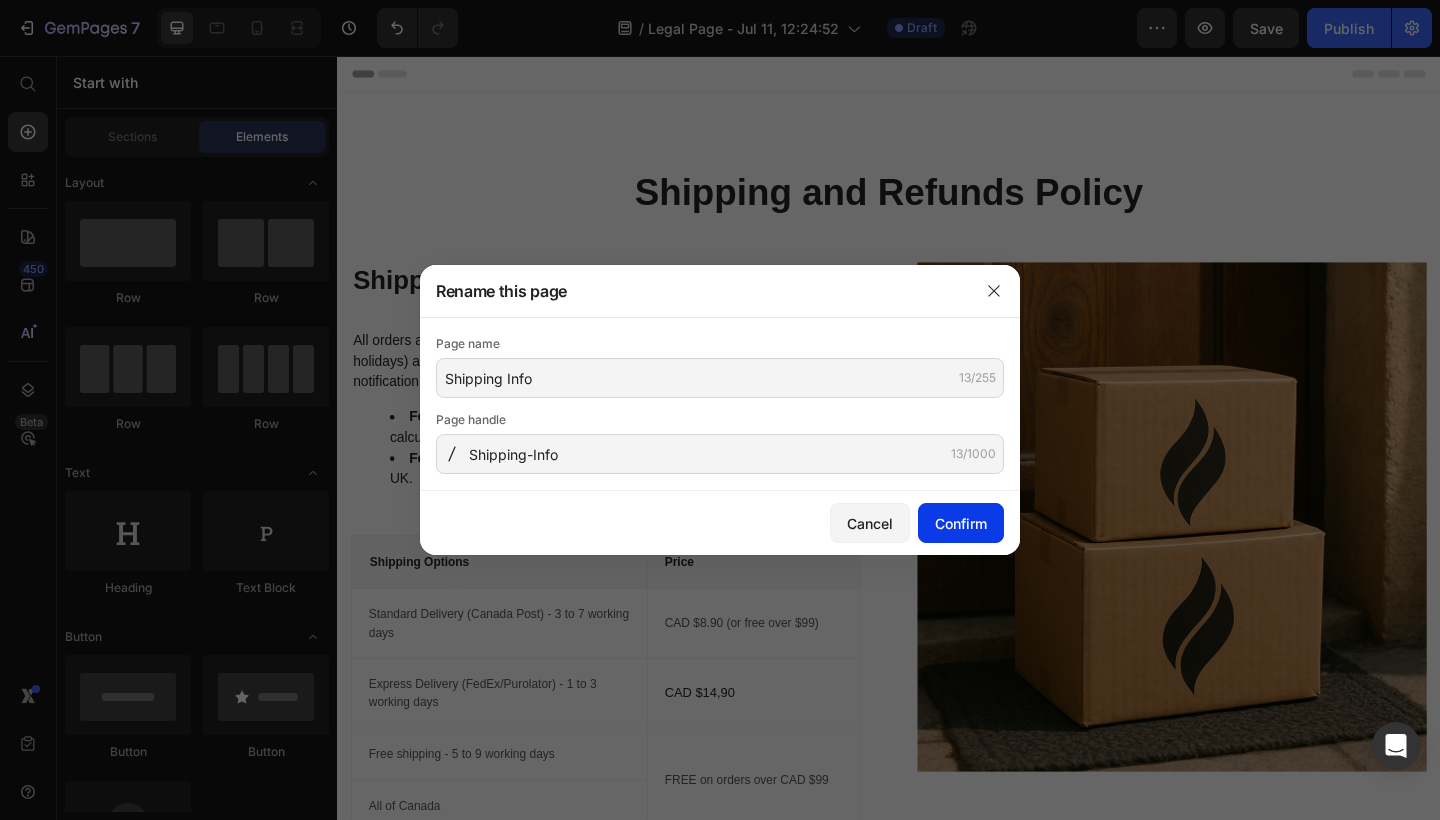 click on "Confirm" at bounding box center (961, 523) 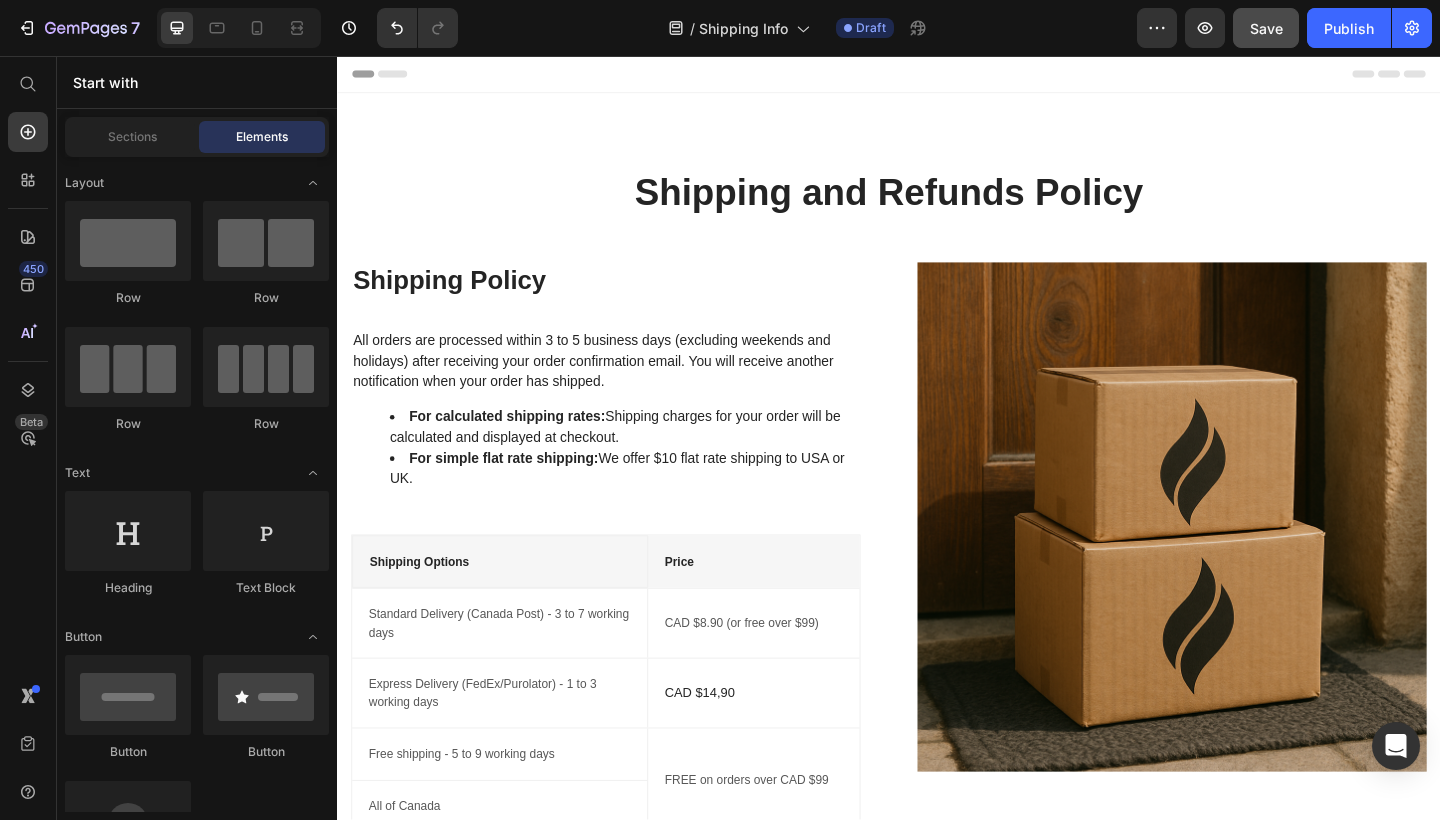 click on "Save" at bounding box center [1266, 28] 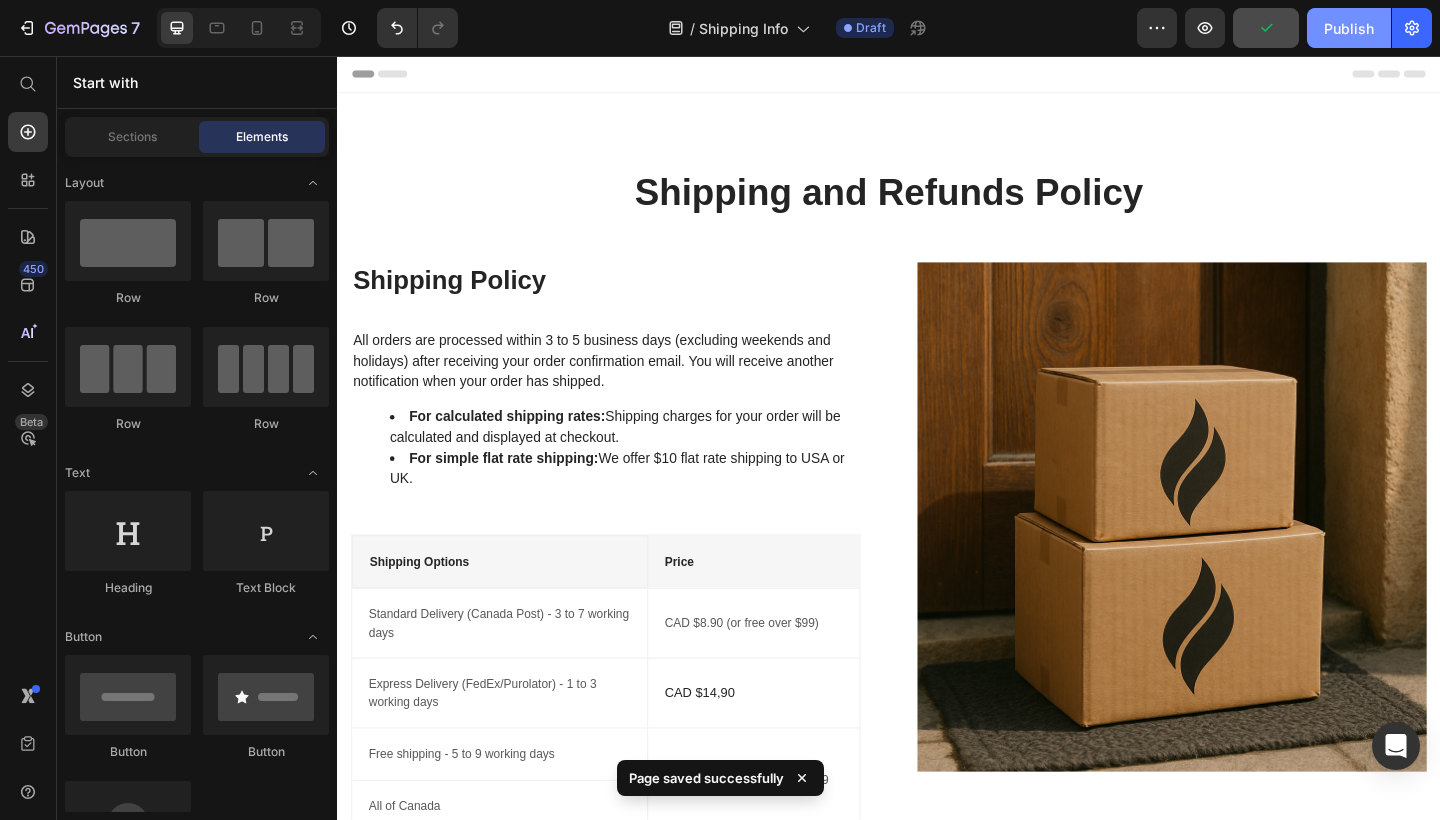click on "Publish" at bounding box center (1349, 28) 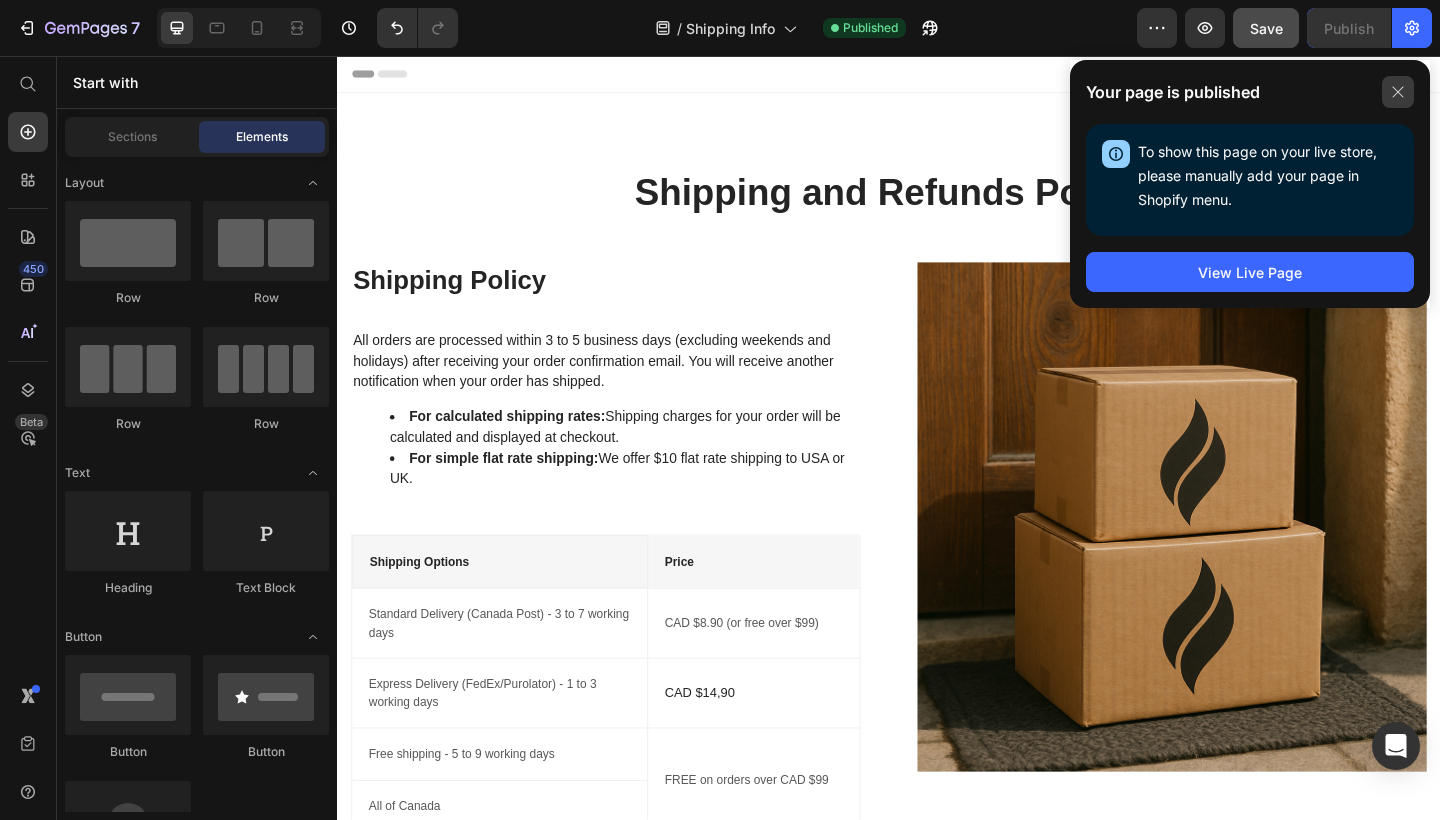 click 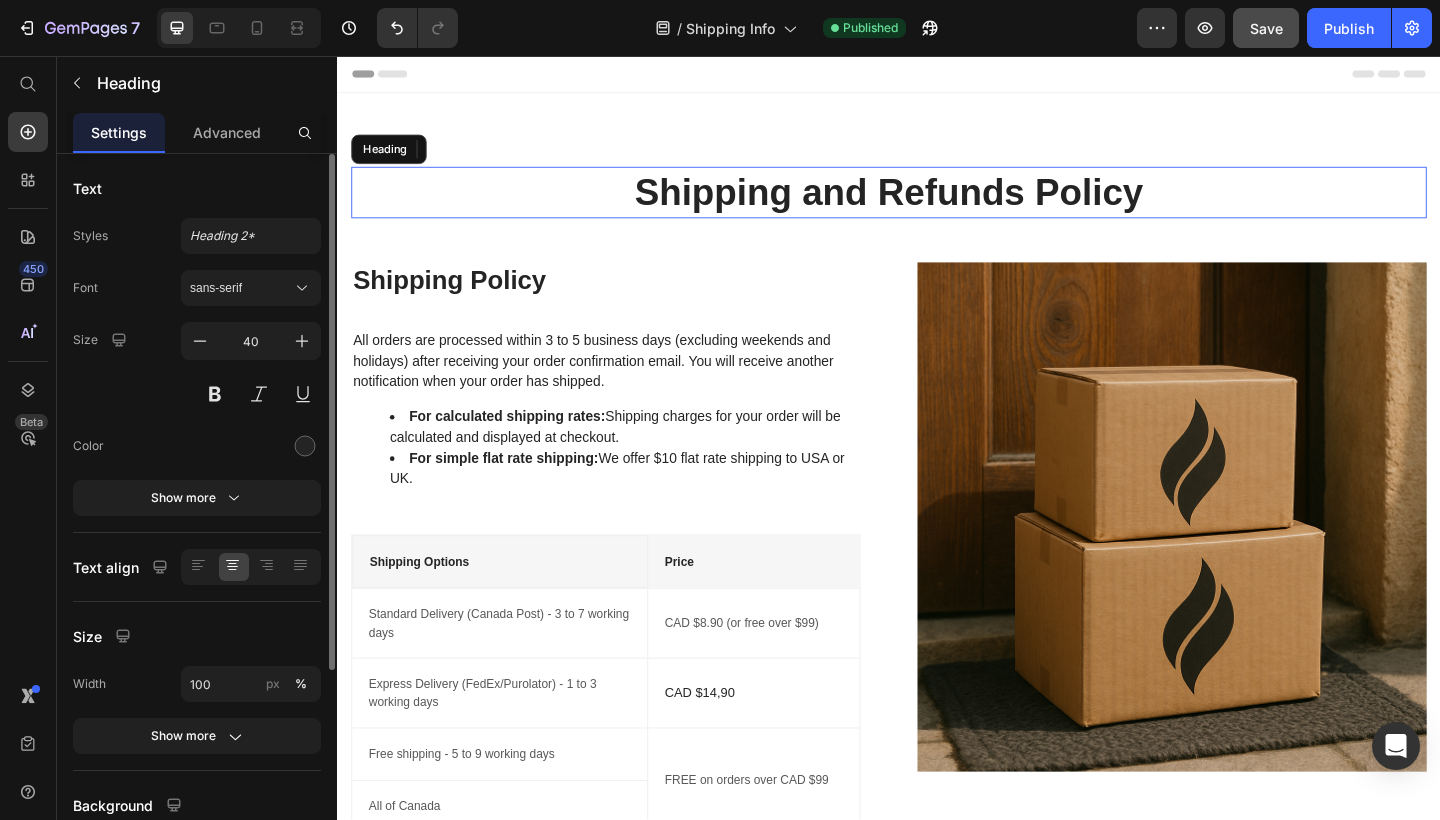 click on "Shipping and Refunds Policy" at bounding box center (937, 205) 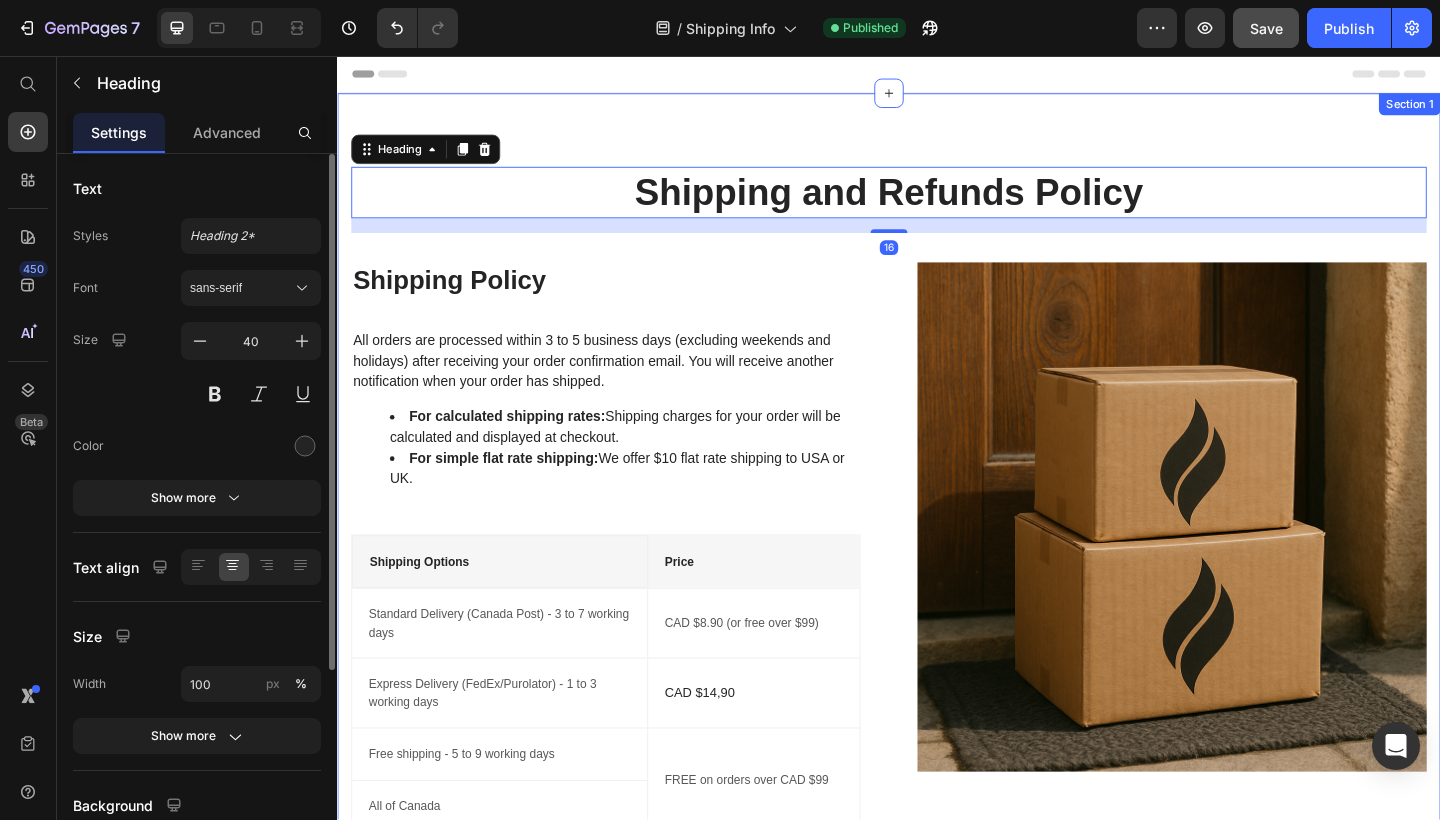 click on "Shipping and Refunds Policy Heading   16 Row Shipping Policy Heading All orders are processed within 3 to 5 business days (excluding weekends and holidays) after receiving your order confirmation email. You will receive another notification when your order has shipped.  For calculated shipping rates:  Shipping charges for your order will be calculated and displayed at checkout.  For simple flat rate shipping:  We offer $10 flat rate shipping to USA or UK. Text block Shipping Options Text block Price Text block Row Standard Delivery (Canada Post) - 3 to 7 working days Text block CAD $8.90 (or free over $99) Text block Row Express Delivery (FedEx/Purolator) - 1 to 3 working days Text block CAD $14,90 Text block Row Free shipping - 5 to 9 working days Text block All of Canada Text block Row FREE on orders over CAD $99 Text block Row Row NOTE: We are not responsible for shipping carrier delays. Text block Image Row Section 1" at bounding box center (937, 559) 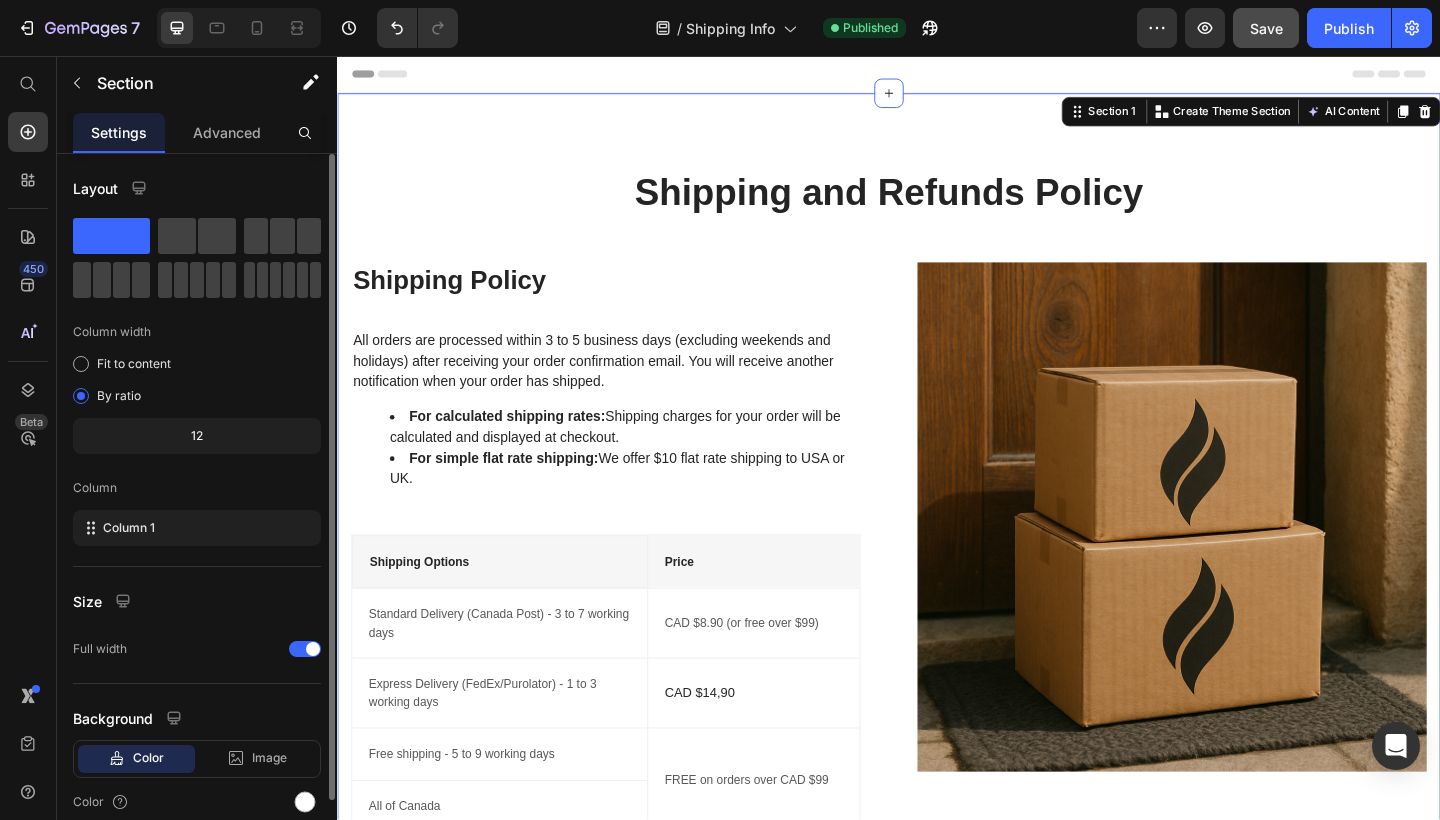 click on "Shipping and Refunds Policy Heading Row Shipping Policy Heading All orders are processed within 3 to 5 business days (excluding weekends and holidays) after receiving your order confirmation email. You will receive another notification when your order has shipped.  For calculated shipping rates:  Shipping charges for your order will be calculated and displayed at checkout.  For simple flat rate shipping:  We offer $10 flat rate shipping to USA or UK. Text block Shipping Options Text block Price Text block Row Standard Delivery (Canada Post) - 3 to 7 working days Text block CAD $8.90 (or free over $99) Text block Row Express Delivery (FedEx/Purolator) - 1 to 3 working days Text block CAD $14,90 Text block Row Free shipping - 5 to 9 working days Text block All of Canada Text block Row FREE on orders over CAD $99 Text block Row Row NOTE: We are not responsible for shipping carrier delays. Text block Image Row Section 1   You can create reusable sections Create Theme Section AI Content Write with GemAI Product" at bounding box center (937, 559) 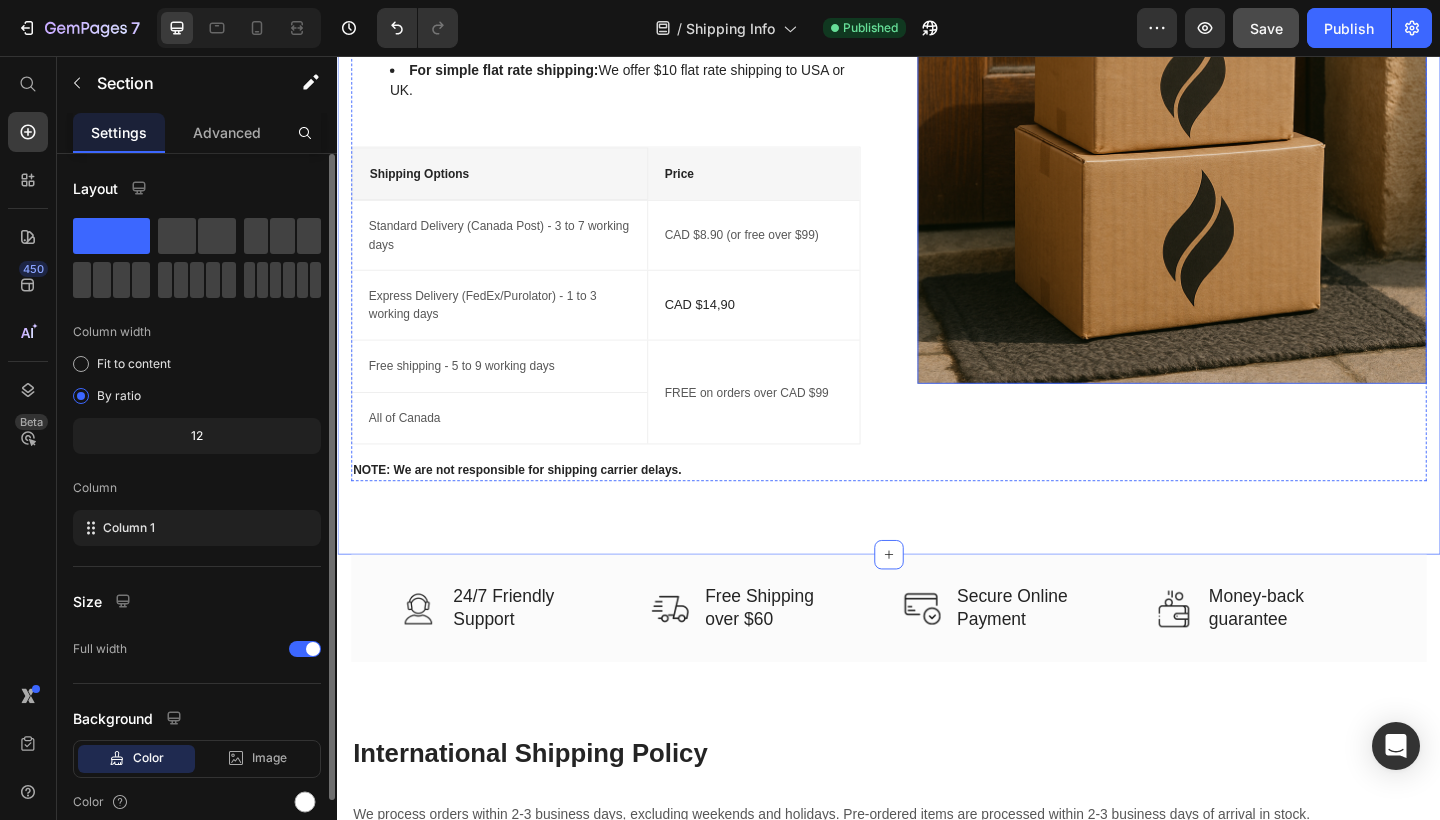 scroll, scrollTop: 425, scrollLeft: 0, axis: vertical 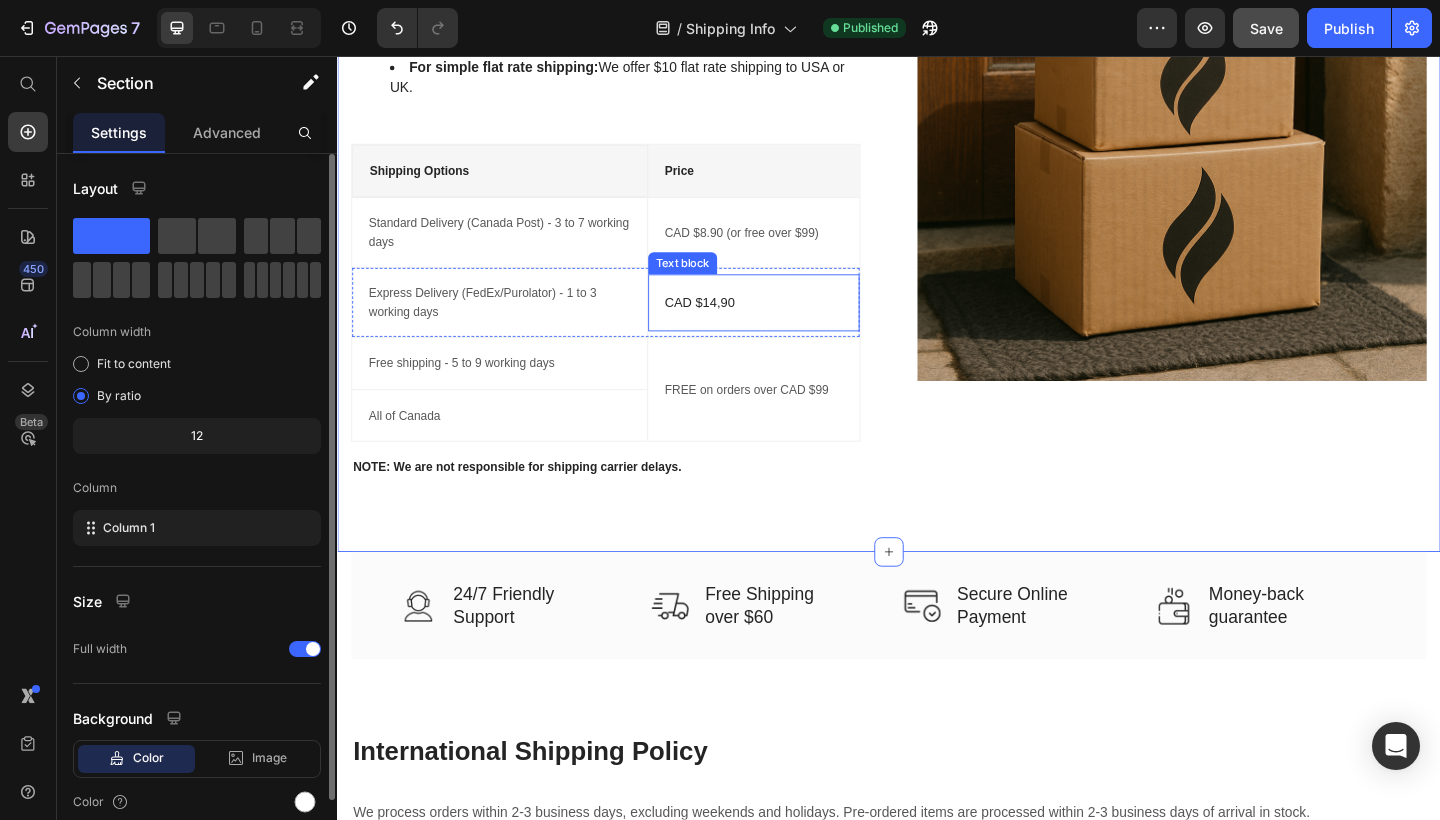 click on "CAD $14,90" at bounding box center [790, 324] 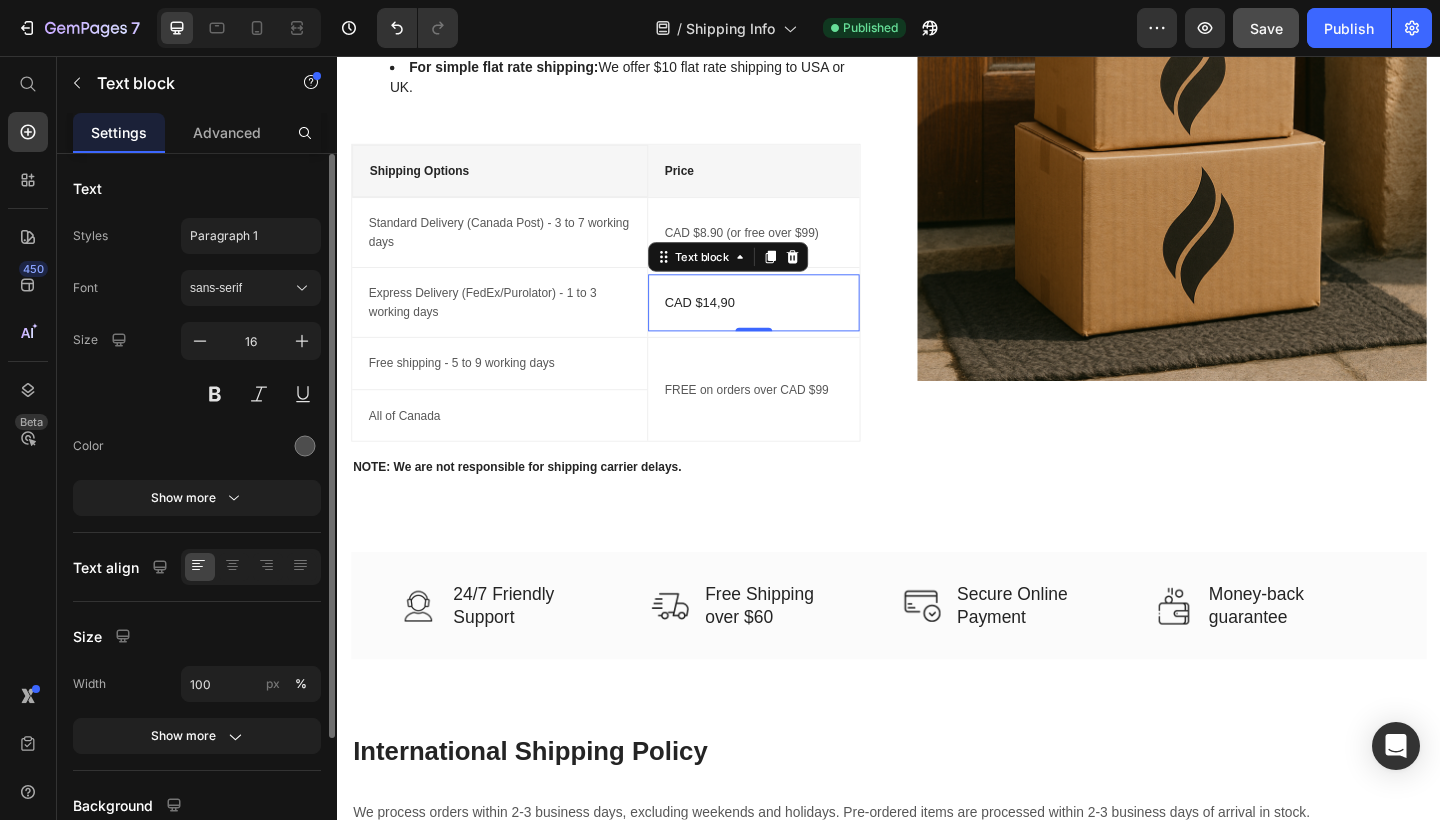 click on "CAD $14,90" at bounding box center (790, 324) 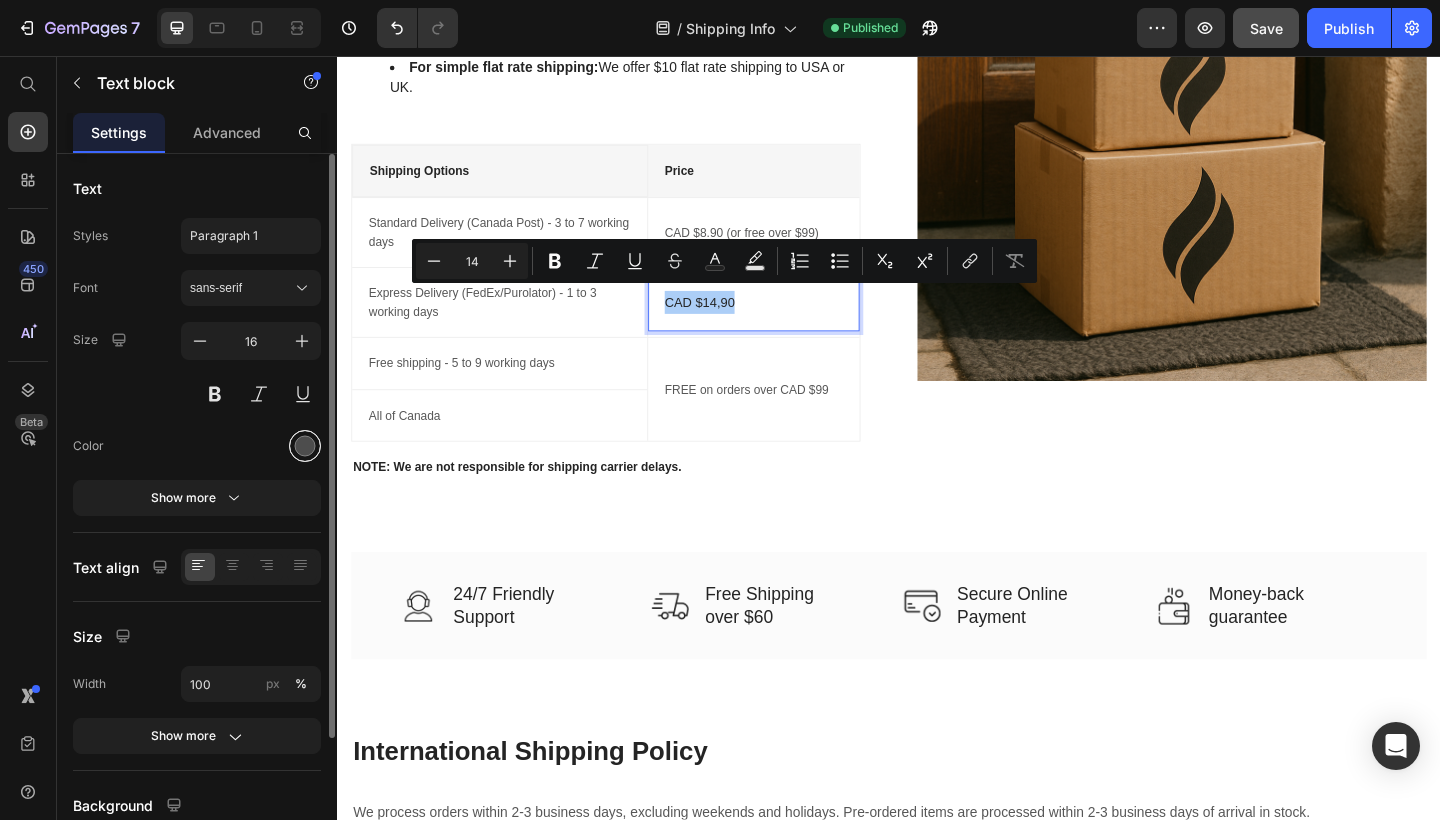 click at bounding box center (305, 446) 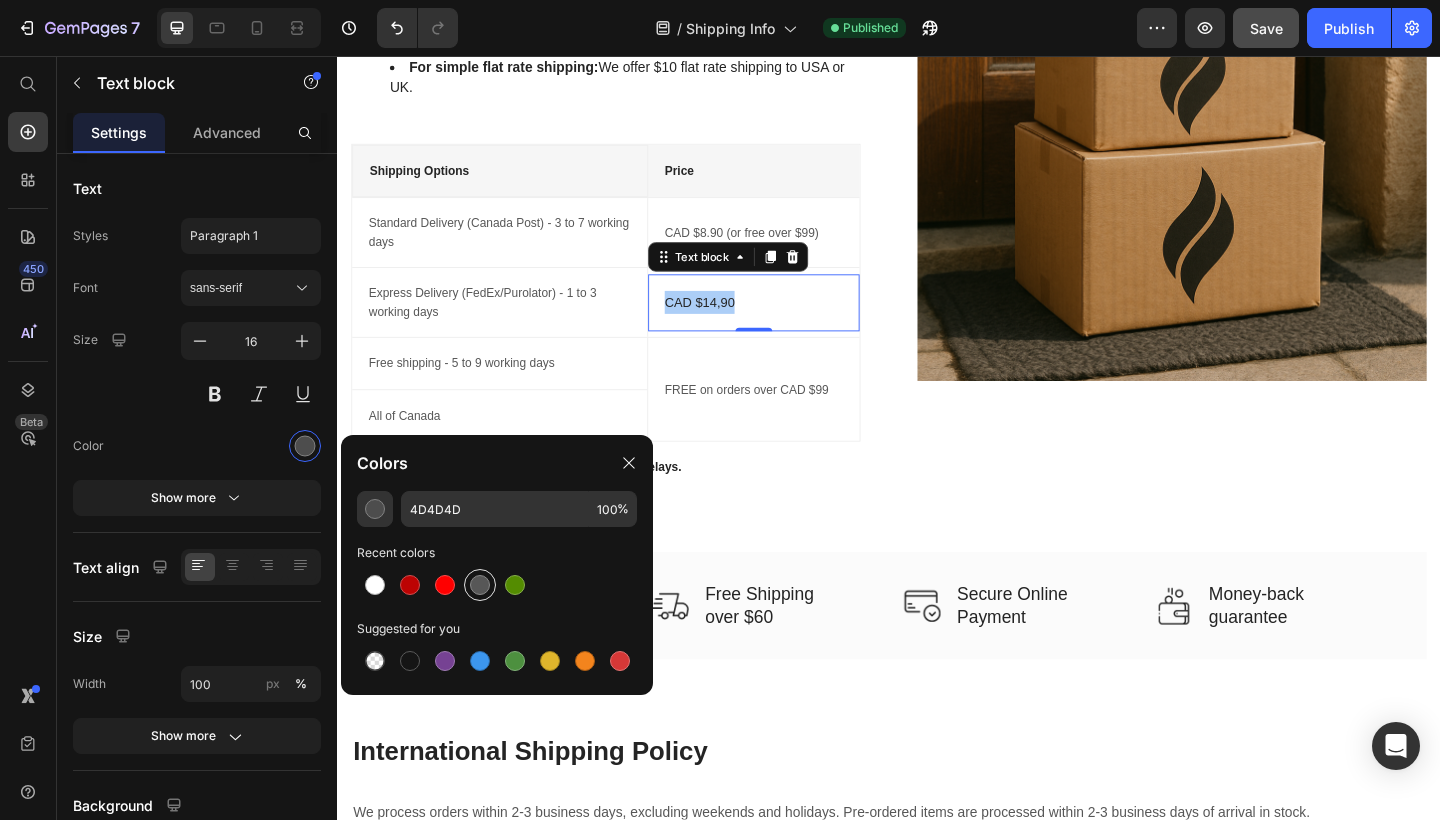 click at bounding box center (480, 585) 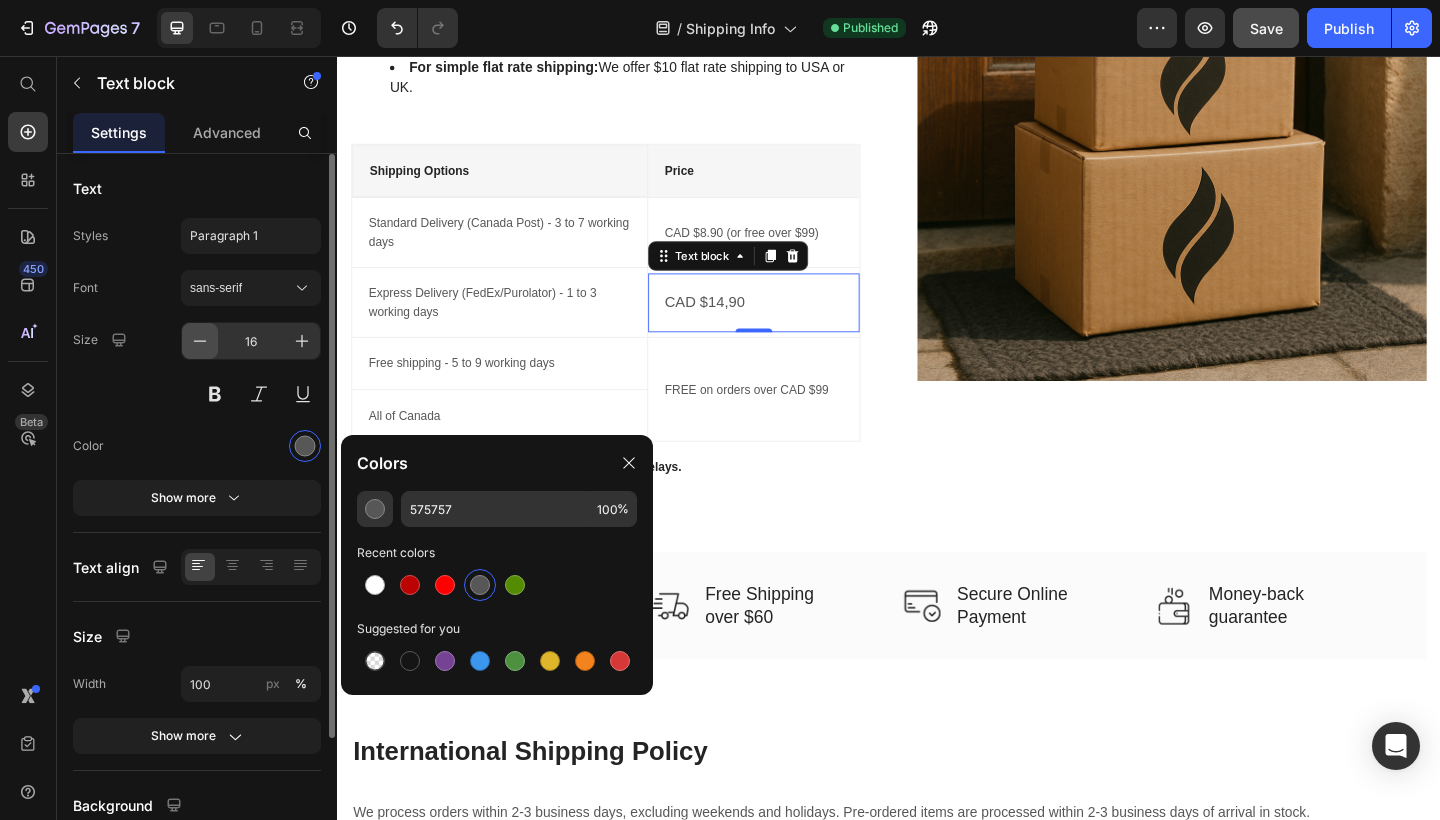 click 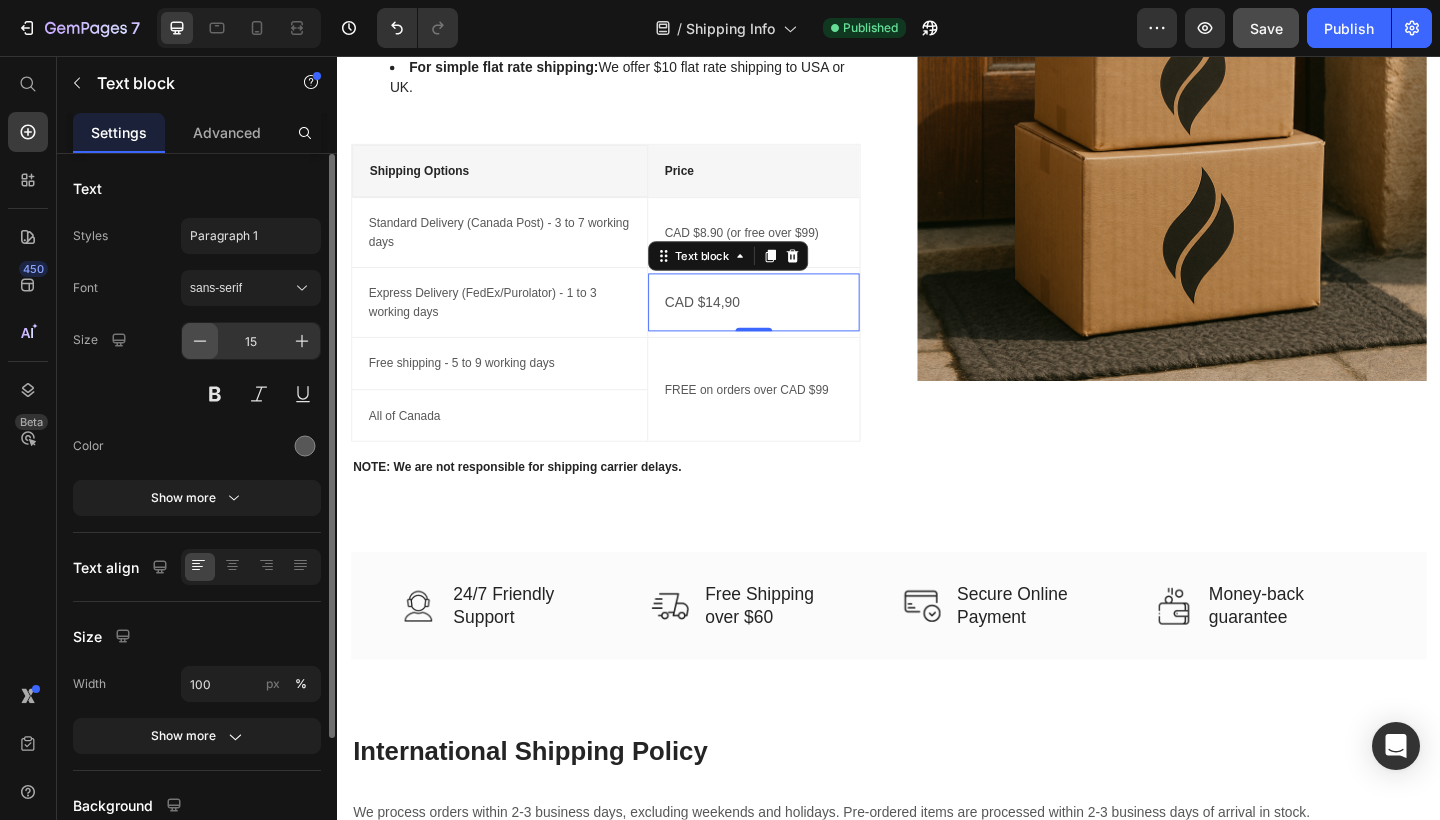 click 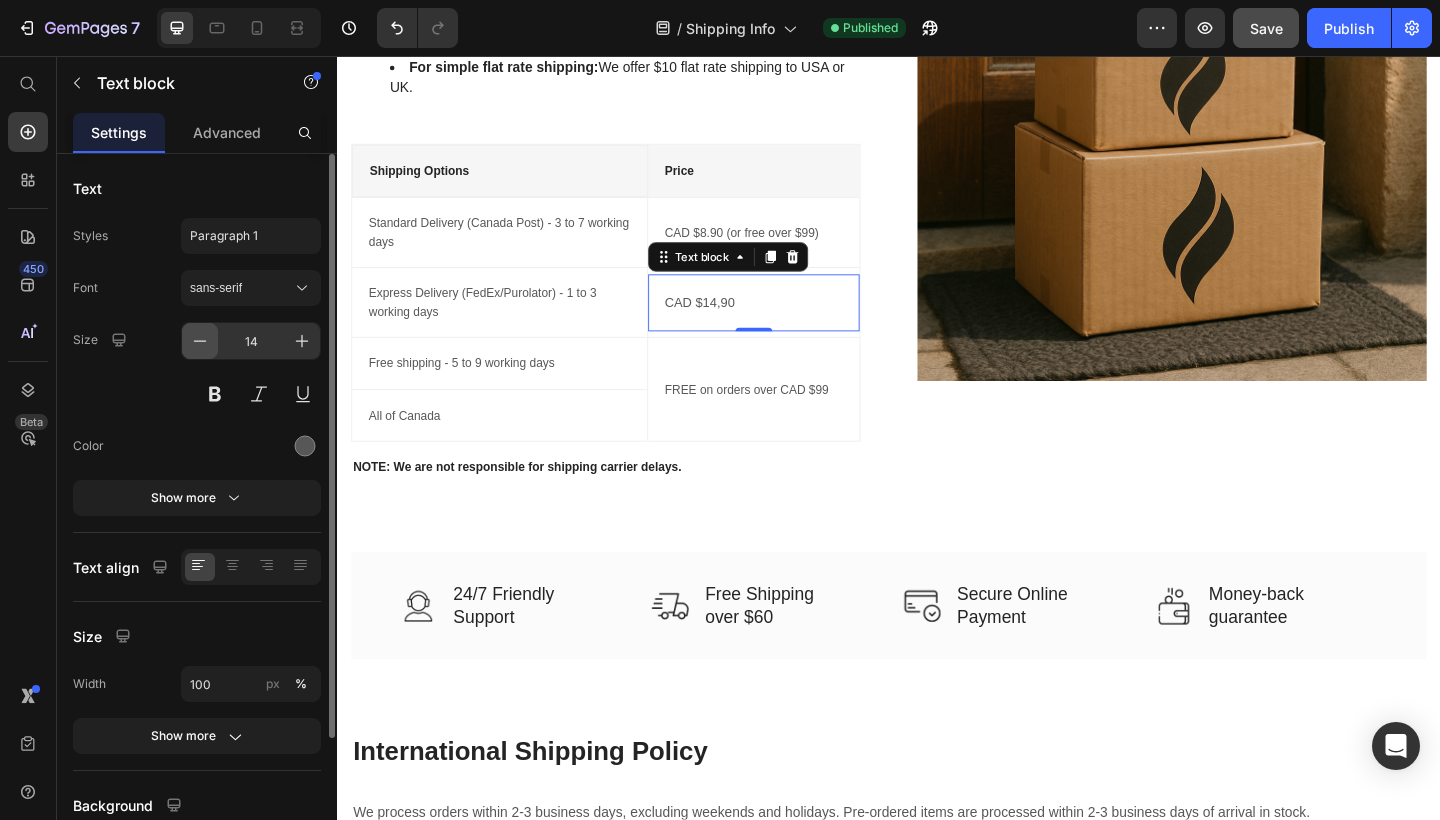 click 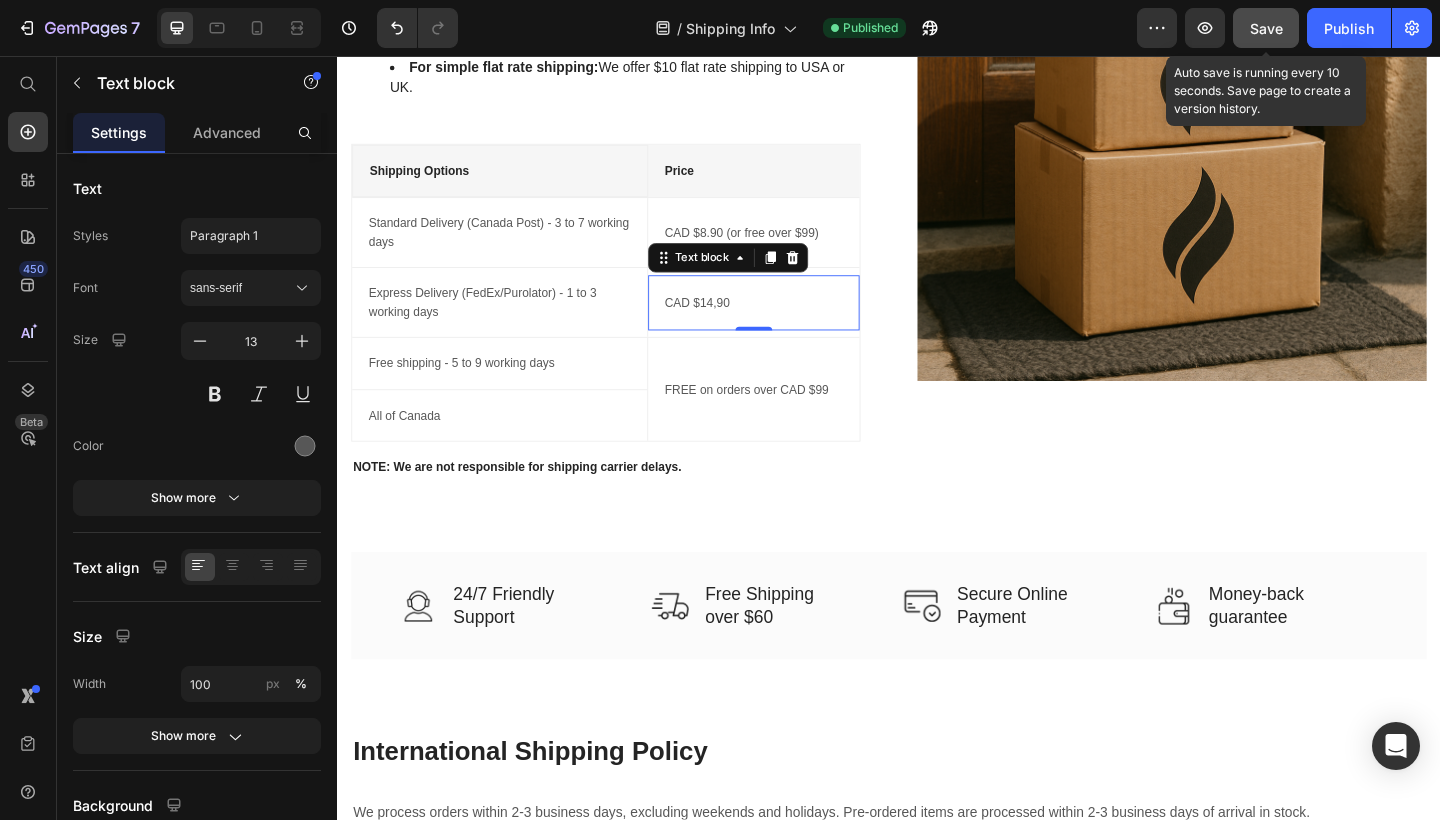 click on "Save" at bounding box center (1266, 28) 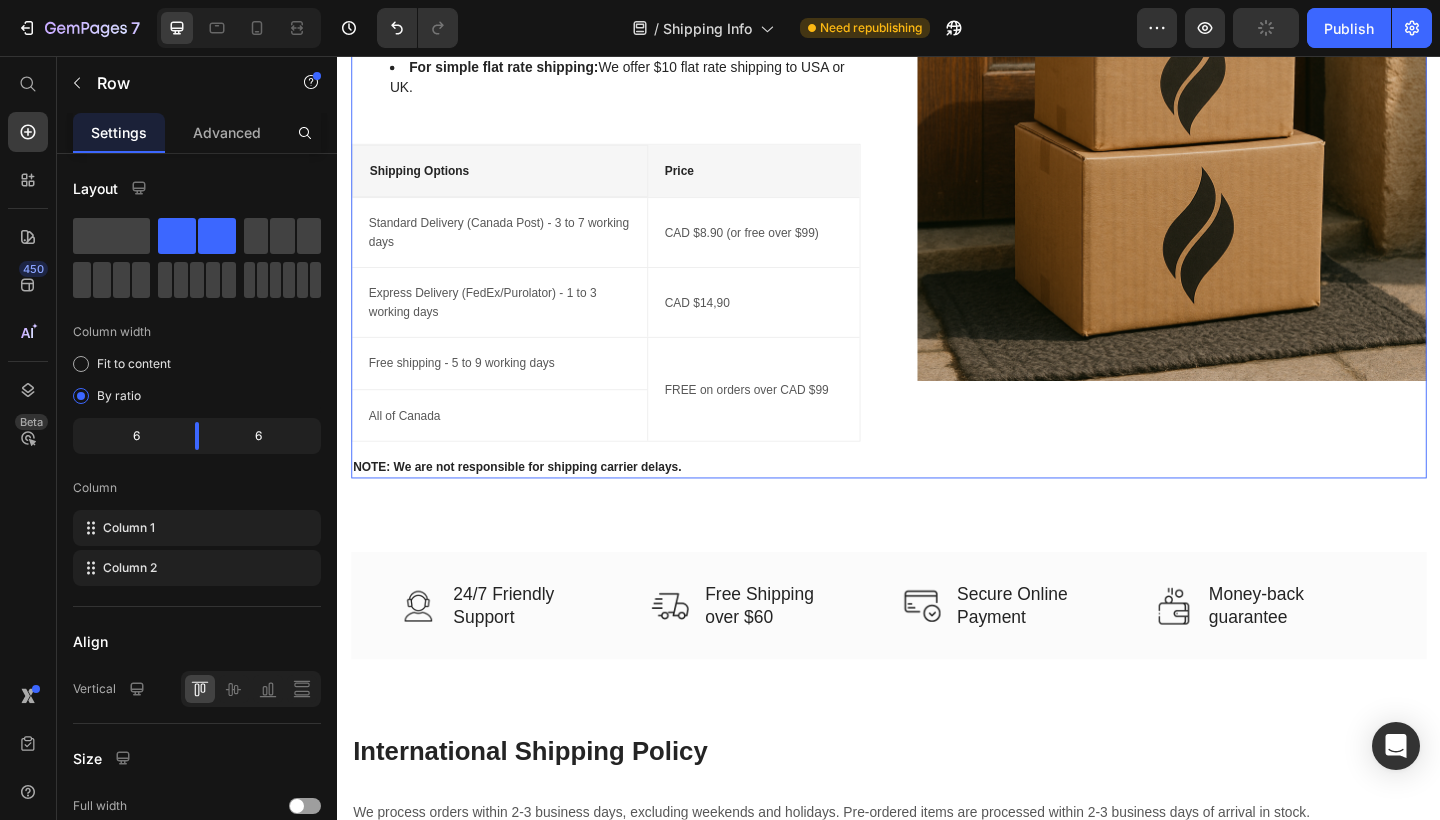 click on "Image" at bounding box center [1245, 186] 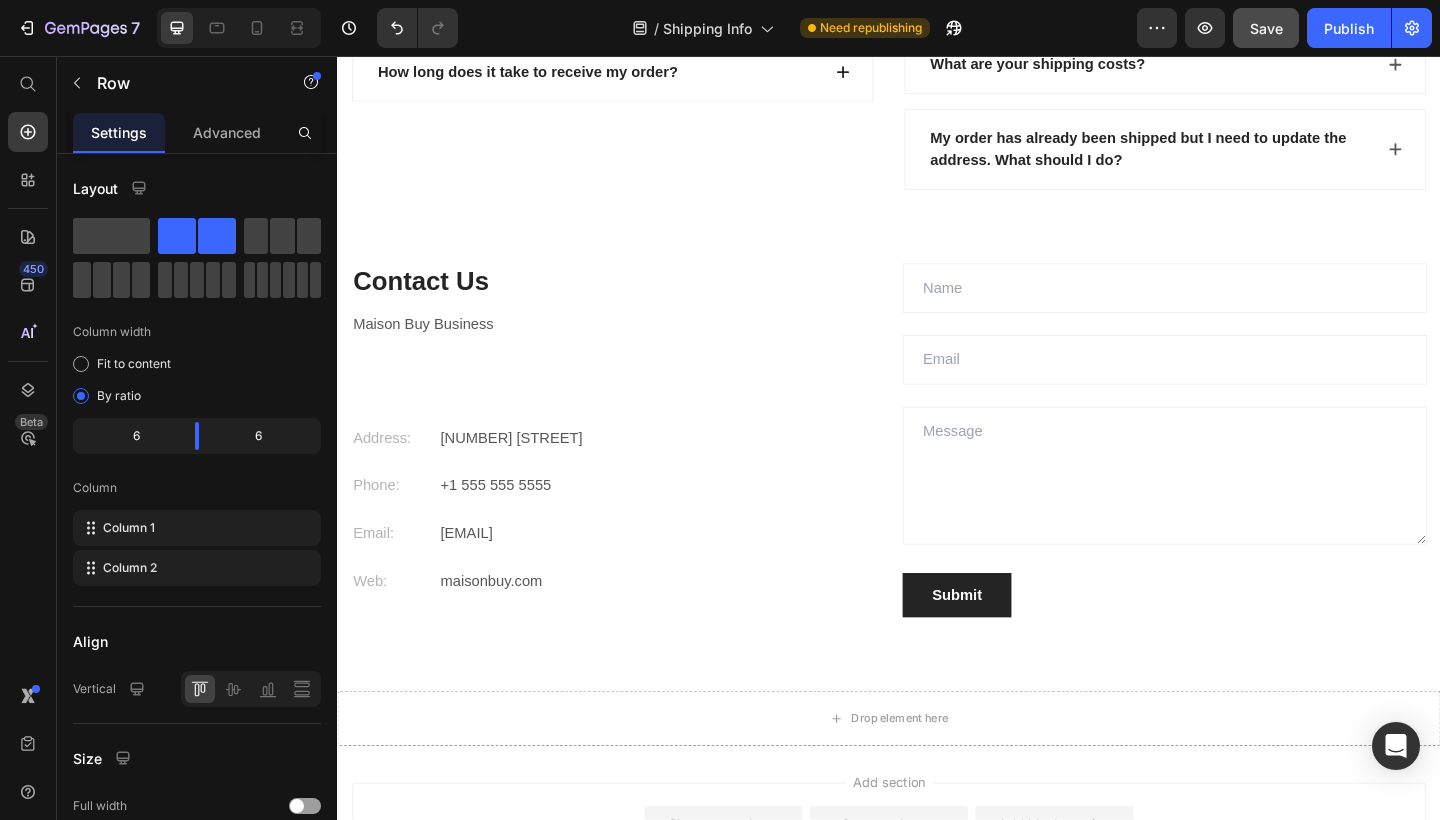scroll, scrollTop: 3414, scrollLeft: 0, axis: vertical 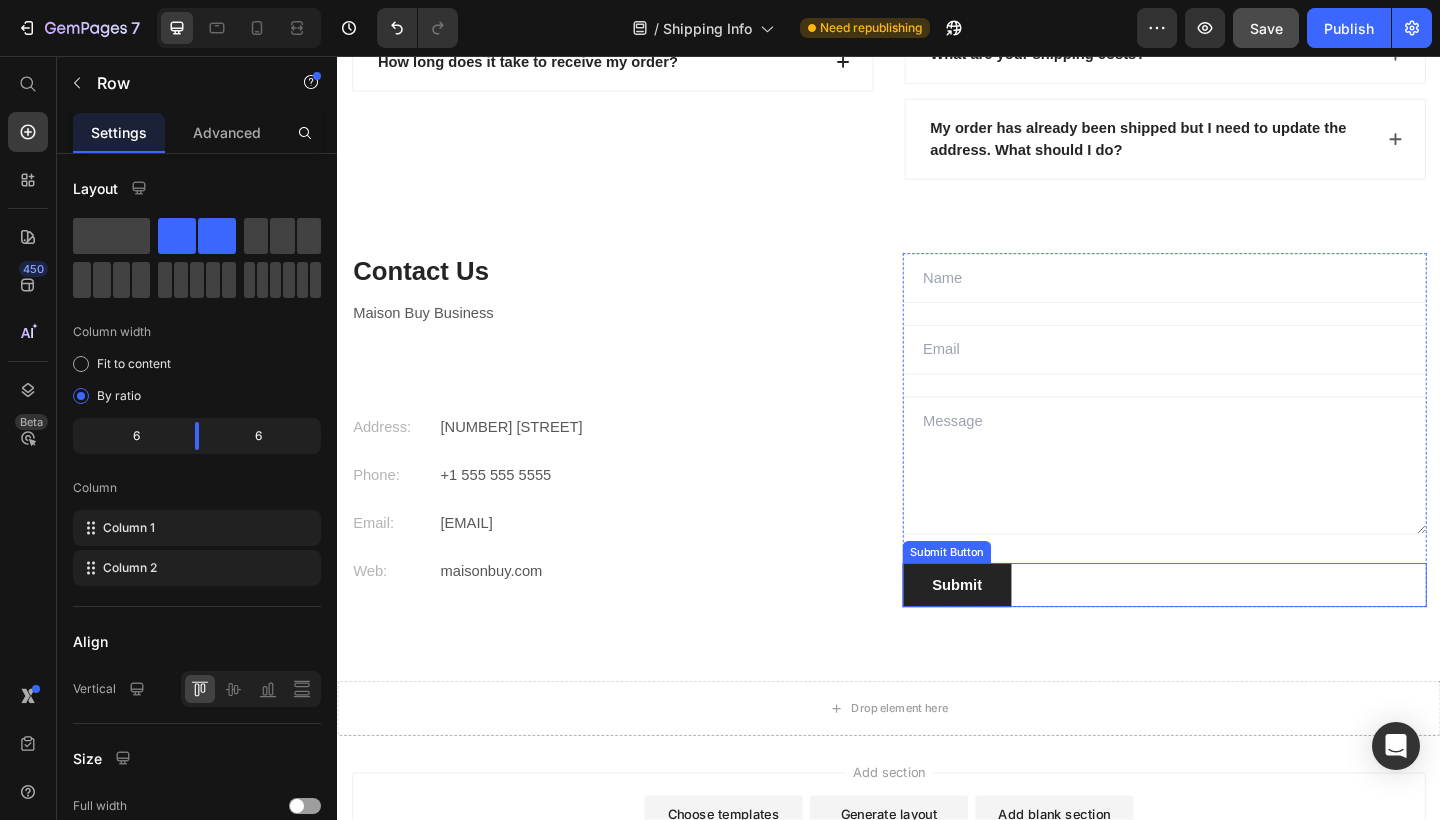 click on "Submit Submit Button" at bounding box center (1237, 632) 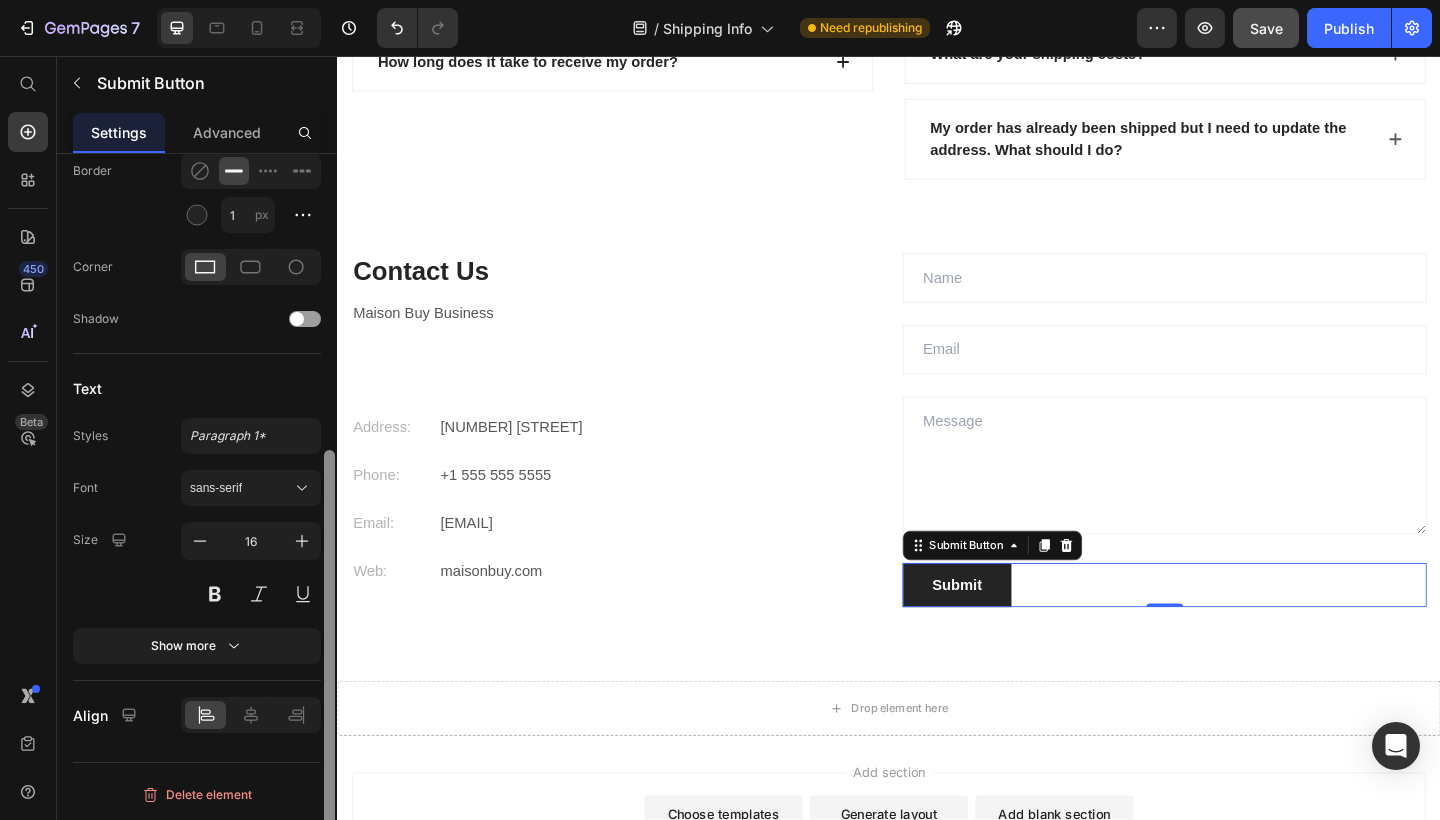 scroll, scrollTop: 0, scrollLeft: 0, axis: both 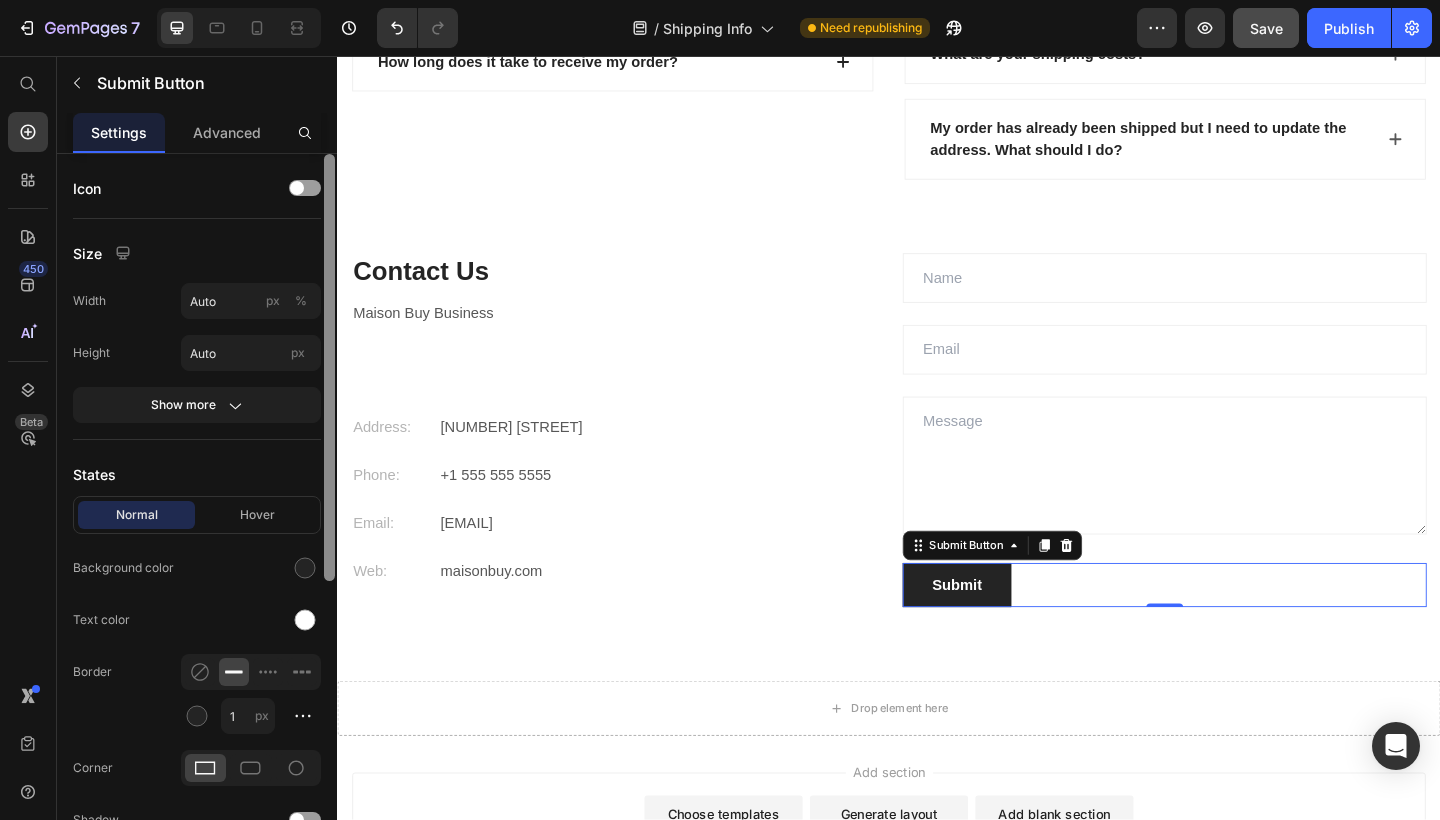 drag, startPoint x: 328, startPoint y: 507, endPoint x: 293, endPoint y: 264, distance: 245.50764 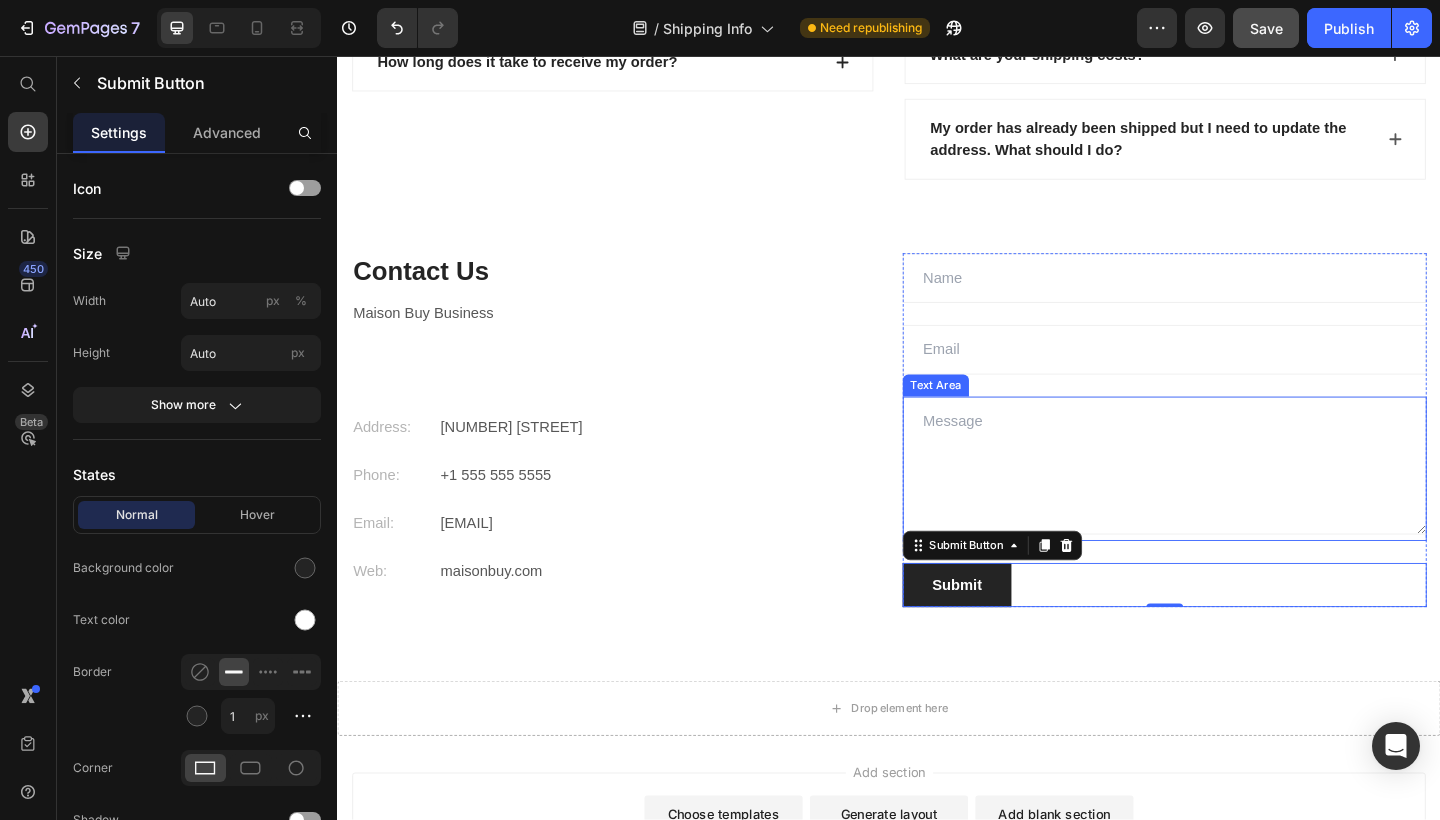 click at bounding box center [1237, 502] 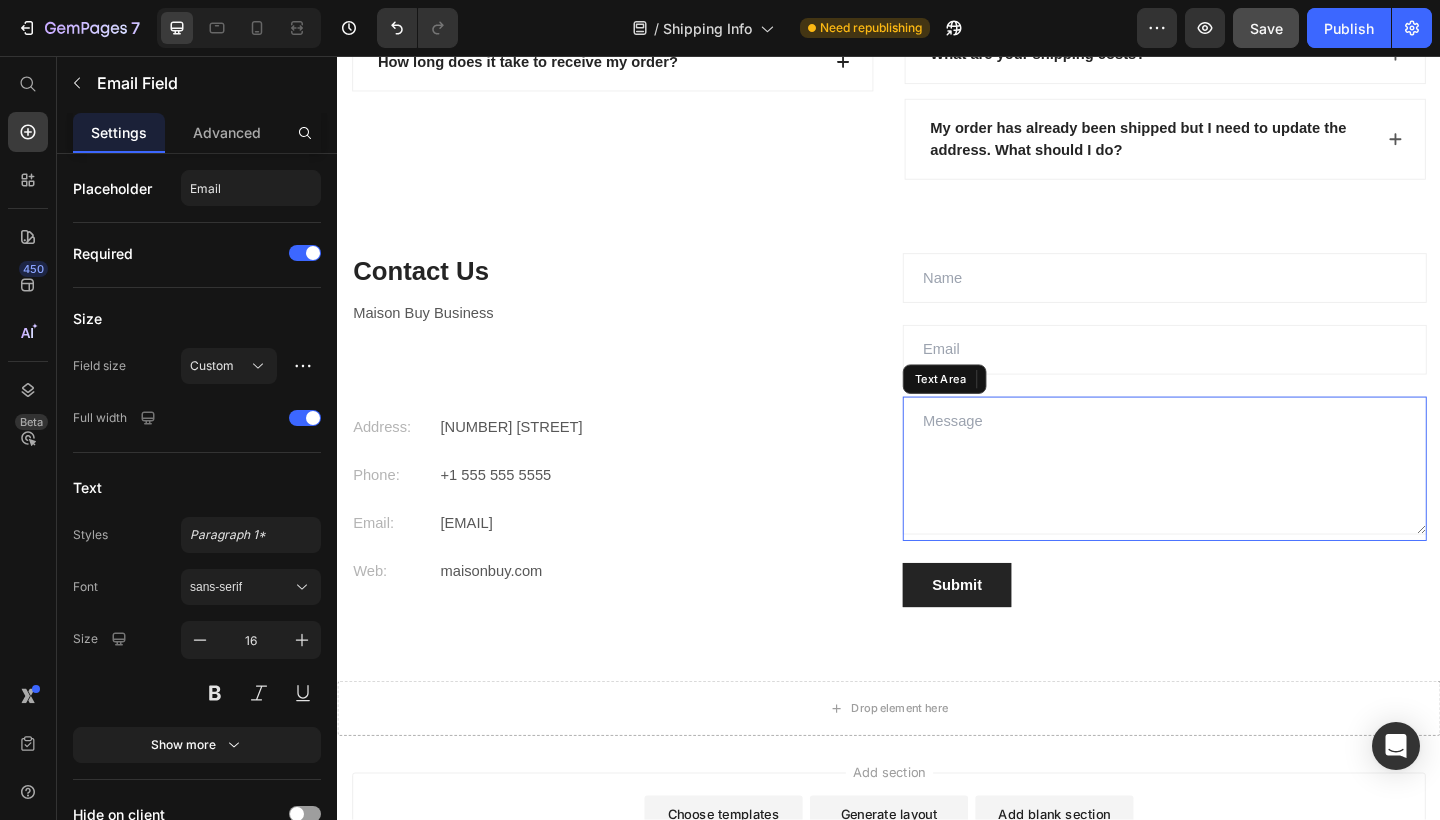 click at bounding box center (1237, 502) 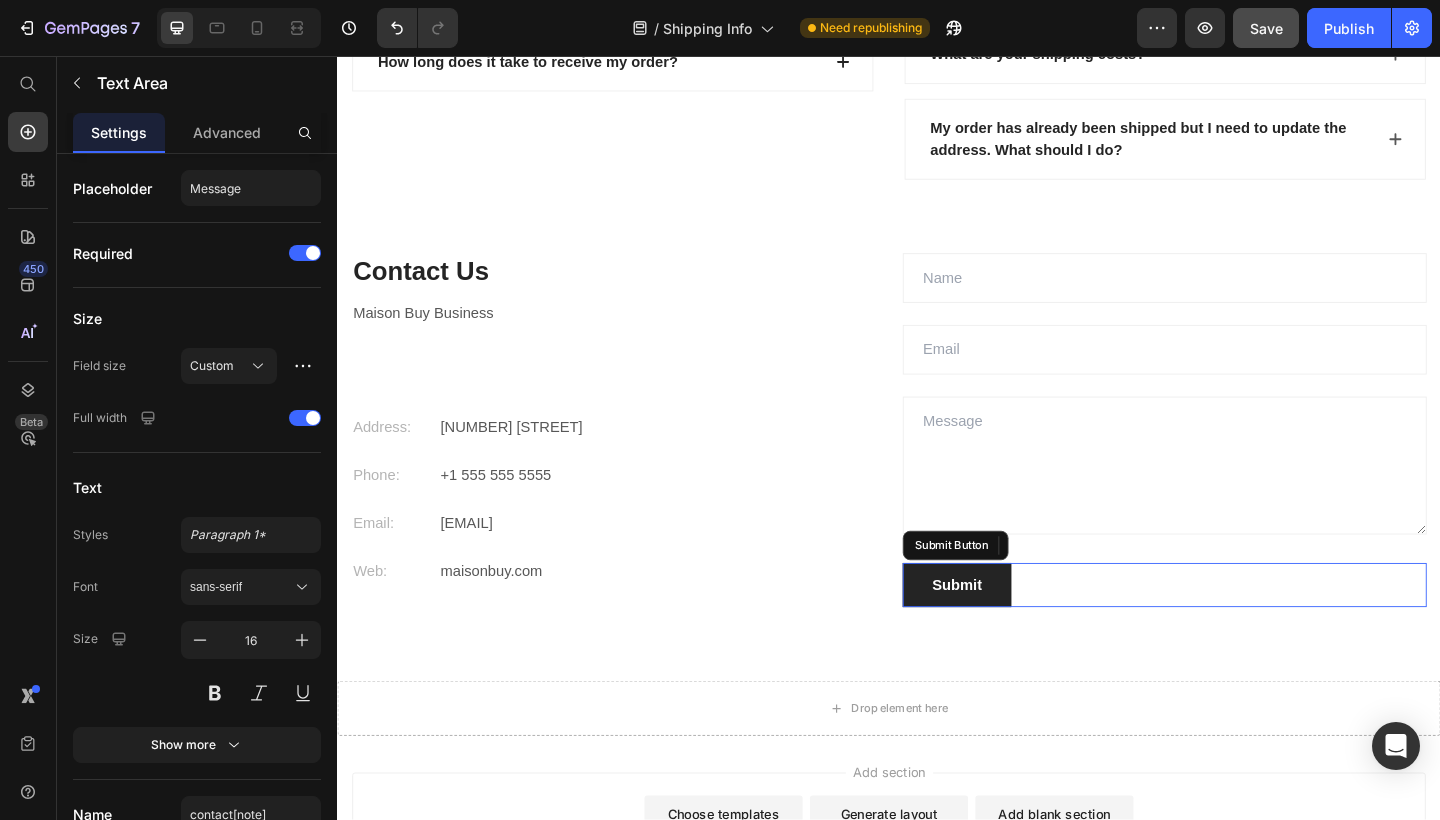 click on "Submit Submit Button" at bounding box center [1237, 632] 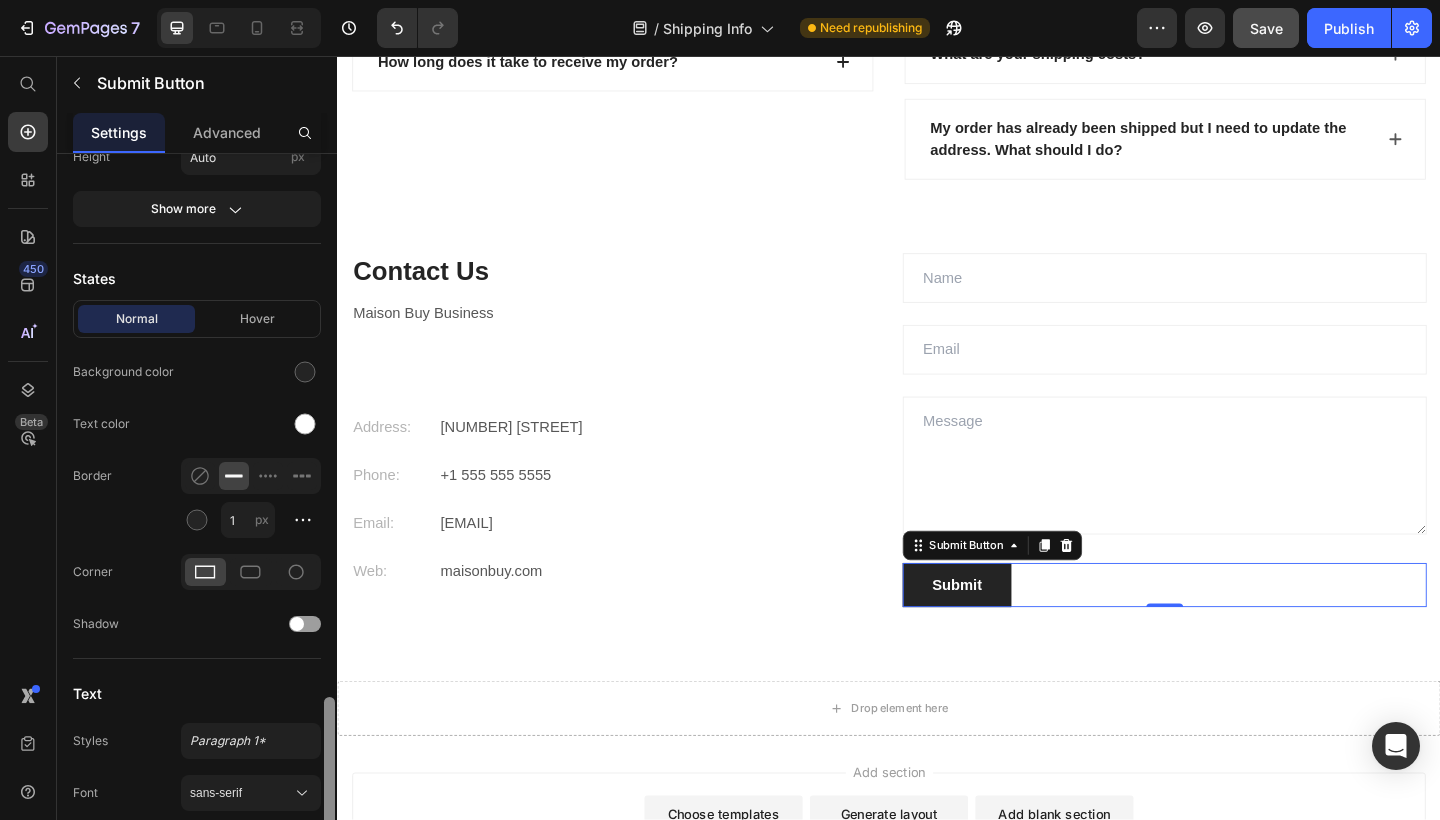 scroll, scrollTop: 0, scrollLeft: 0, axis: both 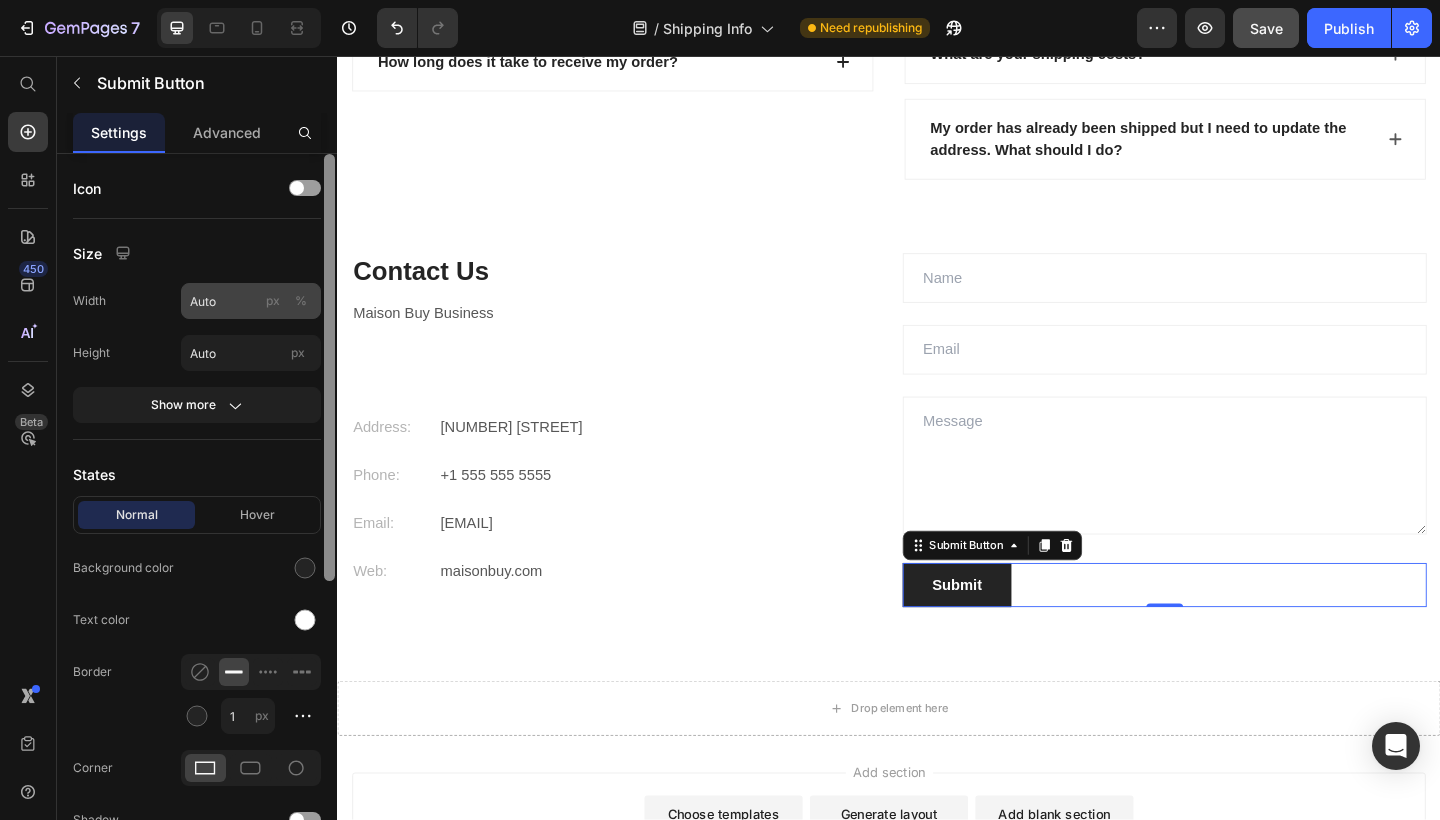 drag, startPoint x: 329, startPoint y: 542, endPoint x: 256, endPoint y: 284, distance: 268.1287 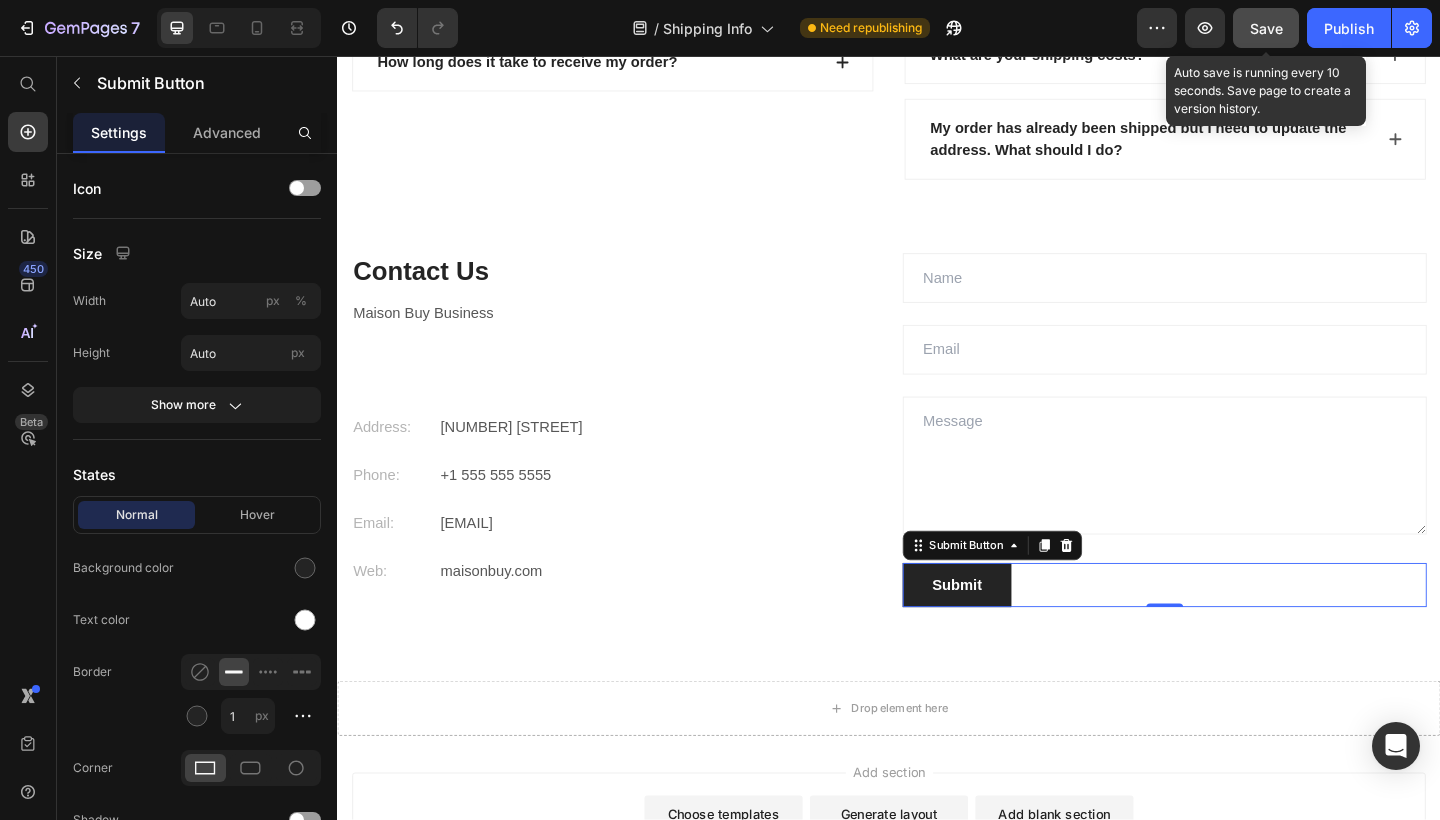 click on "Save" 